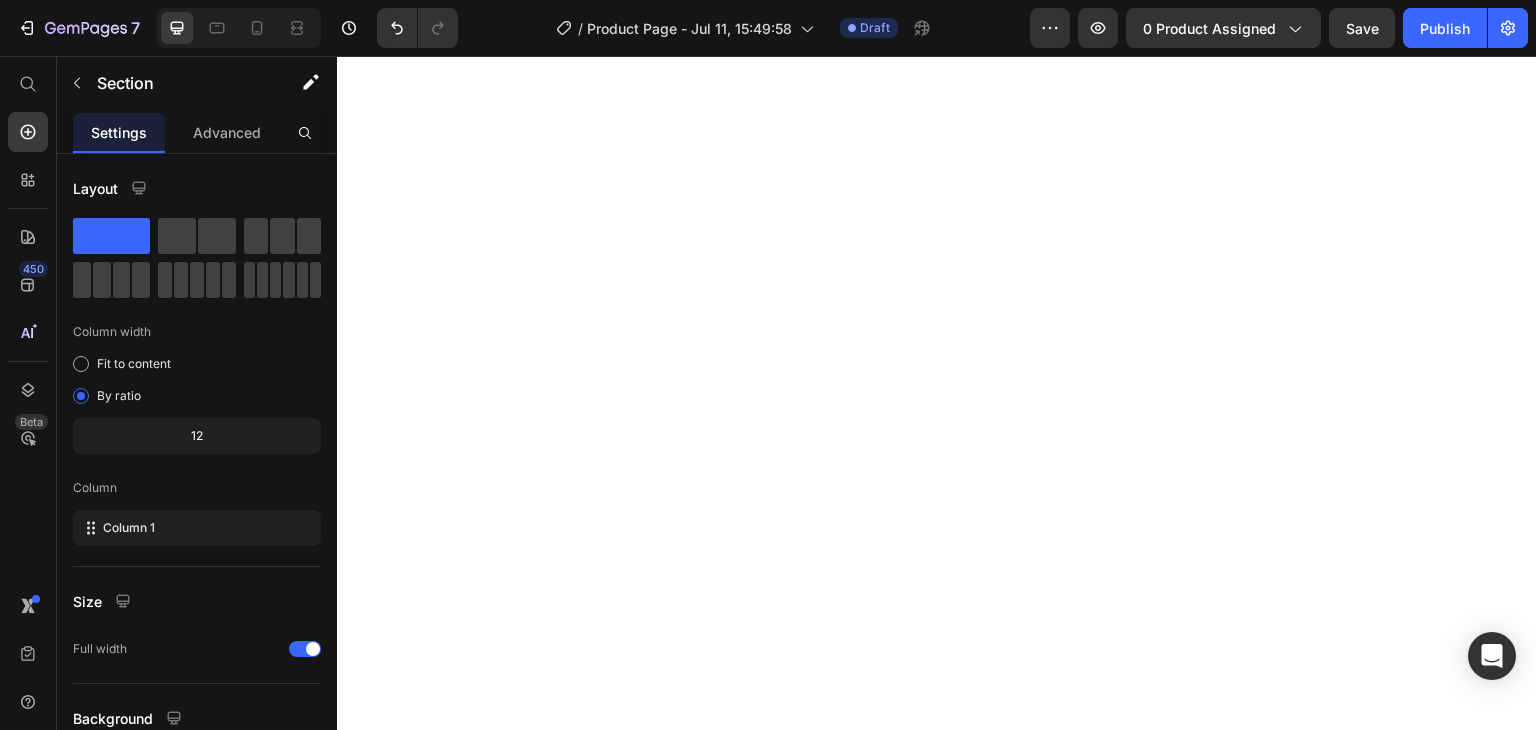 scroll, scrollTop: 0, scrollLeft: 0, axis: both 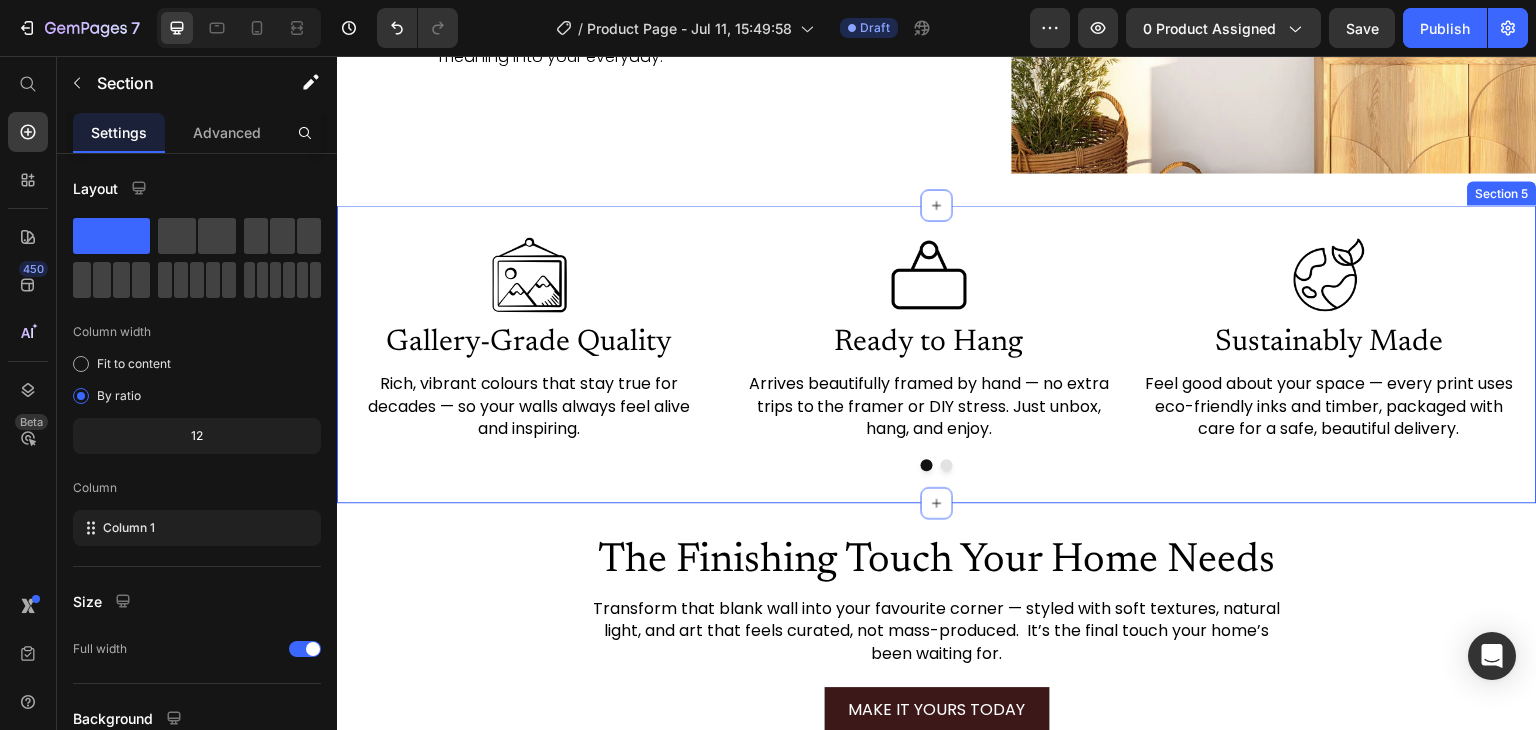 click on "Image Gallery-Grade Quality Heading Rich, vibrant colours that stay true for decades — so your walls always feel alive and inspiring. Text Block Image Ready to Hang Heading Arrives beautifully framed by hand — no extra trips to the framer or DIY stress. Just unbox, hang, and enjoy. Text Block Image Sustainably Made Heading Feel good about your space — every print uses eco-friendly inks and timber, packaged with care for a safe, beautiful delivery. Text Block Image Ships Worldwide, Hassle-Free Heading Ships Worldwide, Hassle-FreeEach piece is made to order and securely tracked — peace of mind from our studio to your home. Text Block Image One-of-a-Kind Story Heading You’re not buying mass-produced decor — you’re collecting art with soul, crafted by real artists for a home that feels truly yours. Text Block Carousel Row Section 5" at bounding box center [937, 353] 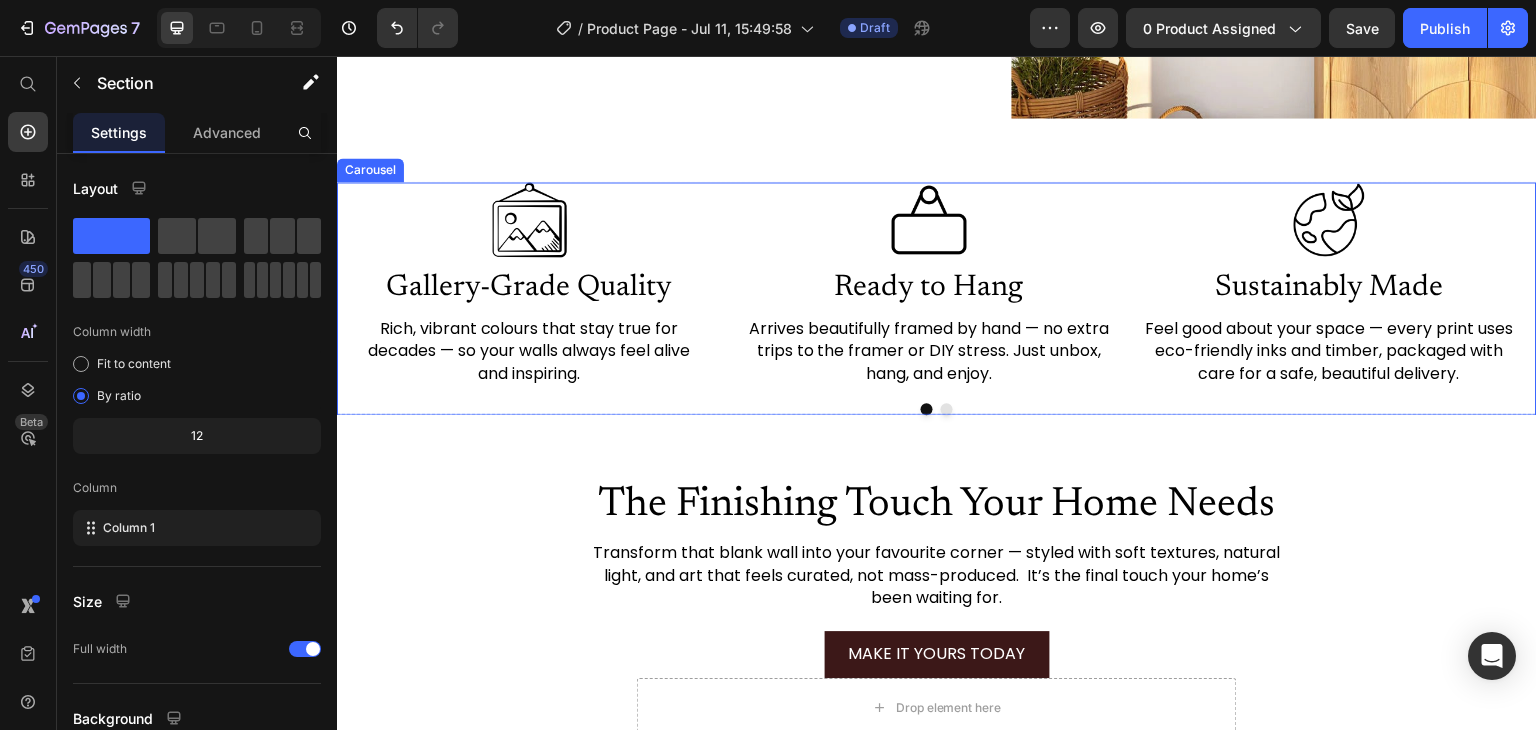 scroll, scrollTop: 3164, scrollLeft: 0, axis: vertical 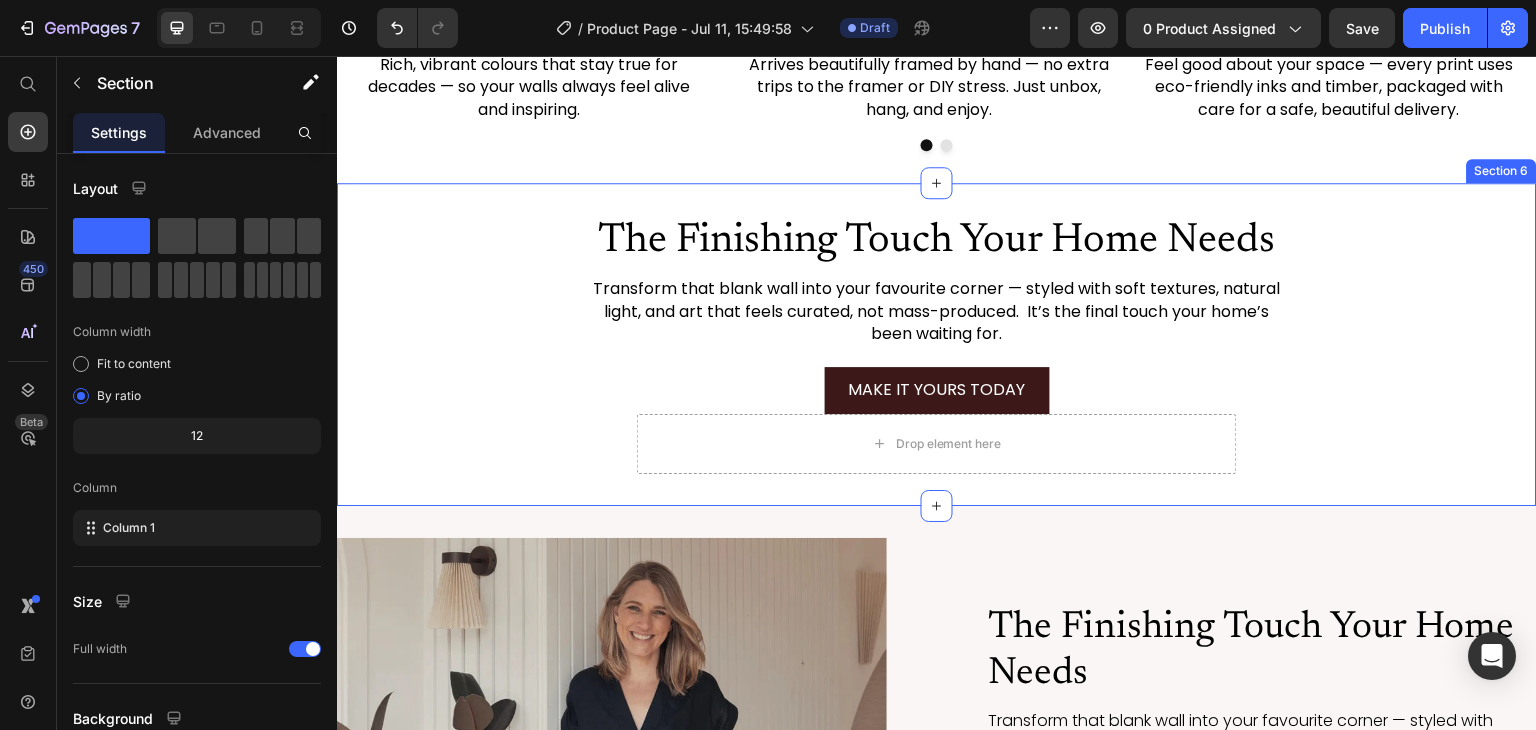 click on "The Finishing Touch Your Home Needs Heading Transform that blank wall into your favourite corner — styled with soft textures, natural light, and art that feels curated, not mass-produced.  It’s the final touch your home’s been waiting for. Text Block MAKE IT YOURS TODAY Add to Cart
Drop element here Product Row" at bounding box center [937, 344] 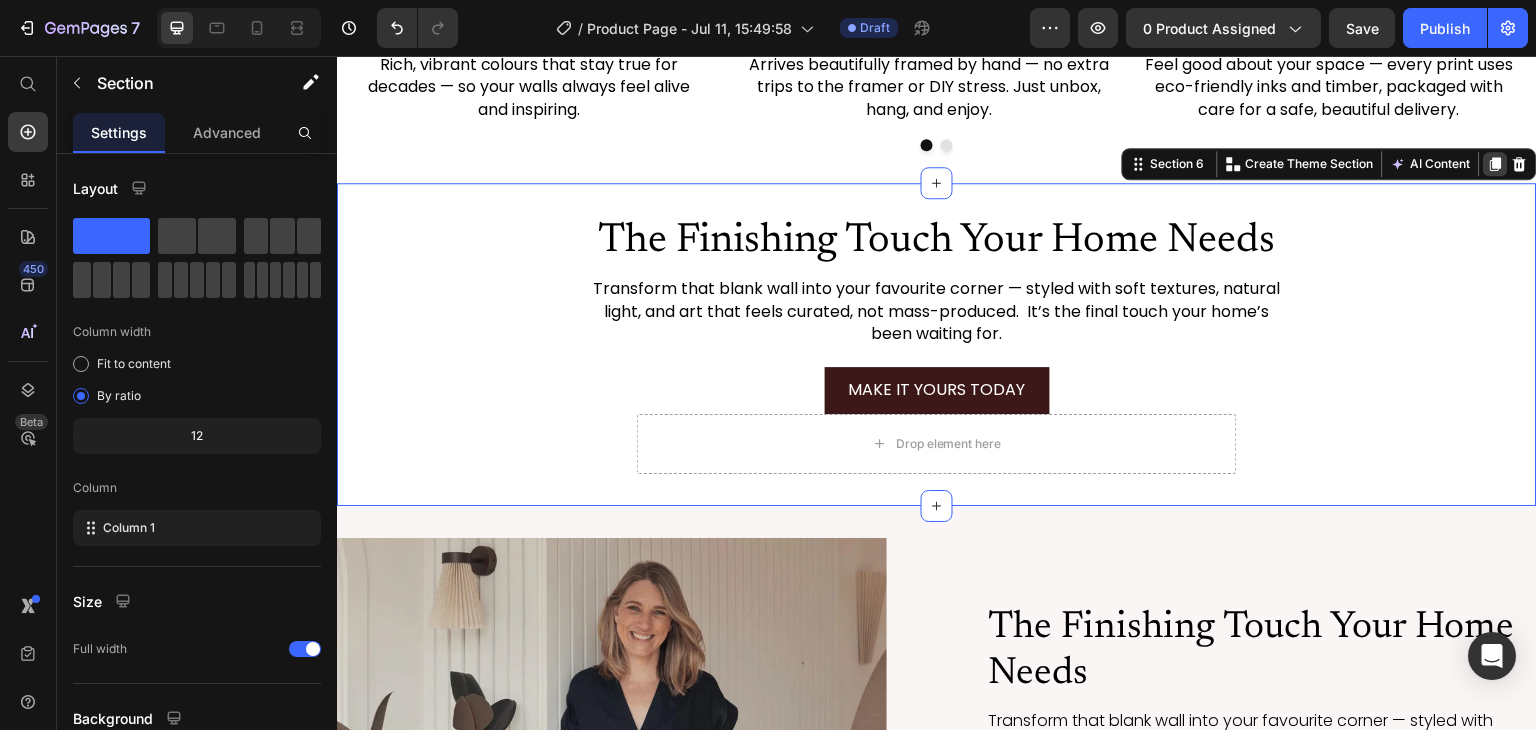click 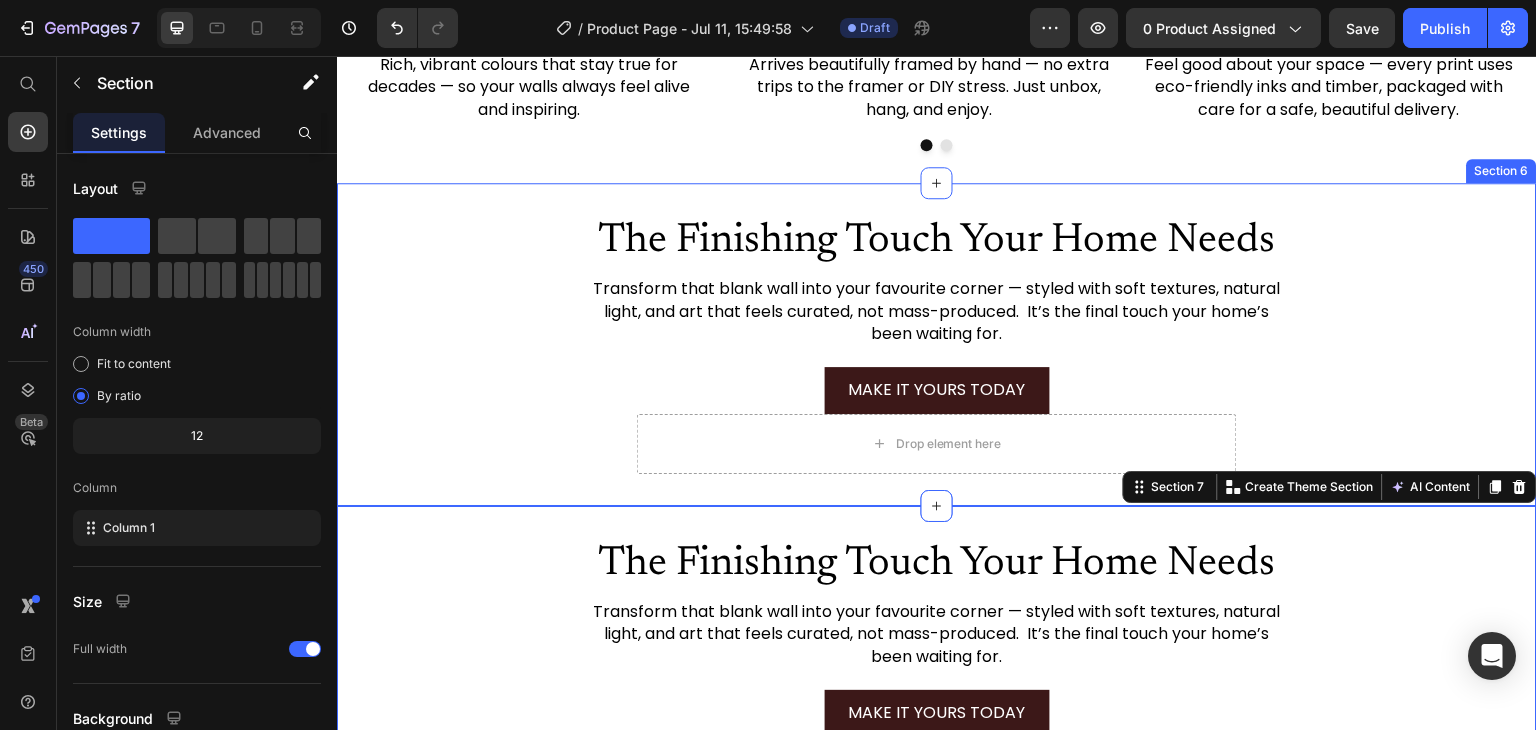 click on "The Finishing Touch Your Home Needs Heading Transform that blank wall into your favourite corner — styled with soft textures, natural light, and art that feels curated, not mass-produced.  It’s the final touch your home’s been waiting for. Text Block MAKE IT YOURS TODAY Add to Cart
Drop element here Product Row Section 6" at bounding box center [937, 344] 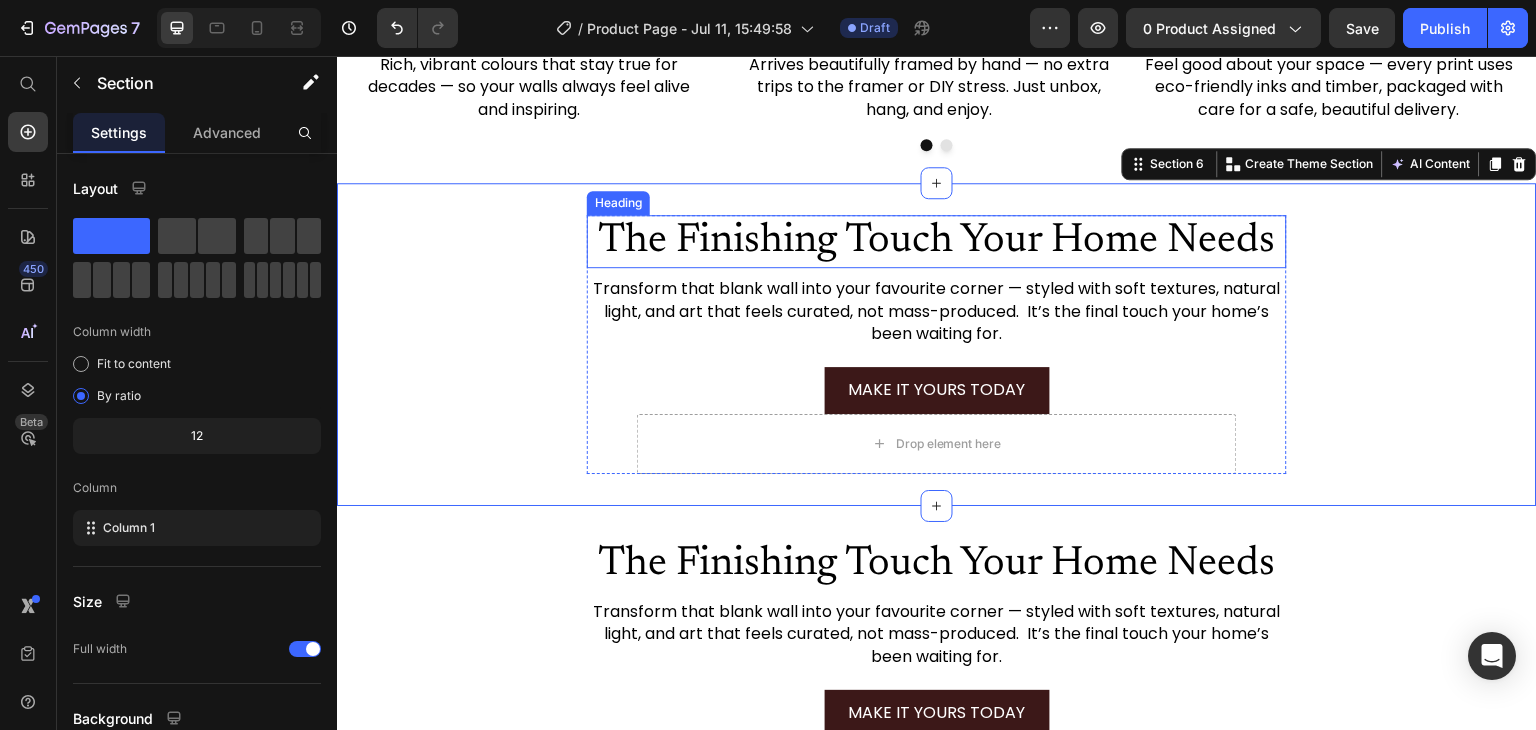 click on "The Finishing Touch Your Home Needs" at bounding box center [937, 241] 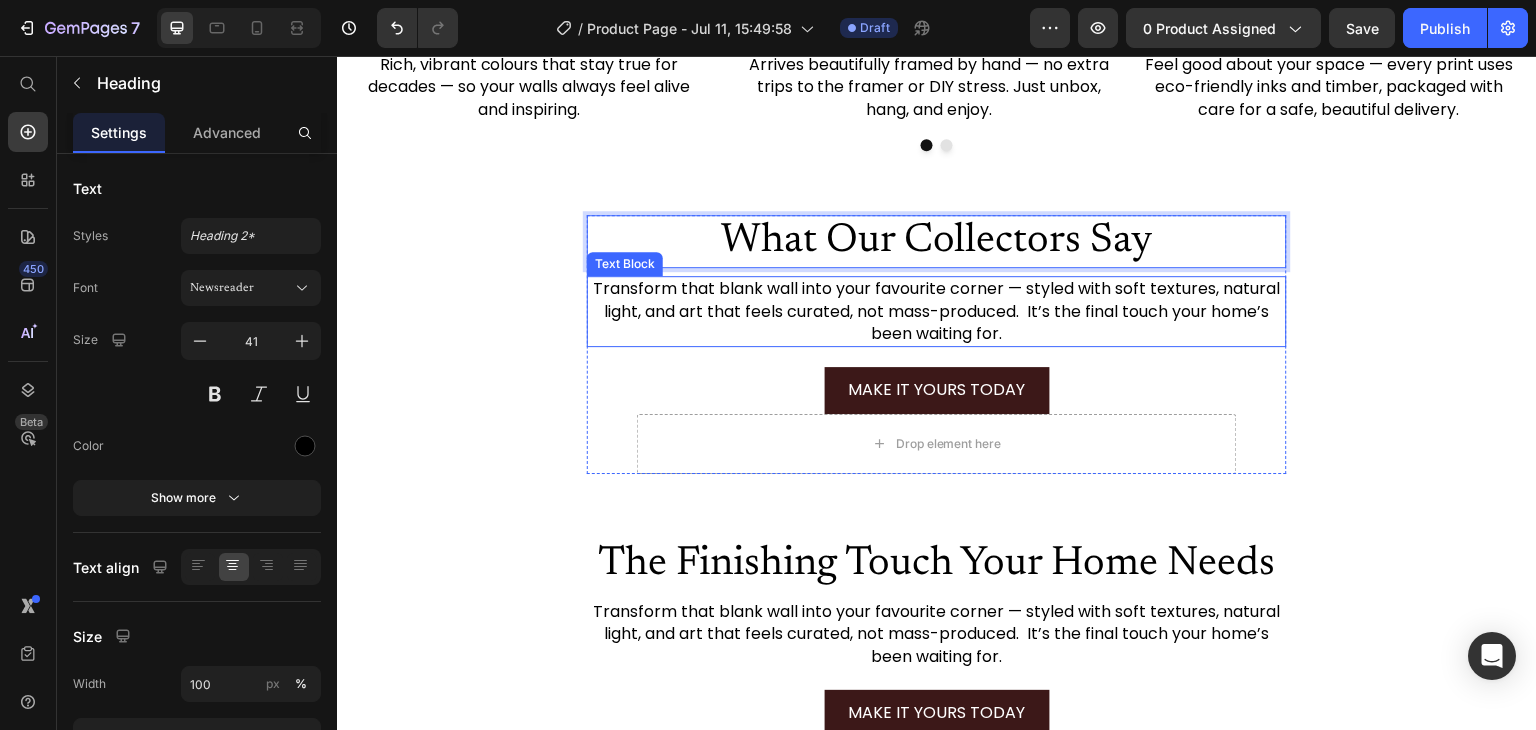 click on "Transform that blank wall into your favourite corner — styled with soft textures, natural light, and art that feels curated, not mass-produced.  It’s the final touch your home’s been waiting for." at bounding box center [937, 311] 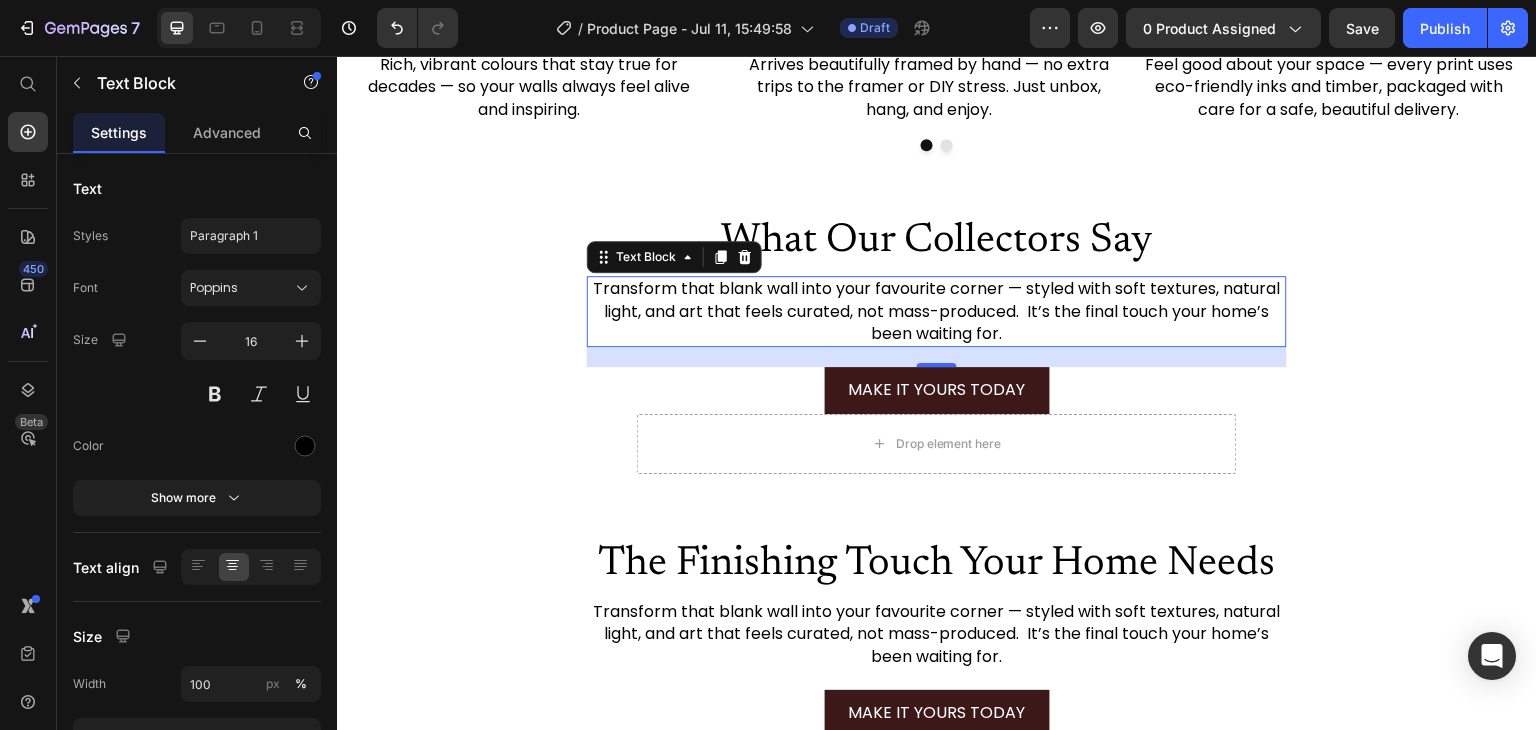 click on "Transform that blank wall into your favourite corner — styled with soft textures, natural light, and art that feels curated, not mass-produced.  It’s the final touch your home’s been waiting for." at bounding box center (937, 311) 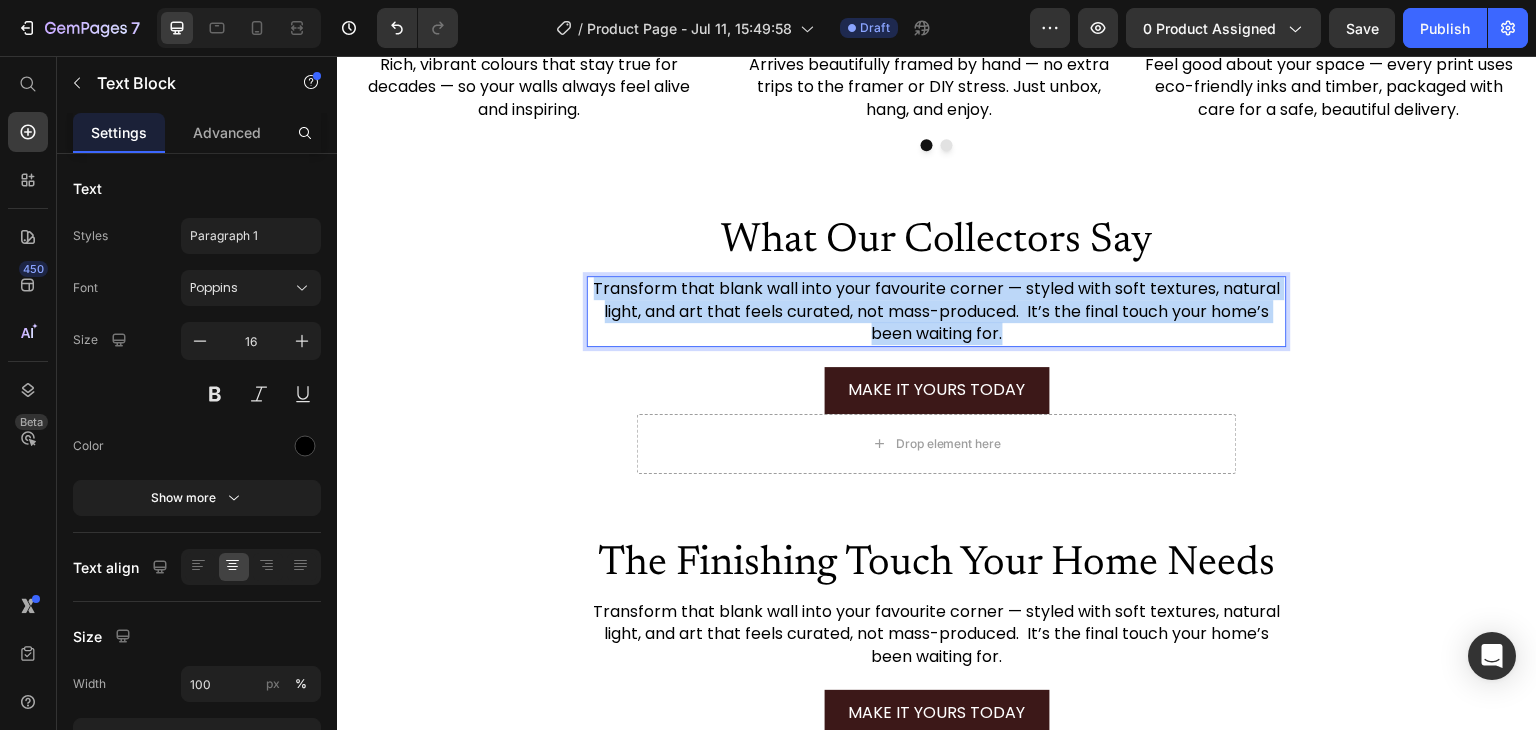 click on "Transform that blank wall into your favourite corner — styled with soft textures, natural light, and art that feels curated, not mass-produced.  It’s the final touch your home’s been waiting for." at bounding box center (937, 311) 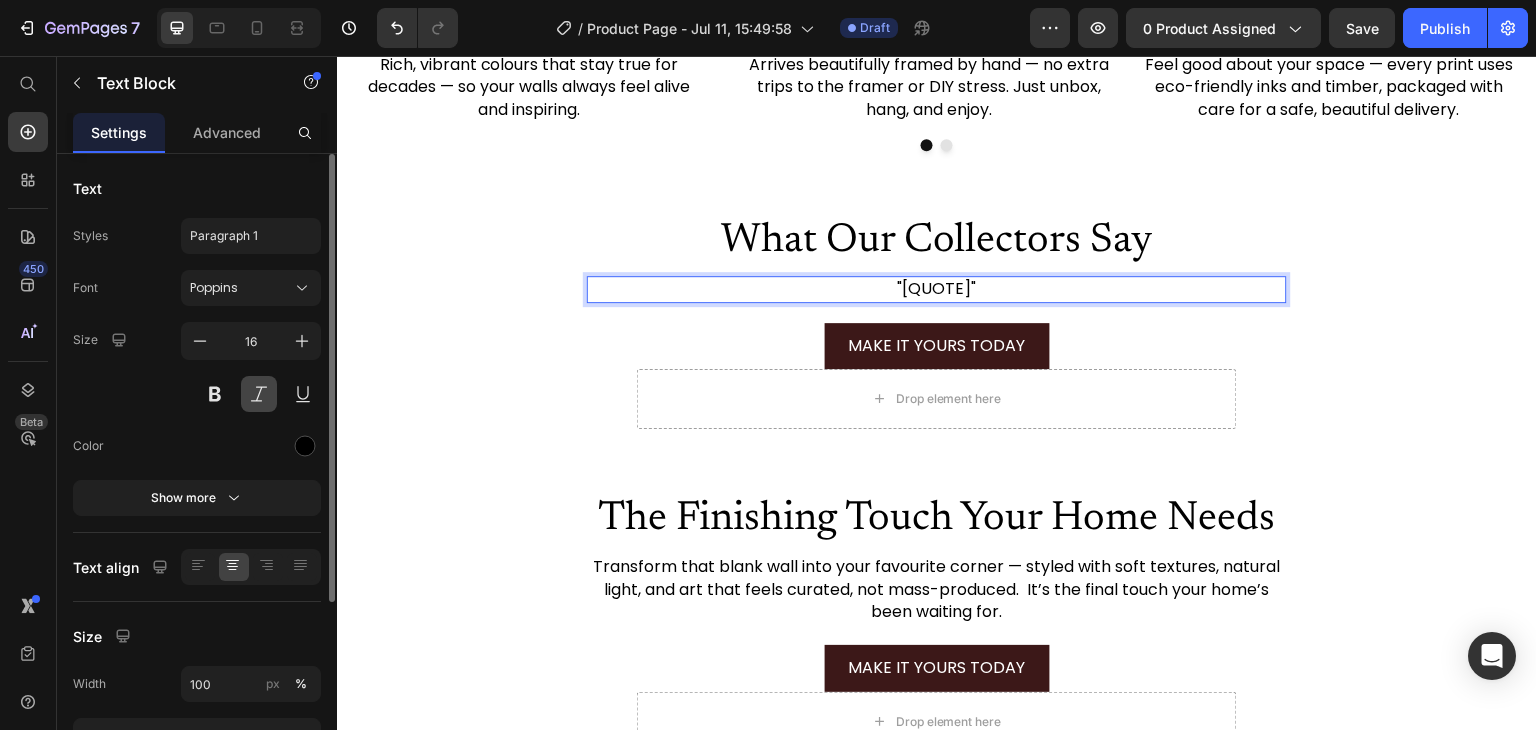 click at bounding box center [259, 394] 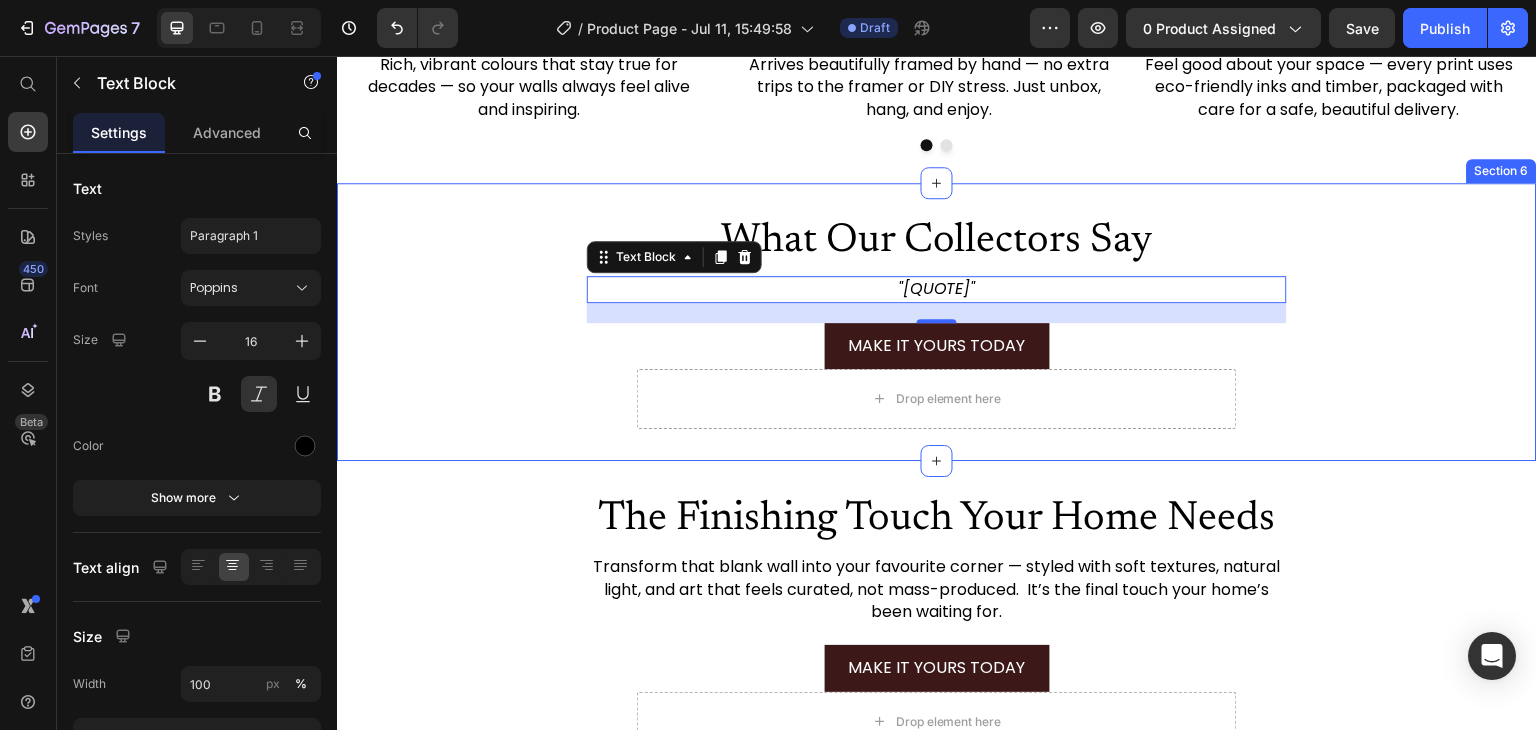 click on "What Our Collectors Say Heading "Absolutely LOVE our Bella Eve print — the colours are stunning, and it looks just like an original. So calming, so elegant. We’ve already ordered a second one!" Text Block   20 MAKE IT YOURS TODAY Add to Cart
Drop element here Product Row" at bounding box center (937, 322) 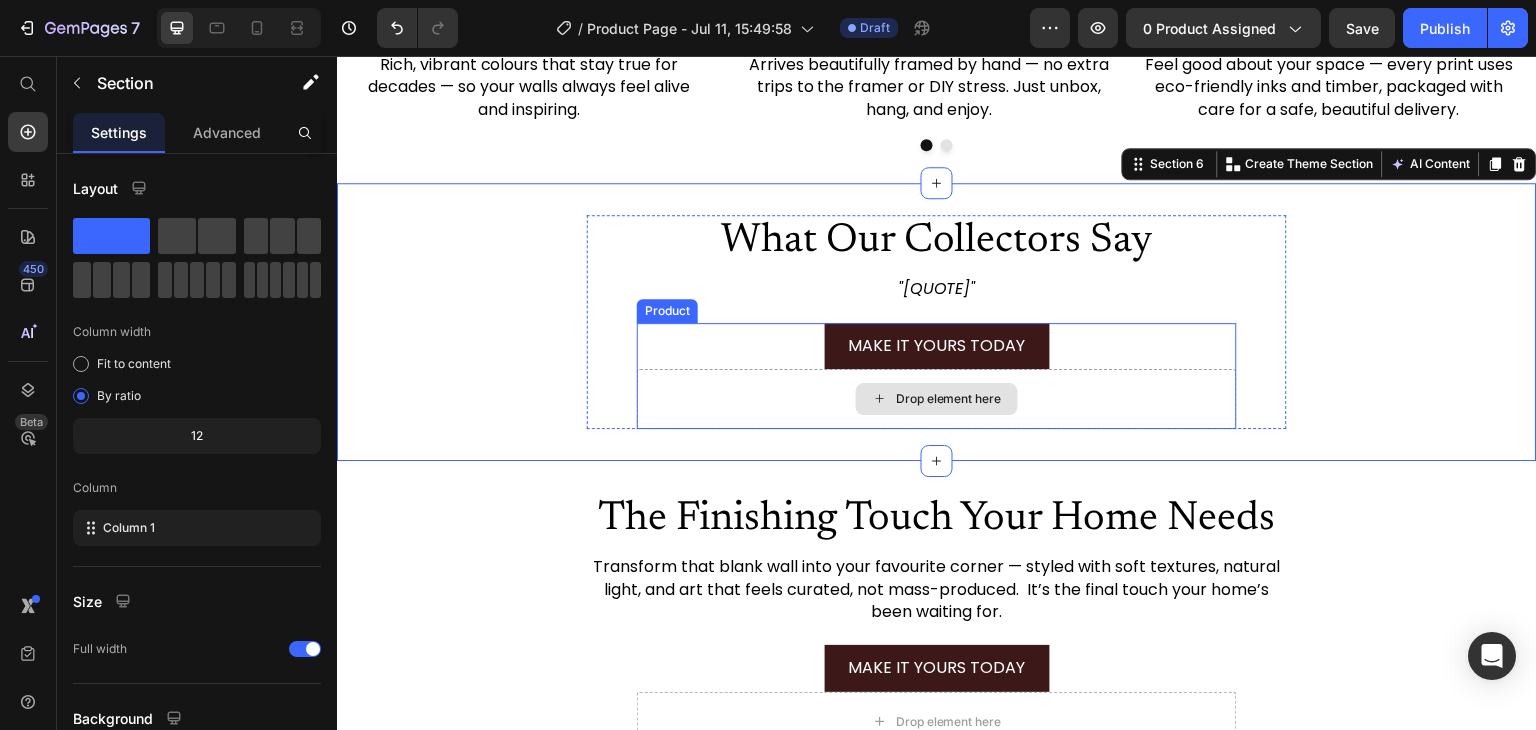 click on "Drop element here" at bounding box center [937, 399] 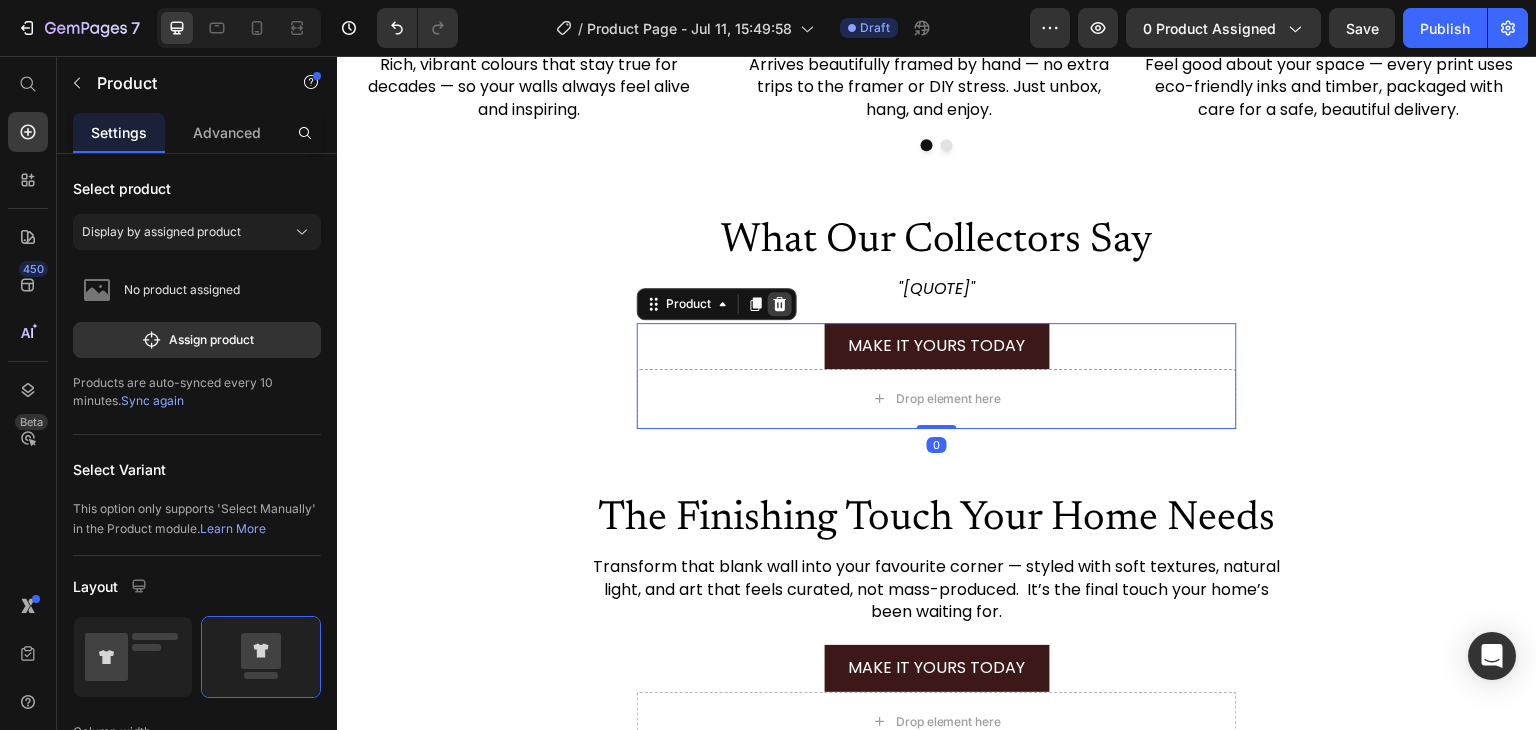 click 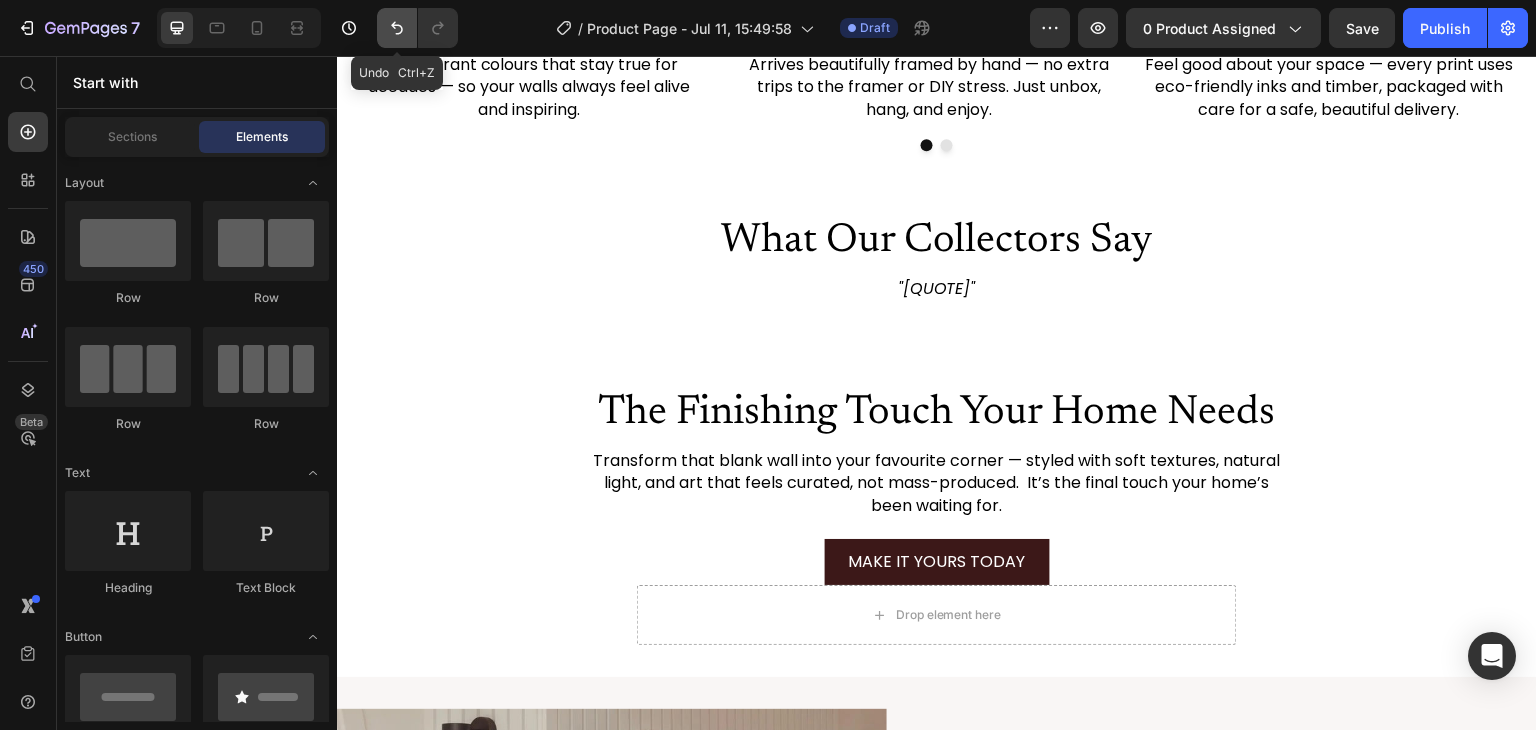 click 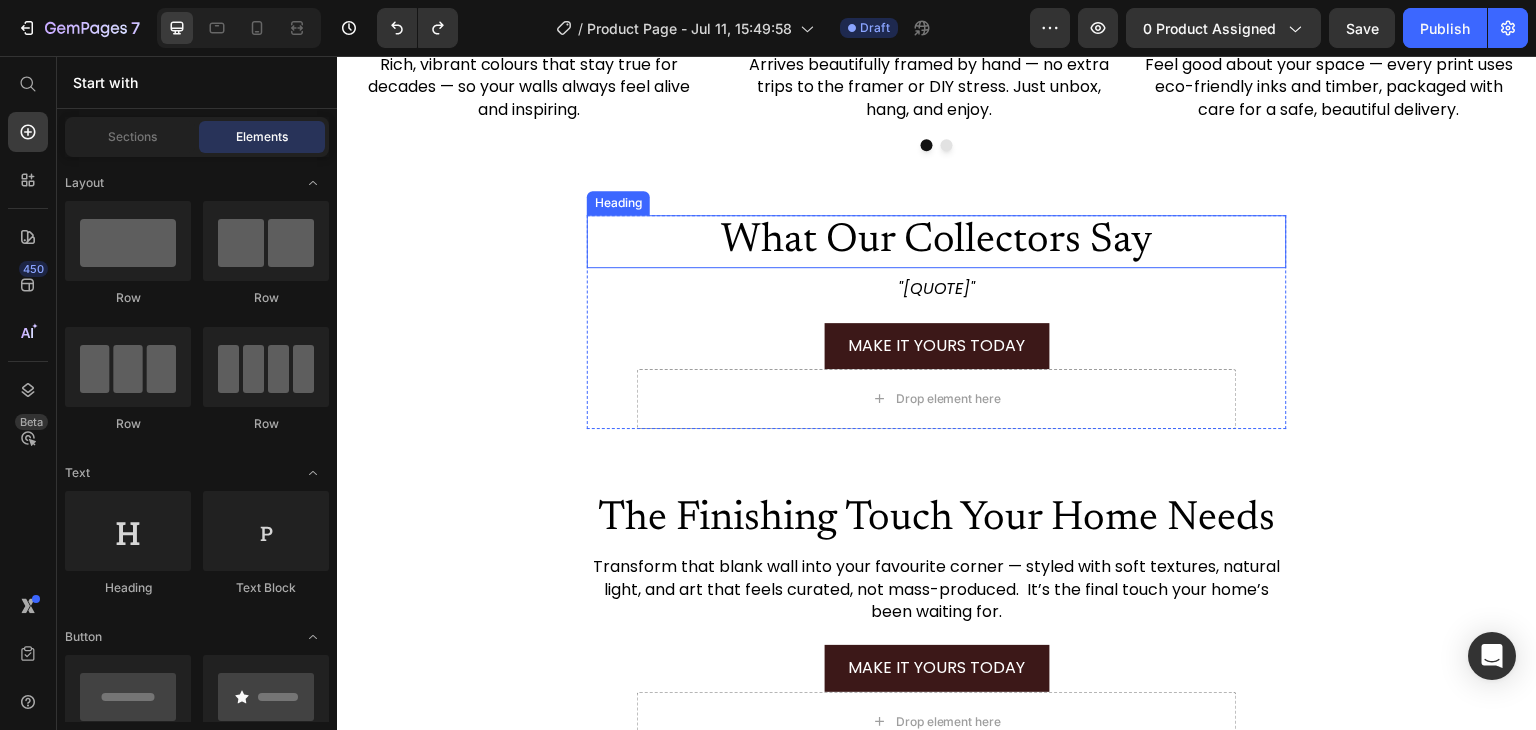 click on "What Our Collectors Say" at bounding box center (937, 241) 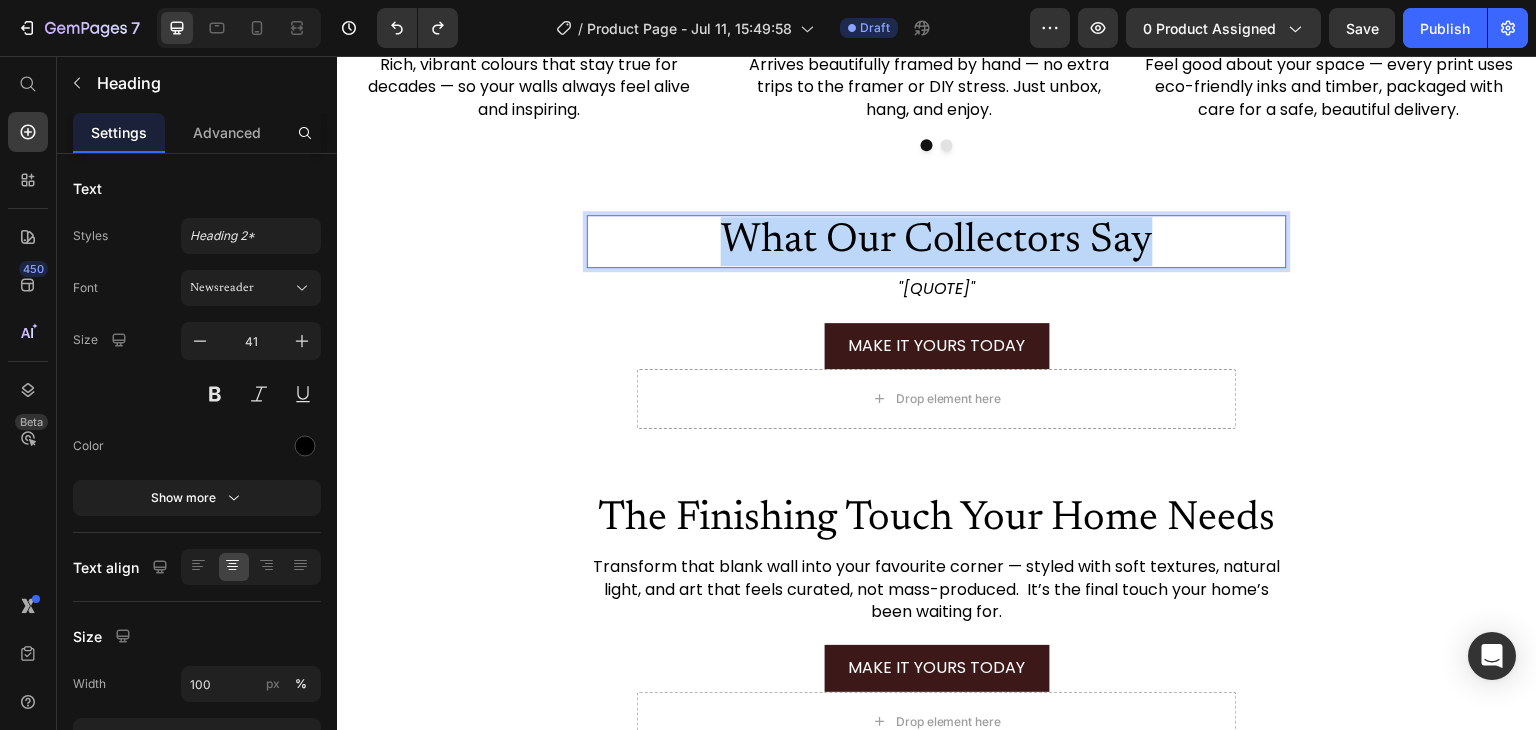 click on "What Our Collectors Say" at bounding box center (937, 241) 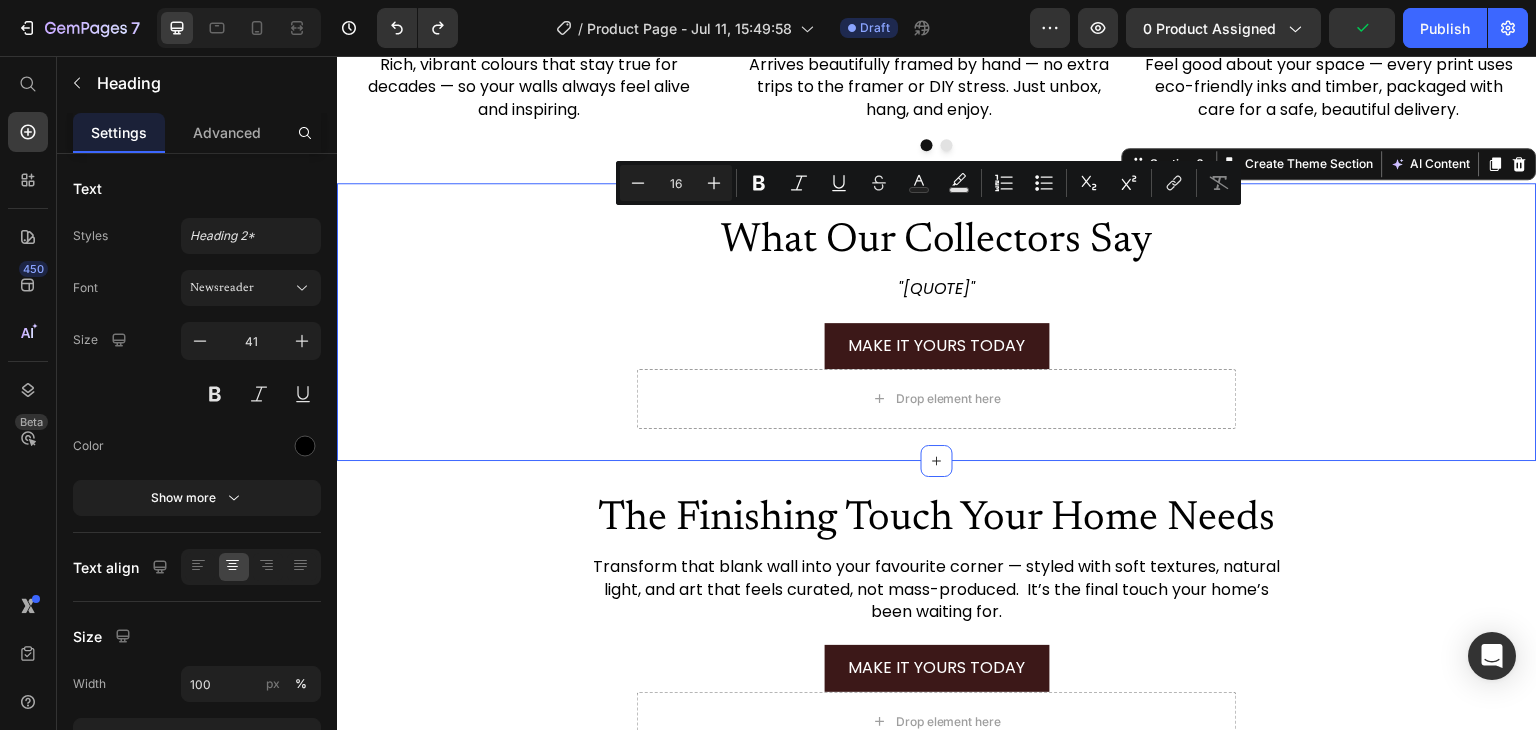 click on "What Our Collectors Say Heading "Absolutely LOVE our Bella Eve print — the colours are stunning, and it looks just like an original. So calming, so elegant. We’ve already ordered a second one!" Text Block MAKE IT YOURS TODAY Add to Cart
Drop element here Product Row Section 6   You can create reusable sections Create Theme Section AI Content Write with GemAI What would you like to describe here? Tone and Voice Persuasive Product Show more Generate" at bounding box center (937, 322) 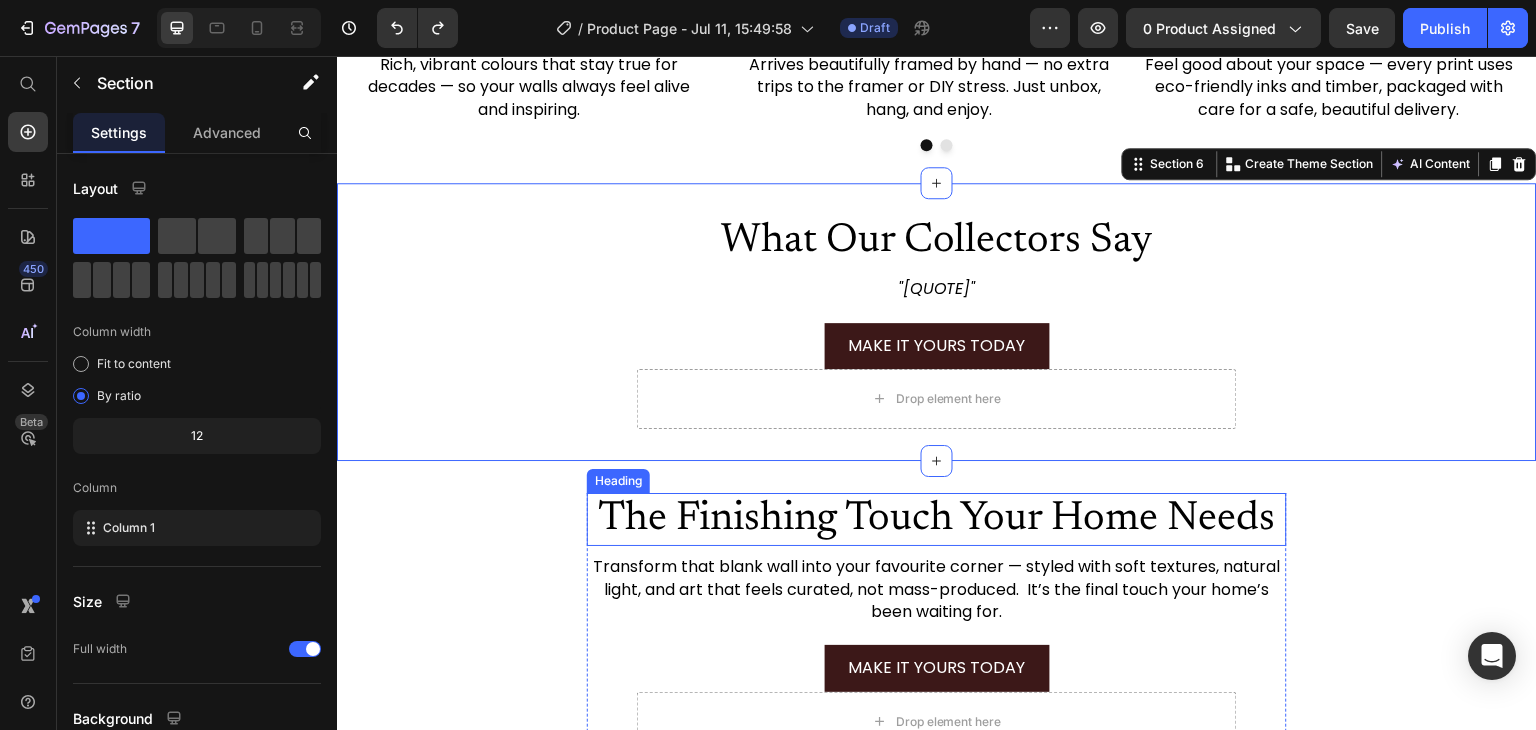 click on "The Finishing Touch Your Home Needs" at bounding box center (937, 519) 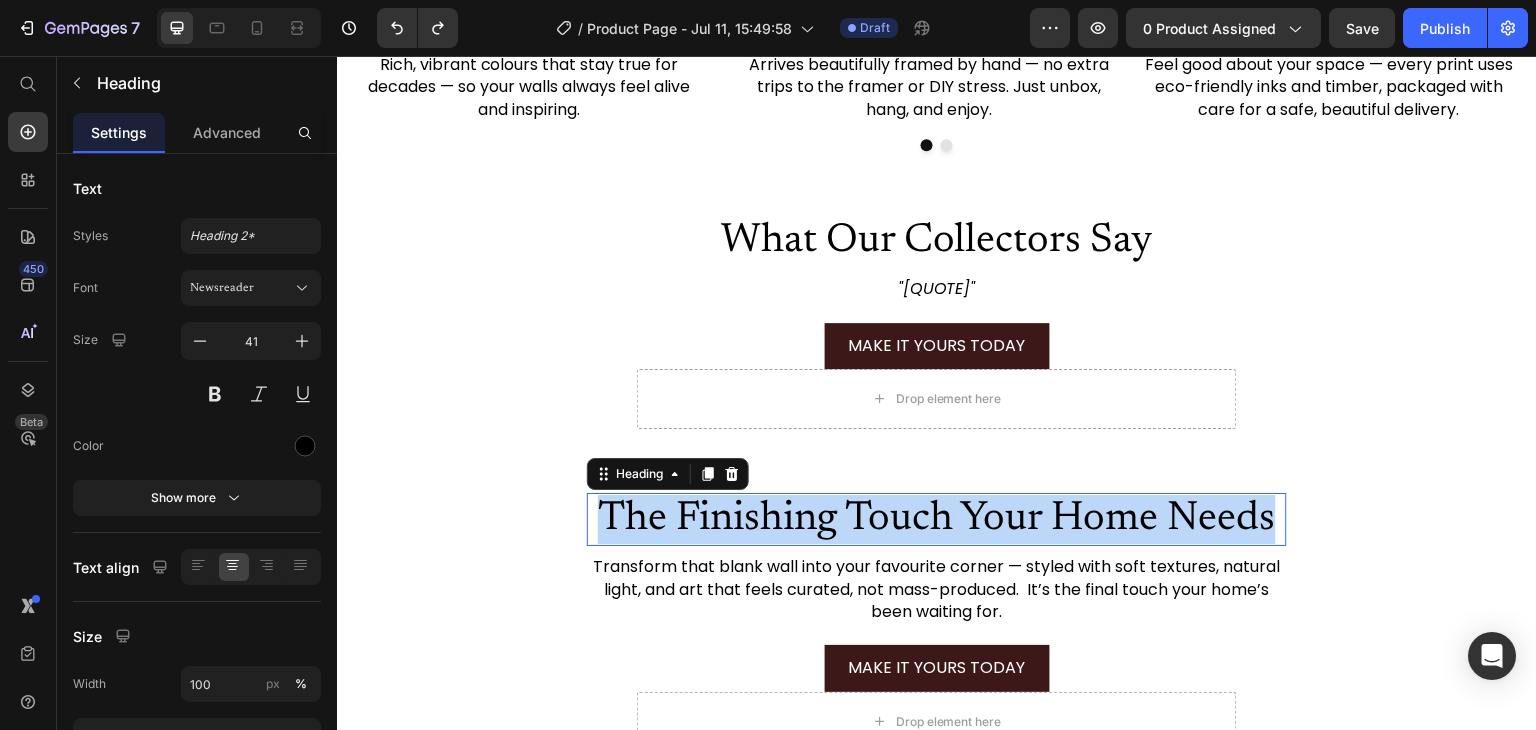 click on "The Finishing Touch Your Home Needs" at bounding box center (937, 519) 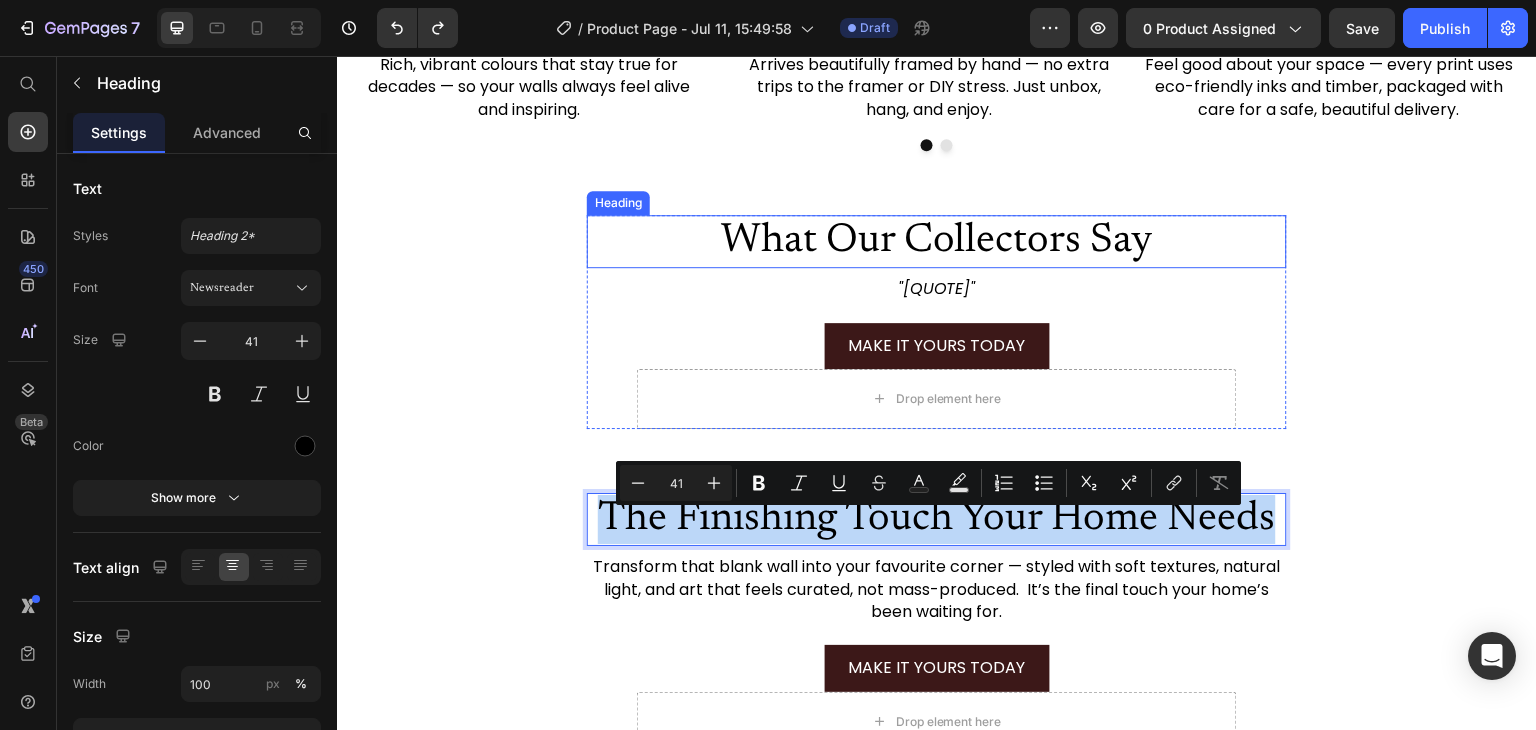 click on "What Our Collectors Say" at bounding box center [937, 241] 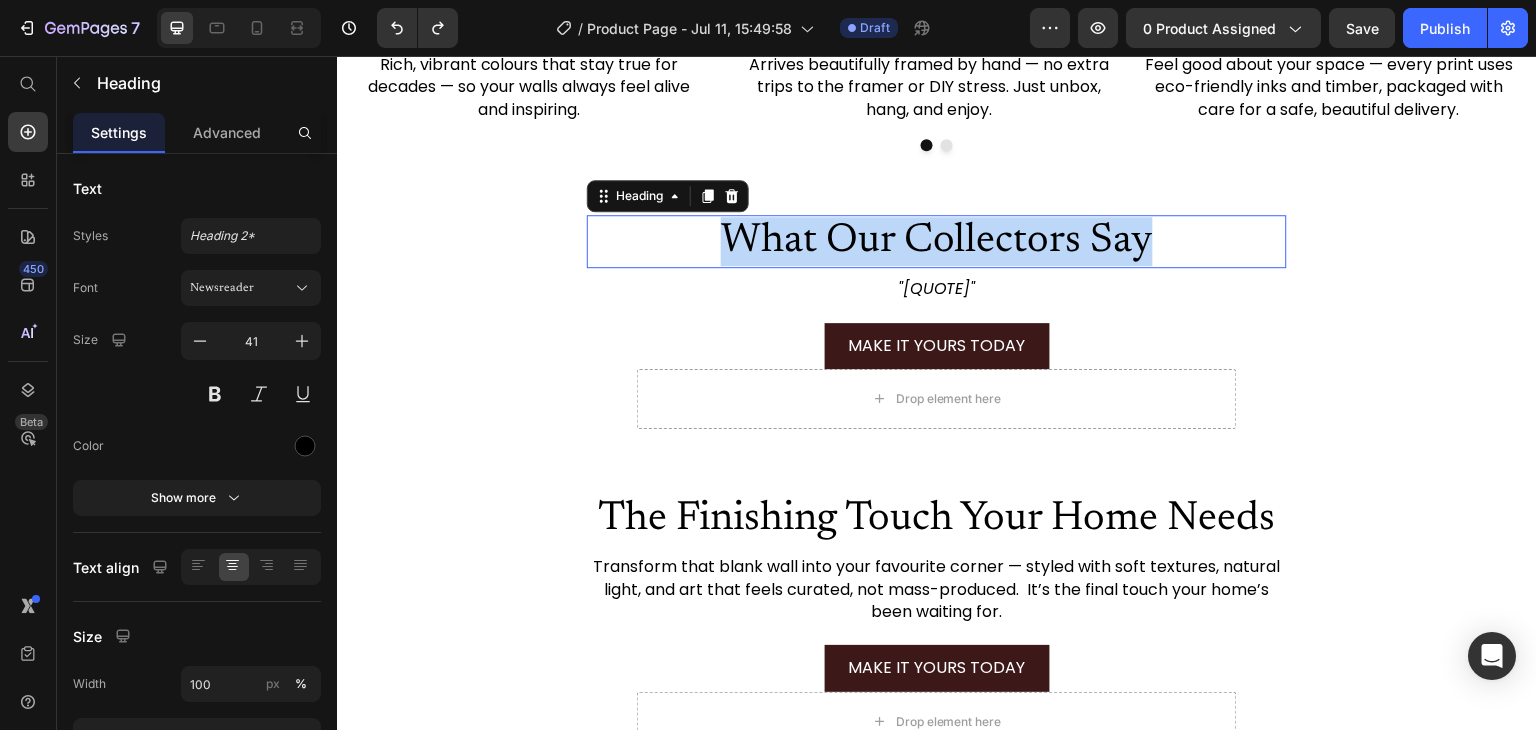 click on "What Our Collectors Say" at bounding box center [937, 241] 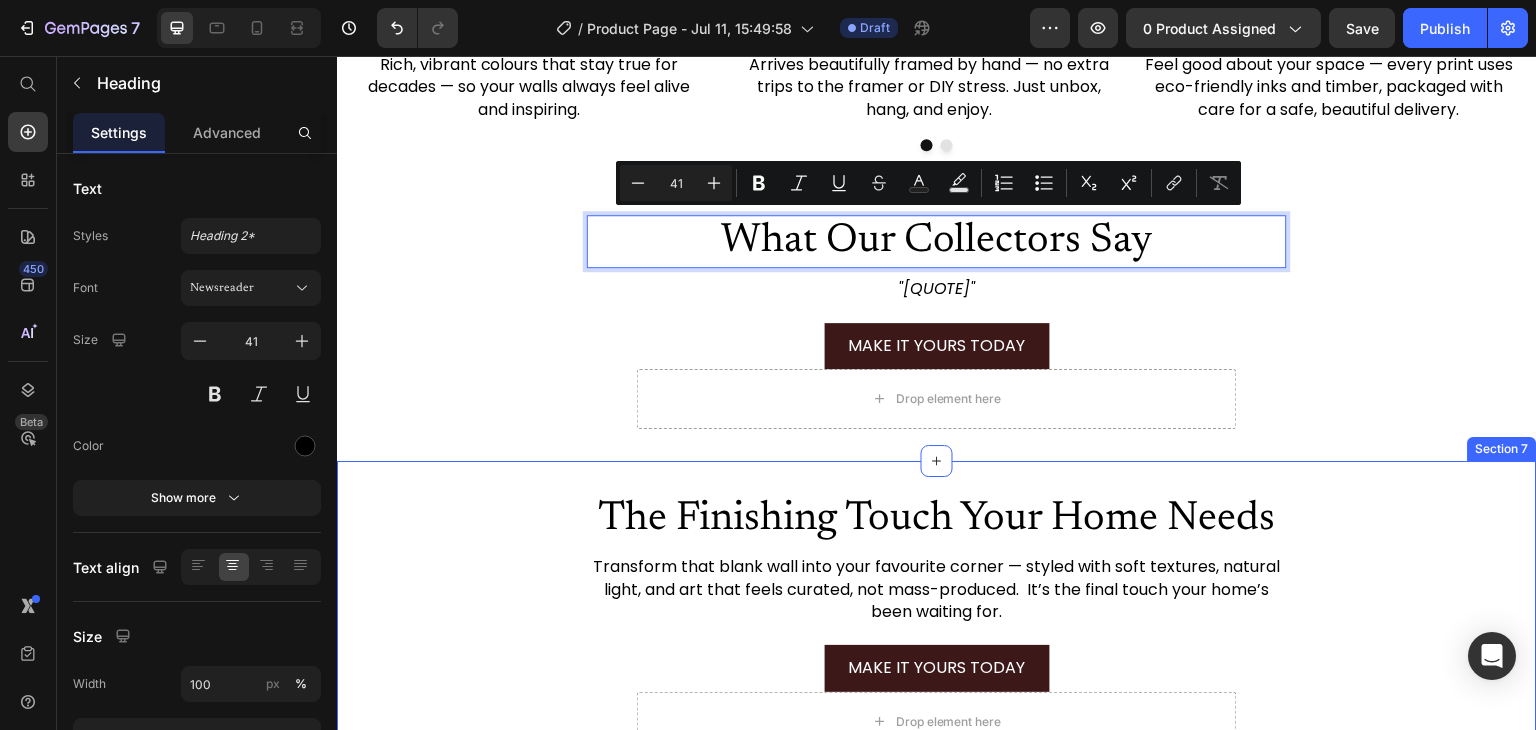 click on "The Finishing Touch Your Home Needs Heading Transform that blank wall into your favourite corner — styled with soft textures, natural light, and art that feels curated, not mass-produced.  It’s the final touch your home’s been waiting for. Text Block MAKE IT YOURS TODAY Add to Cart
Drop element here Product Row Section 7" at bounding box center (937, 622) 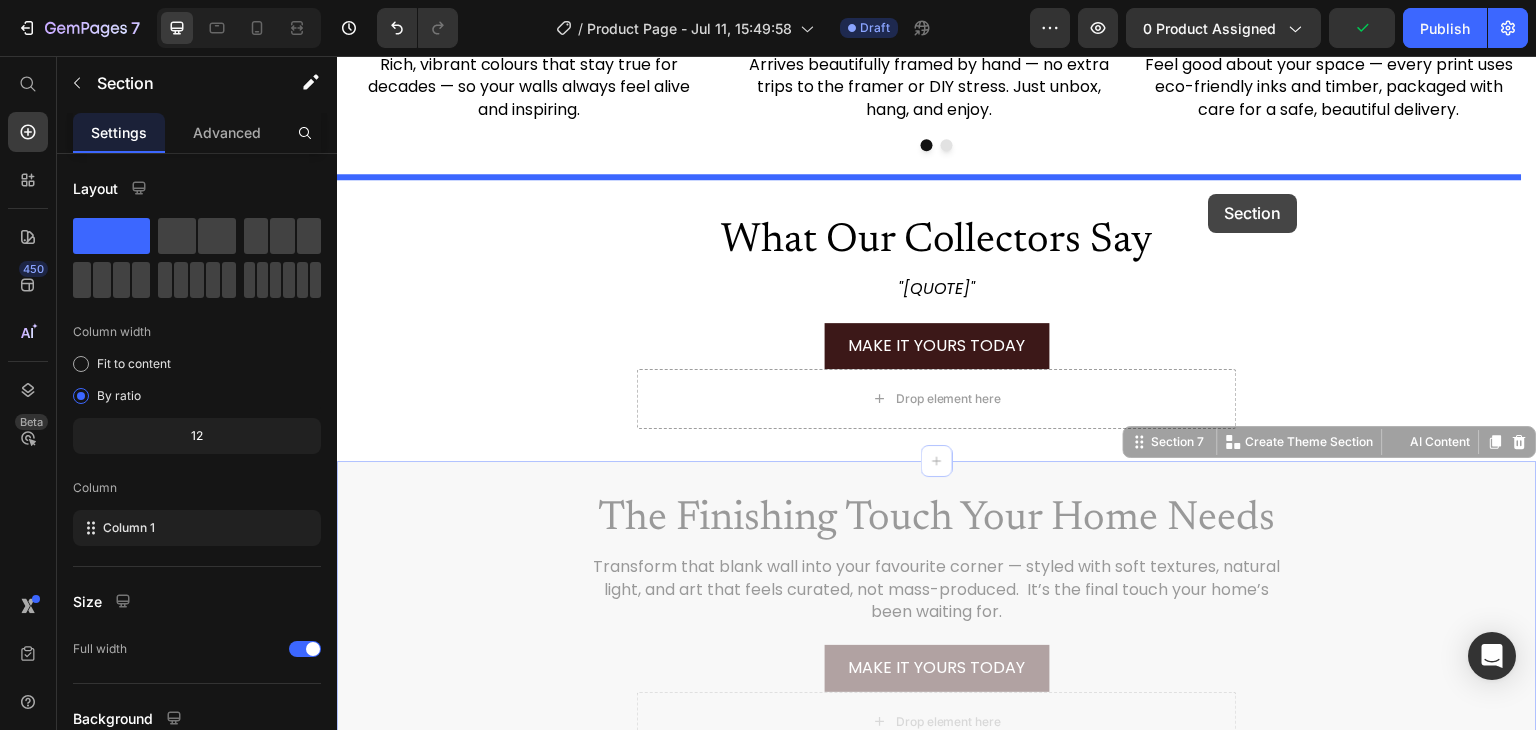 drag, startPoint x: 1171, startPoint y: 455, endPoint x: 1210, endPoint y: 194, distance: 263.8977 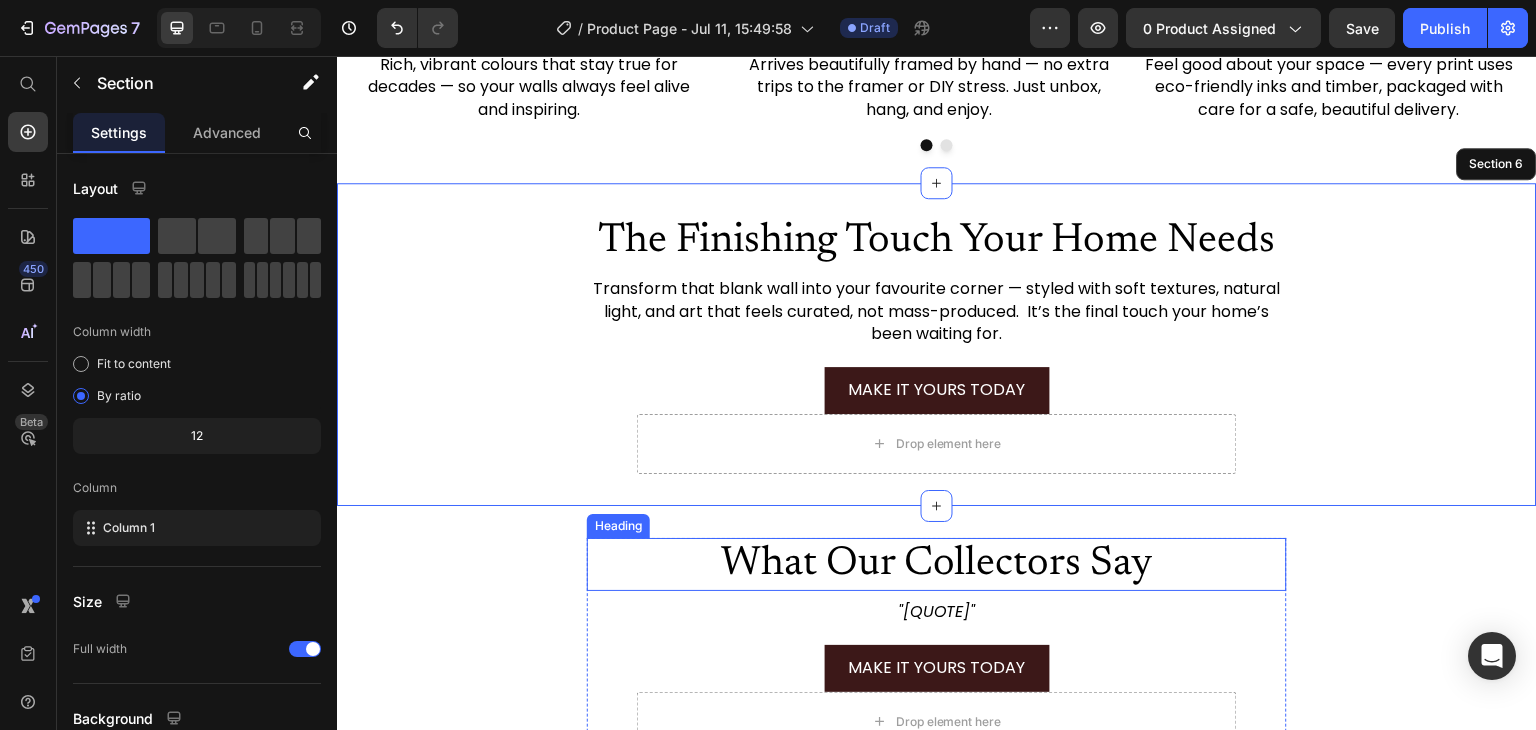 scroll, scrollTop: 3398, scrollLeft: 0, axis: vertical 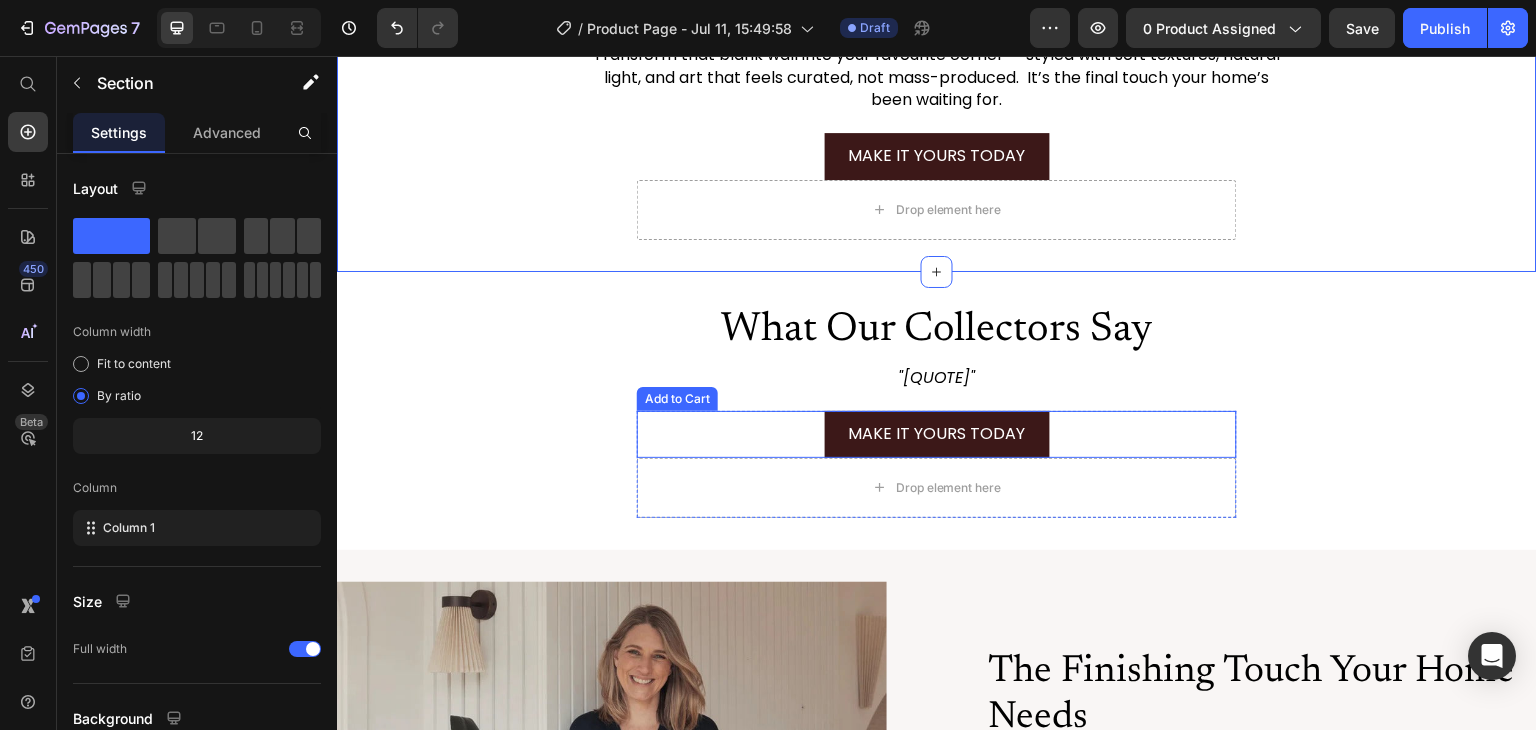click on "MAKE IT YOURS TODAY Add to Cart" at bounding box center (937, 434) 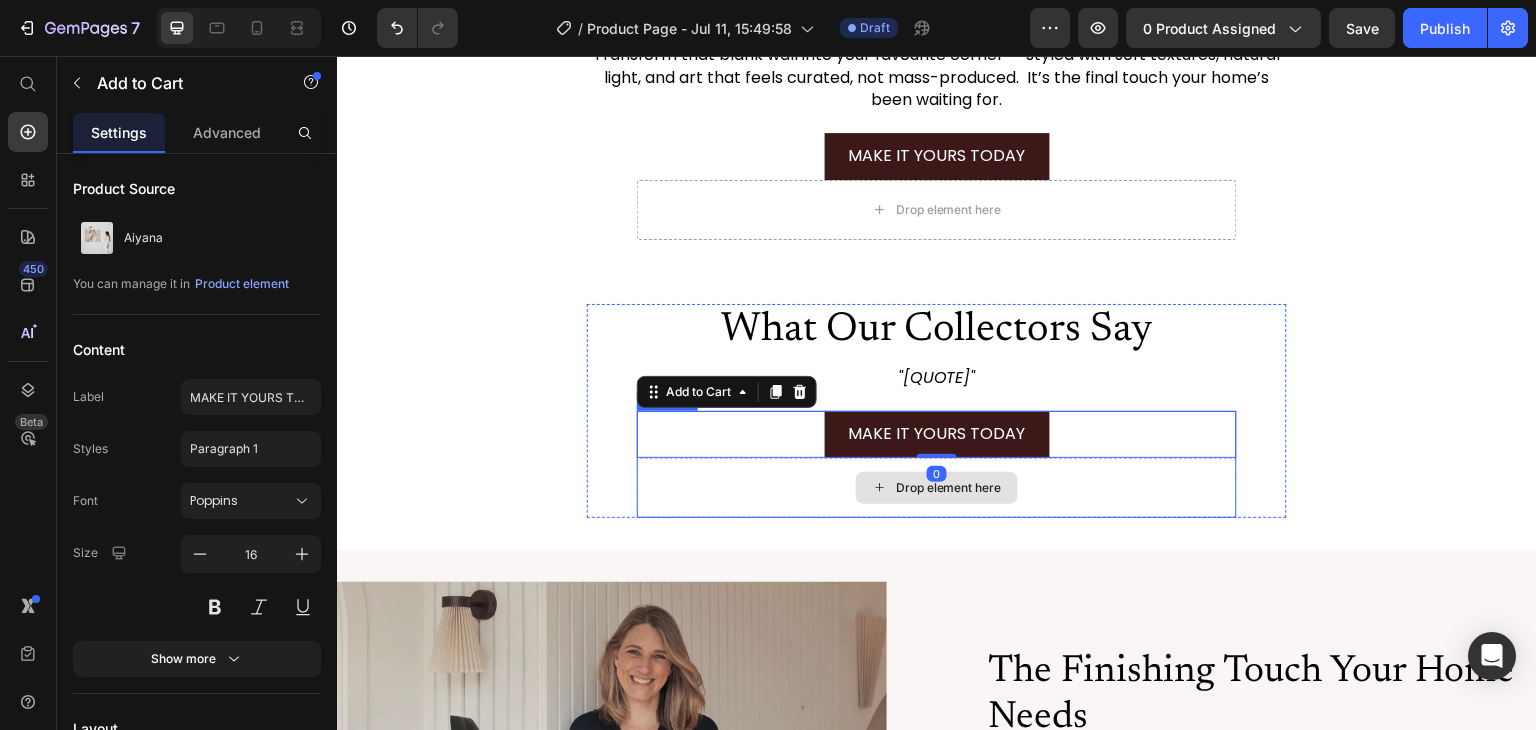 click on "Drop element here" at bounding box center [937, 488] 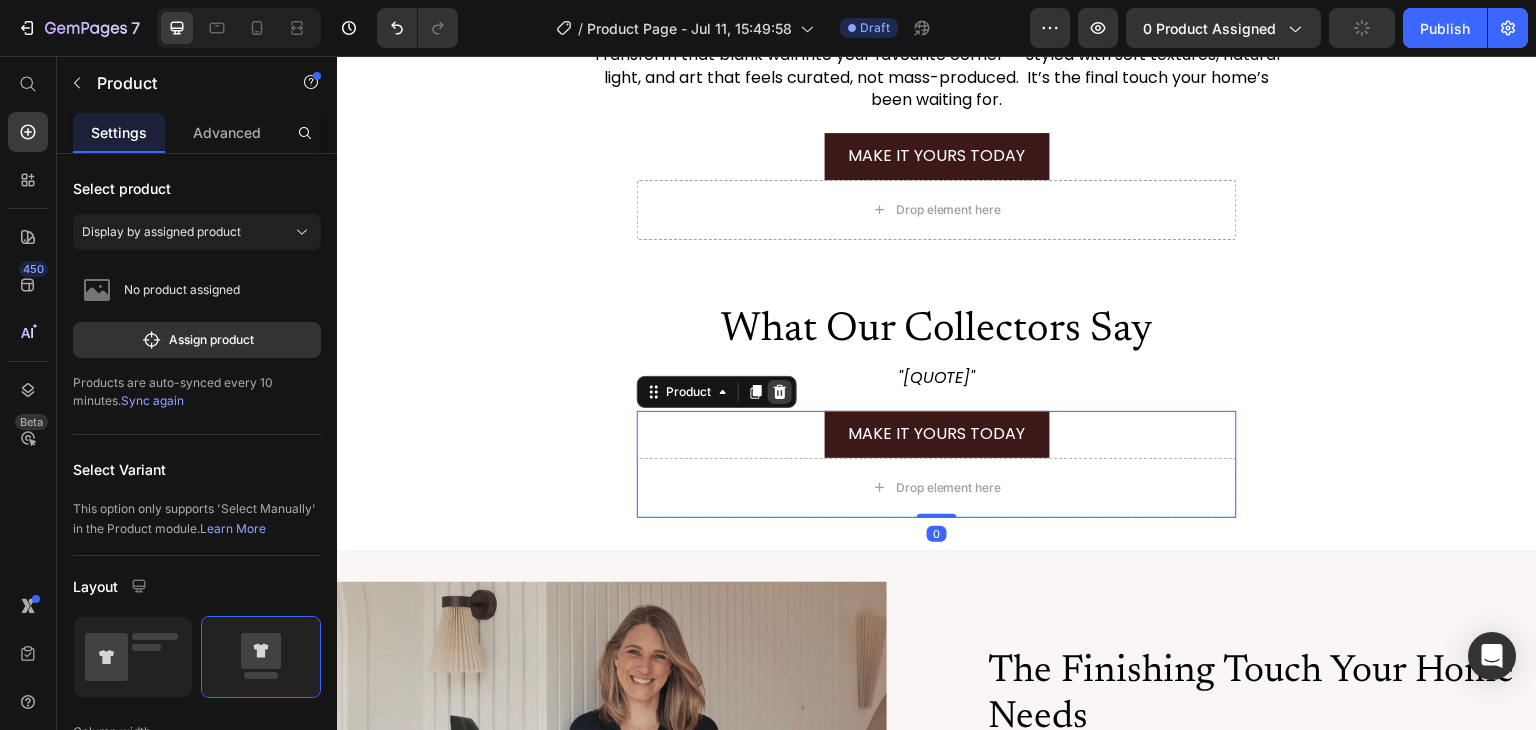 click 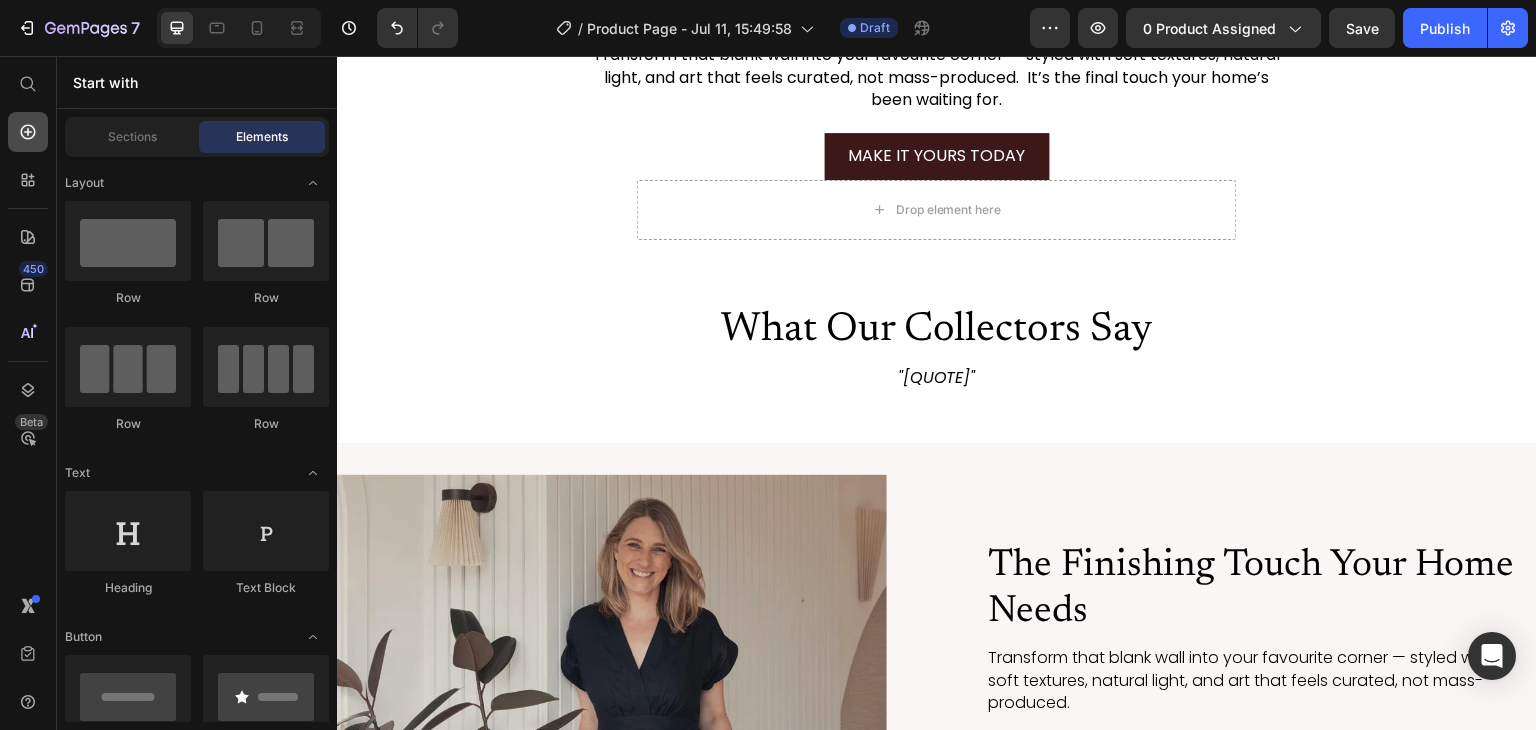 click 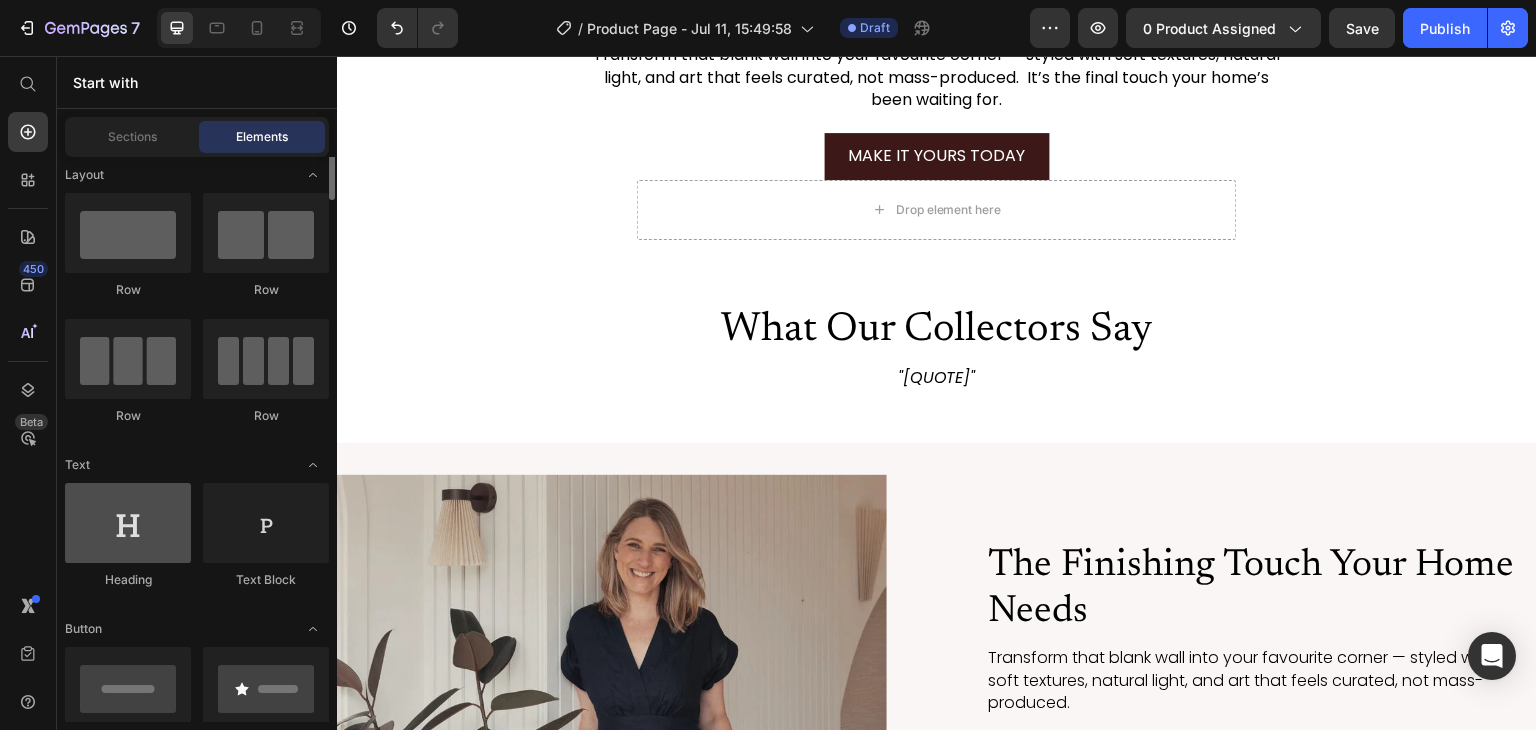 scroll, scrollTop: 0, scrollLeft: 0, axis: both 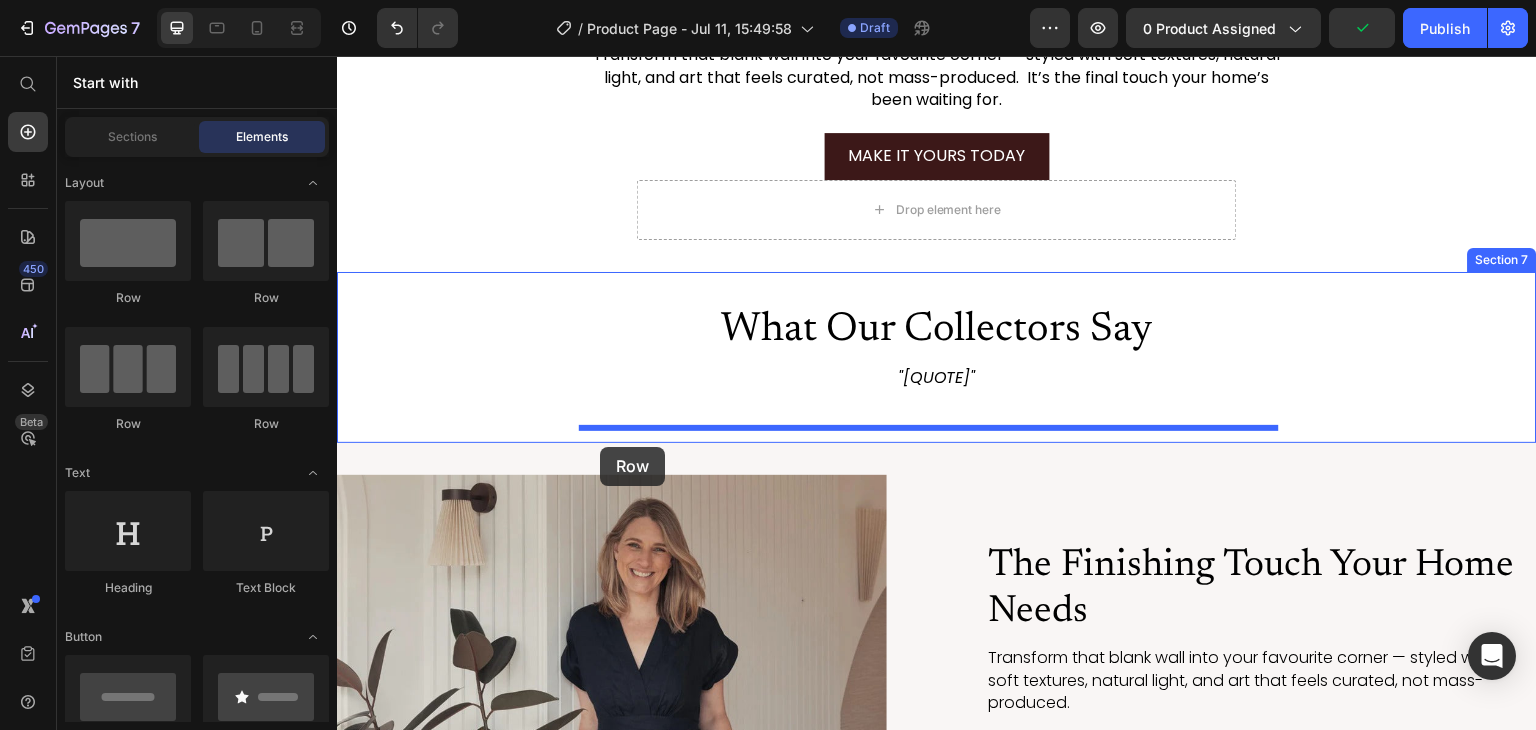 drag, startPoint x: 480, startPoint y: 421, endPoint x: 600, endPoint y: 447, distance: 122.78436 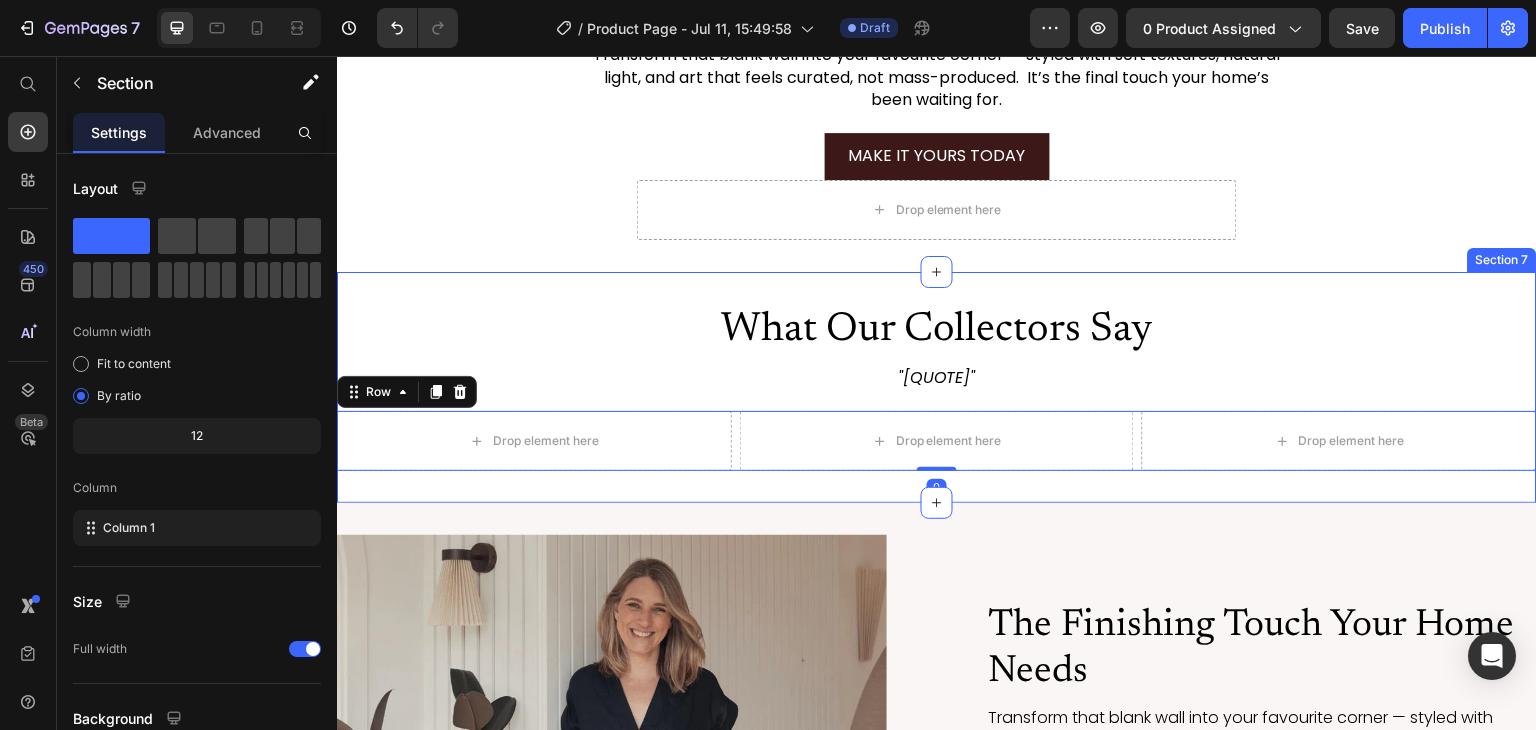 click on "What Our Collectors Say Heading "Absolutely LOVE our Bella Eve print — the colours are stunning, and it looks just like an original. So calming, so elegant. We’ve already ordered a second one!" Text Block Row
Drop element here
Drop element here
Drop element here Row   0 Section 7" at bounding box center (937, 388) 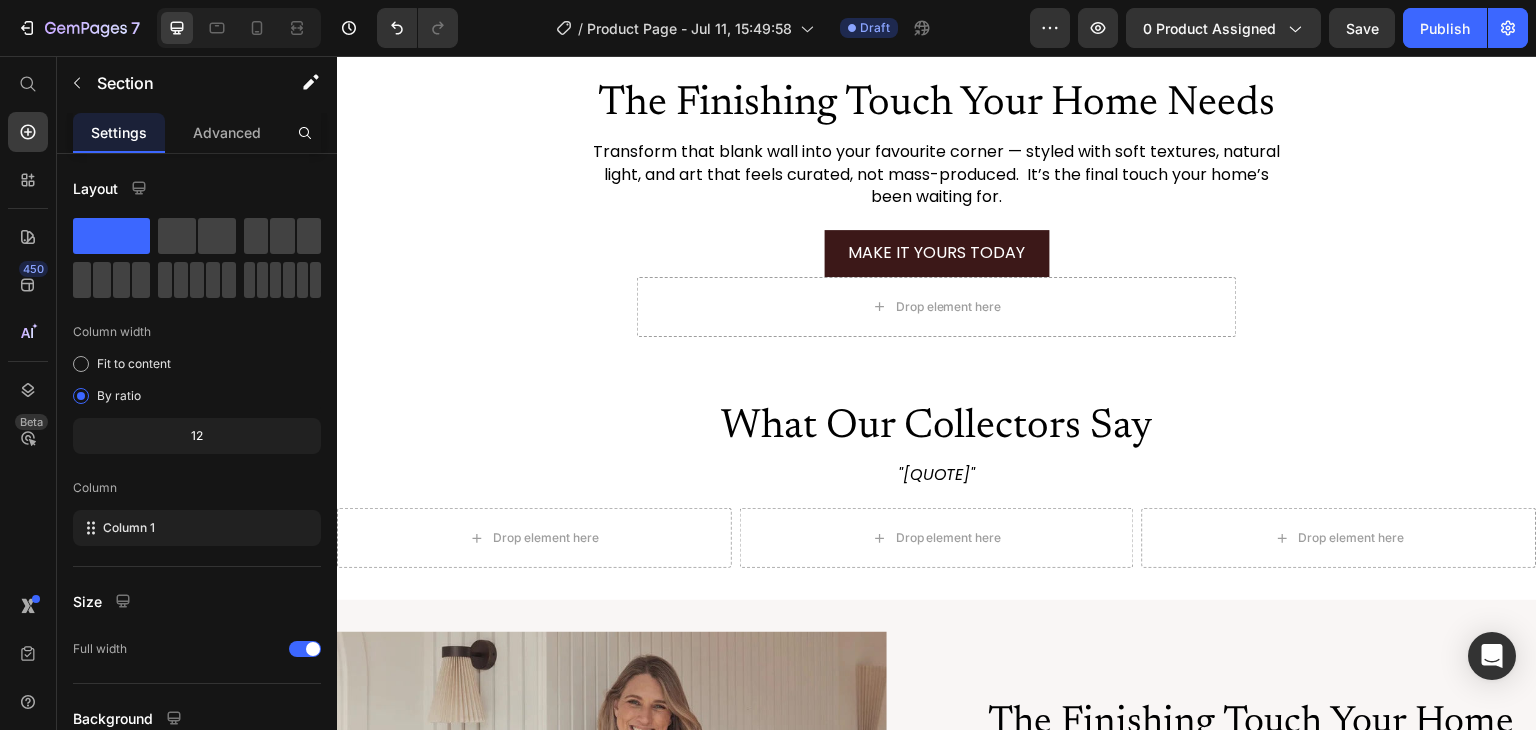 scroll, scrollTop: 3350, scrollLeft: 0, axis: vertical 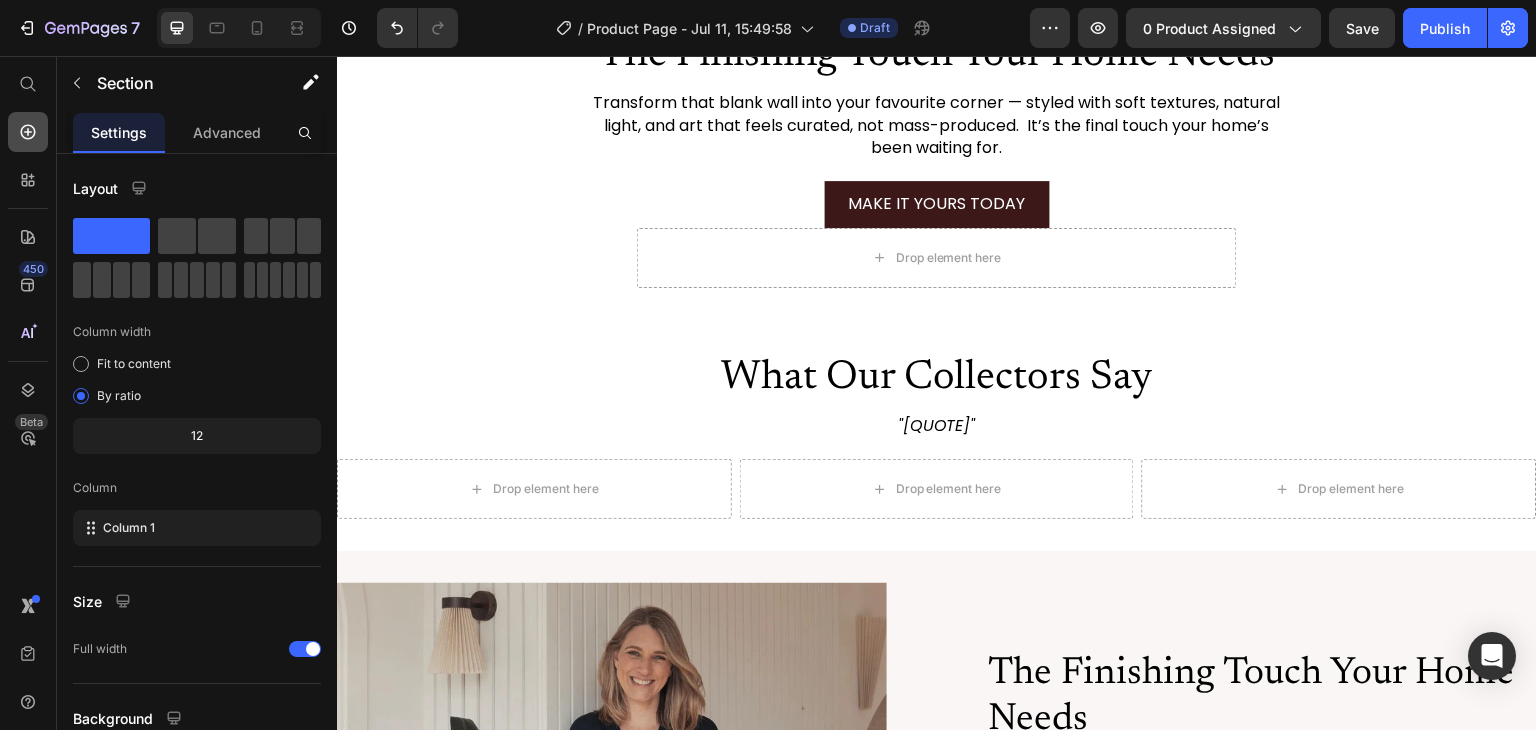 click 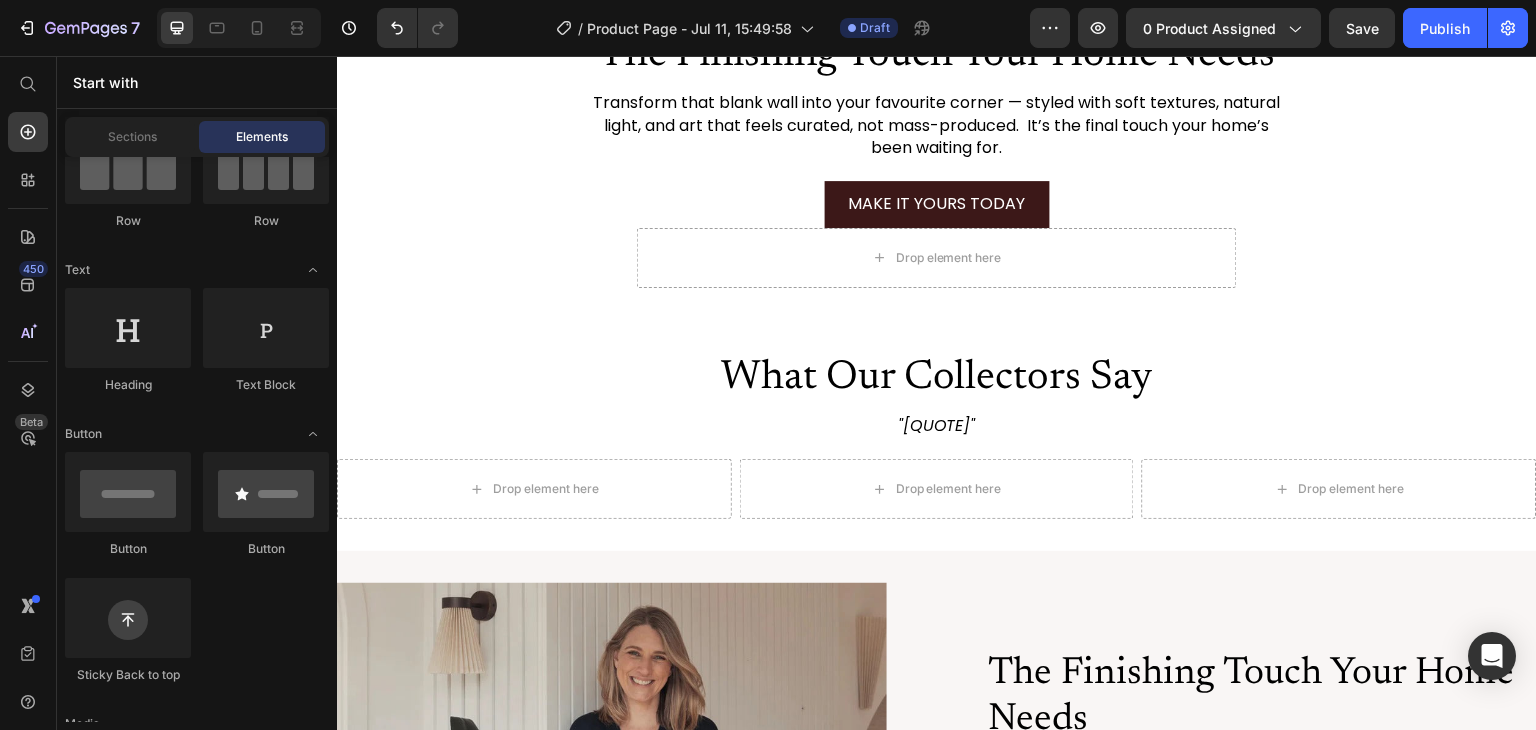 scroll, scrollTop: 0, scrollLeft: 0, axis: both 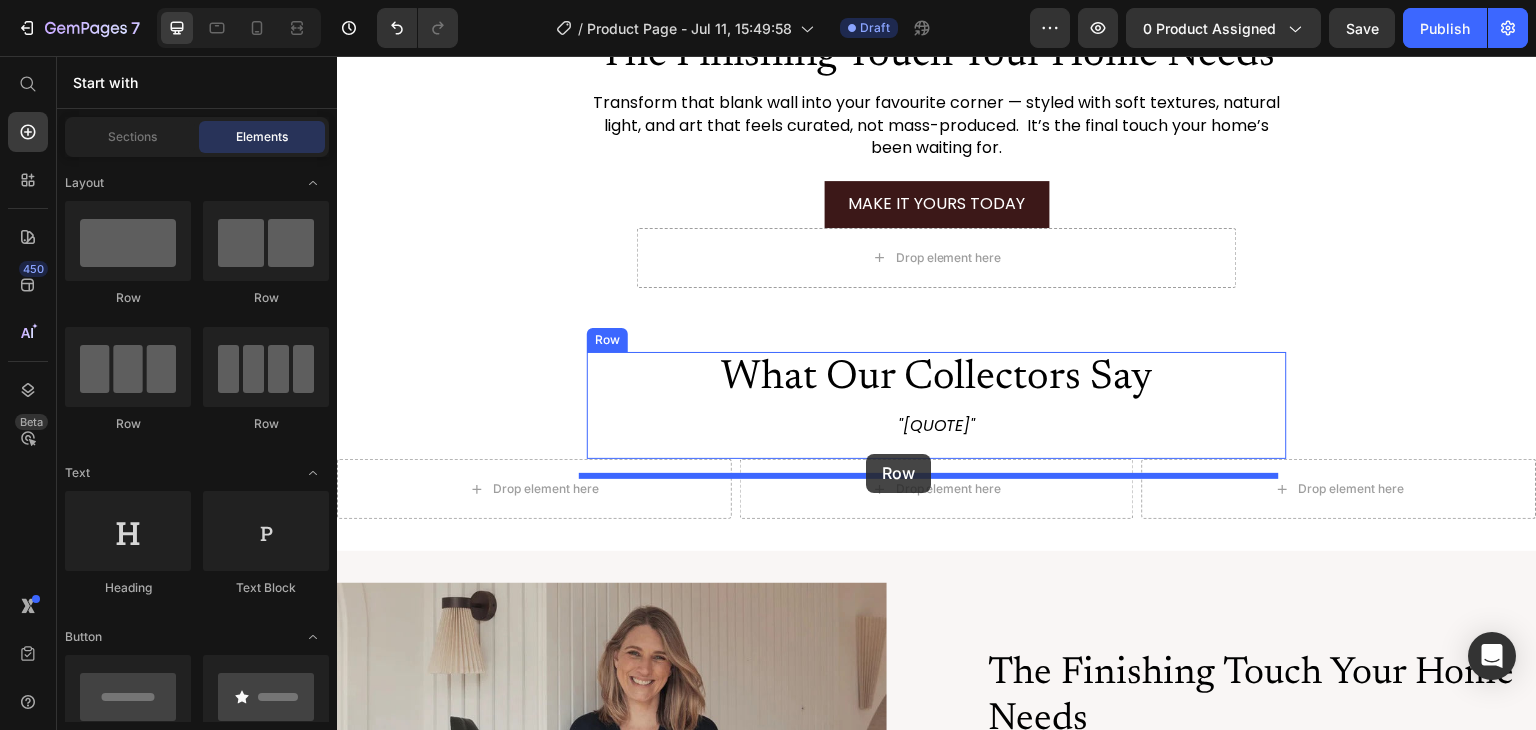 drag, startPoint x: 562, startPoint y: 315, endPoint x: 866, endPoint y: 454, distance: 334.27084 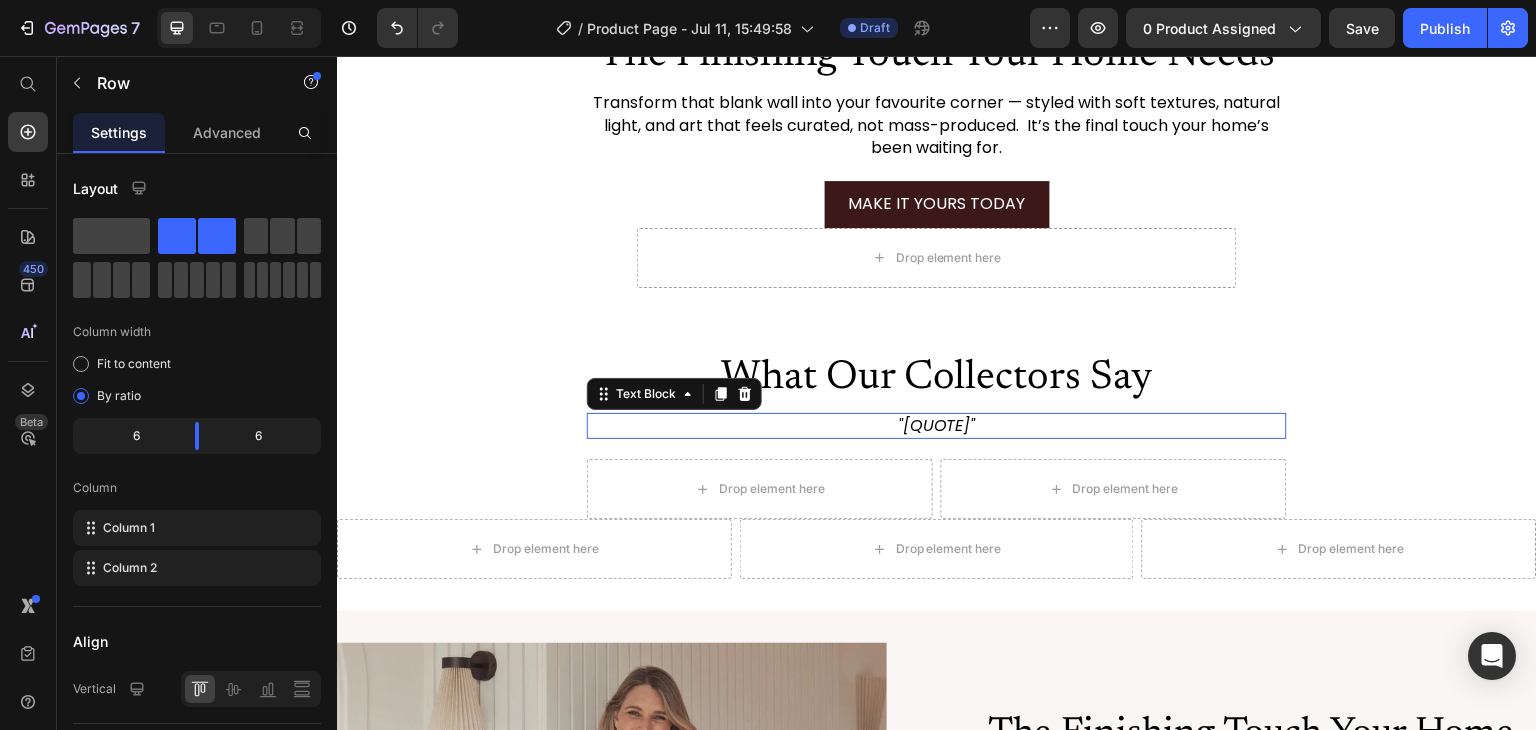 click on ""Absolutely LOVE our Bella Eve print — the colours are stunning, and it looks just like an original. So calming, so elegant. We’ve already ordered a second one!"" at bounding box center (937, 426) 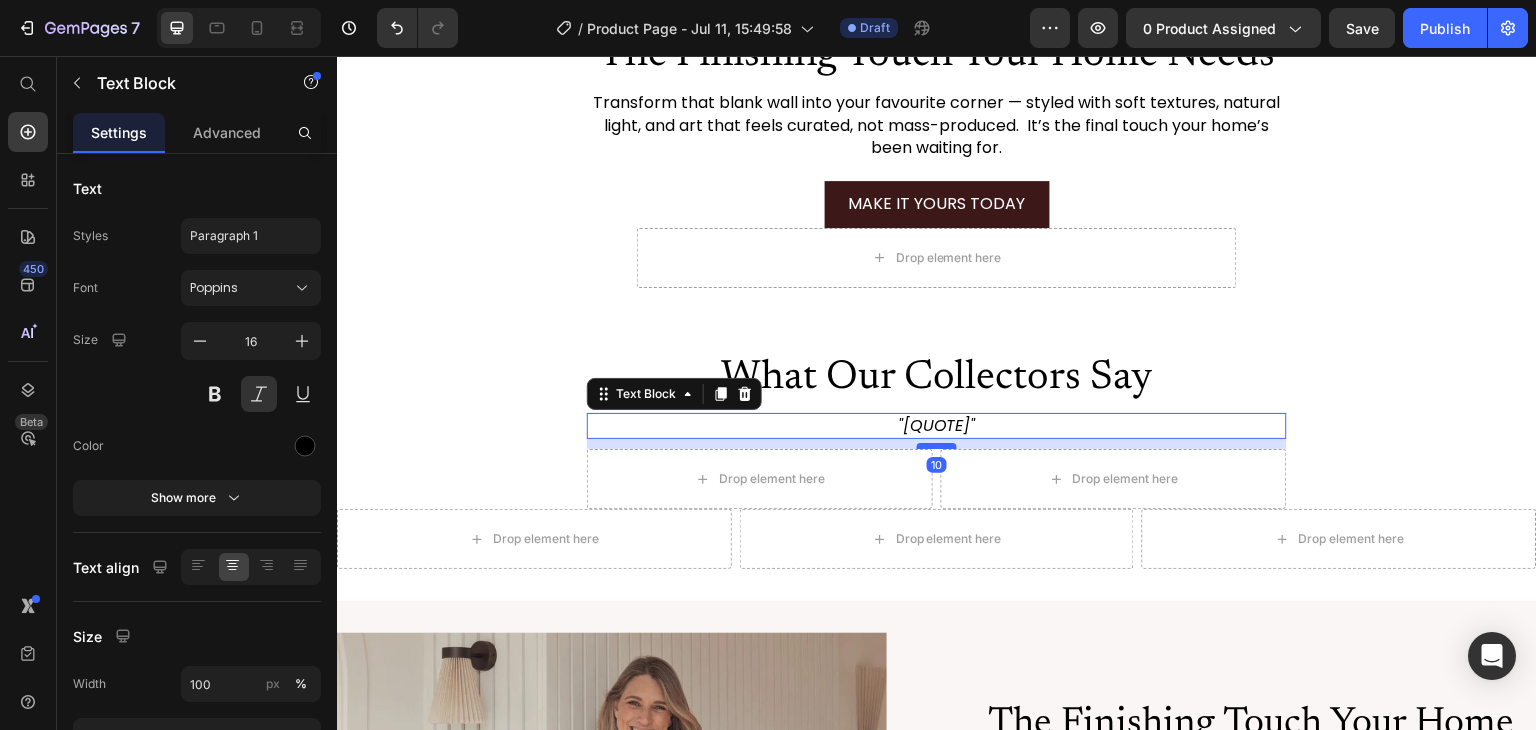 drag, startPoint x: 923, startPoint y: 472, endPoint x: 926, endPoint y: 462, distance: 10.440307 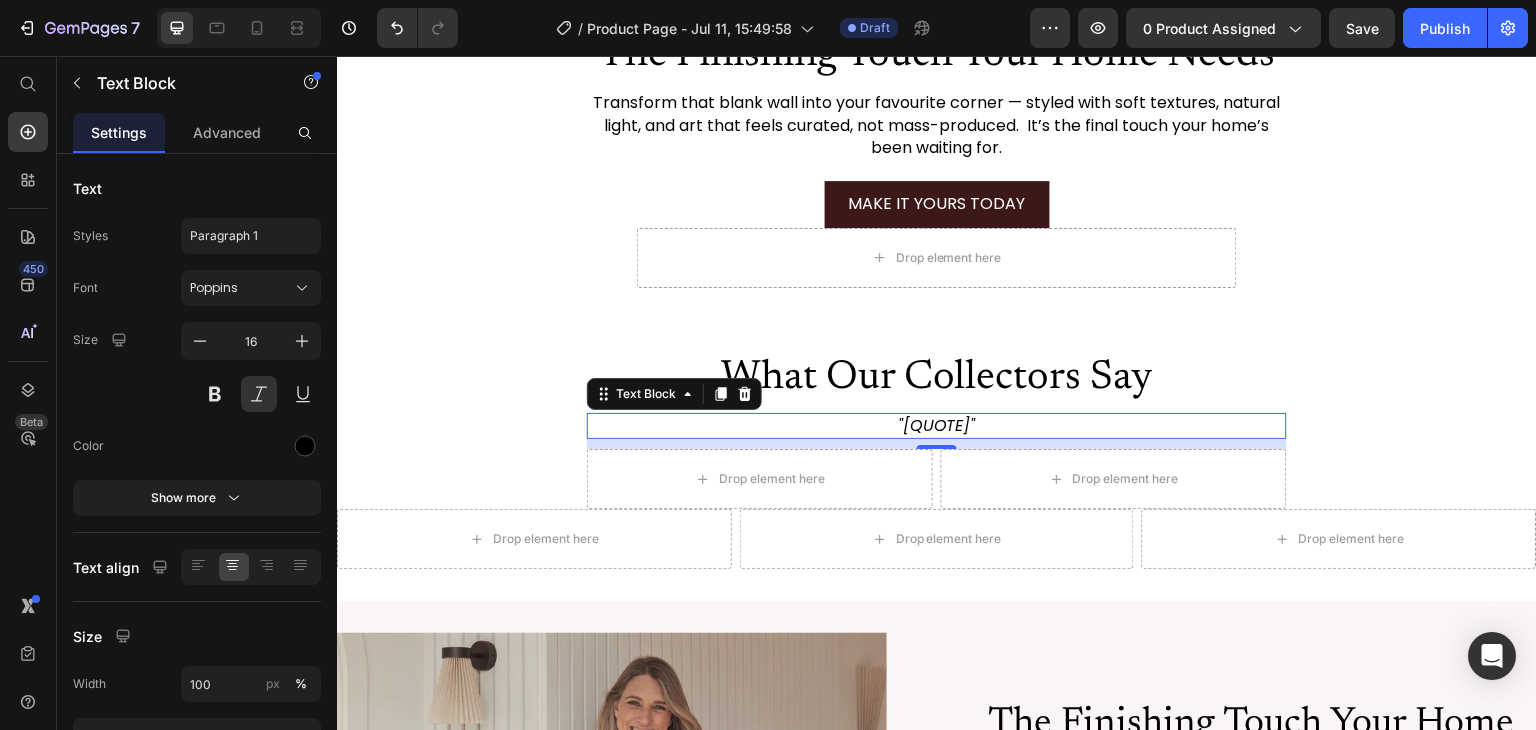 click on "450 Beta" at bounding box center (28, 325) 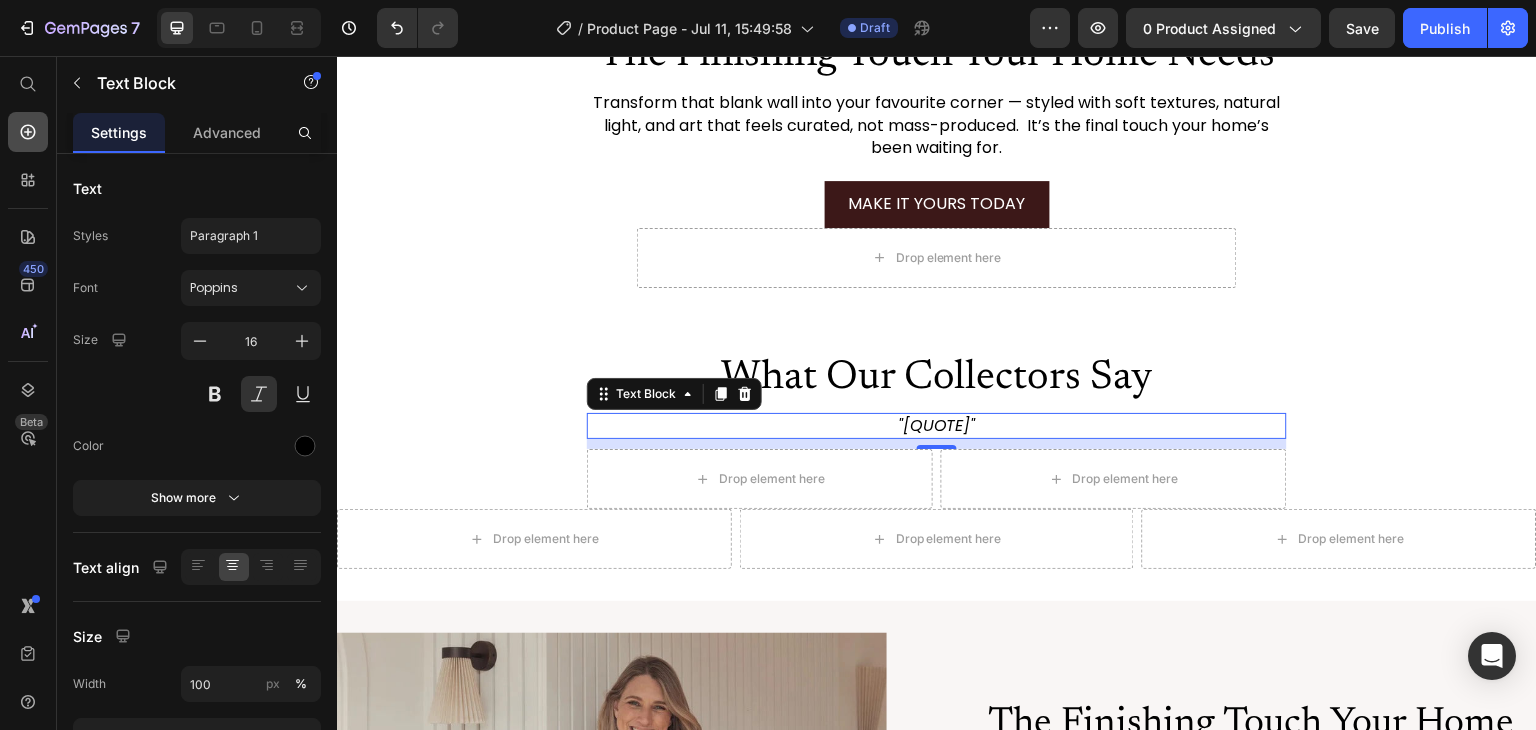 click 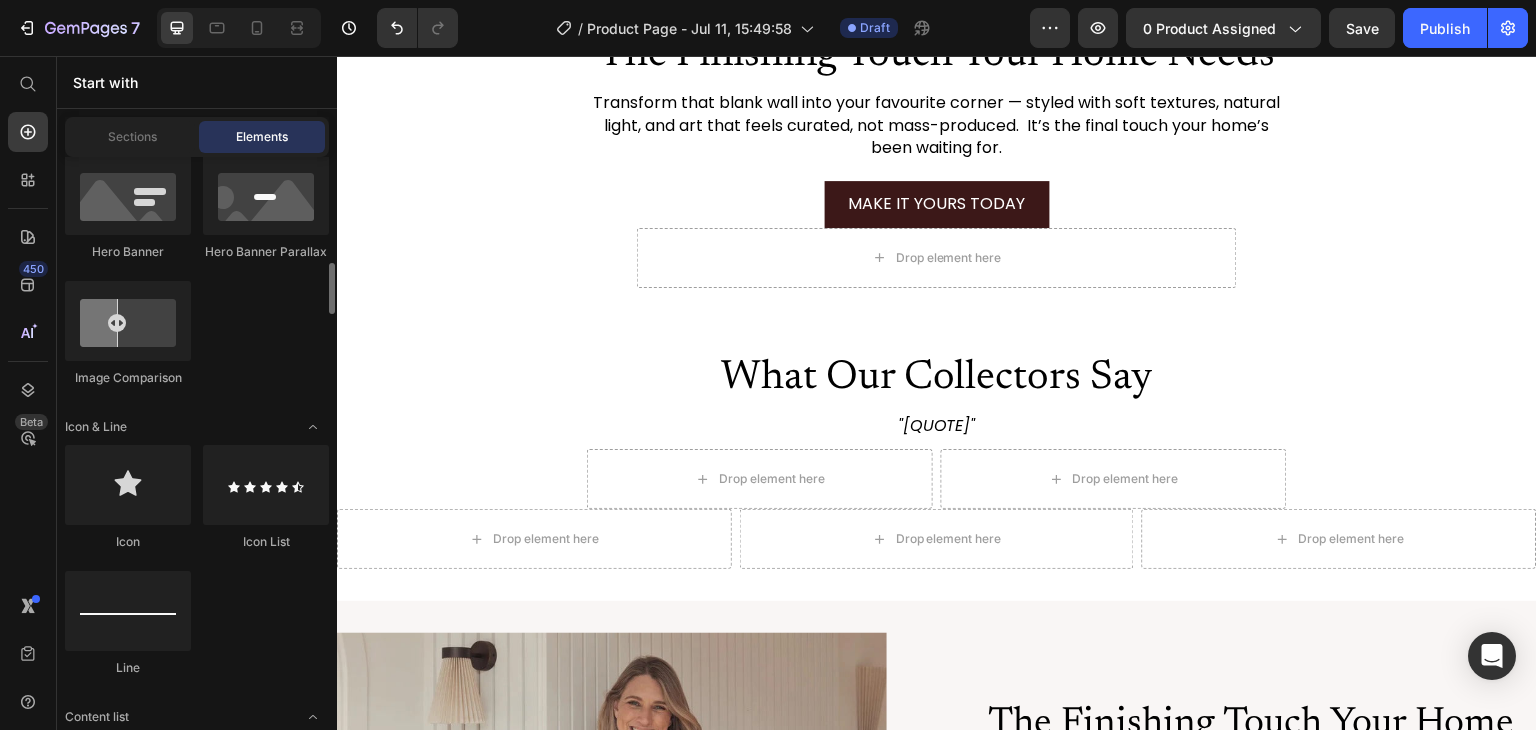 scroll, scrollTop: 1176, scrollLeft: 0, axis: vertical 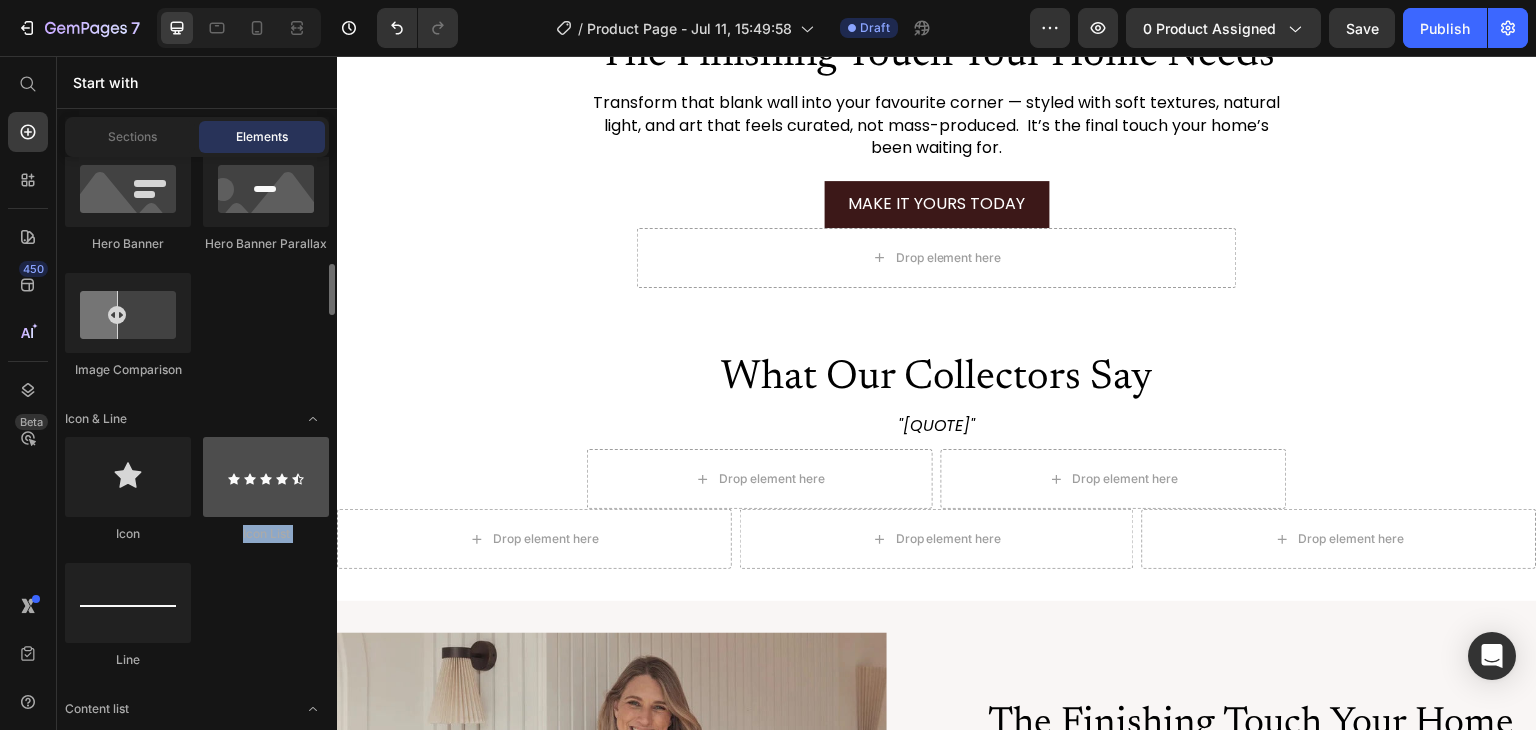 drag, startPoint x: 200, startPoint y: 576, endPoint x: 244, endPoint y: 477, distance: 108.33743 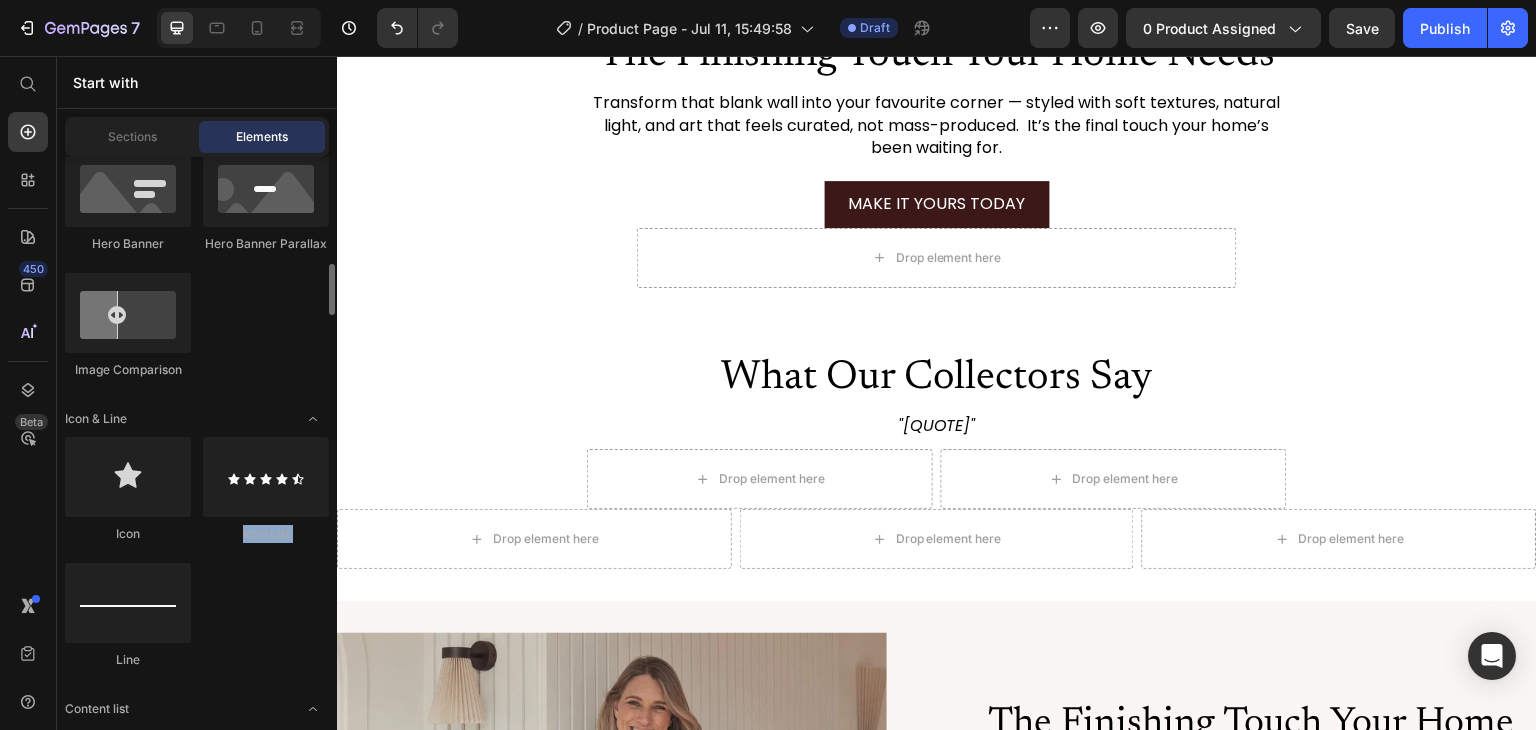 click on "Icon
Icon List
Line" 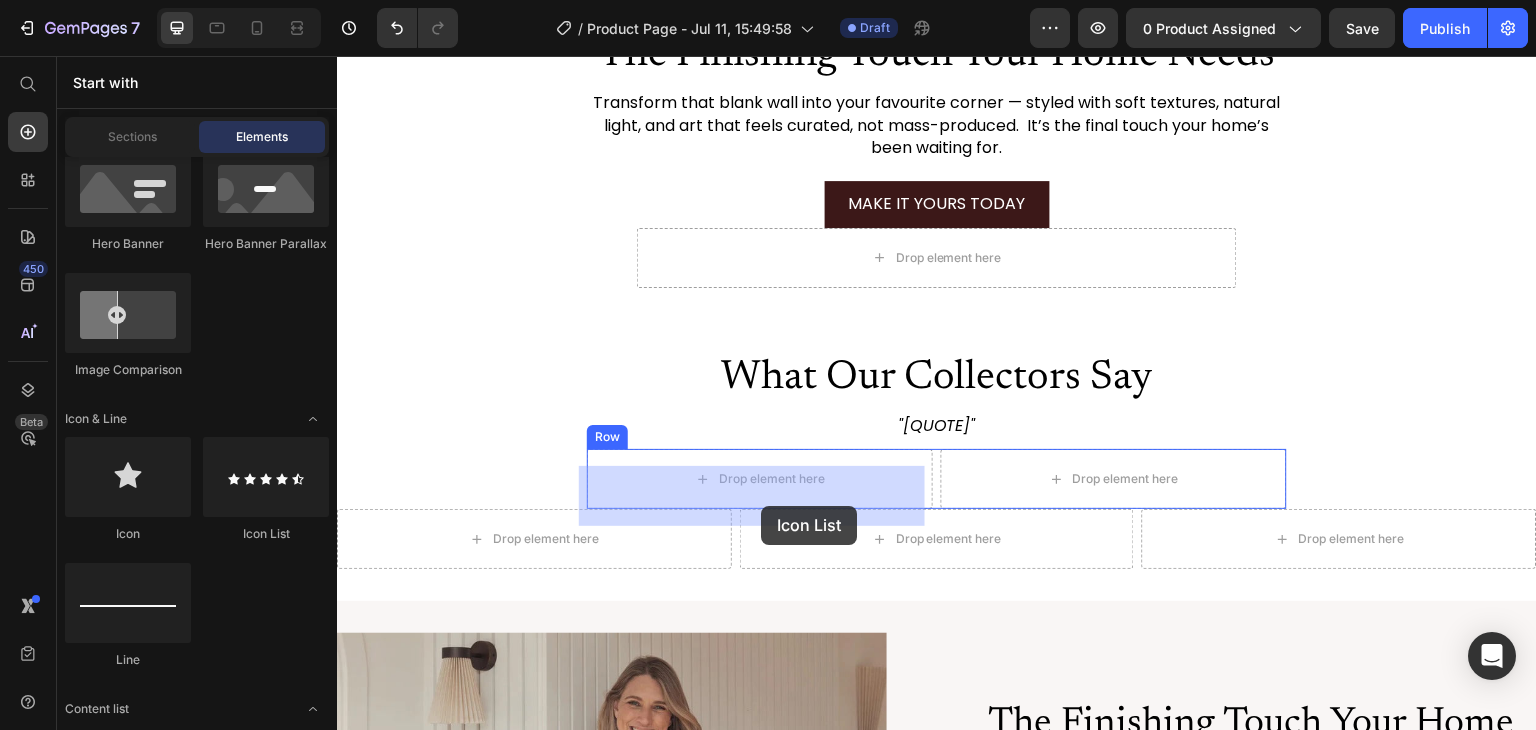 drag, startPoint x: 610, startPoint y: 509, endPoint x: 761, endPoint y: 506, distance: 151.0298 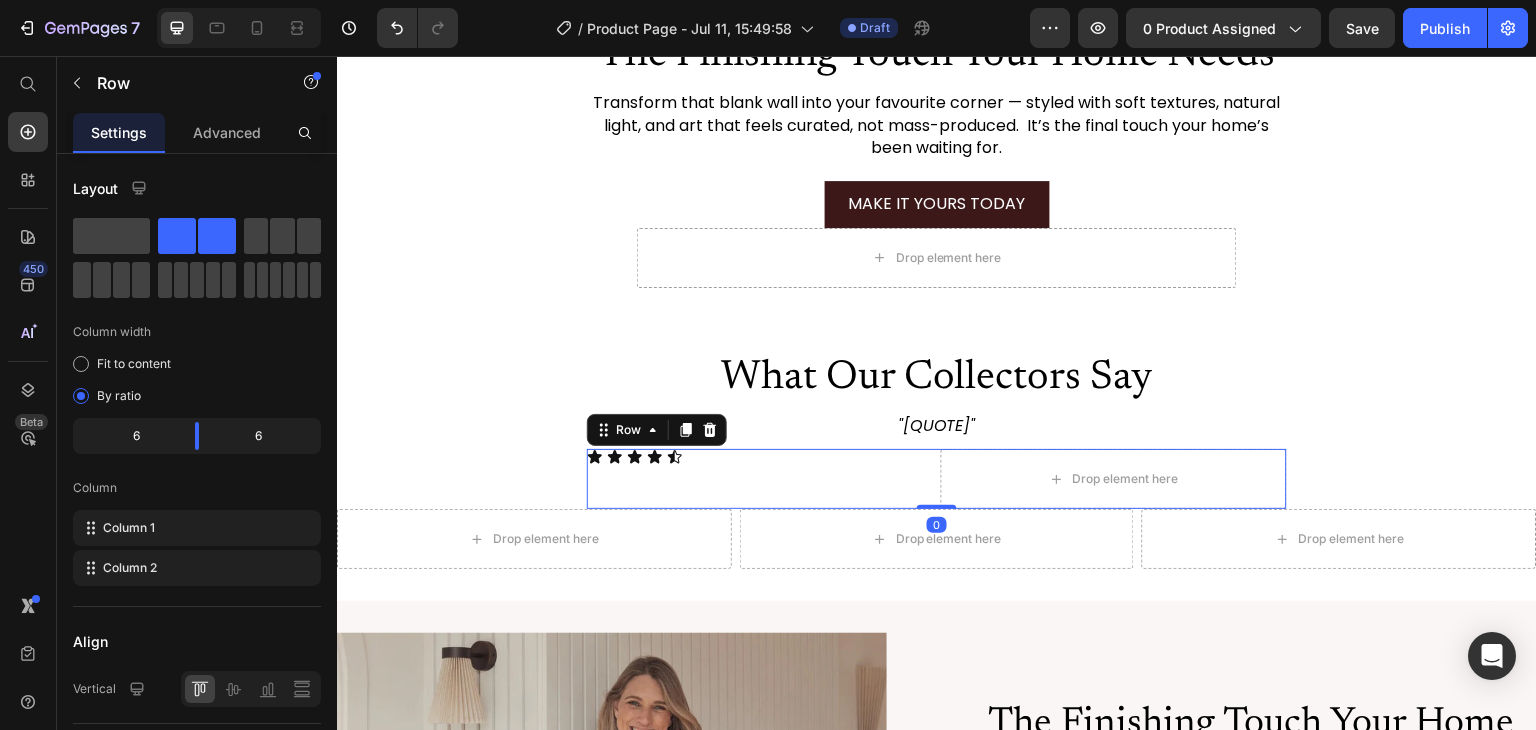 click on "Icon Icon Icon Icon Icon Icon List" at bounding box center (760, 479) 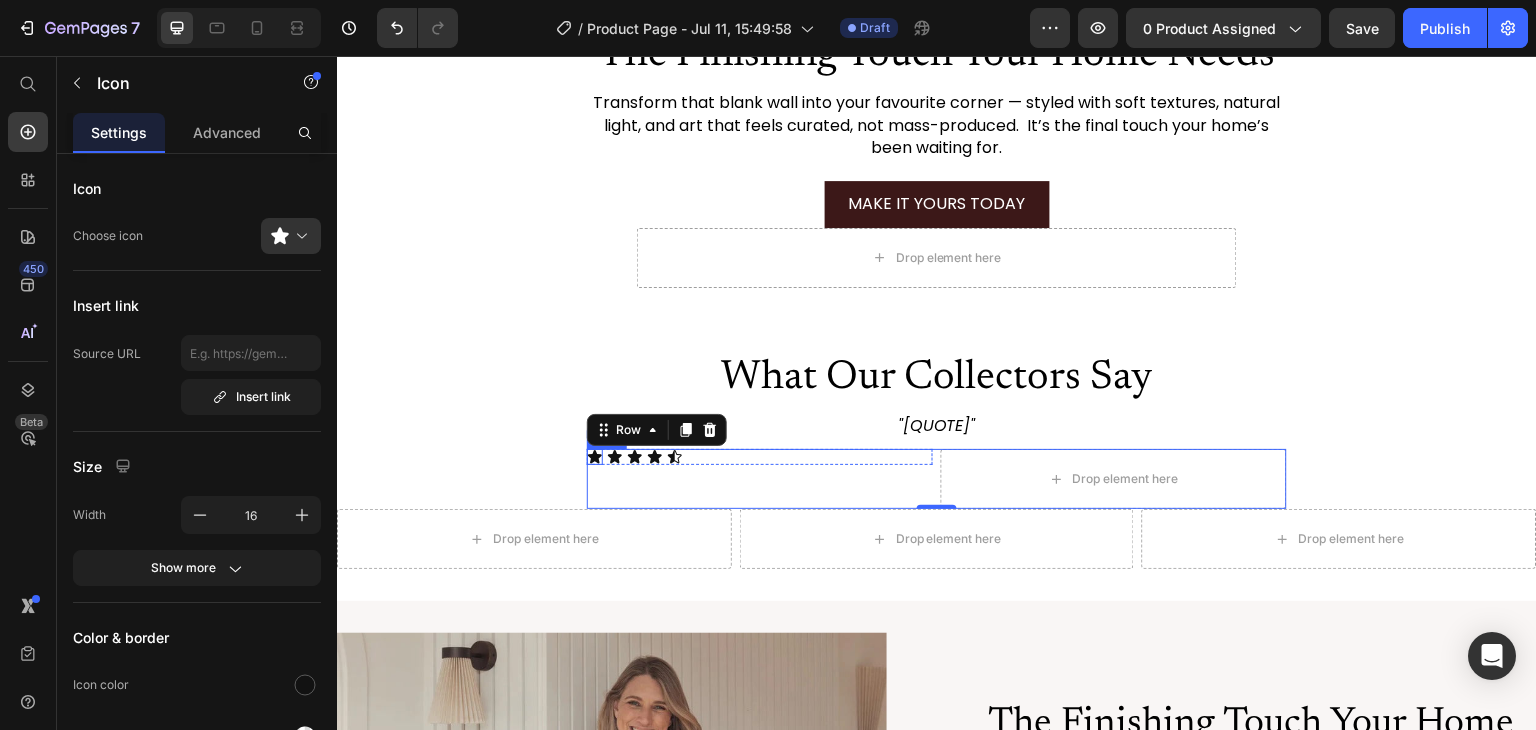 click 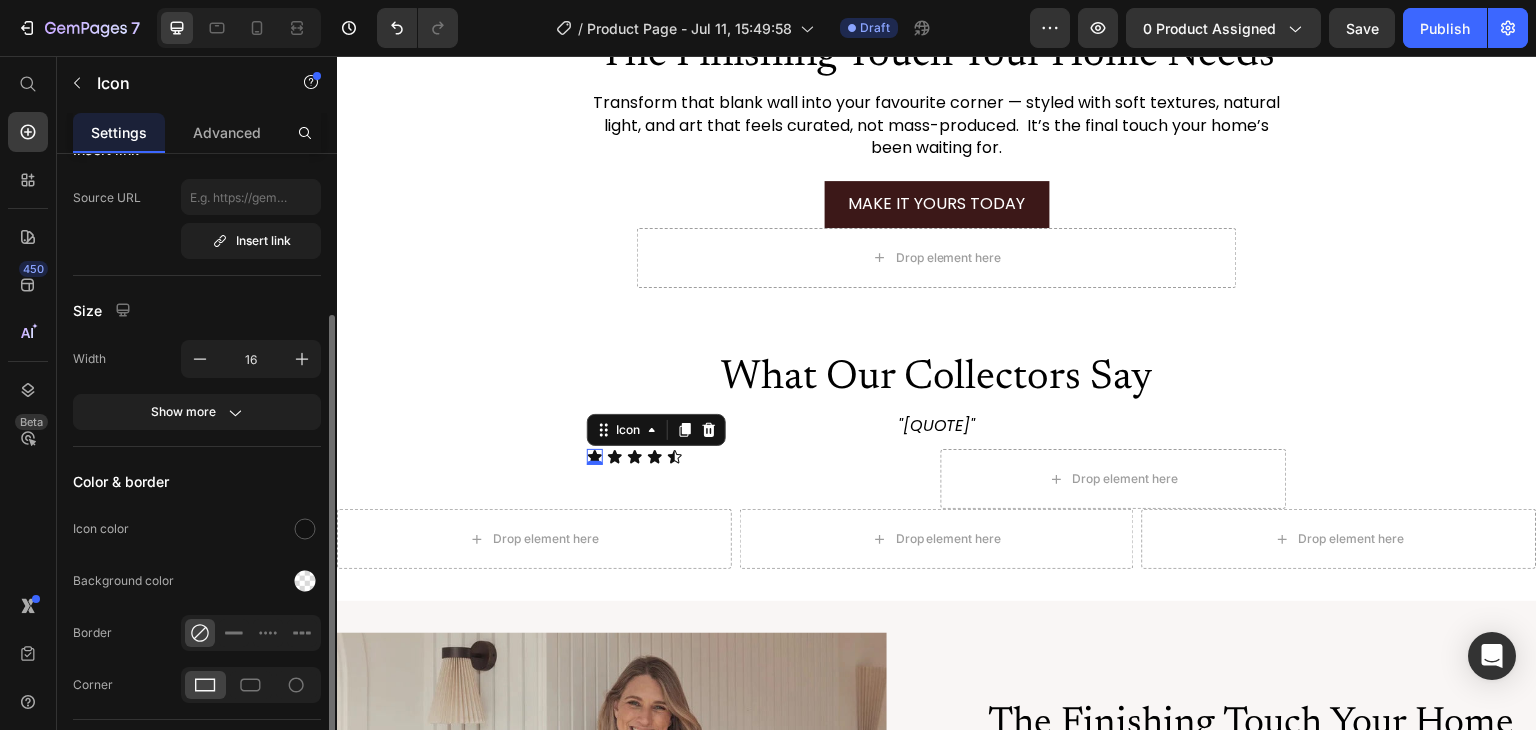 scroll, scrollTop: 227, scrollLeft: 0, axis: vertical 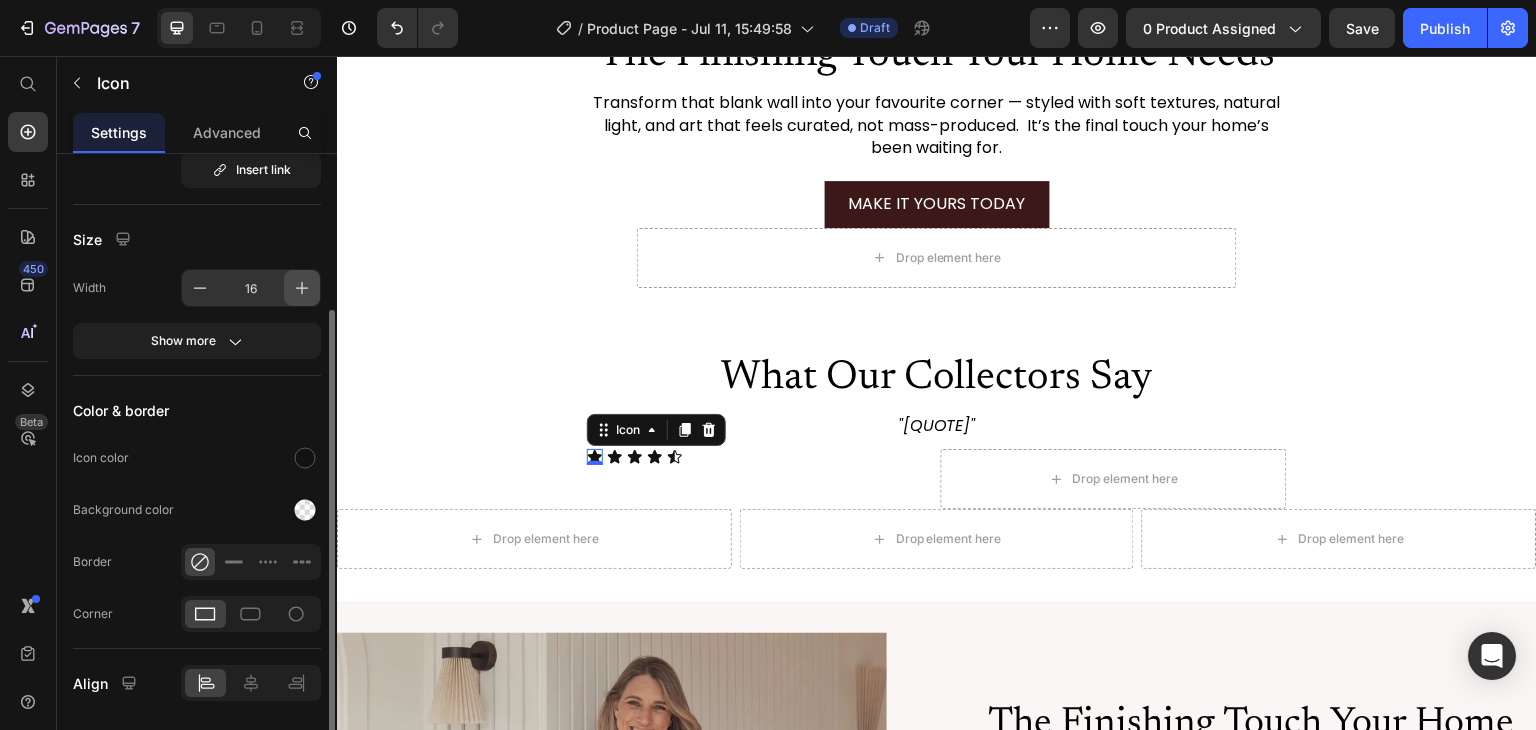 click at bounding box center [302, 288] 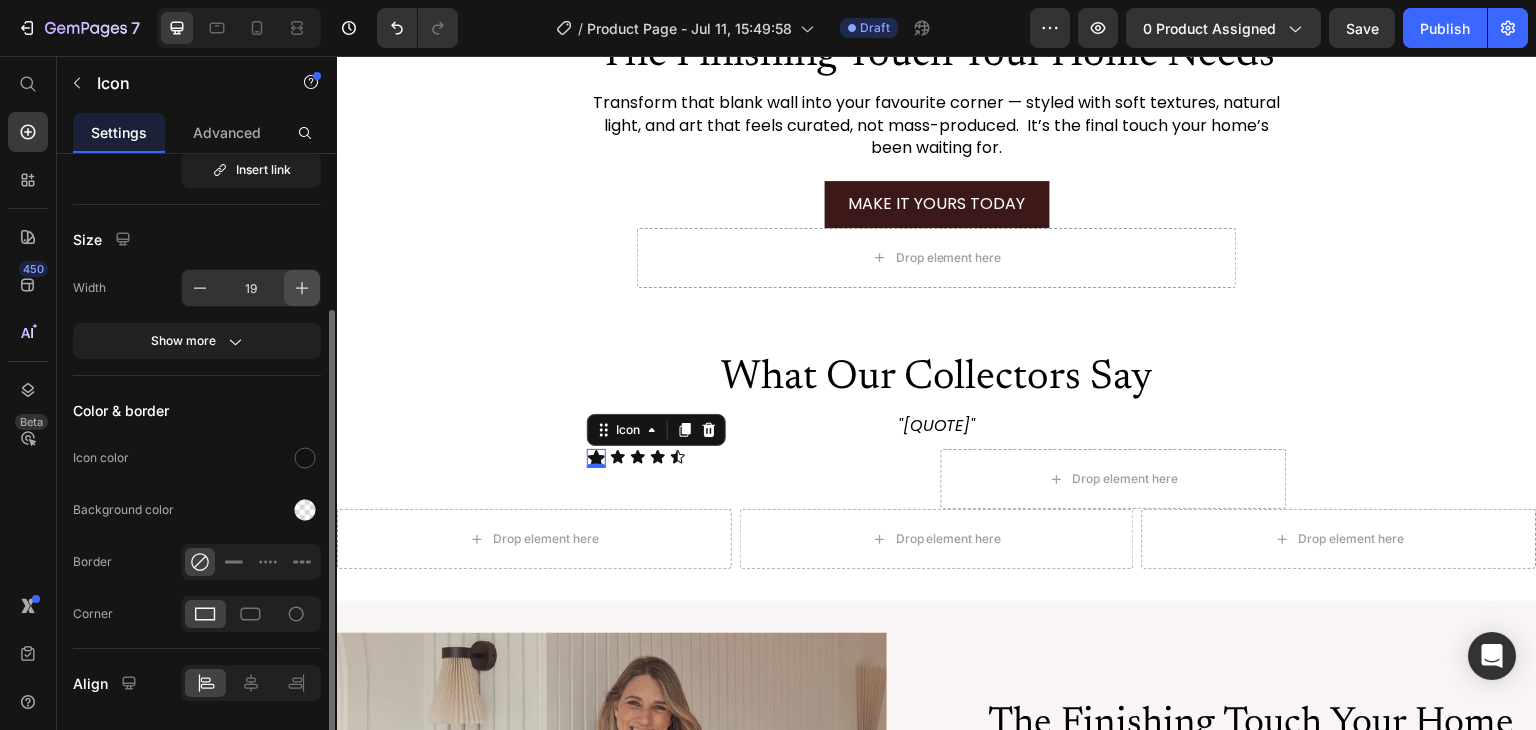 click at bounding box center [302, 288] 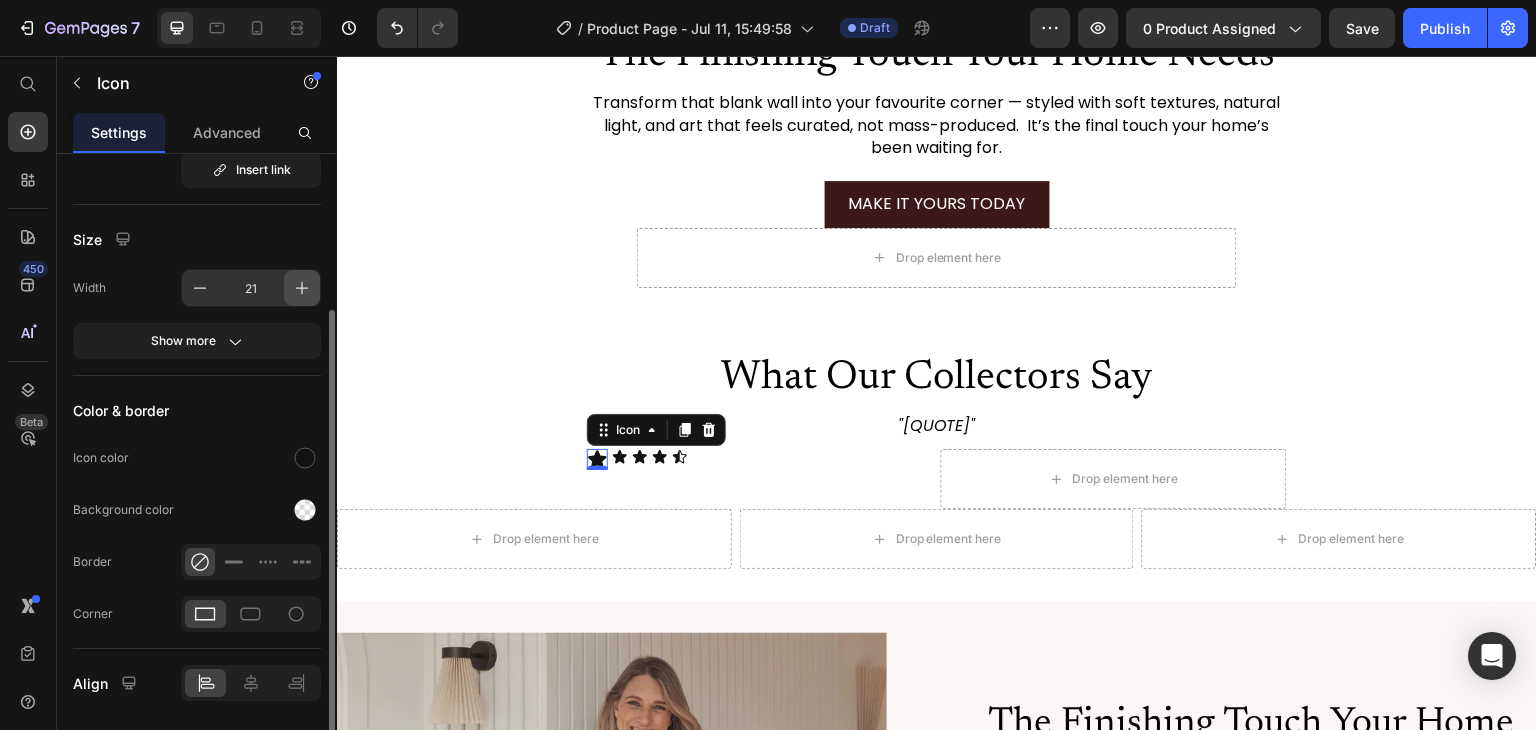 click at bounding box center (302, 288) 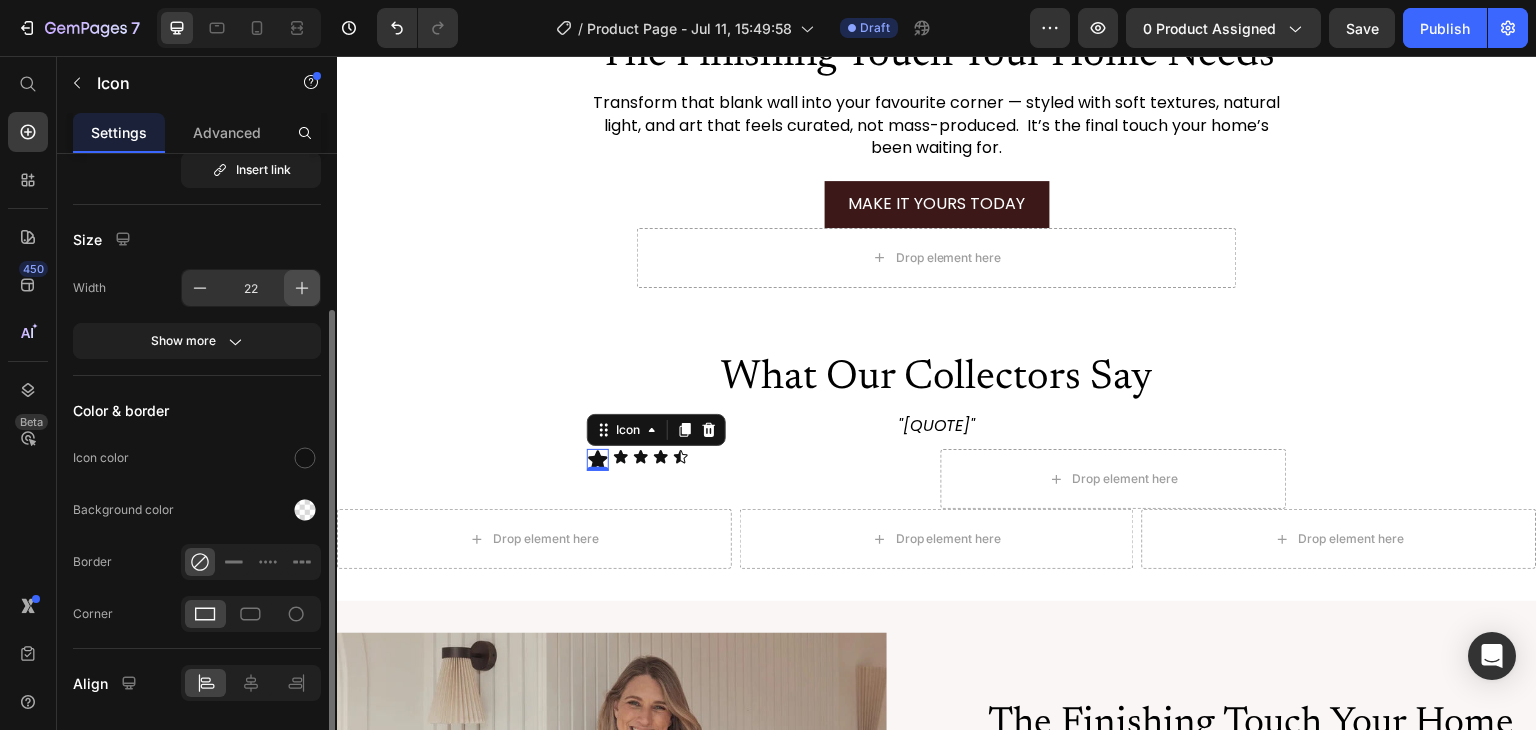 type 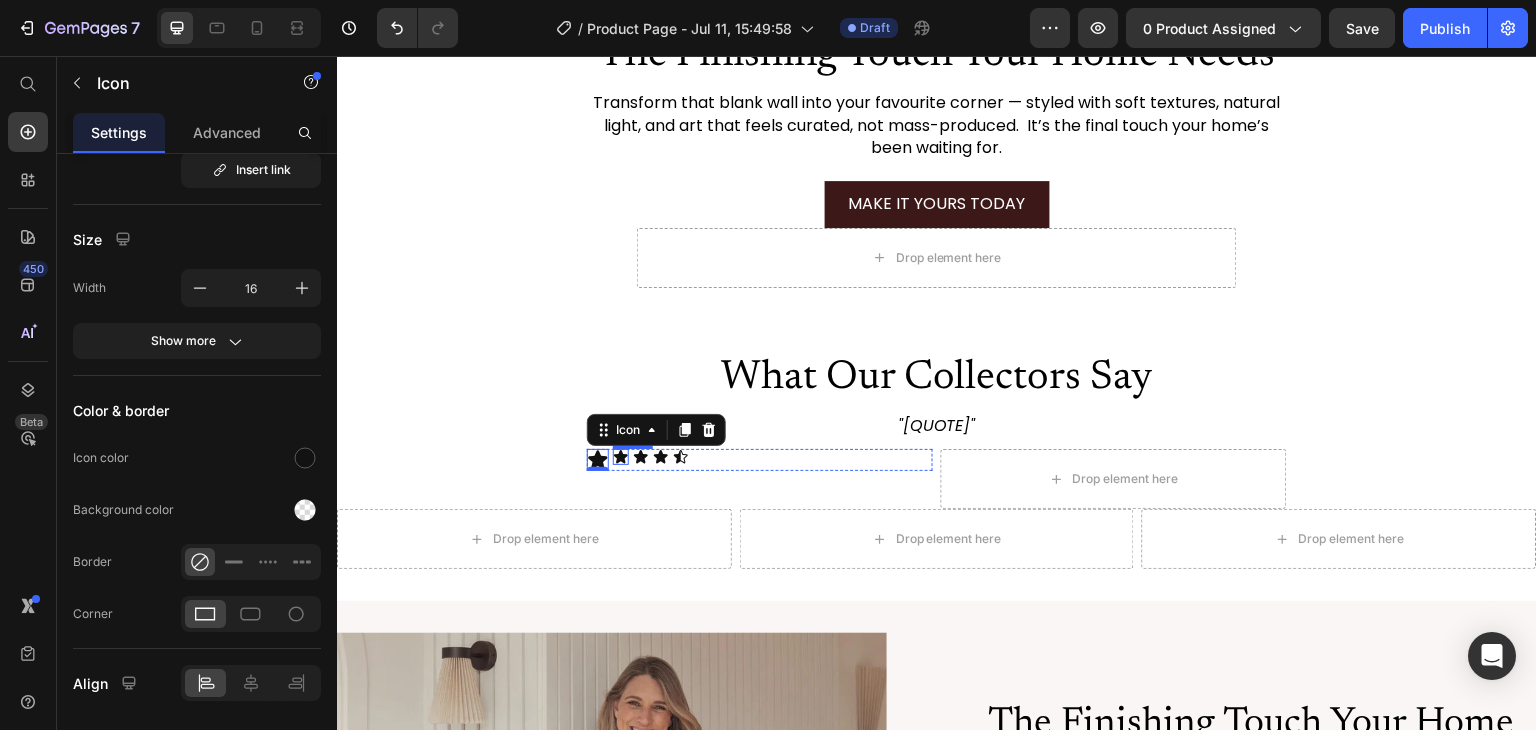 click 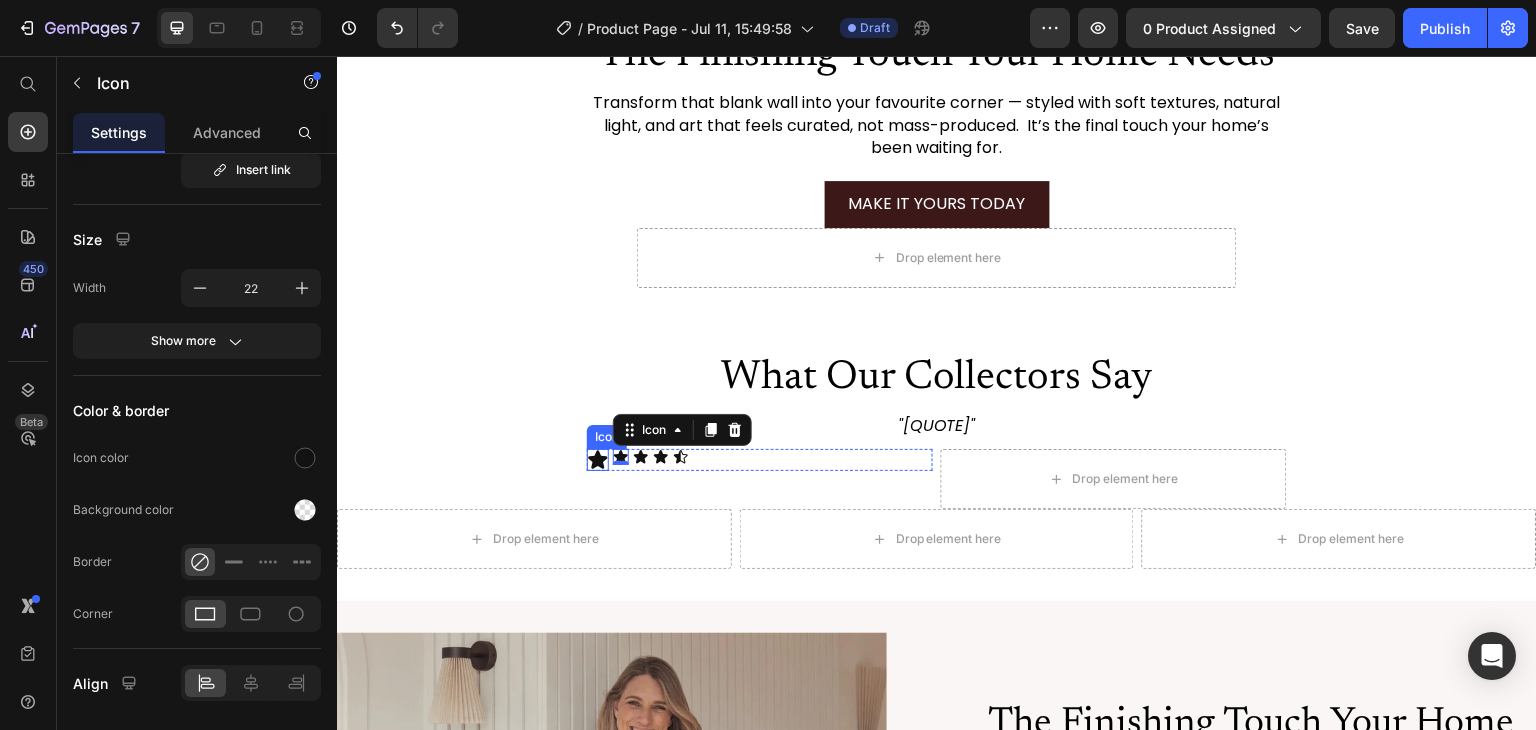 click 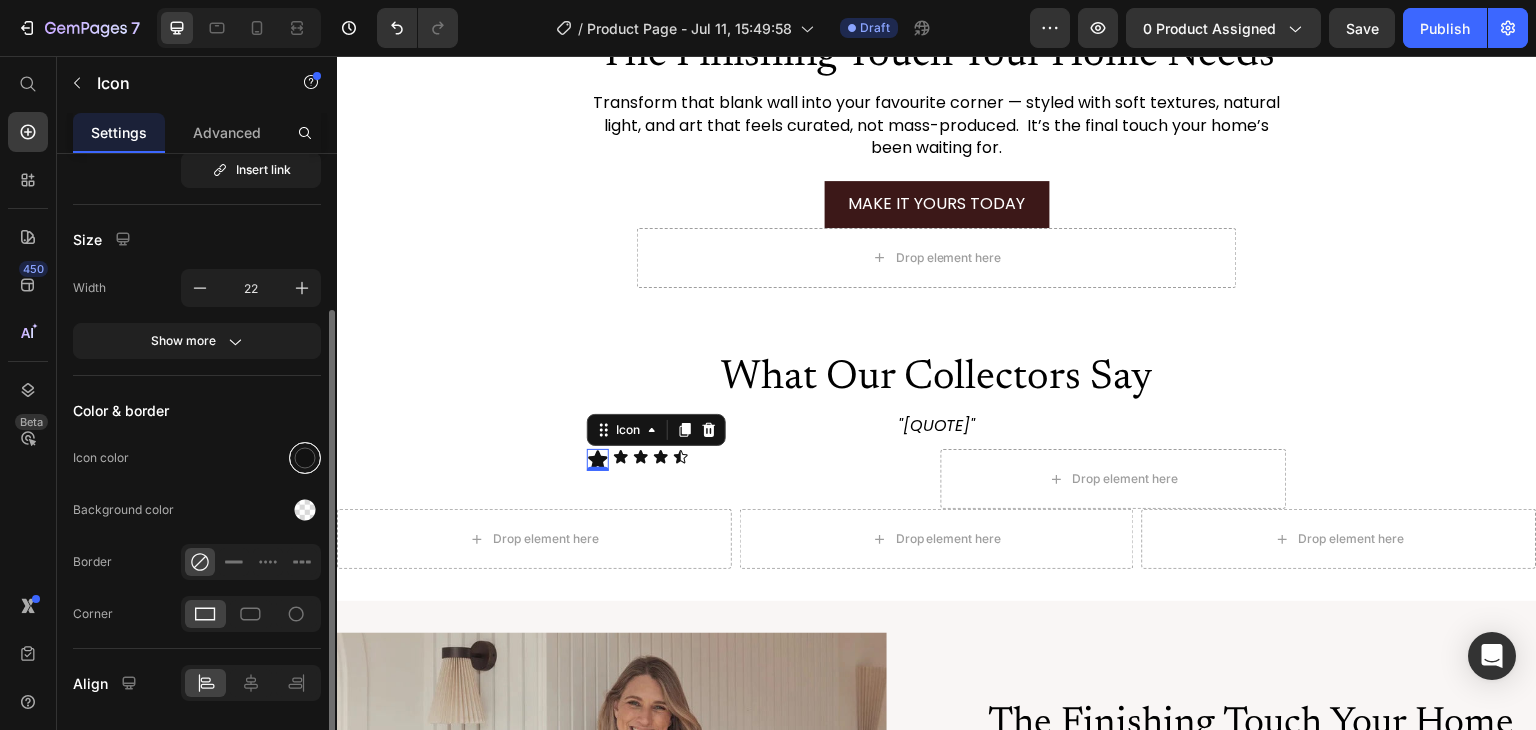 click at bounding box center [305, 458] 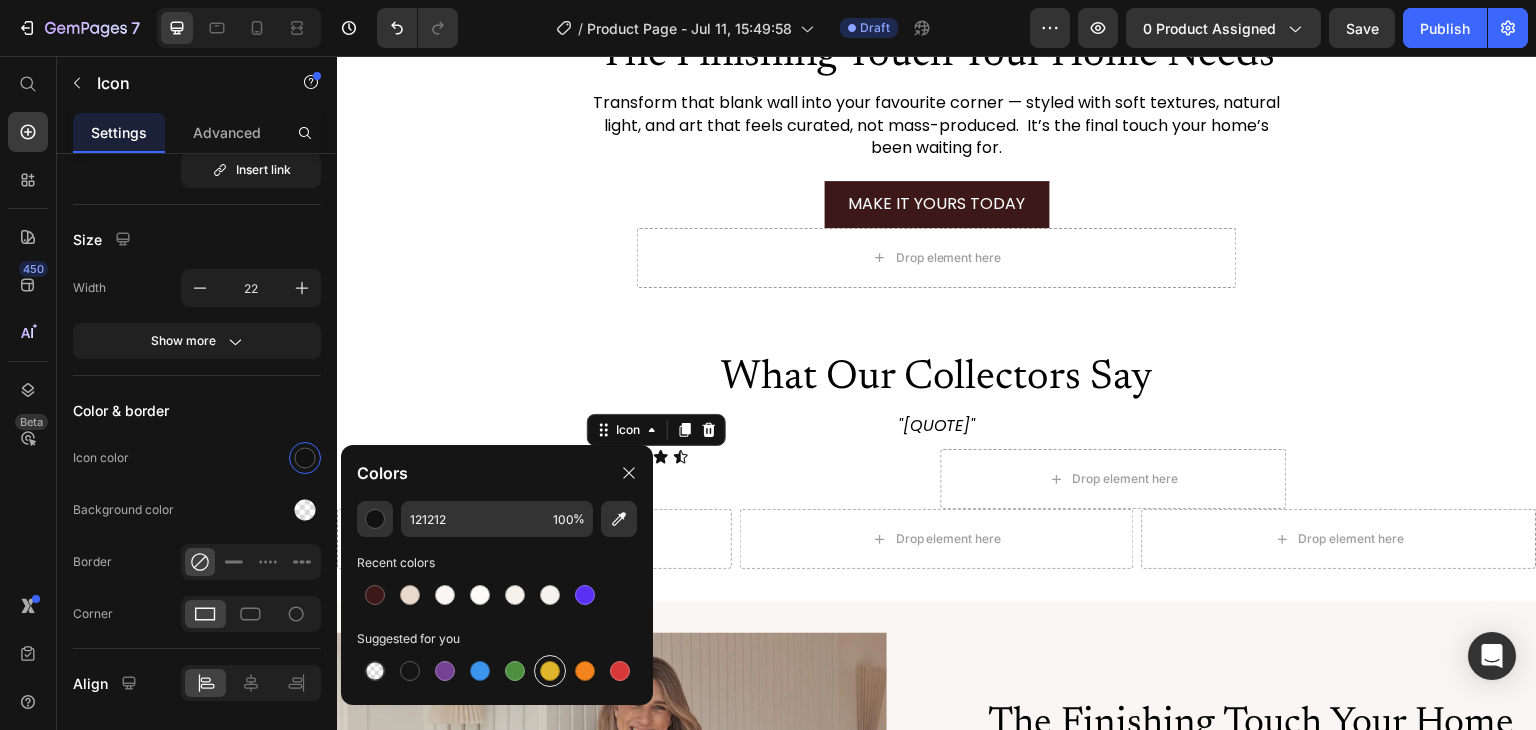 click at bounding box center (550, 671) 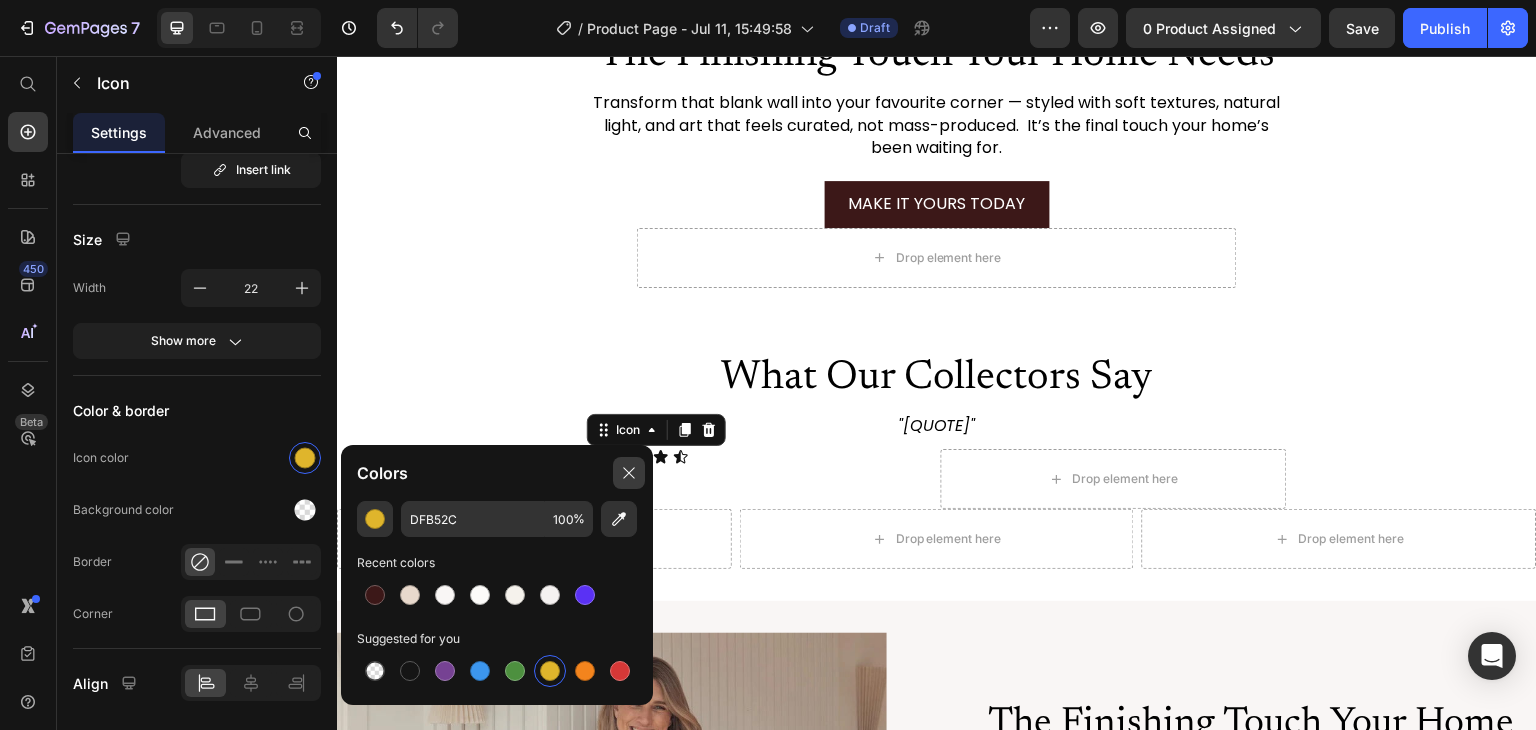 click 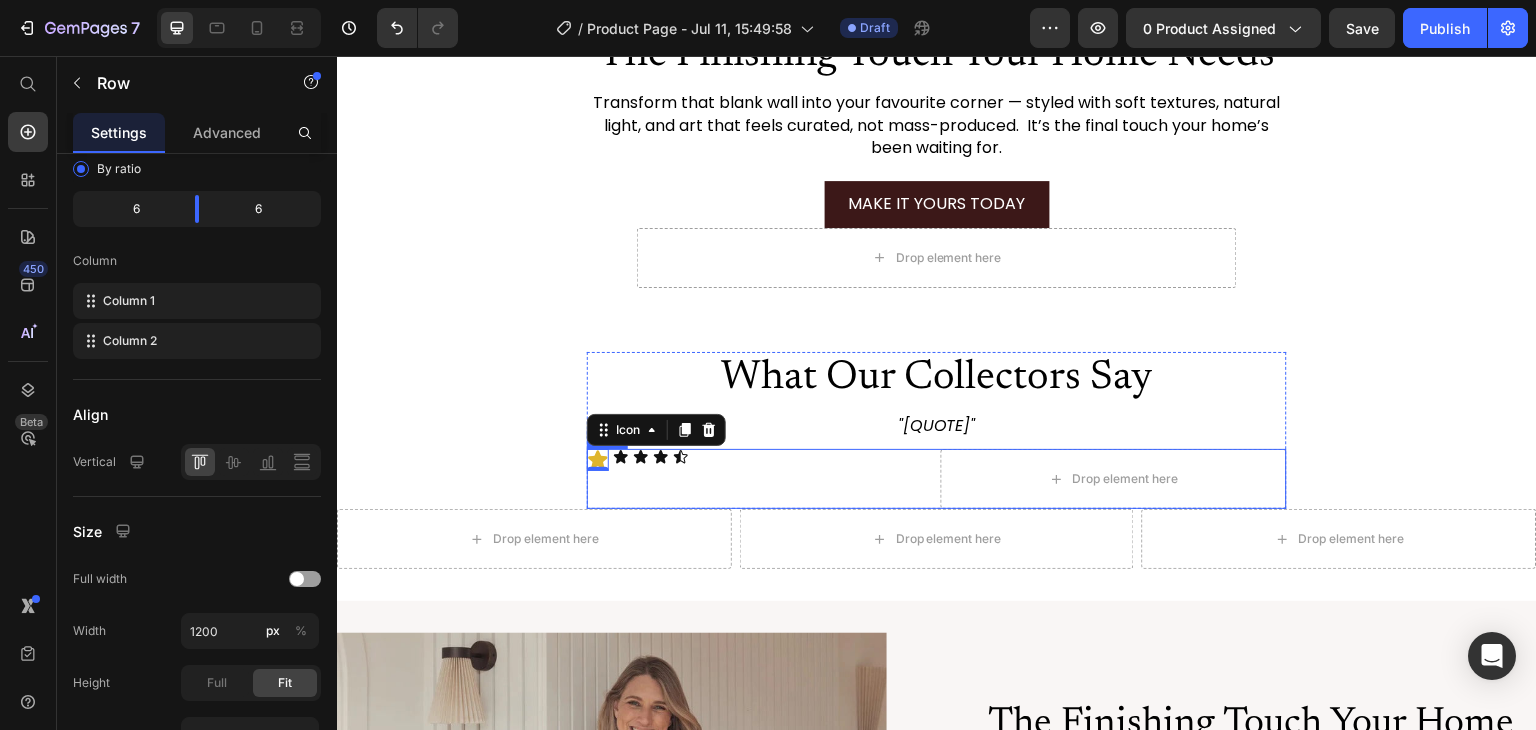click on "Icon   0 Icon Icon Icon Icon Icon List" at bounding box center (760, 479) 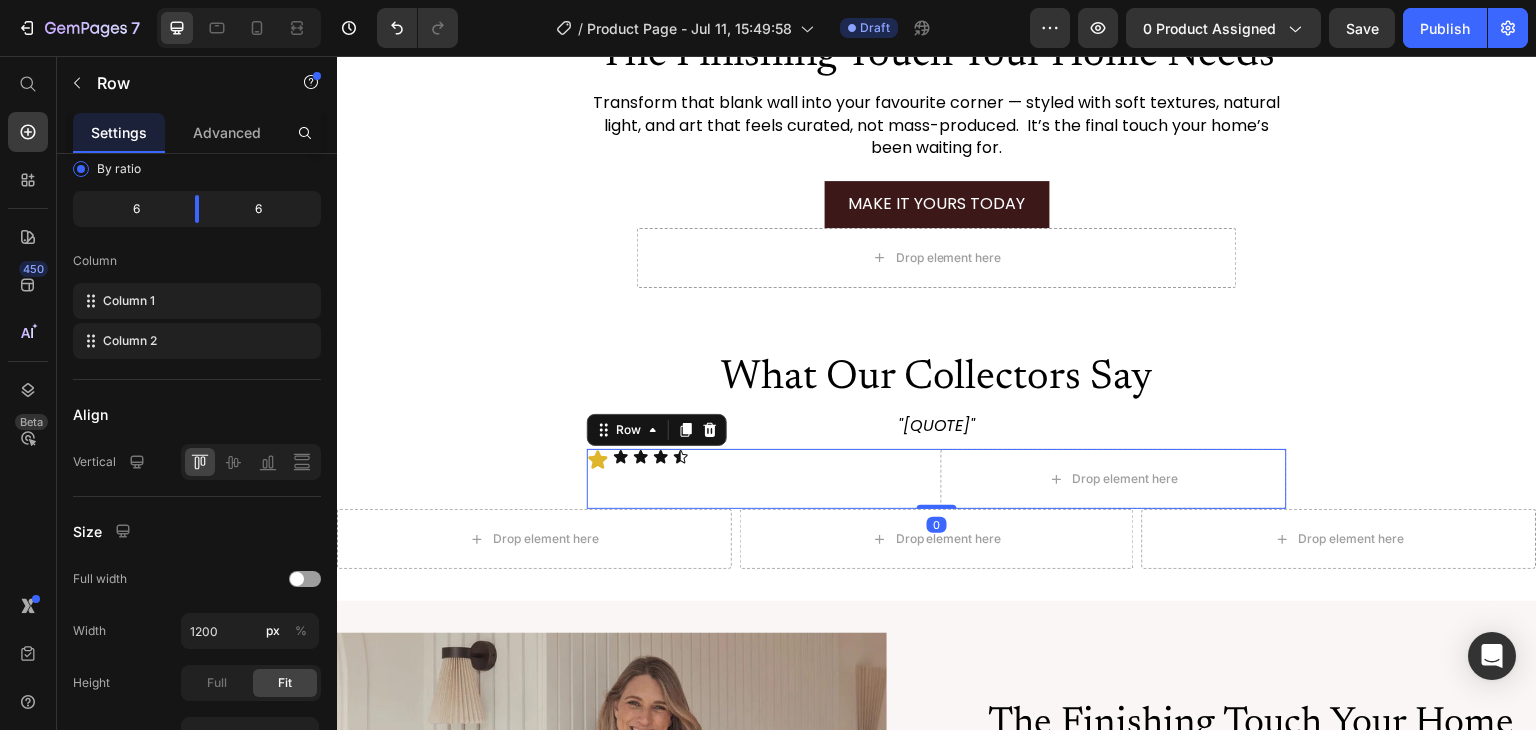 scroll, scrollTop: 0, scrollLeft: 0, axis: both 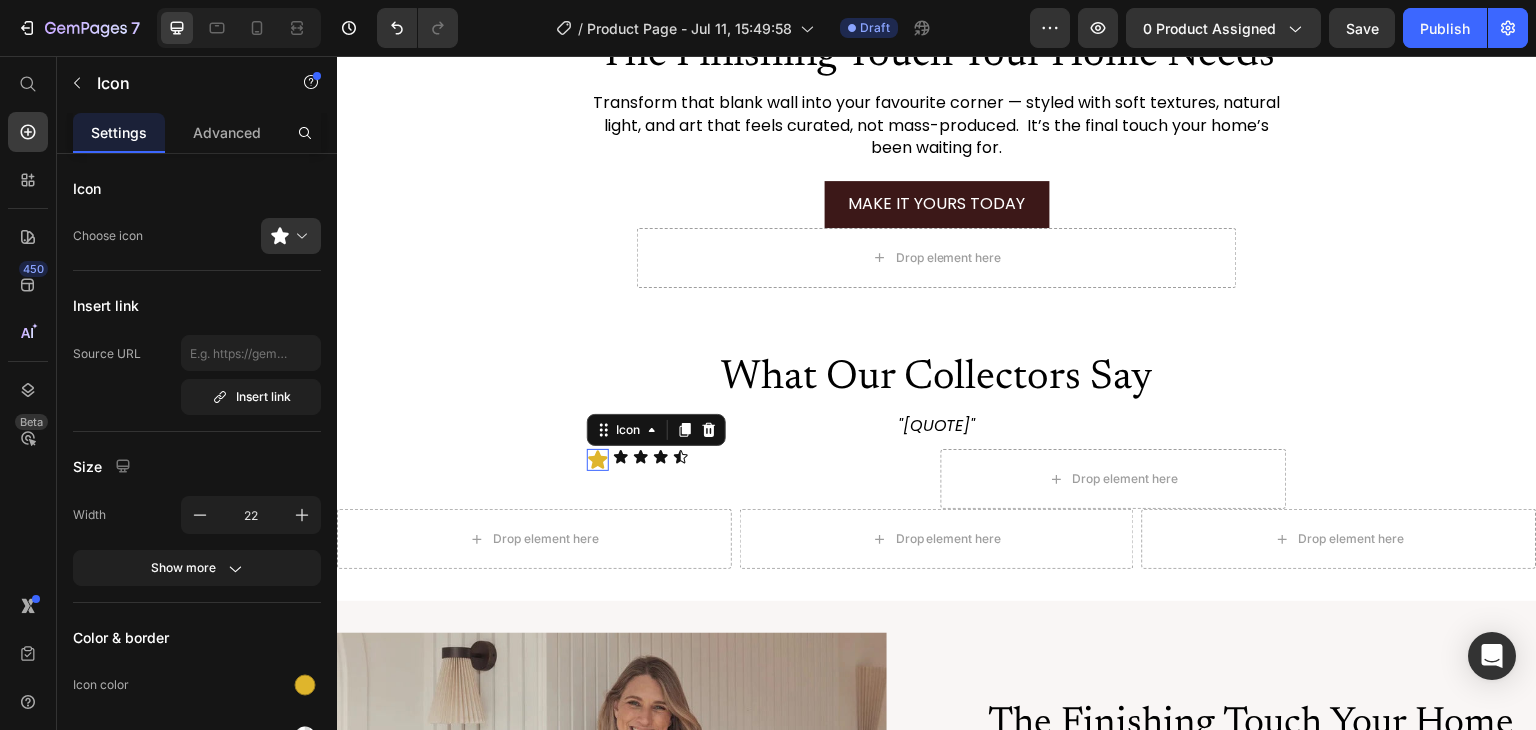 click 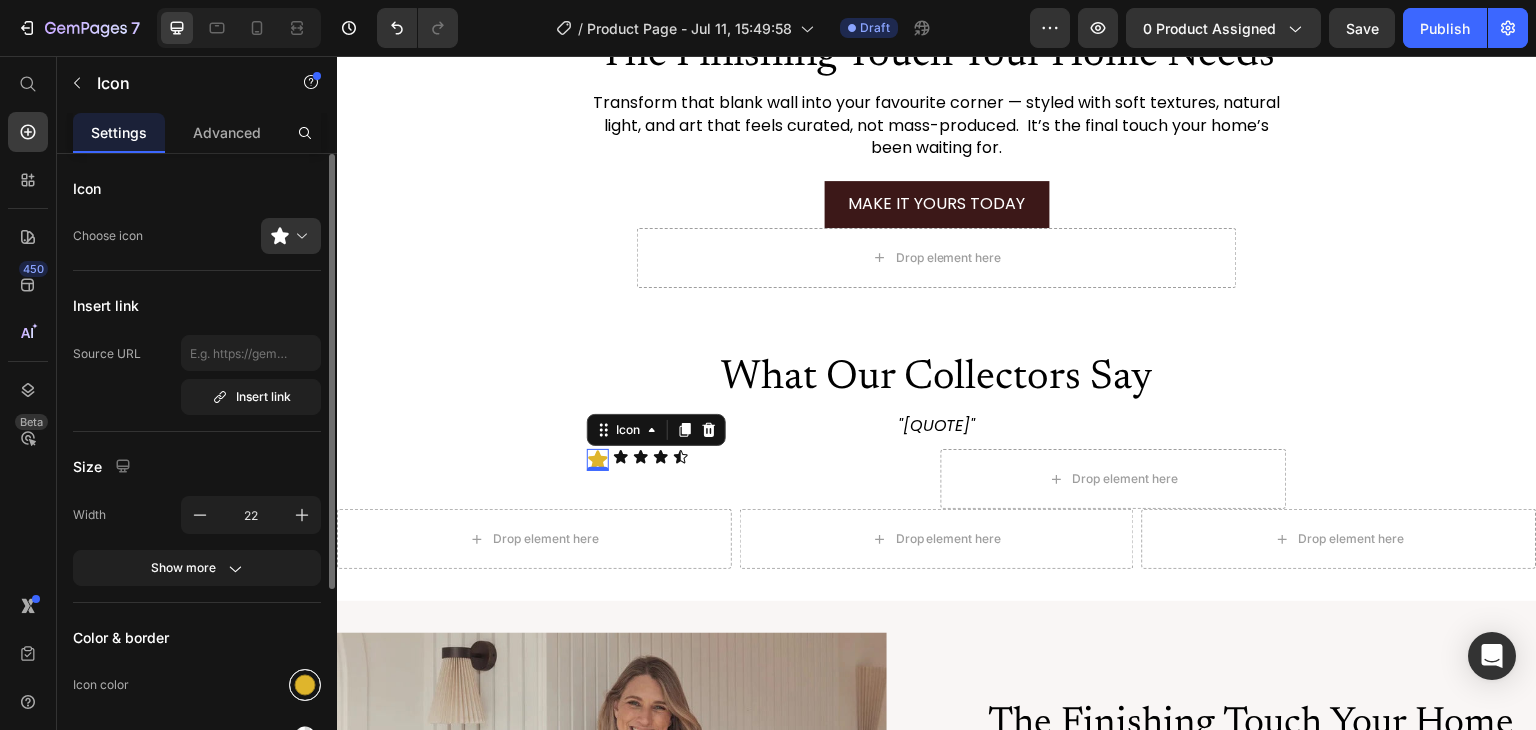 click at bounding box center (305, 685) 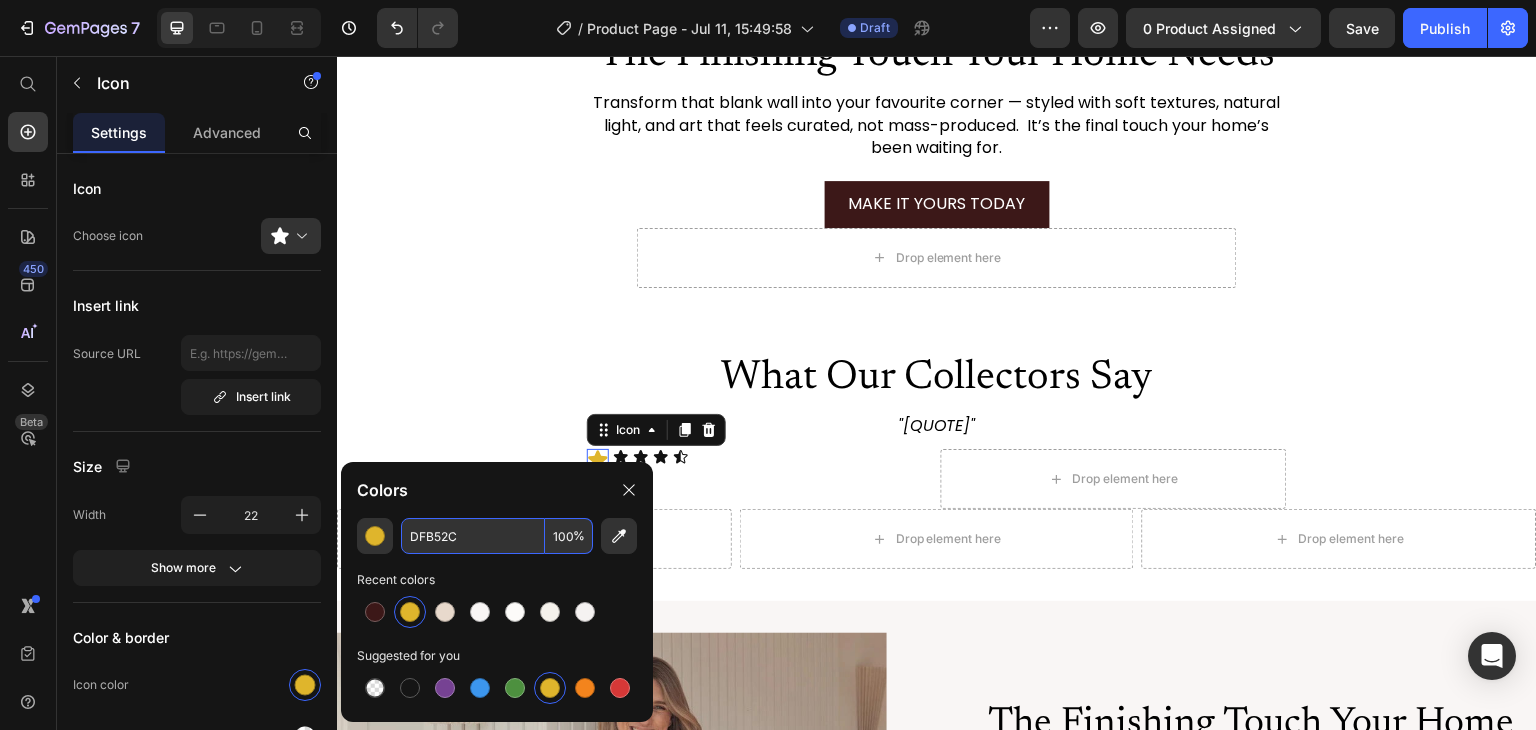 click on "DFB52C" at bounding box center [473, 536] 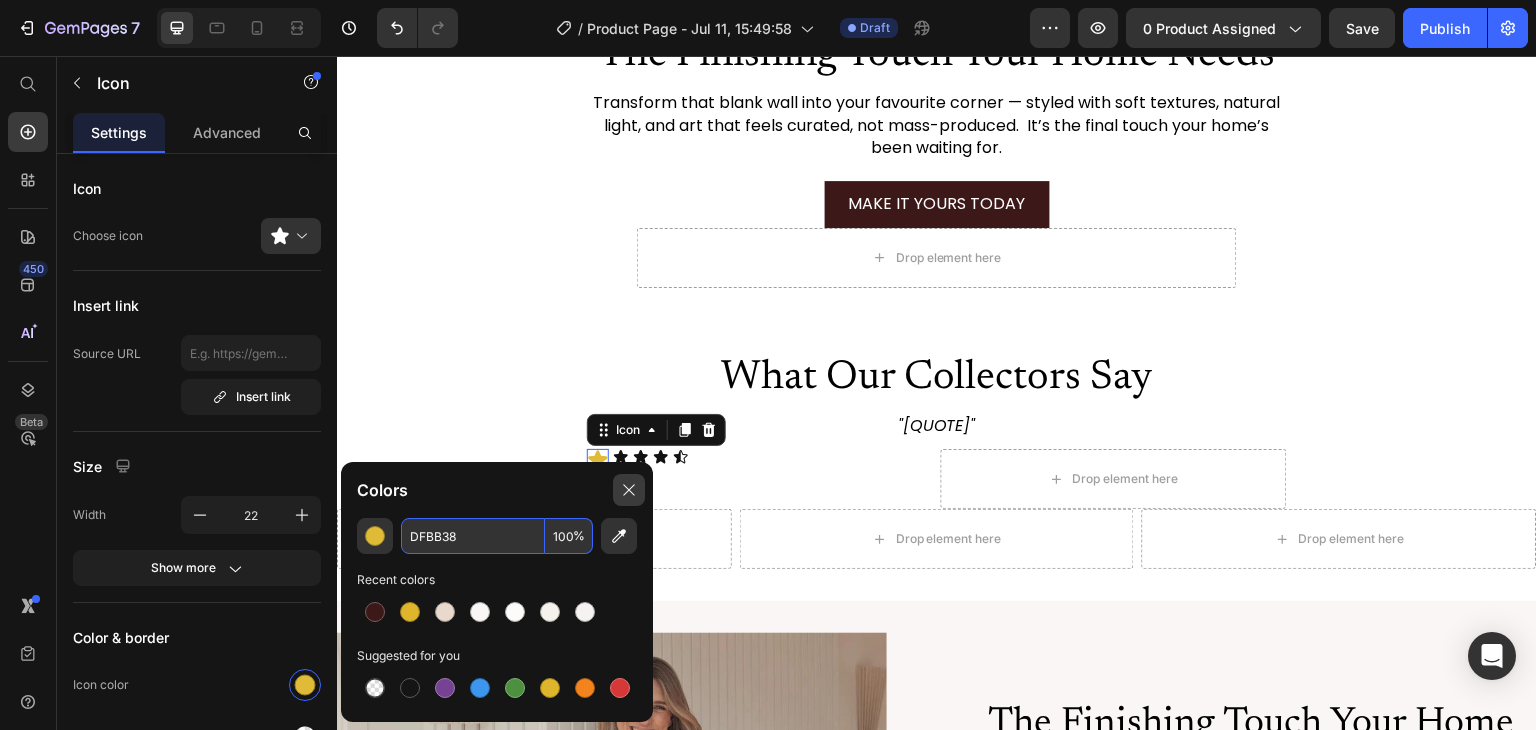 type on "DFBB38" 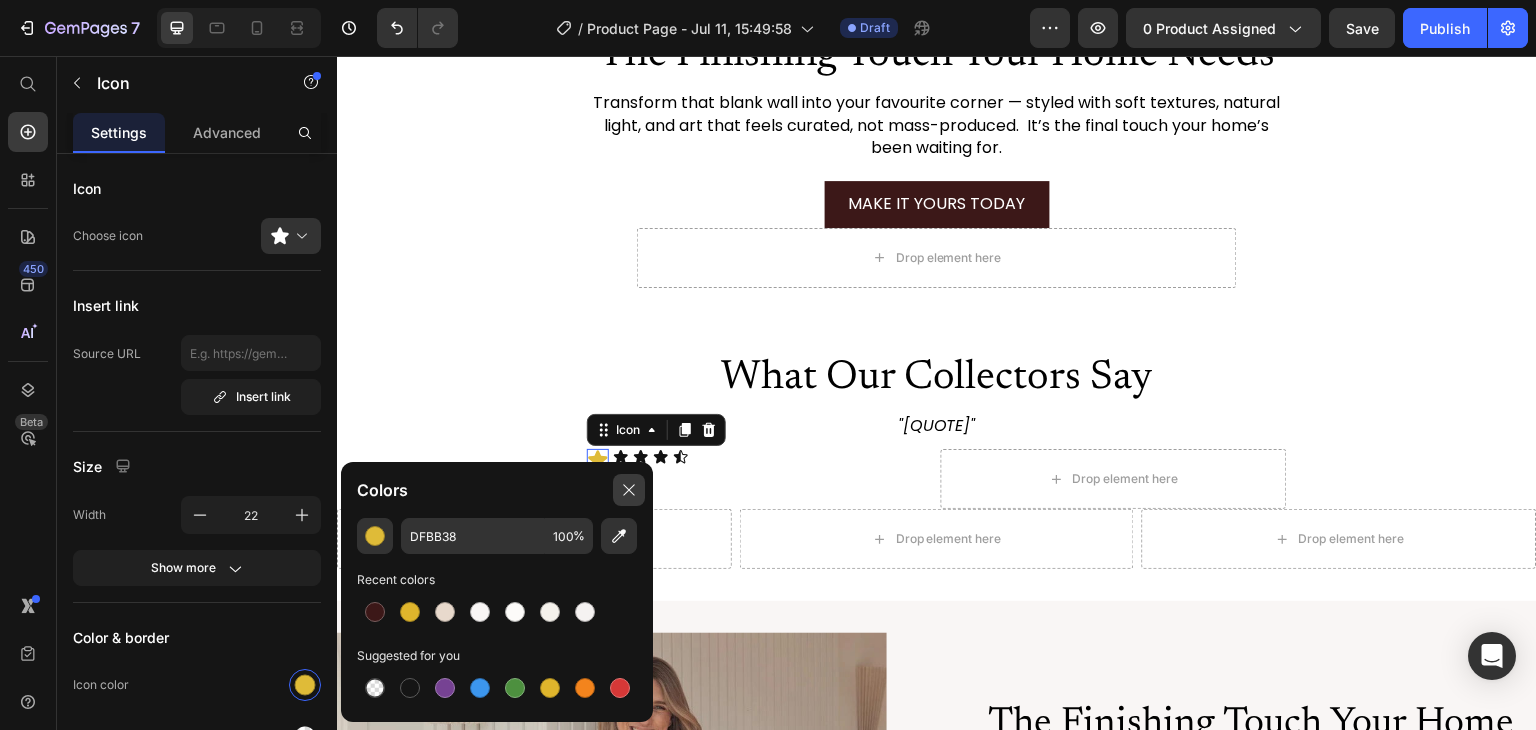 click at bounding box center (629, 490) 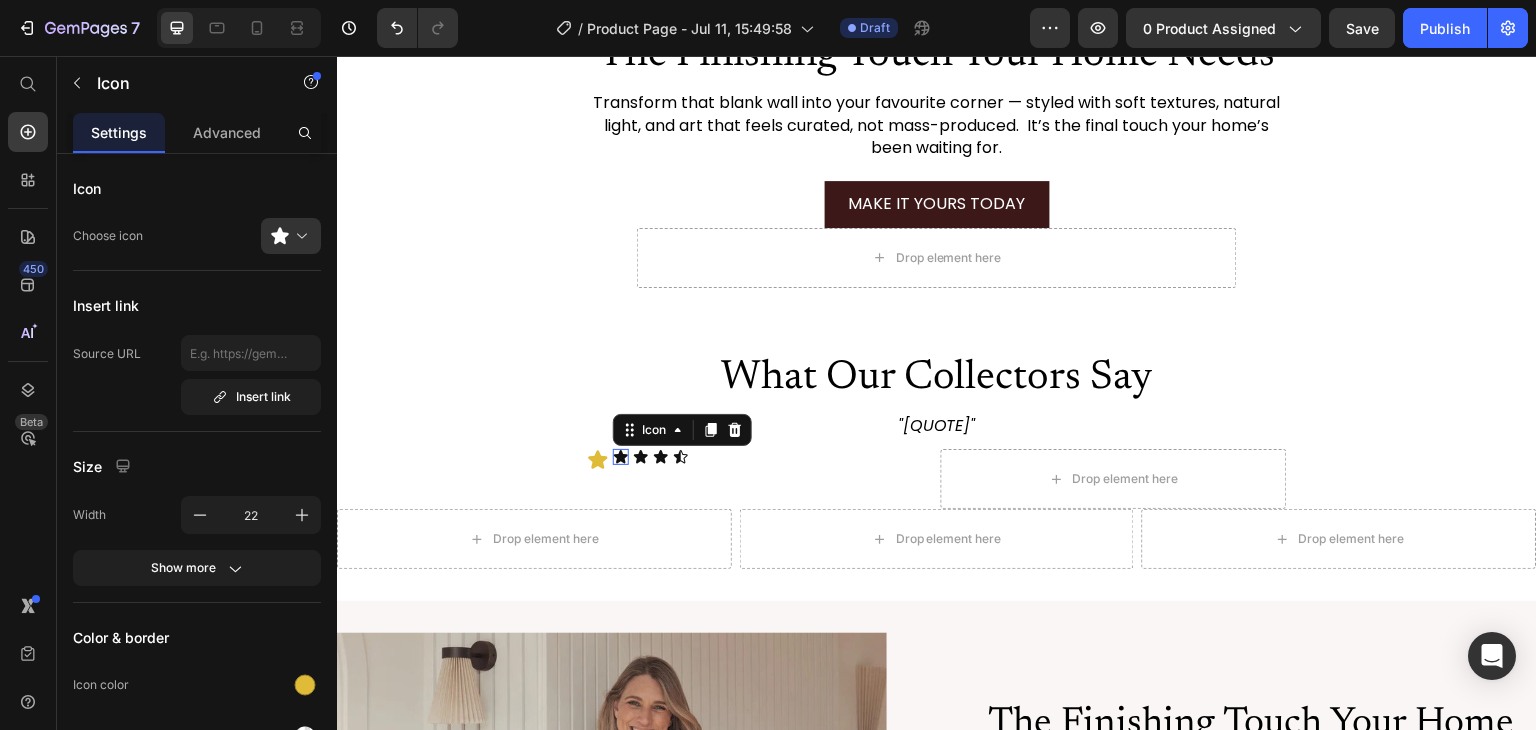 click 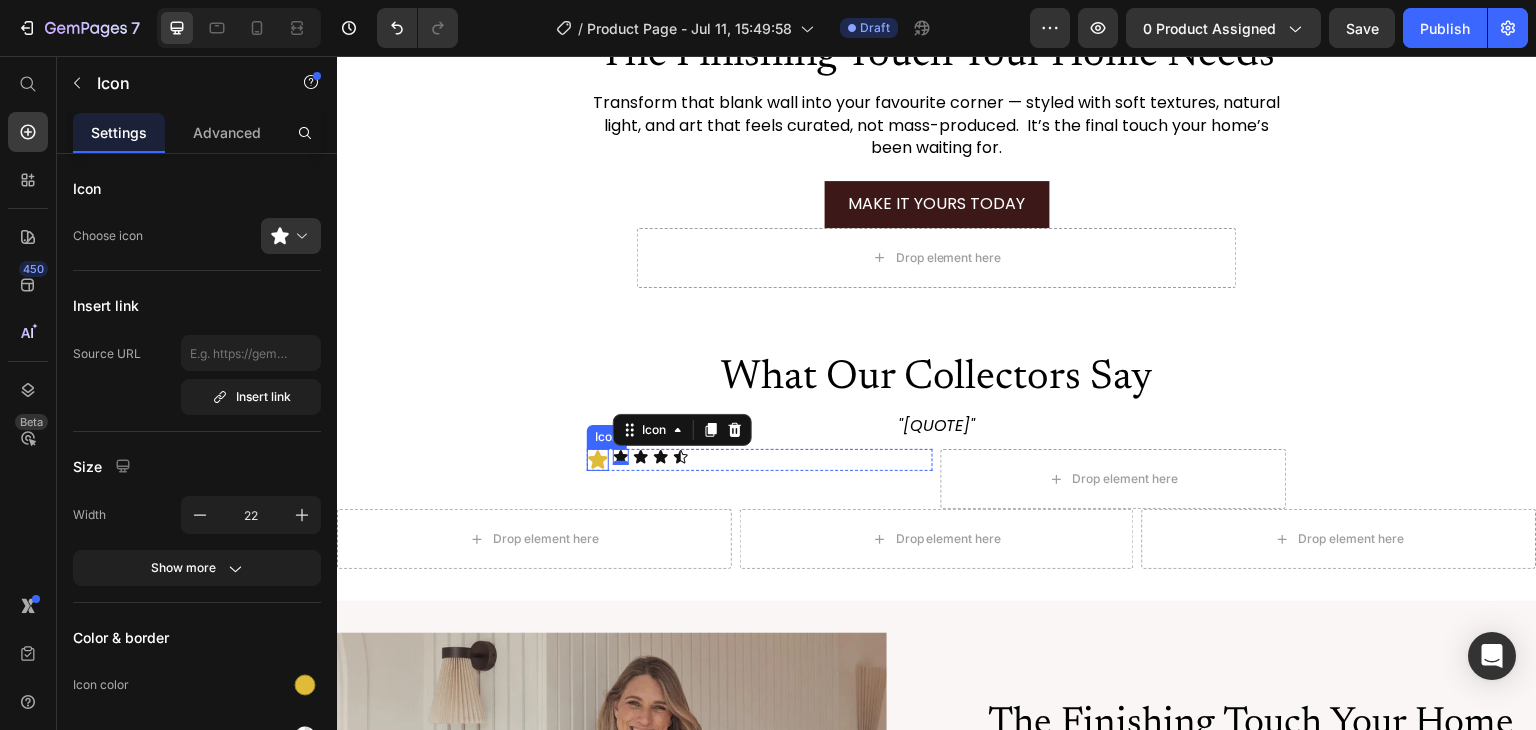 click 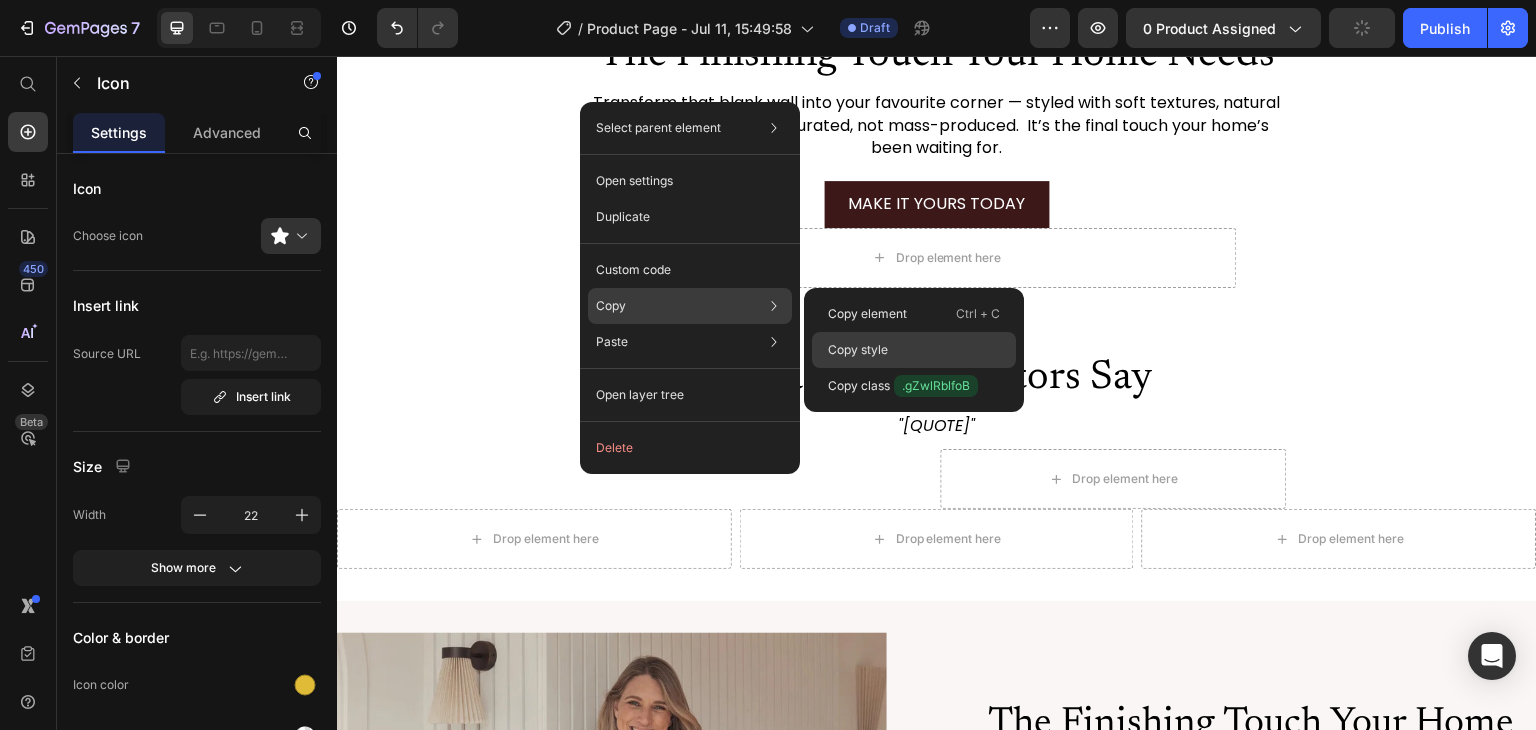 click on "Copy style" at bounding box center (858, 350) 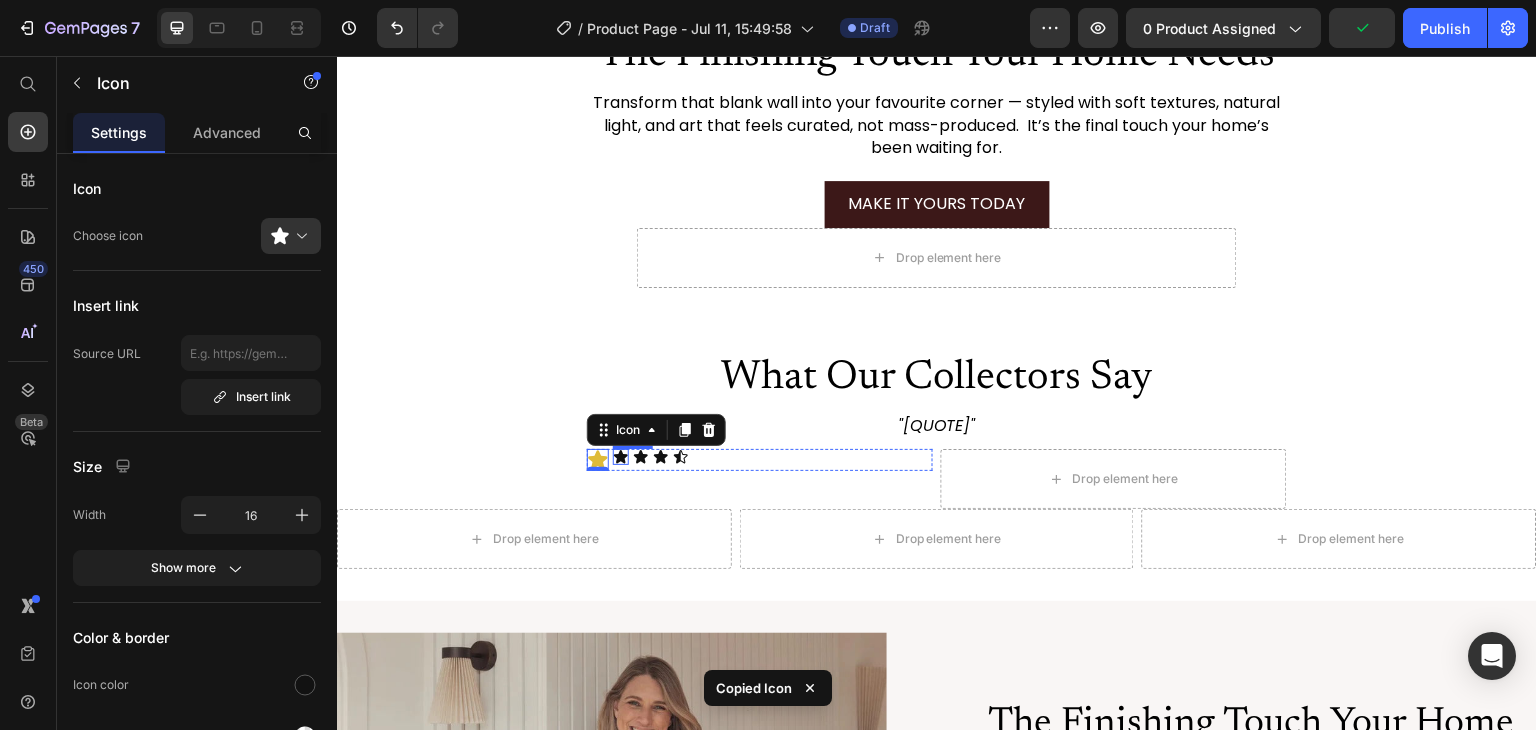 click on "Icon" at bounding box center (621, 457) 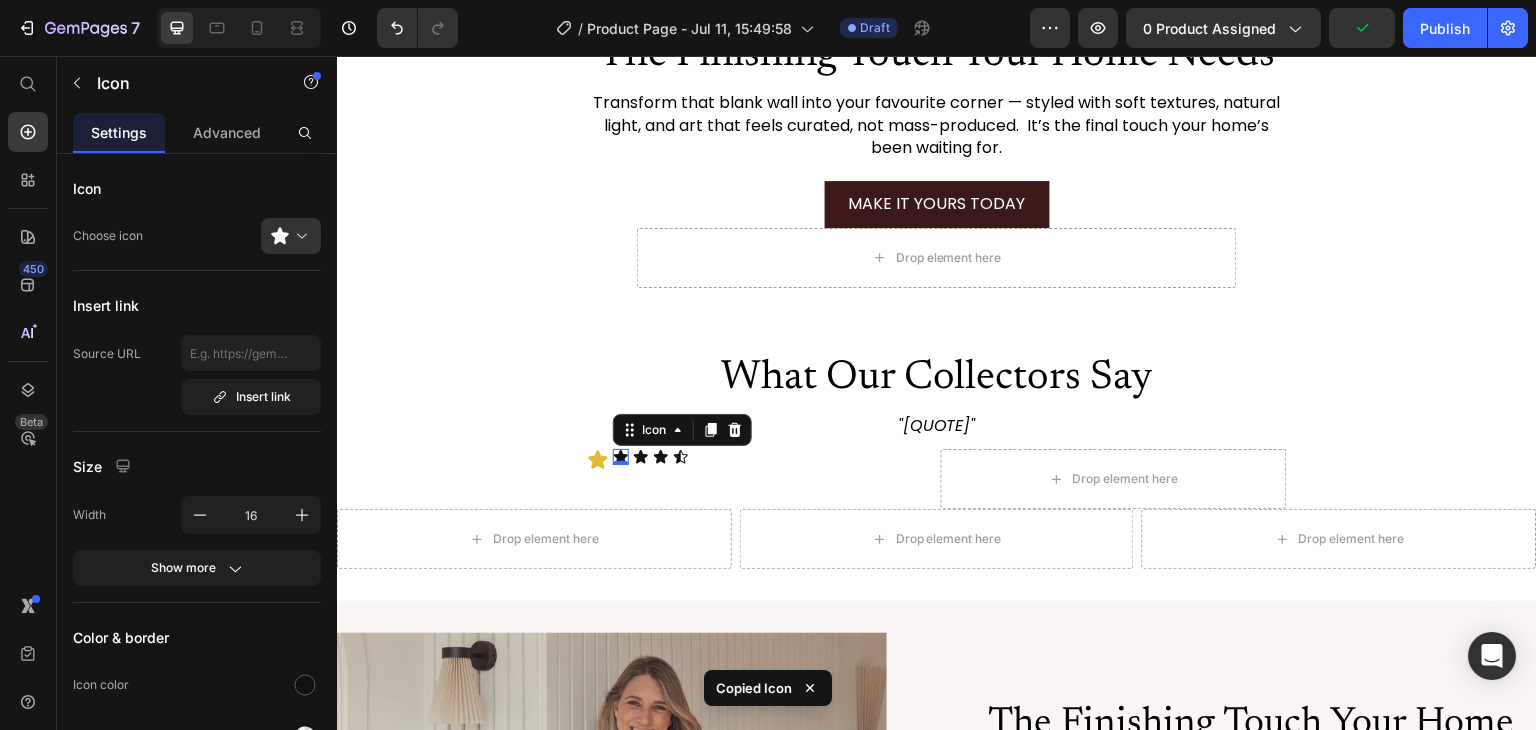 type on "22" 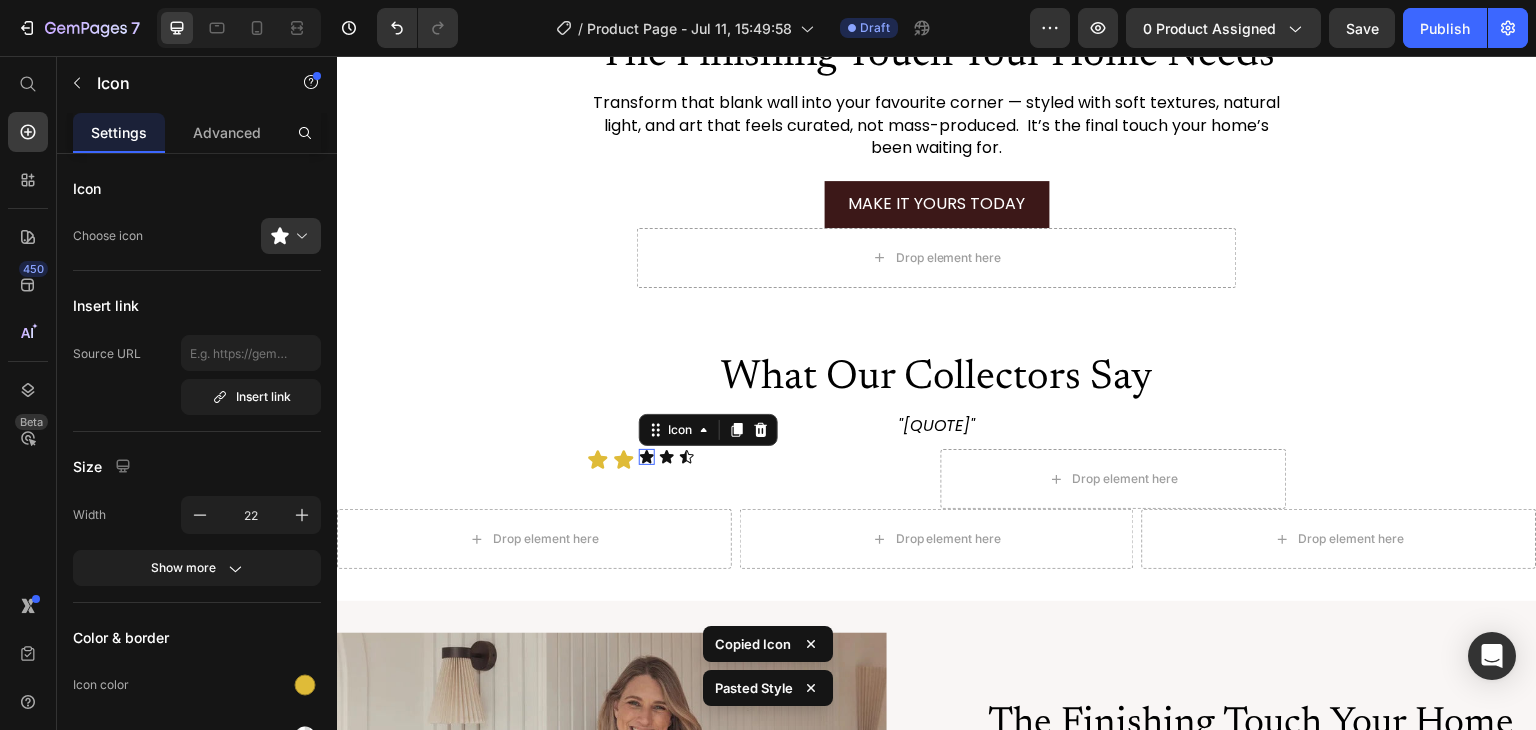 click on "Icon   0" at bounding box center (647, 457) 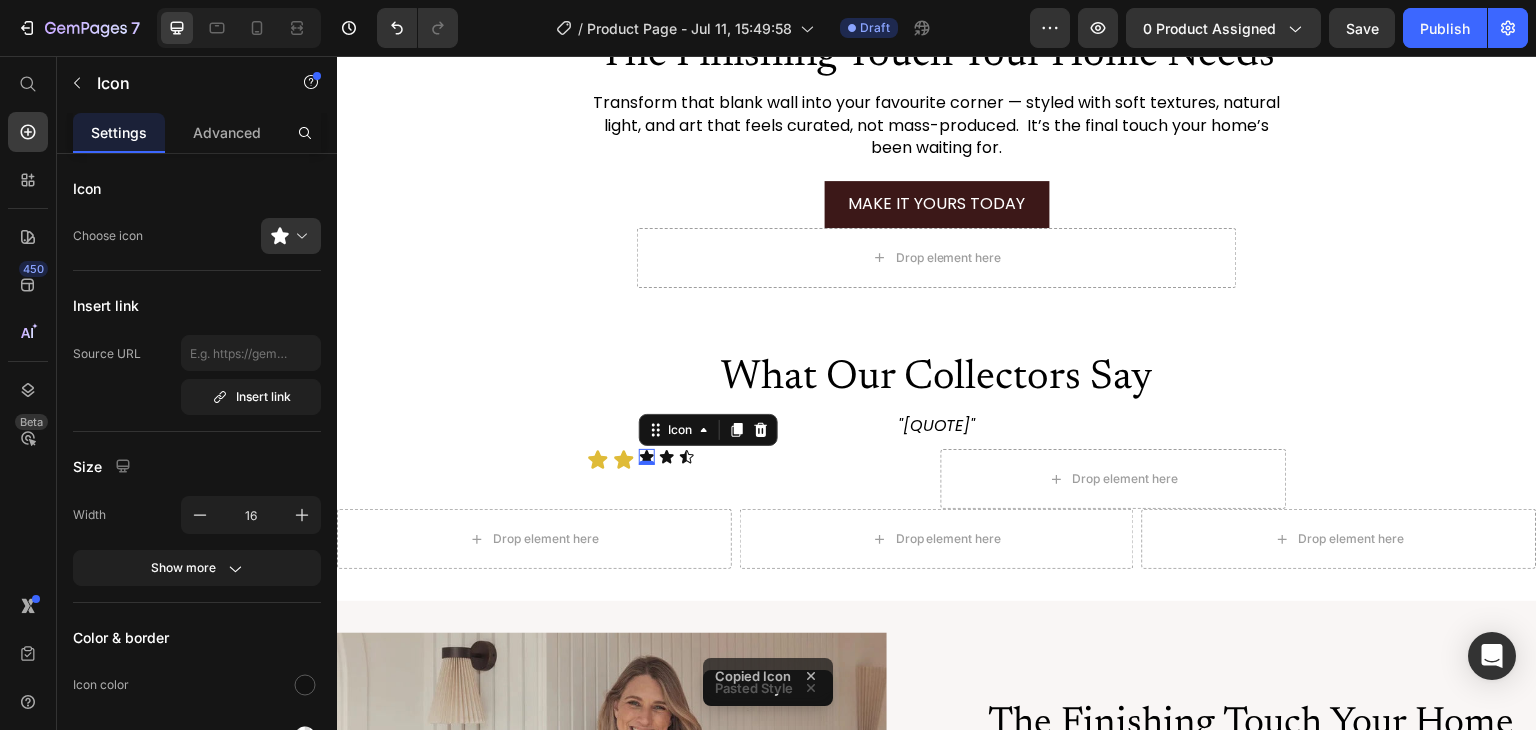 type on "22" 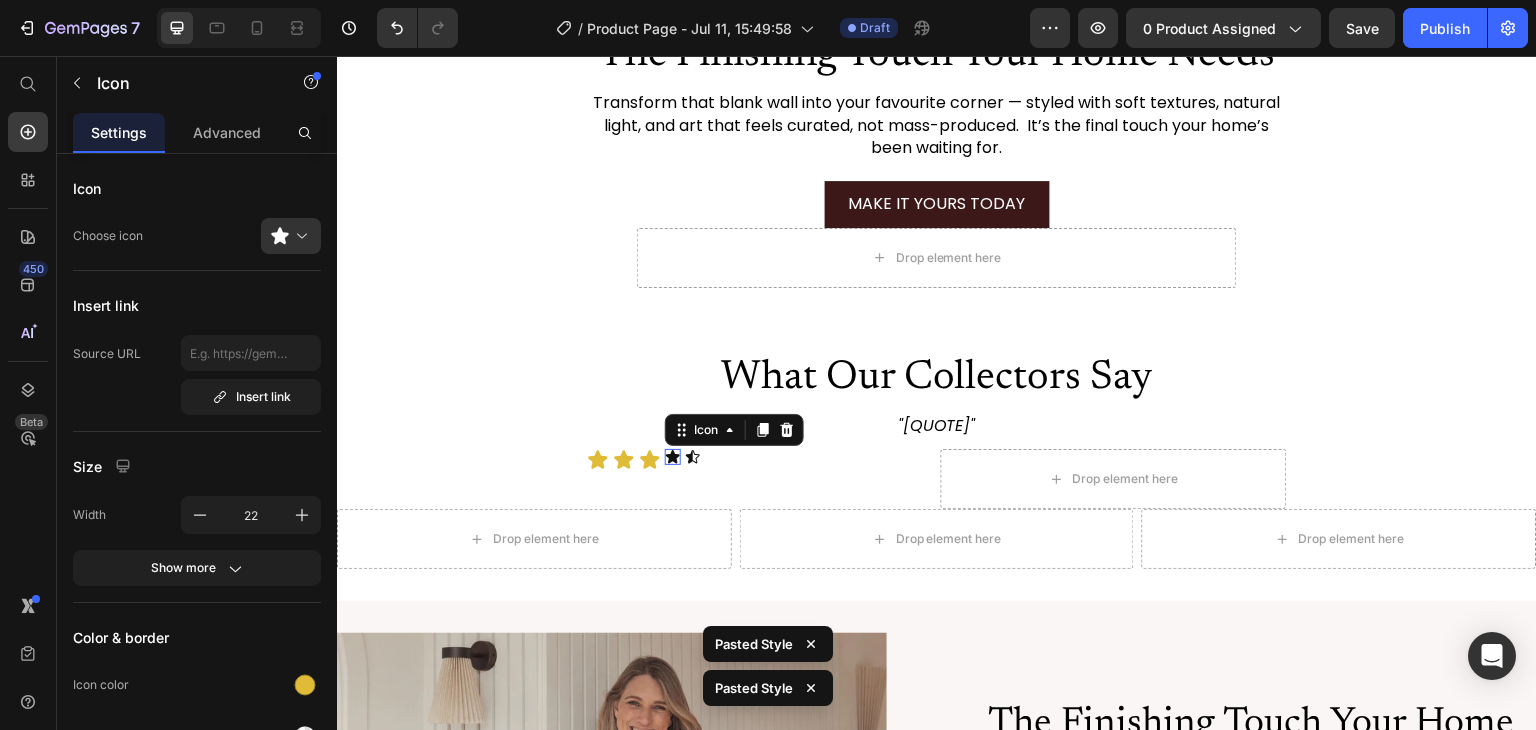 click on "Icon   0" at bounding box center (673, 457) 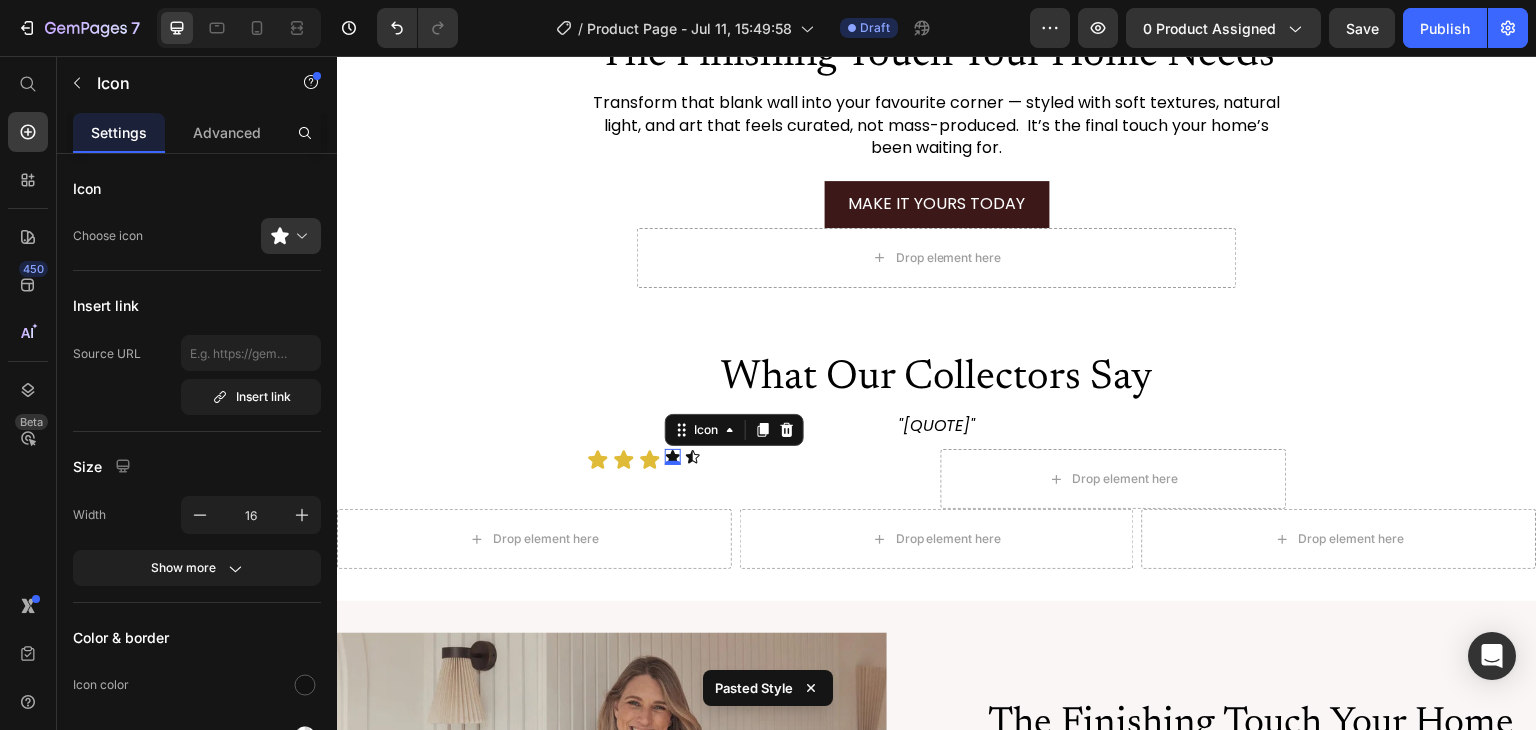 type on "22" 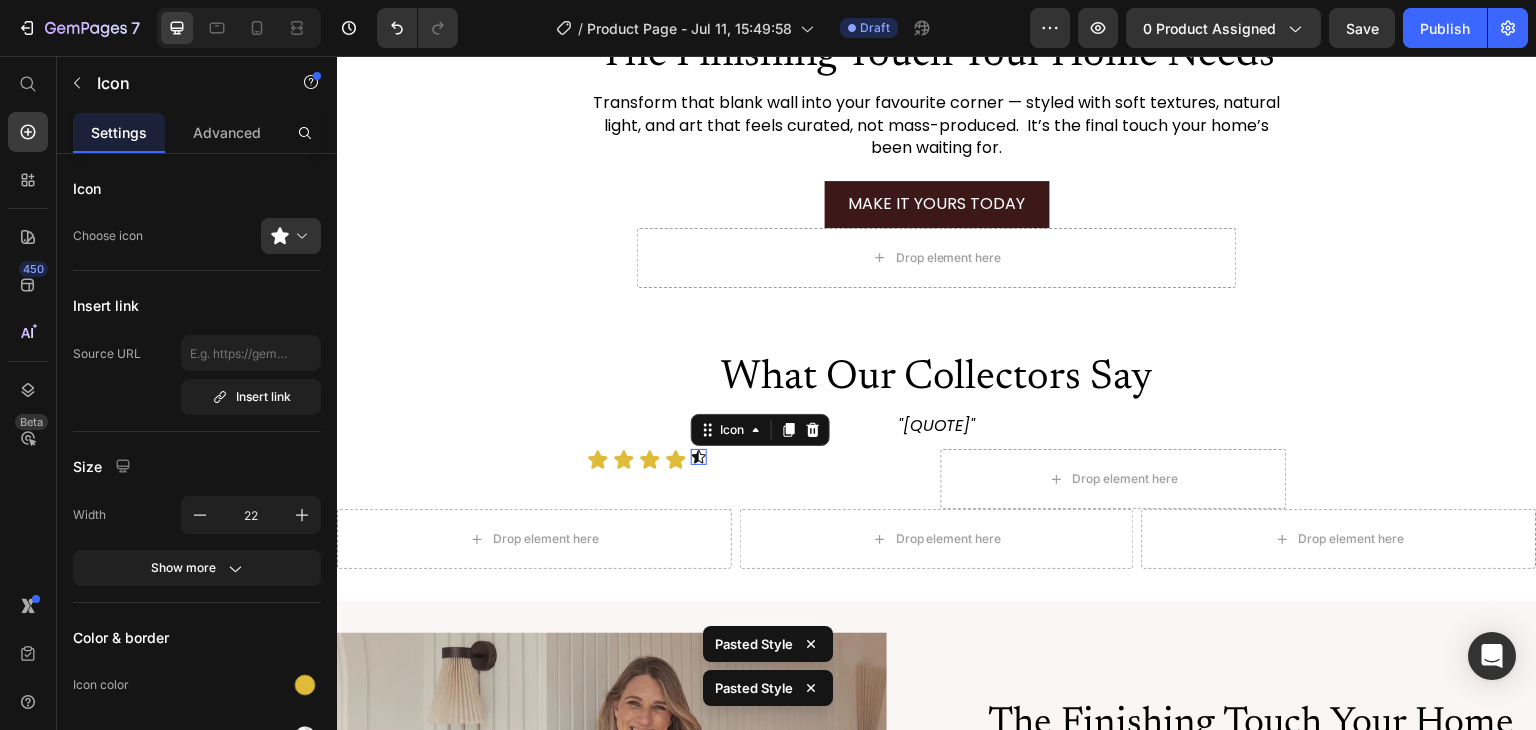 click on "Icon   0" at bounding box center [699, 457] 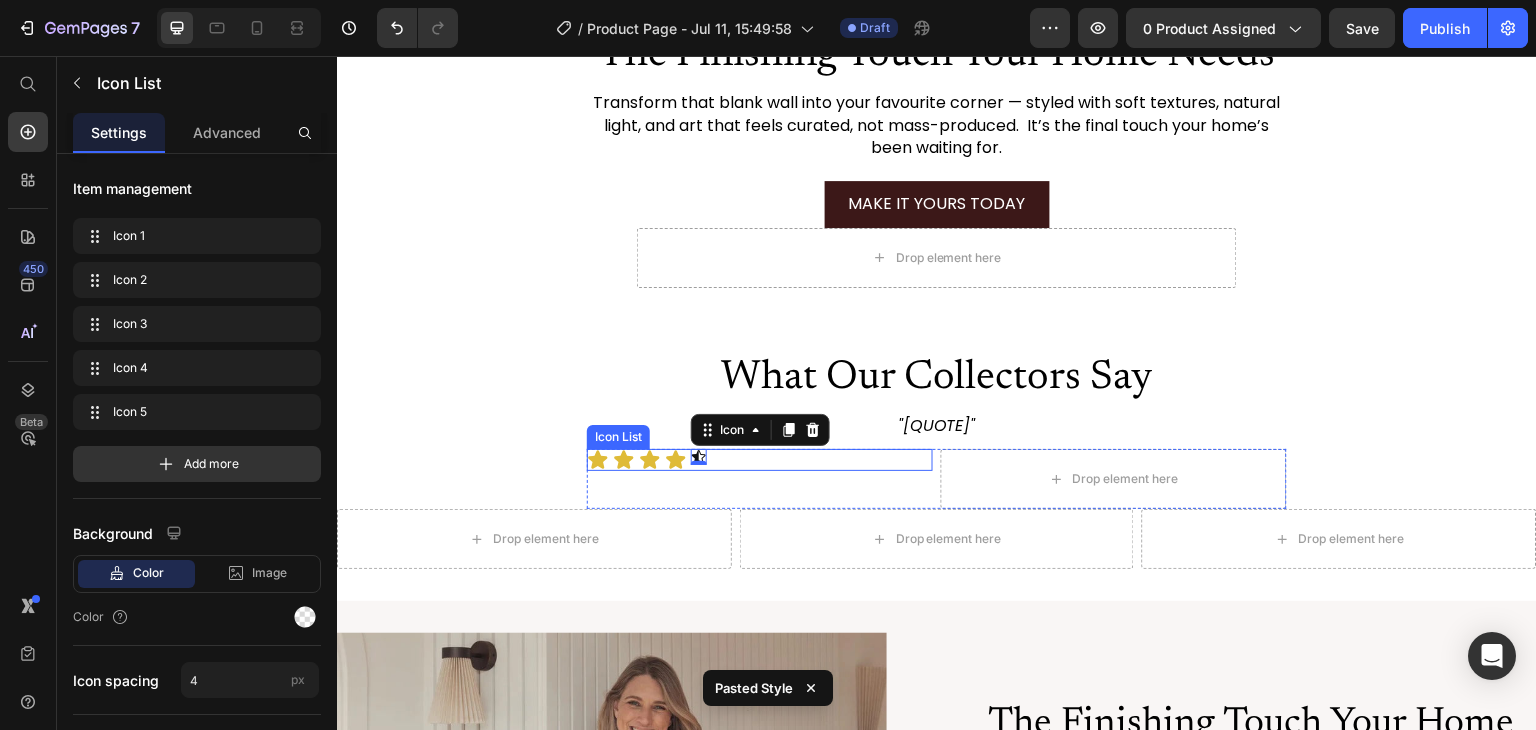click on "Icon Icon Icon Icon Icon   0" at bounding box center (760, 460) 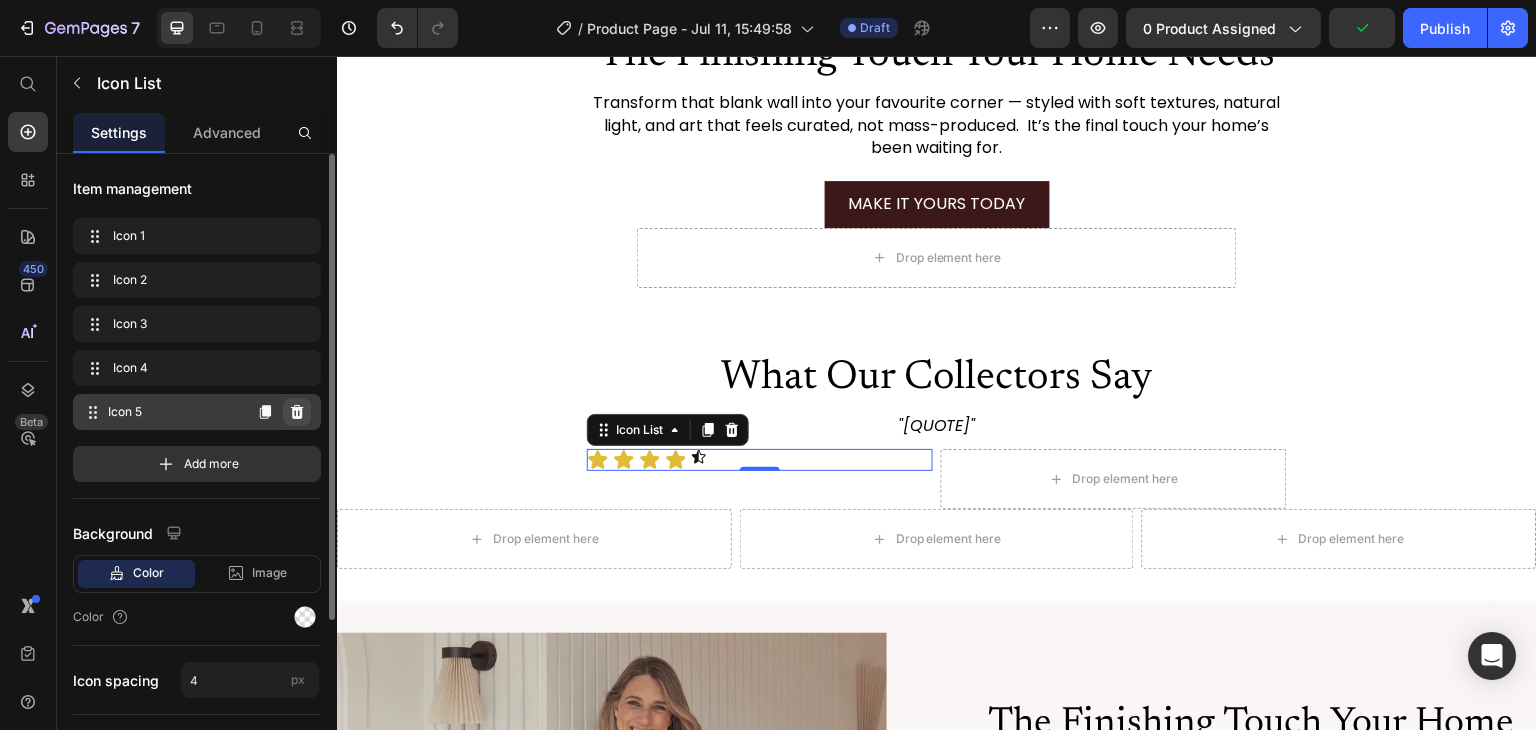 click 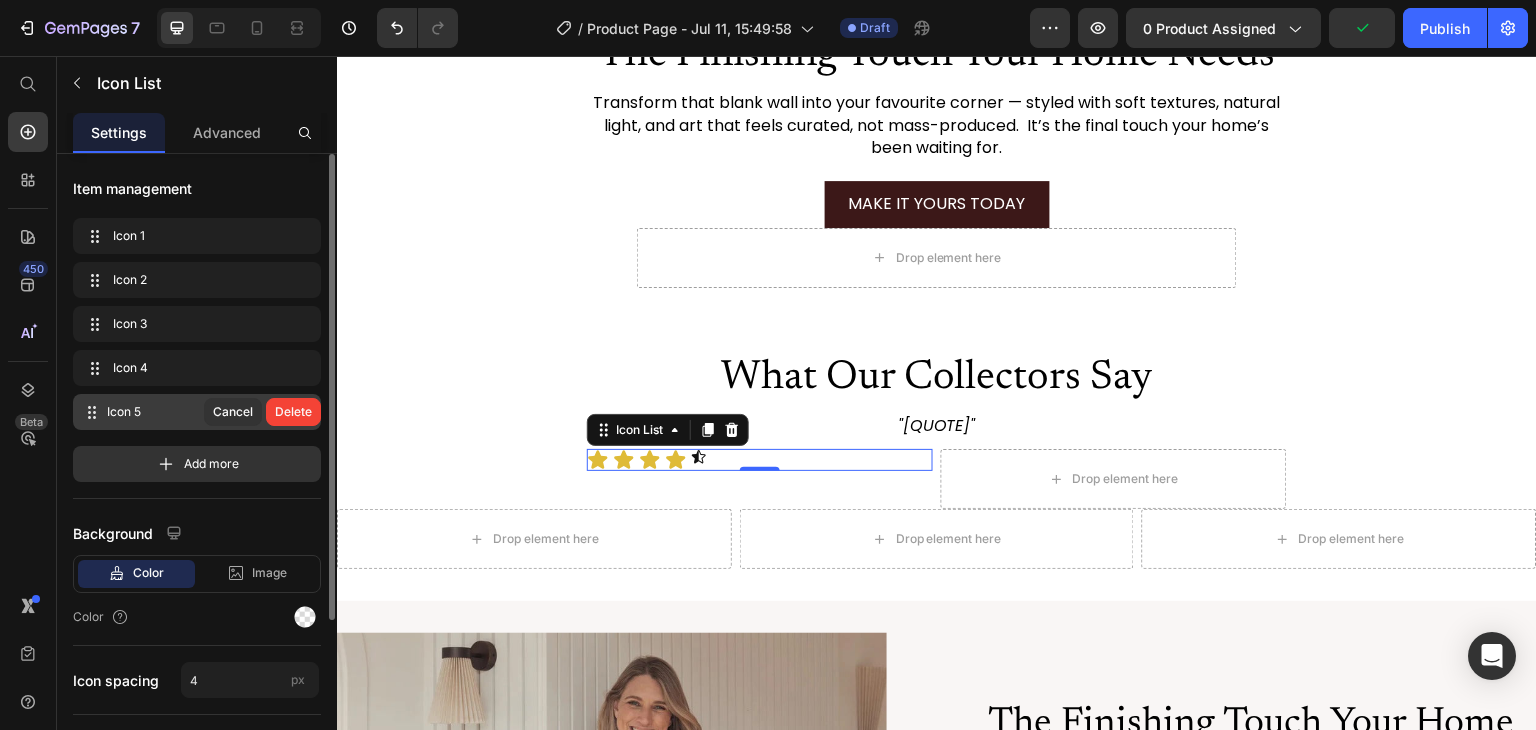 click on "Delete" at bounding box center (293, 412) 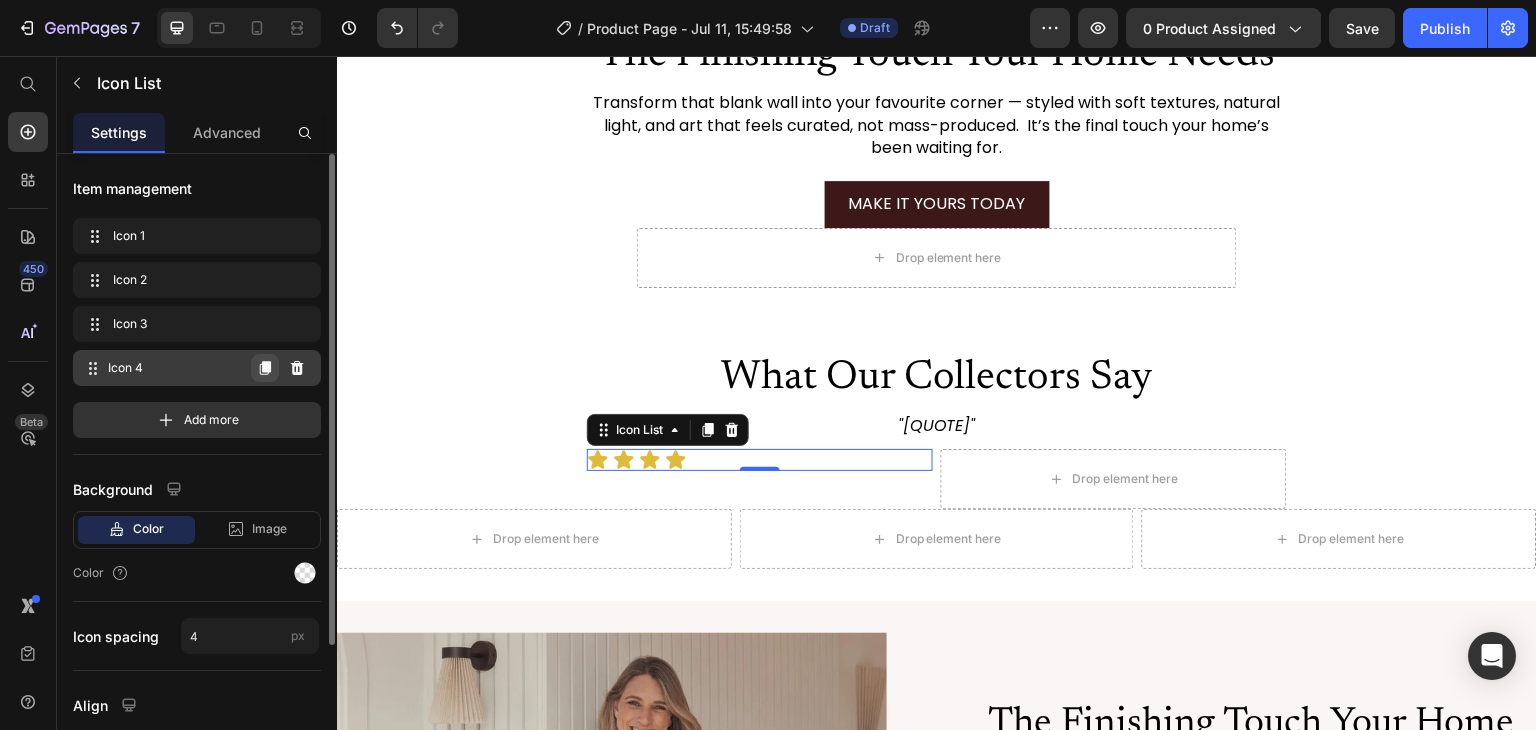 click 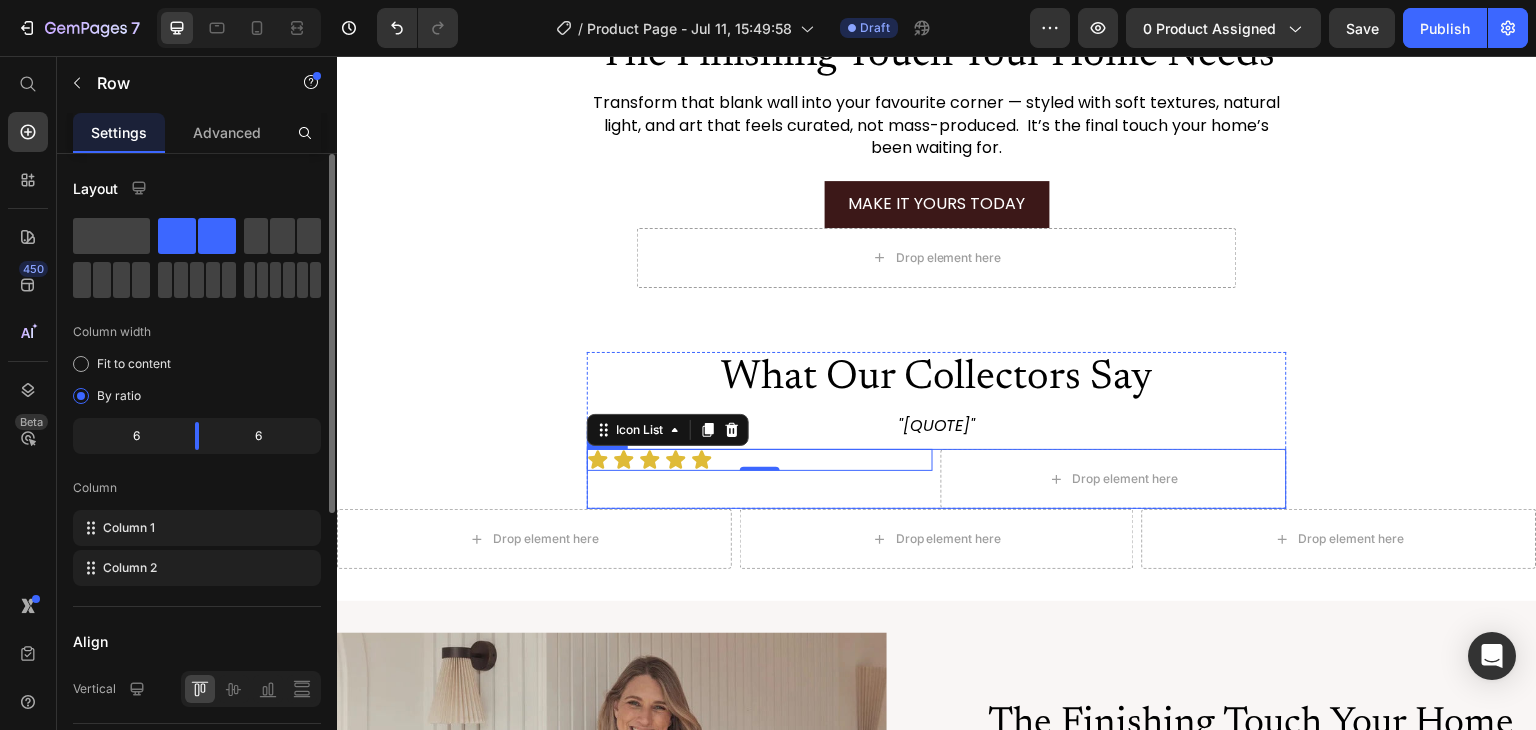 click on "Icon Icon Icon Icon Icon Icon List   0" at bounding box center [760, 479] 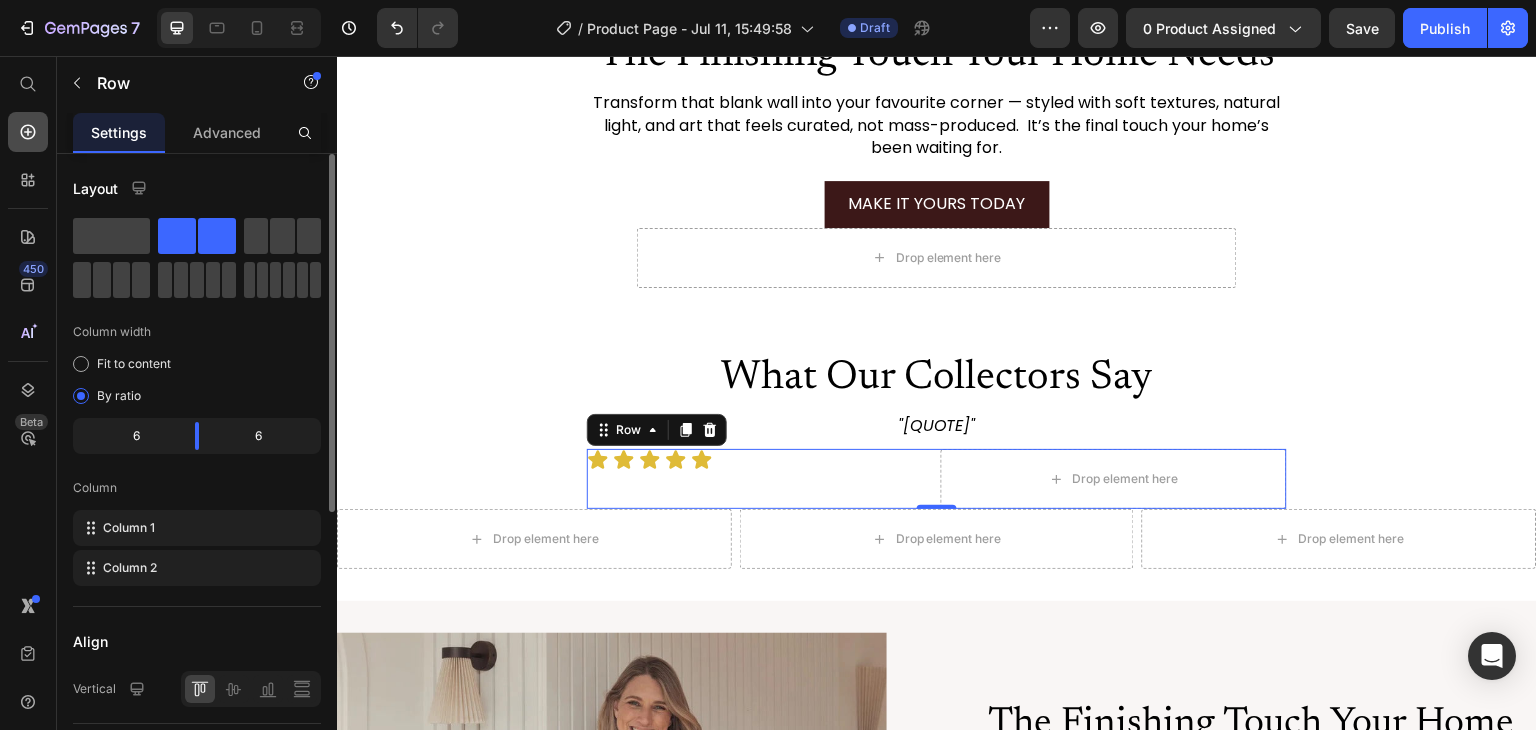 click 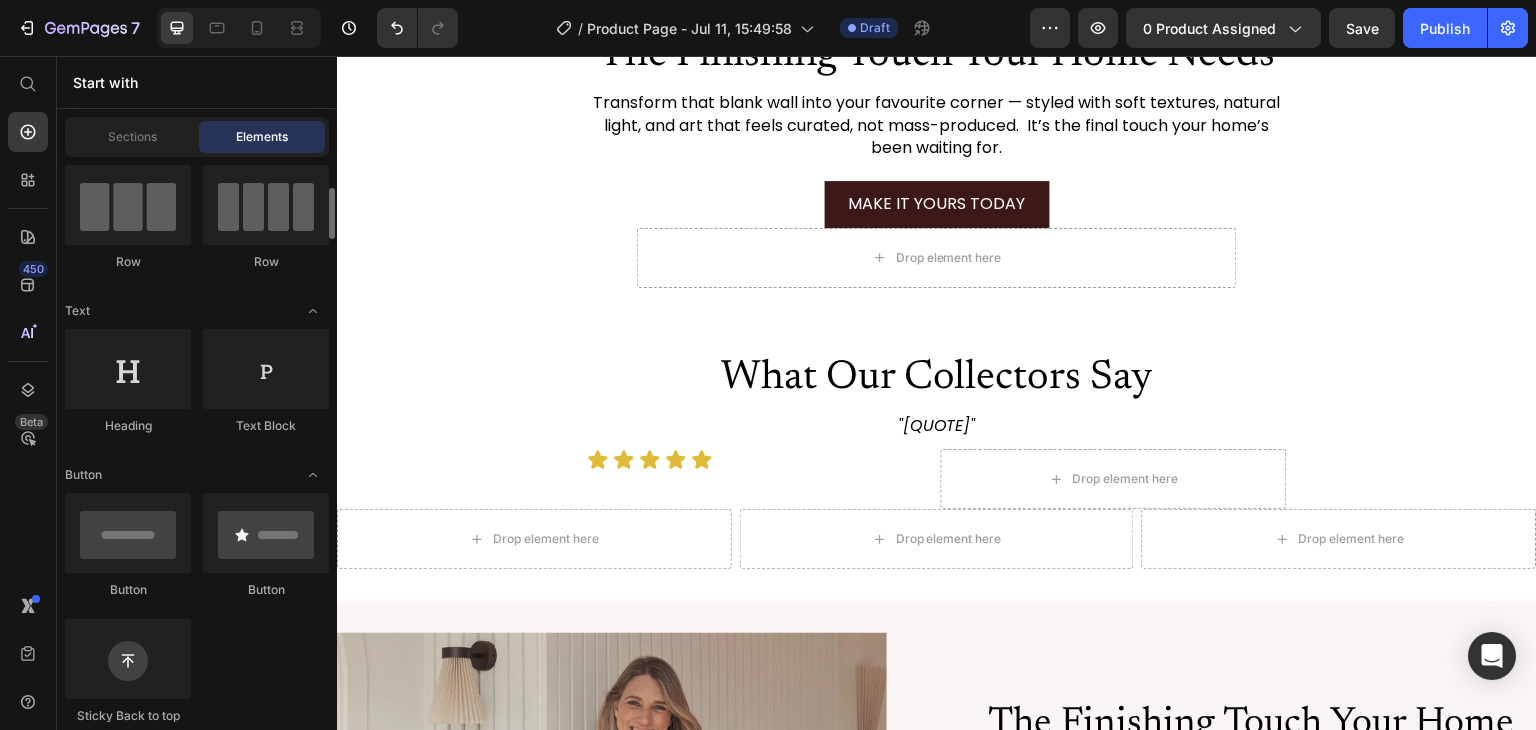 scroll, scrollTop: 16, scrollLeft: 0, axis: vertical 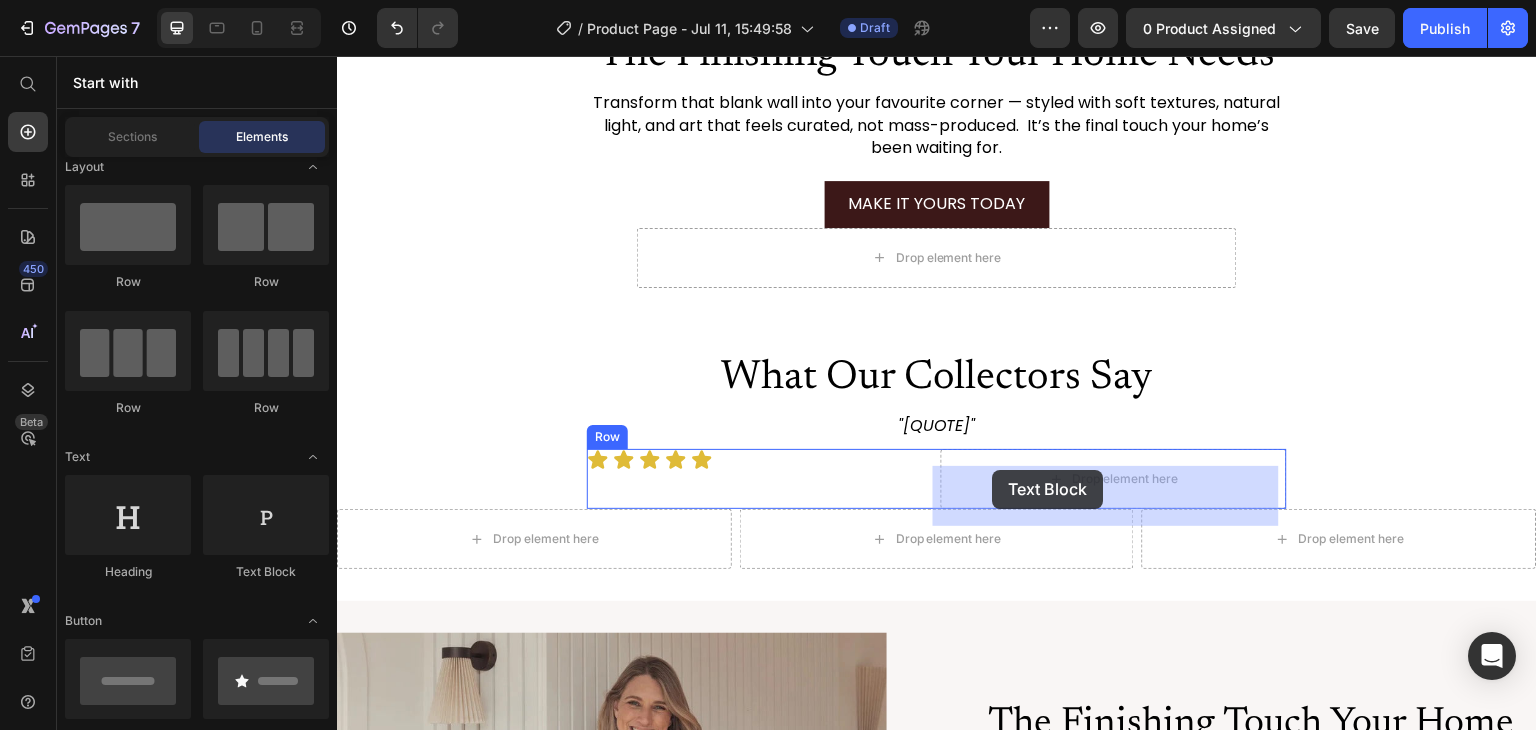 drag, startPoint x: 612, startPoint y: 601, endPoint x: 993, endPoint y: 470, distance: 402.89206 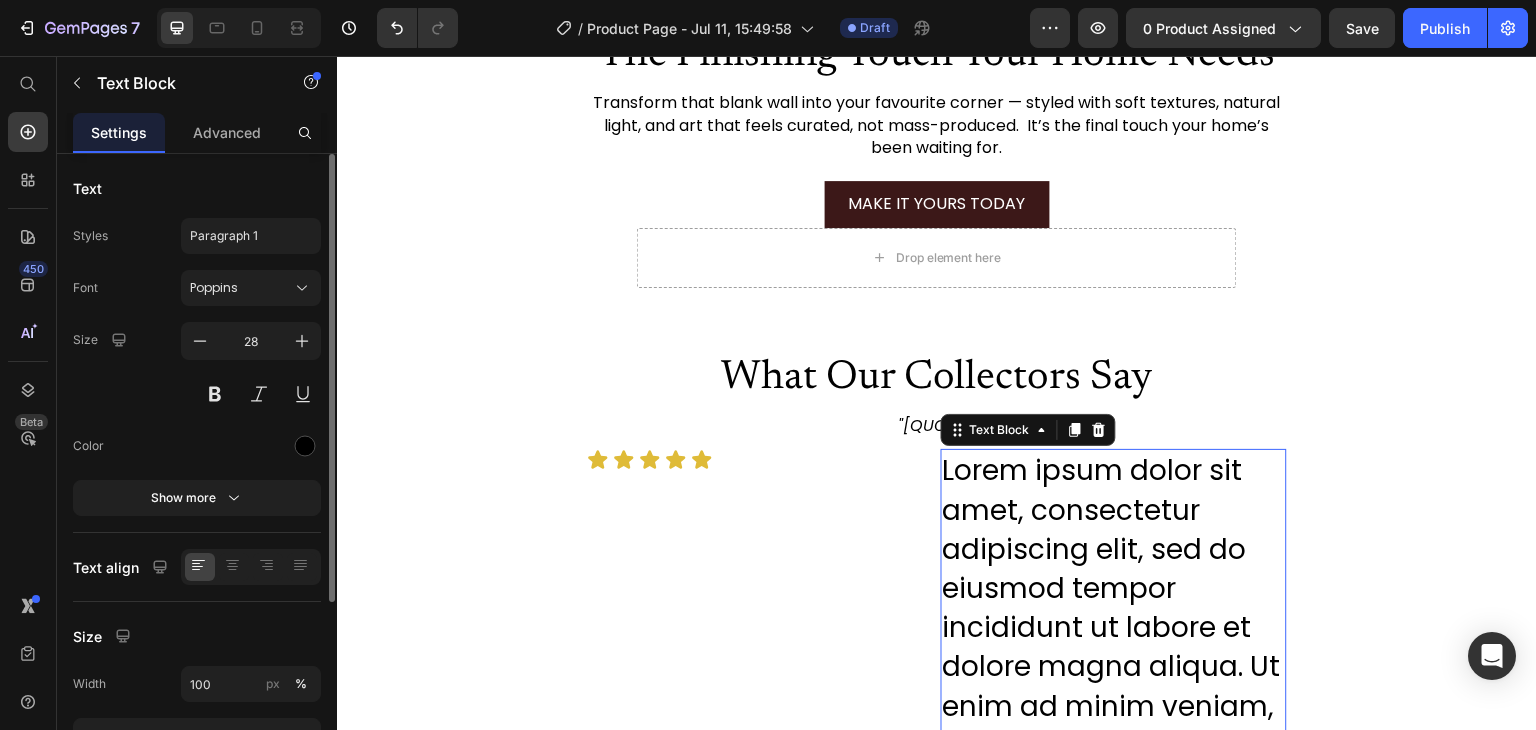 click on "Lorem ipsum dolor sit amet, consectetur adipiscing elit, sed do eiusmod tempor incididunt ut labore et dolore magna aliqua. Ut enim ad minim veniam, quis nostrud exercitation ullamco laboris nisi ut aliquip ex ea commodo consequat." at bounding box center [1114, 686] 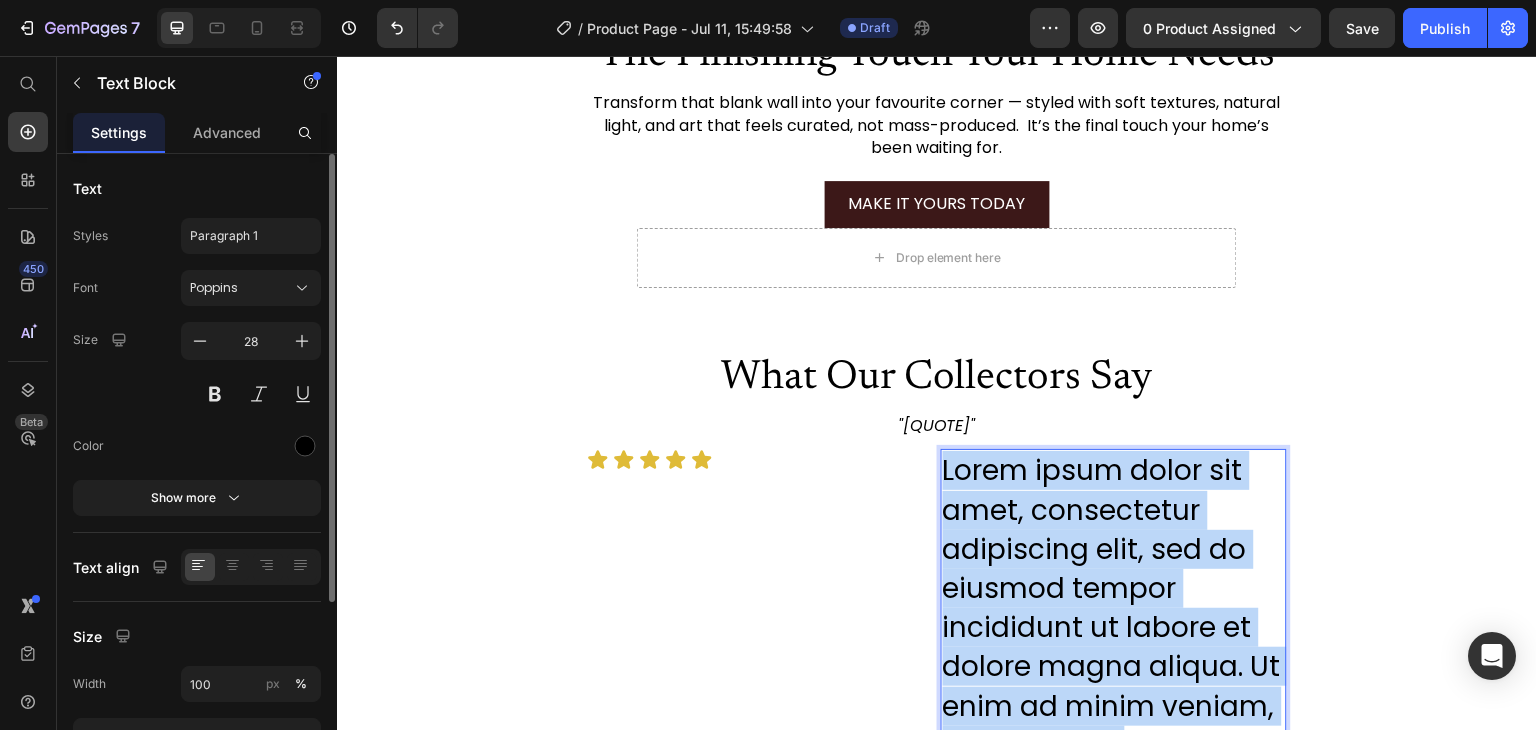 click on "Lorem ipsum dolor sit amet, consectetur adipiscing elit, sed do eiusmod tempor incididunt ut labore et dolore magna aliqua. Ut enim ad minim veniam, quis nostrud exercitation ullamco laboris nisi ut aliquip ex ea commodo consequat." at bounding box center [1114, 686] 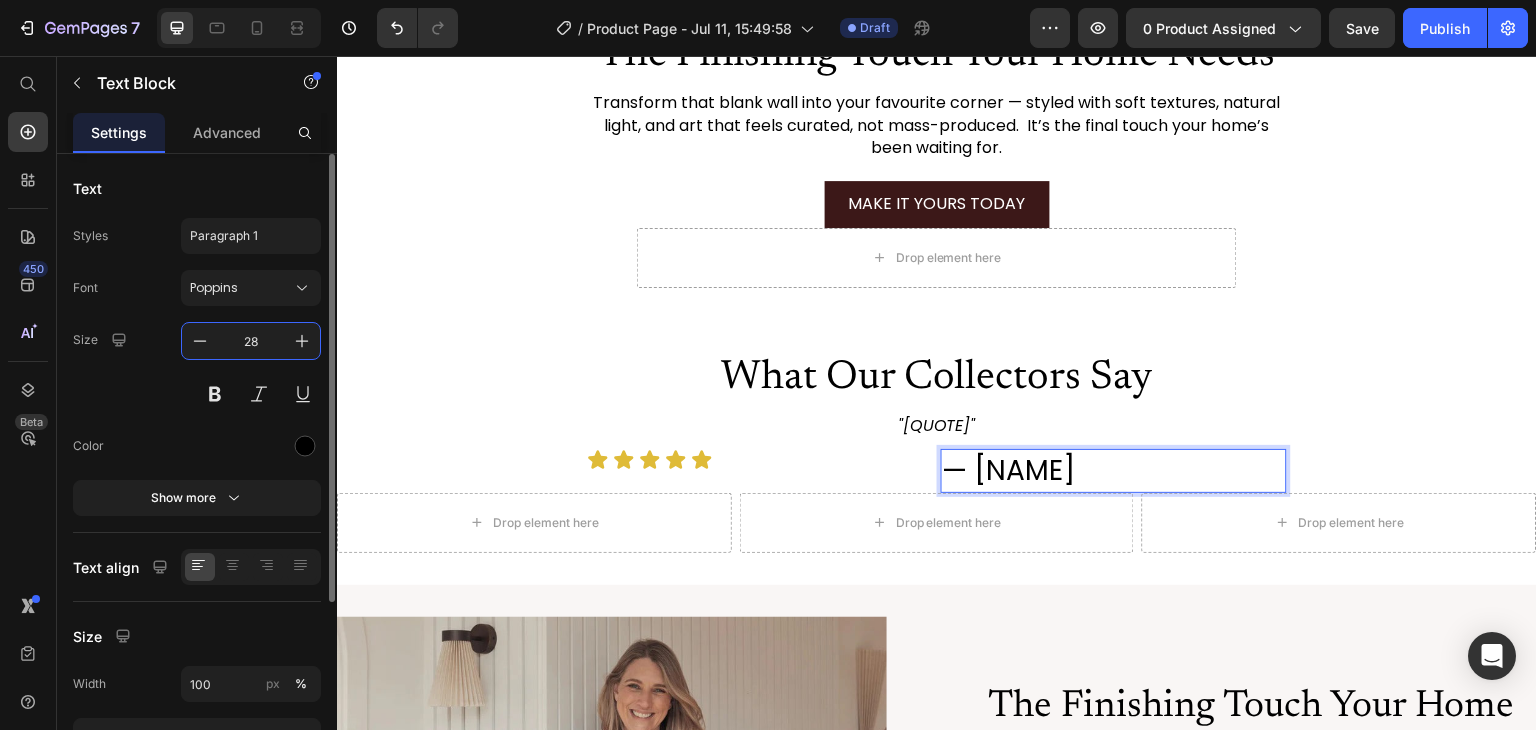 click on "28" at bounding box center [251, 341] 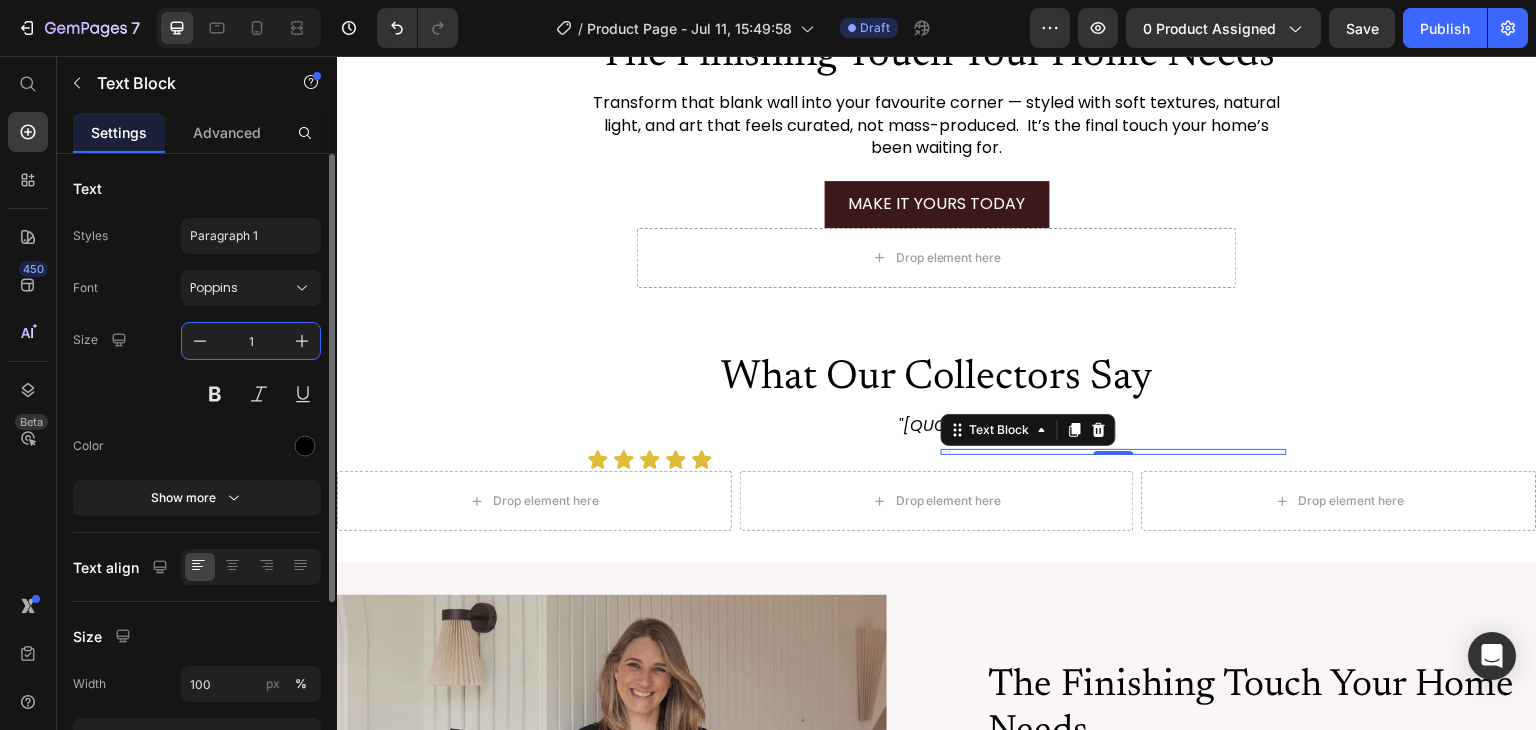 type on "13" 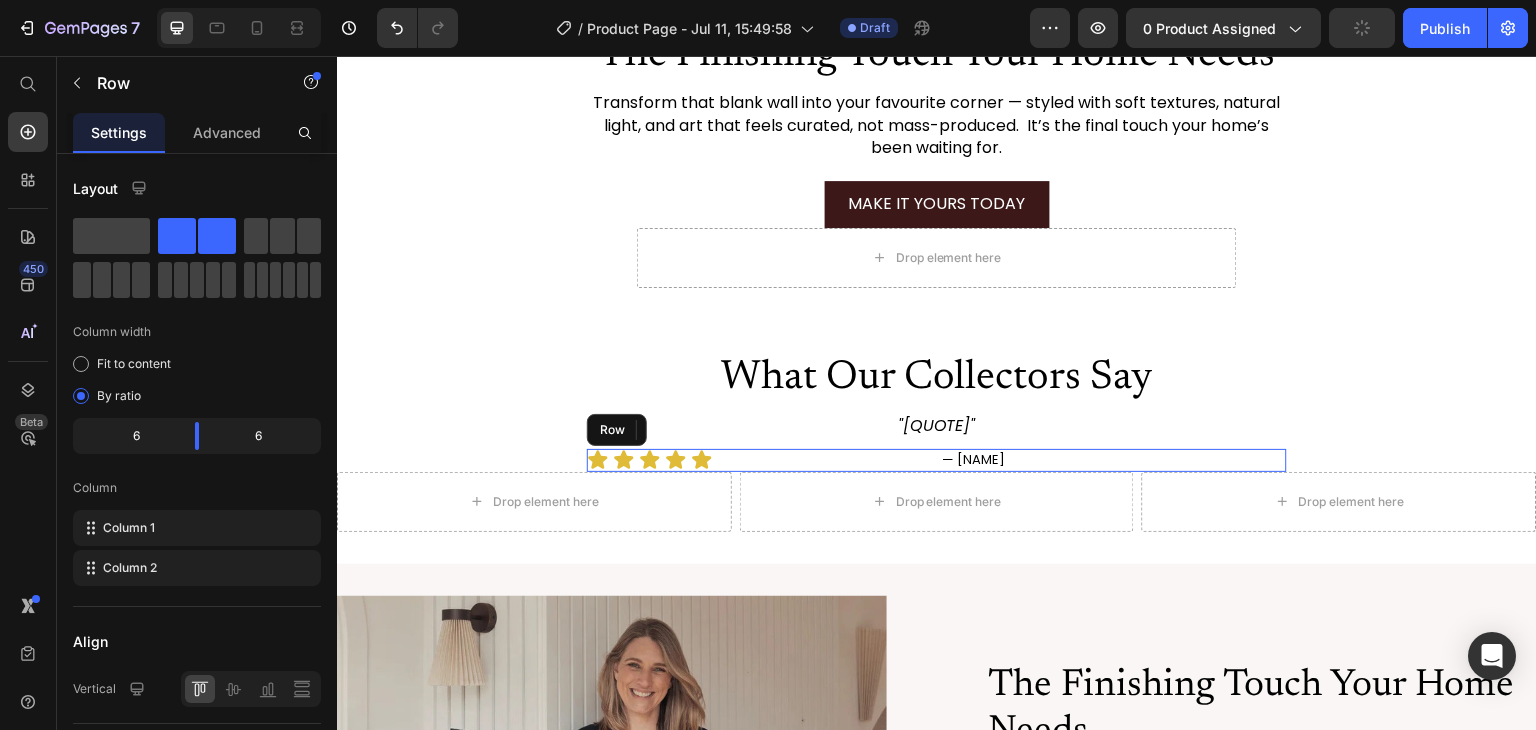 click on "Icon Icon Icon Icon Icon Icon List — Emily H. Text Block   0 Row" at bounding box center (937, 460) 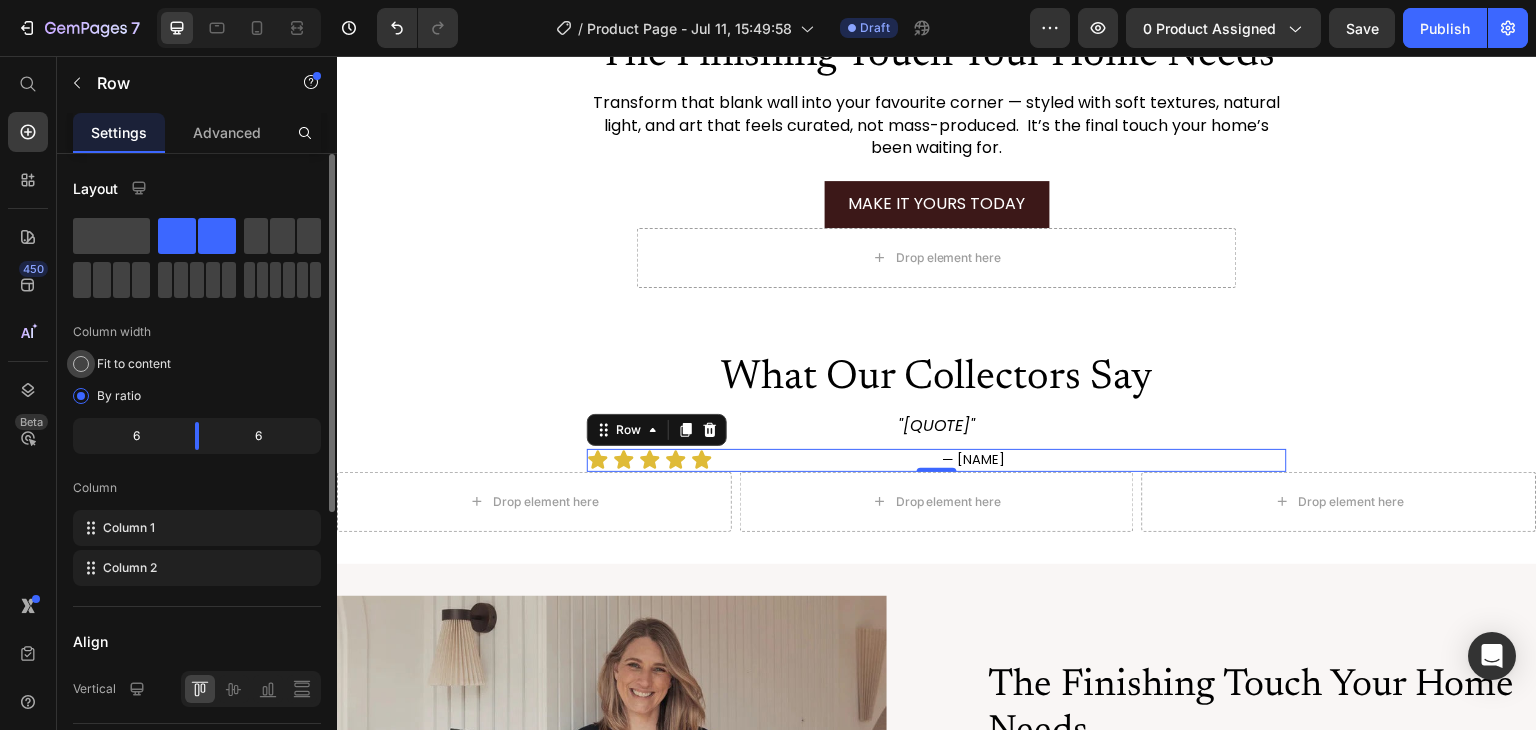 click on "Fit to content" 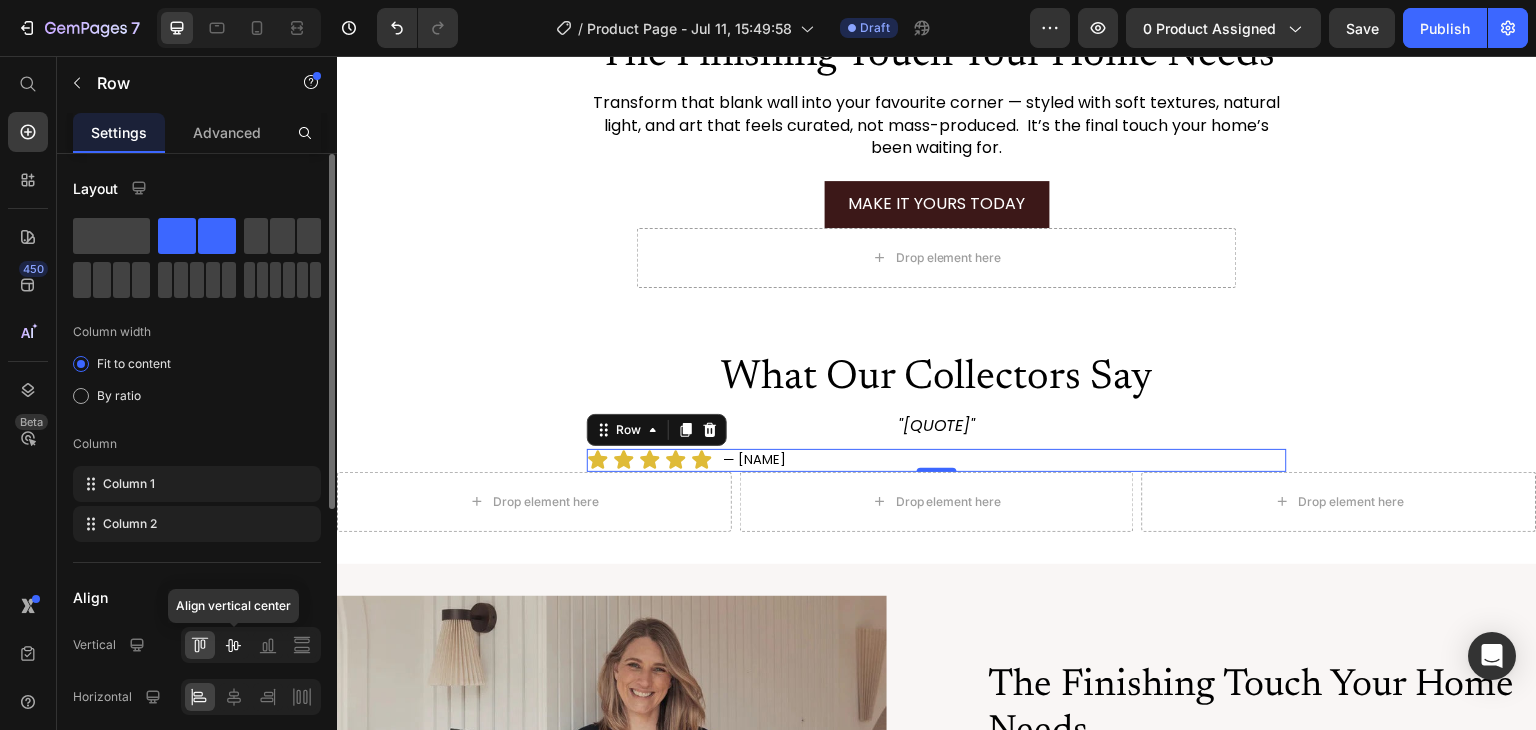 click 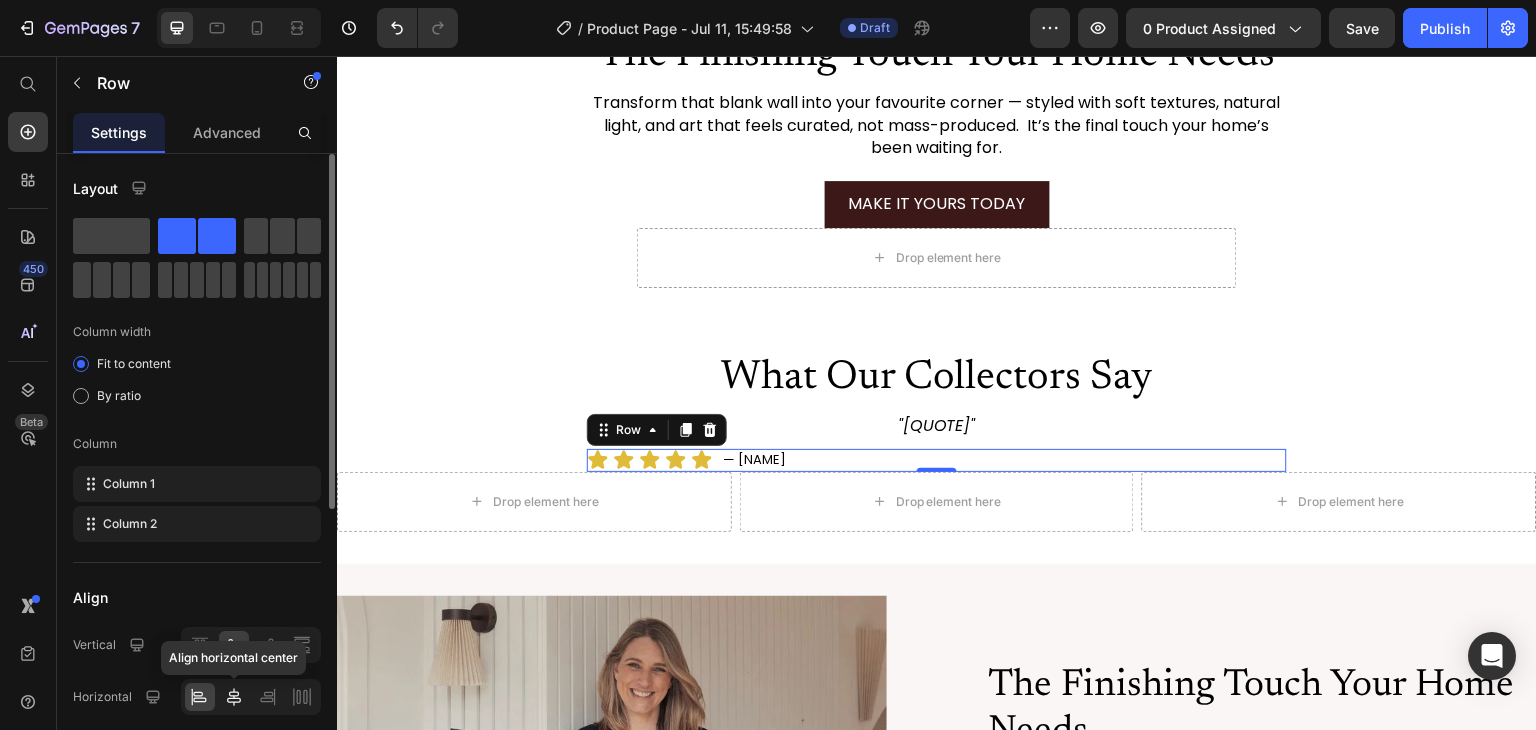 click 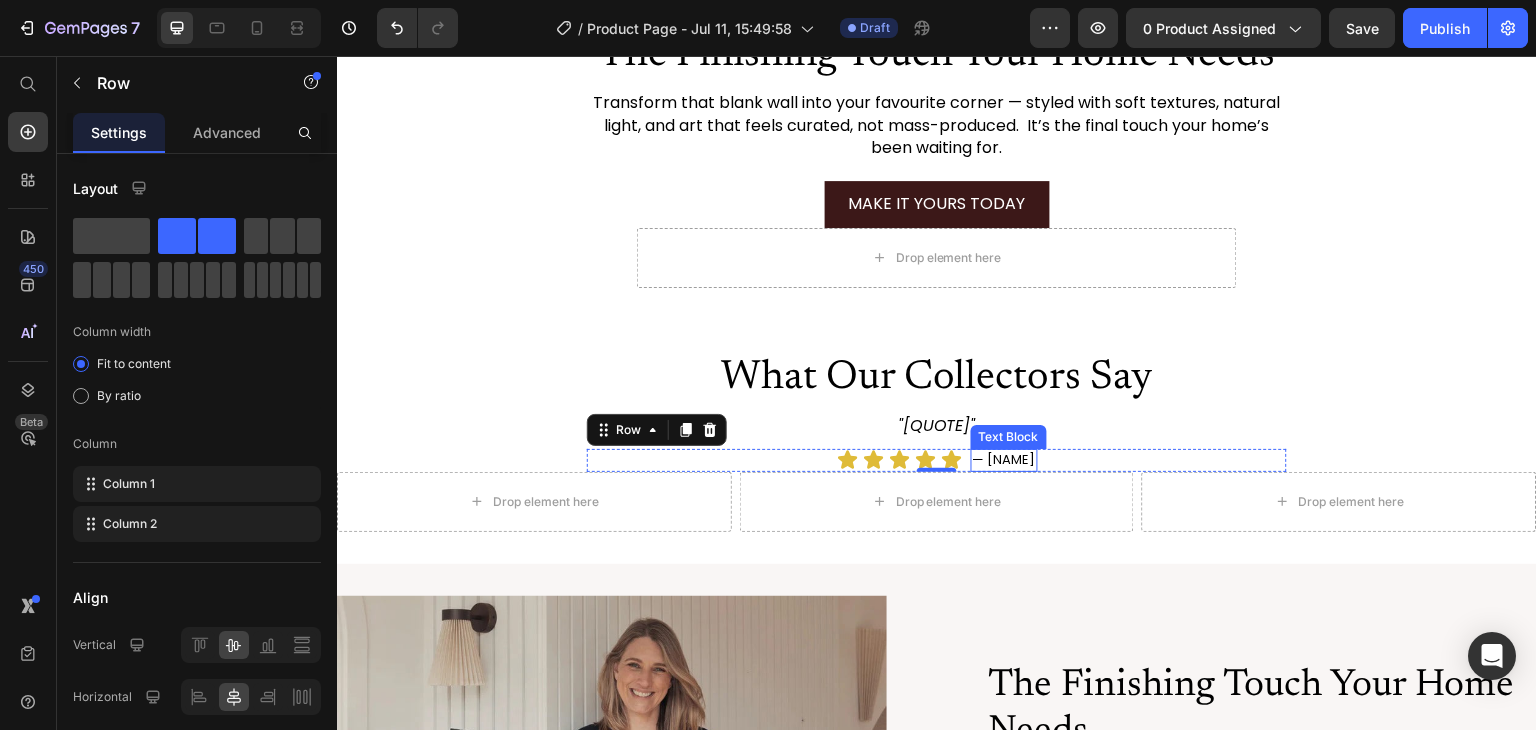 click on "— Emily H." at bounding box center [1004, 460] 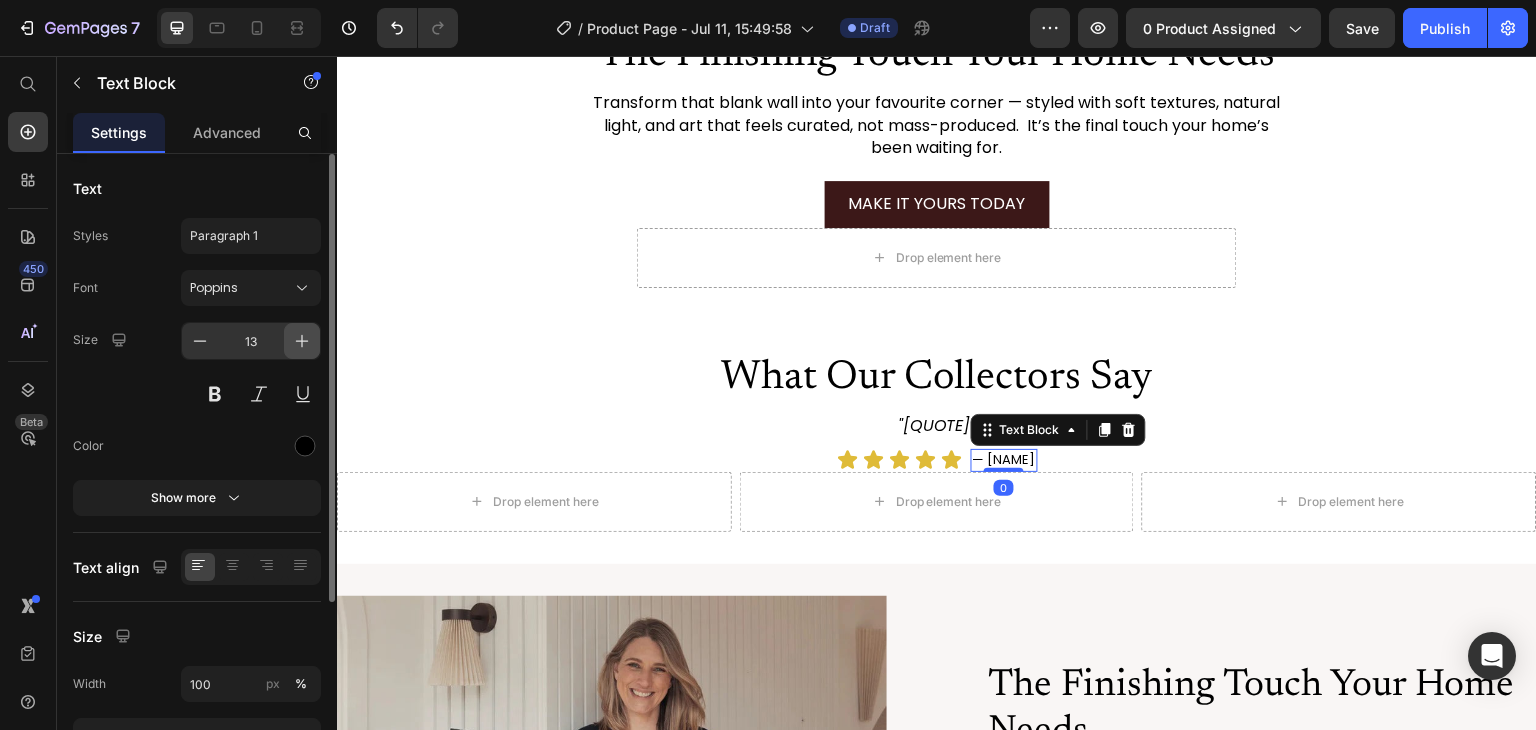 click at bounding box center (302, 341) 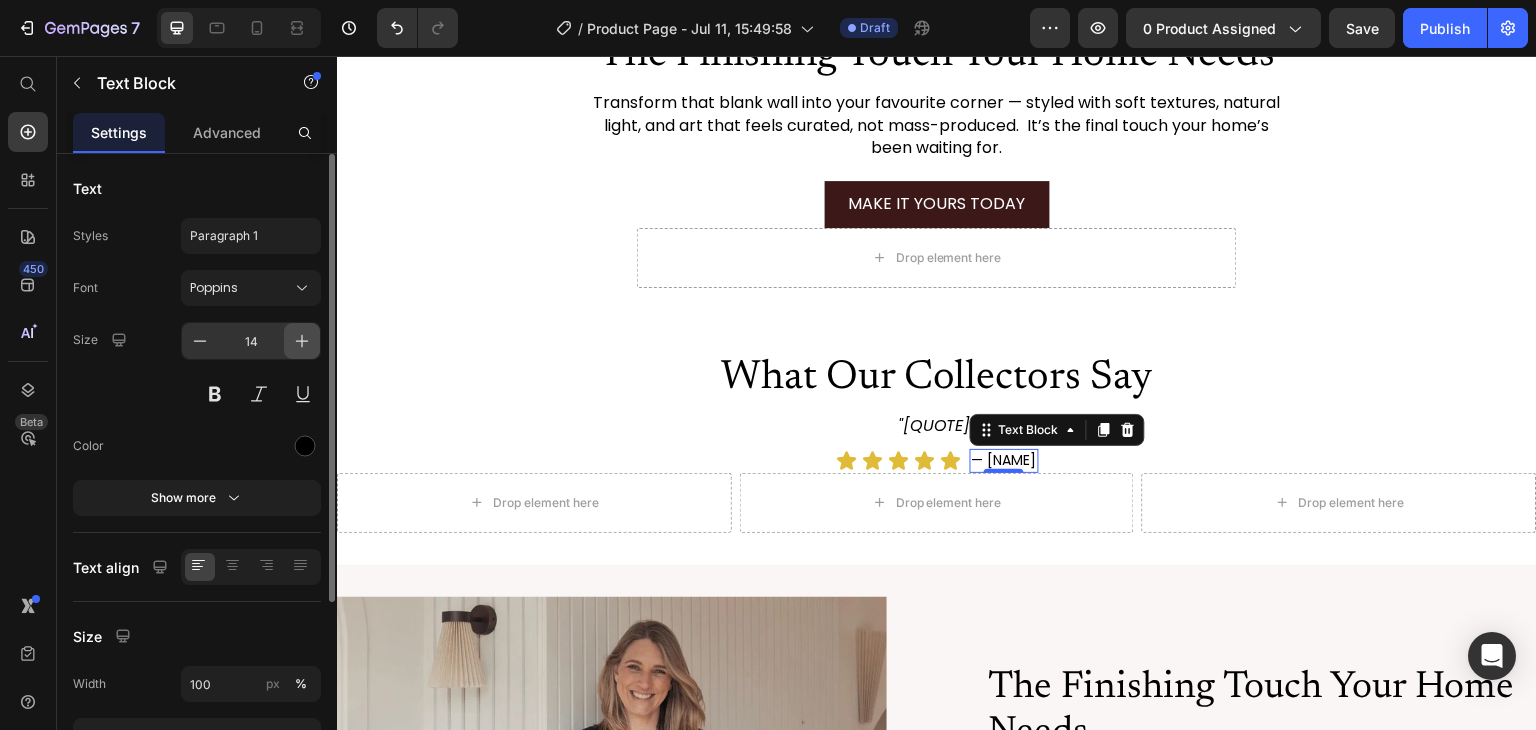 click at bounding box center [302, 341] 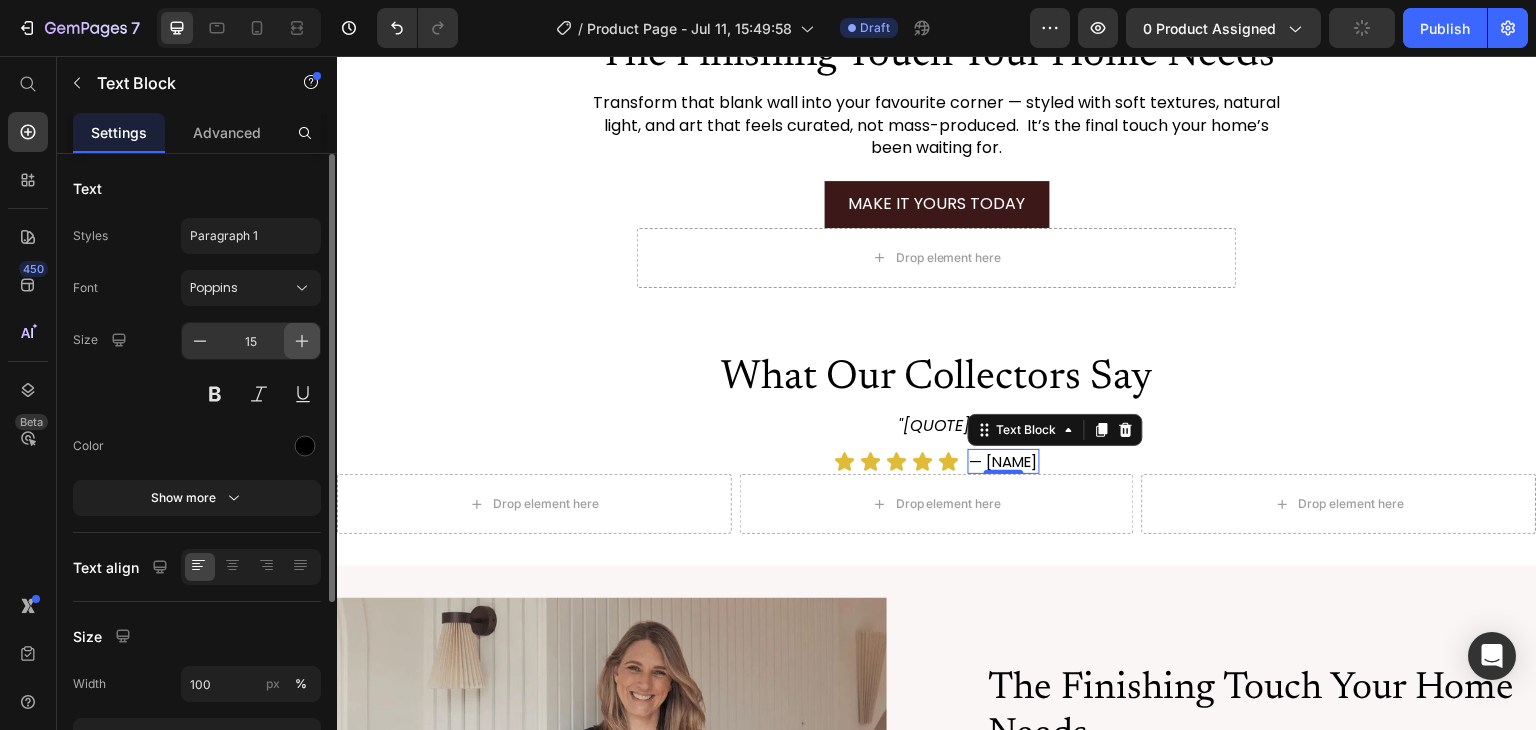 click at bounding box center [302, 341] 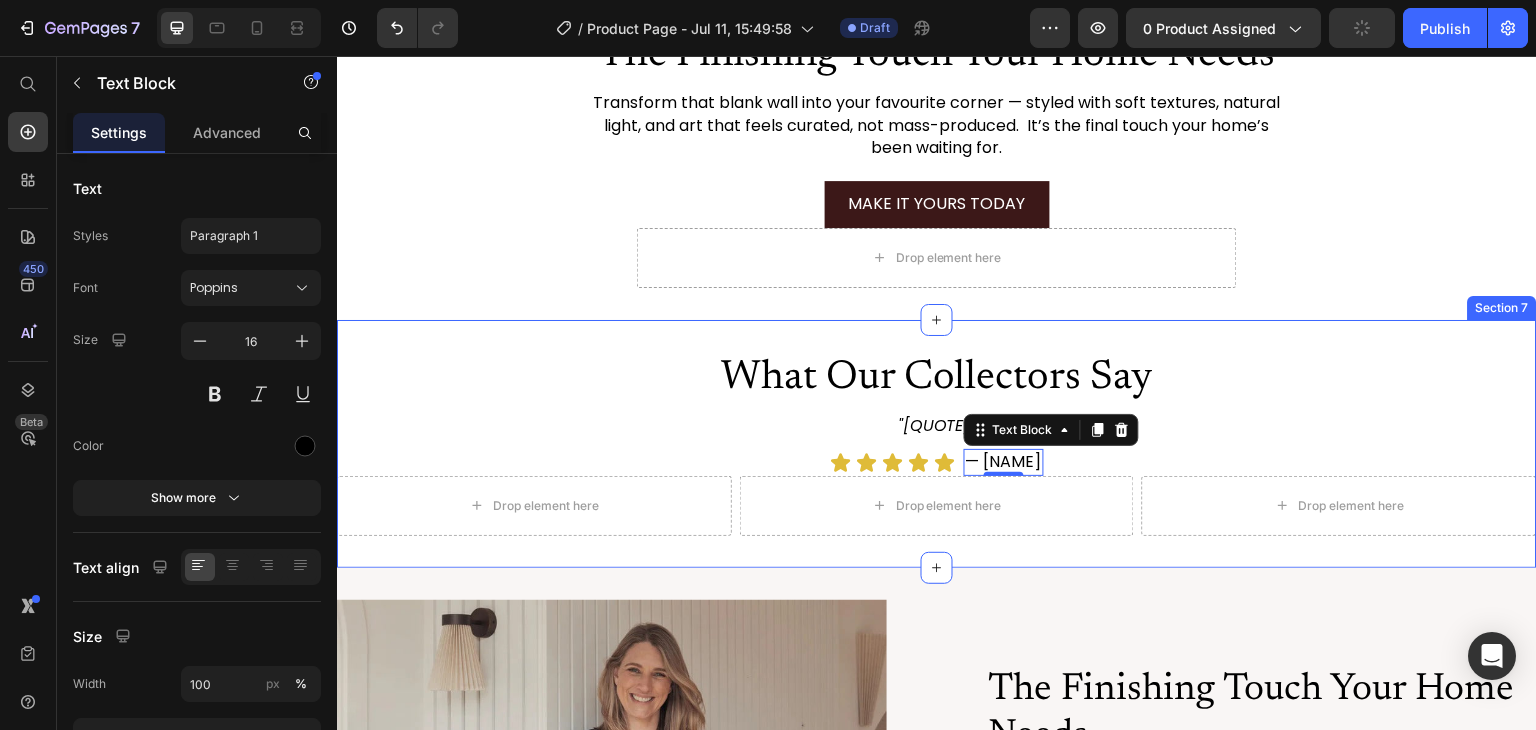 click on "What Our Collectors Say Heading "Absolutely LOVE our Bella Eve print — the colours are stunning, and it looks just like an original. So calming, so elegant. We’ve already ordered a second one!" Text Block Icon Icon Icon Icon Icon Icon List — Emily H. Text Block   0 Row Row
Drop element here
Drop element here
Drop element here Row" at bounding box center (937, 444) 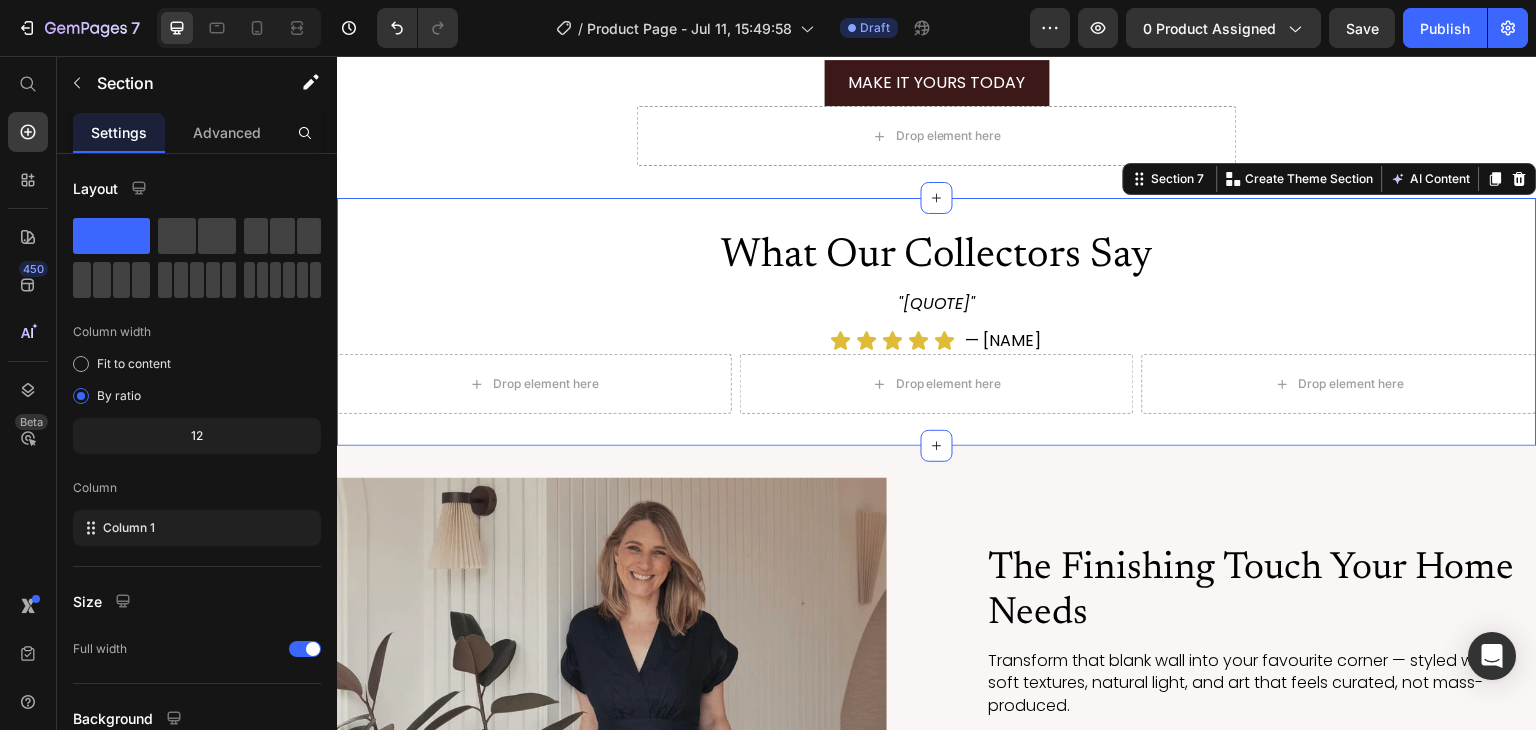 scroll, scrollTop: 3505, scrollLeft: 0, axis: vertical 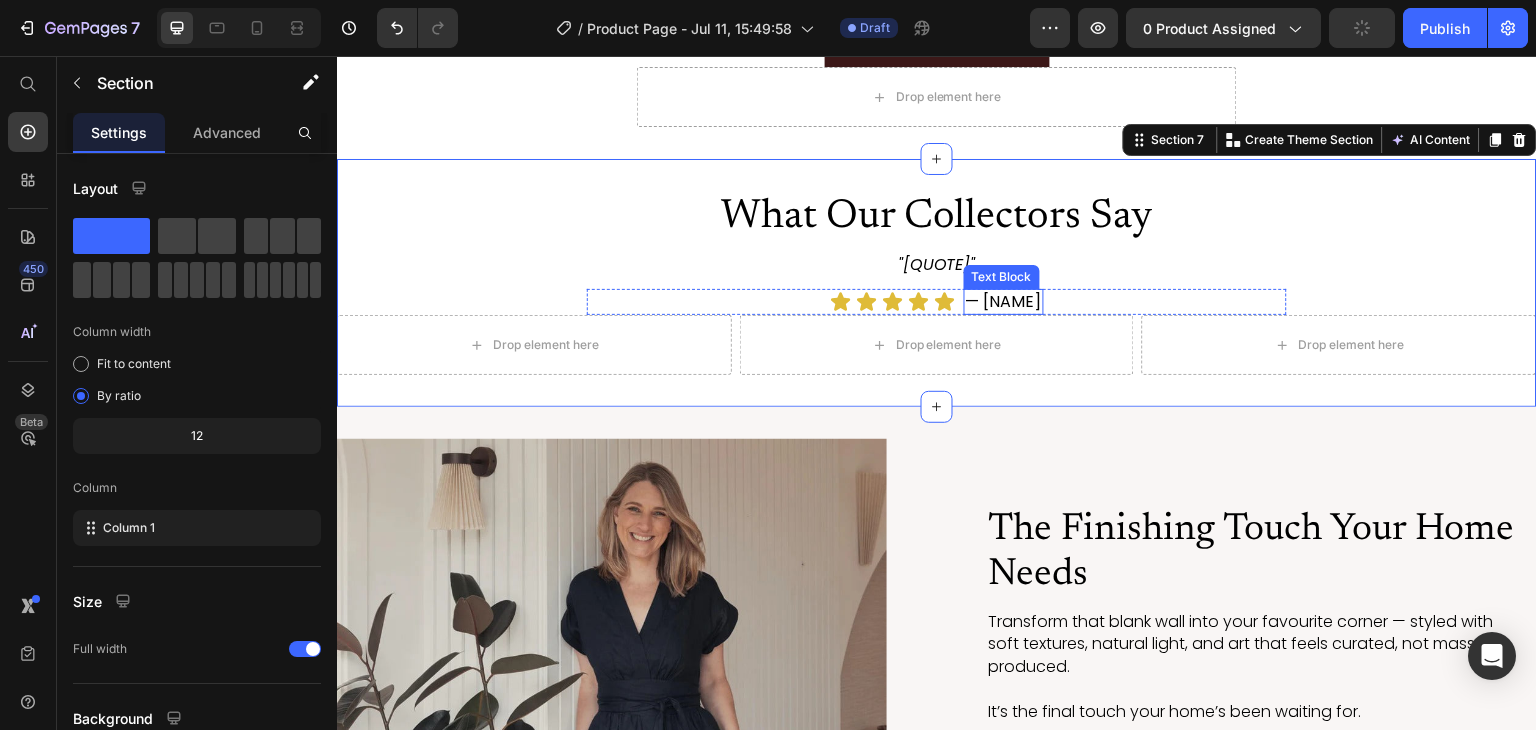 click on "— Emily H." at bounding box center (1004, 302) 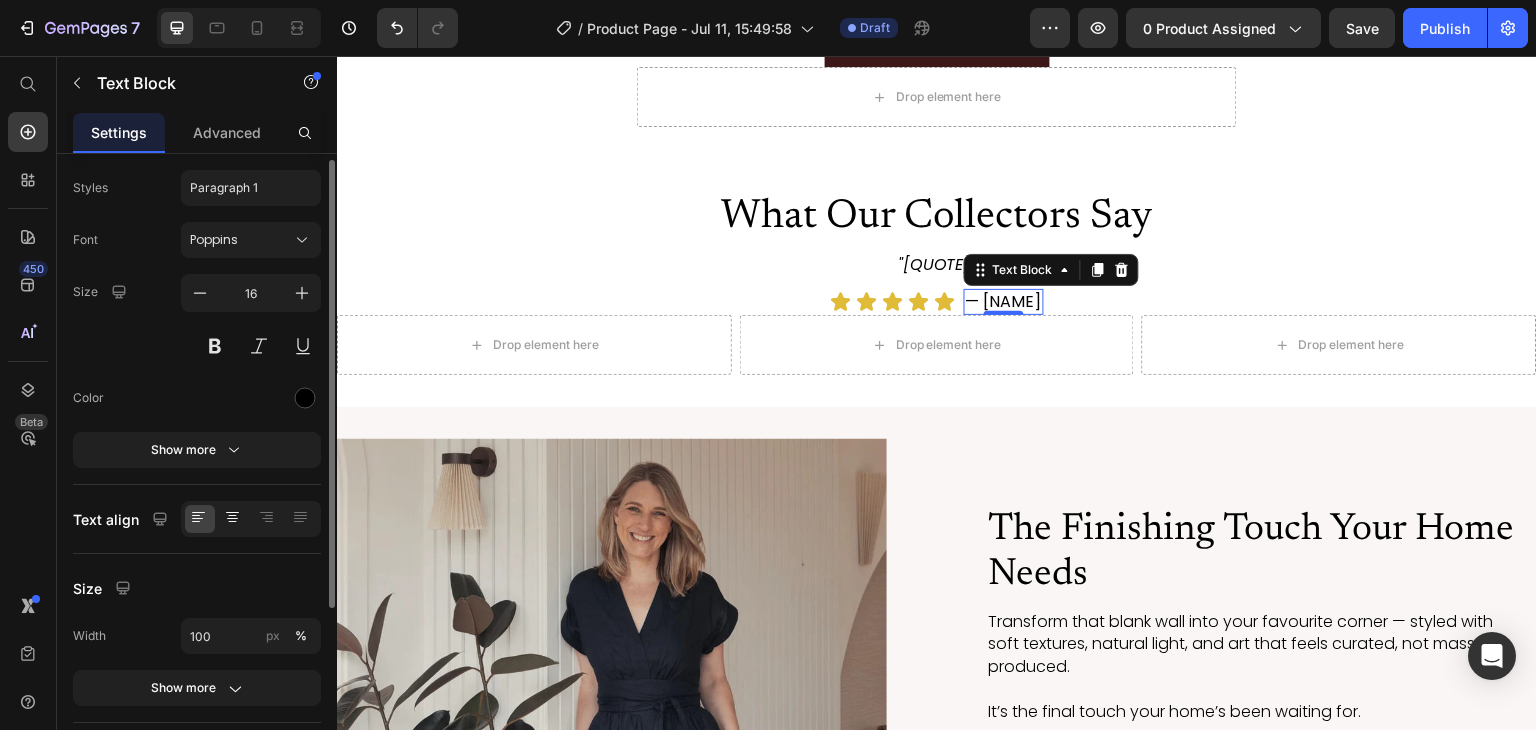 scroll, scrollTop: 32, scrollLeft: 0, axis: vertical 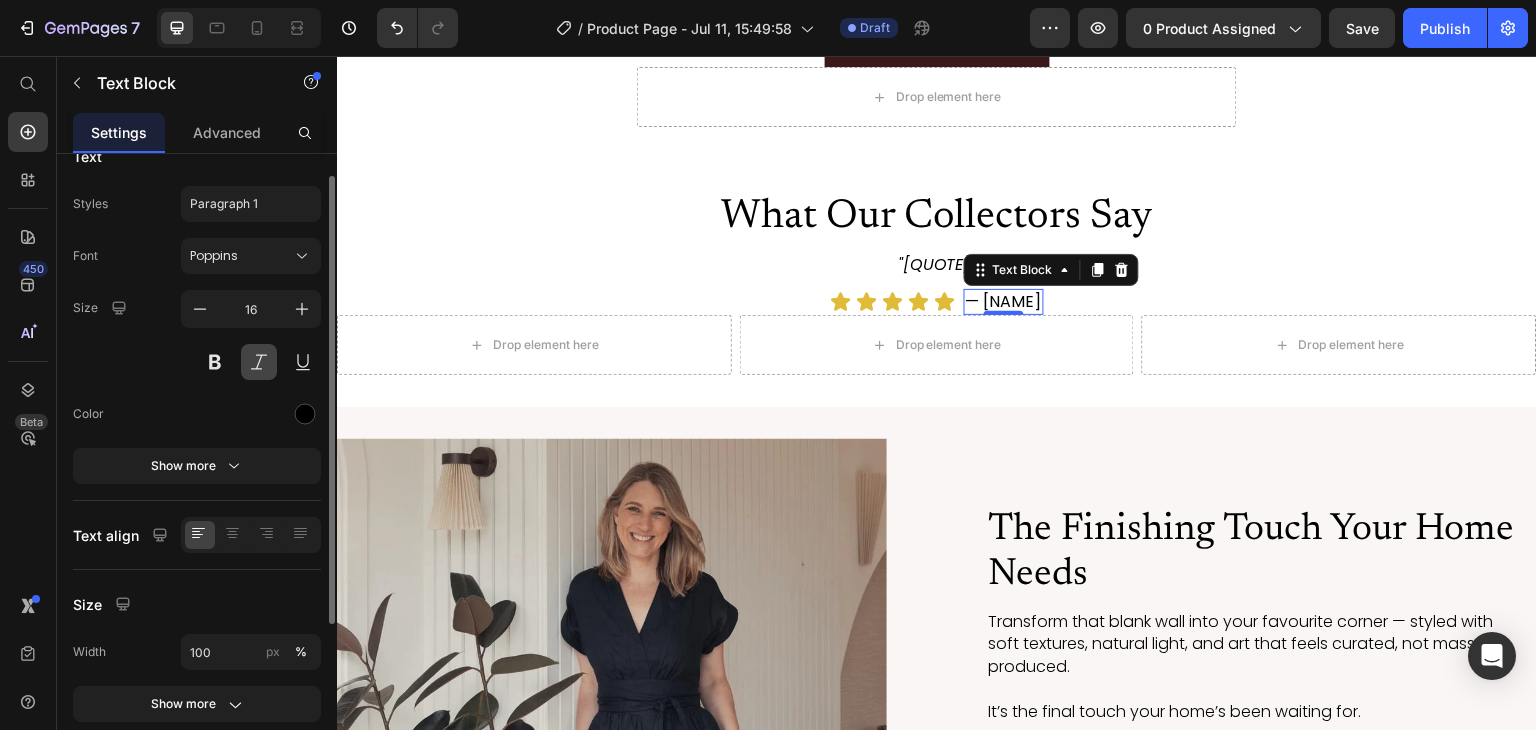 click at bounding box center [259, 362] 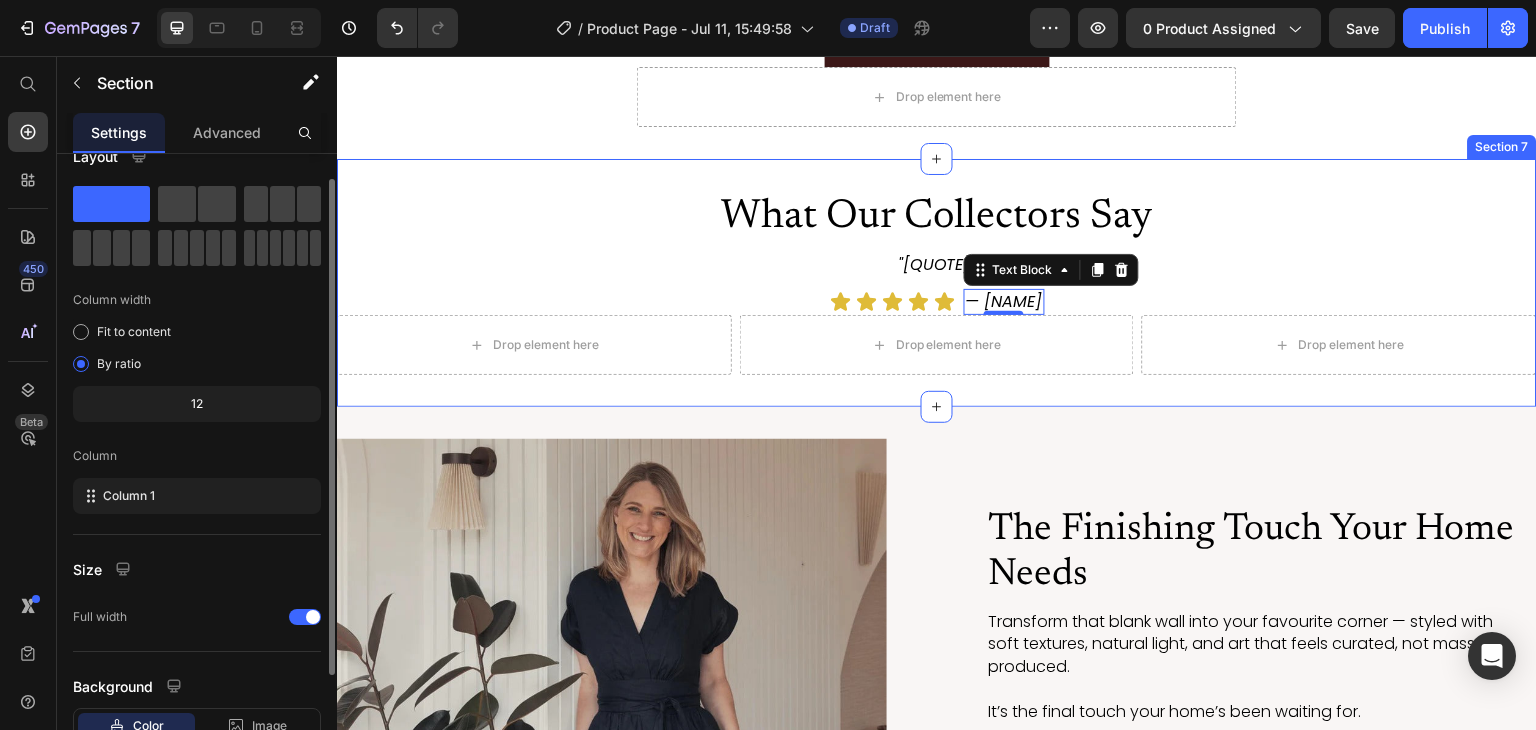 click on "What Our Collectors Say Heading "Absolutely LOVE our Bella Eve print — the colours are stunning, and it looks just like an original. So calming, so elegant. We’ve already ordered a second one!" Text Block Icon Icon Icon Icon Icon Icon List — Emily H. Text Block   0 Row Row
Drop element here
Drop element here
Drop element here Row Section 7" at bounding box center (937, 283) 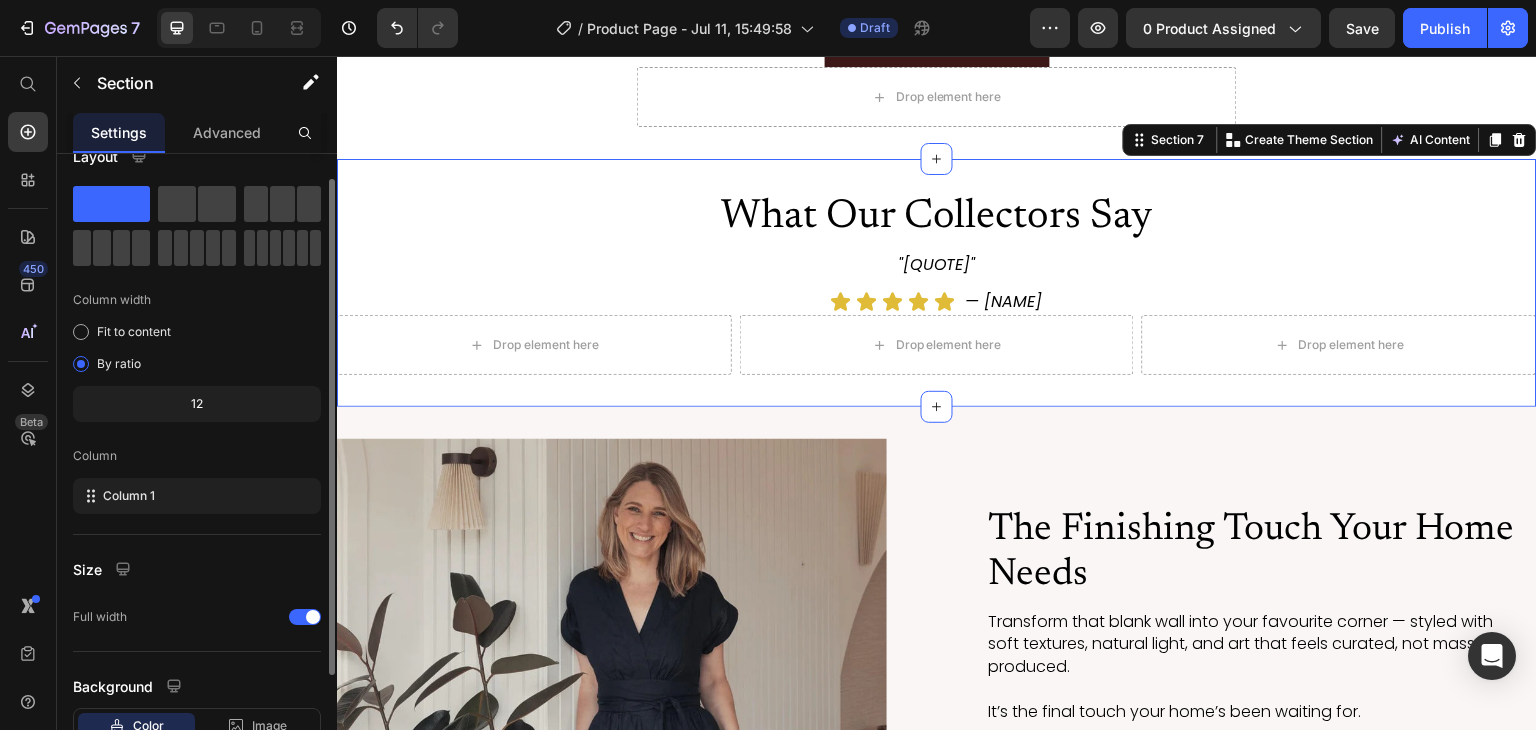 scroll, scrollTop: 0, scrollLeft: 0, axis: both 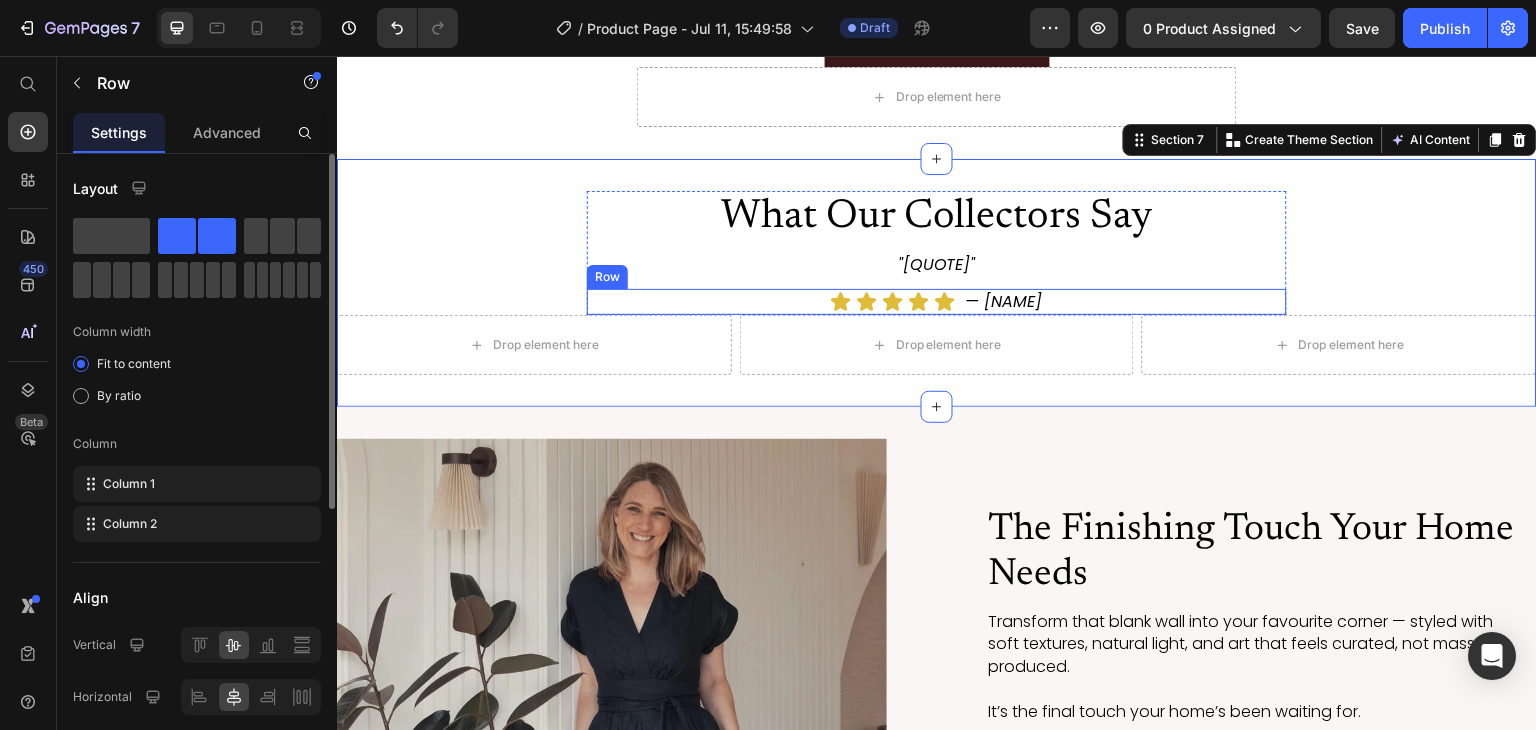 click on "Icon Icon Icon Icon Icon Icon List — Emily H. Text Block Row" at bounding box center (937, 302) 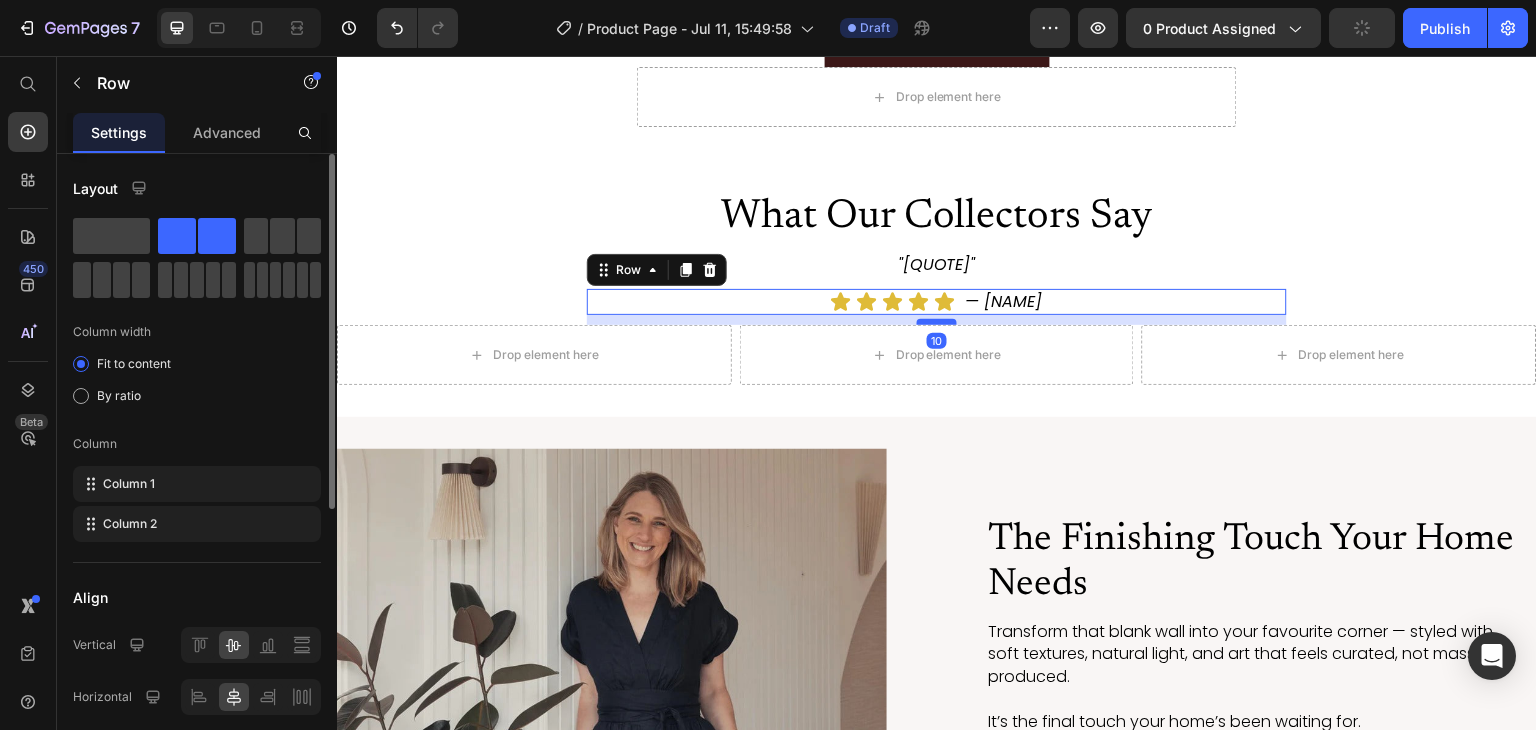 drag, startPoint x: 928, startPoint y: 334, endPoint x: 931, endPoint y: 344, distance: 10.440307 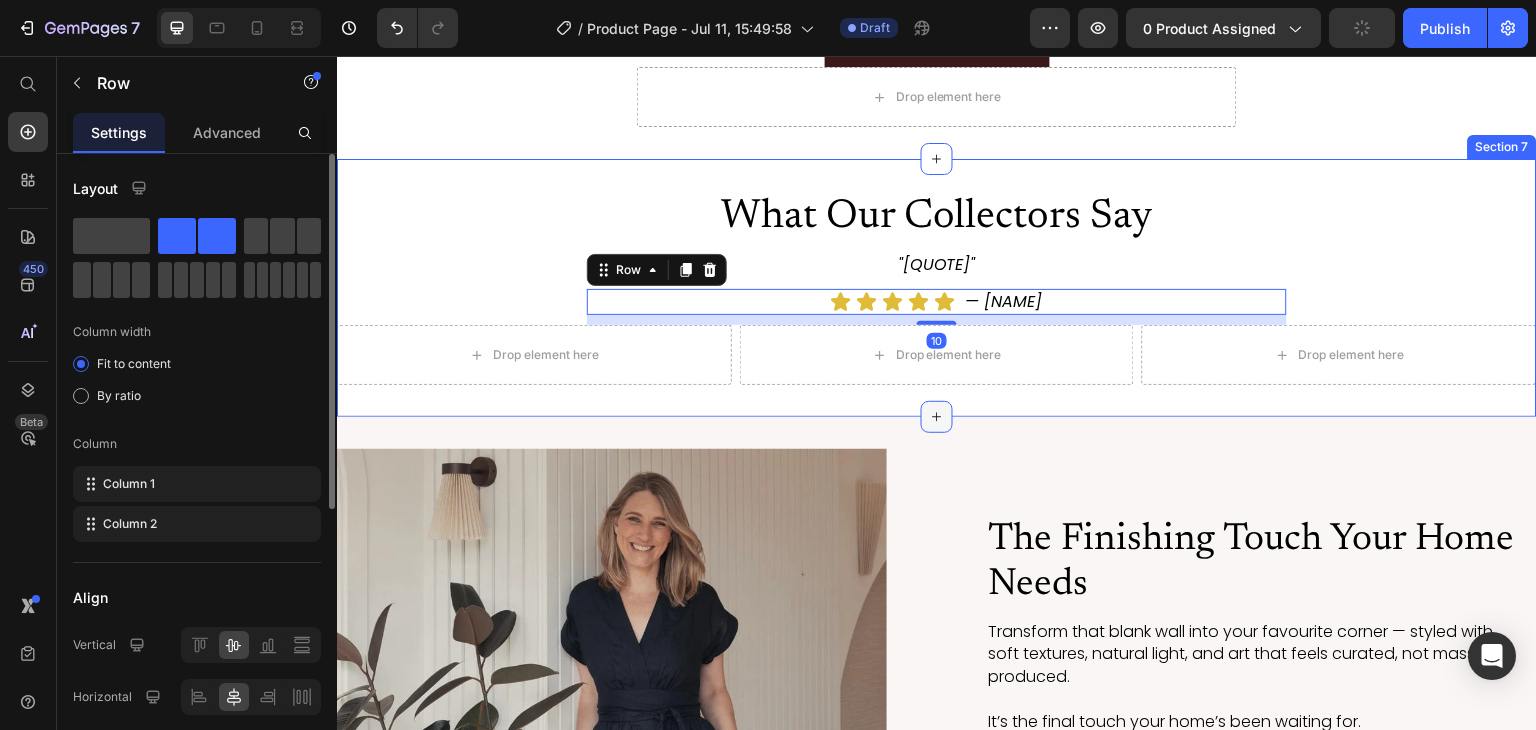 click at bounding box center (937, 417) 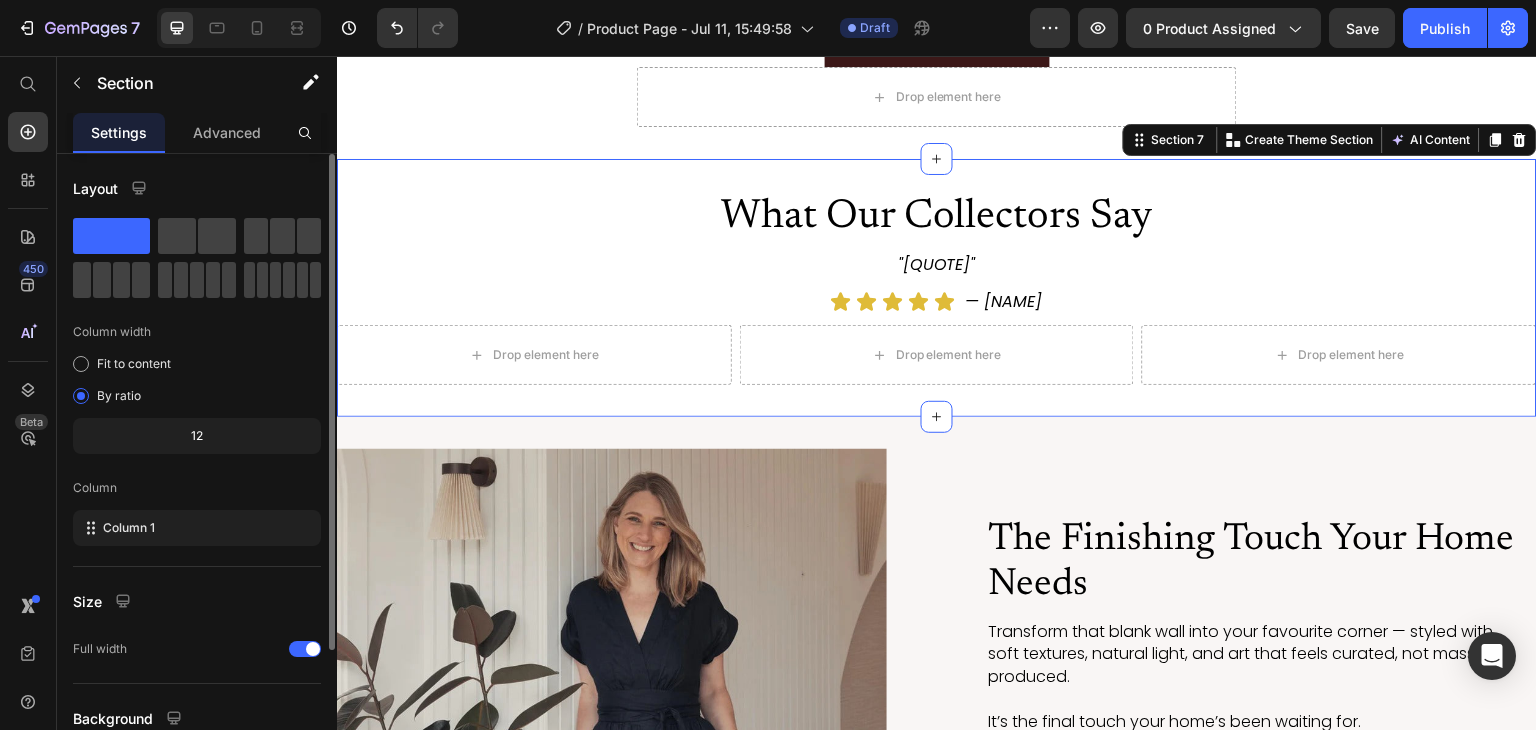 click on "What Our Collectors Say Heading "Absolutely LOVE our Bella Eve print — the colours are stunning, and it looks just like an original. So calming, so elegant. We’ve already ordered a second one!" Text Block Icon Icon Icon Icon Icon Icon List — Emily H. Text Block Row Row
Drop element here
Drop element here
Drop element here Row Section 7   You can create reusable sections Create Theme Section AI Content Write with GemAI What would you like to describe here? Tone and Voice Persuasive Product Aiyana Show more Generate" at bounding box center [937, 288] 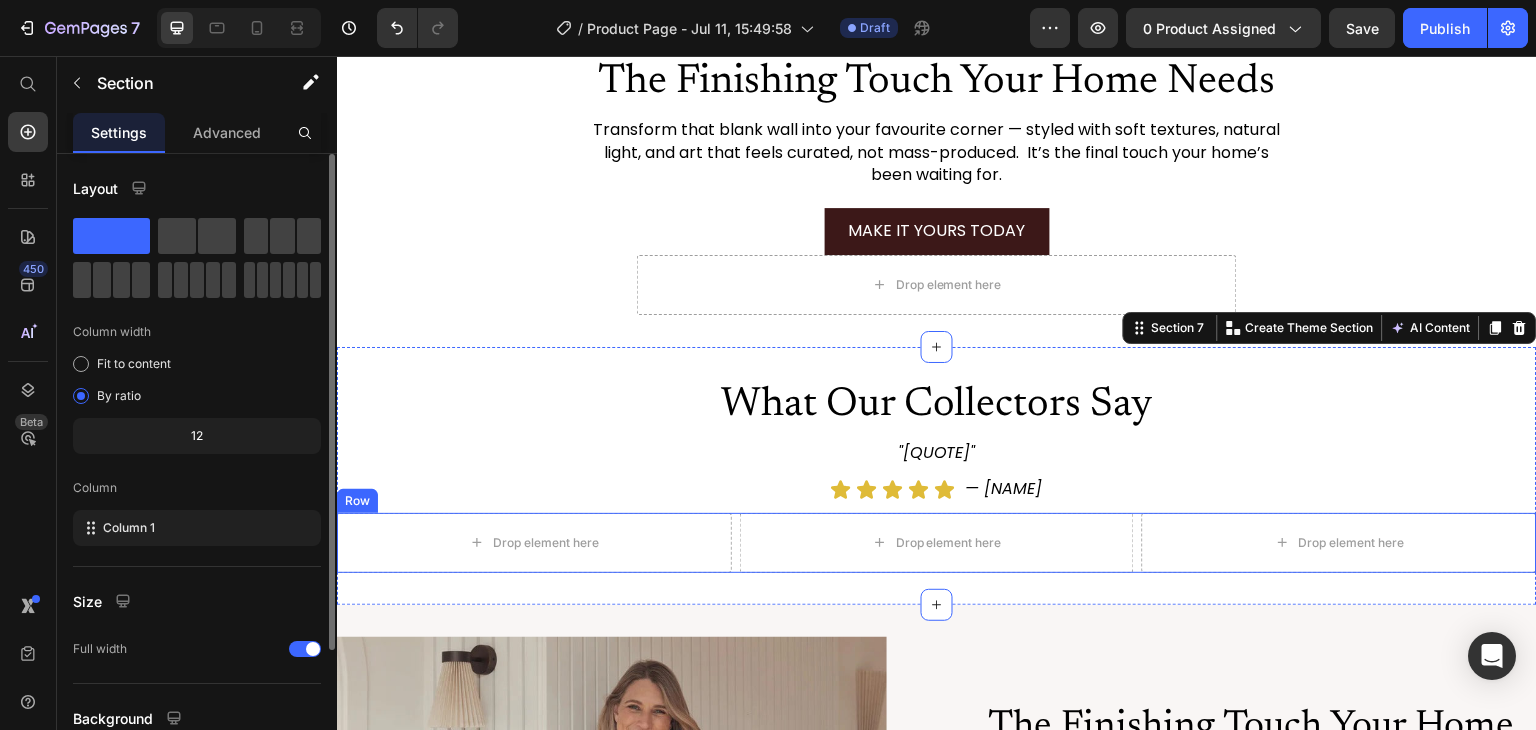 scroll, scrollTop: 3326, scrollLeft: 0, axis: vertical 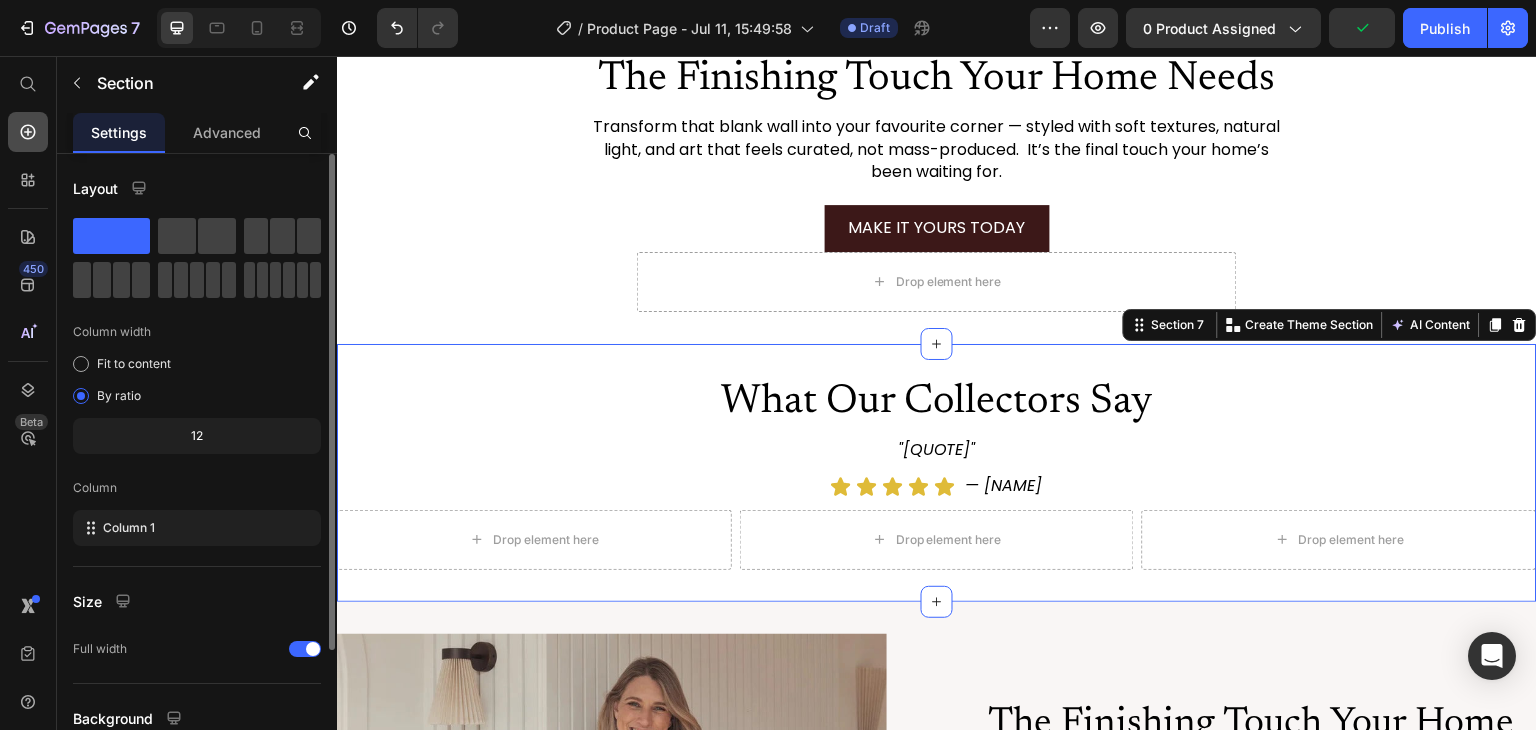 click 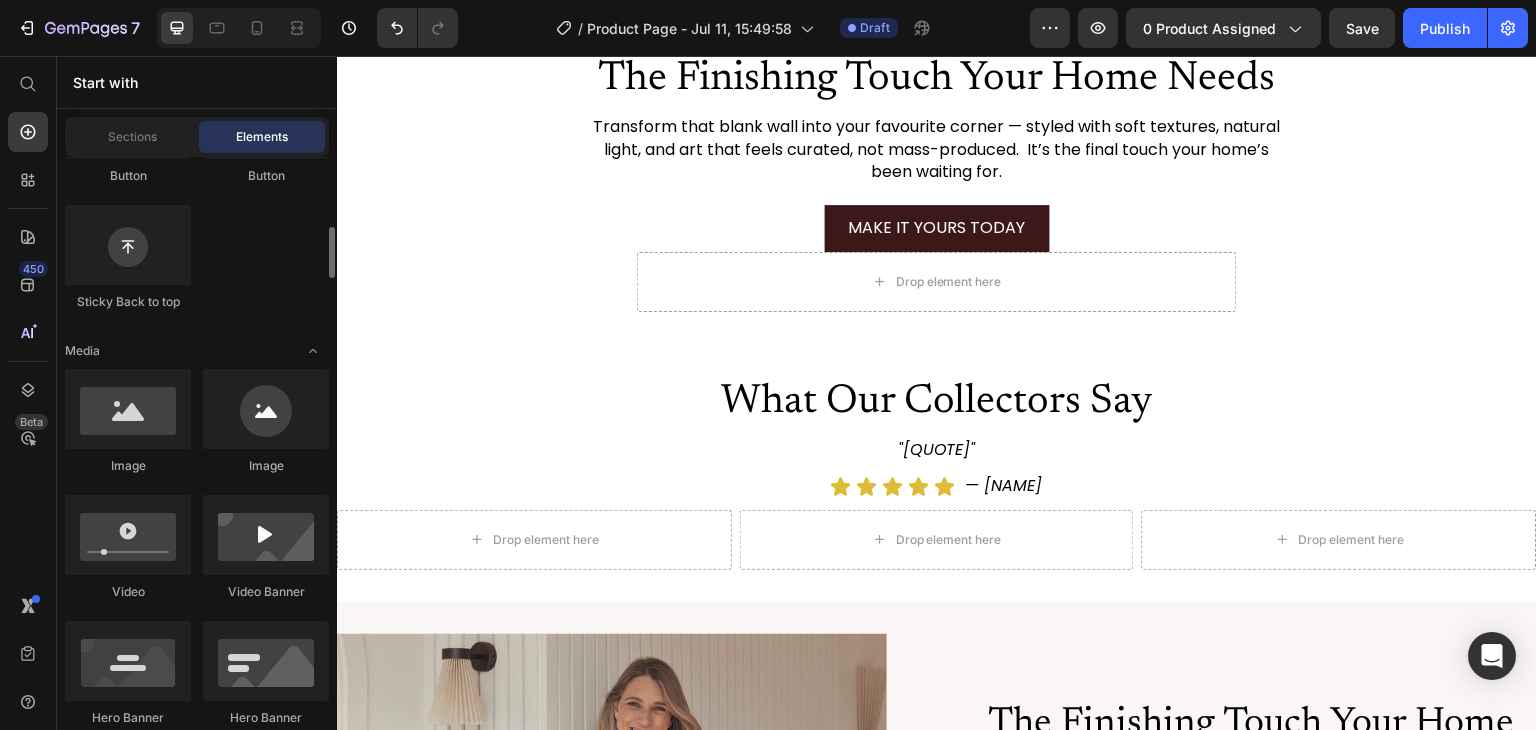scroll, scrollTop: 592, scrollLeft: 0, axis: vertical 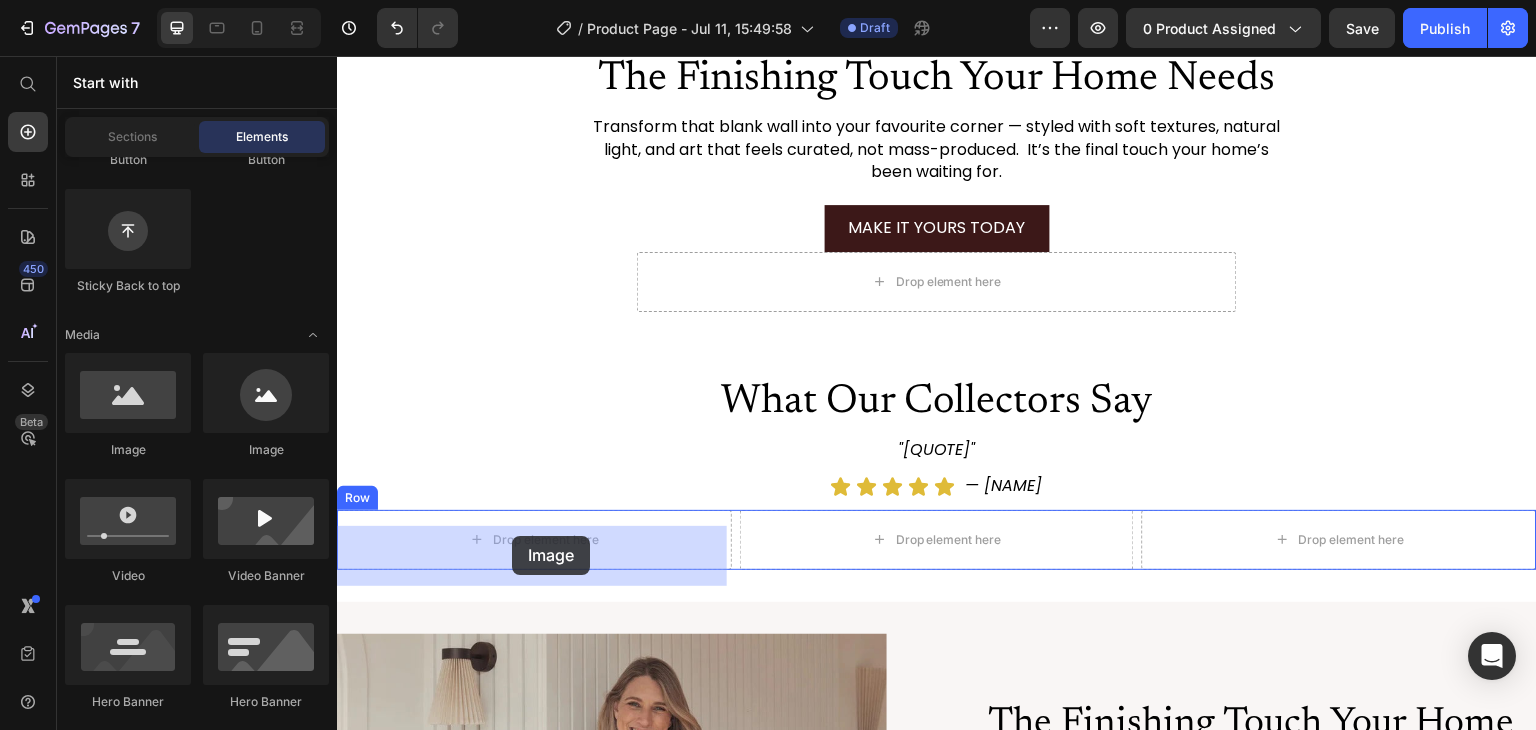 drag, startPoint x: 486, startPoint y: 414, endPoint x: 512, endPoint y: 536, distance: 124.73973 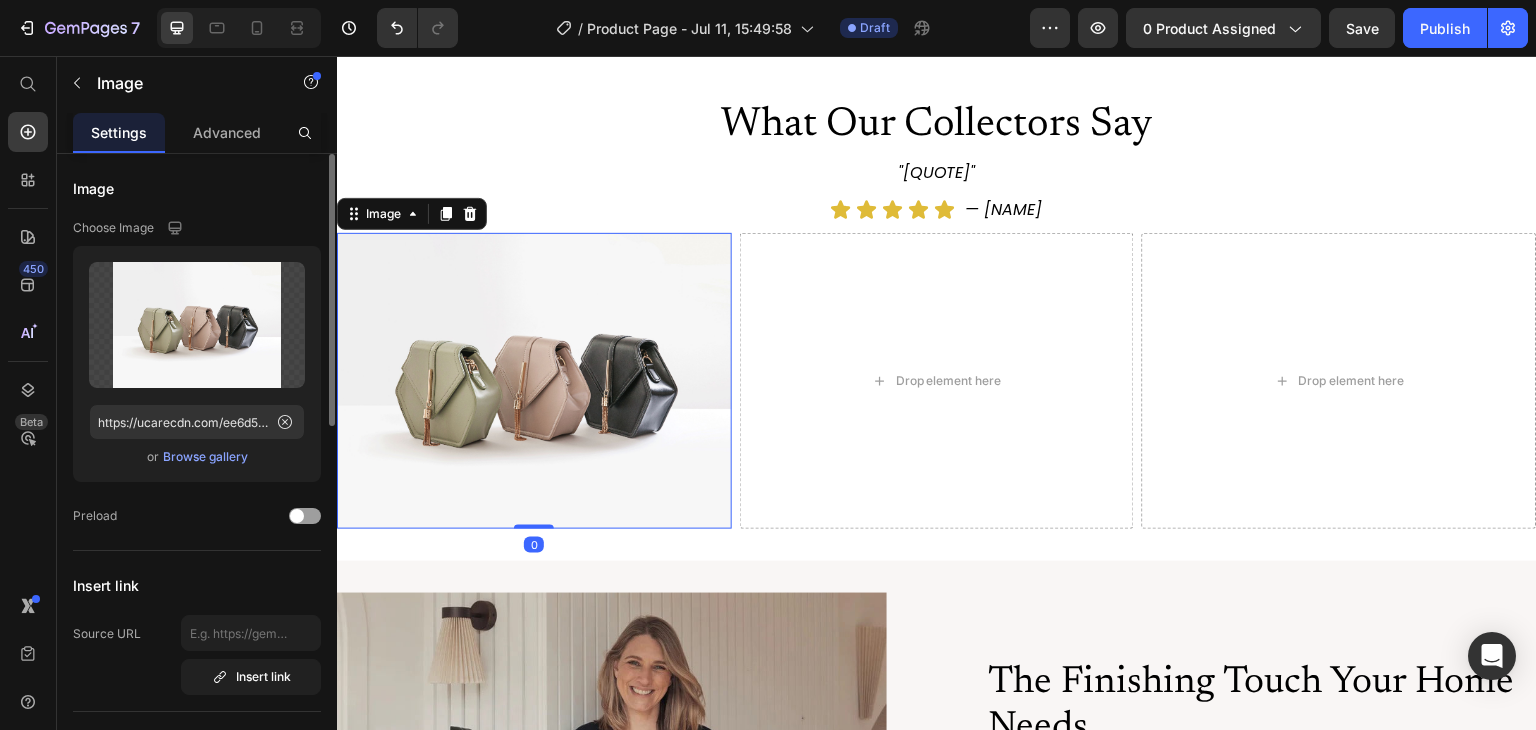 scroll, scrollTop: 3599, scrollLeft: 0, axis: vertical 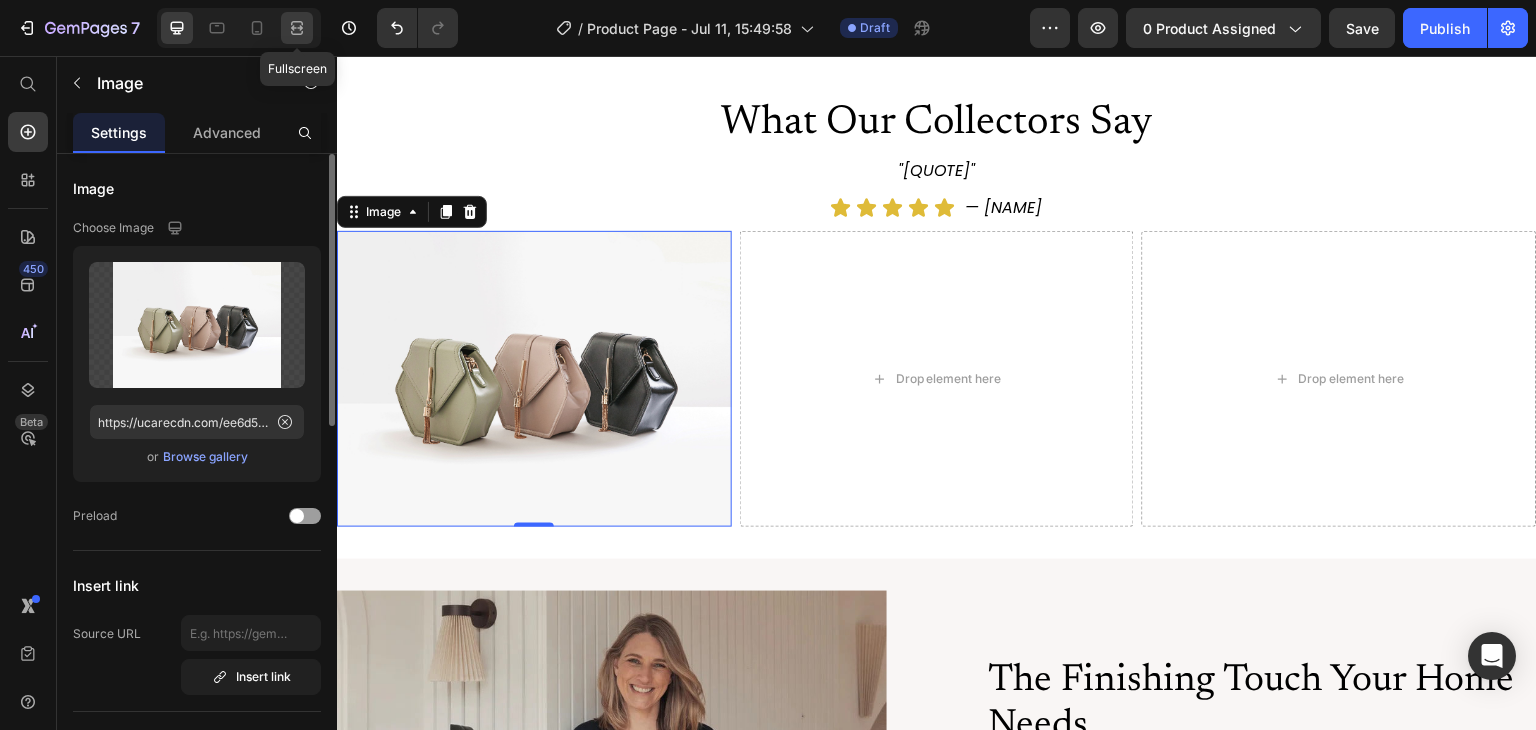 click 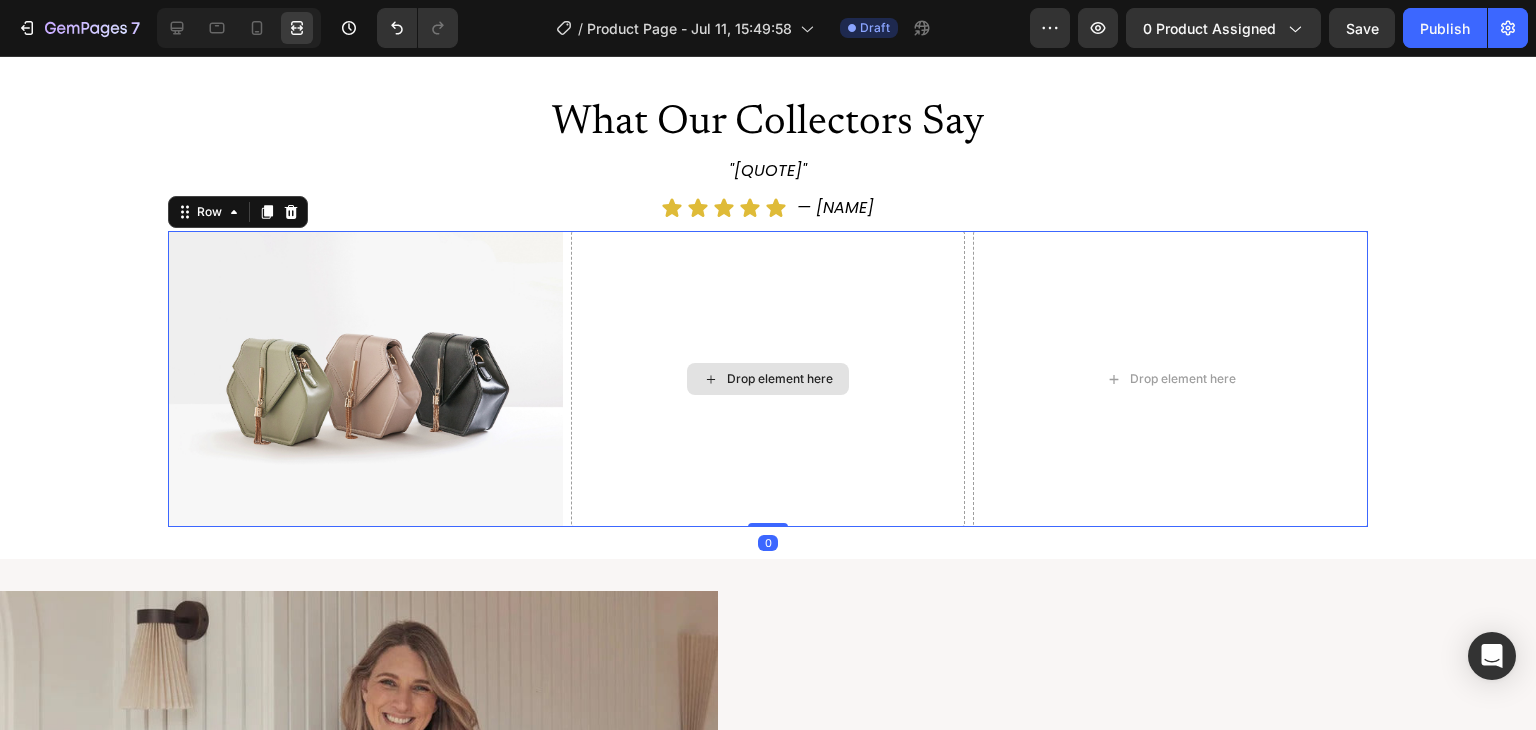 click on "Drop element here" at bounding box center [768, 379] 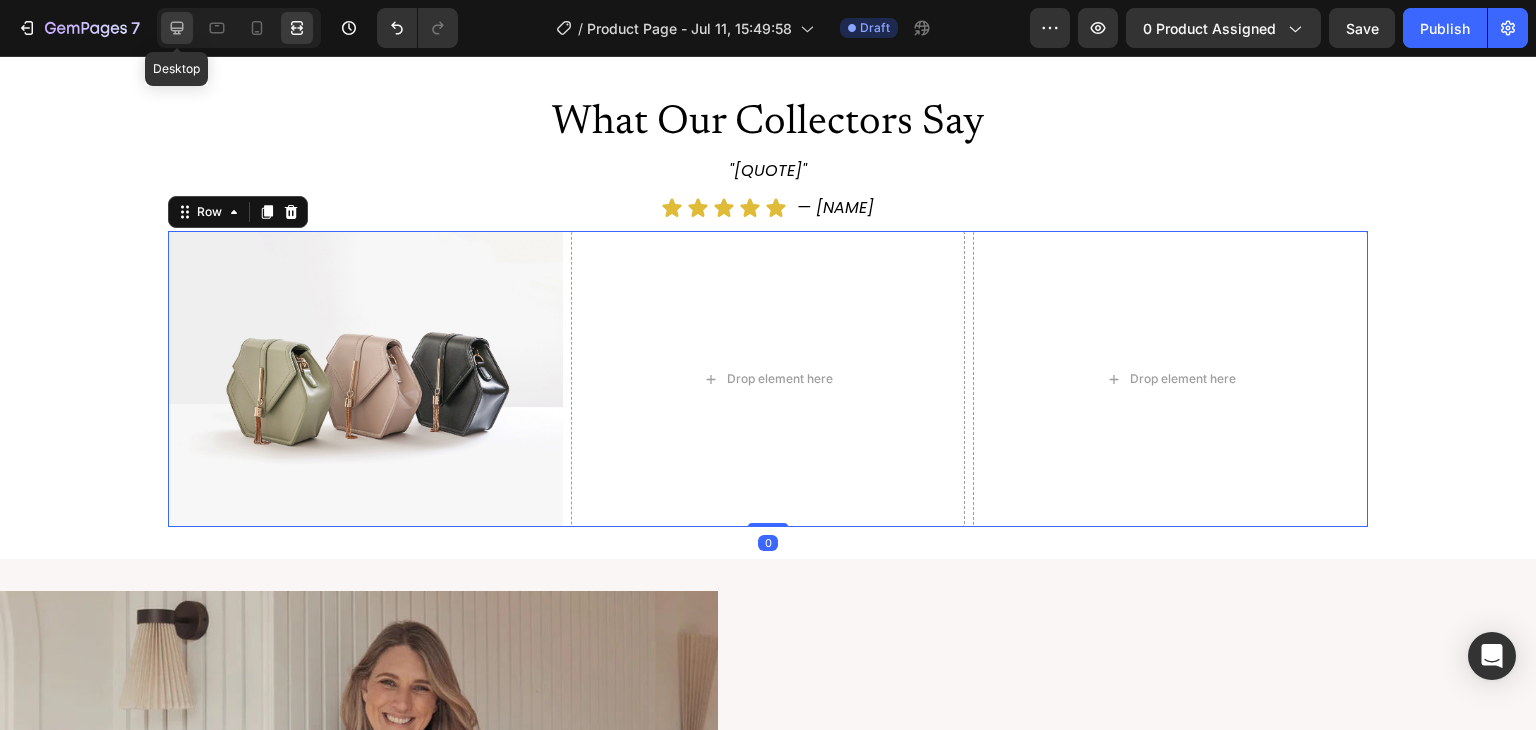 click 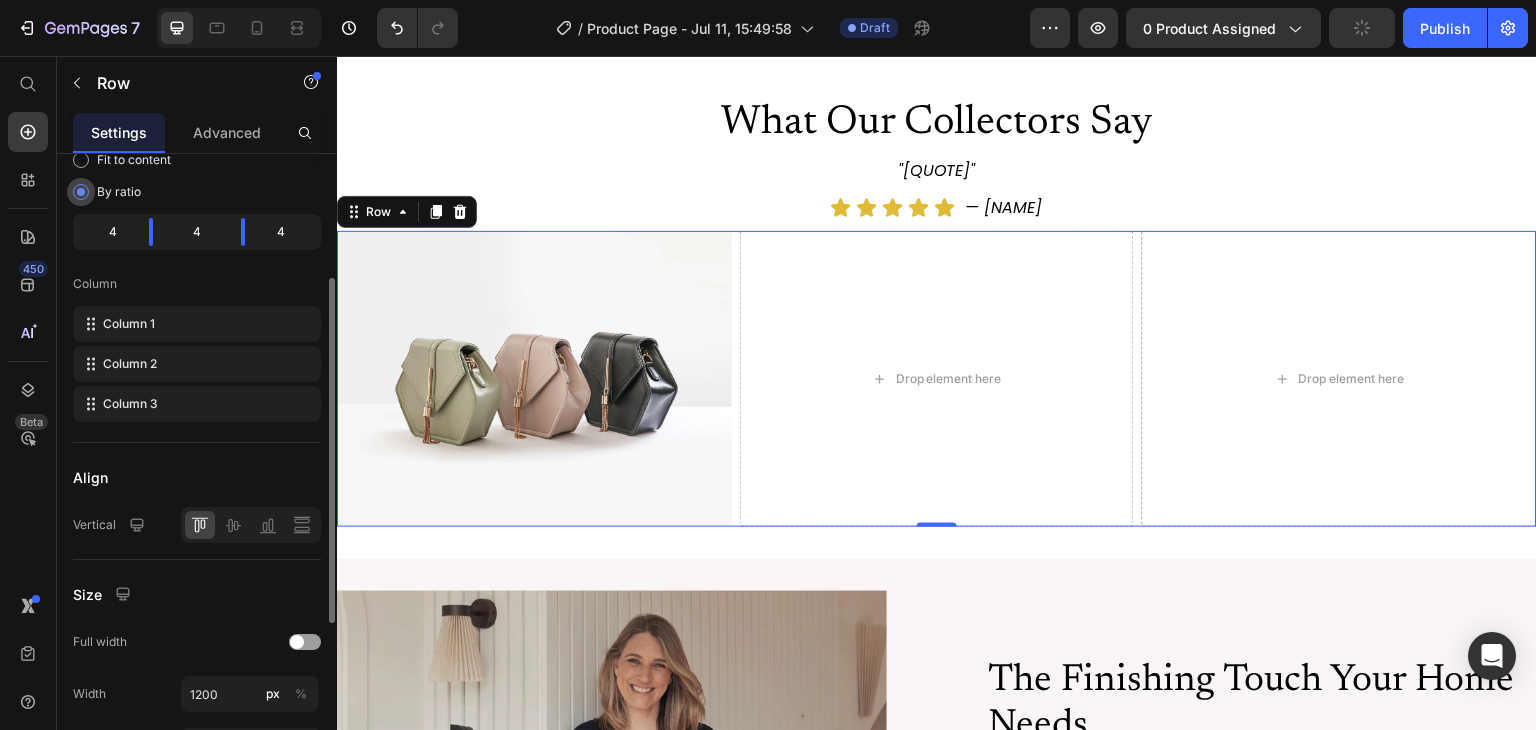 scroll, scrollTop: 236, scrollLeft: 0, axis: vertical 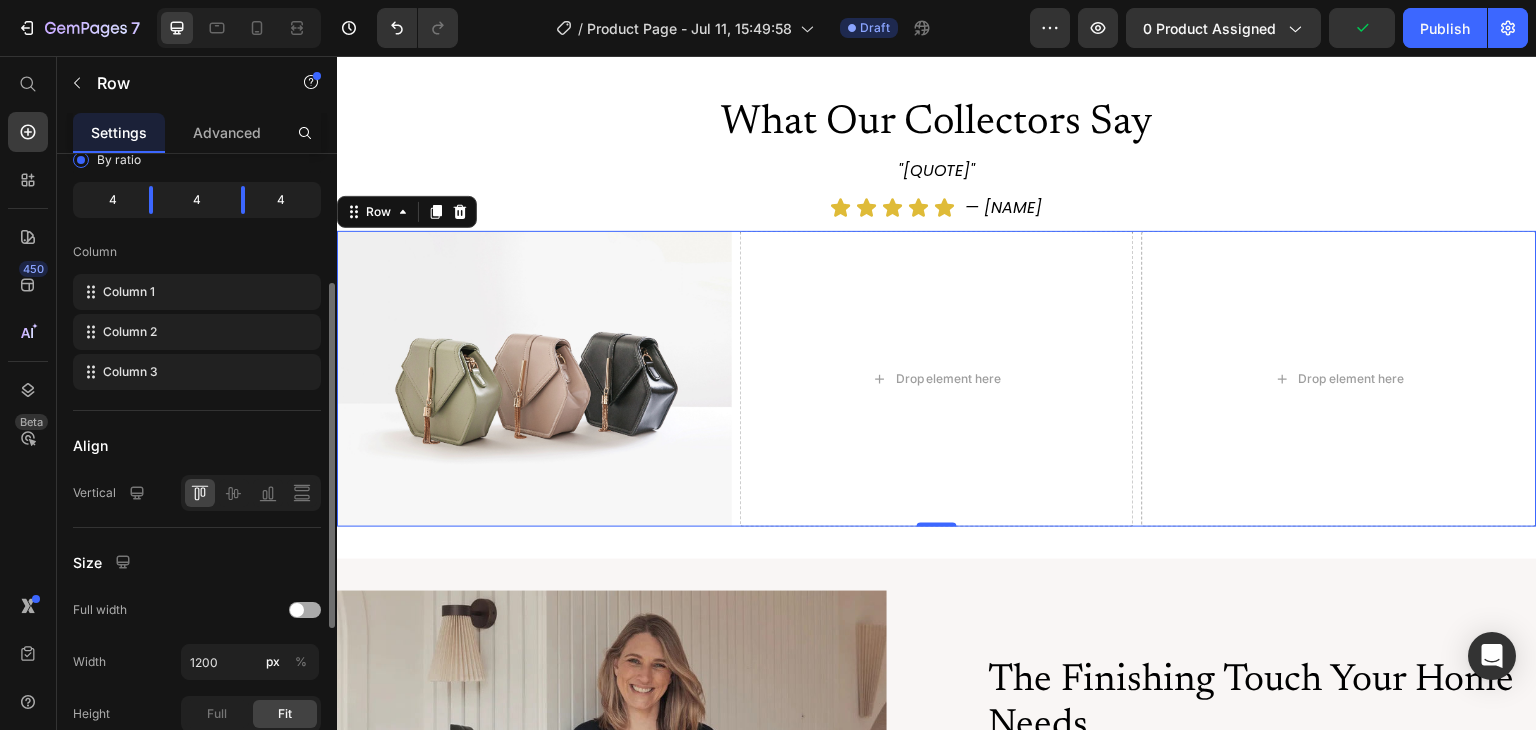 click at bounding box center [305, 610] 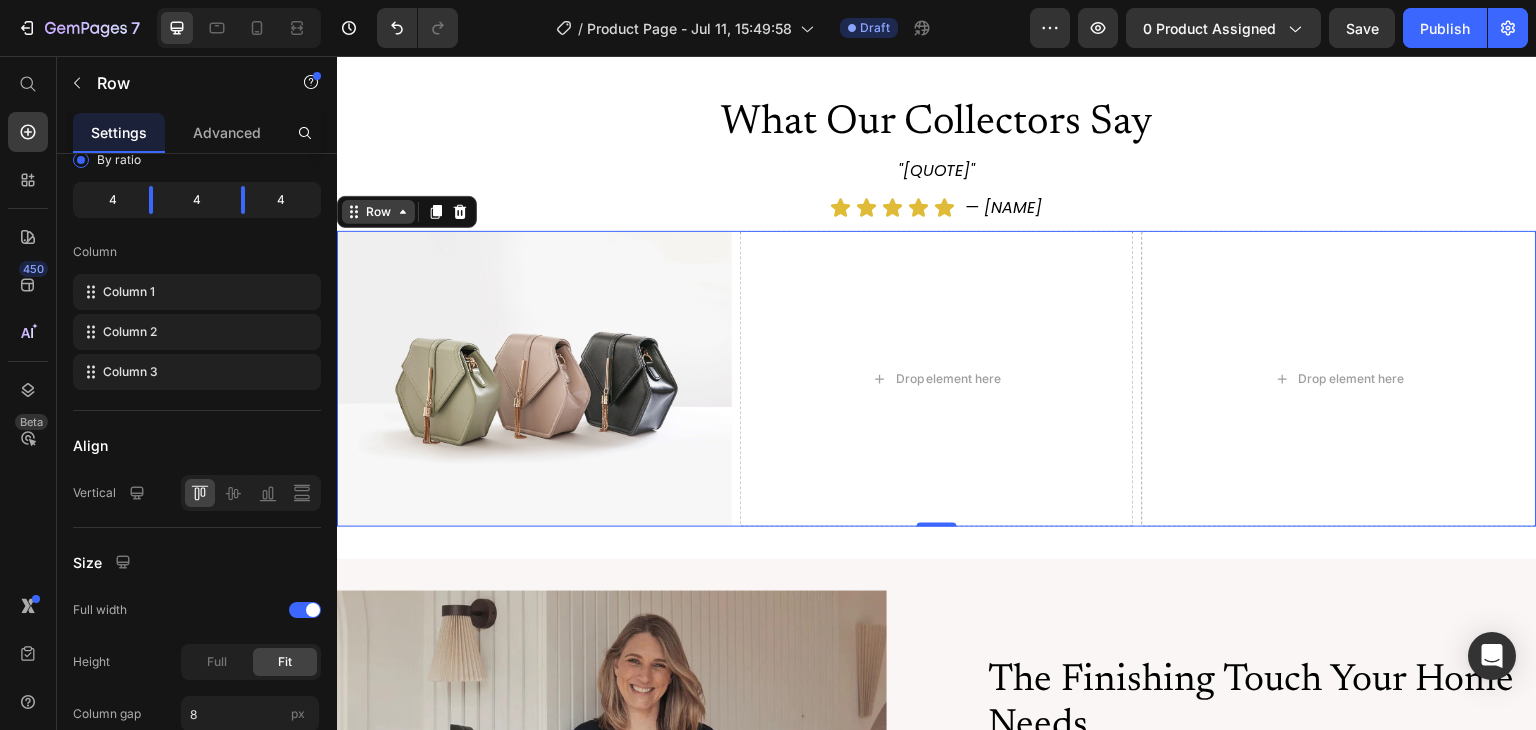 click 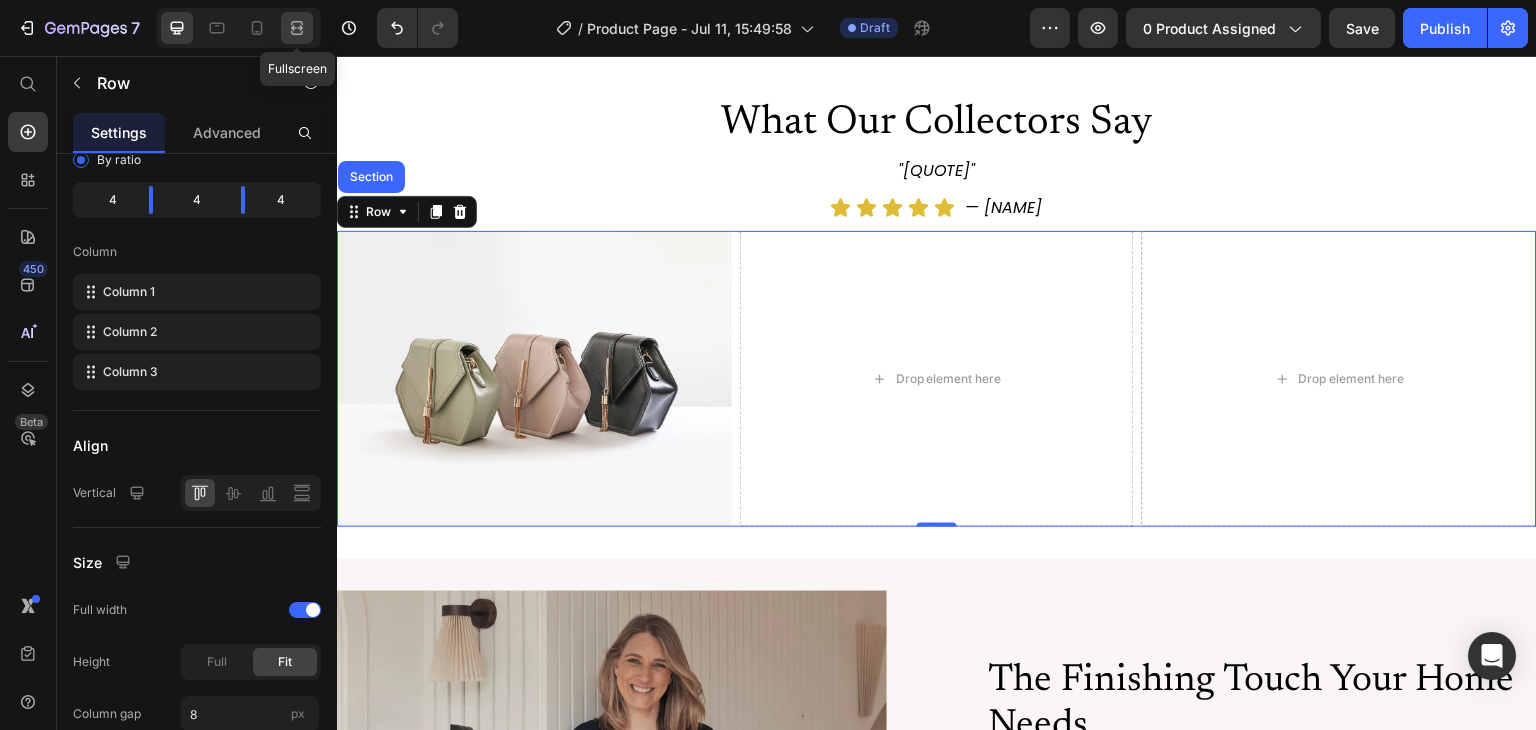 click 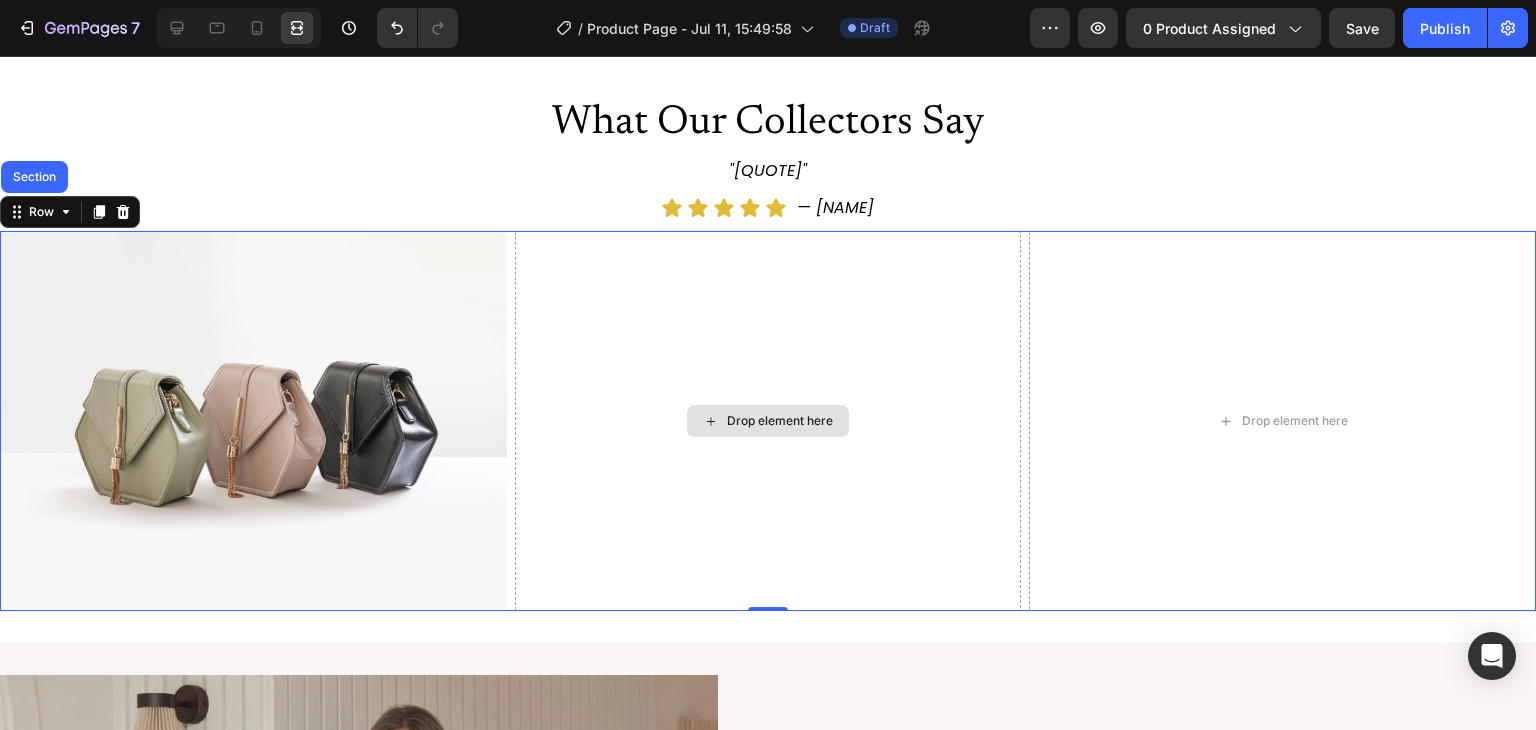 click on "Drop element here" at bounding box center (768, 421) 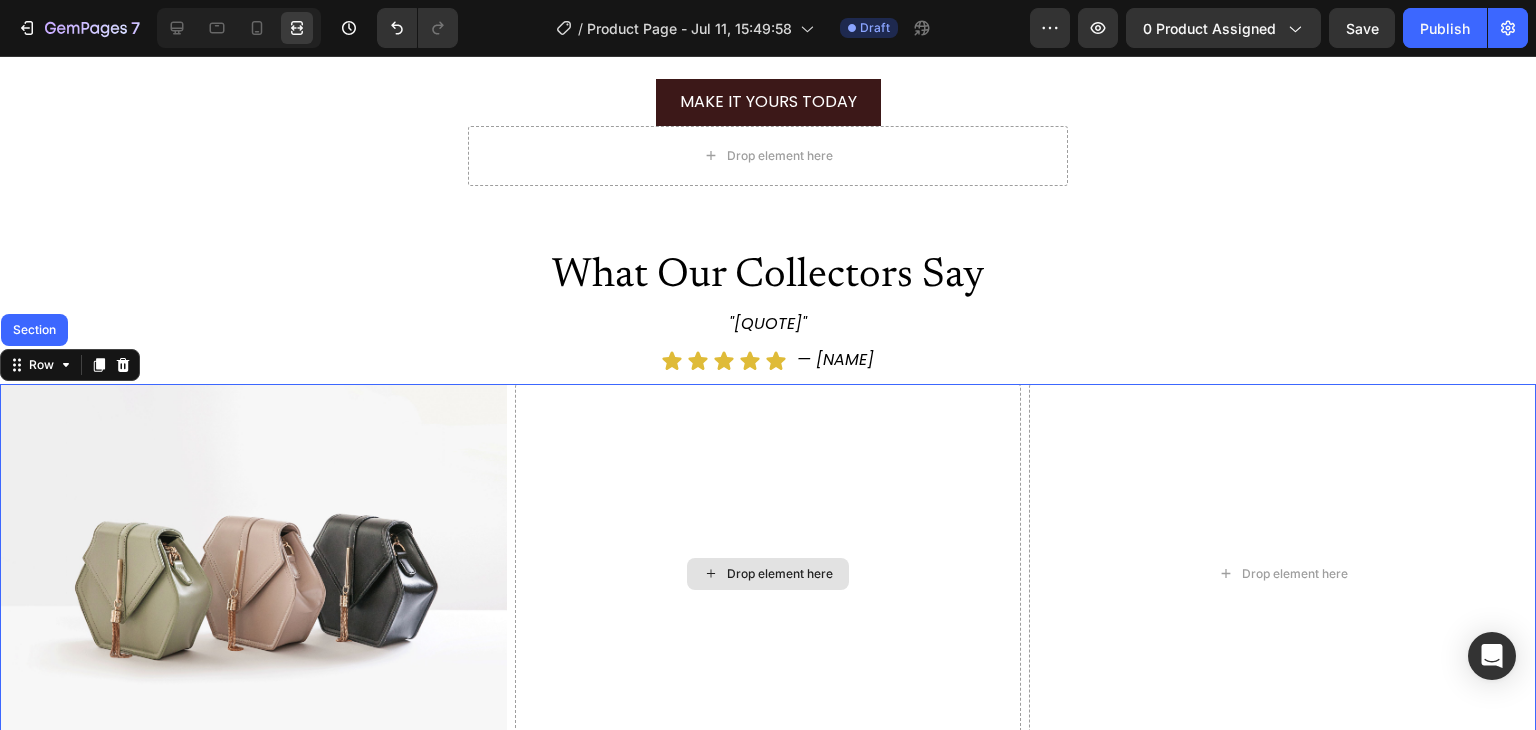 scroll, scrollTop: 3561, scrollLeft: 0, axis: vertical 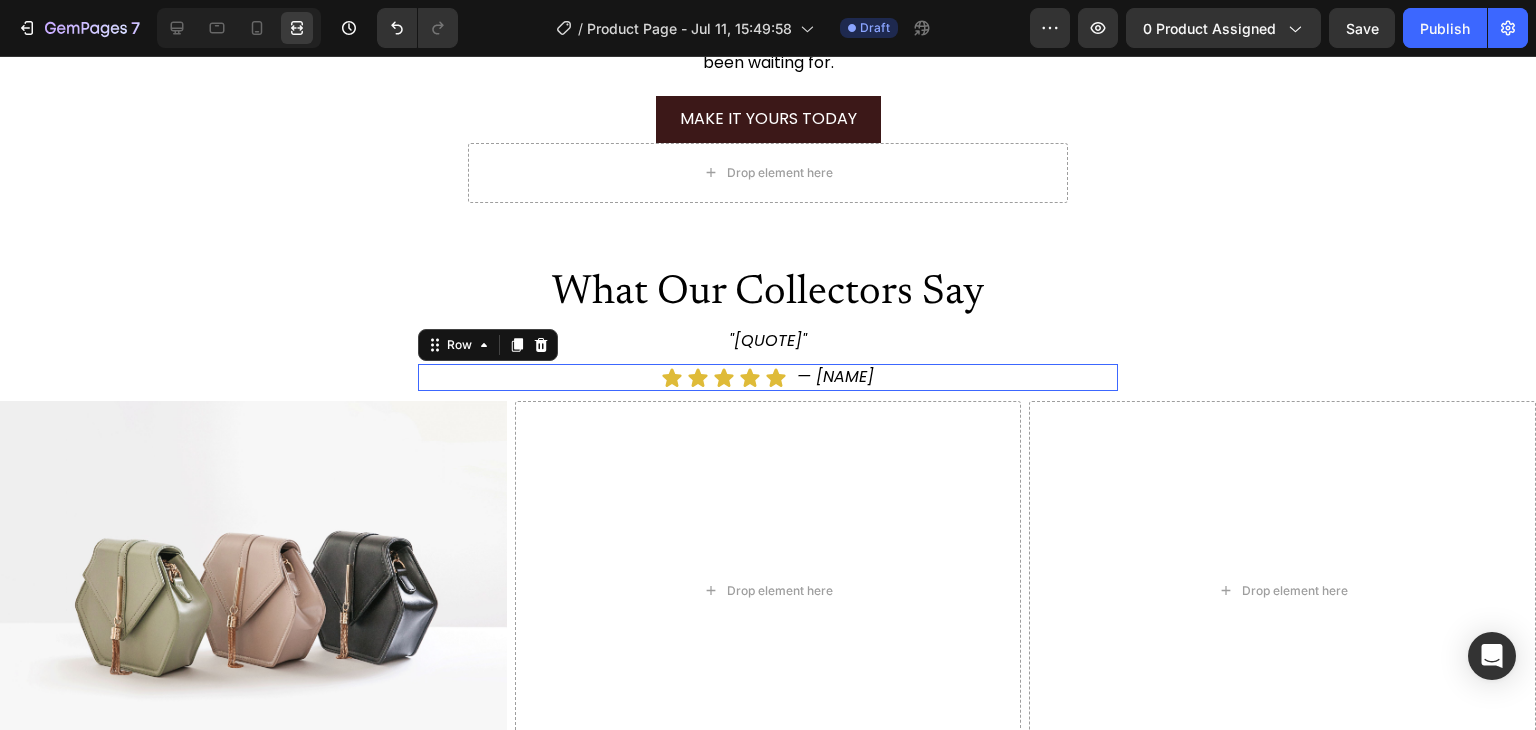 click on "Icon Icon Icon Icon Icon Icon List — Emily H. Text Block Row   0" at bounding box center [768, 377] 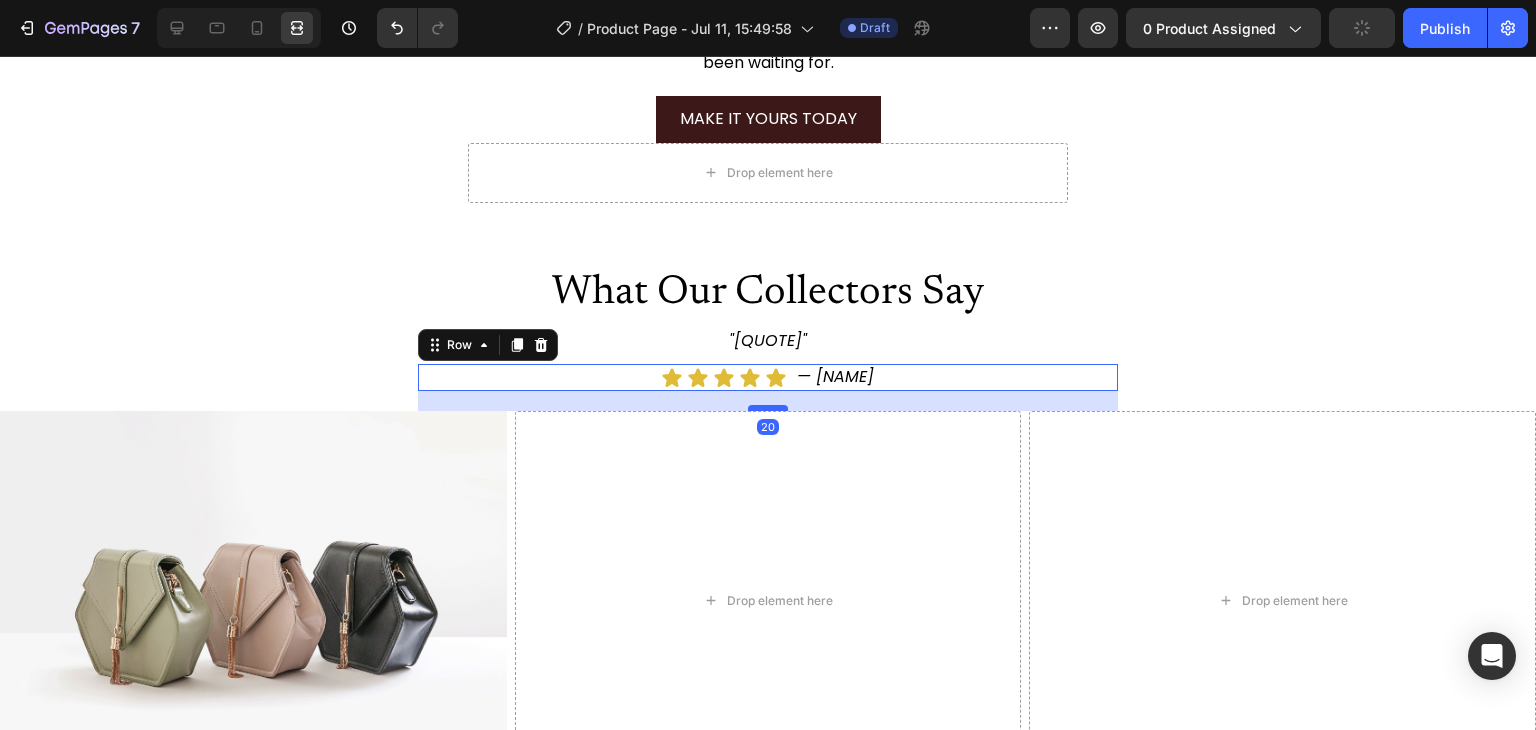 drag, startPoint x: 768, startPoint y: 414, endPoint x: 770, endPoint y: 424, distance: 10.198039 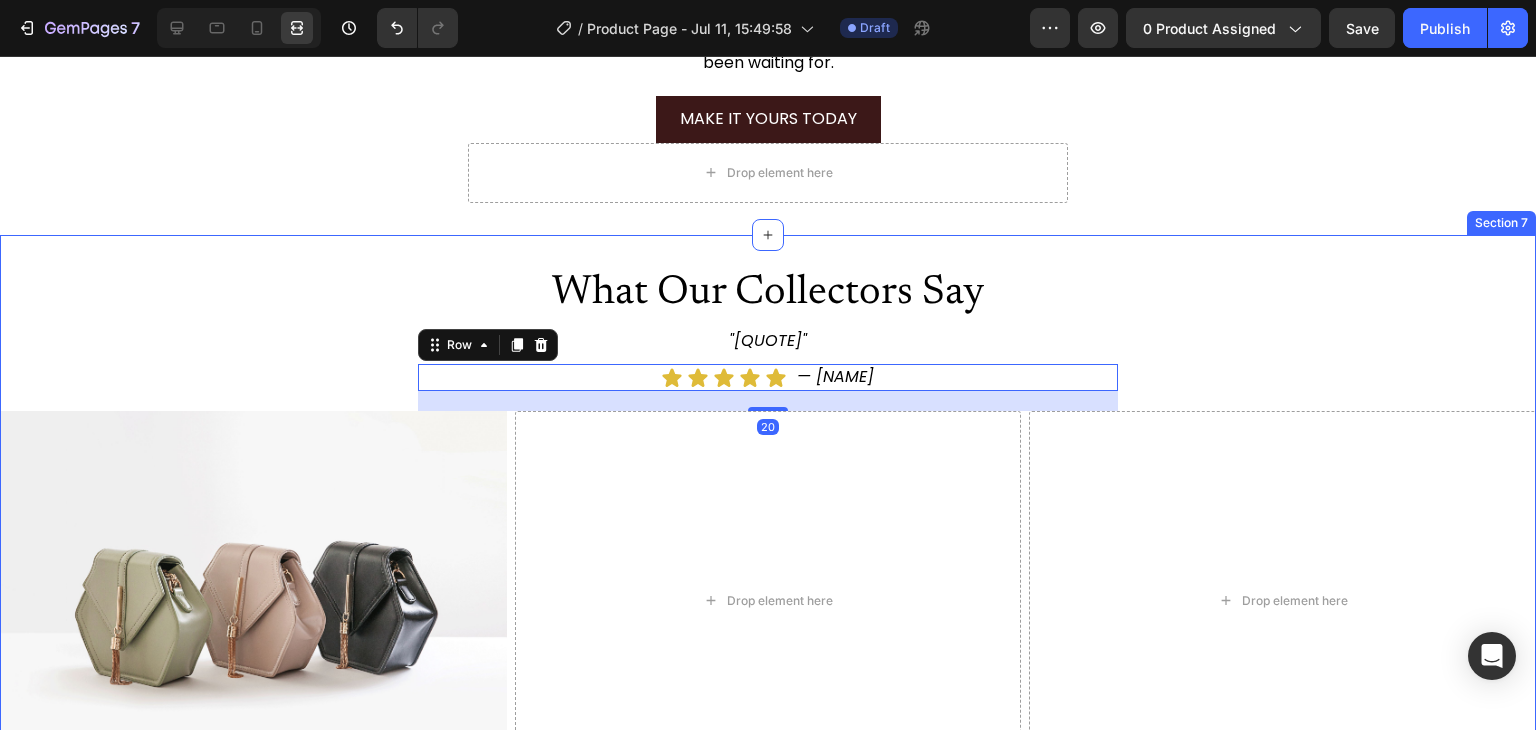 click on "What Our Collectors Say Heading "Absolutely LOVE our Bella Eve print — the colours are stunning, and it looks just like an original. So calming, so elegant. We’ve already ordered a second one!" Text Block Icon Icon Icon Icon Icon Icon List — Emily H. Text Block Row   20 Row Image
Drop element here
Drop element here Row" at bounding box center (768, 529) 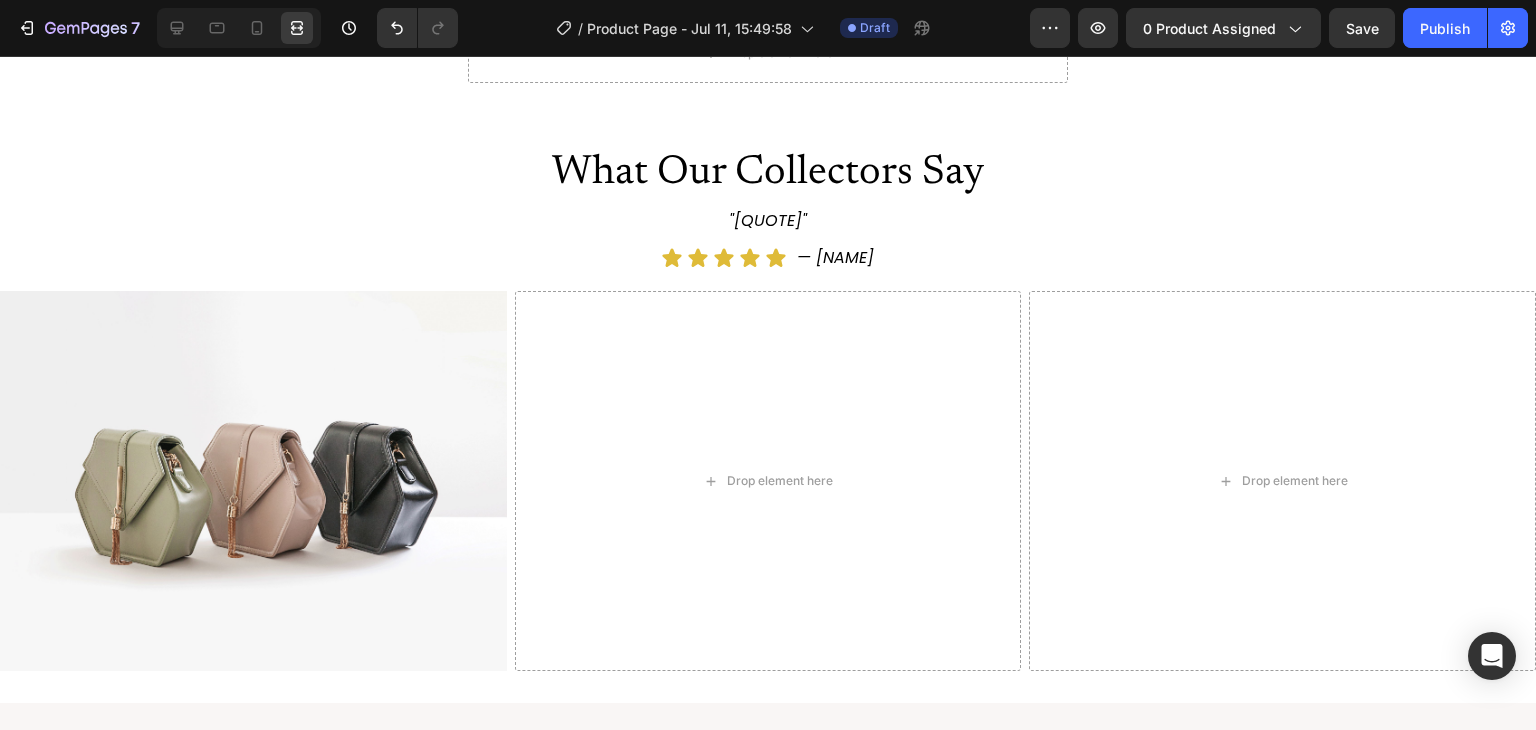 scroll, scrollTop: 3883, scrollLeft: 0, axis: vertical 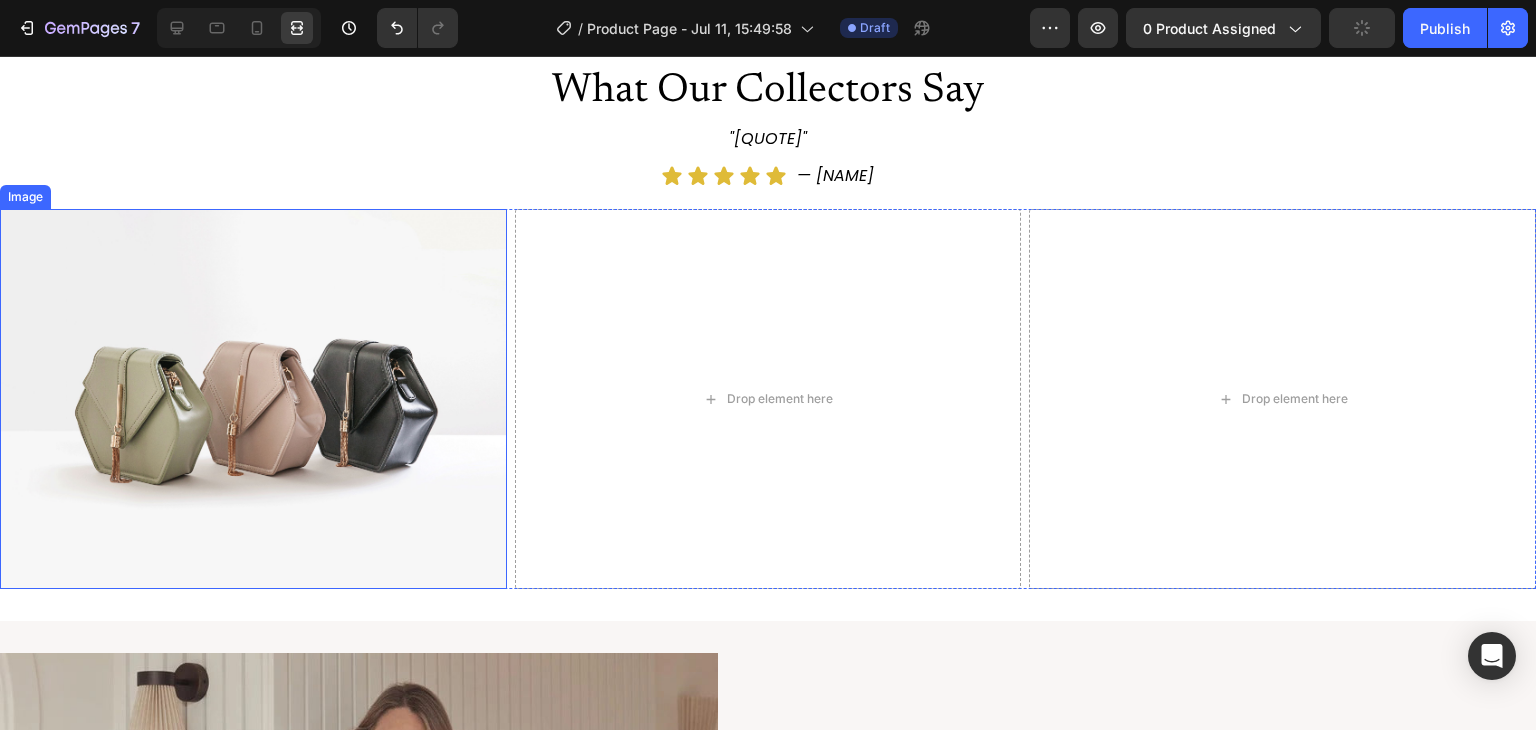 click at bounding box center [253, 399] 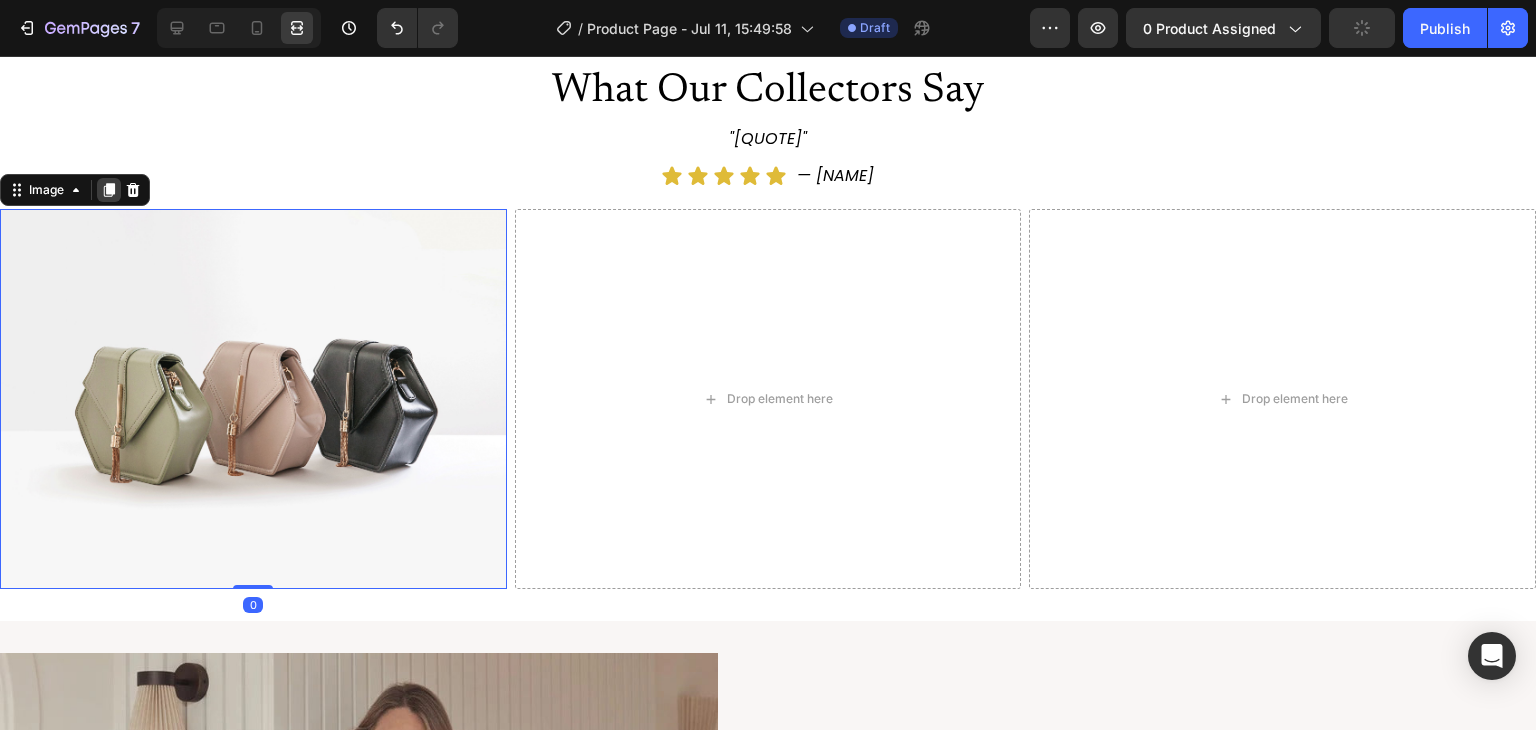 click at bounding box center [109, 190] 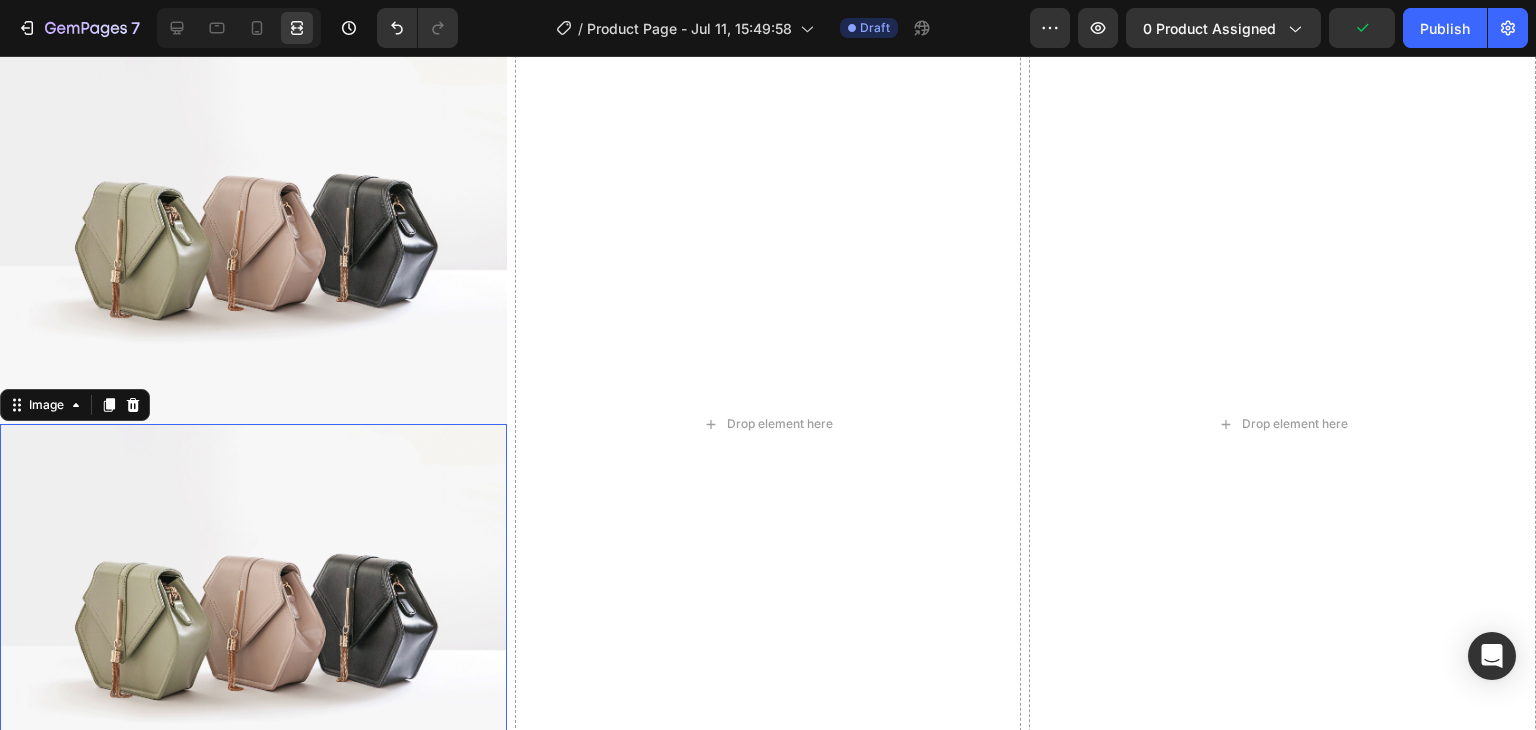 scroll, scrollTop: 4364, scrollLeft: 0, axis: vertical 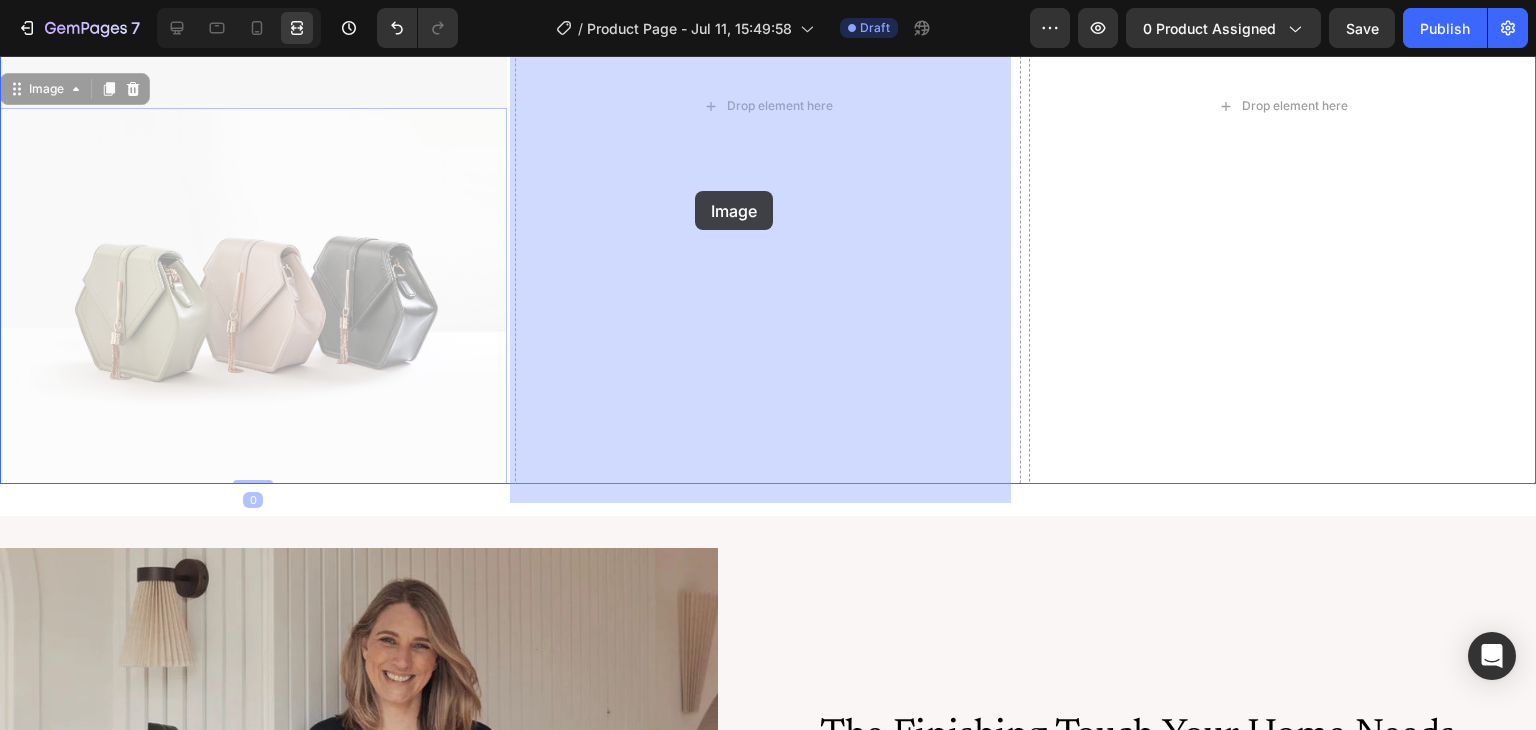 drag, startPoint x: 52, startPoint y: 112, endPoint x: 708, endPoint y: 191, distance: 660.73975 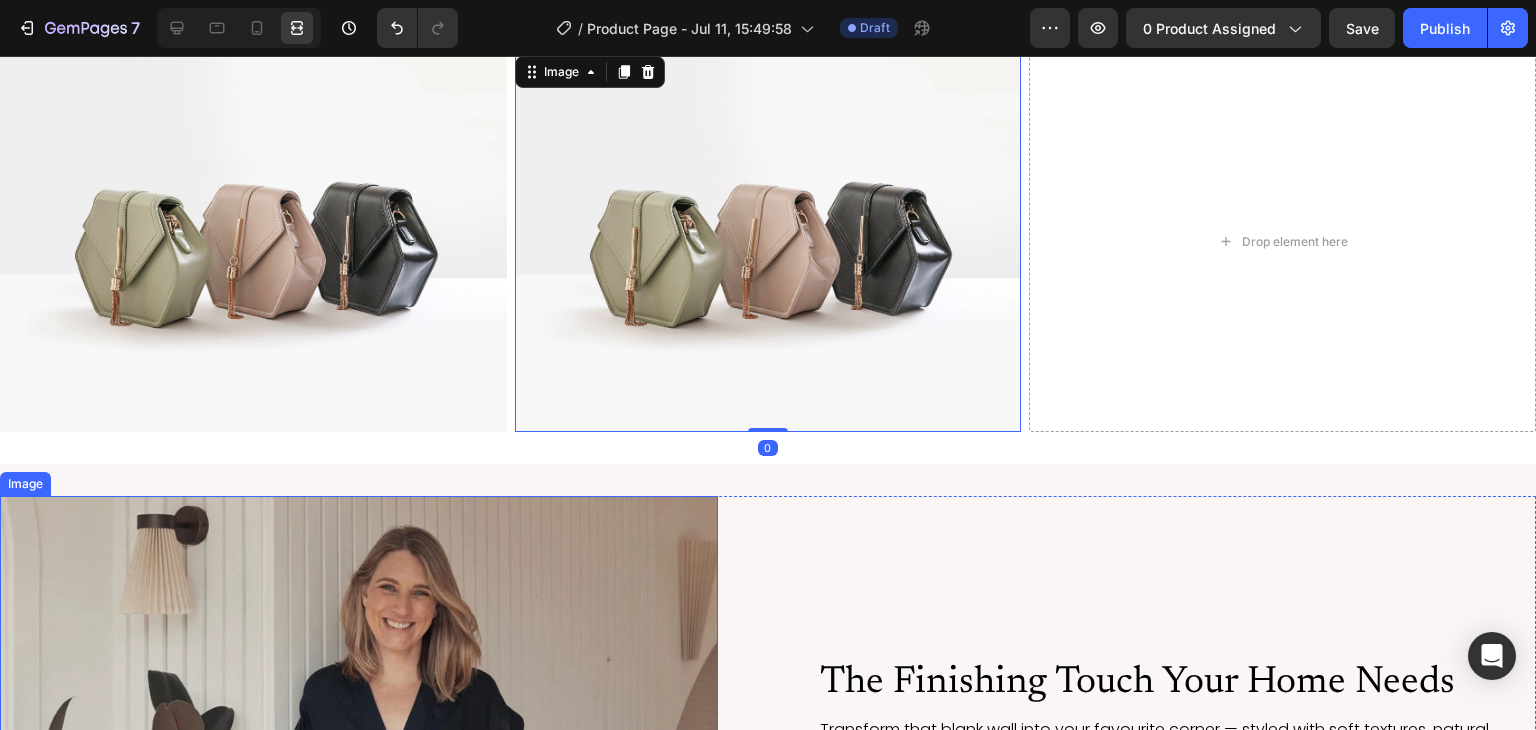 scroll, scrollTop: 3579, scrollLeft: 0, axis: vertical 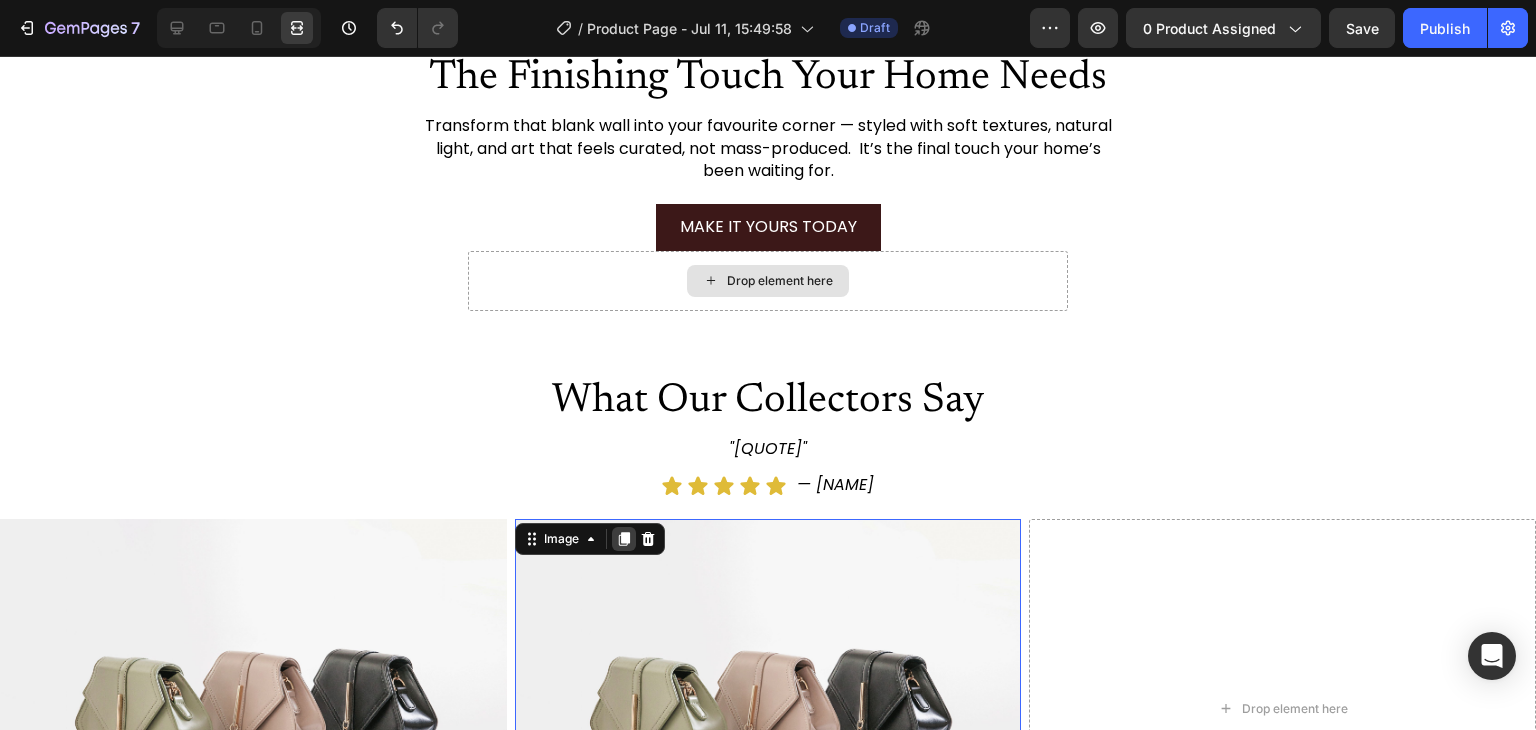 click 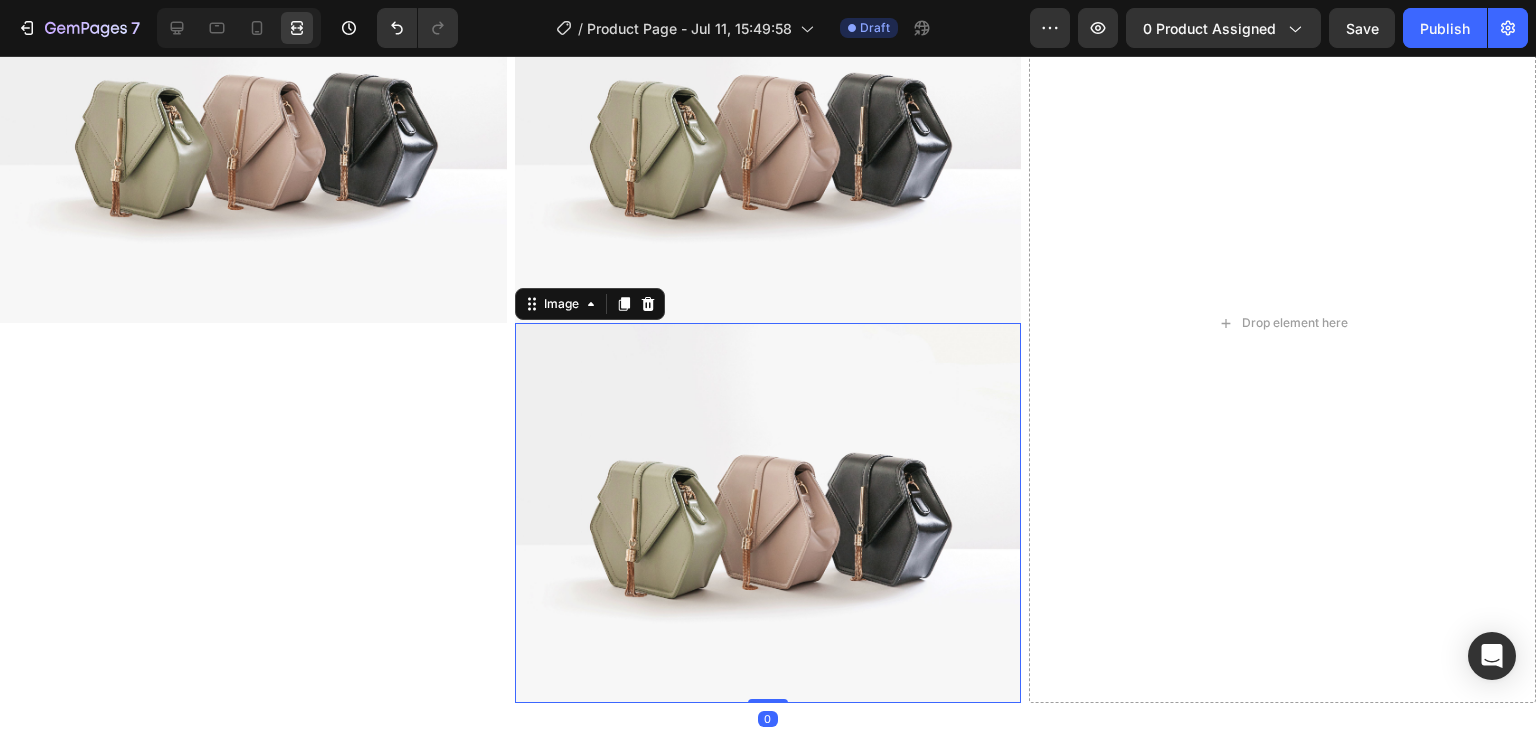 scroll, scrollTop: 4364, scrollLeft: 0, axis: vertical 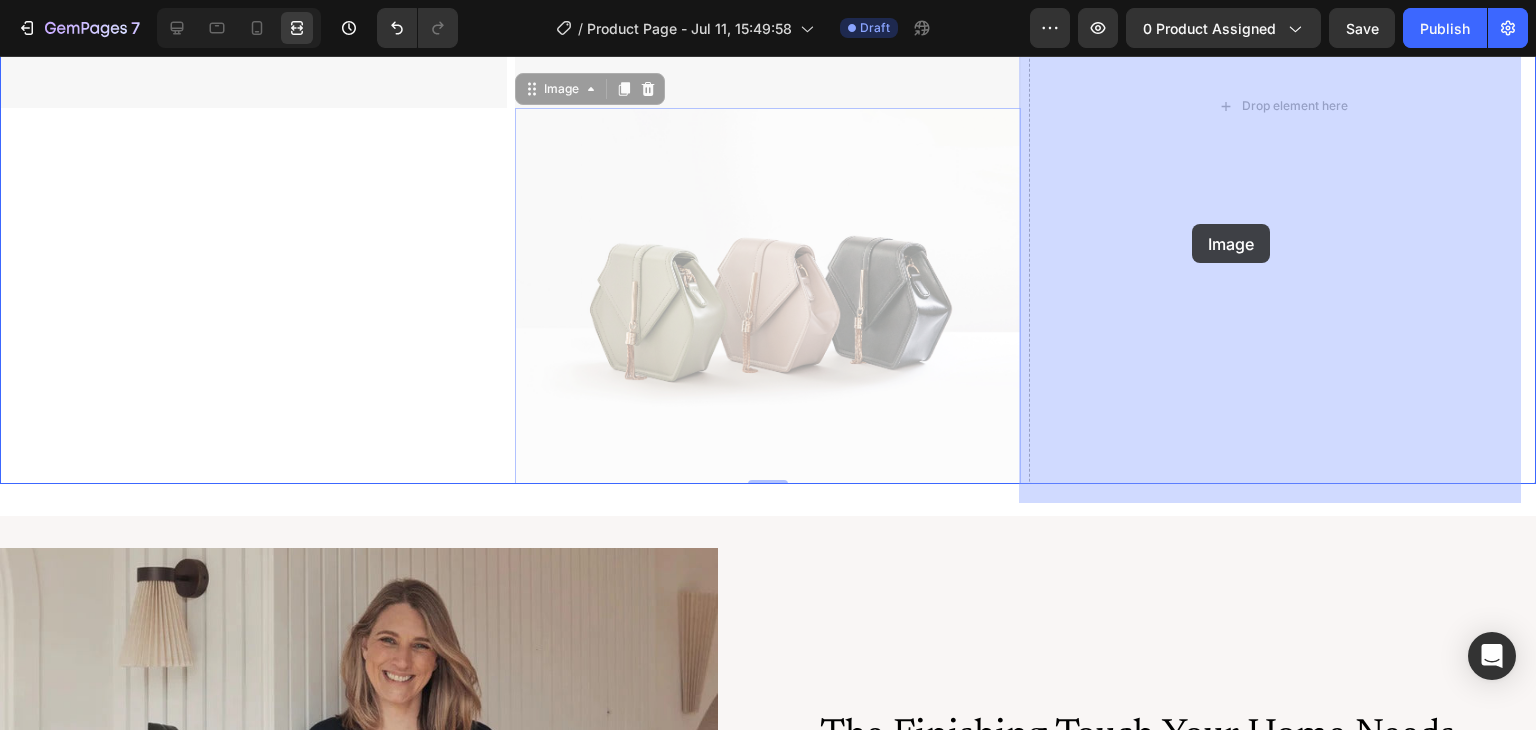 drag, startPoint x: 563, startPoint y: 111, endPoint x: 1192, endPoint y: 224, distance: 639.06964 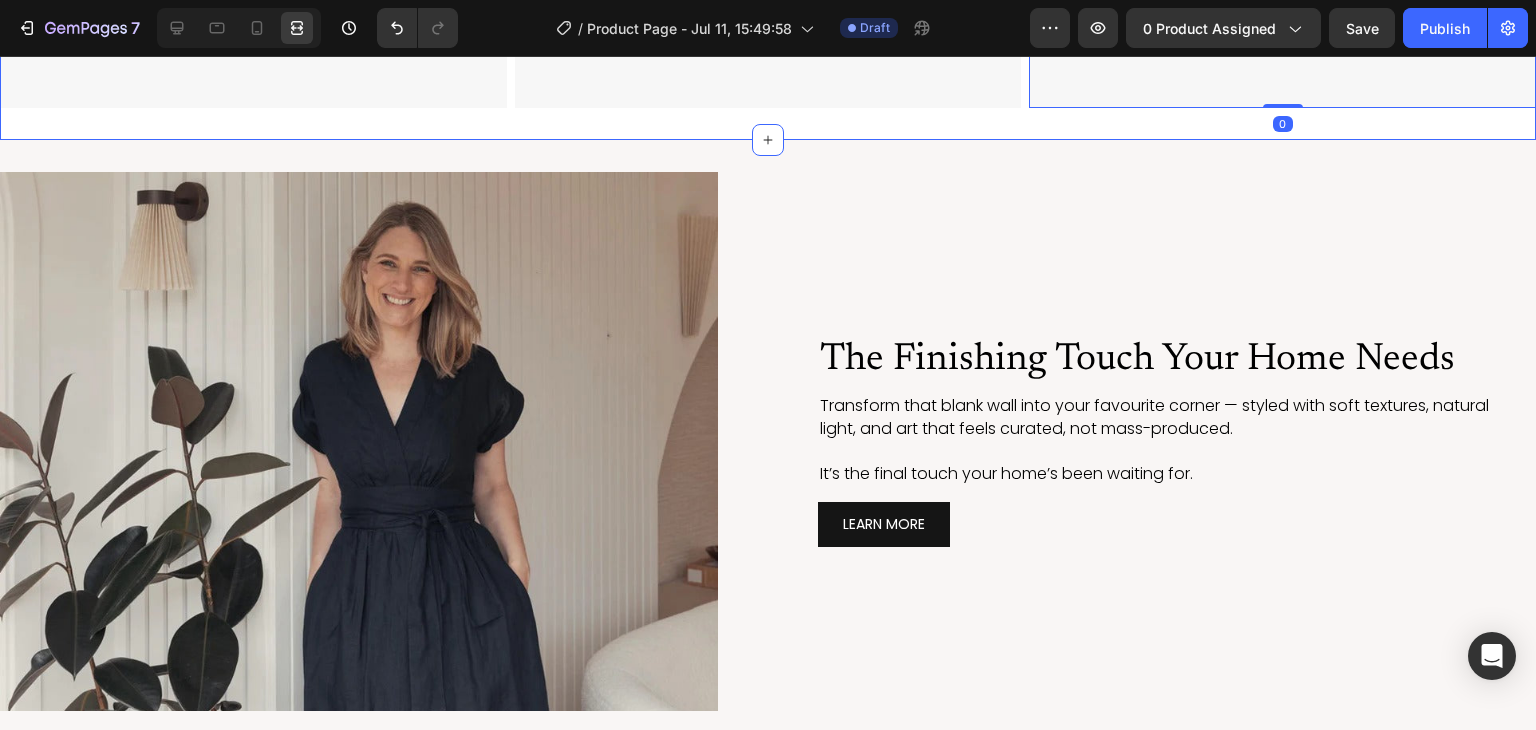 click on "What Our Collectors Say Heading "Absolutely LOVE our Bella Eve print — the colours are stunning, and it looks just like an original. So calming, so elegant. We’ve already ordered a second one!" Text Block Icon Icon Icon Icon Icon Icon List — Emily H. Text Block Row Row Image Image Image   0 Row Section 7" at bounding box center (768, -154) 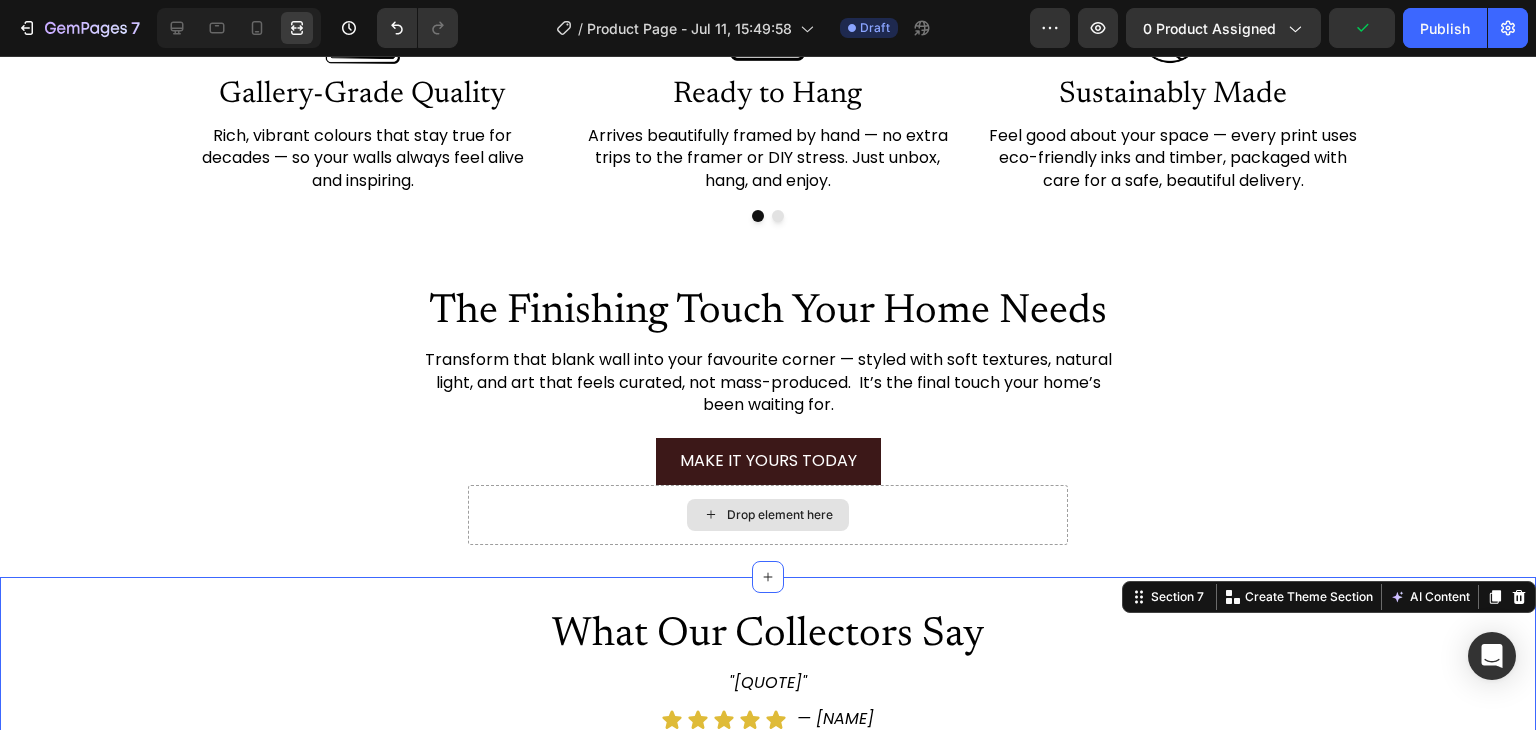 scroll, scrollTop: 3735, scrollLeft: 0, axis: vertical 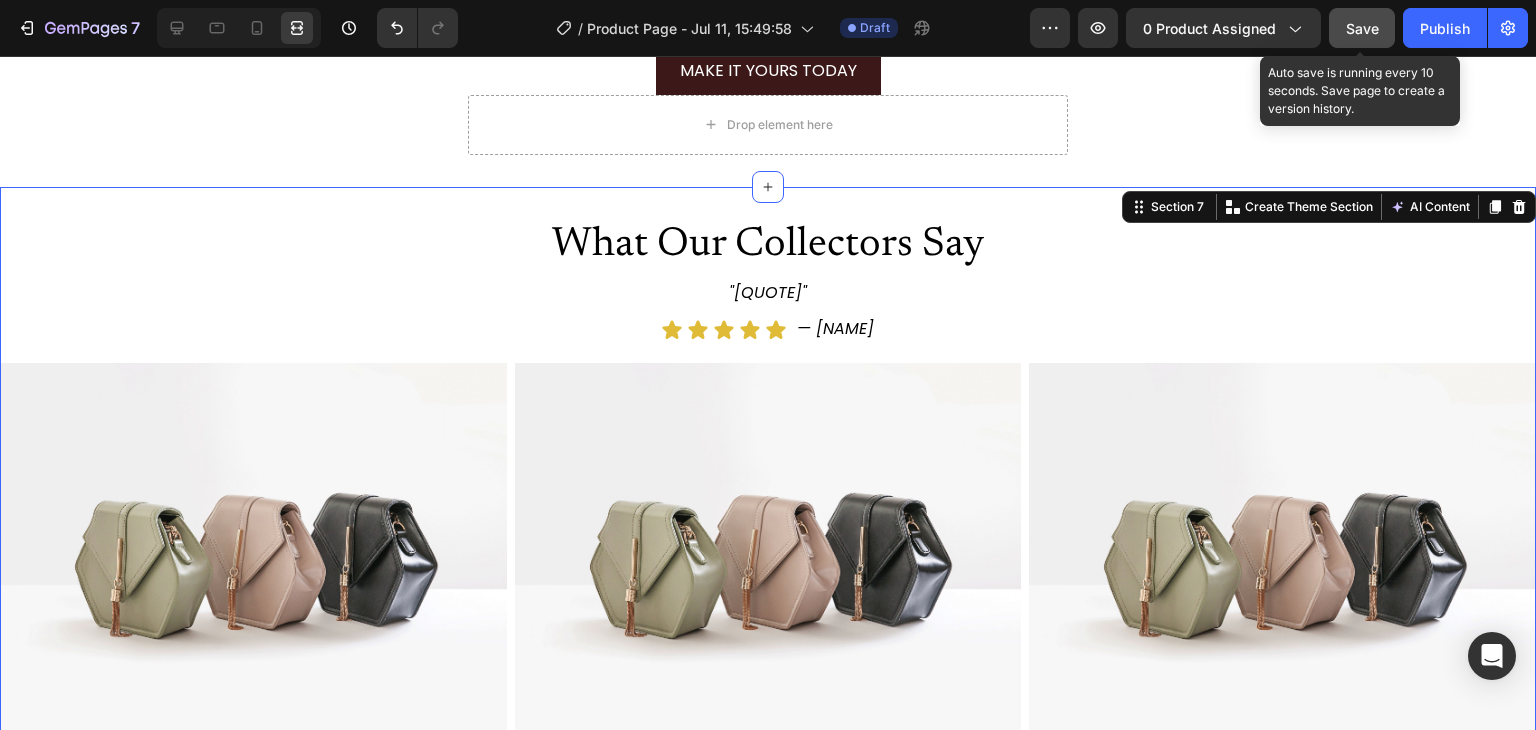 click on "Save" at bounding box center [1362, 28] 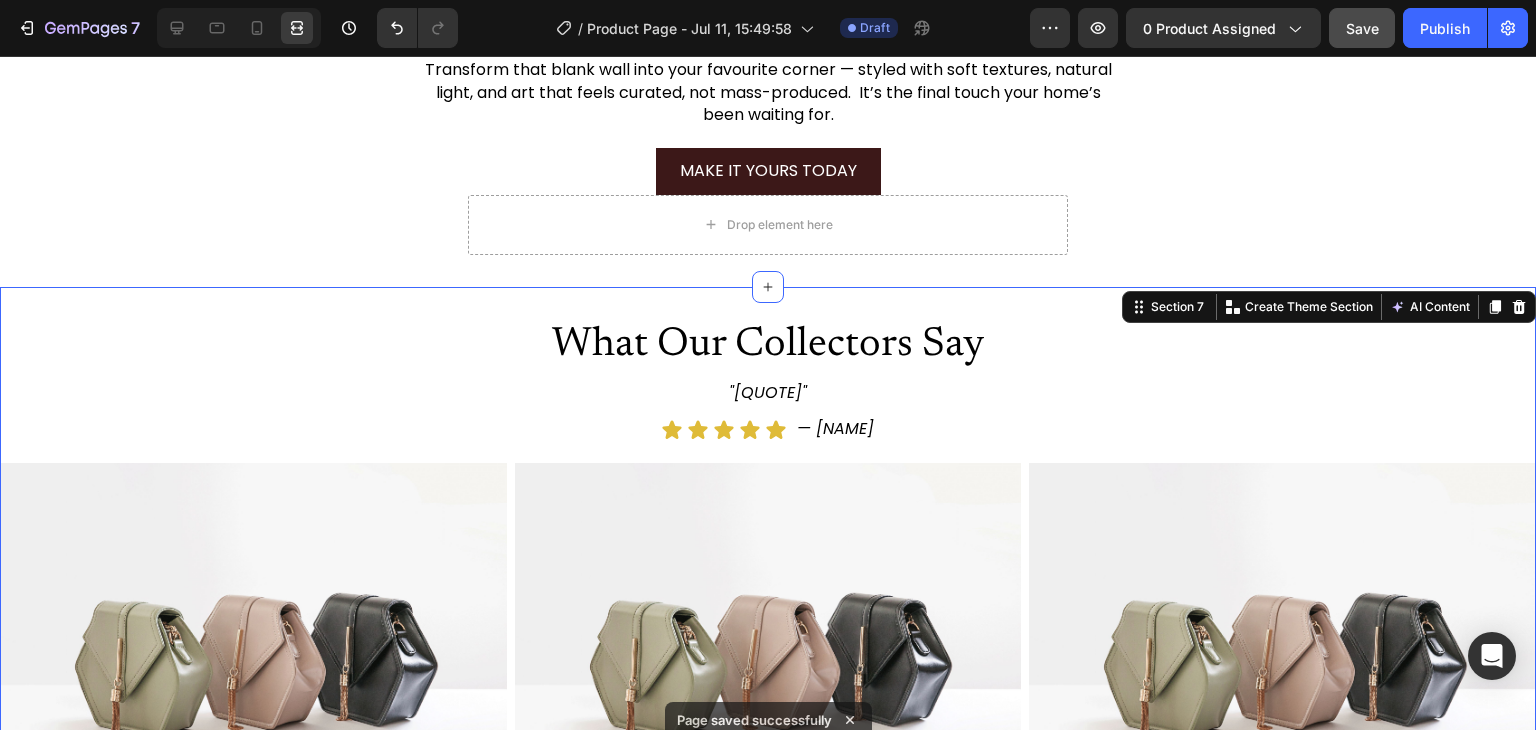 scroll, scrollTop: 3735, scrollLeft: 0, axis: vertical 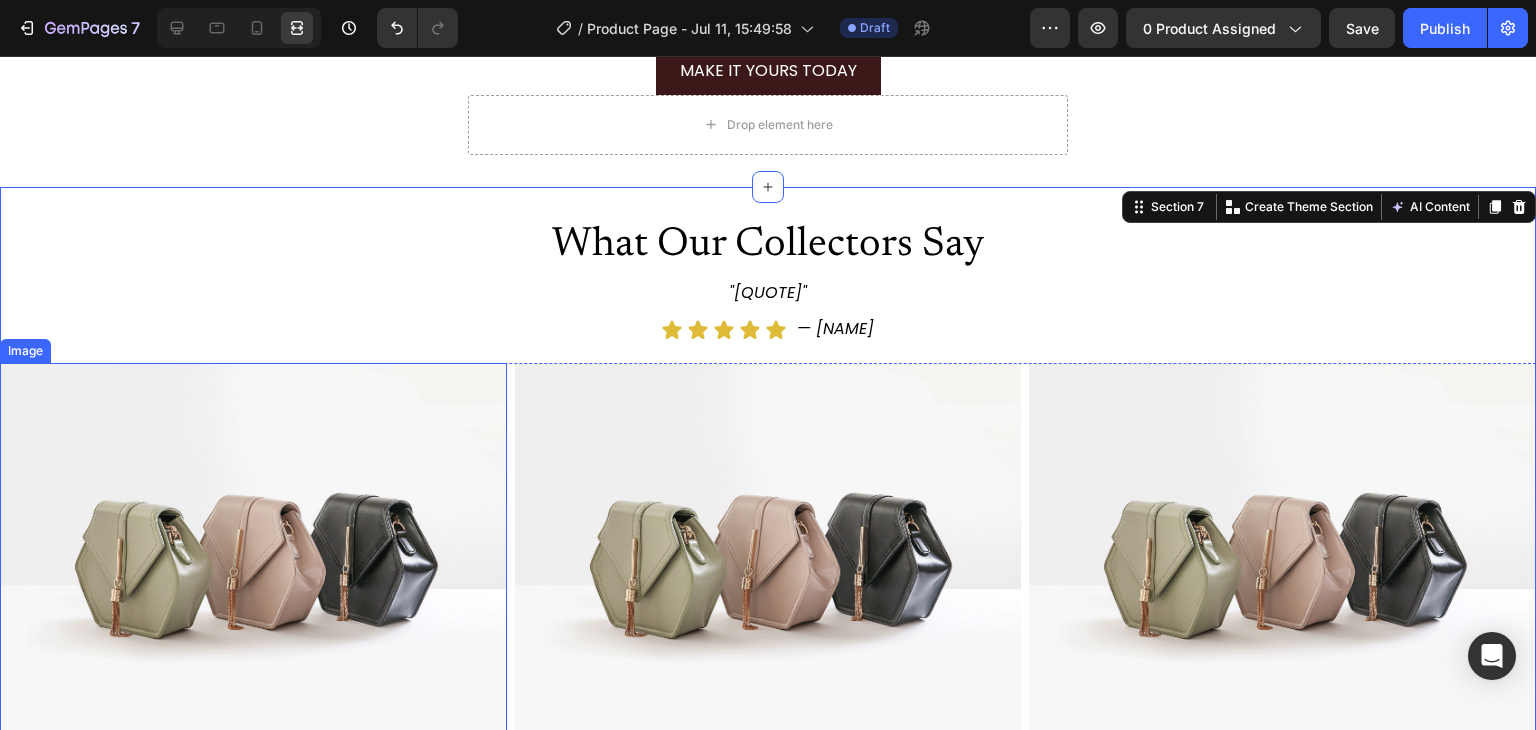 click at bounding box center (253, 553) 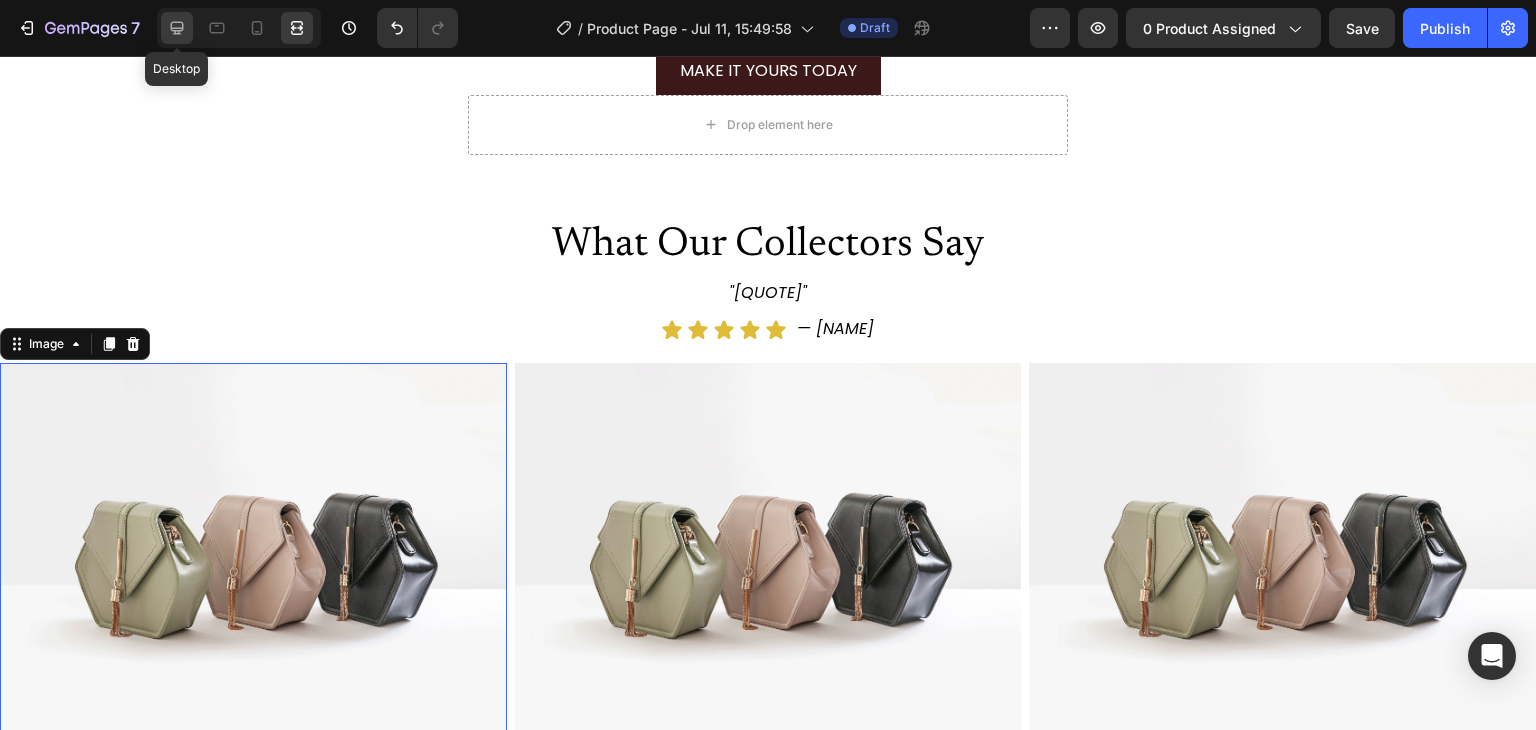 click 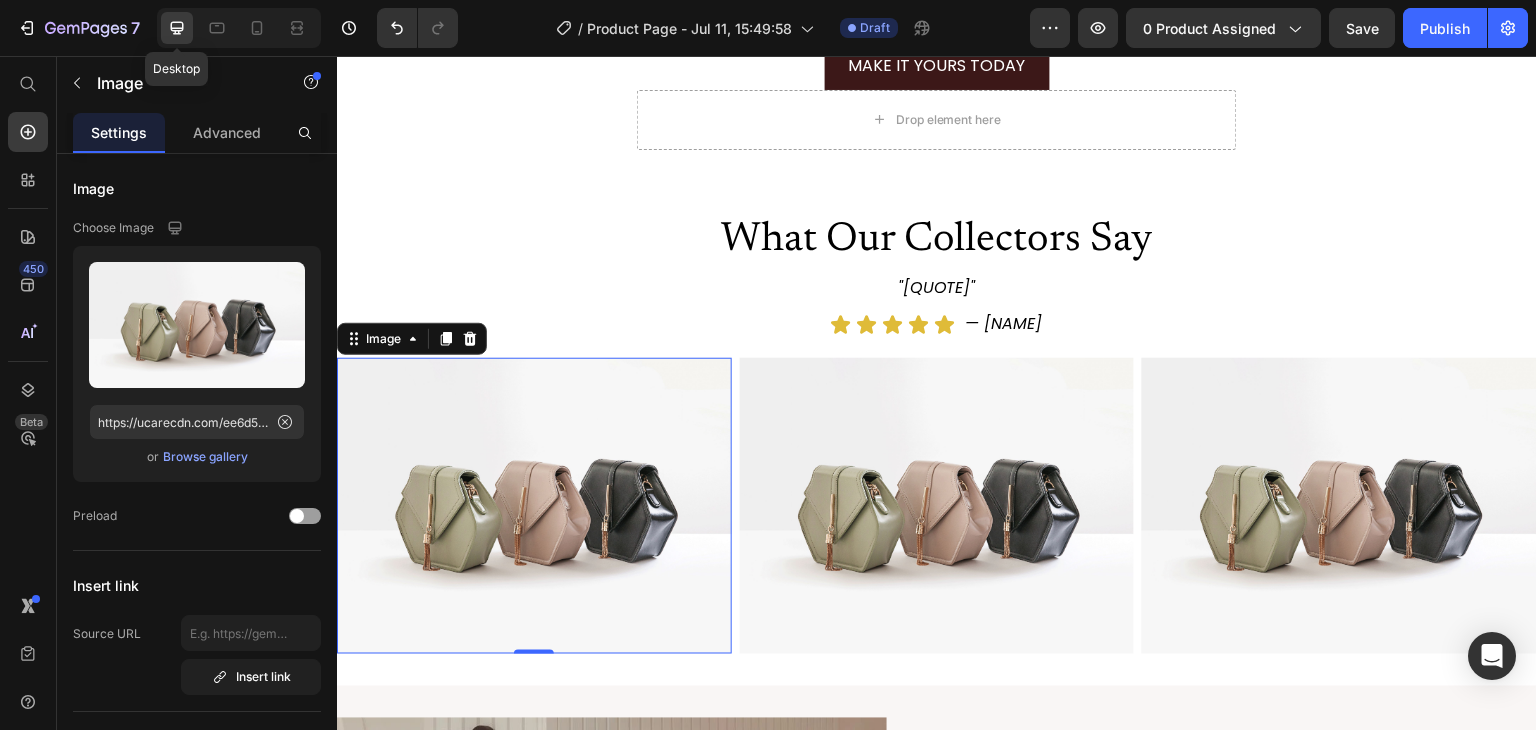 scroll, scrollTop: 3608, scrollLeft: 0, axis: vertical 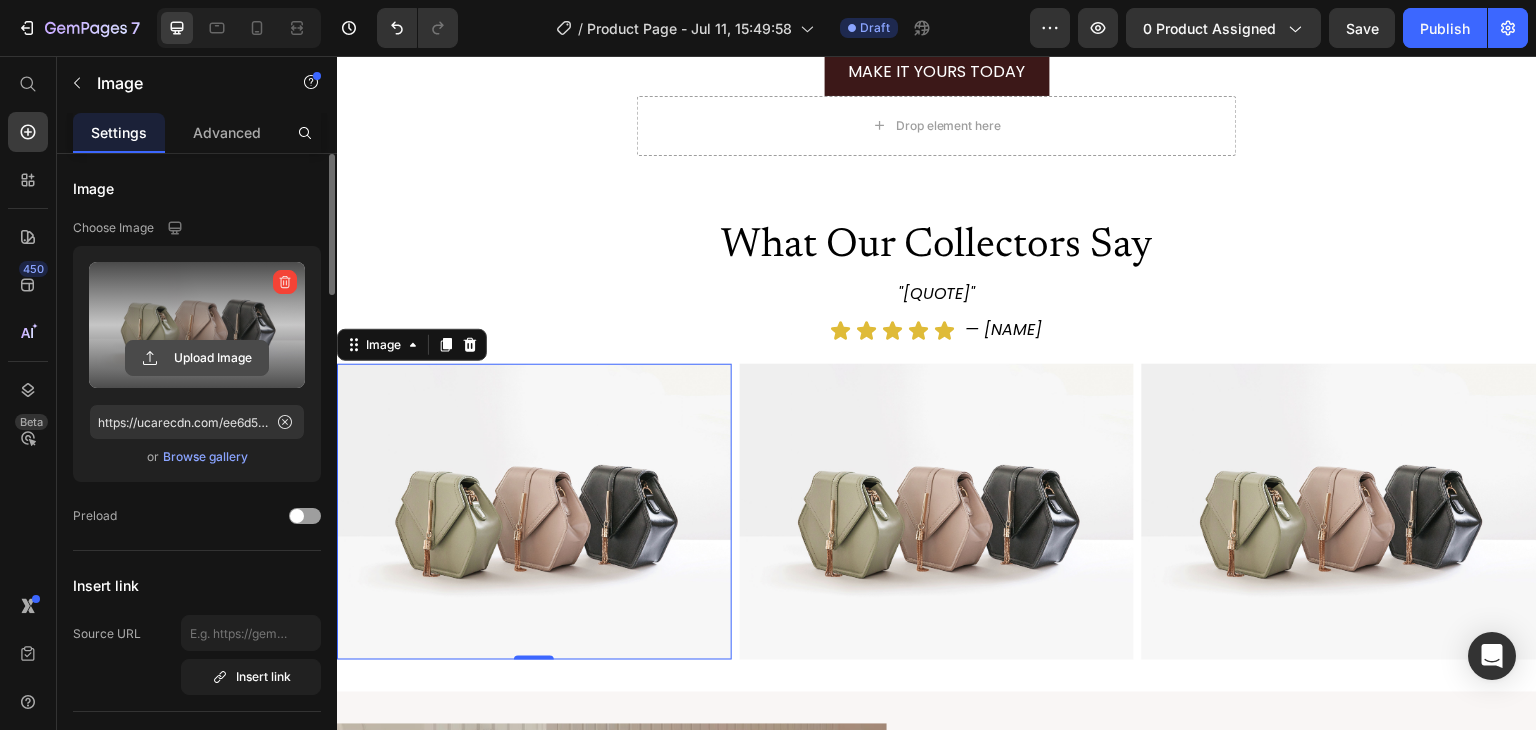 click 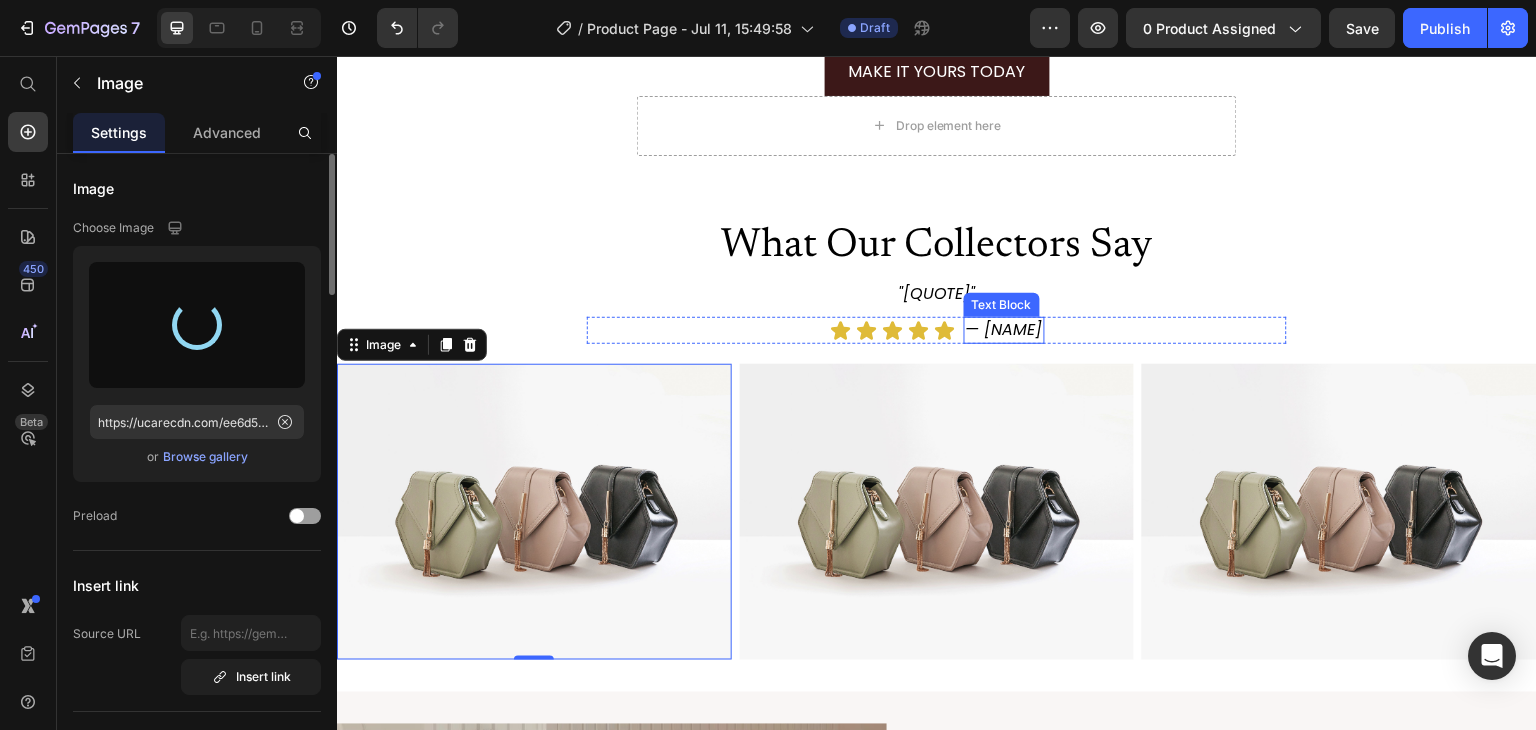 type on "C:\fakepath\e6693146-975b-478b-b25f-a4dcccaa6b8f.jpg" 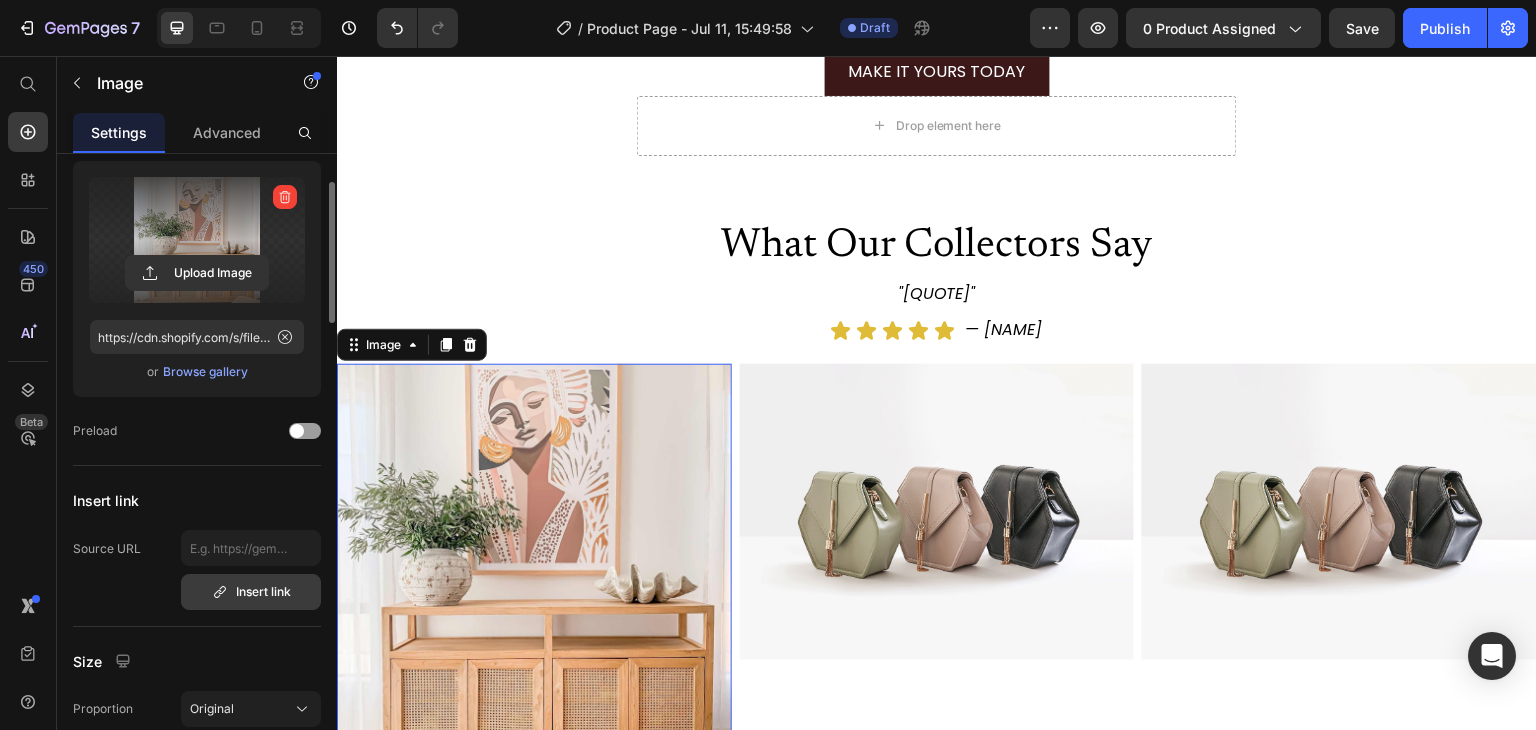 scroll, scrollTop: 101, scrollLeft: 0, axis: vertical 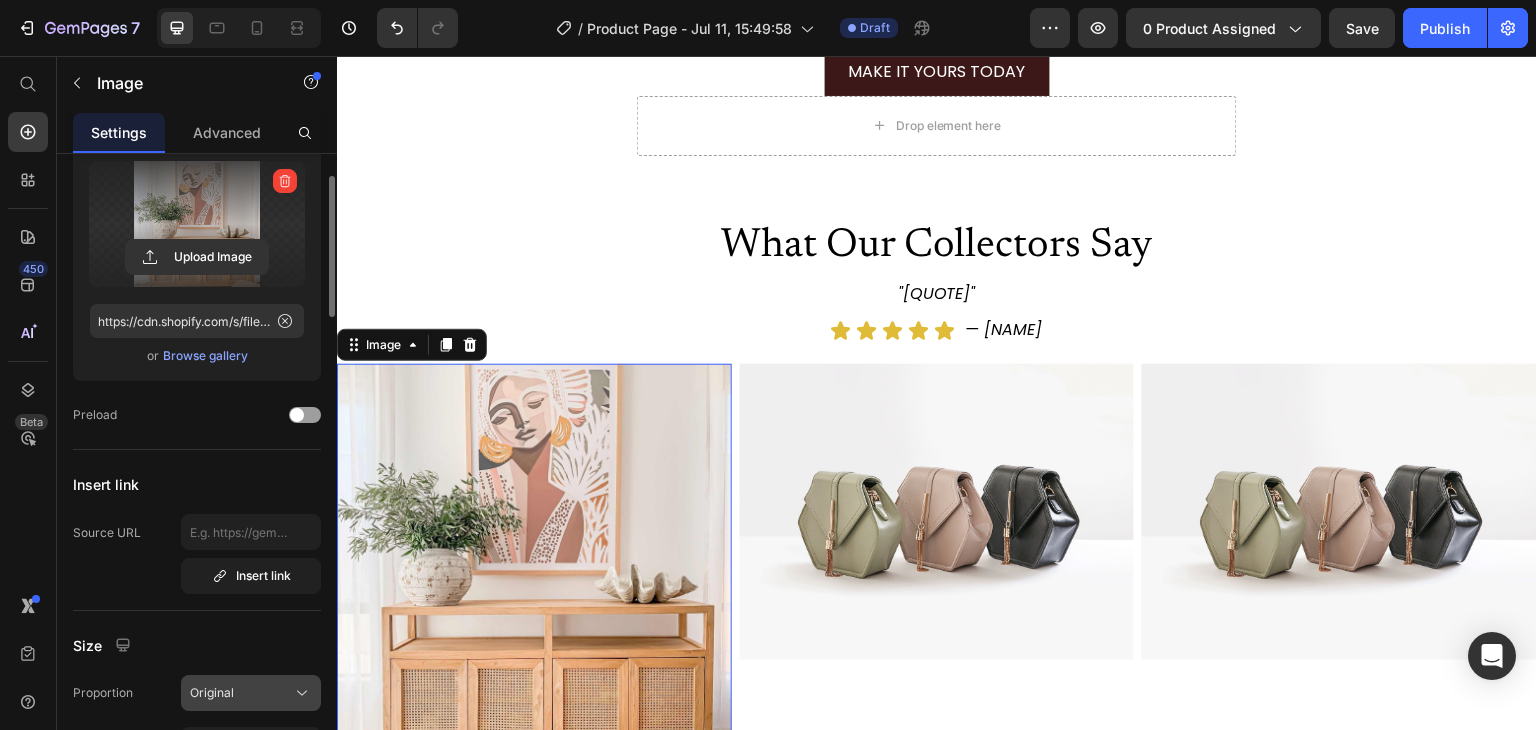 click on "Original" 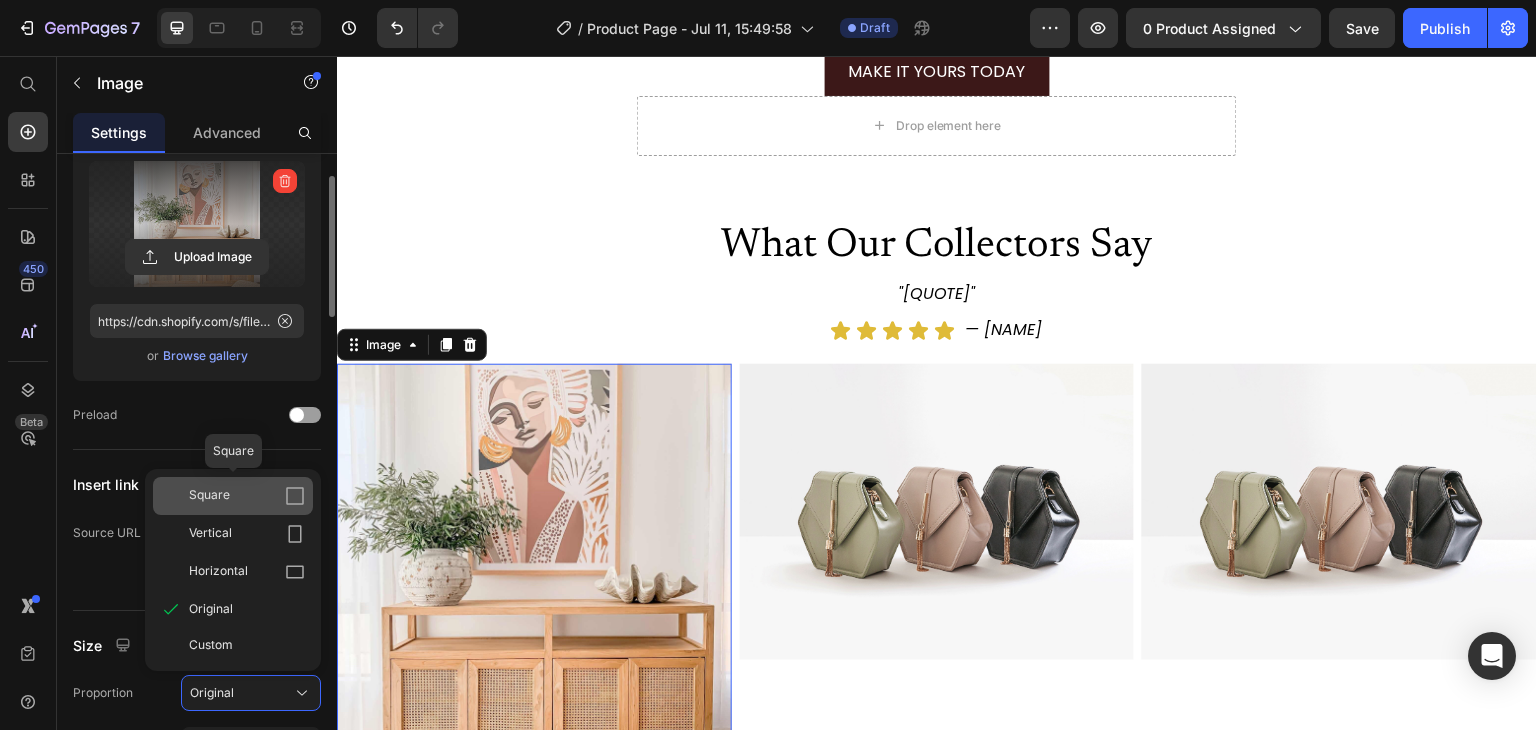 click on "Square" 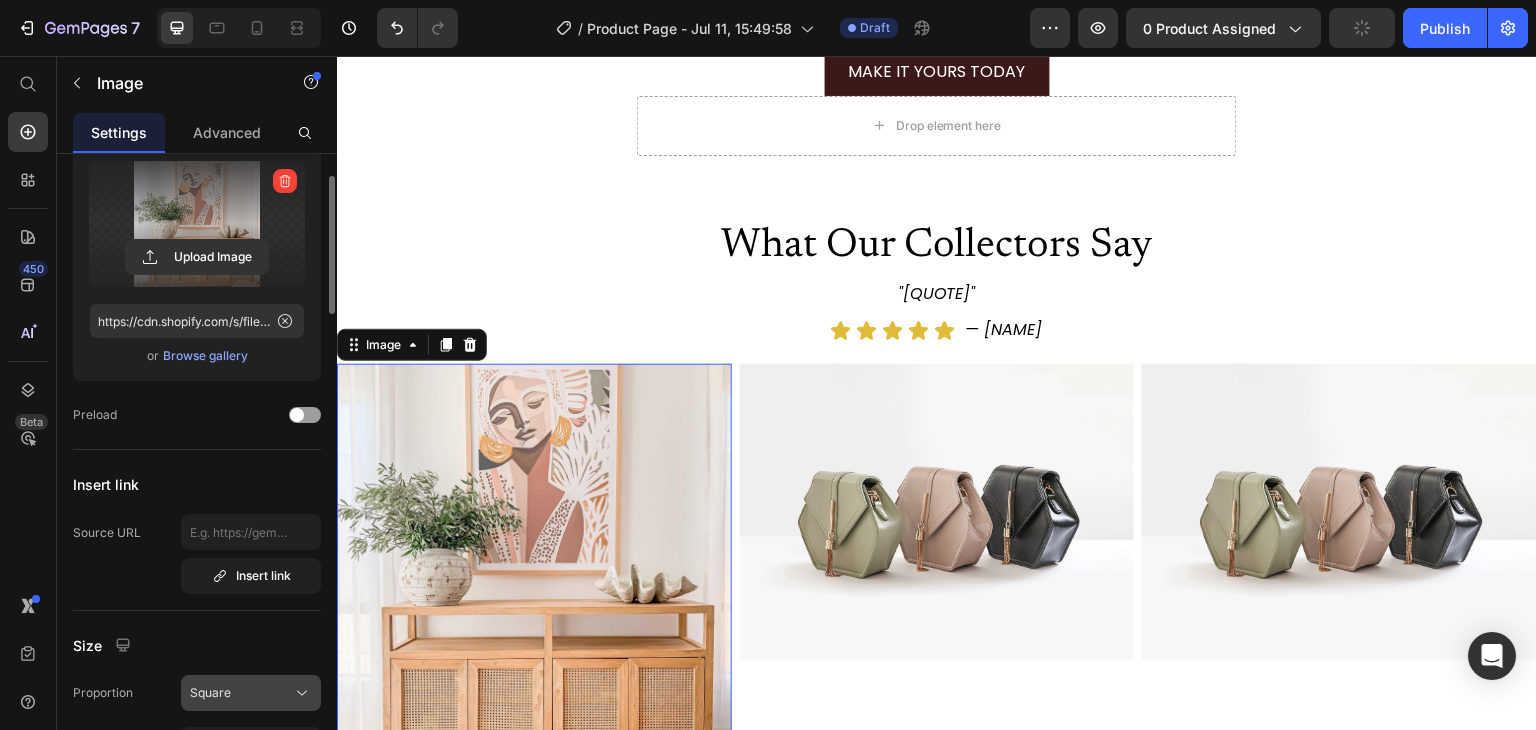 click on "Square" 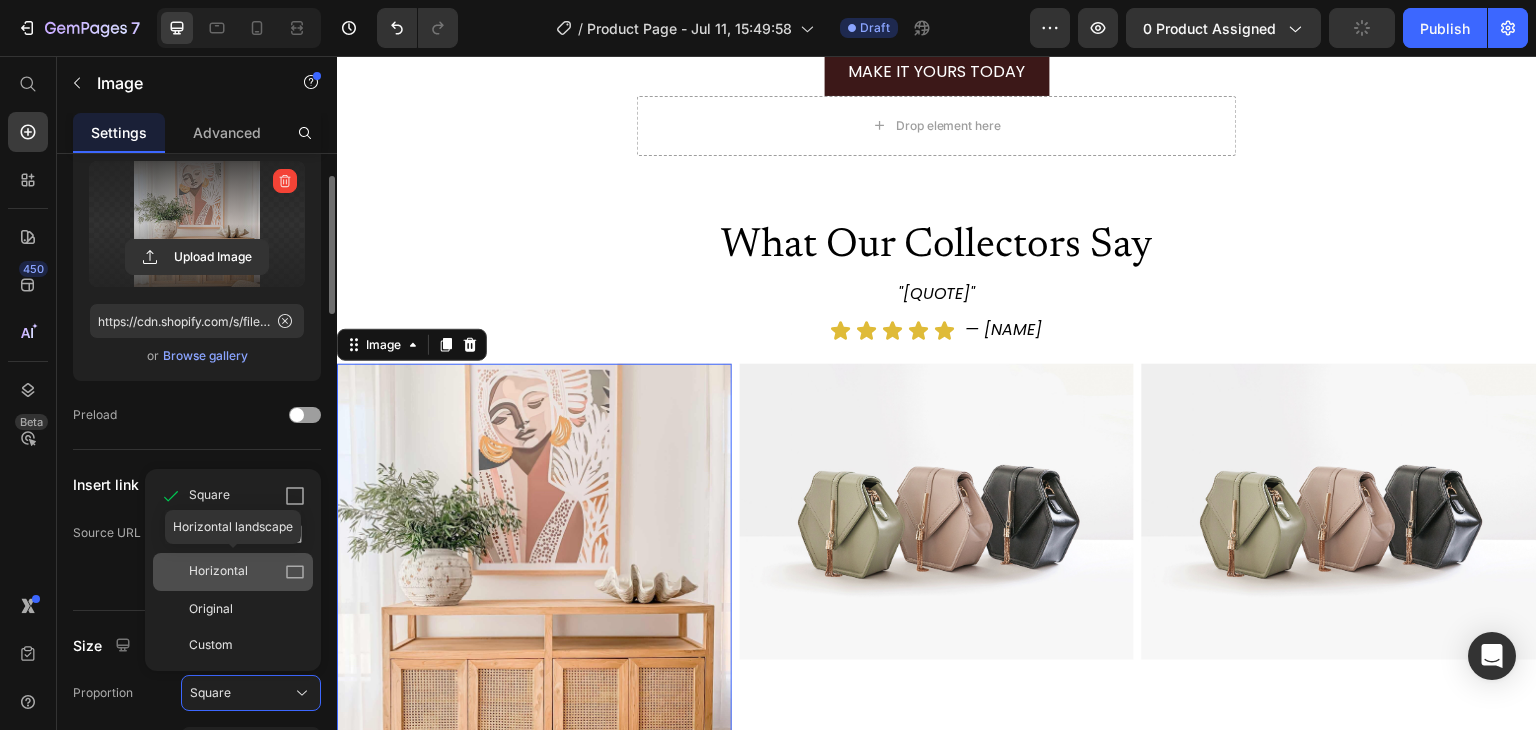 click on "Horizontal" at bounding box center [247, 572] 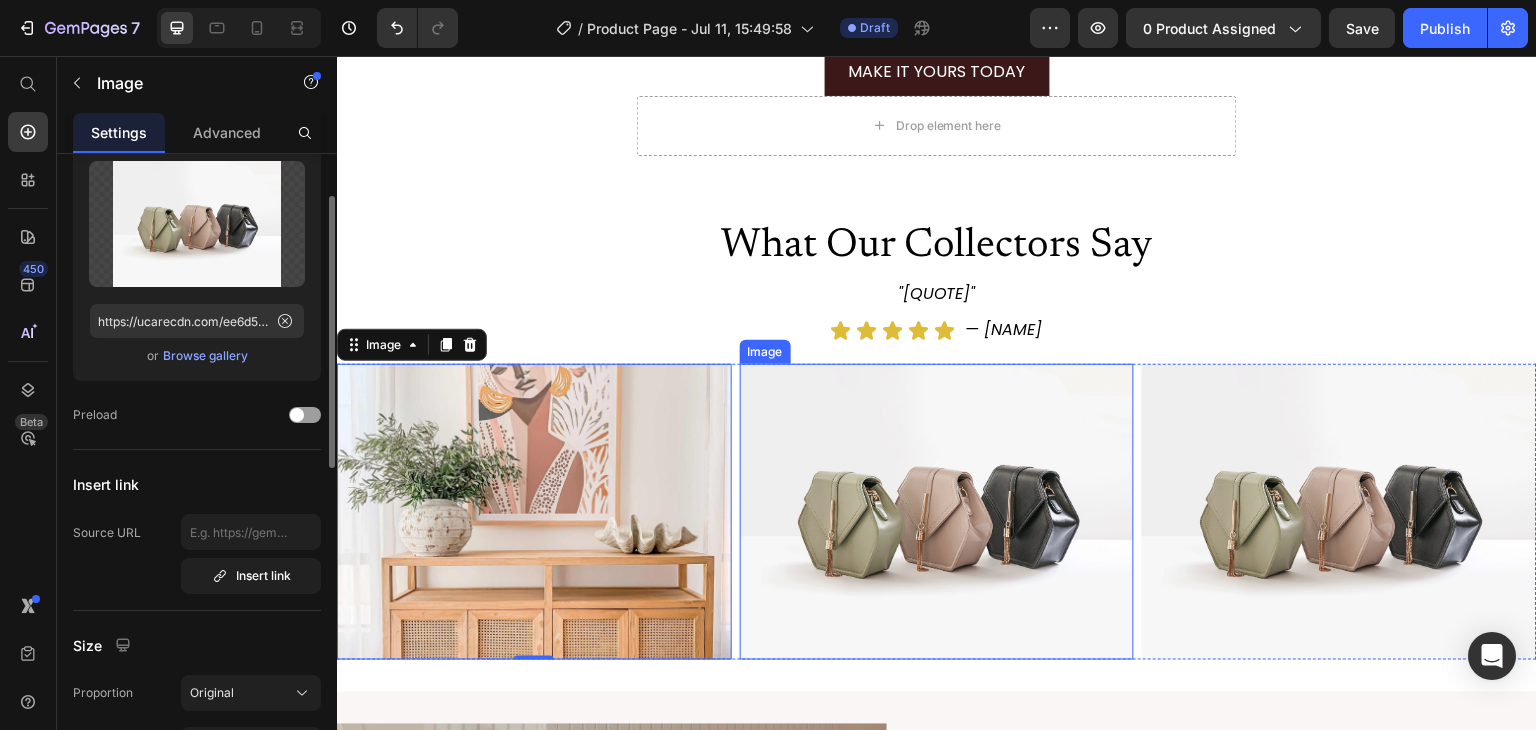click at bounding box center [937, 512] 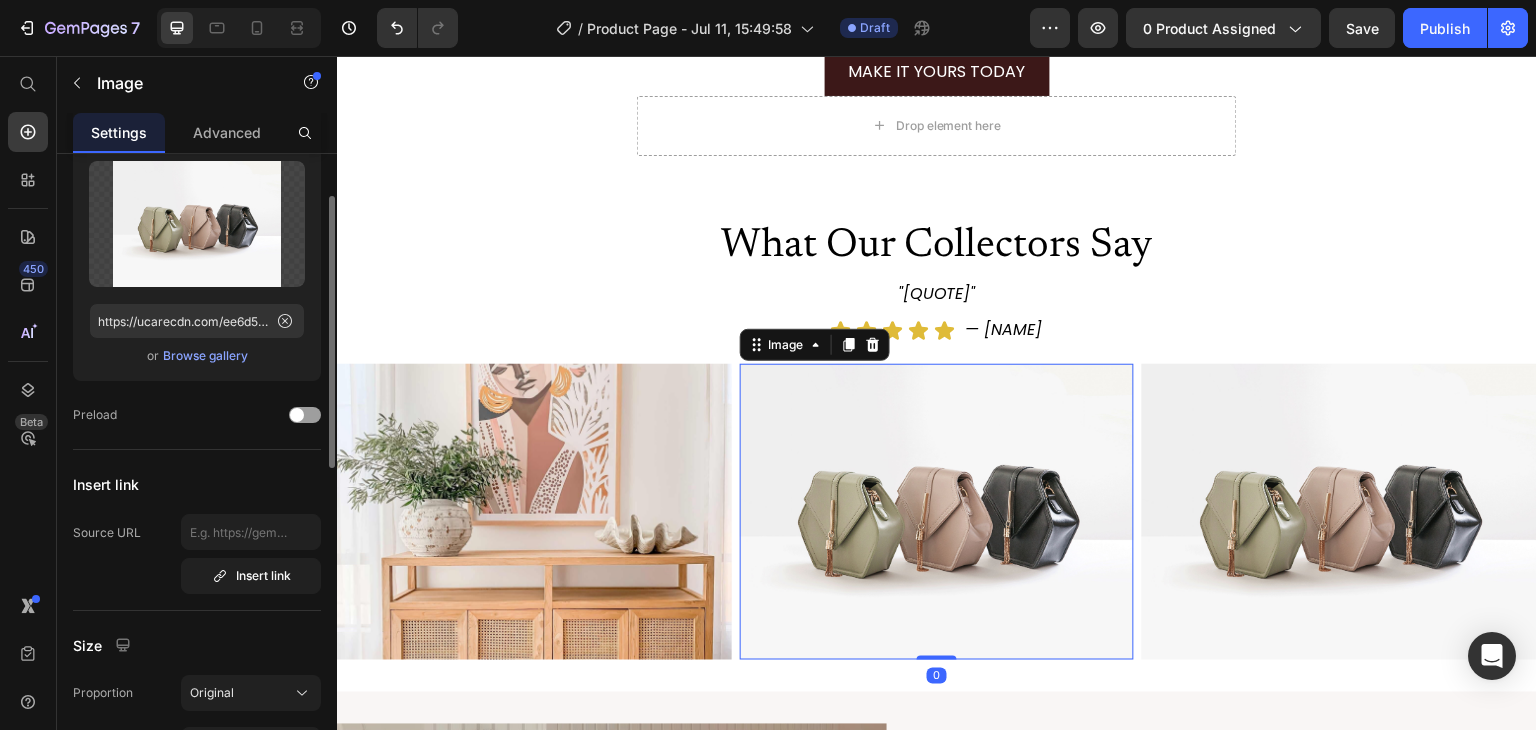 scroll, scrollTop: 100, scrollLeft: 0, axis: vertical 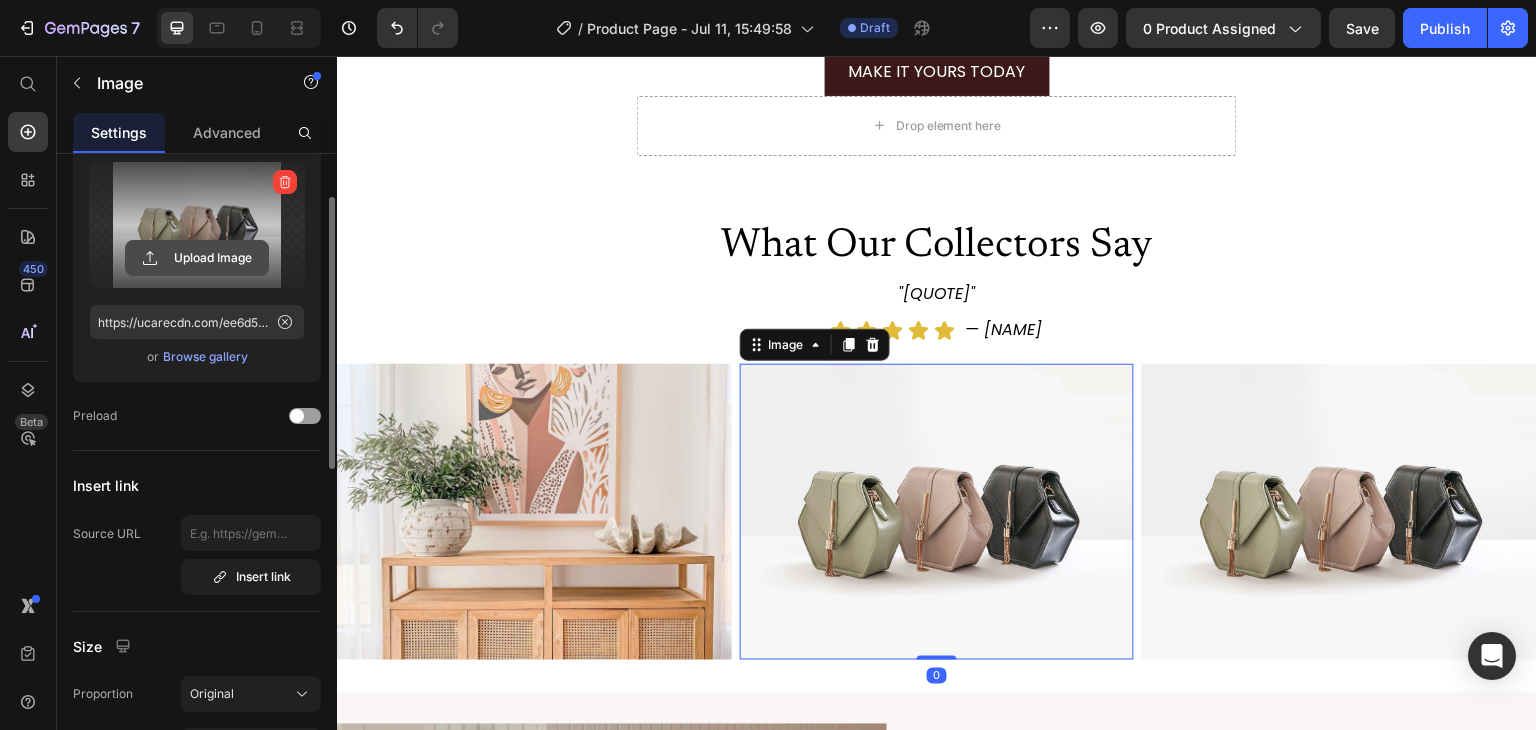 click 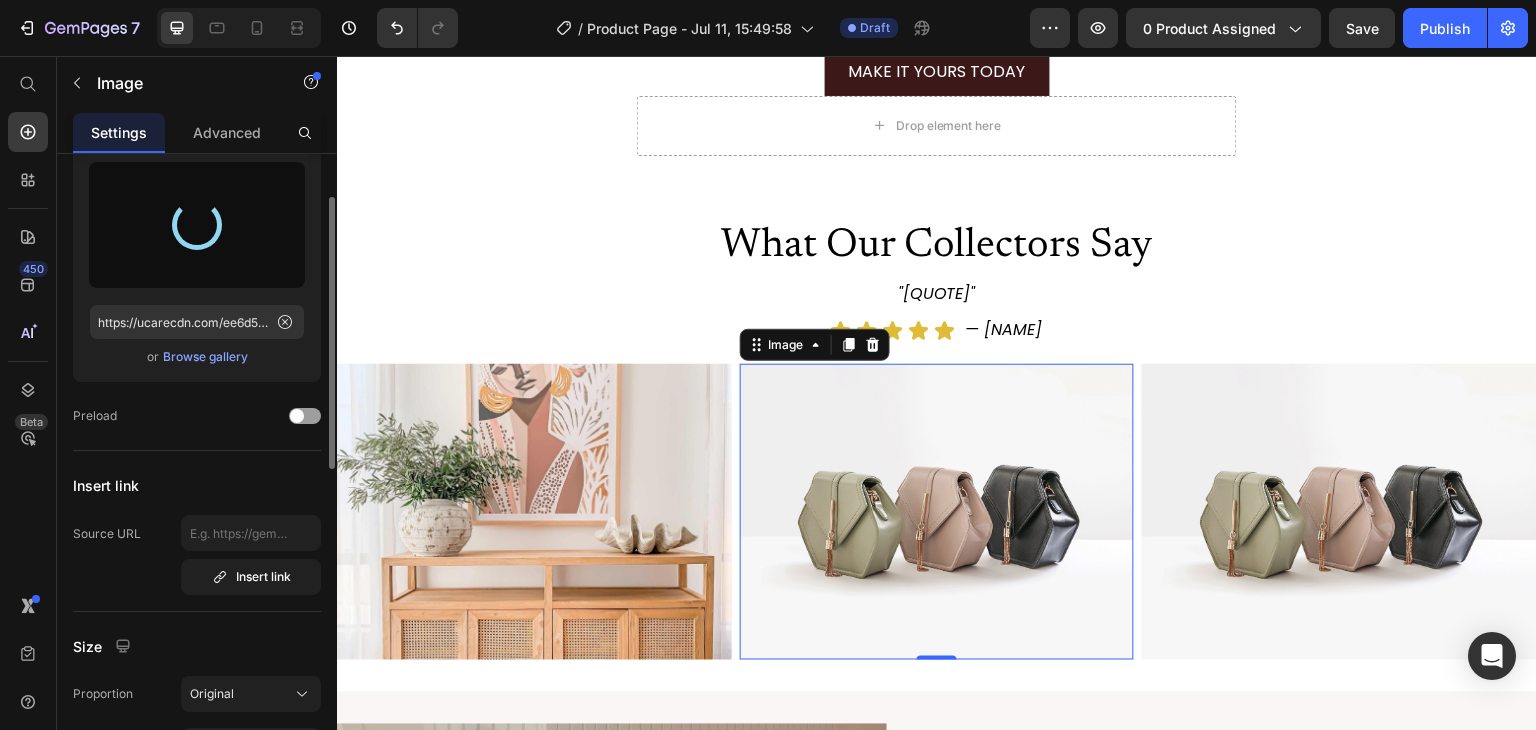 type on "https://cdn.shopify.com/s/files/1/0965/1024/7093/files/gempages_572887605079704448-505dd43f-a8c1-4084-9459-b7af05ae41a4.jpg" 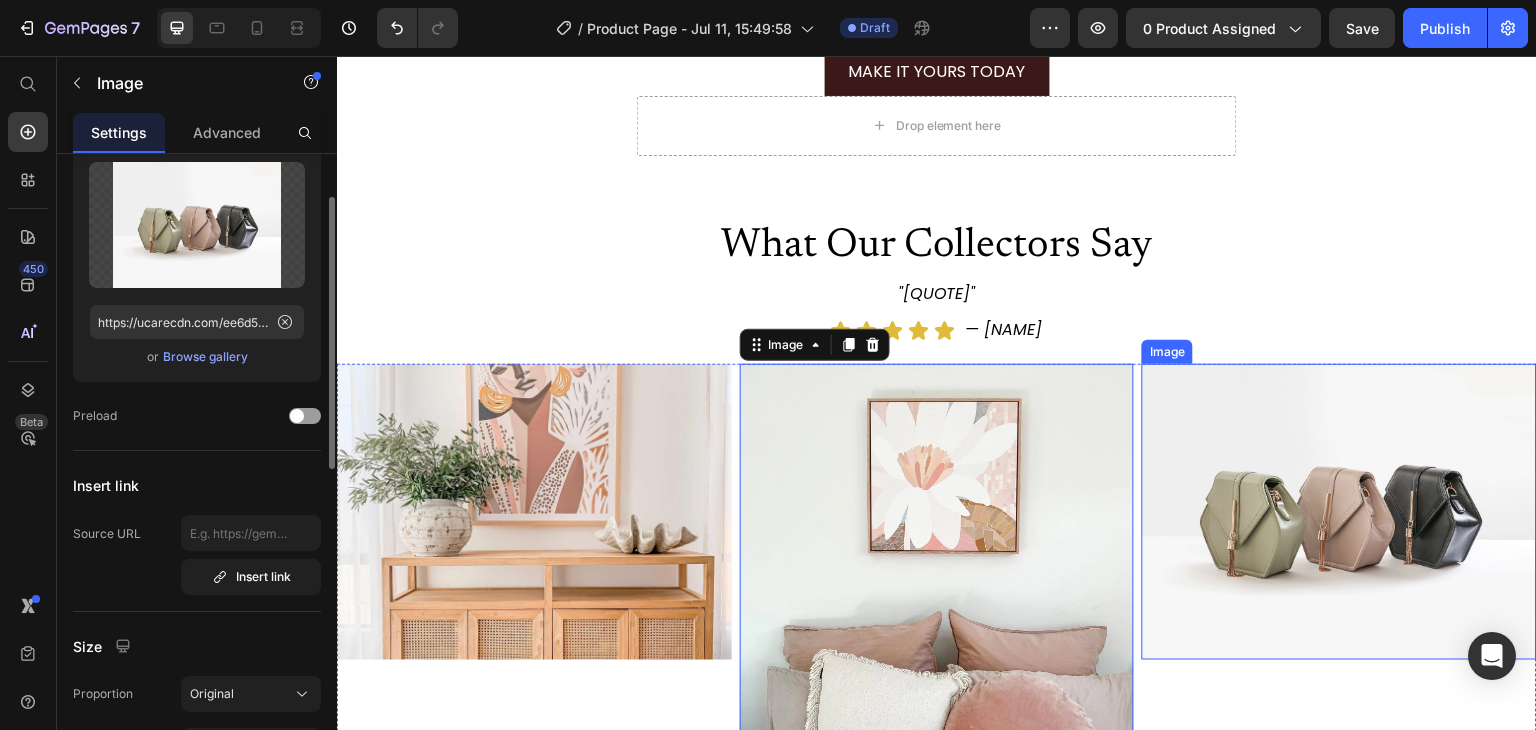 click at bounding box center [1339, 512] 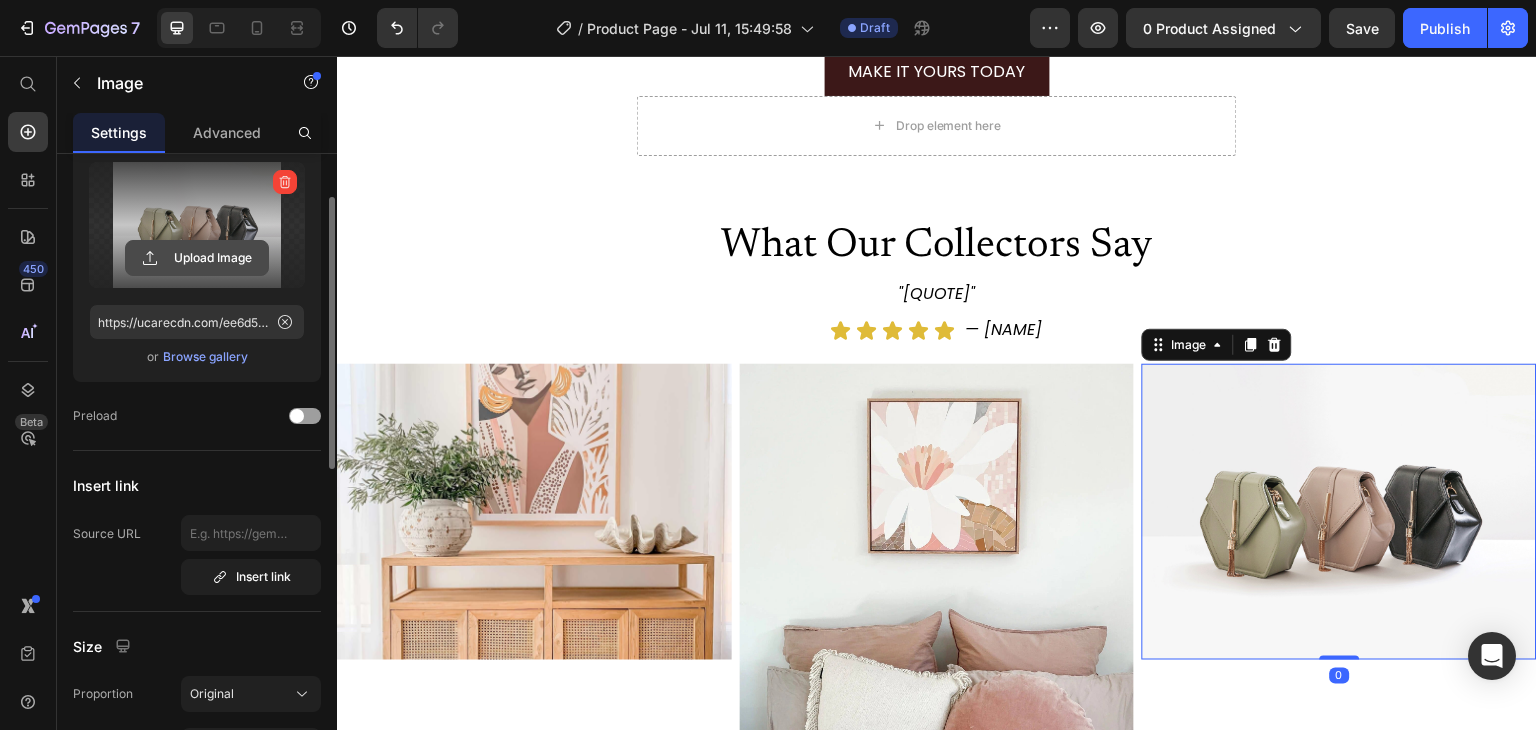 click 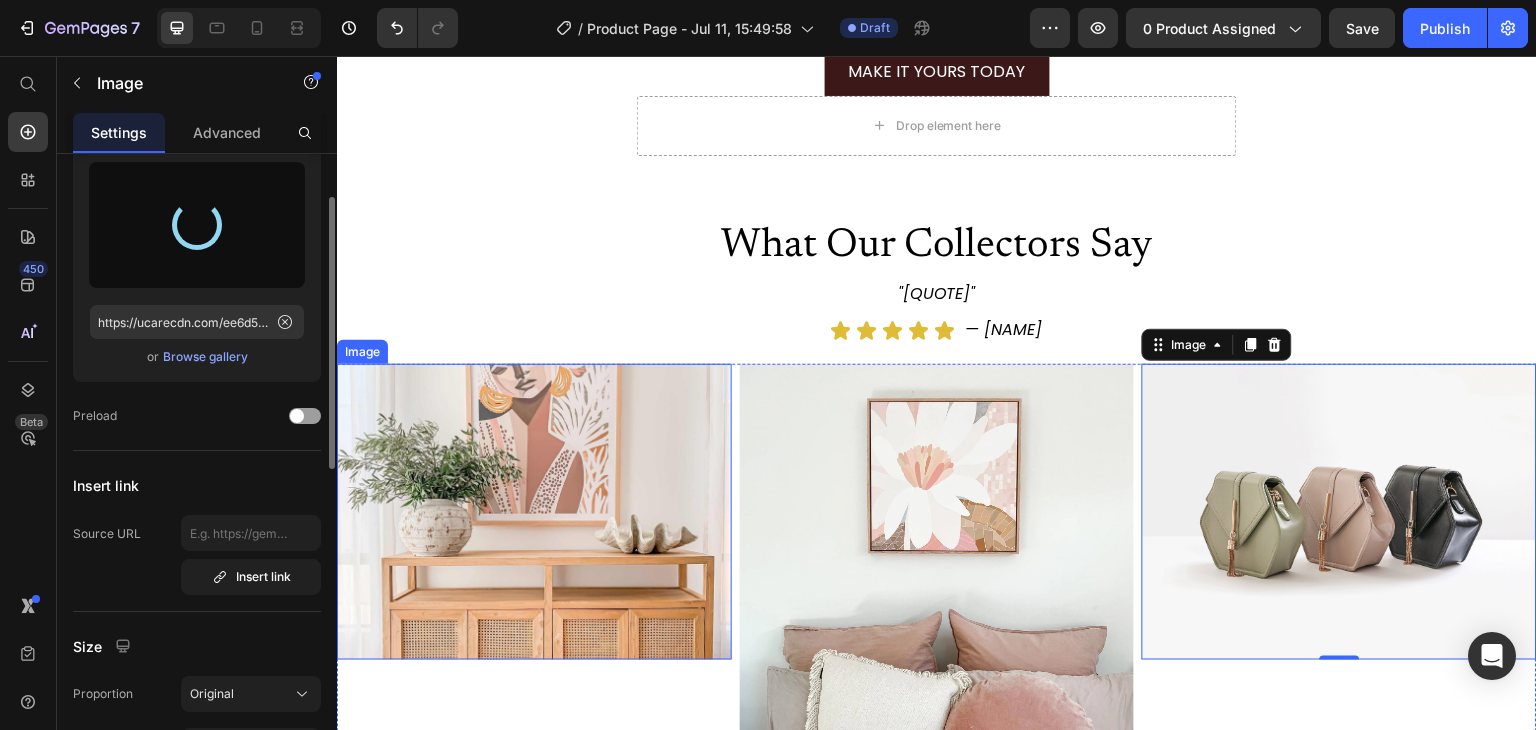 type on "https://cdn.shopify.com/s/files/1/0965/1024/7093/files/gempages_572887605079704448-6ee23caf-c358-4761-b36c-8e2f8480a595.jpg" 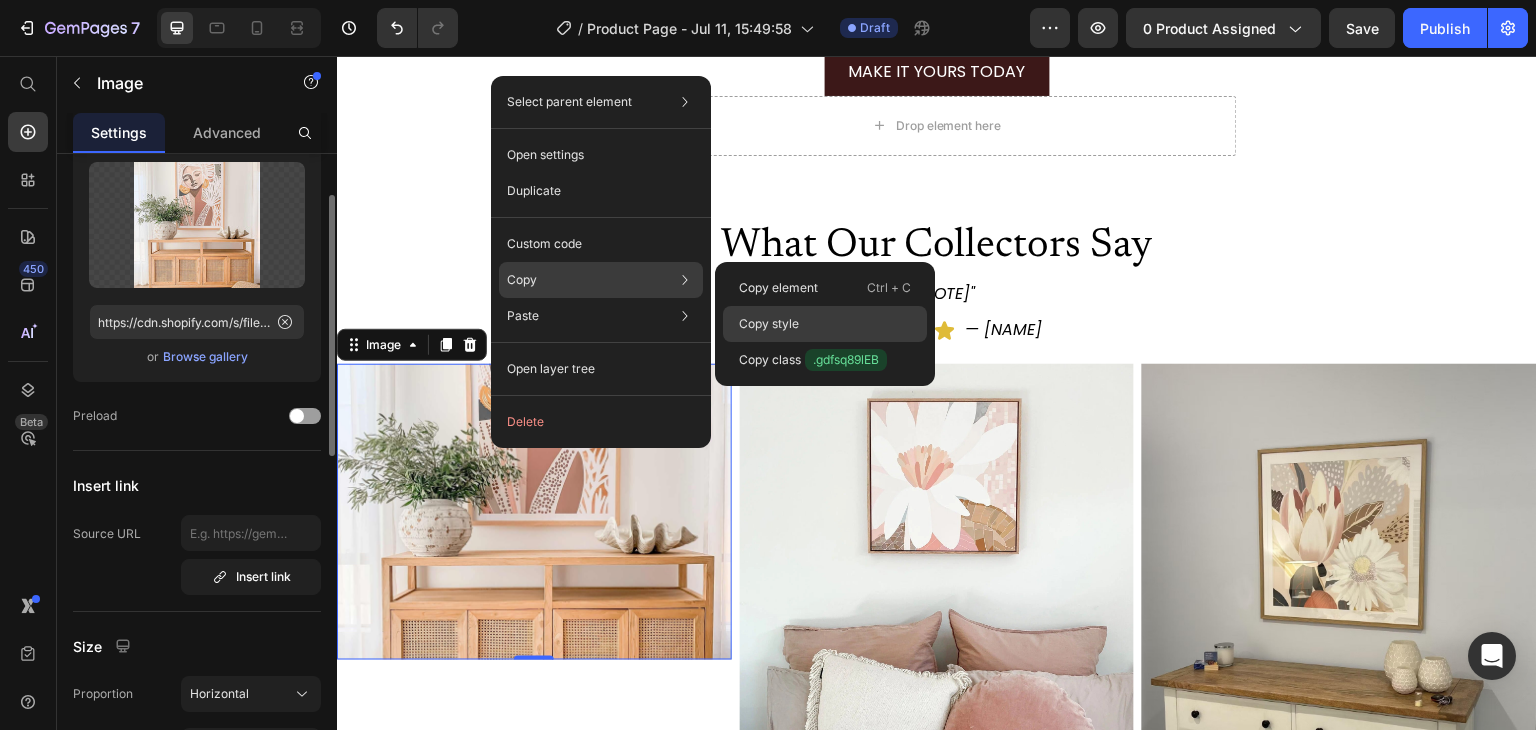 click on "Copy style" at bounding box center [769, 324] 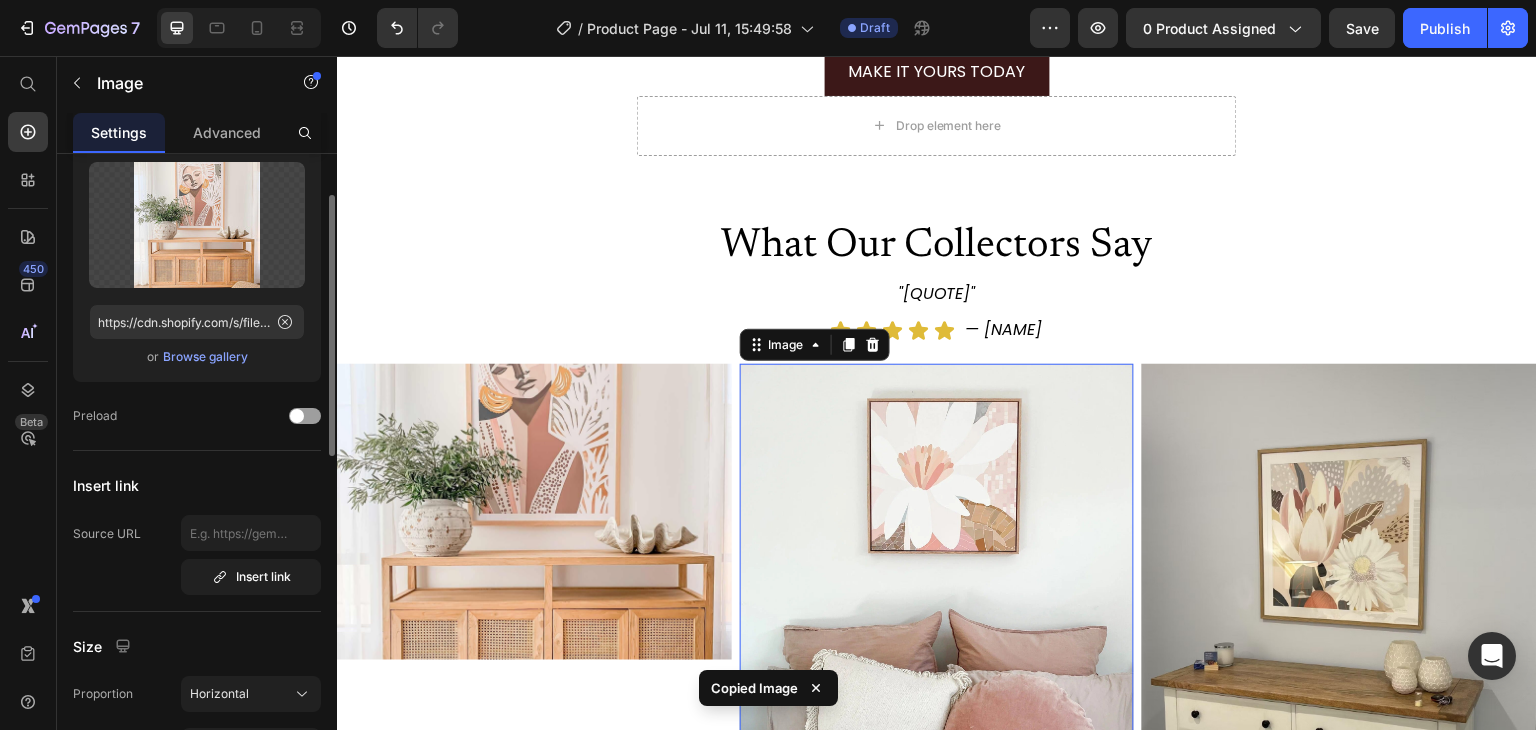 click at bounding box center (937, 601) 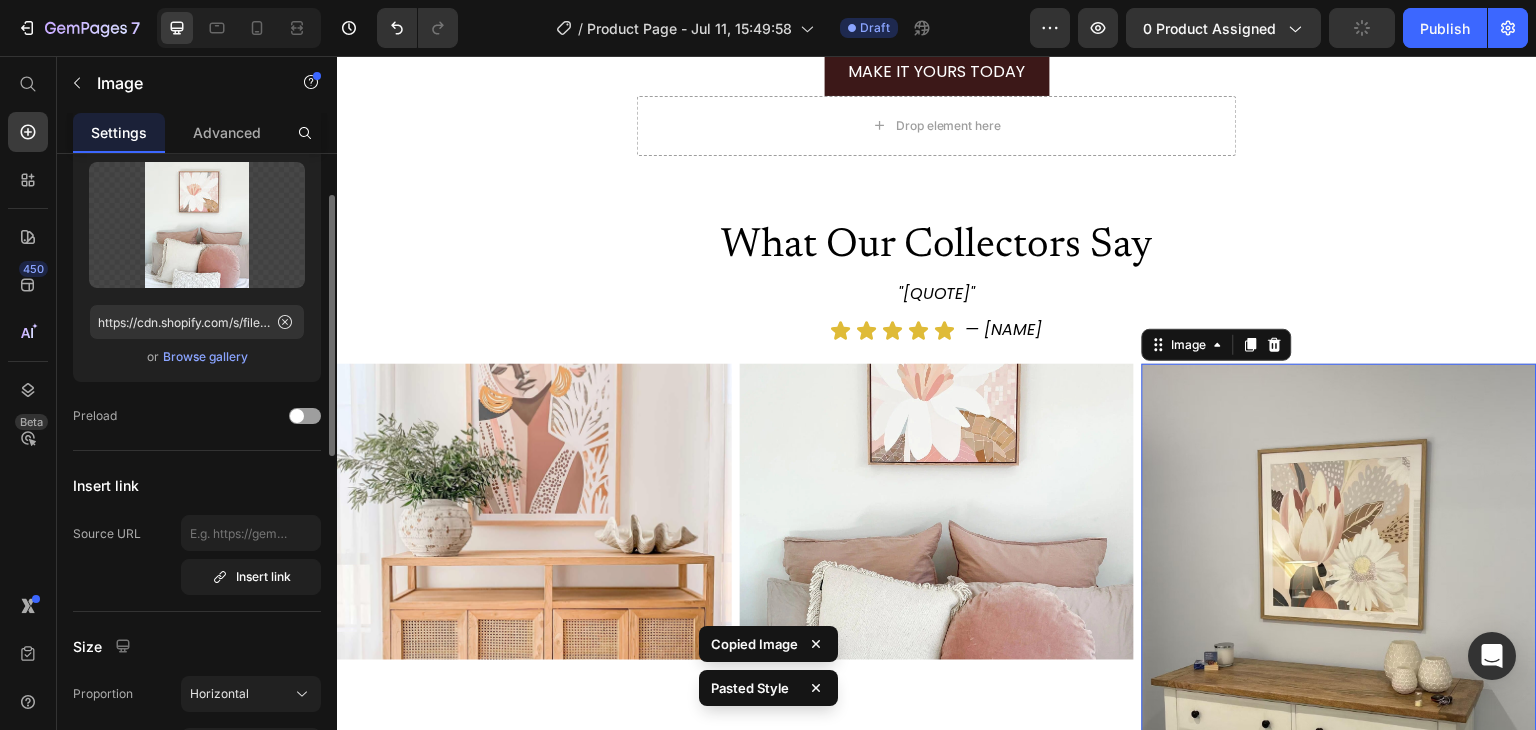 click at bounding box center [1339, 586] 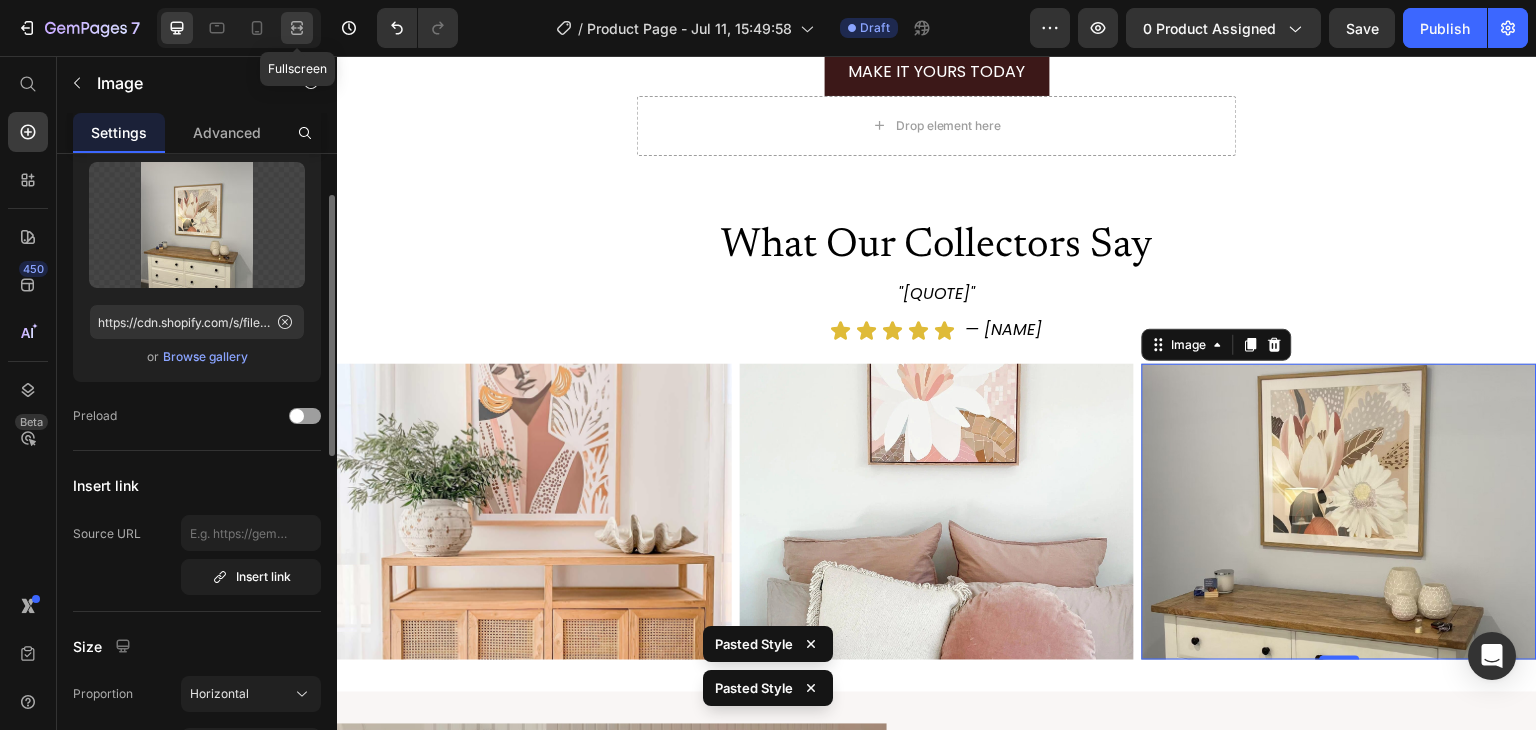 click 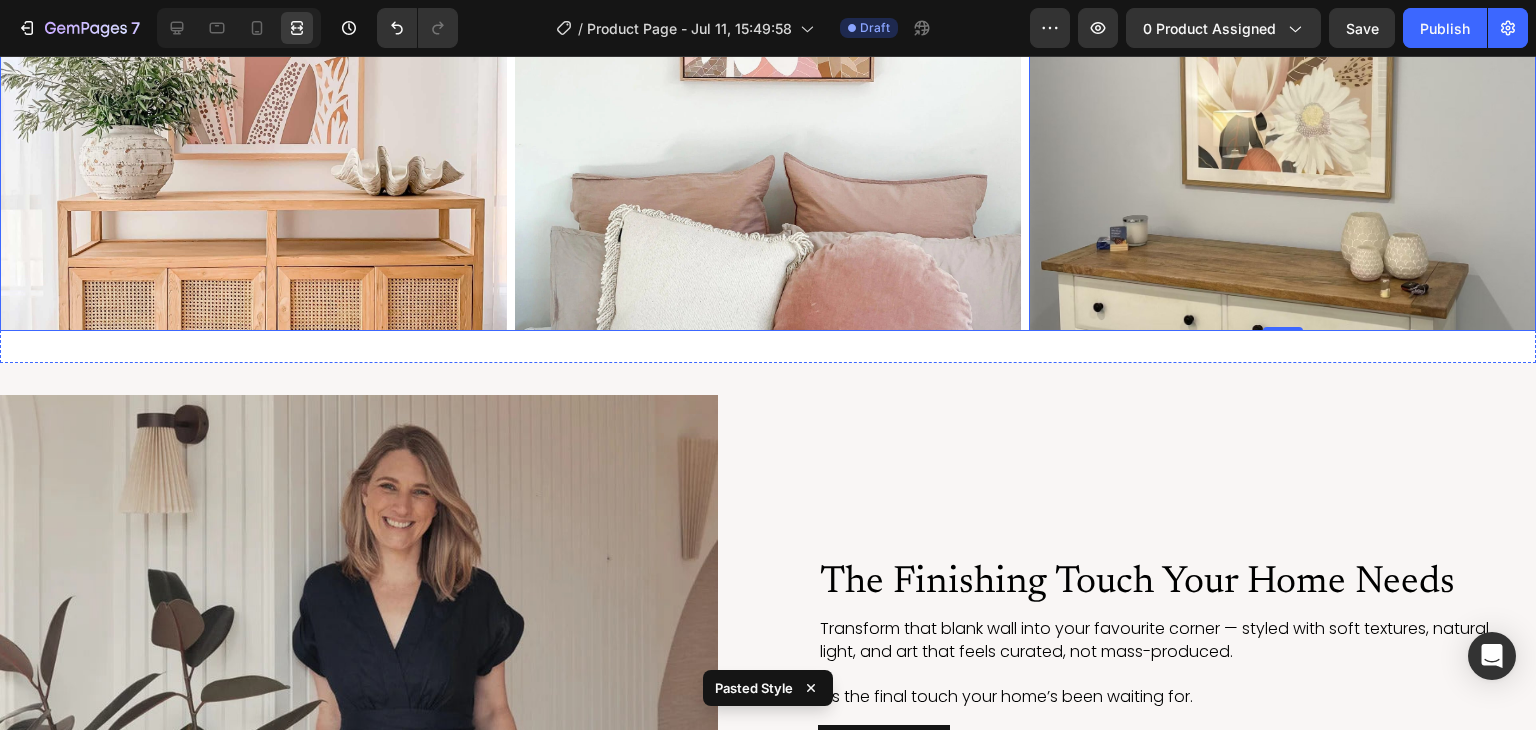 scroll, scrollTop: 4147, scrollLeft: 0, axis: vertical 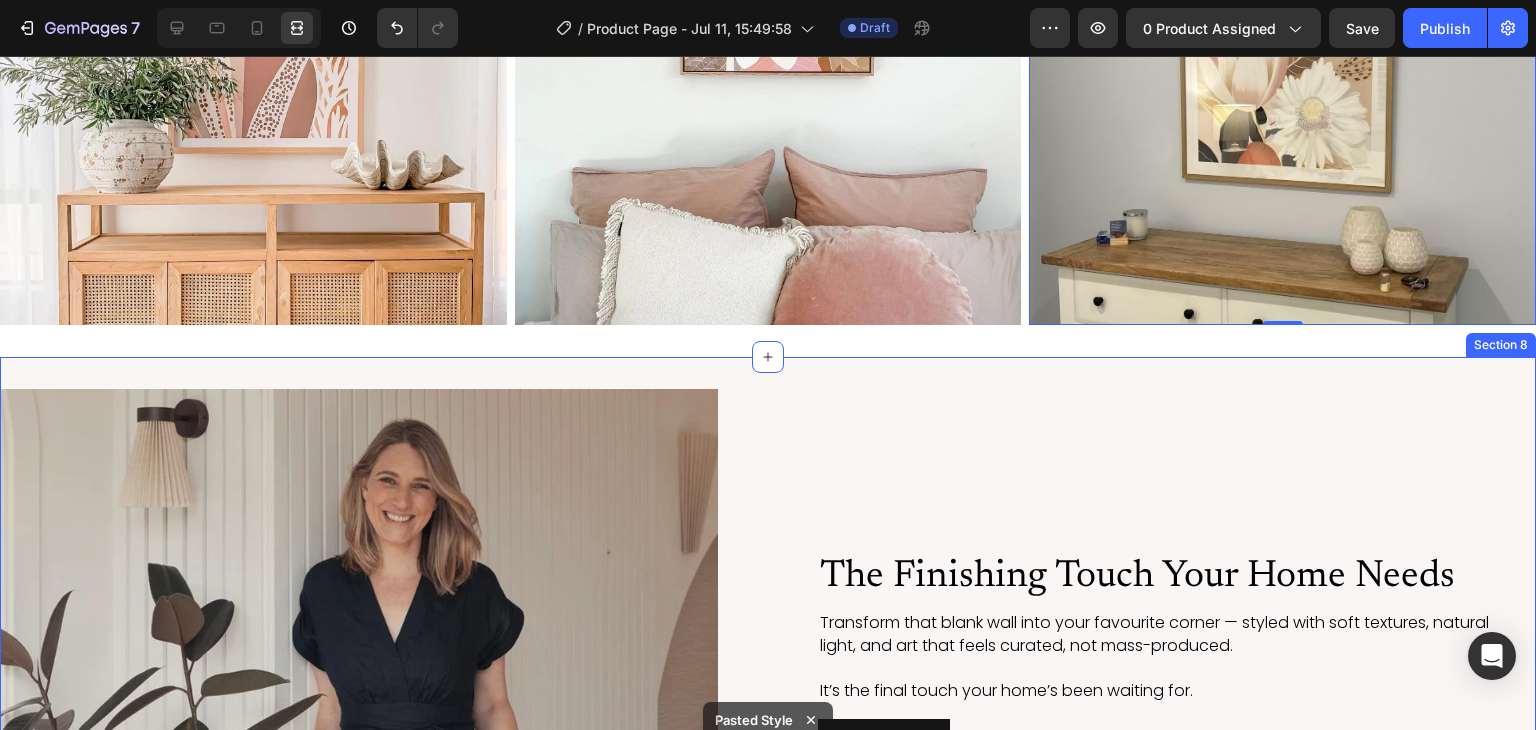 click on "Image The Finishing Touch Your Home Needs Heading Transform that blank wall into your favourite corner — styled with soft textures, natural light, and art that feels curated, not mass-produced.     It’s the final touch your home’s been waiting for. Text Block LEARN MORE Button Image Row Section 8" at bounding box center [768, 666] 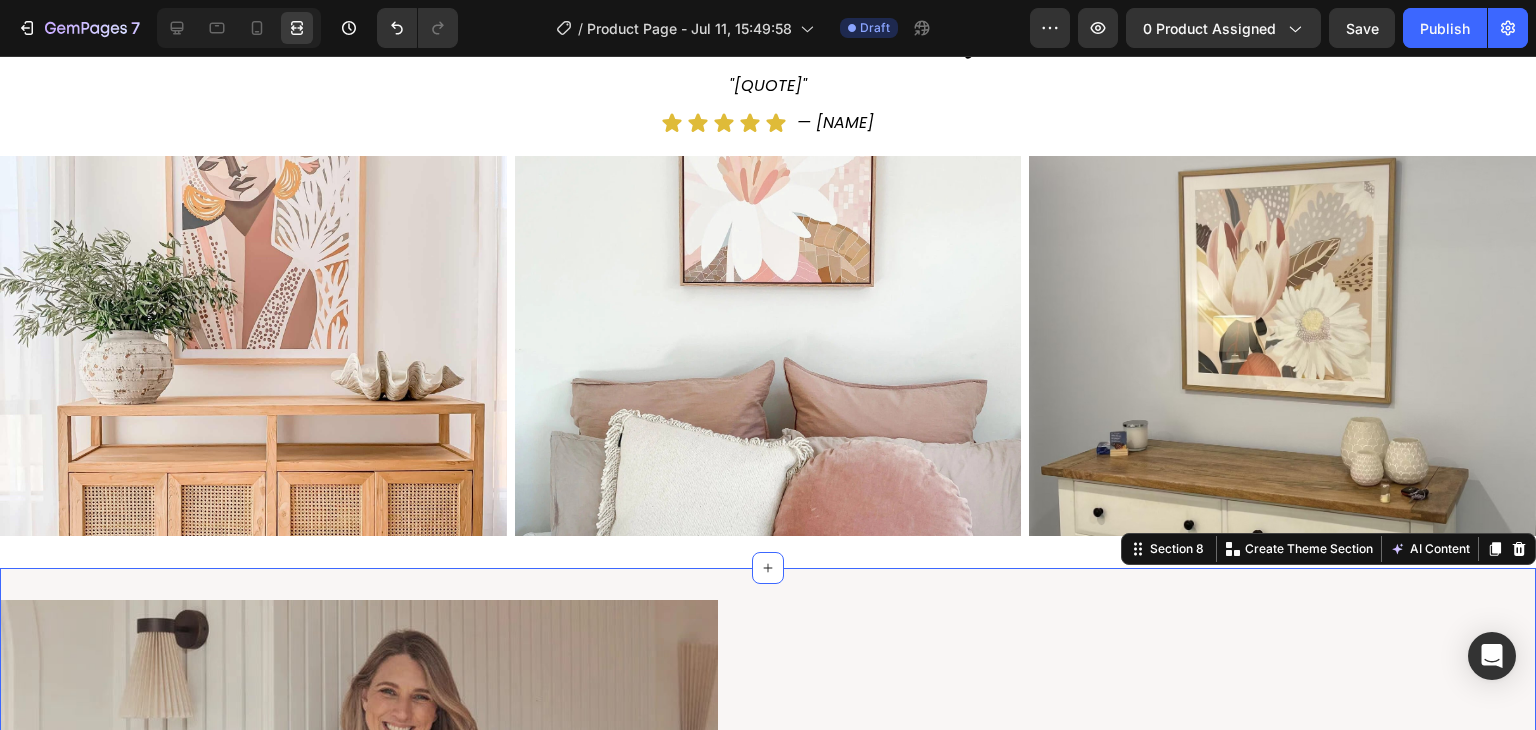 scroll, scrollTop: 3929, scrollLeft: 0, axis: vertical 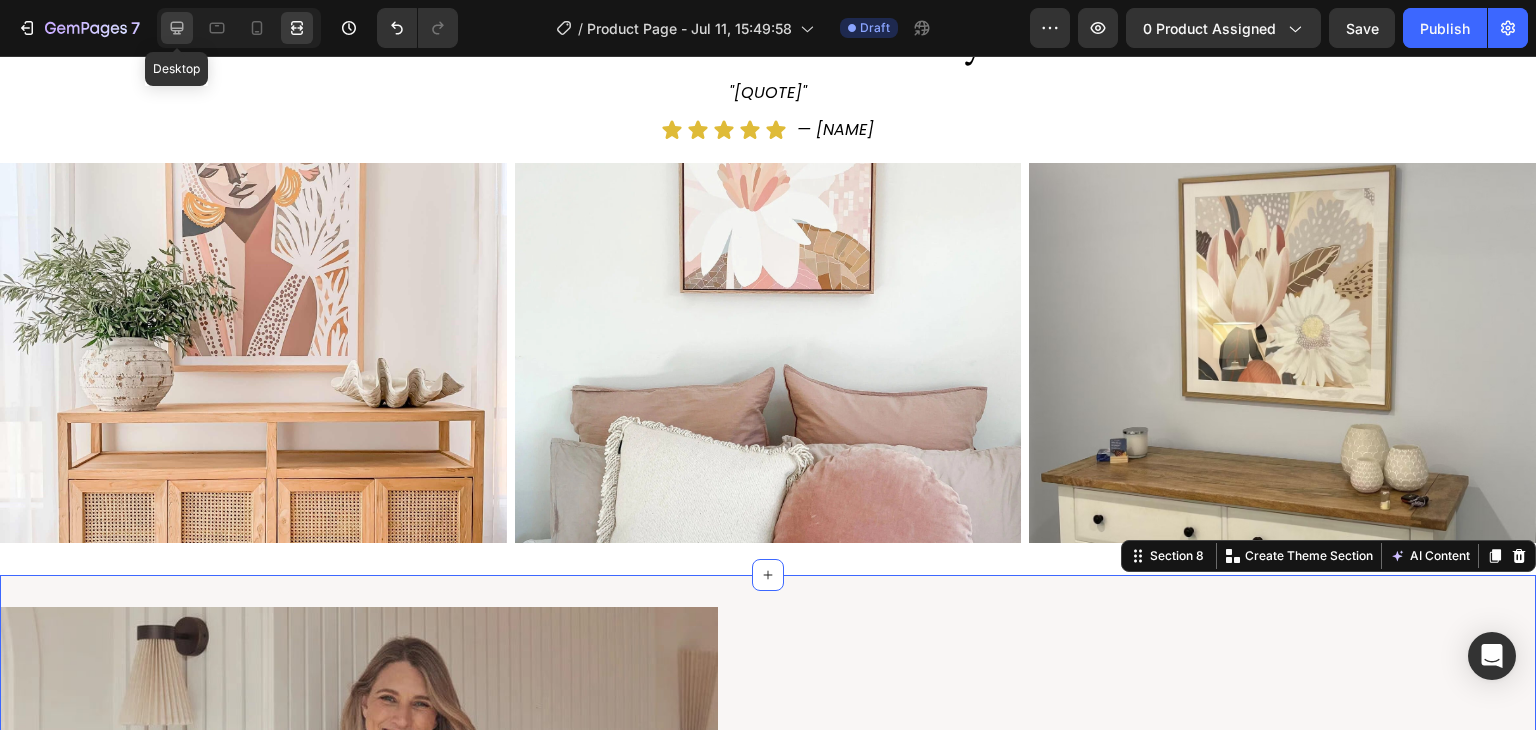 click 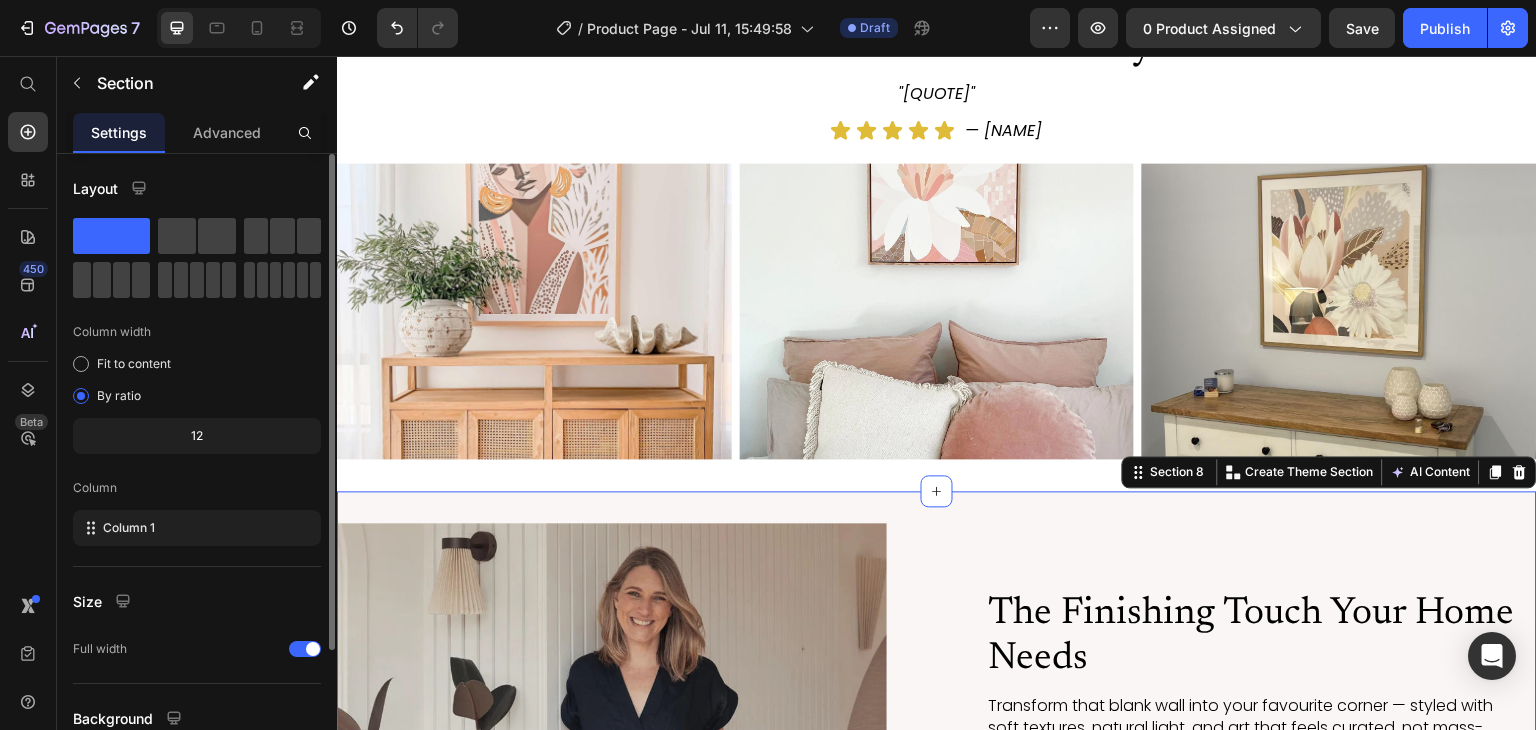 scroll, scrollTop: 173, scrollLeft: 0, axis: vertical 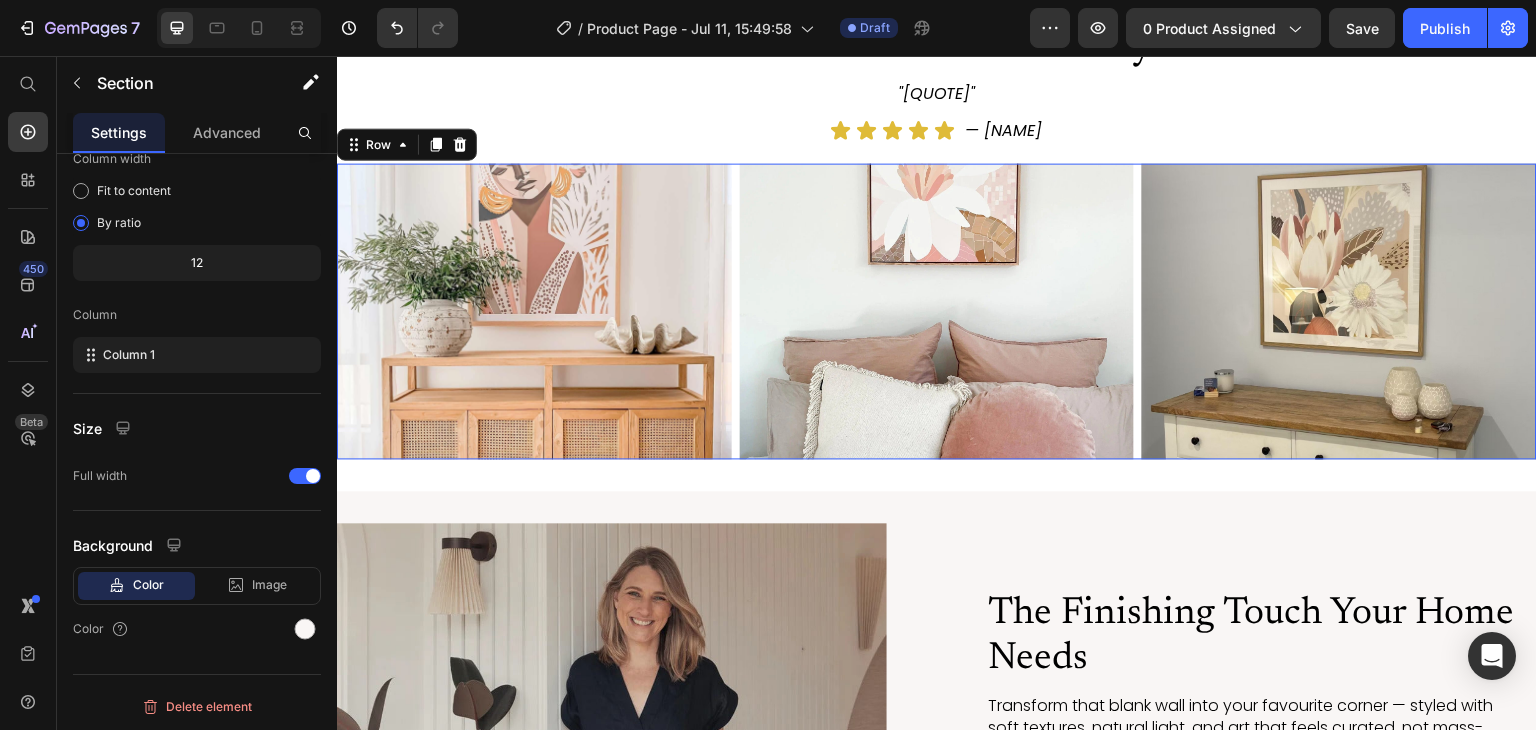click on "Image Image Image Row   0" at bounding box center (937, 311) 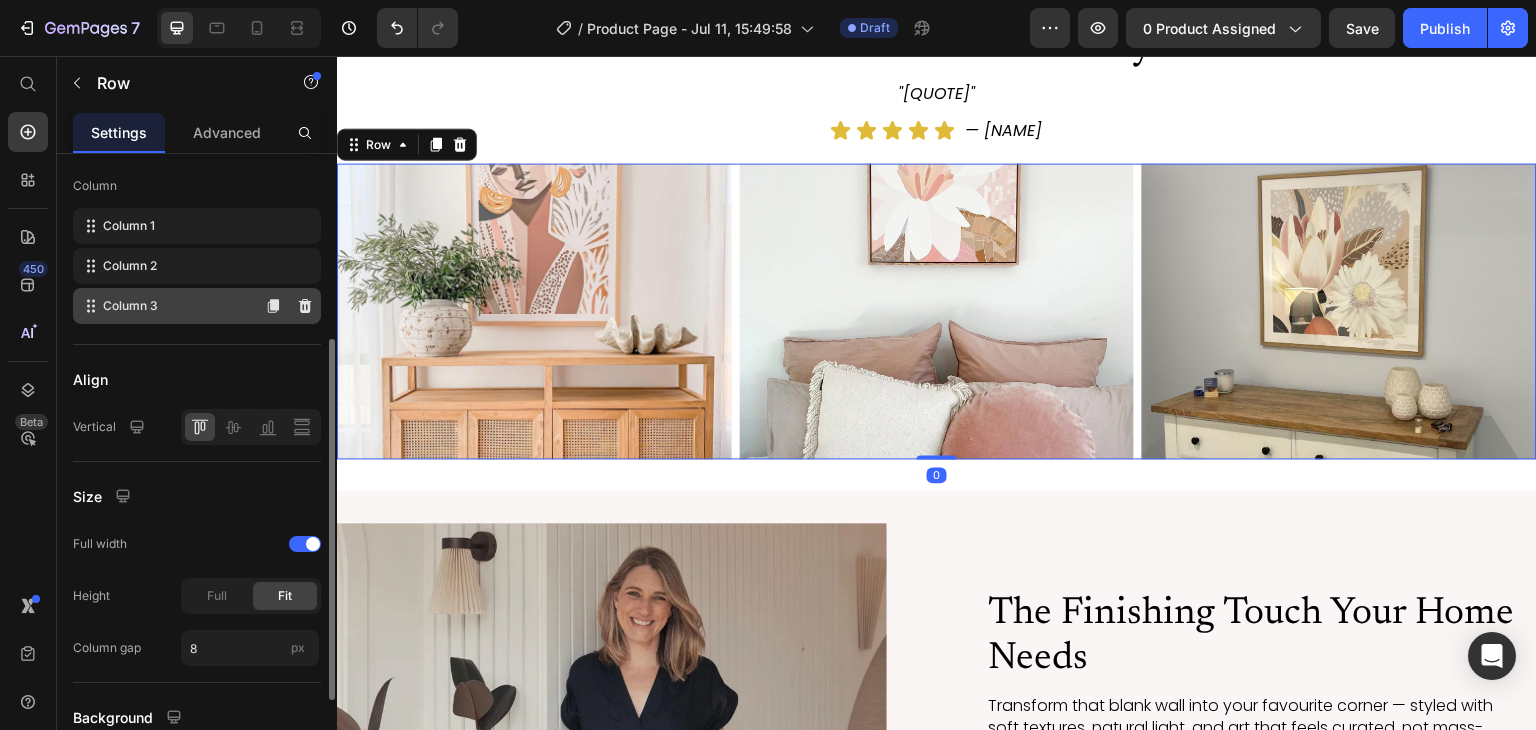 scroll, scrollTop: 310, scrollLeft: 0, axis: vertical 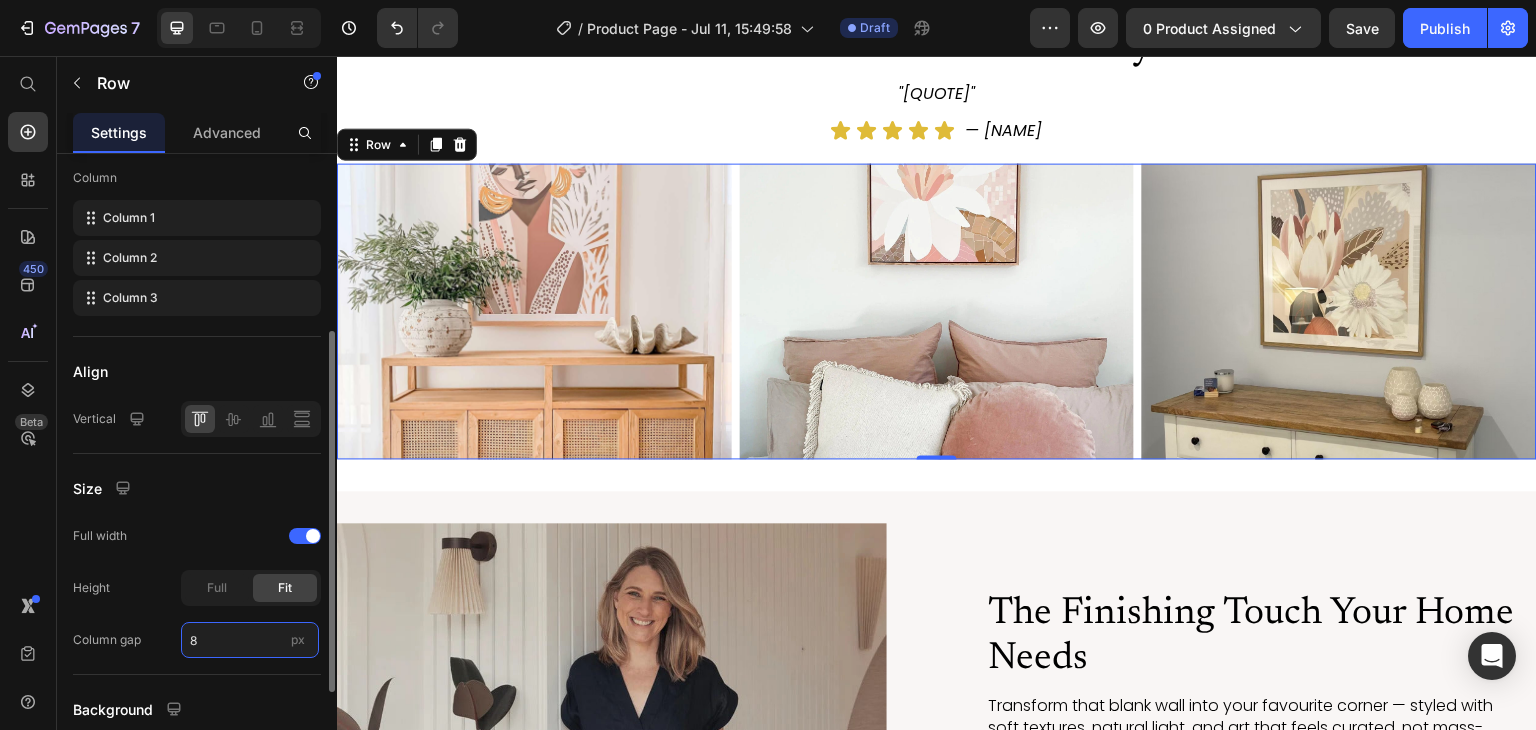 click on "8" at bounding box center (250, 640) 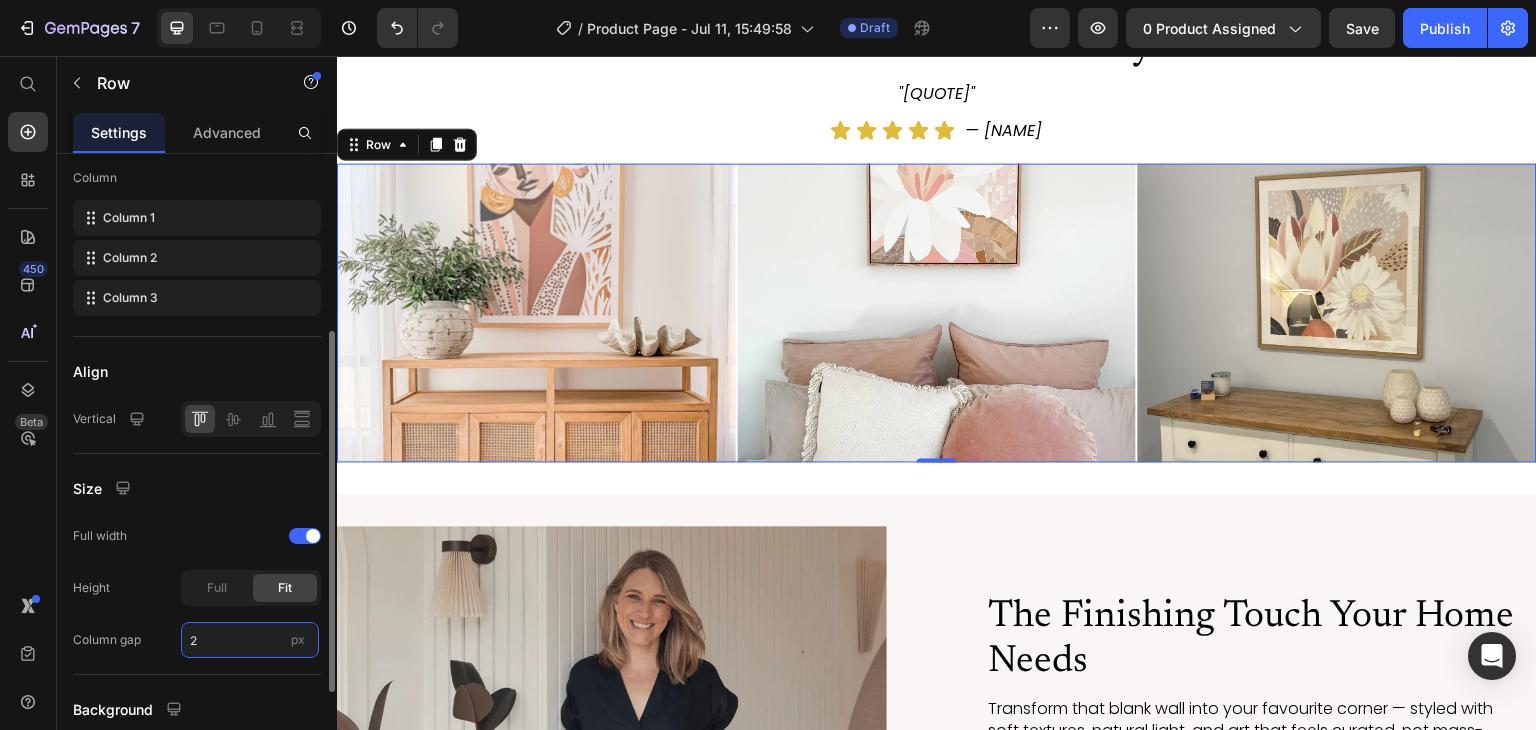 type on "20" 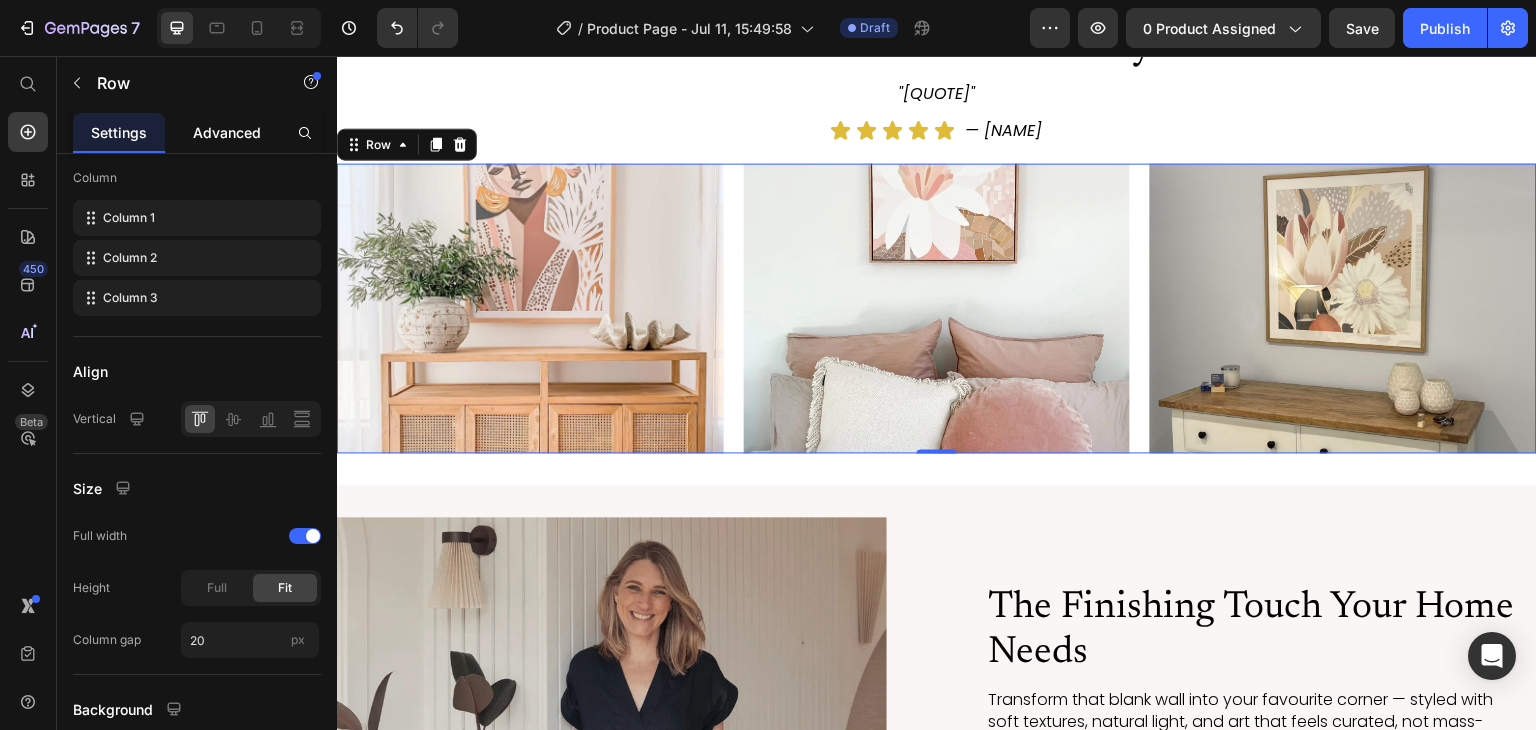 click on "Advanced" at bounding box center [227, 132] 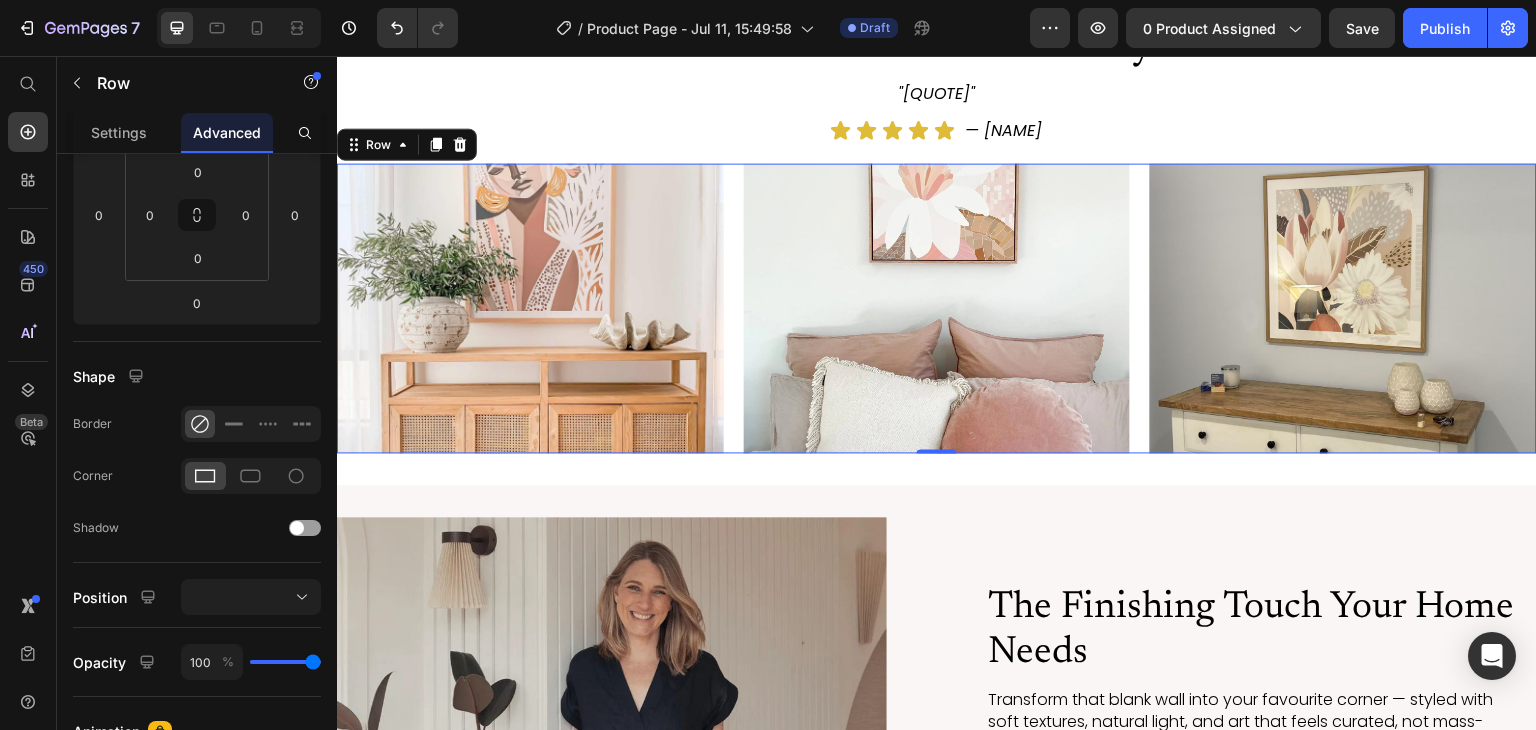 scroll, scrollTop: 0, scrollLeft: 0, axis: both 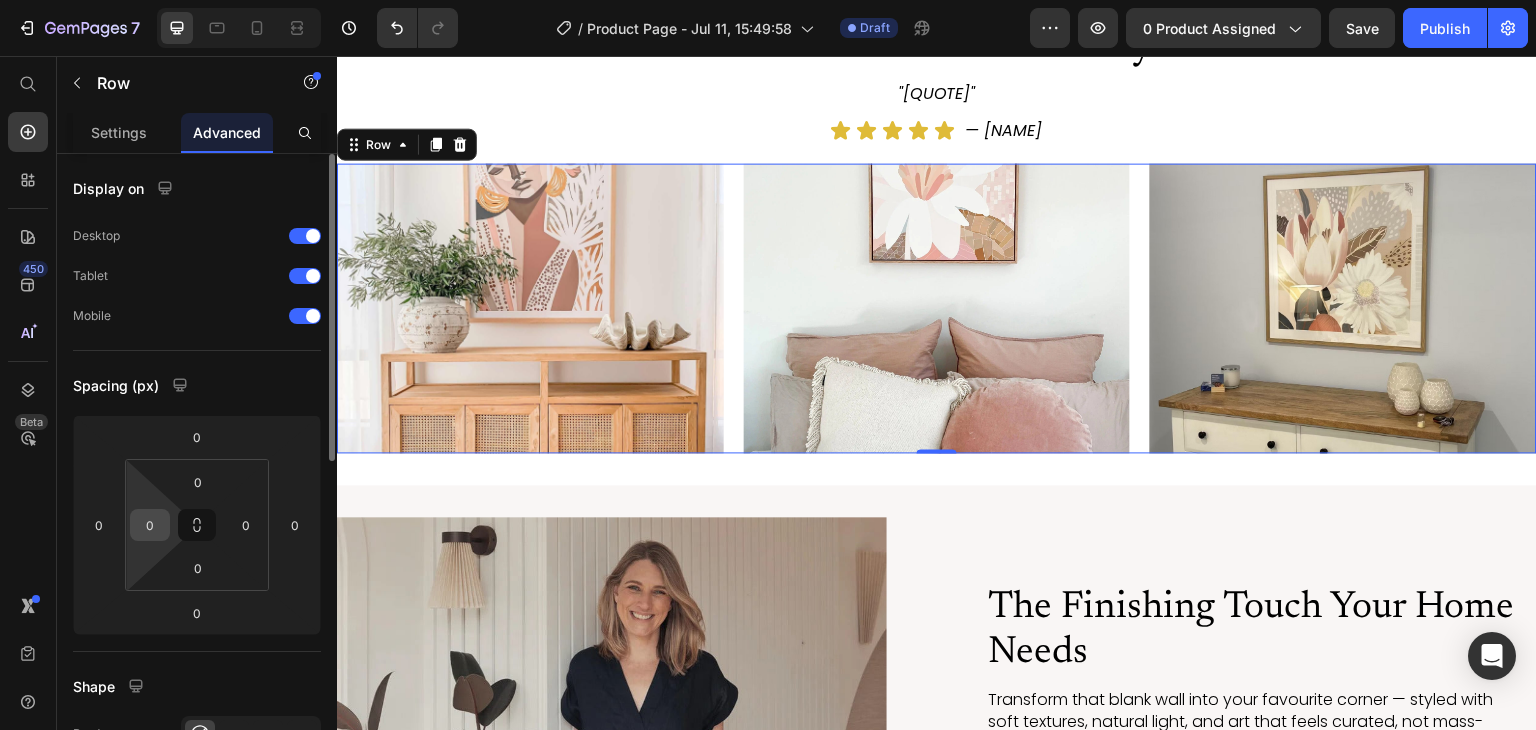 click on "0" at bounding box center [150, 525] 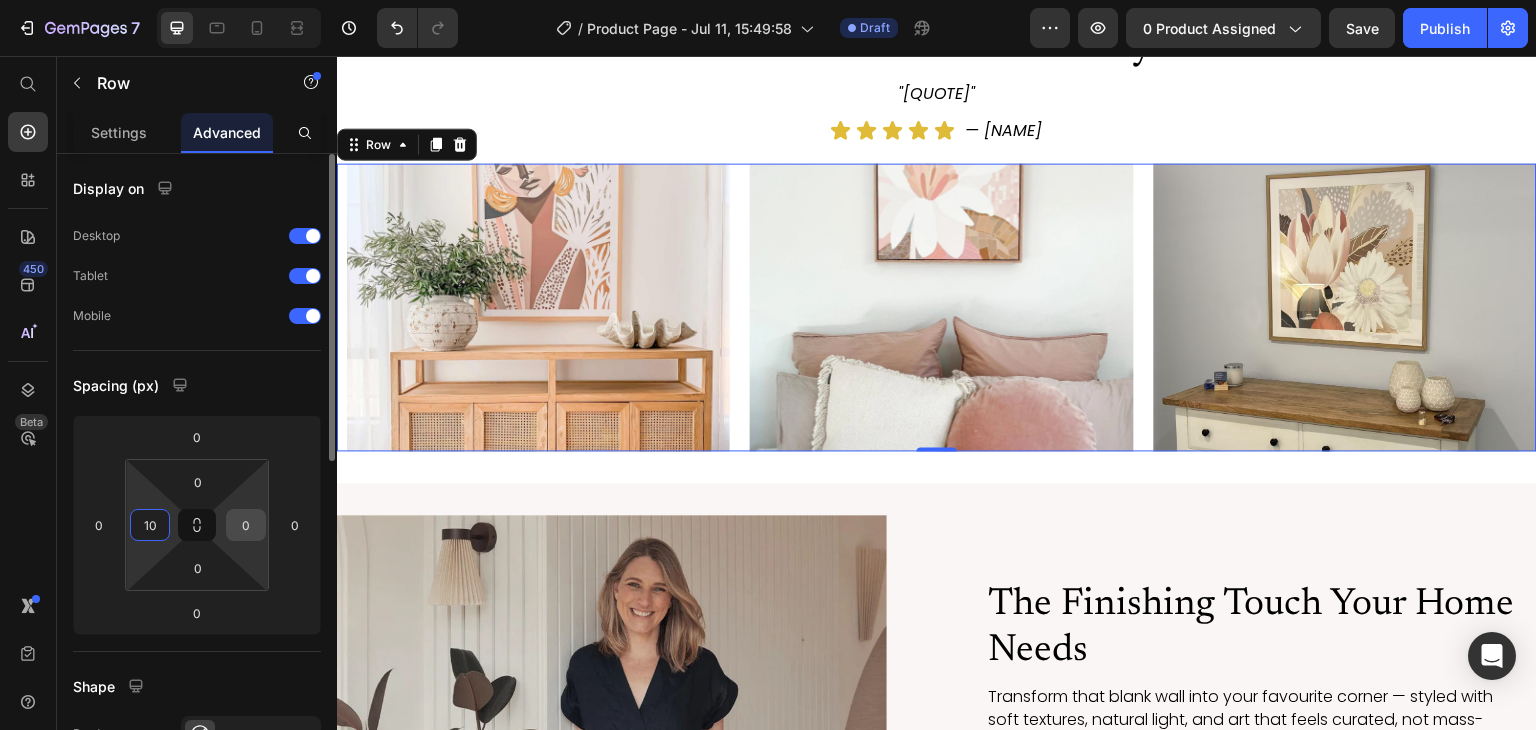 type on "10" 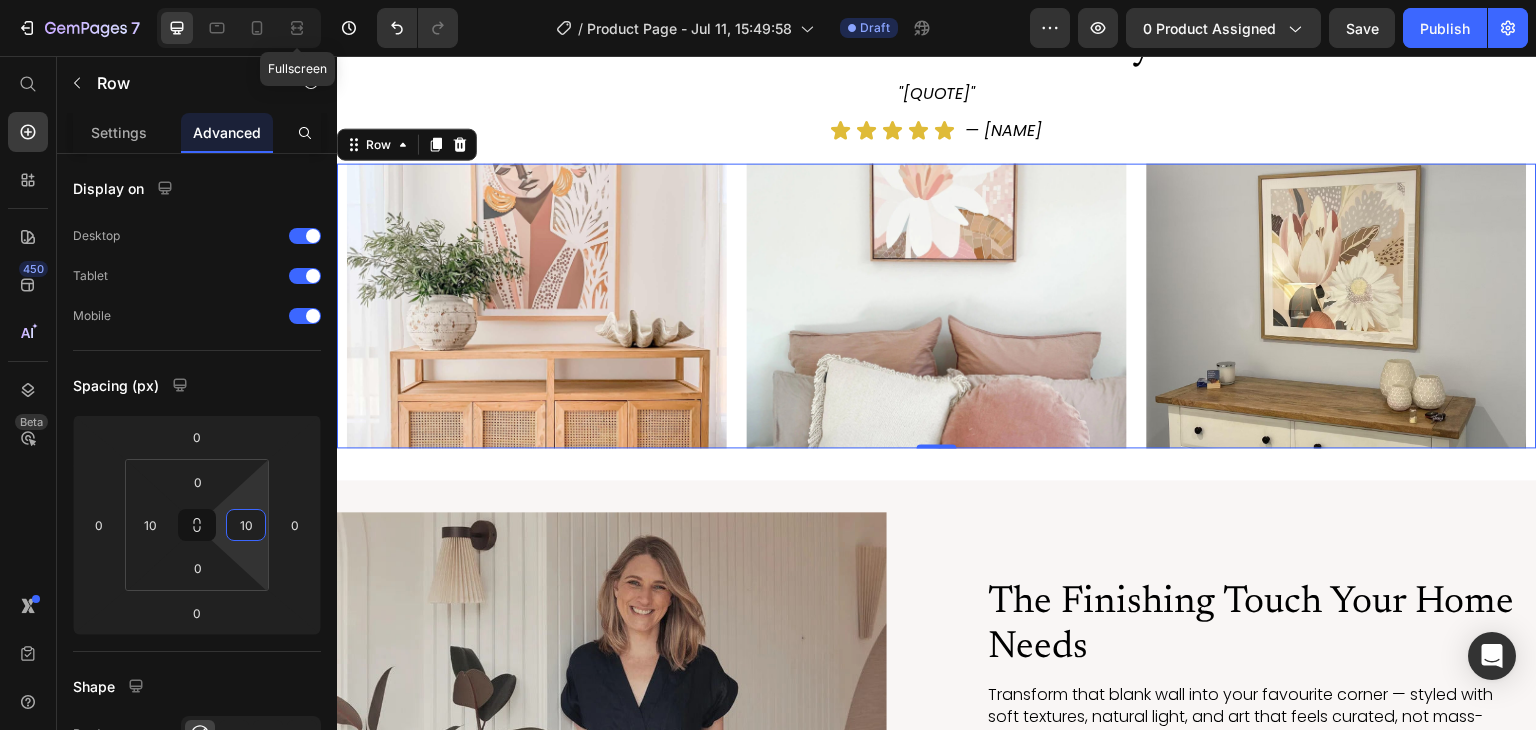 type on "10" 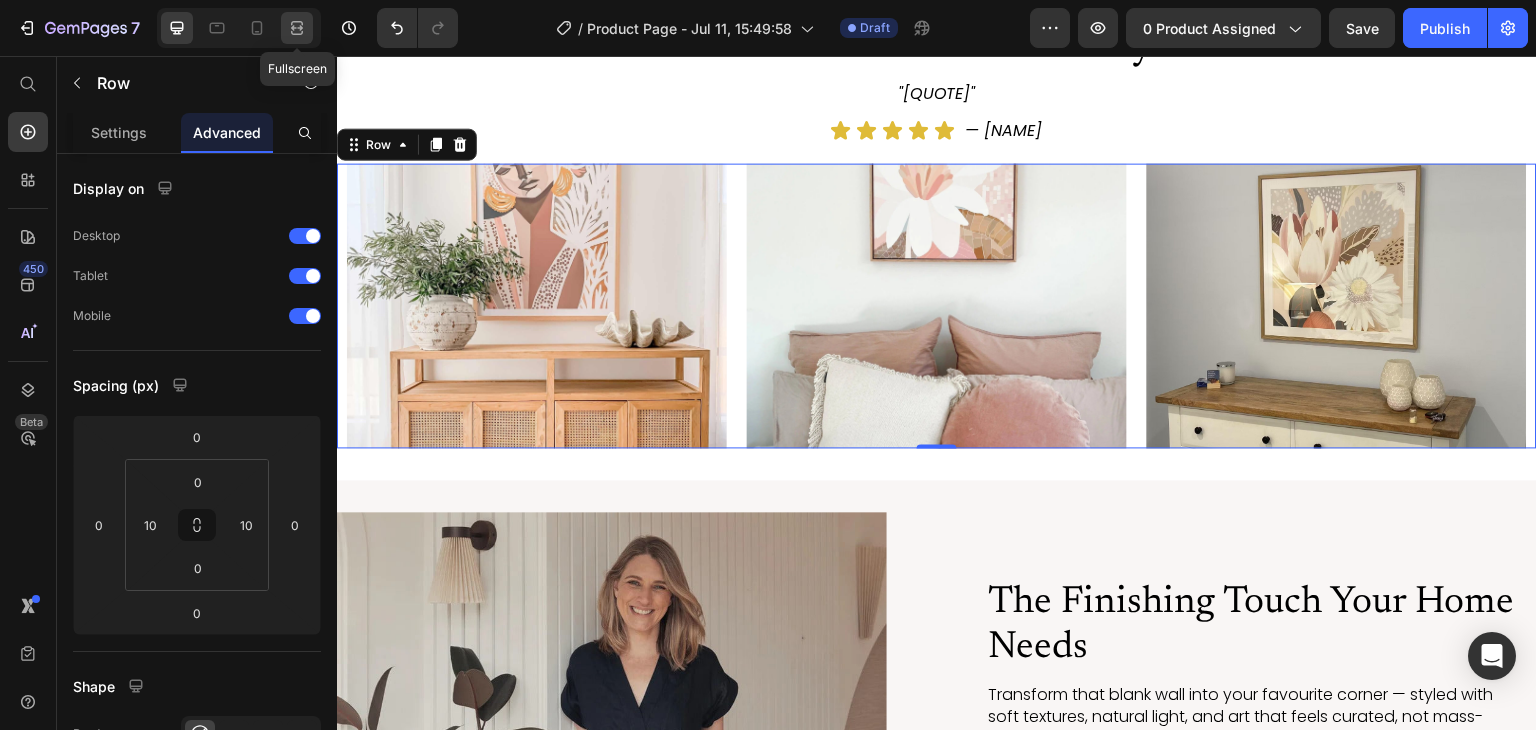 click 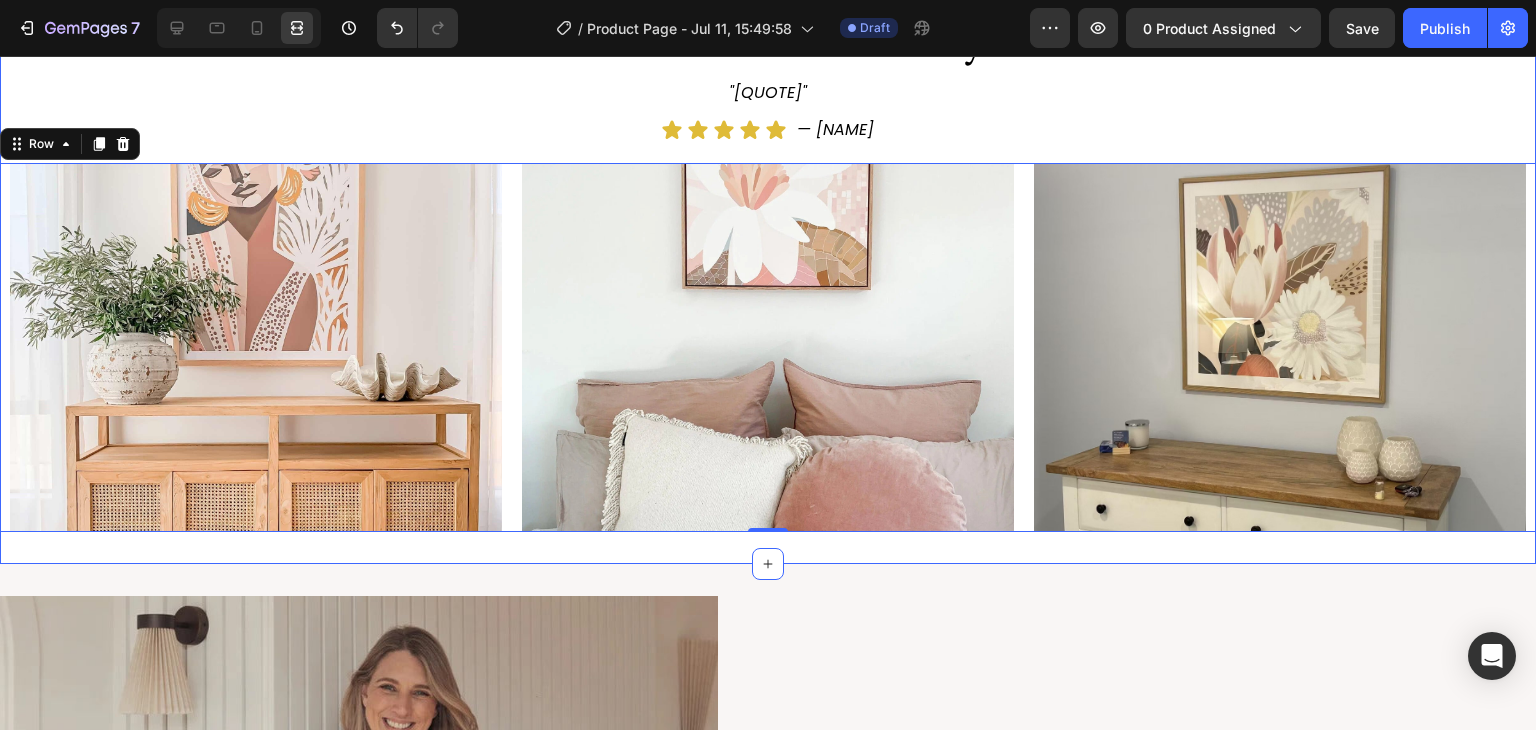 click on "What Our Collectors Say Heading "Absolutely LOVE our Bella Eve print — the colours are stunning, and it looks just like an original. So calming, so elegant. We’ve already ordered a second one!" Text Block Icon Icon Icon Icon Icon Icon List — Emily H. Text Block Row Row Image Image Image Row   0 Section 7" at bounding box center (768, 275) 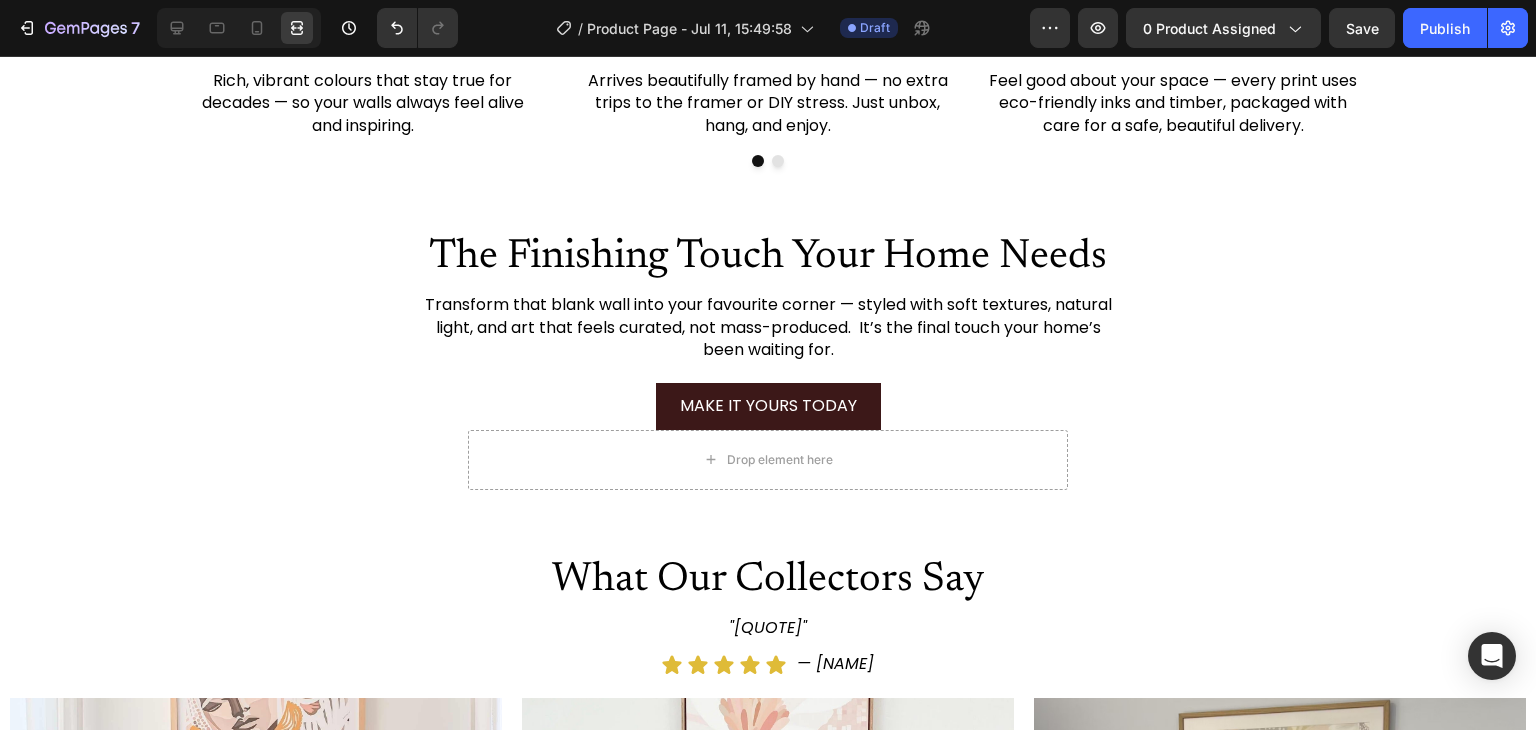scroll, scrollTop: 3371, scrollLeft: 0, axis: vertical 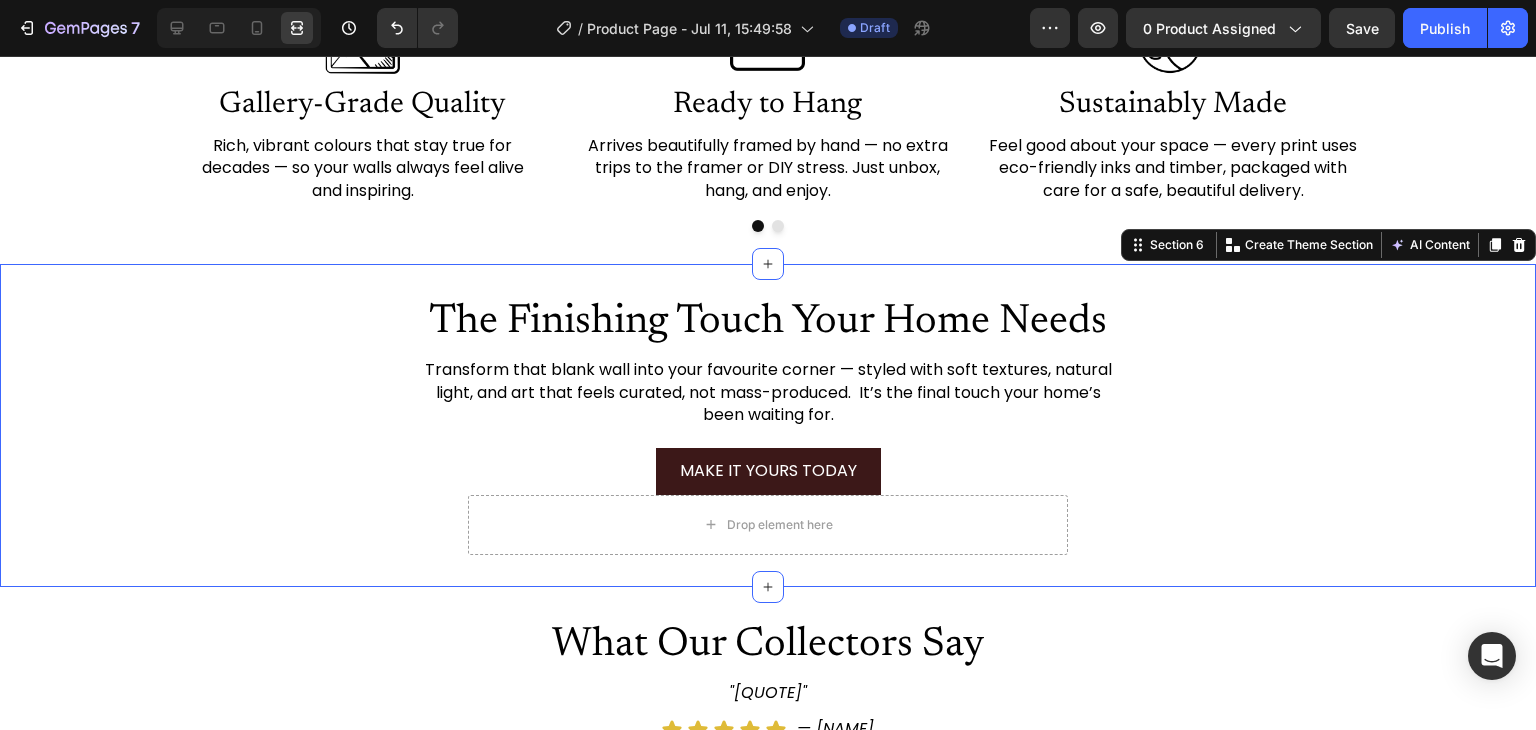 click on "The Finishing Touch Your Home Needs Heading Transform that blank wall into your favourite corner — styled with soft textures, natural light, and art that feels curated, not mass-produced.  It’s the final touch your home’s been waiting for. Text Block MAKE IT YOURS TODAY Add to Cart
Drop element here Product Row" at bounding box center [768, 425] 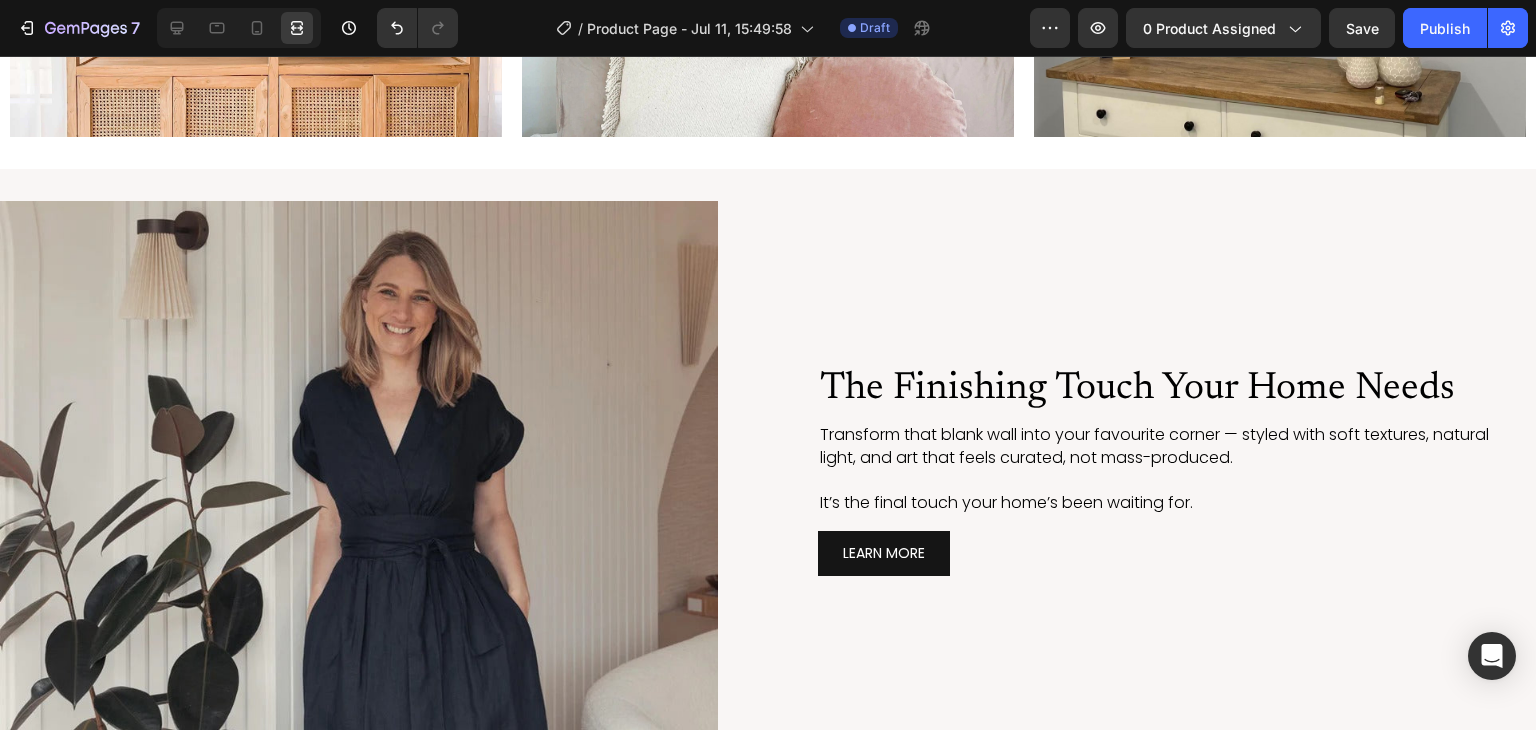 scroll, scrollTop: 4317, scrollLeft: 0, axis: vertical 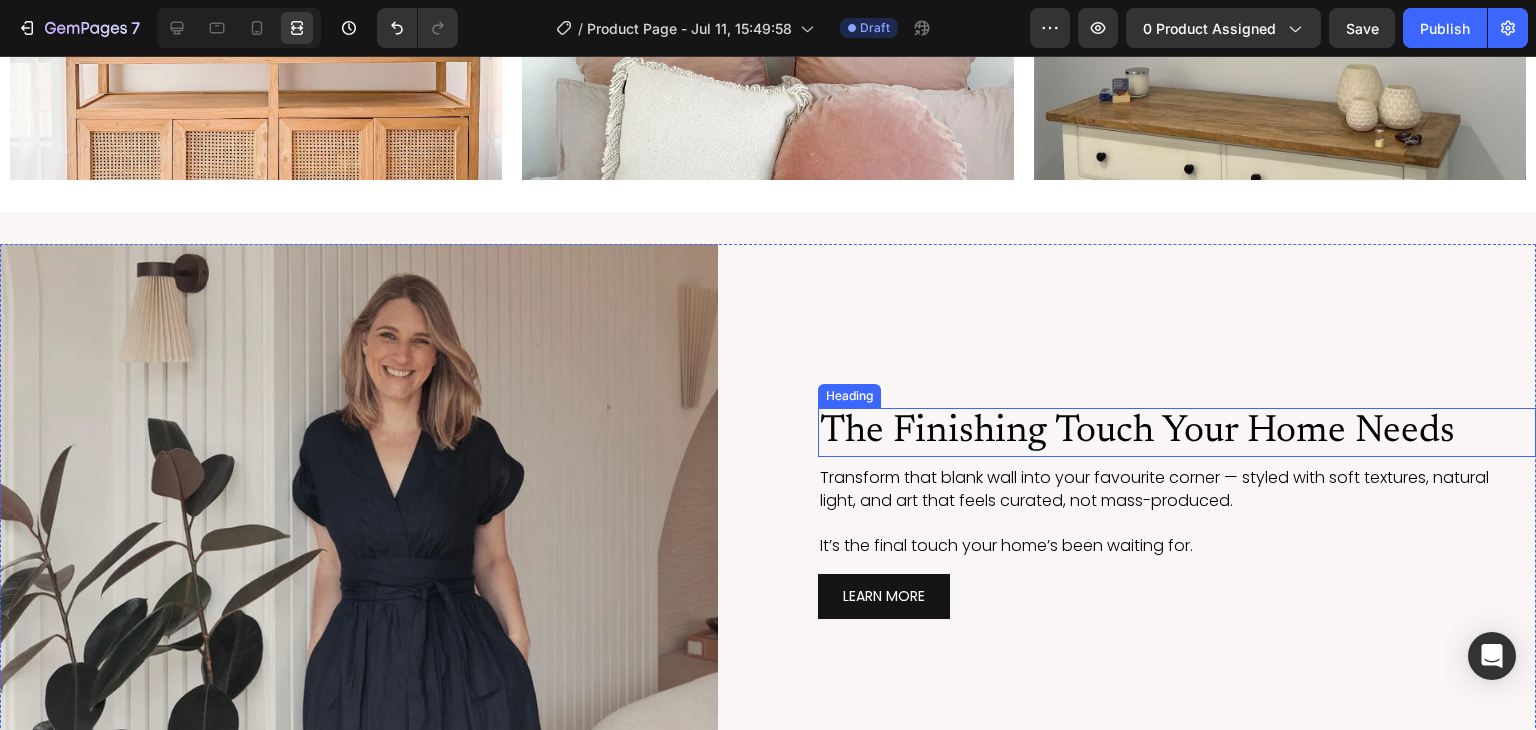 click on "The Finishing Touch Your Home Needs" at bounding box center [1177, 433] 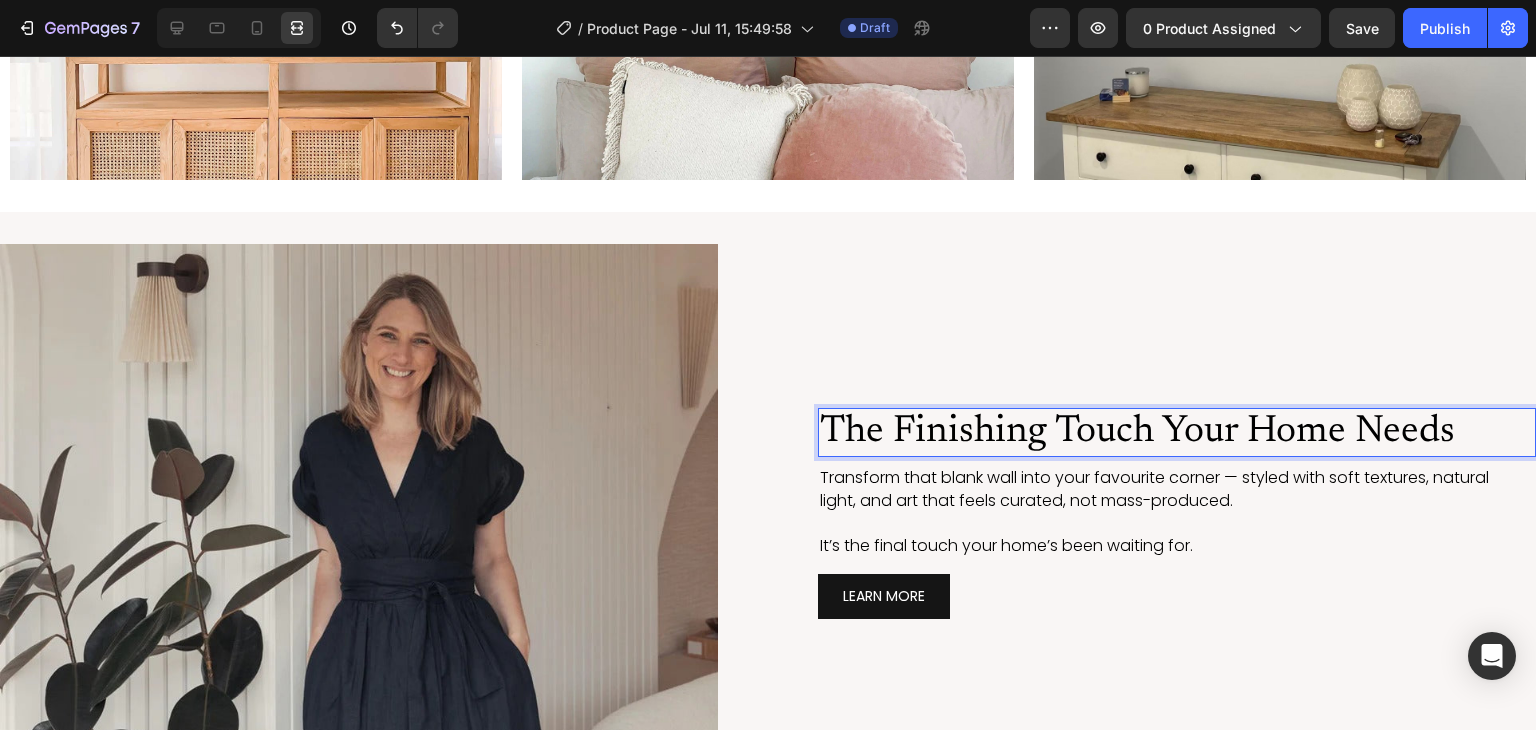click on "The Finishing Touch Your Home Needs" at bounding box center [1177, 433] 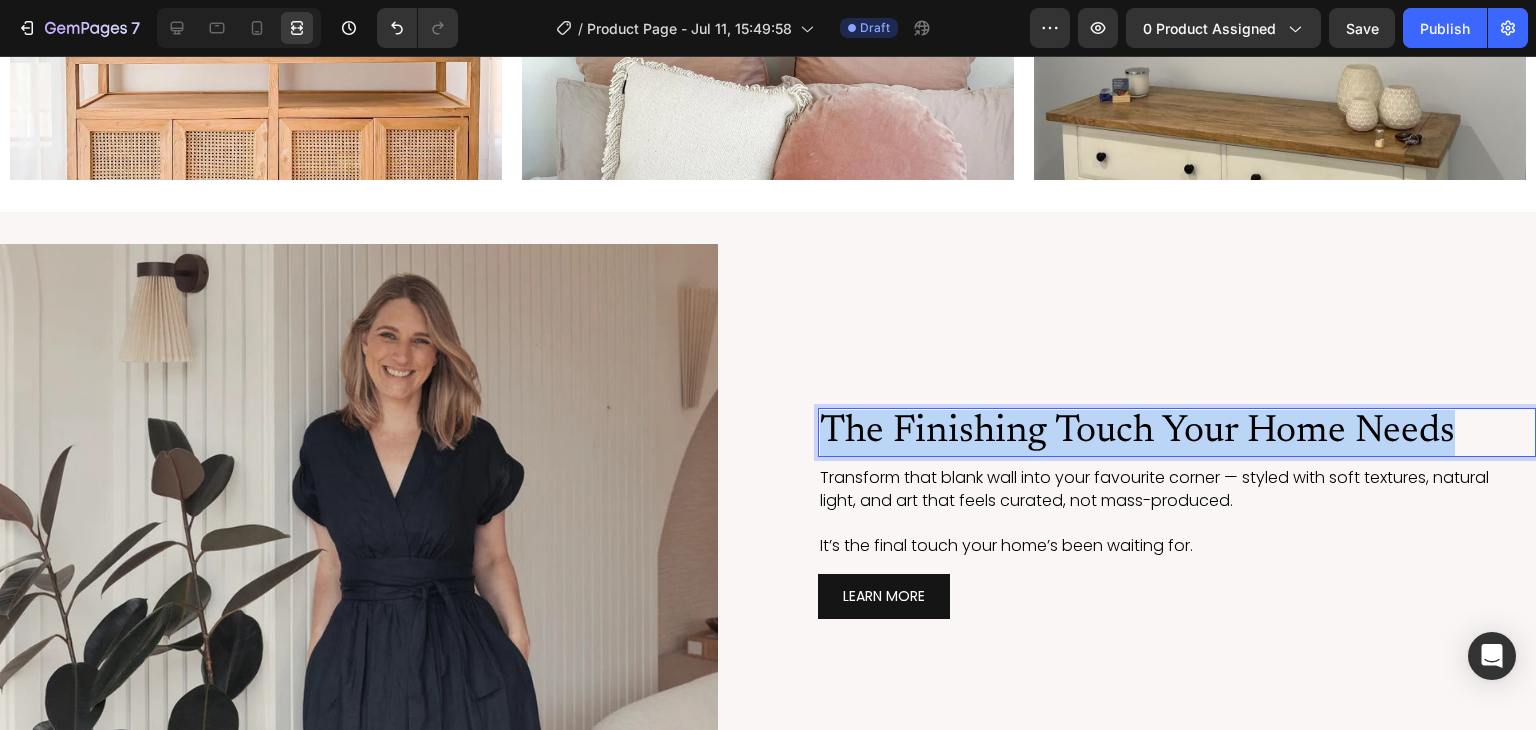 click on "The Finishing Touch Your Home Needs" at bounding box center [1177, 433] 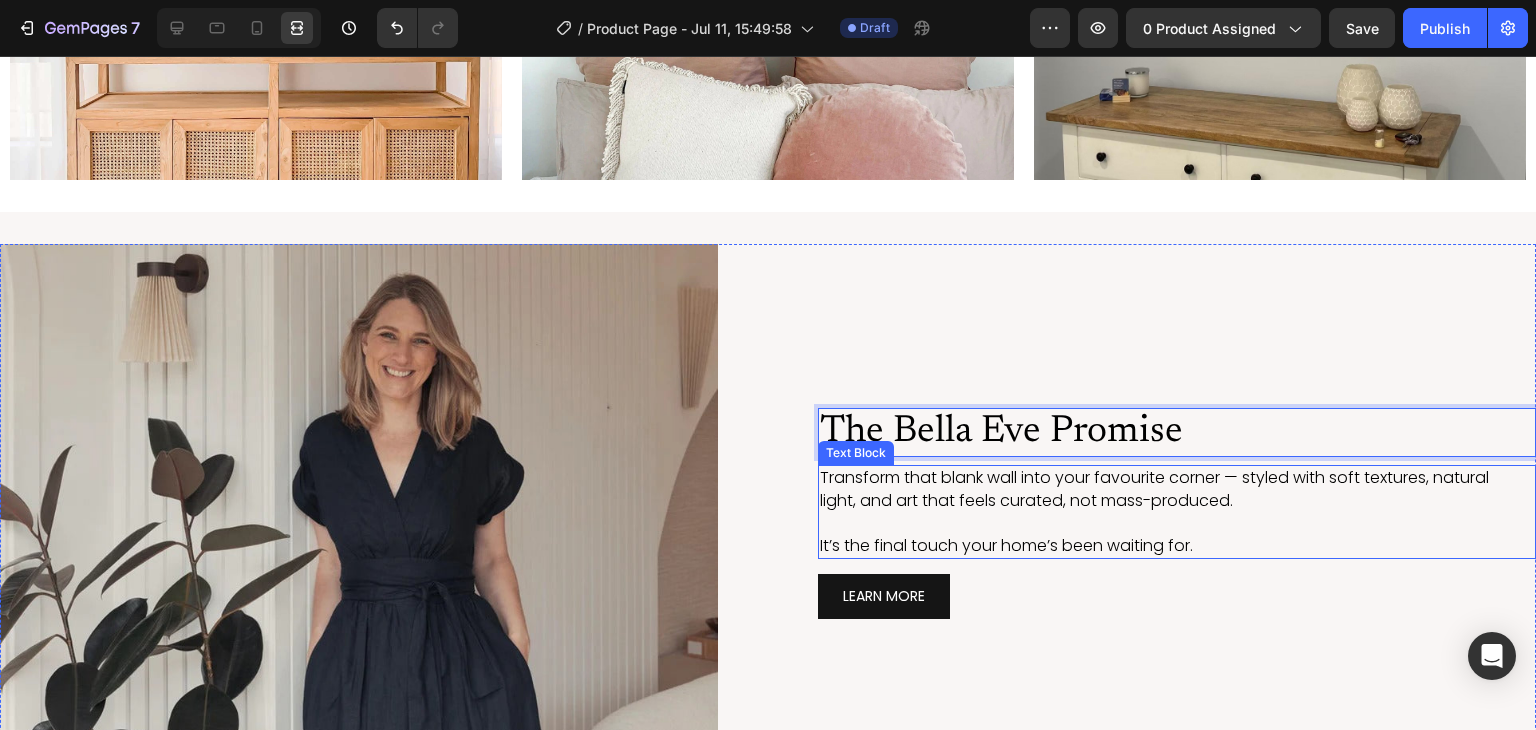 click on "It’s the final touch your home’s been waiting for." at bounding box center [1159, 546] 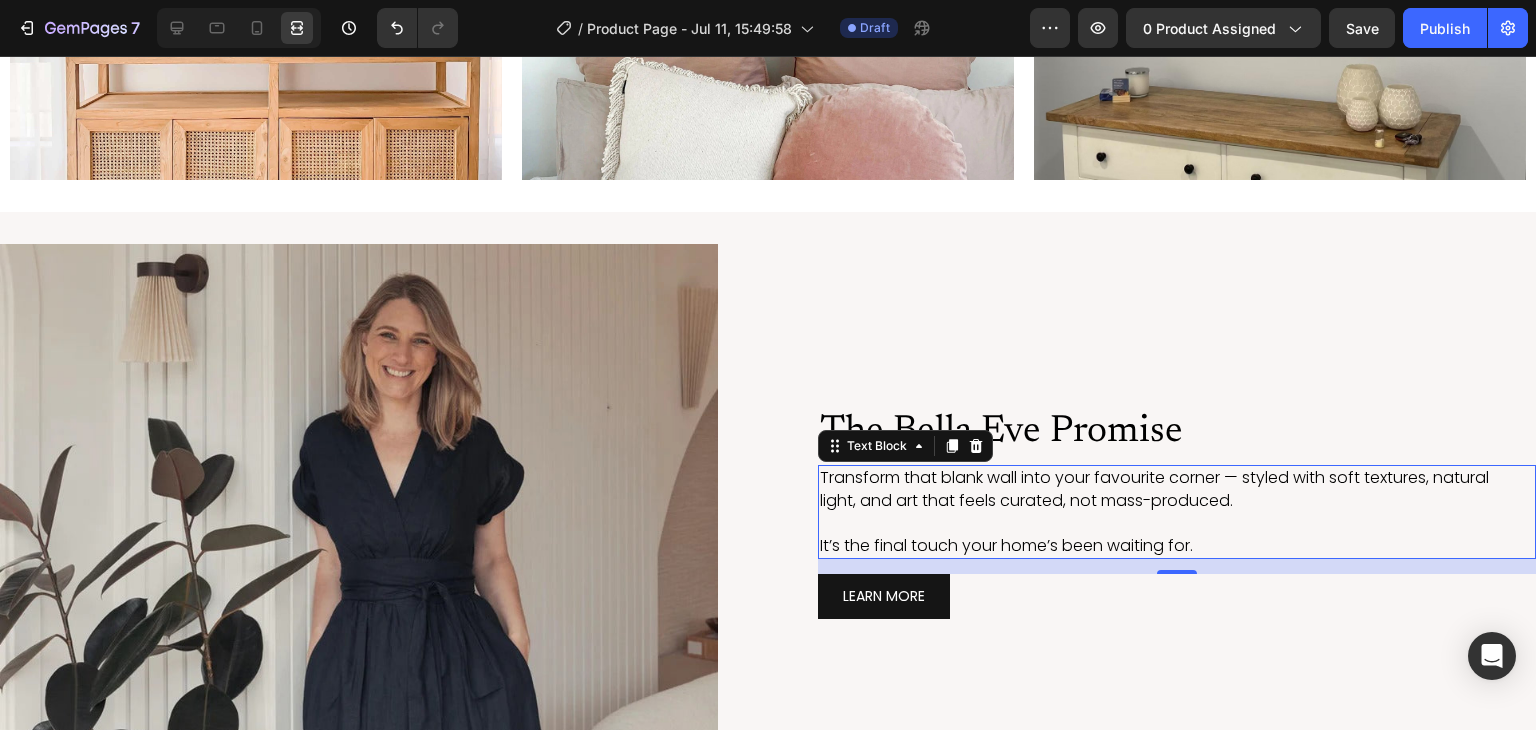 click on "It’s the final touch your home’s been waiting for." at bounding box center (1159, 546) 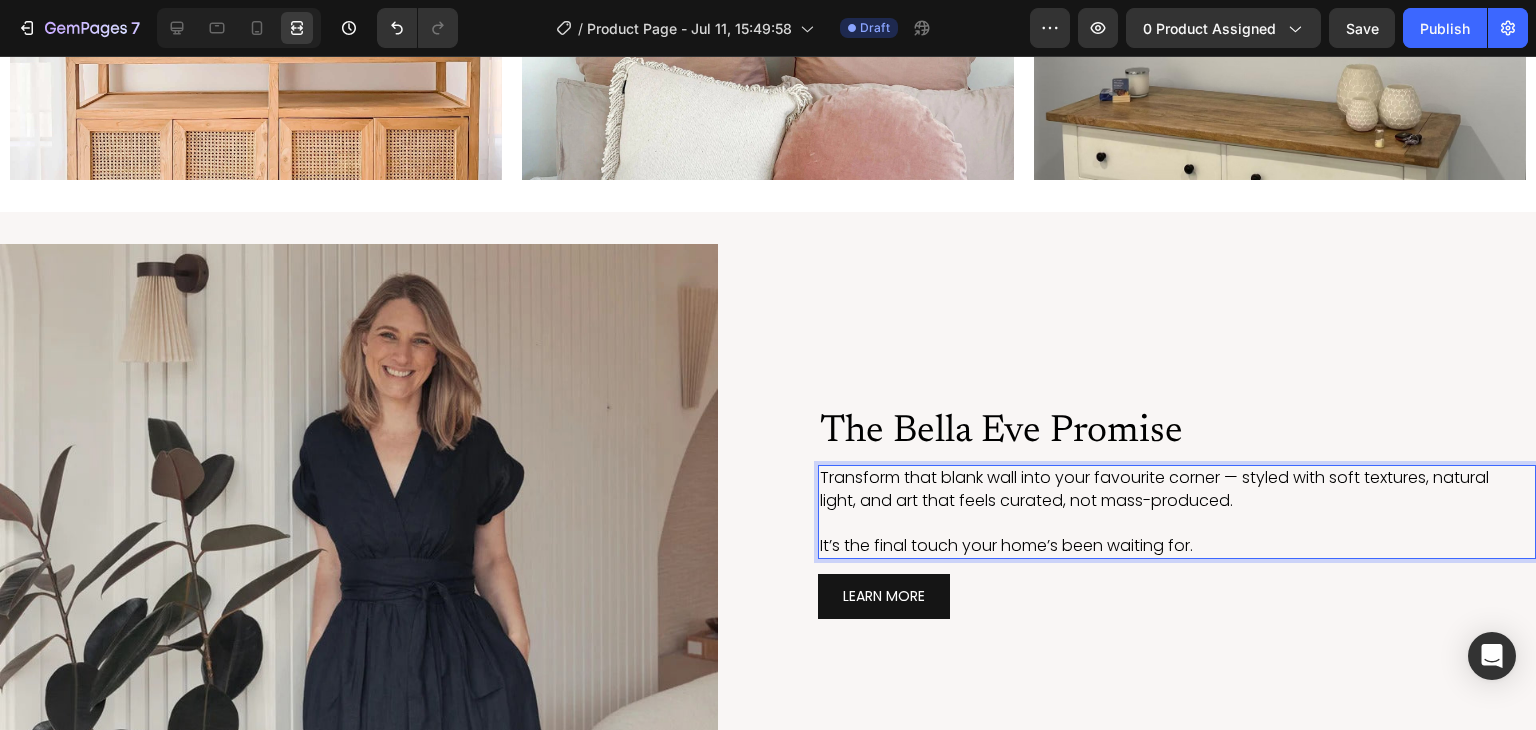drag, startPoint x: 1204, startPoint y: 555, endPoint x: 819, endPoint y: 504, distance: 388.36322 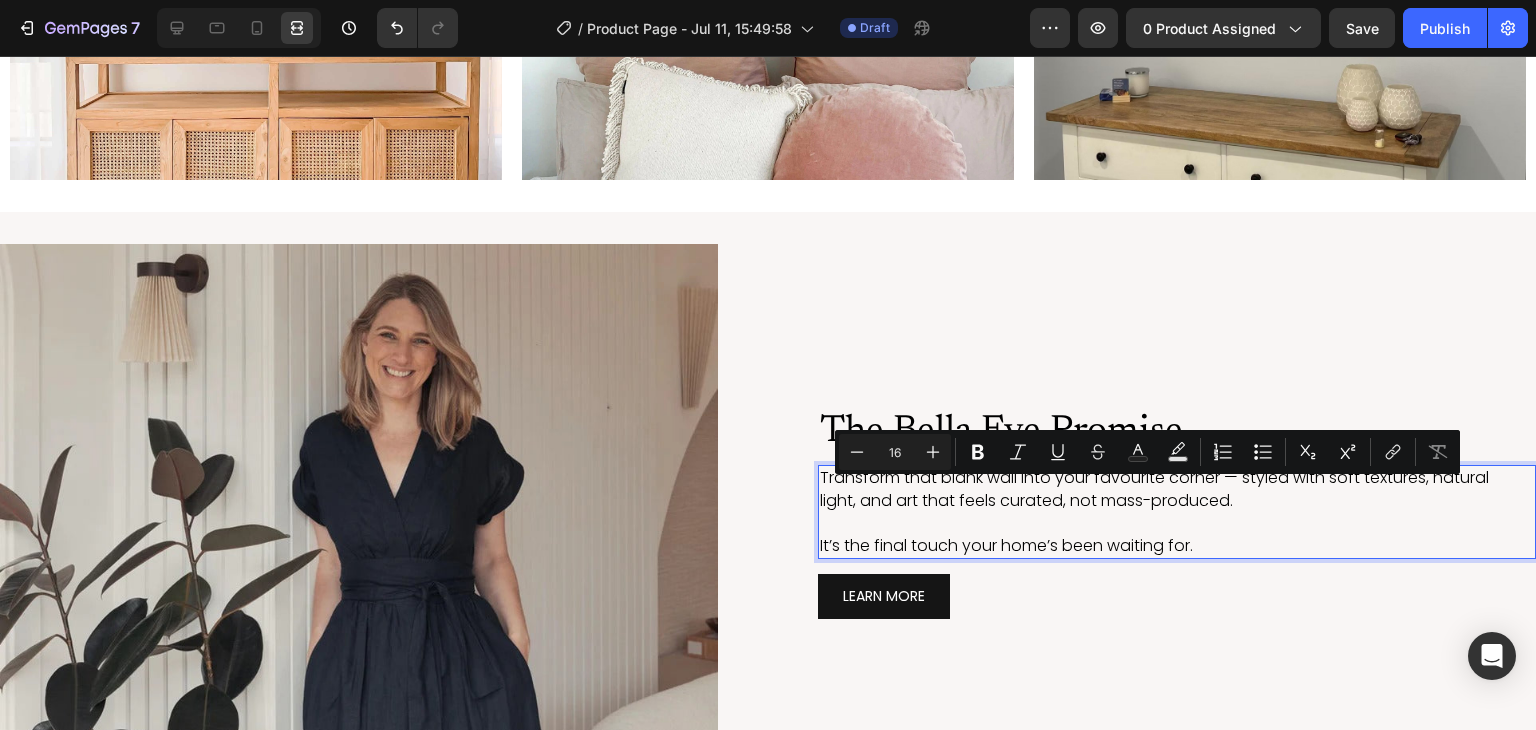 click on "It’s the final touch your home’s been waiting for." at bounding box center (1159, 546) 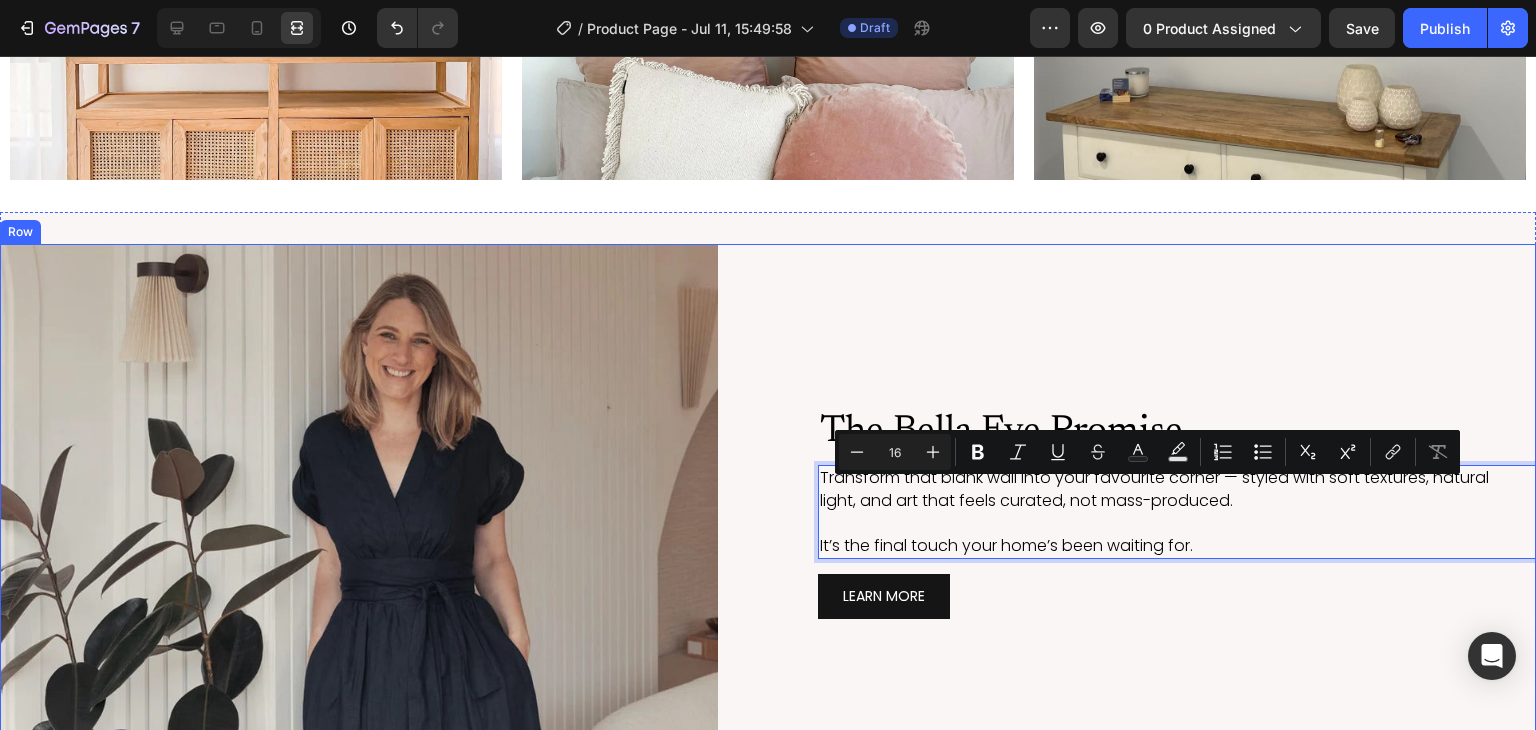 drag, startPoint x: 1209, startPoint y: 555, endPoint x: 749, endPoint y: 458, distance: 470.11594 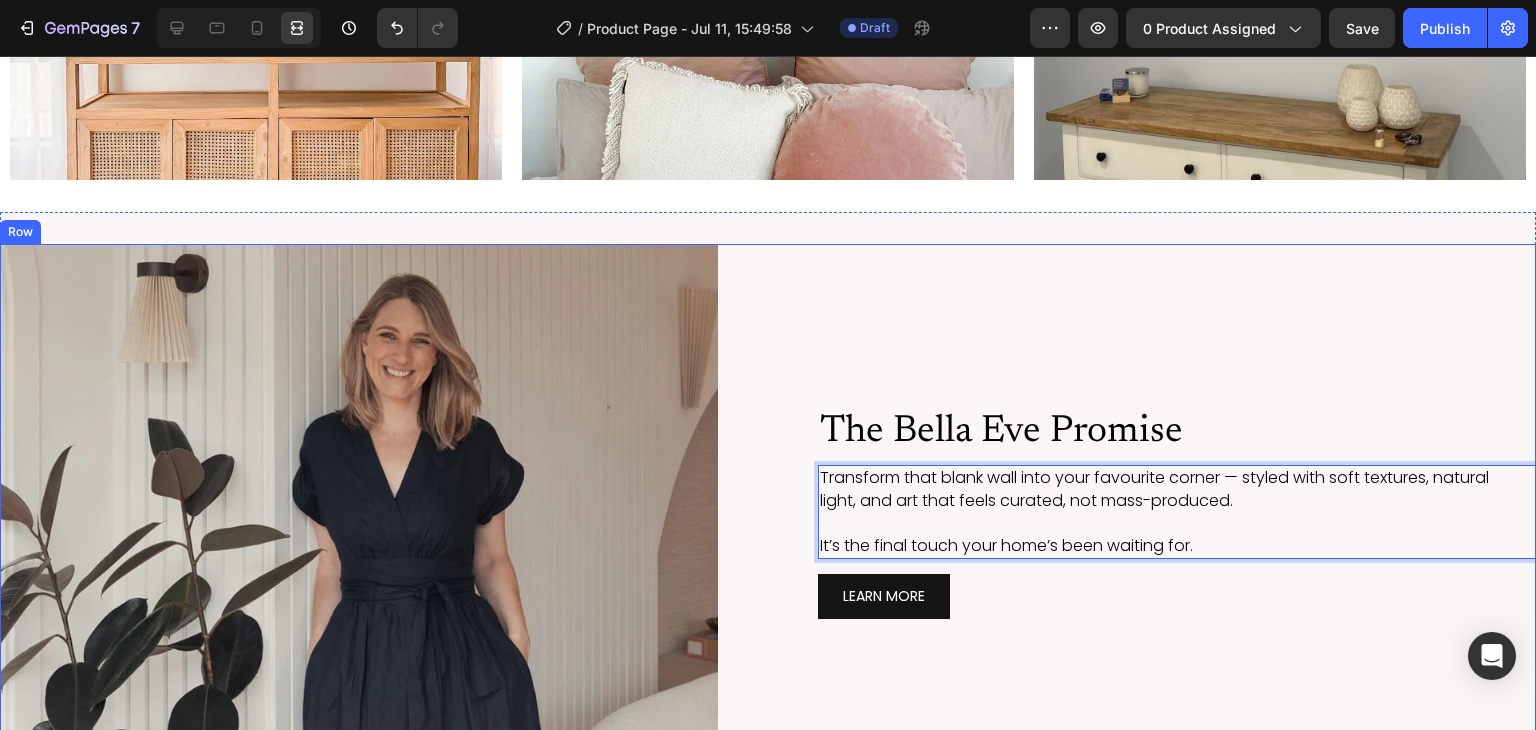 scroll, scrollTop: 4328, scrollLeft: 0, axis: vertical 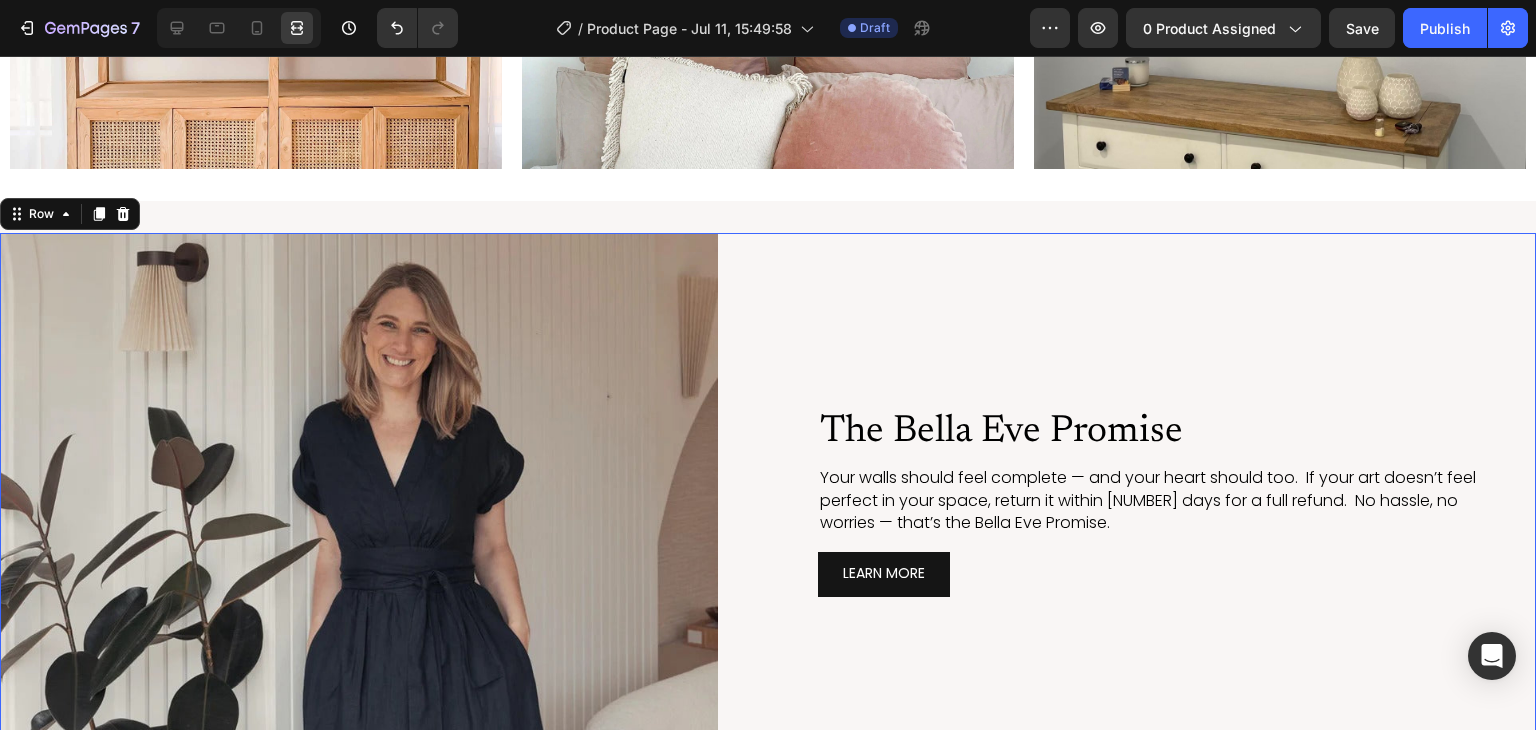 click on "The Bella Eve Promise Heading Your walls should feel complete — and your heart should too.  If your art doesn’t feel perfect in your space, return it within 30 days for a full refund.  No hassle, no worries — that’s the Bella Eve Promise. Text Block LEARN MORE Button Image" at bounding box center (1177, 502) 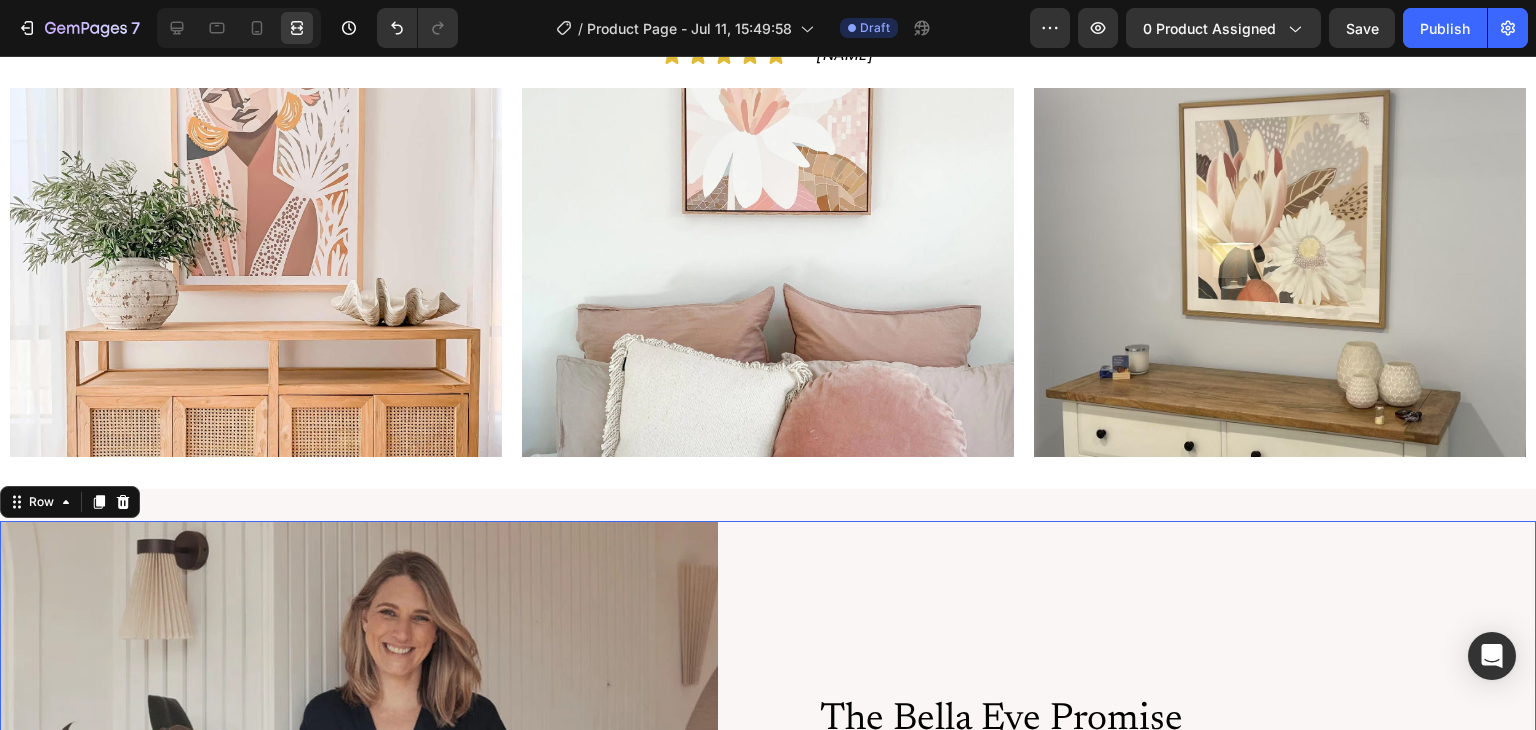 scroll, scrollTop: 4048, scrollLeft: 0, axis: vertical 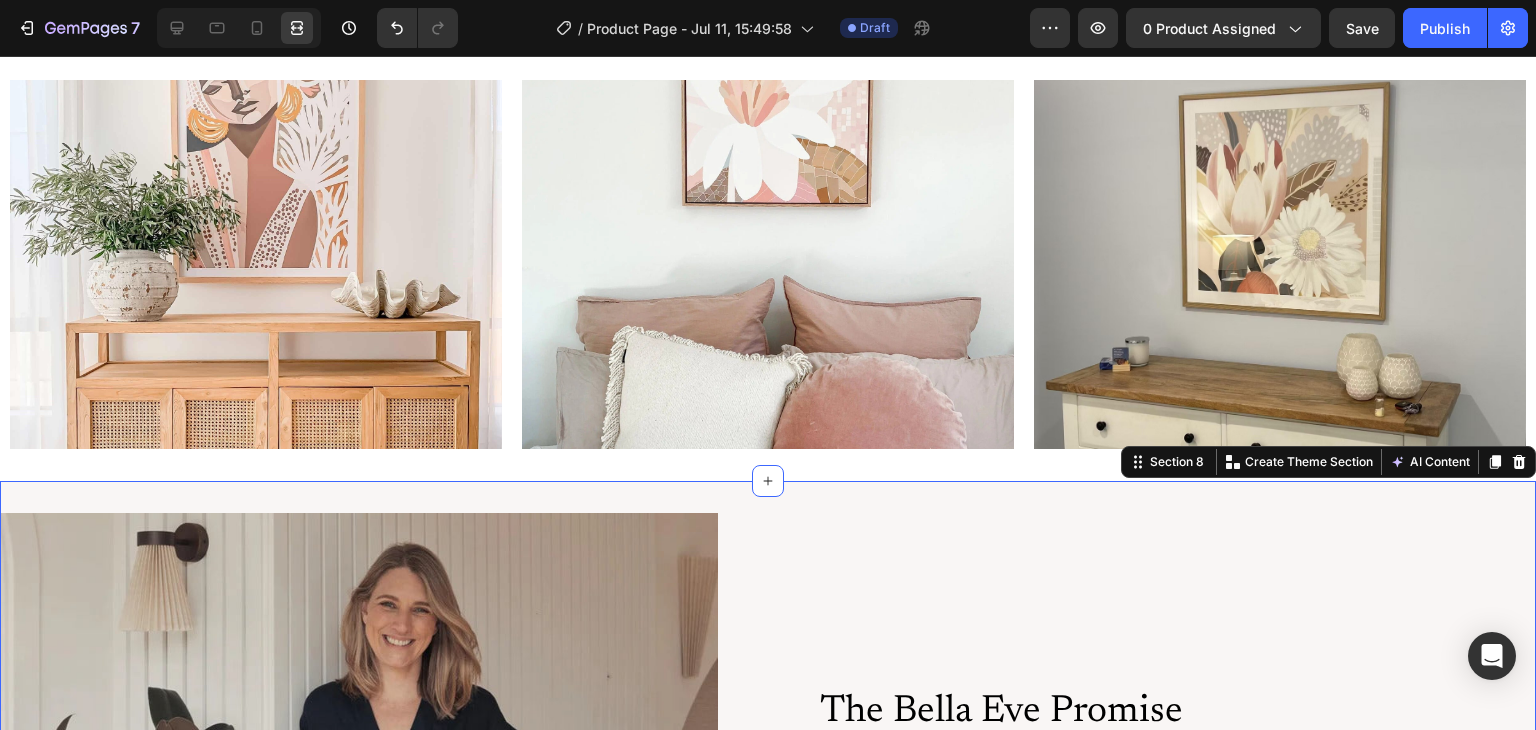 click on "Image The Bella Eve Promise Heading Your walls should feel complete — and your heart should too.  If your art doesn’t feel perfect in your space, return it within 30 days for a full refund.  No hassle, no worries — that’s the Bella Eve Promise. Text Block LEARN MORE Button Image Row Section 8   You can create reusable sections Create Theme Section AI Content Write with GemAI What would you like to describe here? Tone and Voice Persuasive Product Show more Generate" at bounding box center [768, 790] 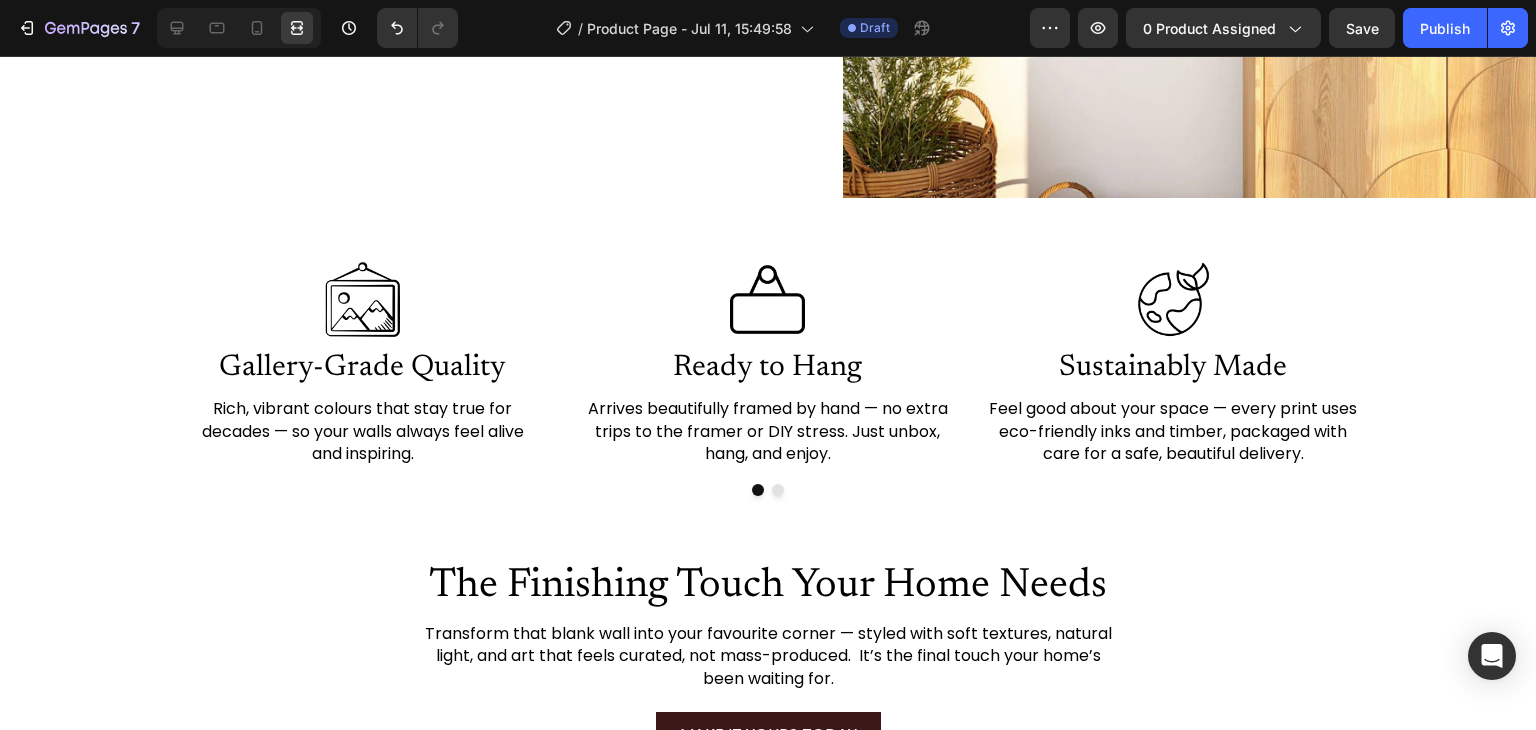 scroll, scrollTop: 3099, scrollLeft: 0, axis: vertical 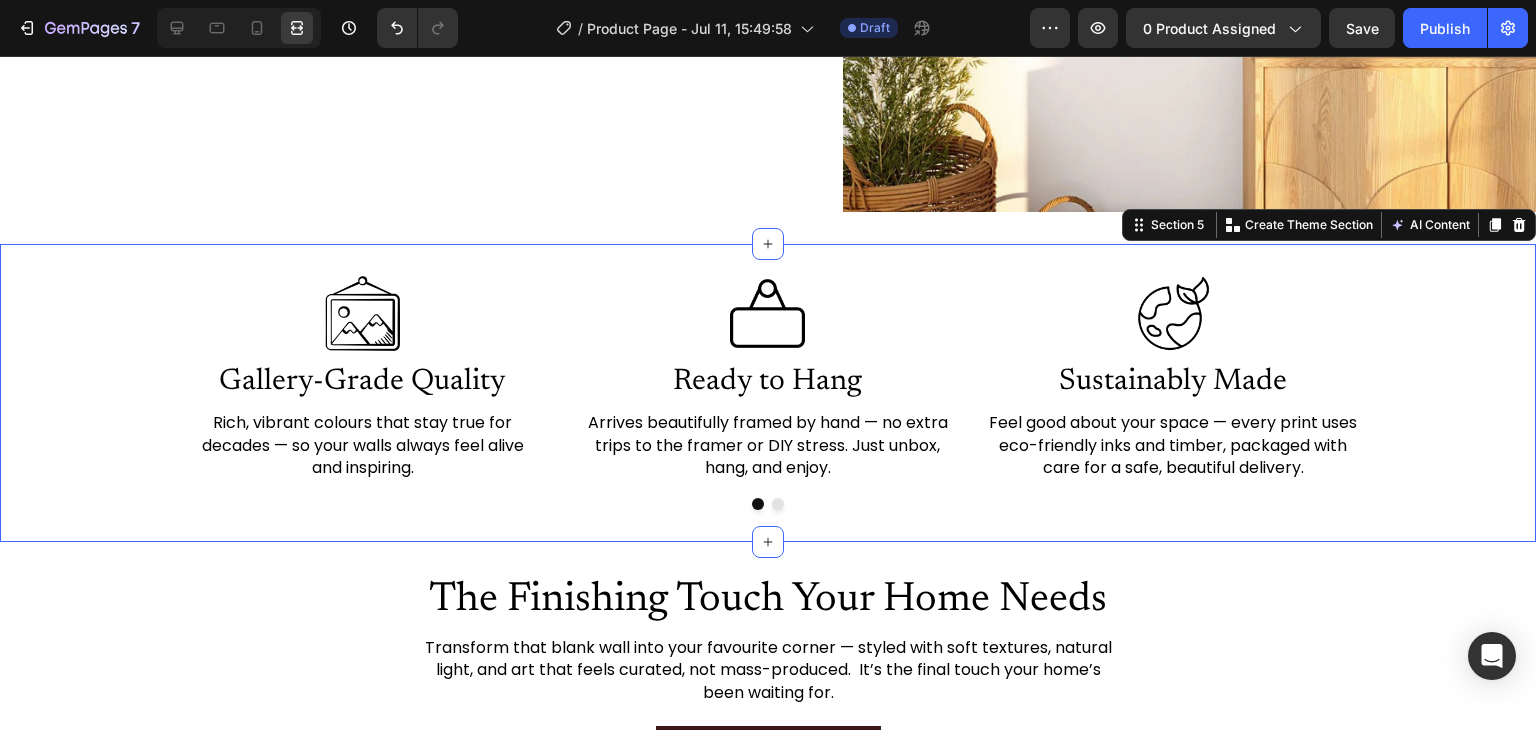 click on "Image Gallery-Grade Quality Heading Rich, vibrant colours that stay true for decades — so your walls always feel alive and inspiring. Text Block Image Ready to Hang Heading Arrives beautifully framed by hand — no extra trips to the framer or DIY stress. Just unbox, hang, and enjoy. Text Block Image Sustainably Made Heading Feel good about your space — every print uses eco-friendly inks and timber, packaged with care for a safe, beautiful delivery. Text Block Image Ships Worldwide, Hassle-Free Heading Ships Worldwide, Hassle-FreeEach piece is made to order and securely tracked — peace of mind from our studio to your home. Text Block Image One-of-a-Kind Story Heading You’re not buying mass-produced decor — you’re collecting art with soul, crafted by real artists for a home that feels truly yours. Text Block Carousel Row" at bounding box center (768, 392) 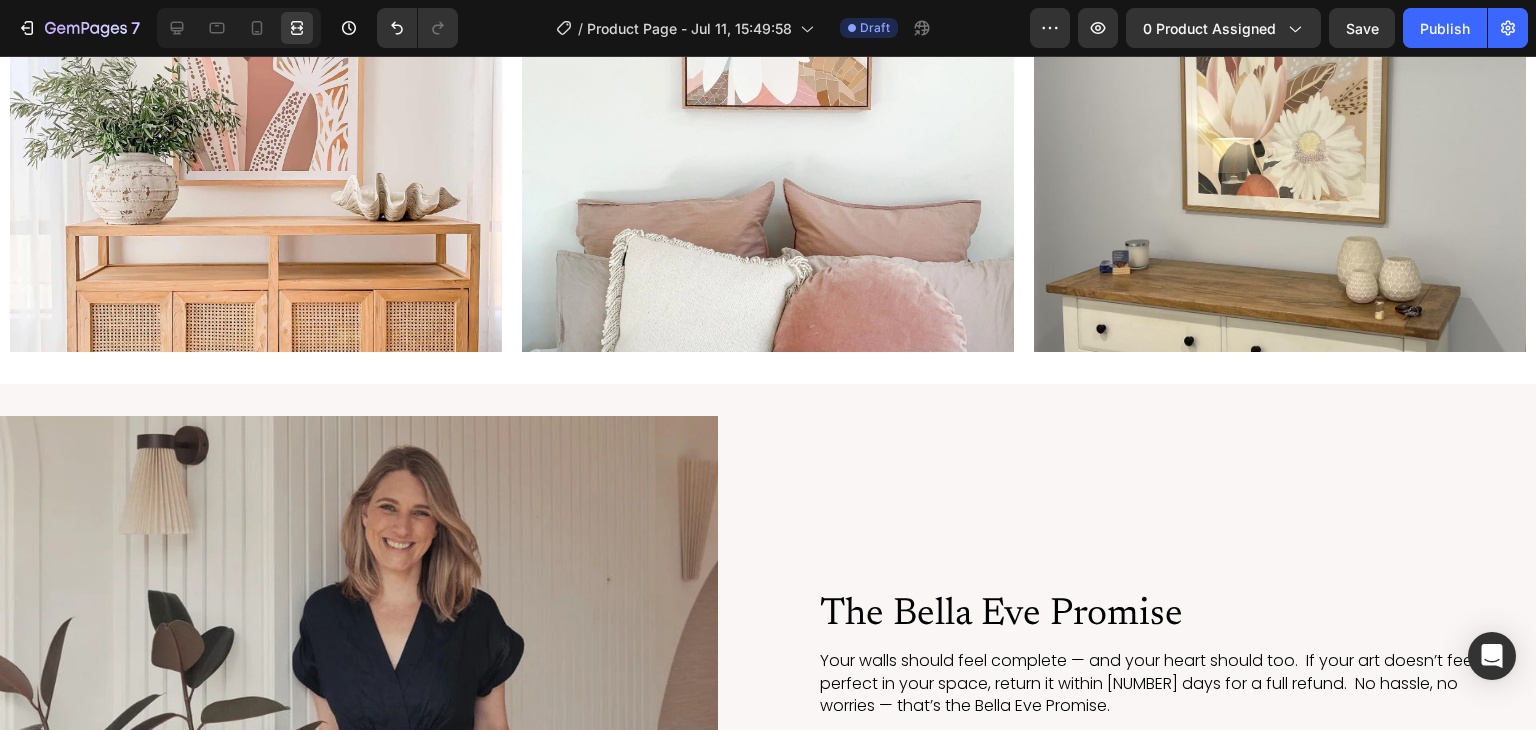 scroll, scrollTop: 4180, scrollLeft: 0, axis: vertical 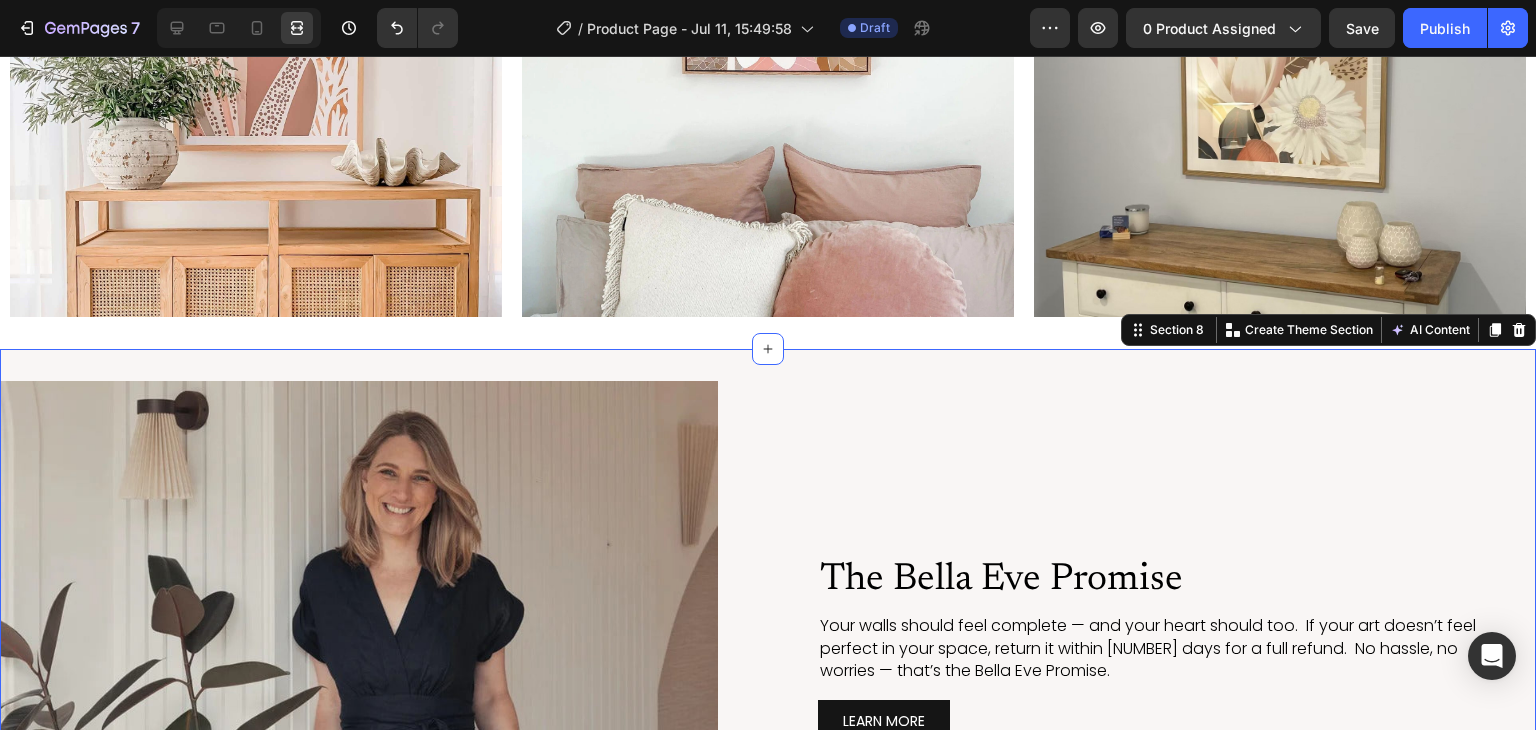 click on "Image The Bella Eve Promise Heading Your walls should feel complete — and your heart should too.  If your art doesn’t feel perfect in your space, return it within 30 days for a full refund.  No hassle, no worries — that’s the Bella Eve Promise. Text Block LEARN MORE Button Image Row Section 8   You can create reusable sections Create Theme Section AI Content Write with GemAI What would you like to describe here? Tone and Voice Persuasive Product Show more Generate" at bounding box center [768, 658] 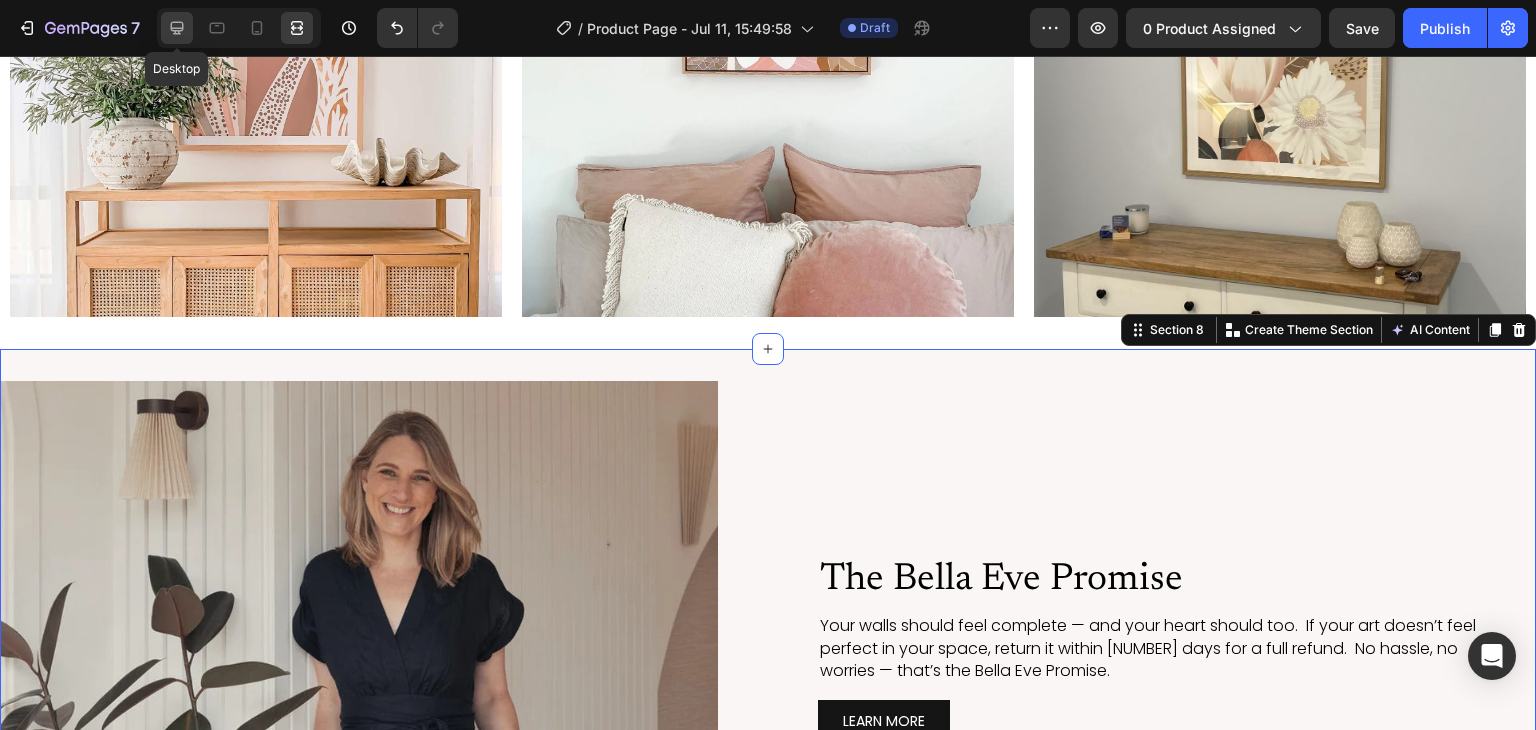 click 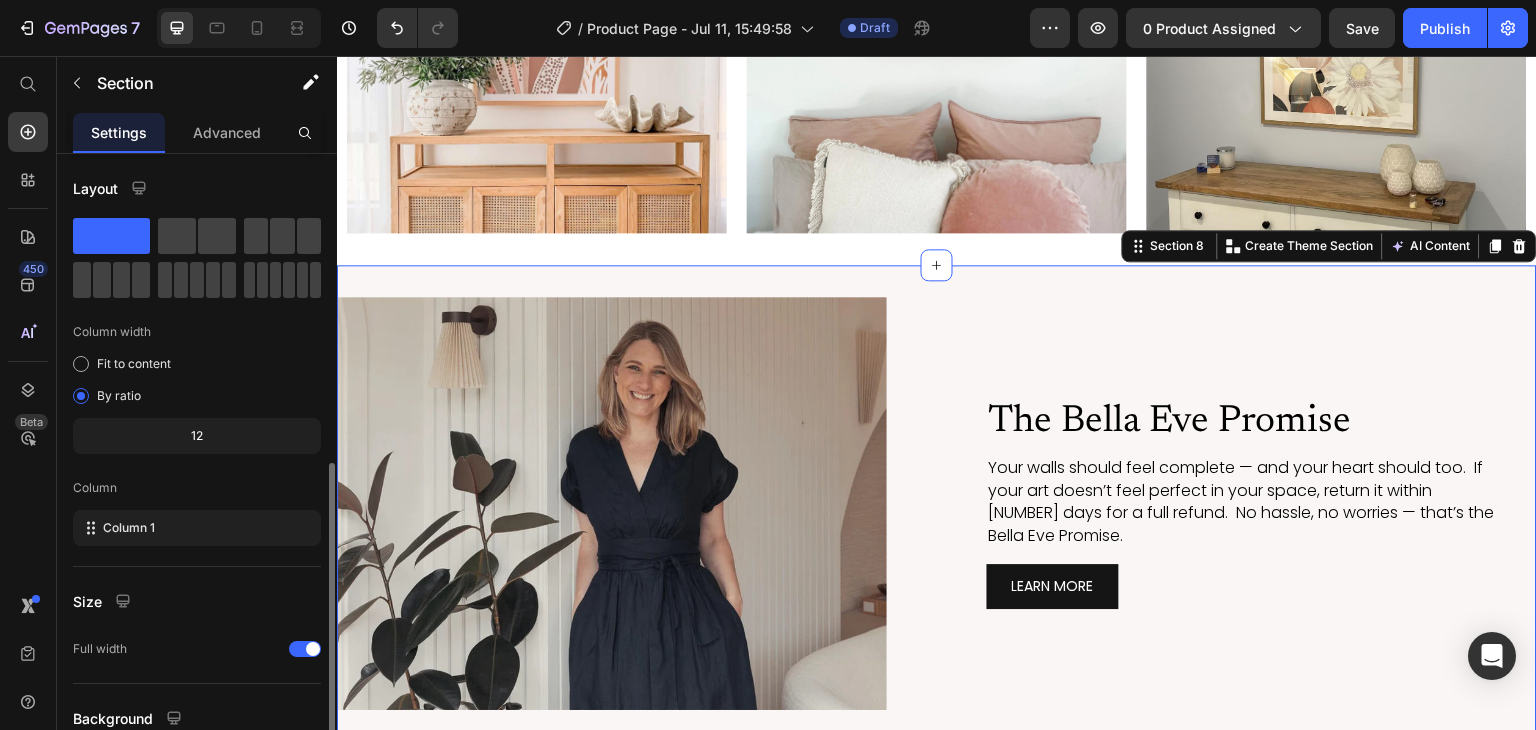 scroll, scrollTop: 173, scrollLeft: 0, axis: vertical 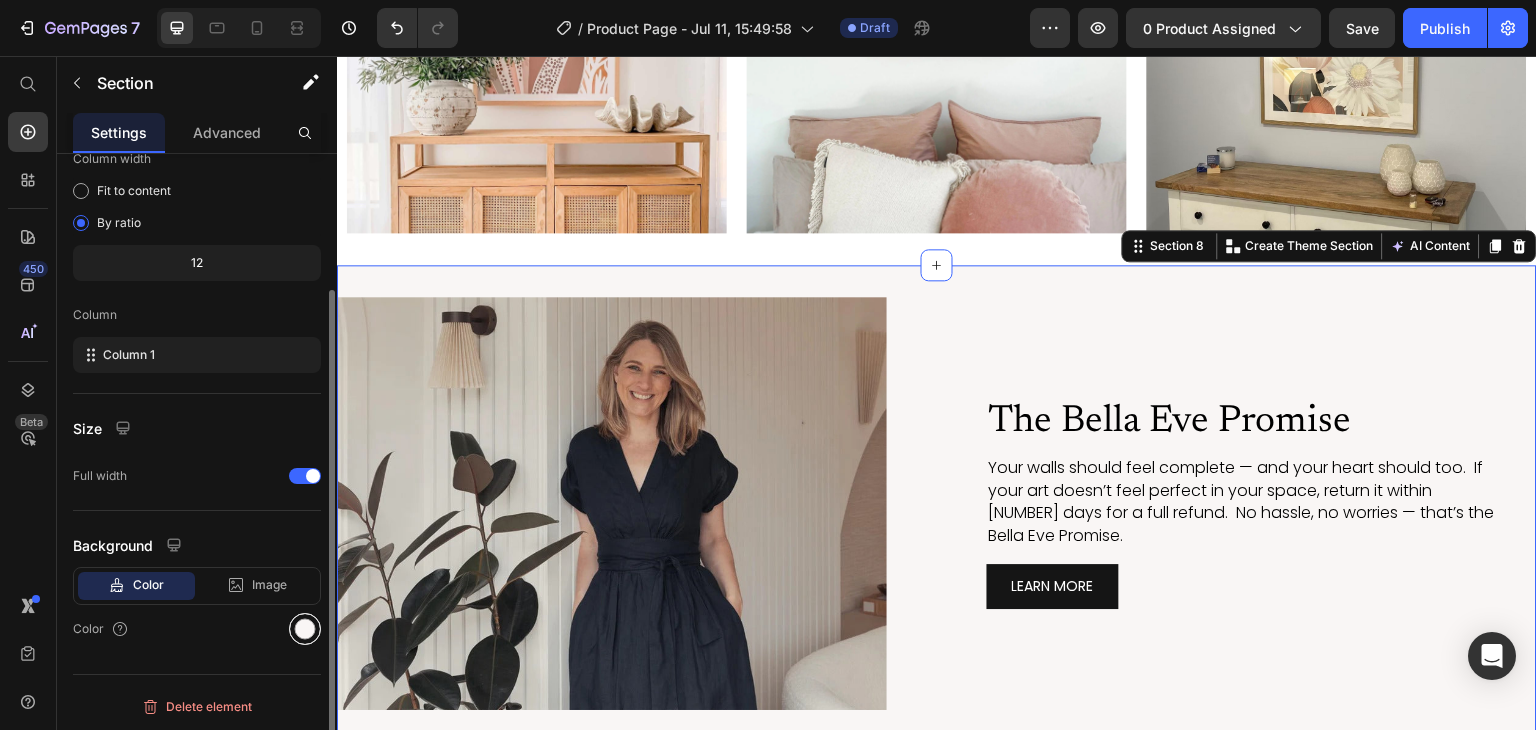 click at bounding box center (305, 629) 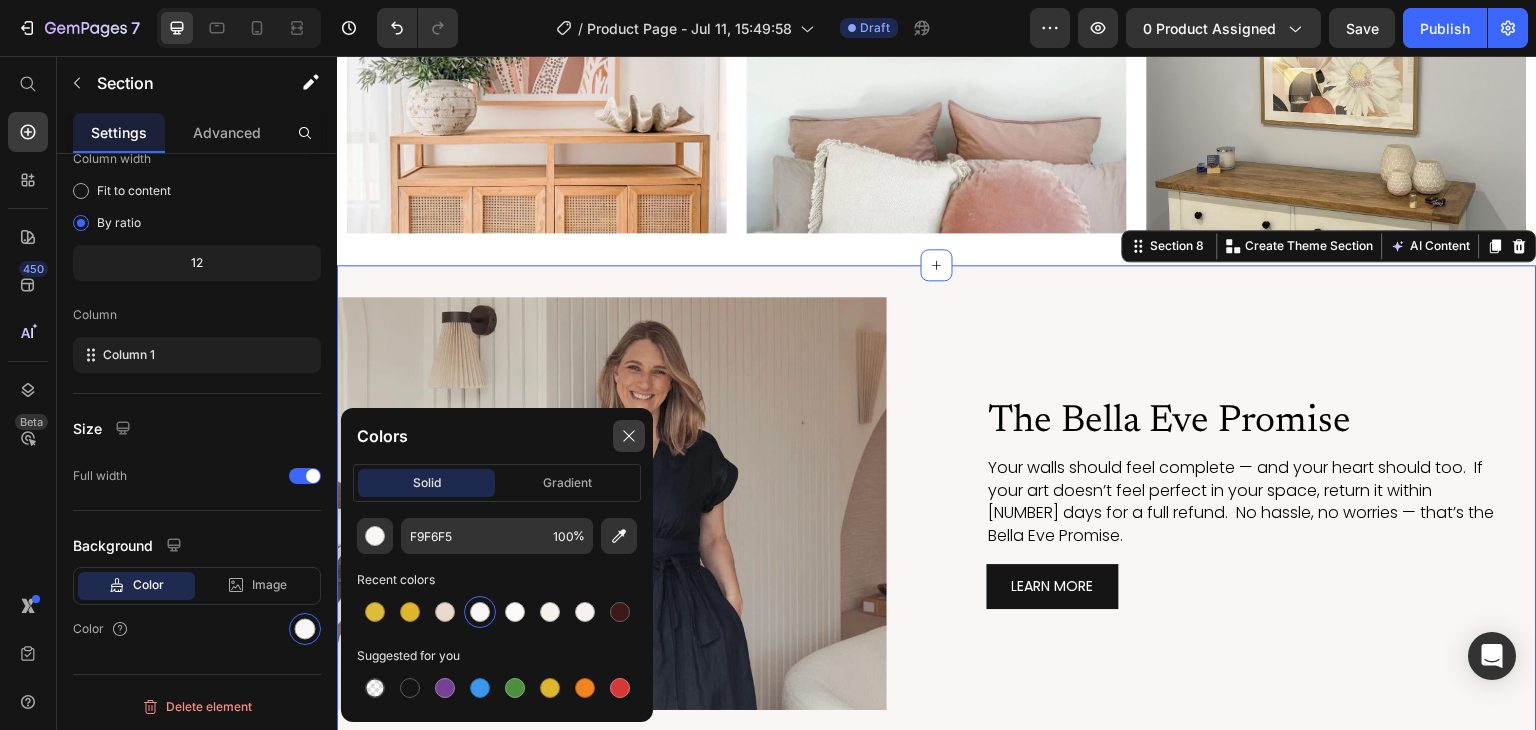 click 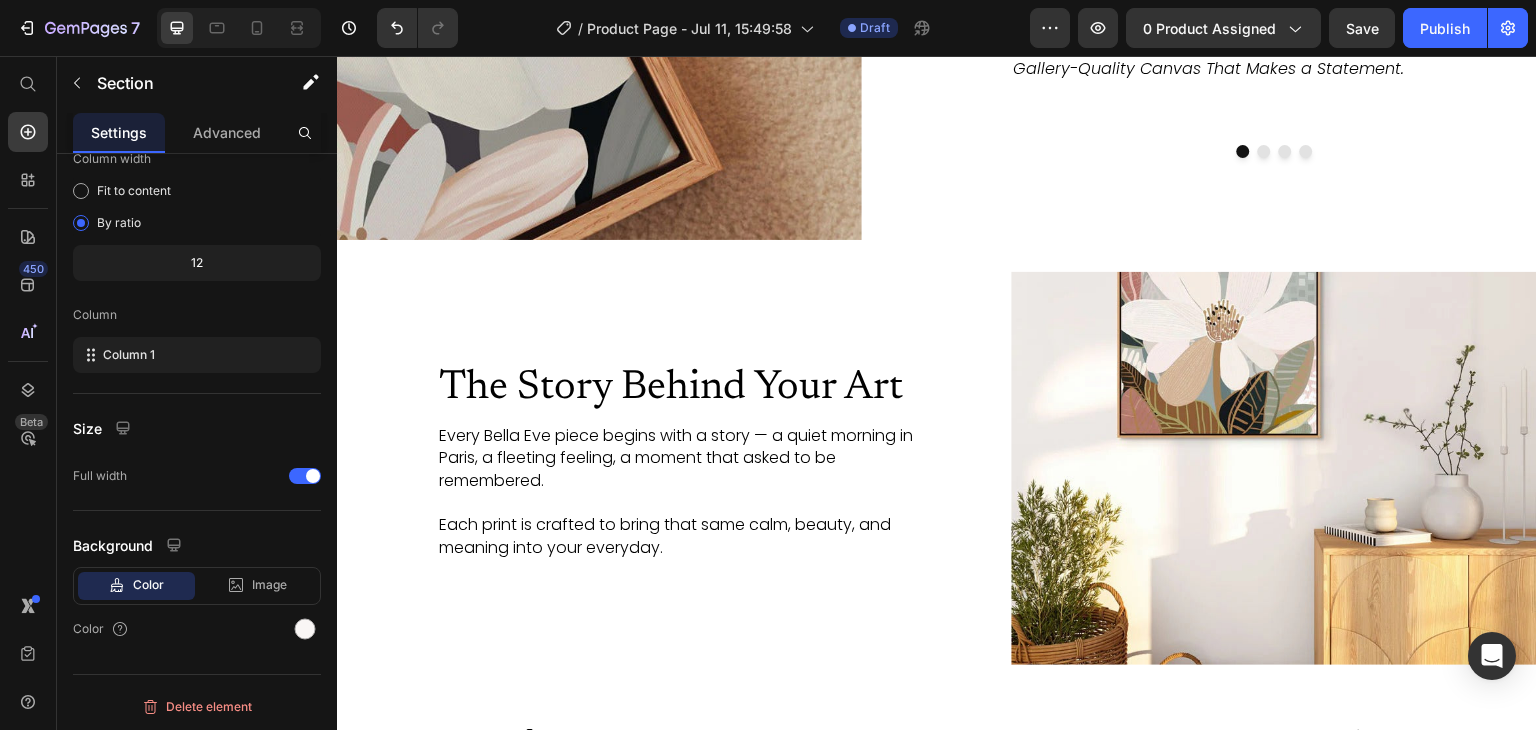 scroll, scrollTop: 2257, scrollLeft: 0, axis: vertical 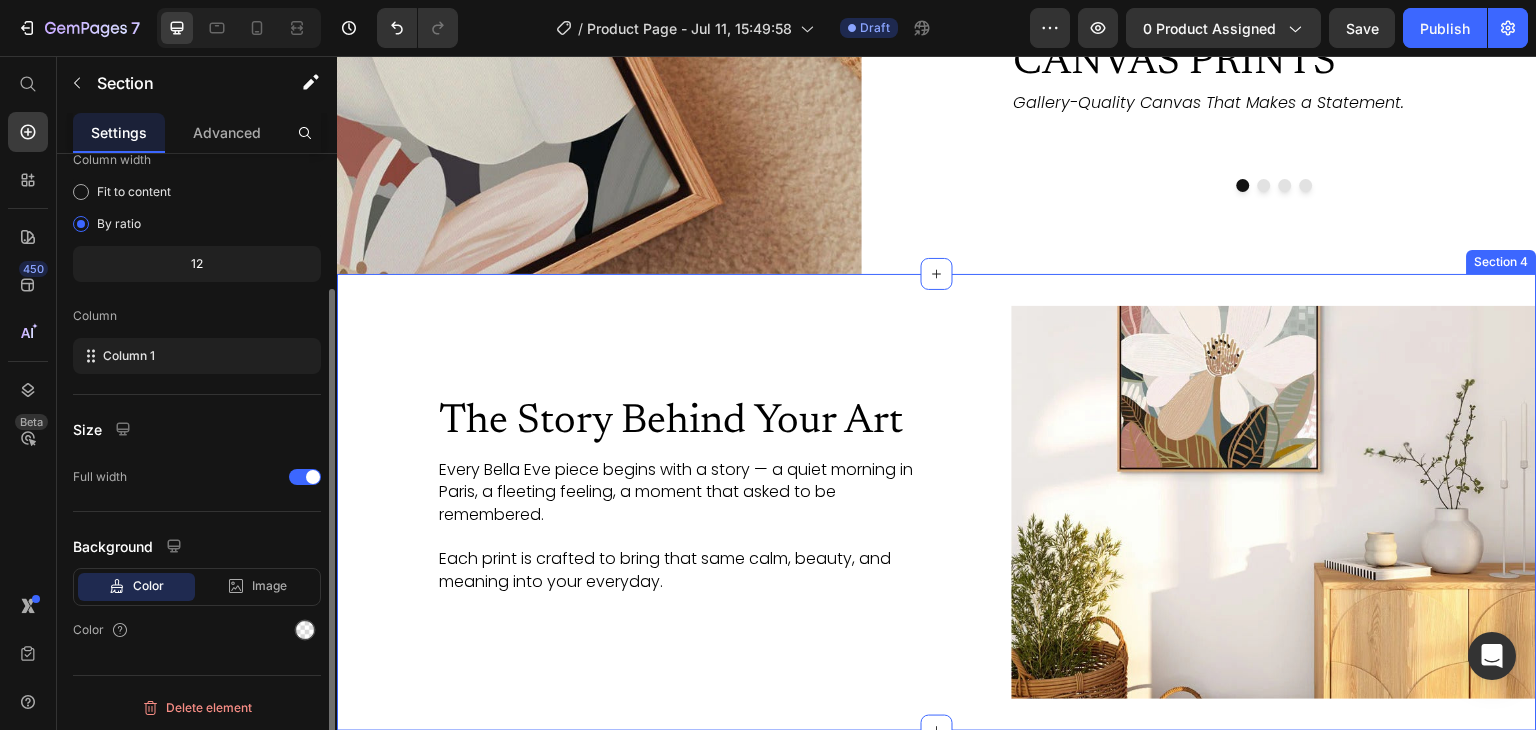click on "The Story Behind Your Art Heading Every Bella Eve piece begins with a story — a quiet morning in Paris, a fleeting feeling, a moment that asked to be remembered.   Each print is crafted to bring that same calm, beauty, and meaning into your everyday. Text Block Image Row SET IN YOUR HOME Button Section 4" at bounding box center [937, 503] 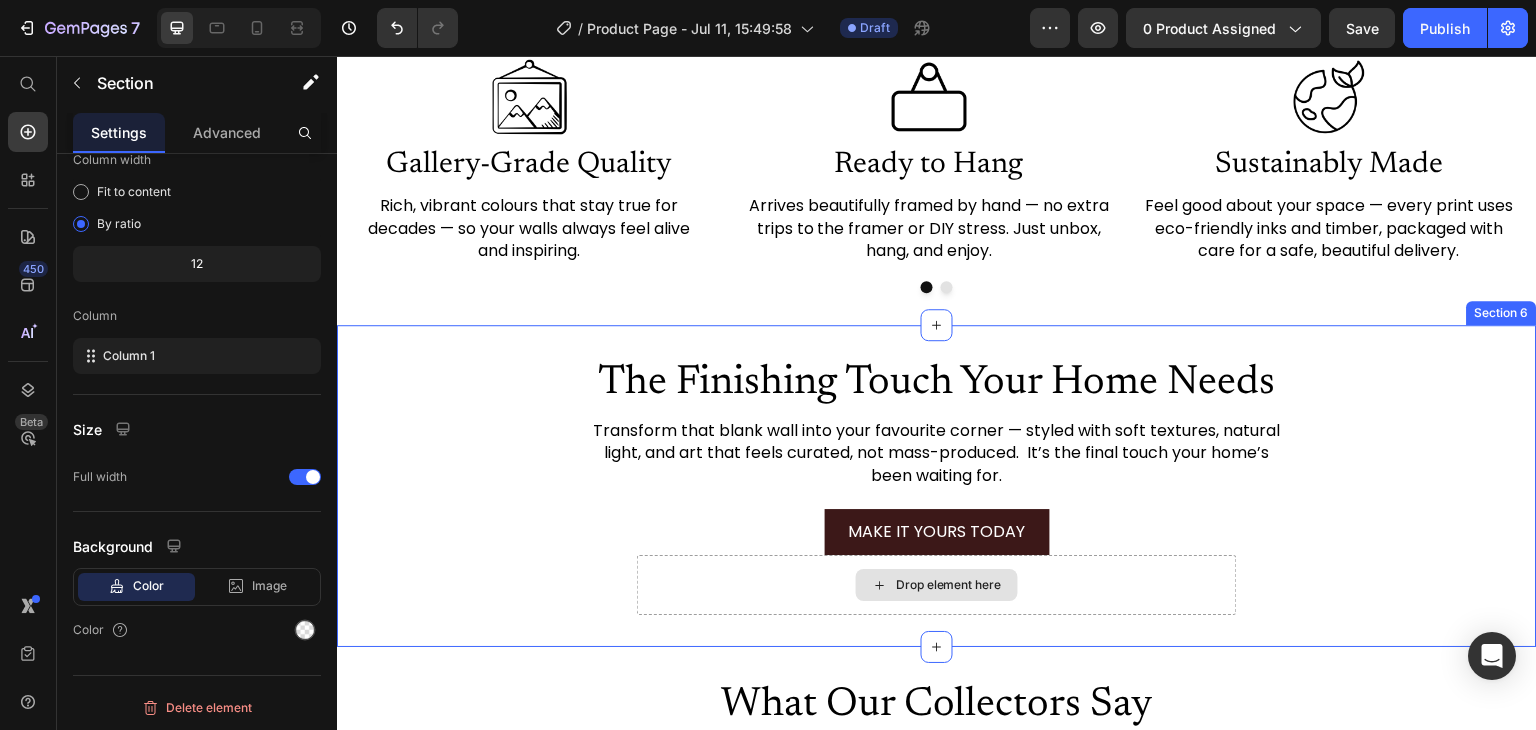 scroll, scrollTop: 3004, scrollLeft: 0, axis: vertical 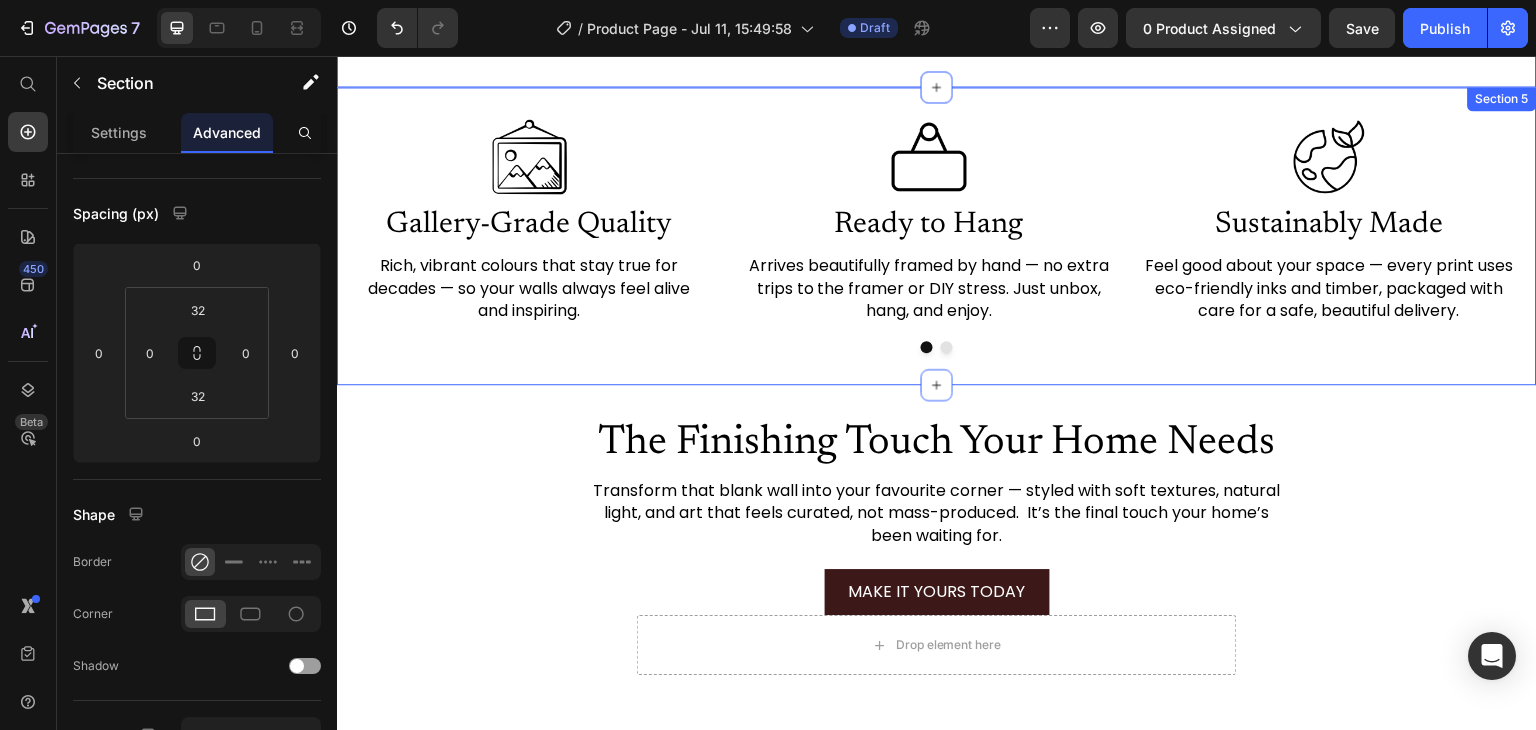 click on "Image Gallery-Grade Quality Heading Rich, vibrant colours that stay true for decades — so your walls always feel alive and inspiring. Text Block Image Ready to Hang Heading Arrives beautifully framed by hand — no extra trips to the framer or DIY stress. Just unbox, hang, and enjoy. Text Block Image Sustainably Made Heading Feel good about your space — every print uses eco-friendly inks and timber, packaged with care for a safe, beautiful delivery. Text Block Image Ships Worldwide, Hassle-Free Heading Ships Worldwide, Hassle-FreeEach piece is made to order and securely tracked — peace of mind from our studio to your home. Text Block Image One-of-a-Kind Story Heading You’re not buying mass-produced decor — you’re collecting art with soul, crafted by real artists for a home that feels truly yours. Text Block Carousel Row Section 5" at bounding box center (937, 235) 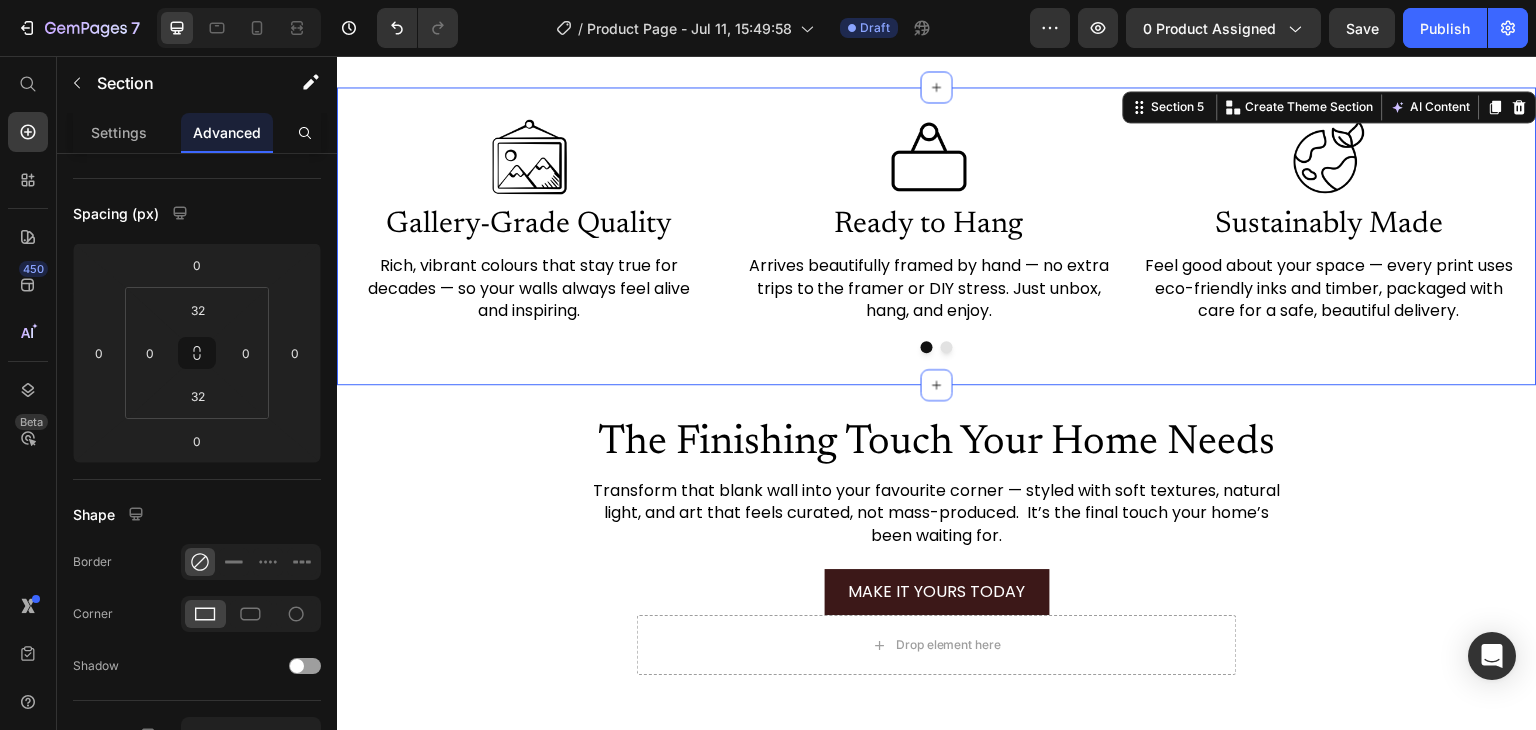 scroll, scrollTop: 172, scrollLeft: 0, axis: vertical 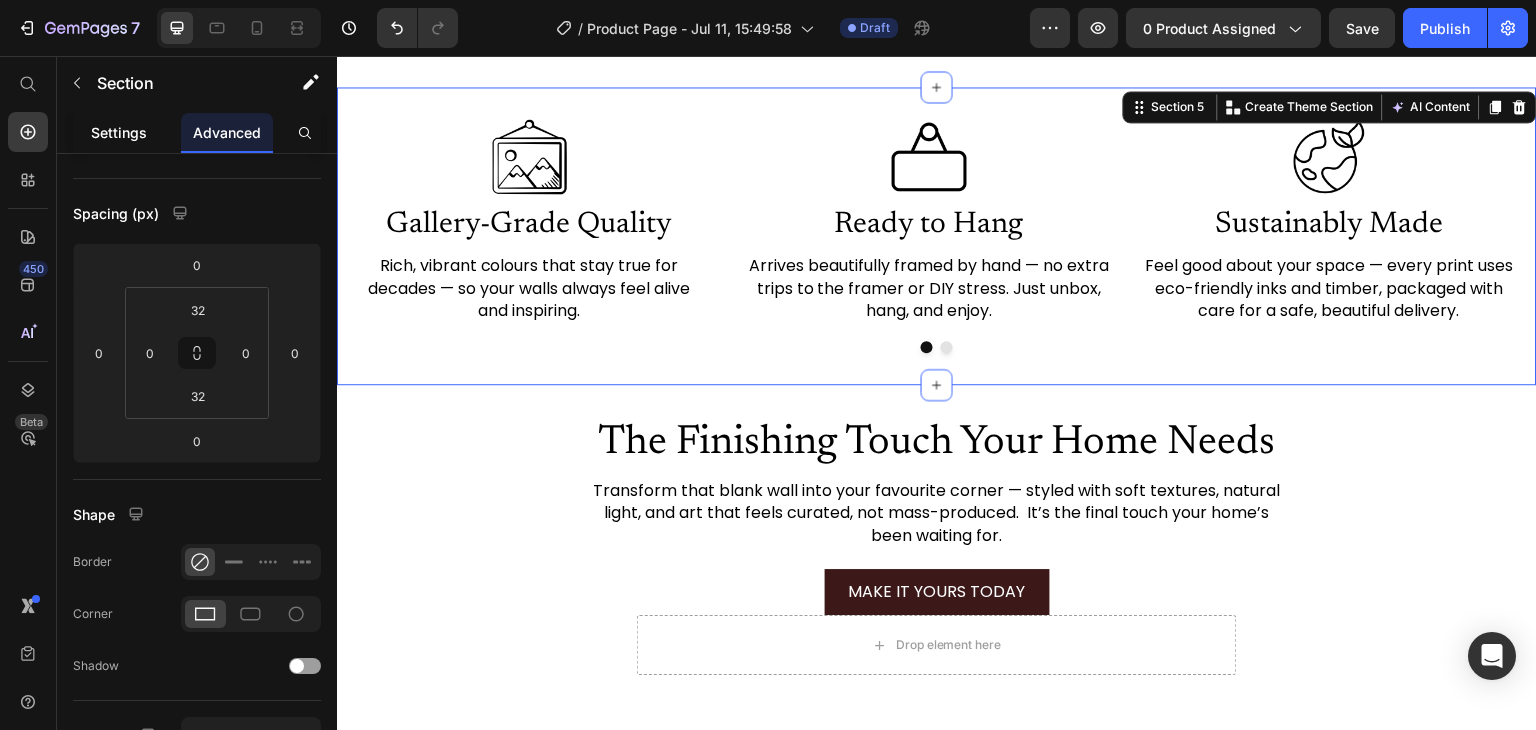 click on "Settings" at bounding box center (119, 132) 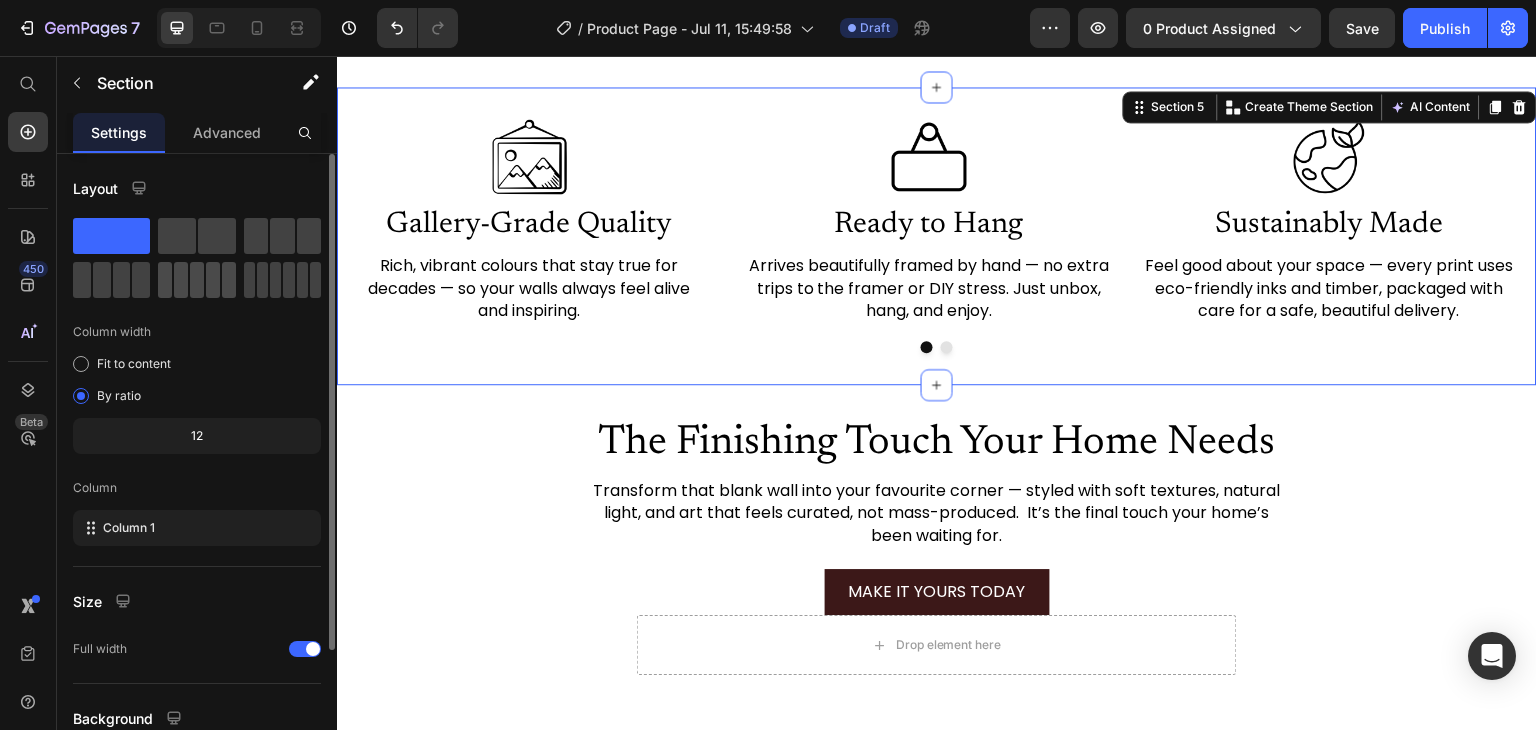 scroll, scrollTop: 173, scrollLeft: 0, axis: vertical 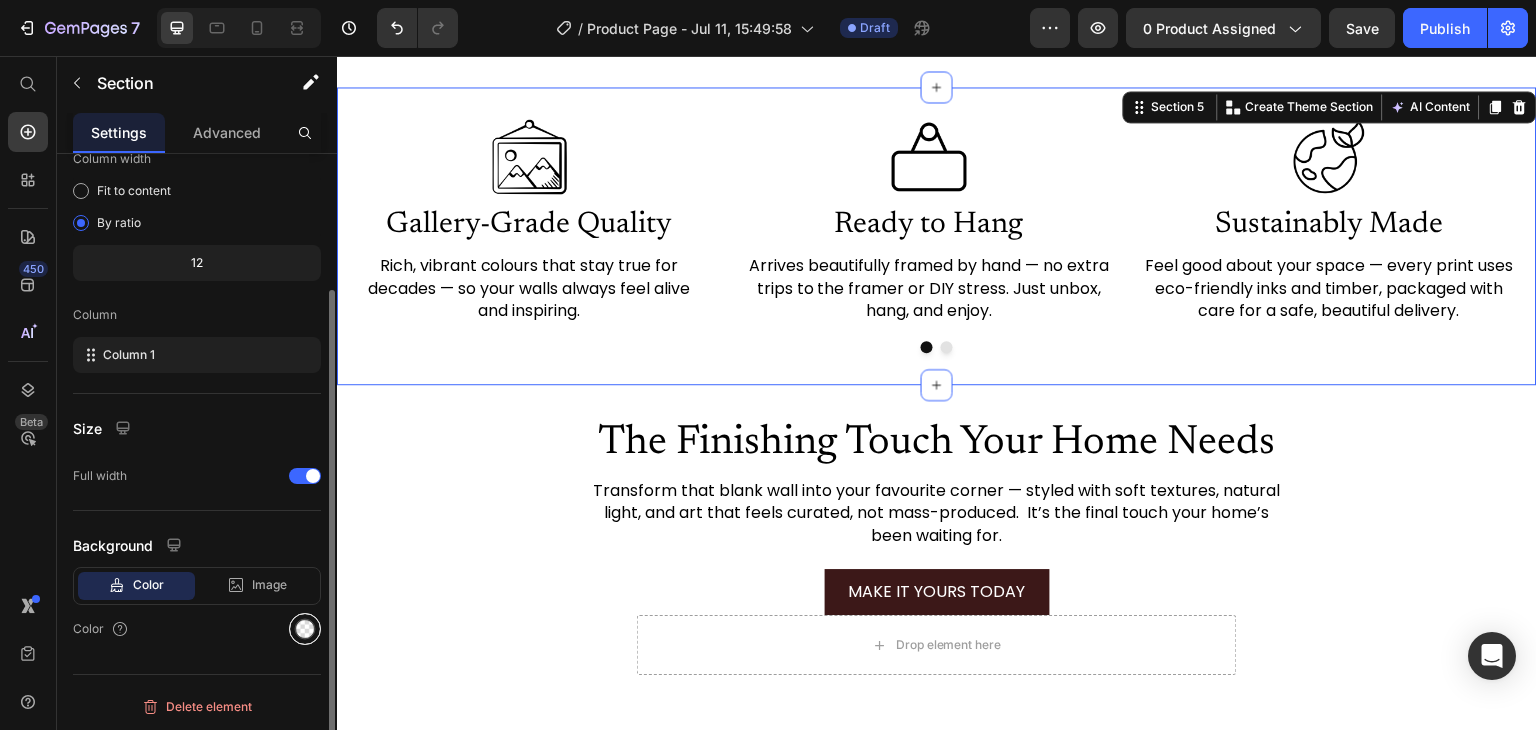 click at bounding box center (305, 629) 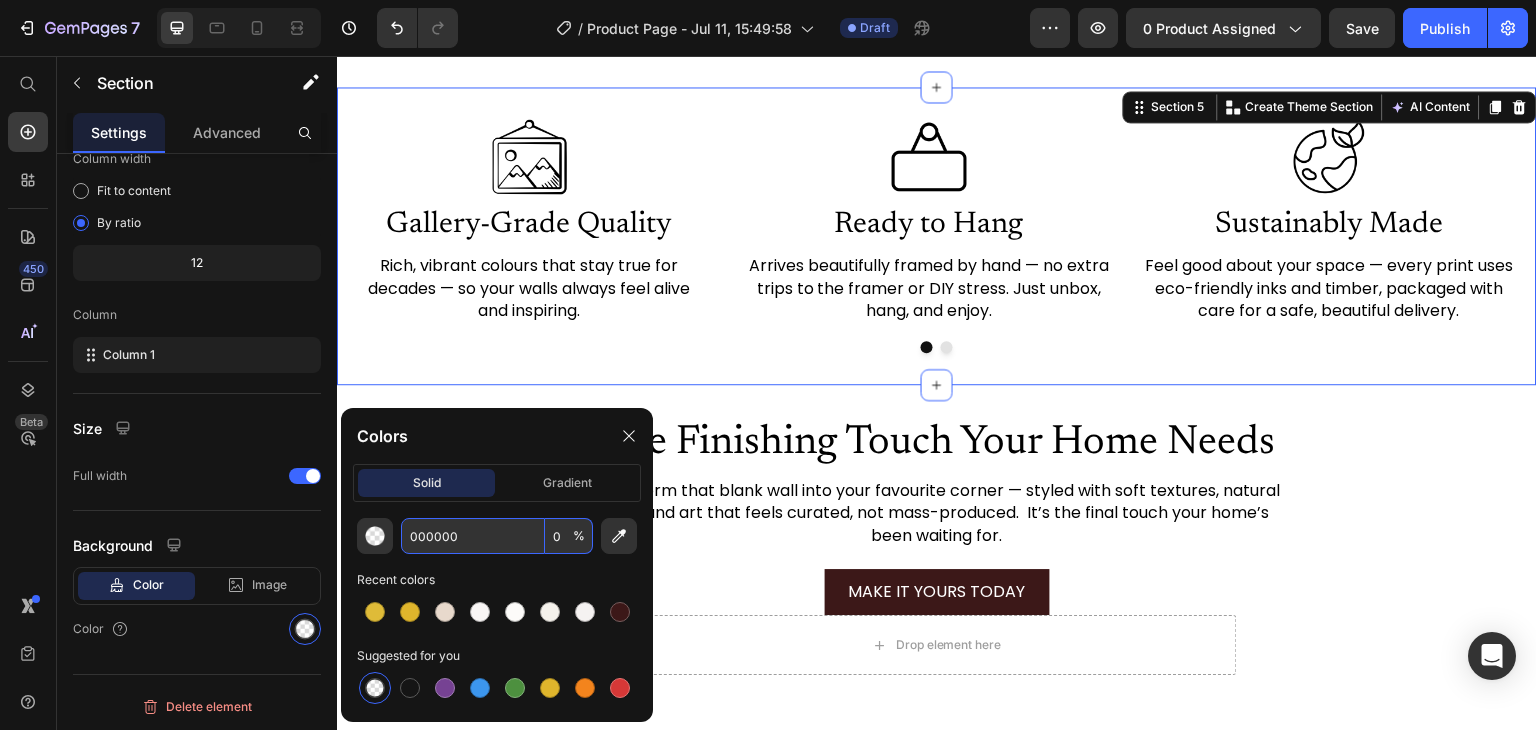 click on "000000" at bounding box center (473, 536) 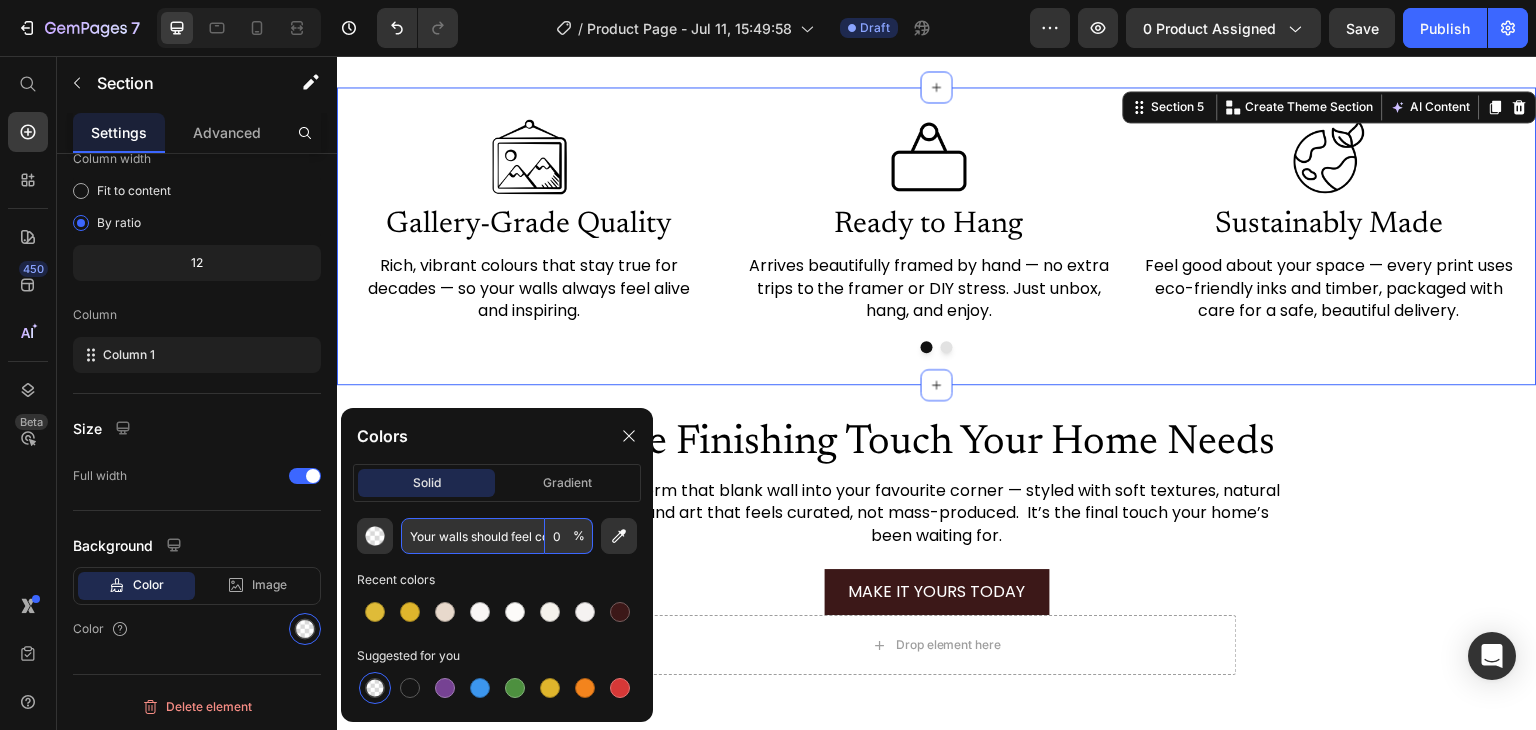 scroll, scrollTop: 0, scrollLeft: 1008, axis: horizontal 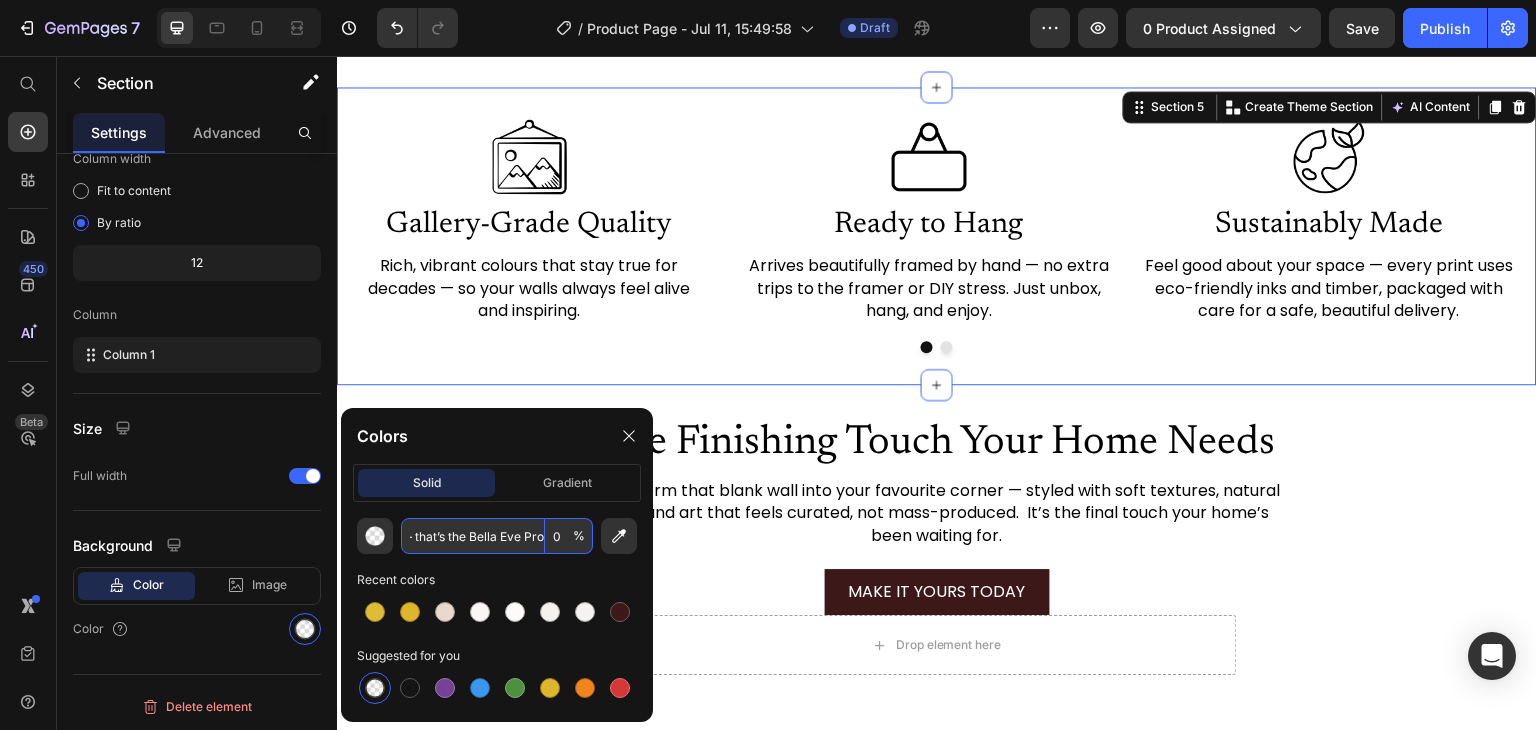 click on "Your walls should feel complete — and your heart should too.  If your art doesn’t feel perfect in your space, return it within 30 days for a full refund.  No hassle, no worries — that’s the Bella Eve Promise." at bounding box center (473, 536) 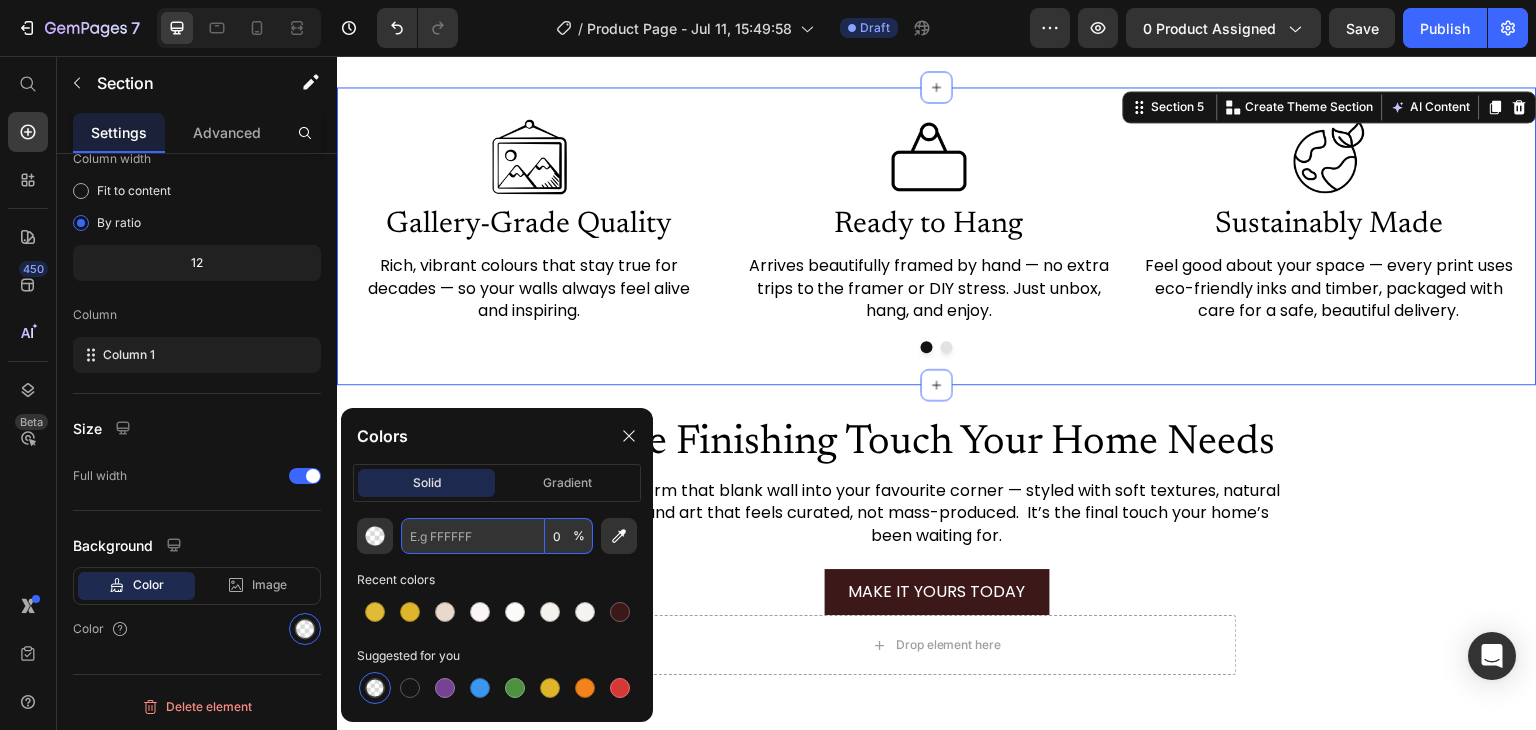 scroll, scrollTop: 0, scrollLeft: 0, axis: both 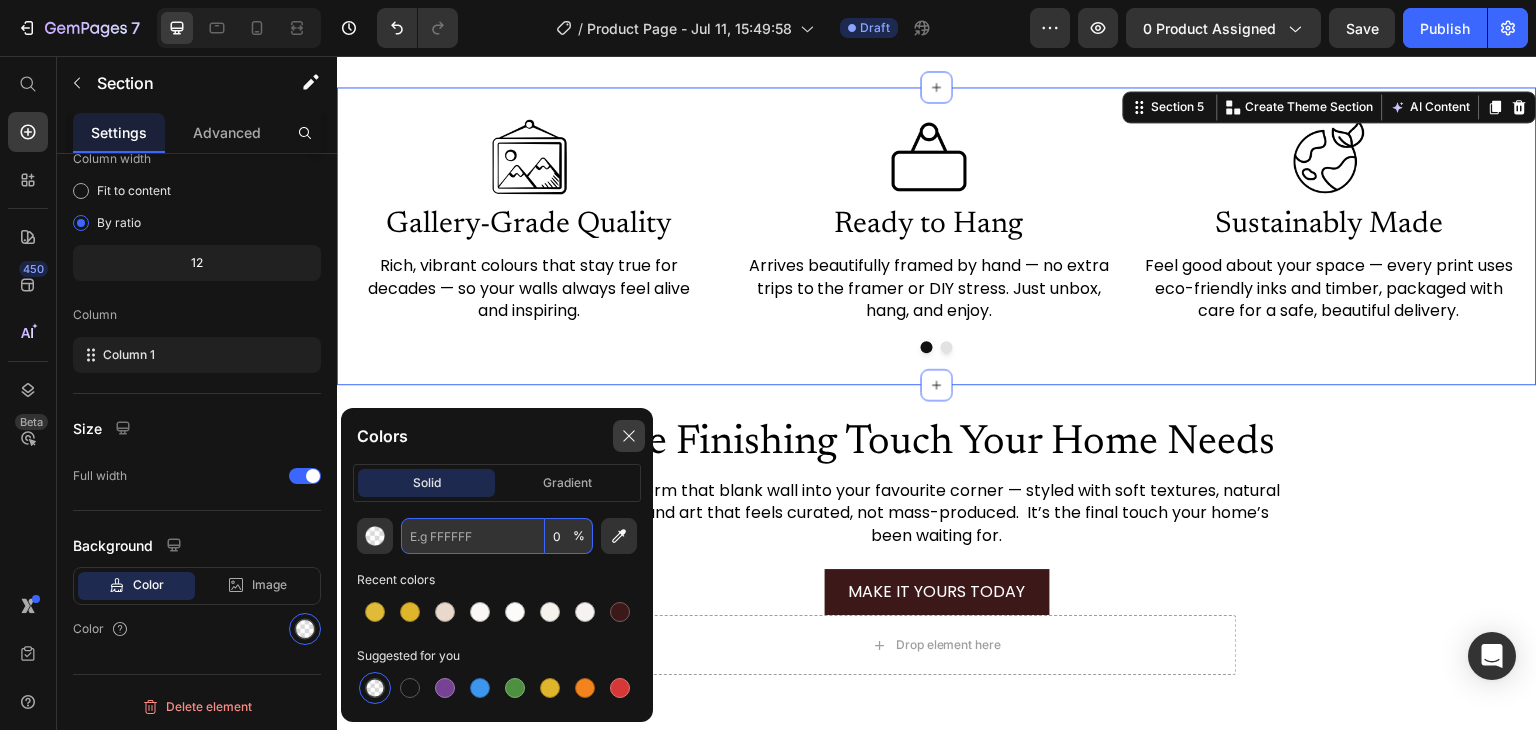 type on "000000" 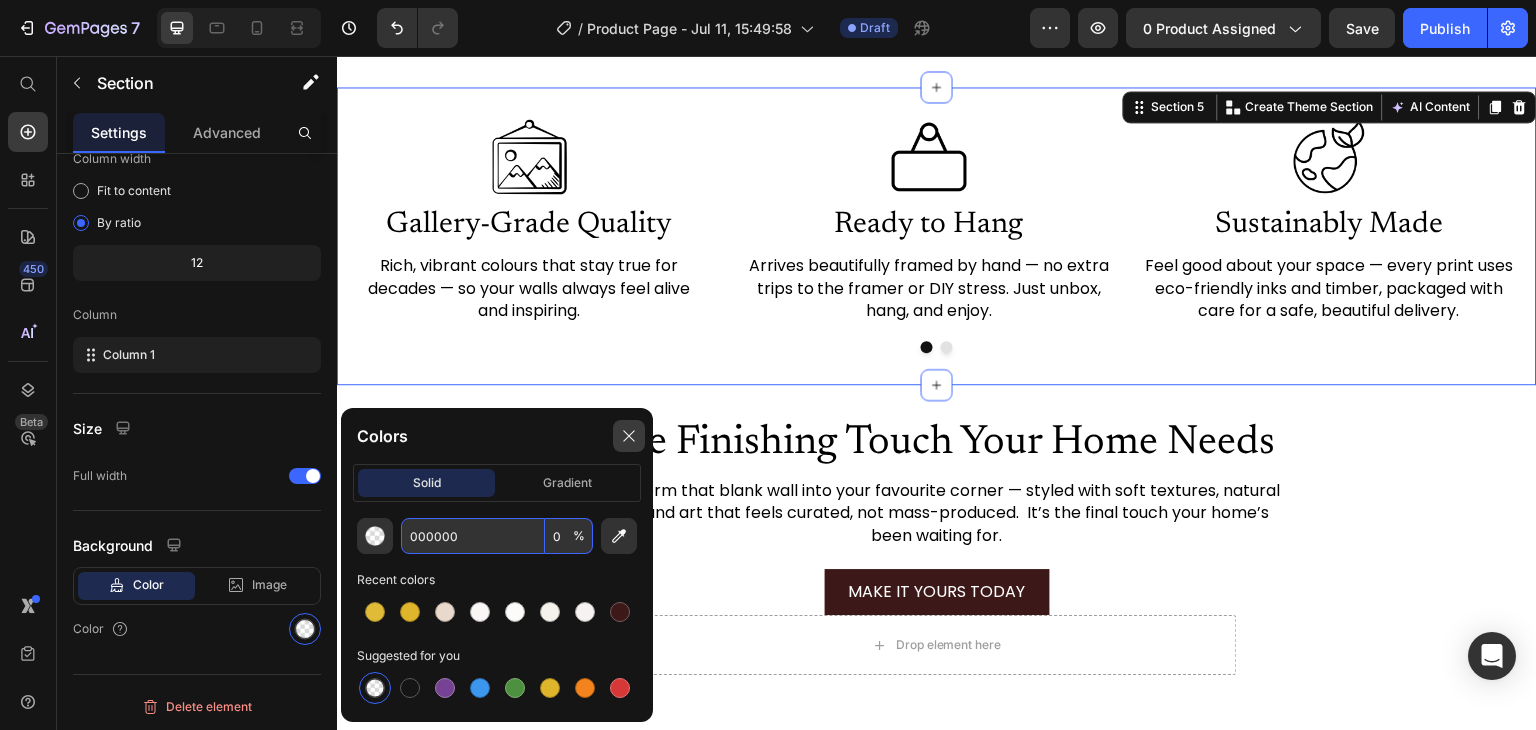 click at bounding box center [629, 436] 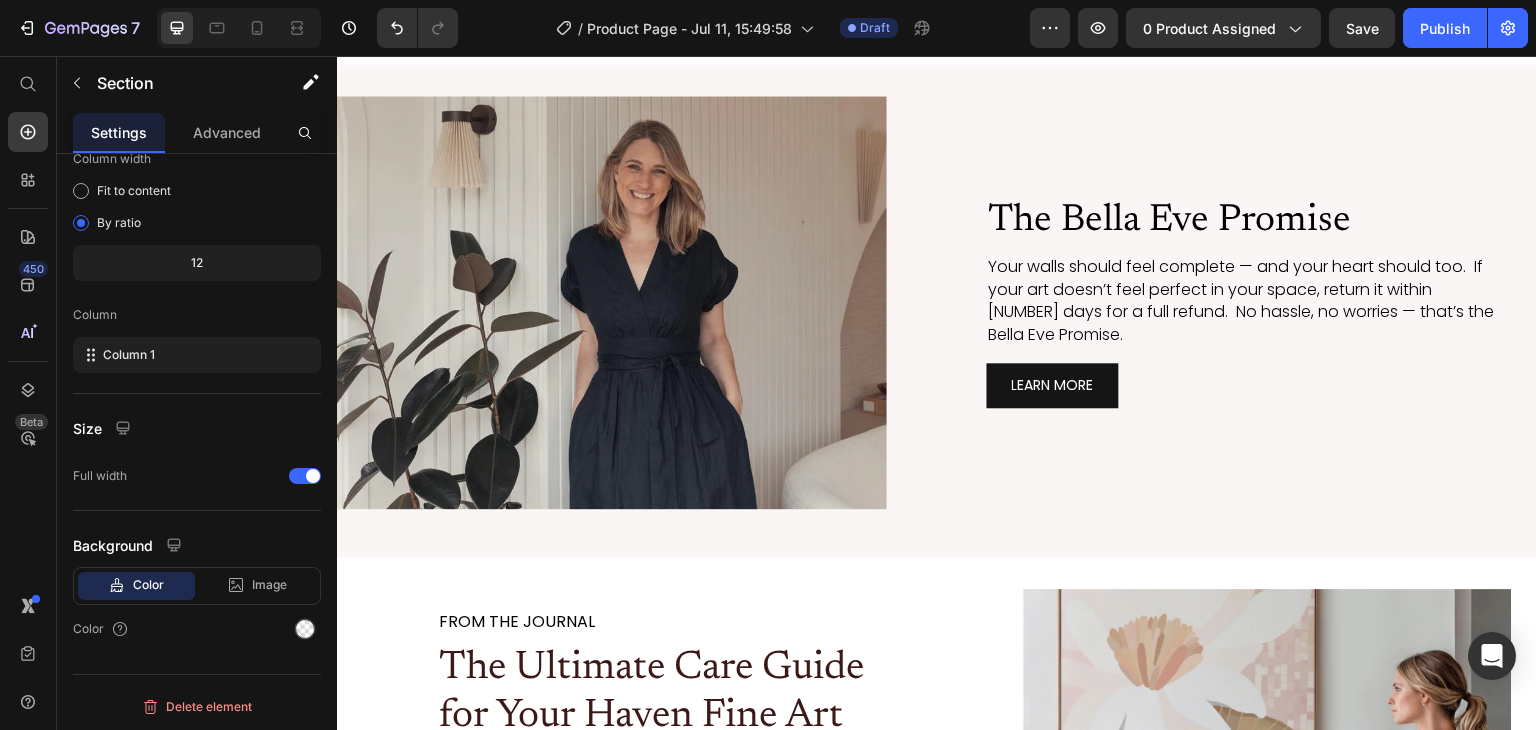 scroll, scrollTop: 4132, scrollLeft: 0, axis: vertical 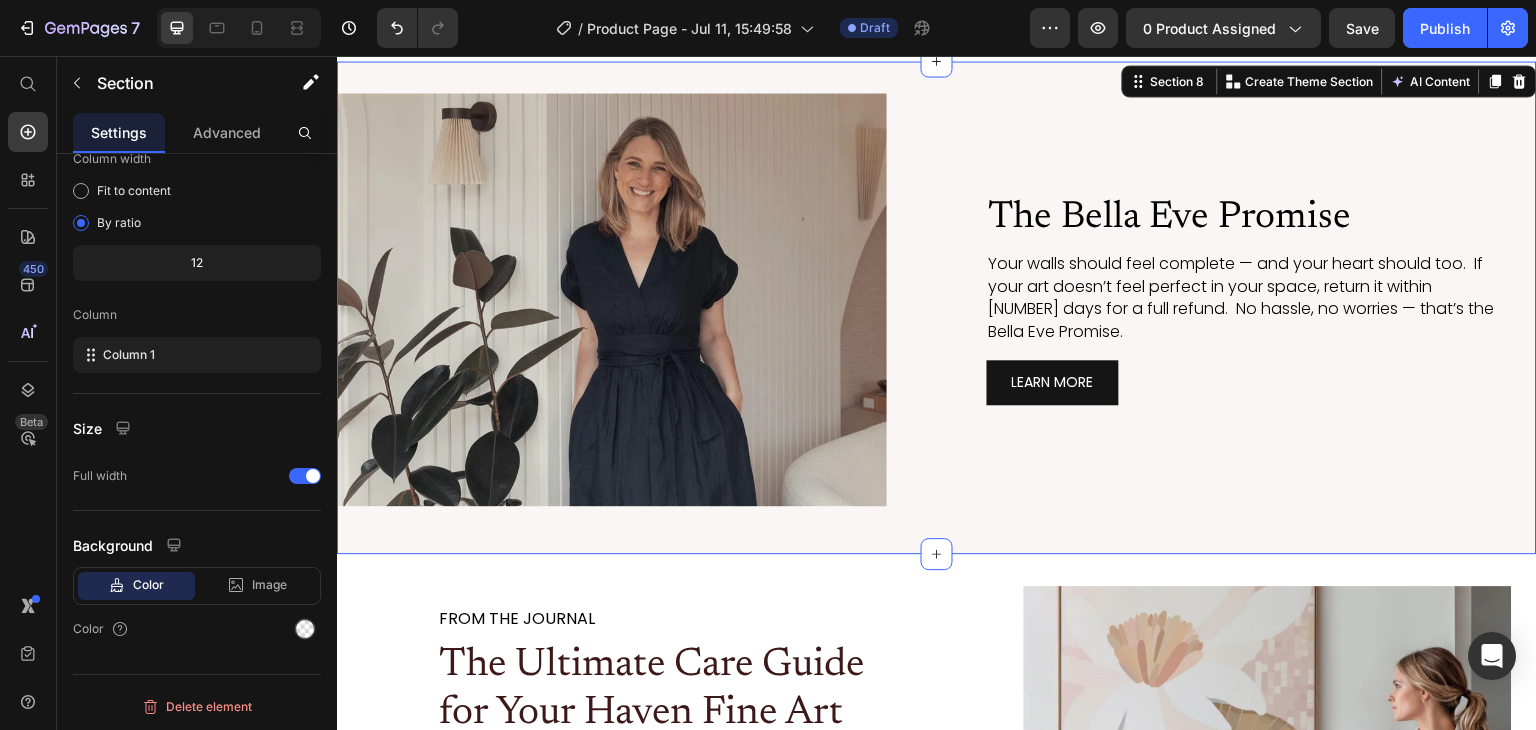 click on "Image The Bella Eve Promise Heading Your walls should feel complete — and your heart should too.  If your art doesn’t feel perfect in your space, return it within 30 days for a full refund.  No hassle, no worries — that’s the Bella Eve Promise. Text Block LEARN MORE Button Image Row Section 8   You can create reusable sections Create Theme Section AI Content Write with GemAI What would you like to describe here? Tone and Voice Persuasive Product Show more Generate" at bounding box center [937, 307] 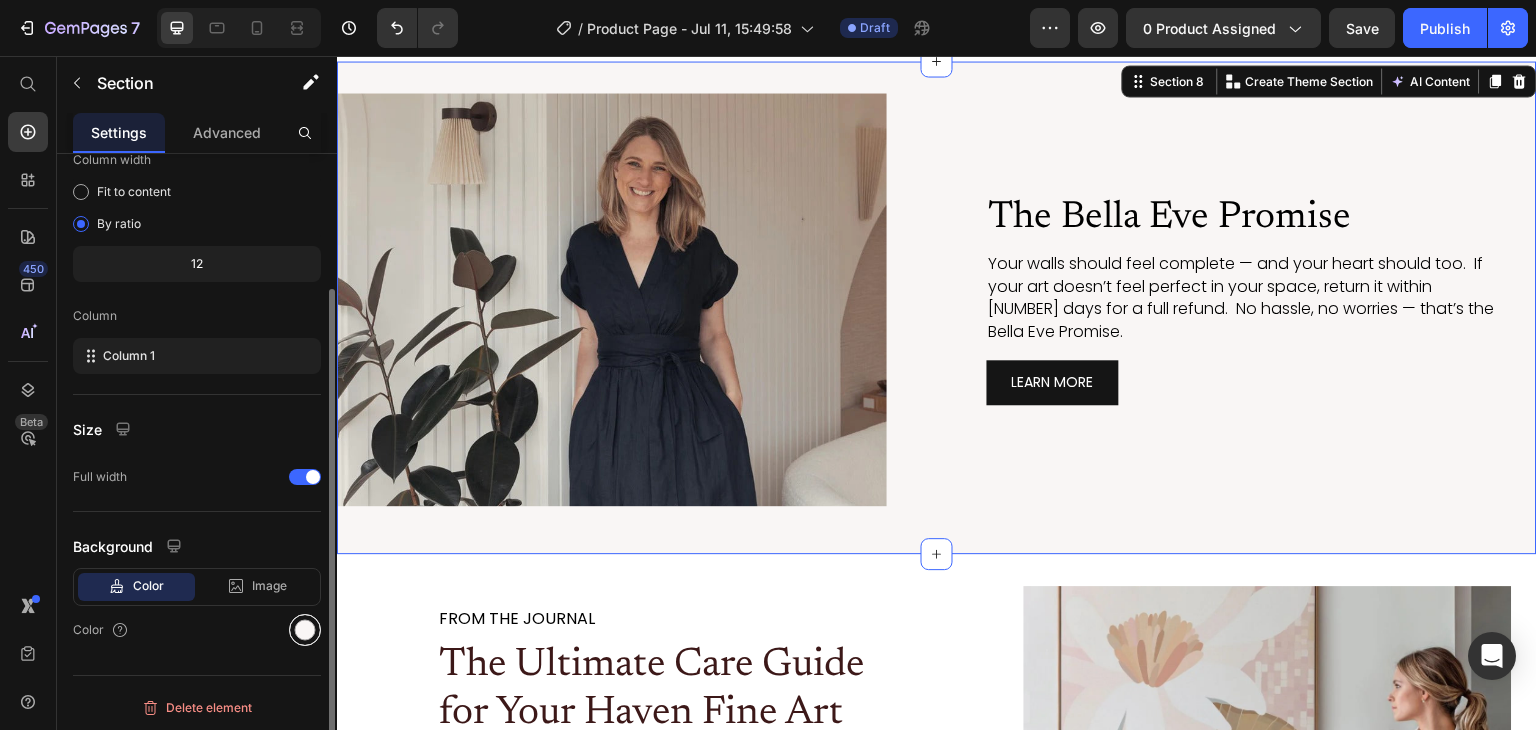 click at bounding box center [305, 630] 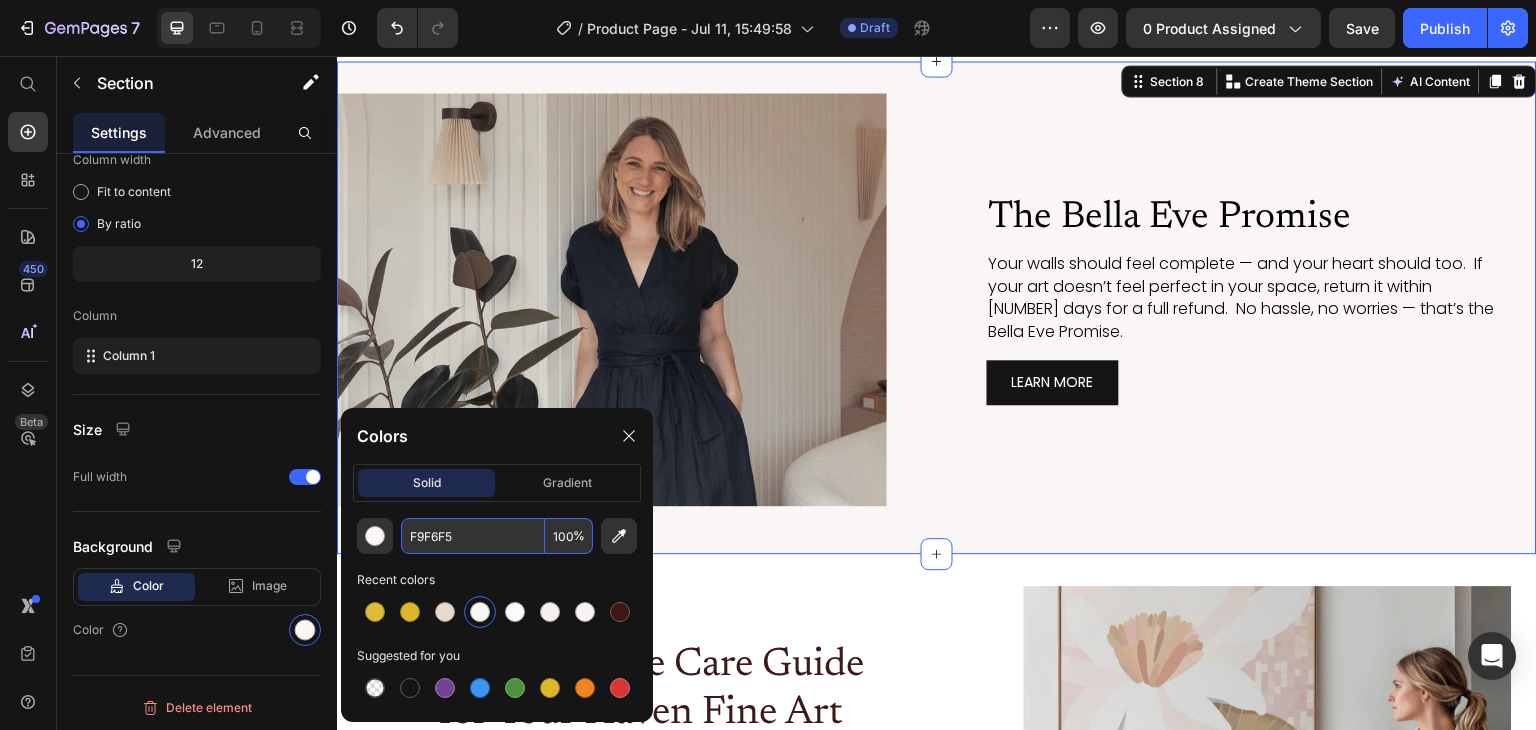 click on "F9F6F5" at bounding box center [473, 536] 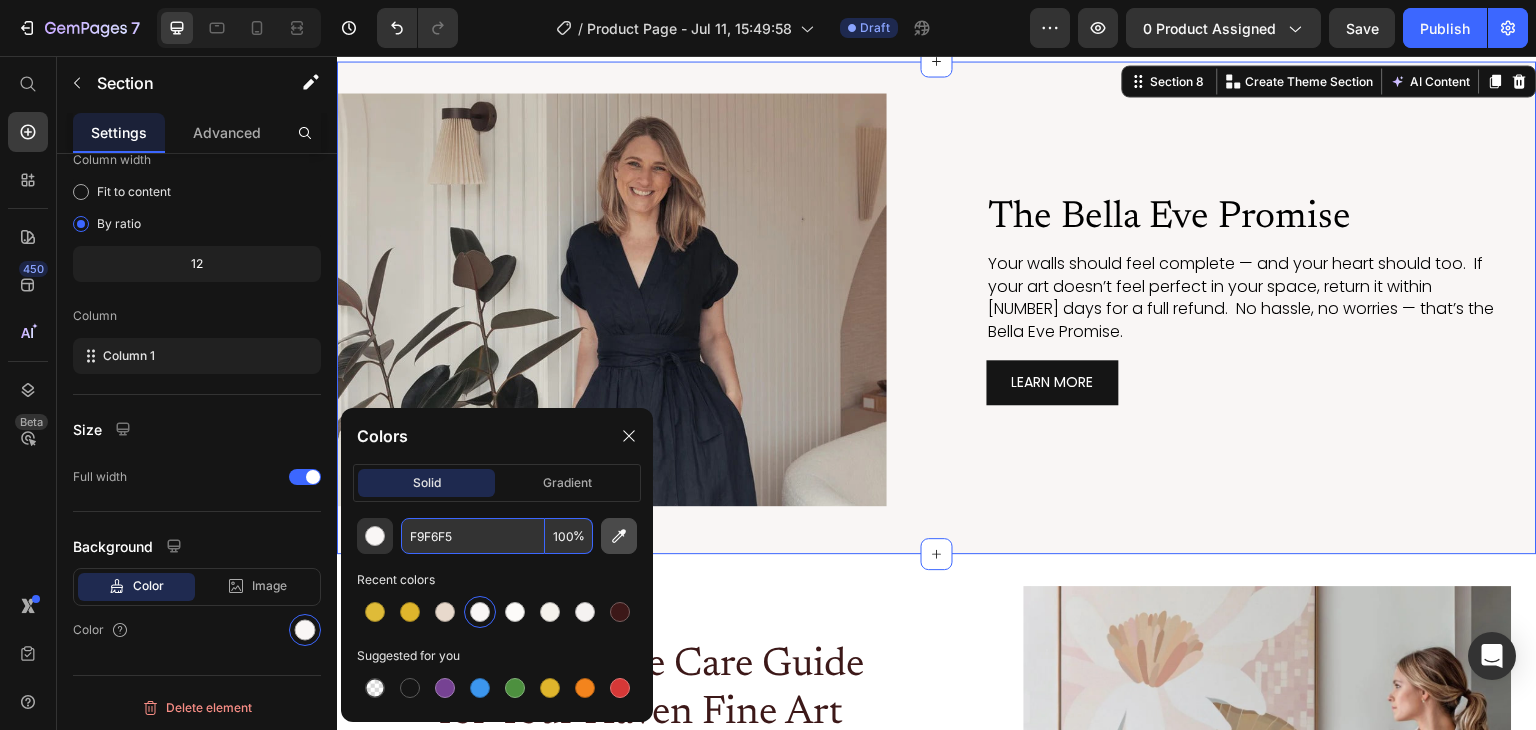 click at bounding box center [619, 536] 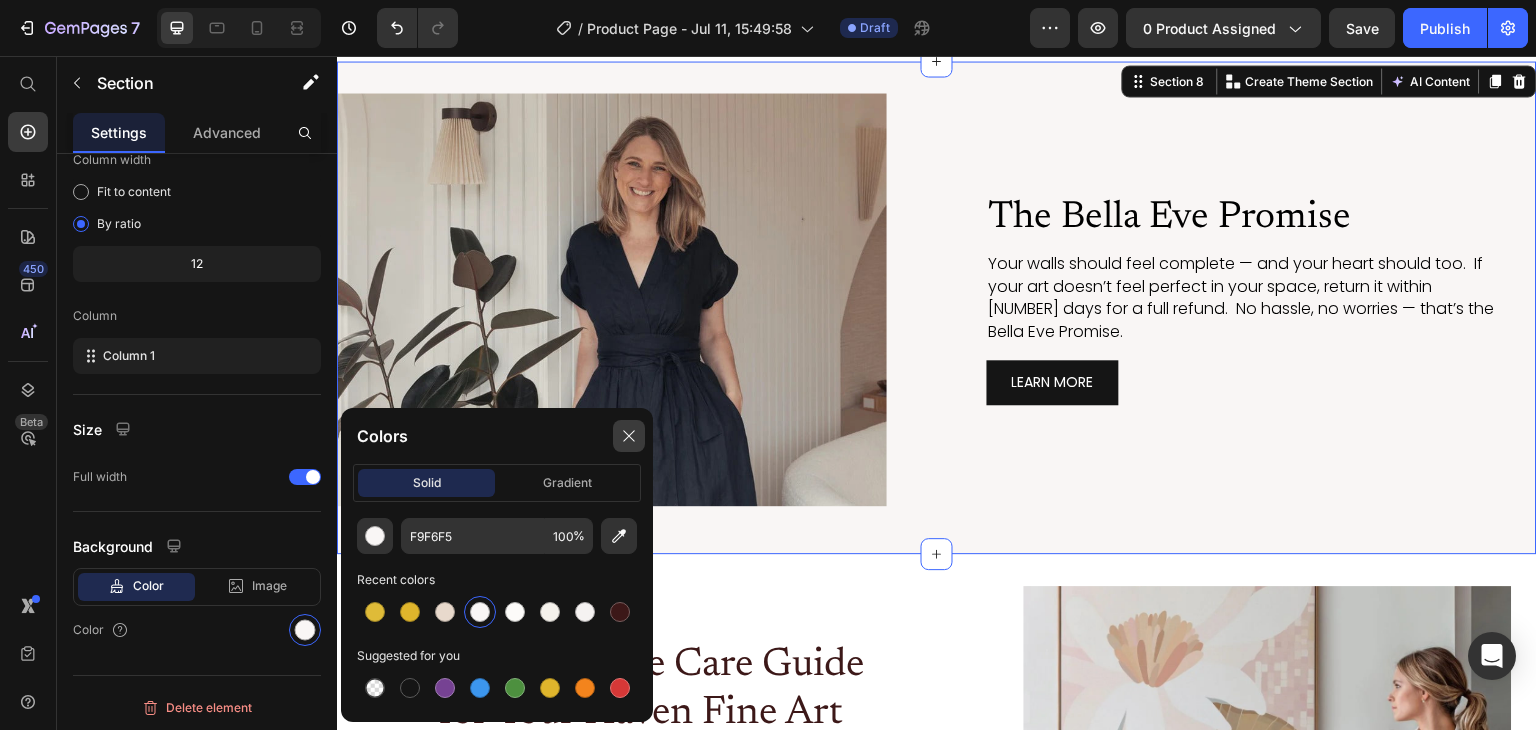 click 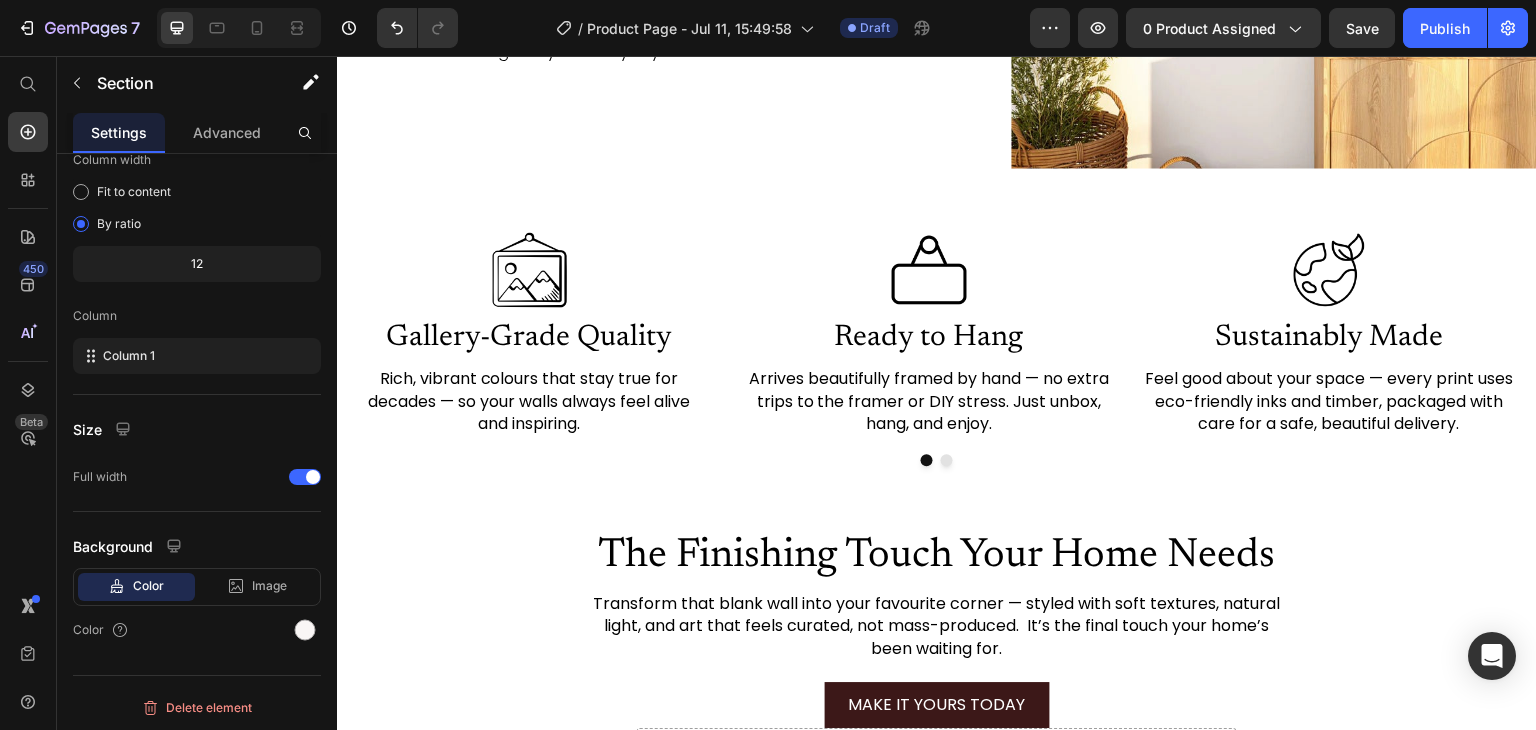 scroll, scrollTop: 2904, scrollLeft: 0, axis: vertical 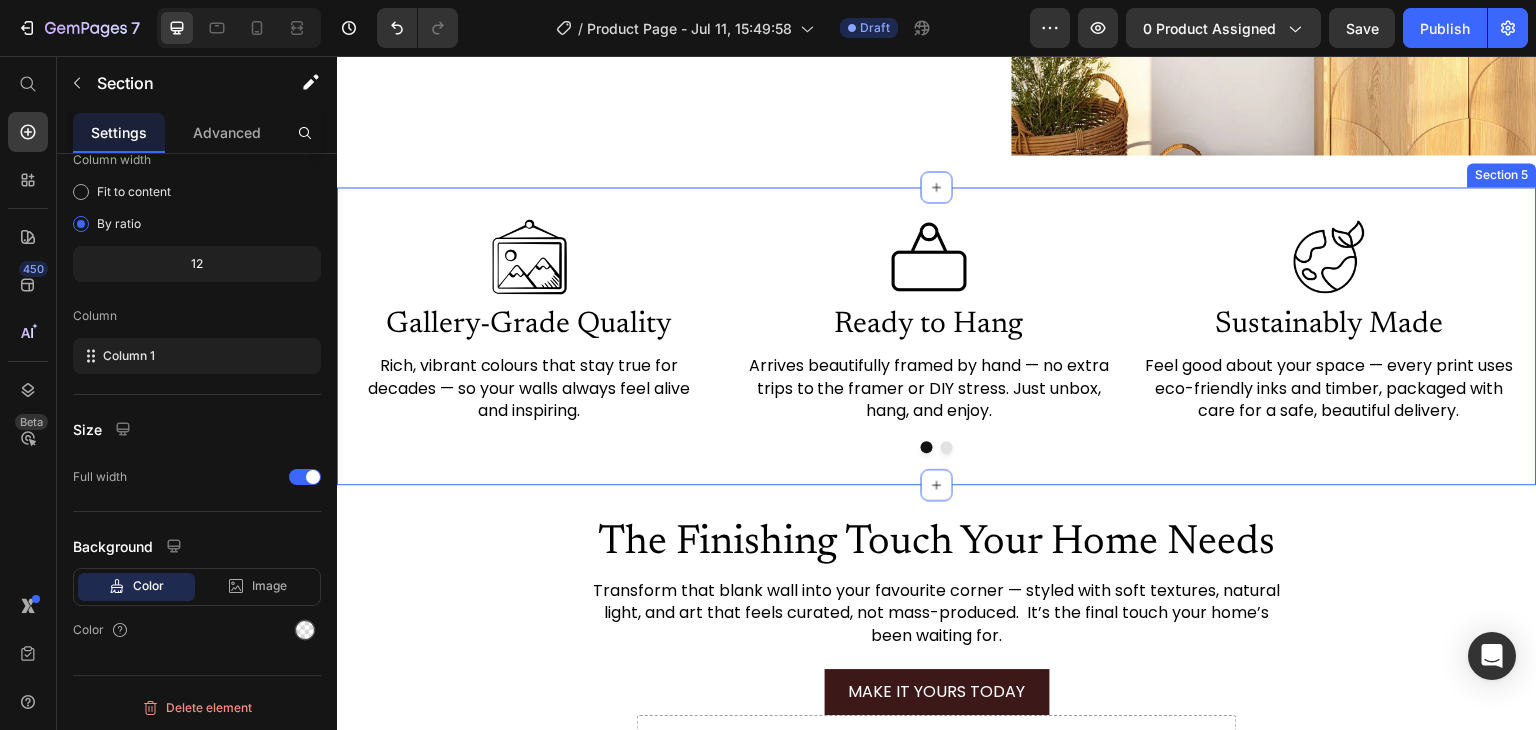 click on "Image Gallery-Grade Quality Heading Rich, vibrant colours that stay true for decades — so your walls always feel alive and inspiring. Text Block Image Ready to Hang Heading Arrives beautifully framed by hand — no extra trips to the framer or DIY stress. Just unbox, hang, and enjoy. Text Block Image Sustainably Made Heading Feel good about your space — every print uses eco-friendly inks and timber, packaged with care for a safe, beautiful delivery. Text Block Image Ships Worldwide, Hassle-Free Heading Ships Worldwide, Hassle-FreeEach piece is made to order and securely tracked — peace of mind from our studio to your home. Text Block Image One-of-a-Kind Story Heading You’re not buying mass-produced decor — you’re collecting art with soul, crafted by real artists for a home that feels truly yours. Text Block Carousel Row Section 5" at bounding box center [937, 335] 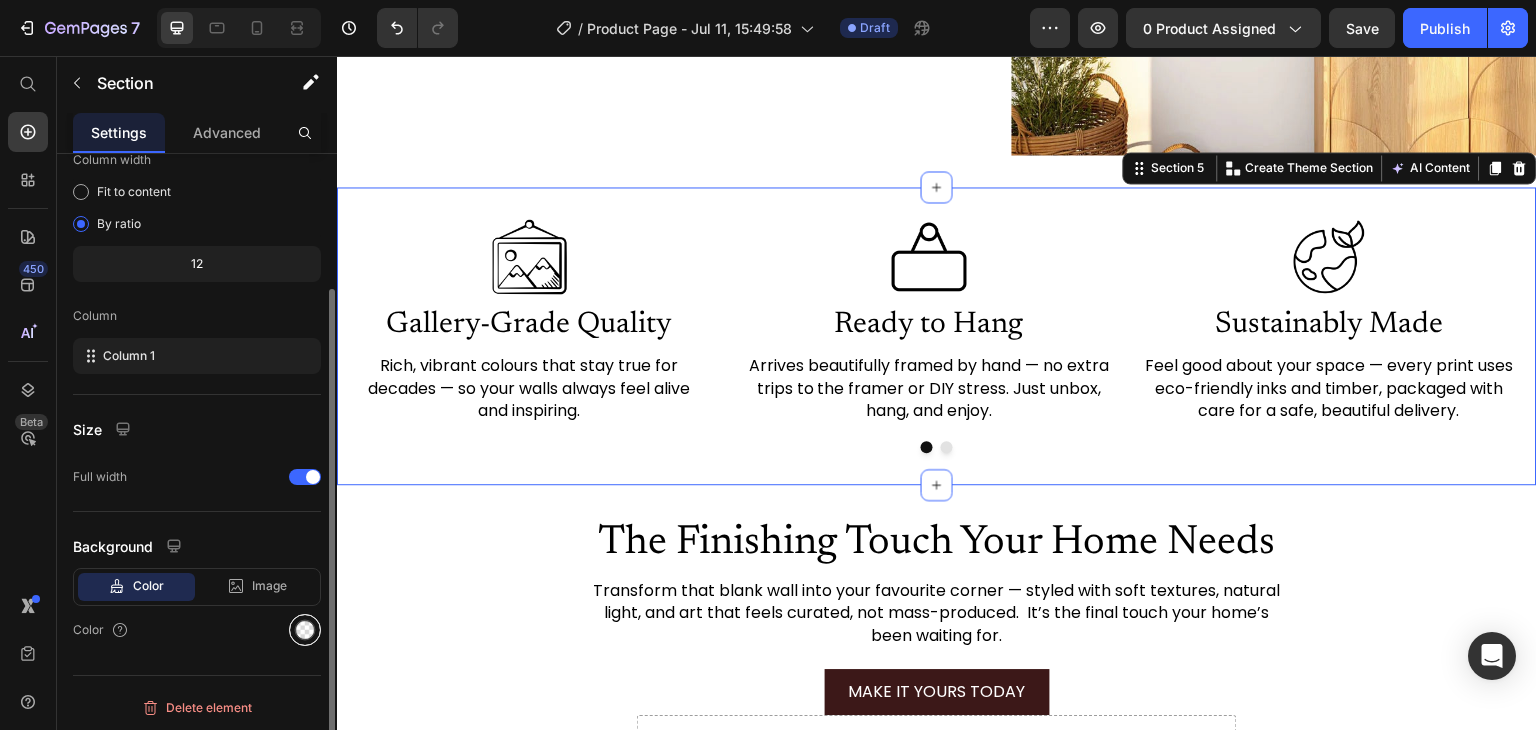 click at bounding box center [305, 630] 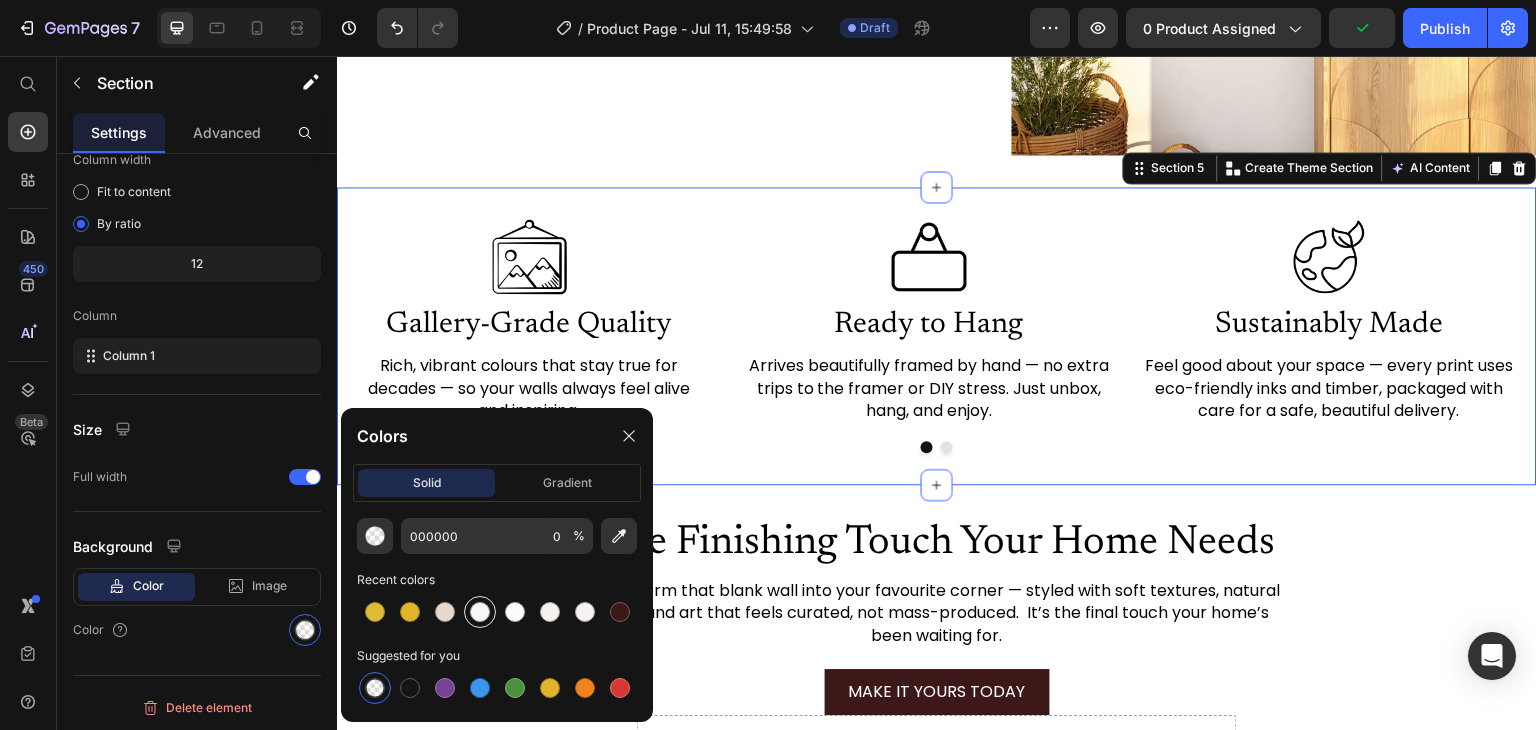 click at bounding box center (480, 612) 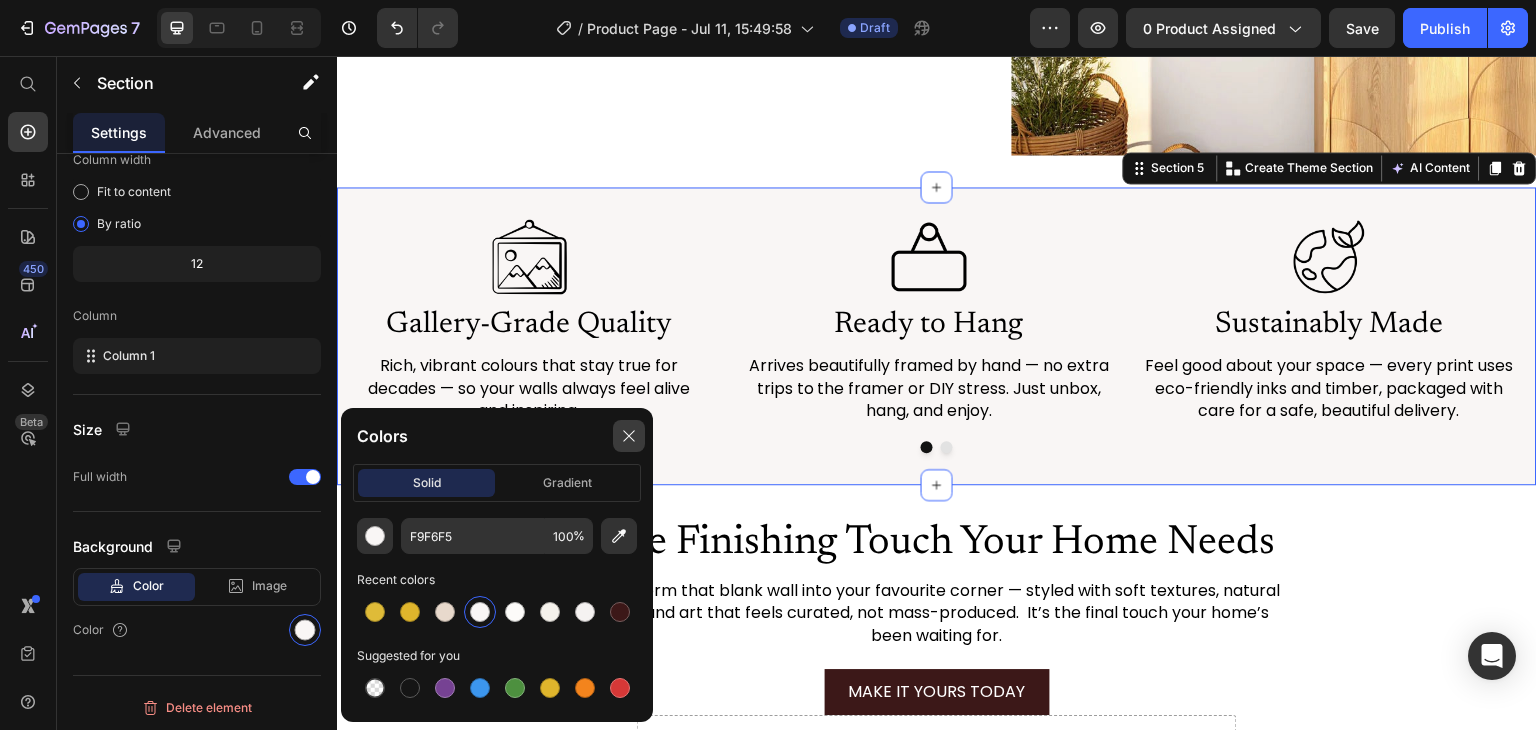 click 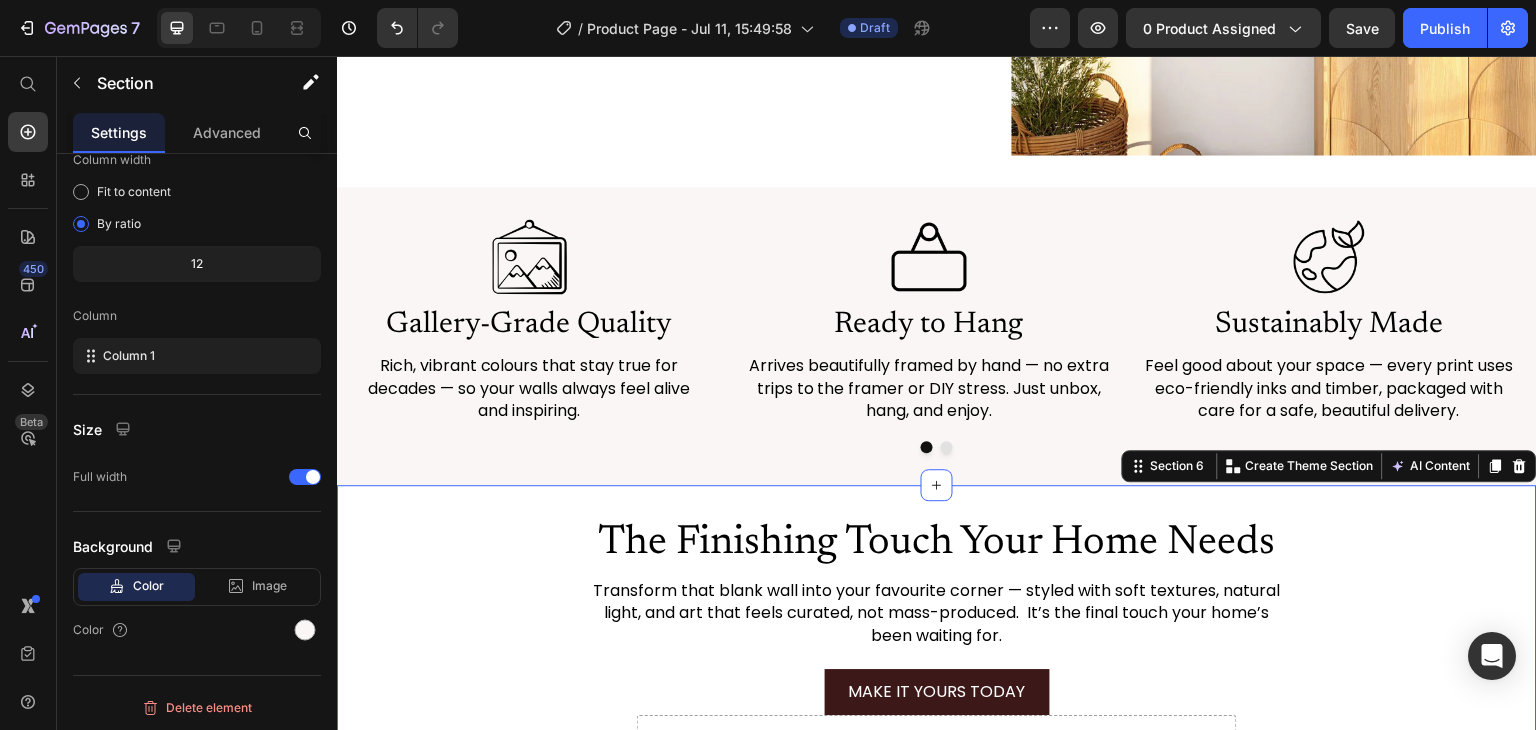 click on "The Finishing Touch Your Home Needs Heading Transform that blank wall into your favourite corner — styled with soft textures, natural light, and art that feels curated, not mass-produced.  It’s the final touch your home’s been waiting for. Text Block MAKE IT YOURS TODAY Add to Cart
Drop element here Product Row" at bounding box center [937, 646] 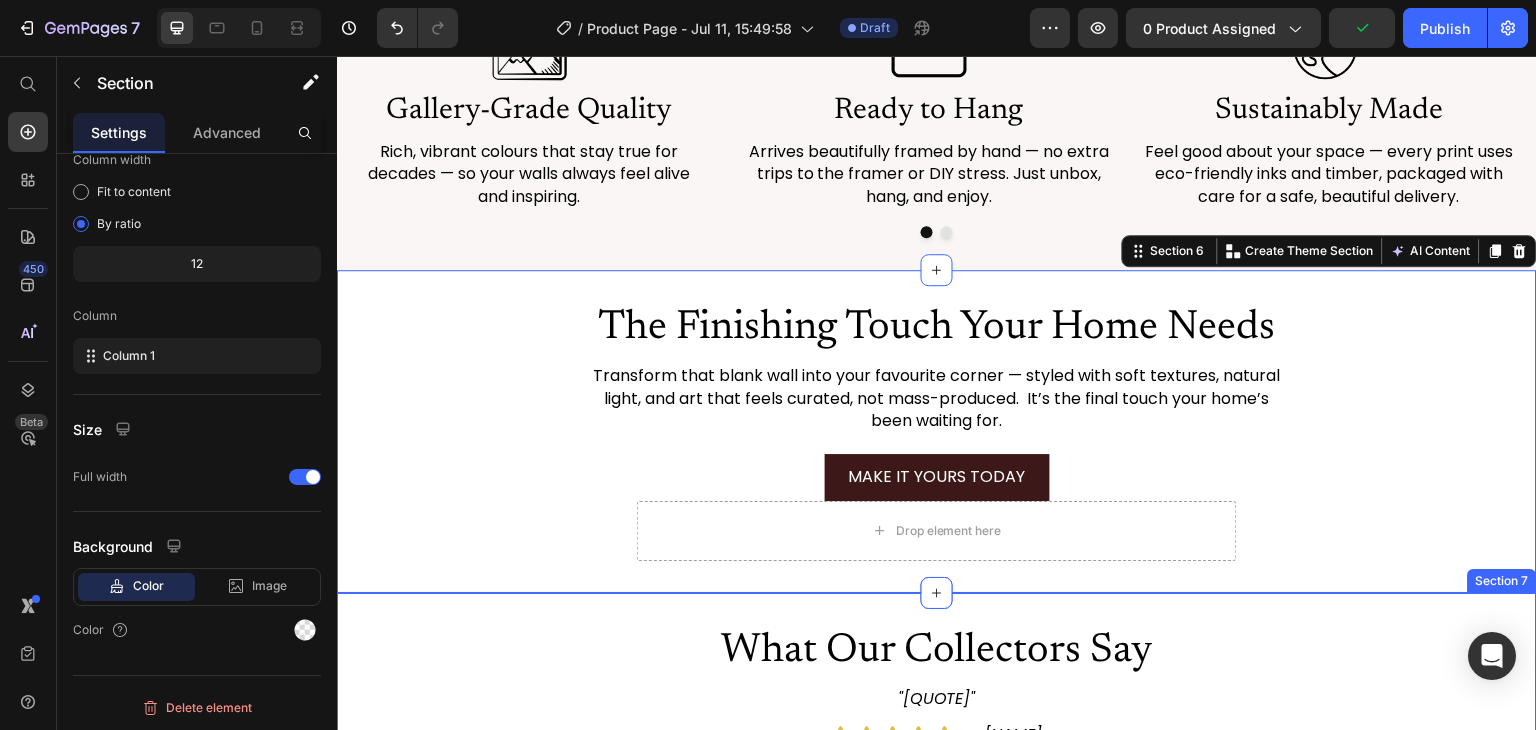 scroll, scrollTop: 3107, scrollLeft: 0, axis: vertical 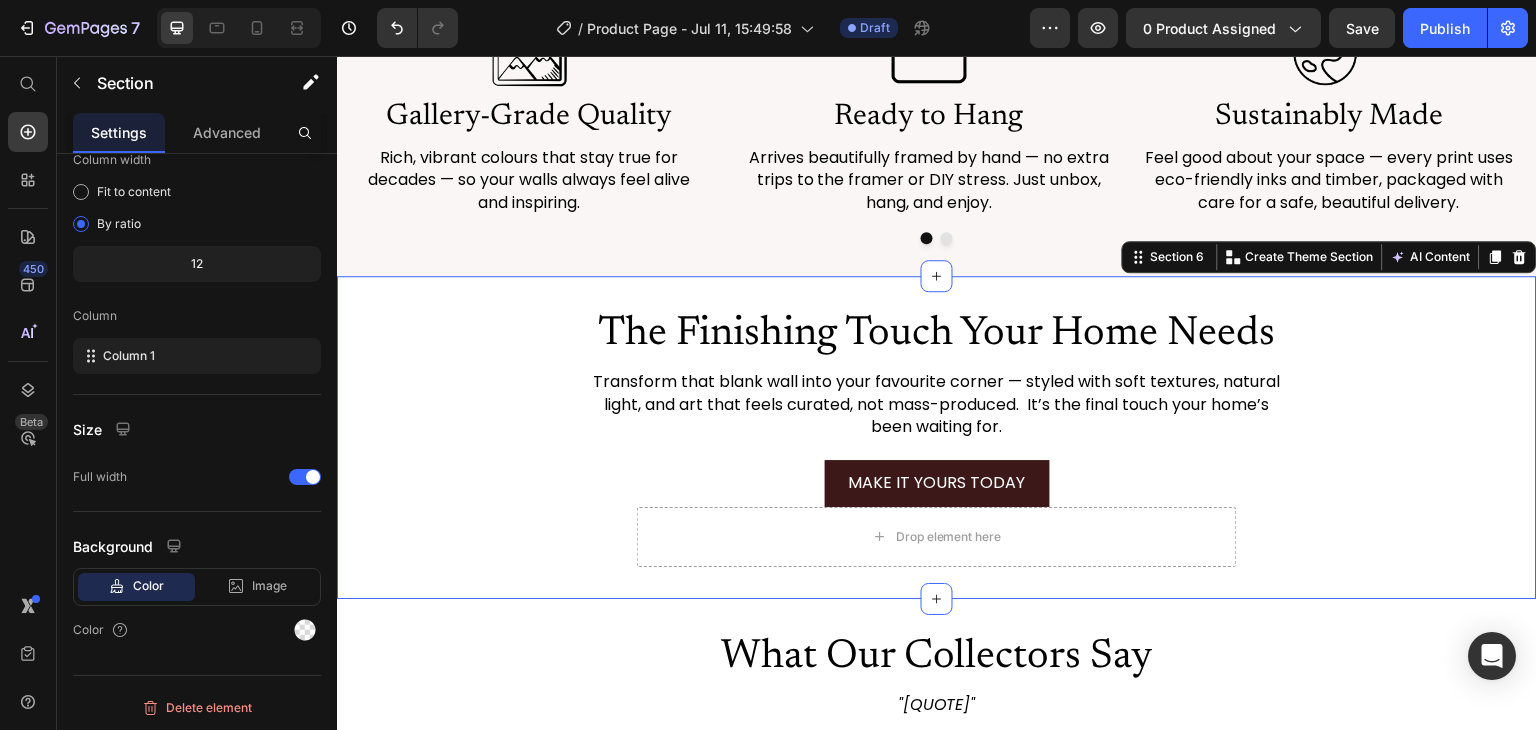 click on "The Finishing Touch Your Home Needs Heading Transform that blank wall into your favourite corner — styled with soft textures, natural light, and art that feels curated, not mass-produced.  It’s the final touch your home’s been waiting for. Text Block MAKE IT YOURS TODAY Add to Cart
Drop element here Product Row" at bounding box center (937, 437) 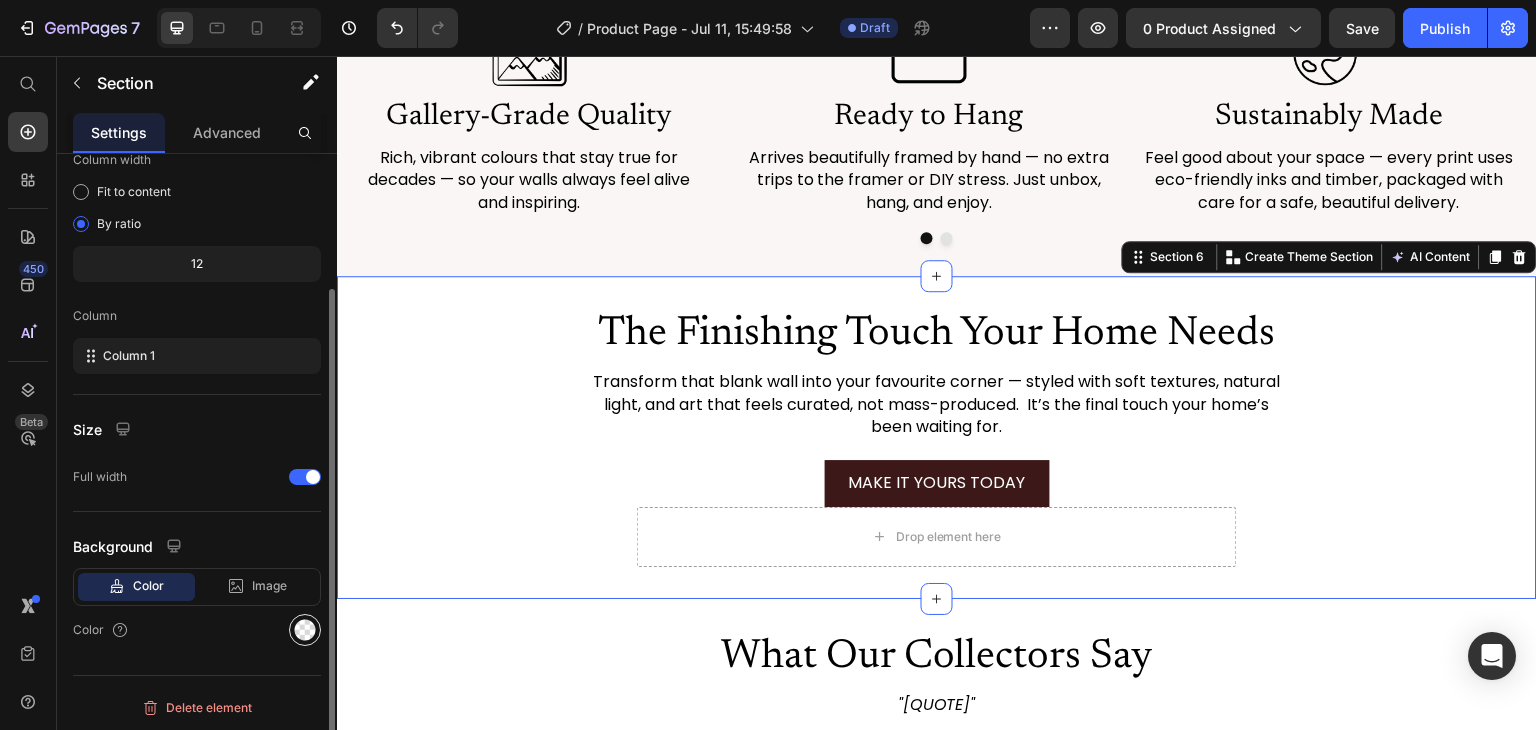 click at bounding box center (305, 630) 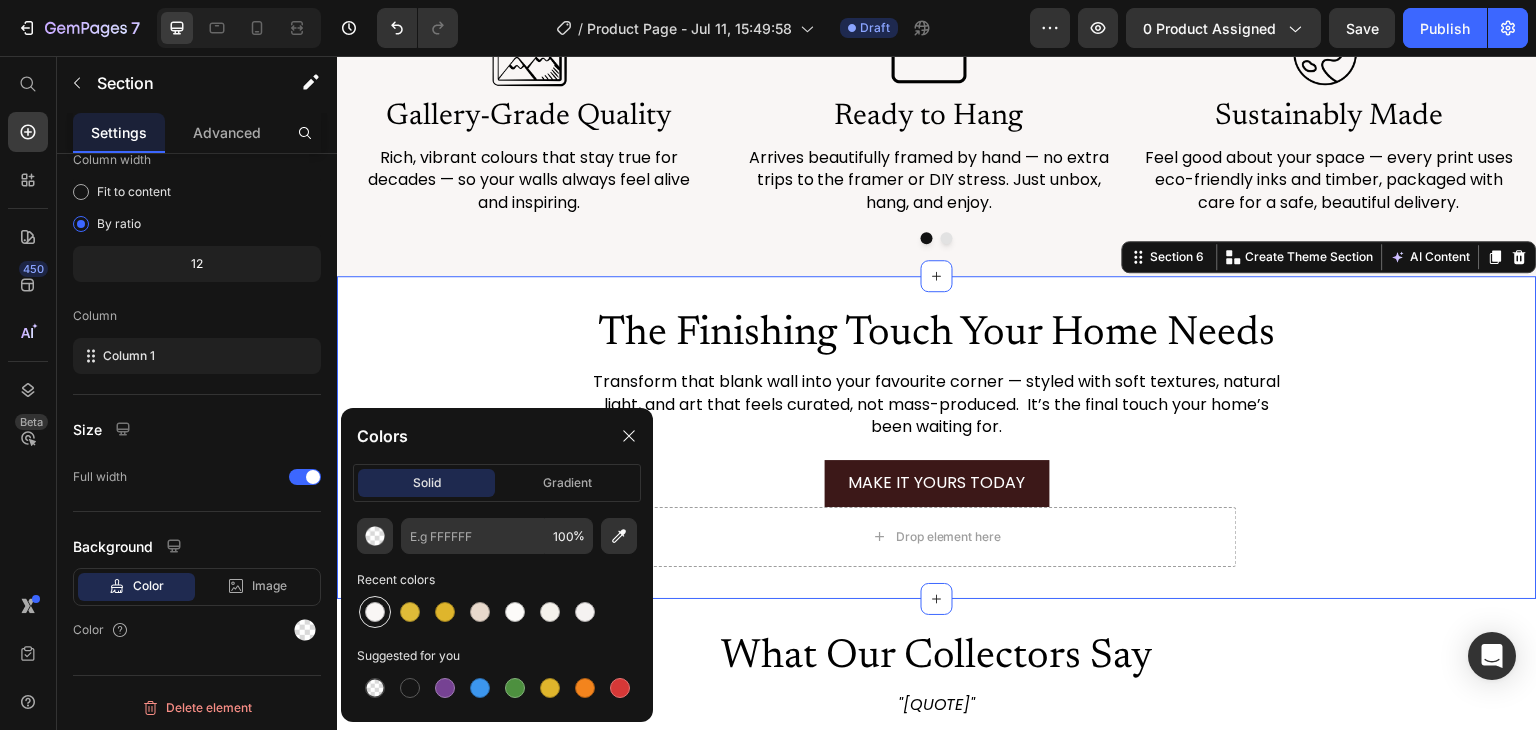 click at bounding box center [375, 612] 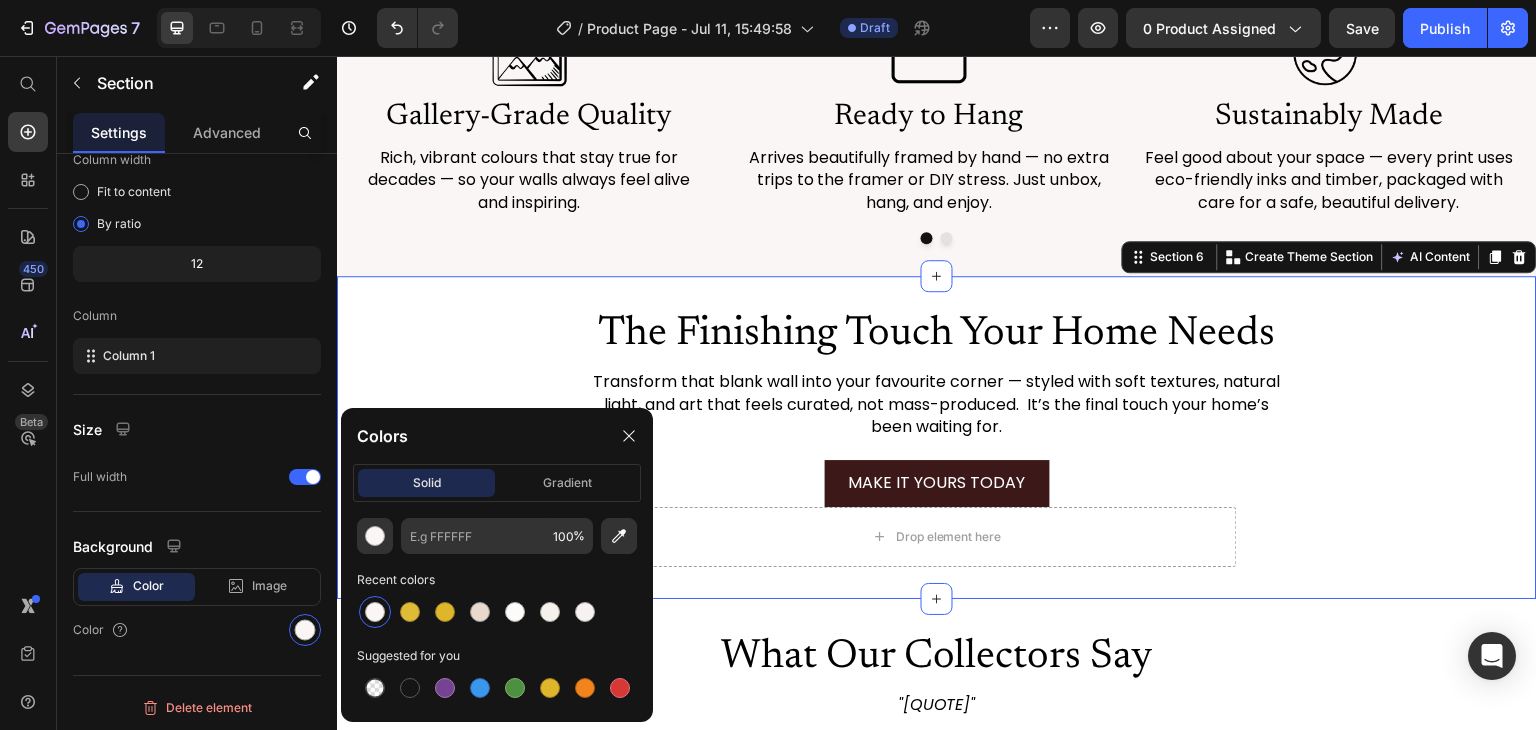 type on "F9F6F5" 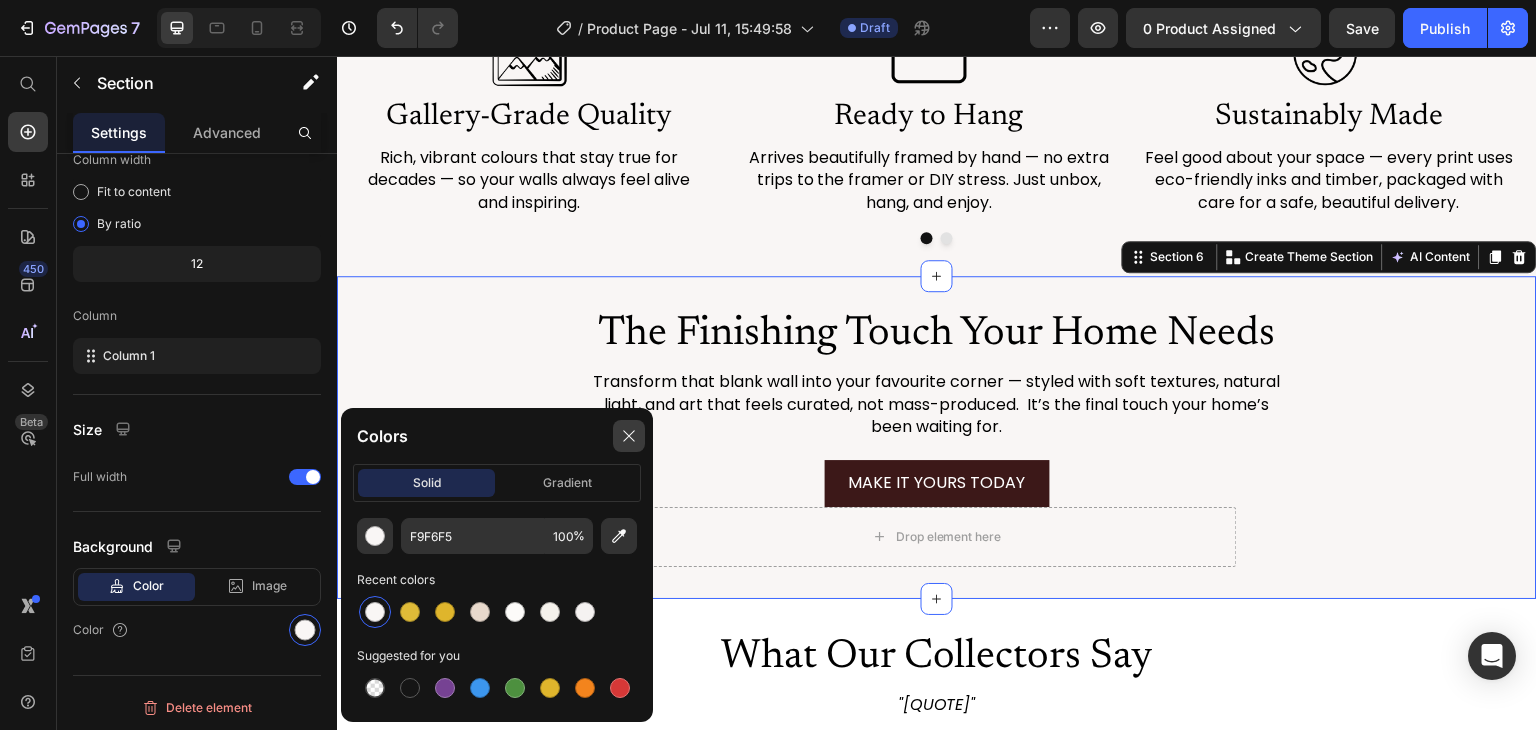 click at bounding box center (629, 436) 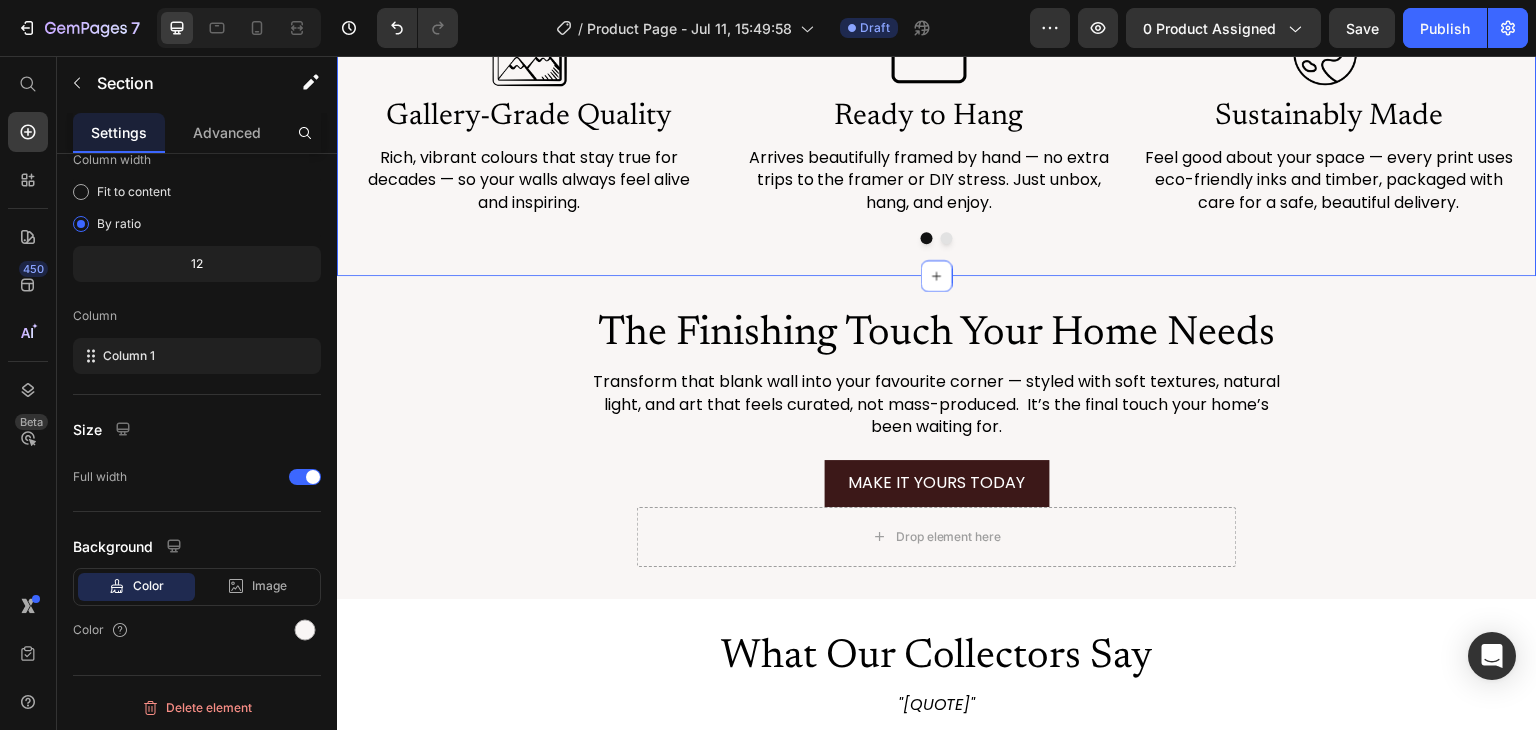 click on "Image Gallery-Grade Quality Heading Rich, vibrant colours that stay true for decades — so your walls always feel alive and inspiring. Text Block Image Ready to Hang Heading Arrives beautifully framed by hand — no extra trips to the framer or DIY stress. Just unbox, hang, and enjoy. Text Block Image Sustainably Made Heading Feel good about your space — every print uses eco-friendly inks and timber, packaged with care for a safe, beautiful delivery. Text Block Image Ships Worldwide, Hassle-Free Heading Ships Worldwide, Hassle-FreeEach piece is made to order and securely tracked — peace of mind from our studio to your home. Text Block Image One-of-a-Kind Story Heading You’re not buying mass-produced decor — you’re collecting art with soul, crafted by real artists for a home that feels truly yours. Text Block Carousel Row Section 5   You can create reusable sections Create Theme Section AI Content Write with GemAI What would you like to describe here? Tone and Voice Persuasive Product Aiyana" at bounding box center [937, 127] 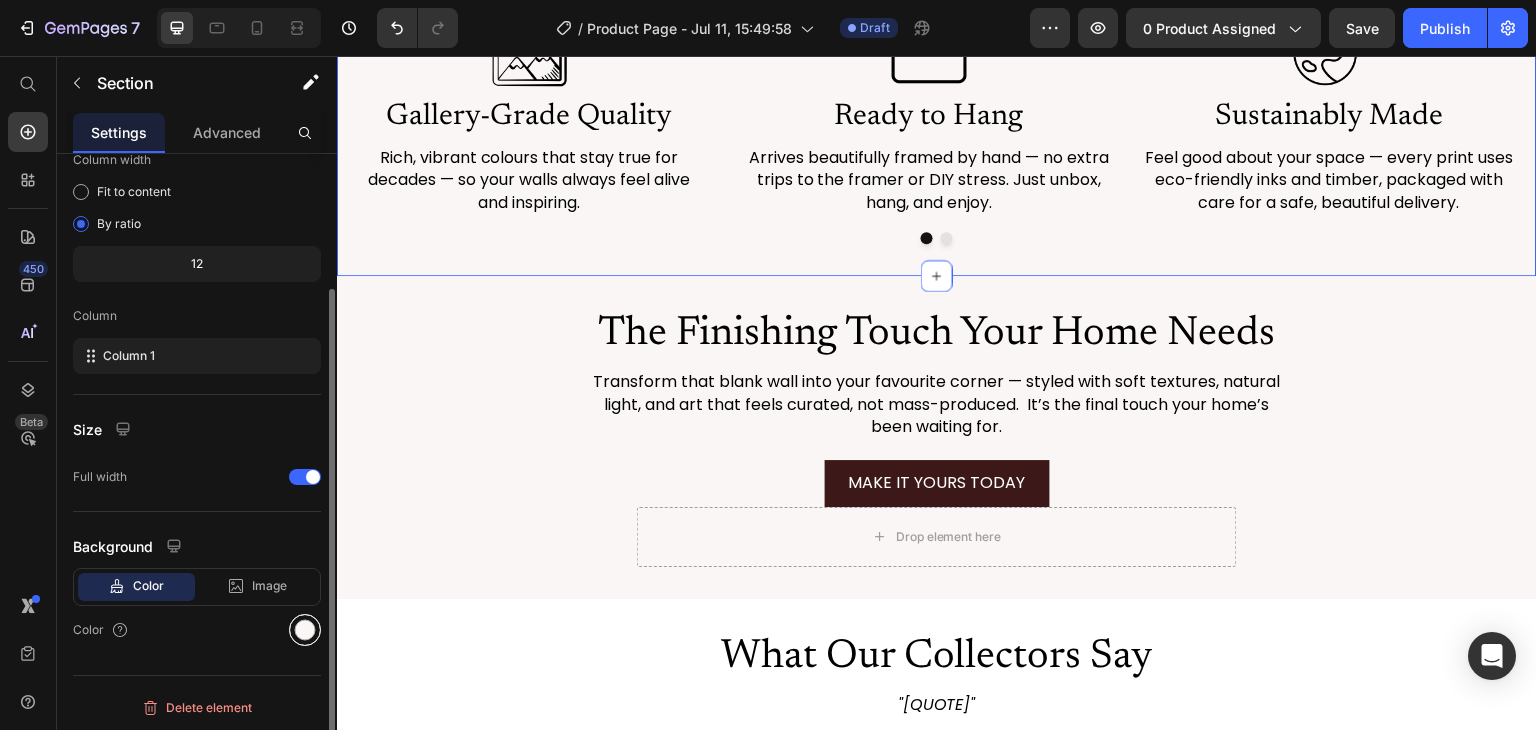 click at bounding box center [305, 630] 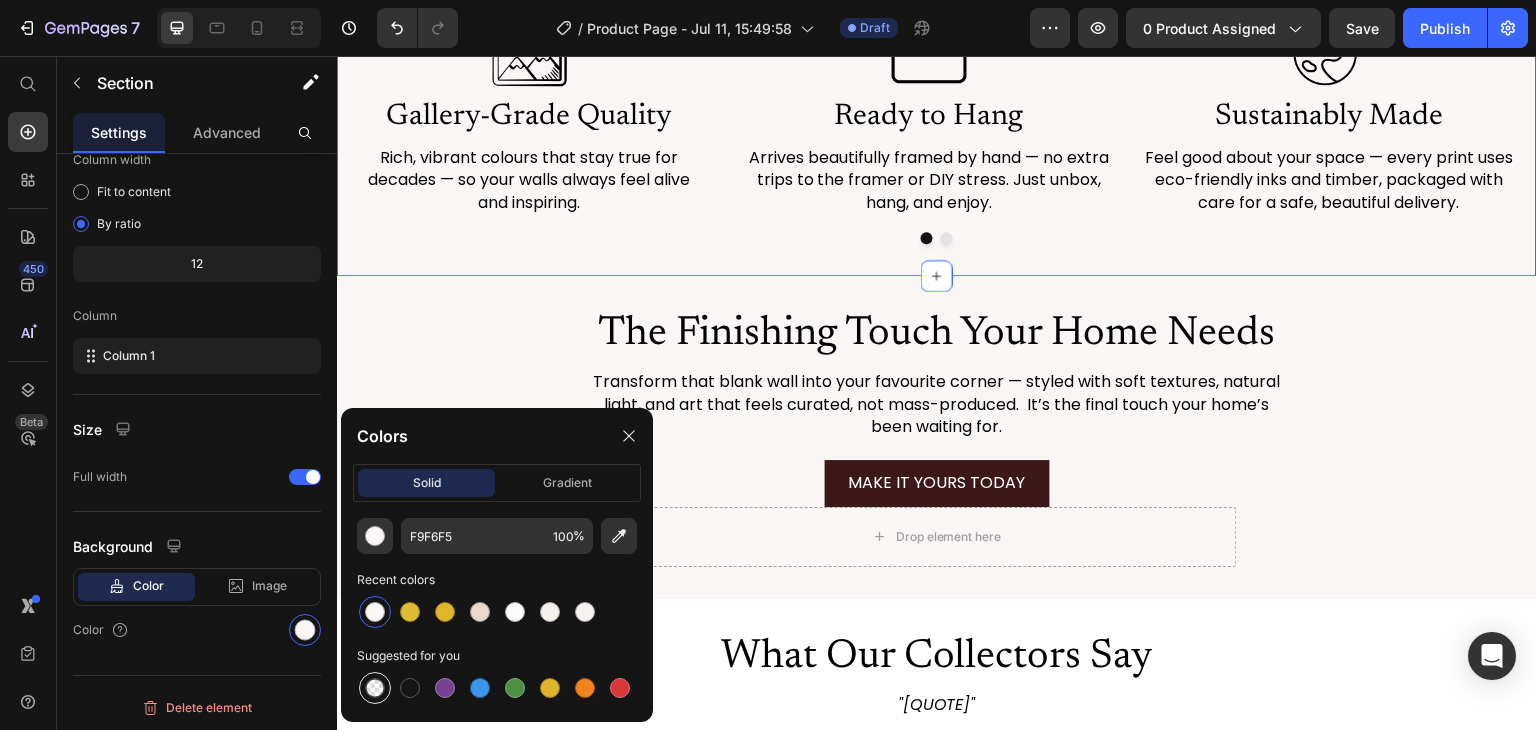 click at bounding box center [375, 688] 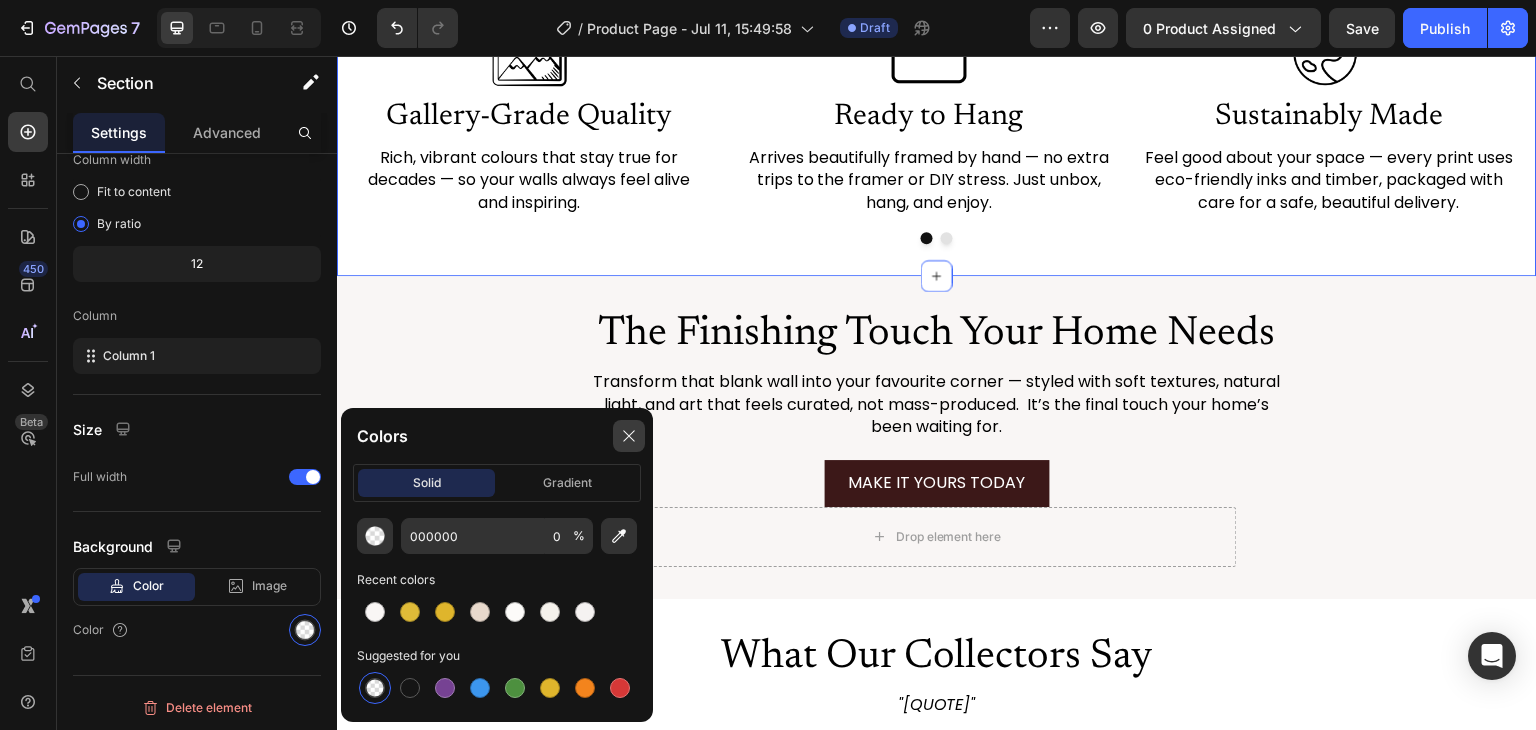 click at bounding box center (629, 436) 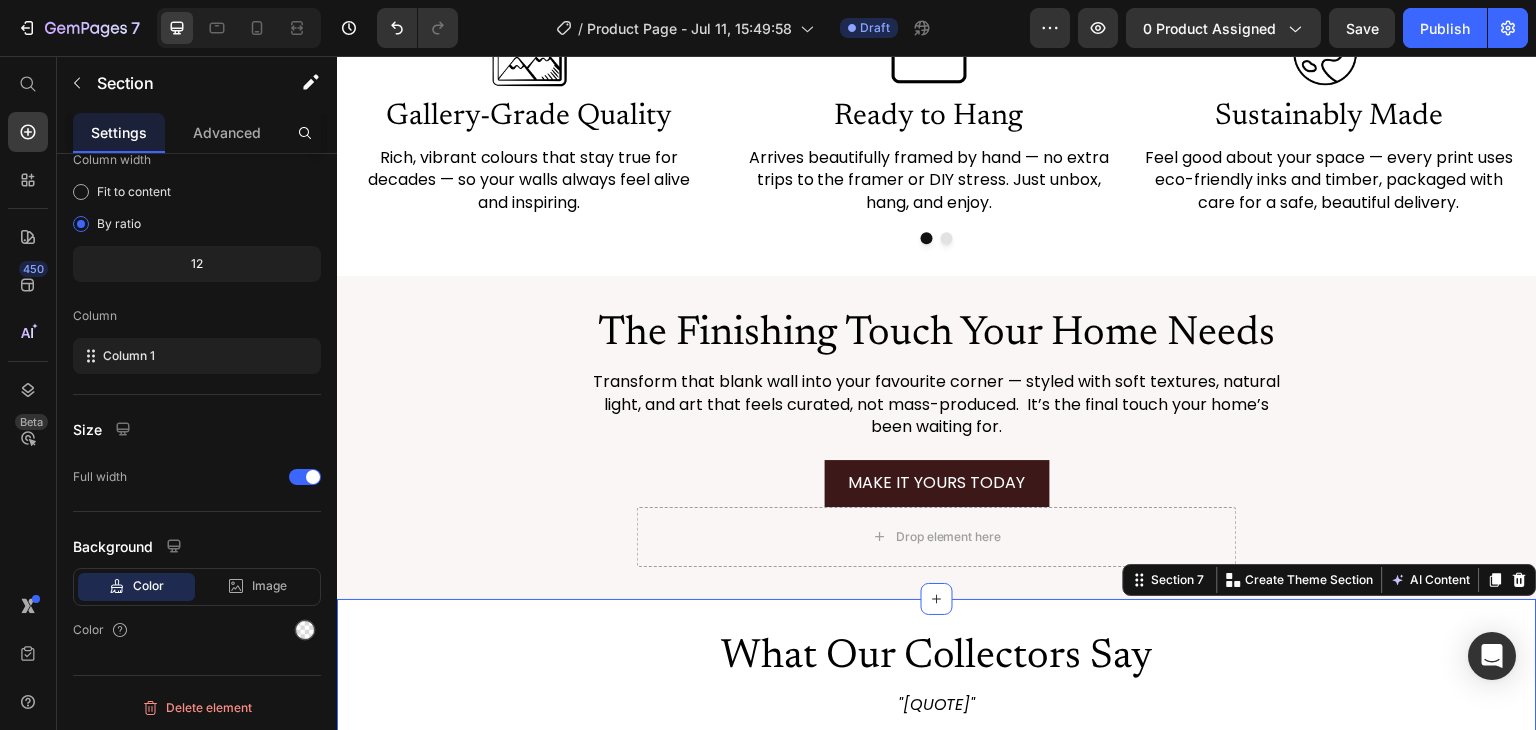 click on "What Our Collectors Say Heading "Absolutely LOVE our Bella Eve print — the colours are stunning, and it looks just like an original. So calming, so elegant. We’ve already ordered a second one!" Text Block Icon Icon Icon Icon Icon Icon List — Emily H. Text Block Row Row Image Image Image Row" at bounding box center (937, 845) 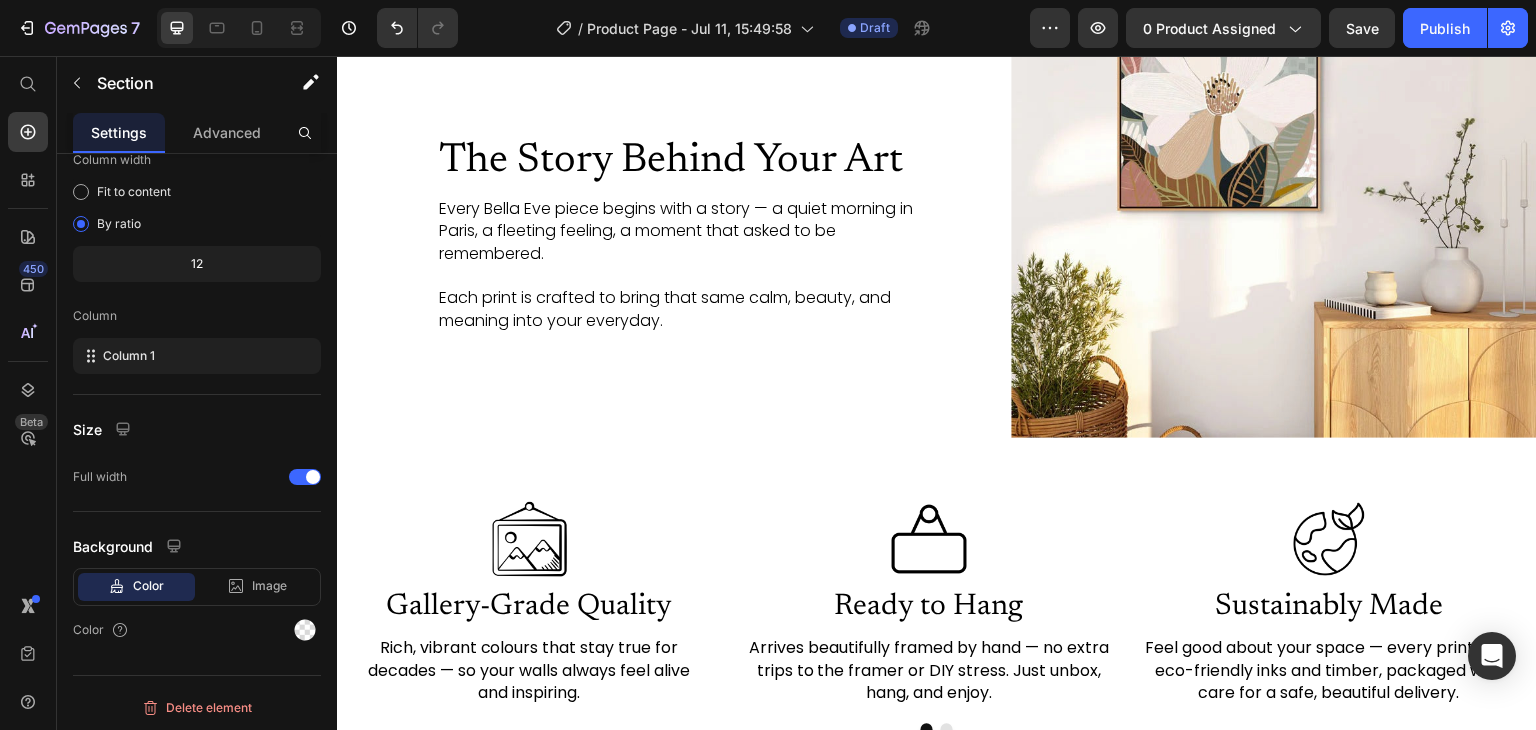 scroll, scrollTop: 2566, scrollLeft: 0, axis: vertical 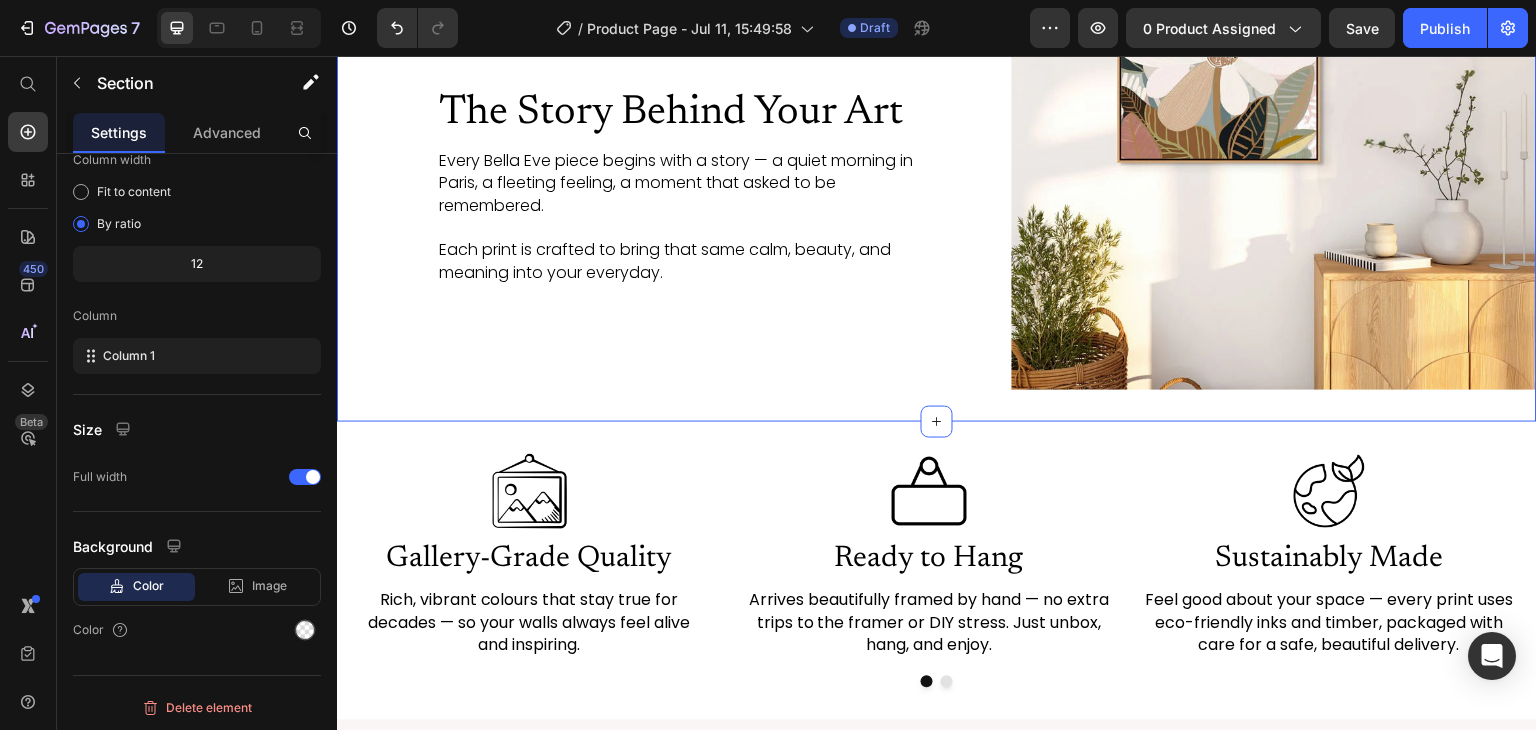 click on "The Story Behind Your Art Heading Every Bella Eve piece begins with a story — a quiet morning in Paris, a fleeting feeling, a moment that asked to be remembered.   Each print is crafted to bring that same calm, beauty, and meaning into your everyday. Text Block Image Row SET IN YOUR HOME Button Section 4   You can create reusable sections Create Theme Section AI Content Write with GemAI What would you like to describe here? Tone and Voice Persuasive Product Aiyana Show more Generate" at bounding box center [937, 194] 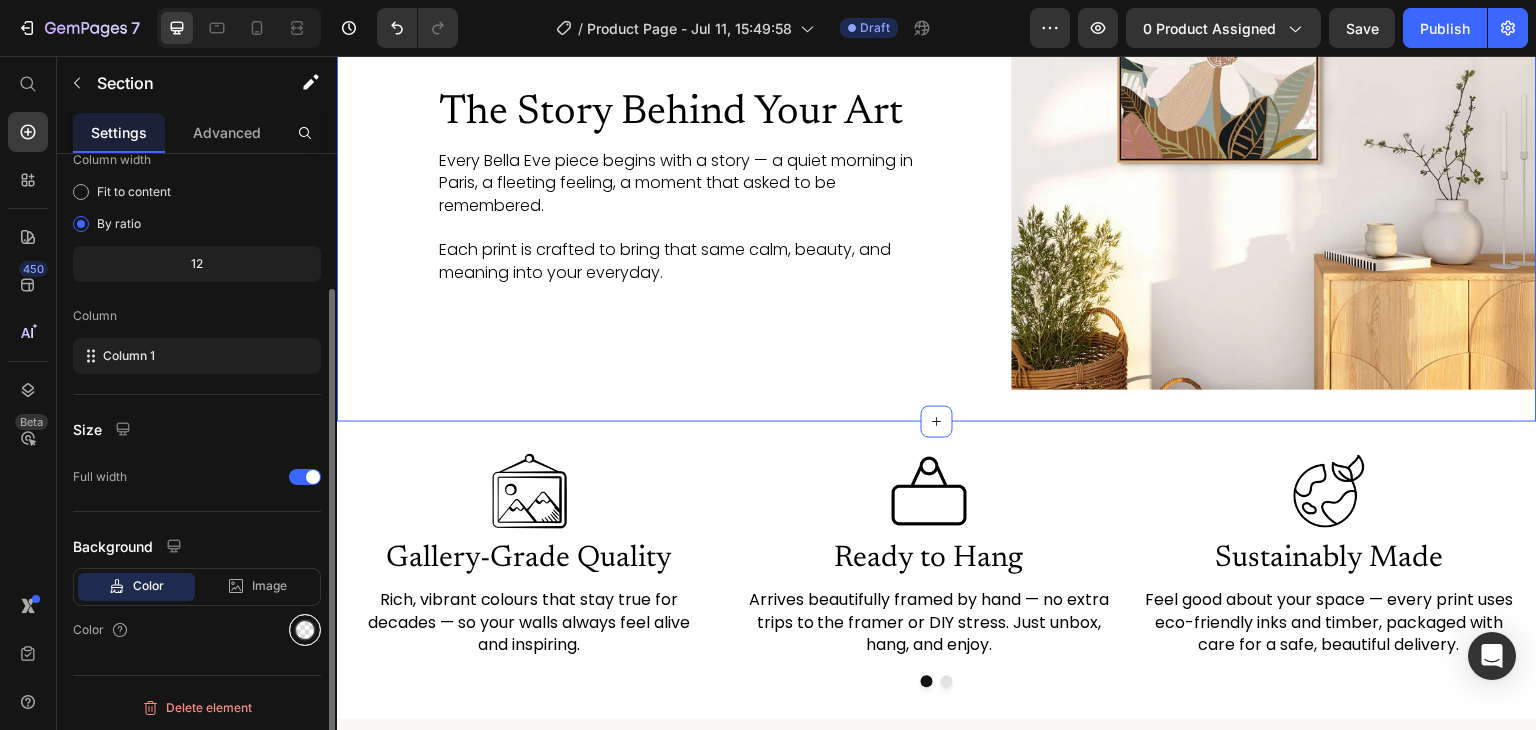 click at bounding box center [305, 630] 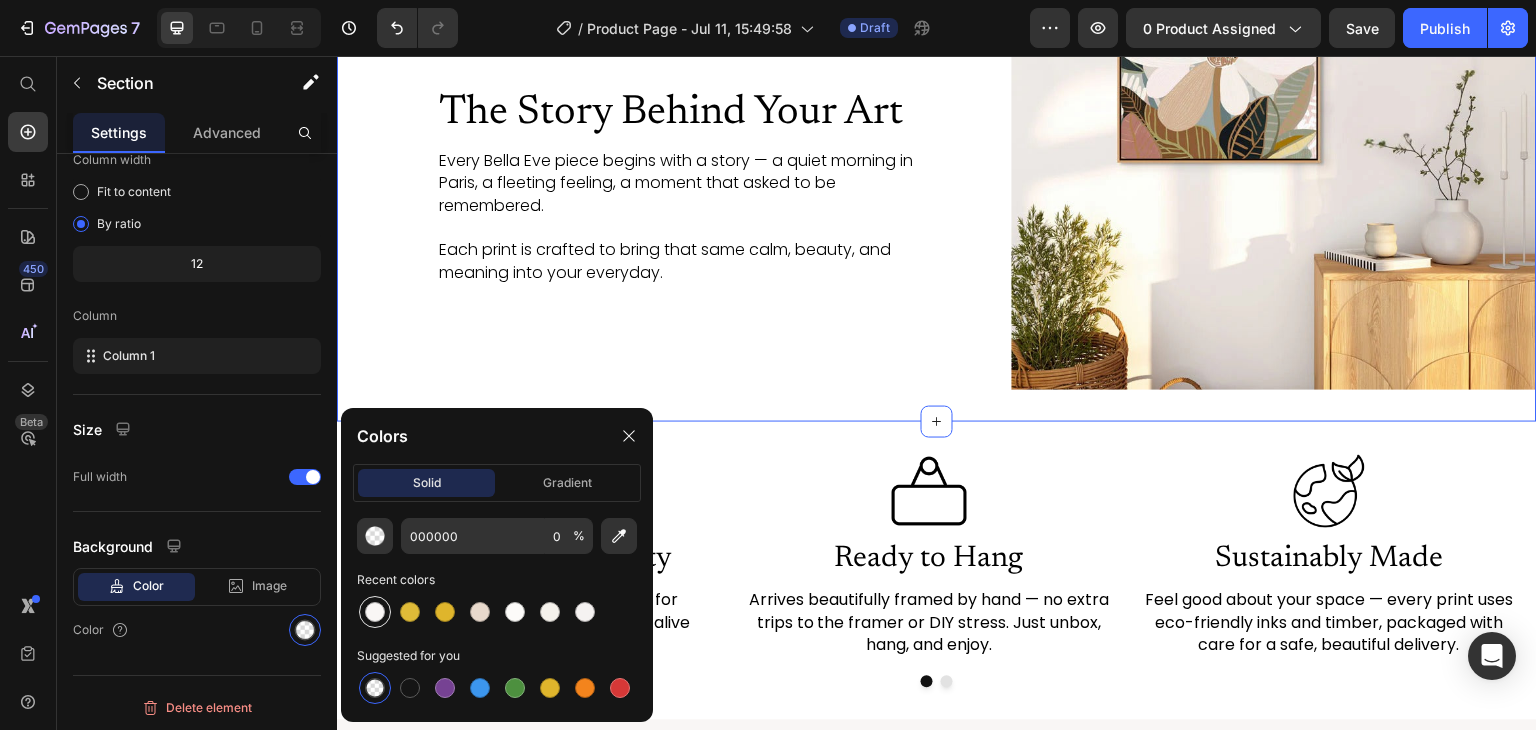 click at bounding box center (375, 612) 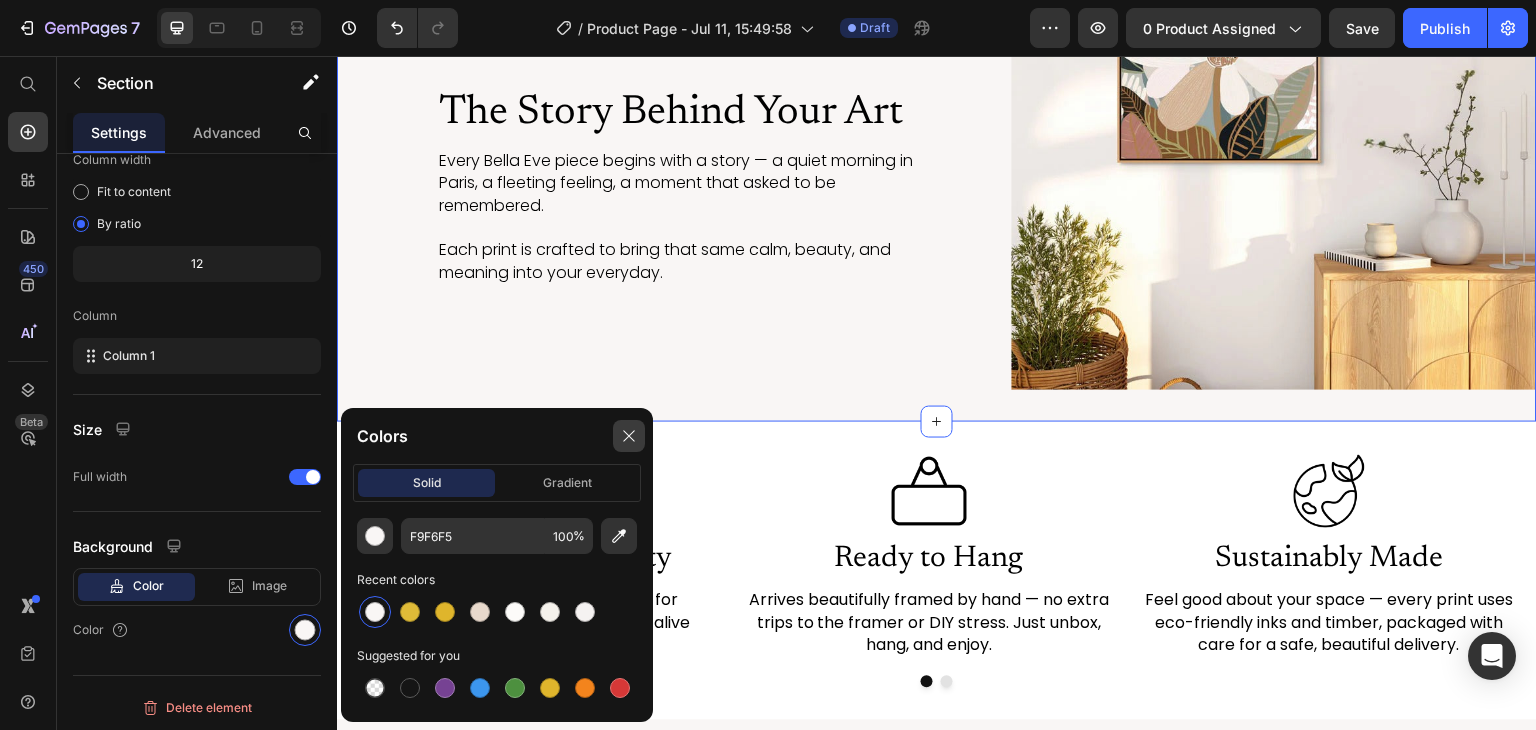 click 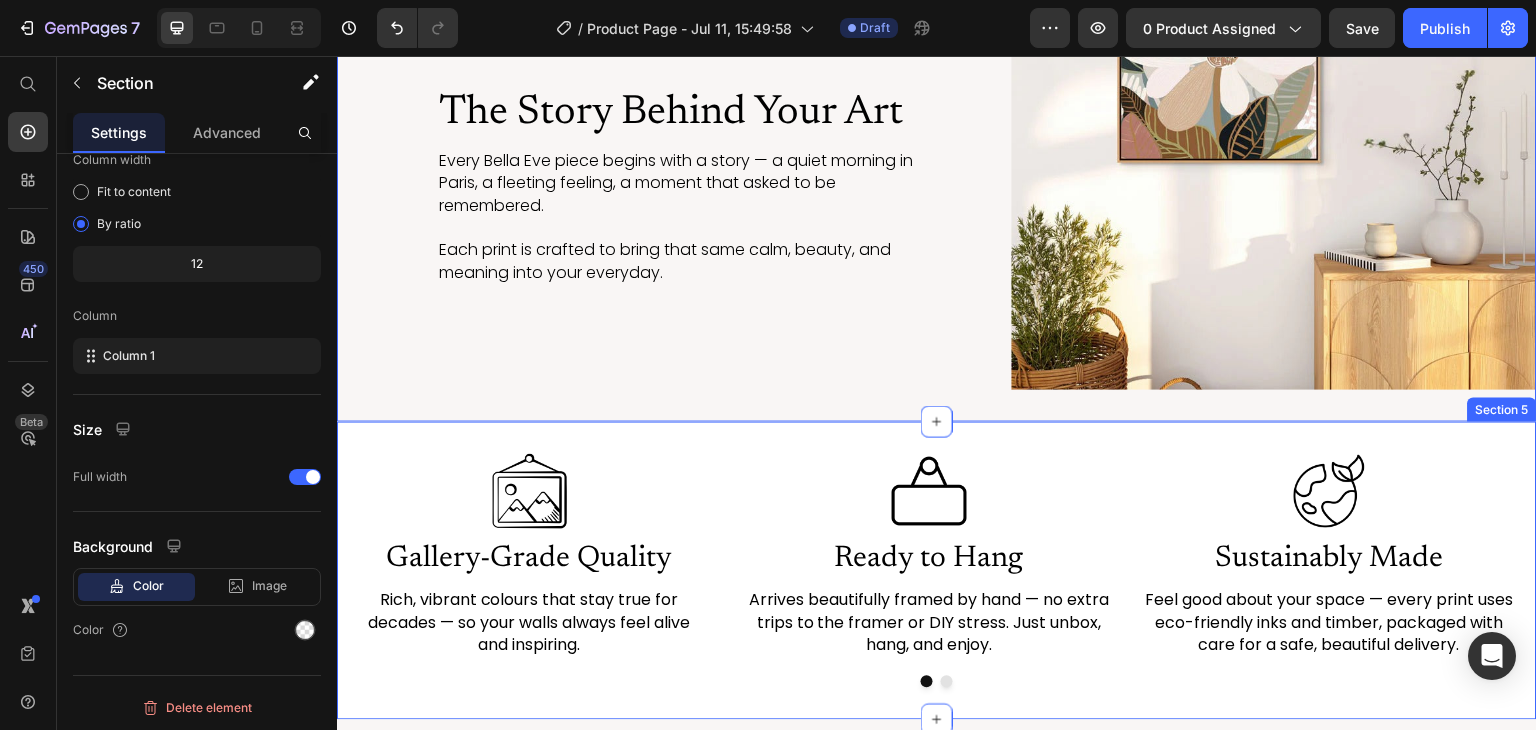 click on "Image Gallery-Grade Quality Heading Rich, vibrant colours that stay true for decades — so your walls always feel alive and inspiring. Text Block Image Ready to Hang Heading Arrives beautifully framed by hand — no extra trips to the framer or DIY stress. Just unbox, hang, and enjoy. Text Block Image Sustainably Made Heading Feel good about your space — every print uses eco-friendly inks and timber, packaged with care for a safe, beautiful delivery. Text Block Image Ships Worldwide, Hassle-Free Heading Ships Worldwide, Hassle-FreeEach piece is made to order and securely tracked — peace of mind from our studio to your home. Text Block Image One-of-a-Kind Story Heading You’re not buying mass-produced decor — you’re collecting art with soul, crafted by real artists for a home that feels truly yours. Text Block Carousel Row Section 5" at bounding box center (937, 570) 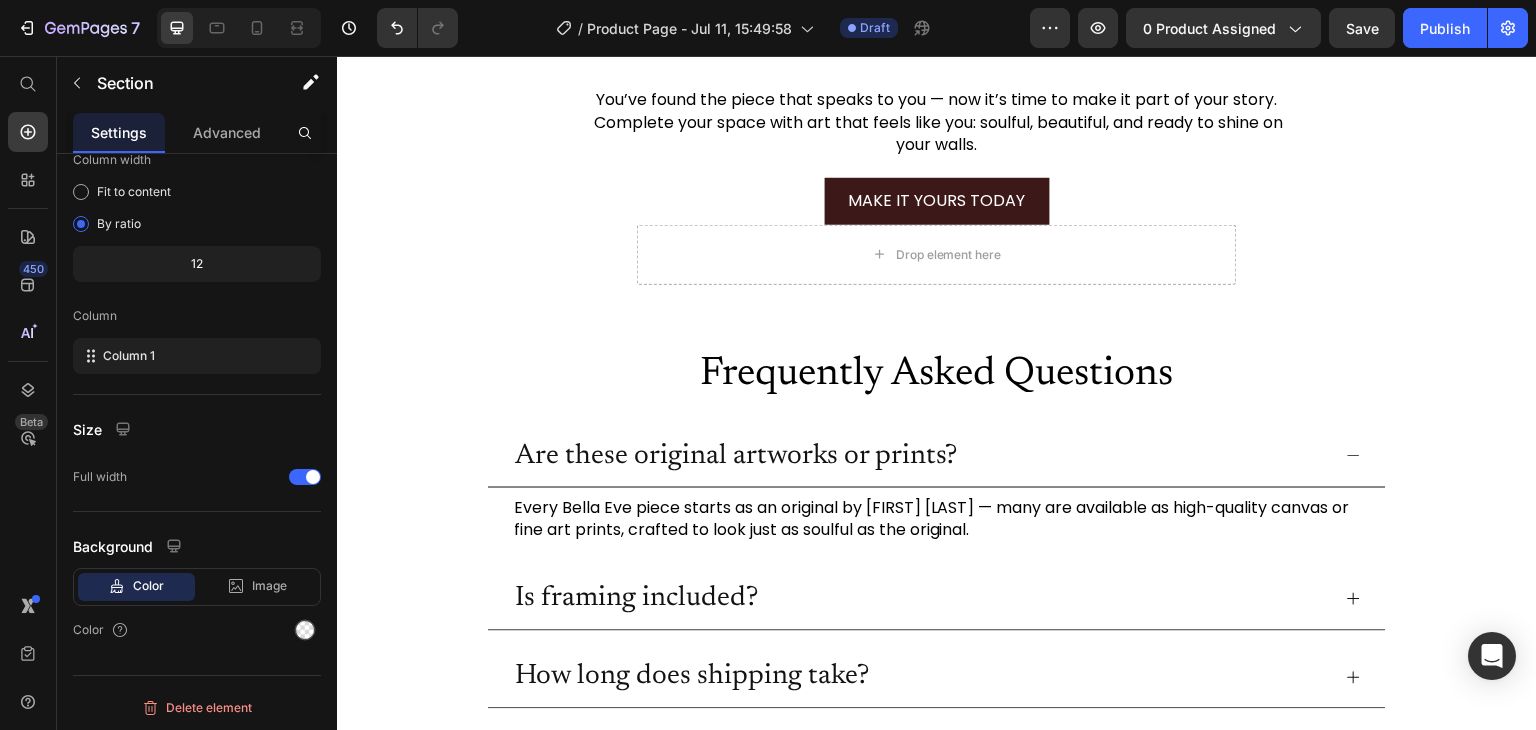 scroll, scrollTop: 6113, scrollLeft: 0, axis: vertical 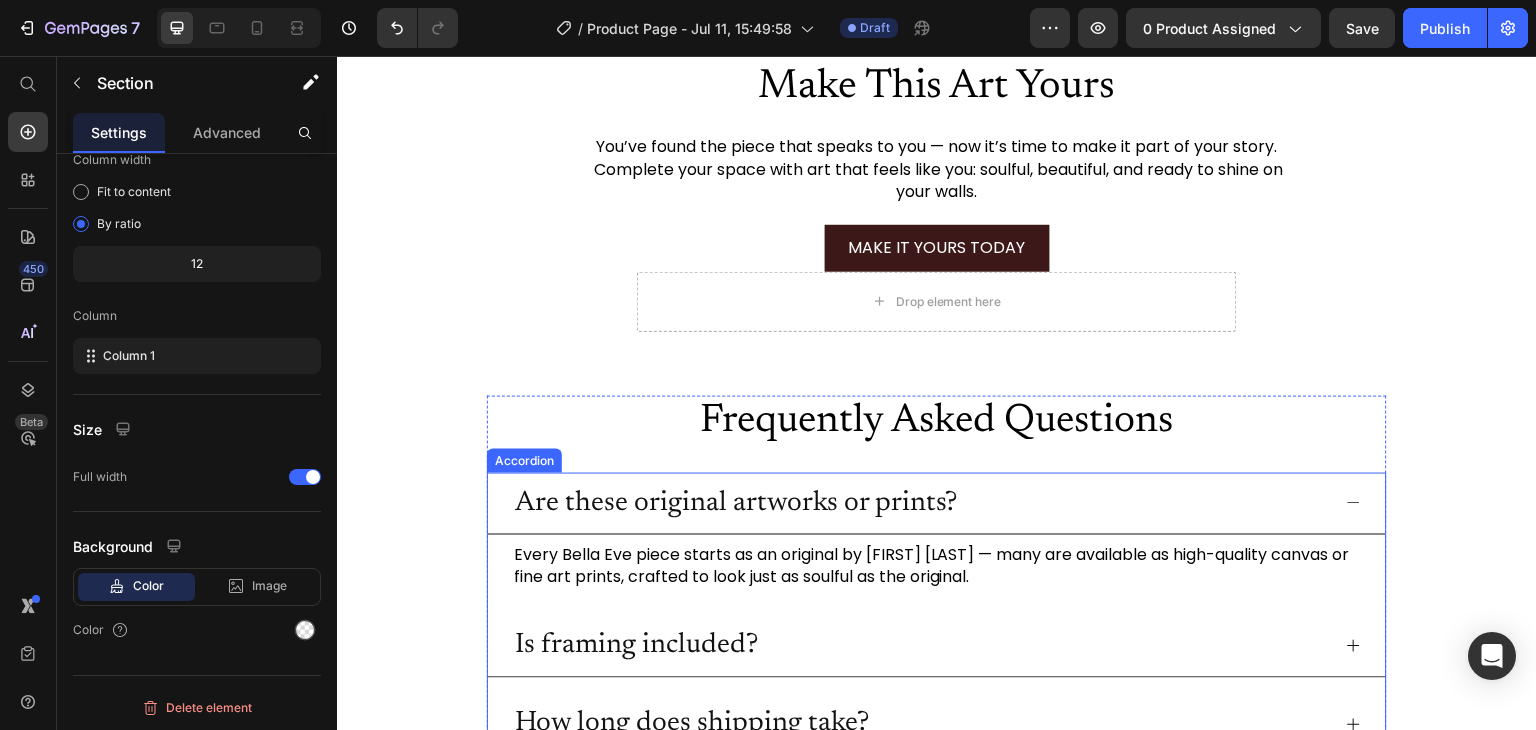 click on "Are these original artworks or prints?" at bounding box center [937, 504] 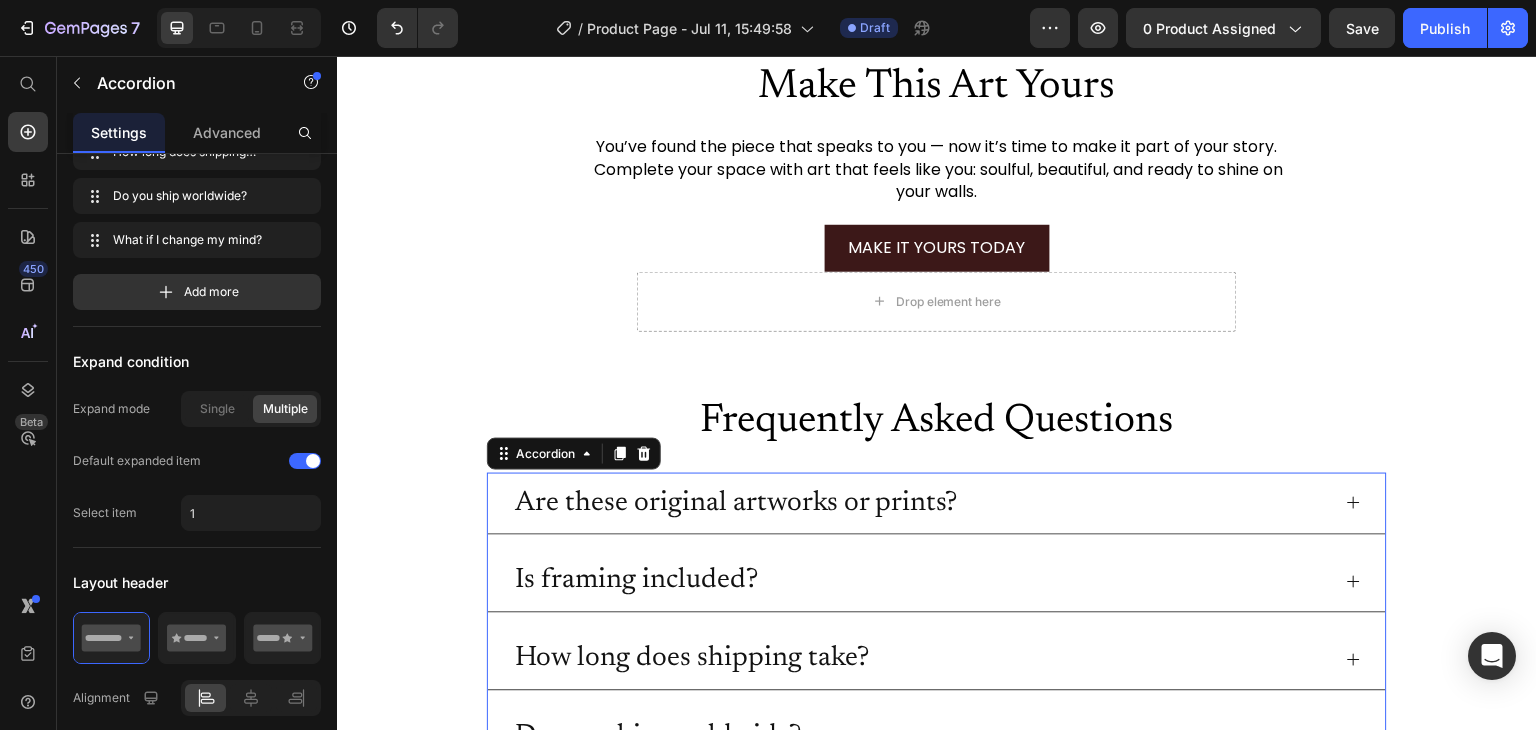 scroll, scrollTop: 0, scrollLeft: 0, axis: both 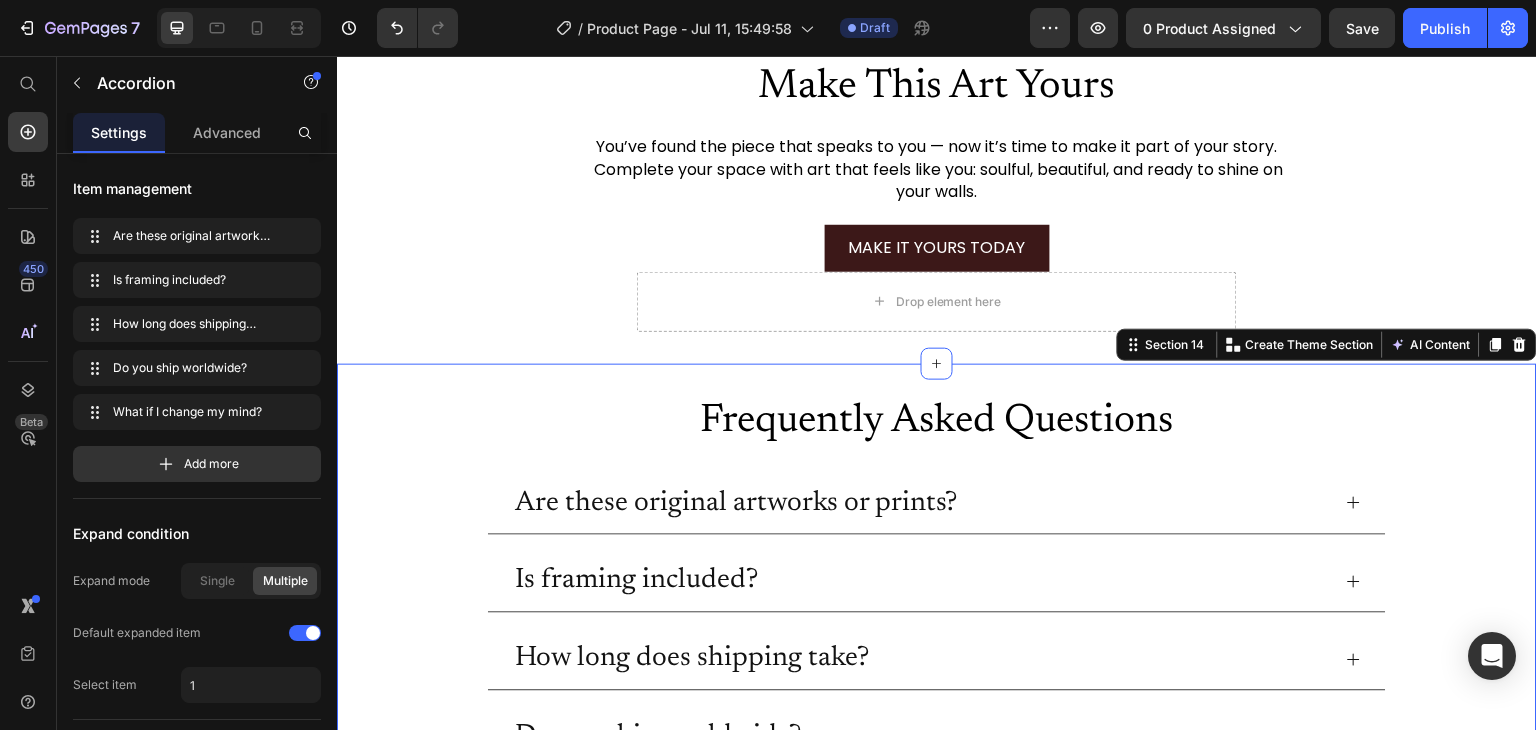 click on "Frequently Asked Questions Heading
Are these original artworks or prints?
Is framing included?
How long does shipping take?
Do you ship worldwide?
What if I change my mind? Accordion Row Section 14   You can create reusable sections Create Theme Section AI Content Write with GemAI What would you like to describe here? Tone and Voice Persuasive Product Show more Generate" at bounding box center [937, 622] 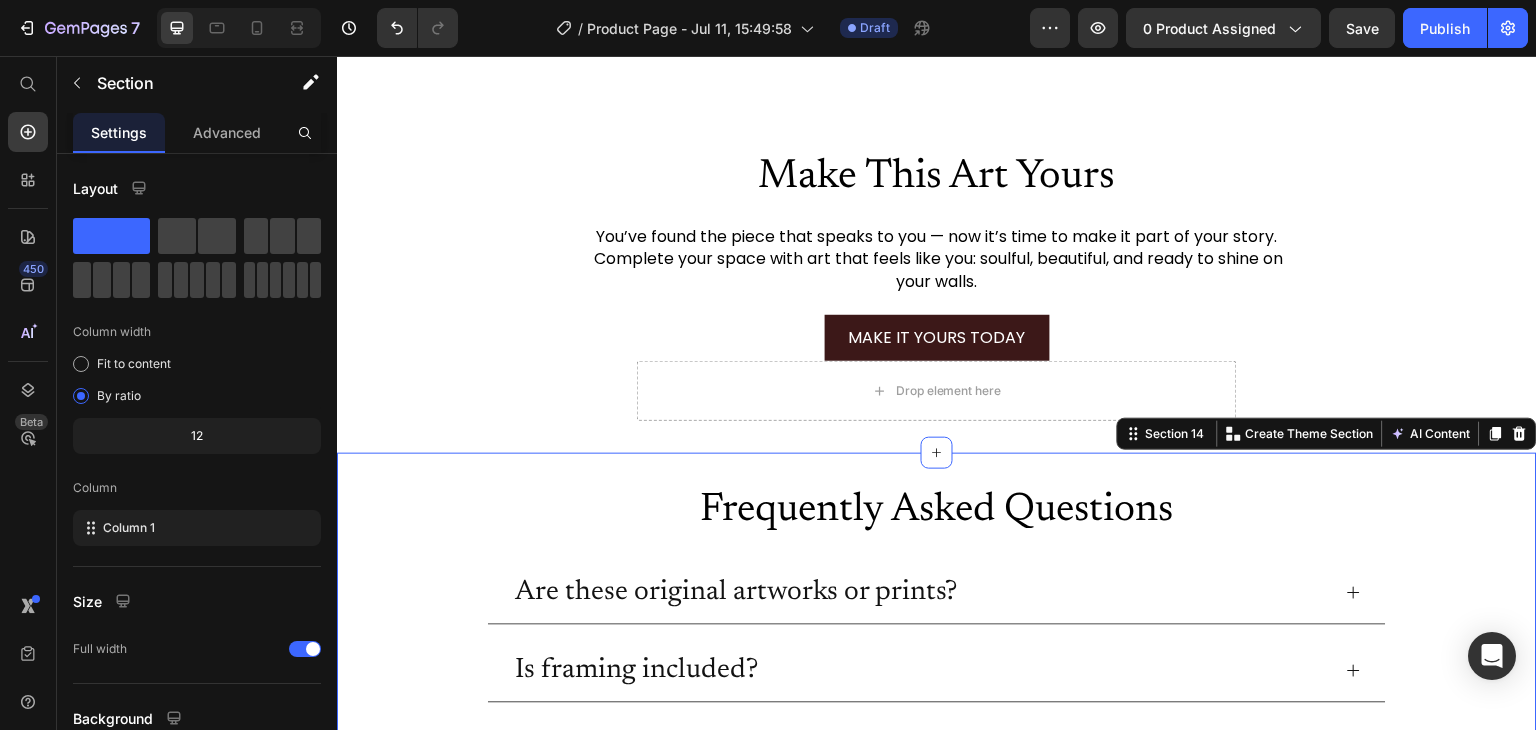 scroll, scrollTop: 5713, scrollLeft: 0, axis: vertical 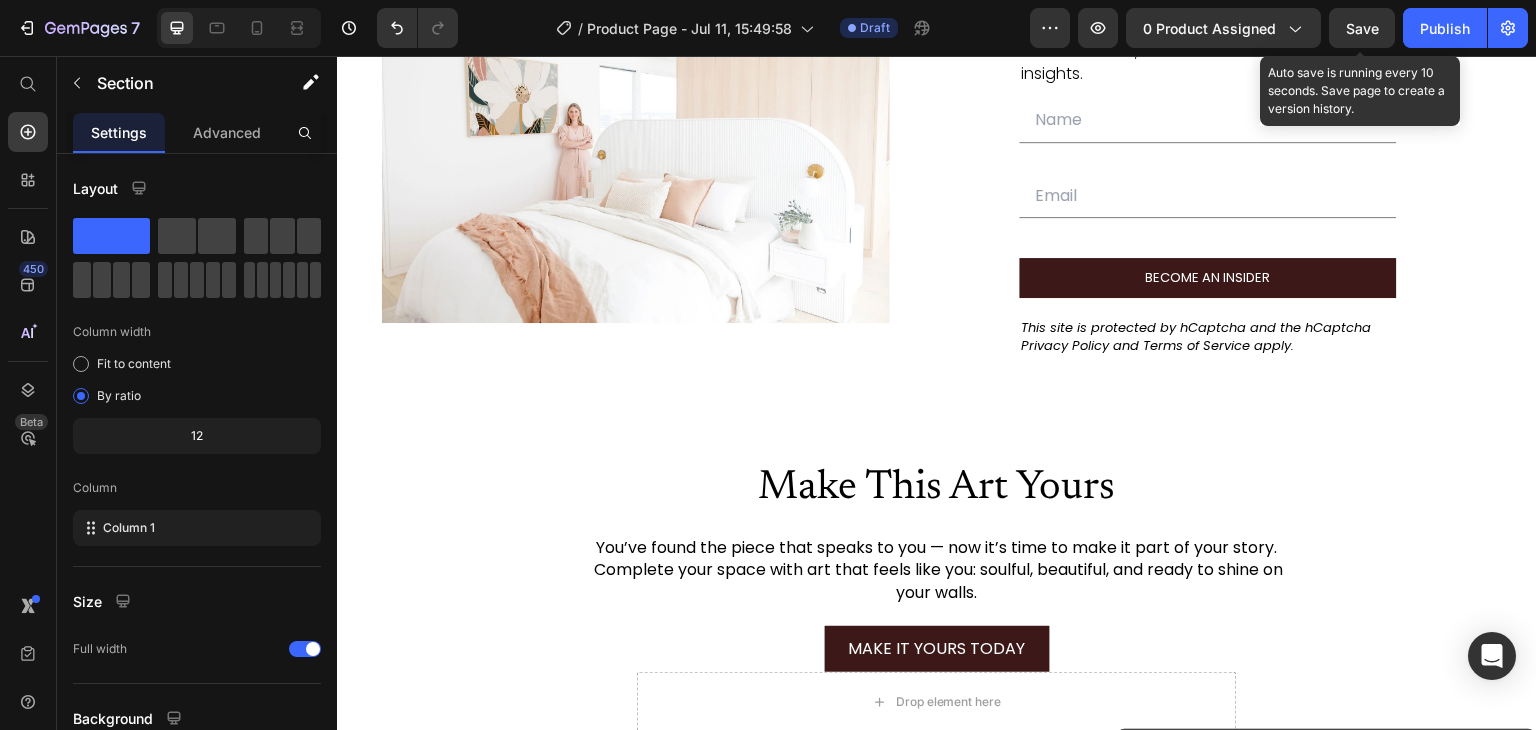 click on "Save" at bounding box center [1362, 28] 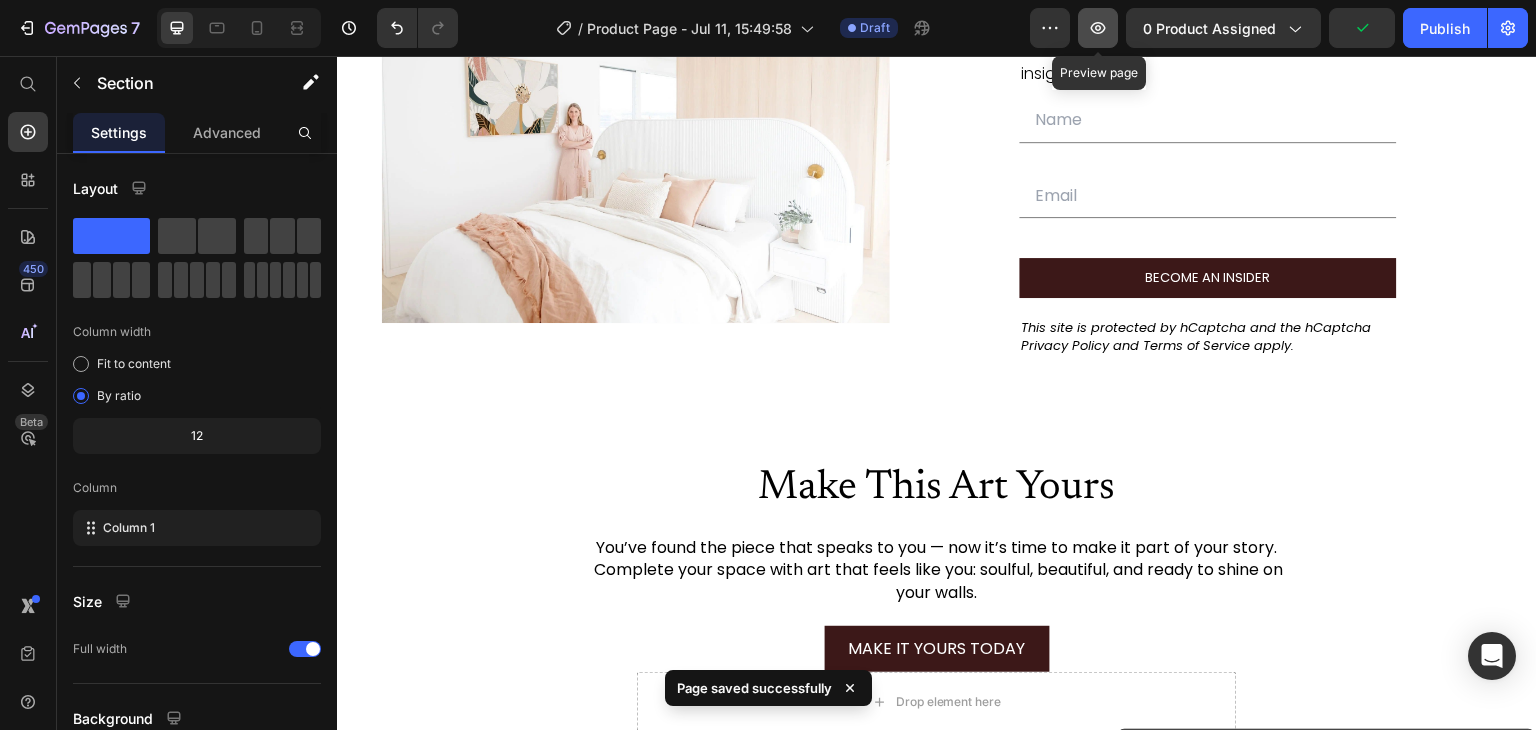 click 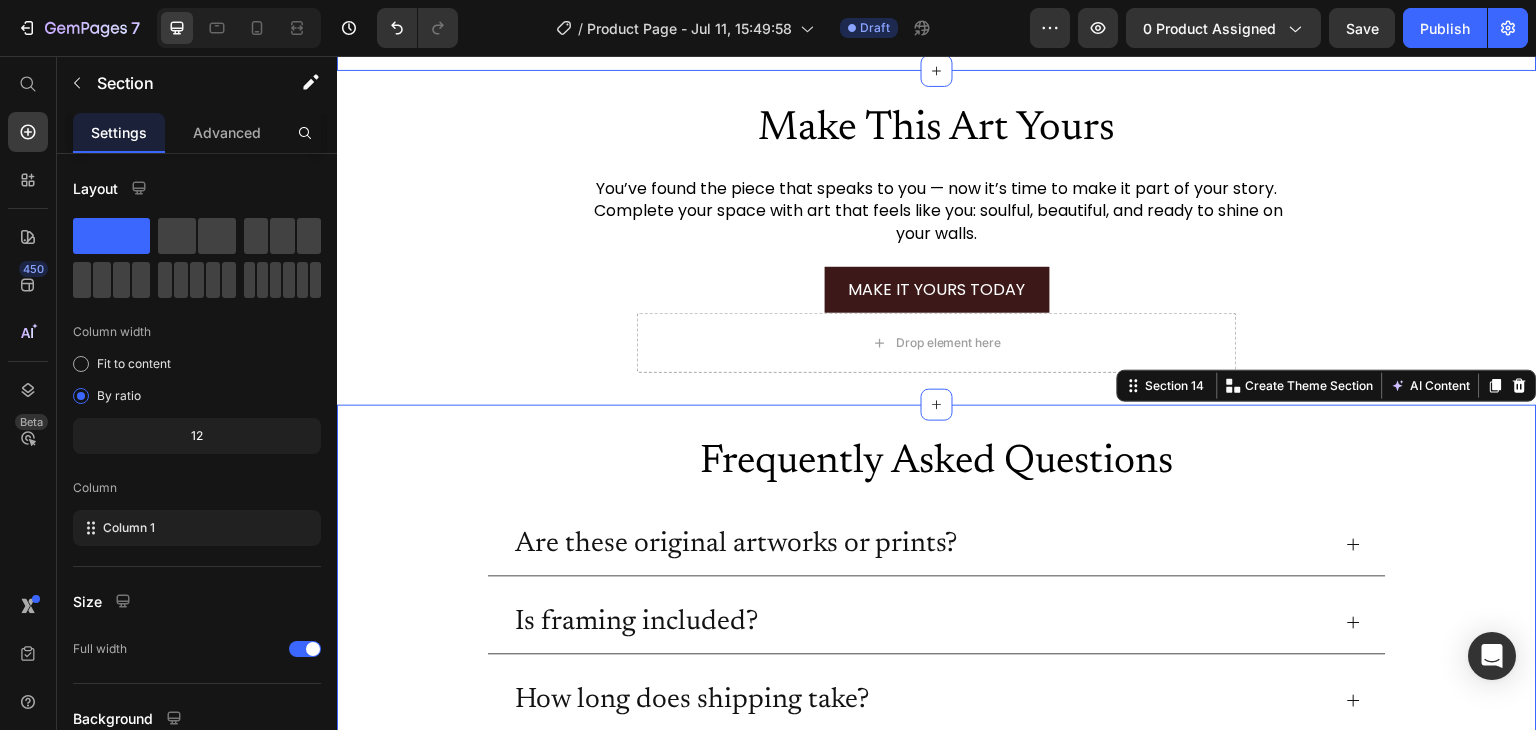 scroll, scrollTop: 6000, scrollLeft: 0, axis: vertical 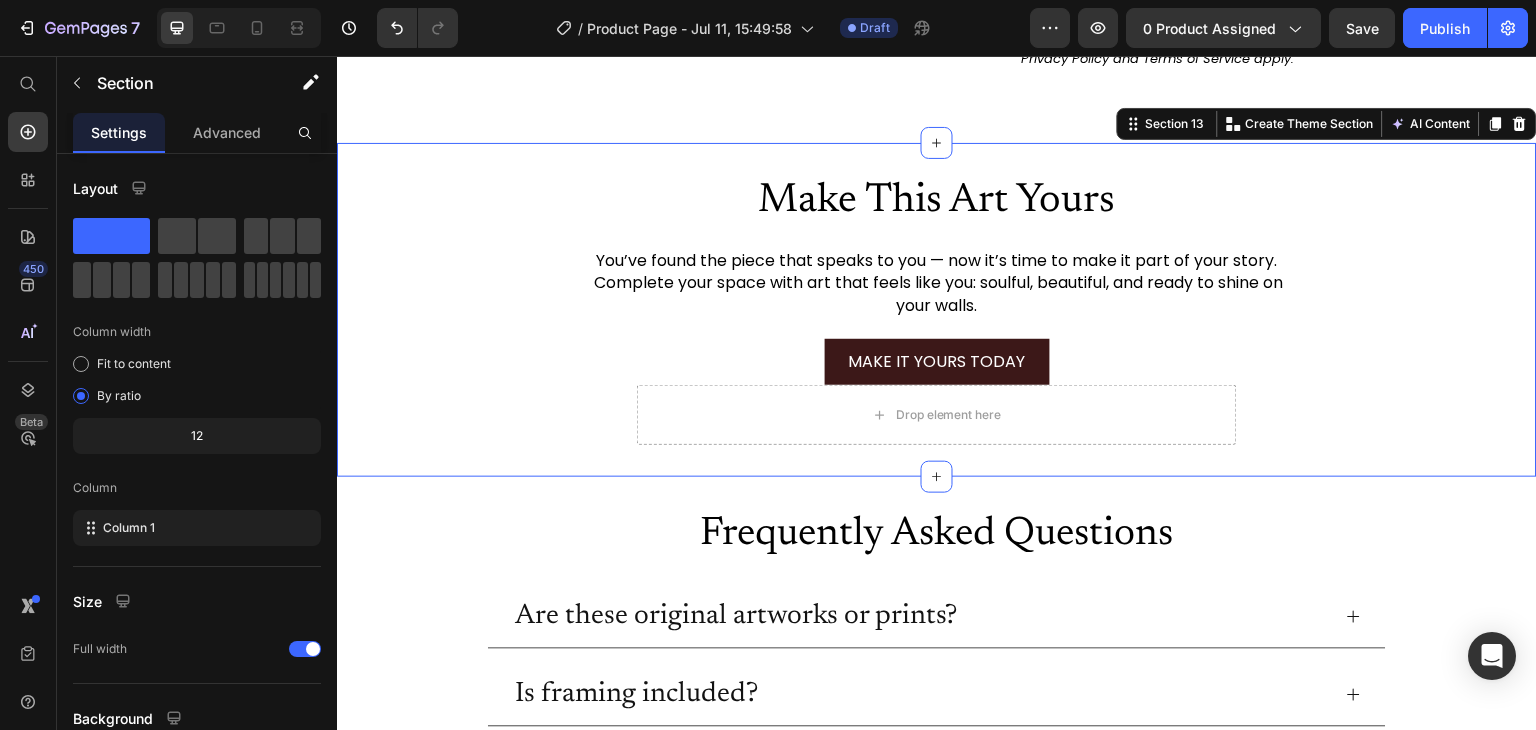 click on "Make This Art Yours Heading You’ve found the piece that speaks to you — now it’s time to make it part of your story.  Complete your space with art that feels like you: soulful, beautiful, and ready to shine on your walls. Text Block MAKE IT YOURS TODAY Add to Cart
Drop element here Product Row Section 13   You can create reusable sections Create Theme Section AI Content Write with GemAI What would you like to describe here? Tone and Voice Persuasive Product Aiyana Show more Generate" at bounding box center [937, 310] 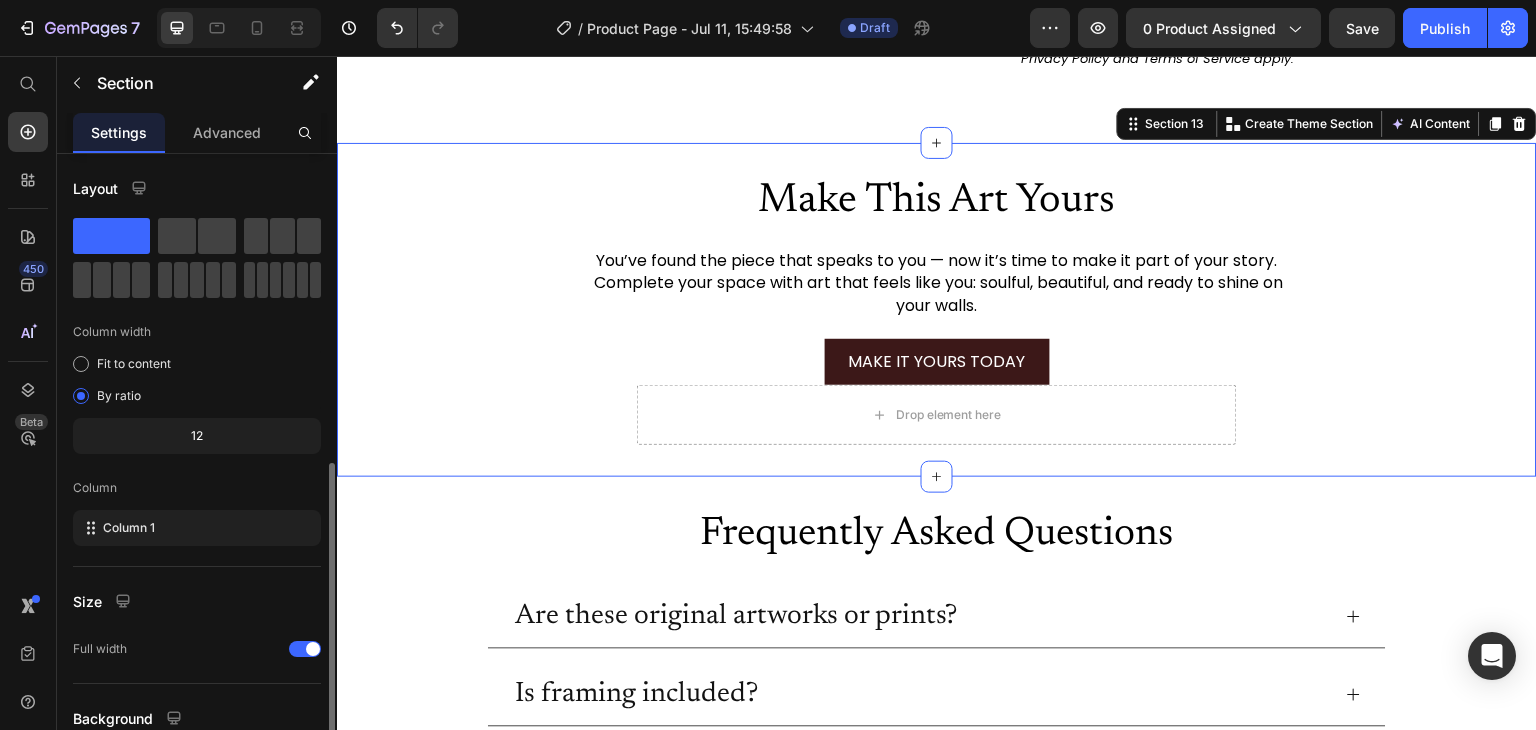 scroll, scrollTop: 173, scrollLeft: 0, axis: vertical 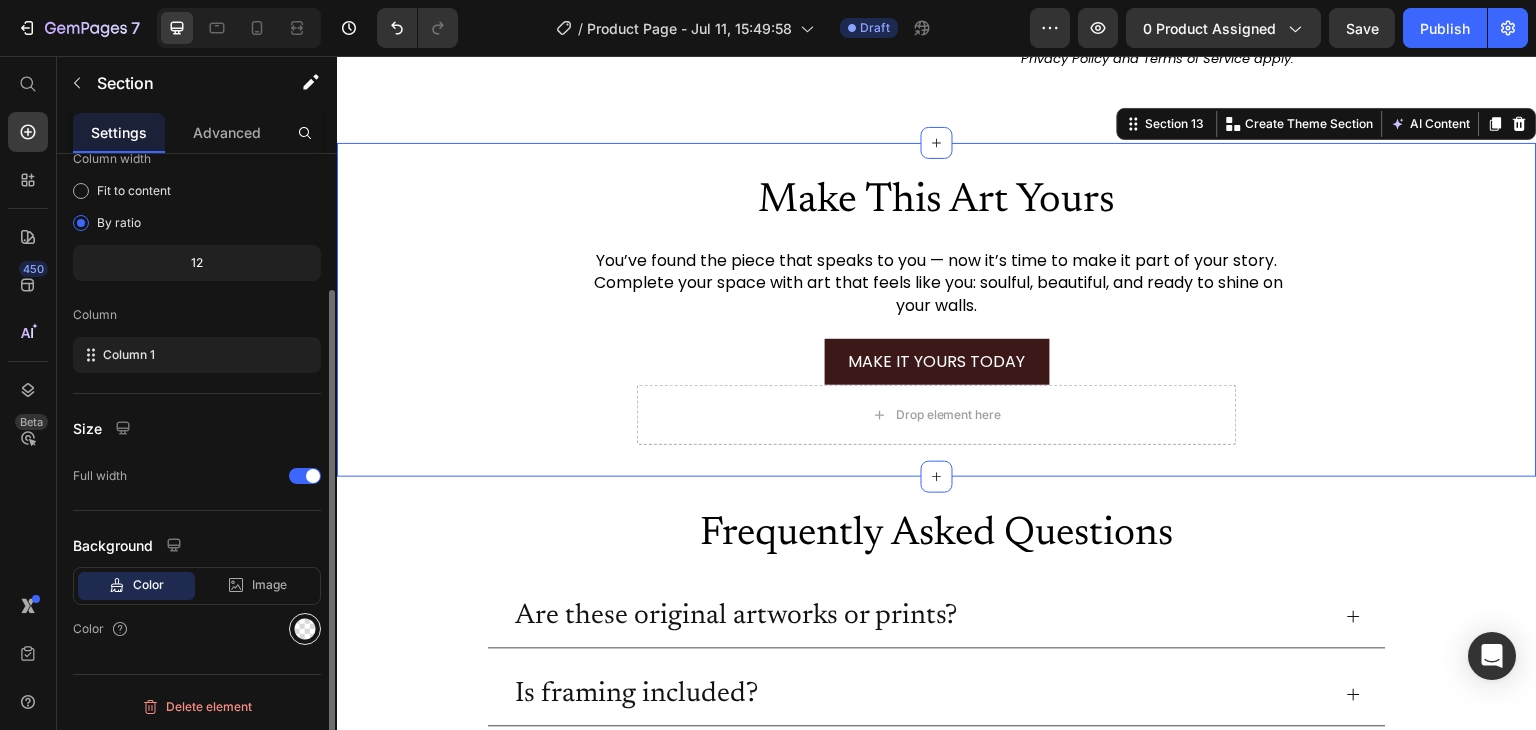 click at bounding box center (305, 629) 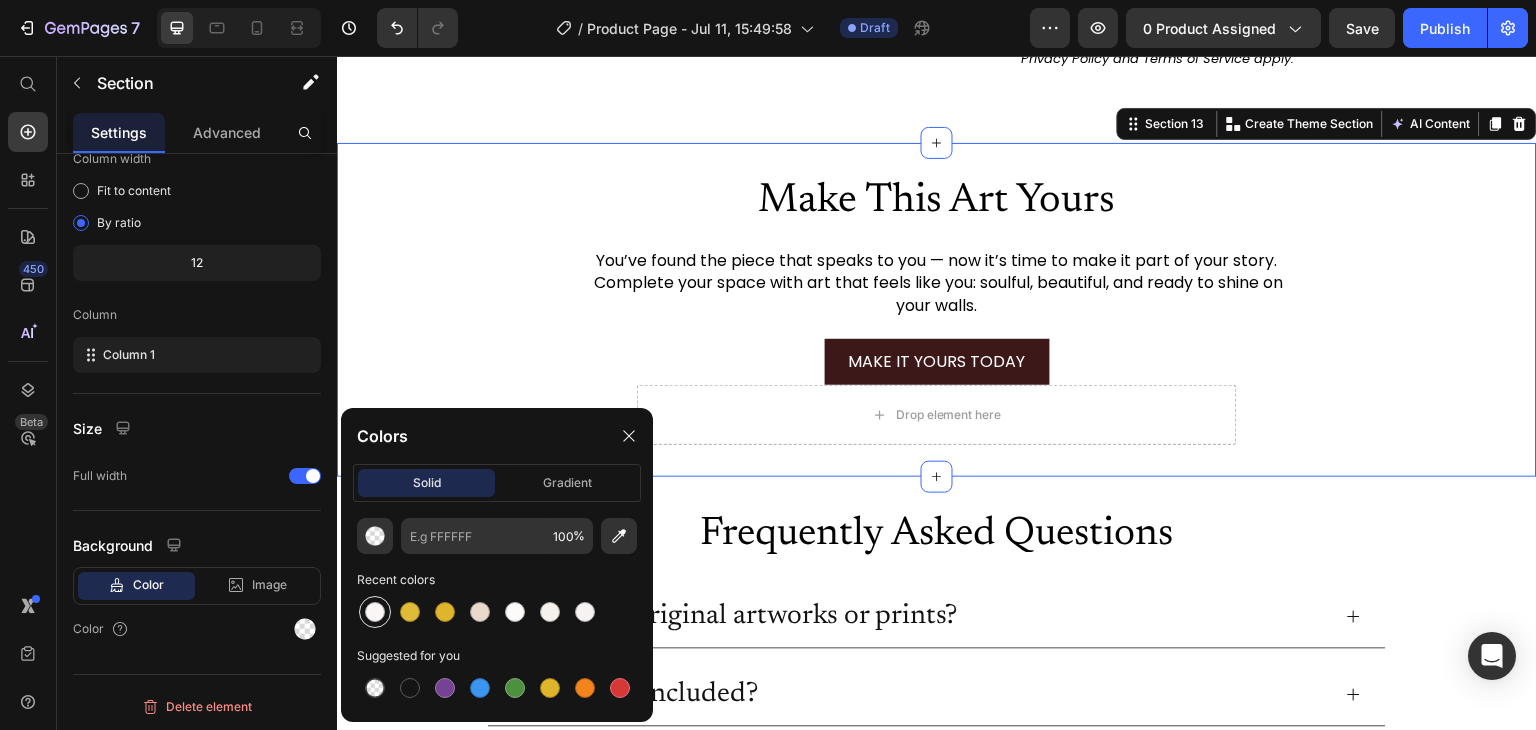 click at bounding box center (375, 612) 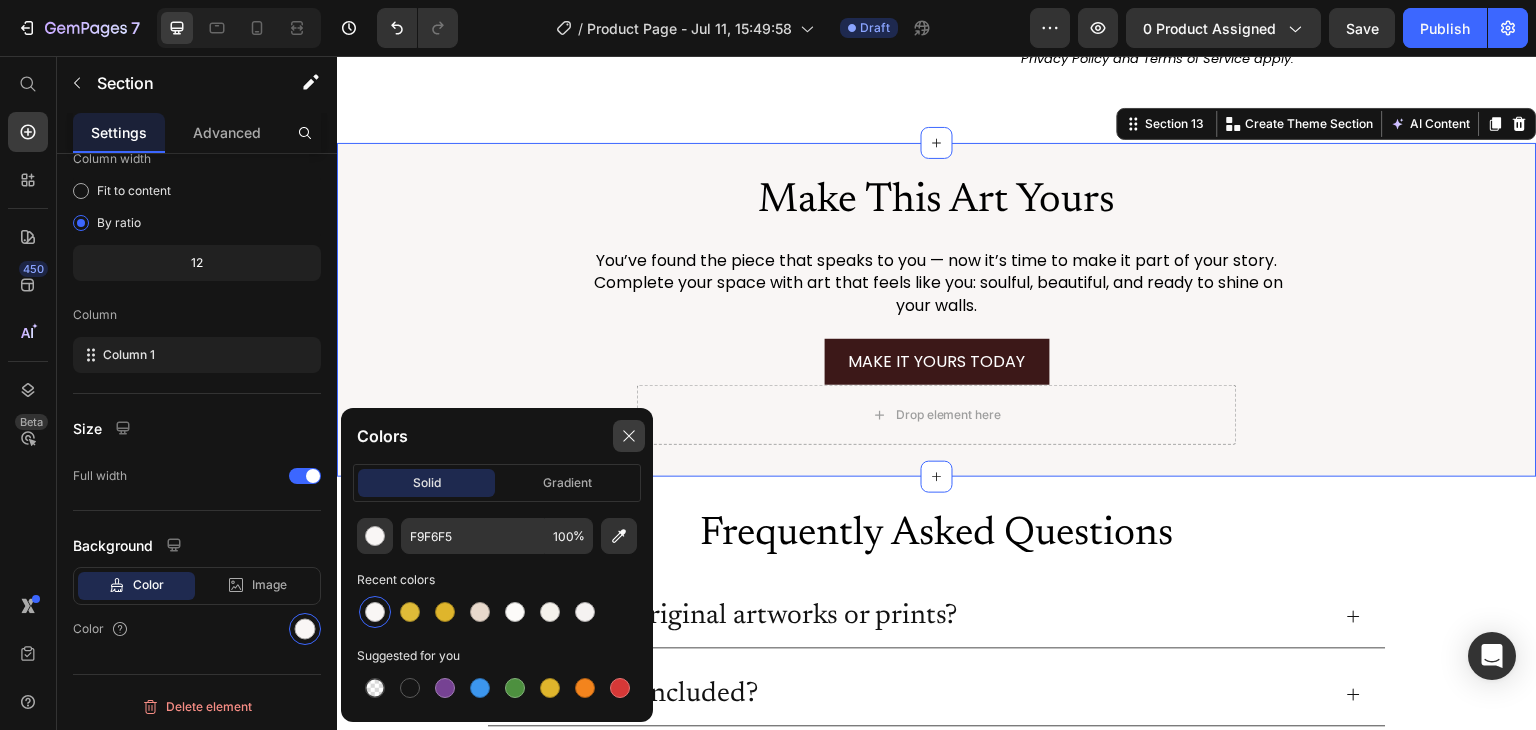 click 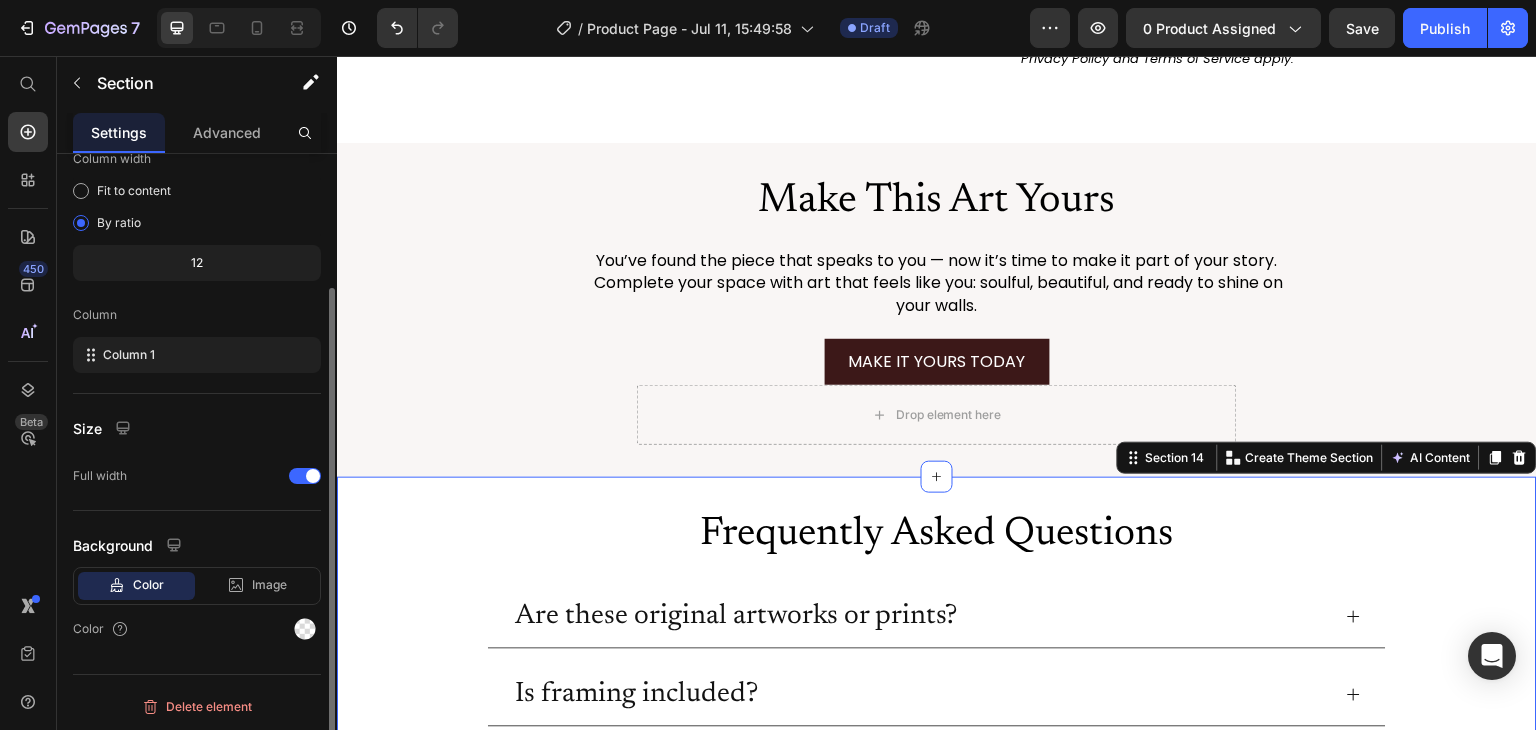 scroll, scrollTop: 172, scrollLeft: 0, axis: vertical 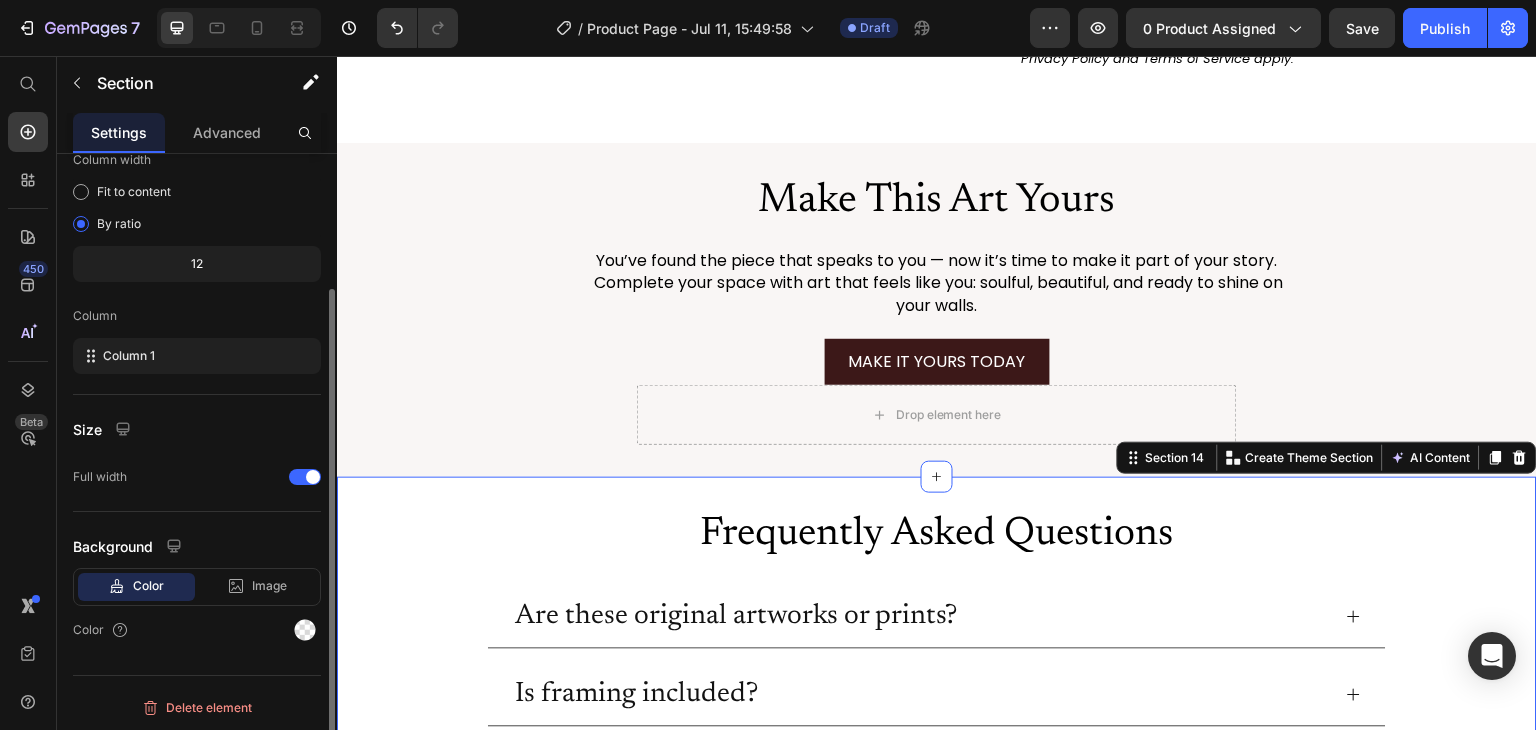click on "Frequently Asked Questions Heading
Are these original artworks or prints?
Is framing included?
How long does shipping take?
Do you ship worldwide?
What if I change my mind? Accordion Row" at bounding box center (937, 735) 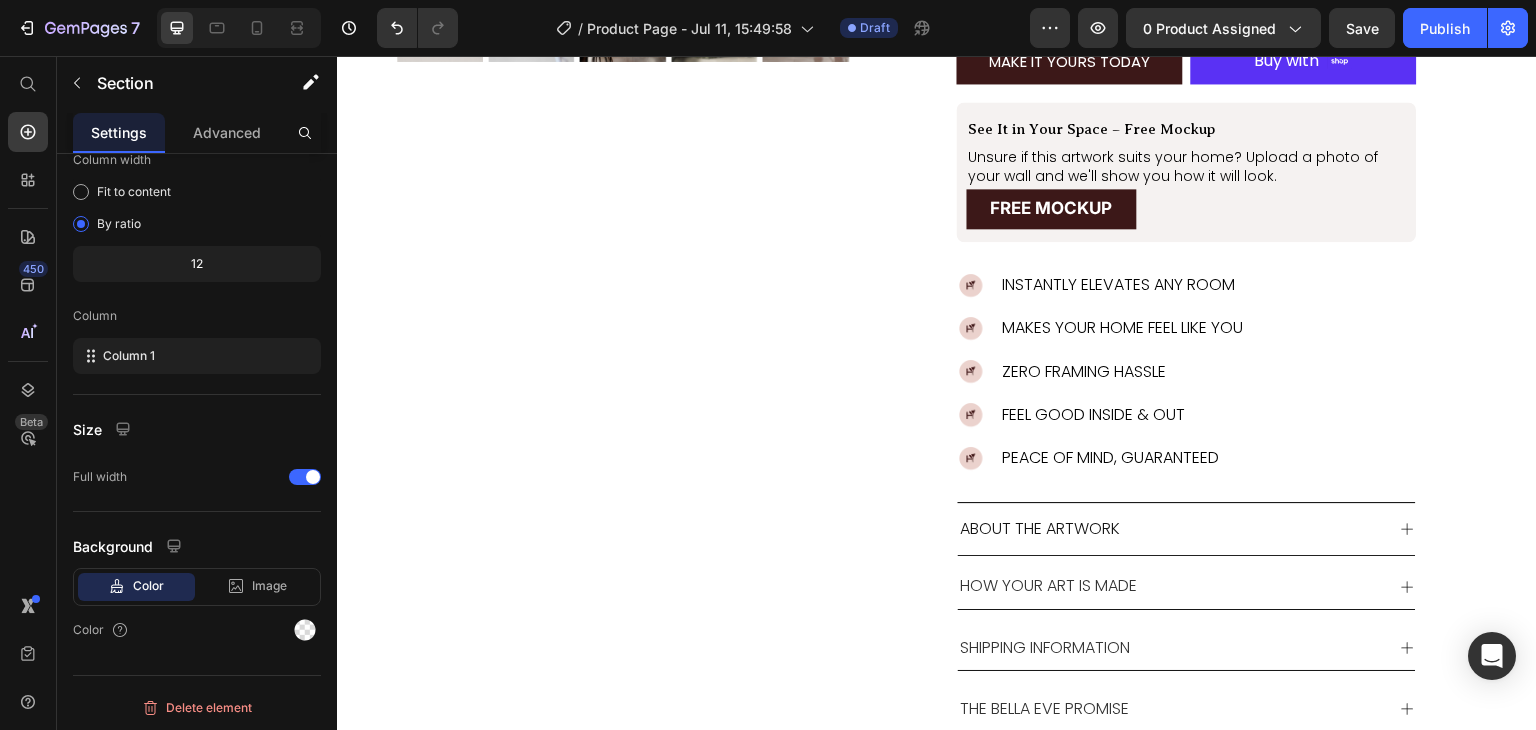 scroll, scrollTop: 608, scrollLeft: 0, axis: vertical 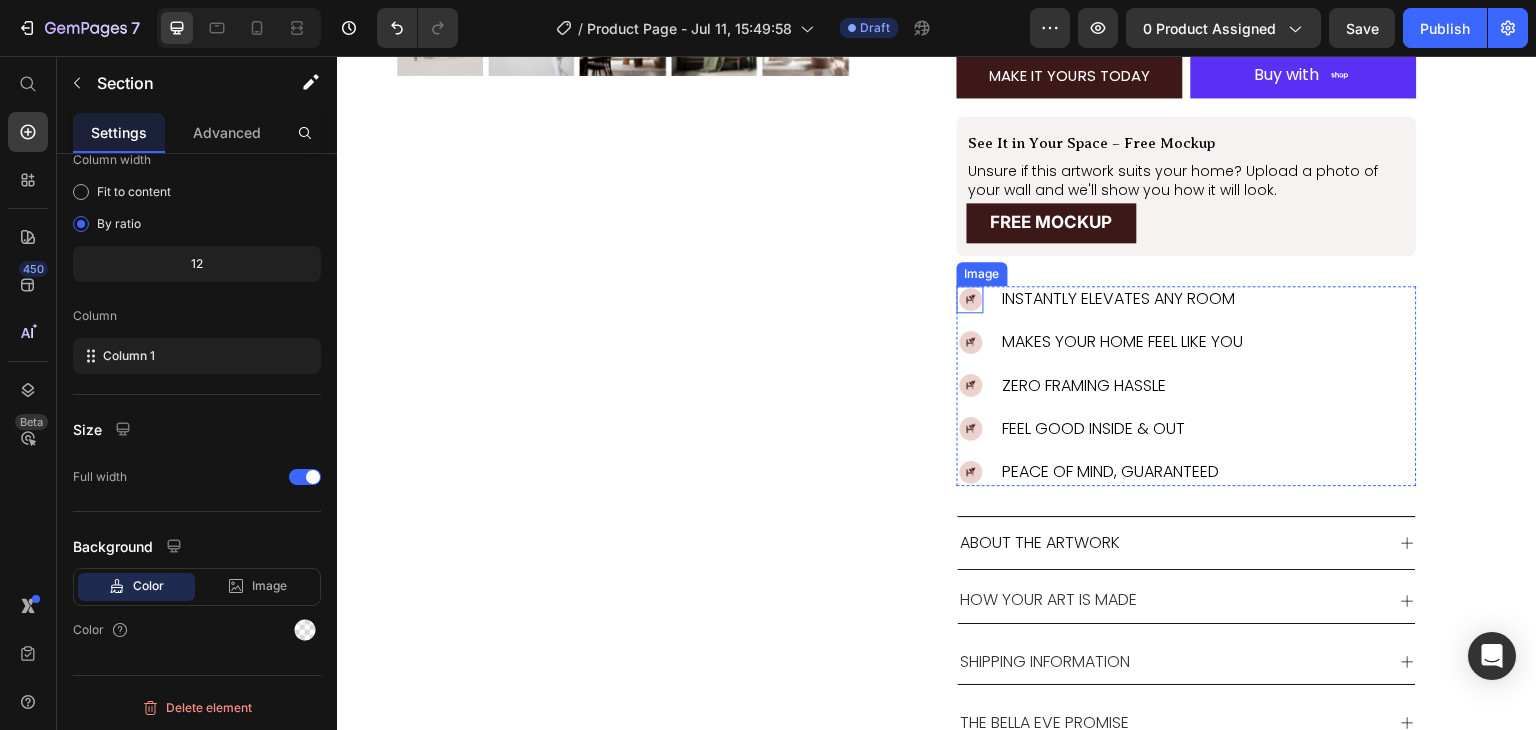 click at bounding box center (970, 299) 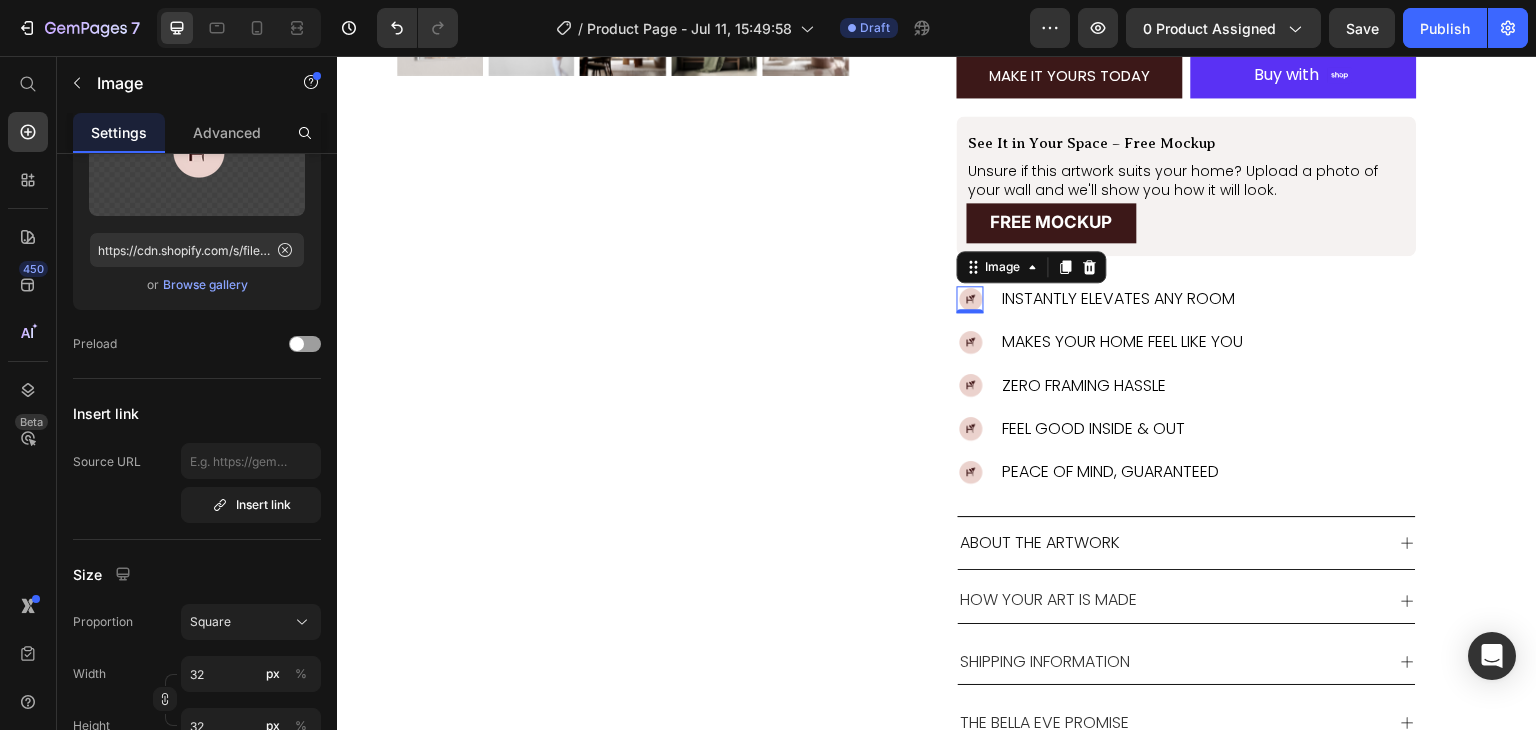 scroll, scrollTop: 0, scrollLeft: 0, axis: both 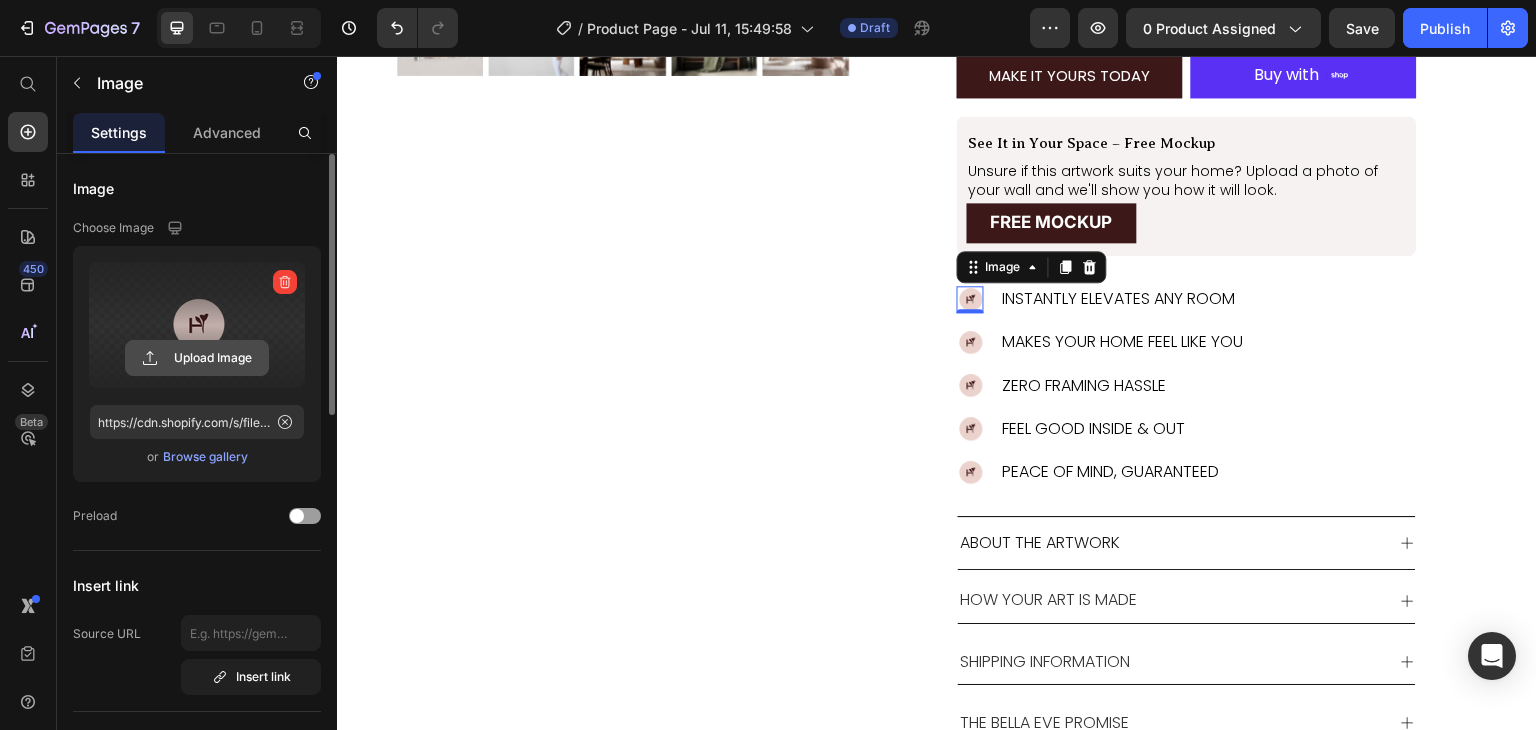 click 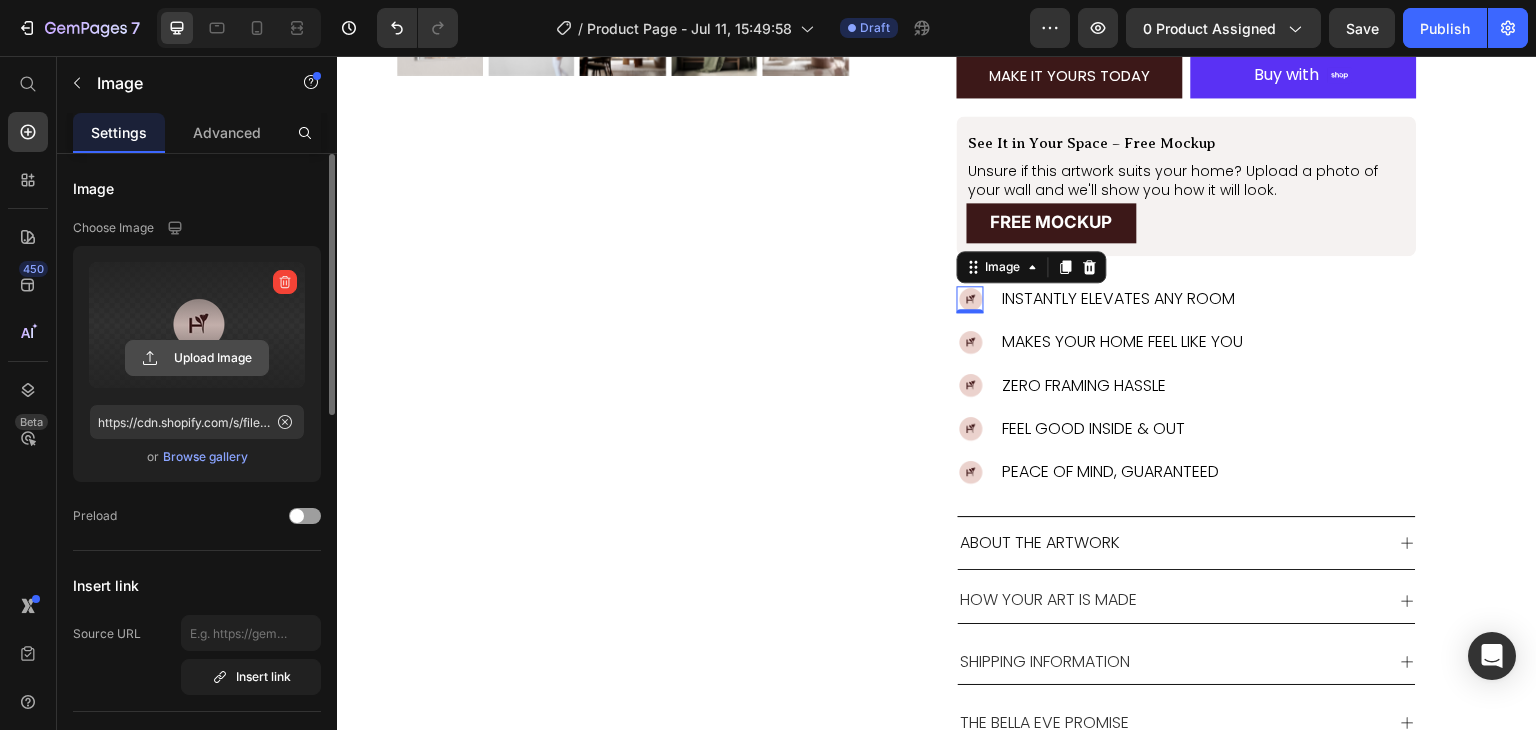 click 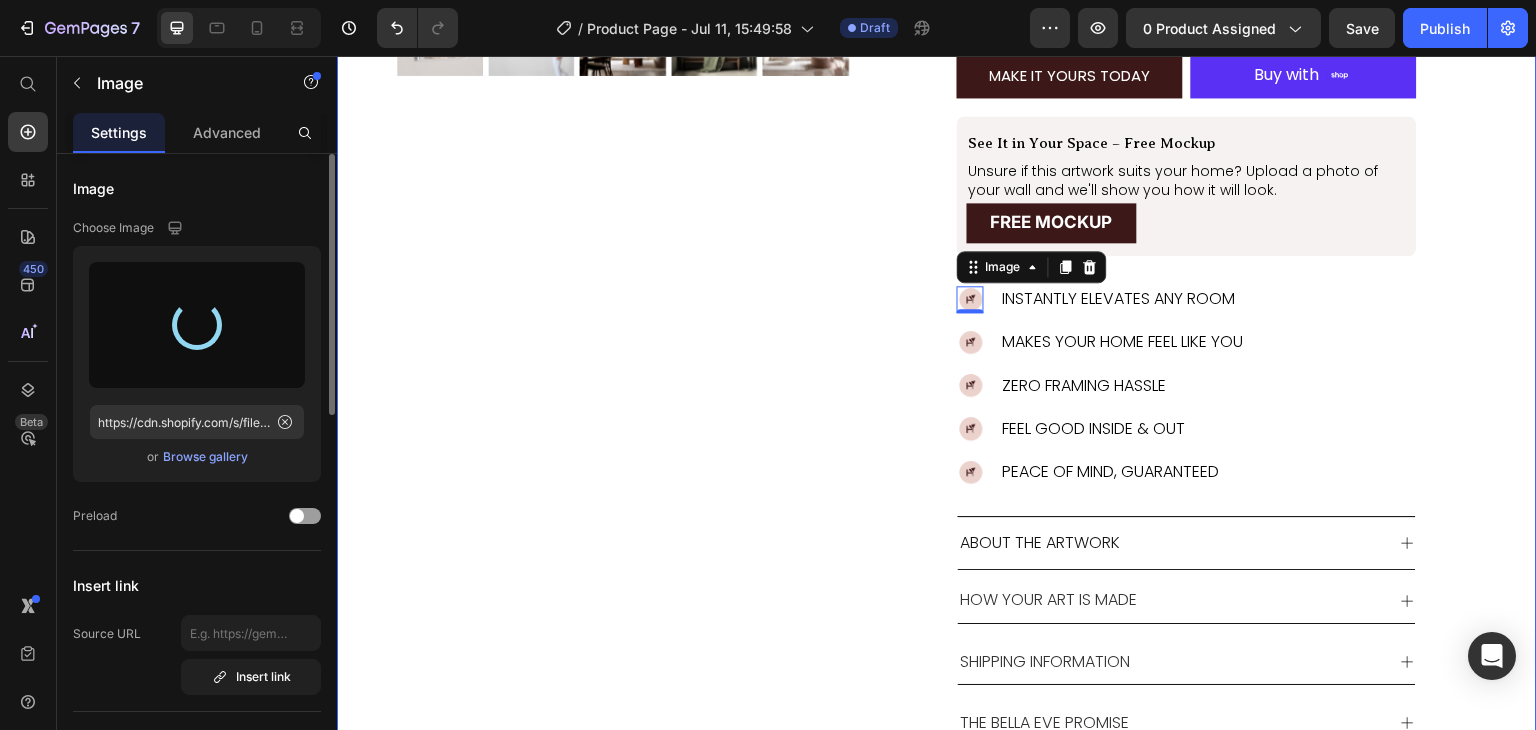 type on "https://cdn.shopify.com/s/files/1/0965/1024/7093/files/gempages_572887605079704448-9727ef1d-f53e-46a5-860f-52824d0b98d8.png" 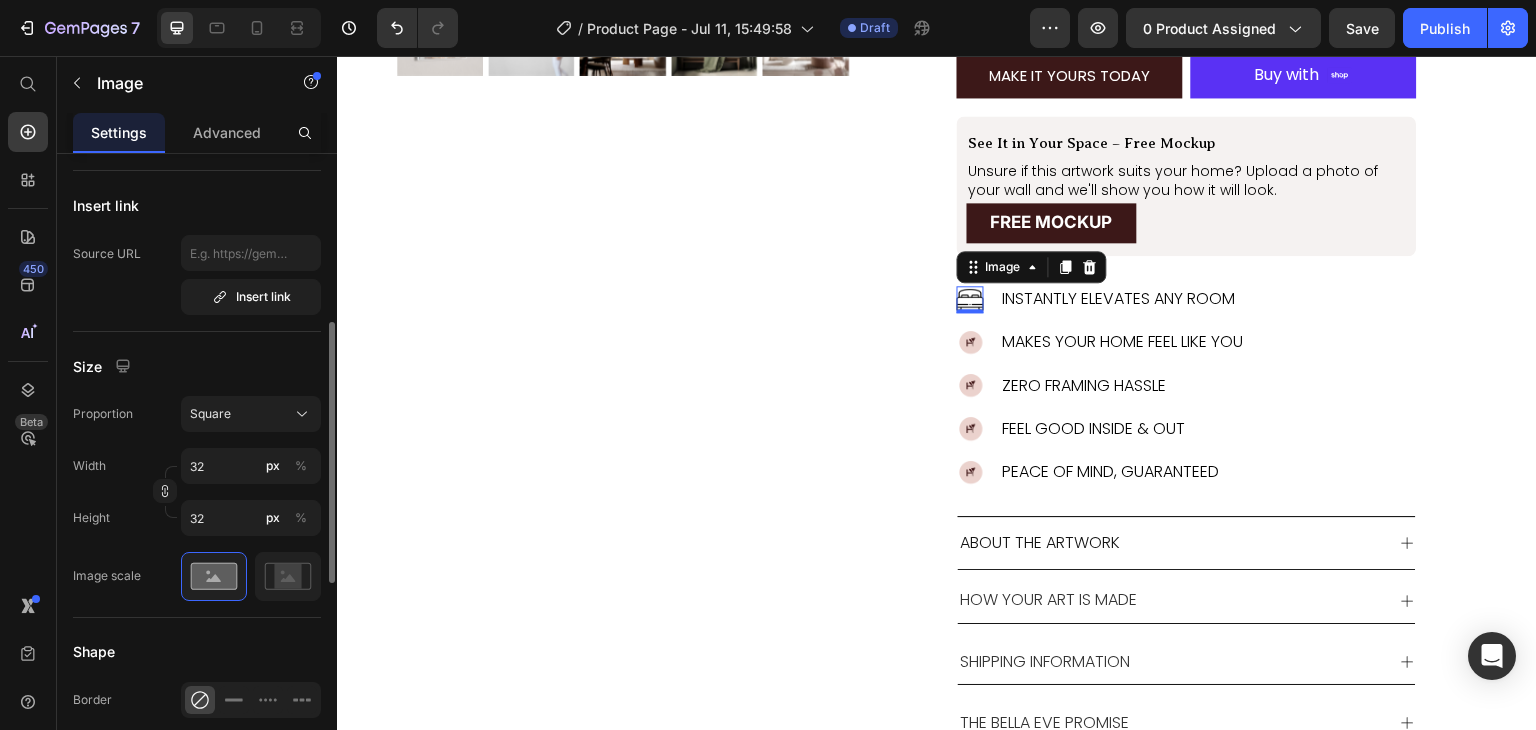 scroll, scrollTop: 404, scrollLeft: 0, axis: vertical 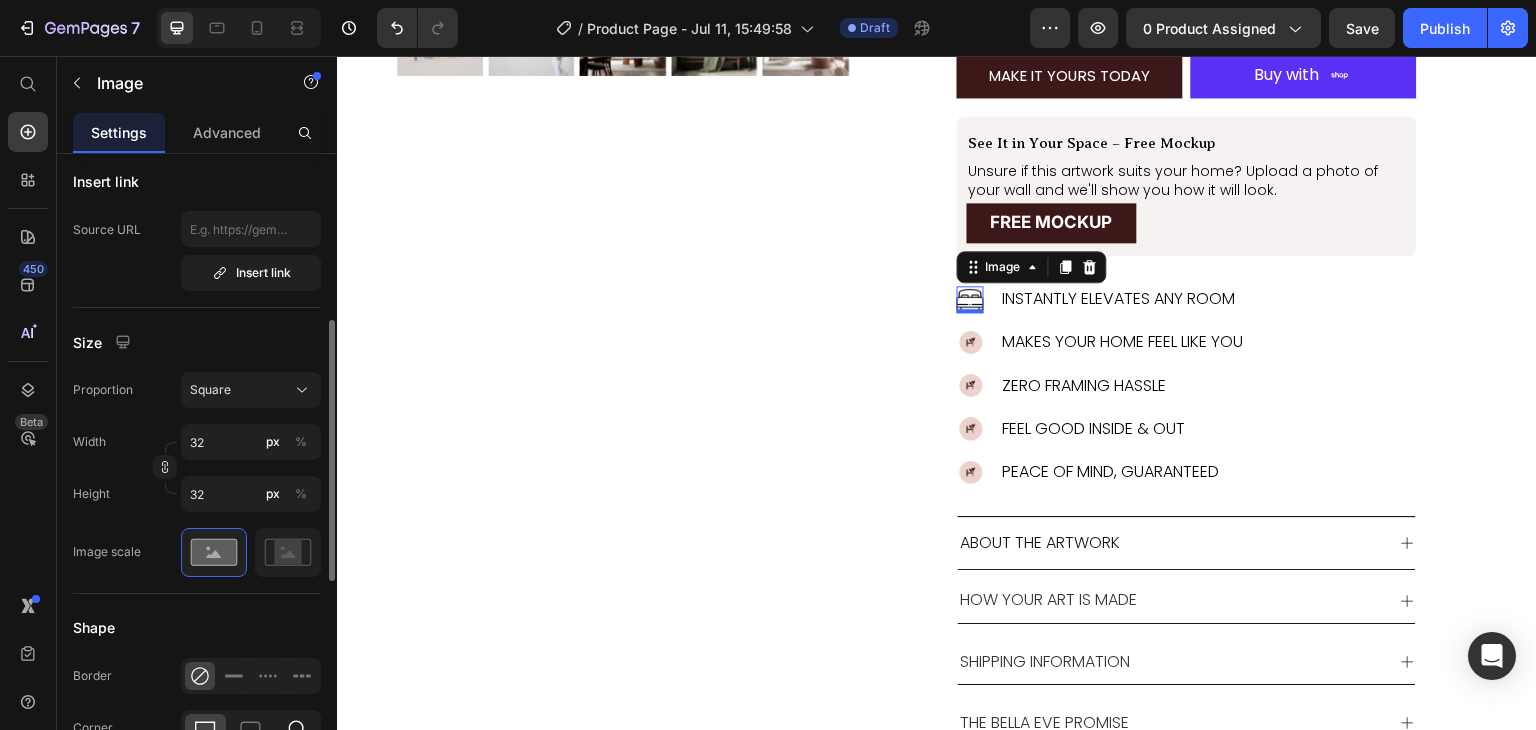 click 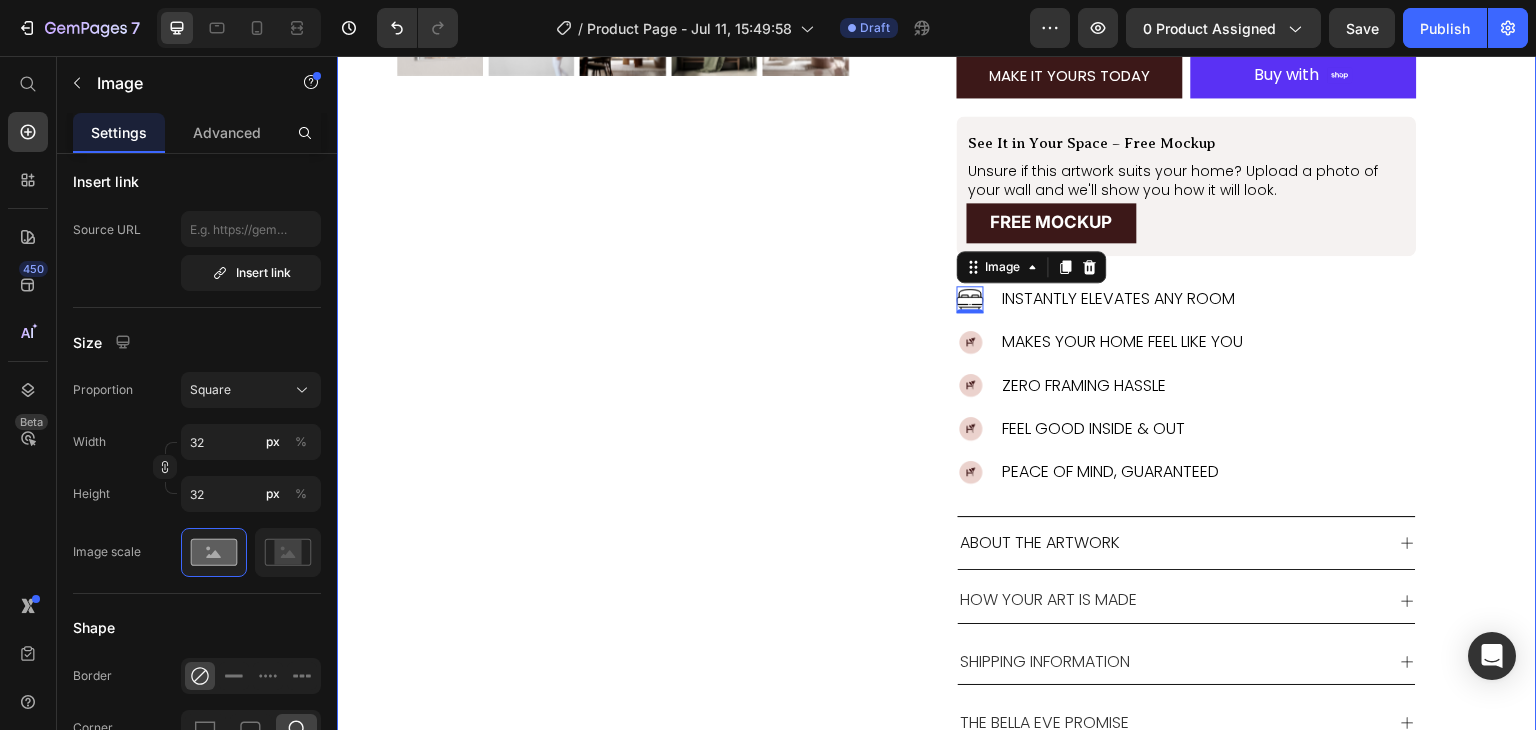 click on "Product Images" at bounding box center [627, 290] 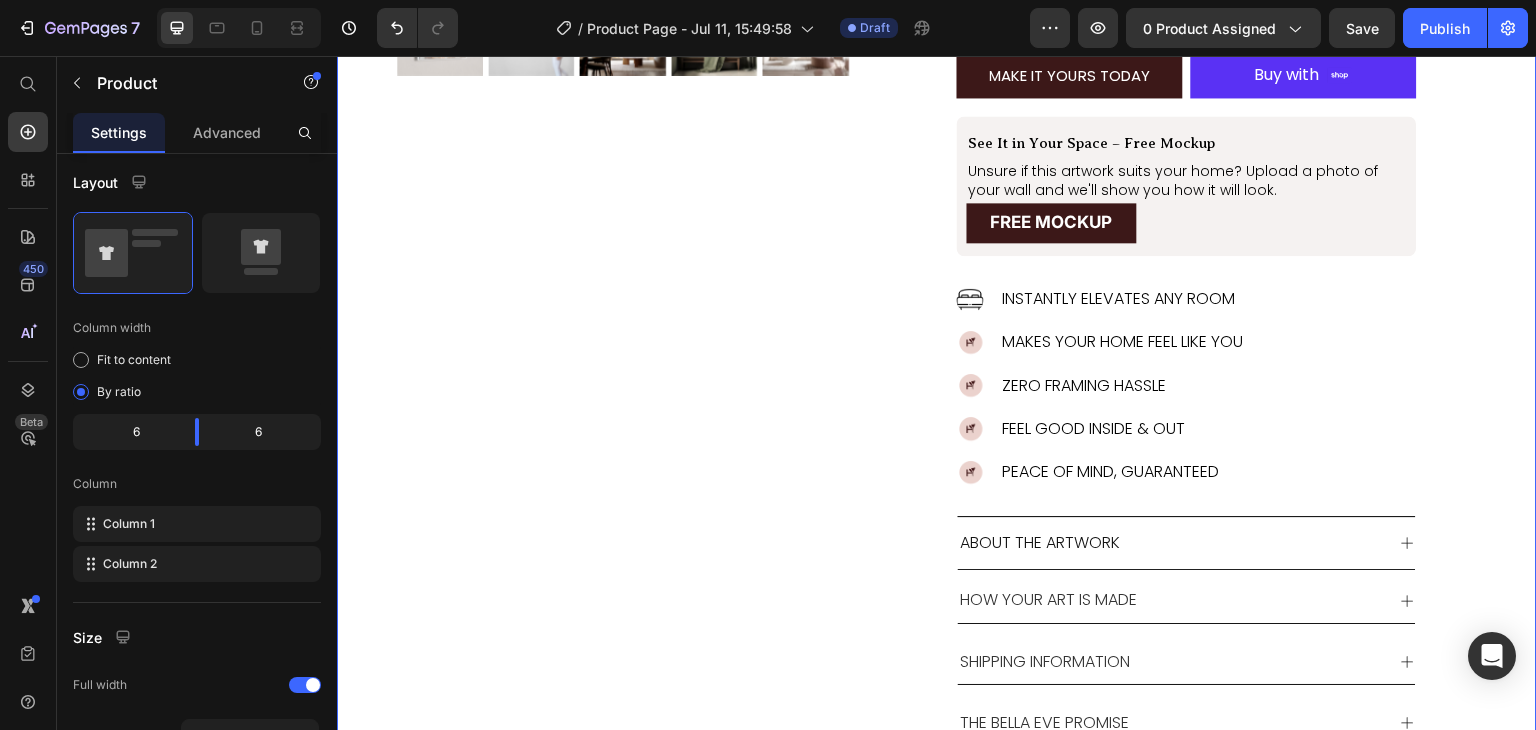 scroll, scrollTop: 0, scrollLeft: 0, axis: both 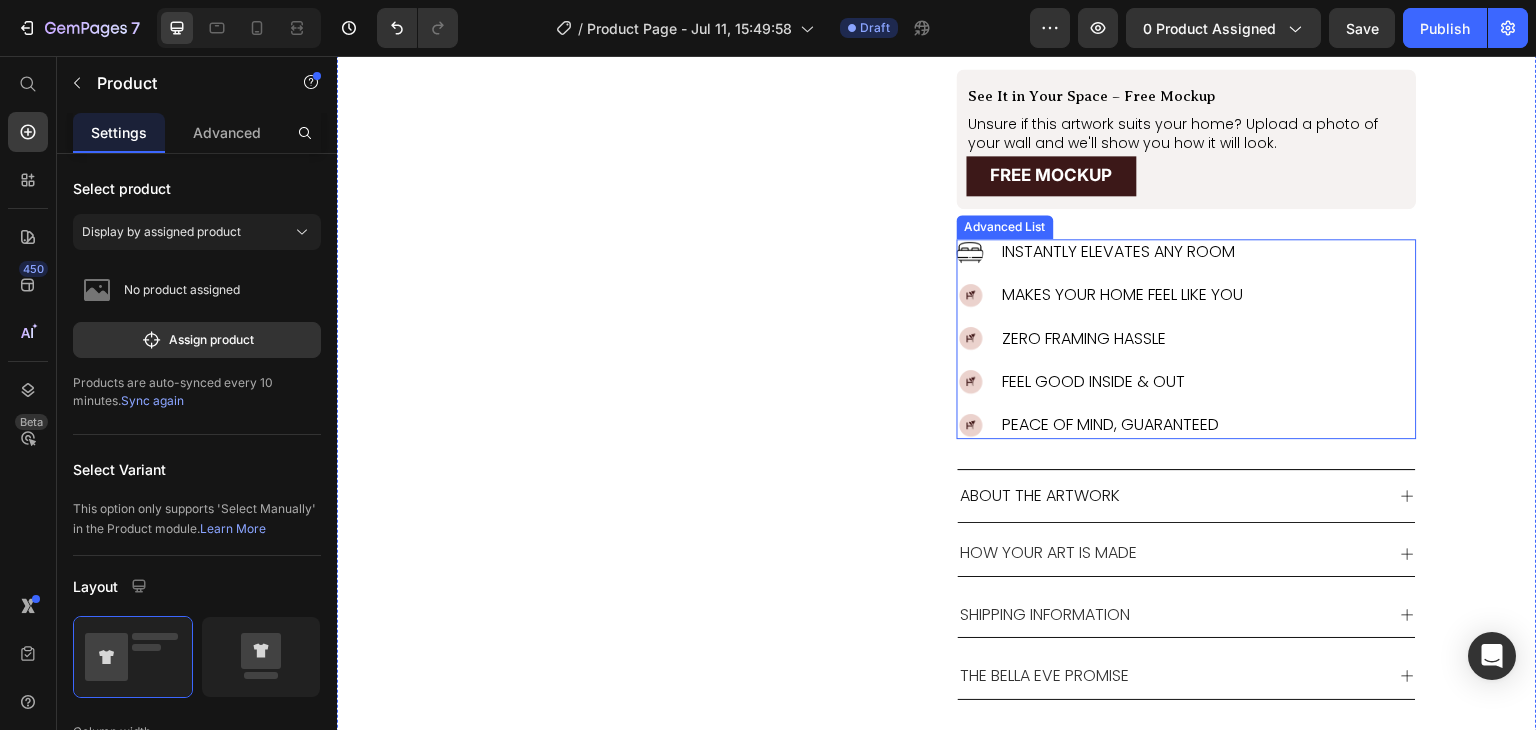 click on "Image Instantly Elevates Any Room Text Block Image Makes Your Home Feel Like You Text Block Image Zero Framing Hassle Text Block Image Feel Good Inside & Out Text Block Image Peace of Mind, Guaranteed Text Block" at bounding box center (1103, 339) 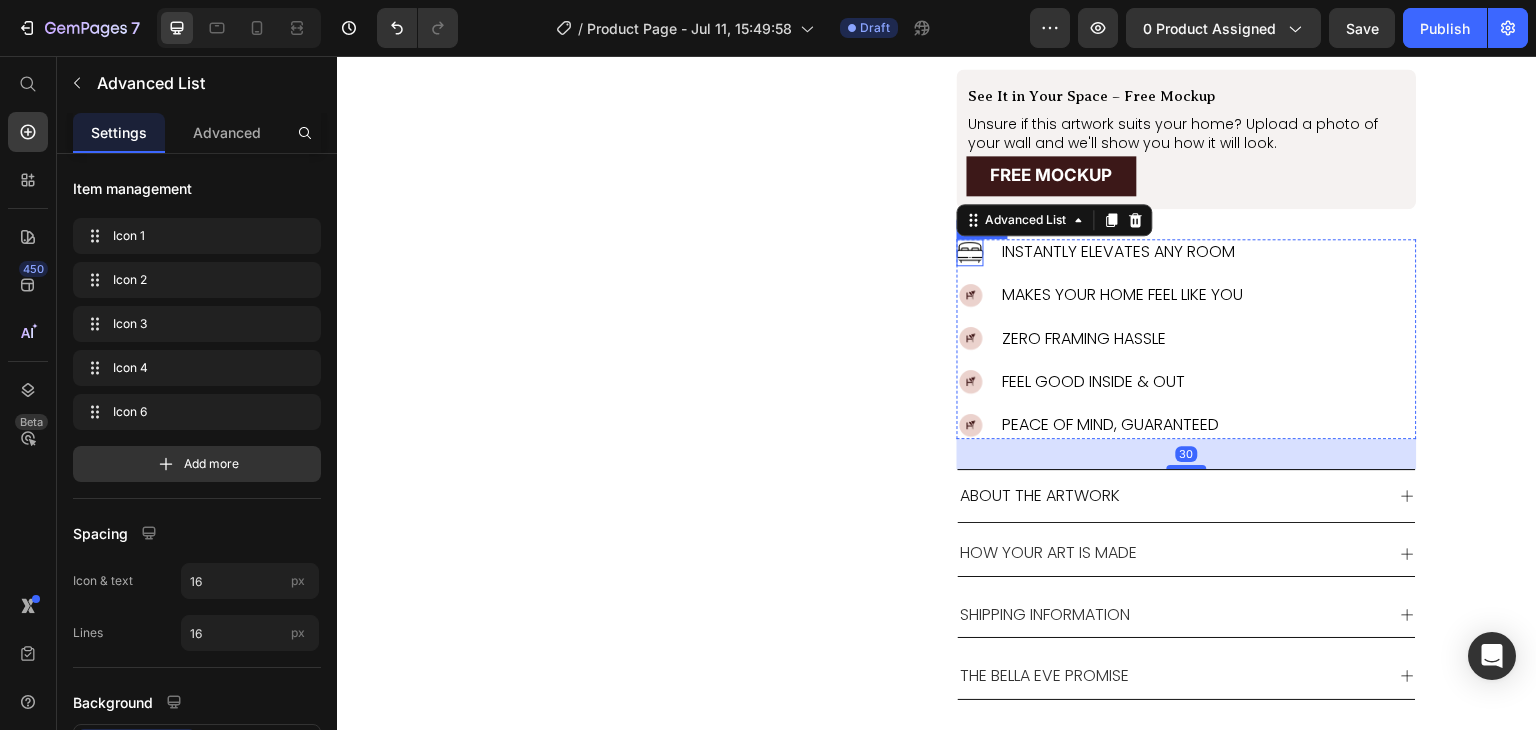 click at bounding box center (970, 252) 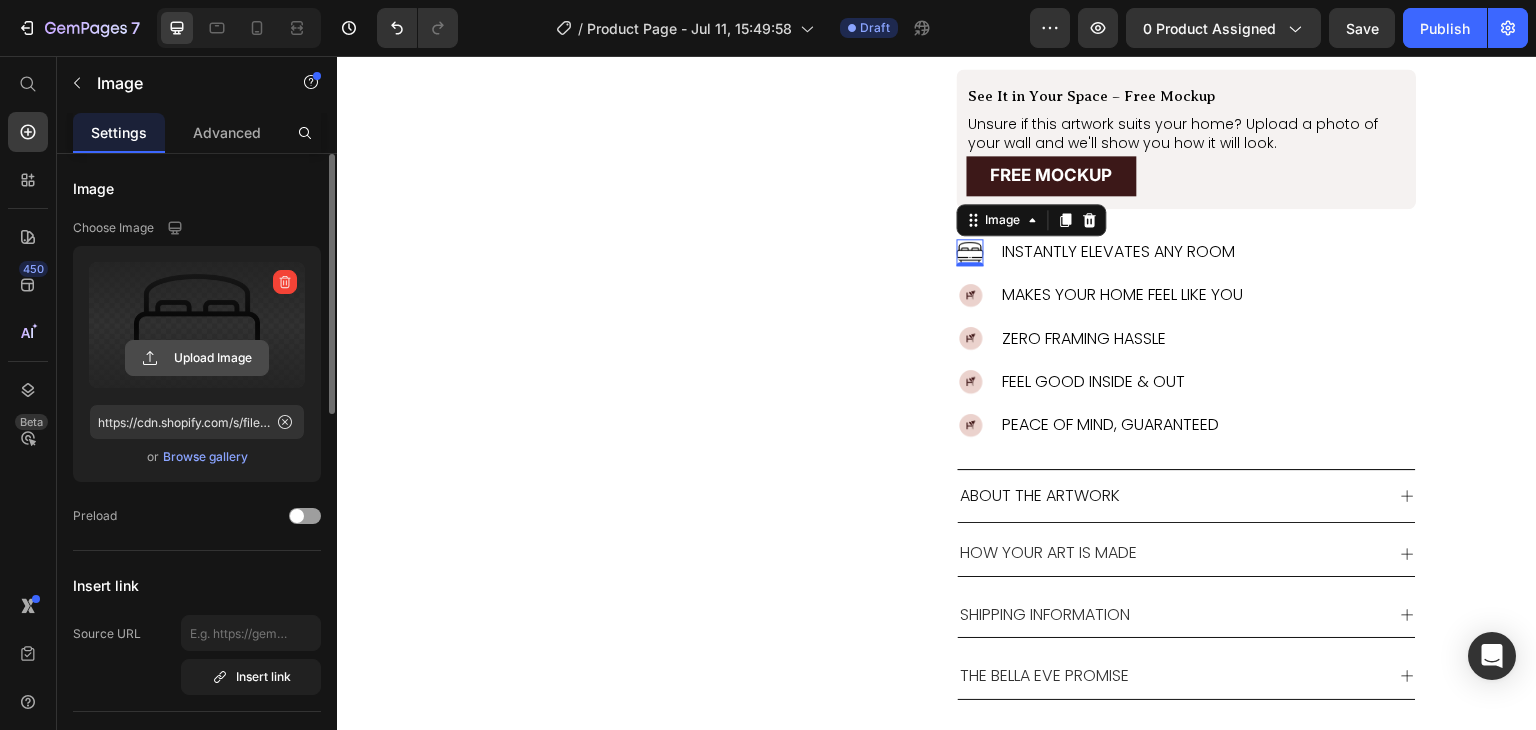 click 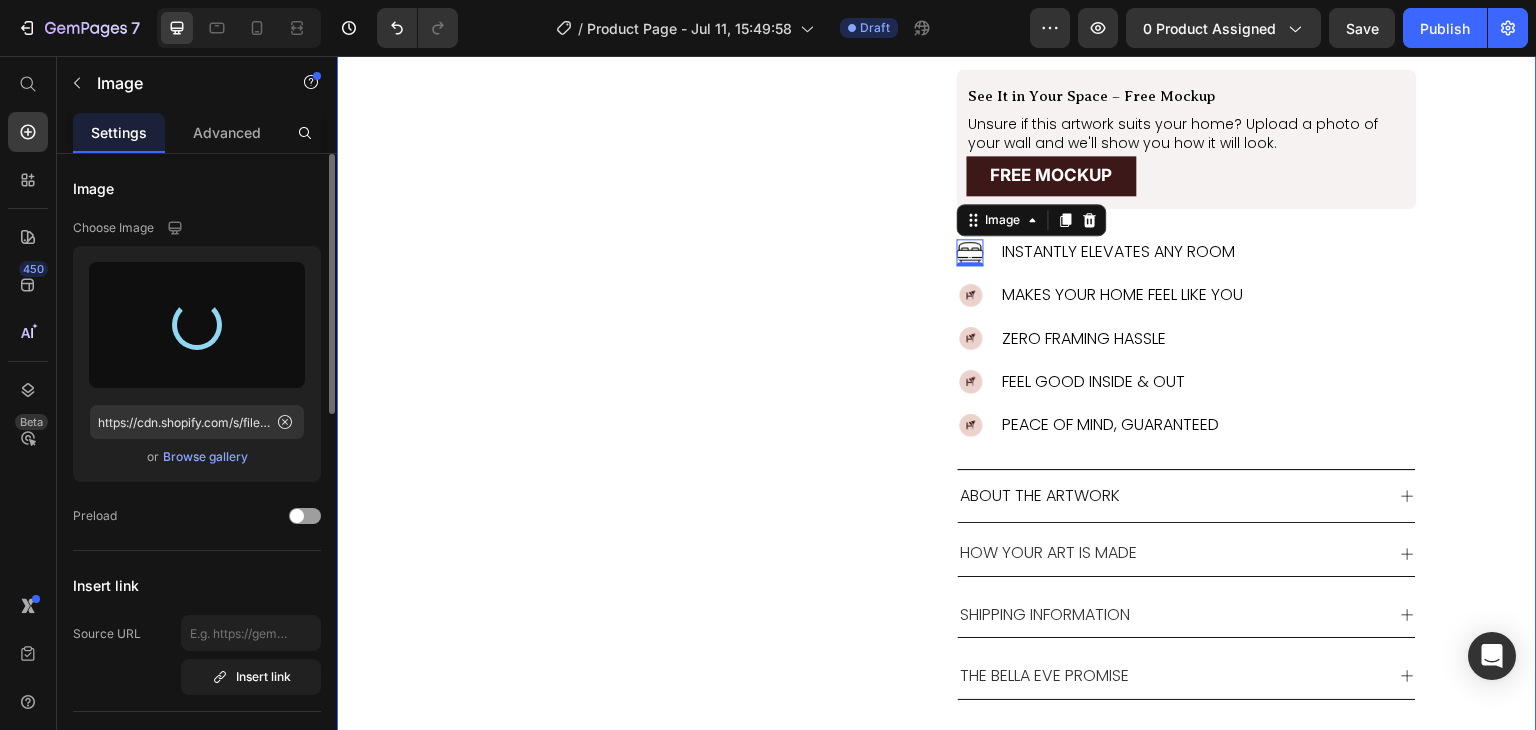 type on "https://cdn.shopify.com/s/files/1/0965/1024/7093/files/gempages_572887605079704448-7f478e65-b0c0-45b5-8b38-4234a71b08f7.png" 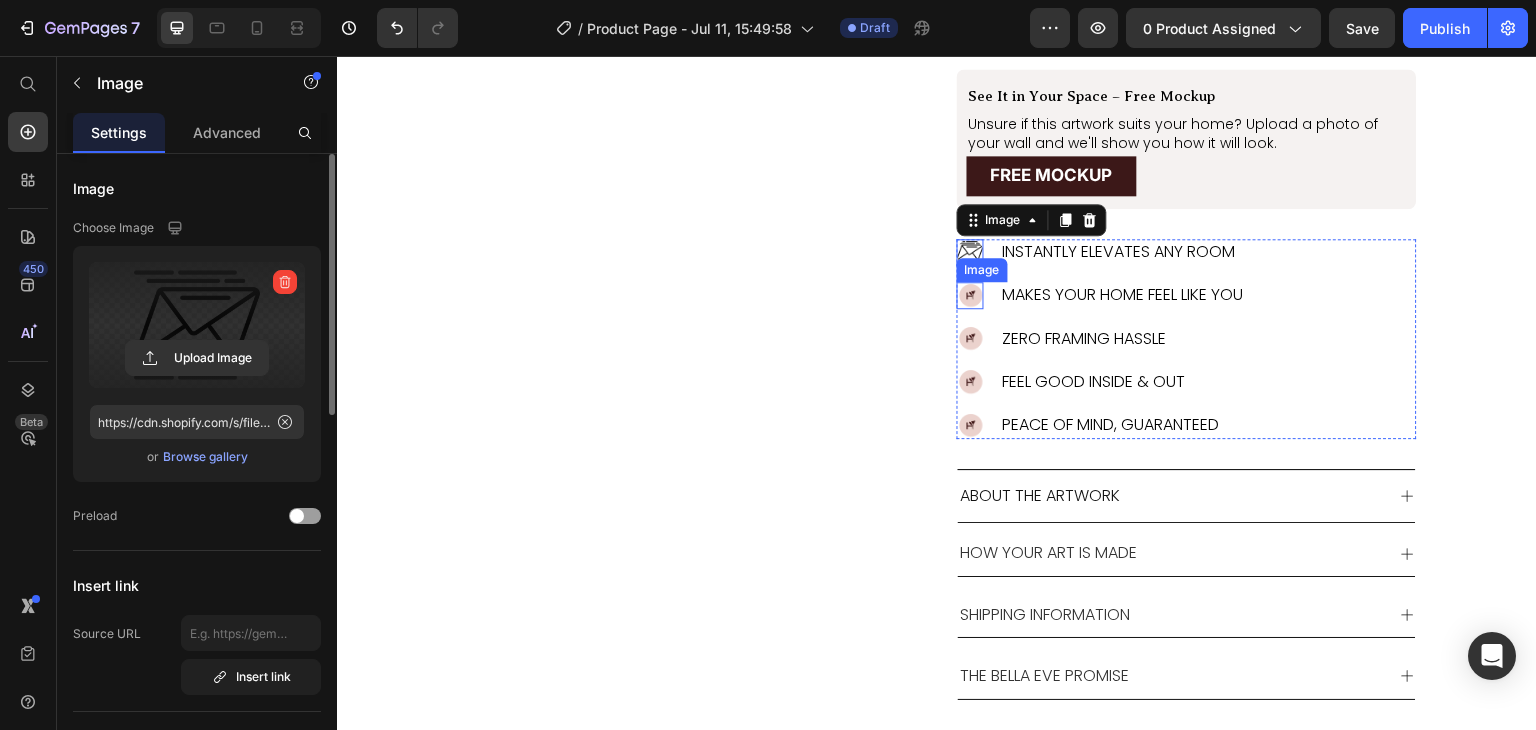 click at bounding box center (970, 295) 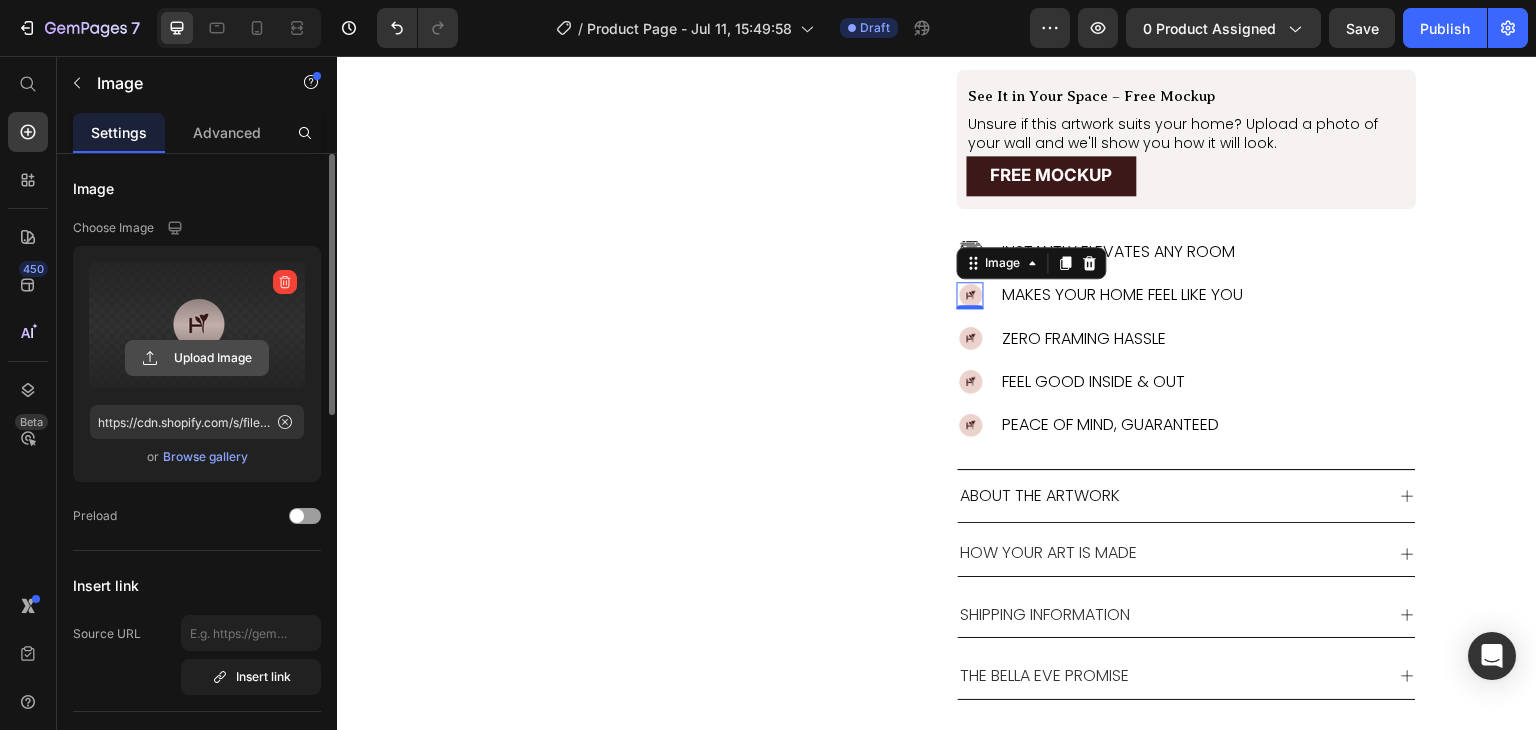 click 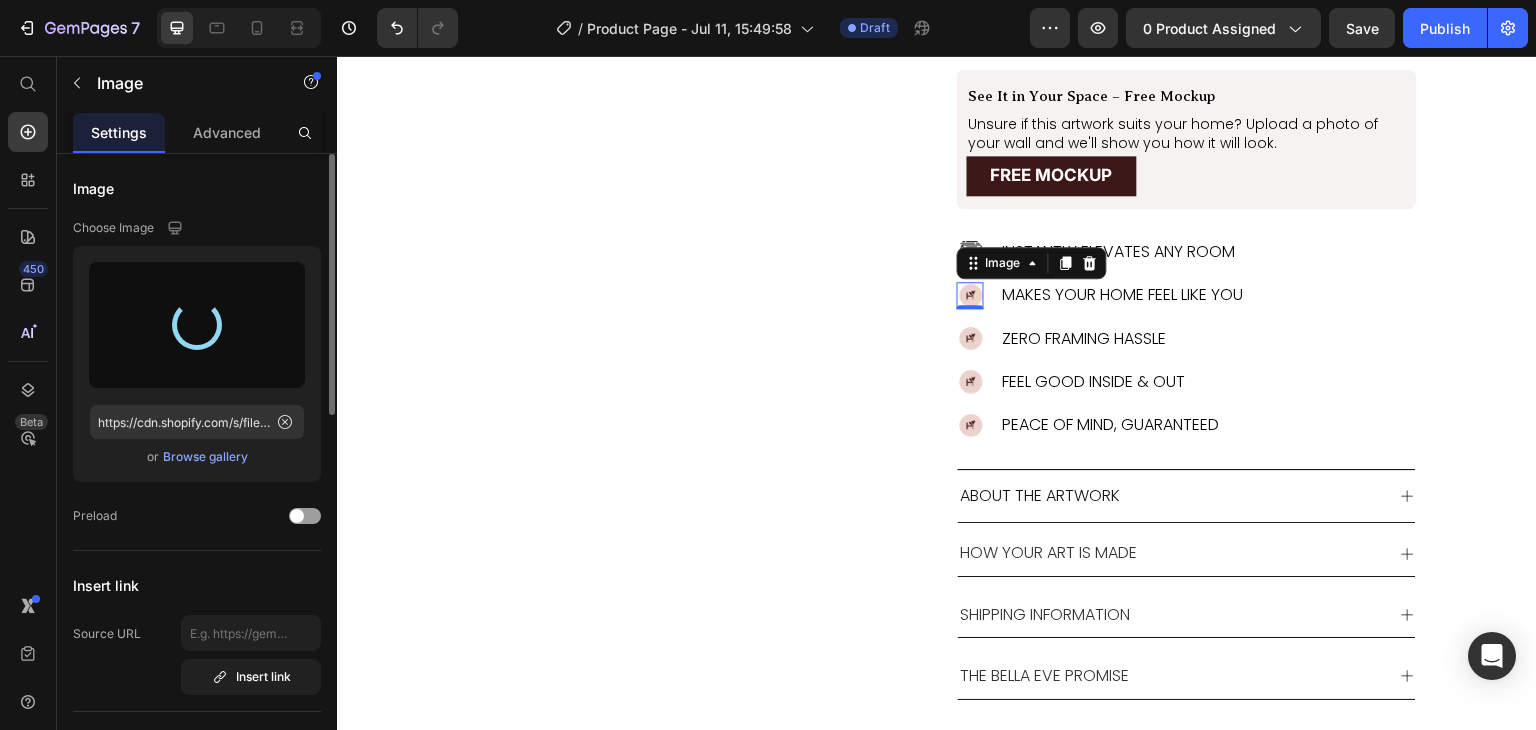type on "https://cdn.shopify.com/s/files/1/0965/1024/7093/files/gempages_572887605079704448-178acbe7-f1f2-4ab8-a944-73c252a17612.png" 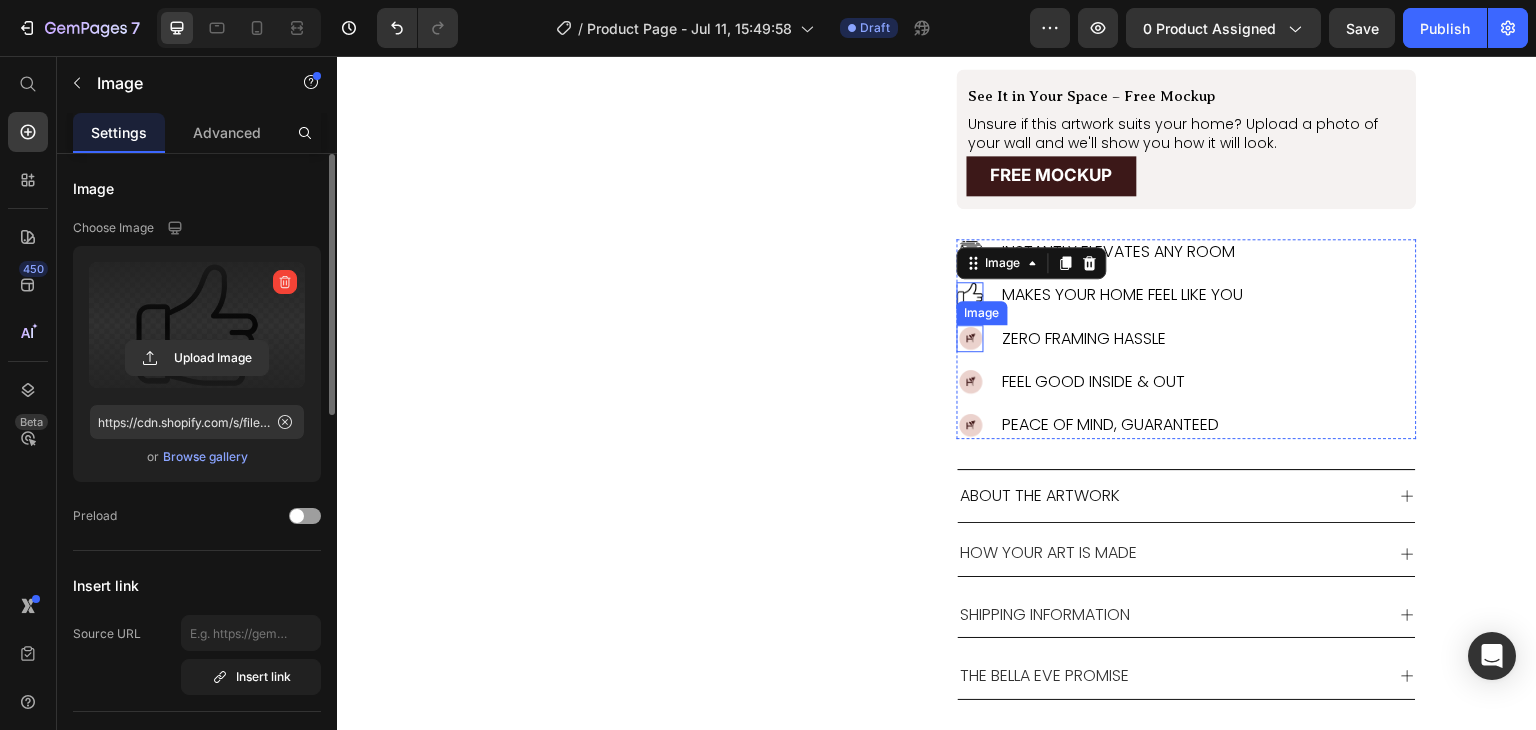 click at bounding box center (970, 338) 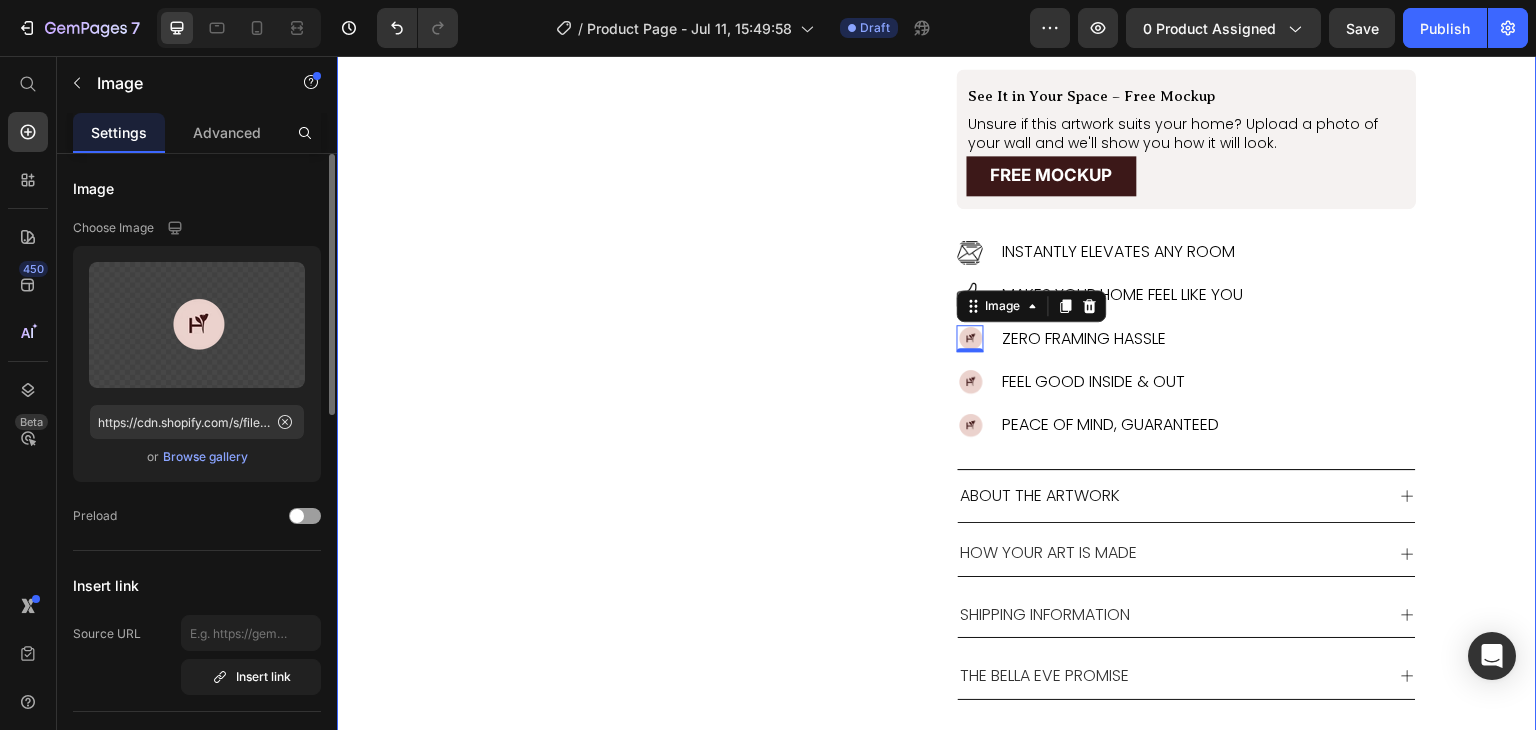 click on "Product Images" at bounding box center (627, 243) 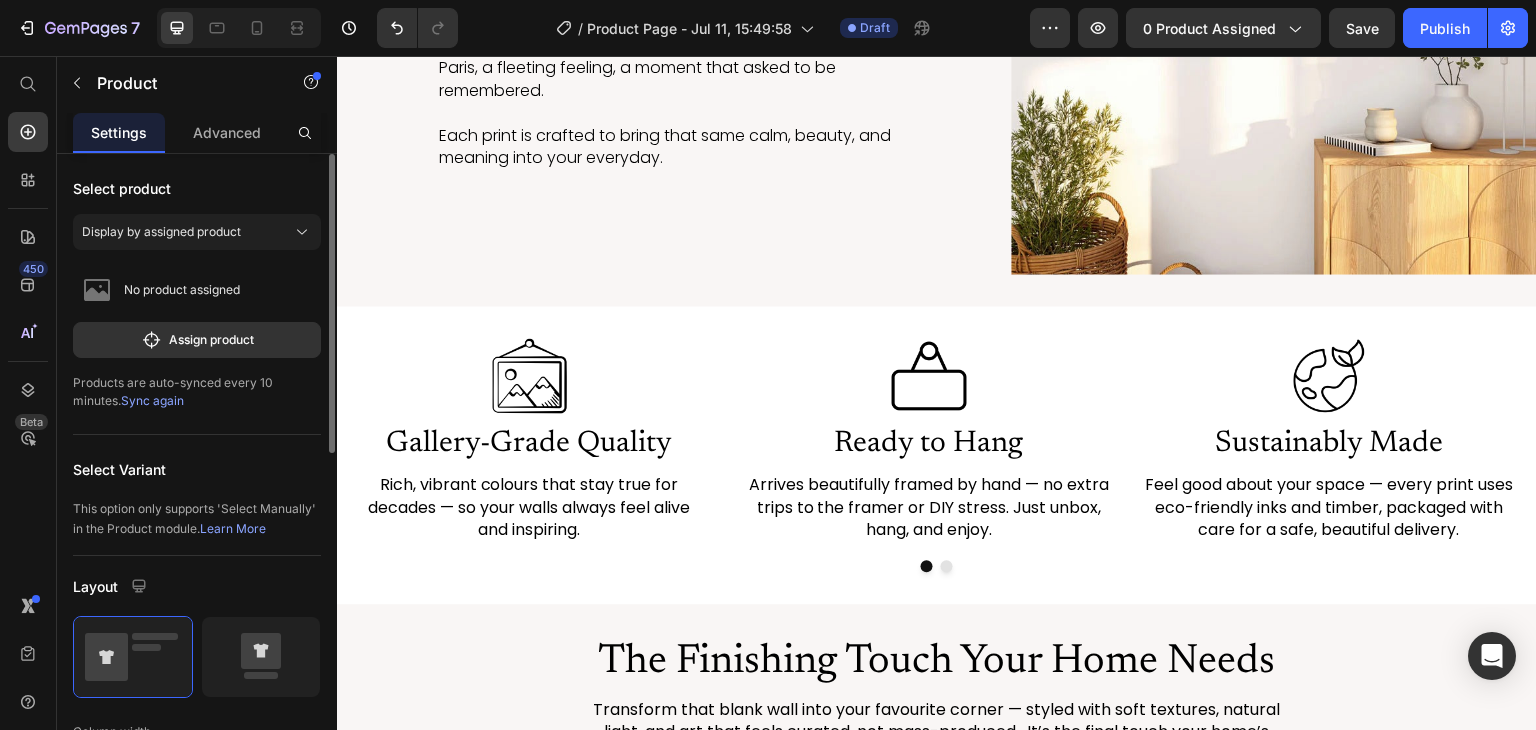 scroll, scrollTop: 2770, scrollLeft: 0, axis: vertical 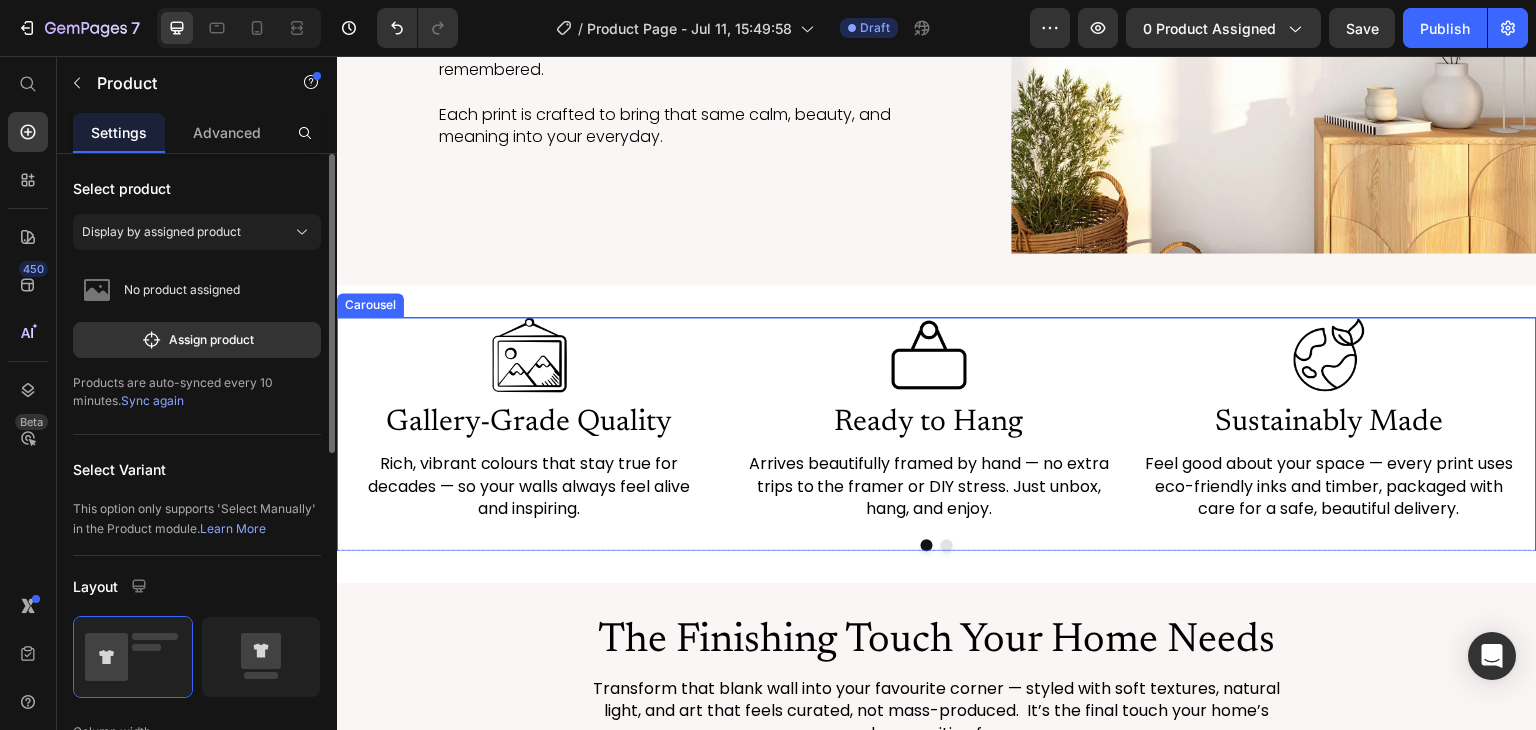 click at bounding box center (947, 545) 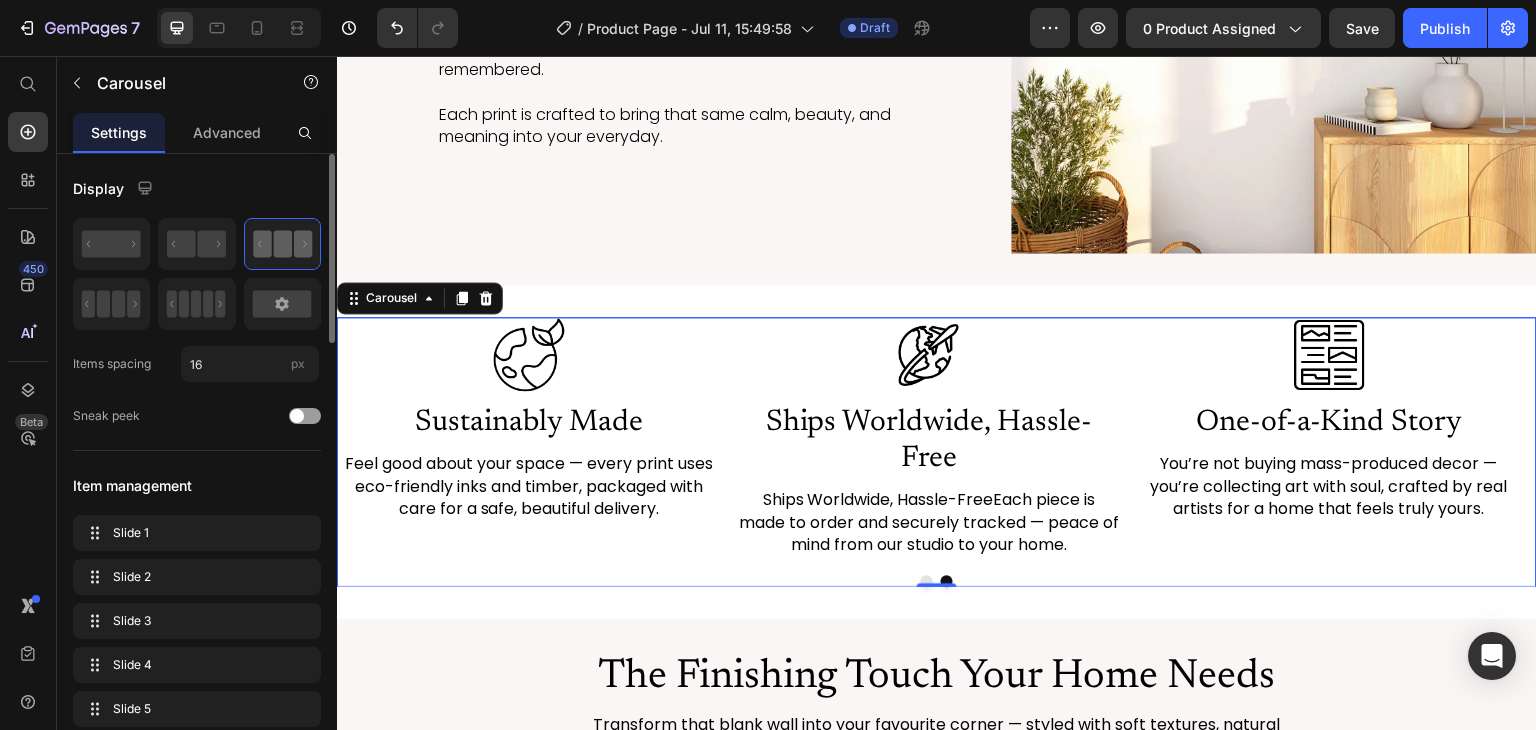 click at bounding box center [927, 581] 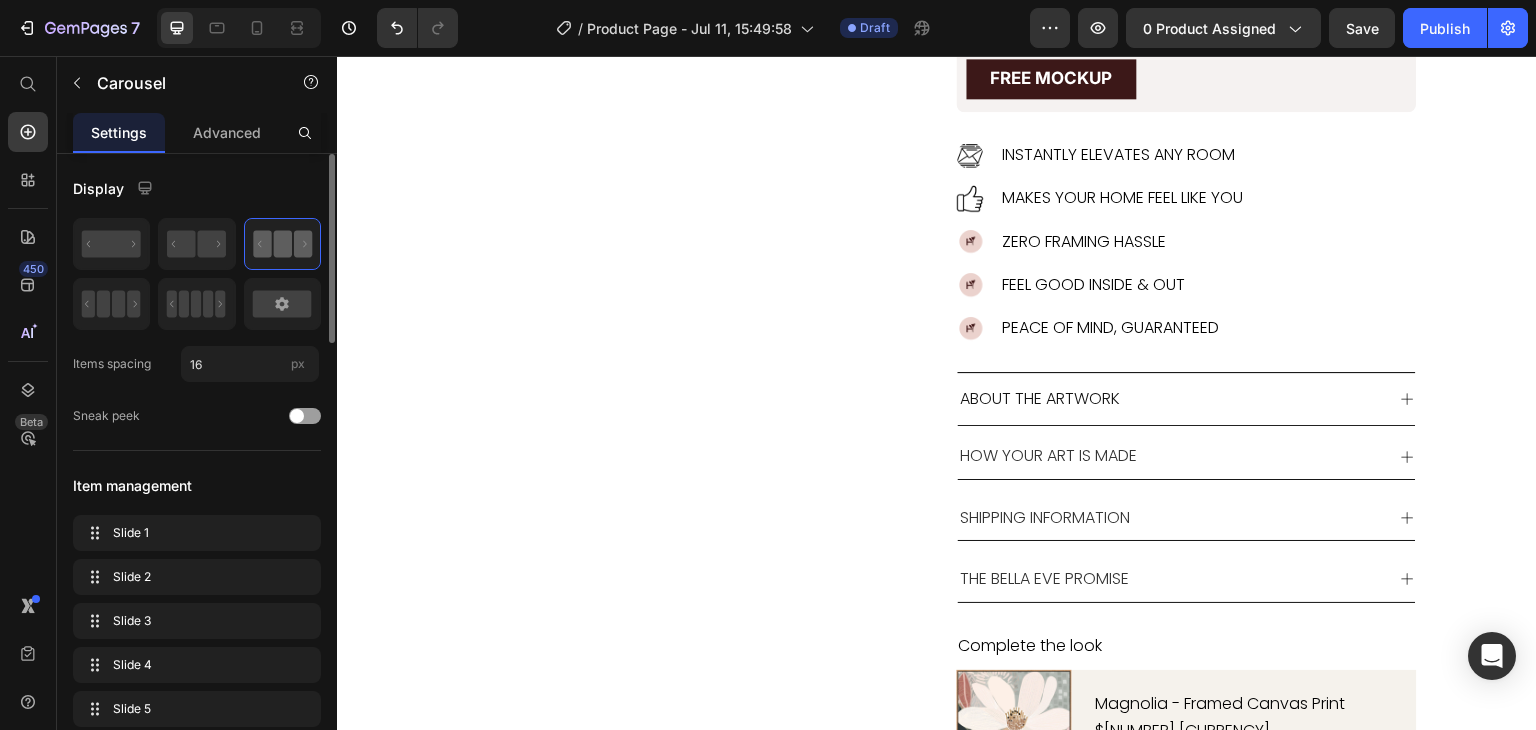 scroll, scrollTop: 767, scrollLeft: 0, axis: vertical 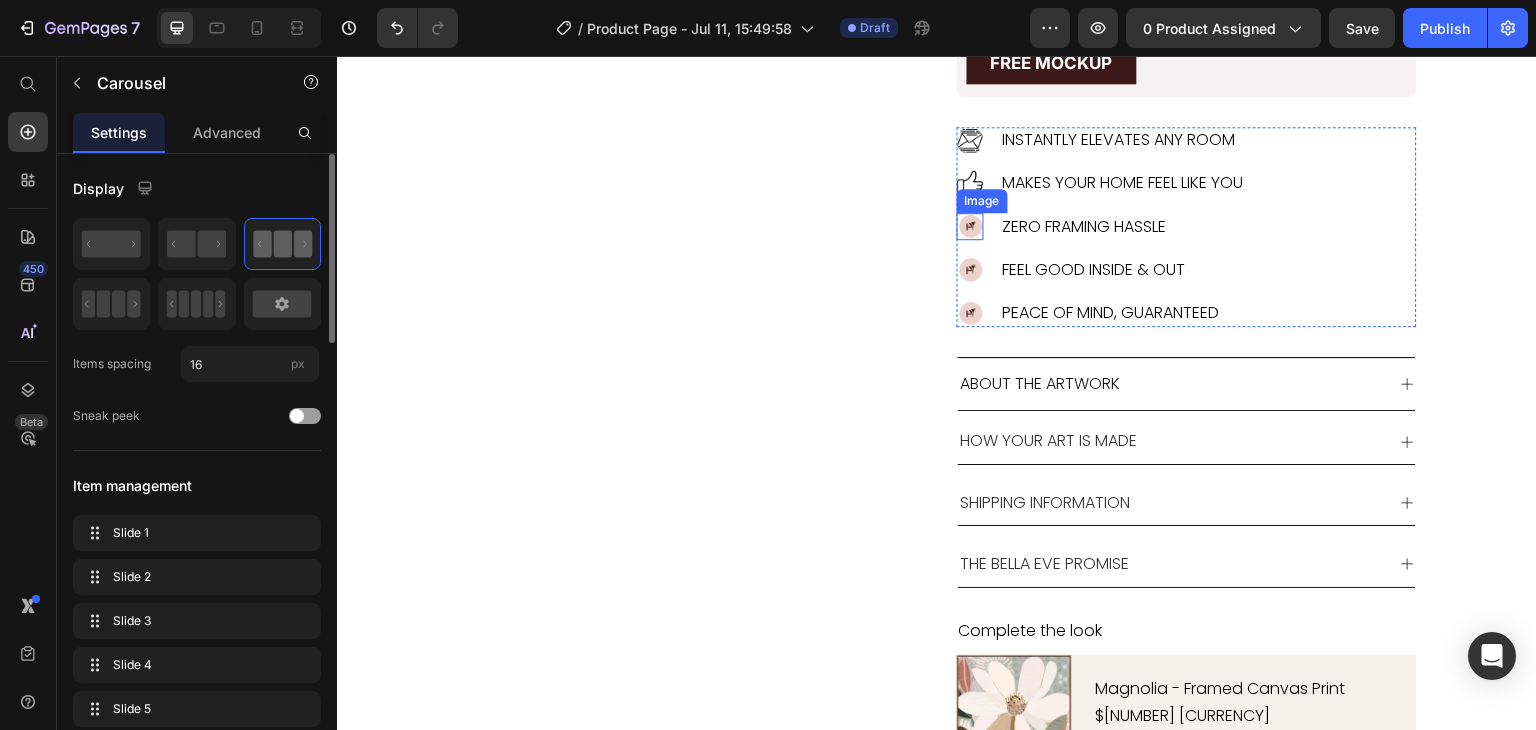 click at bounding box center (970, 226) 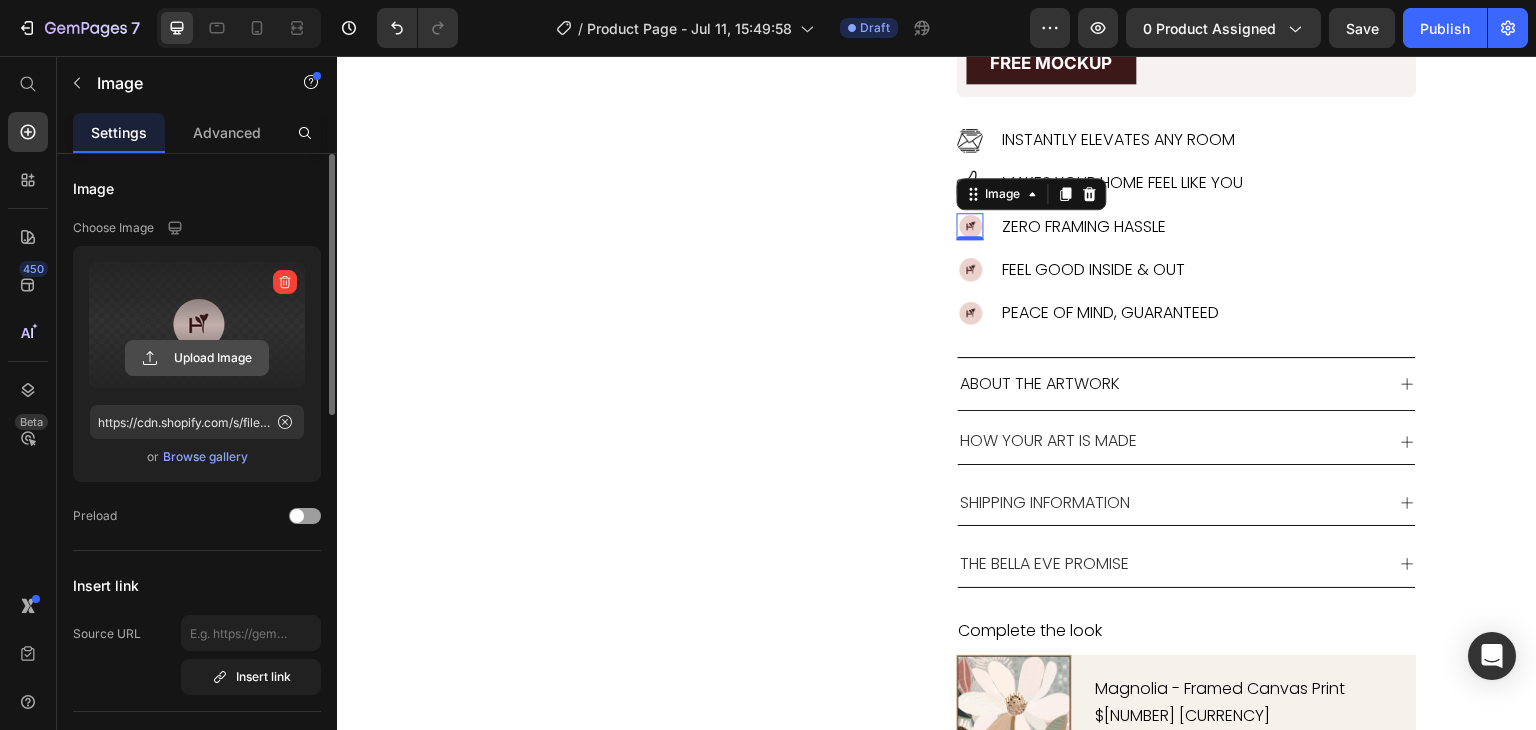 click 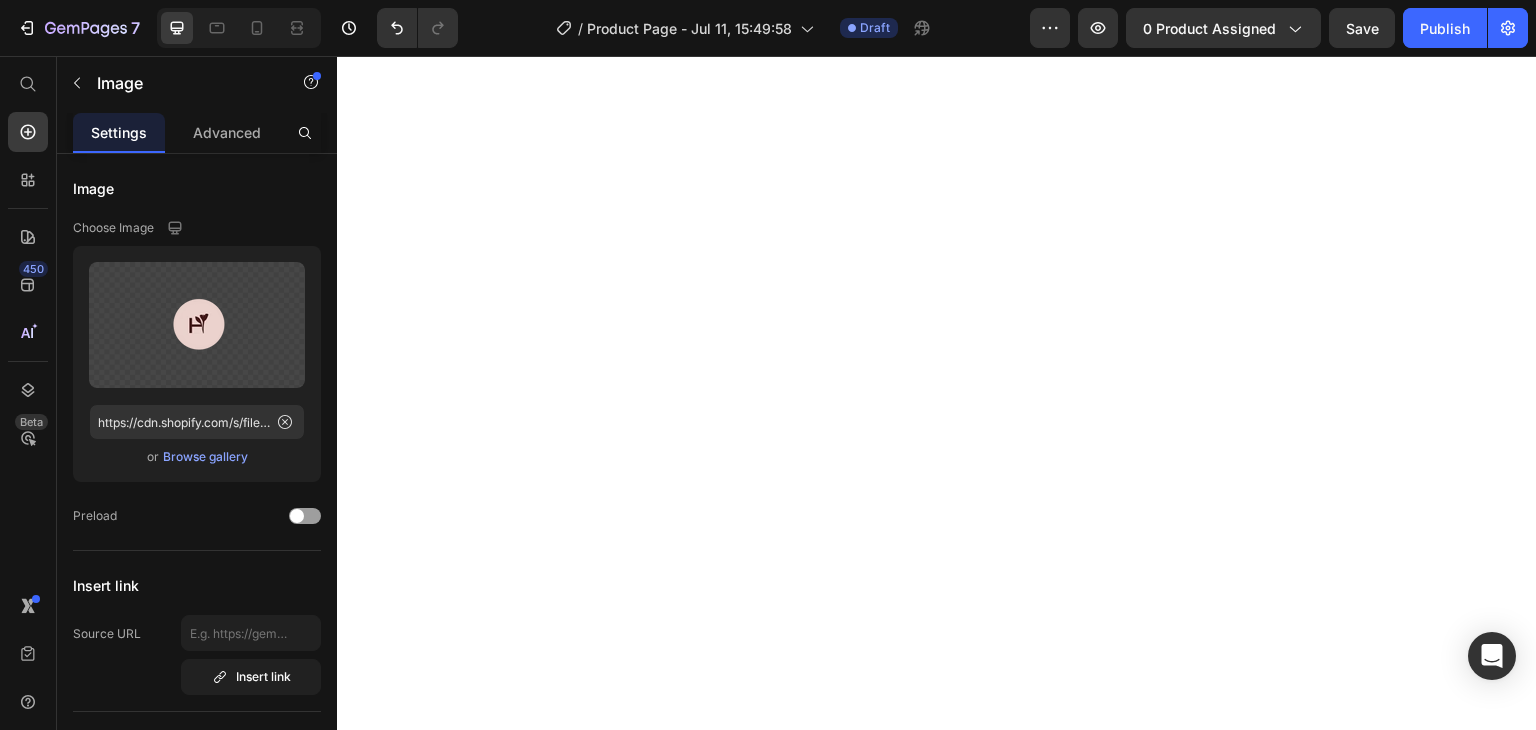 scroll, scrollTop: 0, scrollLeft: 0, axis: both 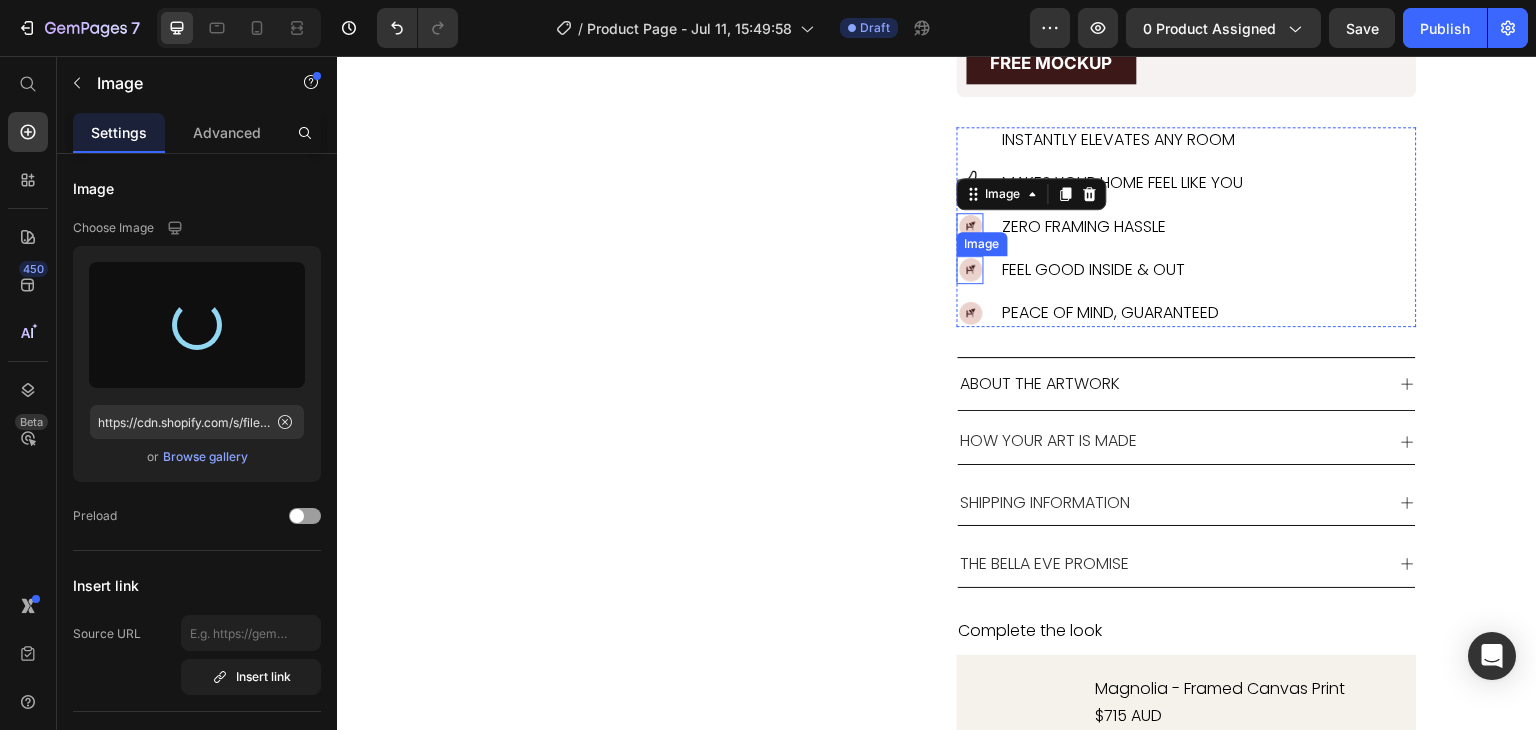 type on "https://cdn.shopify.com/s/files/1/0965/1024/7093/files/gempages_572887605079704448-d5426cfe-dc84-4f9e-bd01-fe115df34383.png" 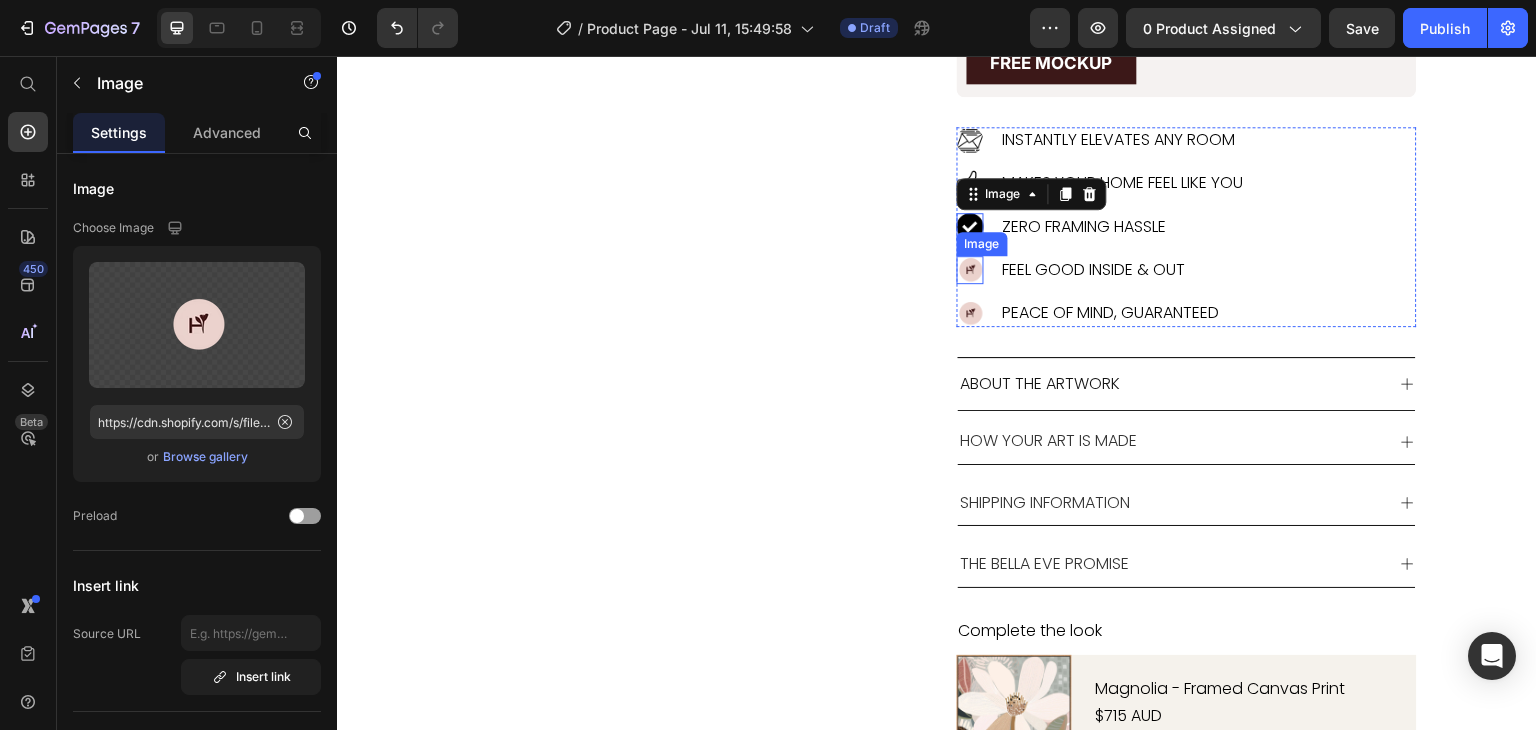 click at bounding box center (970, 269) 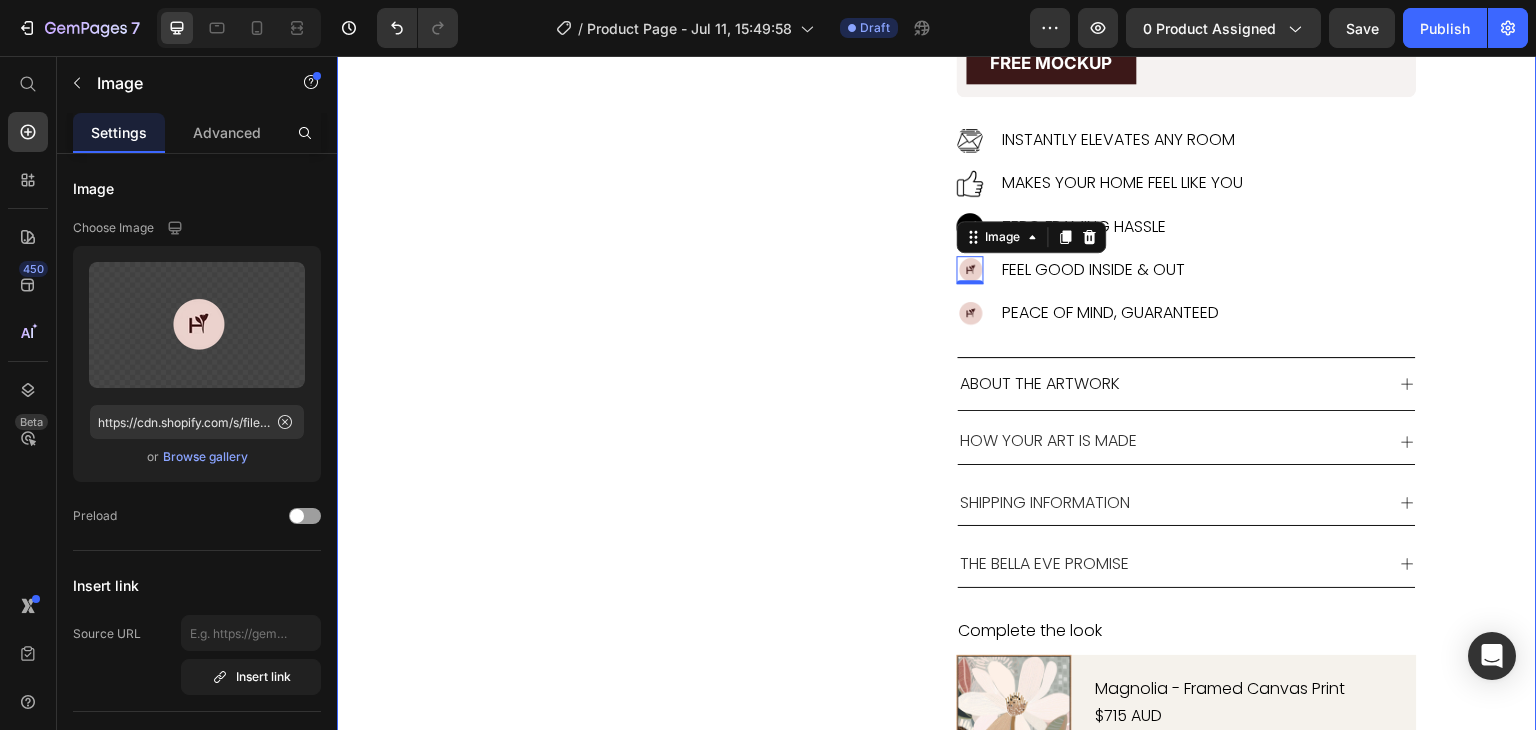 click on "Product Images Aiyana Product Title Icon Icon Icon Icon Icon Icon List 1 review Text Block Row $0.00 Product Price Row Image Halcyon is a soft, radiant celebration of life in full bloom—a golden moment held in stillness. Text Block Row Size 16X16IN / 40X40CM 20X20IN / 50X50CM 26X26IN / 66X66CM 38X38IN / 96X96CM 48X48IN / 122X122CM Frame: Unframed / Rolled Canvas Unframed / Rolled Canvas Unframed / Rolled Canvas Unframed / Rolled Canvas Framed - White Framed - White Framed - White Framed - Oak Framed - Oak Framed - Oak Framed - Black Framed - Black Framed - Black Framed - Chestnut Framed - Chestnut Framed - Chestnut Stretched & Ready to Hang Canvas Stretched & Ready to Hang Canvas Stretched & Ready to Hang Canvas Product Variants & Swatches MAKE IT YOURS   TODAY Add to Cart Shop Pay Buy with Button Row See It in Your Space – Free Mockup Text Block Unsure if this artwork suits your home? Upload a photo of your wall and we'll show you how it will look. Text Block FREE MOCKUP Button" at bounding box center [937, 131] 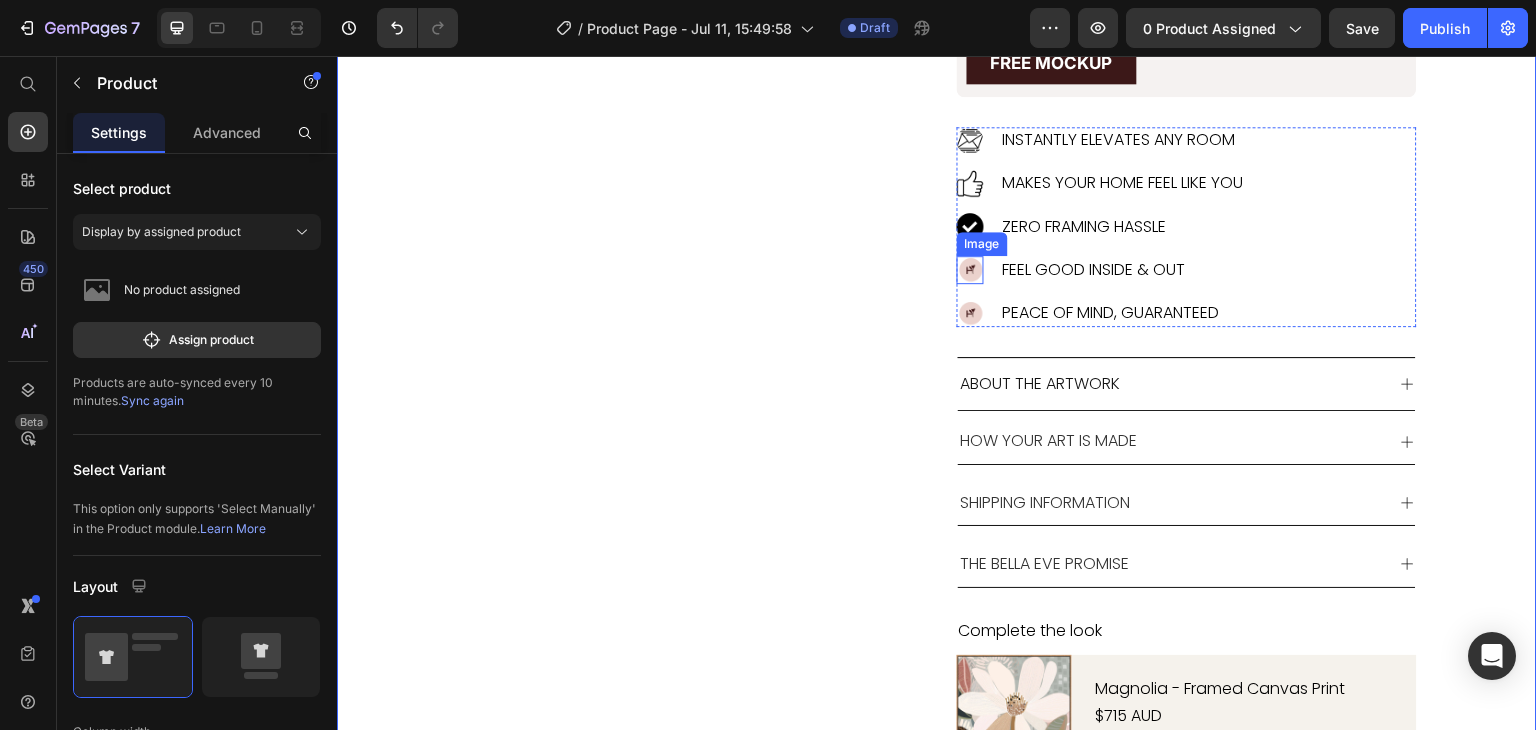 click at bounding box center (970, 269) 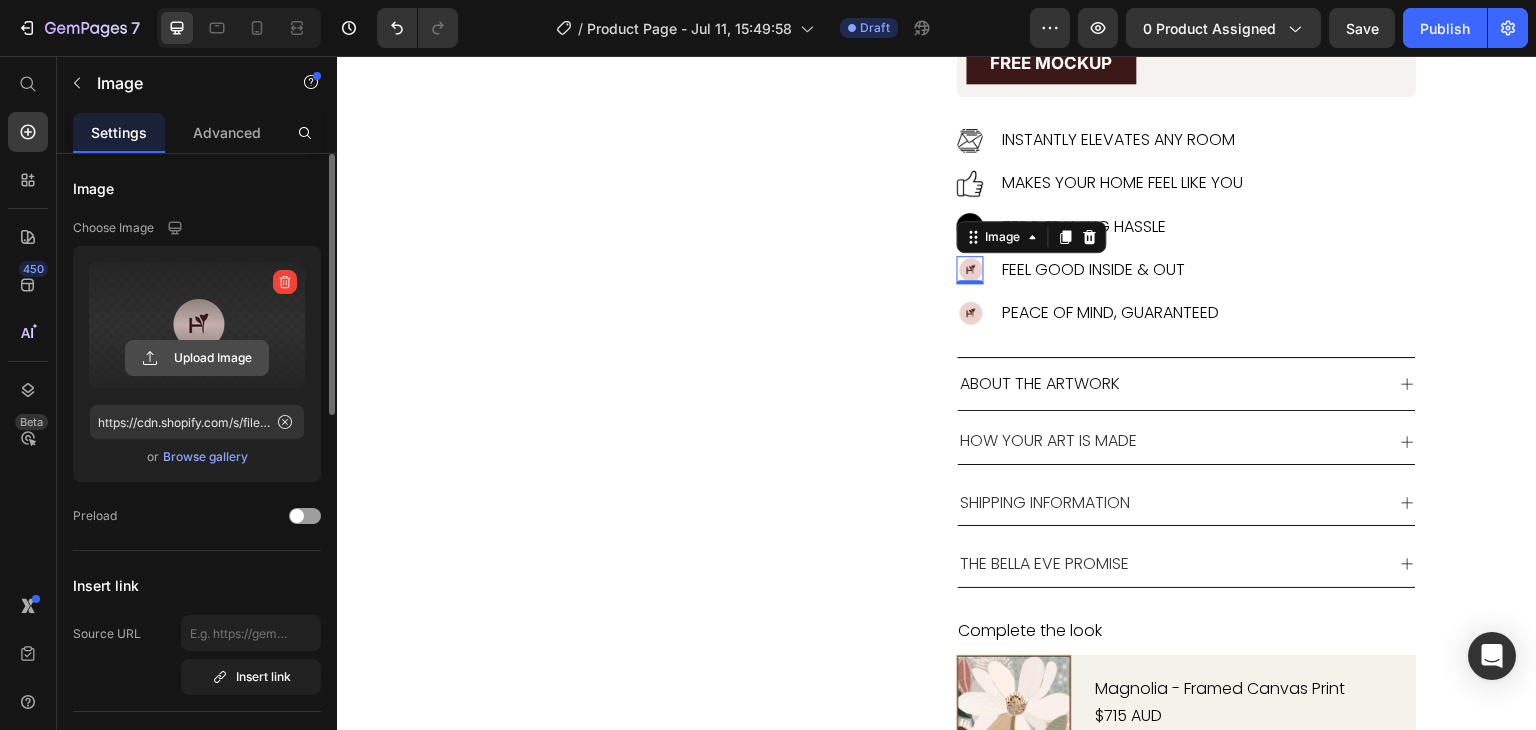 click 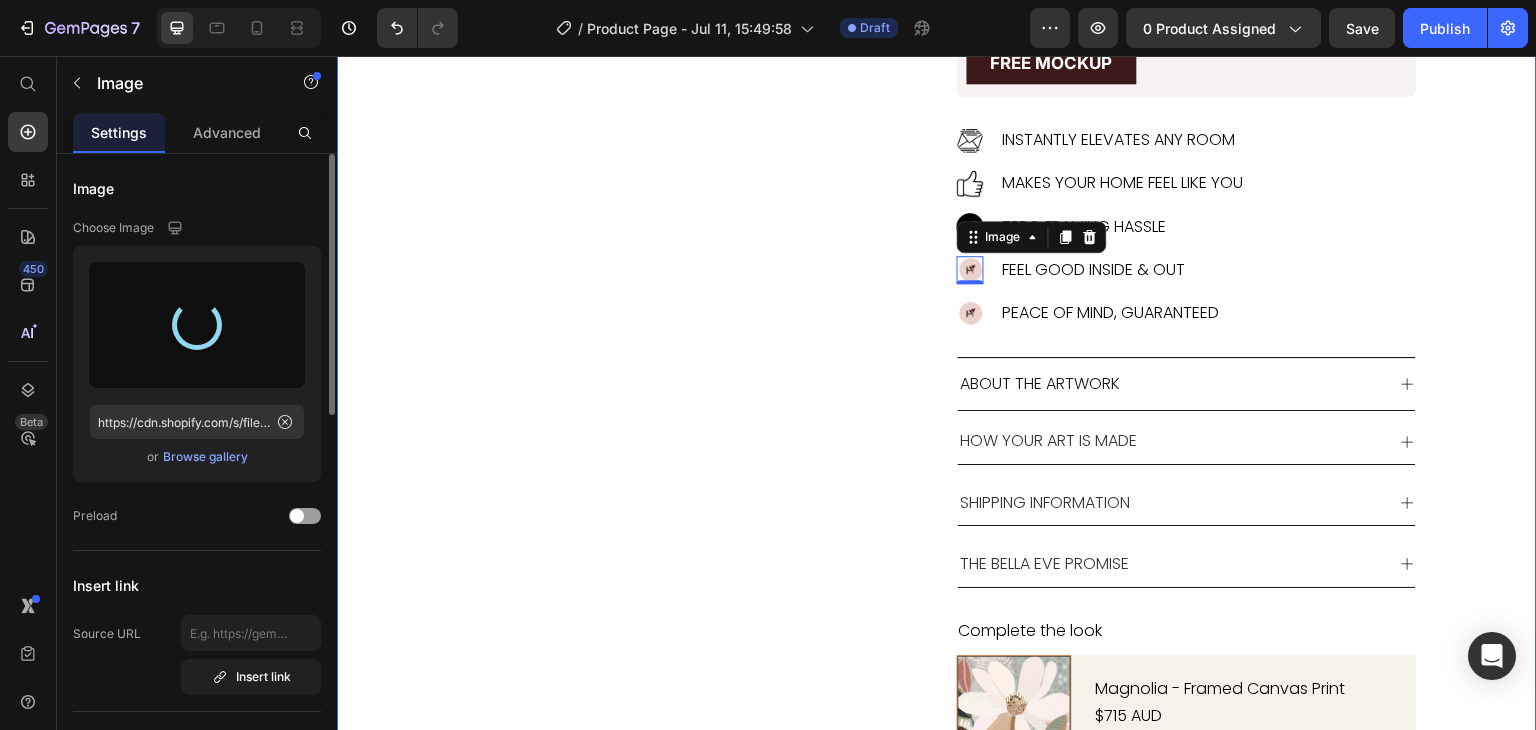 type on "https://cdn.shopify.com/s/files/1/0965/1024/7093/files/gempages_572887605079704448-8344c7ab-960a-4b61-87a1-9517b949c8a4.png" 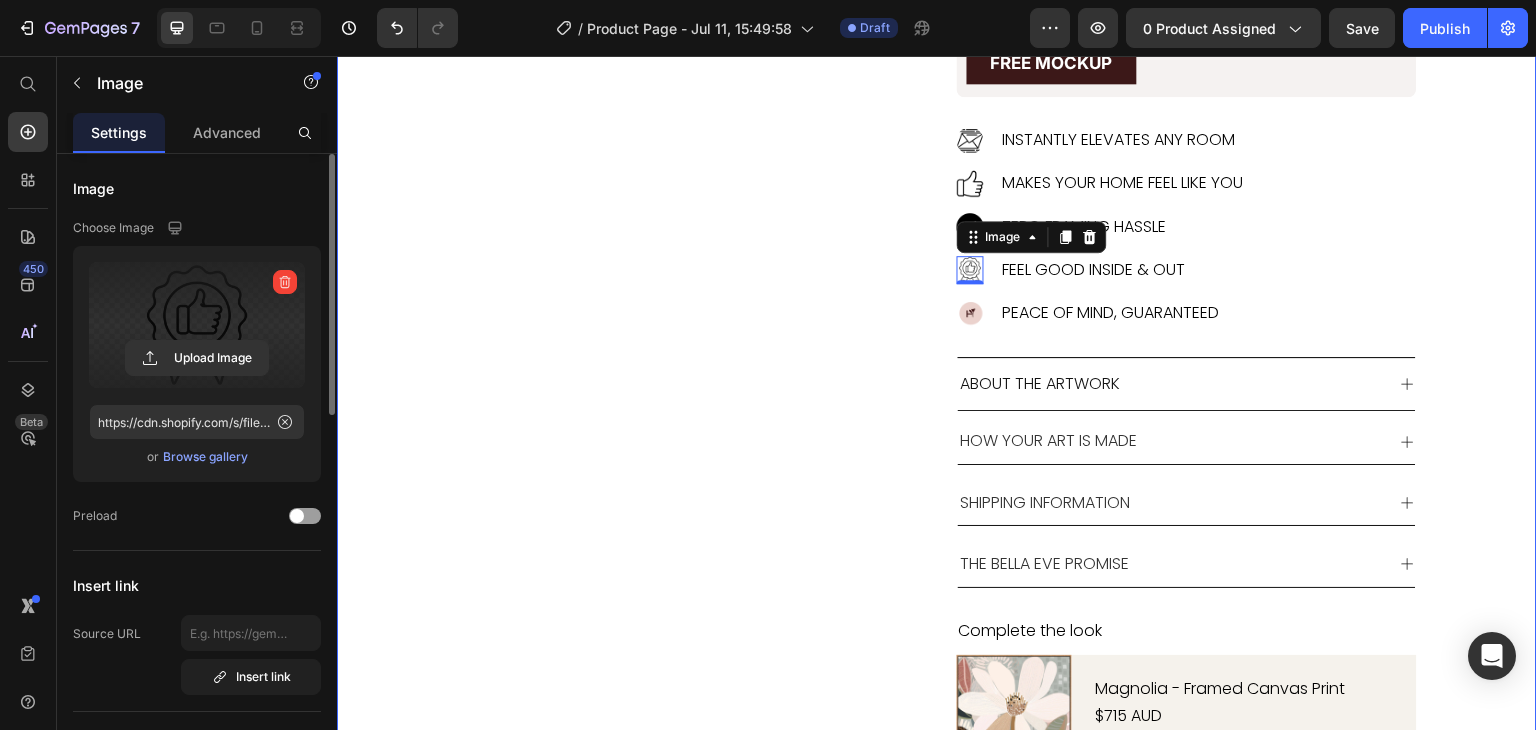 click on "Product Images Aiyana Product Title Icon Icon Icon Icon Icon Icon List 1 review Text Block Row $0.00 Product Price Row Image Halcyon is a soft, radiant celebration of life in full bloom—a golden moment held in stillness. Text Block Row Size 16X16IN / 40X40CM 20X20IN / 50X50CM 26X26IN / 66X66CM 38X38IN / 96X96CM 48X48IN / 122X122CM Frame: Unframed / Rolled Canvas Unframed / Rolled Canvas Unframed / Rolled Canvas Unframed / Rolled Canvas Framed - White Framed - White Framed - White Framed - Oak Framed - Oak Framed - Oak Framed - Black Framed - Black Framed - Black Framed - Chestnut Framed - Chestnut Framed - Chestnut Stretched & Ready to Hang Canvas Stretched & Ready to Hang Canvas Stretched & Ready to Hang Canvas Product Variants & Swatches MAKE IT YOURS   TODAY Add to Cart Shop Pay Buy with Button Row See It in Your Space – Free Mockup Text Block Unsure if this artwork suits your home? Upload a photo of your wall and we'll show you how it will look. Text Block FREE MOCKUP Button" at bounding box center (937, 131) 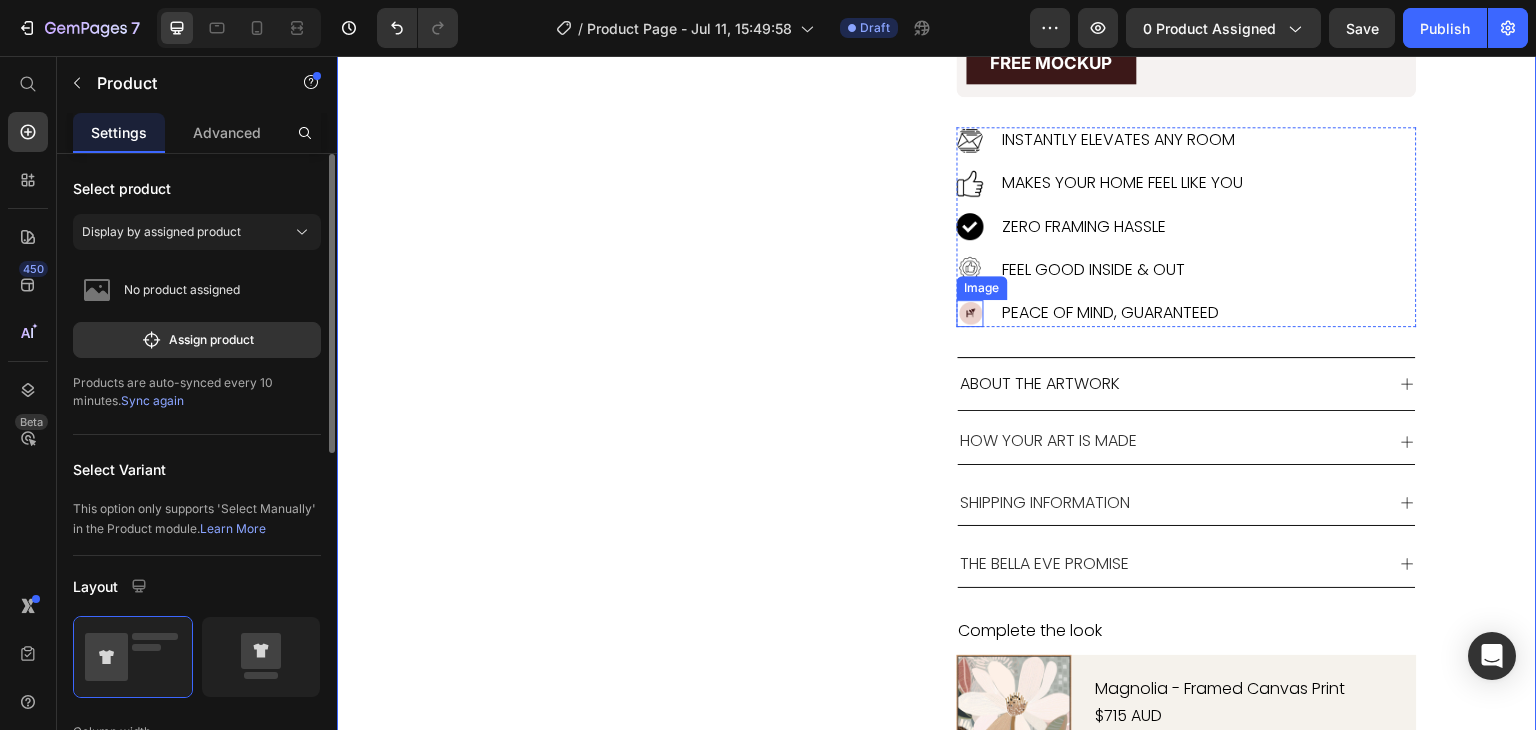 click at bounding box center [970, 313] 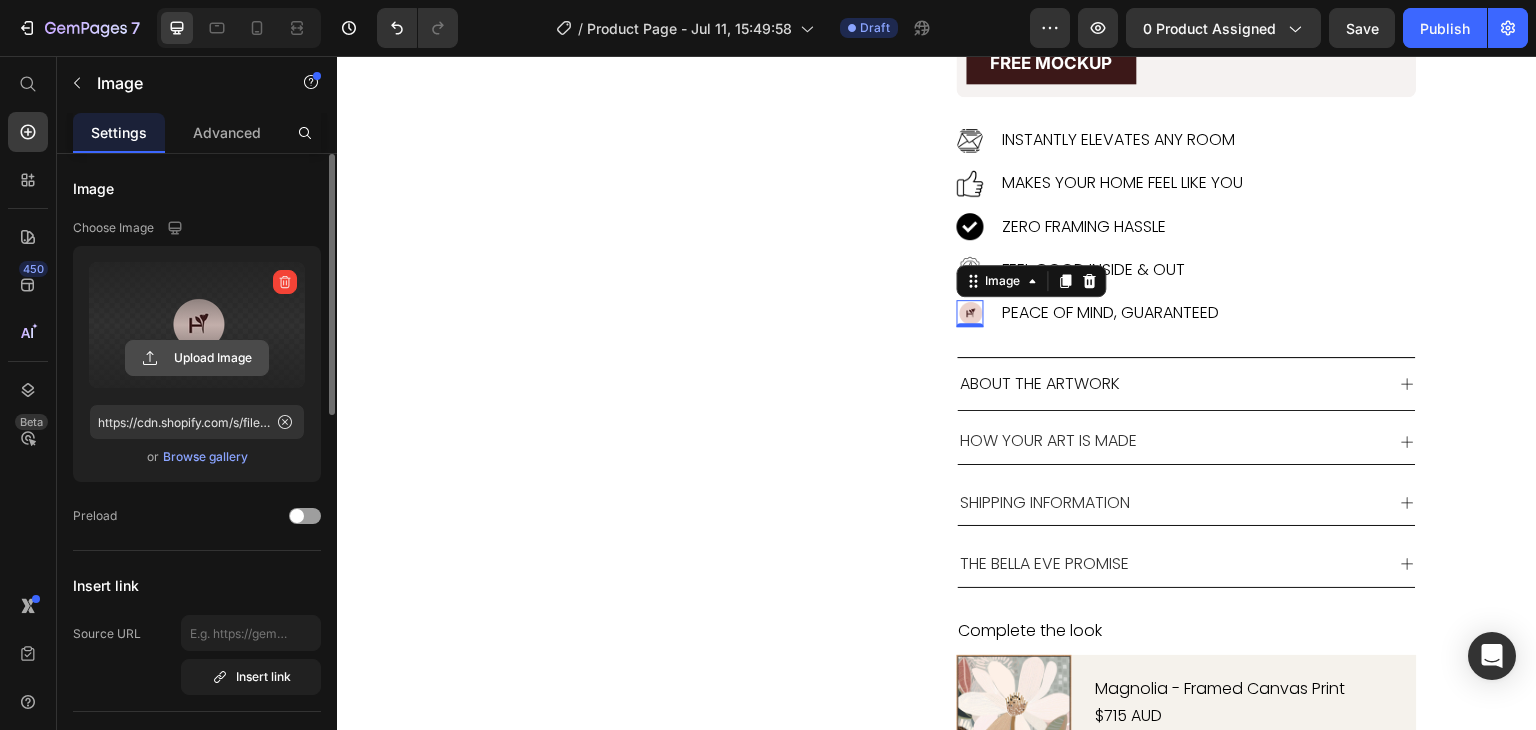 click 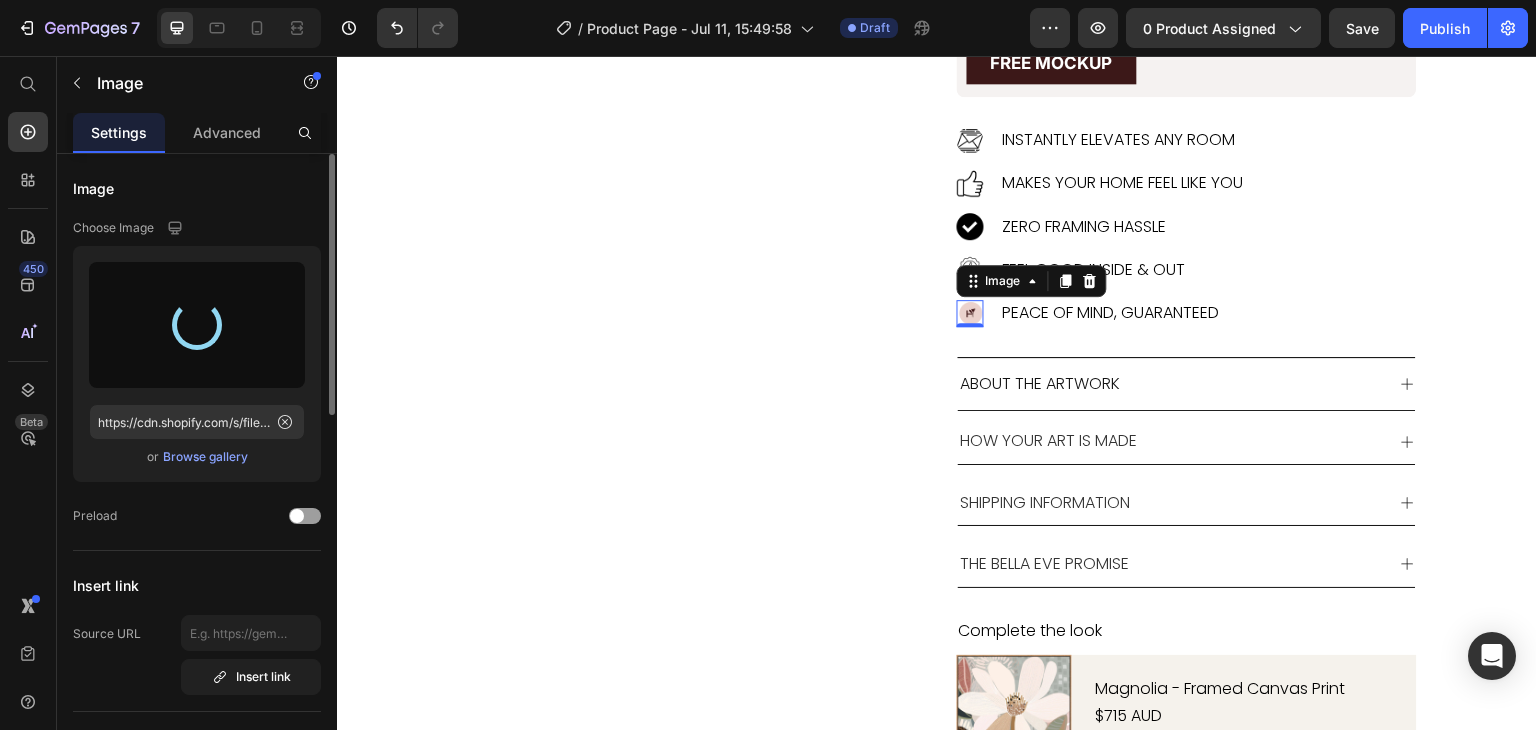 type on "https://cdn.shopify.com/s/files/1/0965/1024/7093/files/gempages_572887605079704448-f74489f7-91fb-4b14-8ebc-af273beff94a.png" 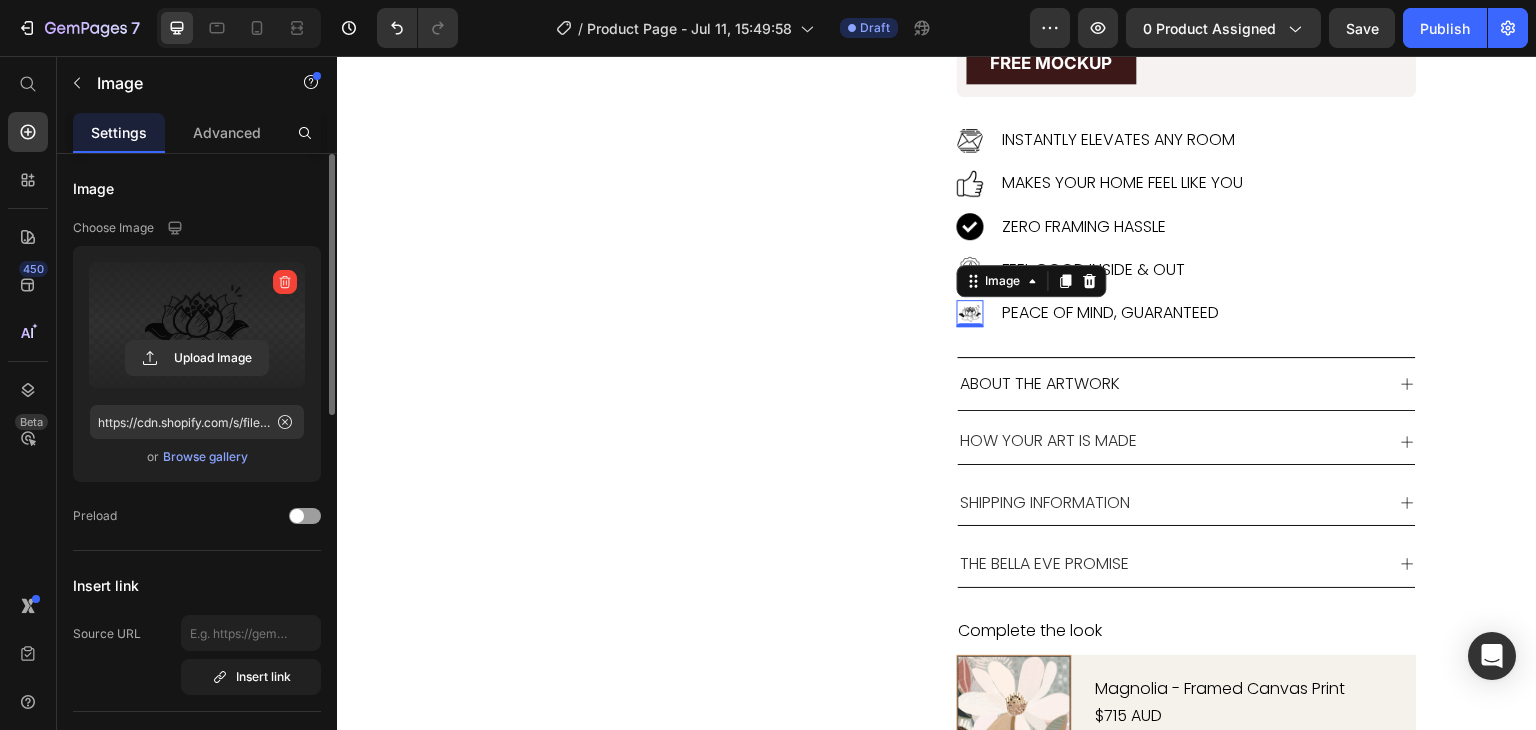 click on "Product Images" at bounding box center [627, 131] 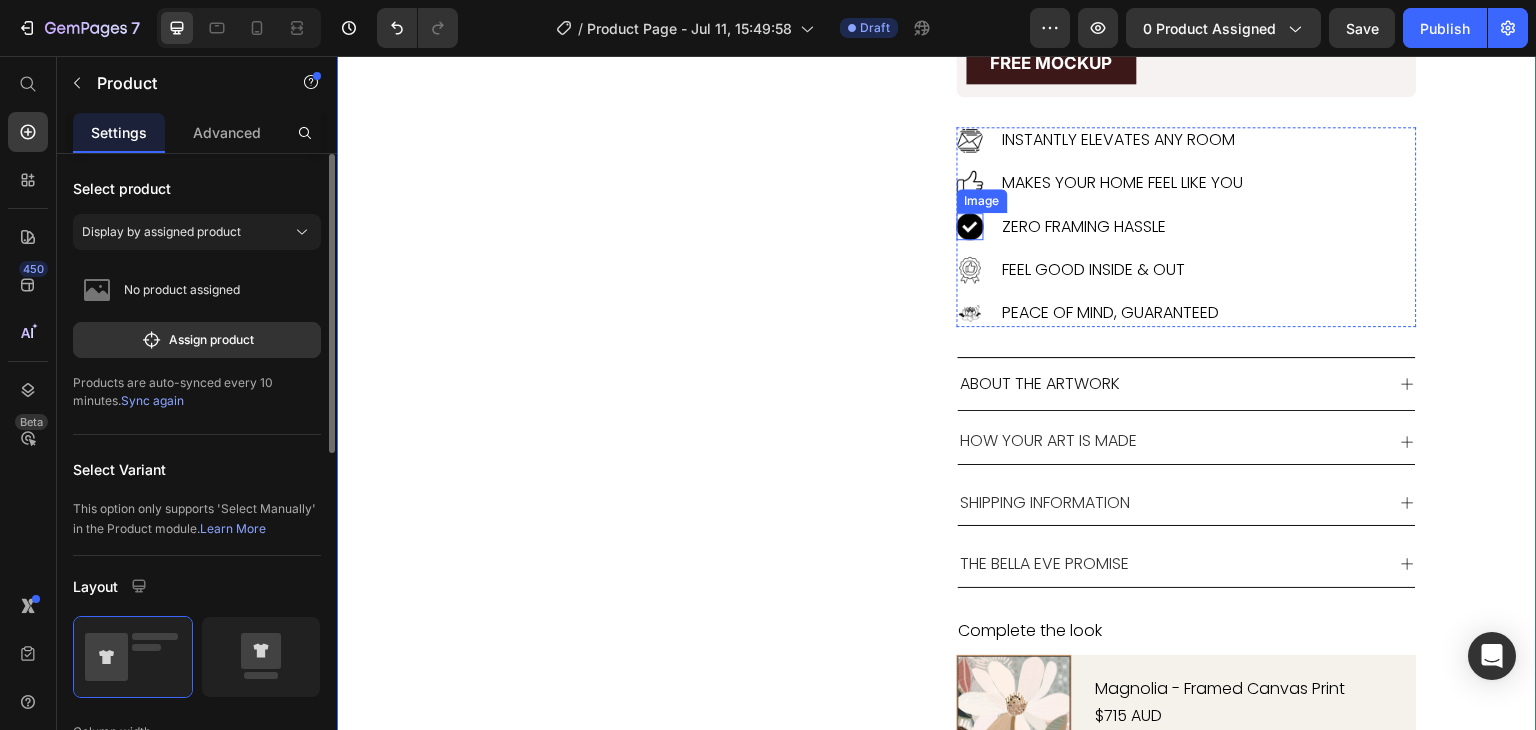 click at bounding box center [970, 226] 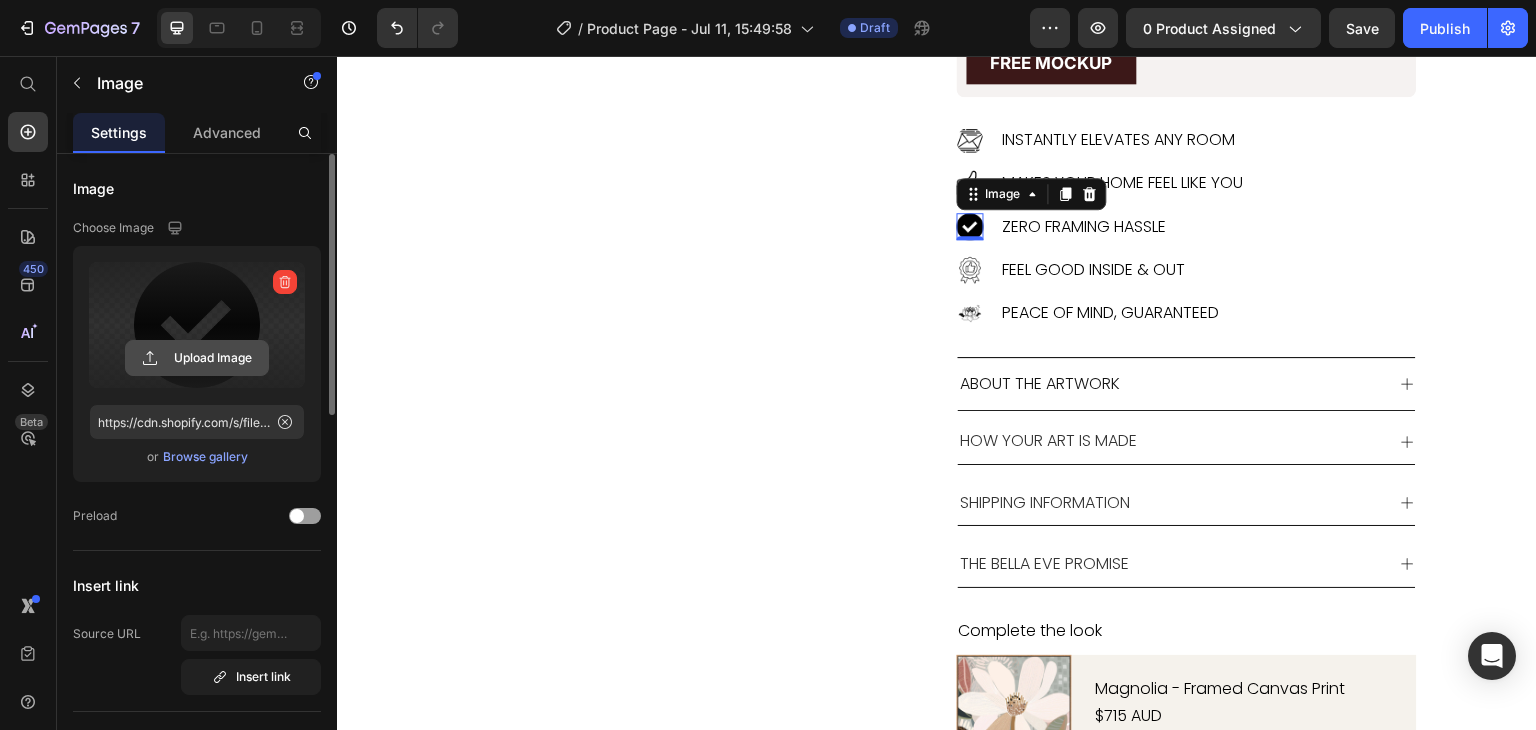 click 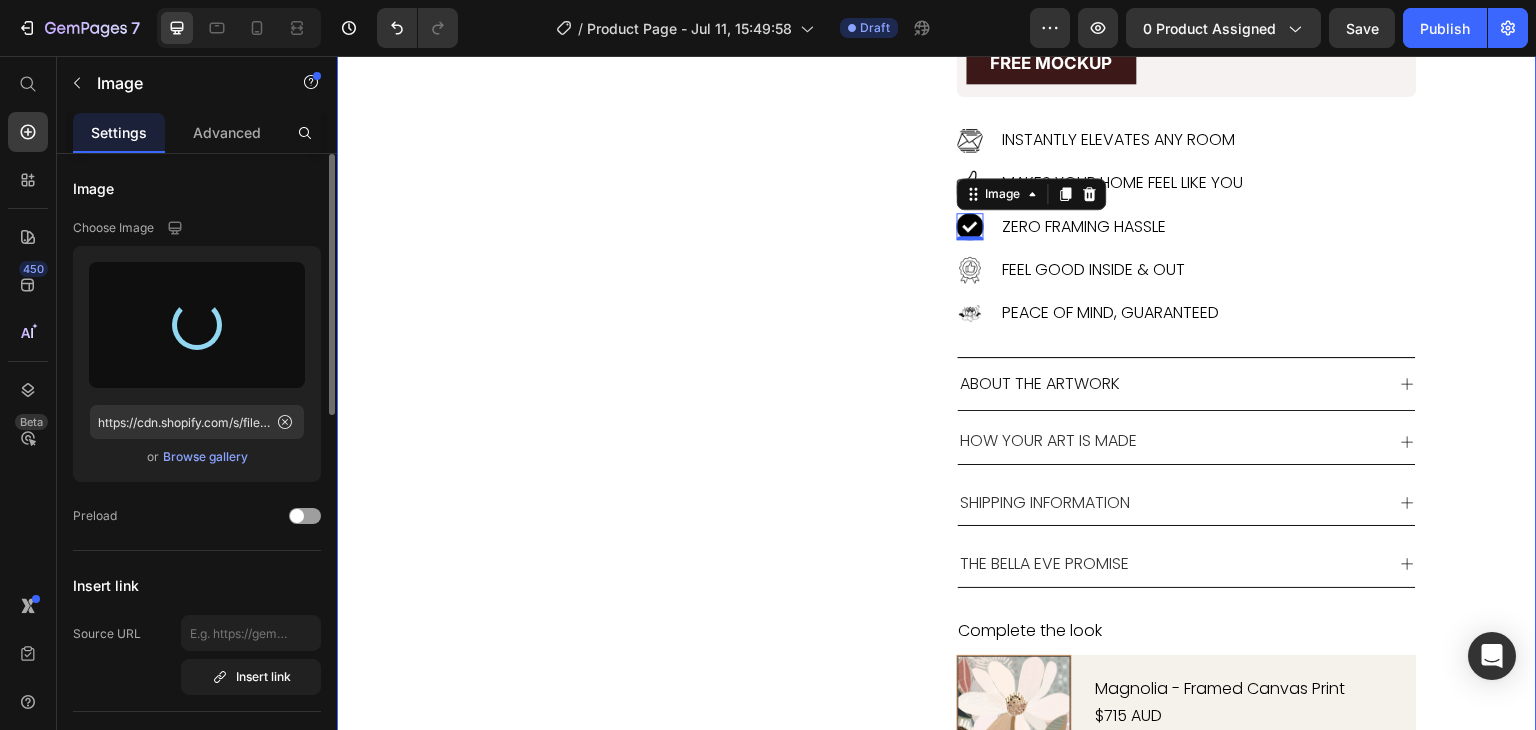 type on "https://cdn.shopify.com/s/files/1/0965/1024/7093/files/gempages_572887605079704448-23deb65c-02b1-44ab-82a7-210b15b5c6bc.png" 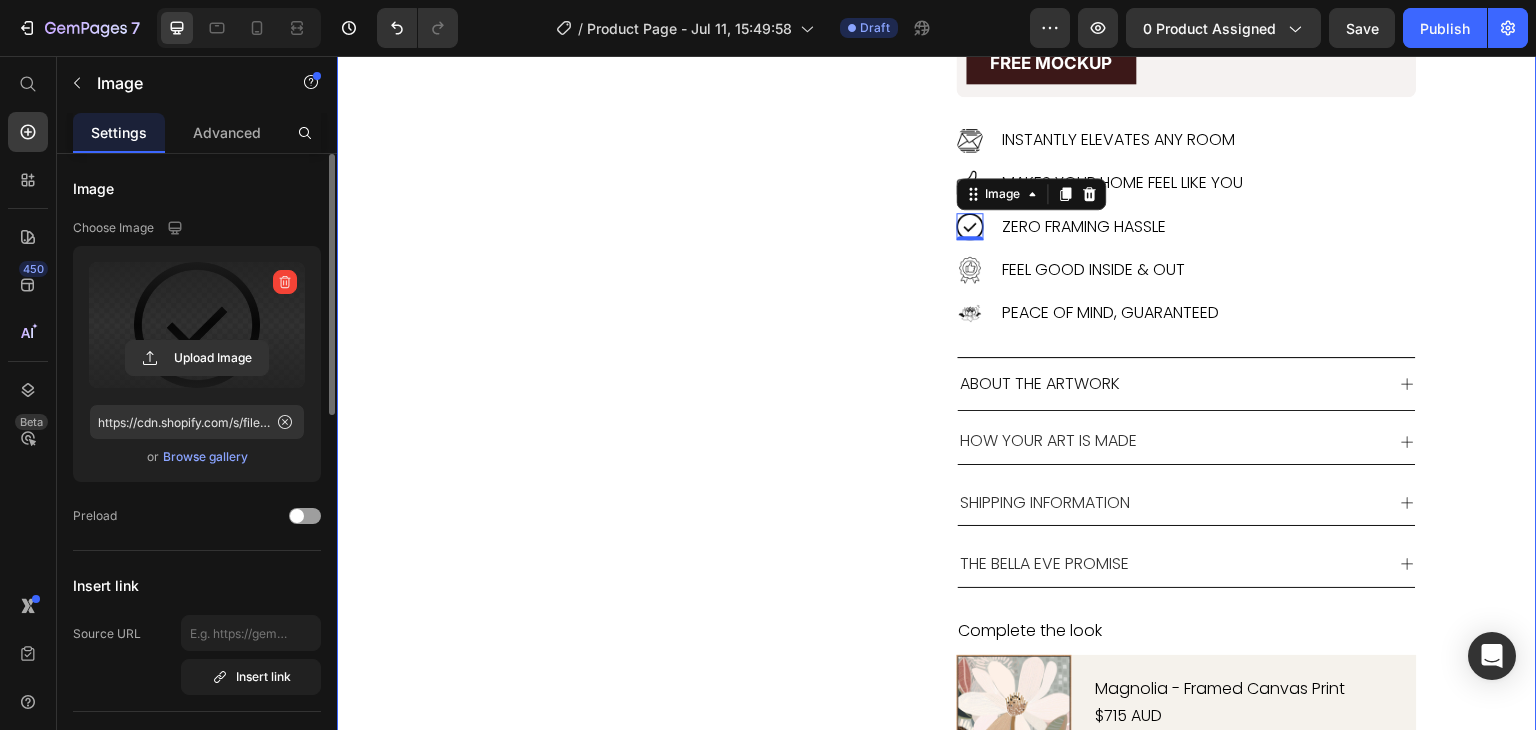 click on "Product Images" at bounding box center (627, 131) 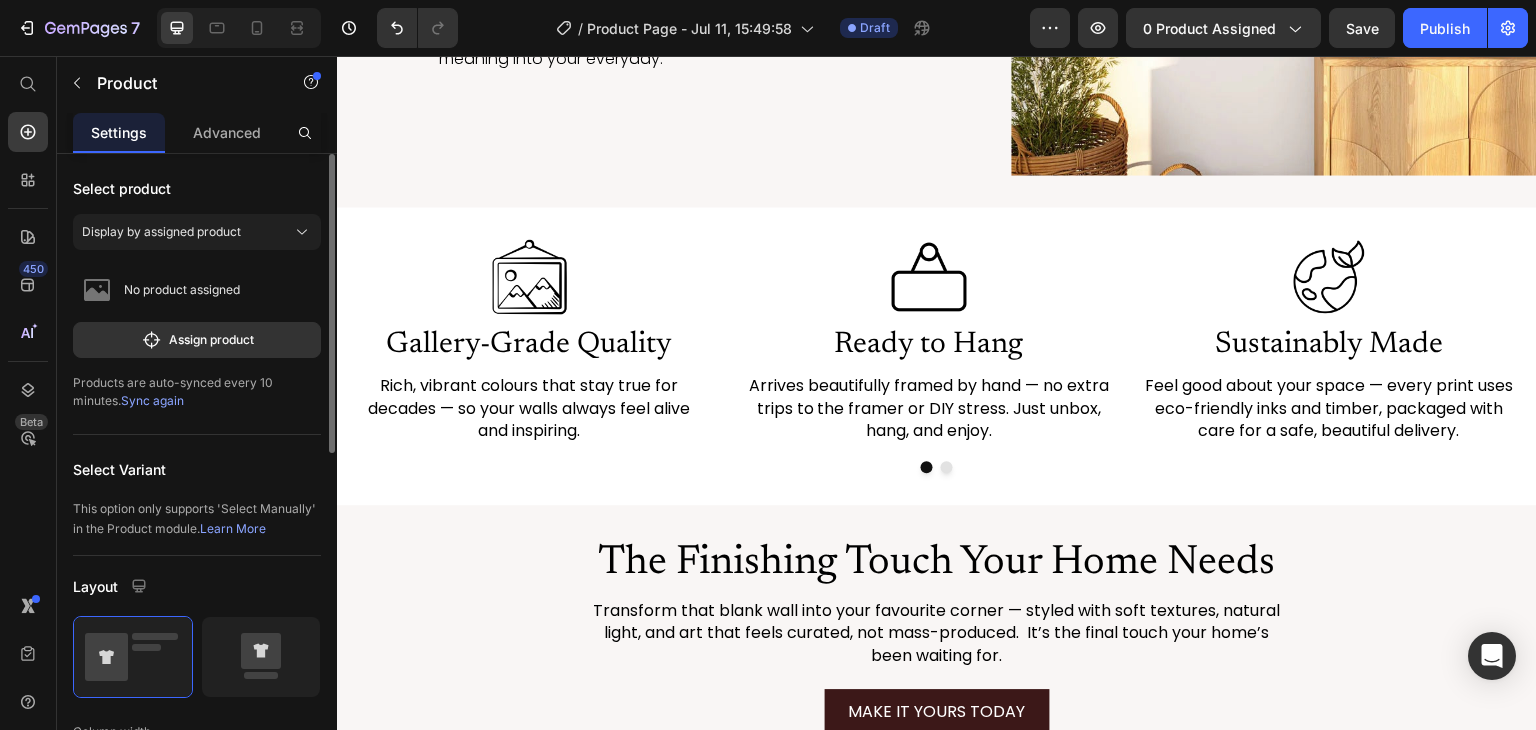 scroll, scrollTop: 2852, scrollLeft: 0, axis: vertical 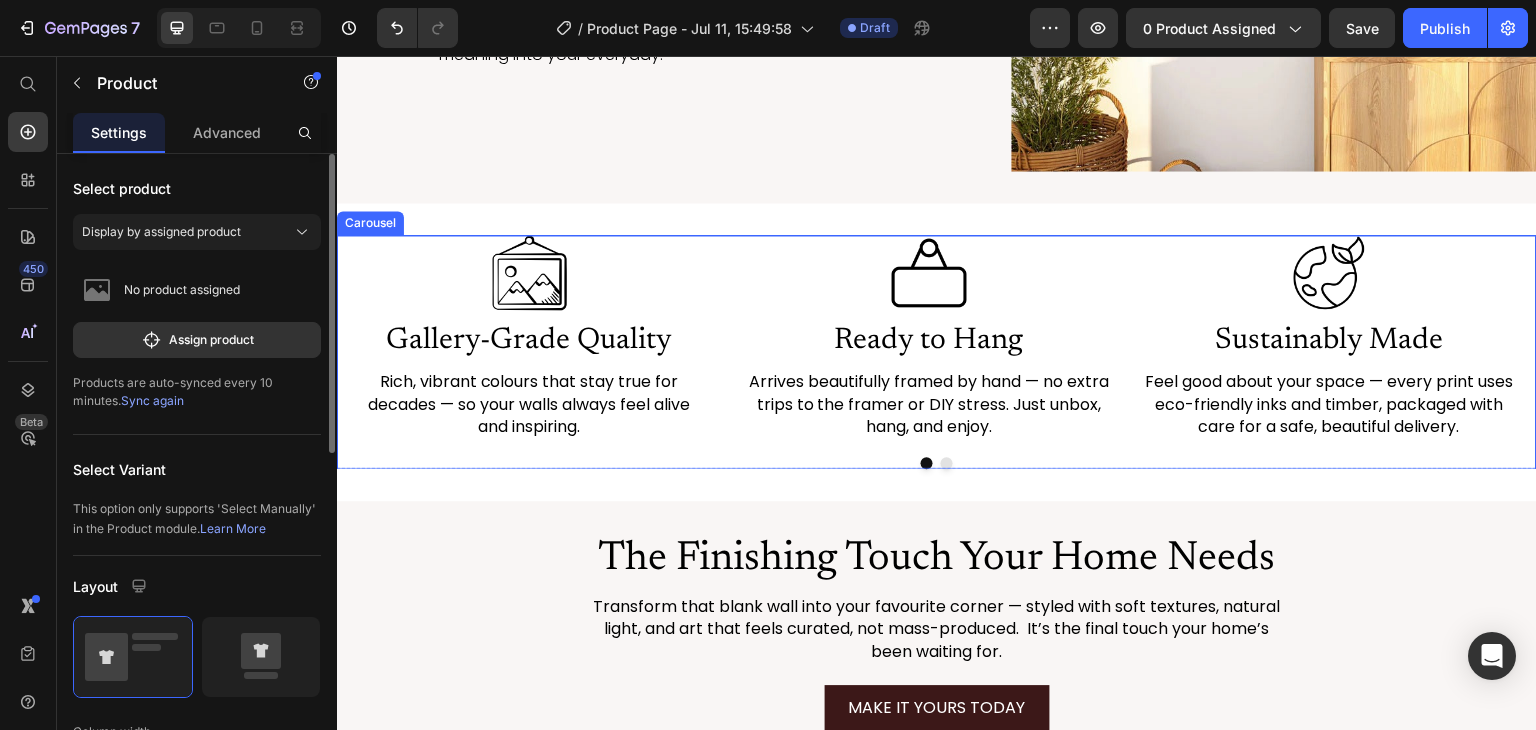 click at bounding box center [947, 463] 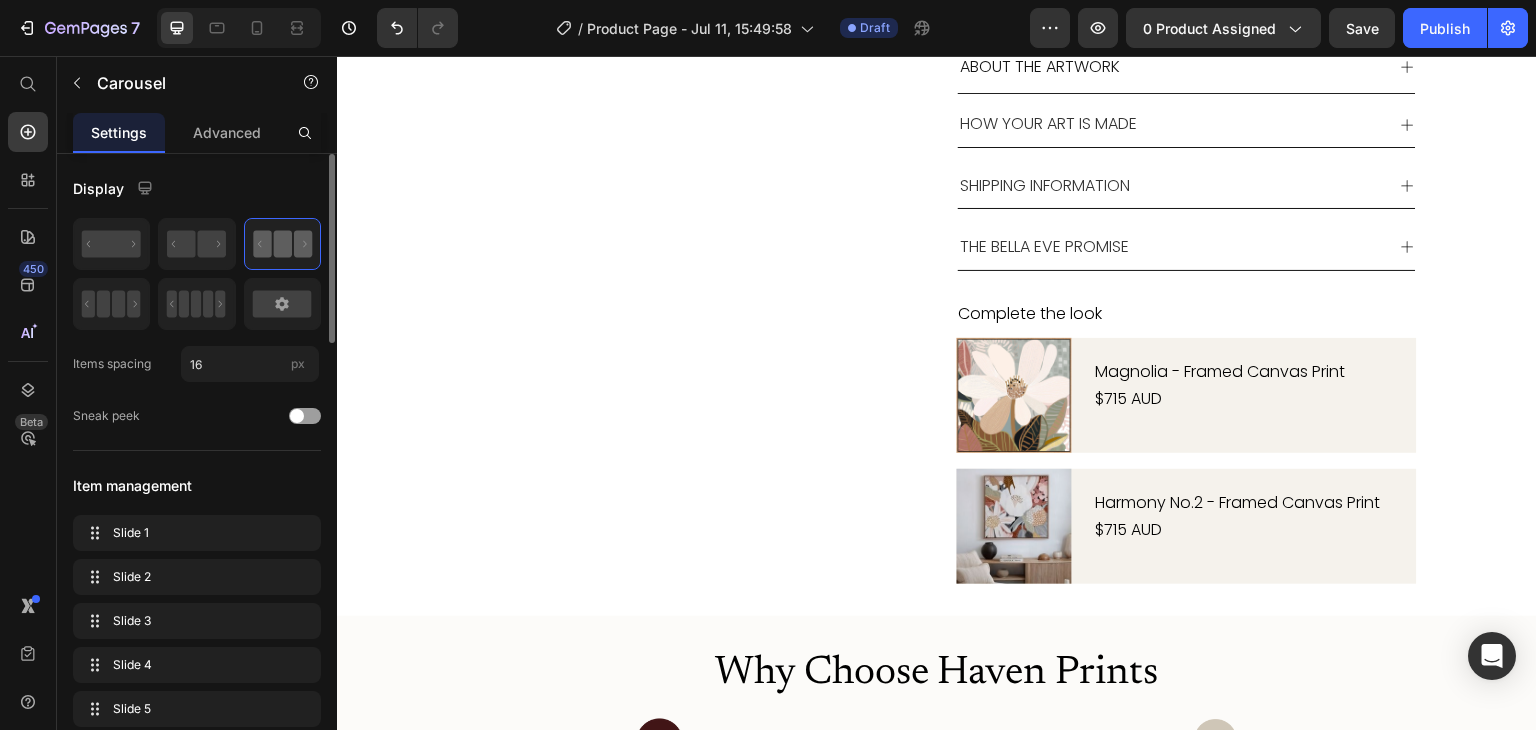 scroll, scrollTop: 954, scrollLeft: 0, axis: vertical 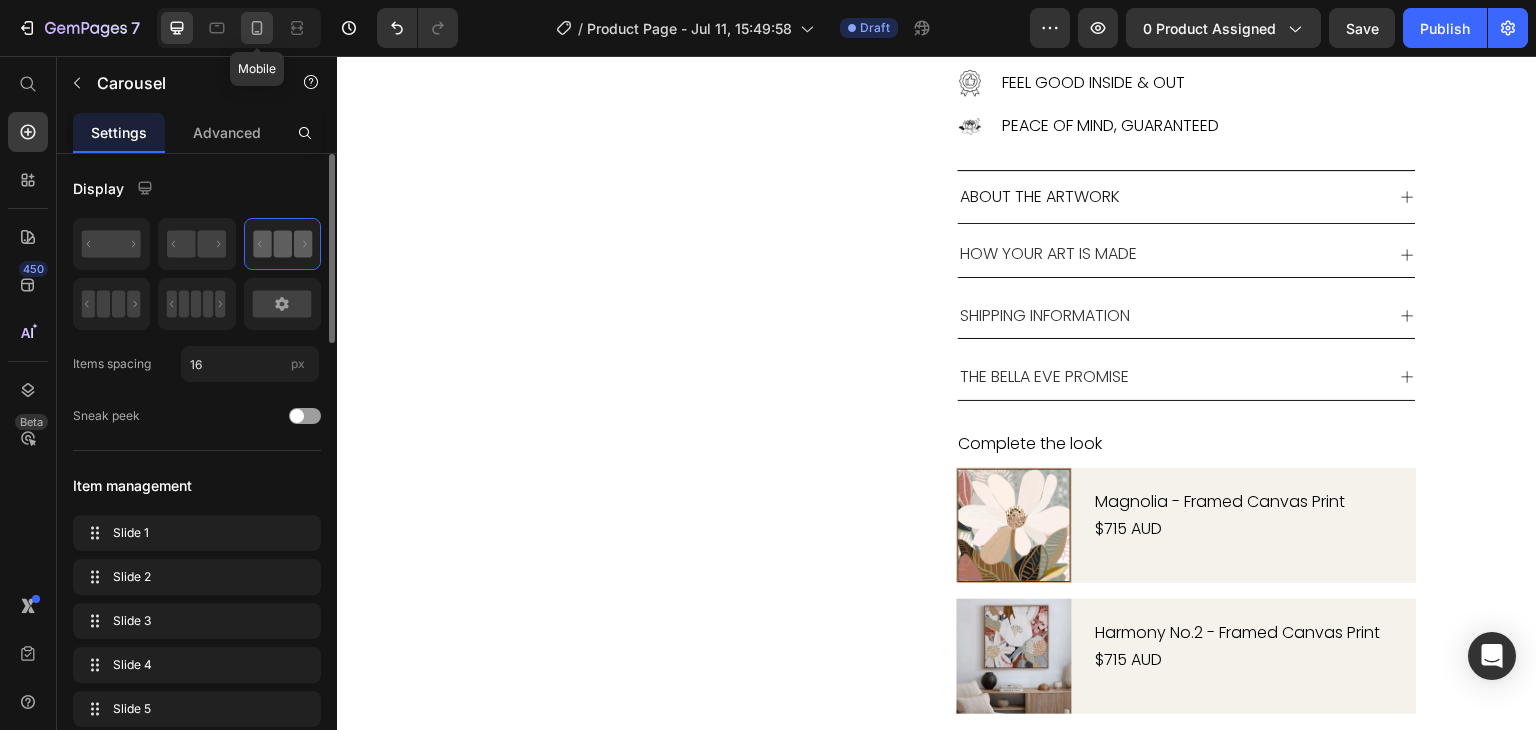 click 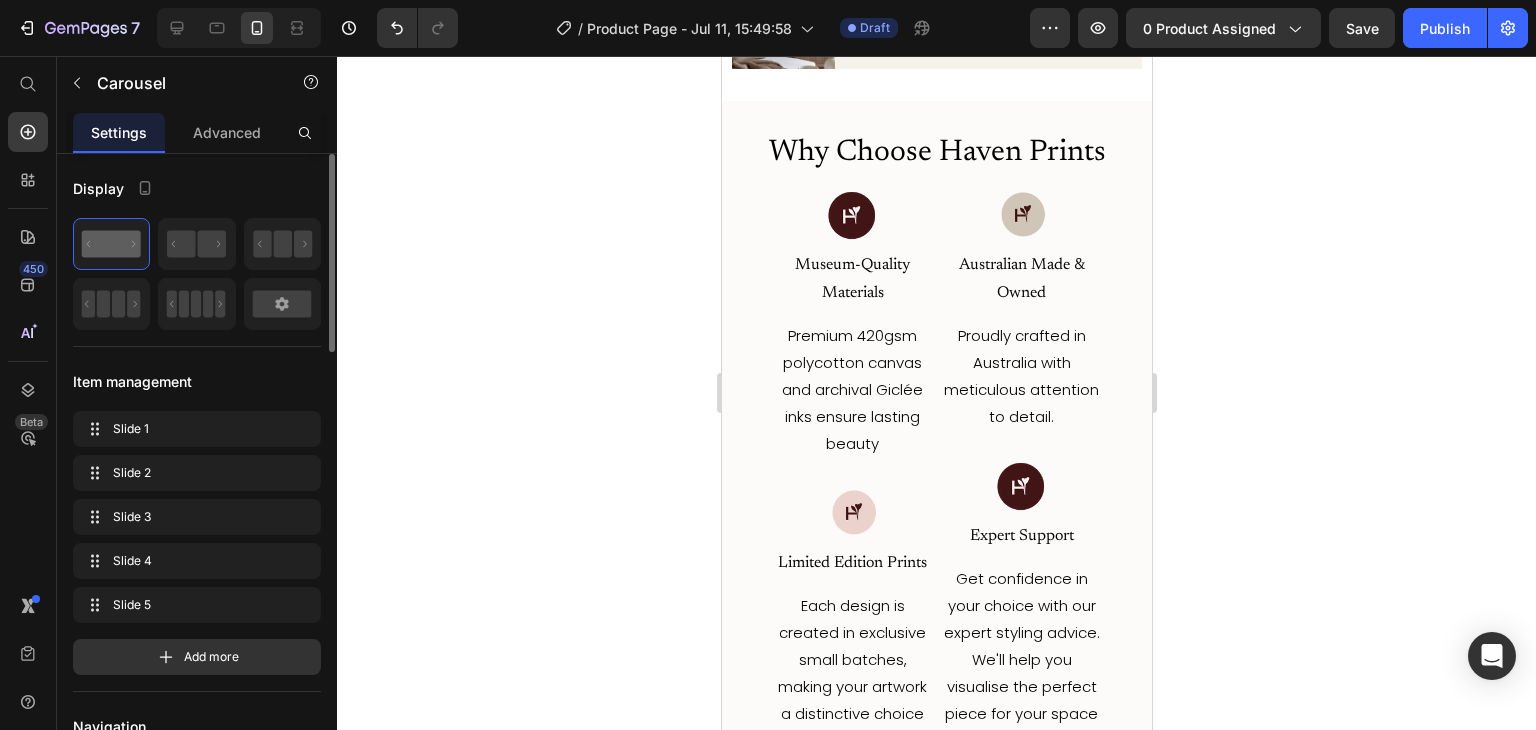 scroll, scrollTop: 2375, scrollLeft: 0, axis: vertical 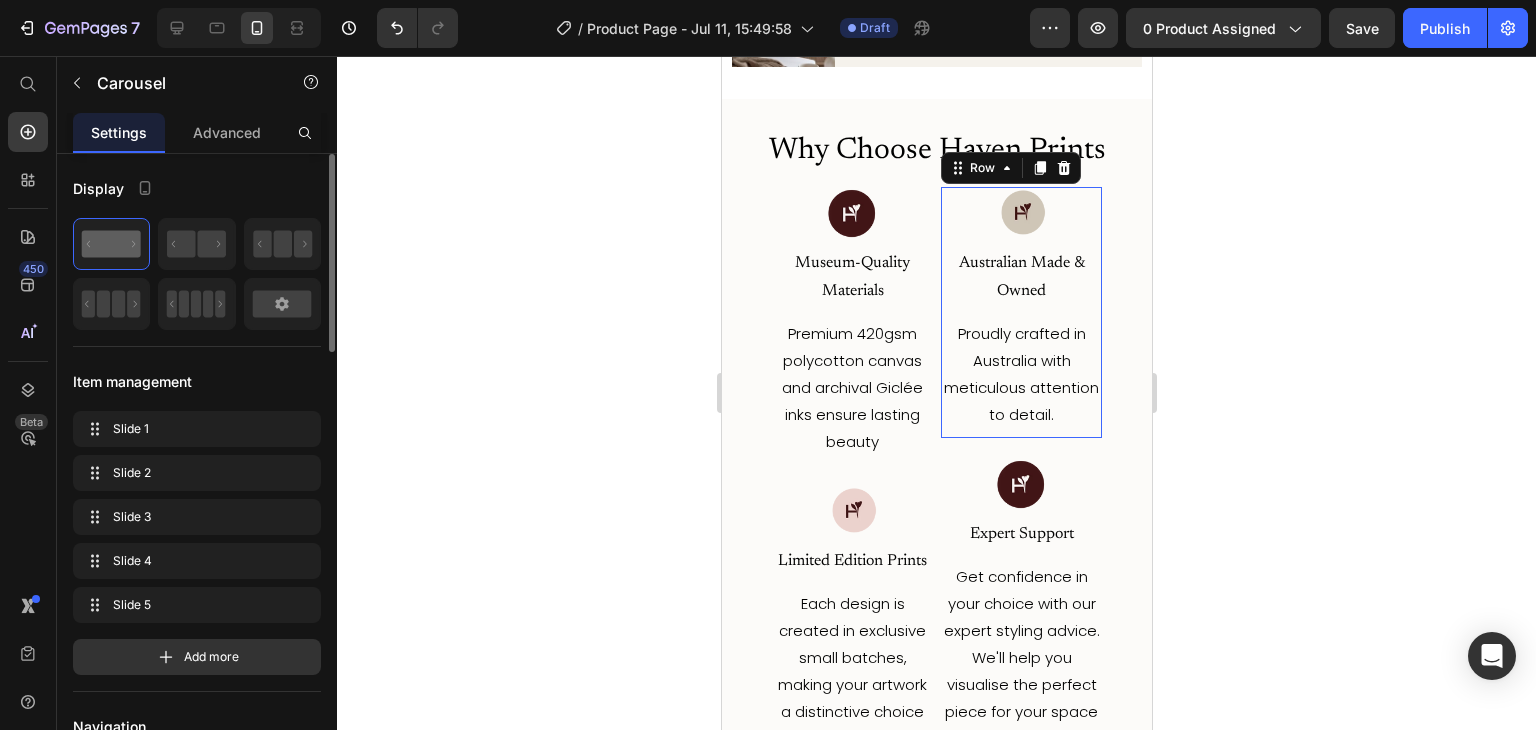 click on "Image Australian Made & Owned Text Block Proudly crafted in [COUNTRY] with meticulous attention to detail. Text Block" at bounding box center (1020, 312) 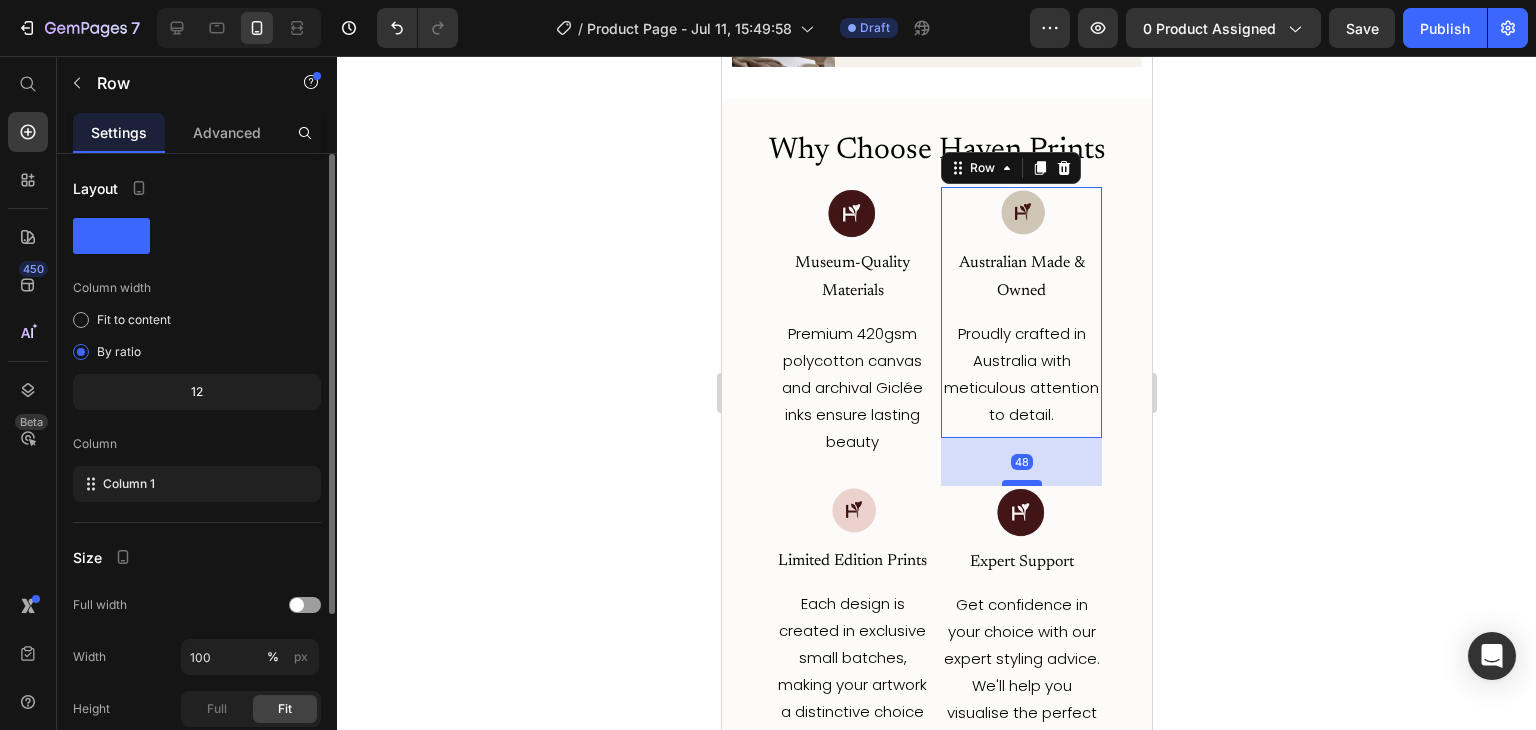 drag, startPoint x: 1008, startPoint y: 429, endPoint x: 1005, endPoint y: 457, distance: 28.160255 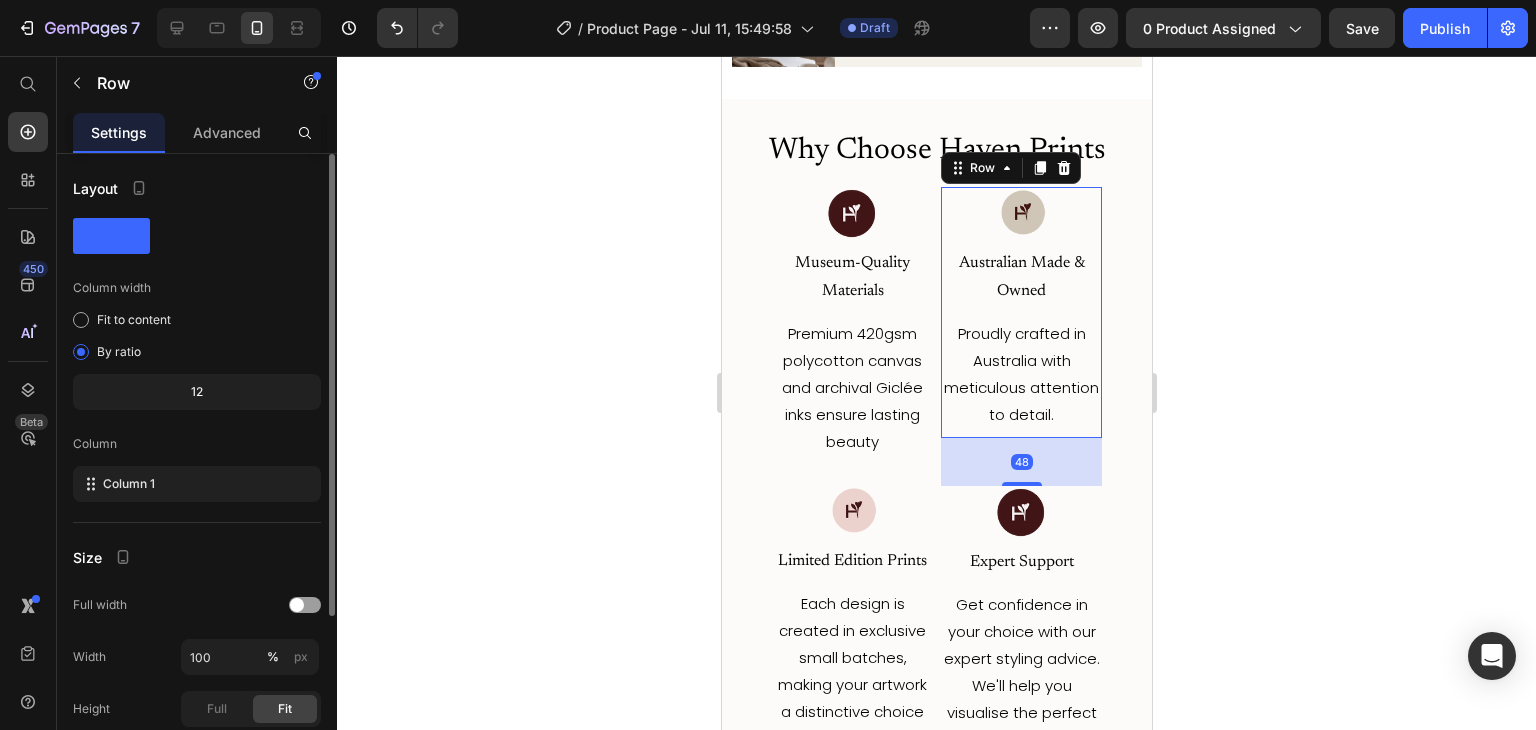 click 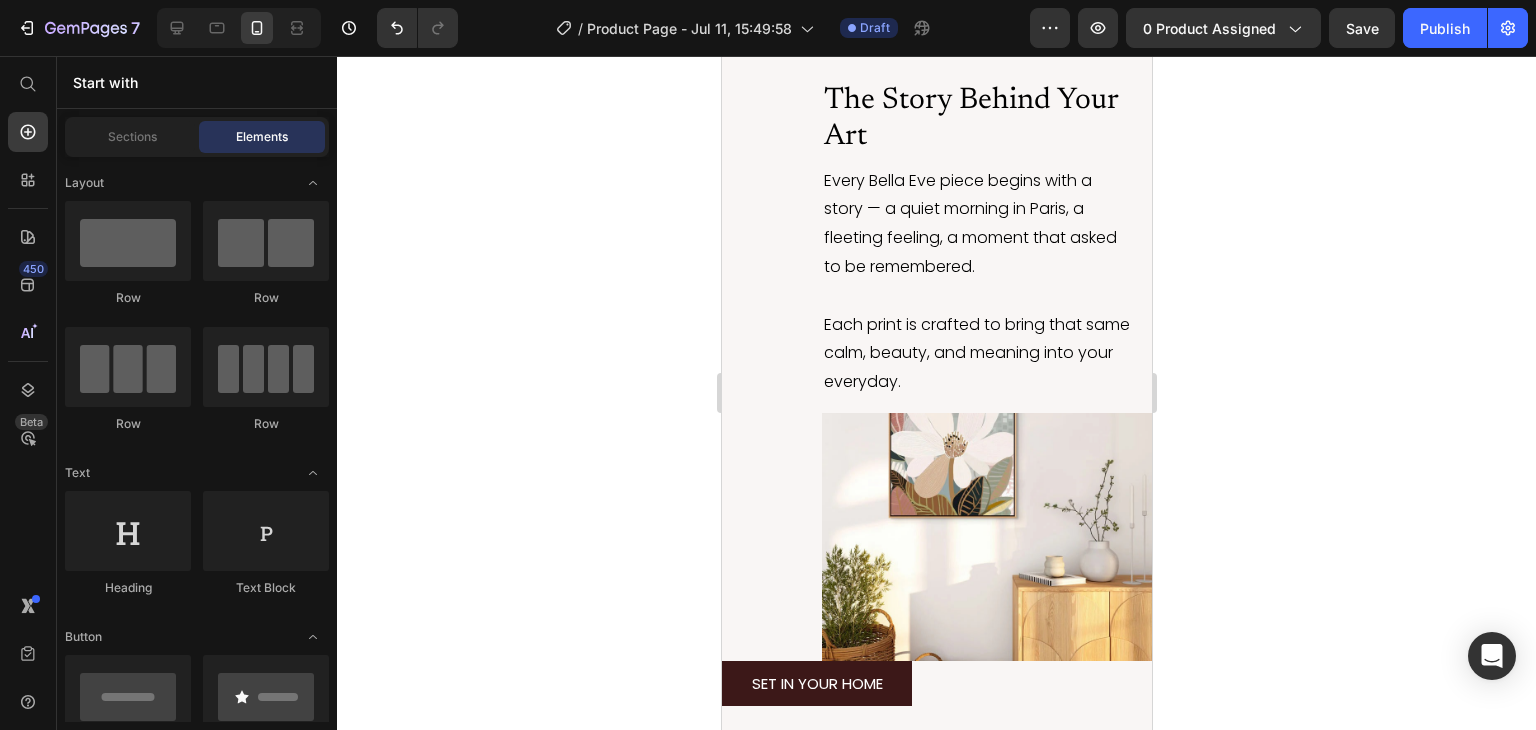 scroll, scrollTop: 3900, scrollLeft: 0, axis: vertical 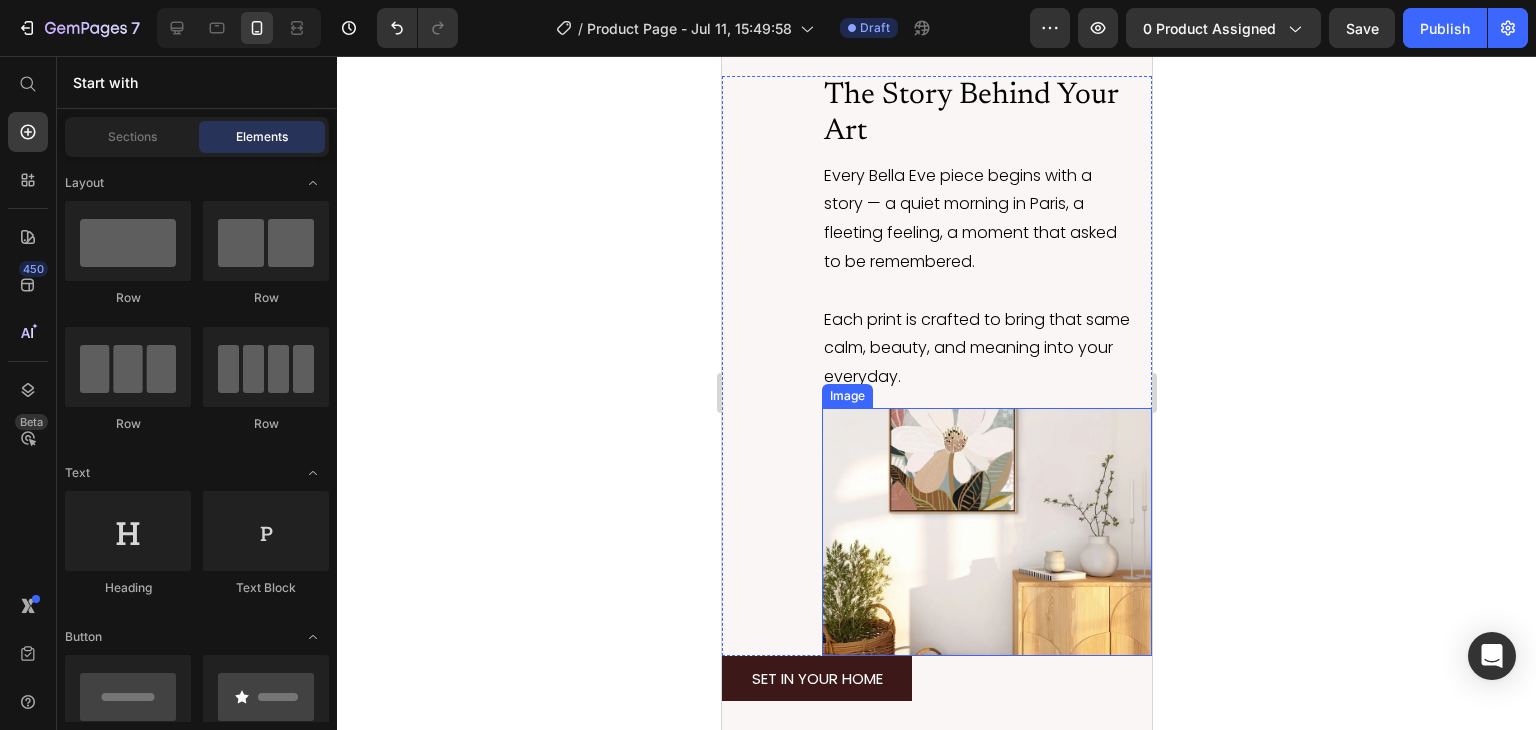 click at bounding box center (986, 532) 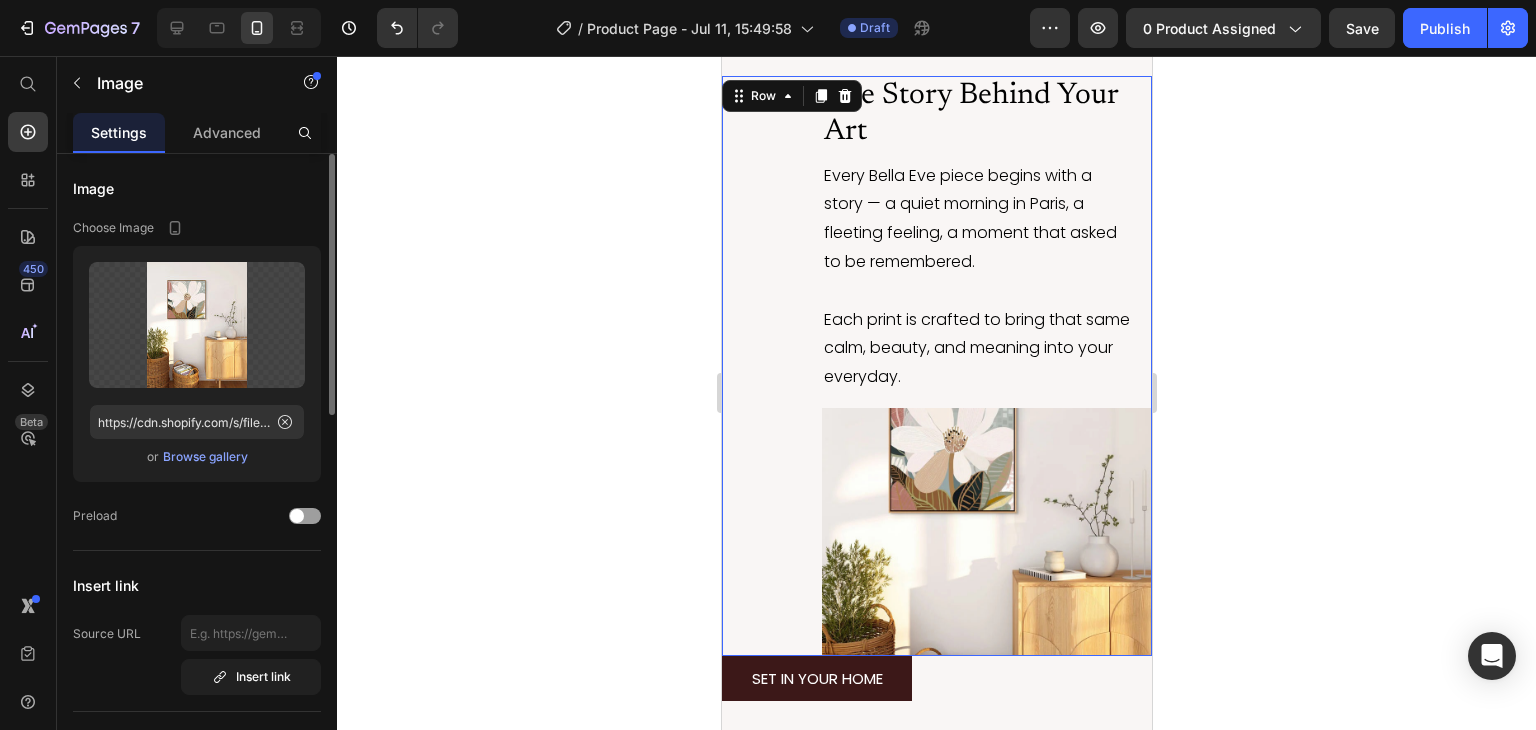 click on "The Story Behind Your Art Heading Every Bella Eve piece begins with a story — a quiet morning in Paris, a fleeting feeling, a moment that asked to be remembered.   Each print is crafted to bring that same calm, beauty, and meaning into your everyday. Text Block Image Row   0" at bounding box center (936, 366) 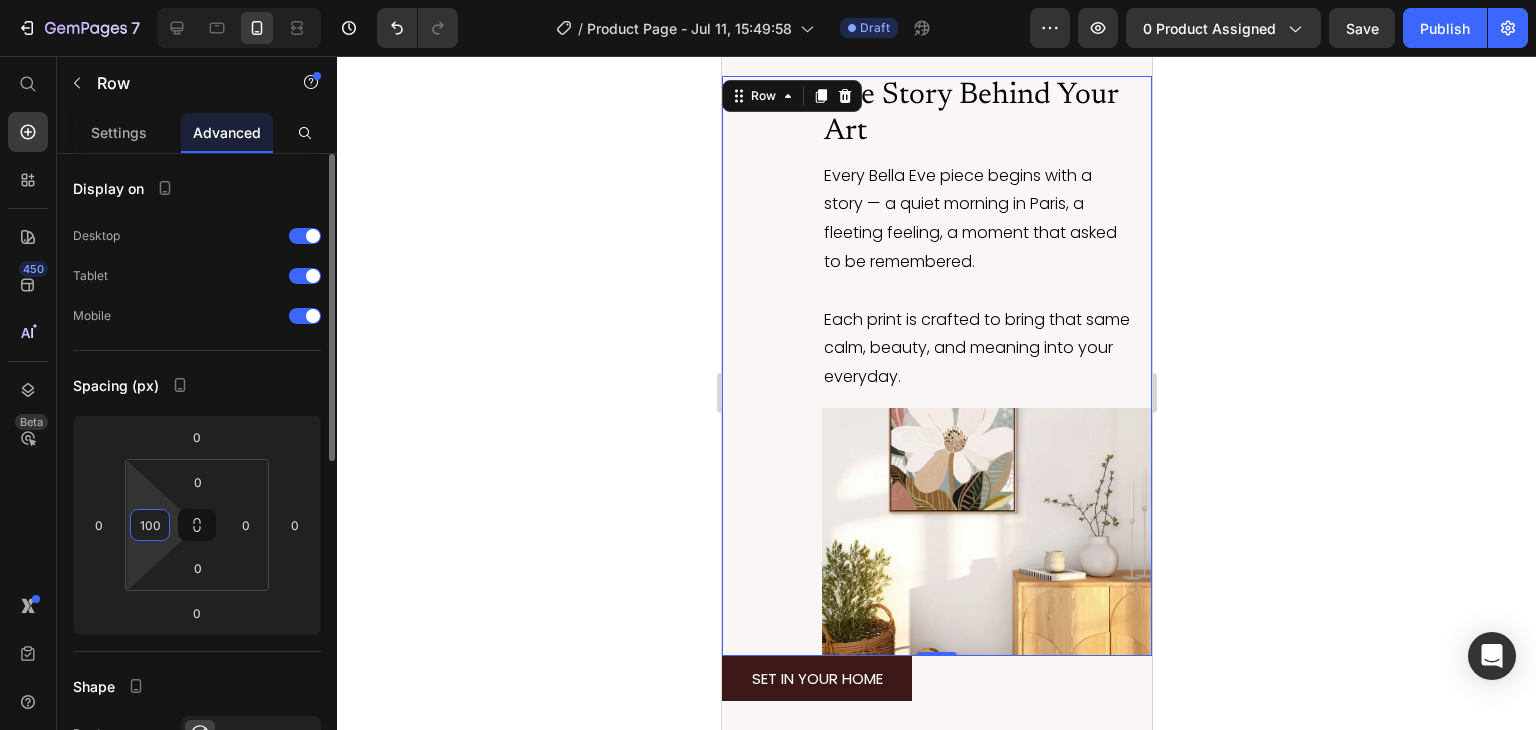 click on "100" at bounding box center (150, 525) 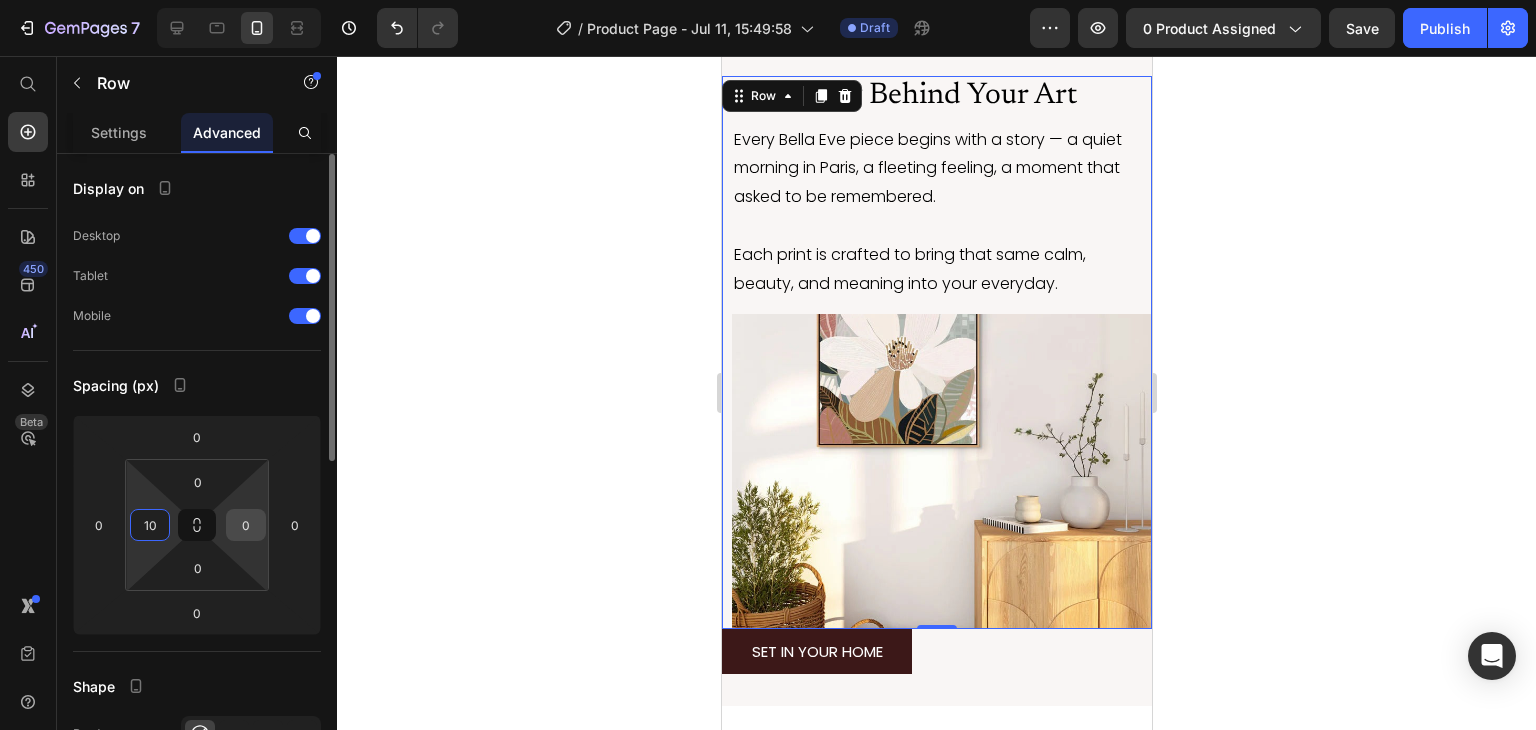 type on "10" 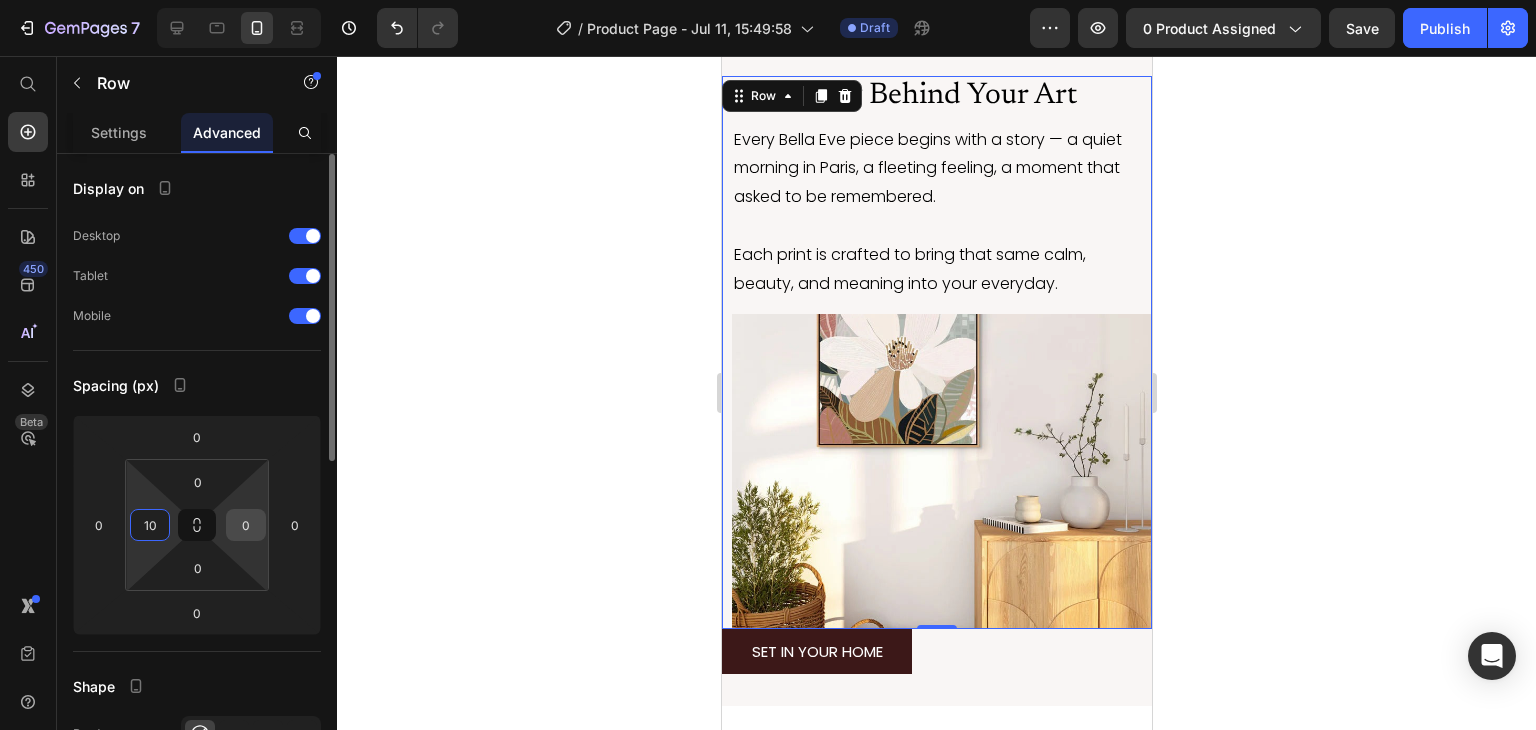click on "0" at bounding box center [246, 525] 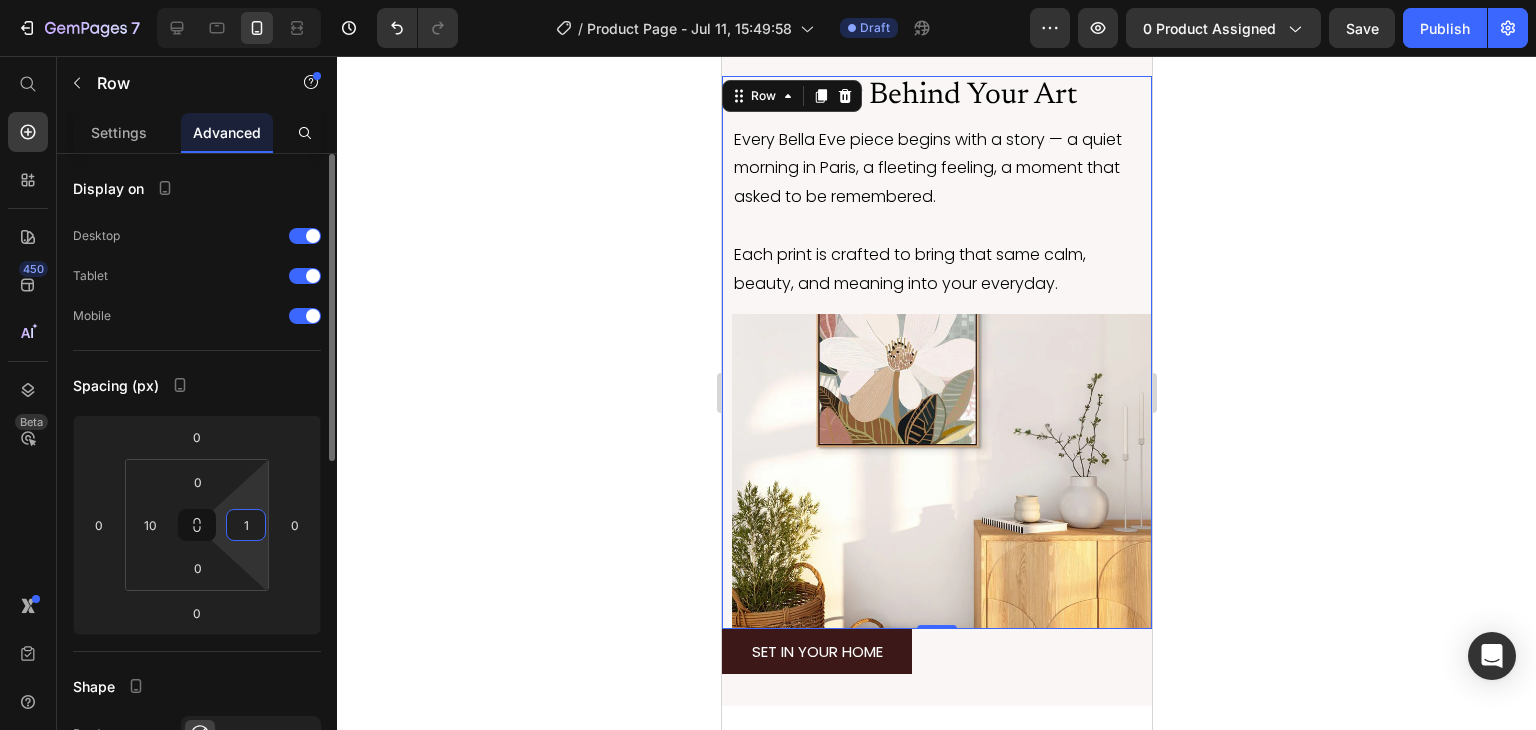 type on "10" 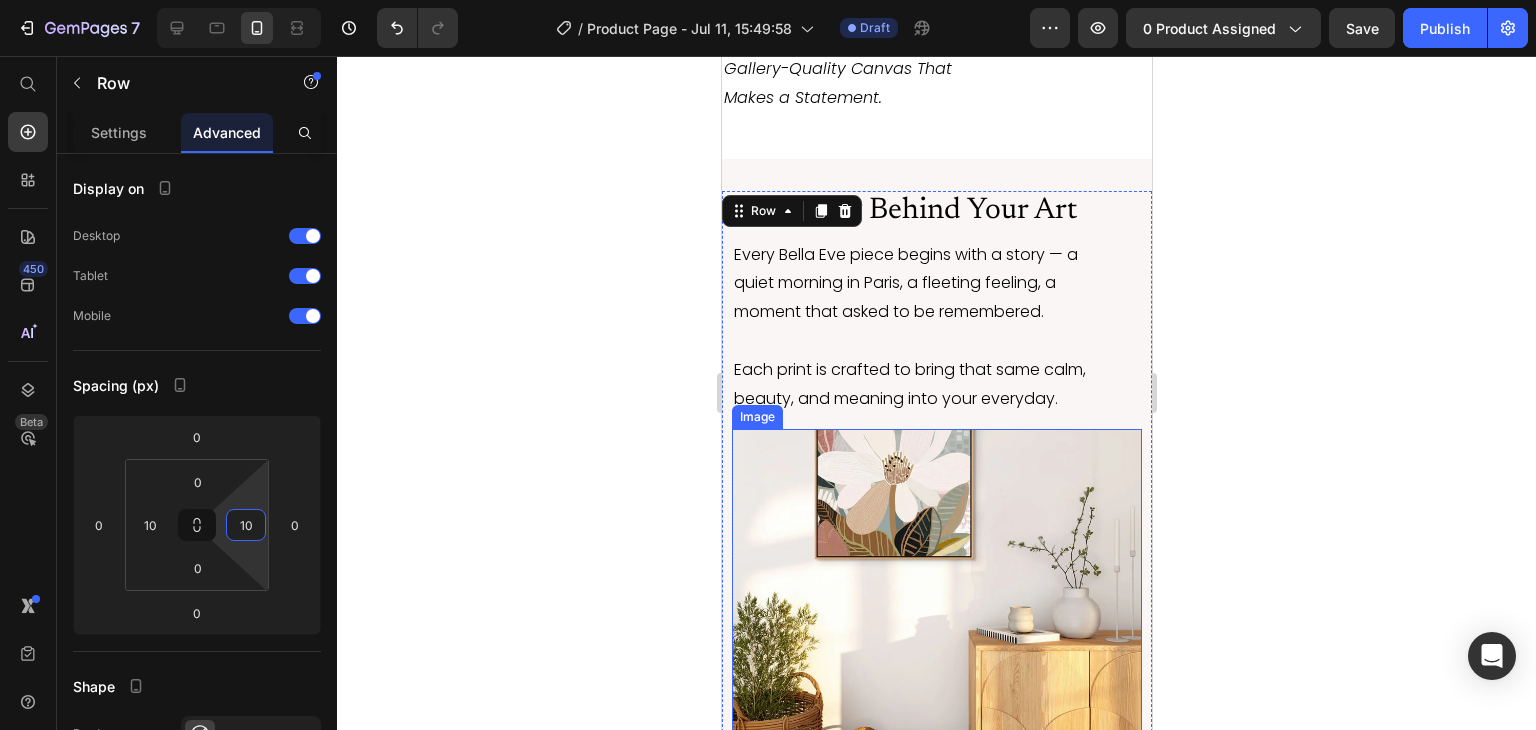 scroll, scrollTop: 3659, scrollLeft: 0, axis: vertical 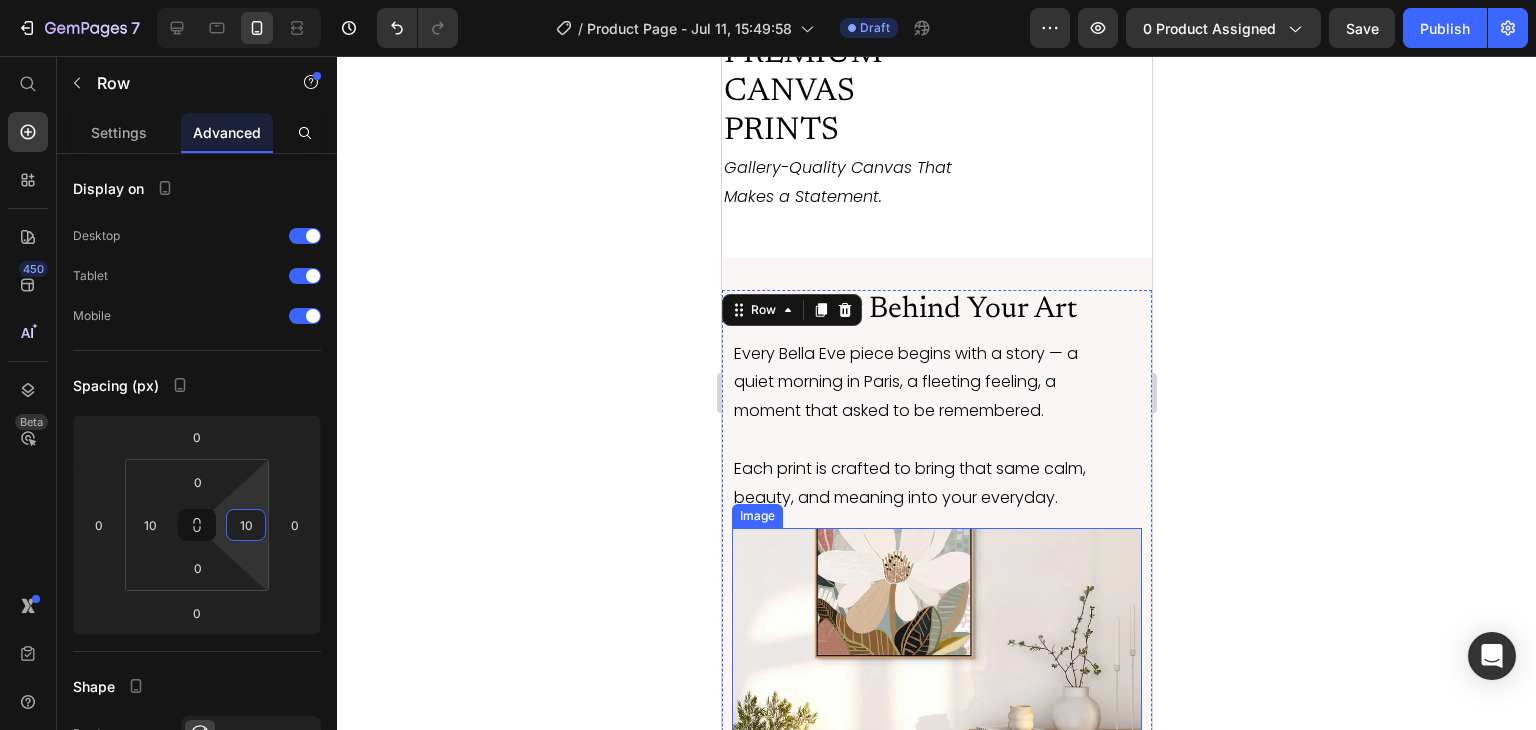 click at bounding box center (936, 682) 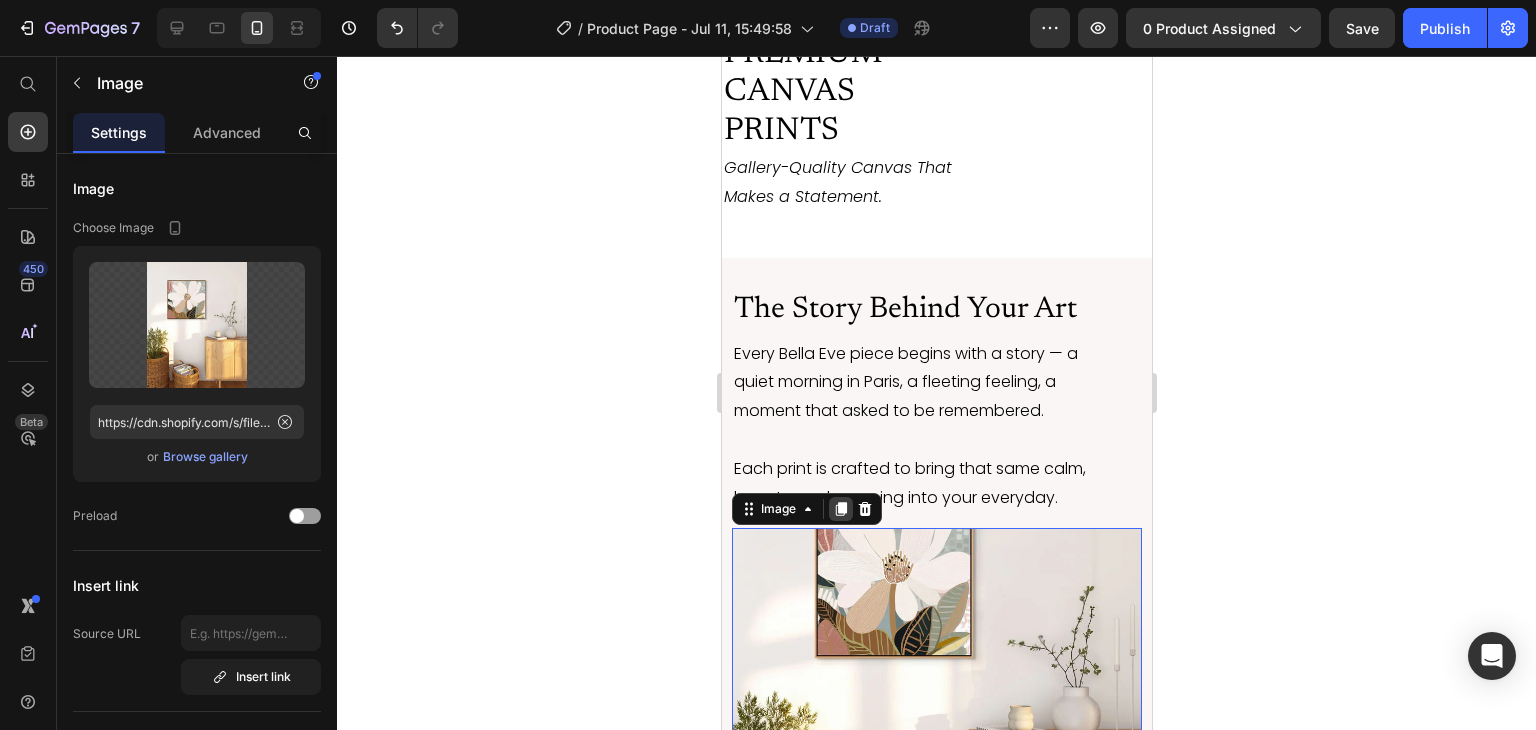 click 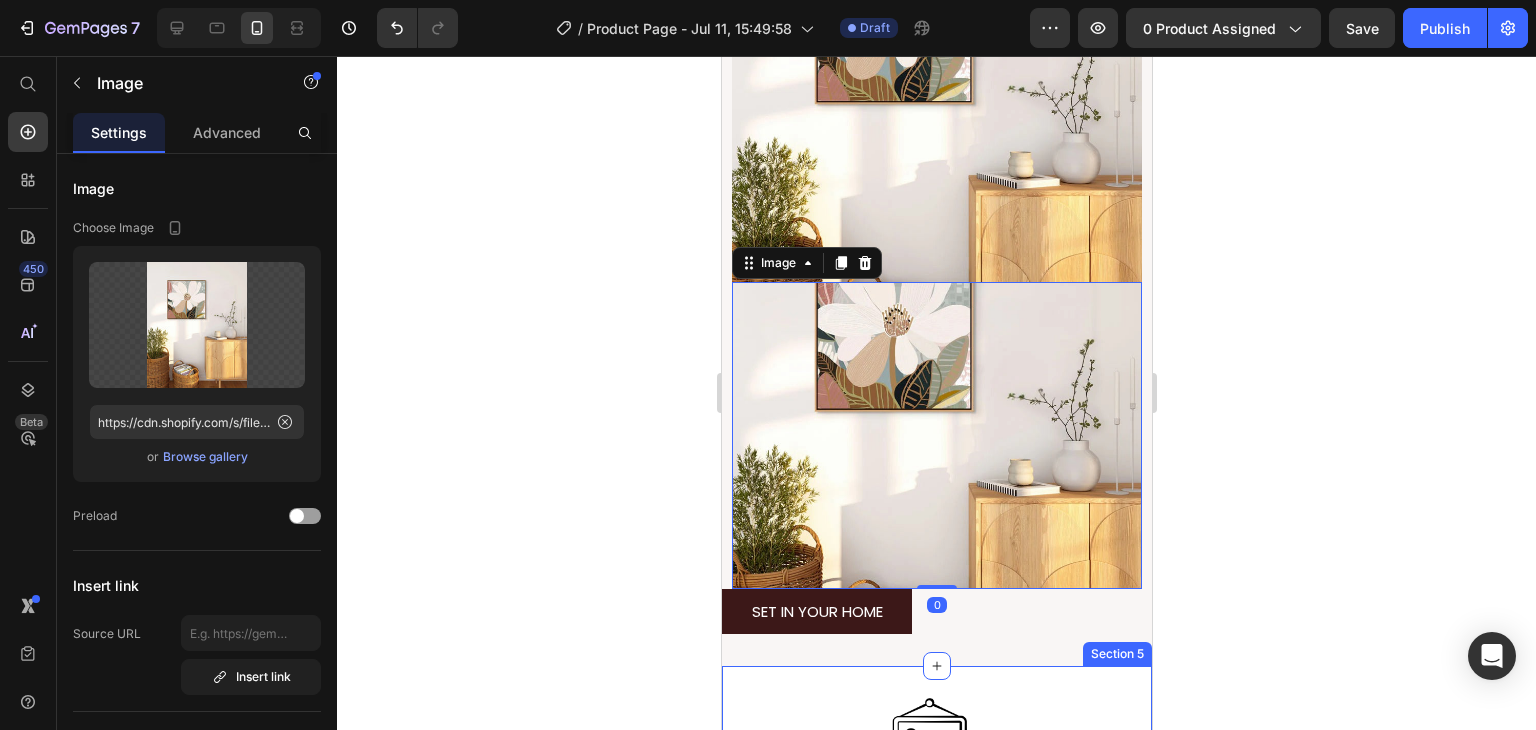 scroll, scrollTop: 4372, scrollLeft: 0, axis: vertical 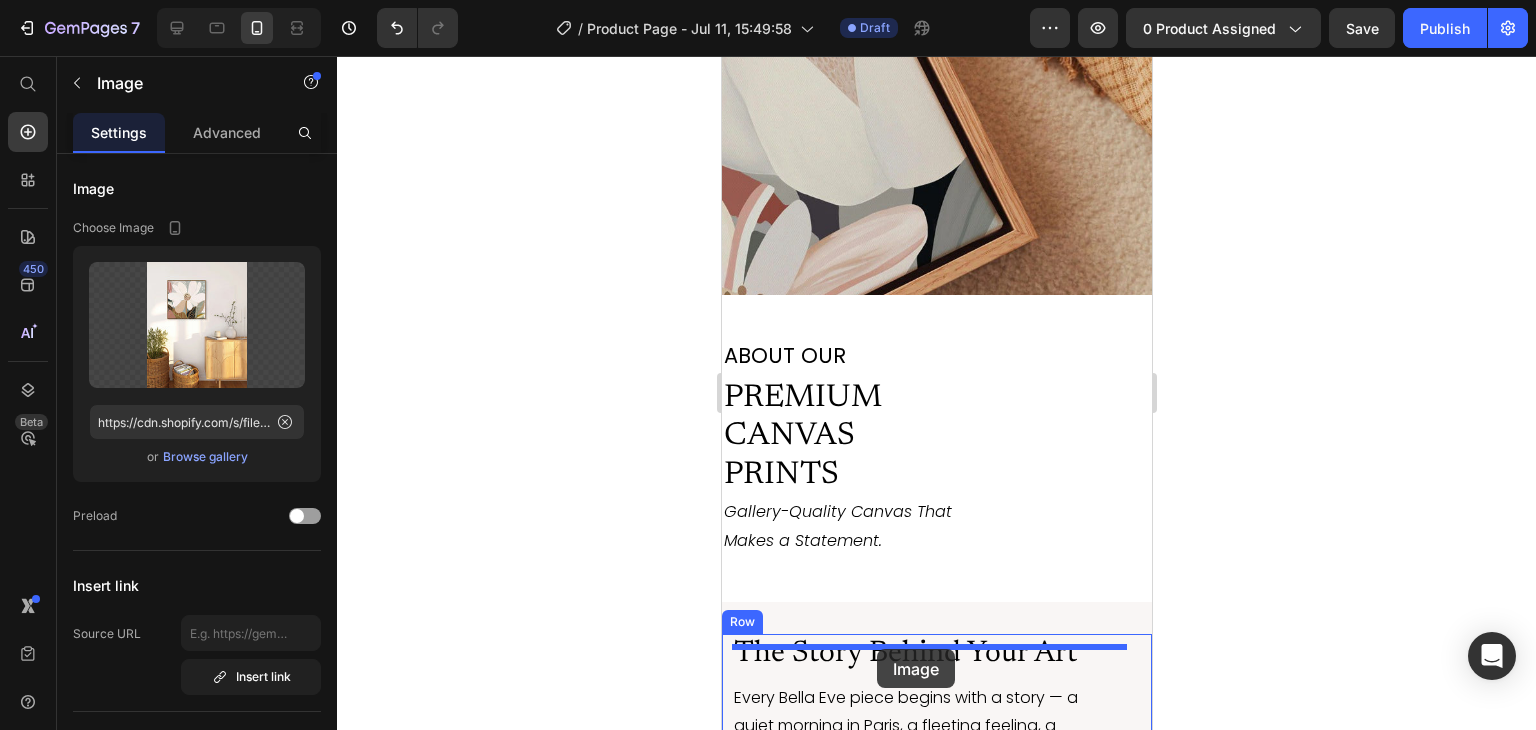 drag, startPoint x: 787, startPoint y: 105, endPoint x: 876, endPoint y: 649, distance: 551.23224 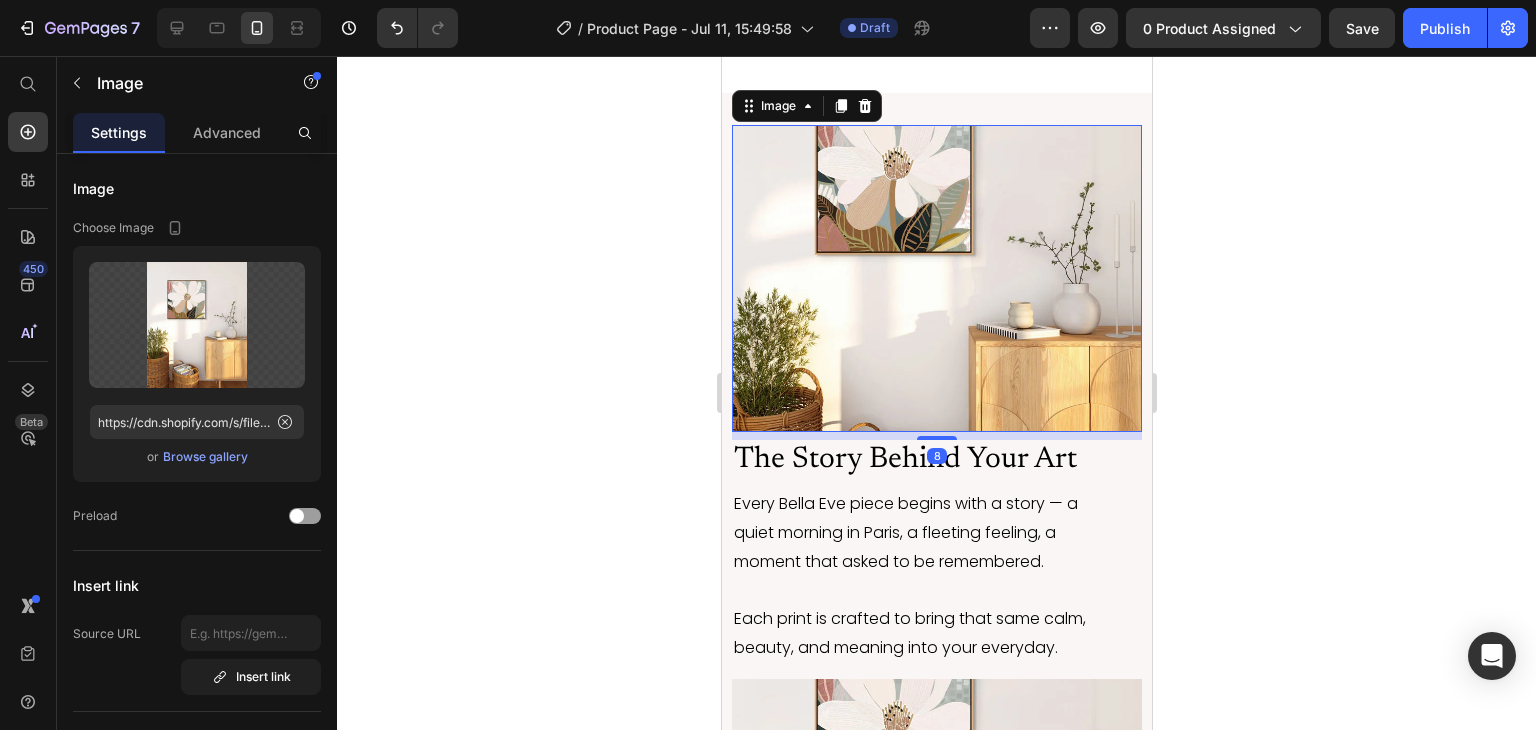 scroll, scrollTop: 3852, scrollLeft: 0, axis: vertical 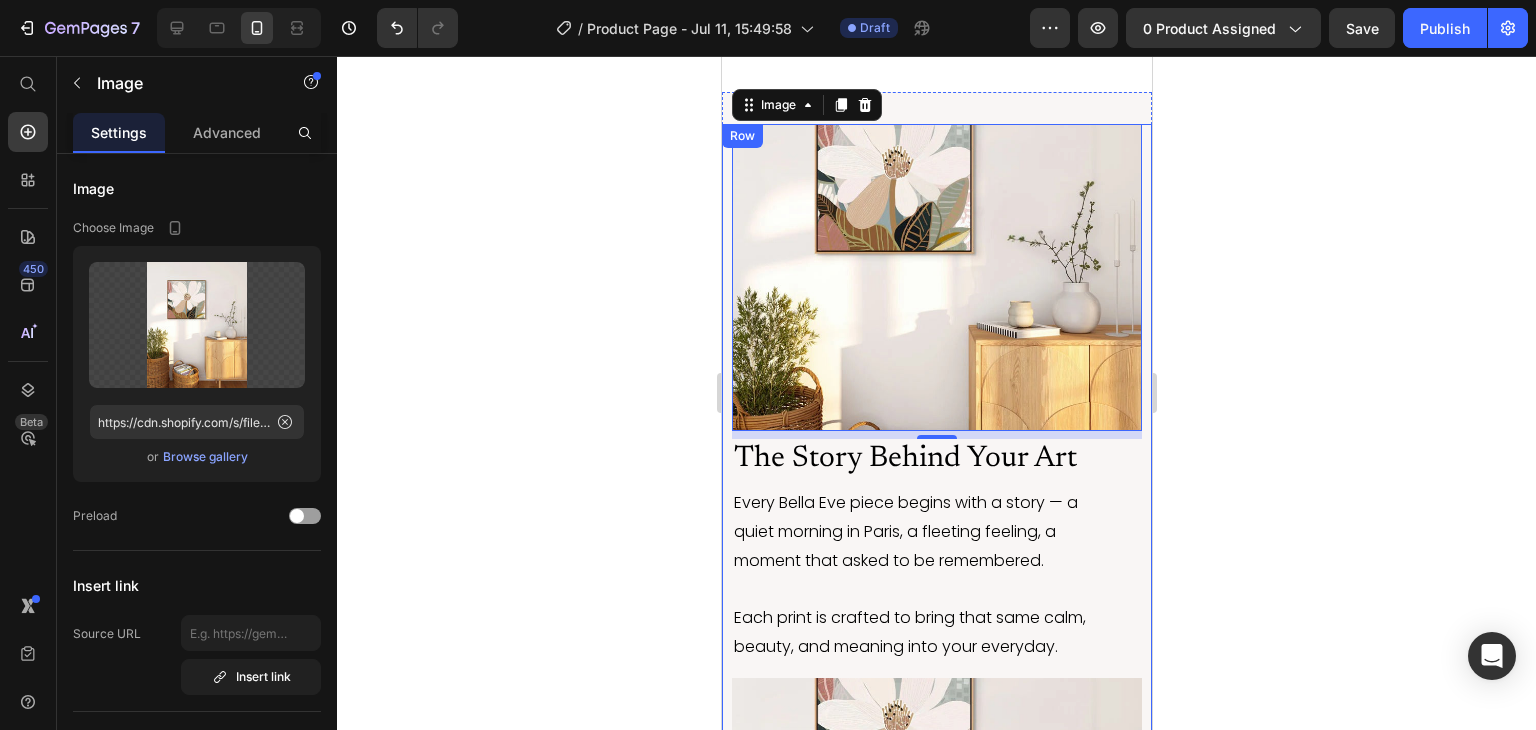 click 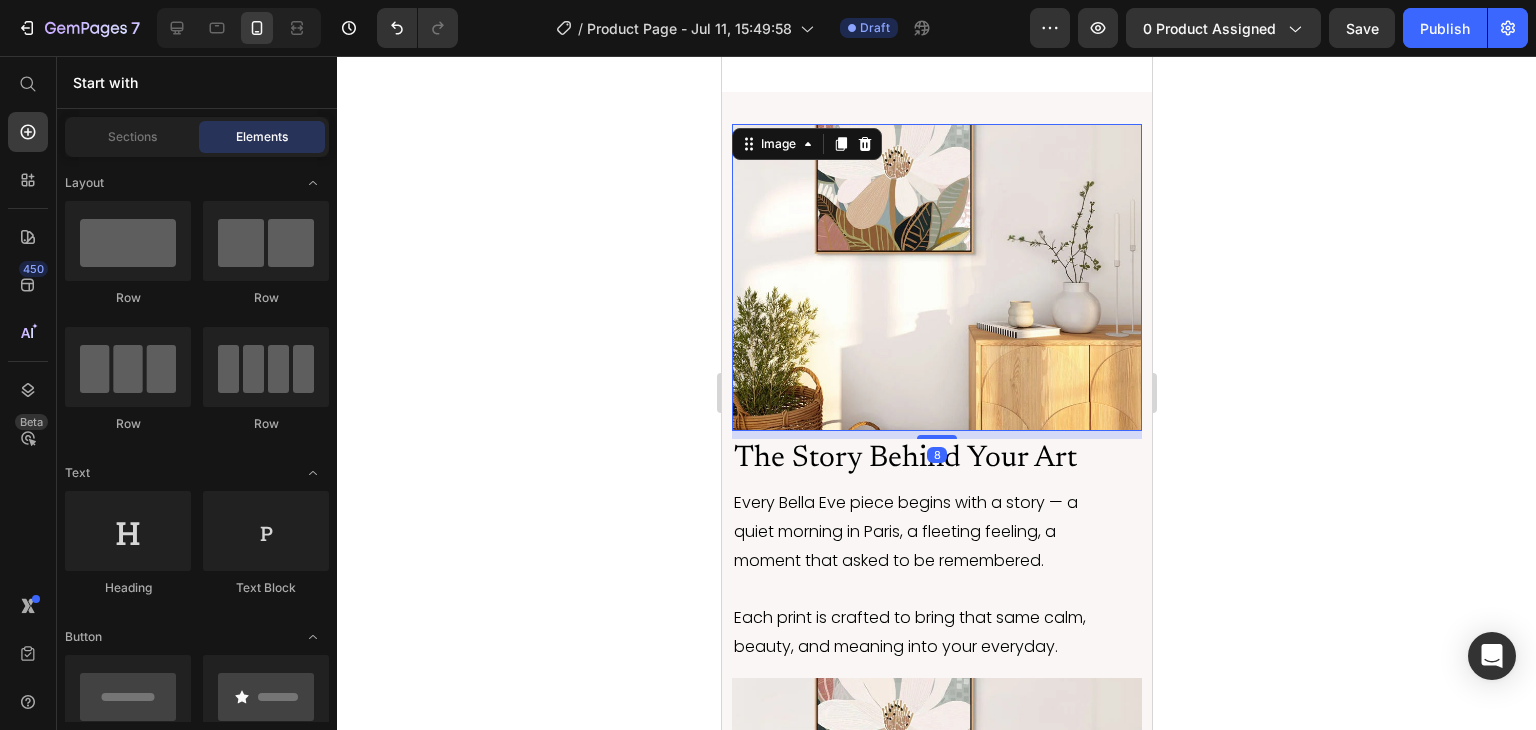 click at bounding box center [936, 278] 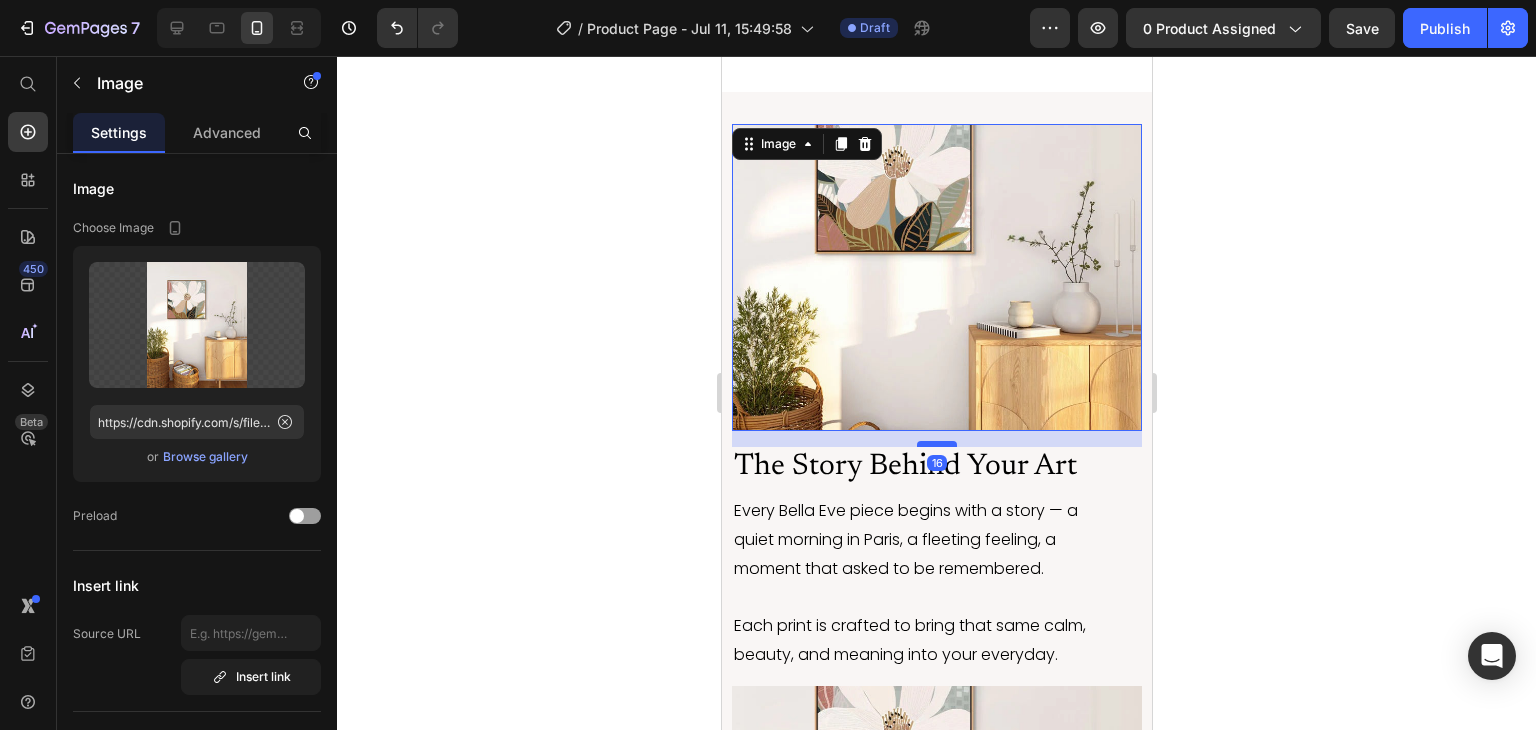 click at bounding box center (936, 444) 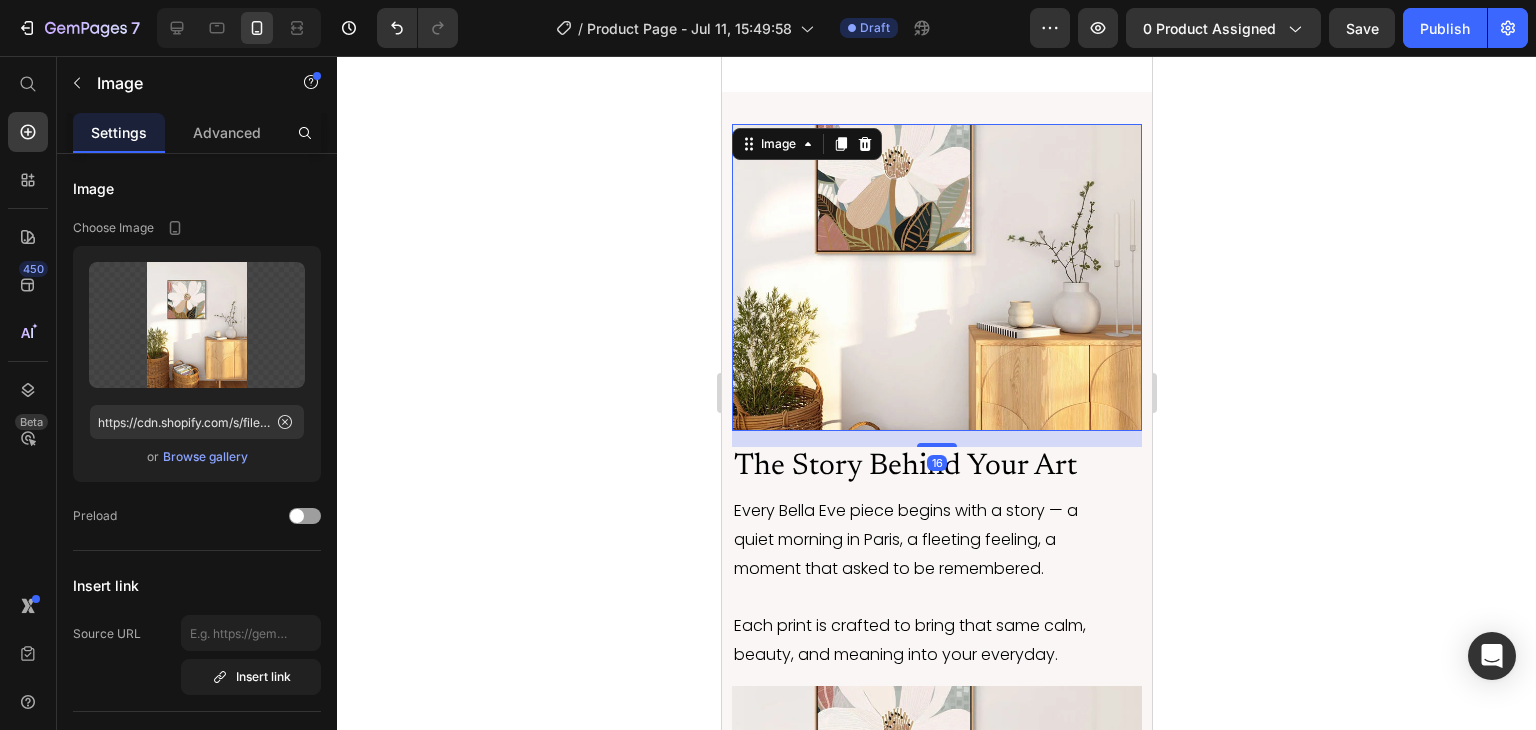 click 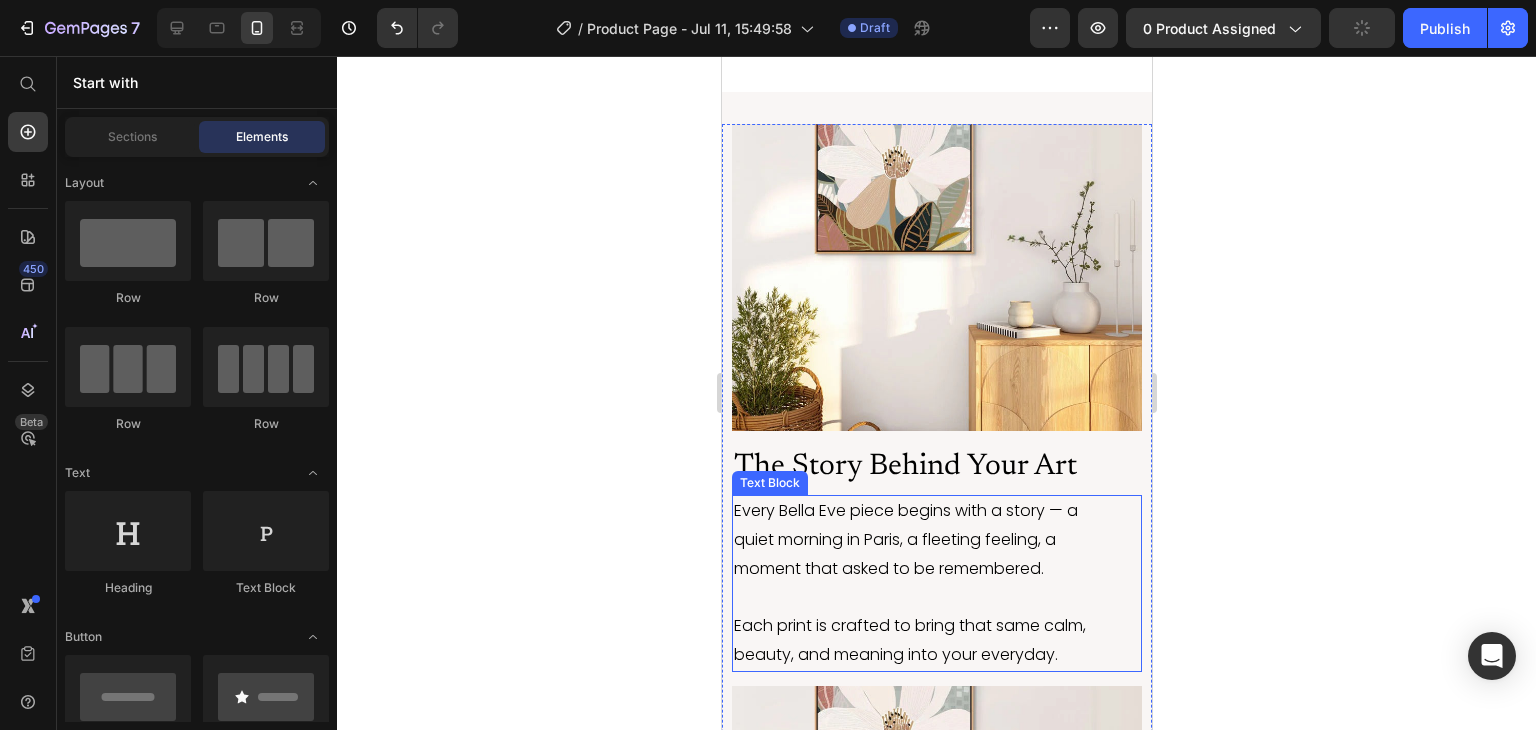 scroll, scrollTop: 4272, scrollLeft: 0, axis: vertical 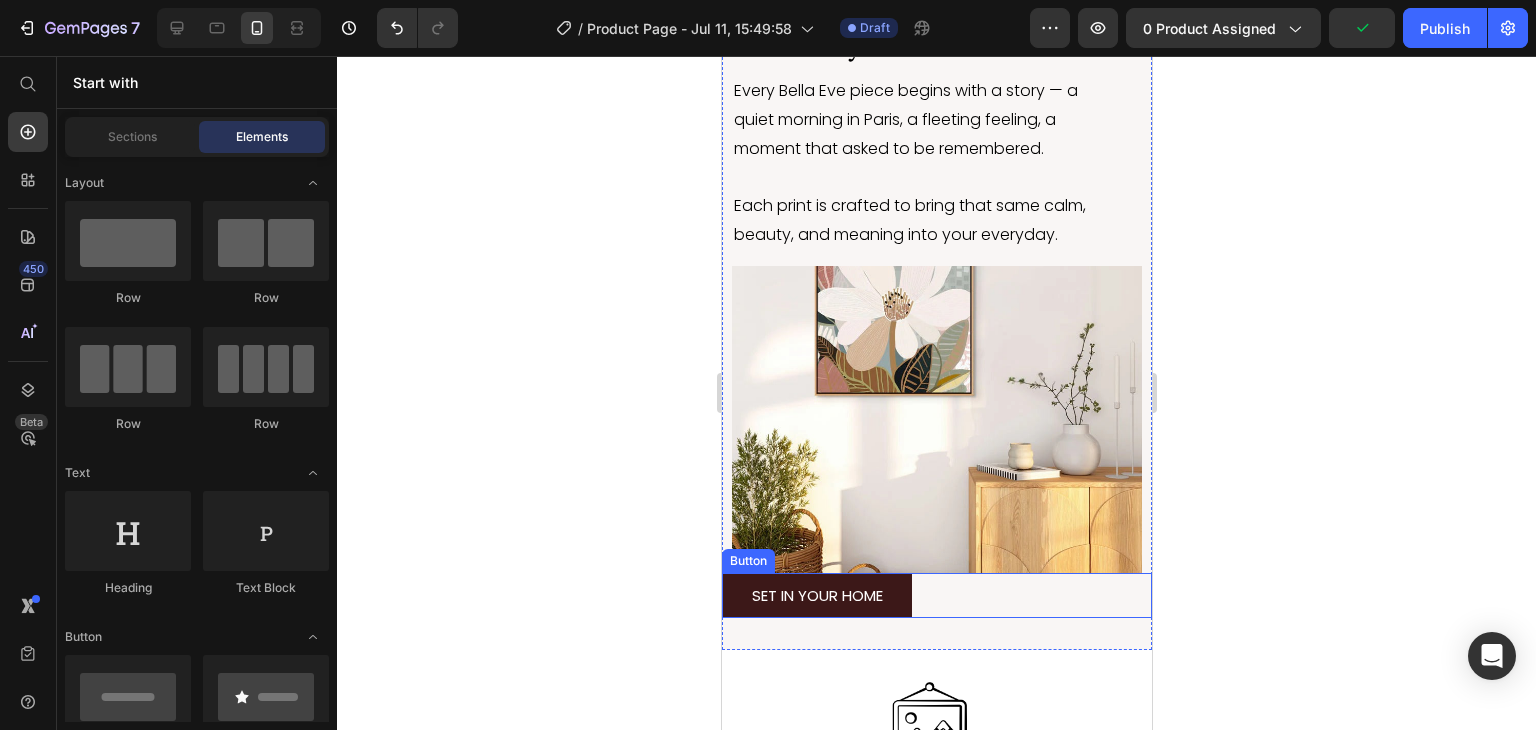 click on "SET IN YOUR HOME Button" at bounding box center (936, 595) 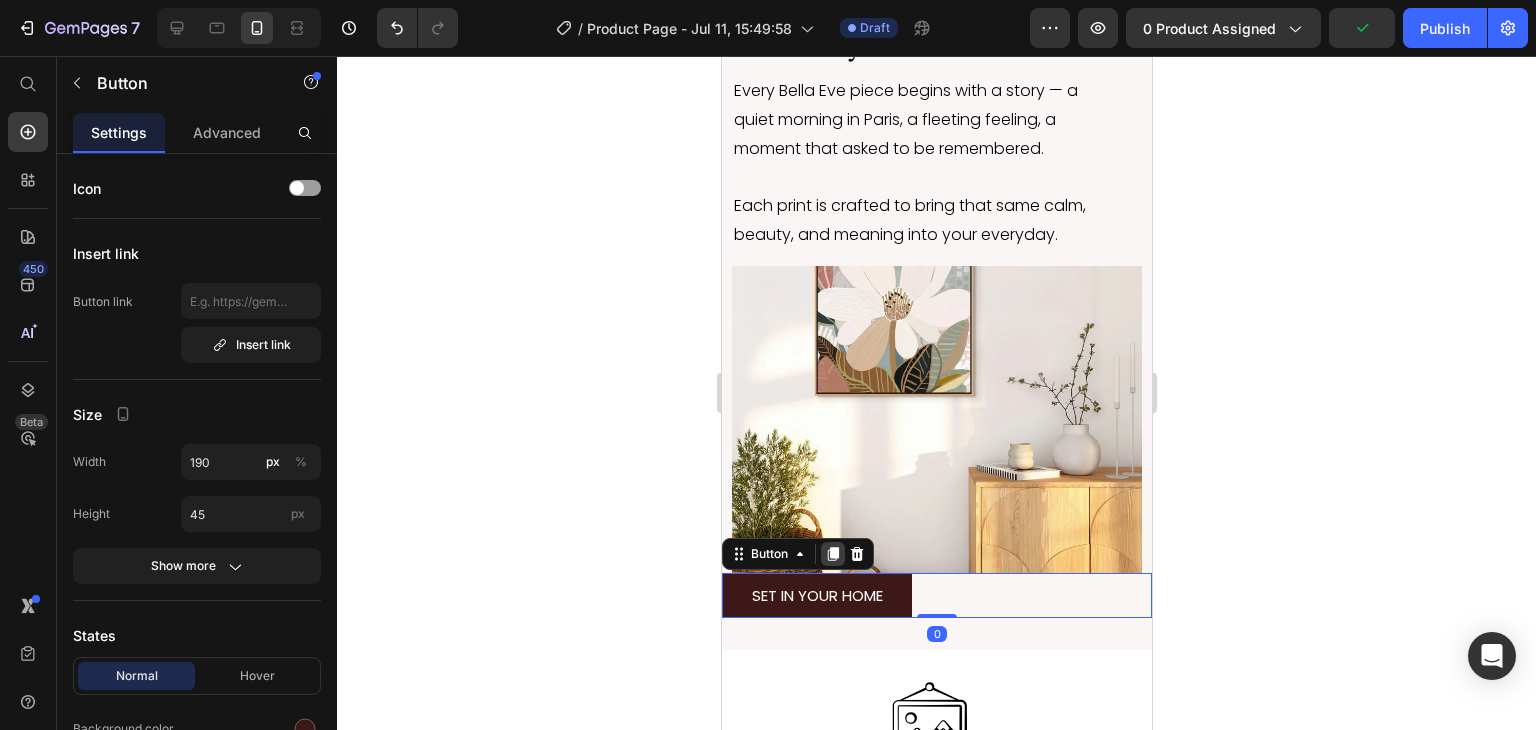 click 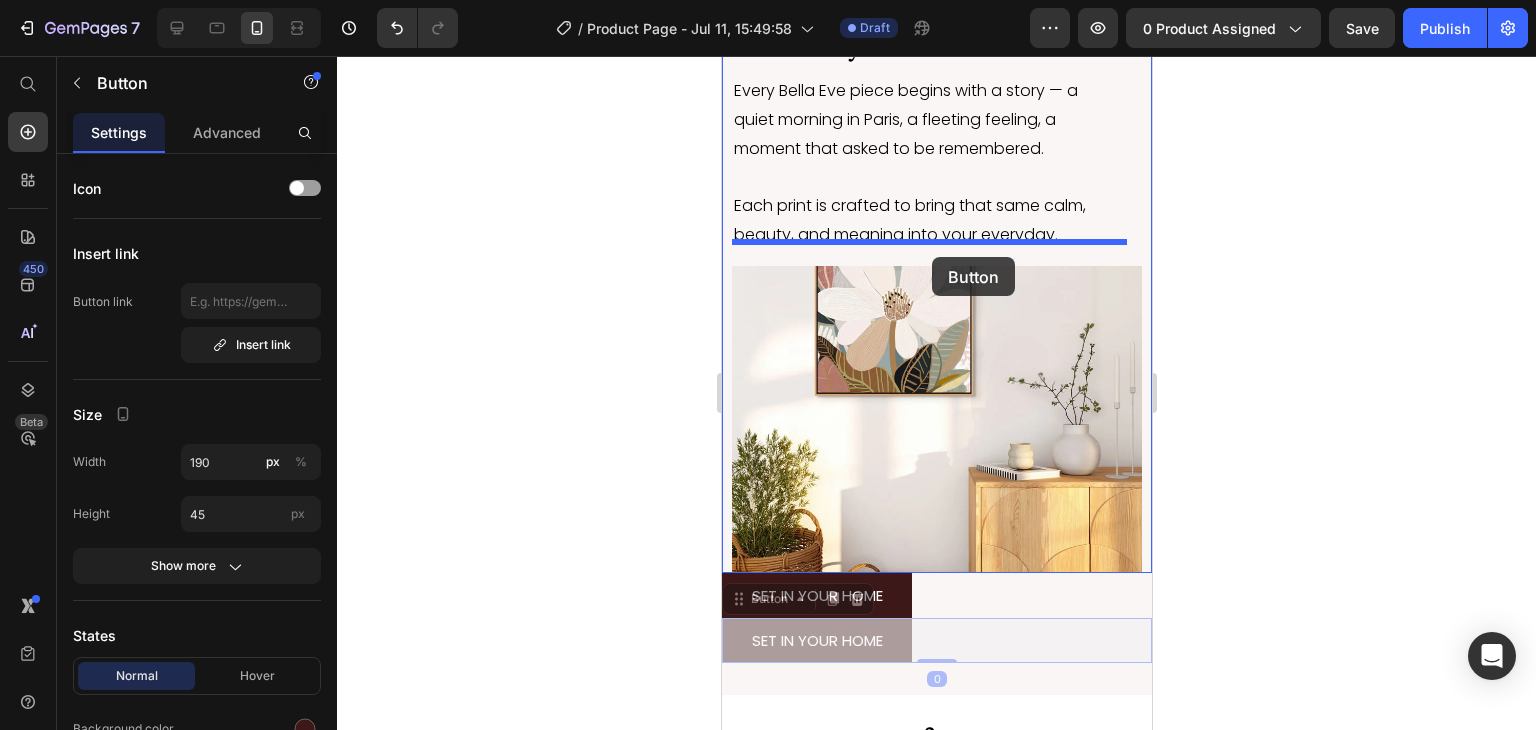 drag, startPoint x: 773, startPoint y: 565, endPoint x: 931, endPoint y: 257, distance: 346.1618 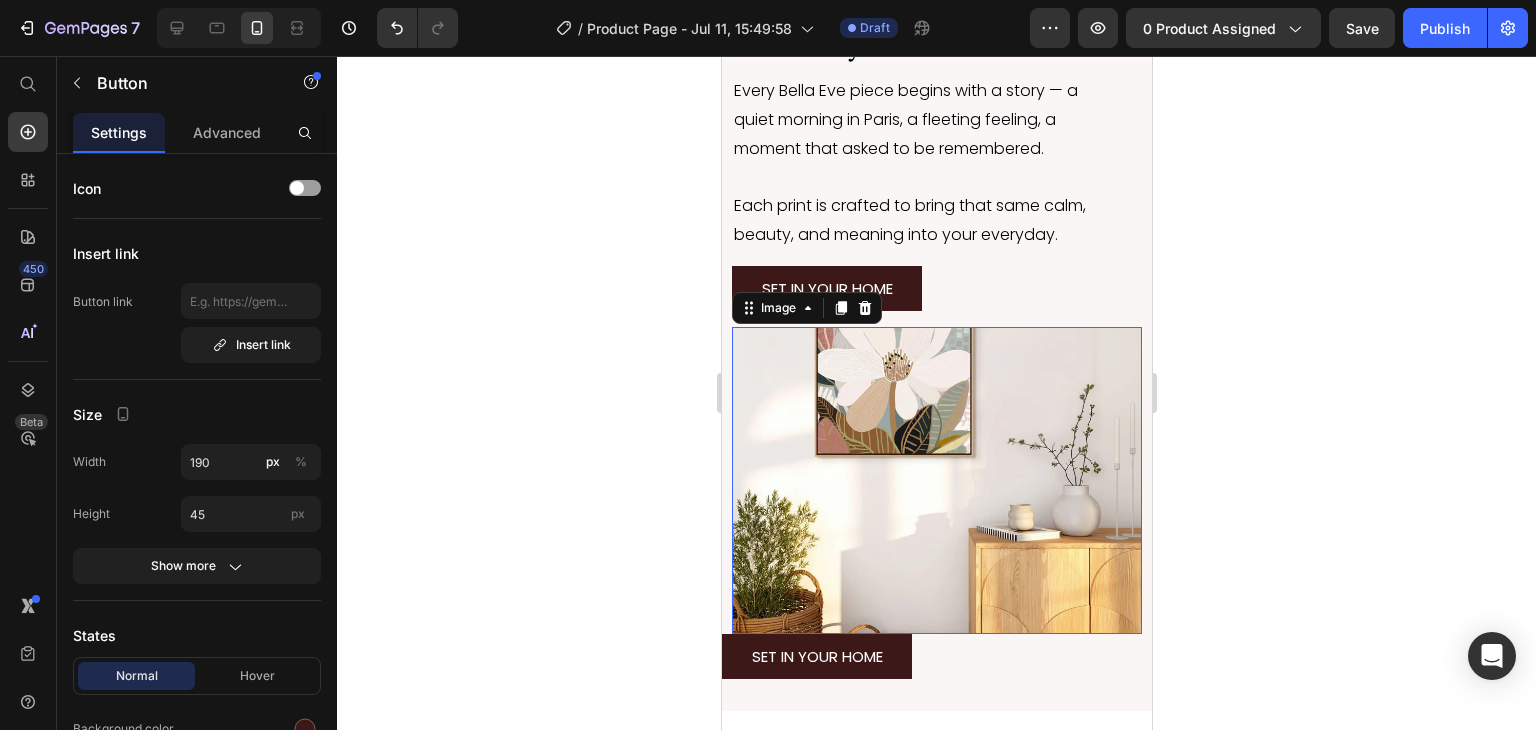 click at bounding box center [936, 481] 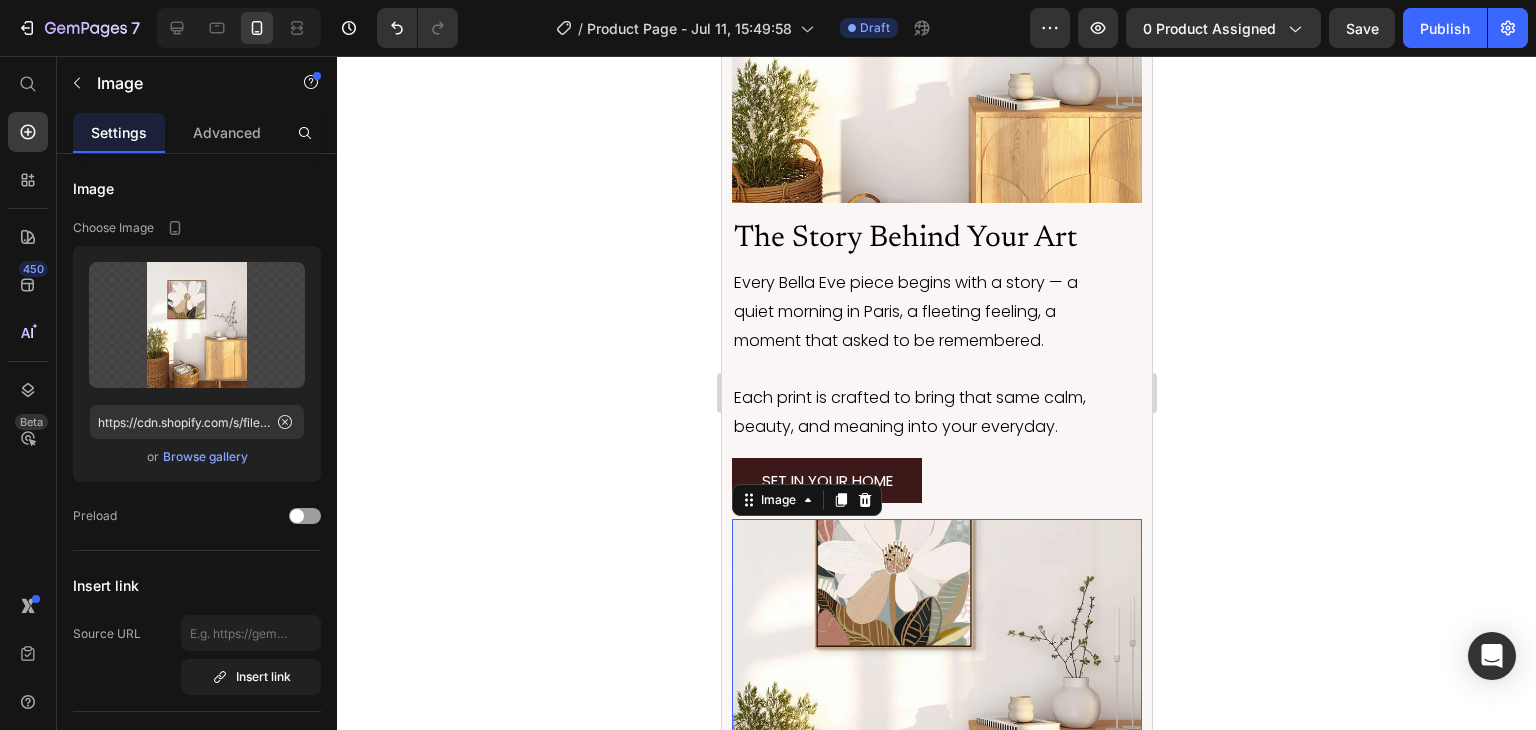 scroll, scrollTop: 4147, scrollLeft: 0, axis: vertical 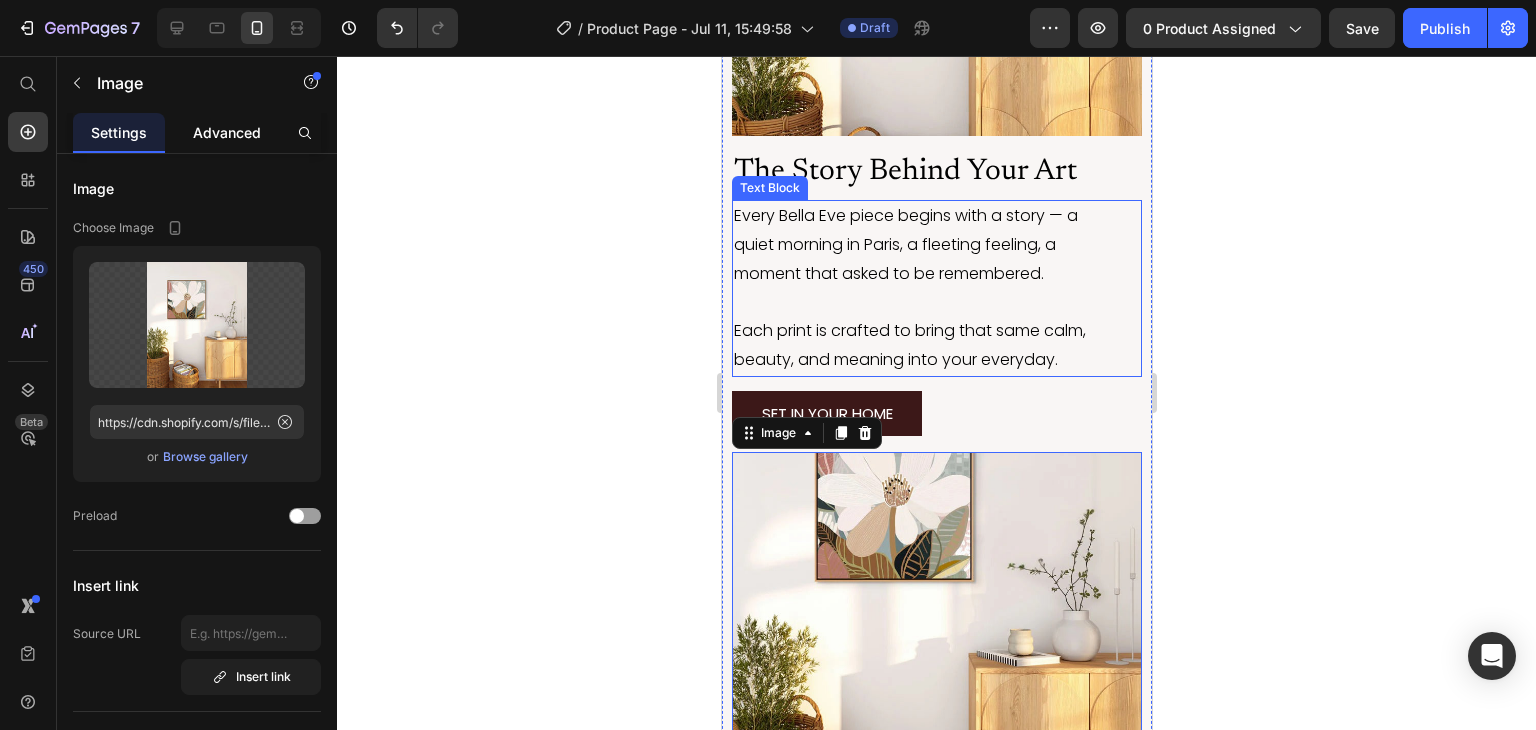 click on "Advanced" at bounding box center (227, 132) 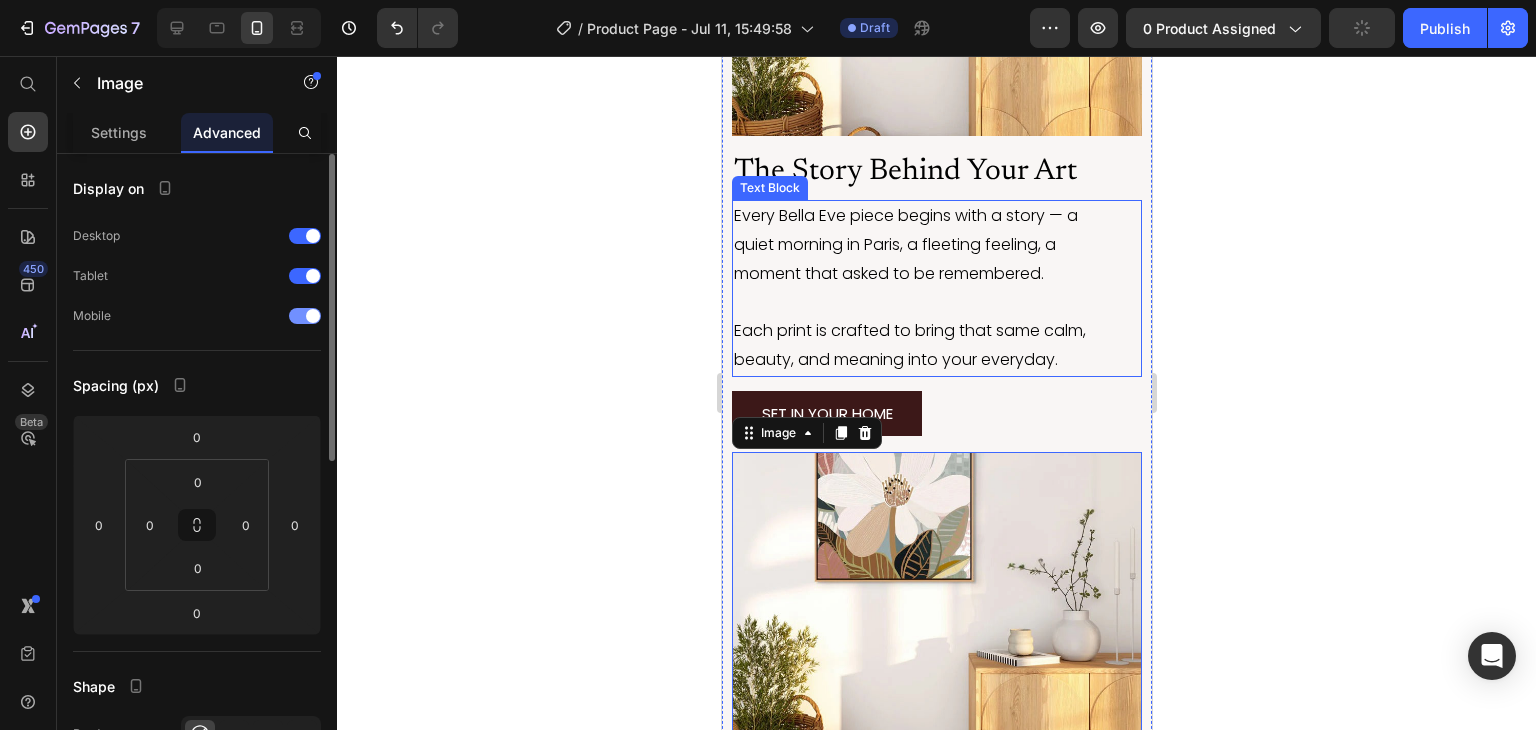 click at bounding box center (305, 316) 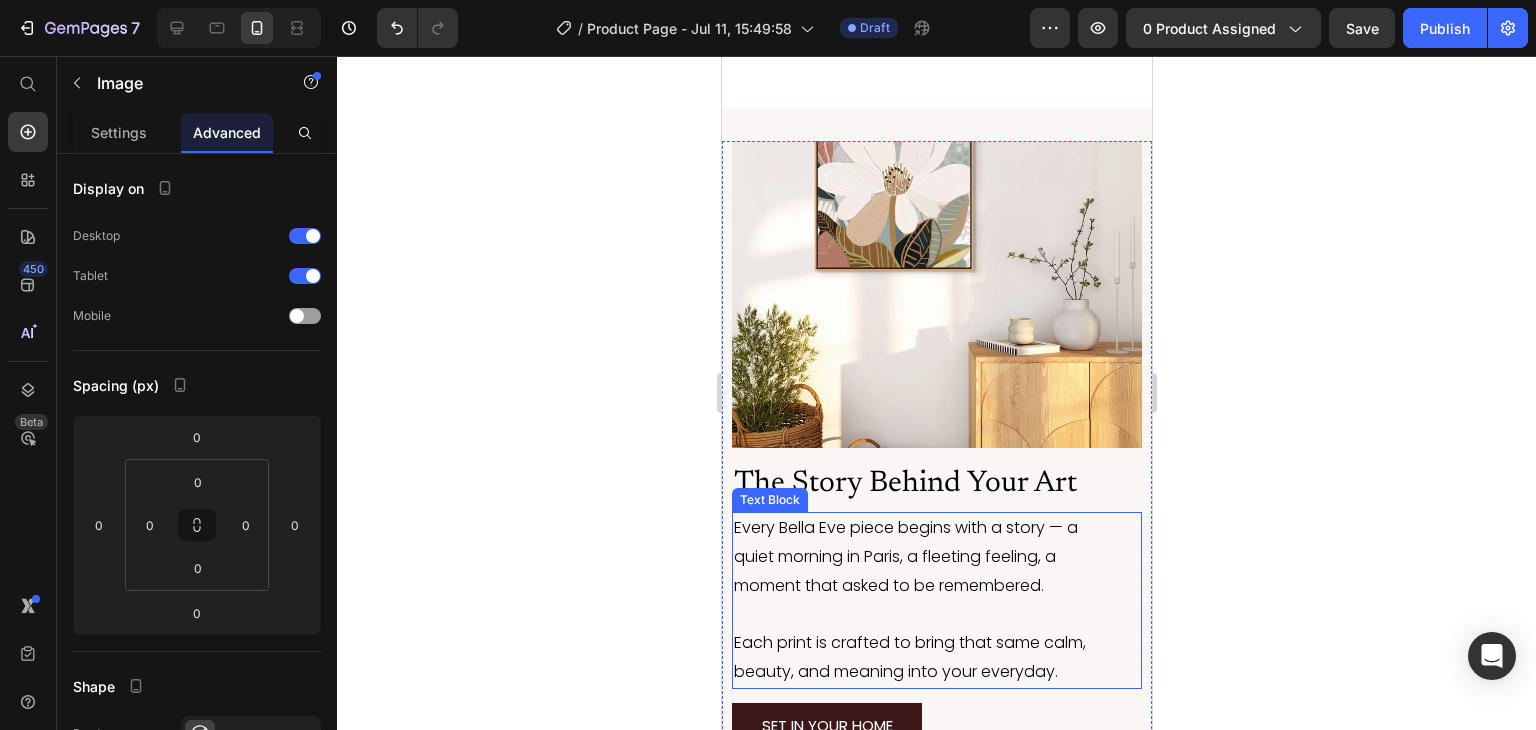 scroll, scrollTop: 3750, scrollLeft: 0, axis: vertical 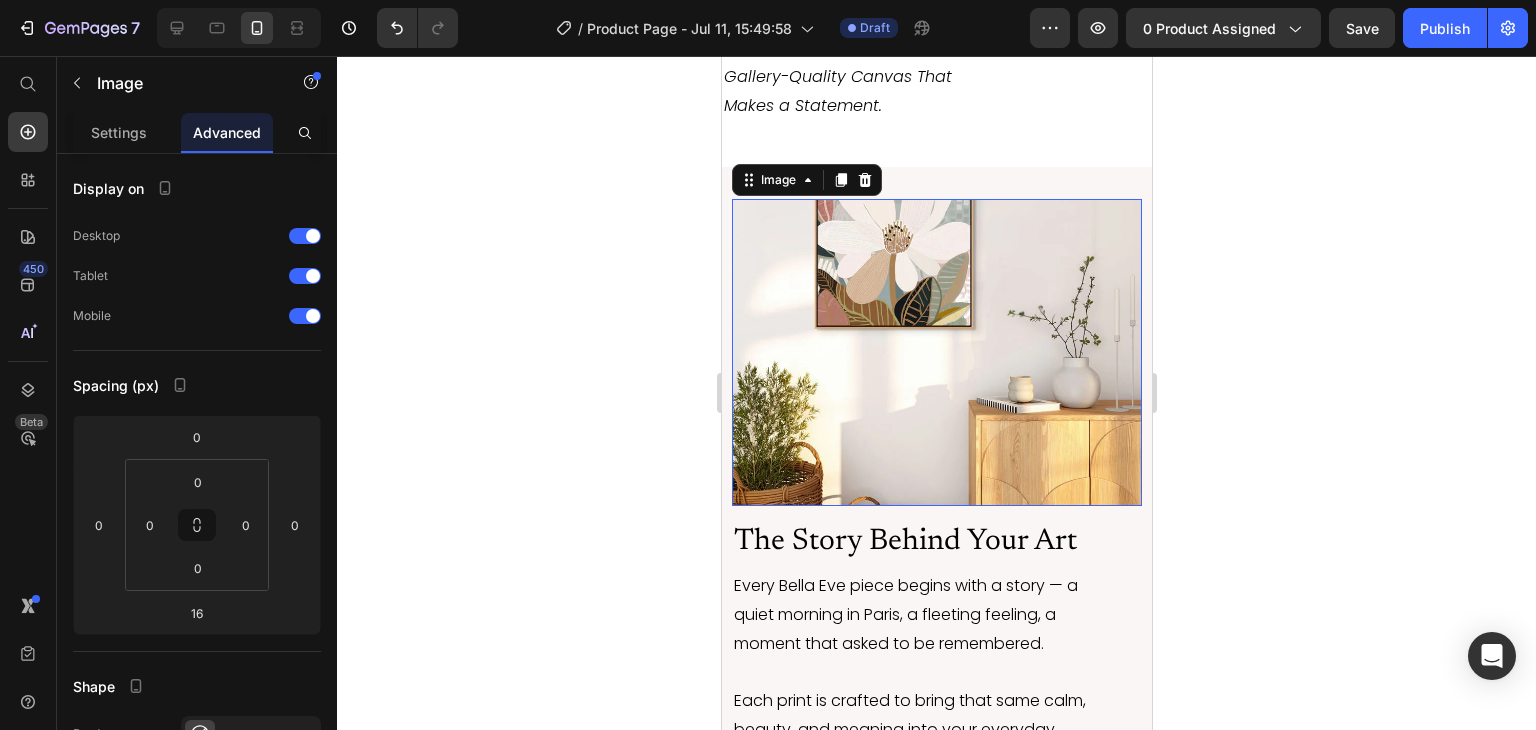 click at bounding box center [936, 353] 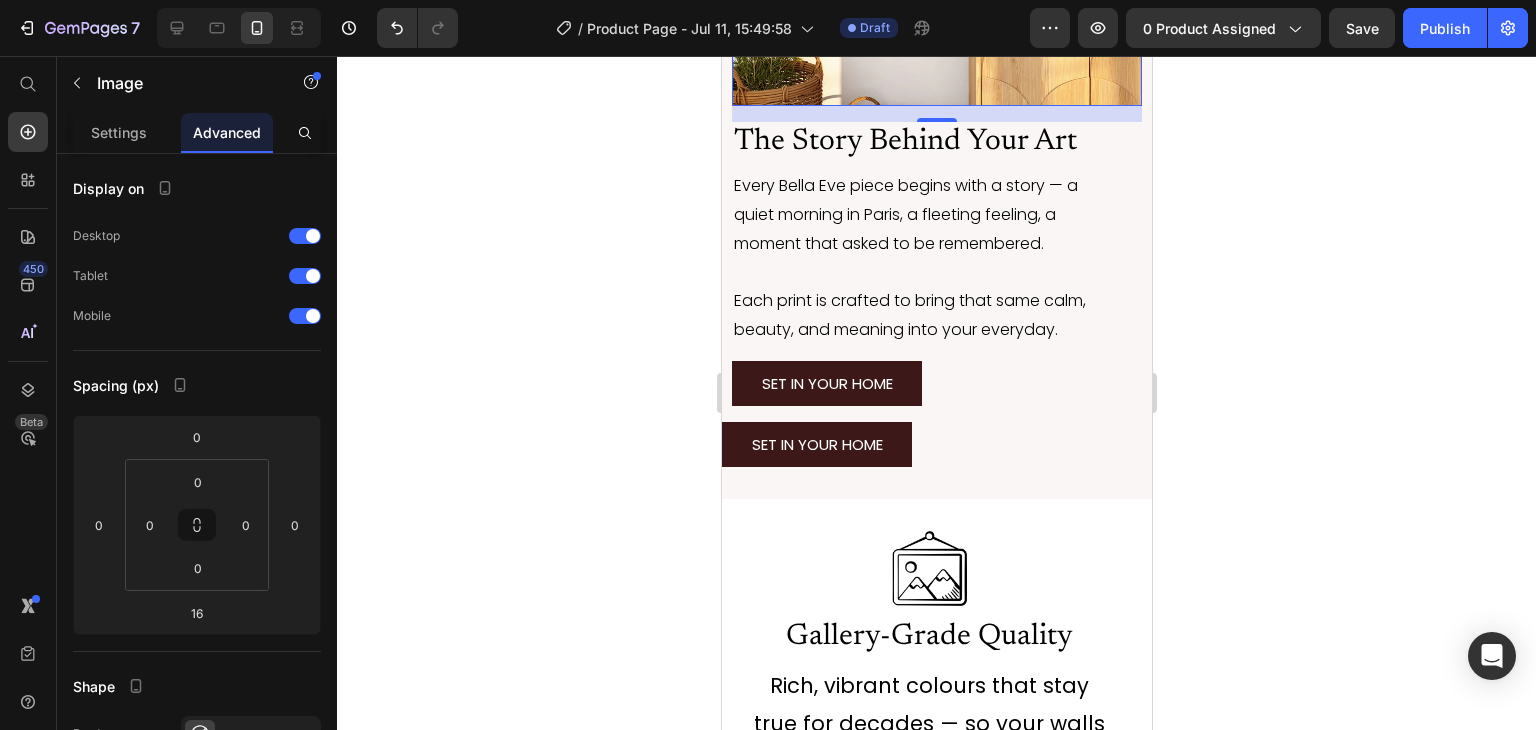 scroll, scrollTop: 4224, scrollLeft: 0, axis: vertical 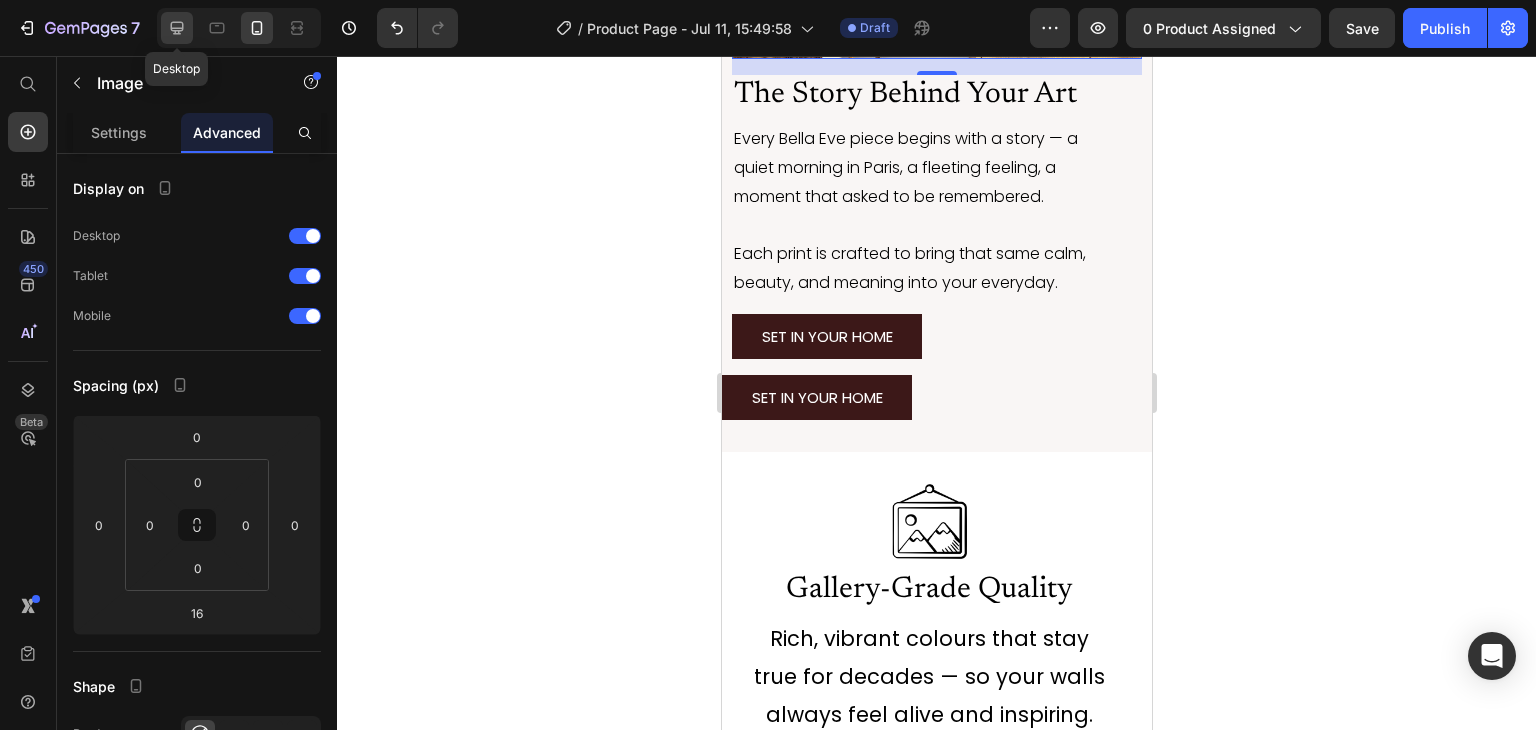 click 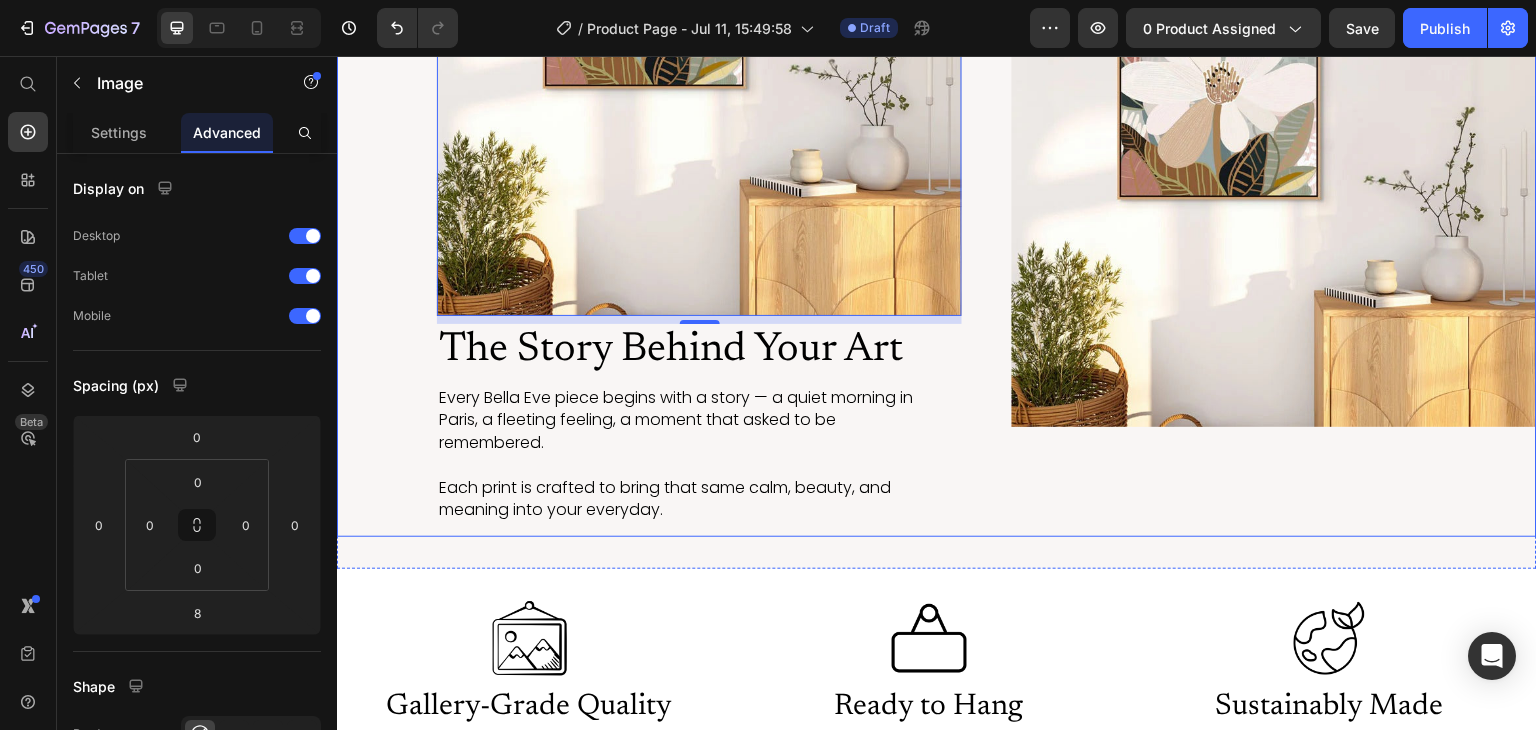 scroll, scrollTop: 3525, scrollLeft: 0, axis: vertical 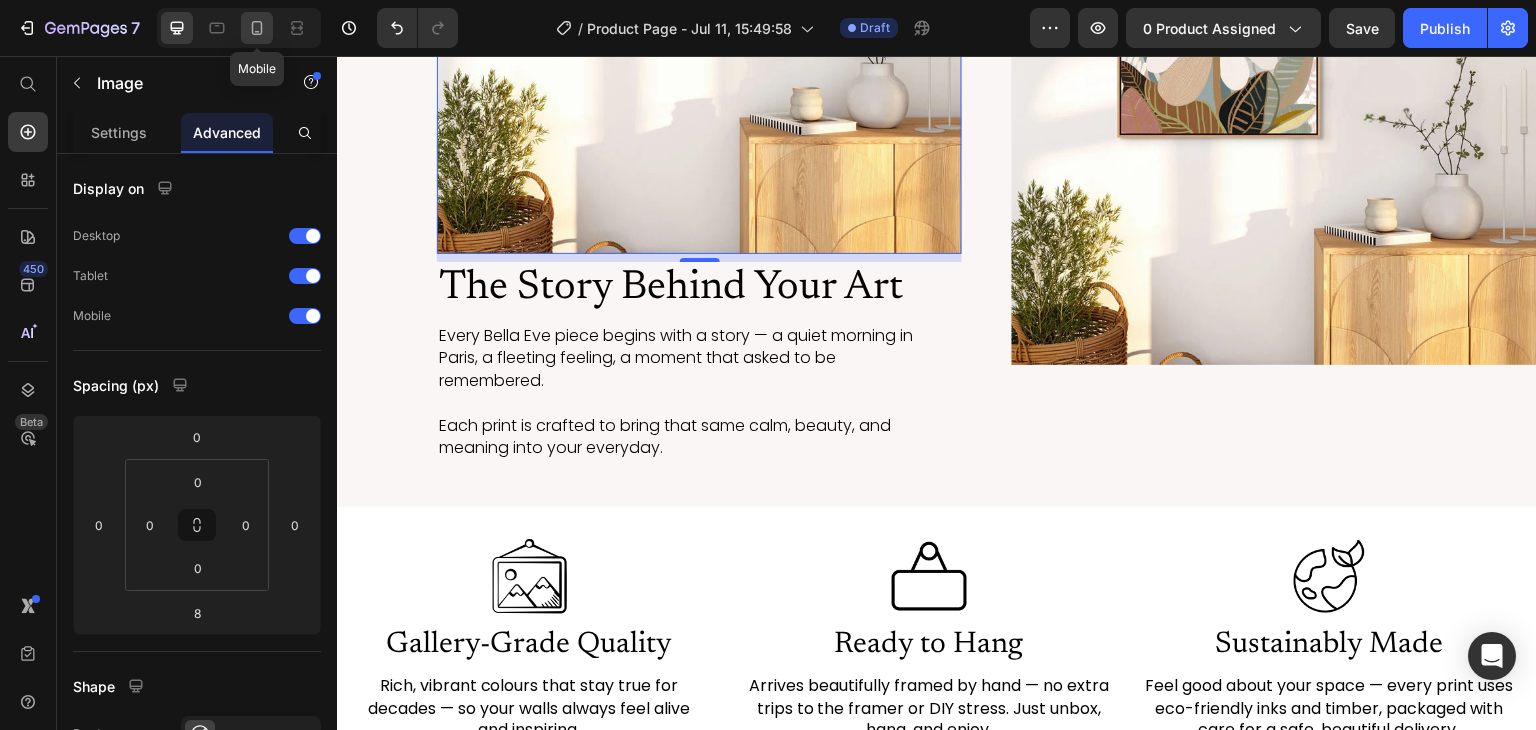 click 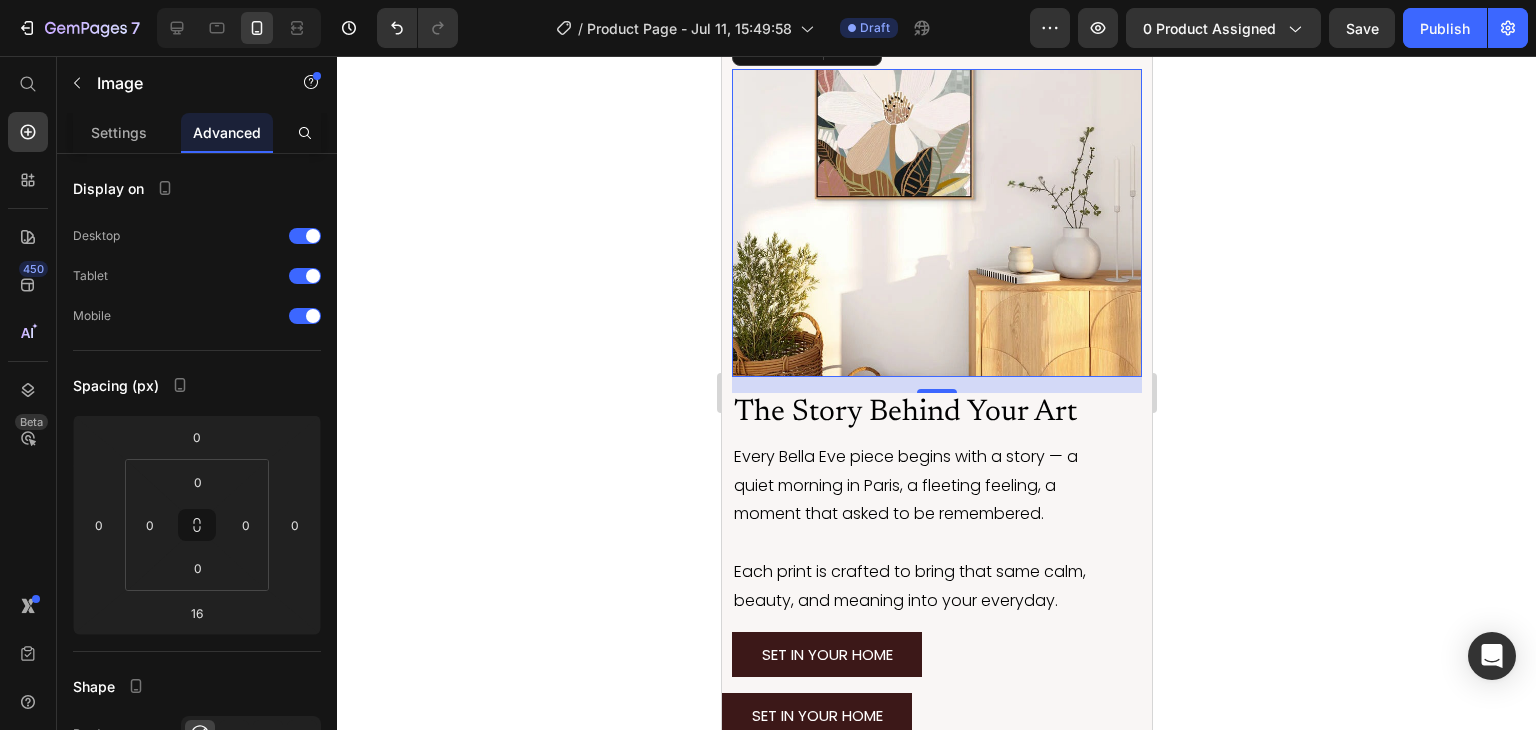 scroll, scrollTop: 3480, scrollLeft: 0, axis: vertical 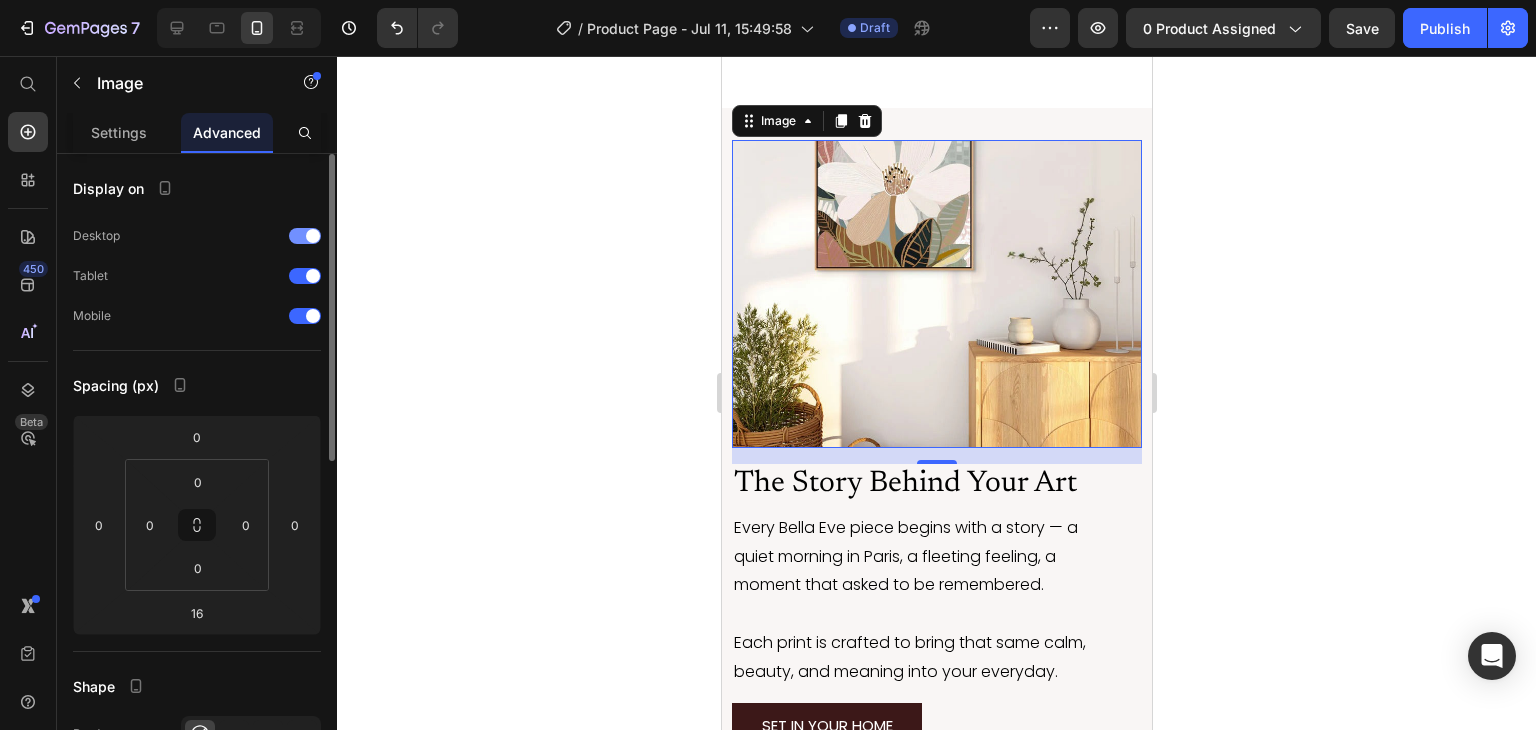 click at bounding box center (305, 236) 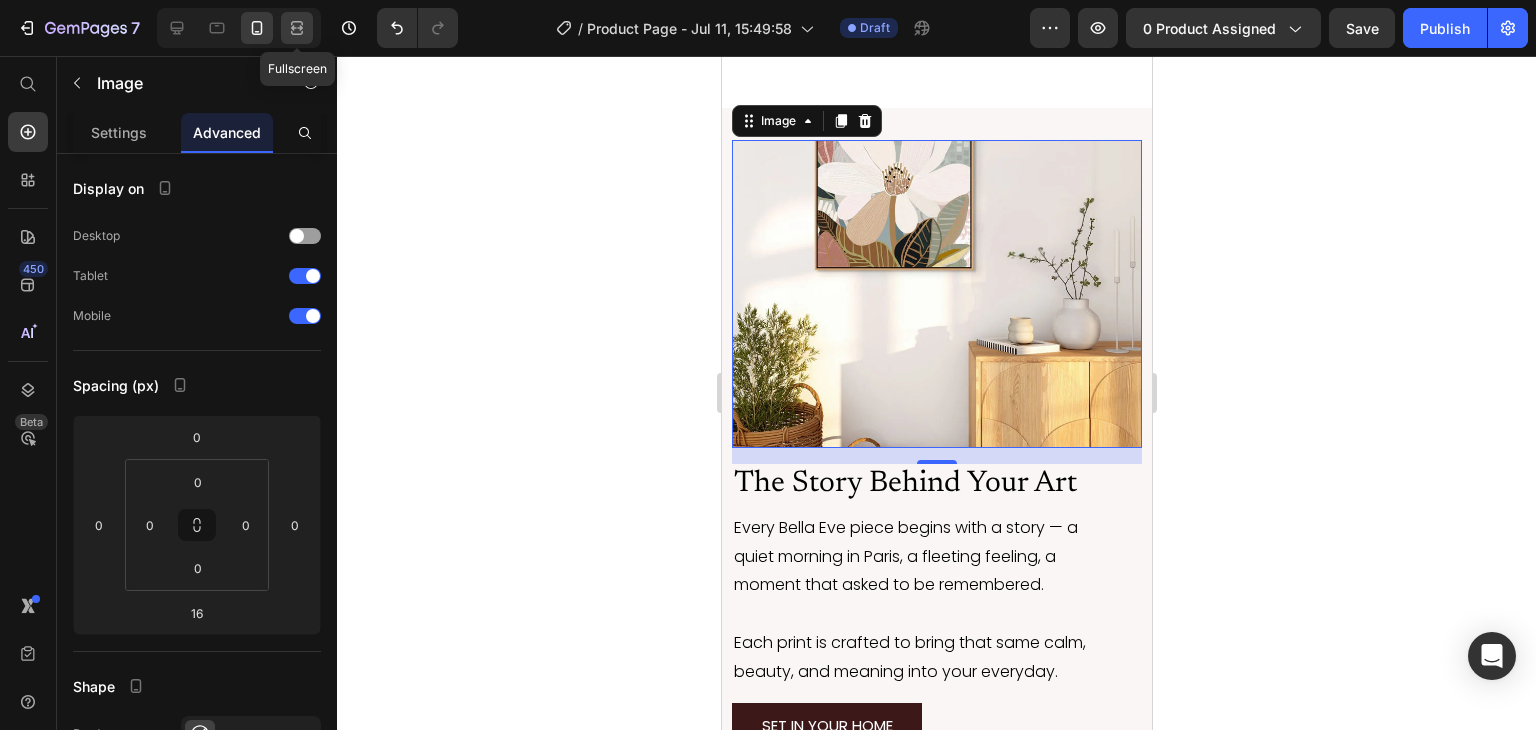 click 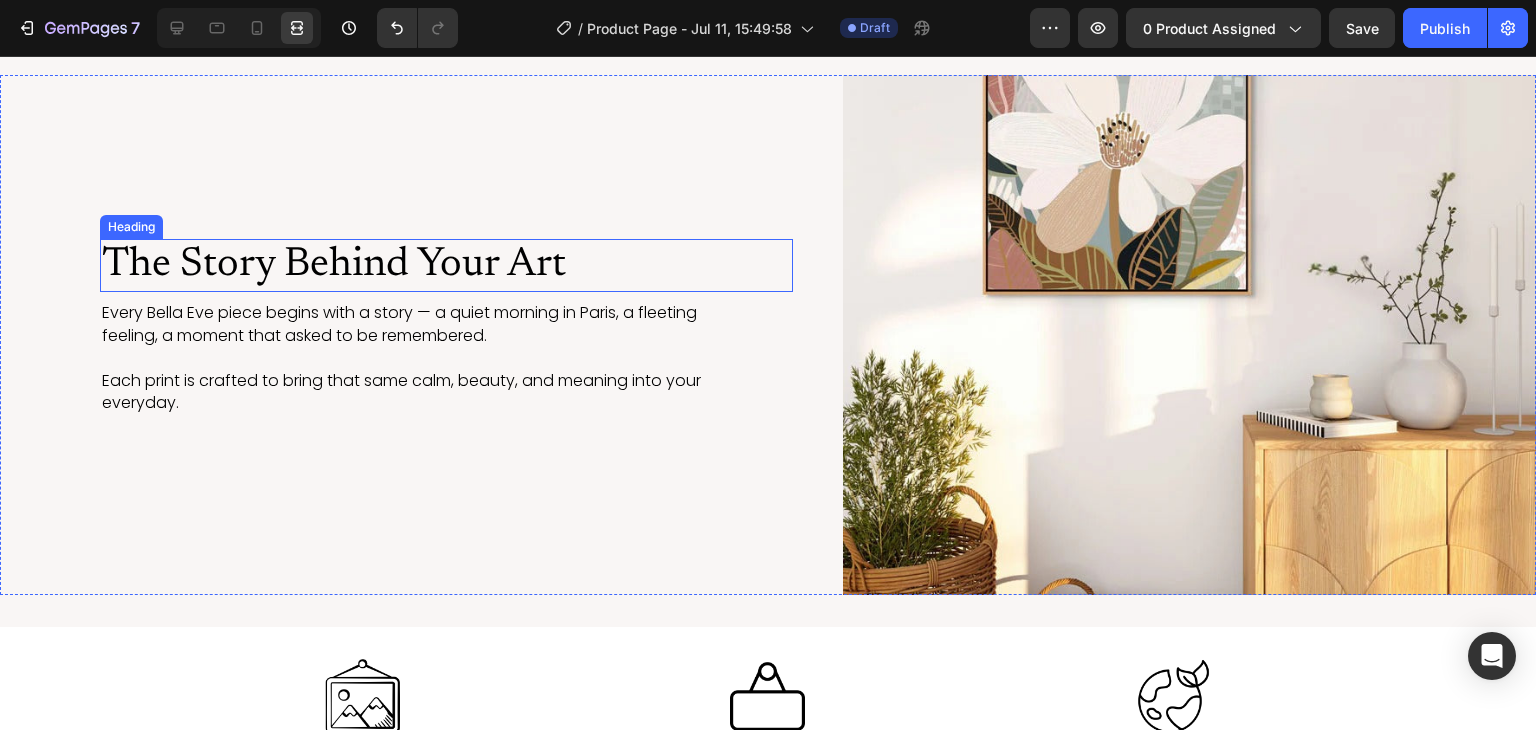 scroll, scrollTop: 3438, scrollLeft: 0, axis: vertical 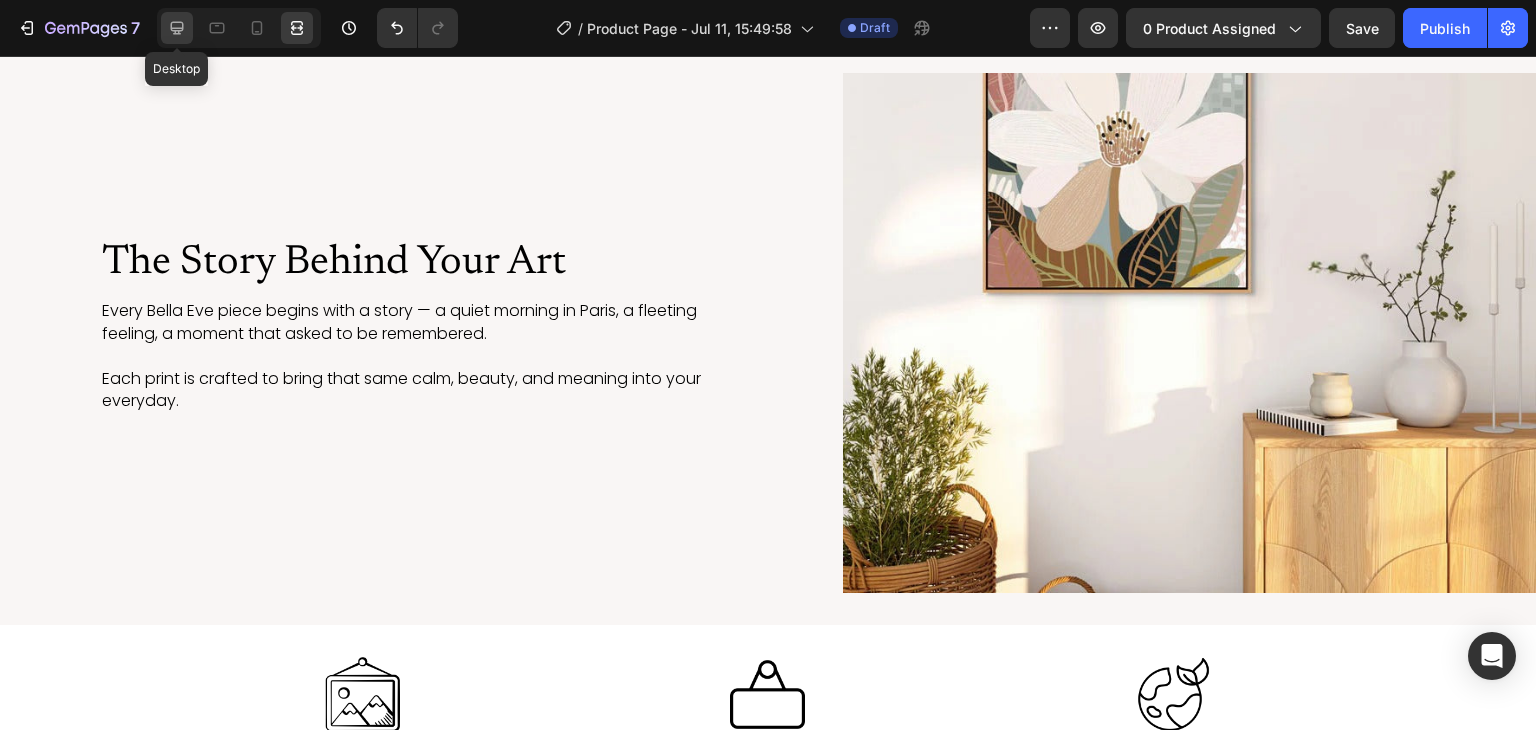 click 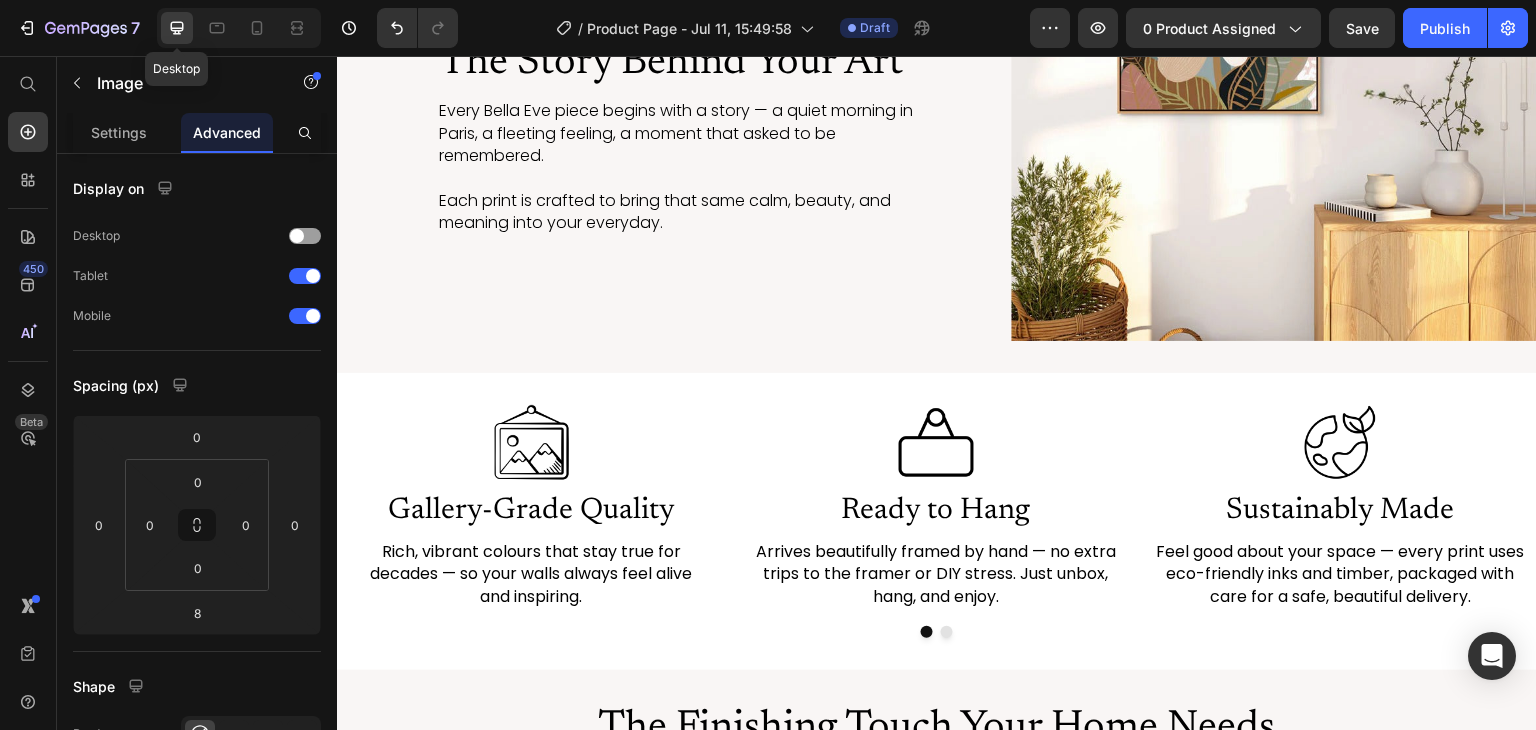scroll, scrollTop: 3312, scrollLeft: 0, axis: vertical 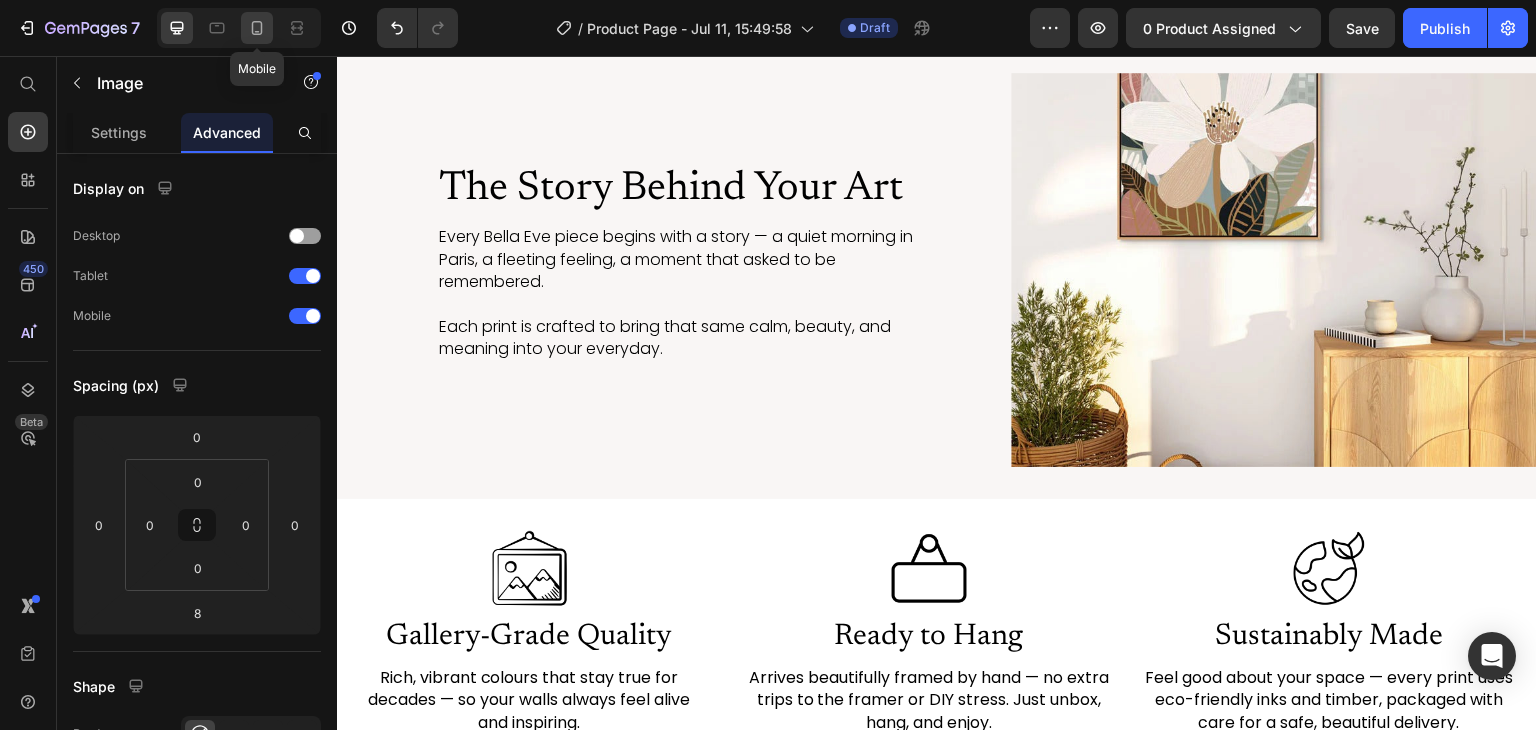 click 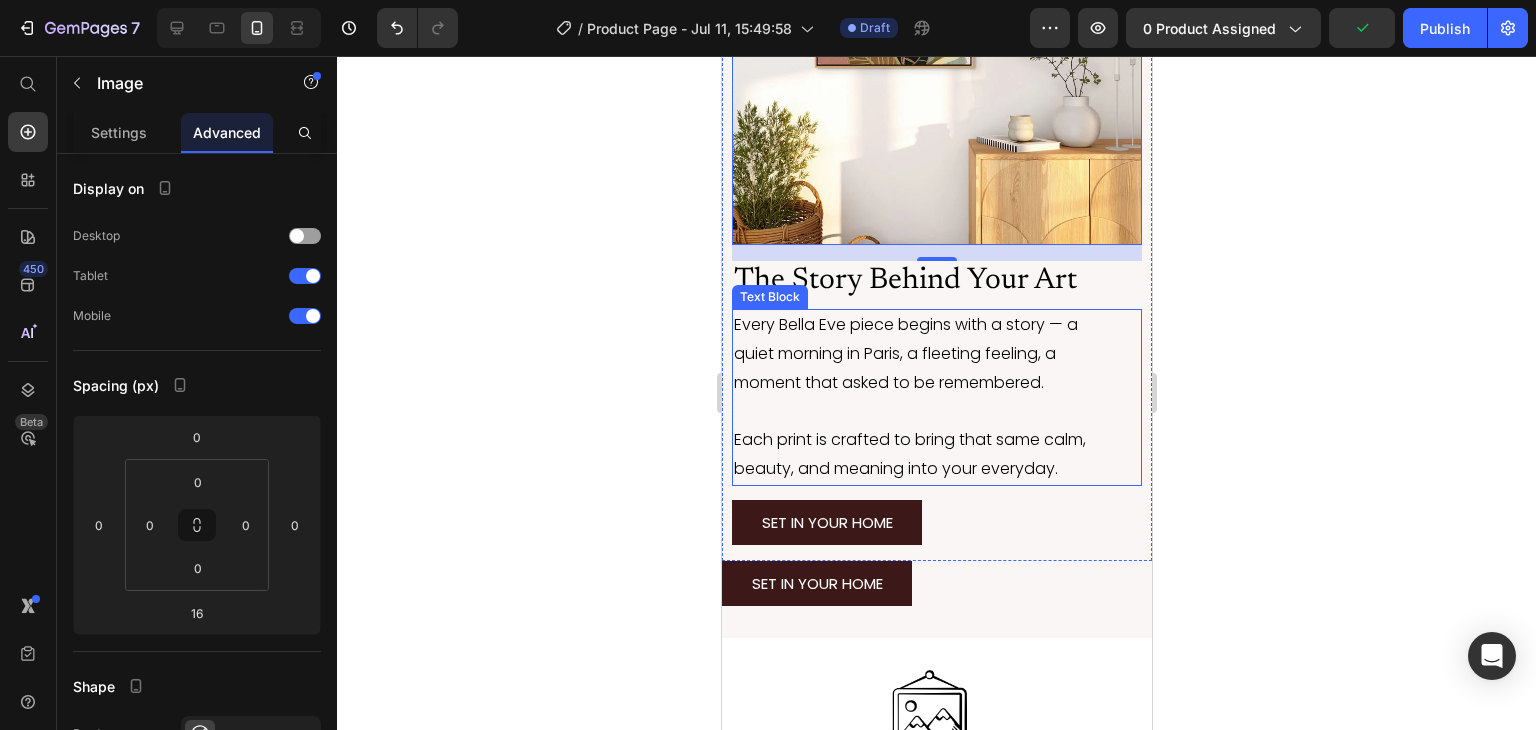scroll, scrollTop: 3924, scrollLeft: 0, axis: vertical 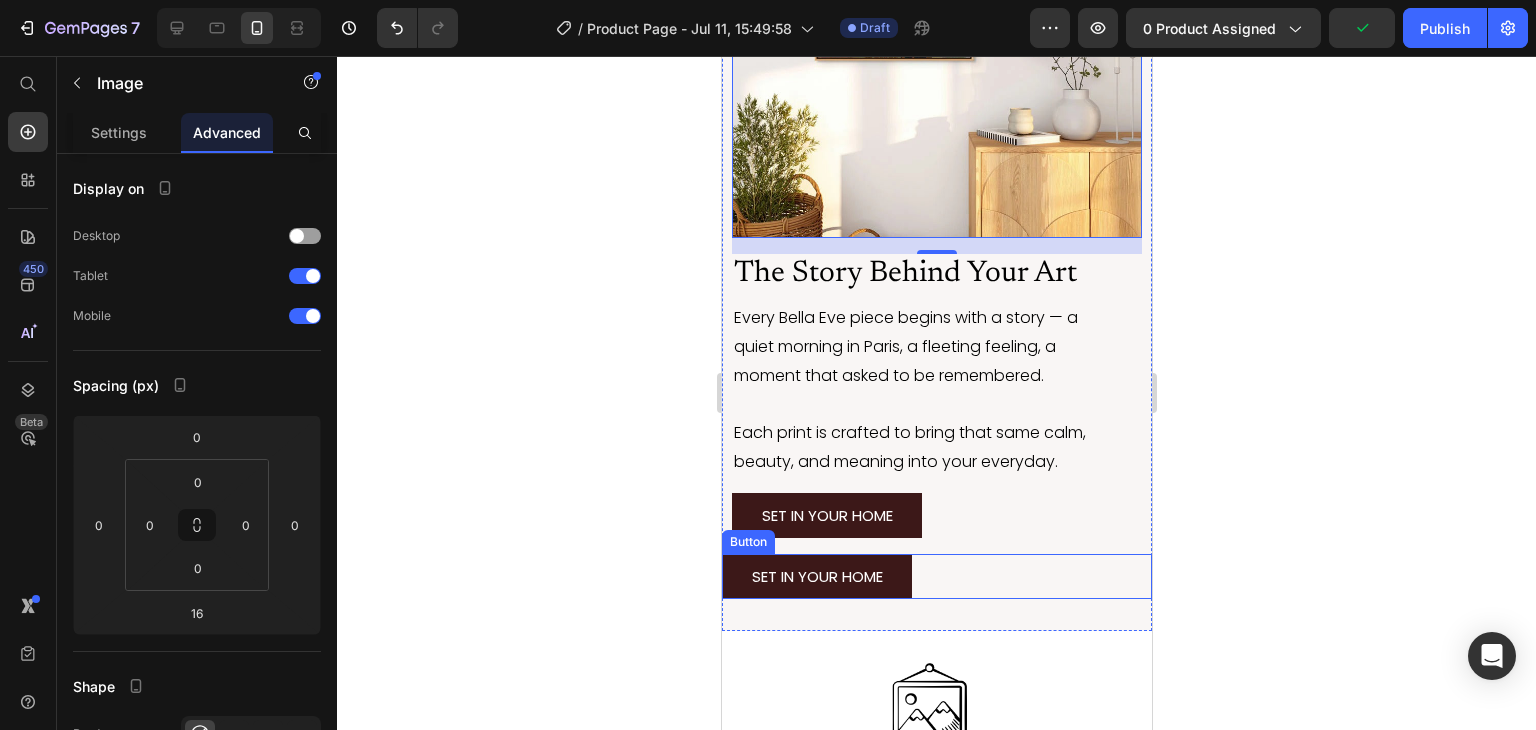 click on "SET IN YOUR HOME Button" at bounding box center [936, 576] 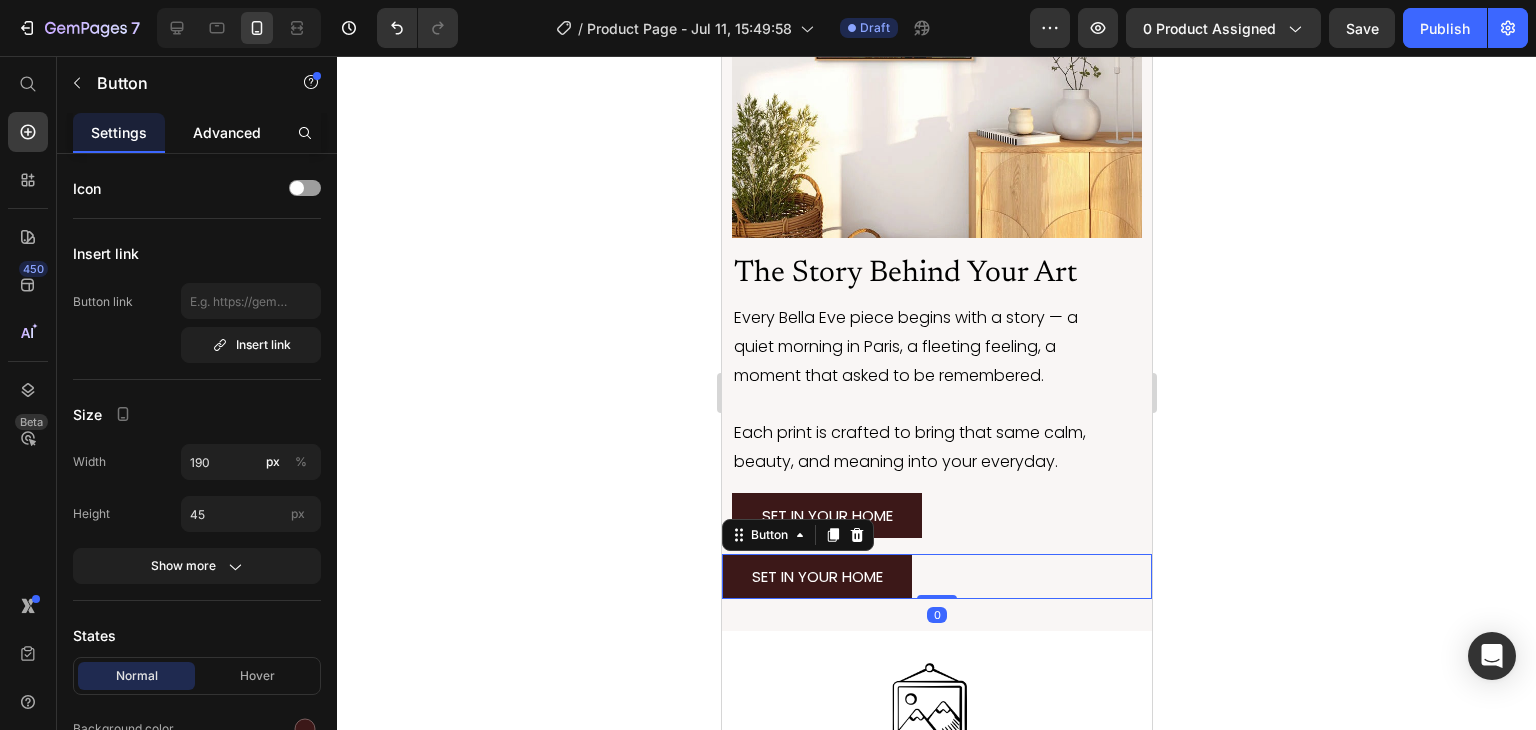 click on "Advanced" at bounding box center [227, 132] 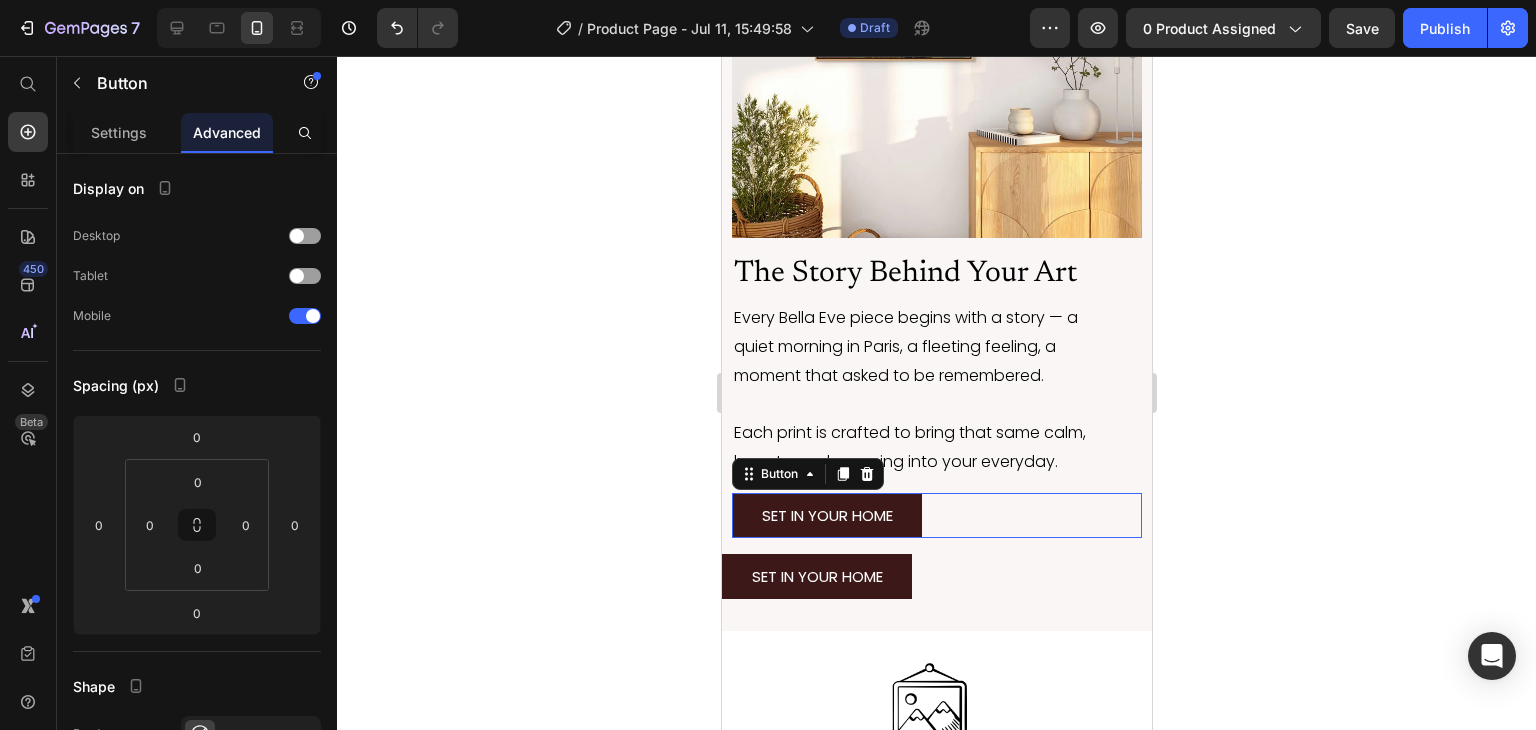 click on "SET IN YOUR HOME Button   0" at bounding box center [936, 515] 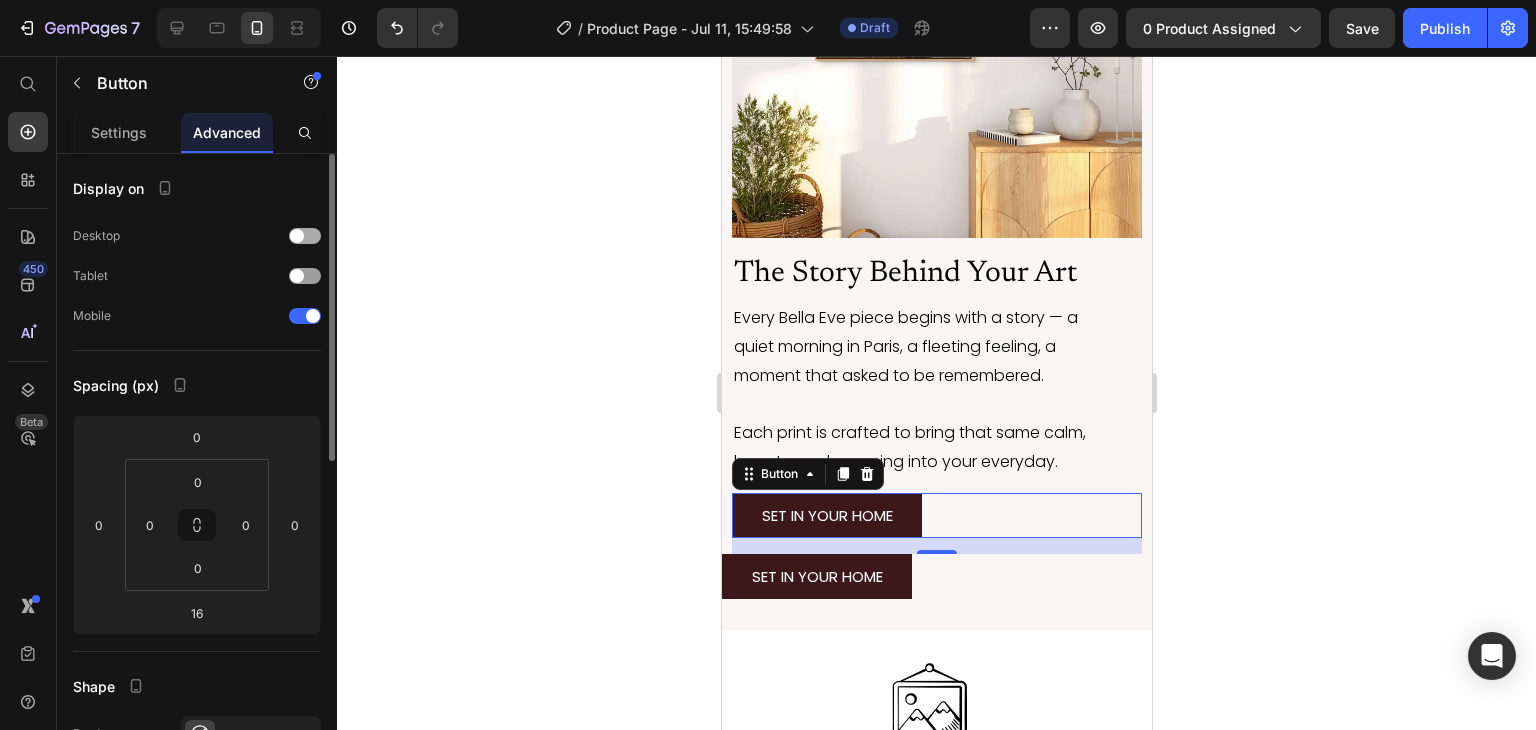 click at bounding box center [297, 236] 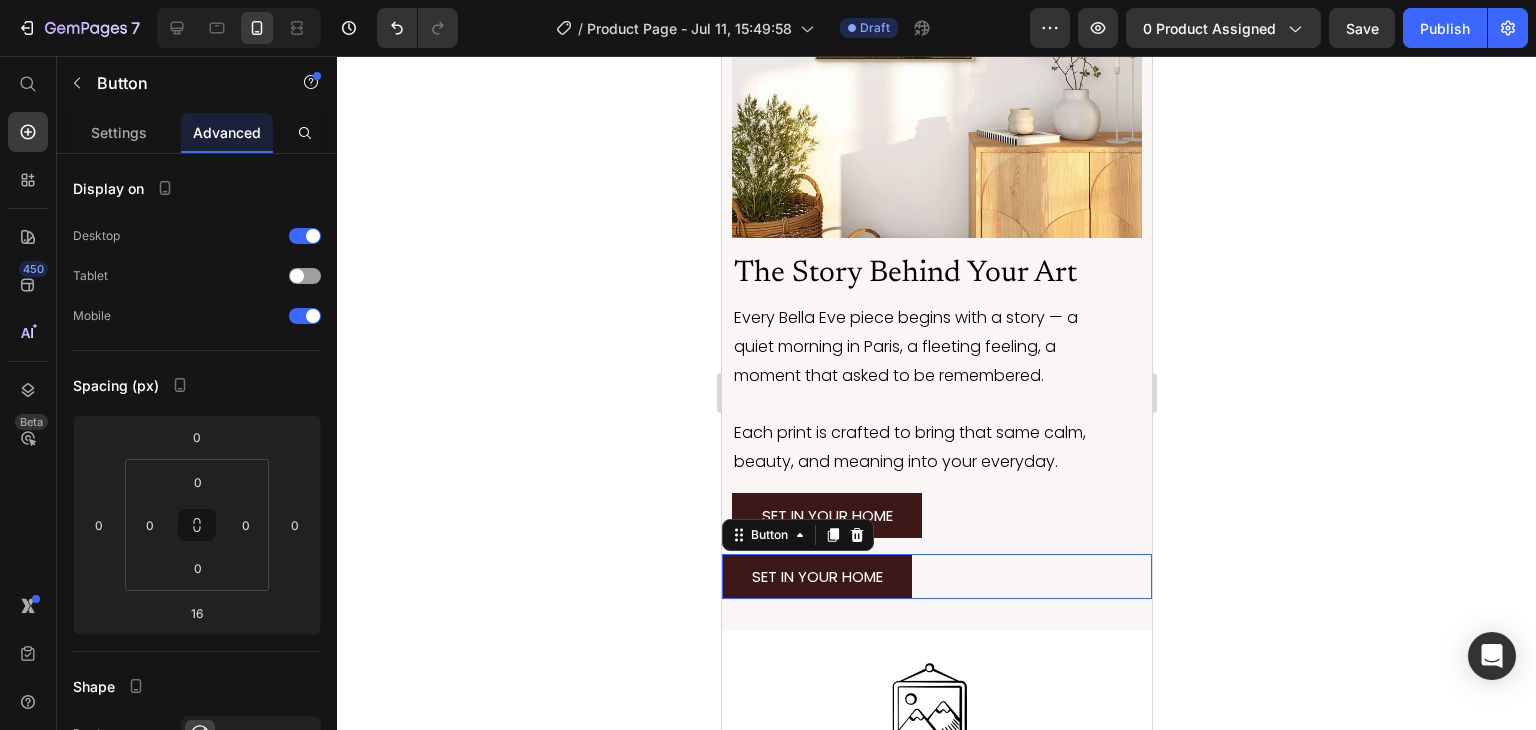 click on "SET IN YOUR HOME Button   0" at bounding box center (936, 576) 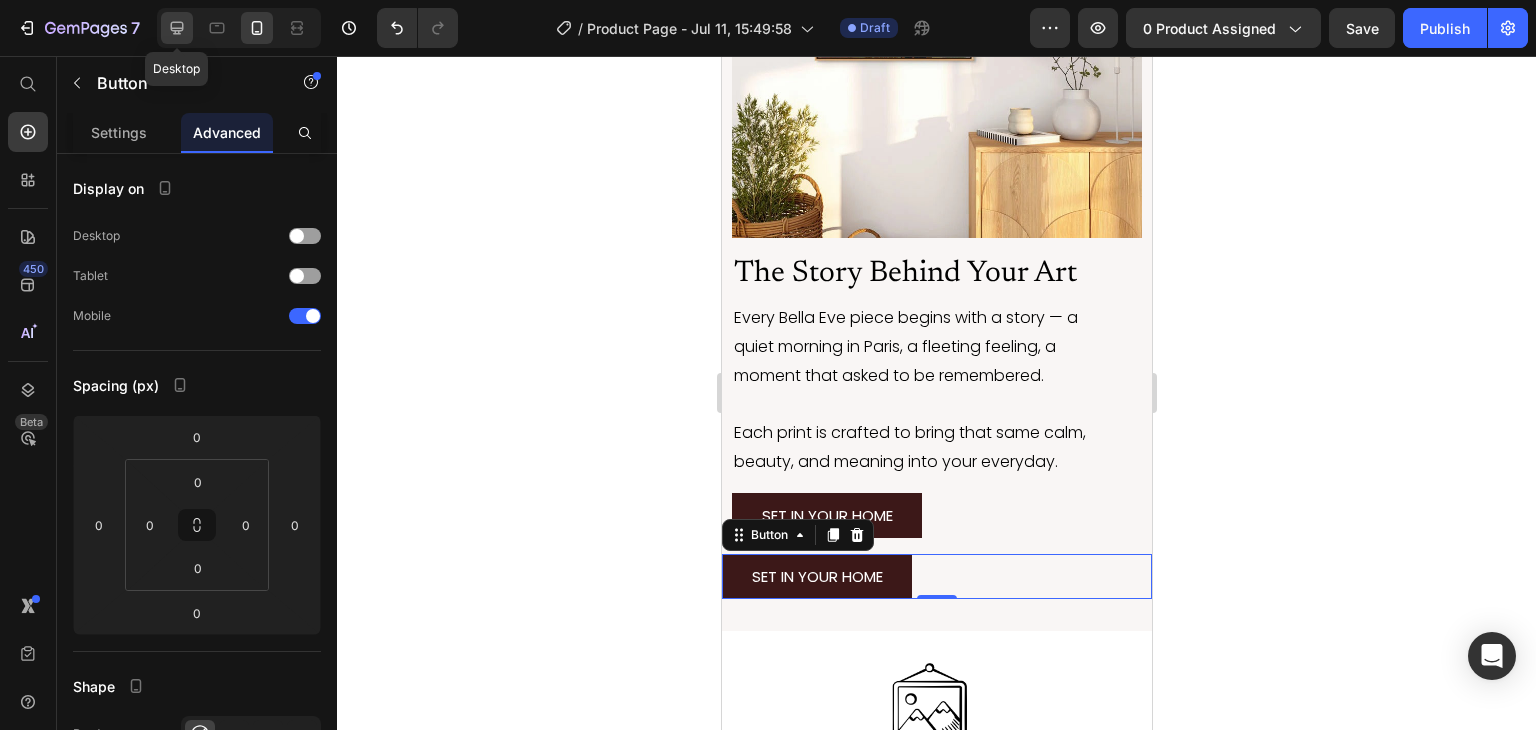 click 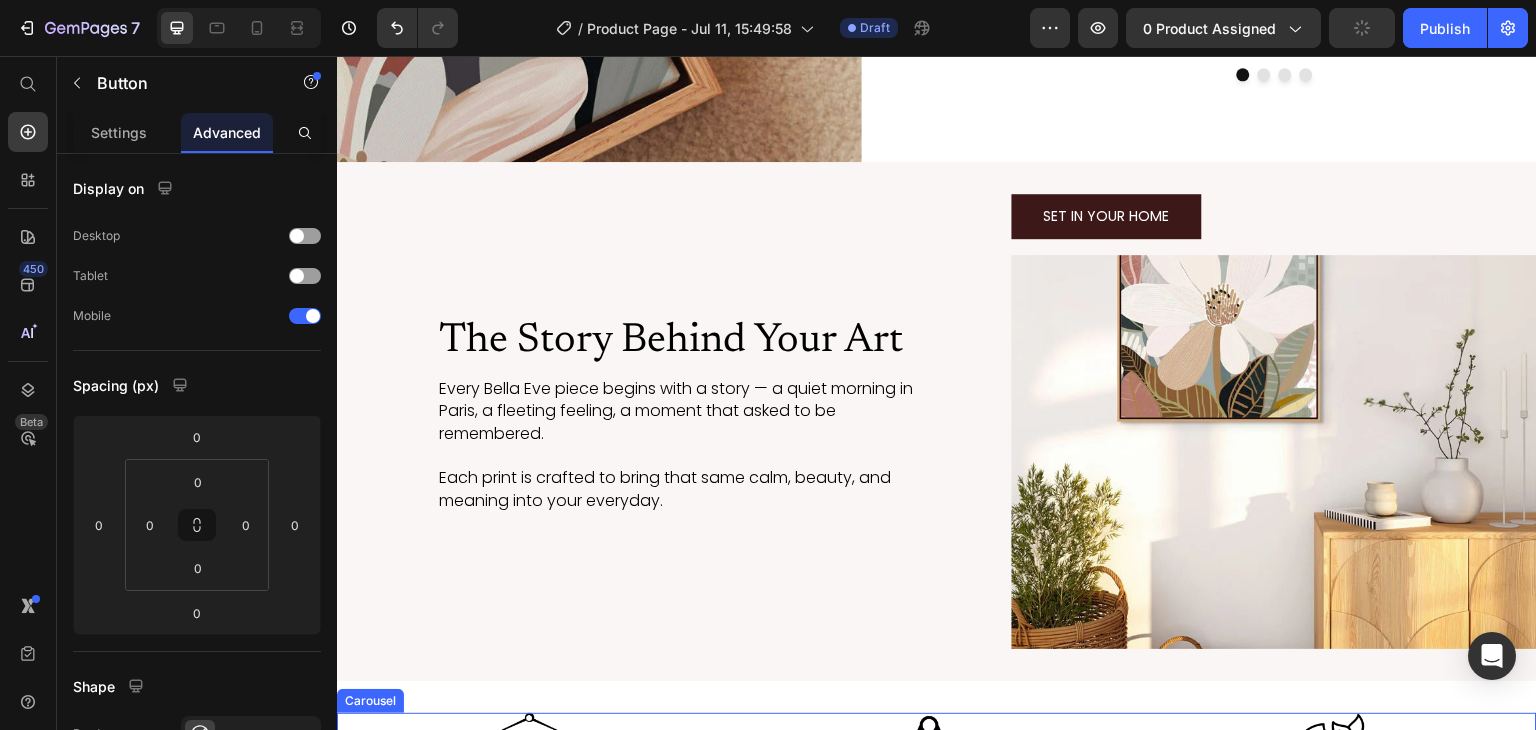 scroll, scrollTop: 3136, scrollLeft: 0, axis: vertical 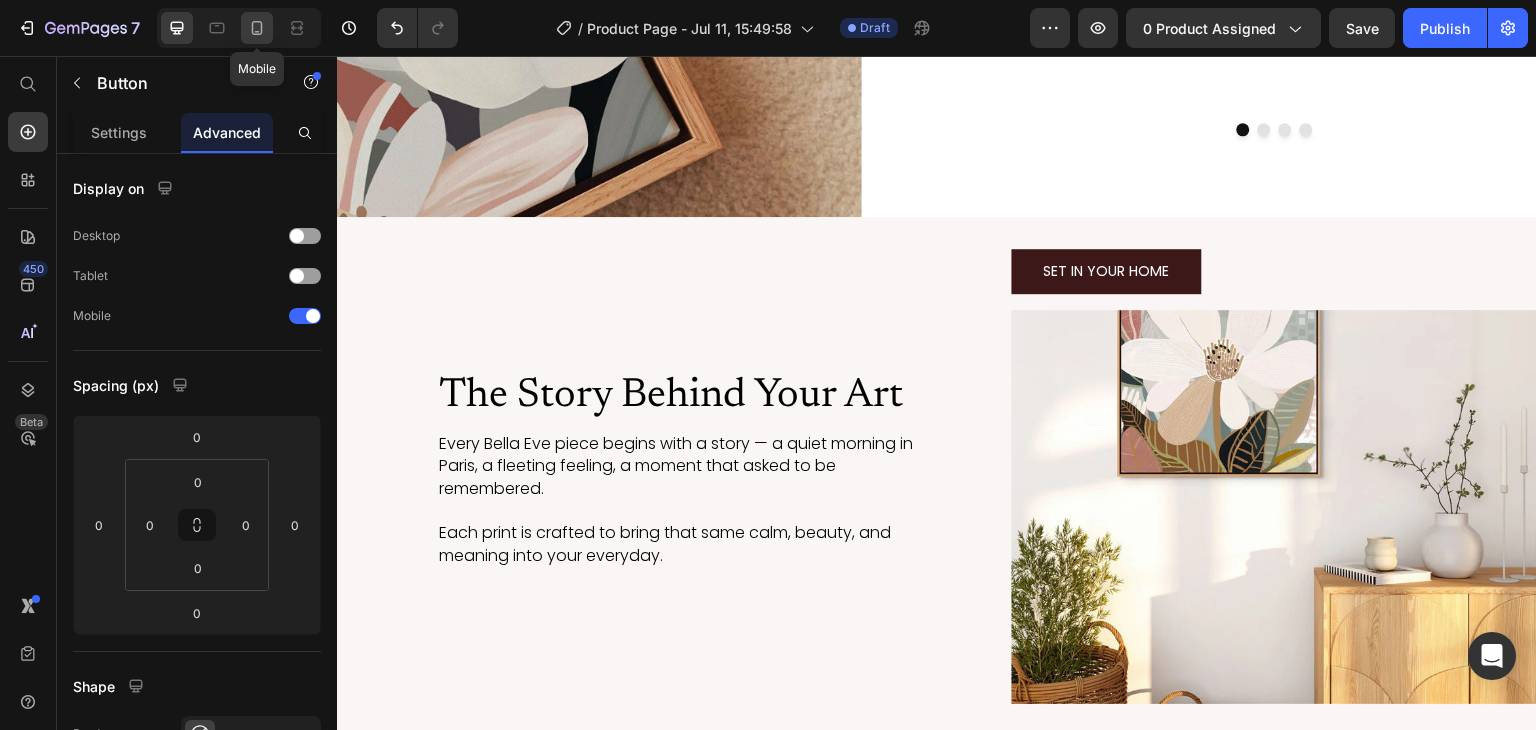 click 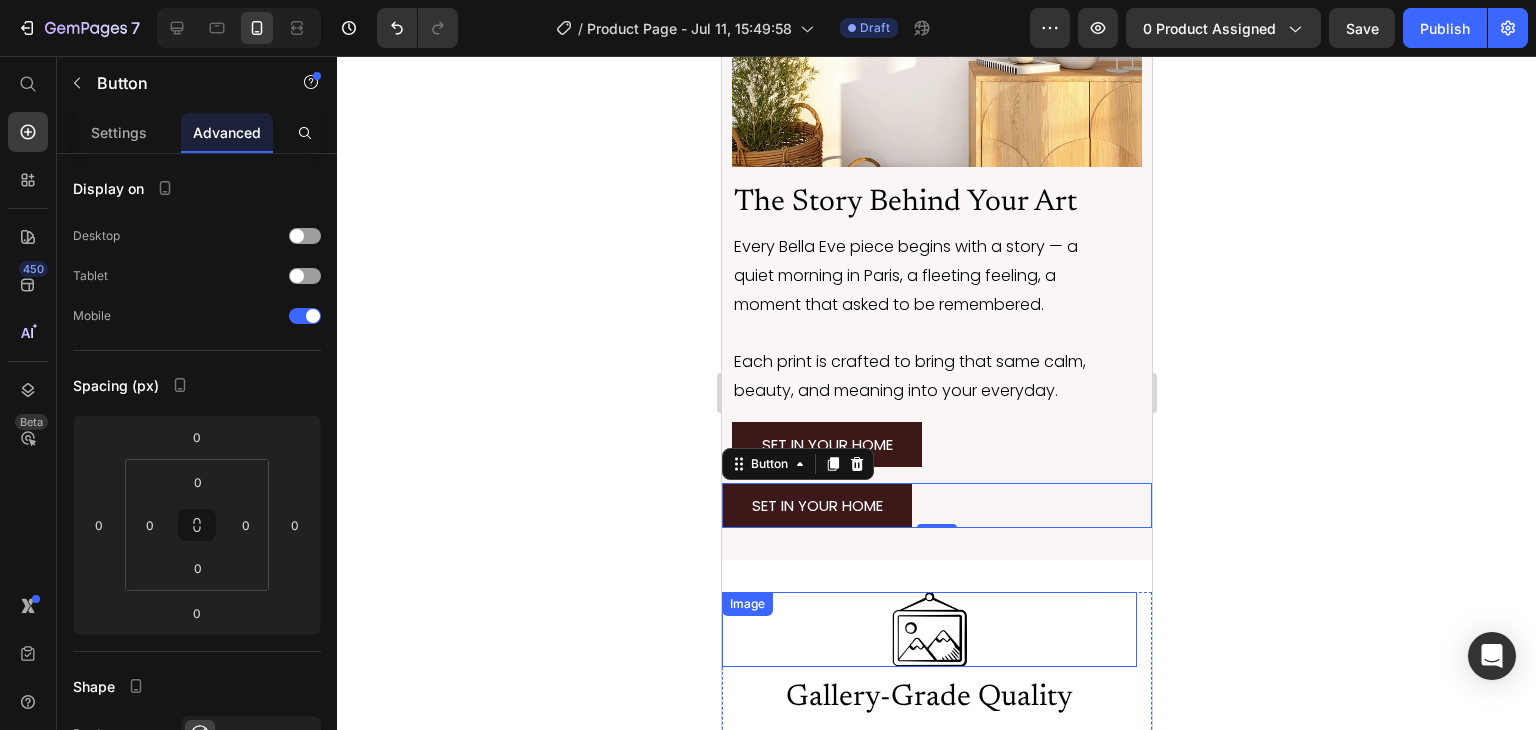 scroll, scrollTop: 4448, scrollLeft: 0, axis: vertical 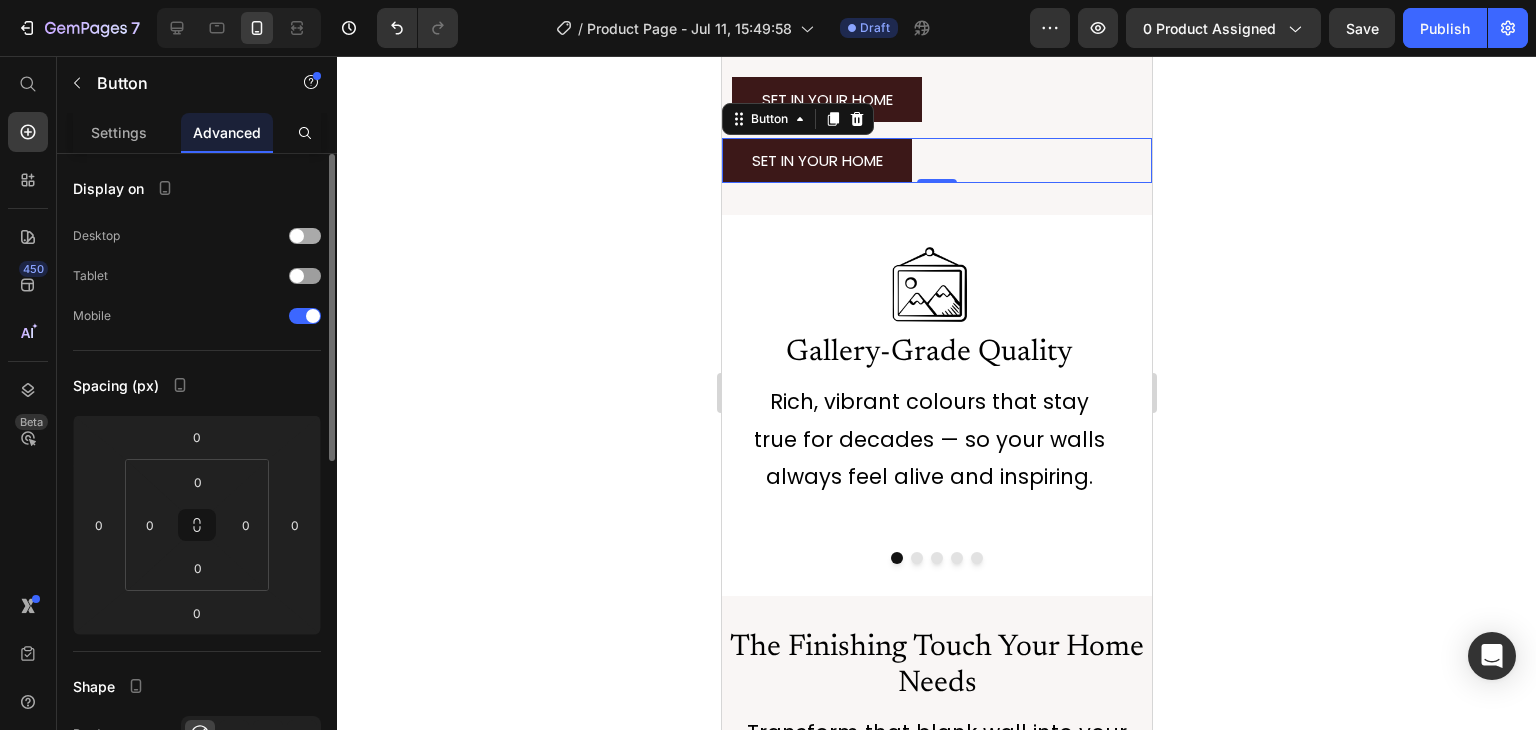 click at bounding box center (297, 236) 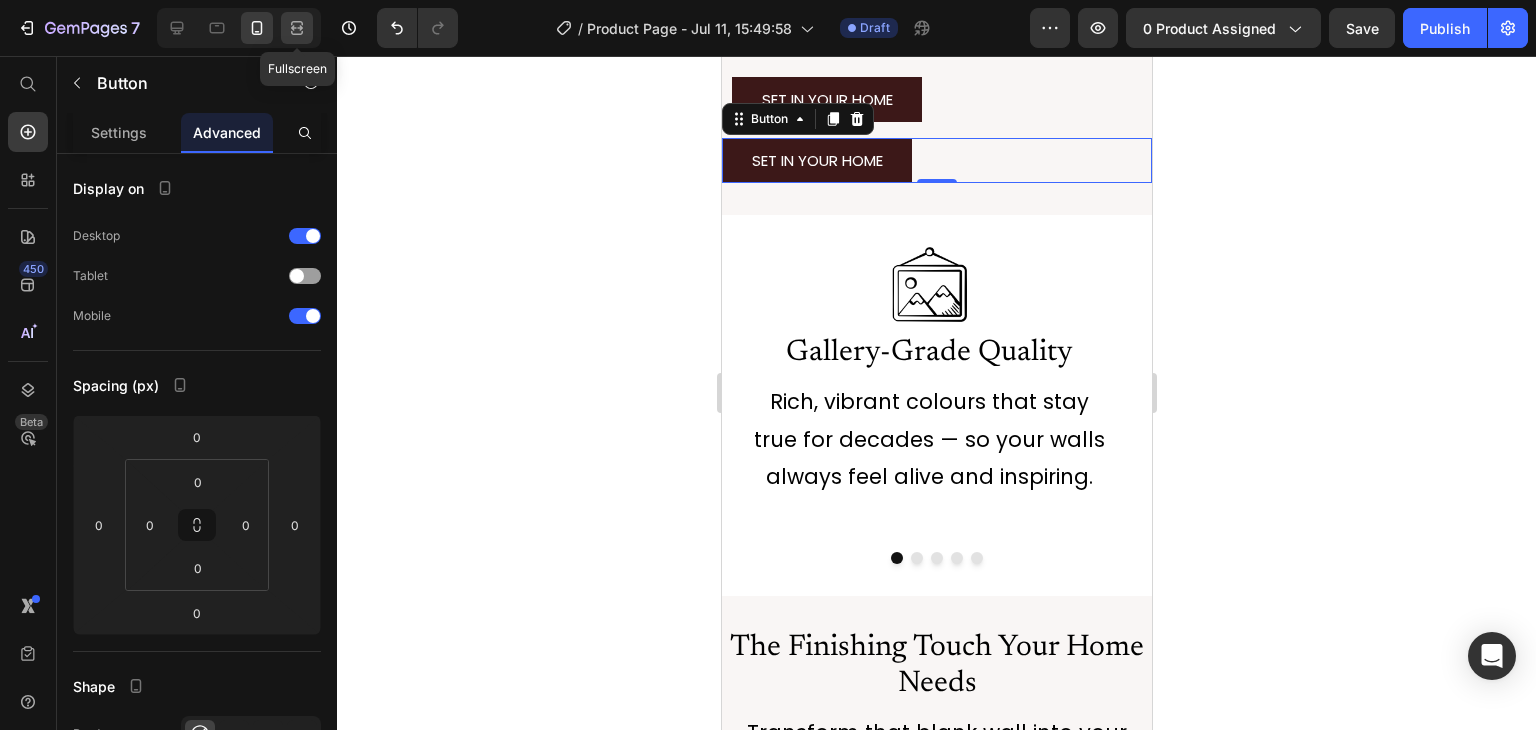 click 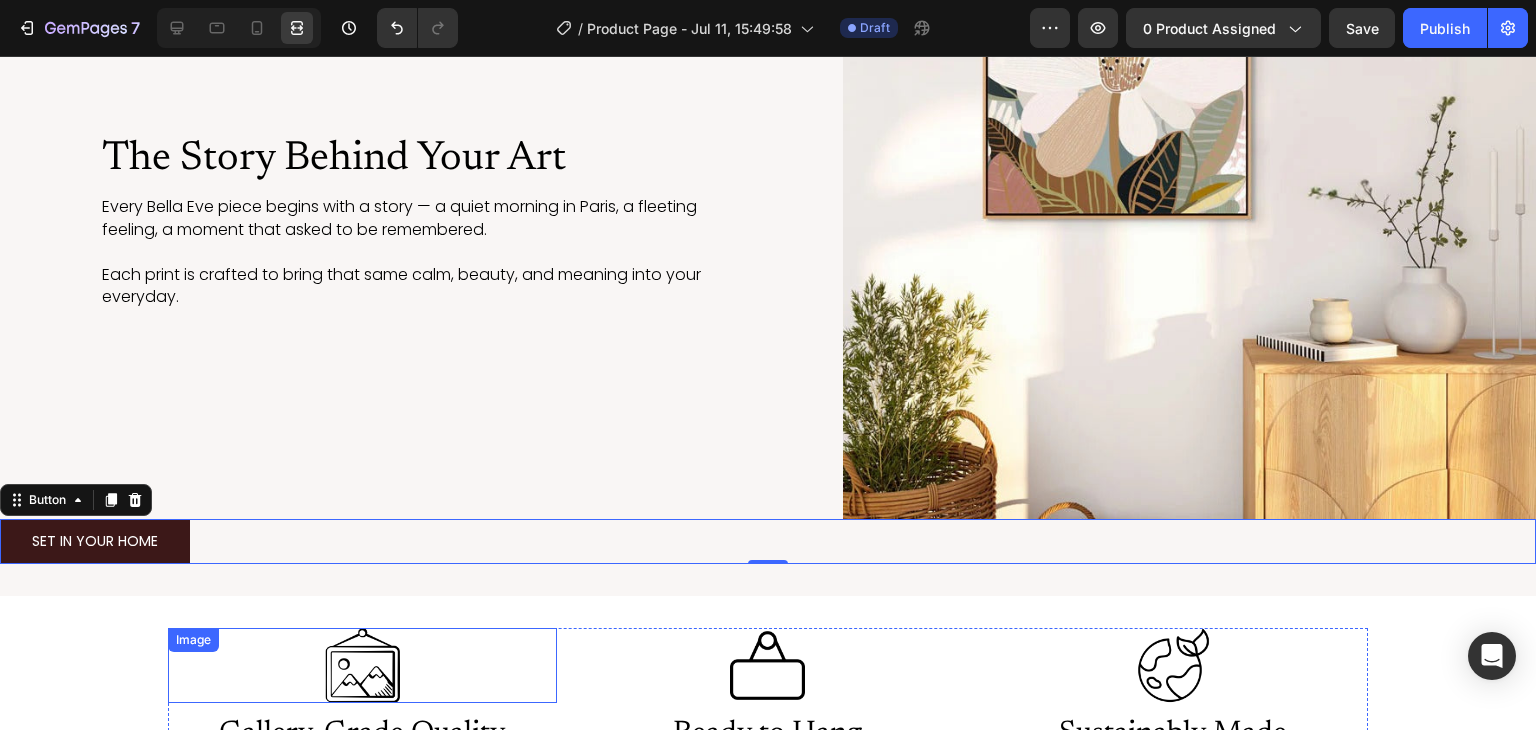 scroll, scrollTop: 3966, scrollLeft: 0, axis: vertical 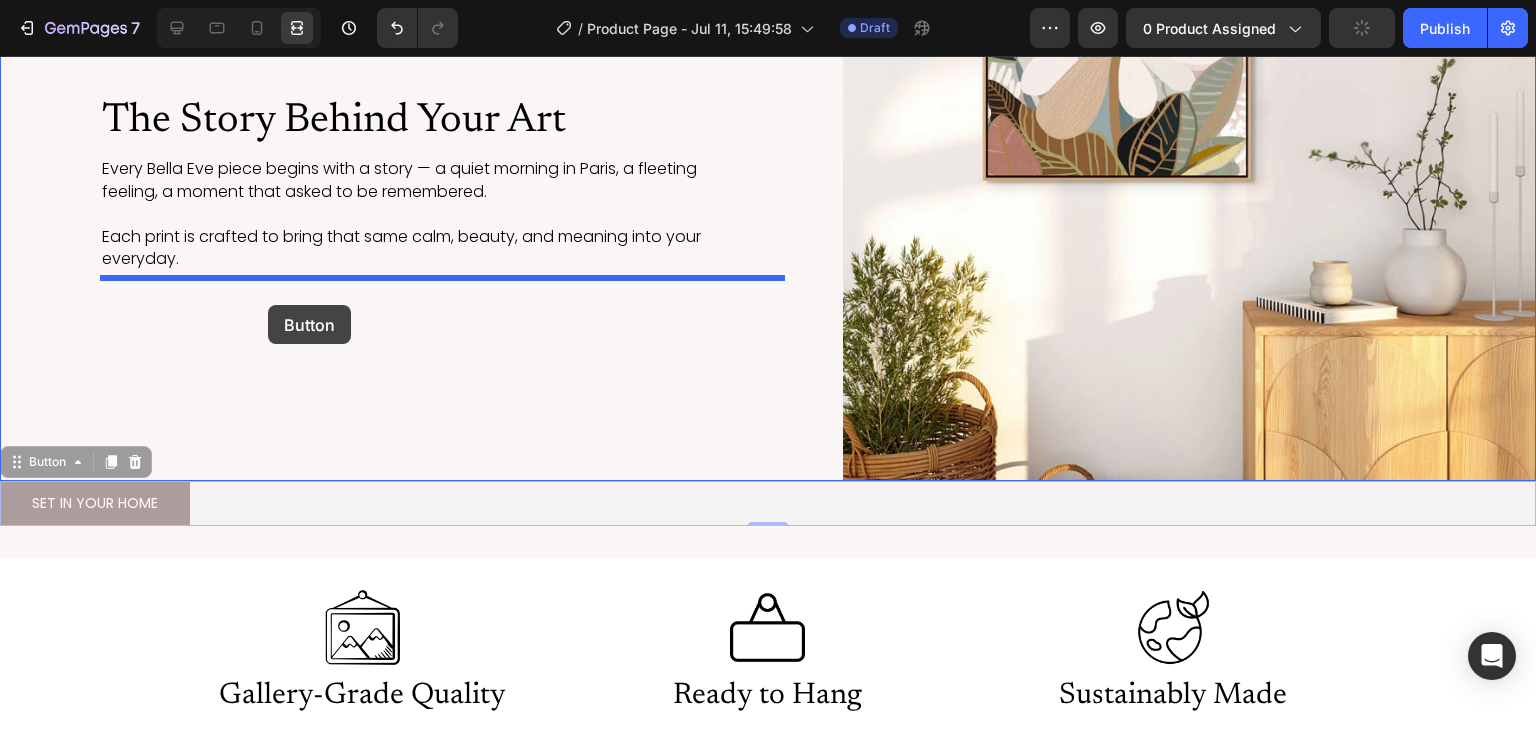 drag, startPoint x: 36, startPoint y: 450, endPoint x: 271, endPoint y: 304, distance: 276.66043 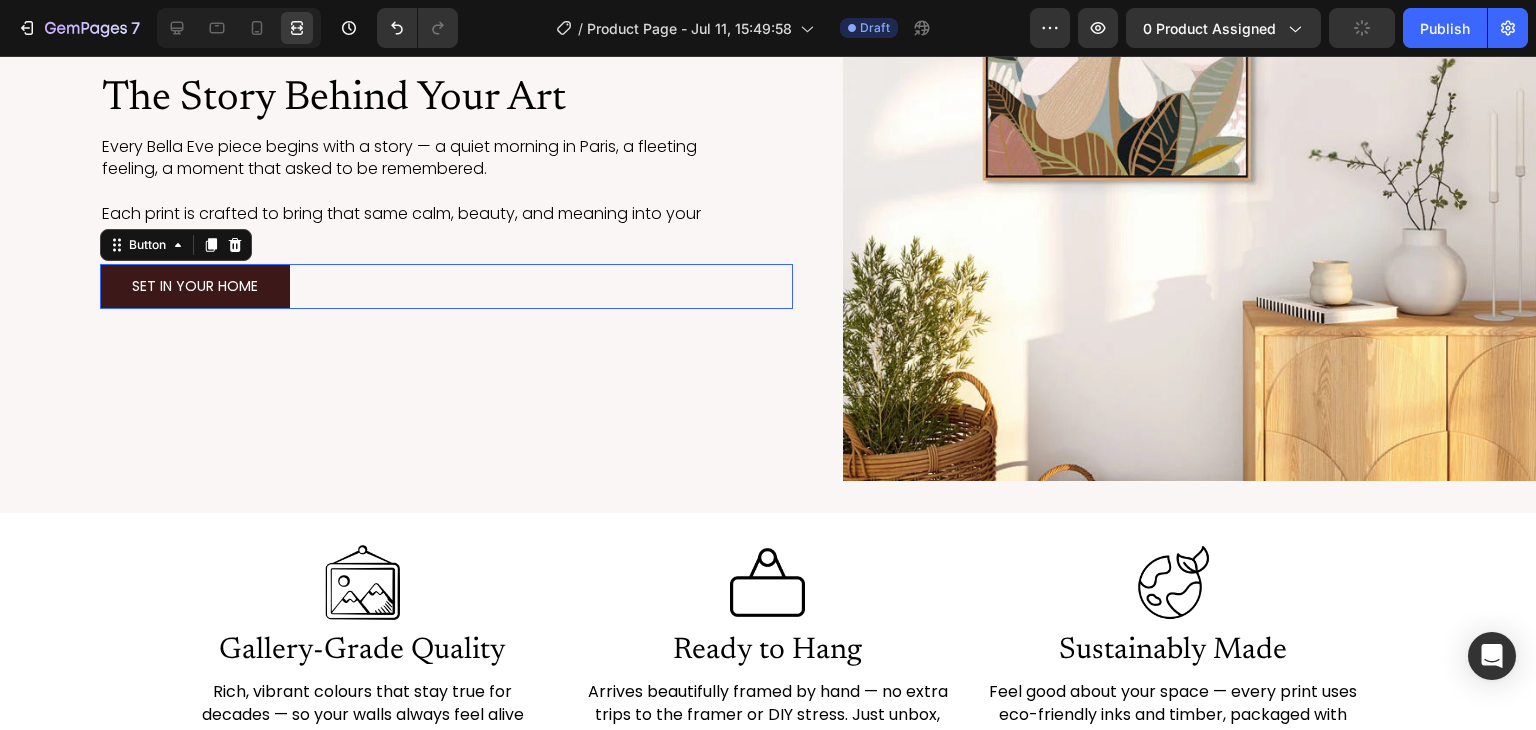 scroll, scrollTop: 3944, scrollLeft: 0, axis: vertical 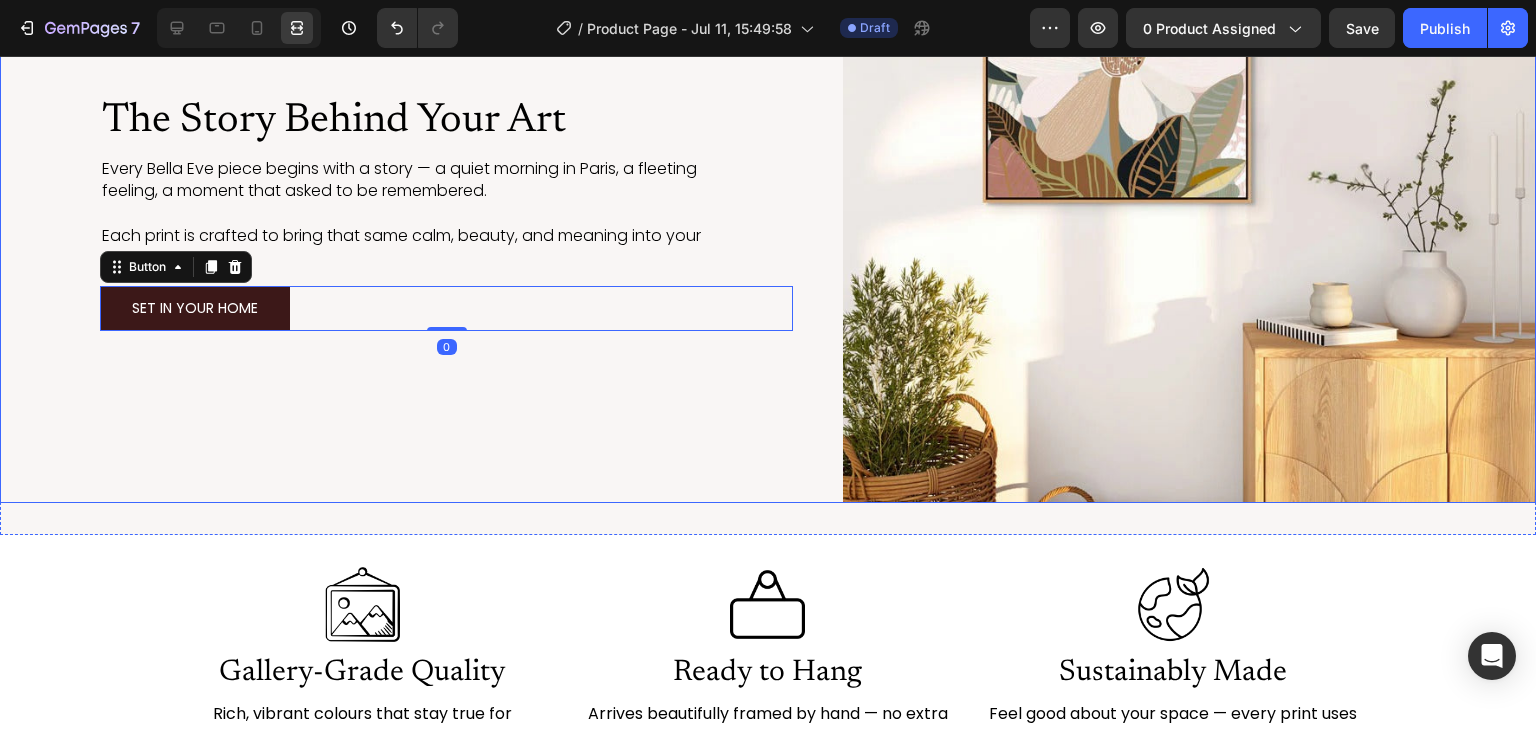 click on "Image The Story Behind Your Art Heading Every Bella Eve piece begins with a story — a quiet morning in Paris, a fleeting feeling, a moment that asked to be remembered.   Each print is crafted to bring that same calm, beauty, and meaning into your everyday. Text Block SET IN YOUR HOME Button   0" at bounding box center [446, 212] 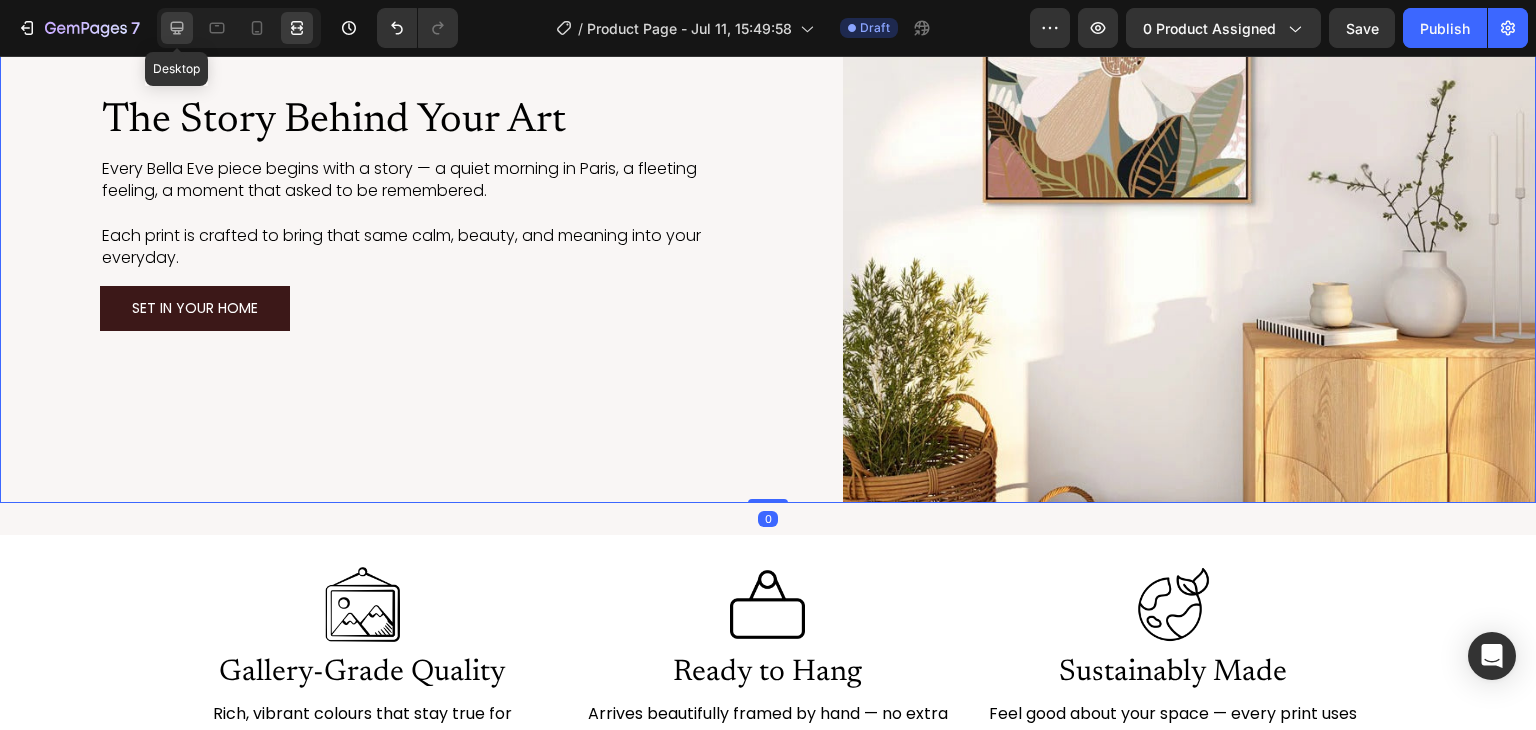 click 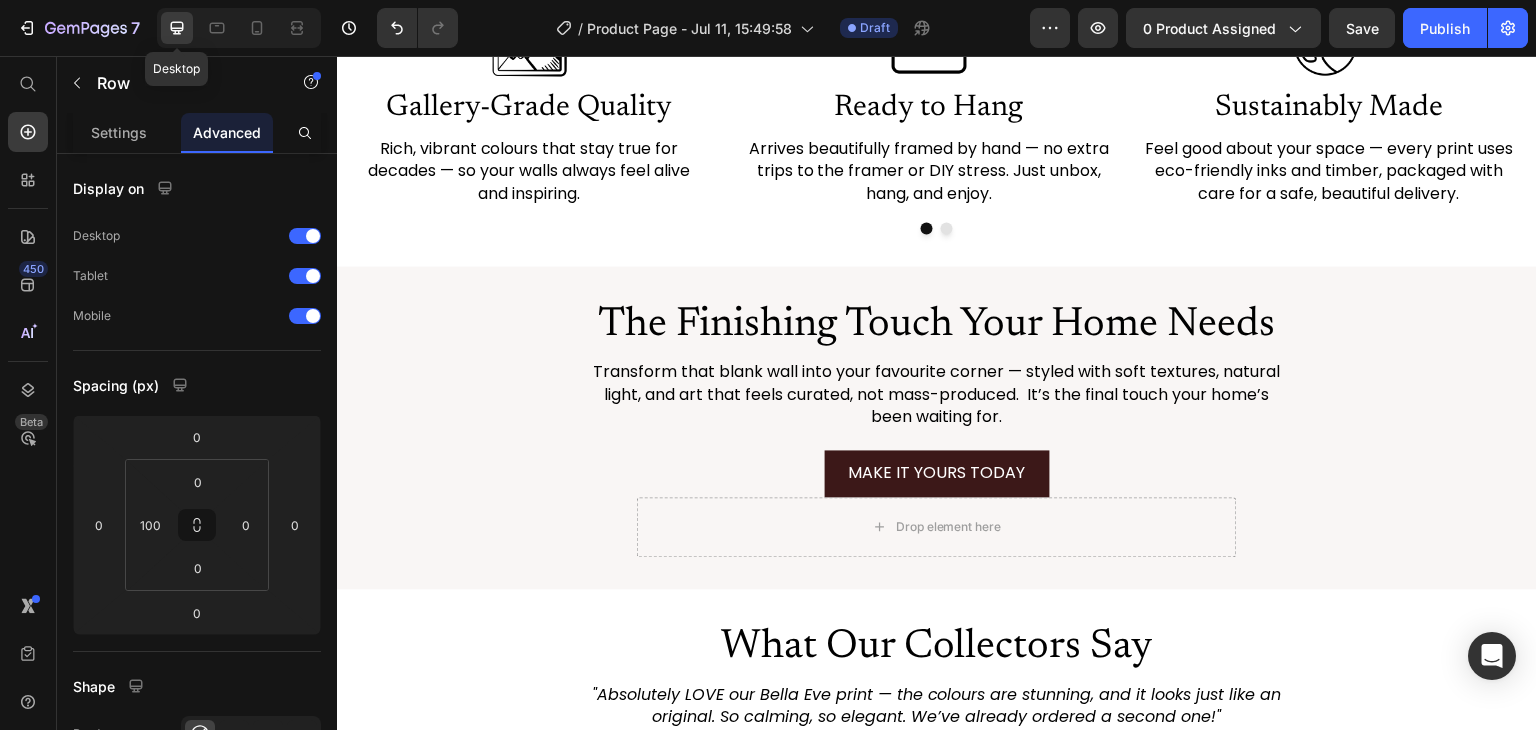 scroll, scrollTop: 3388, scrollLeft: 0, axis: vertical 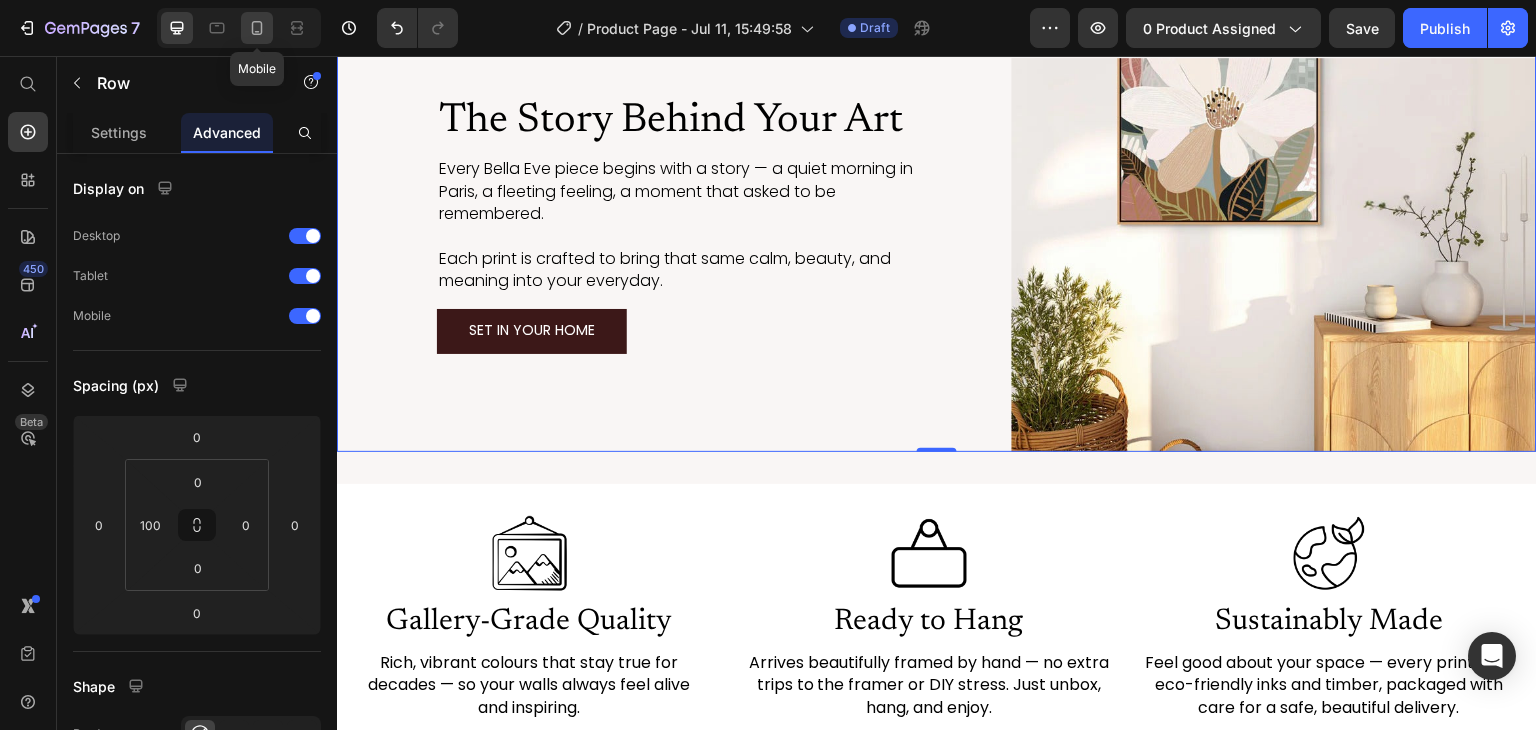 click 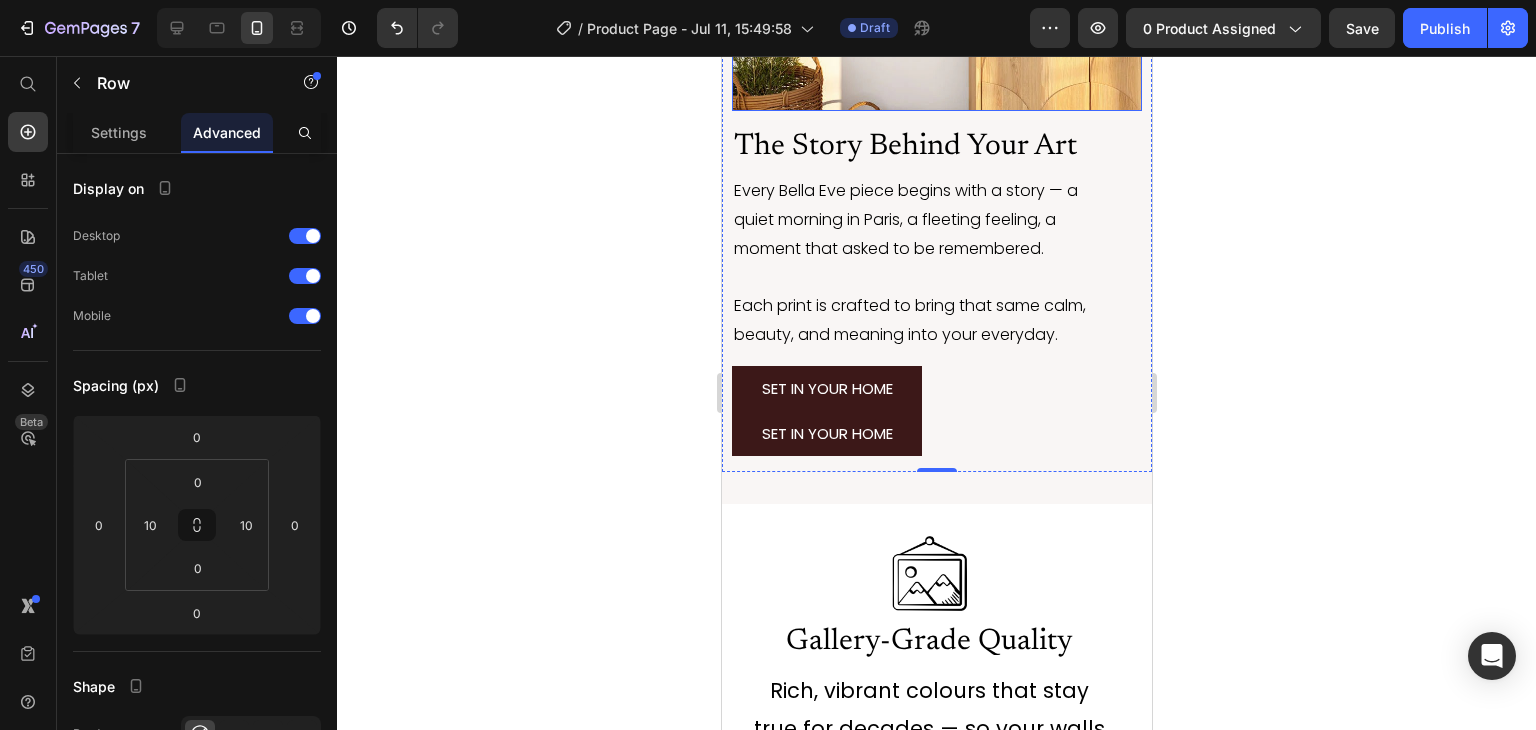 scroll, scrollTop: 4179, scrollLeft: 0, axis: vertical 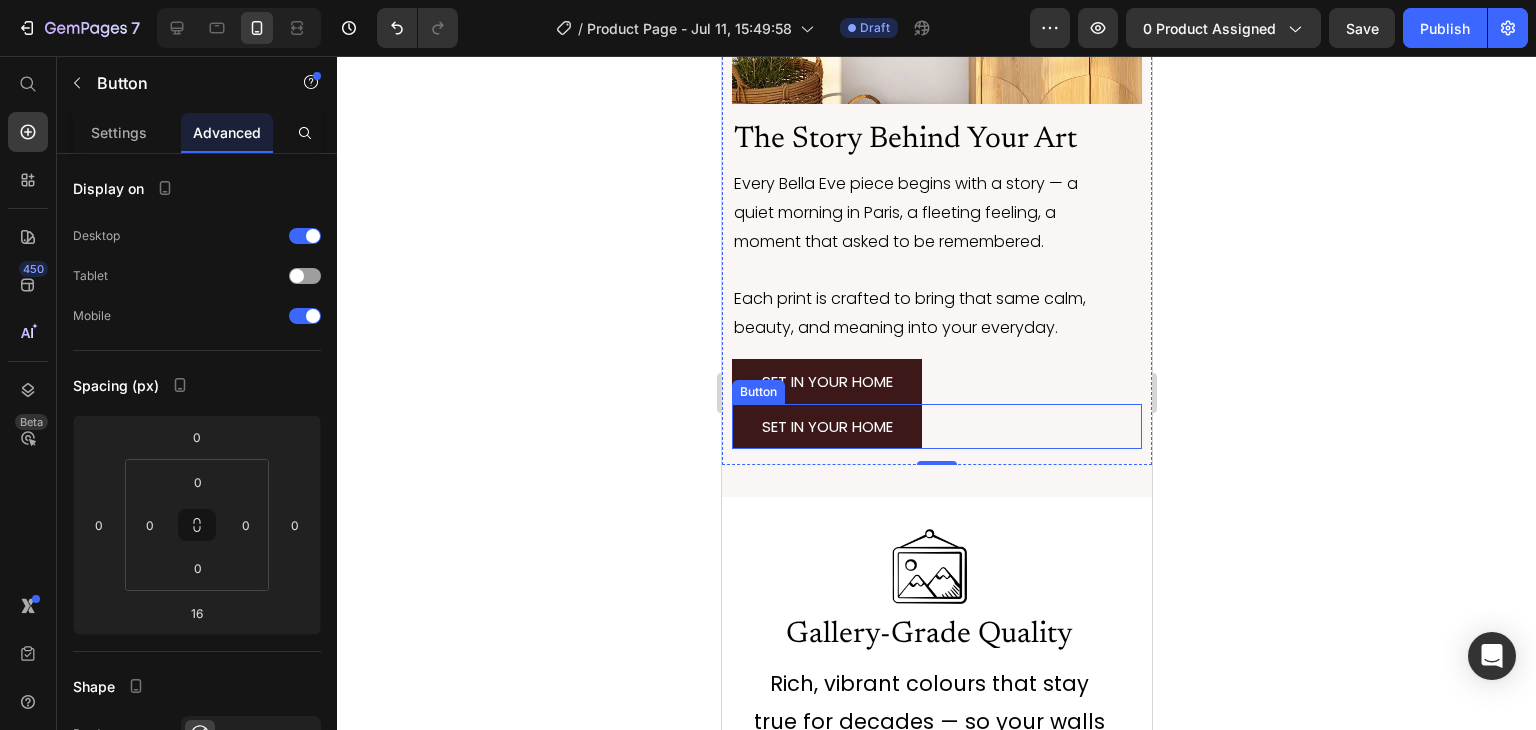 click on "SET IN YOUR HOME Button" at bounding box center [936, 426] 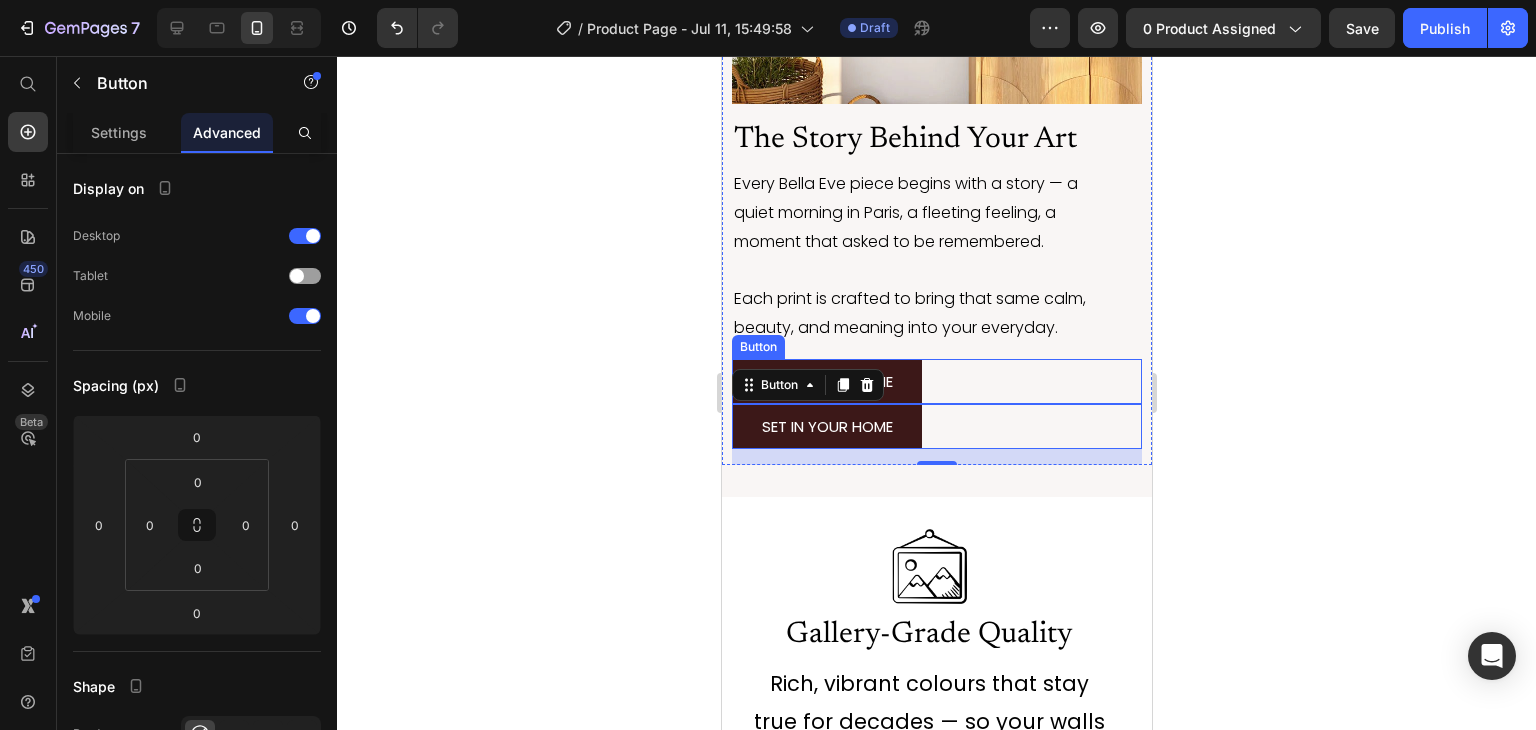 click on "SET IN YOUR HOME Button" at bounding box center (936, 381) 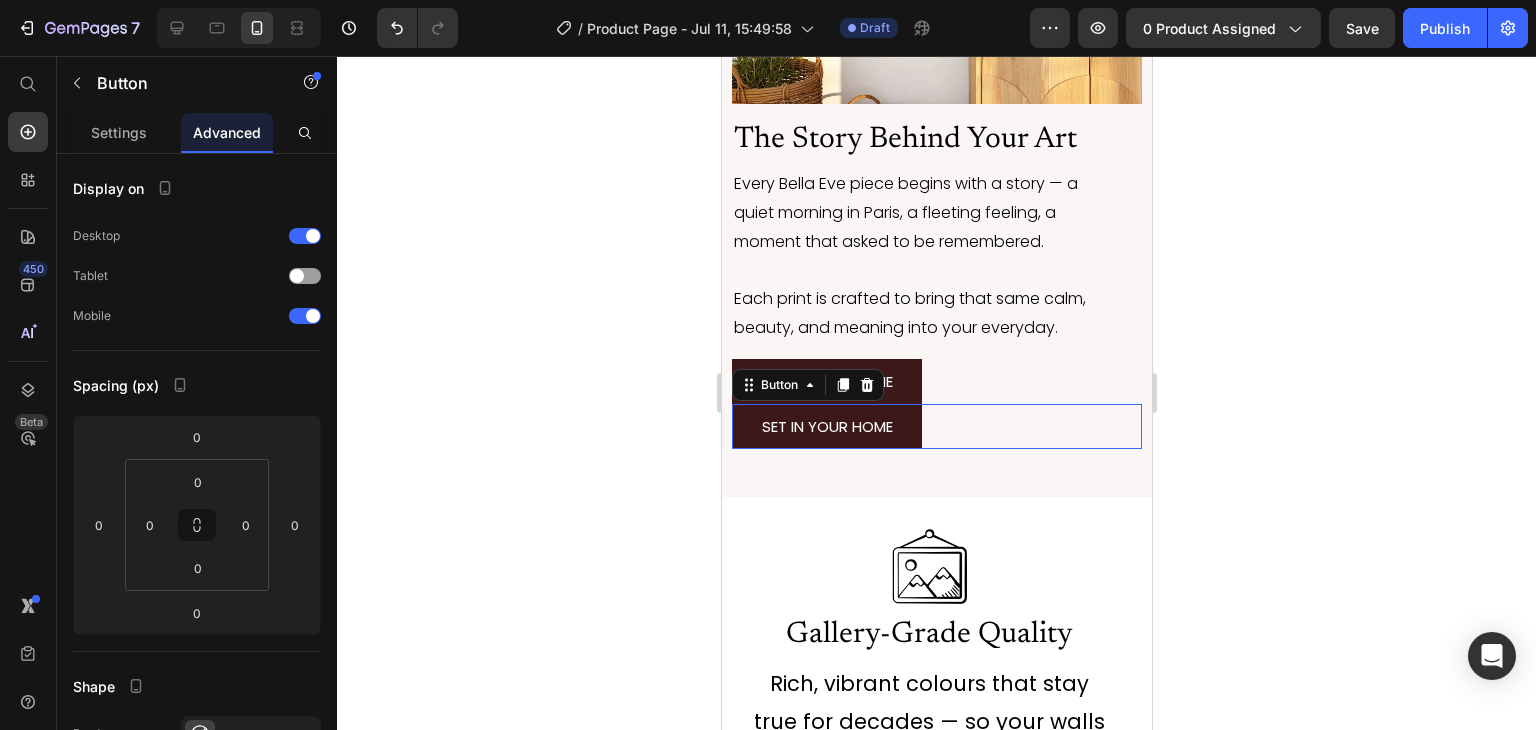 click on "SET IN YOUR HOME Button   0" at bounding box center [936, 426] 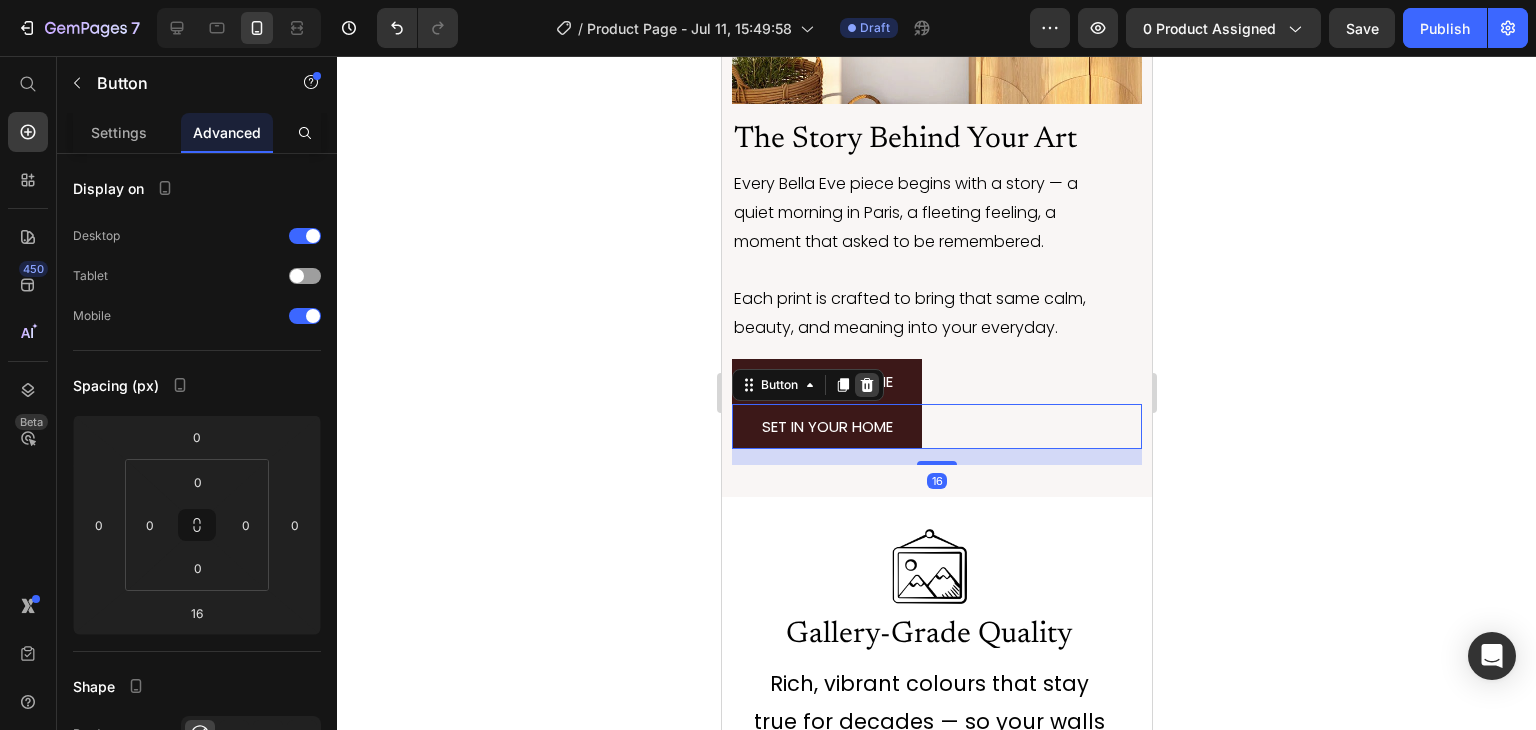 click 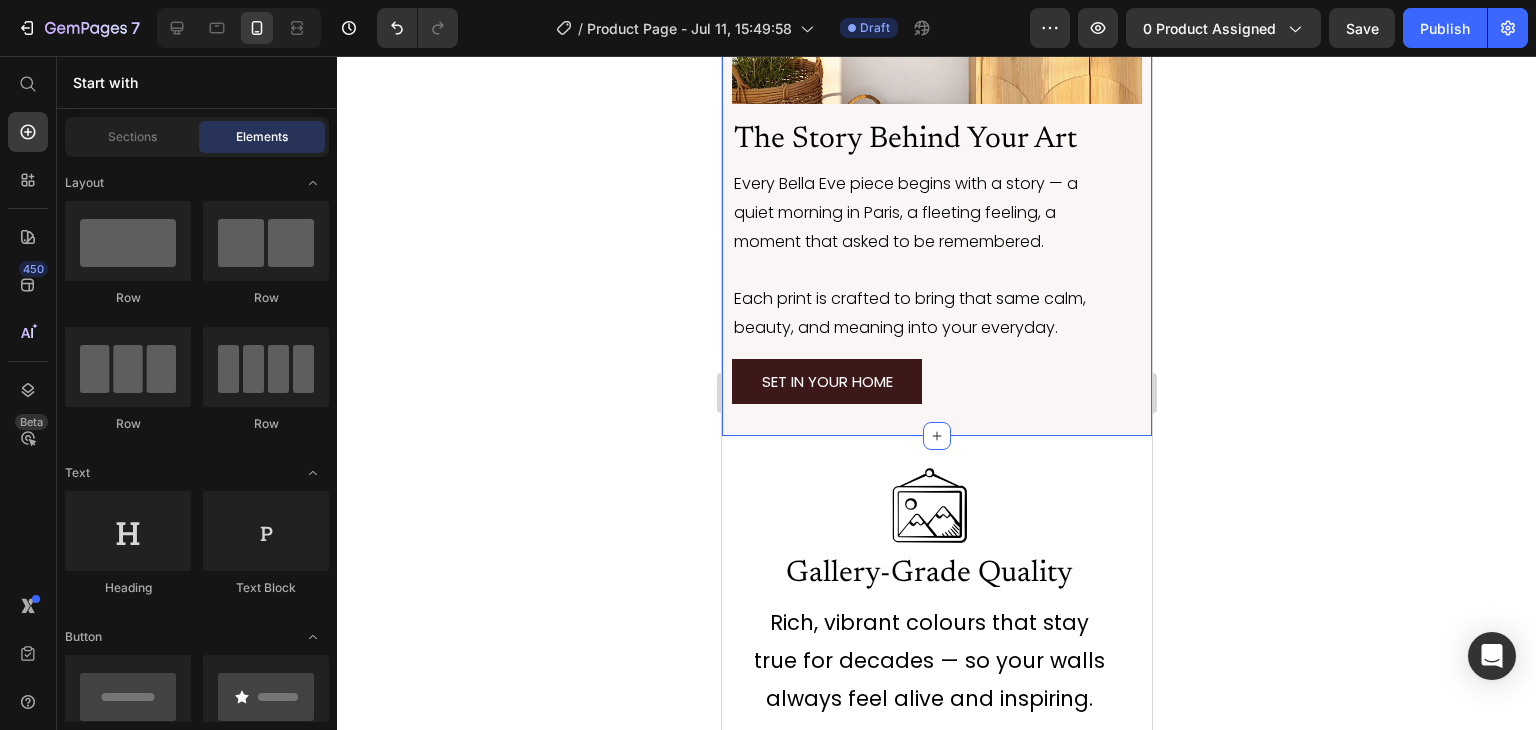 click on "Image The Story Behind Your Art Heading Every Bella Eve piece begins with a story — a quiet morning in Paris, a fleeting feeling, a moment that asked to be remembered.   Each print is crafted to bring that same calm, beauty, and meaning into your everyday. Text Block SET IN YOUR HOME Button Image Row Section 4   You can create reusable sections Create Theme Section AI Content Write with GemAI What would you like to describe here? Tone and Voice Persuasive Product Show more Generate" at bounding box center (936, 100) 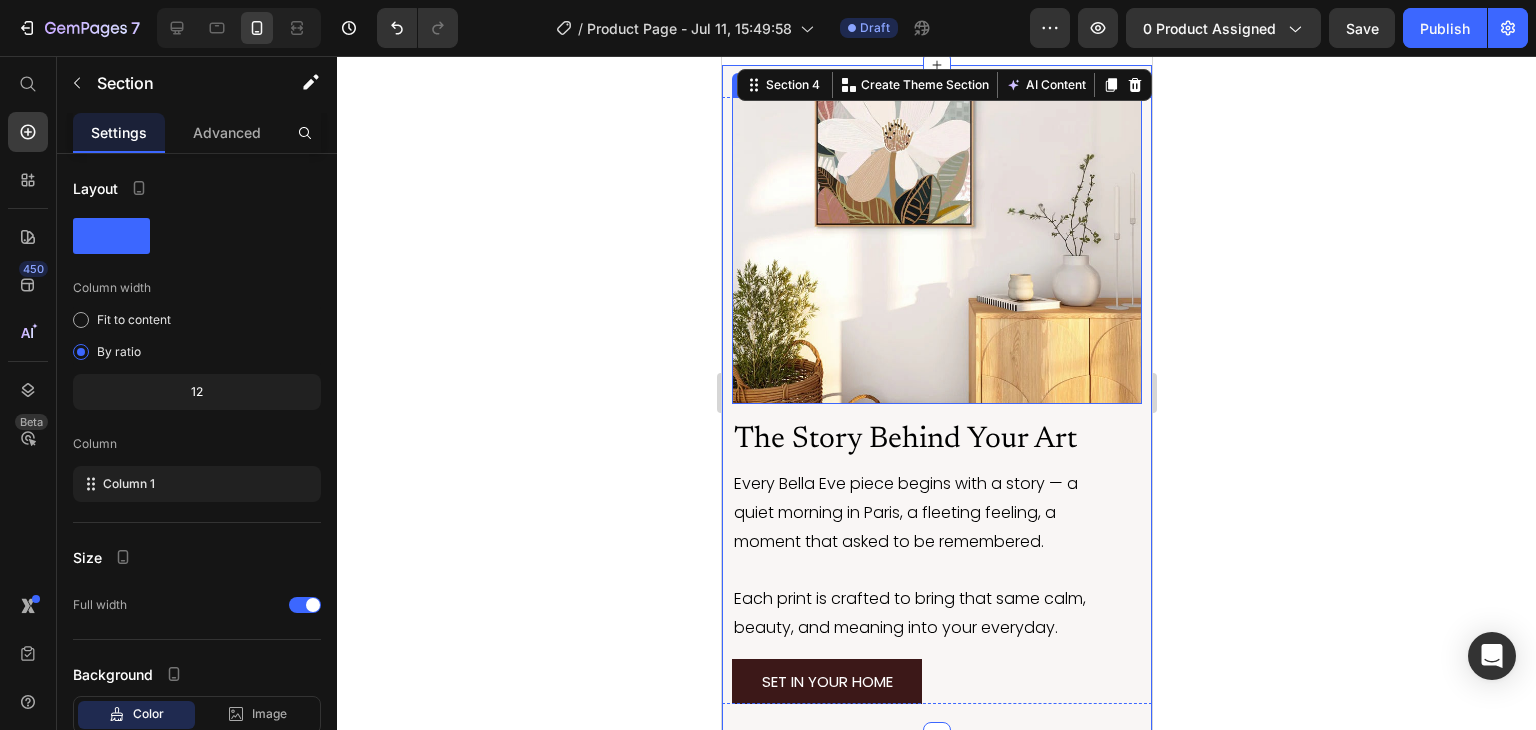 scroll, scrollTop: 3883, scrollLeft: 0, axis: vertical 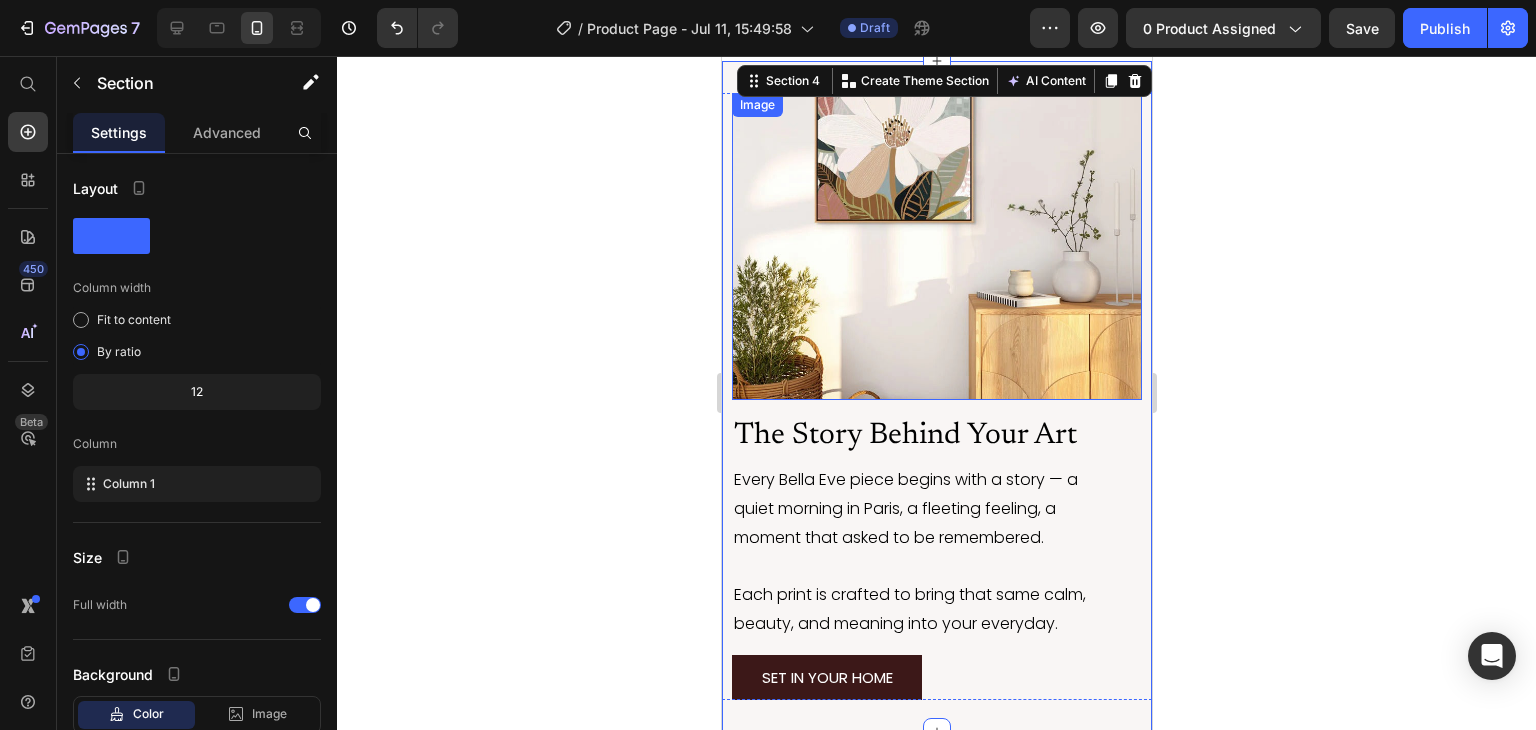 click at bounding box center (936, 247) 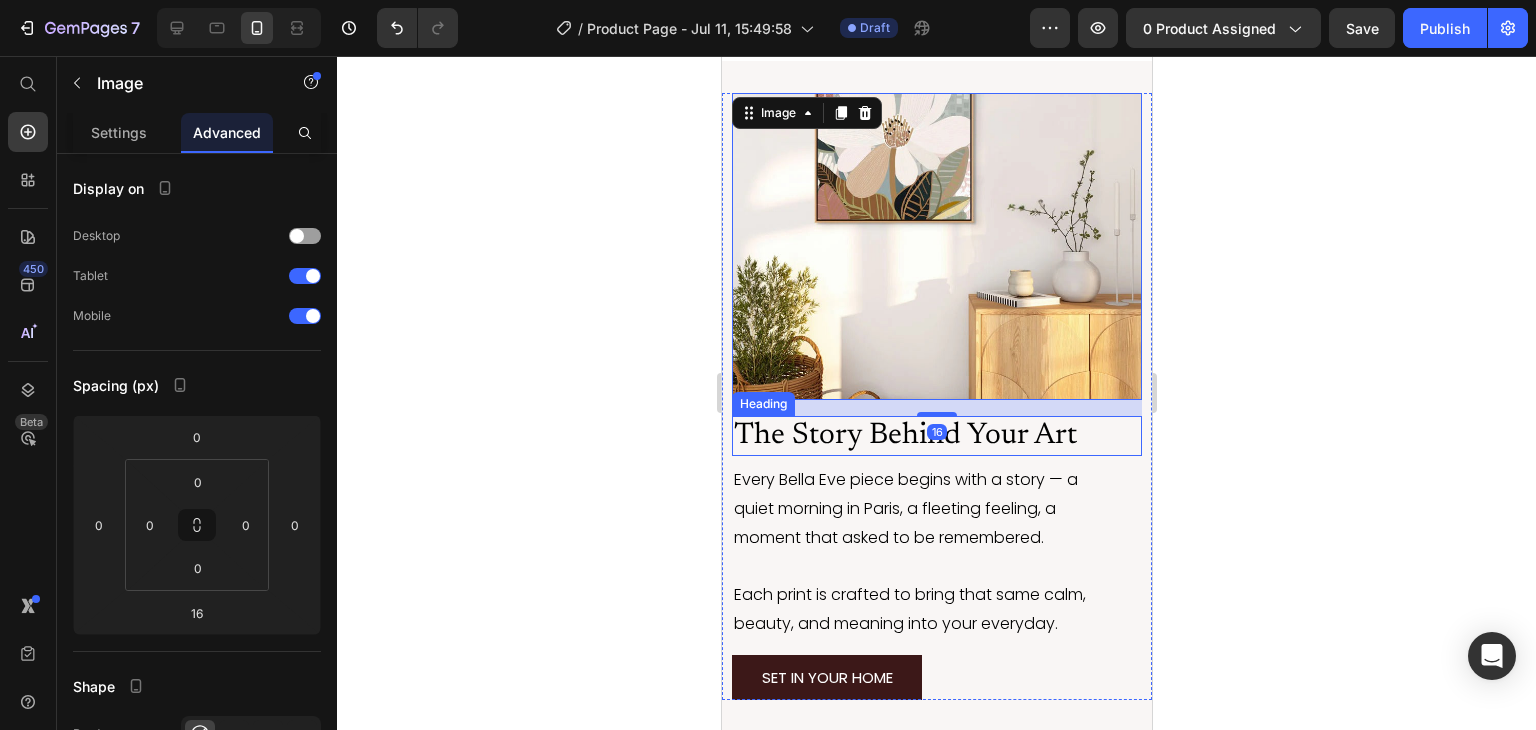 click on "The Story Behind Your Art" at bounding box center (936, 436) 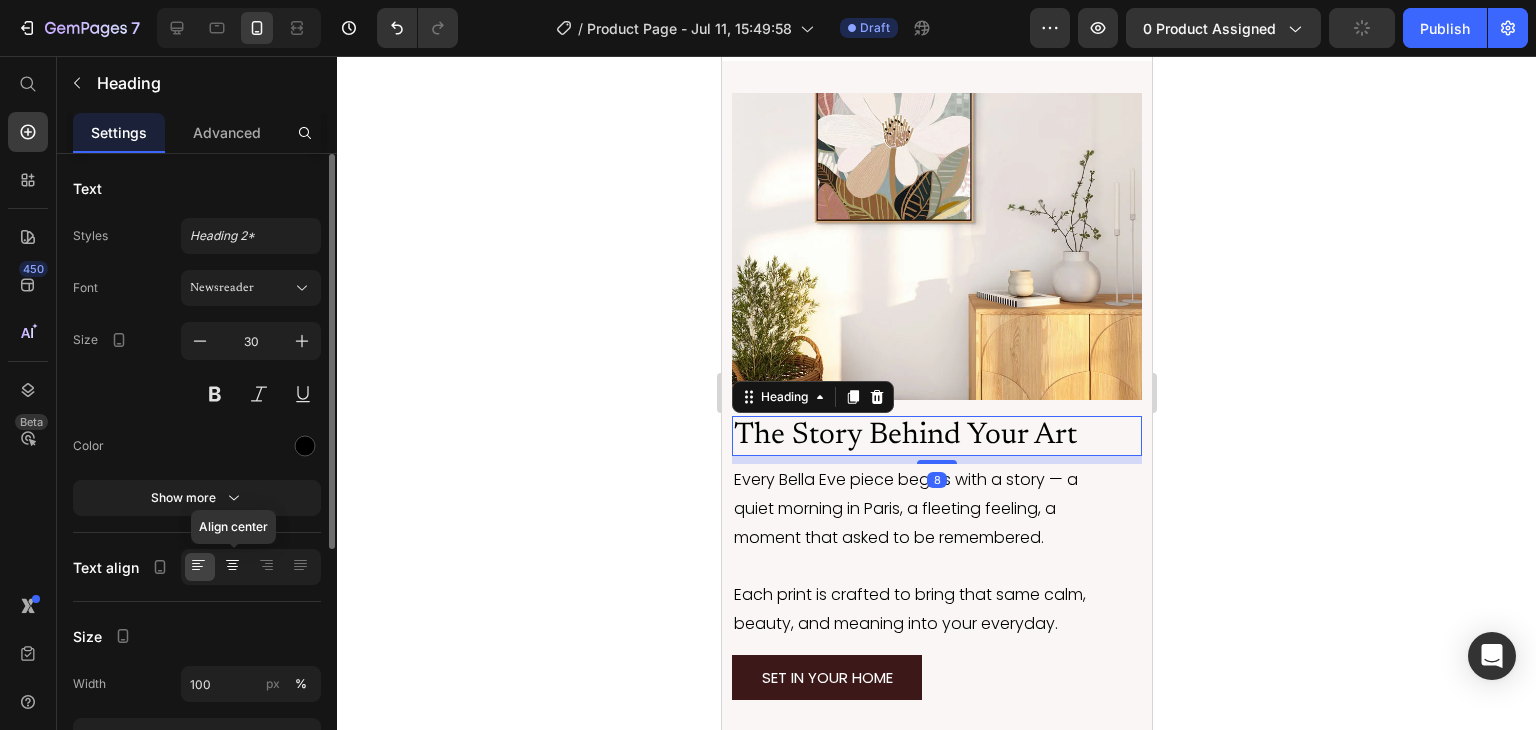 click 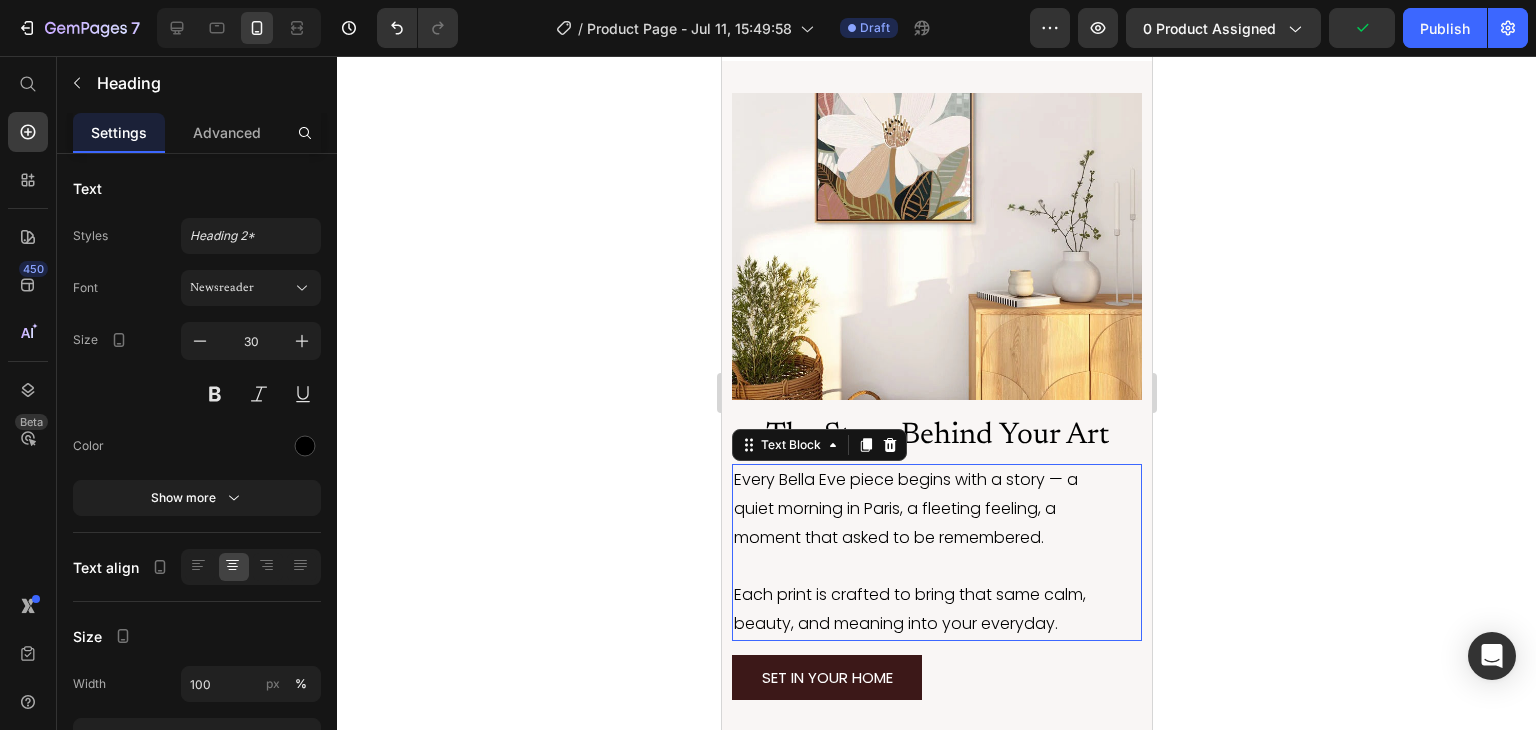 click on "Every Bella Eve piece begins with a story — a quiet morning in Paris, a fleeting feeling, a moment that asked to be remembered." at bounding box center (926, 509) 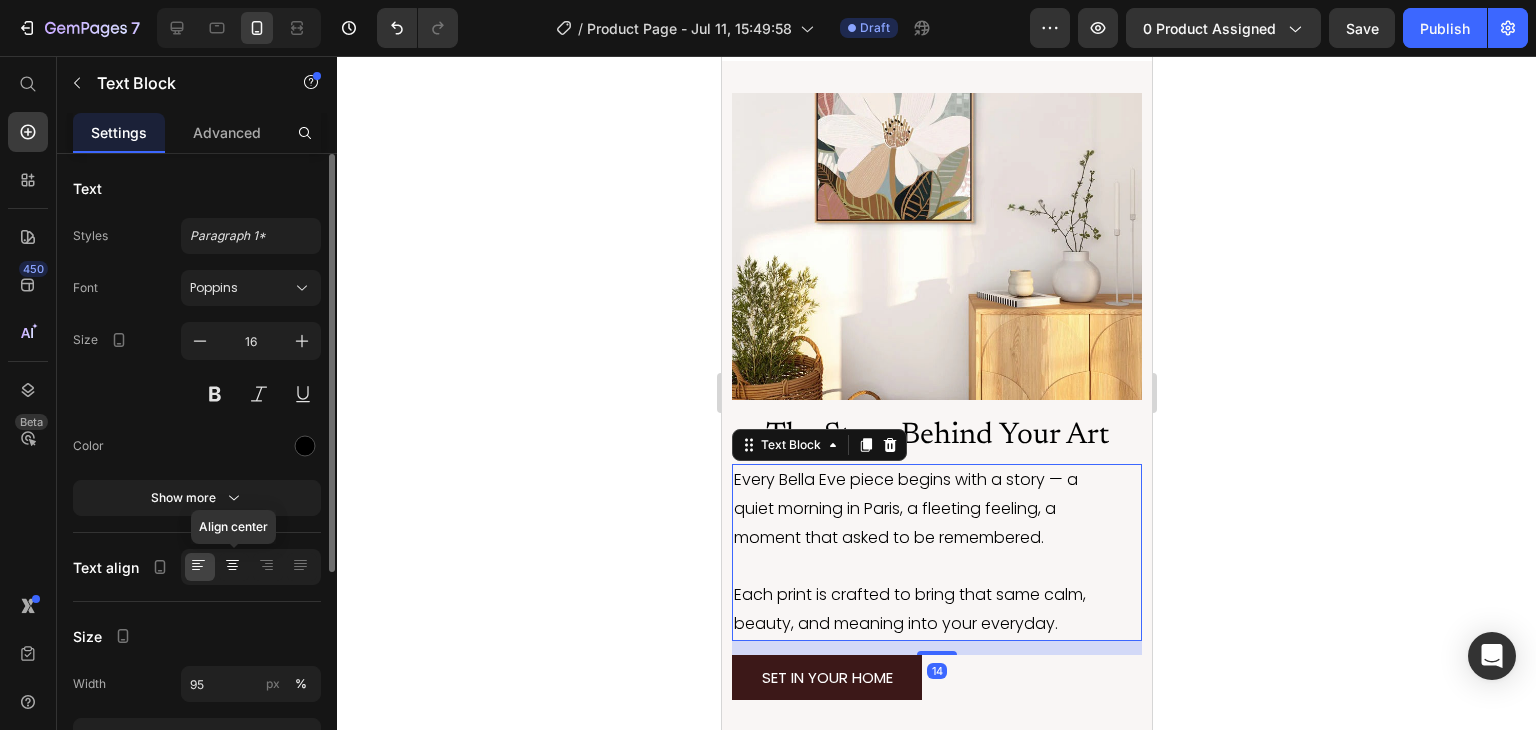 click 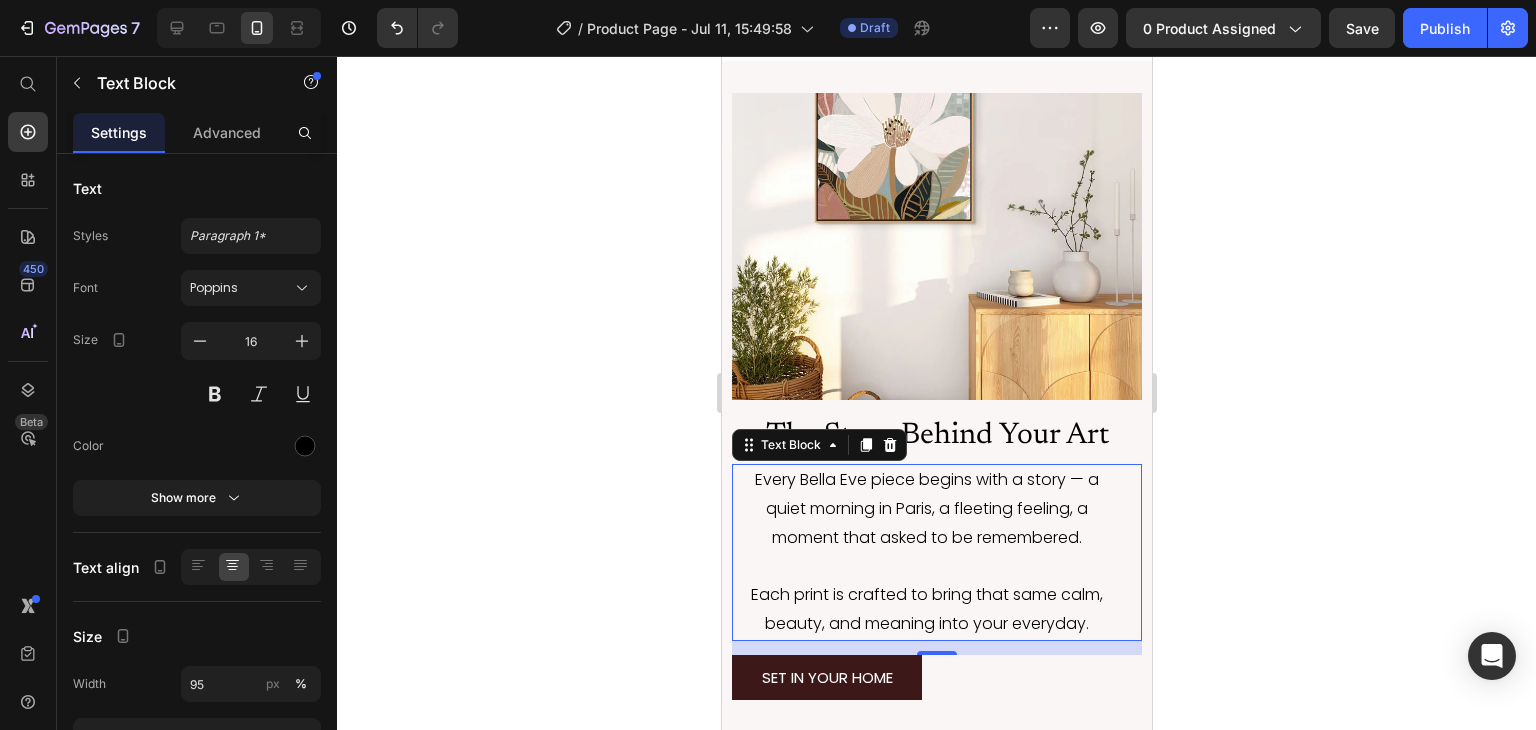 click 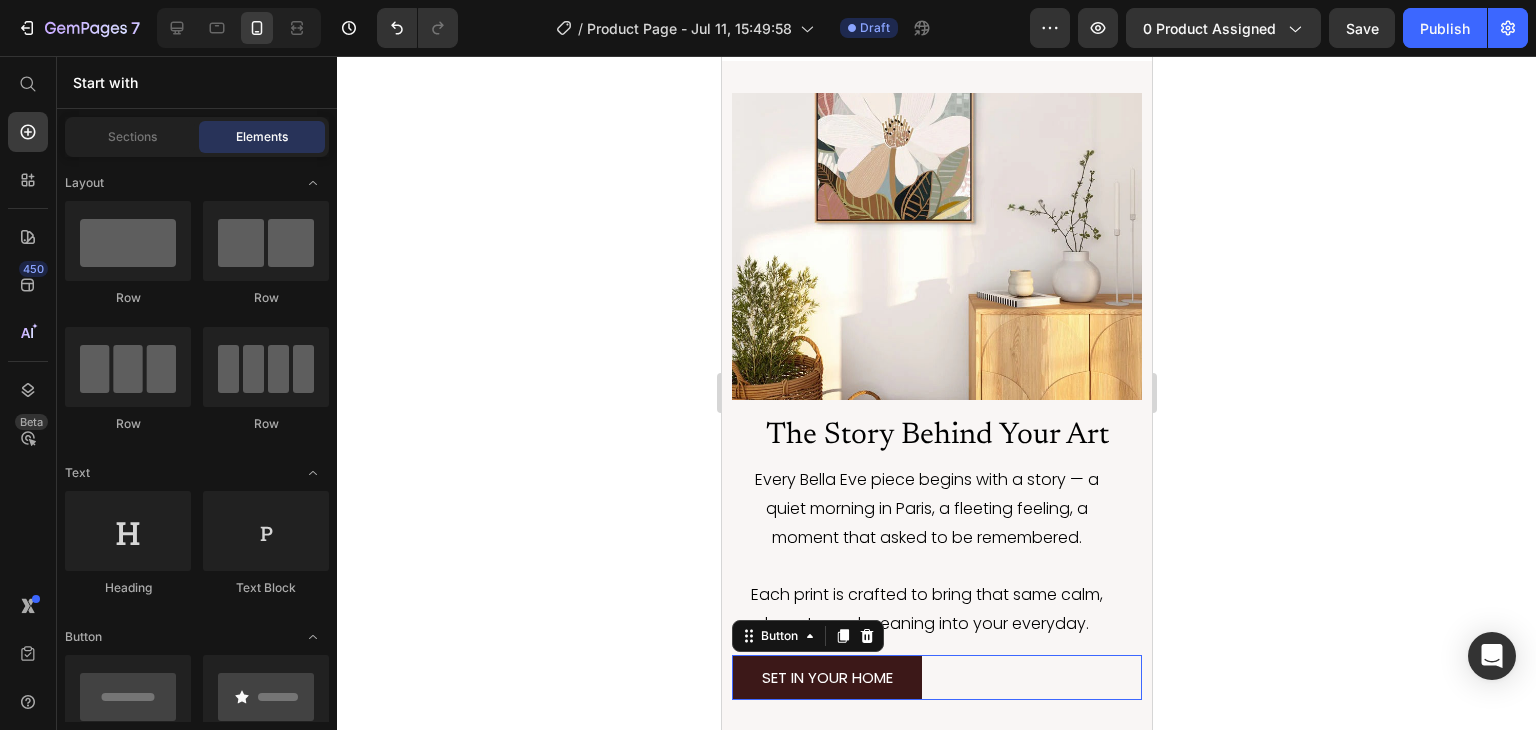 click on "SET IN YOUR HOME Button   0" at bounding box center [936, 677] 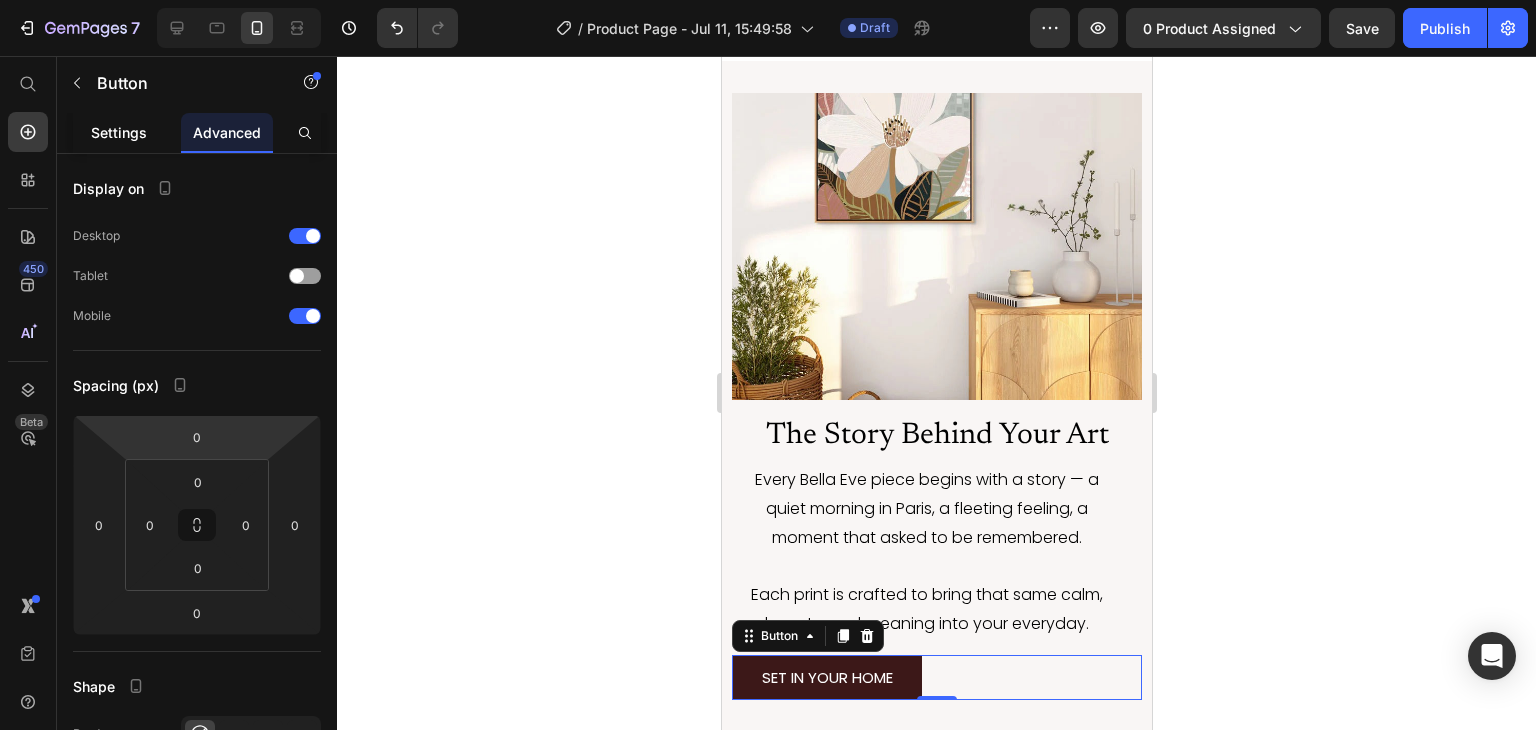 click on "Settings" 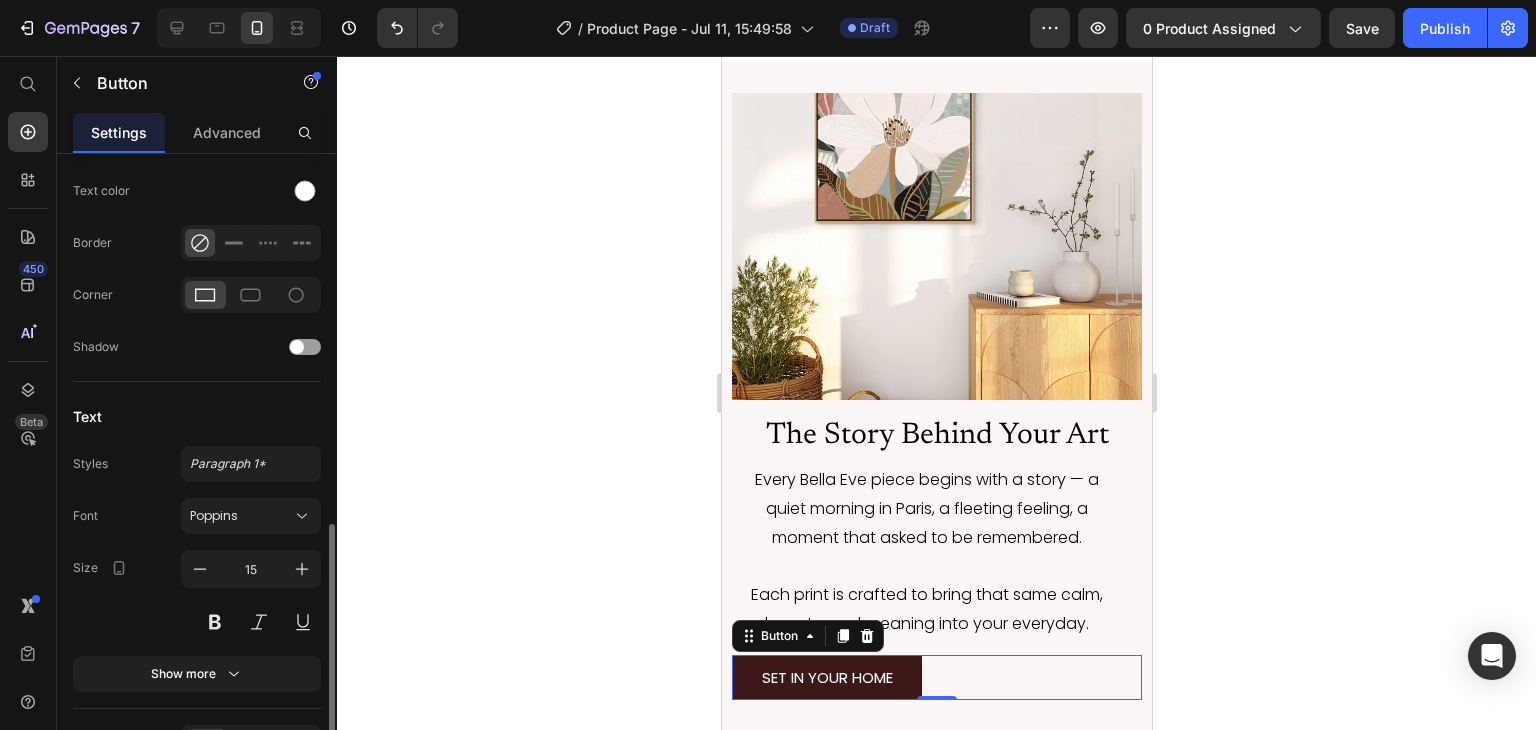 scroll, scrollTop: 706, scrollLeft: 0, axis: vertical 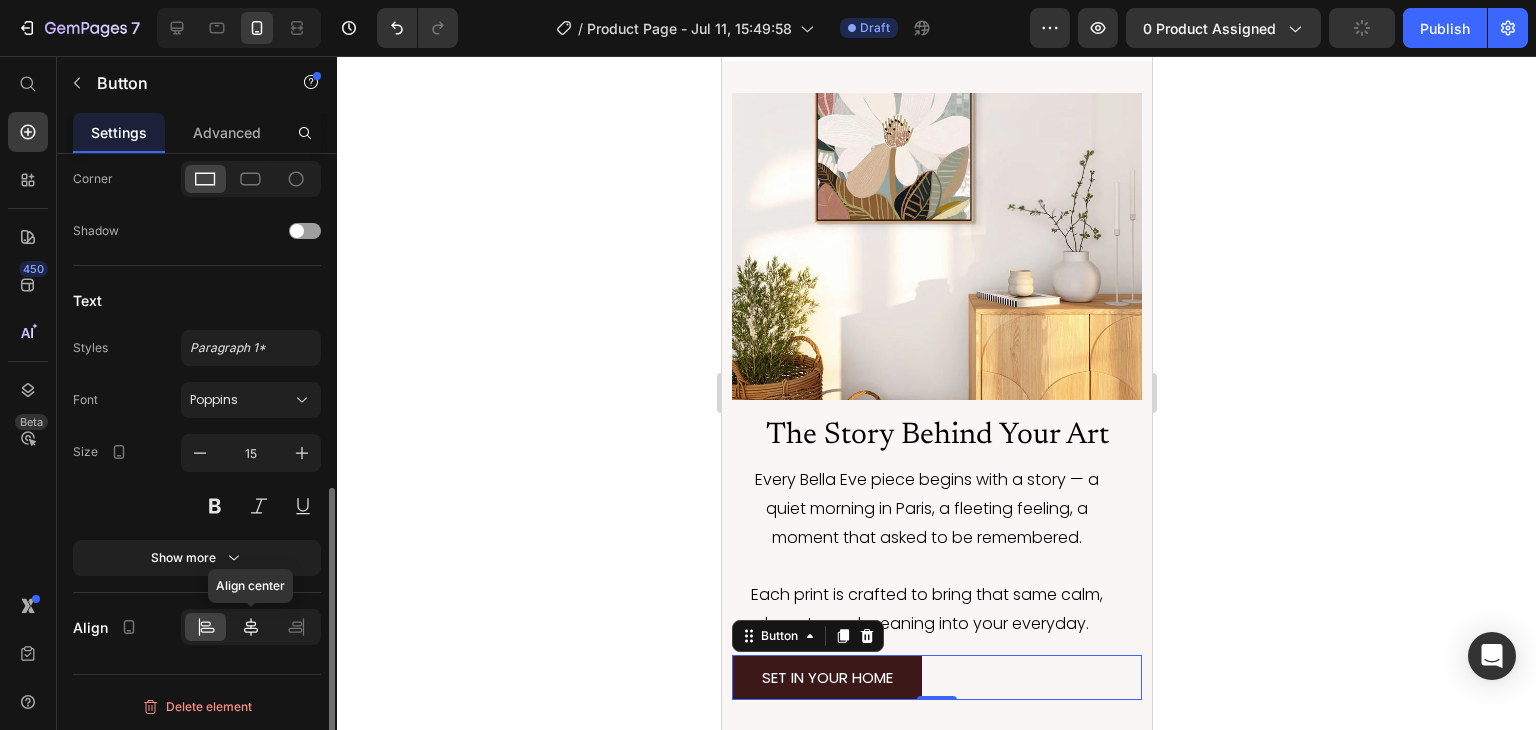 click 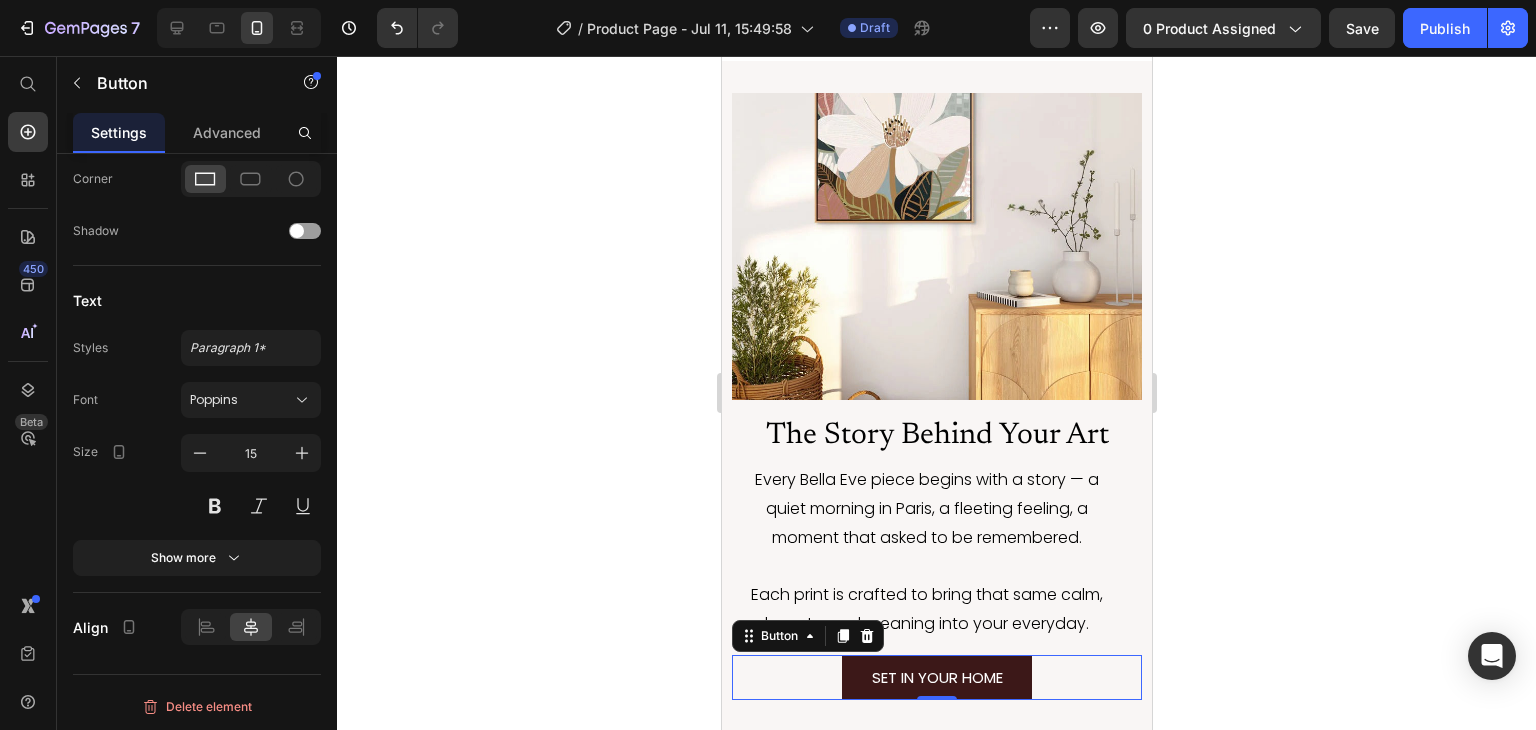 click 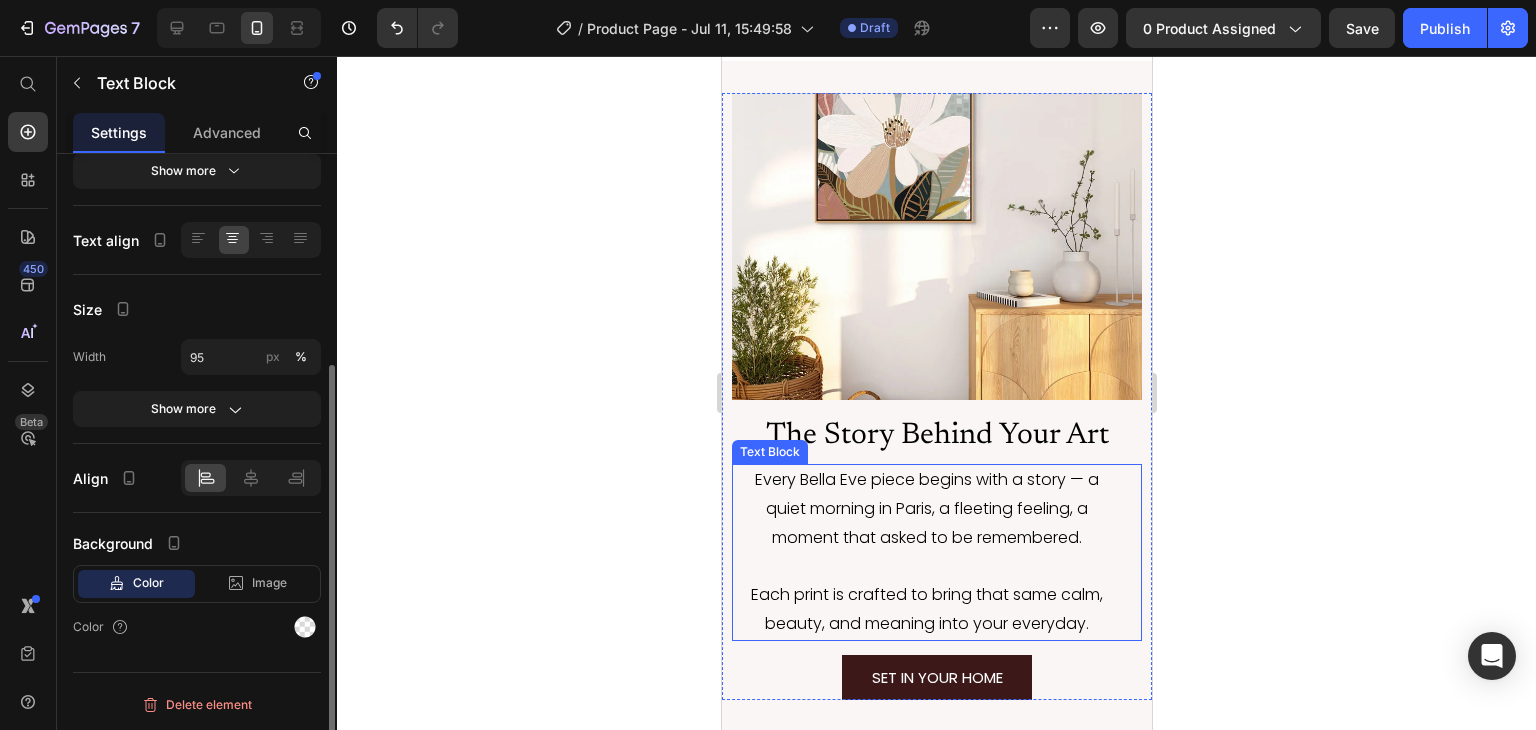 click on "Each print is crafted to bring that same calm, beauty, and meaning into your everyday." at bounding box center [926, 610] 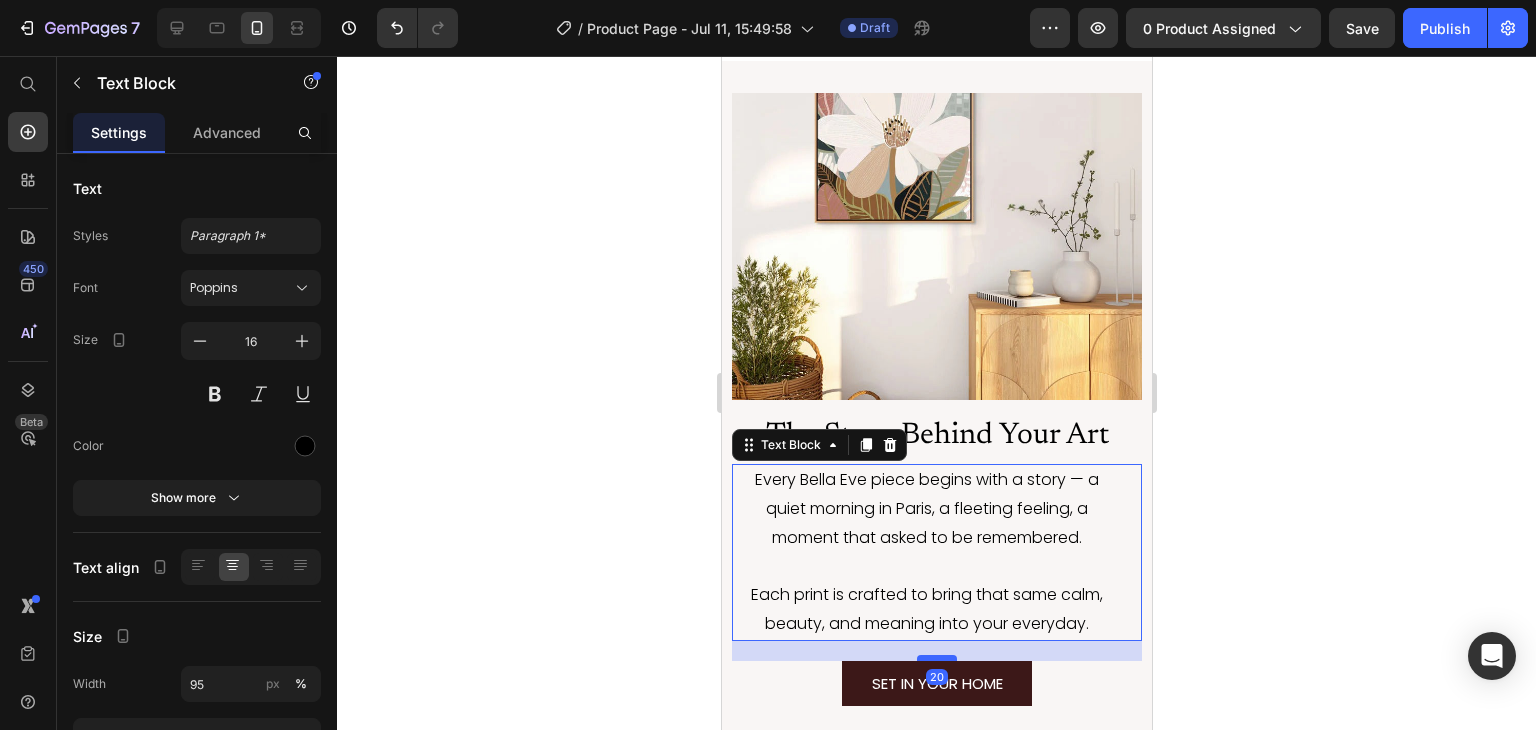 click at bounding box center [936, 658] 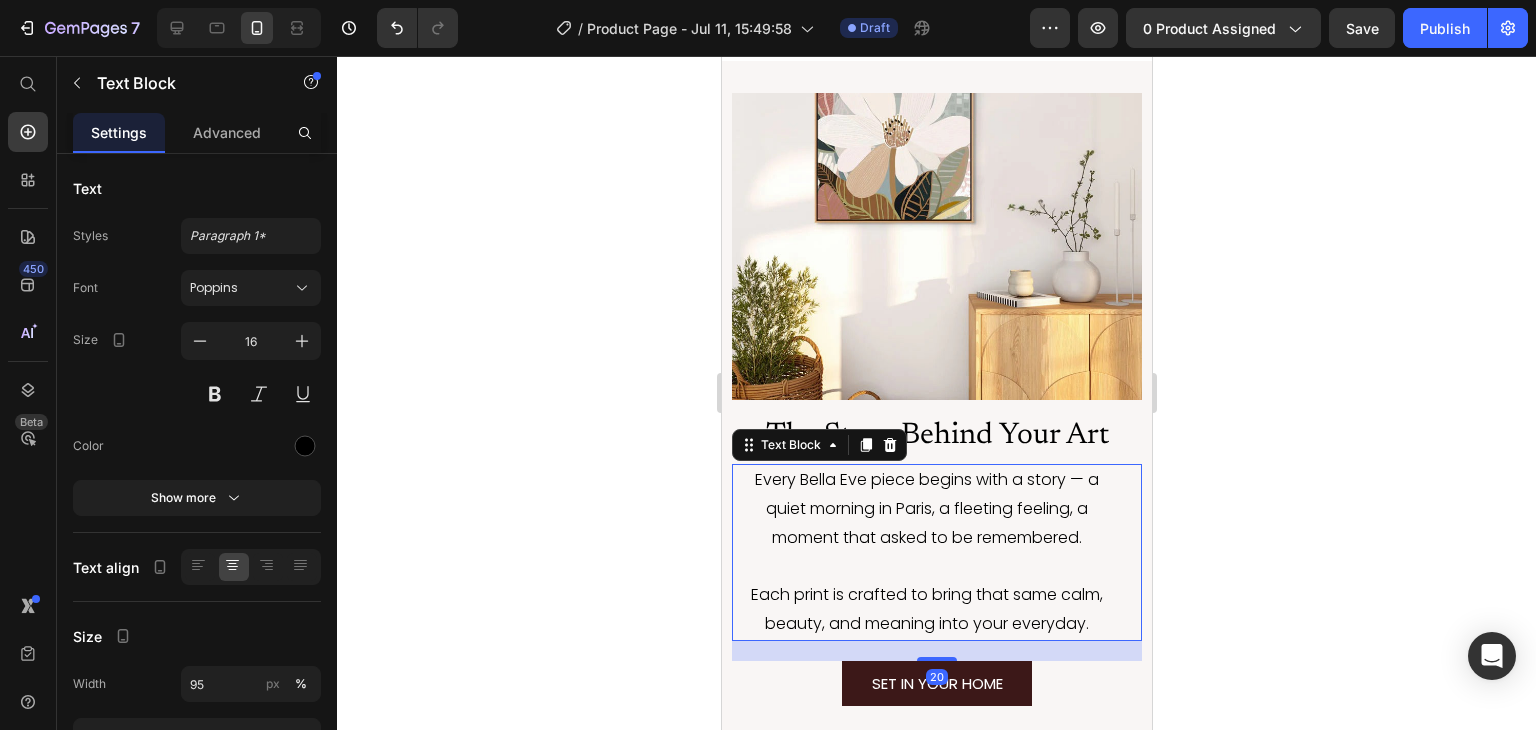 click 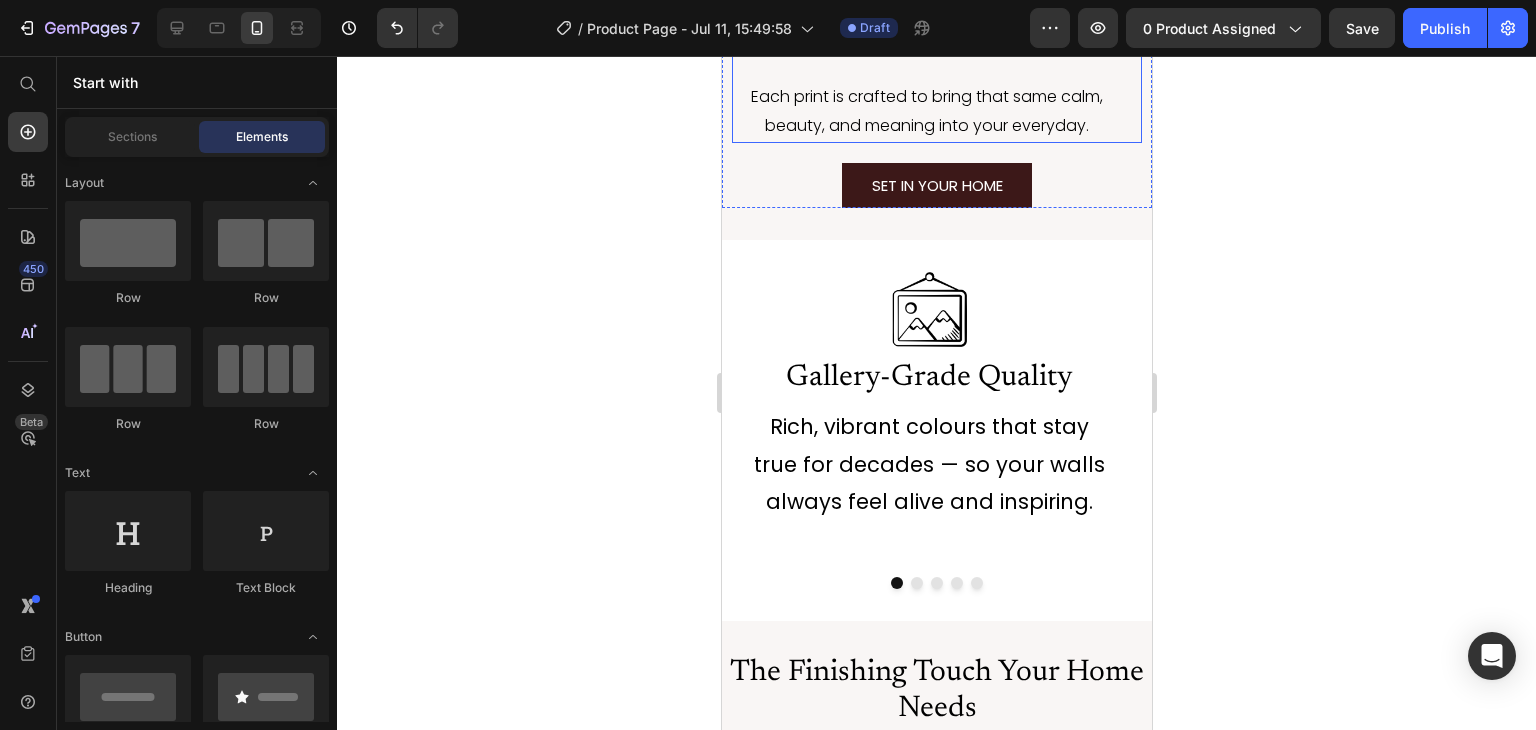 scroll, scrollTop: 4420, scrollLeft: 0, axis: vertical 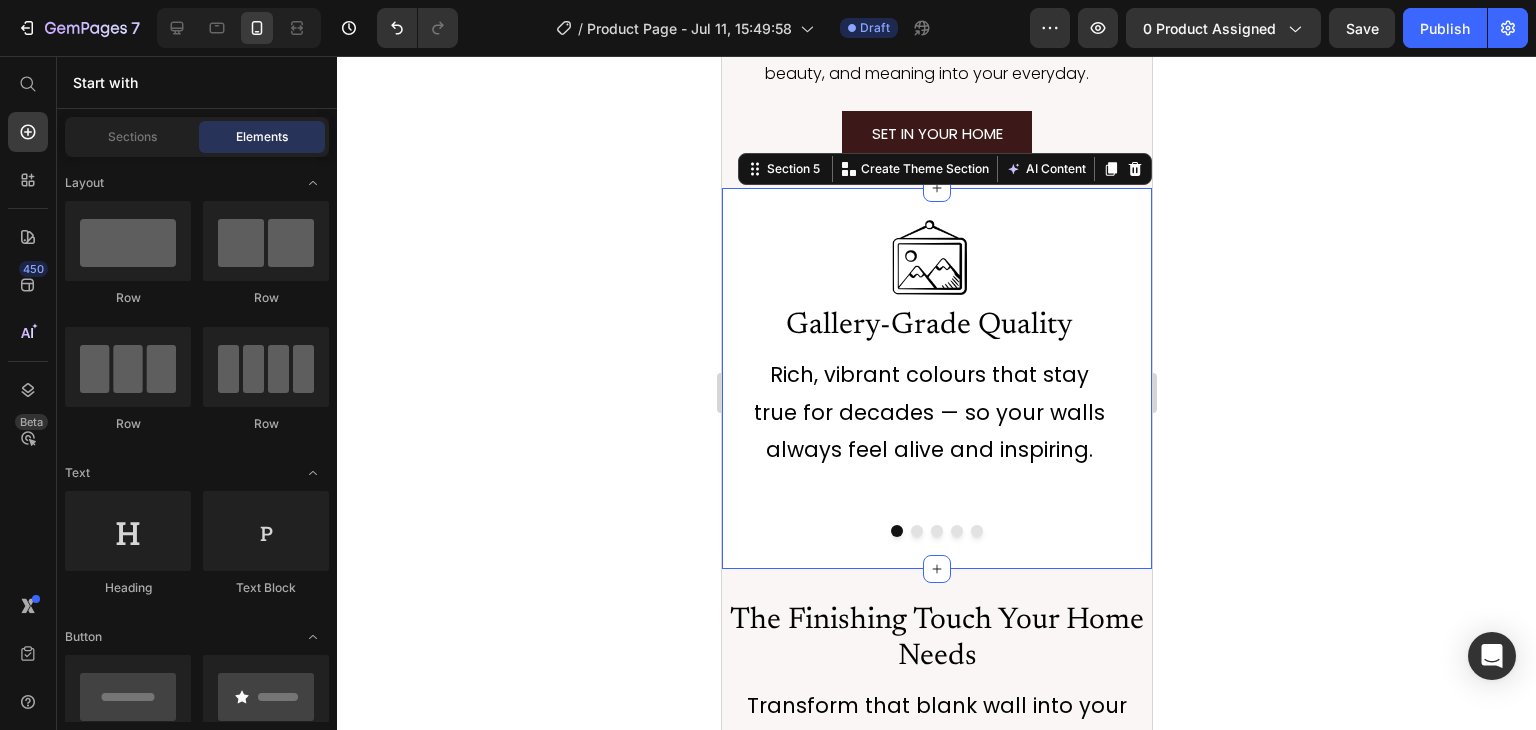 click on "Image Gallery-Grade Quality Heading Rich, vibrant colours that stay true for decades — so your walls always feel alive and inspiring. Text Block Image Ready to Hang Heading Arrives beautifully framed by hand — no extra trips to the framer or DIY stress. Just unbox, hang, and enjoy. Text Block Image Sustainably Made Heading Feel good about your space — every print uses eco-friendly inks and timber, packaged with care for a safe, beautiful delivery. Text Block Image Ships Worldwide, Hassle-Free Heading Ships Worldwide, Hassle-FreeEach piece is made to order and securely tracked — peace of mind from our studio to your home. Text Block Image One-of-a-Kind Story Heading You’re not buying mass-produced decor — you’re collecting art with soul, crafted by real artists for a home that feels truly yours. Text Block Carousel Row Section 5   You can create reusable sections Create Theme Section AI Content Write with GemAI What would you like to describe here? Tone and Voice Persuasive Product Show more" at bounding box center [936, 378] 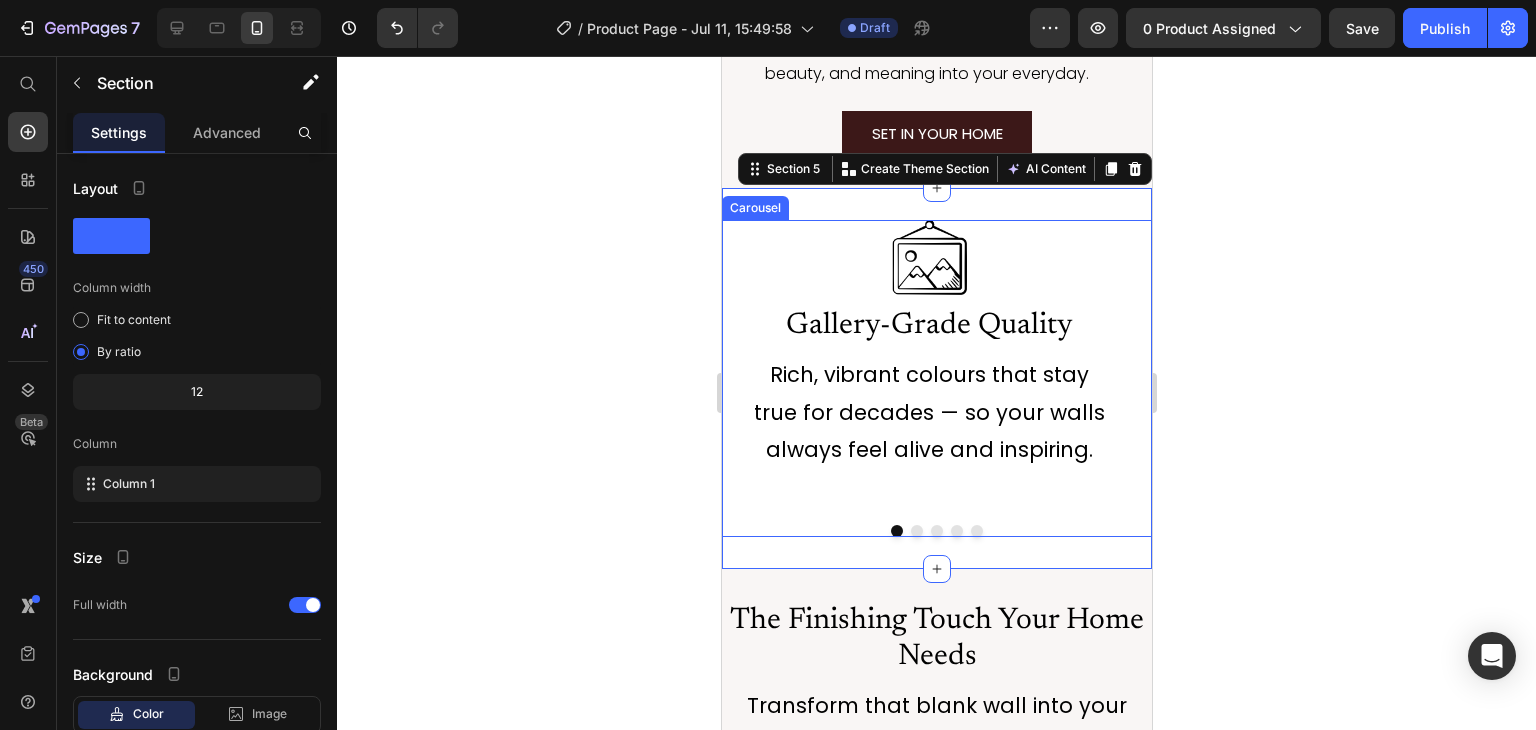 click at bounding box center (916, 531) 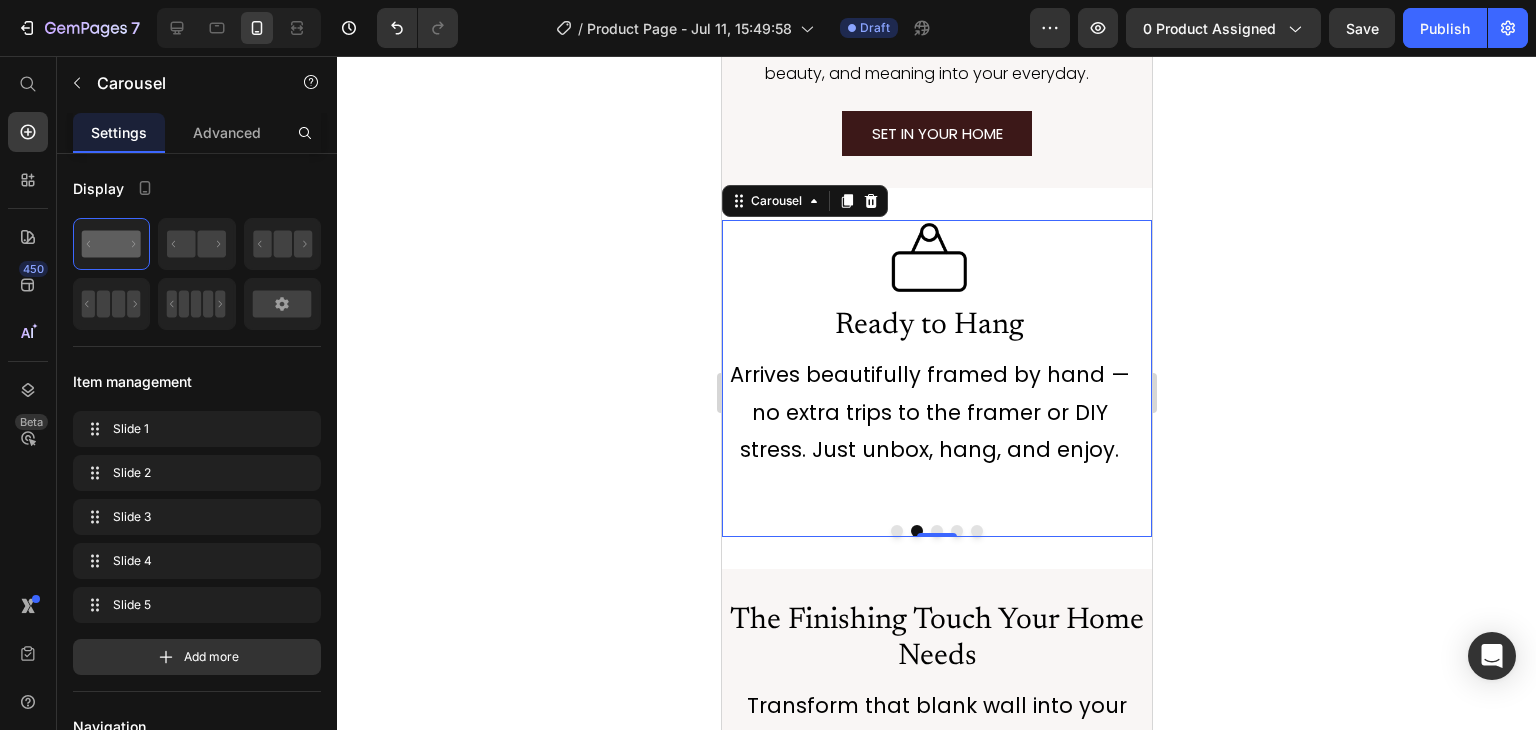 click at bounding box center (936, 531) 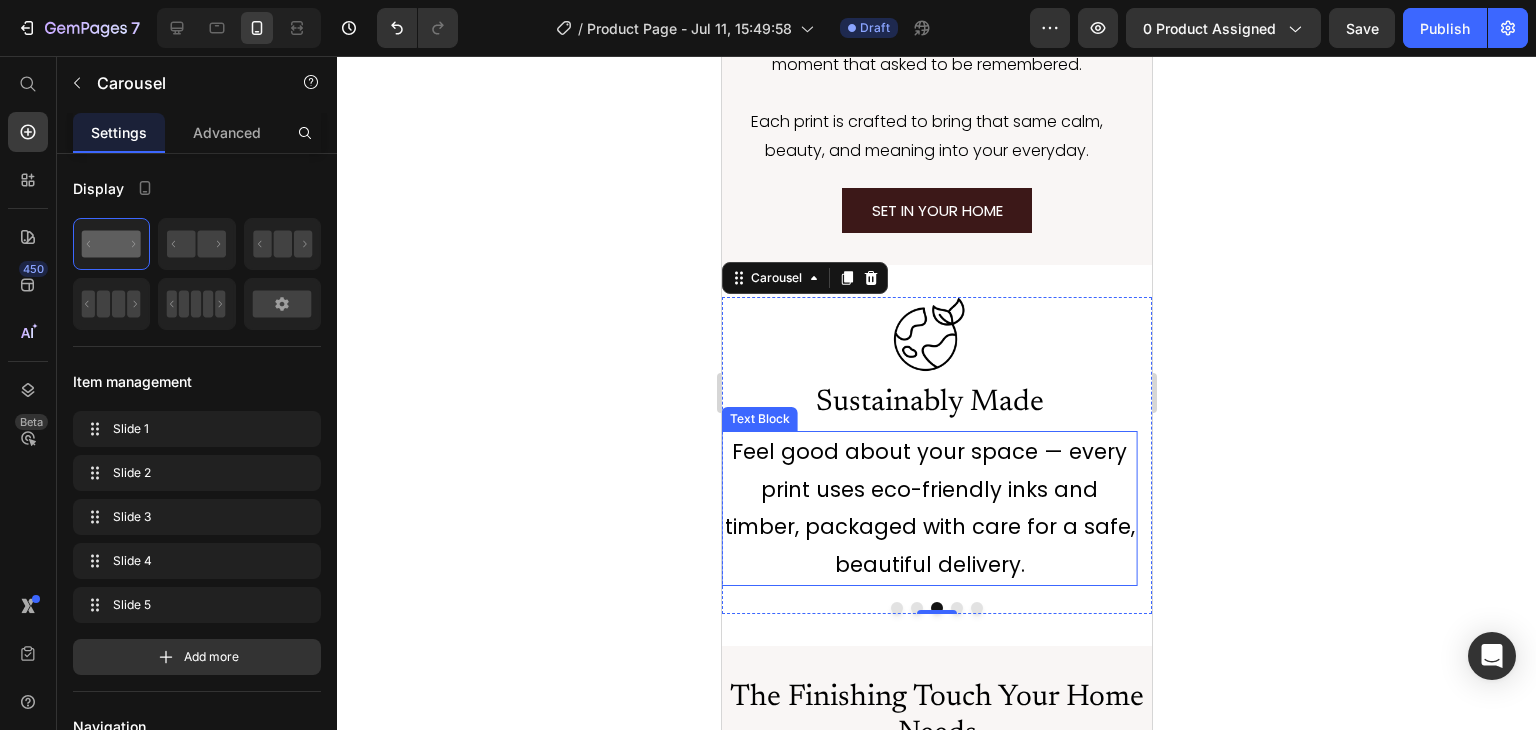 scroll, scrollTop: 4466, scrollLeft: 0, axis: vertical 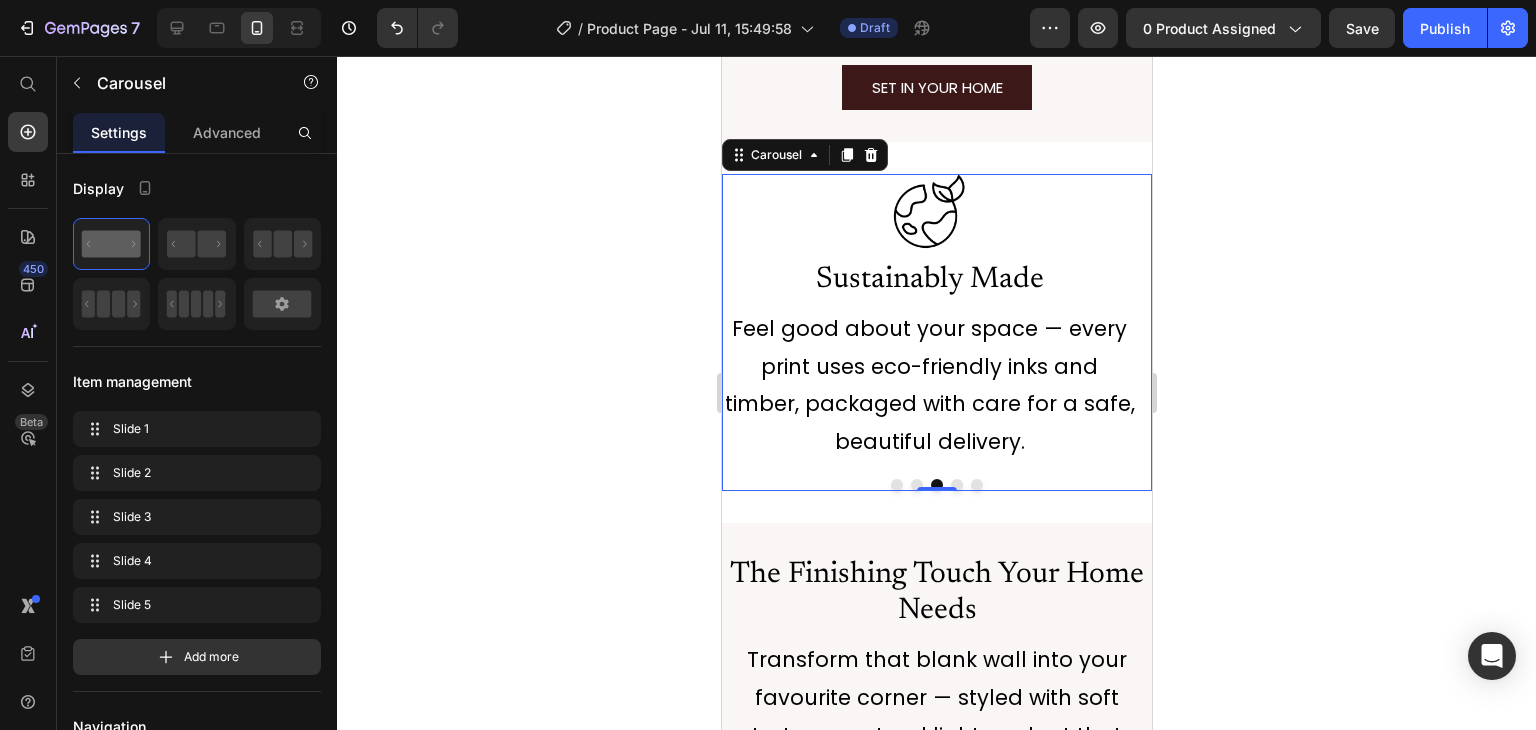 click 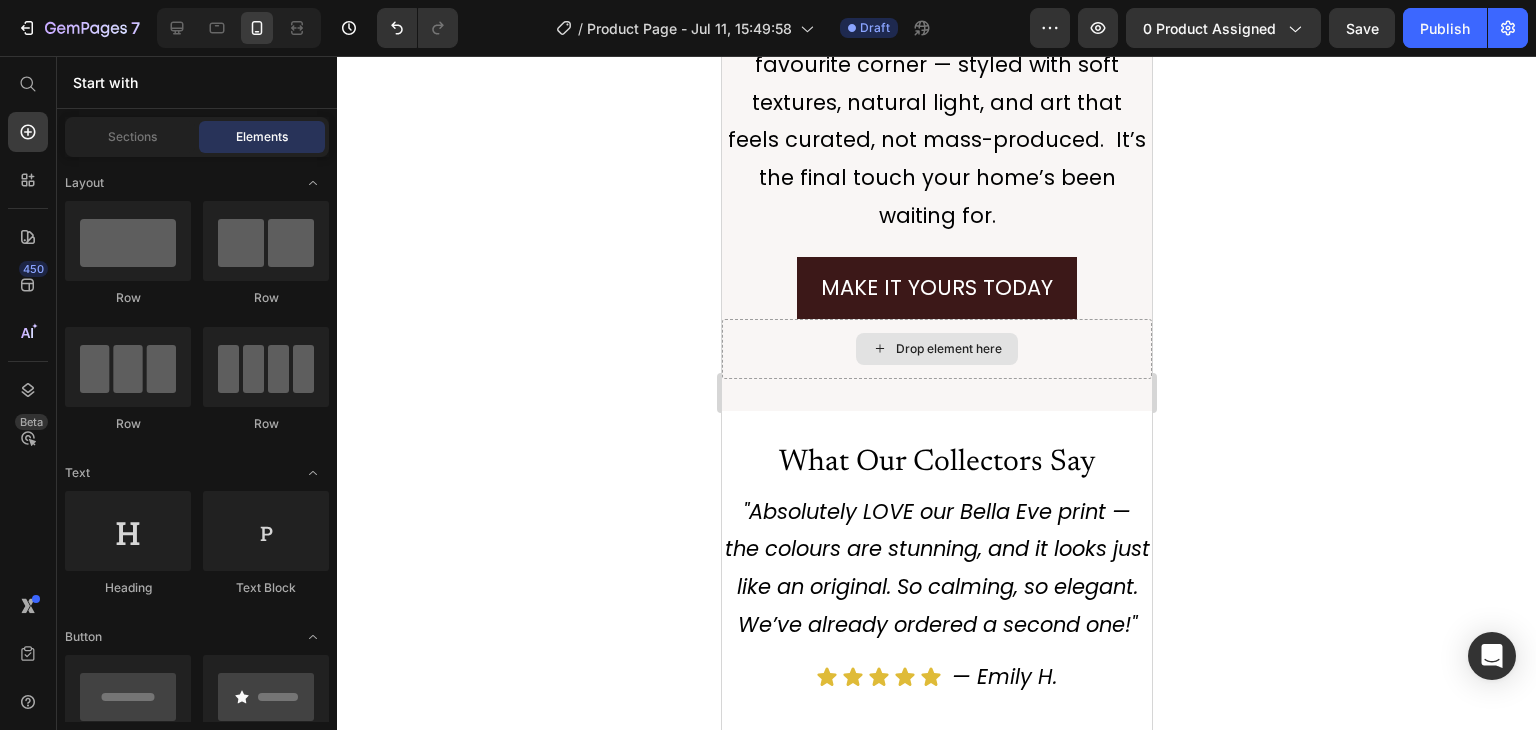 scroll, scrollTop: 5112, scrollLeft: 0, axis: vertical 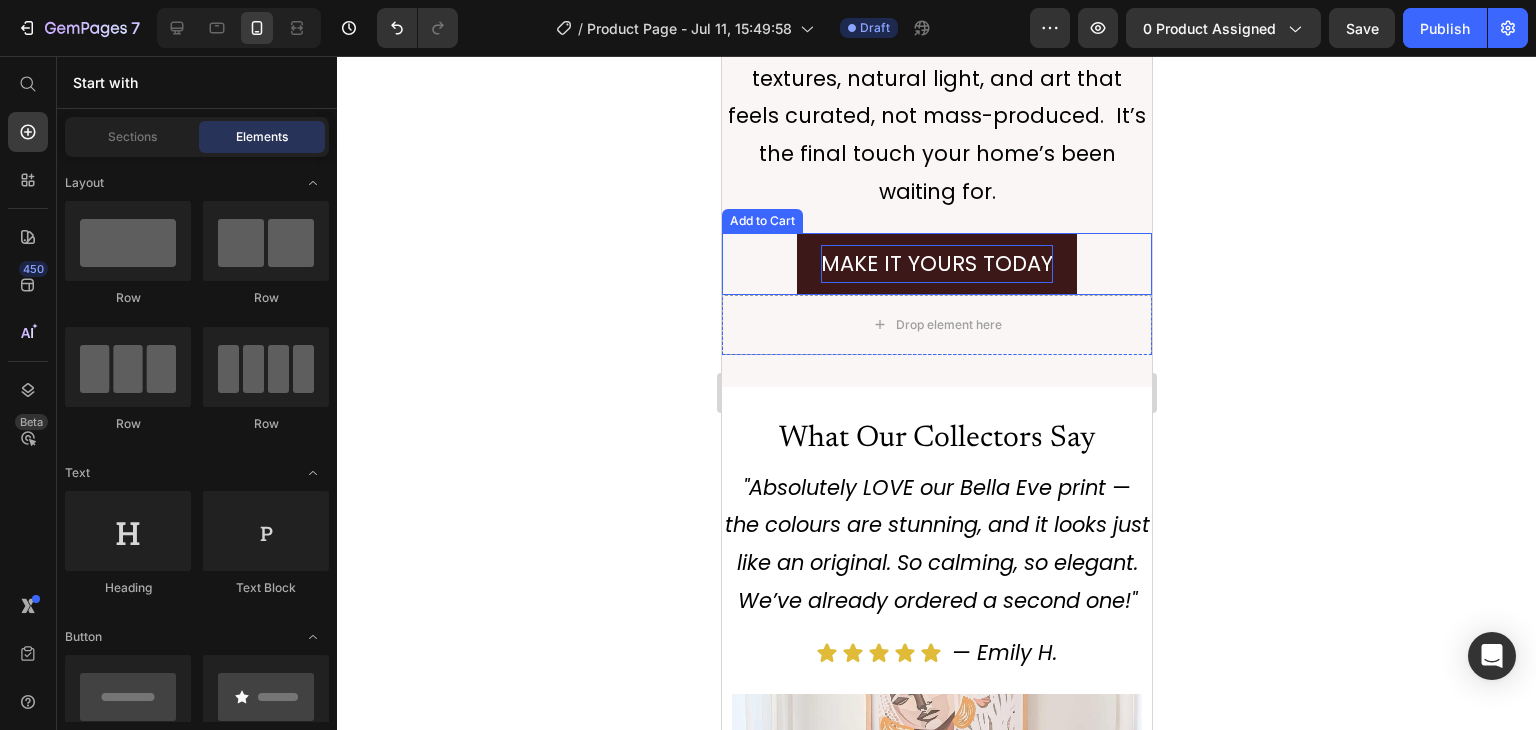 click on "MAKE IT YOURS TODAY" at bounding box center (936, 264) 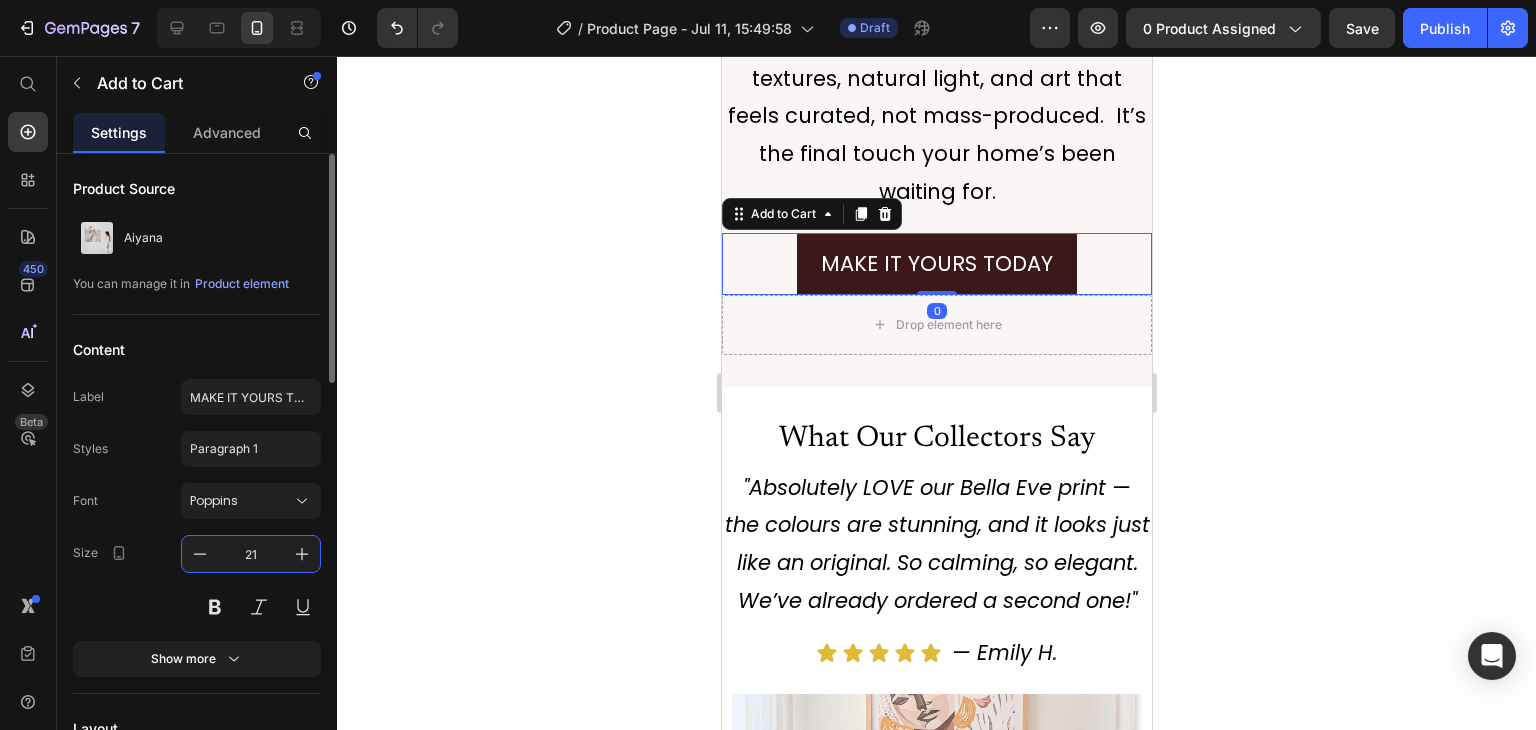 click on "21" at bounding box center [251, 554] 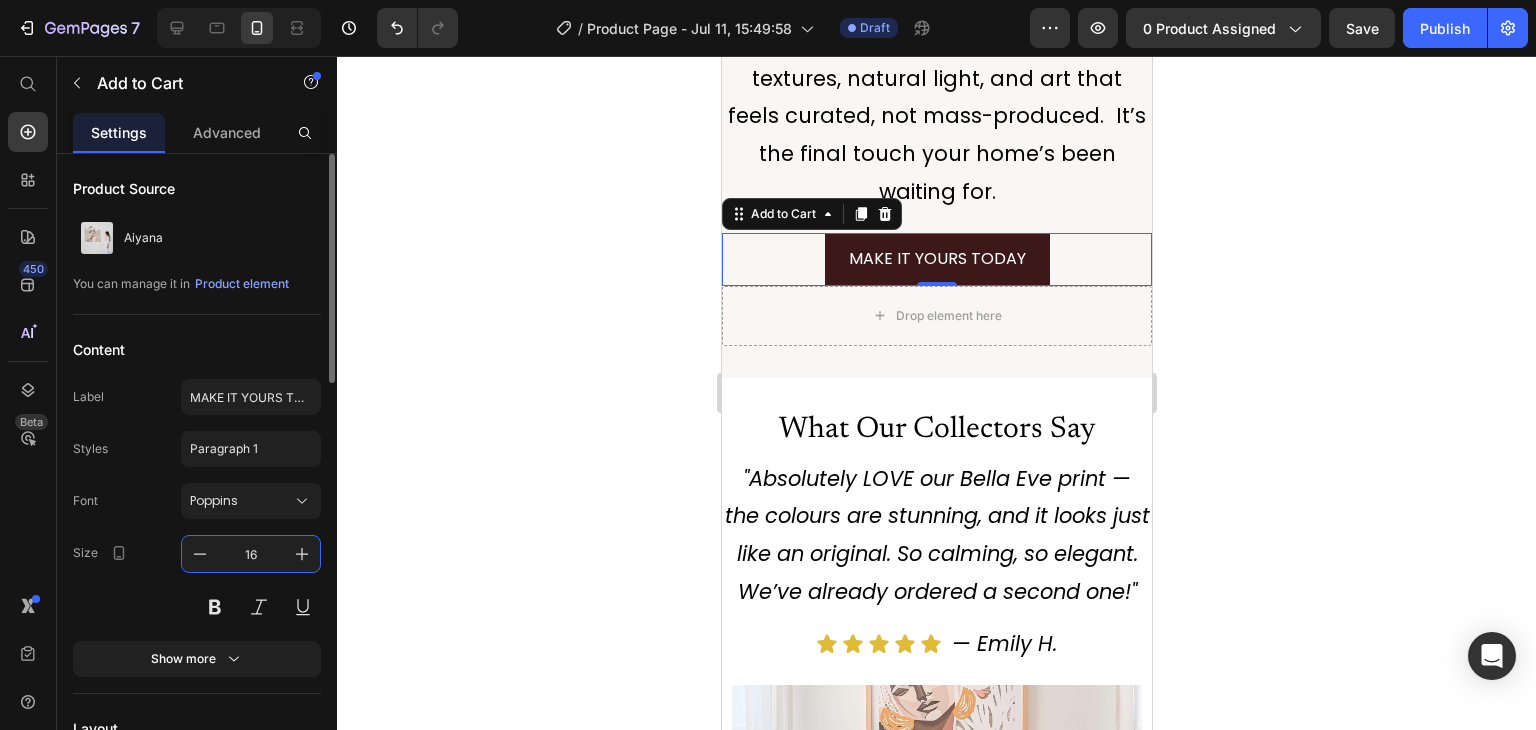 click on "16" at bounding box center (251, 554) 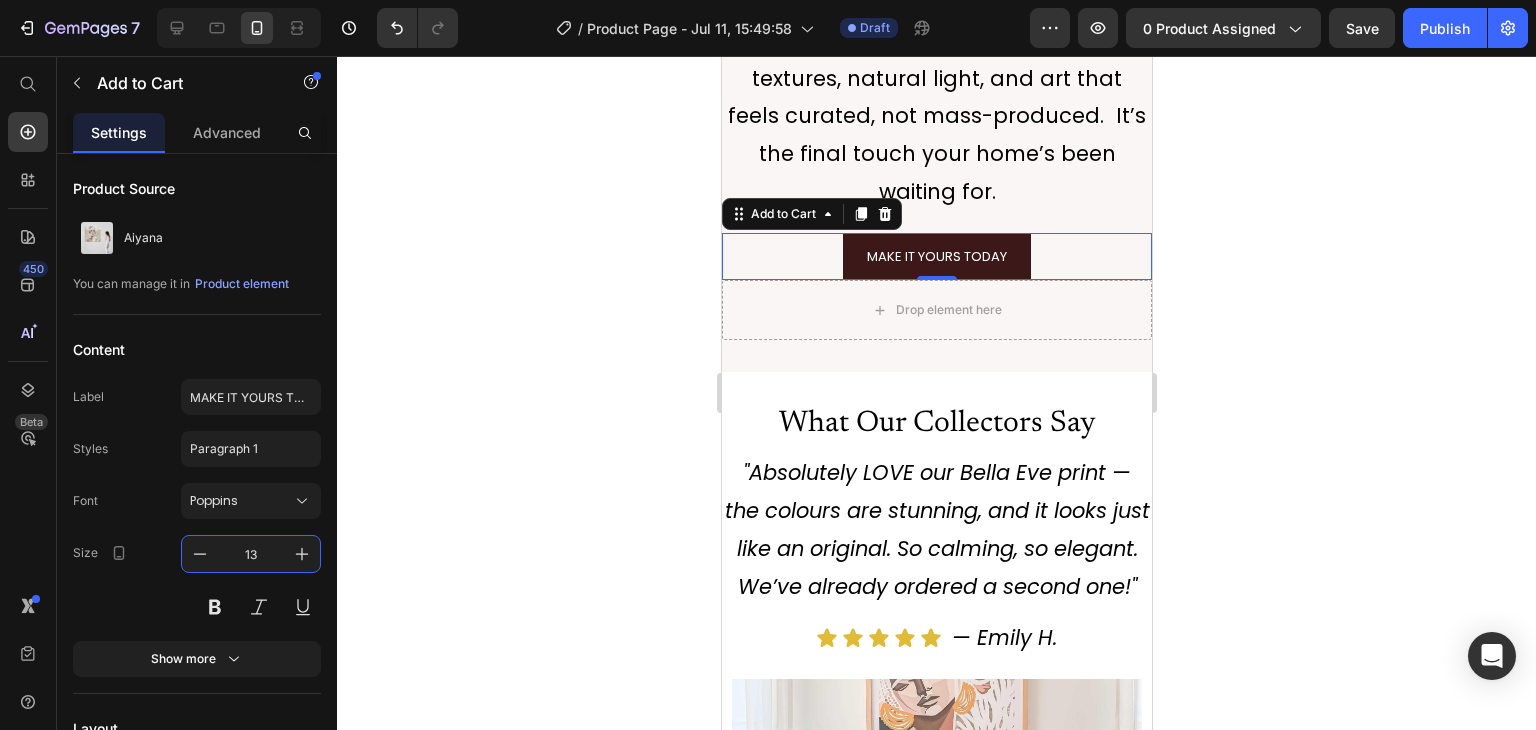 type on "13" 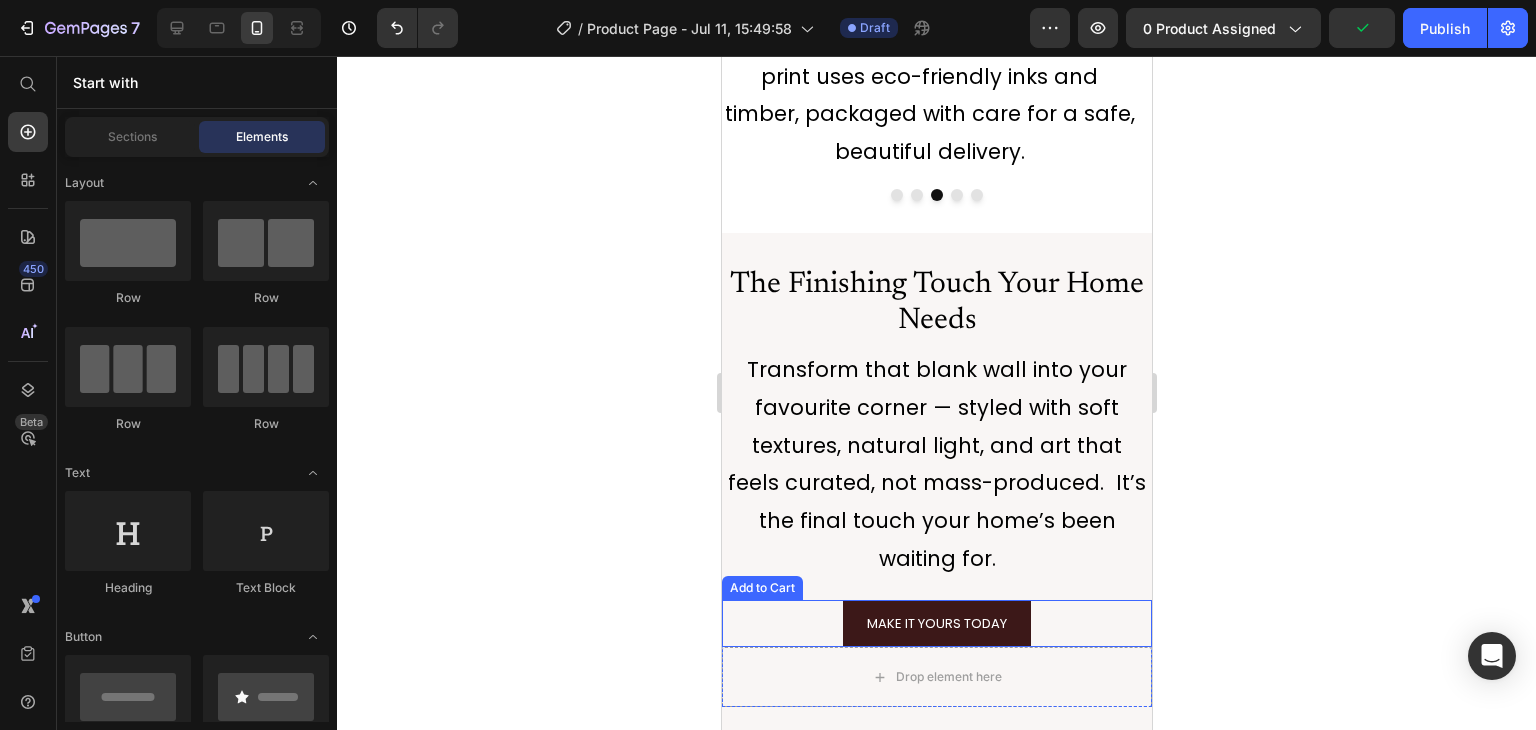 scroll, scrollTop: 4770, scrollLeft: 0, axis: vertical 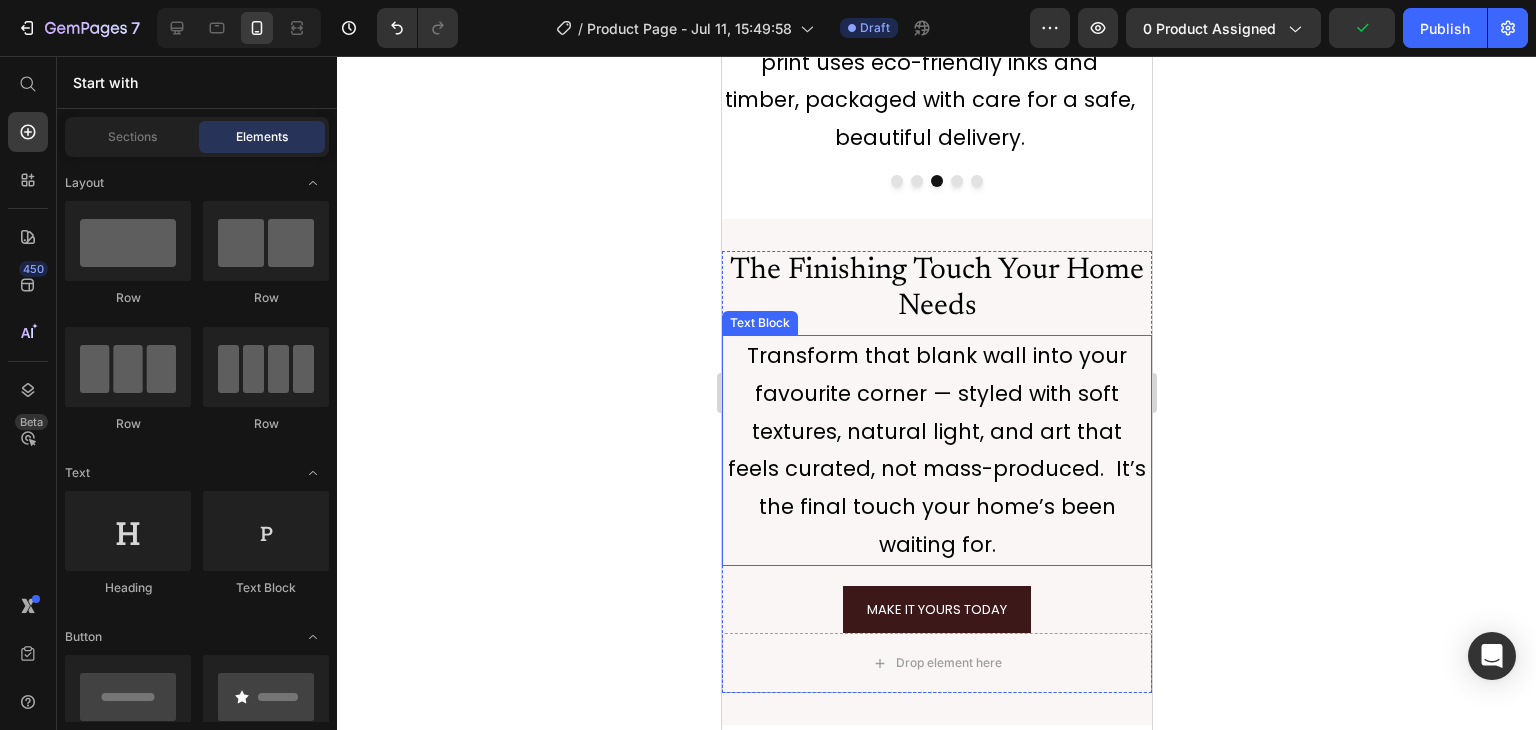 click on "Transform that blank wall into your favourite corner — styled with soft textures, natural light, and art that feels curated, not mass-produced.  It’s the final touch your home’s been waiting for." at bounding box center [936, 450] 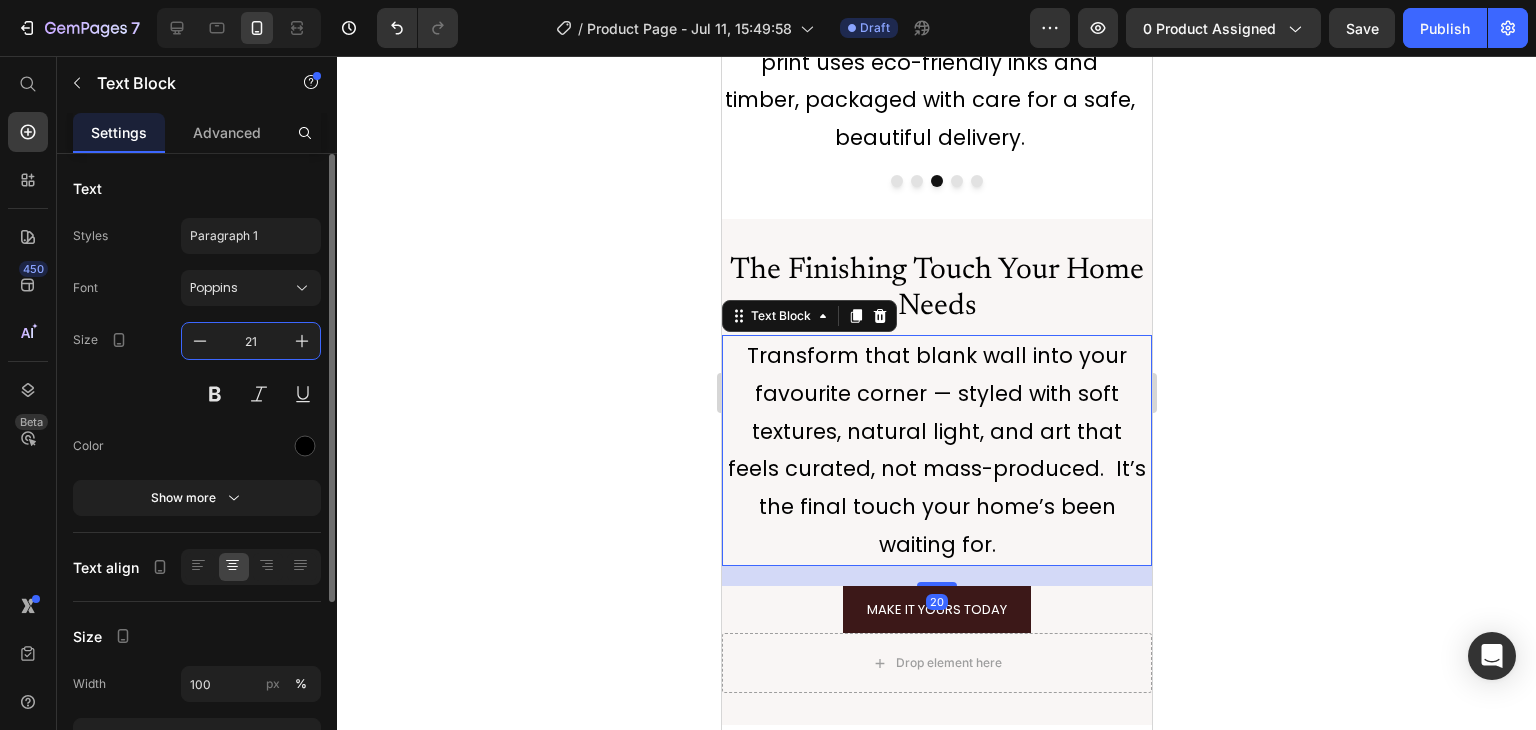 click on "21" at bounding box center (251, 341) 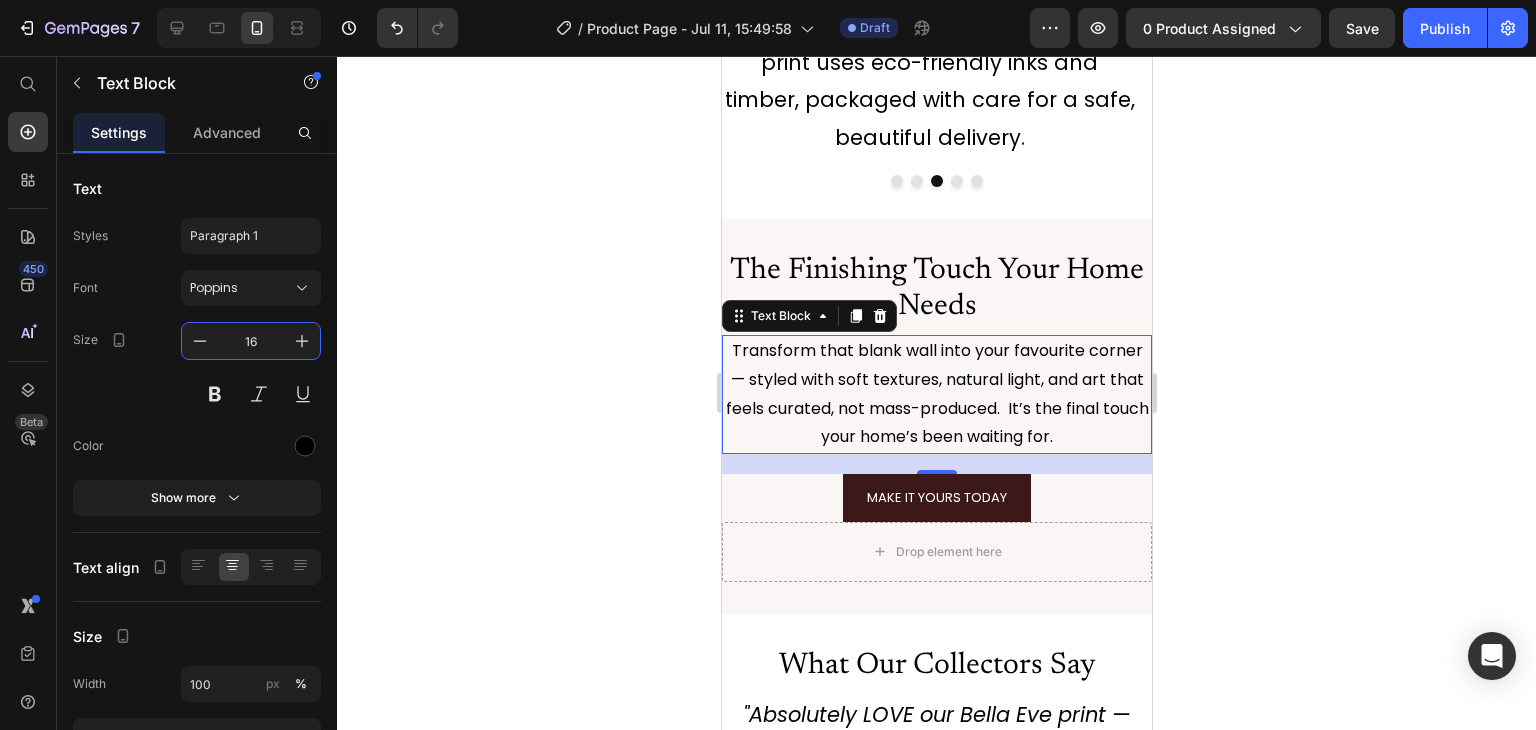 type on "16" 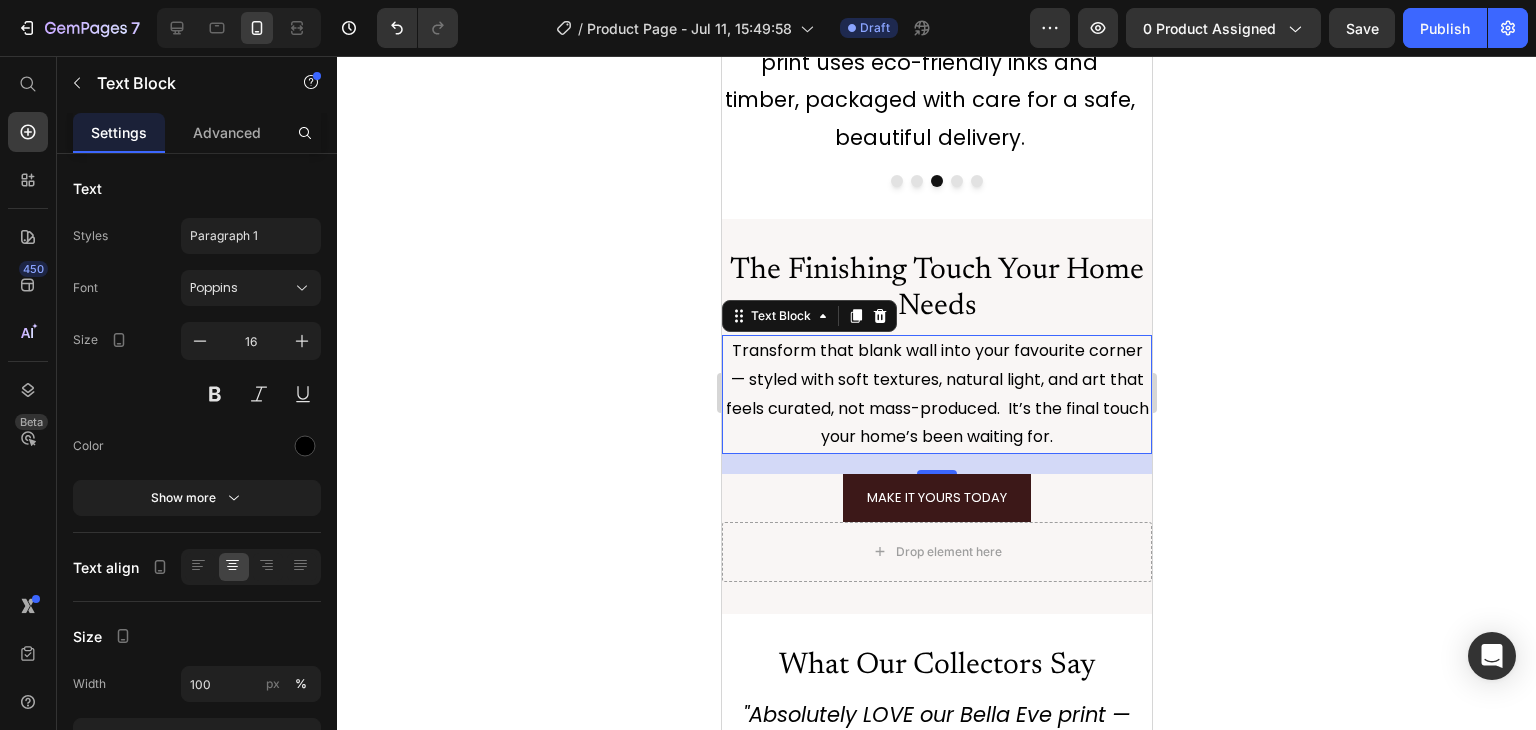 click 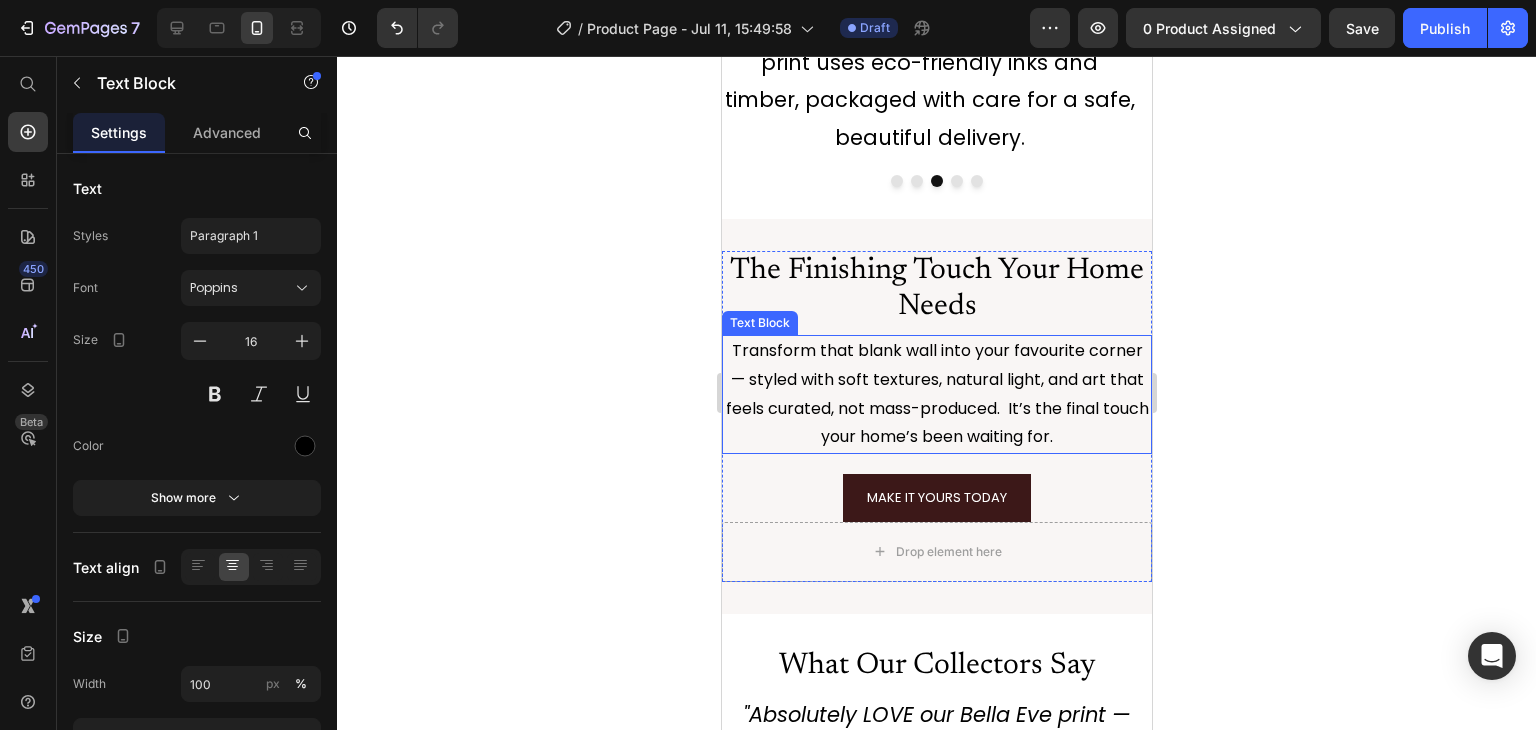click on "Transform that blank wall into your favourite corner — styled with soft textures, natural light, and art that feels curated, not mass-produced.  It’s the final touch your home’s been waiting for." at bounding box center [936, 394] 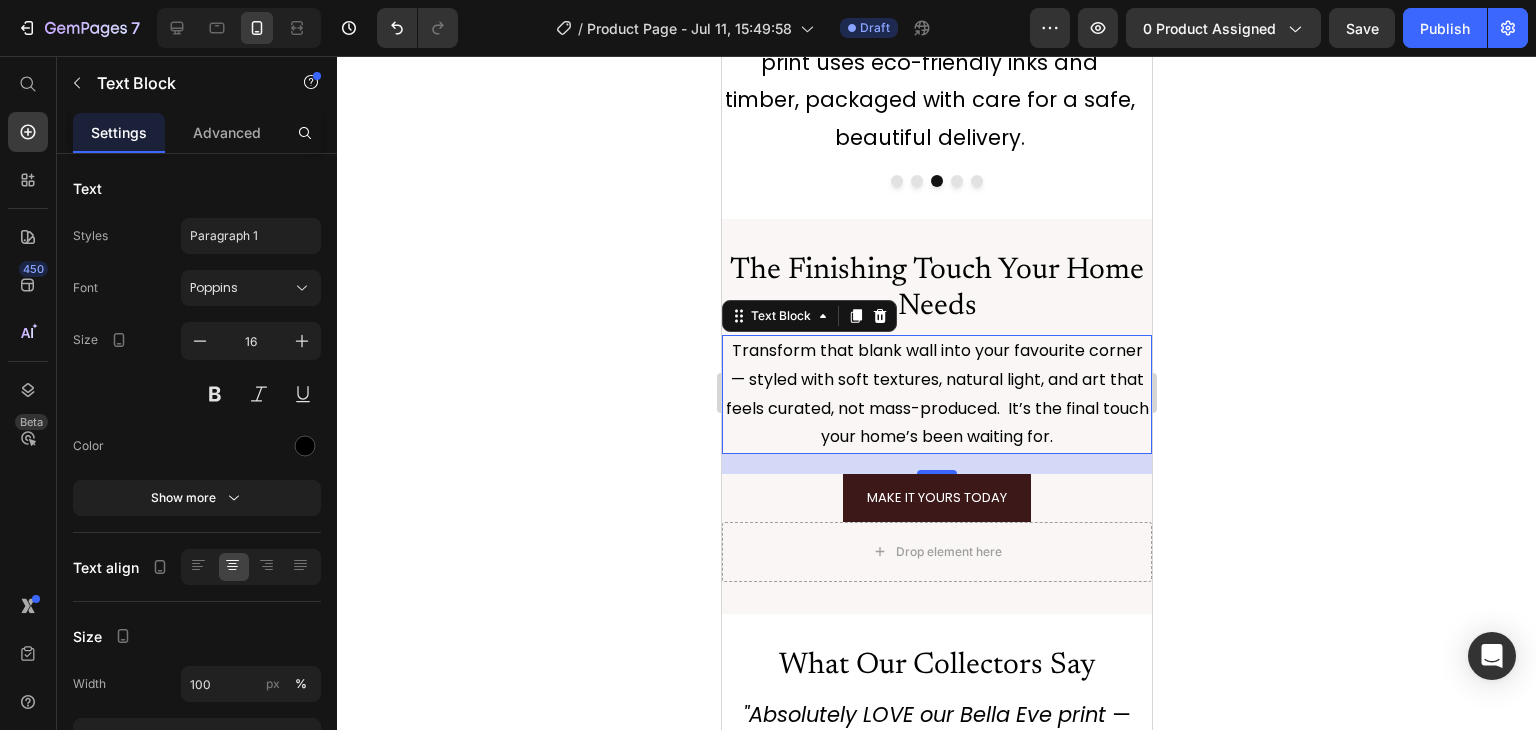 click 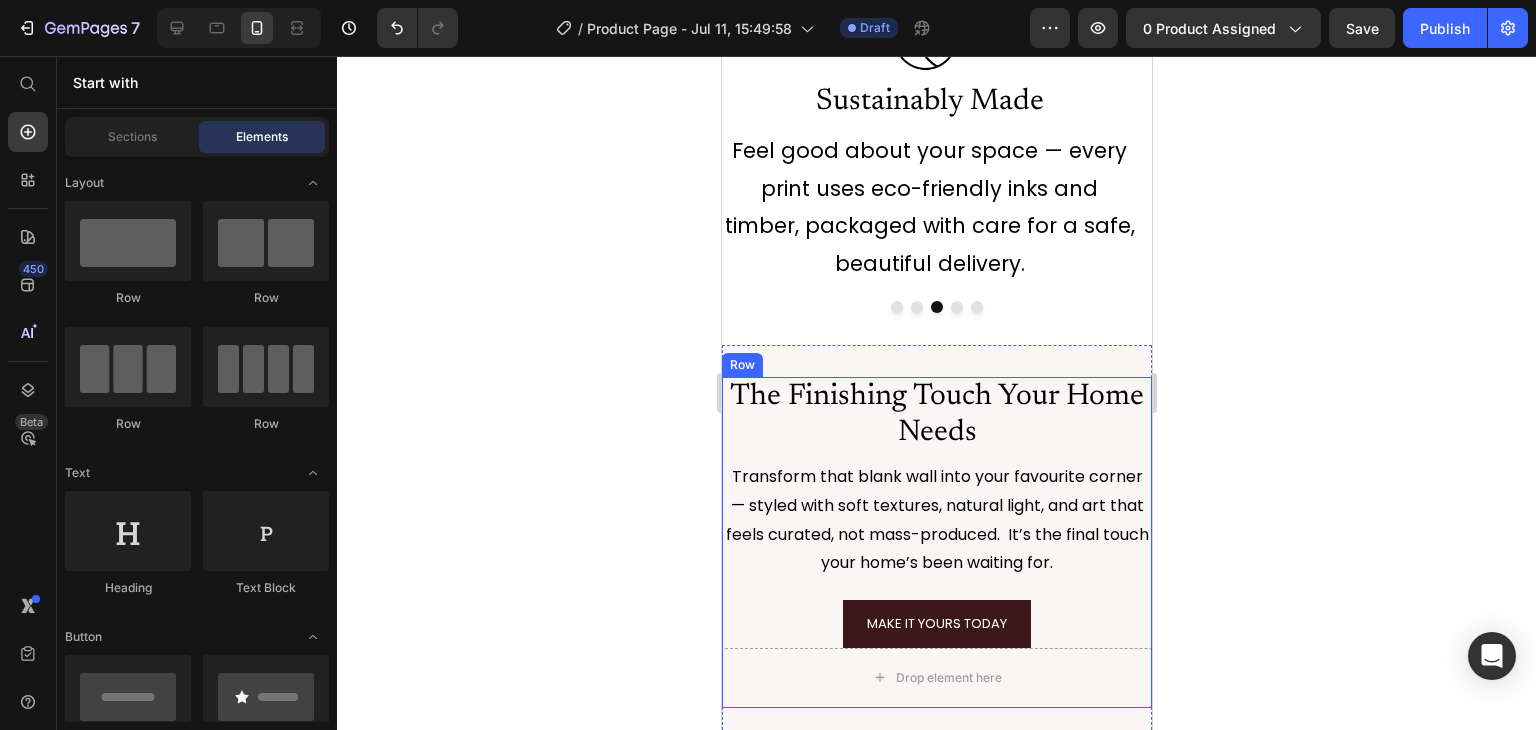scroll, scrollTop: 4692, scrollLeft: 0, axis: vertical 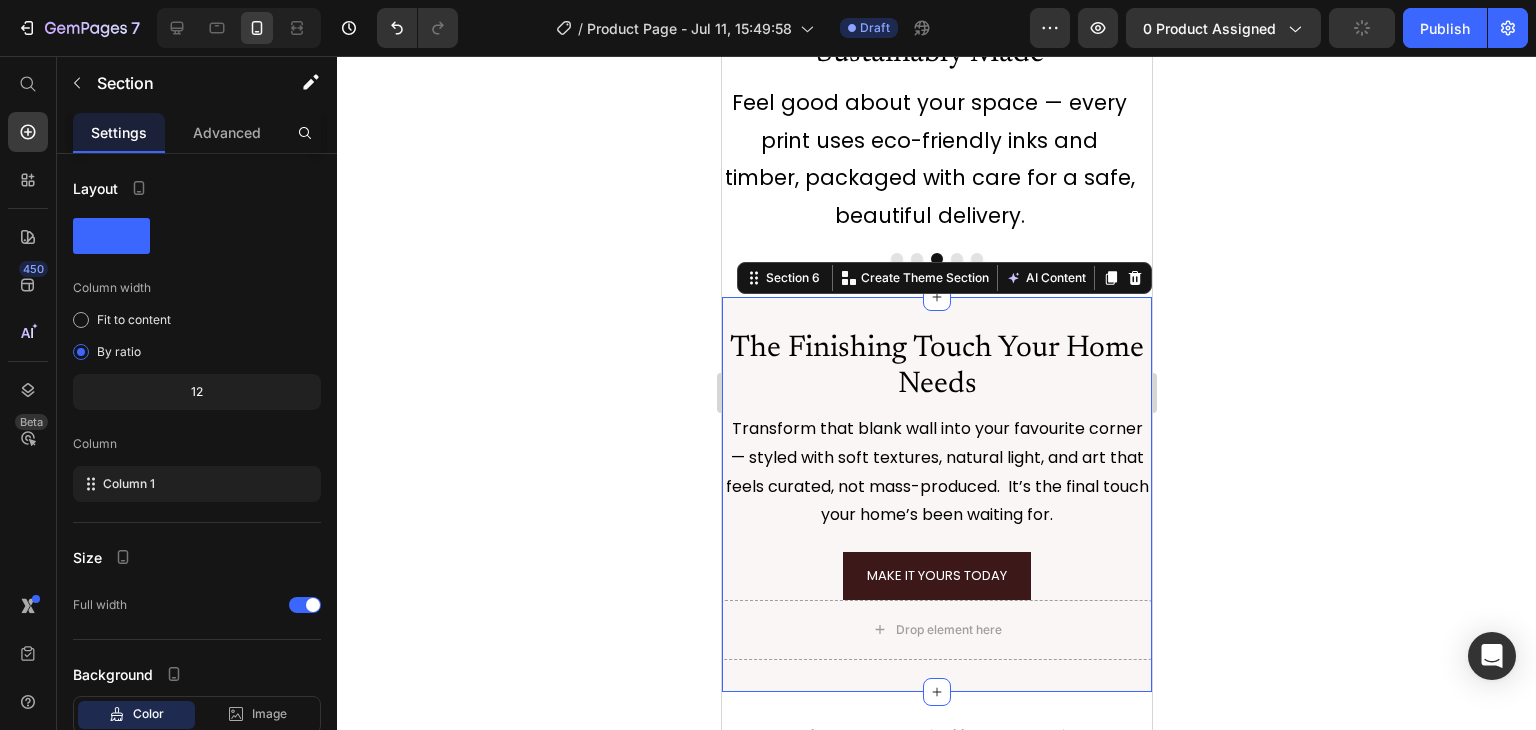 click on "The Finishing Touch Your Home Needs Heading Transform that blank wall into your favourite corner — styled with soft textures, natural light, and art that feels curated, not mass-produced.  It’s the final touch your home’s been waiting for. Text Block MAKE IT YOURS TODAY Add to Cart
Drop element here Product Row Section 6   You can create reusable sections Create Theme Section AI Content Write with GemAI What would you like to describe here? Tone and Voice Persuasive Product Show more Generate" at bounding box center (936, 494) 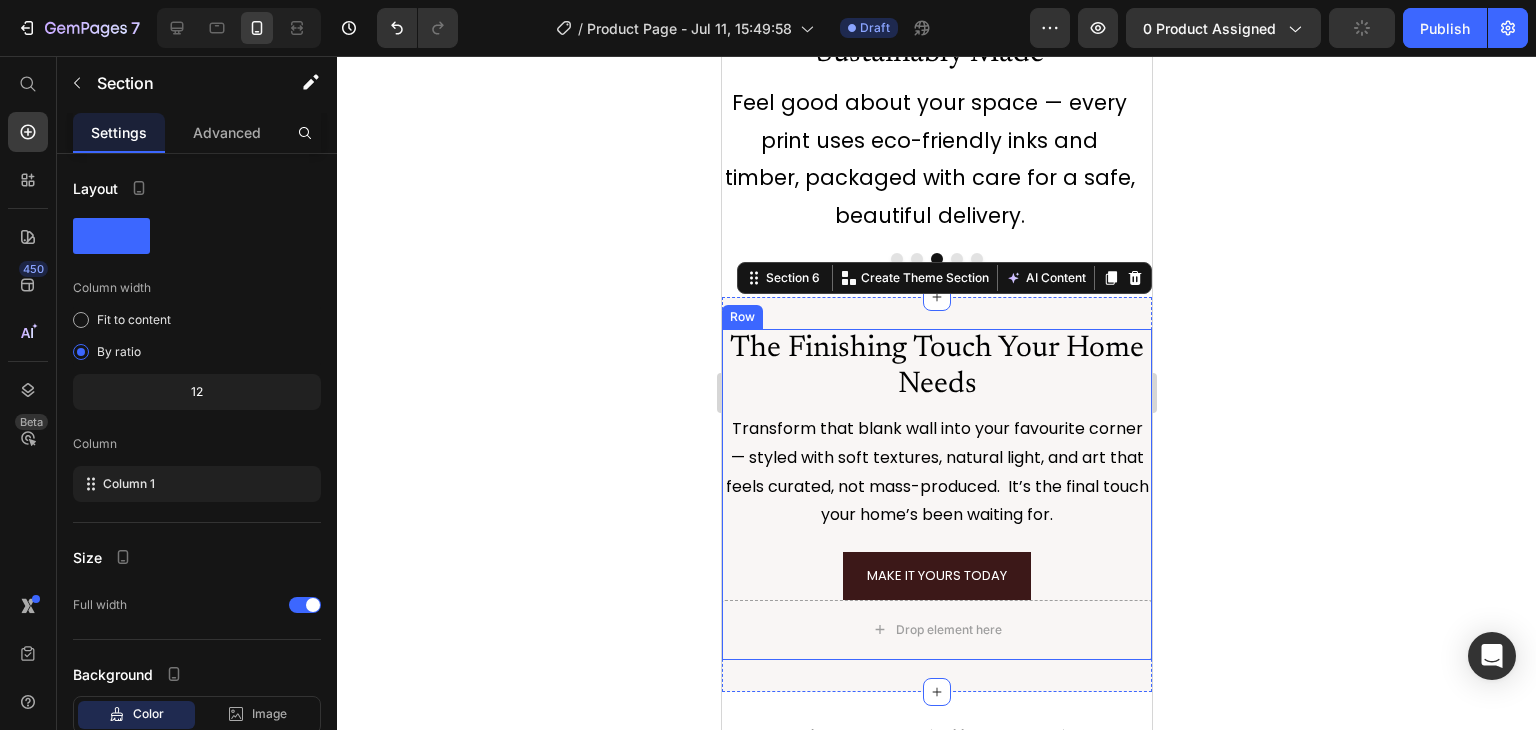 click on "The Finishing Touch Your Home Needs Heading Transform that blank wall into your favourite corner — styled with soft textures, natural light, and art that feels curated, not mass-produced.  It’s the final touch your home’s been waiting for. Text Block MAKE IT YOURS TODAY Add to Cart
Drop element here Product" at bounding box center (936, 494) 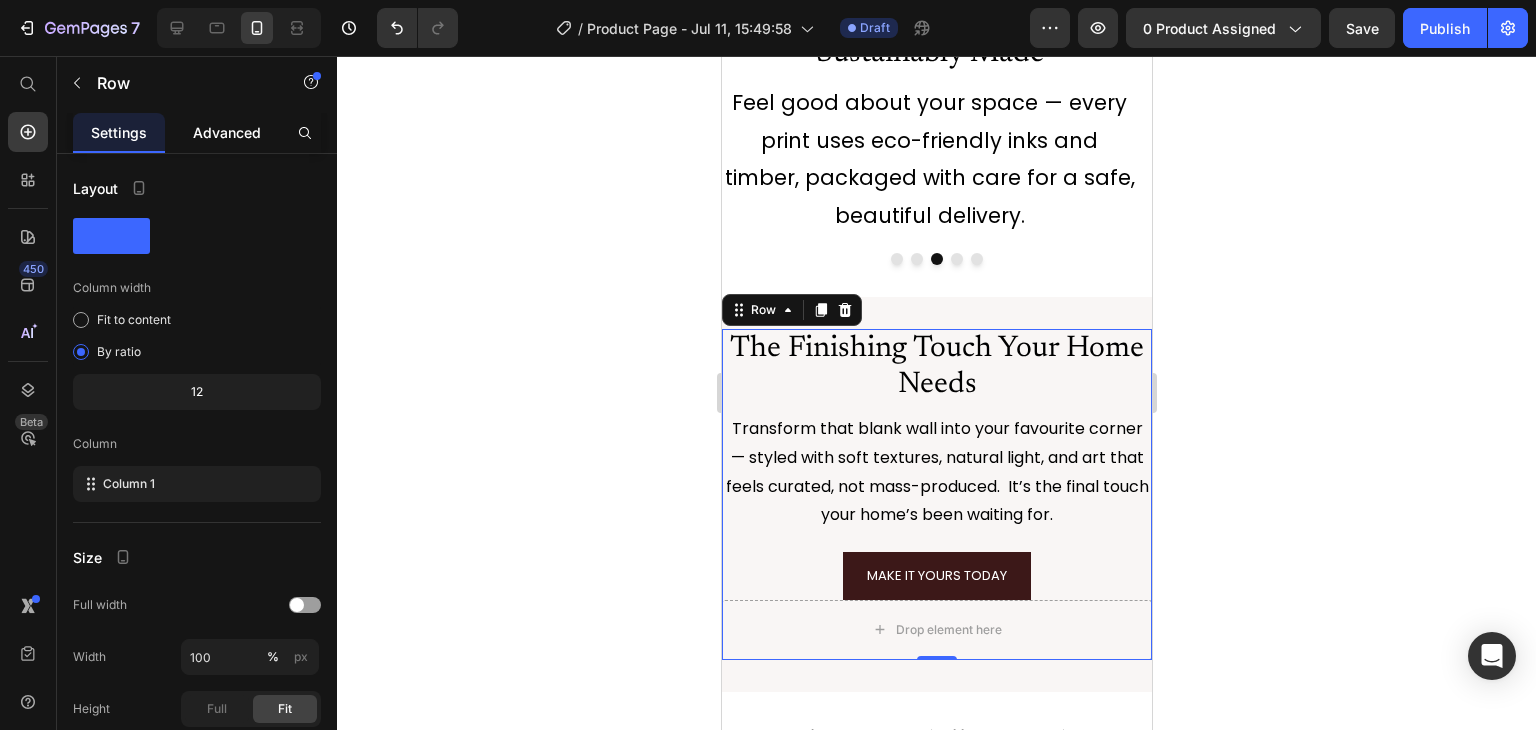 click on "Advanced" at bounding box center [227, 132] 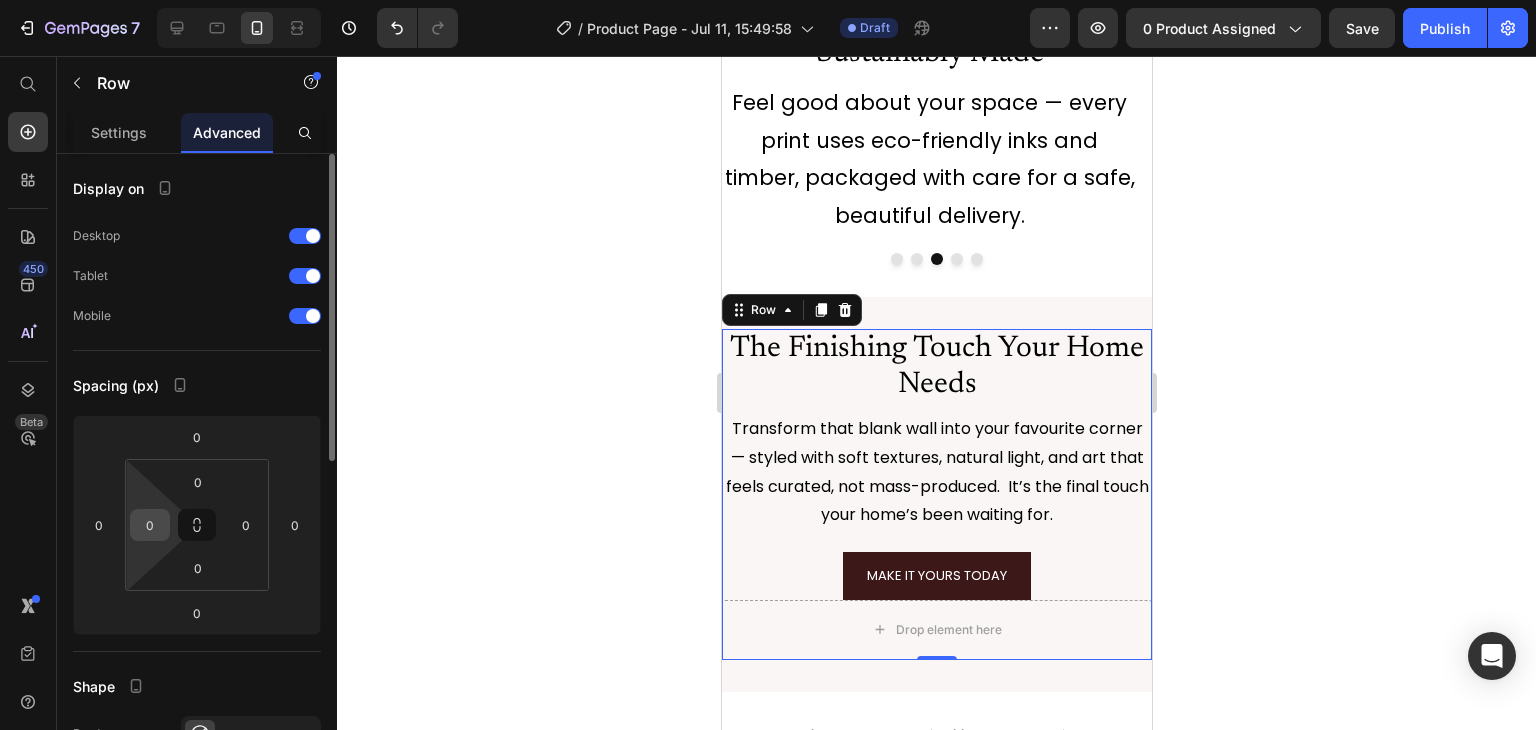 click on "0" at bounding box center [150, 525] 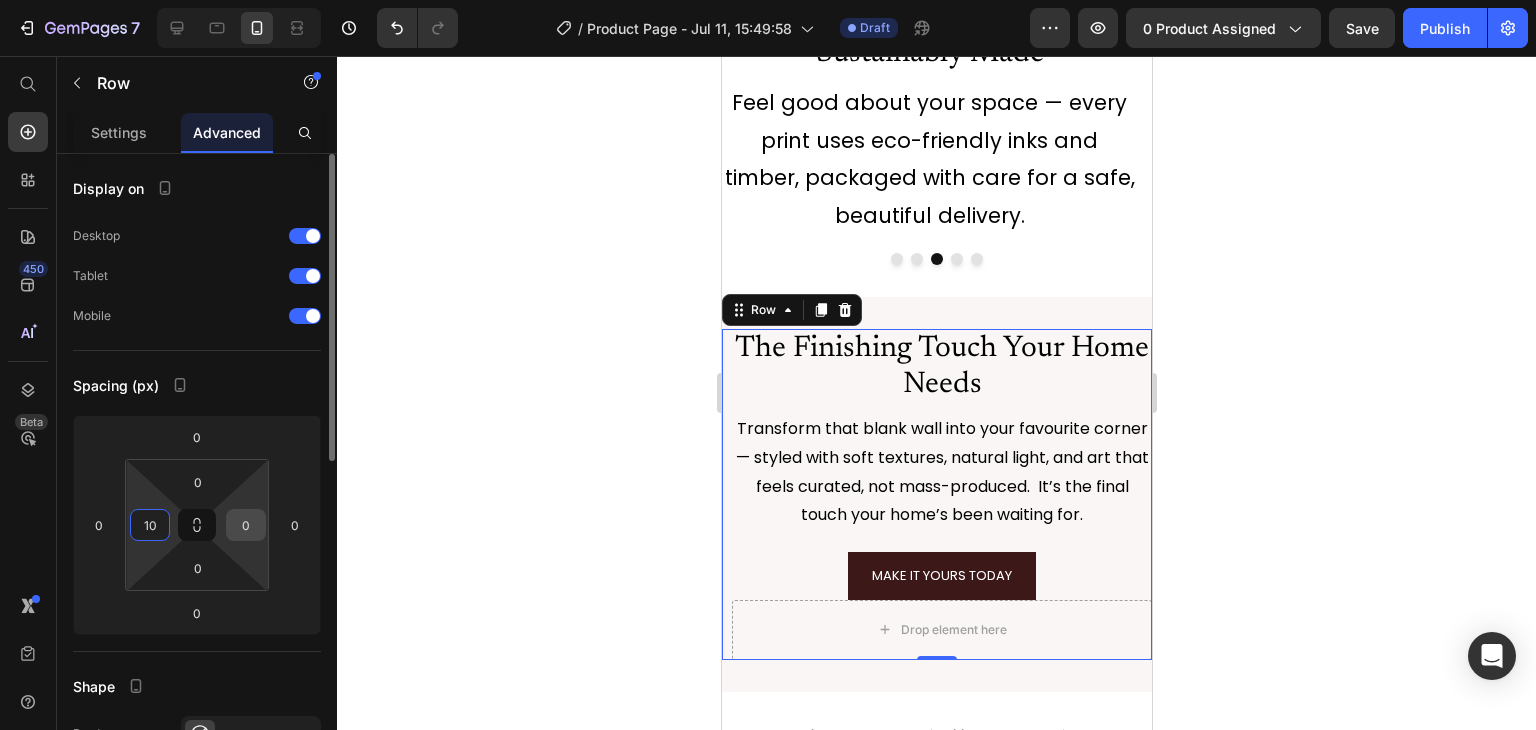type on "10" 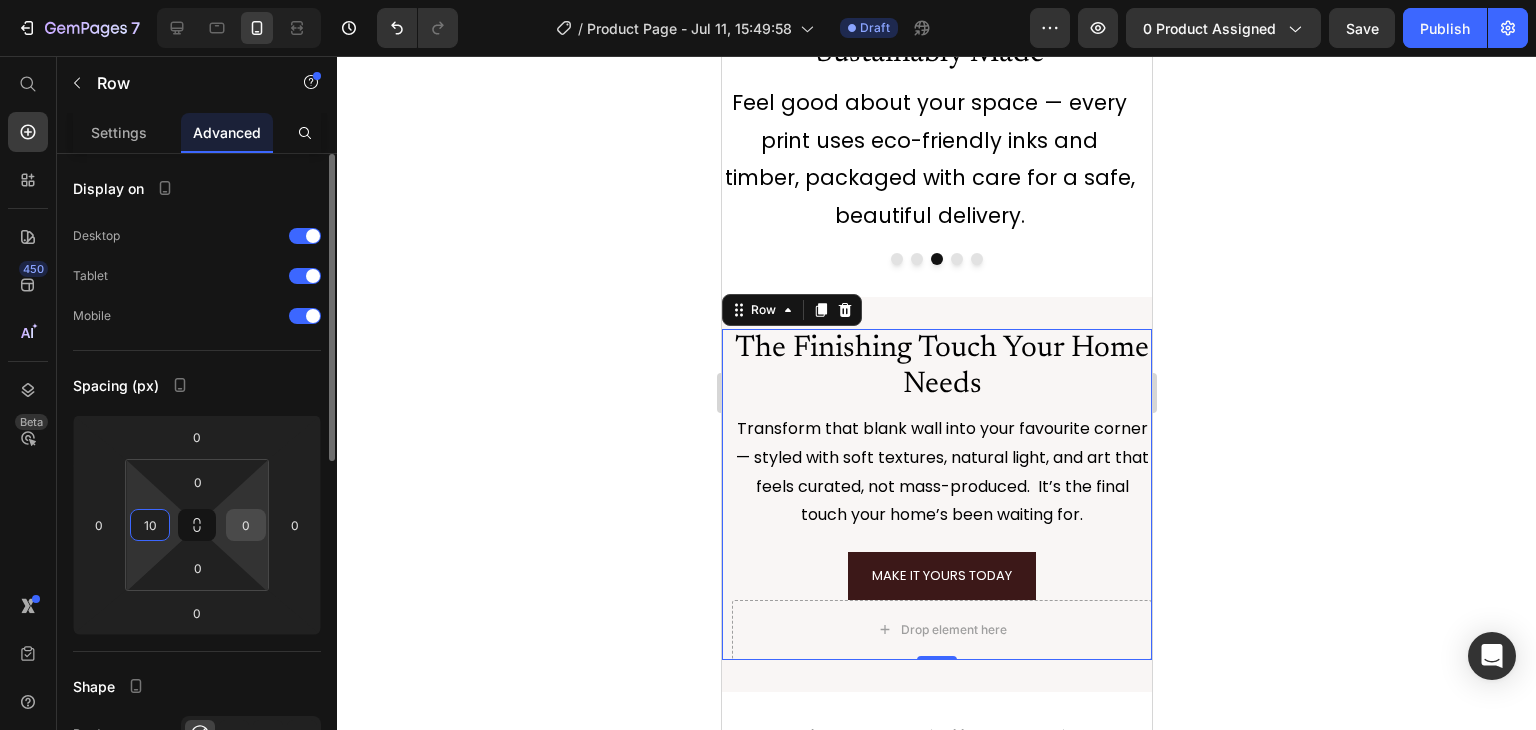 click on "0" at bounding box center [246, 525] 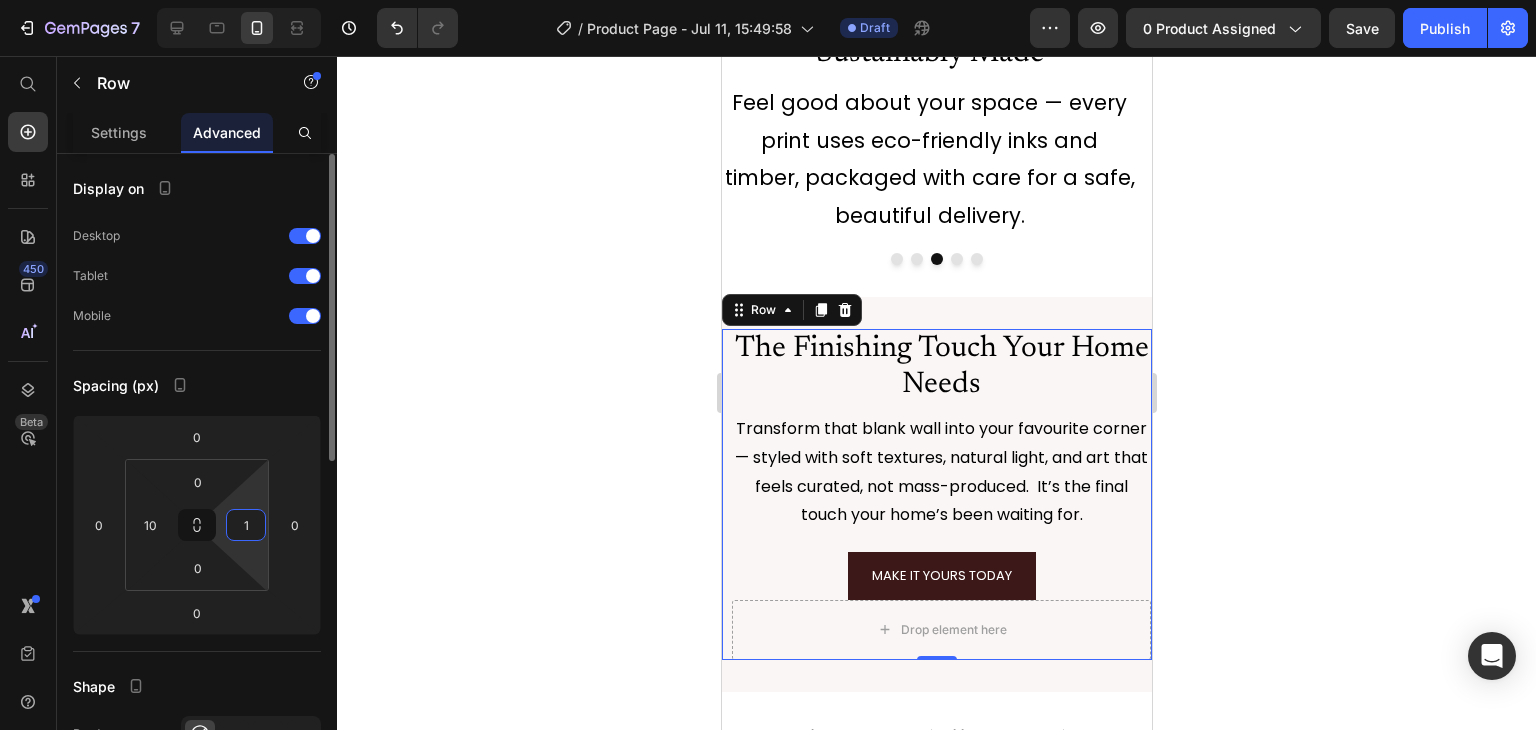 type on "10" 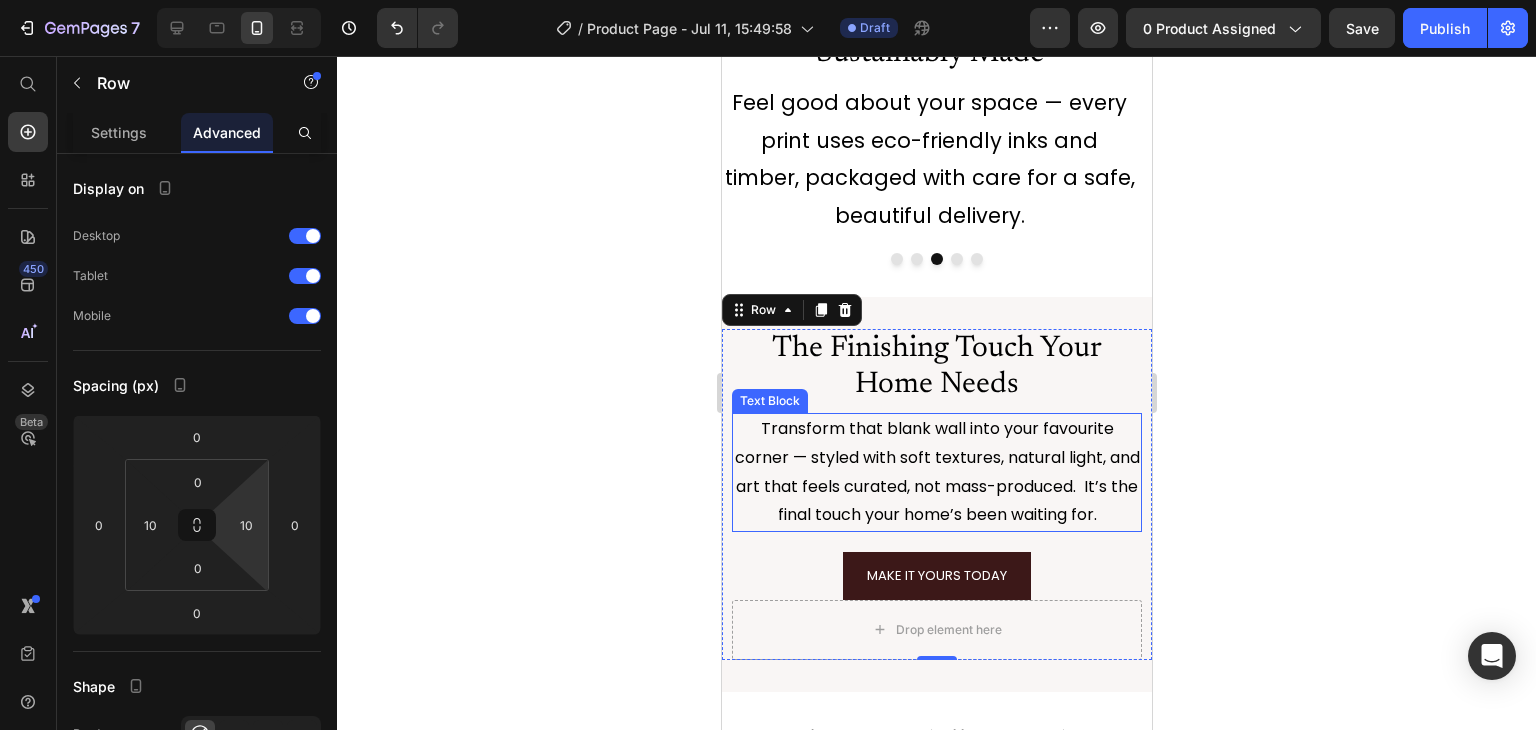 click 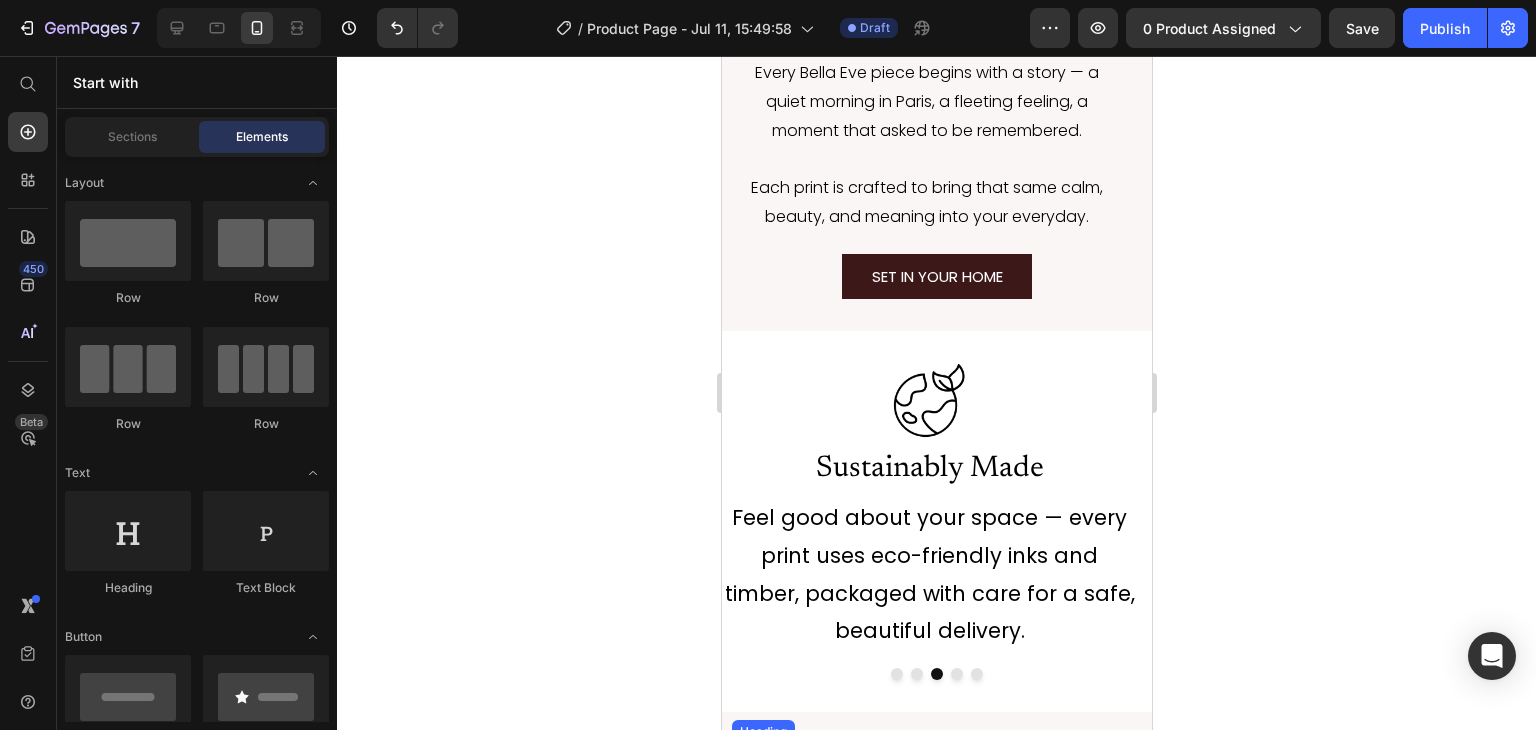scroll, scrollTop: 4288, scrollLeft: 0, axis: vertical 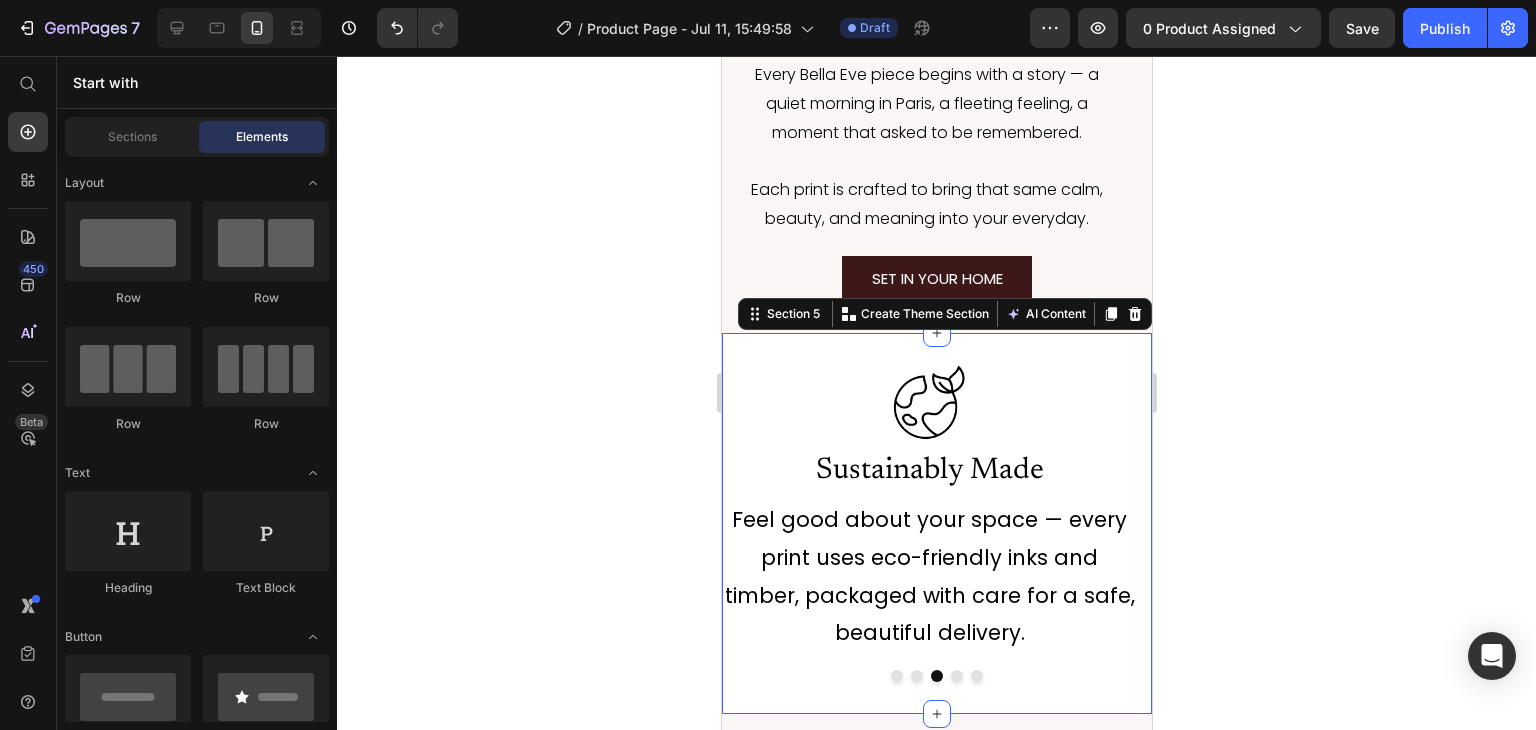 click on "Image Gallery-Grade Quality Heading Rich, vibrant colours that stay true for decades — so your walls always feel alive and inspiring. Text Block Image Ready to Hang Heading Arrives beautifully framed by hand — no extra trips to the framer or DIY stress. Just unbox, hang, and enjoy. Text Block Image Sustainably Made Heading Feel good about your space — every print uses eco-friendly inks and timber, packaged with care for a safe, beautiful delivery. Text Block Image Ships Worldwide, Hassle-Free Heading Ships Worldwide, Hassle-FreeEach piece is made to order and securely tracked — peace of mind from our studio to your home. Text Block Image One-of-a-Kind Story Heading You’re not buying mass-produced decor — you’re collecting art with soul, crafted by real artists for a home that feels truly yours. Text Block Carousel Row Section 5   You can create reusable sections Create Theme Section AI Content Write with GemAI What would you like to describe here? Tone and Voice Persuasive Product Aiyana" at bounding box center [936, 523] 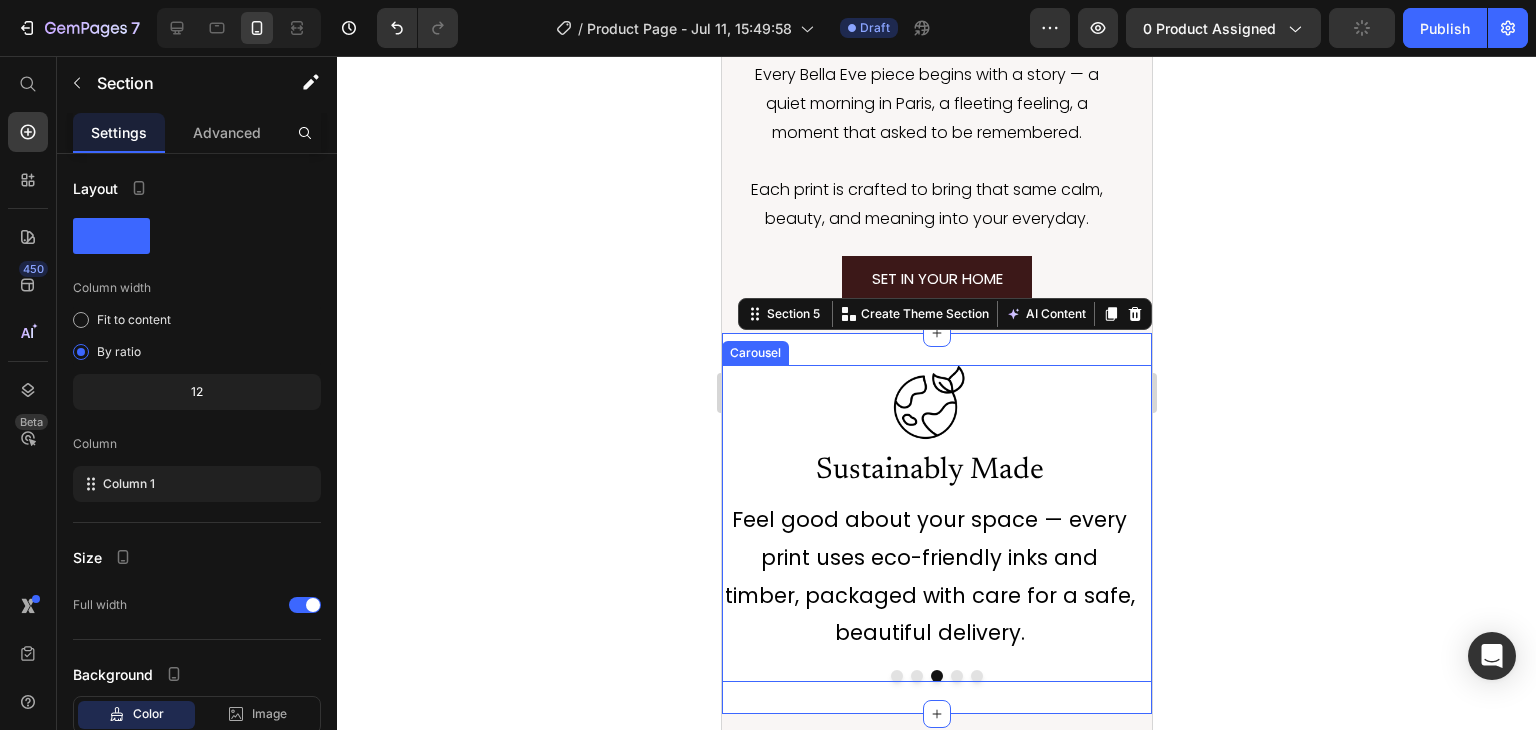 click on "Image Sustainably Made Heading Feel good about your space — every print uses eco-friendly inks and timber, packaged with care for a safe, beautiful delivery. Text Block" at bounding box center (928, 509) 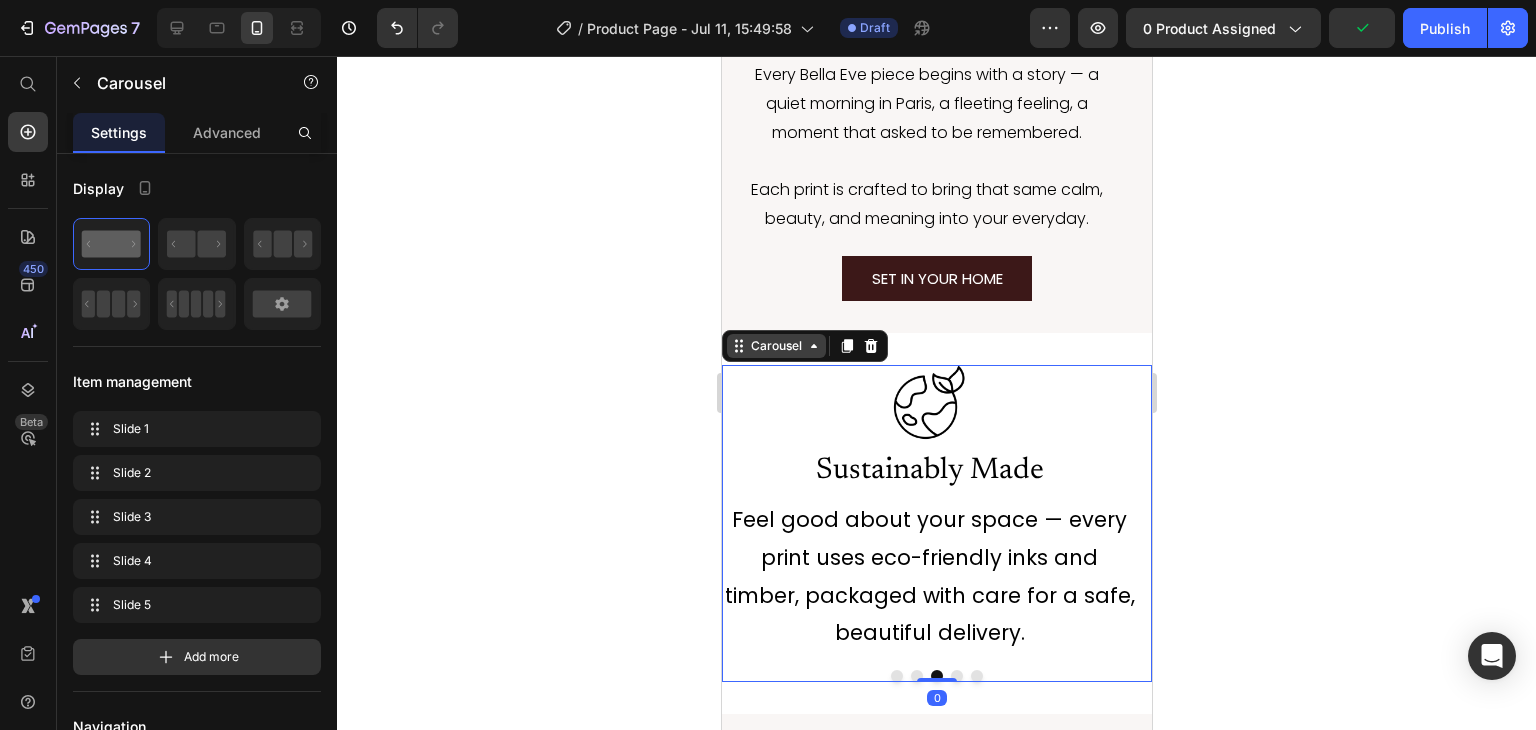 click 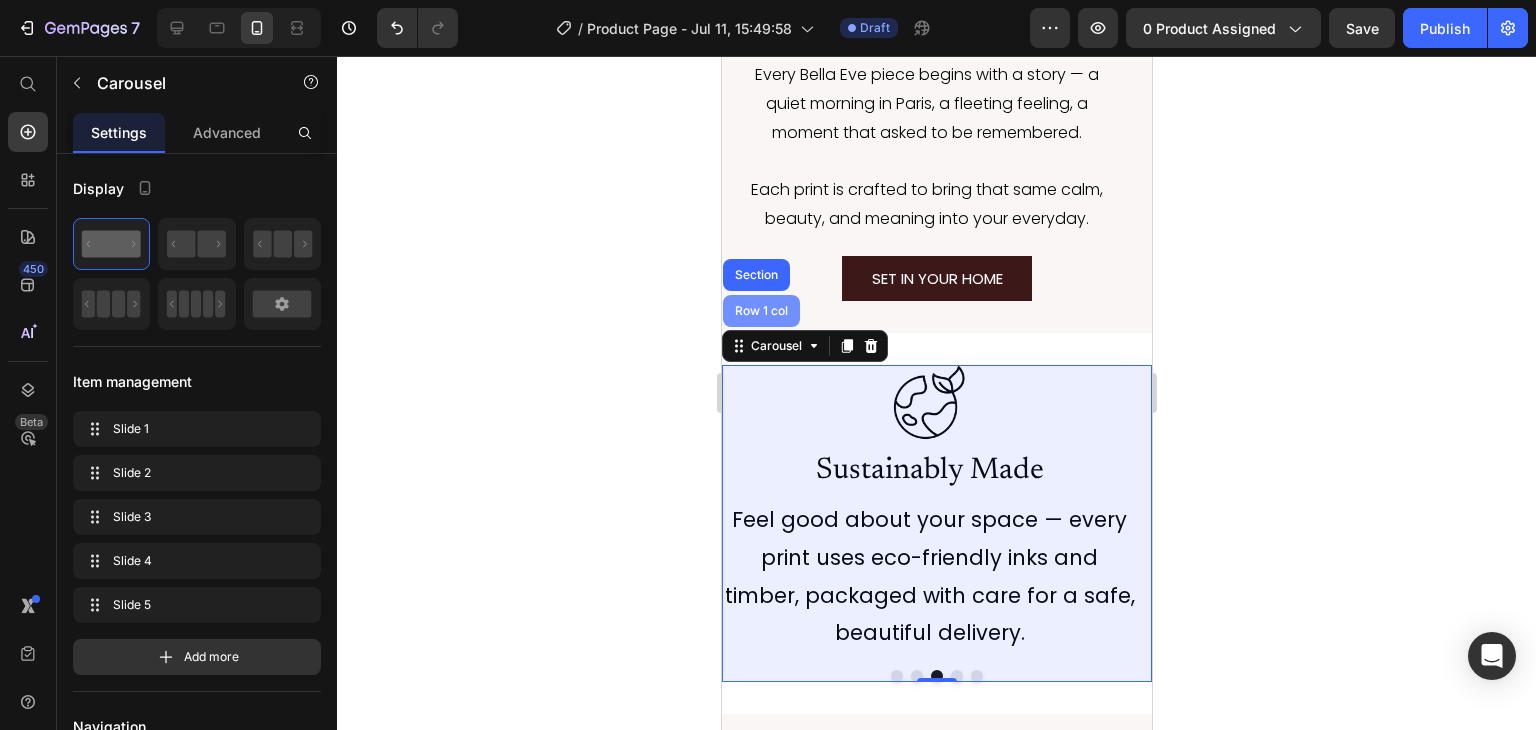 click on "Row 1 col" at bounding box center (760, 311) 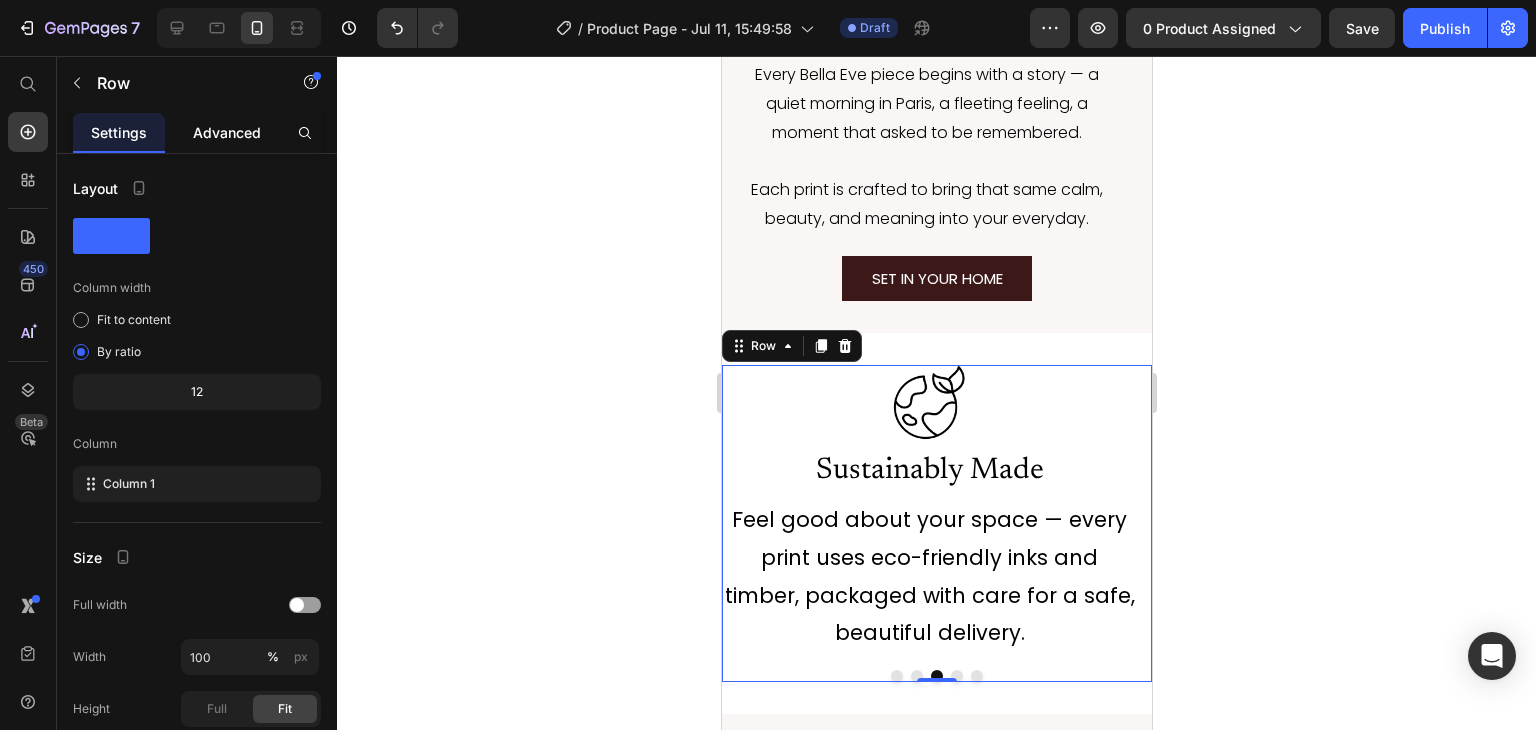 click on "Advanced" at bounding box center (227, 132) 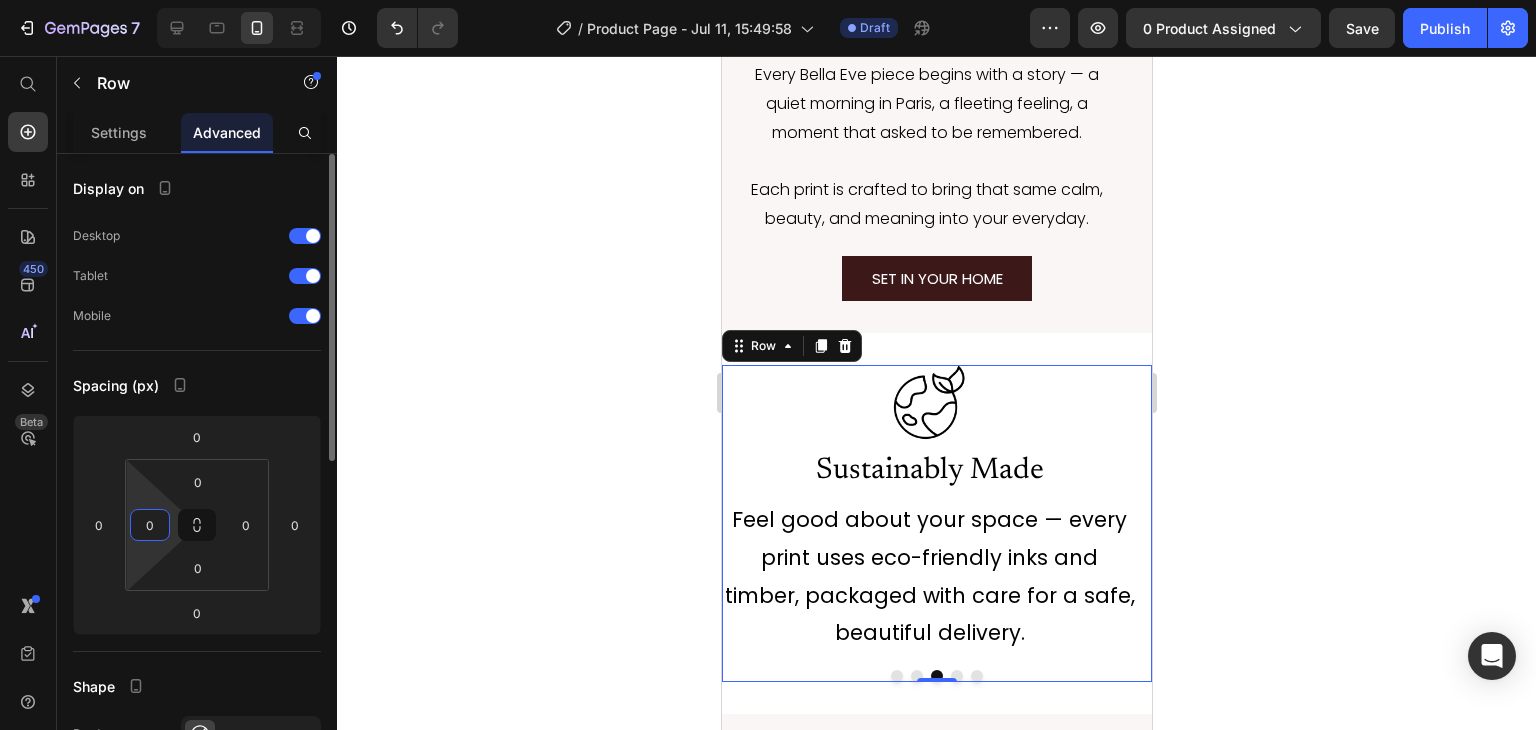 click on "0" at bounding box center (150, 525) 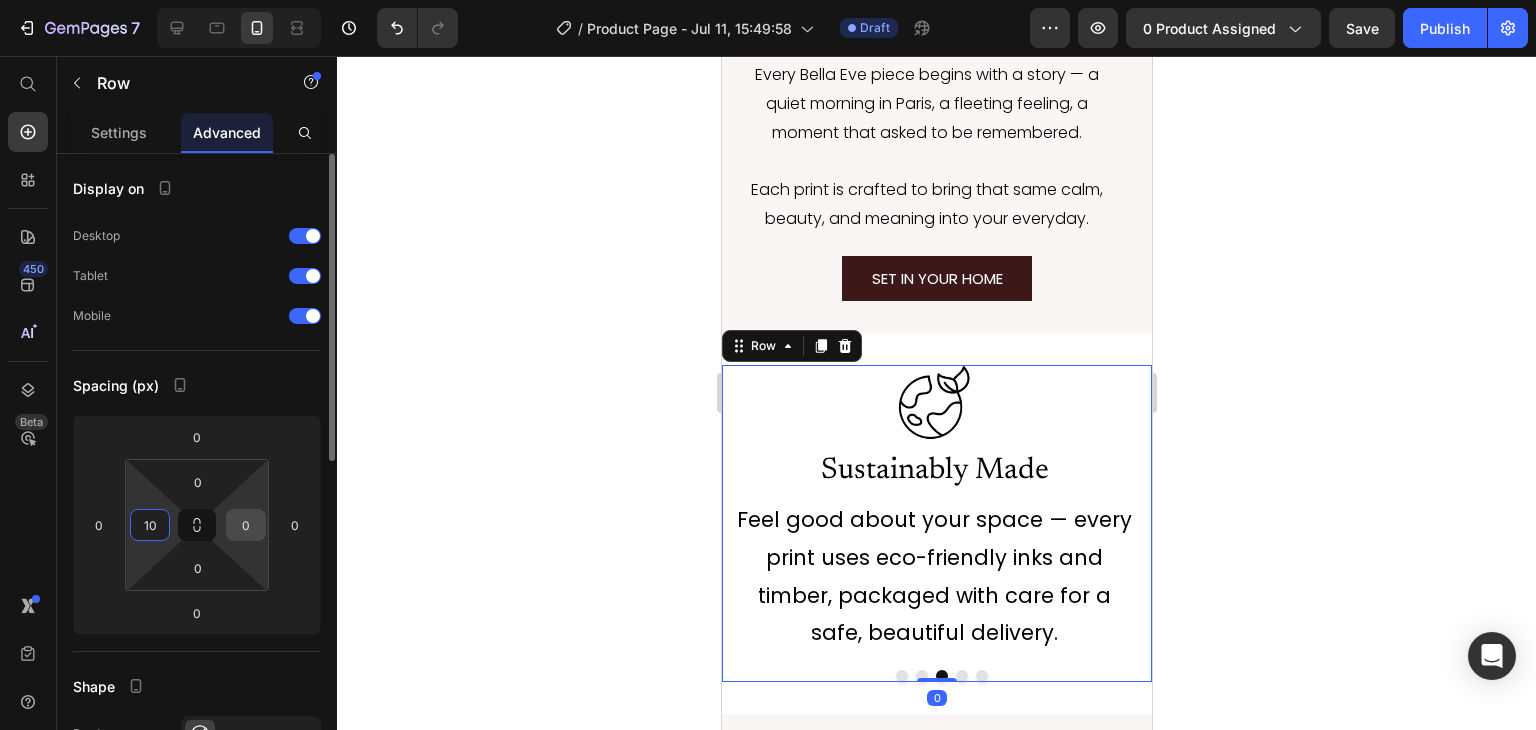 type on "10" 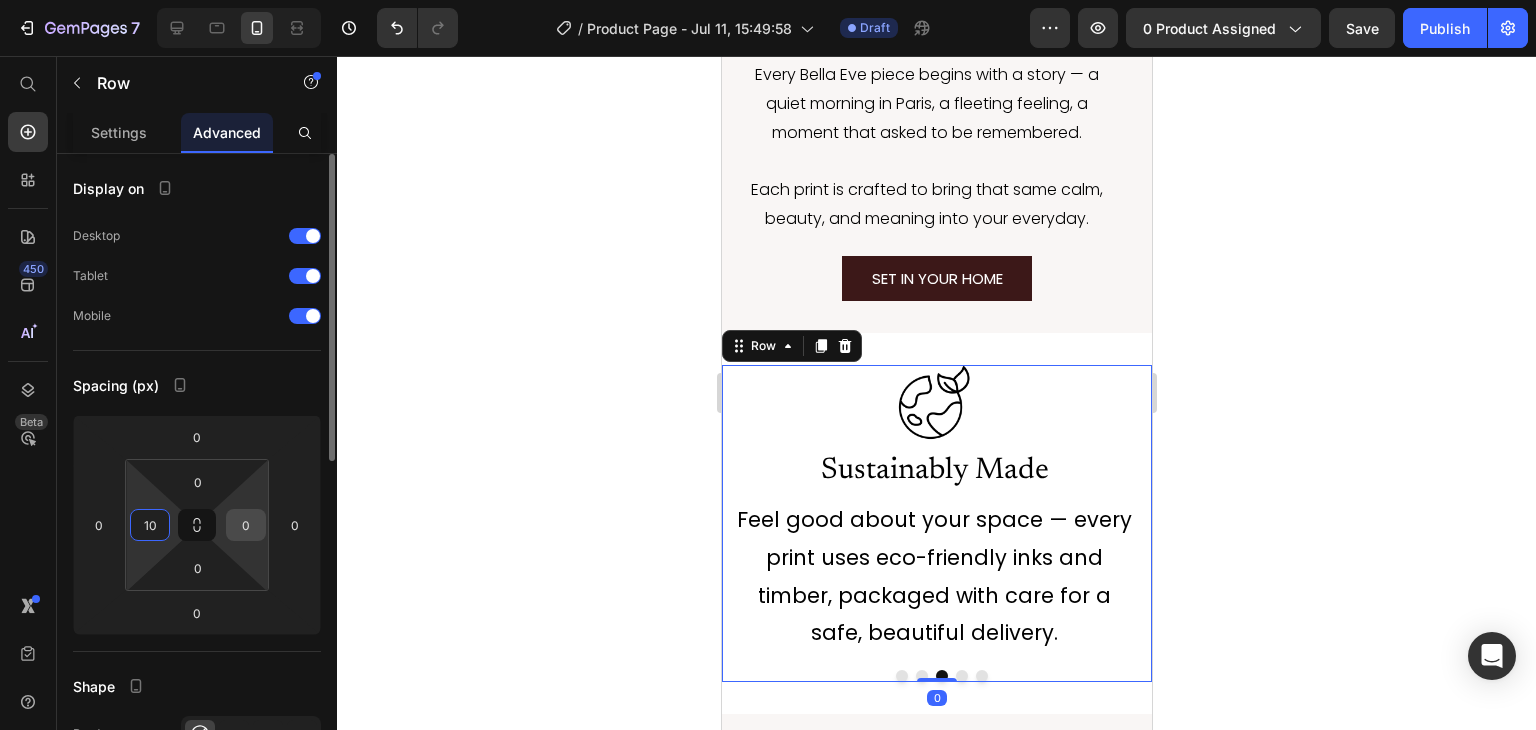 click on "0" at bounding box center [246, 525] 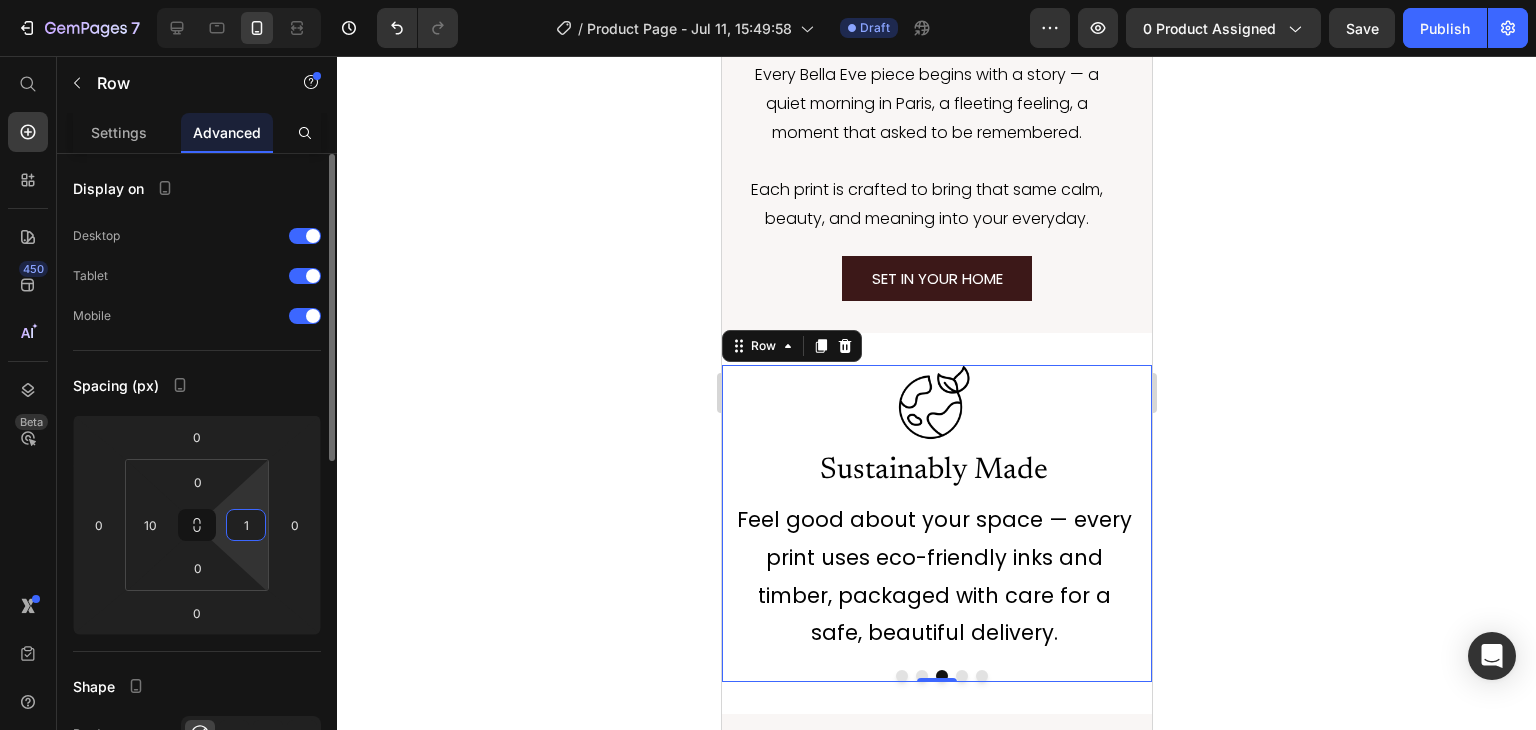 type on "10" 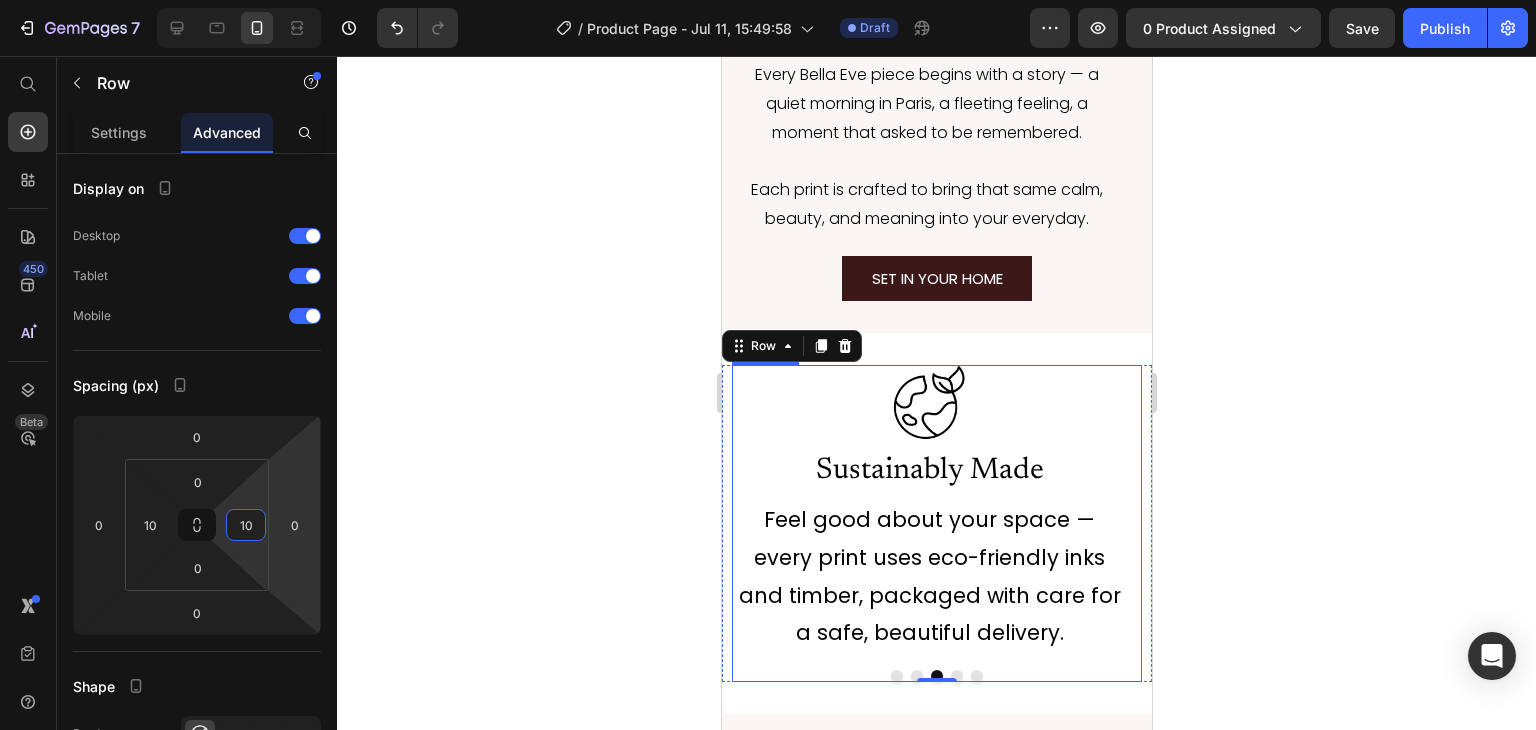 click at bounding box center (896, 676) 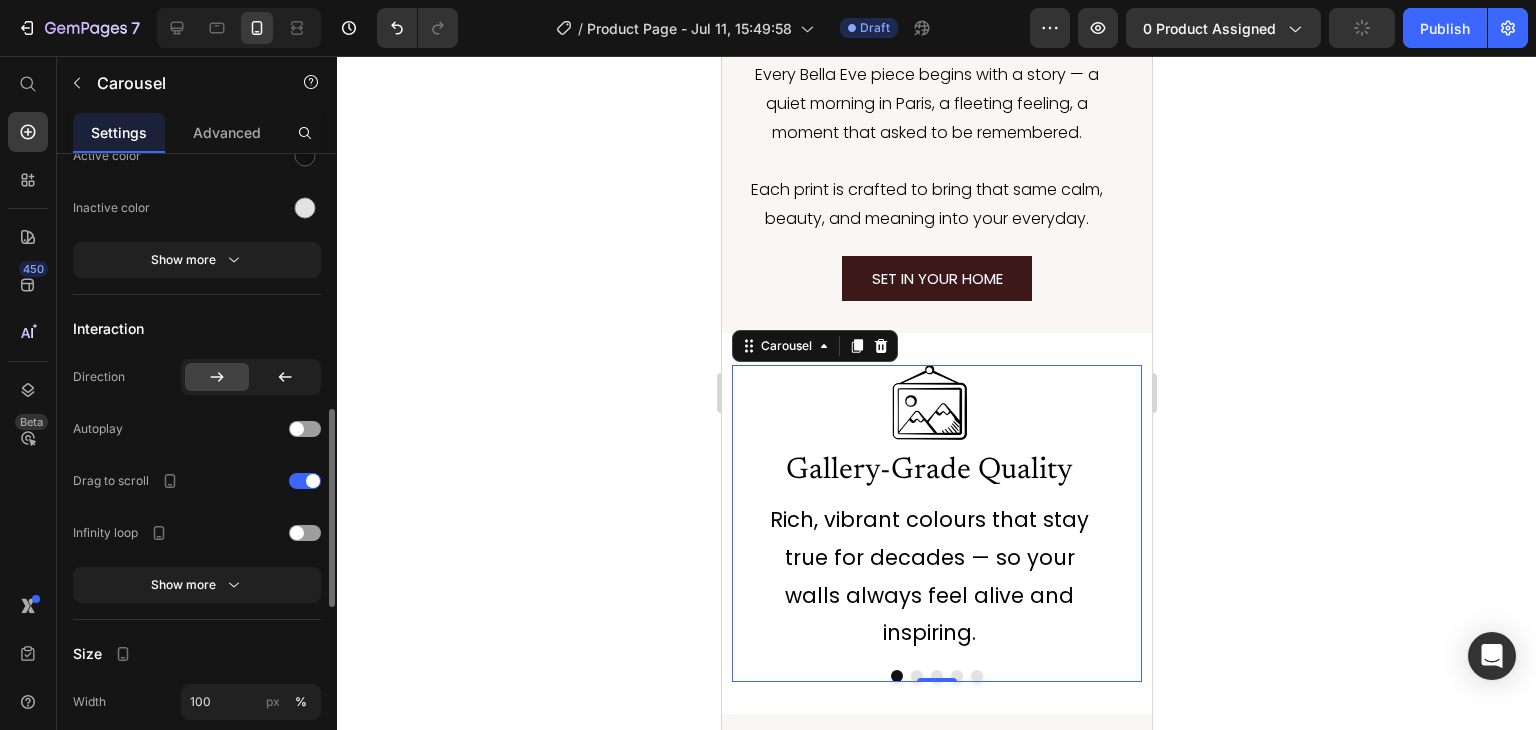 scroll, scrollTop: 789, scrollLeft: 0, axis: vertical 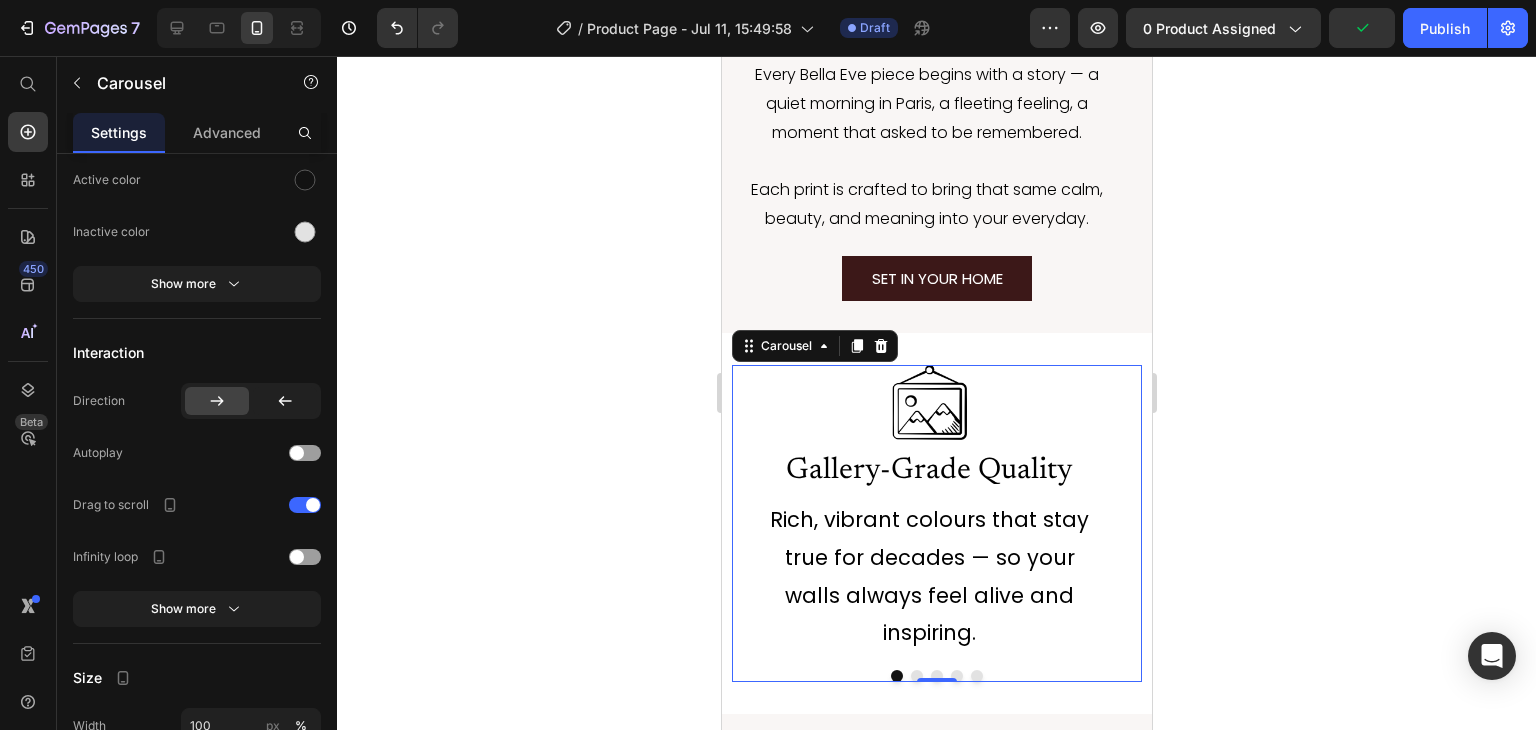 click 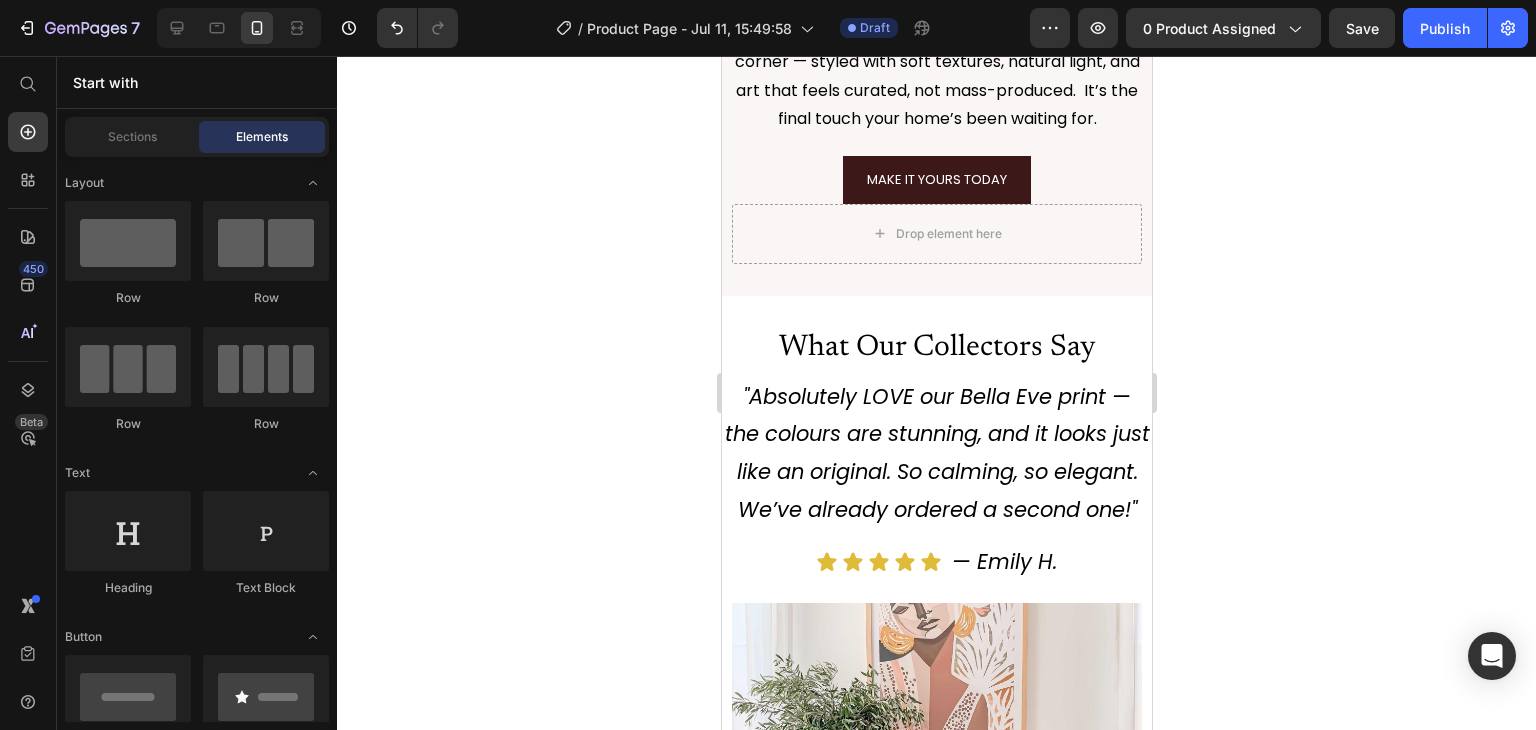 scroll, scrollTop: 5073, scrollLeft: 0, axis: vertical 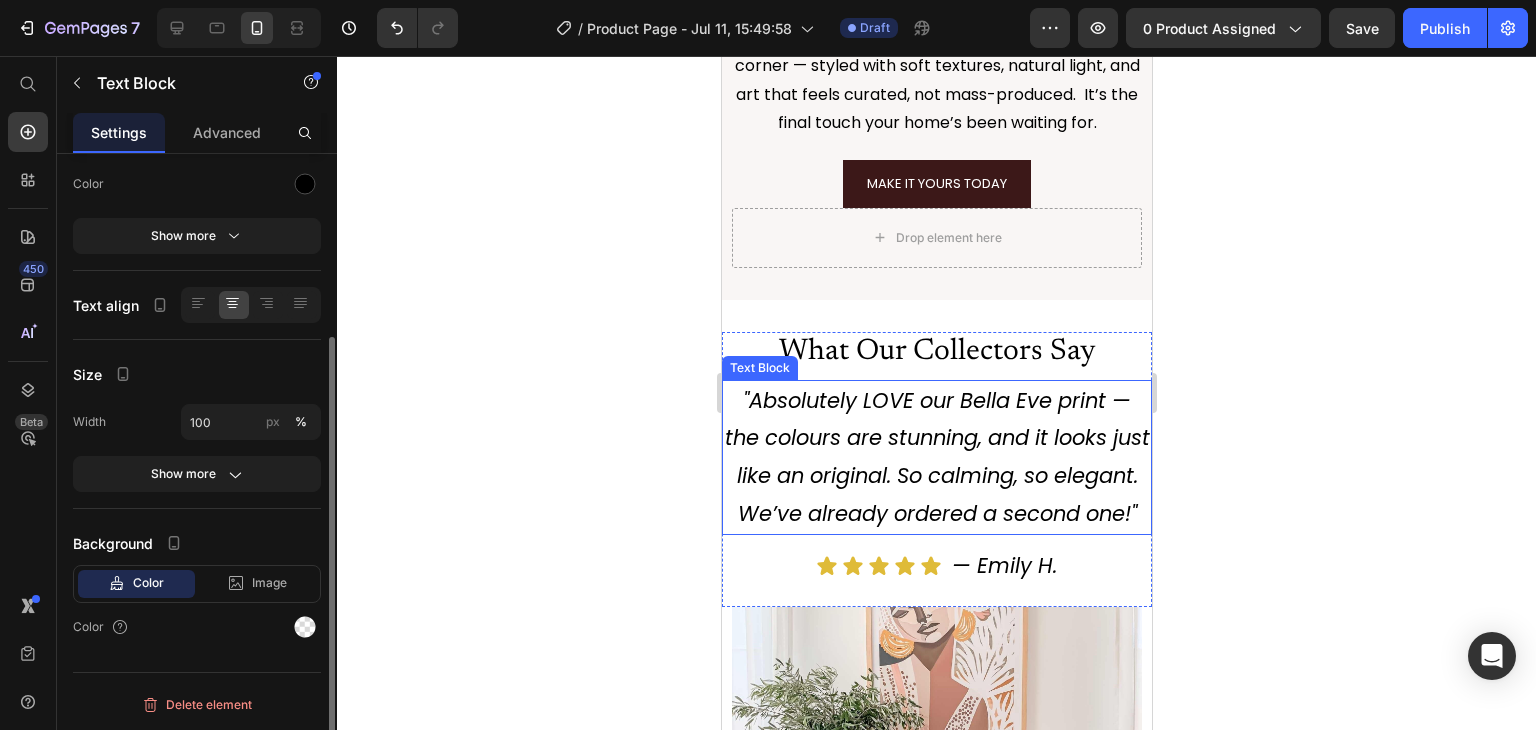 click on ""Absolutely LOVE our Bella Eve print — the colours are stunning, and it looks just like an original. So calming, so elegant. We’ve already ordered a second one!"" at bounding box center (936, 457) 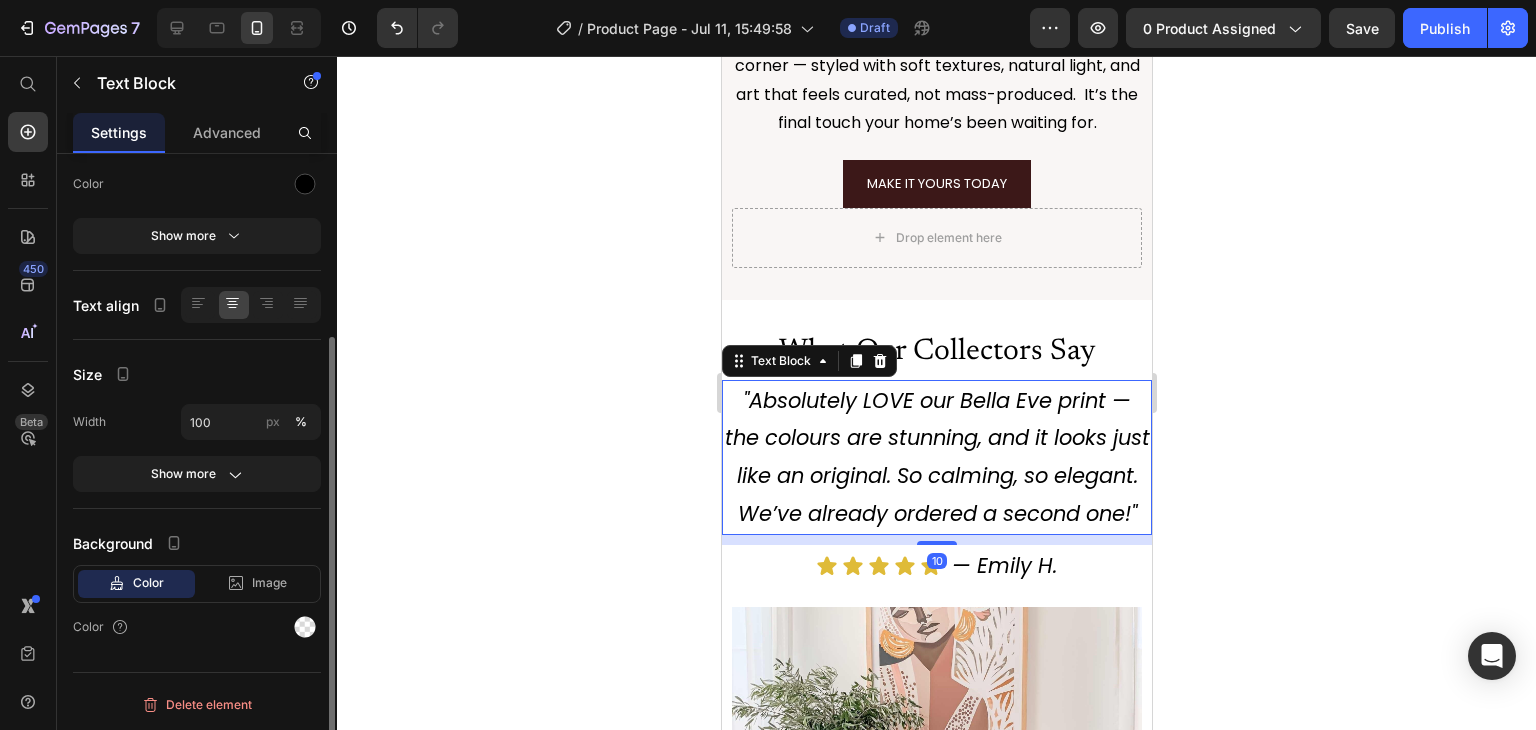 scroll, scrollTop: 0, scrollLeft: 0, axis: both 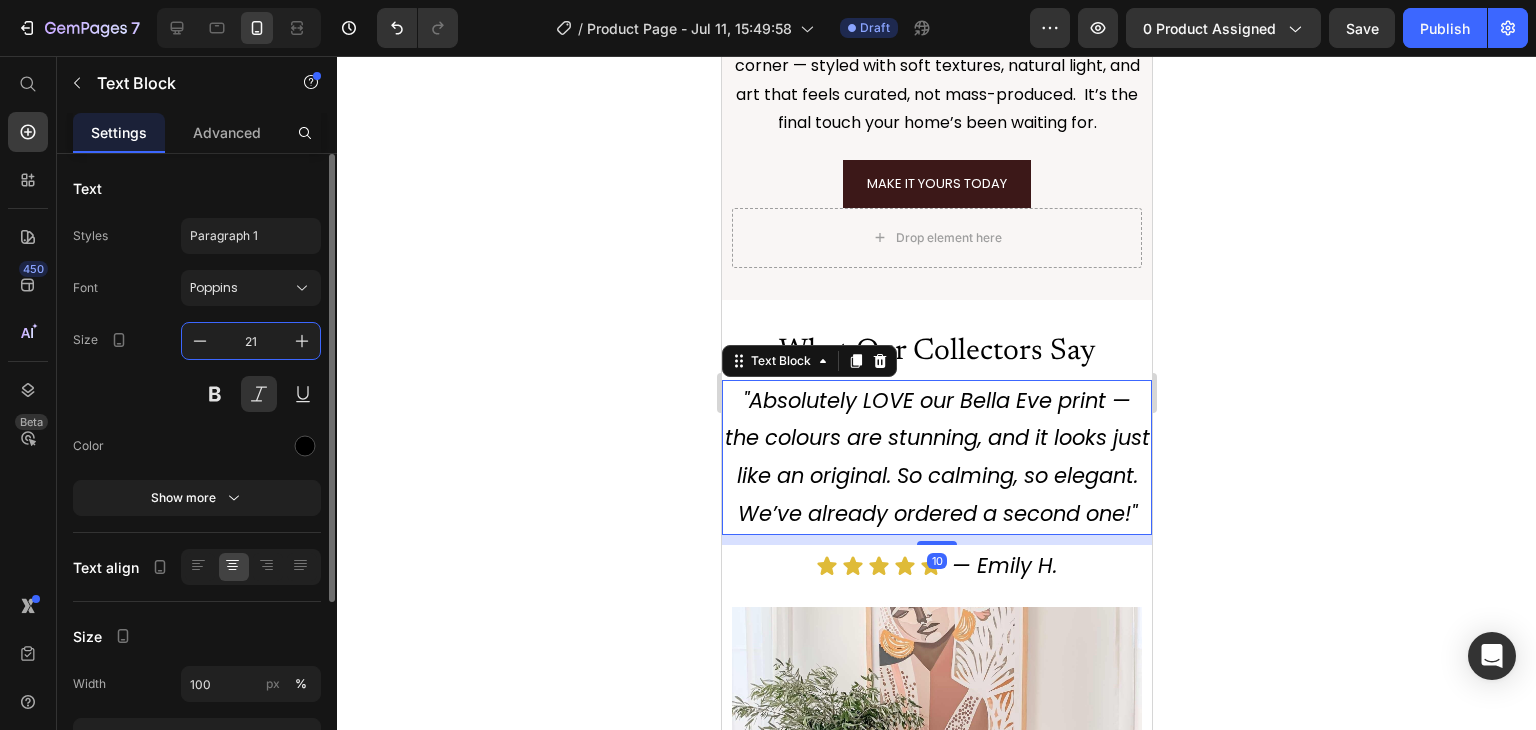 click on "21" at bounding box center [251, 341] 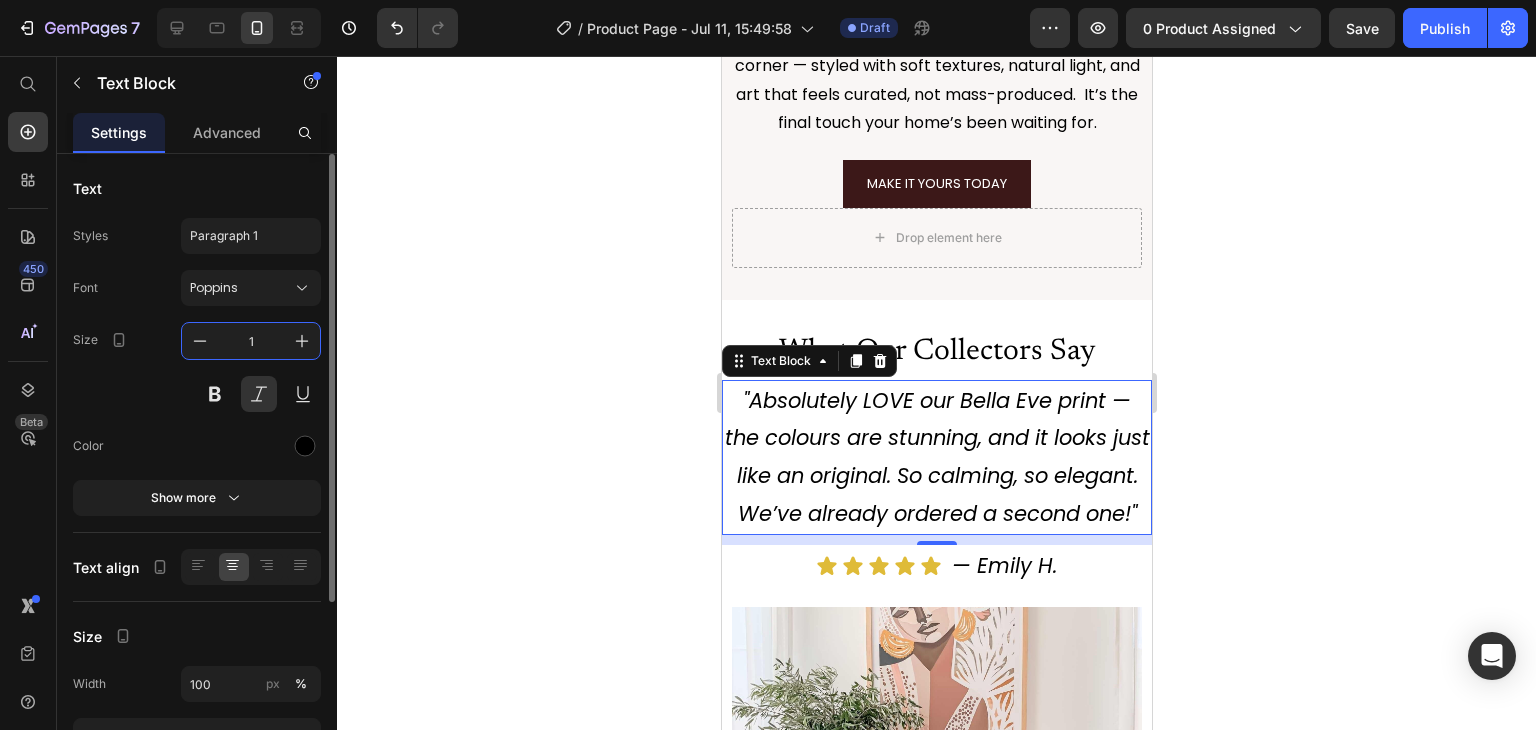 type on "16" 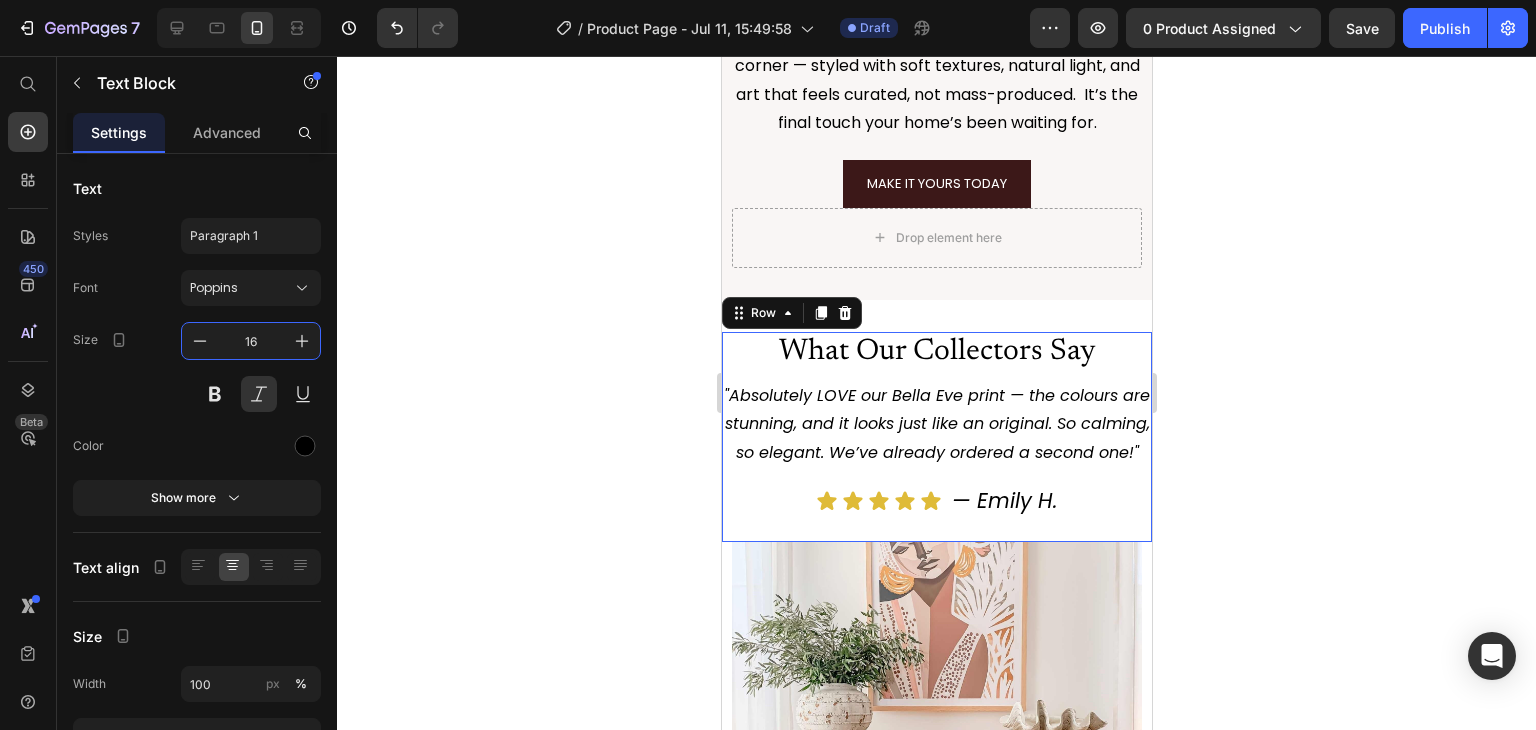 click on "What Our Collectors Say Heading "Absolutely LOVE our Bella Eve print — the colours are stunning, and it looks just like an original. So calming, so elegant. We’ve already ordered a second one!" Text Block Icon Icon Icon Icon Icon Icon List — Emily H. Text Block Row" at bounding box center (936, 437) 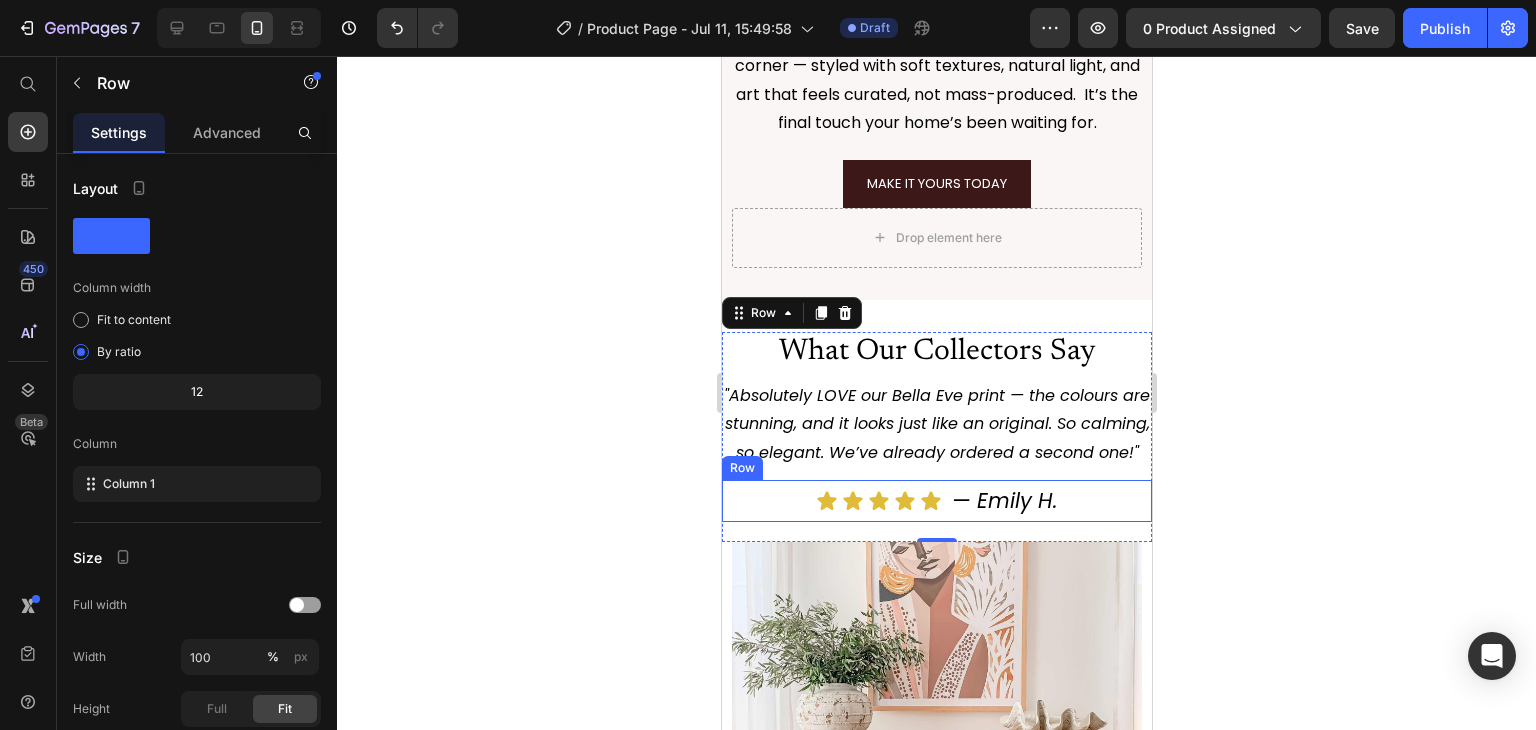 click 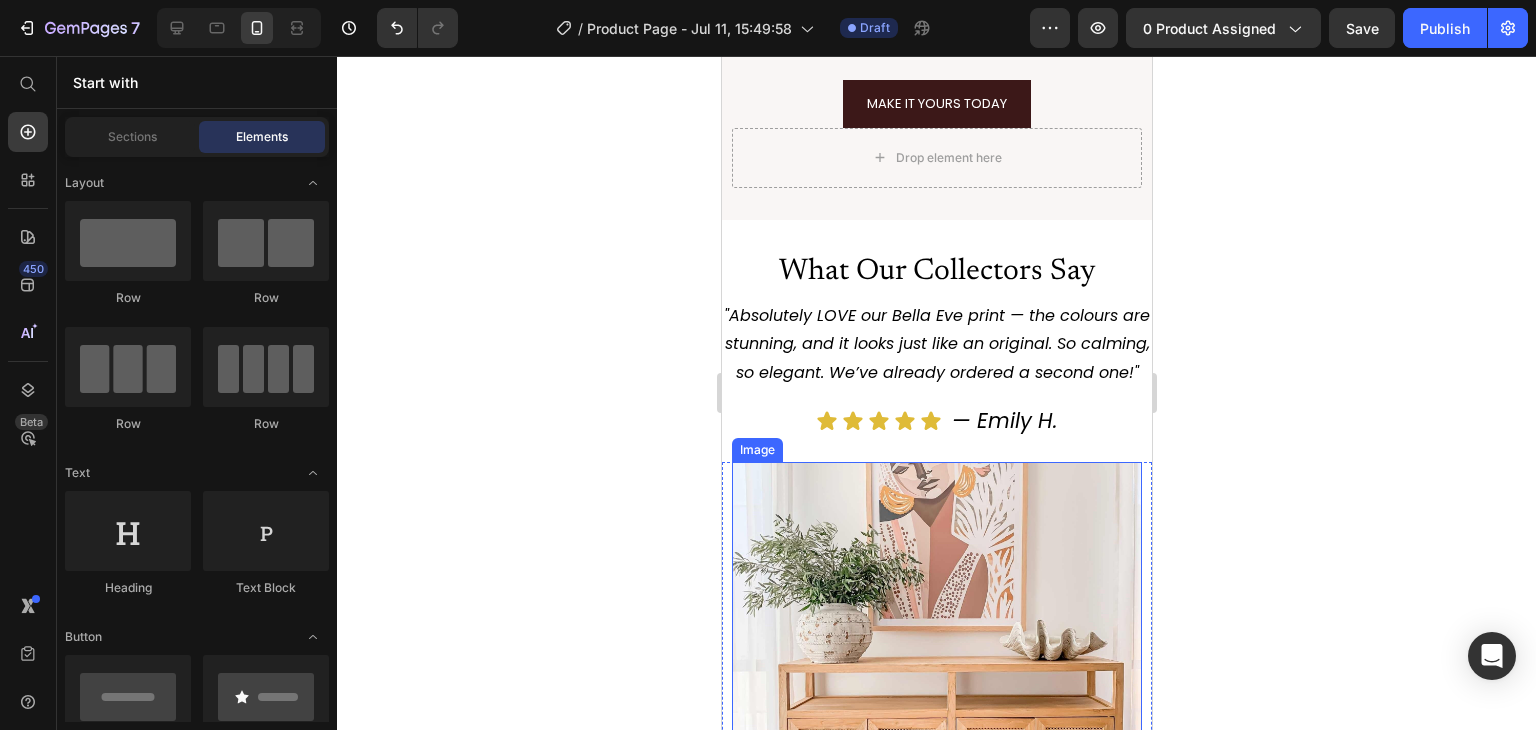 scroll, scrollTop: 5166, scrollLeft: 0, axis: vertical 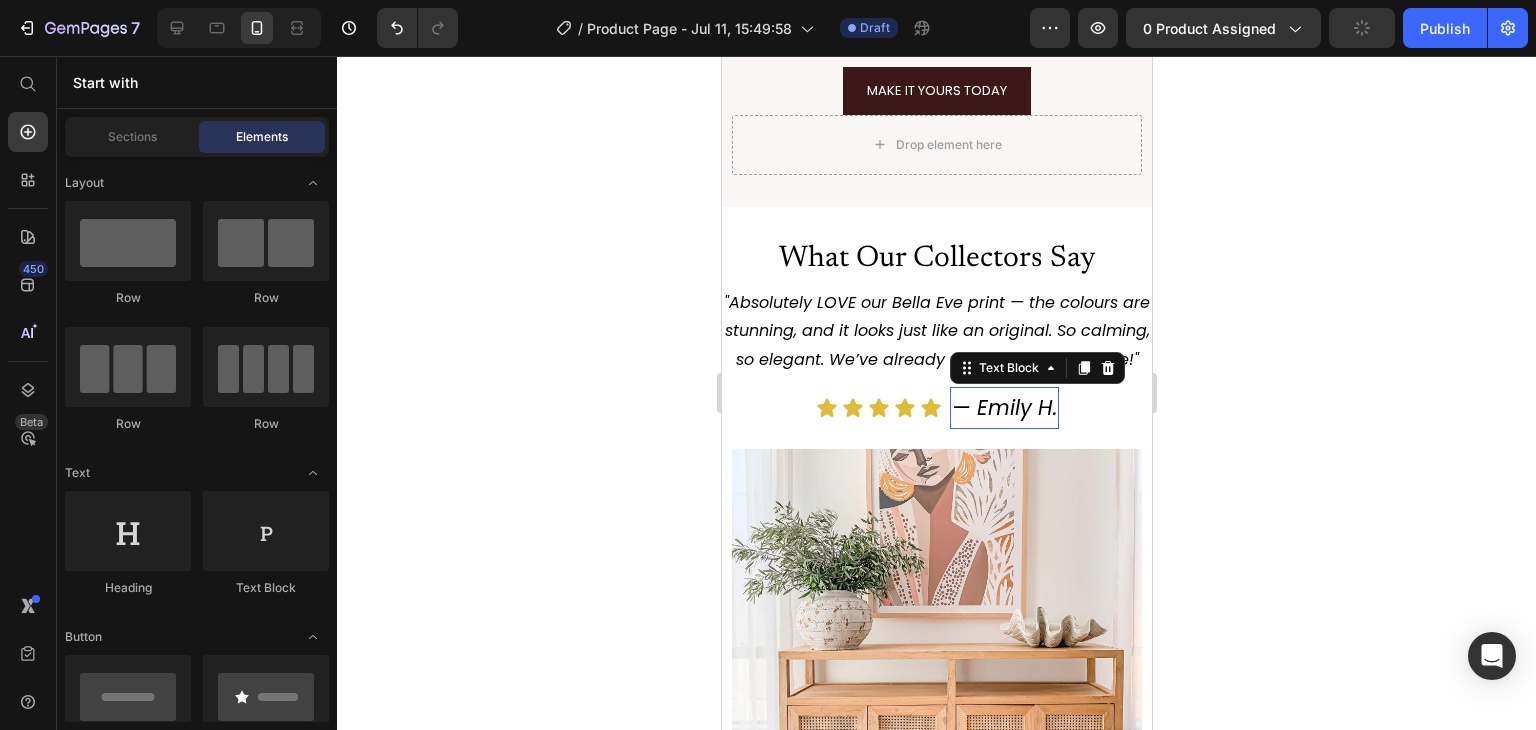 click on "— Emily H." at bounding box center [1003, 408] 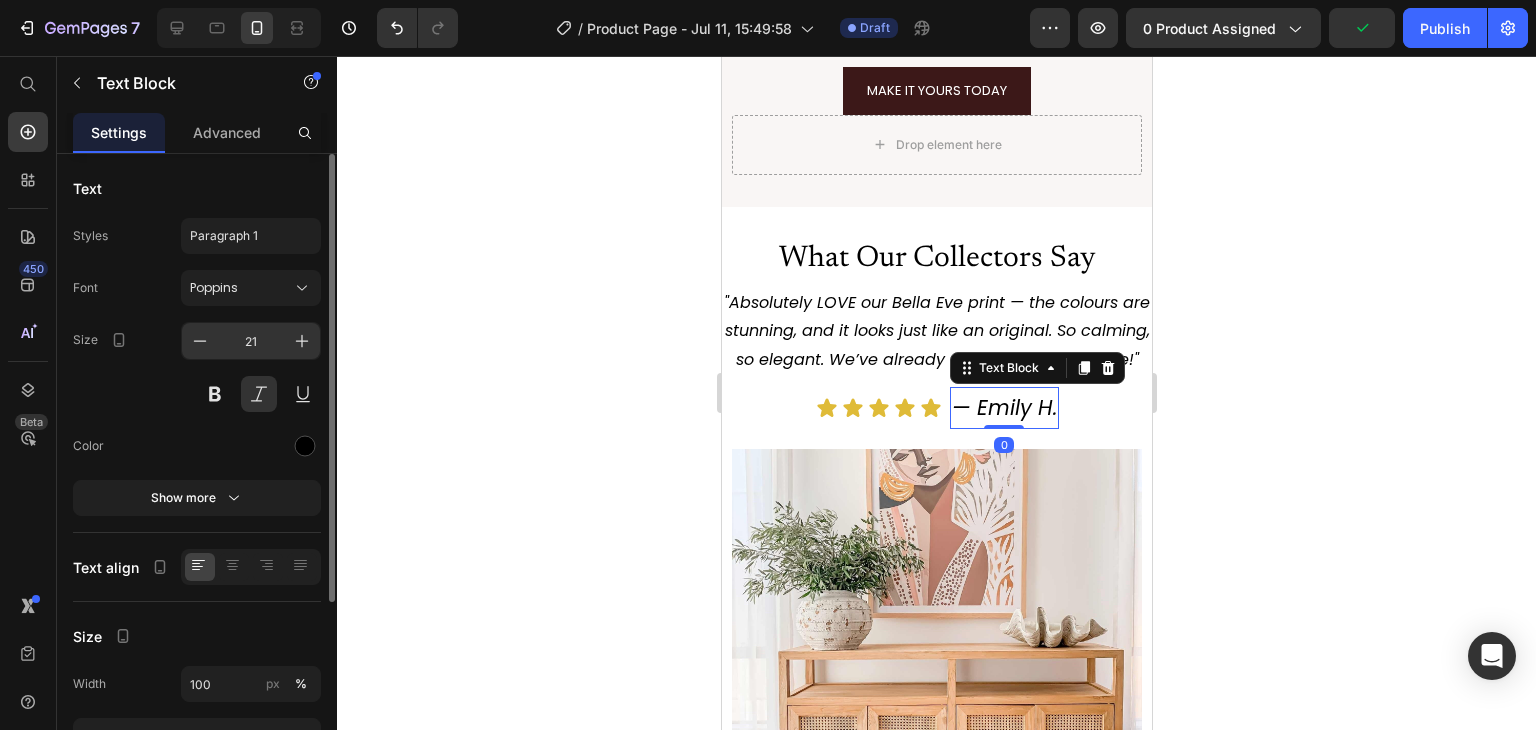 click on "21" at bounding box center [251, 341] 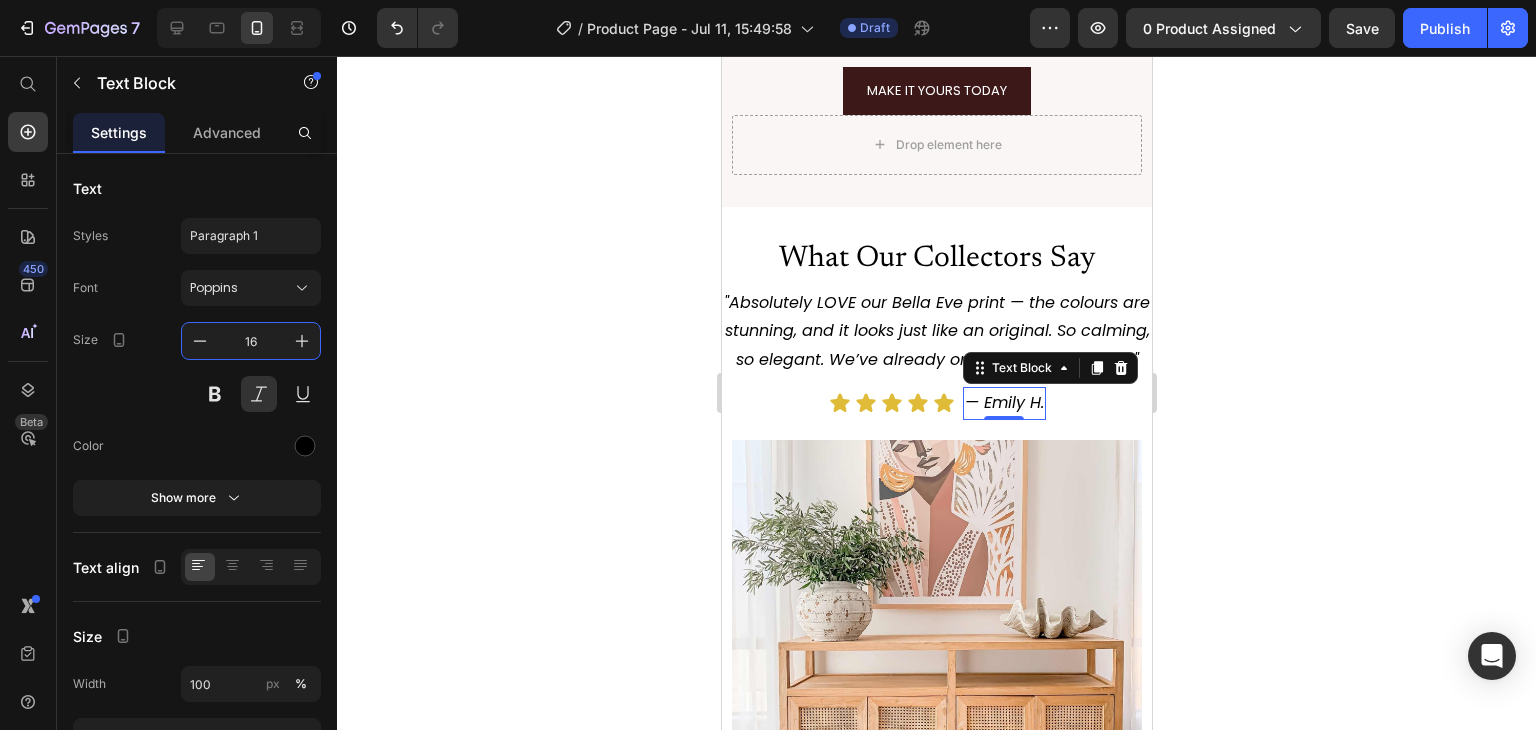 type on "16" 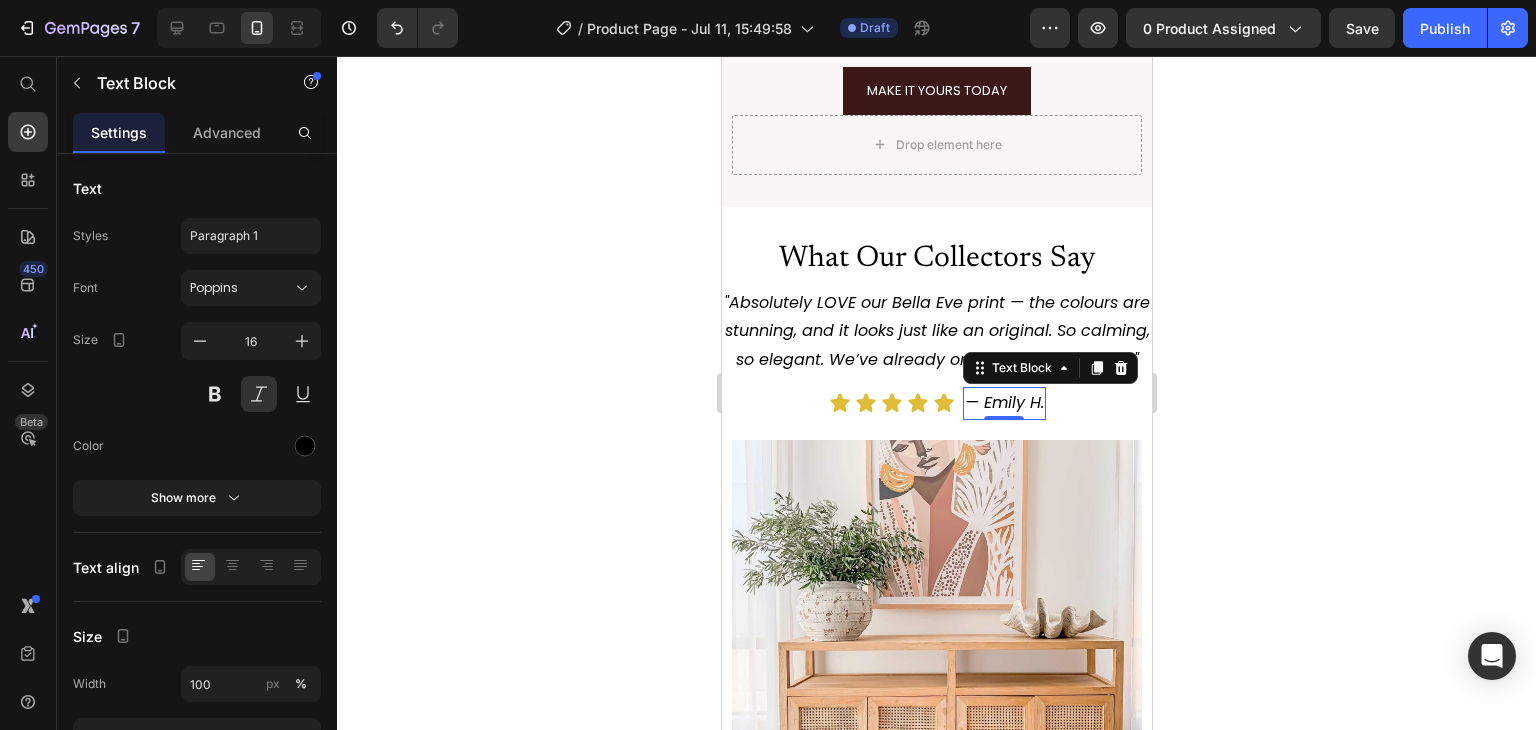 click 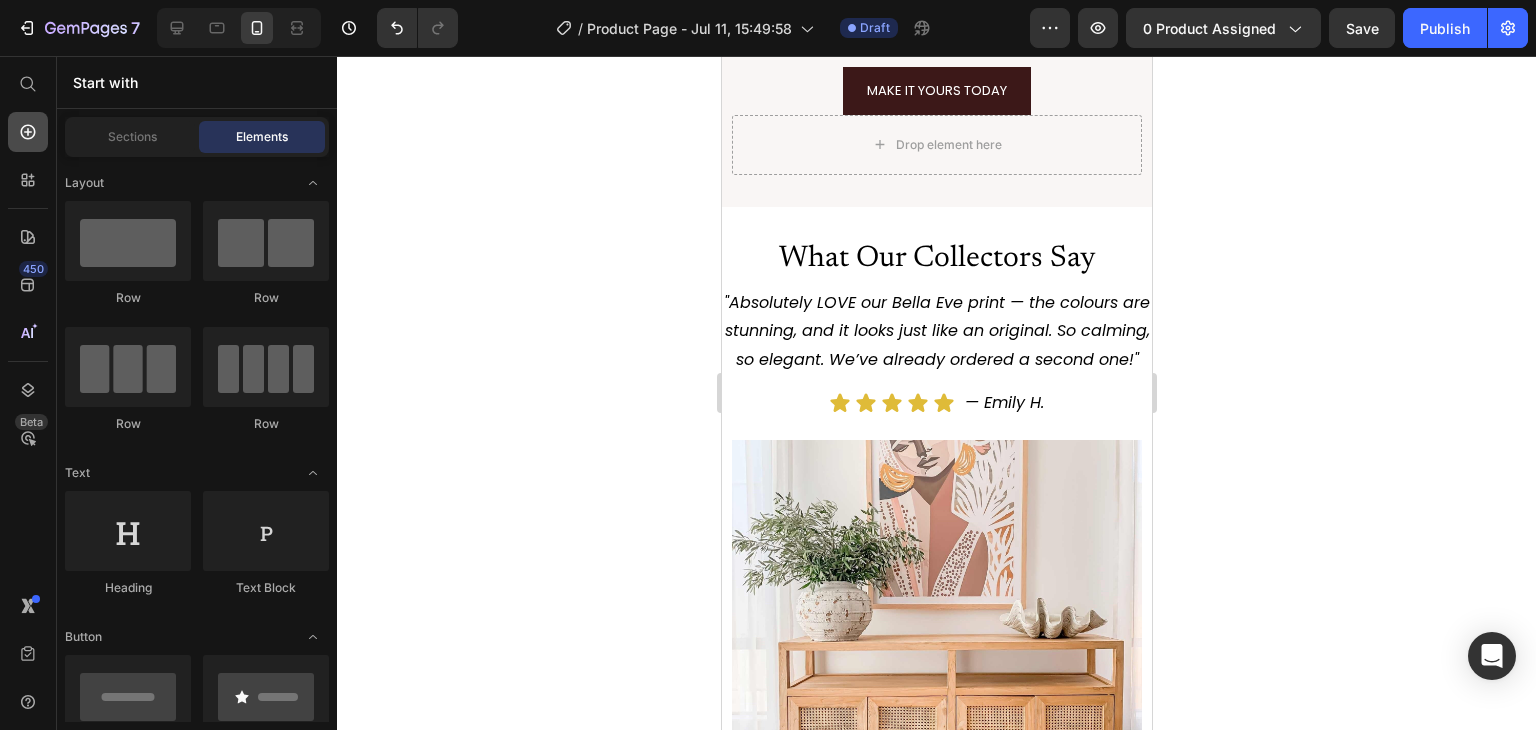 click 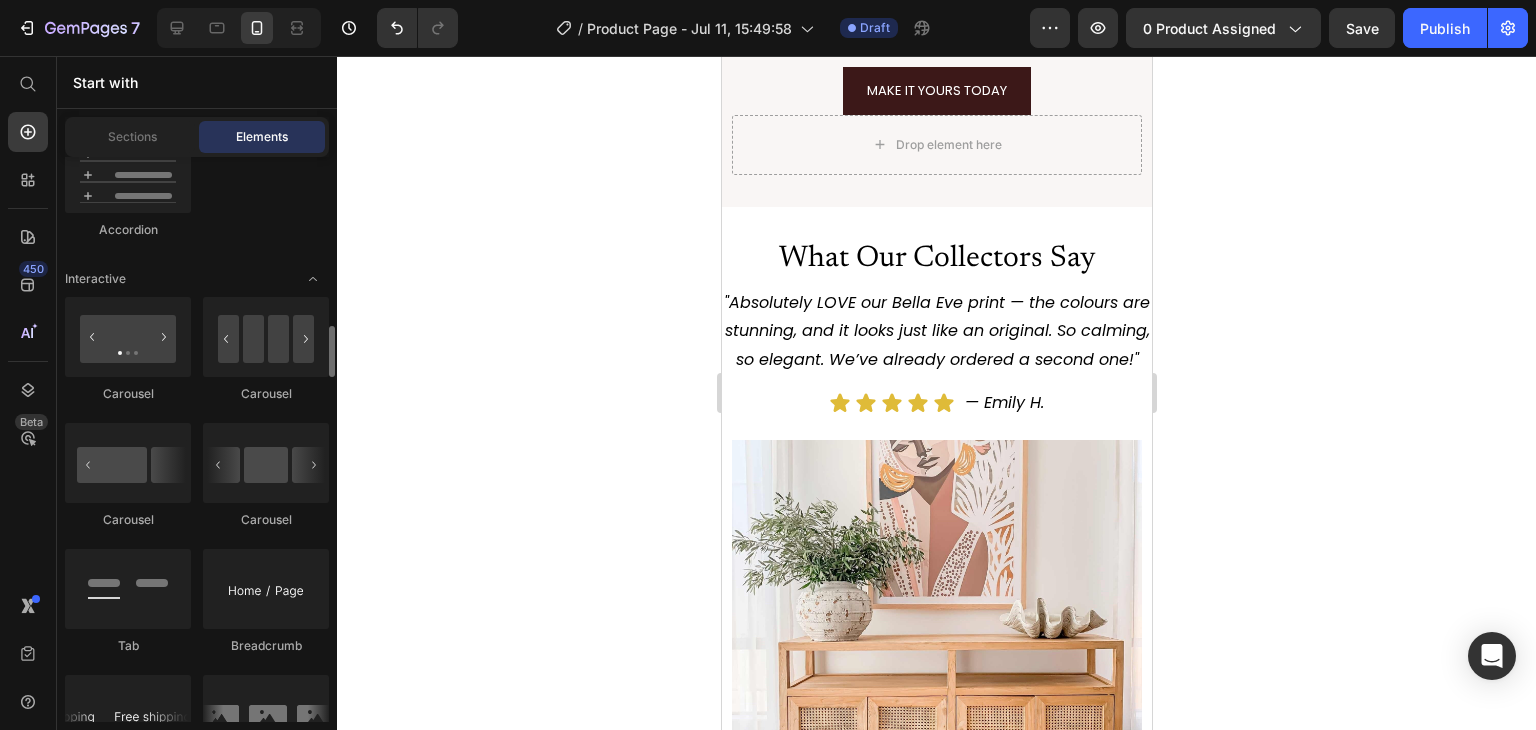 scroll, scrollTop: 2036, scrollLeft: 0, axis: vertical 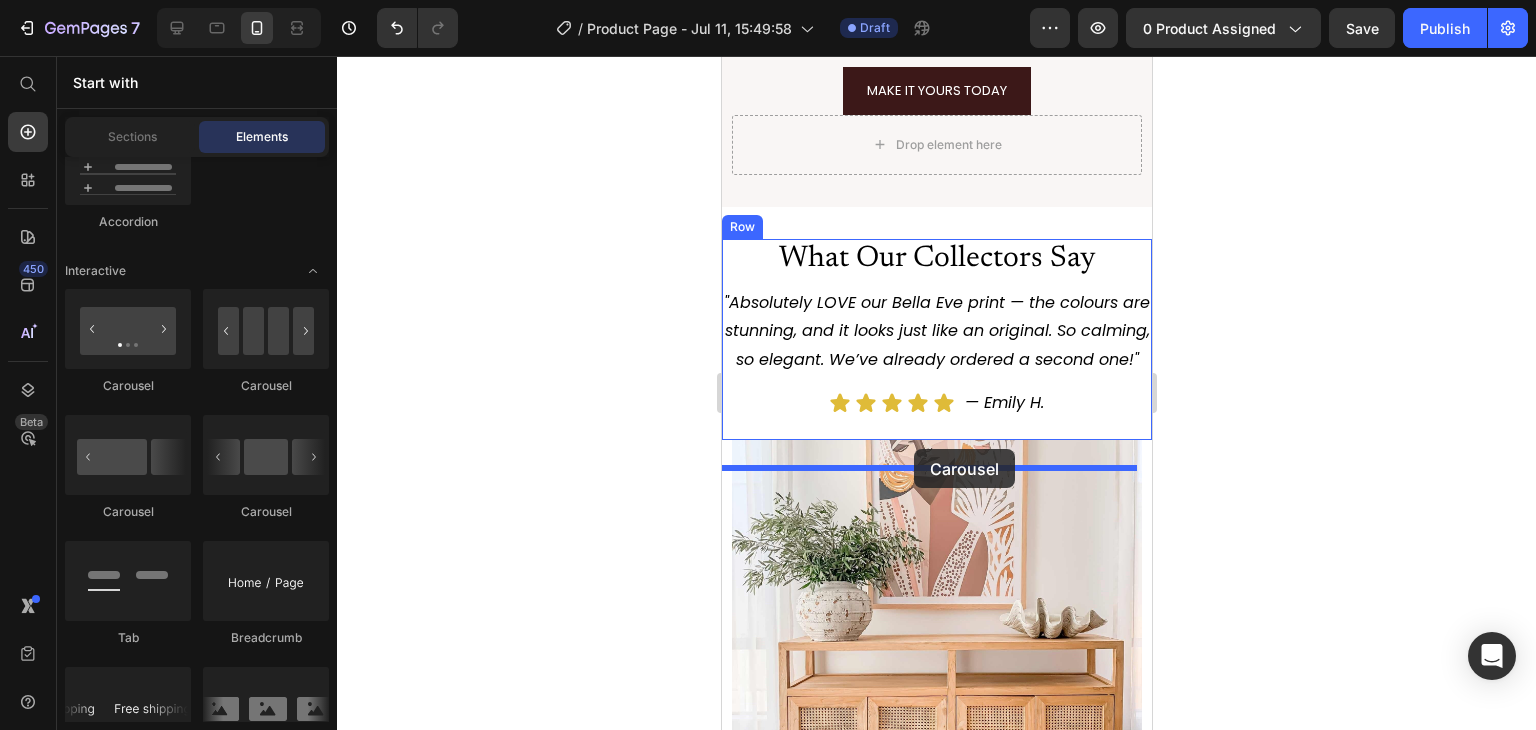 drag, startPoint x: 857, startPoint y: 383, endPoint x: 913, endPoint y: 449, distance: 86.55634 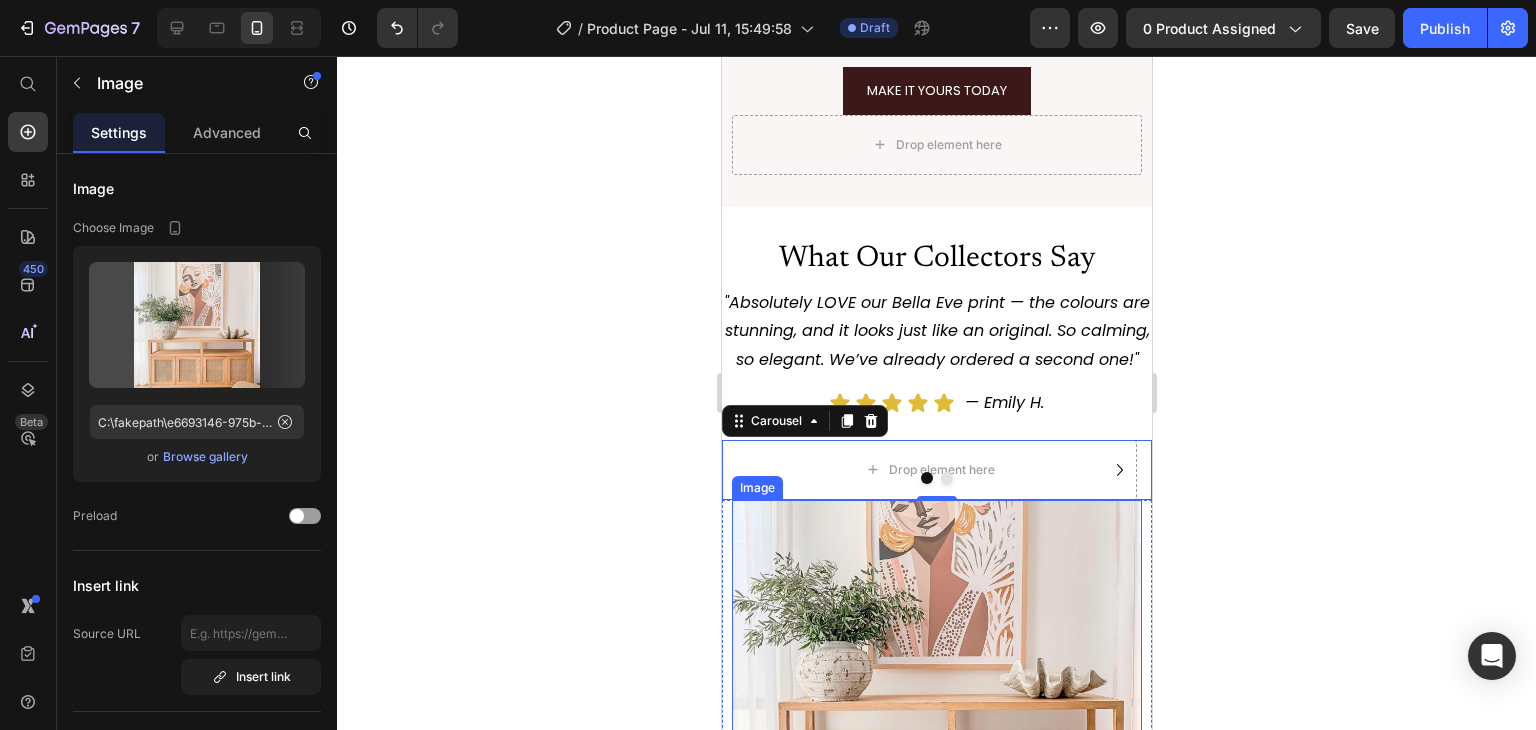 click at bounding box center [936, 654] 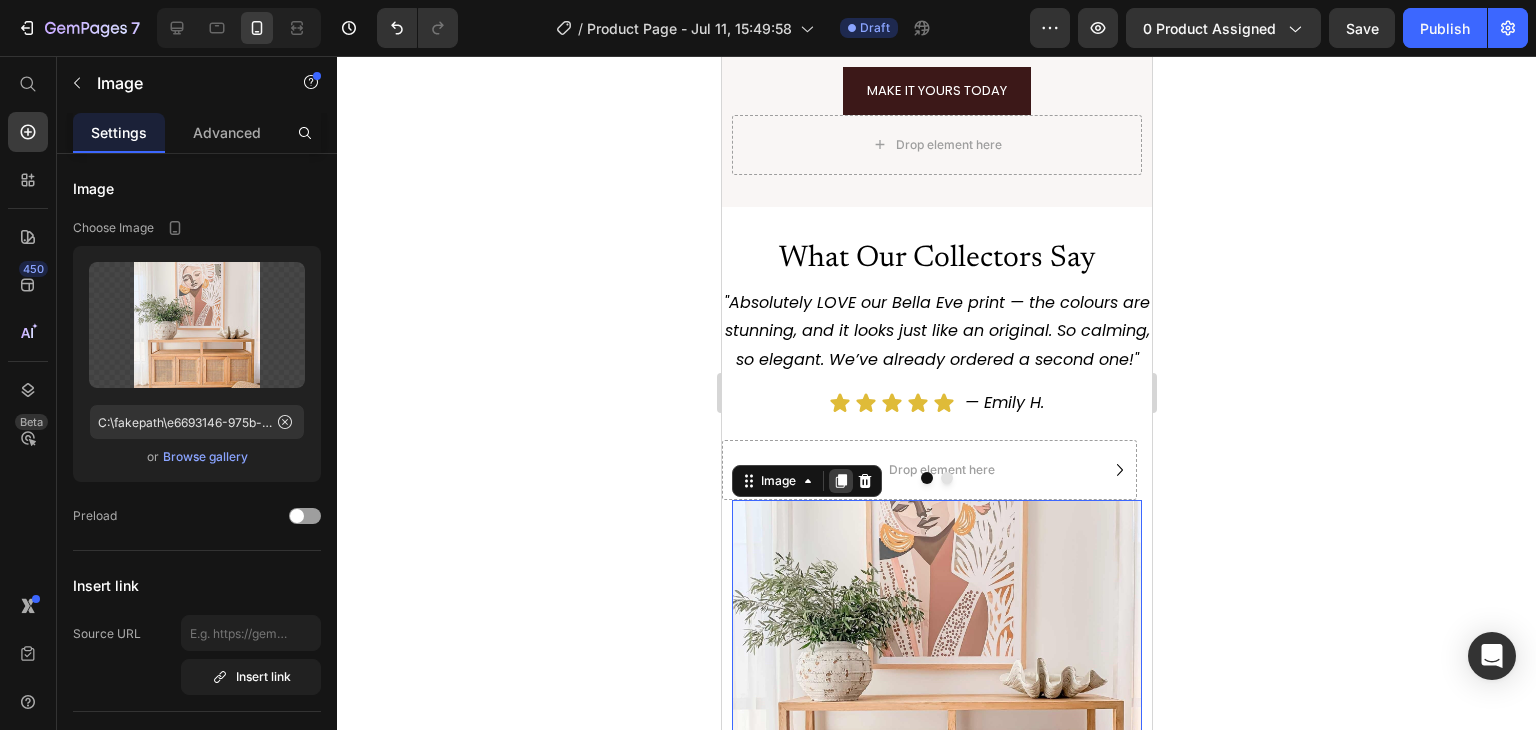click 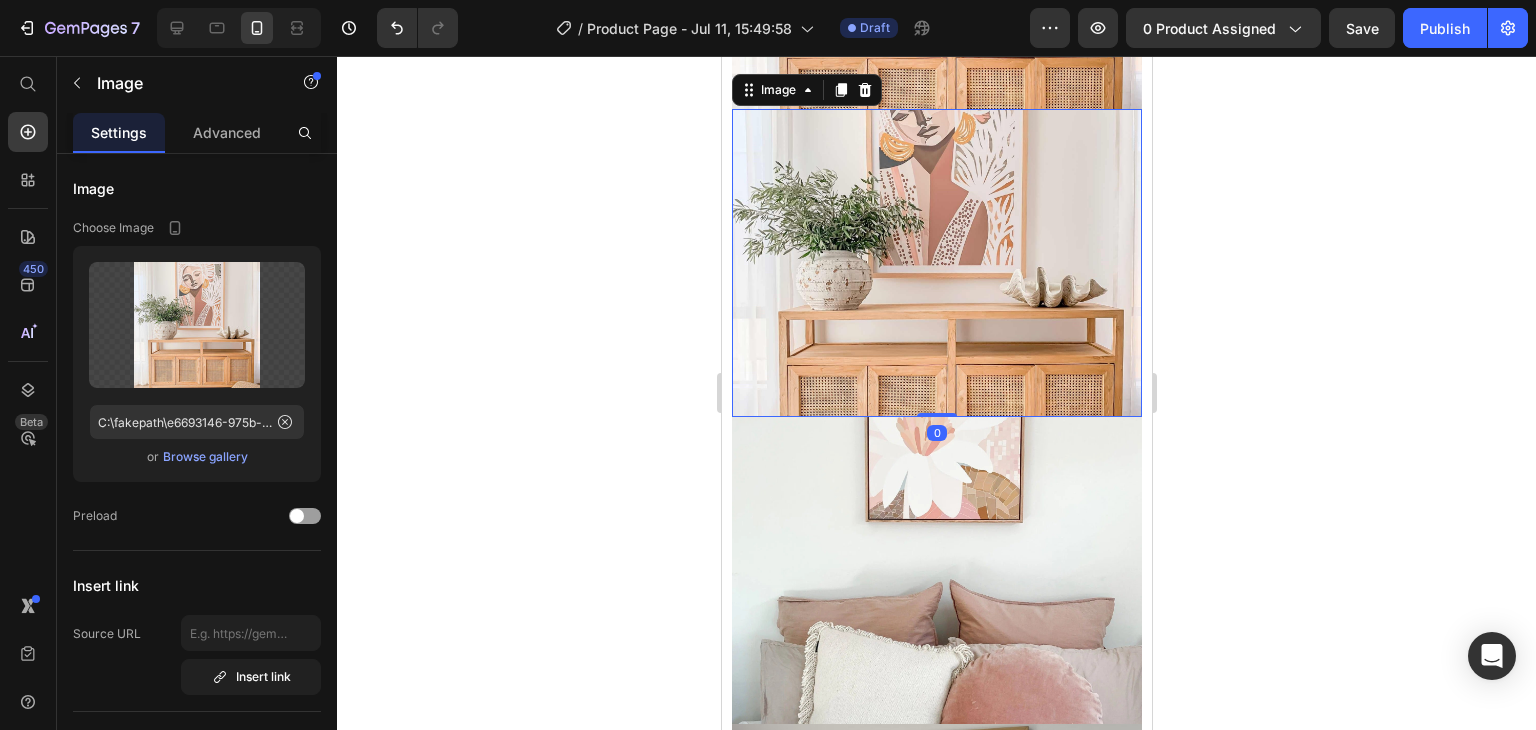 scroll, scrollTop: 5864, scrollLeft: 0, axis: vertical 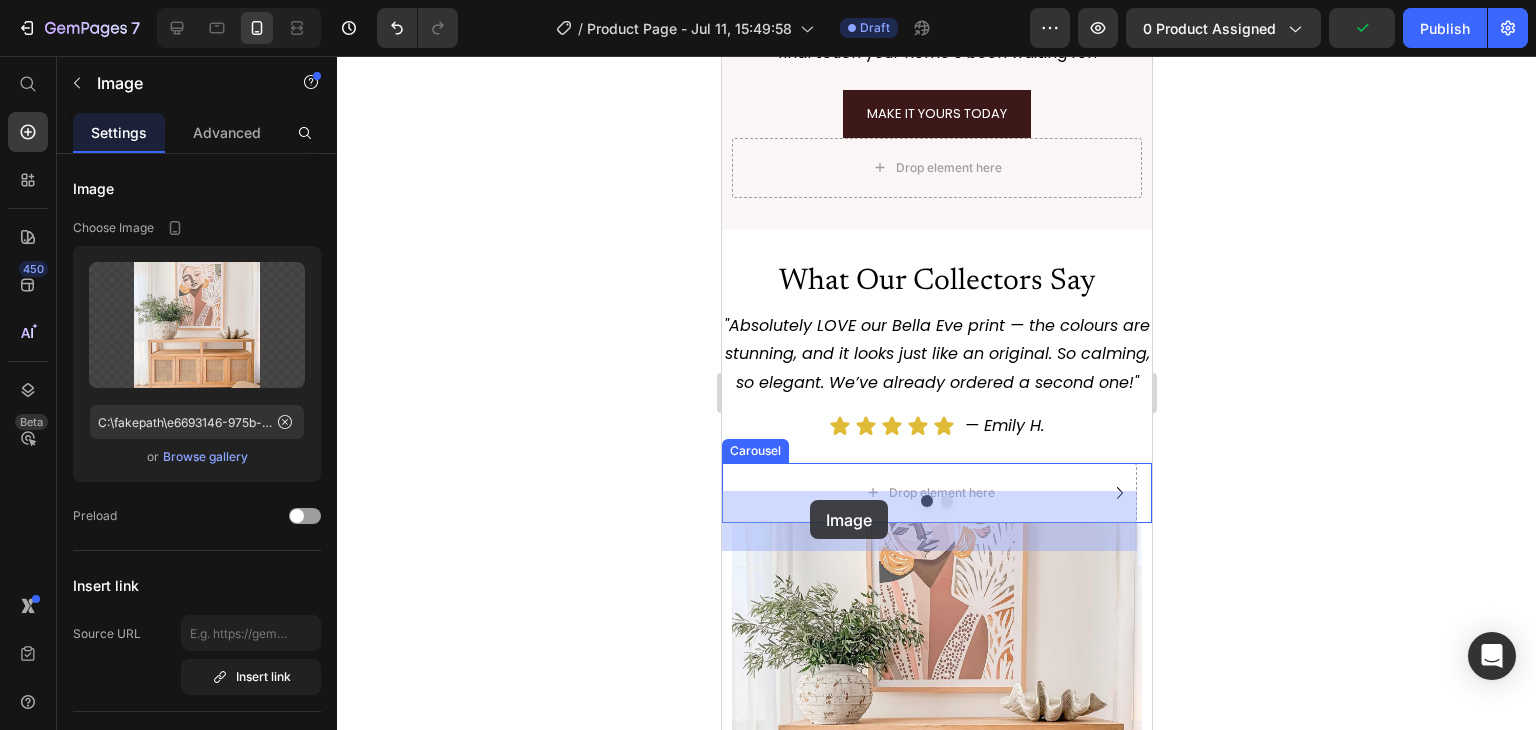 drag, startPoint x: 788, startPoint y: 117, endPoint x: 809, endPoint y: 500, distance: 383.5753 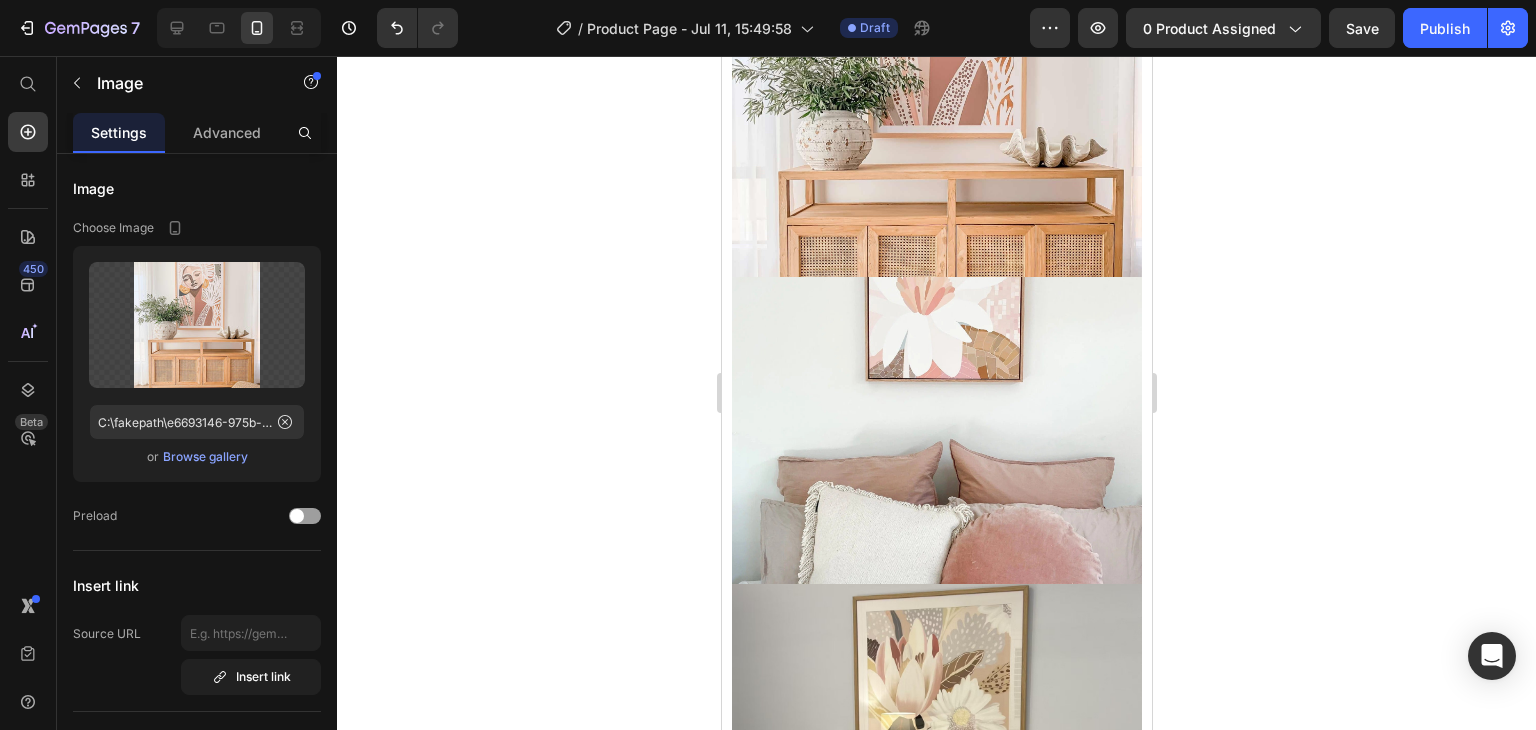 scroll, scrollTop: 5952, scrollLeft: 0, axis: vertical 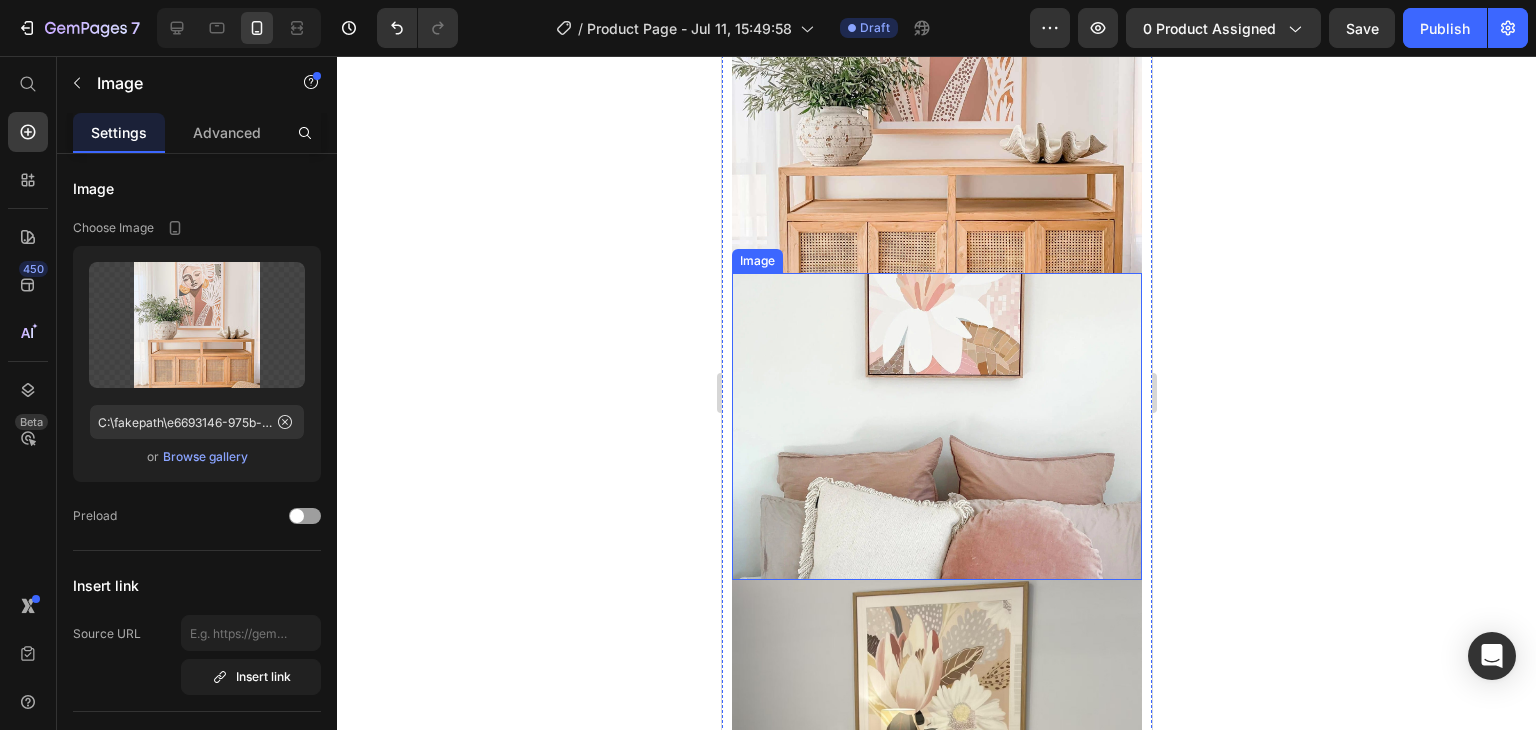 click at bounding box center (936, 427) 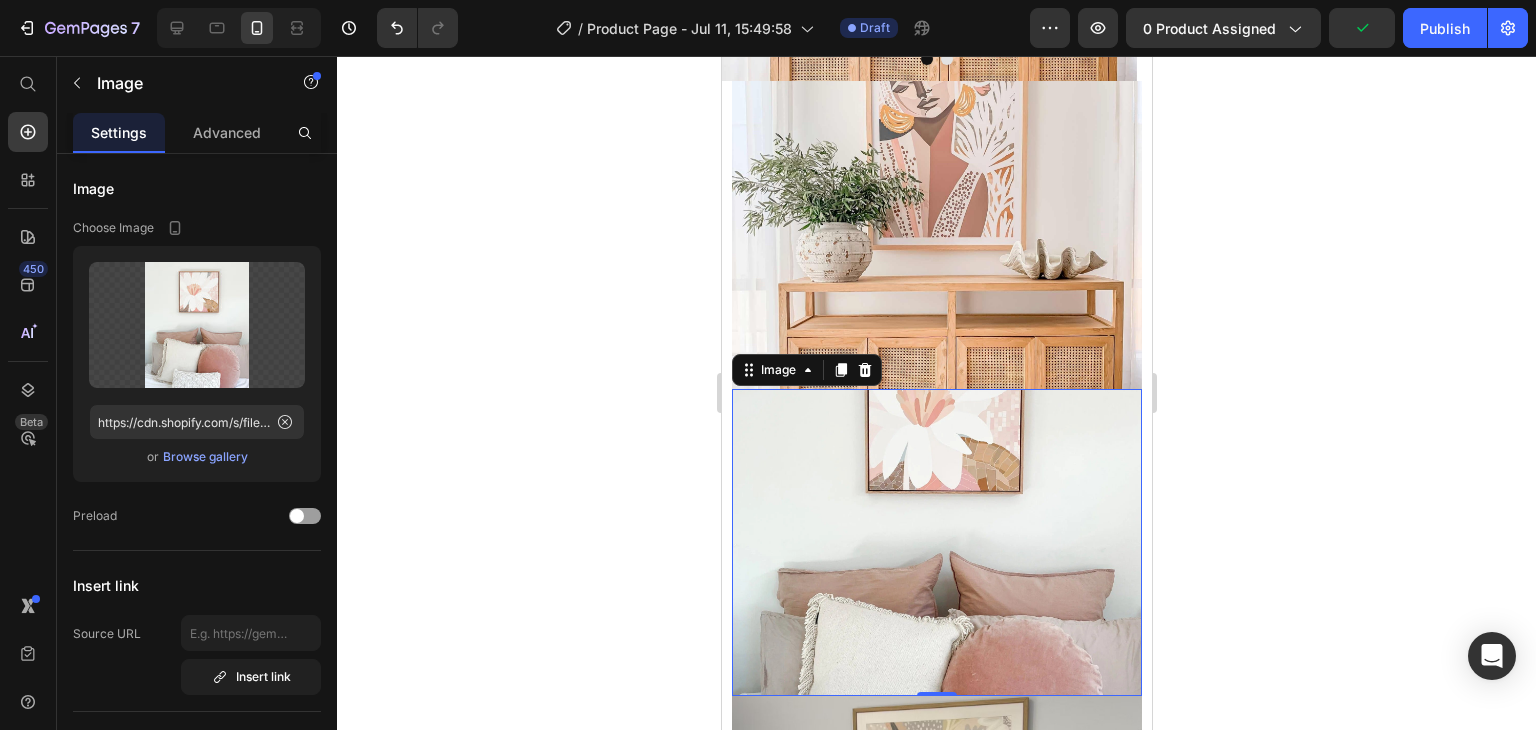 scroll, scrollTop: 5812, scrollLeft: 0, axis: vertical 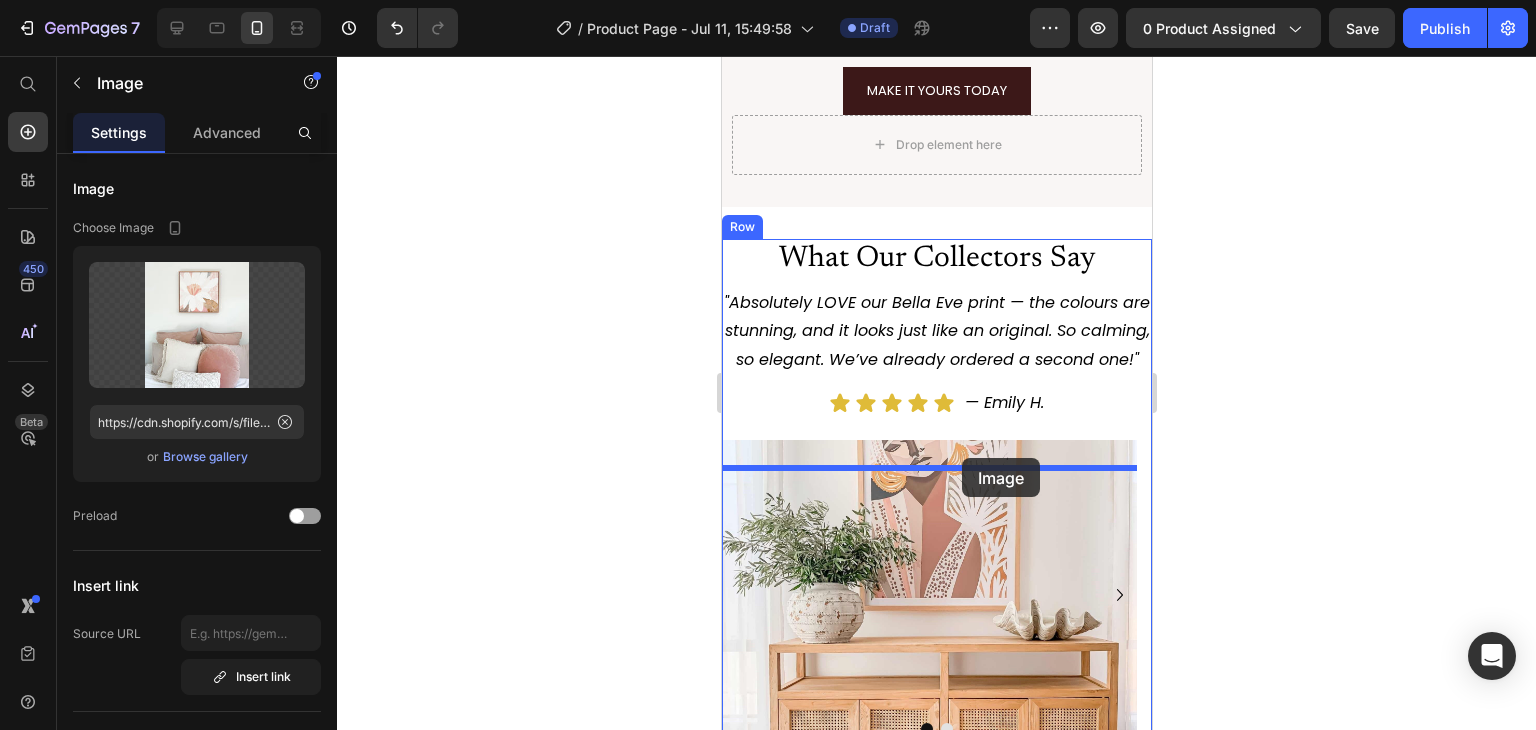drag, startPoint x: 780, startPoint y: 411, endPoint x: 961, endPoint y: 459, distance: 187.25652 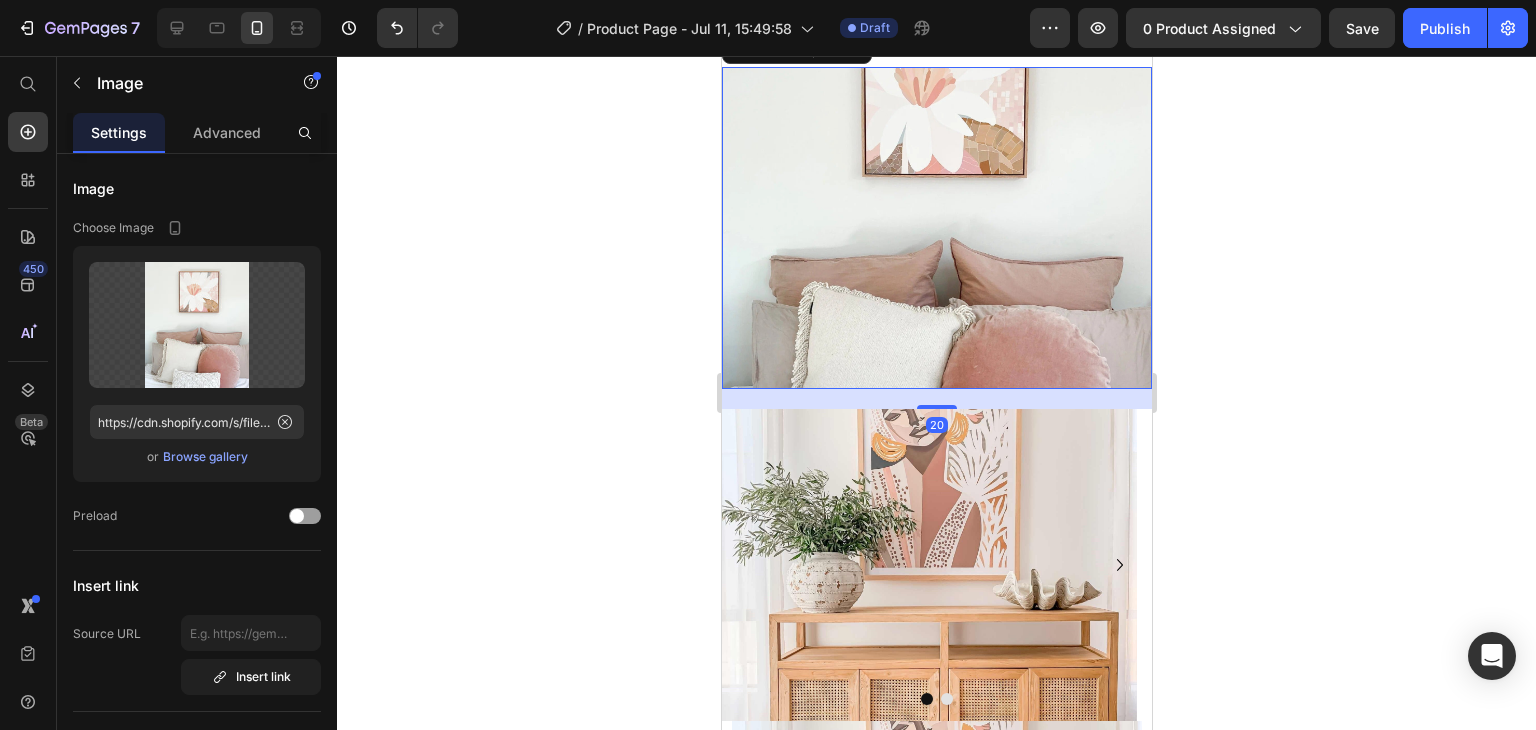 scroll, scrollTop: 5555, scrollLeft: 0, axis: vertical 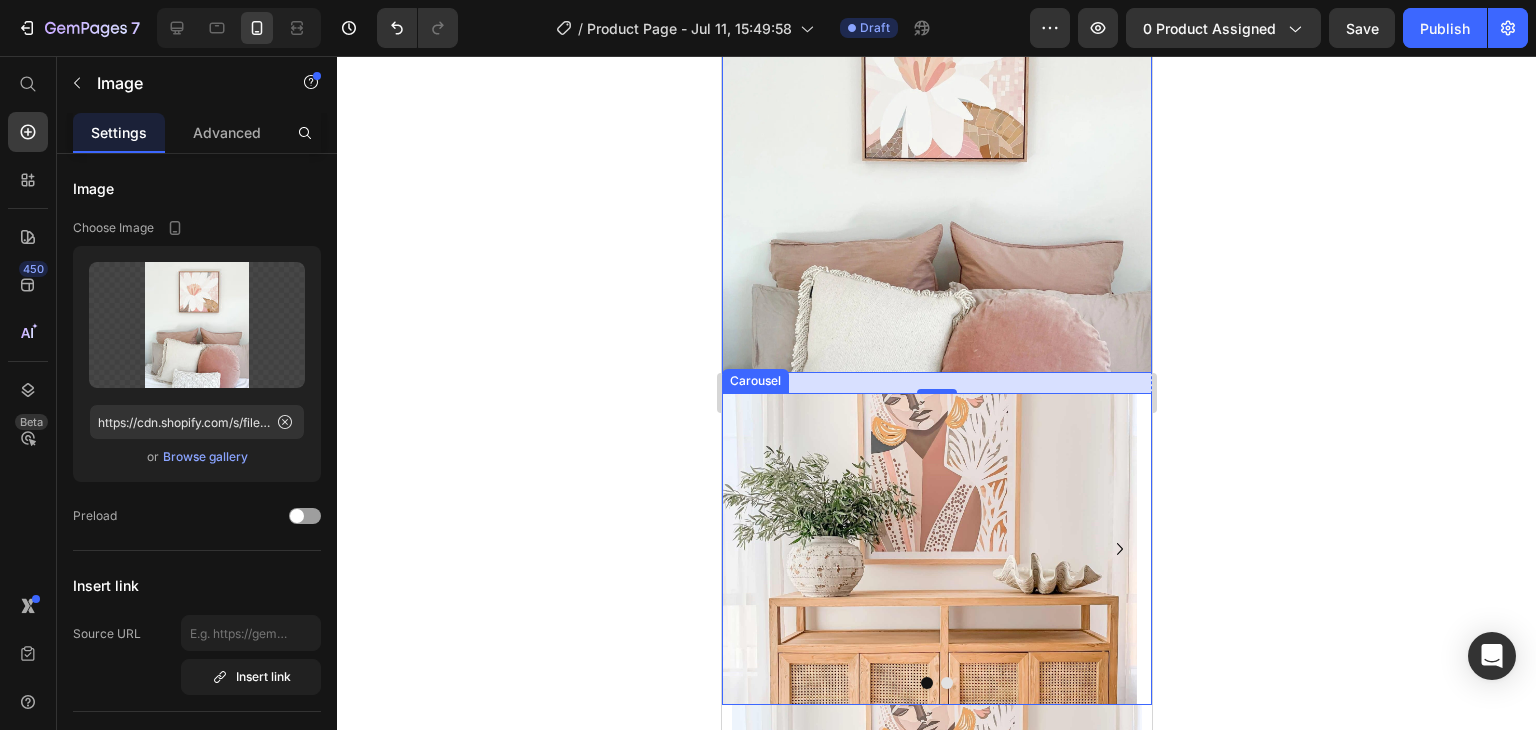 click 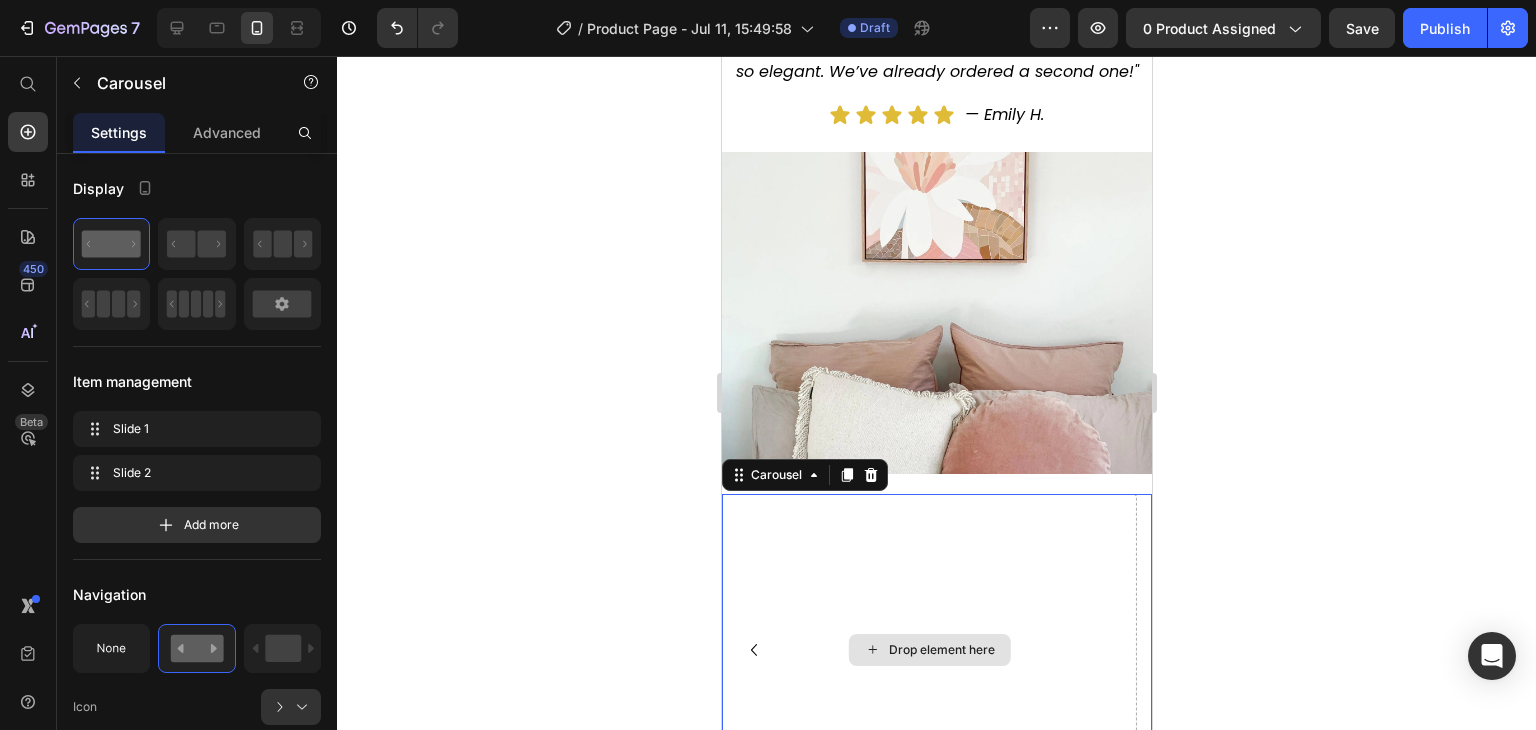 scroll, scrollTop: 5376, scrollLeft: 0, axis: vertical 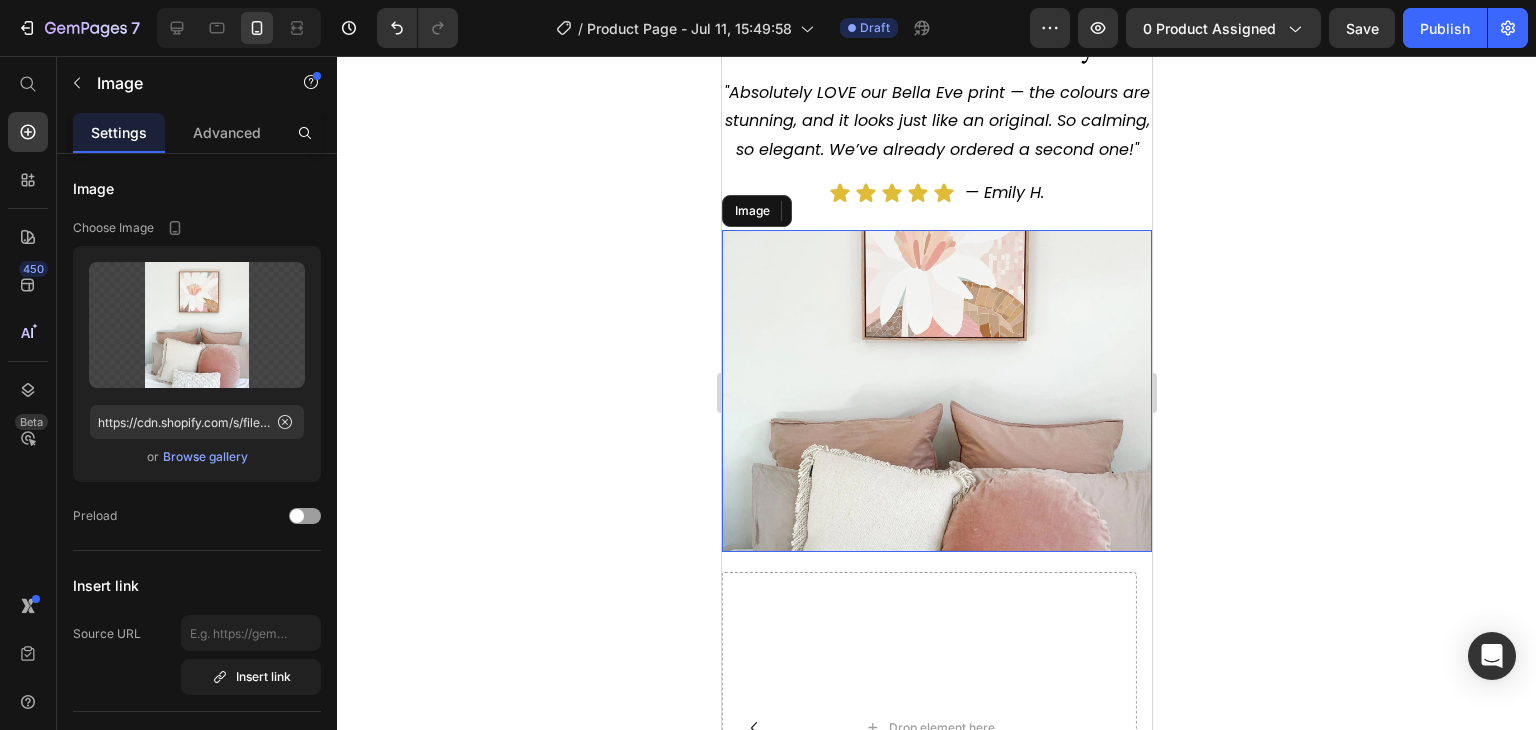click at bounding box center (936, 391) 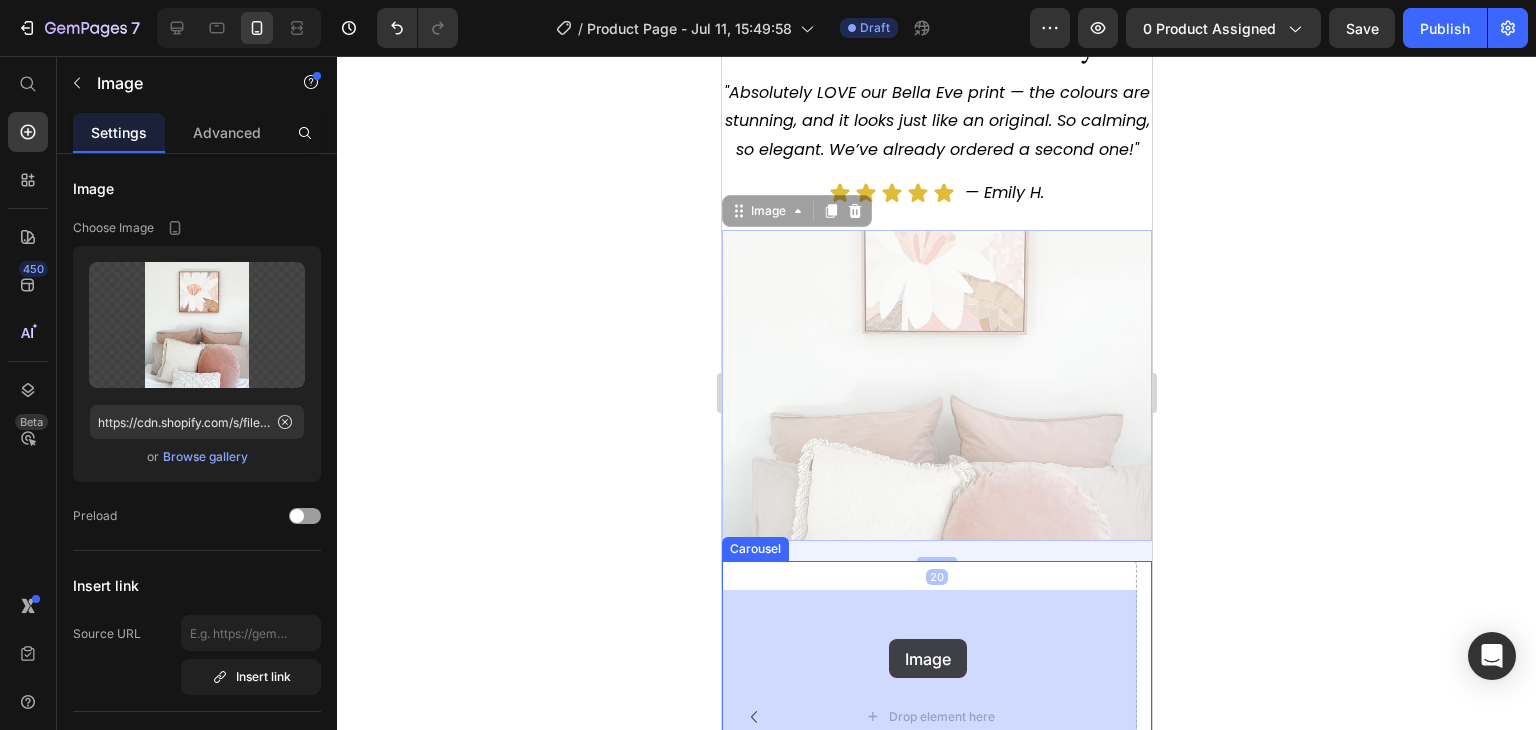 drag, startPoint x: 779, startPoint y: 244, endPoint x: 880, endPoint y: 622, distance: 391.26077 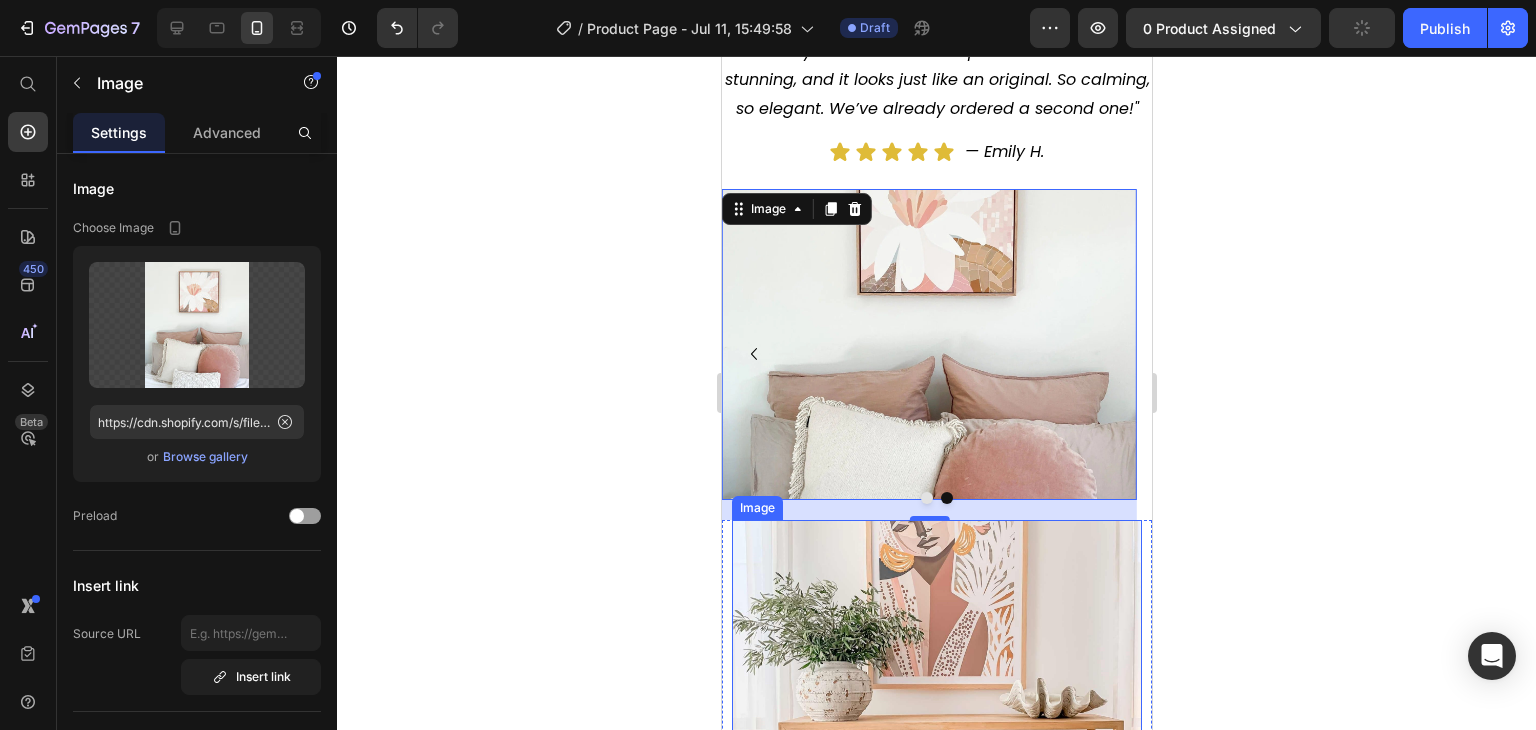 scroll, scrollTop: 5415, scrollLeft: 0, axis: vertical 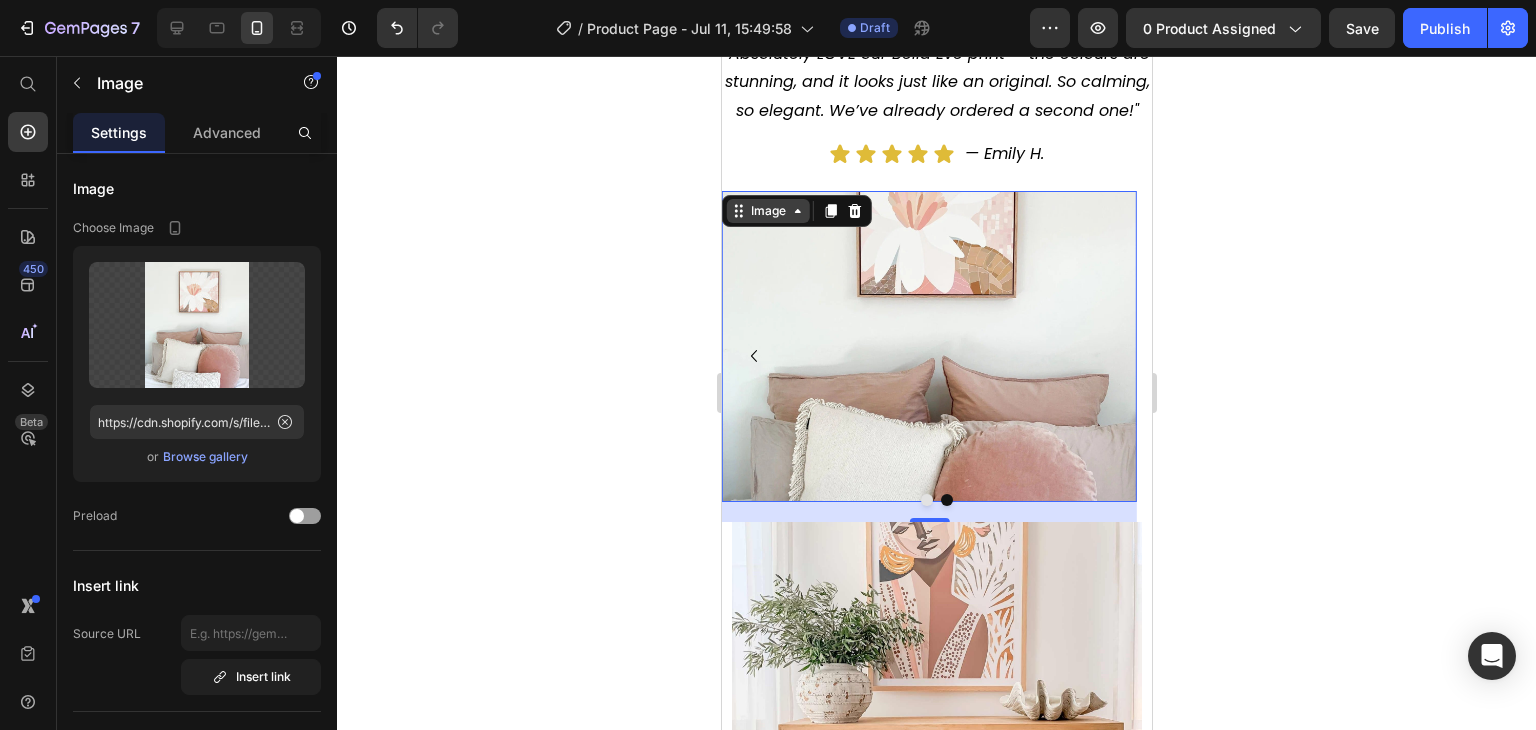 click on "Image" at bounding box center (767, 211) 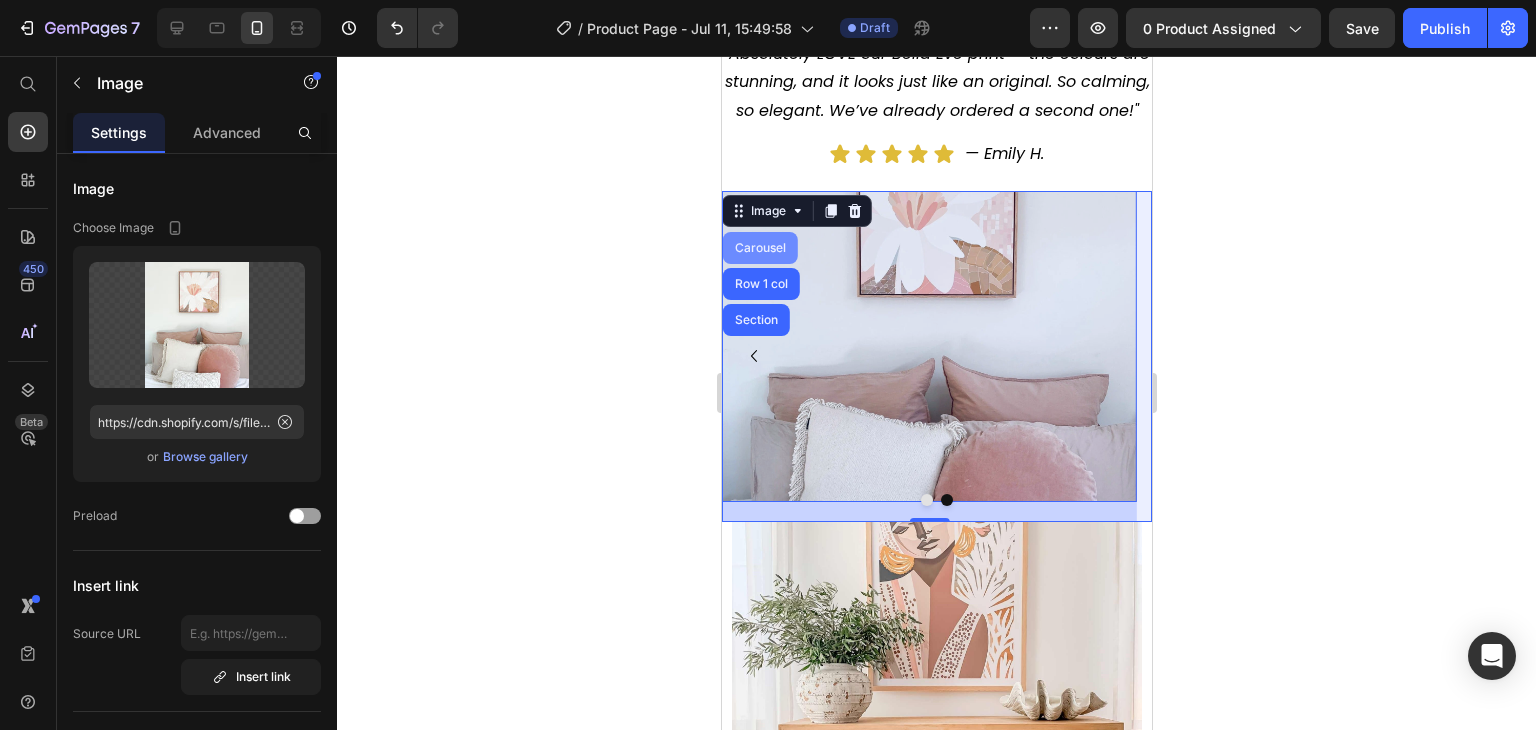 click on "Carousel" at bounding box center [759, 248] 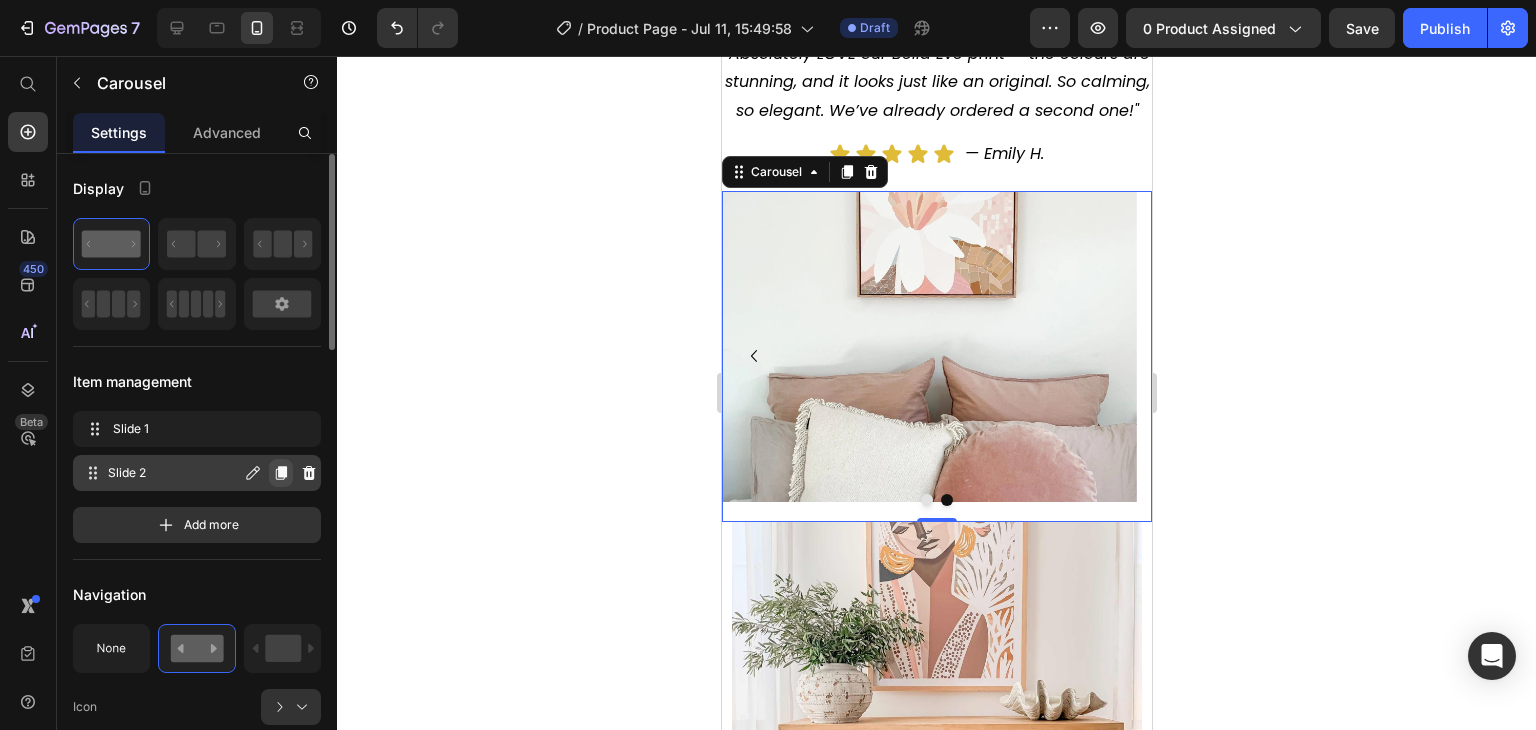 click 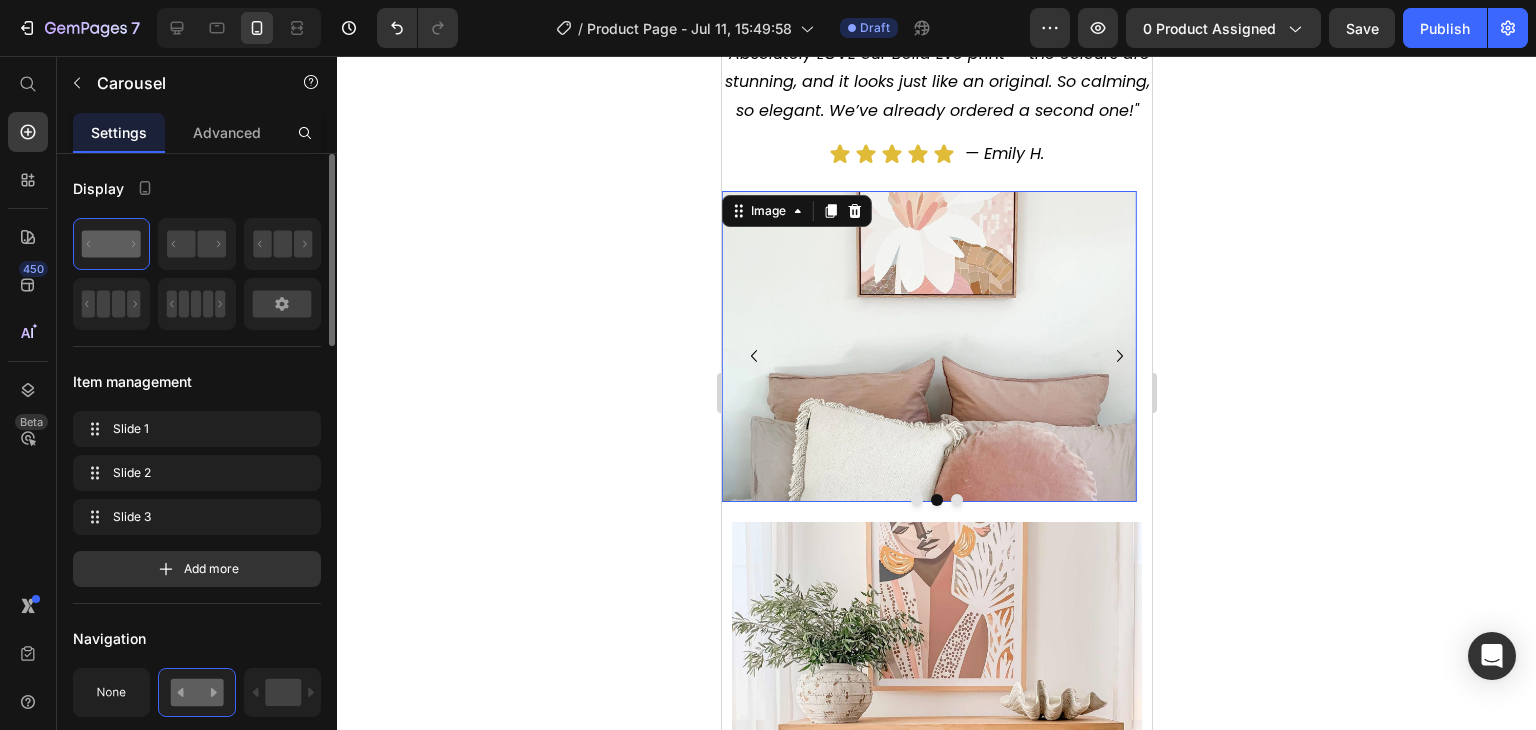 click at bounding box center [928, 346] 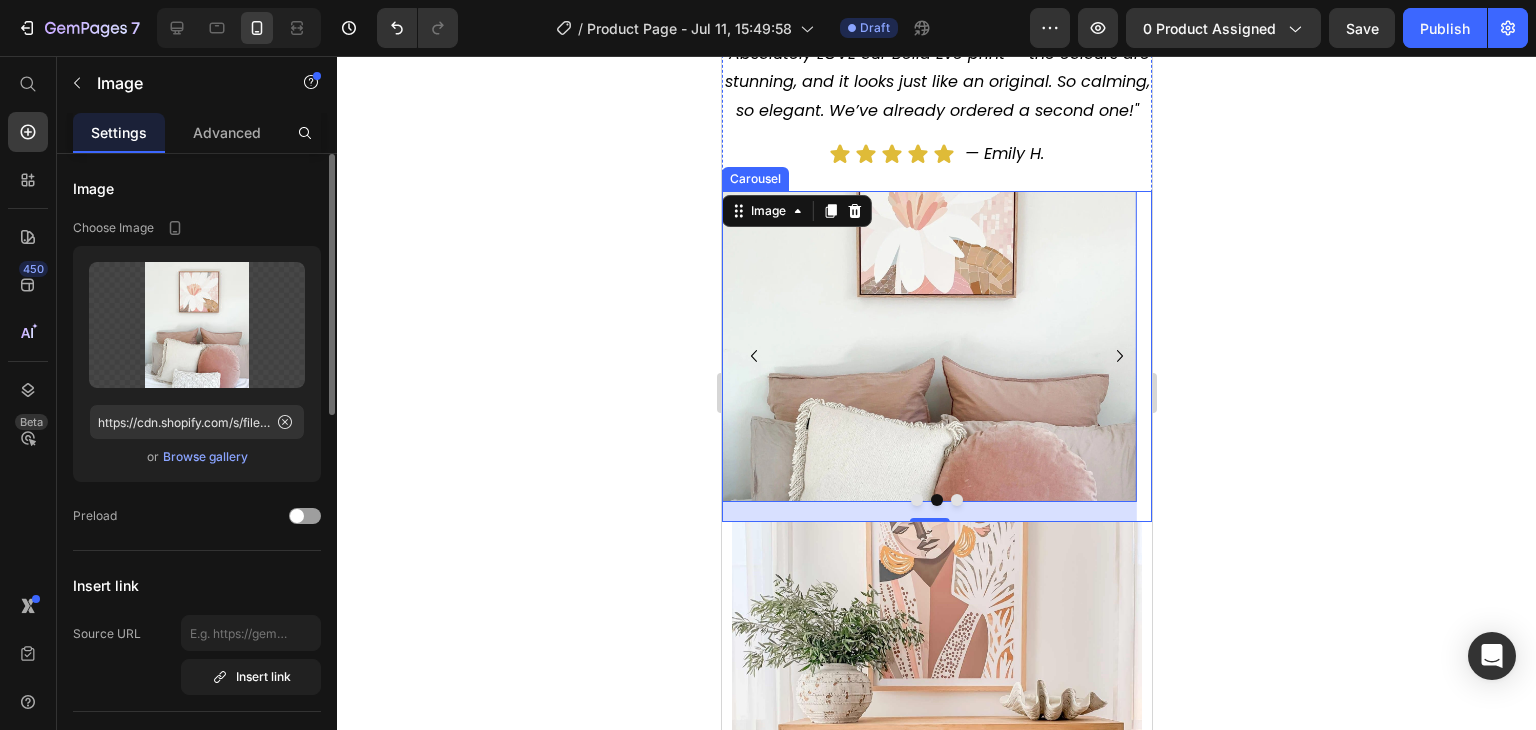 click at bounding box center [956, 500] 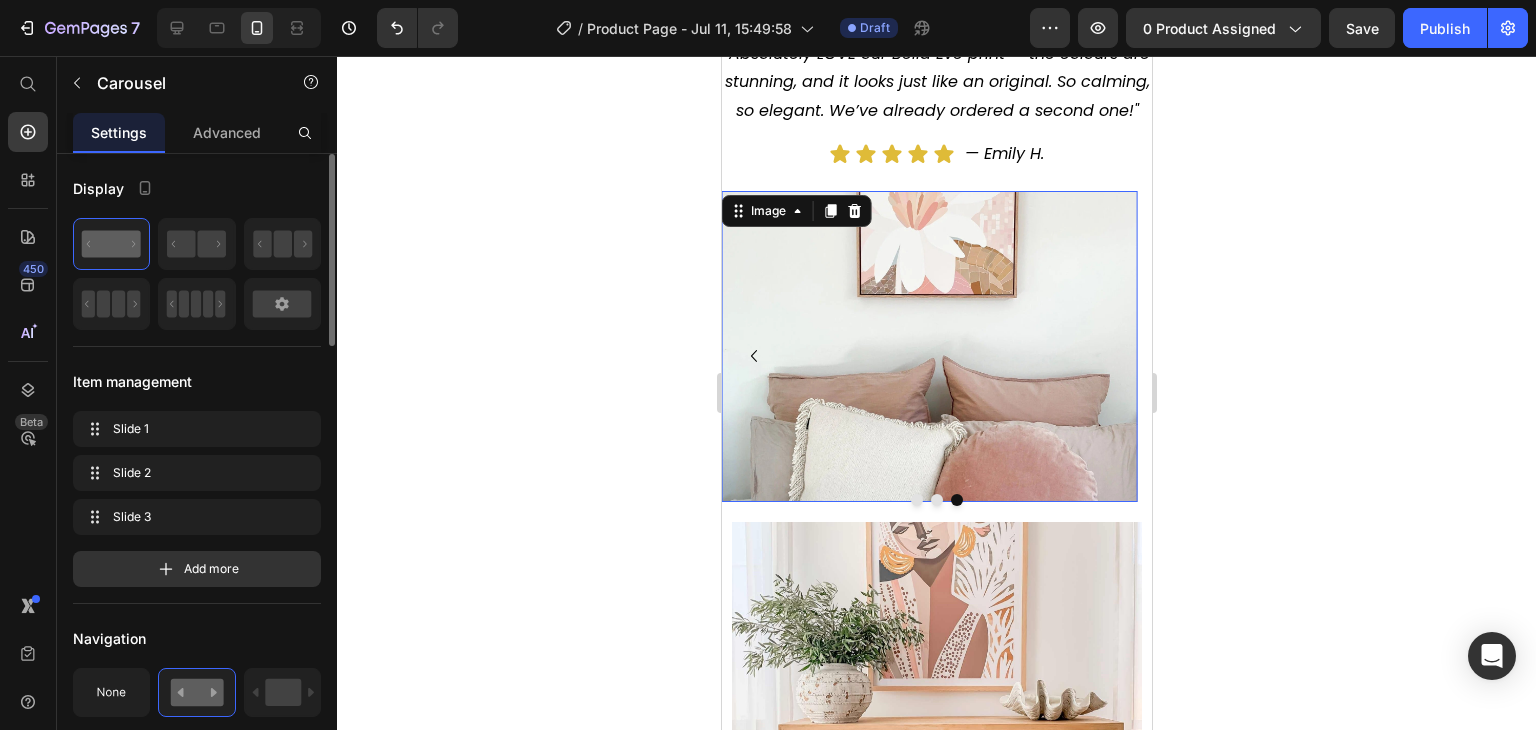 click at bounding box center (928, 346) 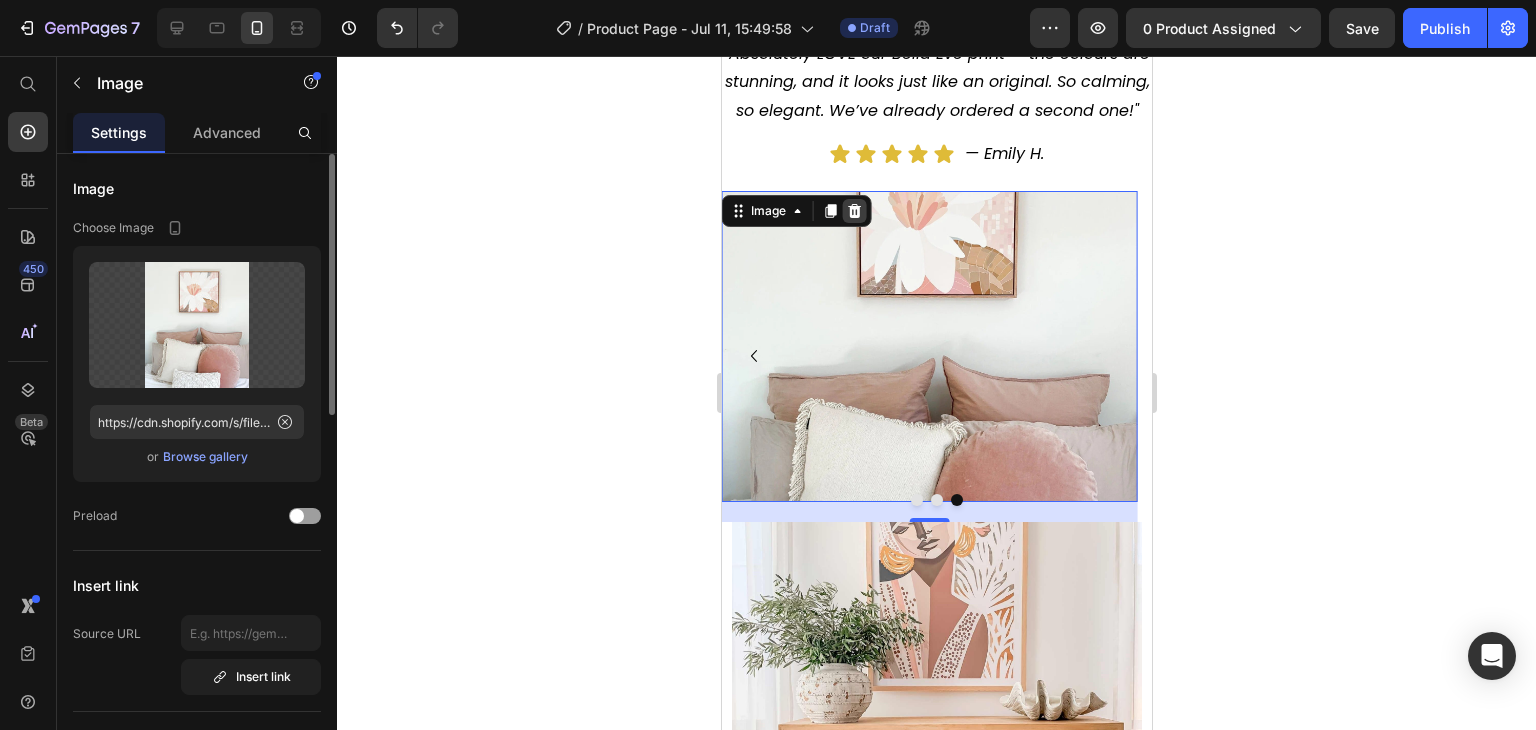 click 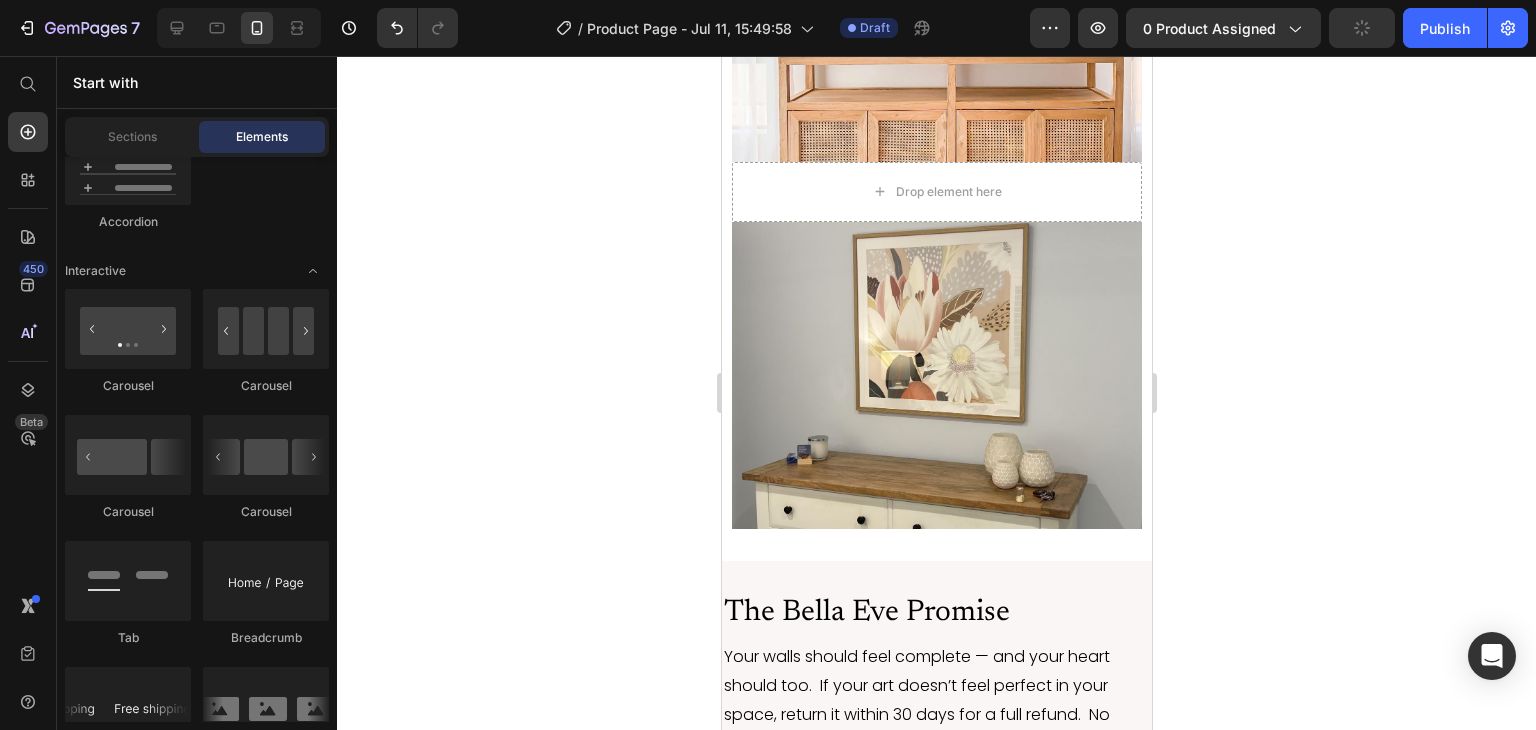 scroll, scrollTop: 5983, scrollLeft: 0, axis: vertical 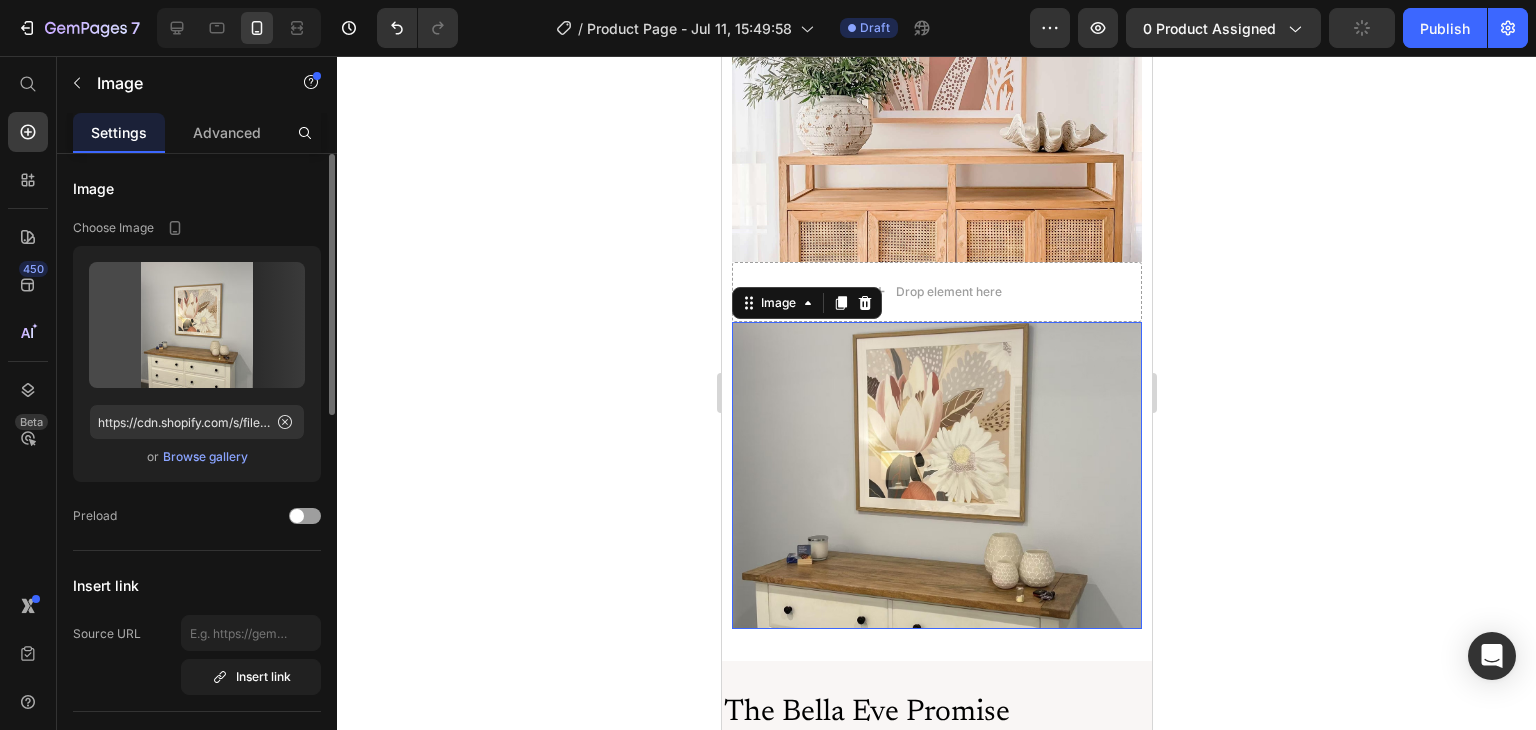 click at bounding box center [936, 476] 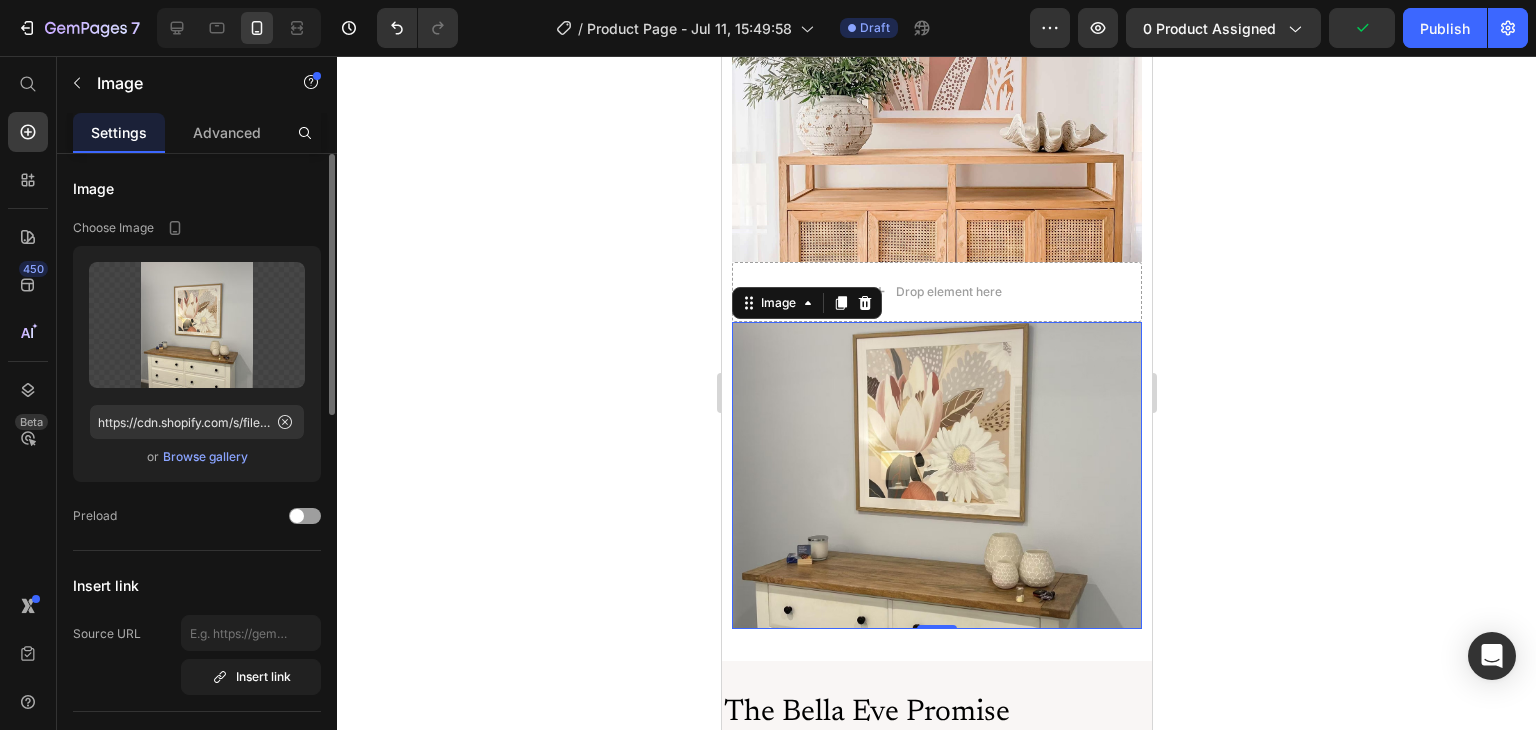 click at bounding box center [936, 476] 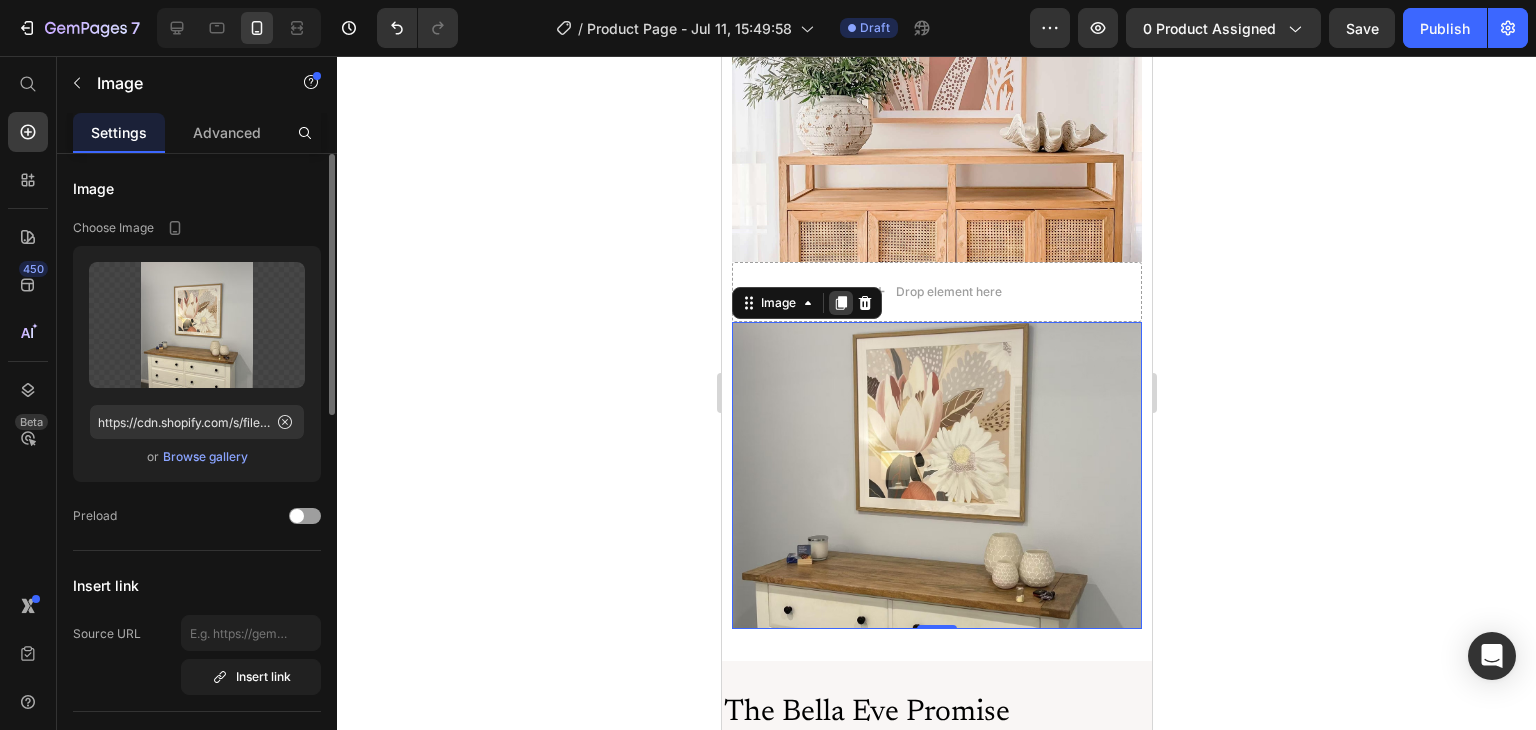 click 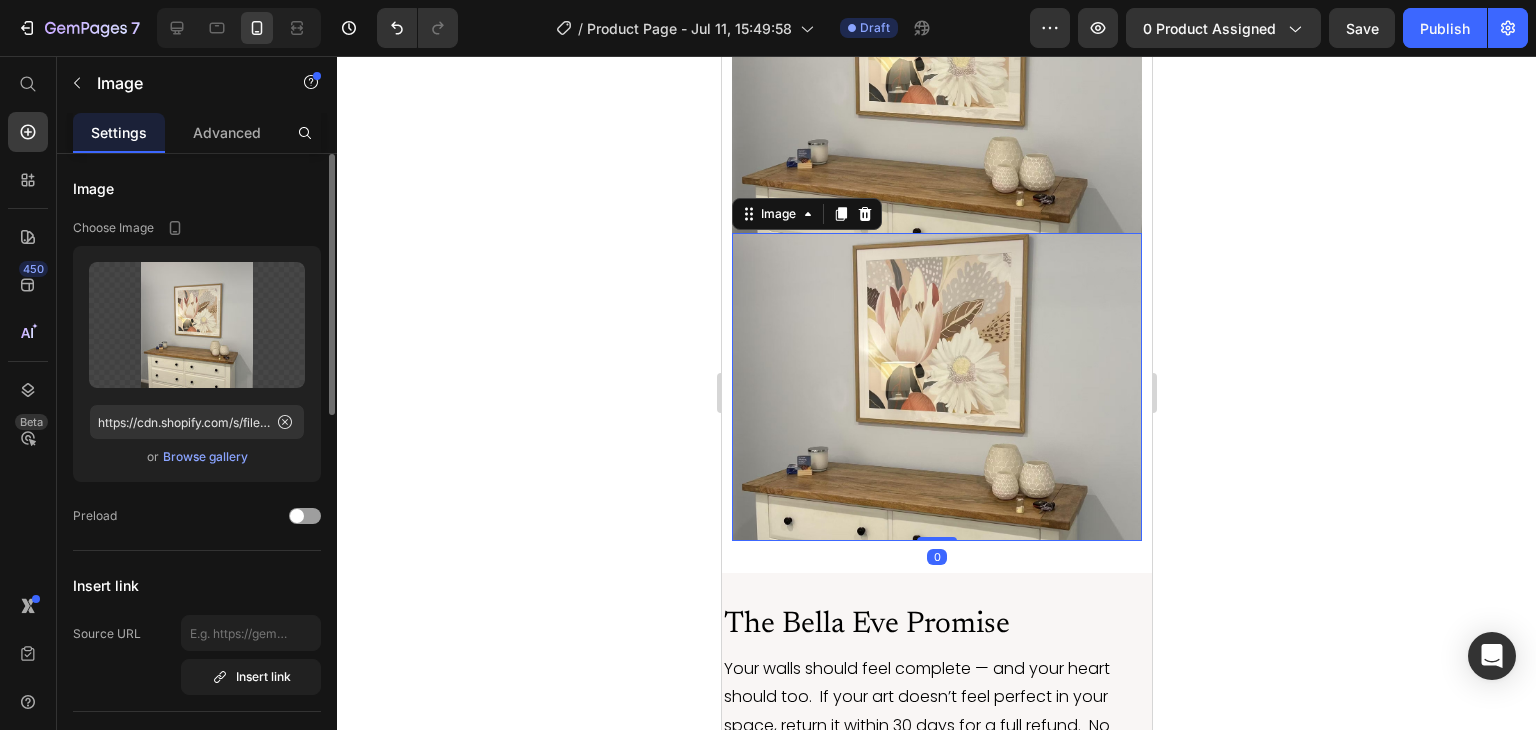 scroll, scrollTop: 6492, scrollLeft: 0, axis: vertical 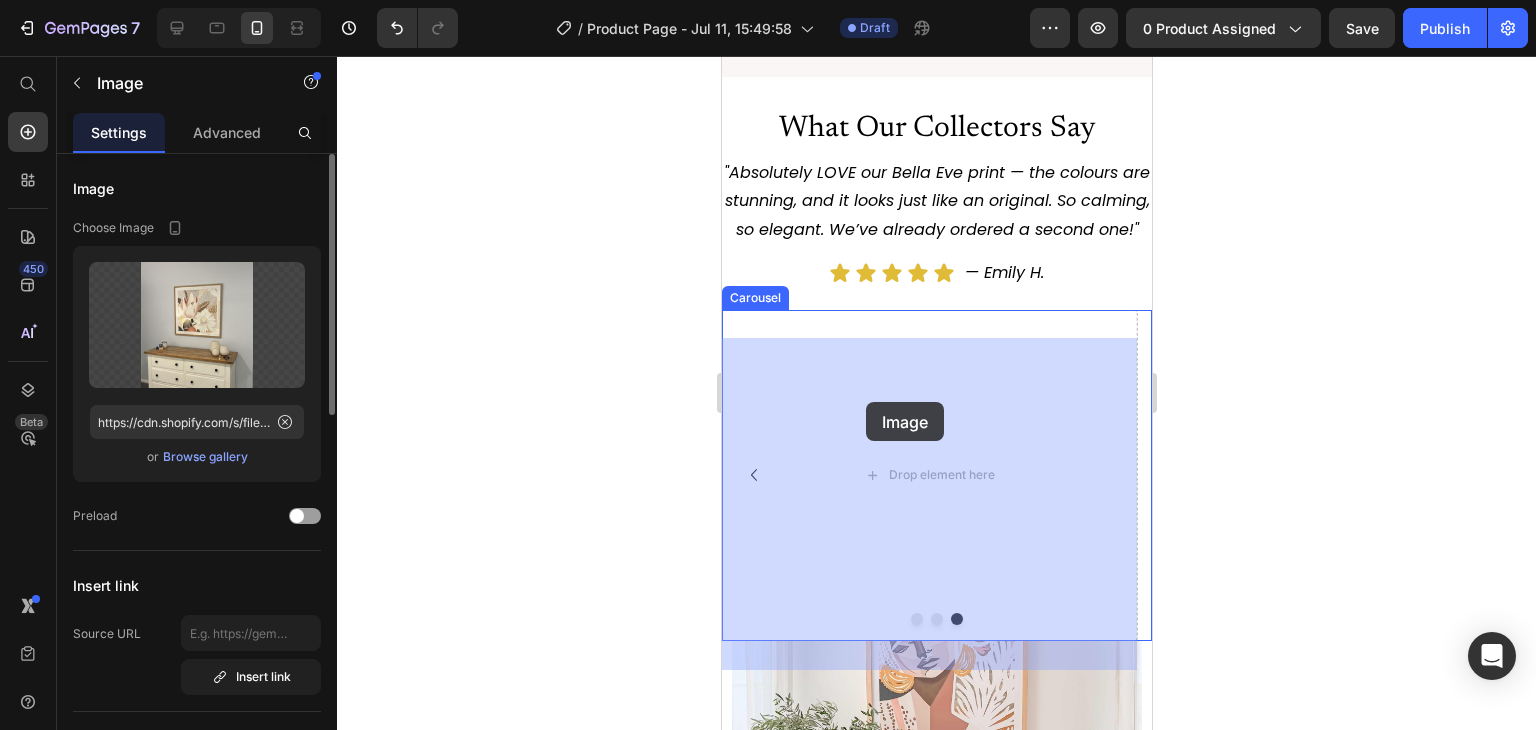 drag, startPoint x: 784, startPoint y: 110, endPoint x: 865, endPoint y: 402, distance: 303.0264 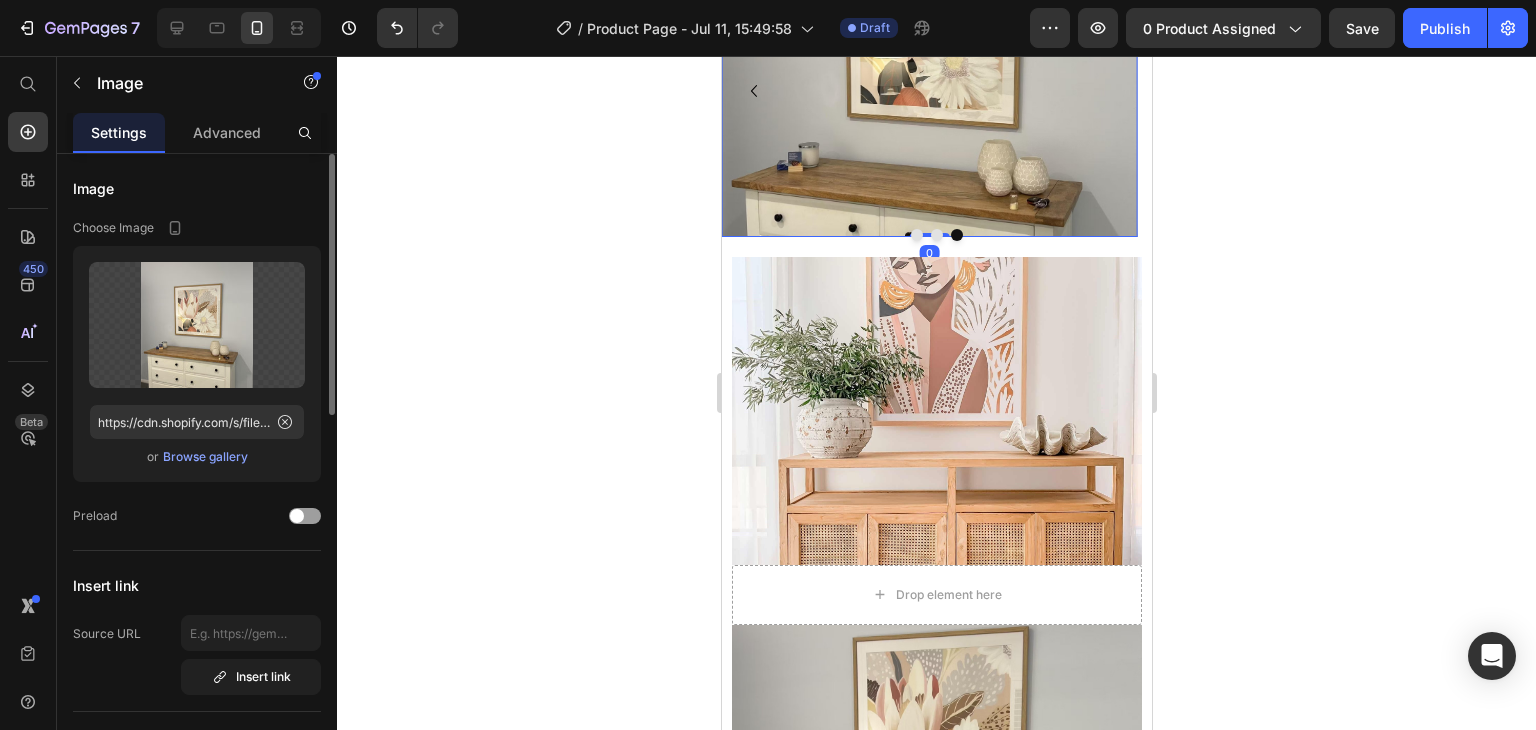 scroll, scrollTop: 5684, scrollLeft: 0, axis: vertical 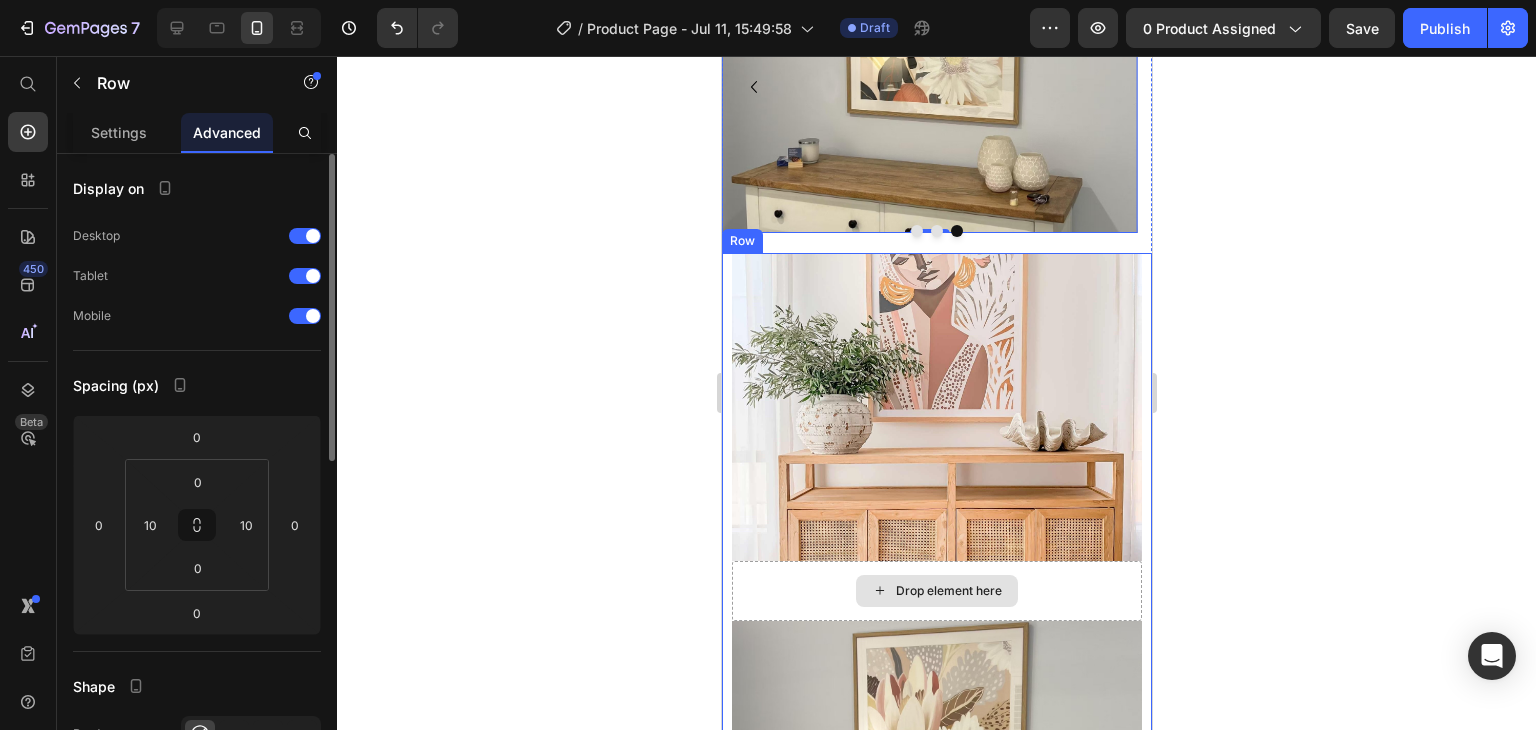 click on "Drop element here" at bounding box center [936, 591] 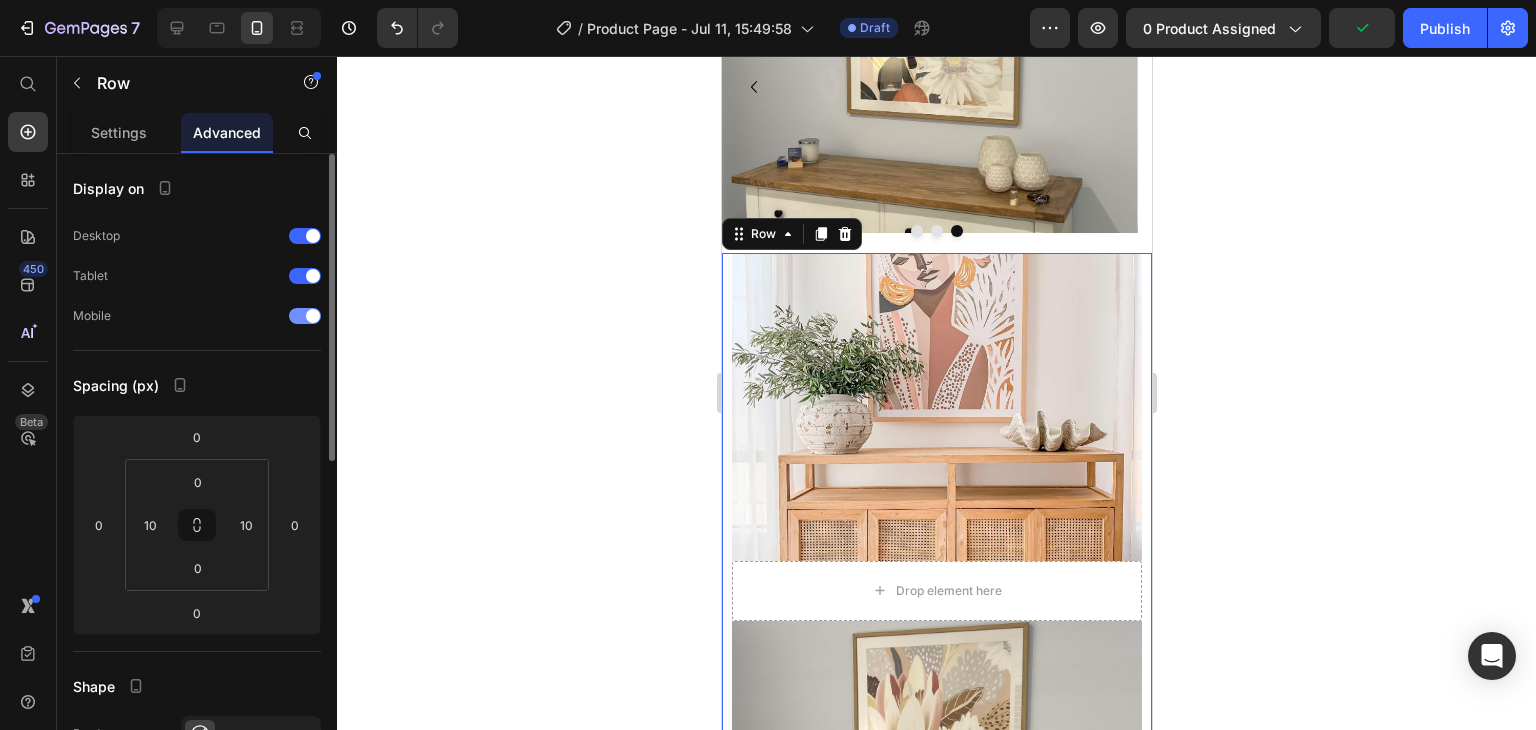 click at bounding box center [305, 316] 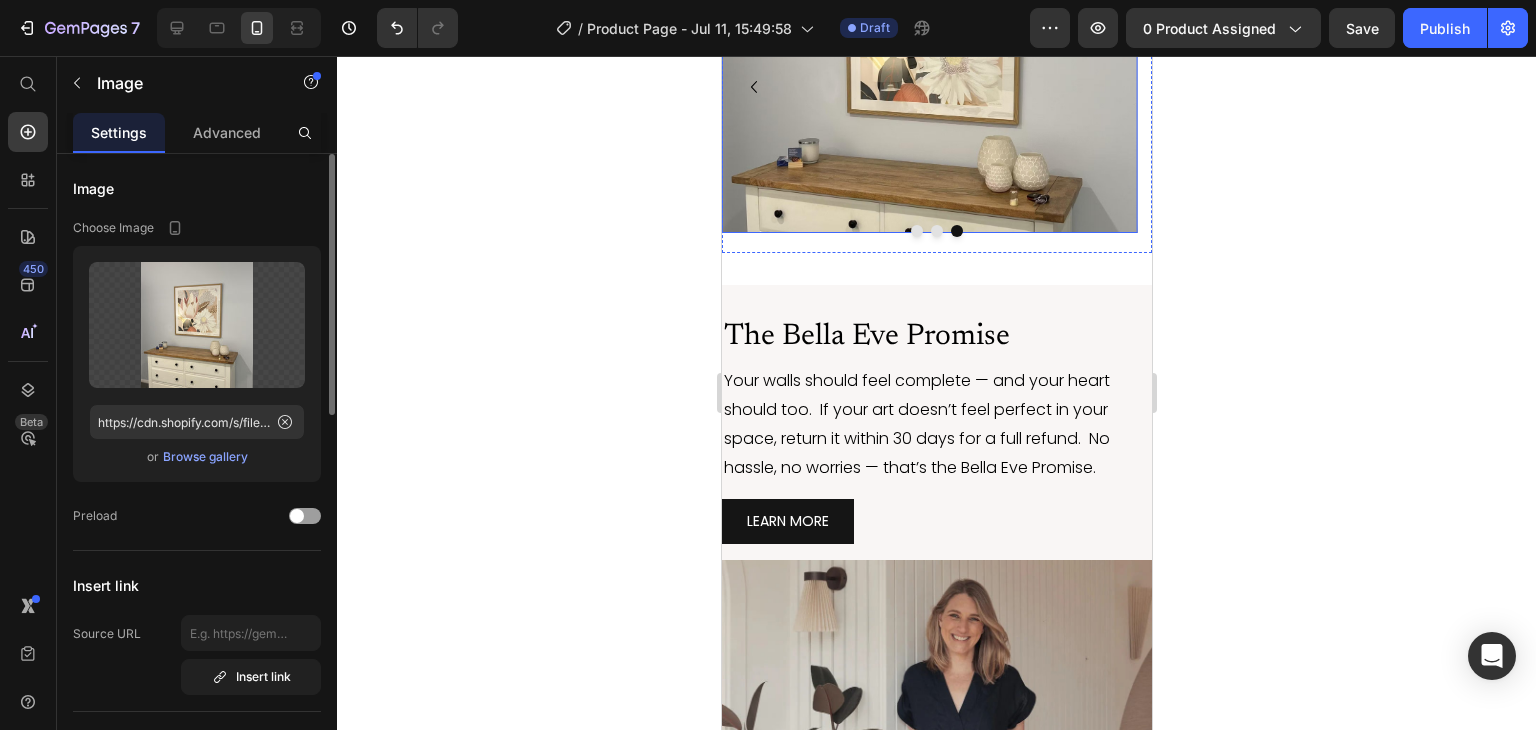 click at bounding box center (928, 77) 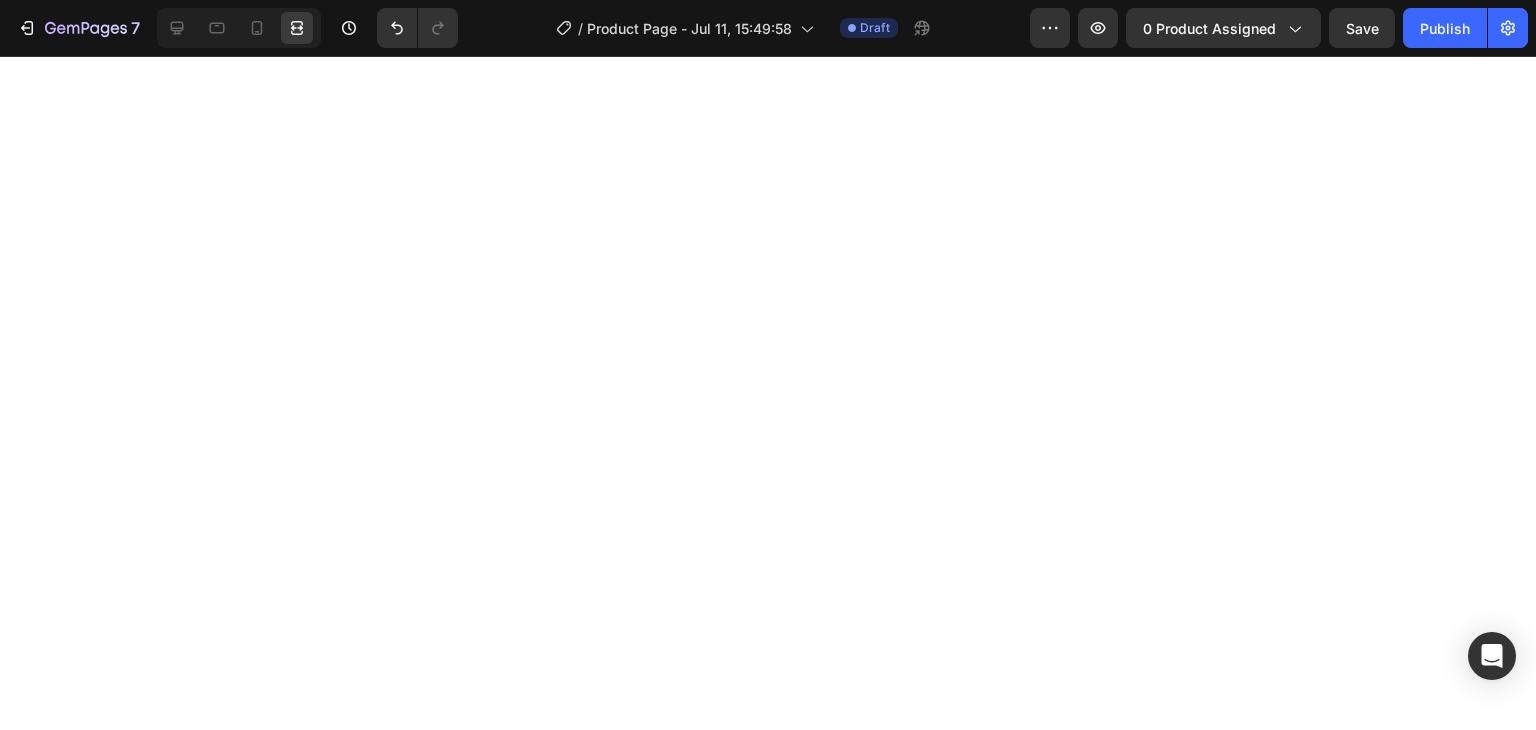scroll, scrollTop: 0, scrollLeft: 0, axis: both 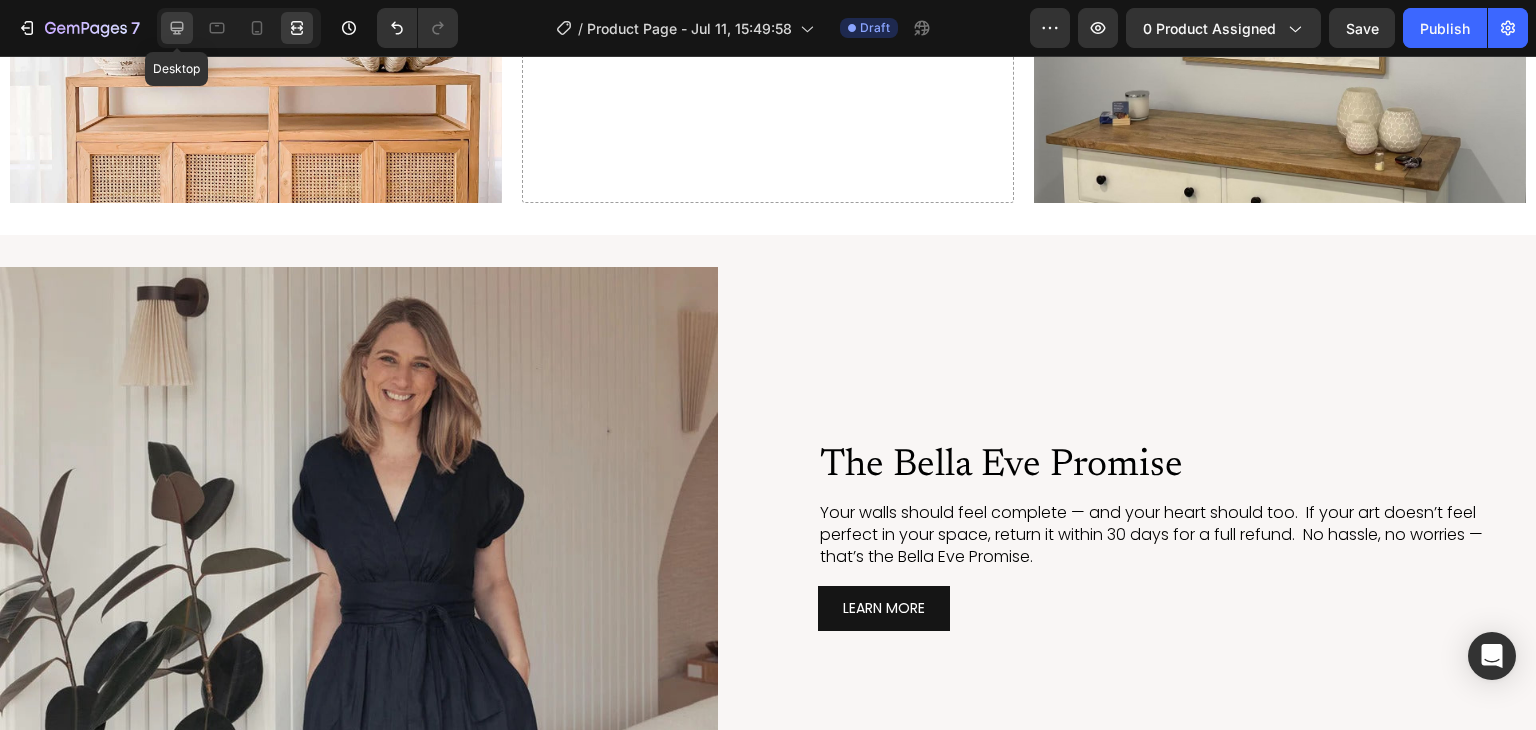 click 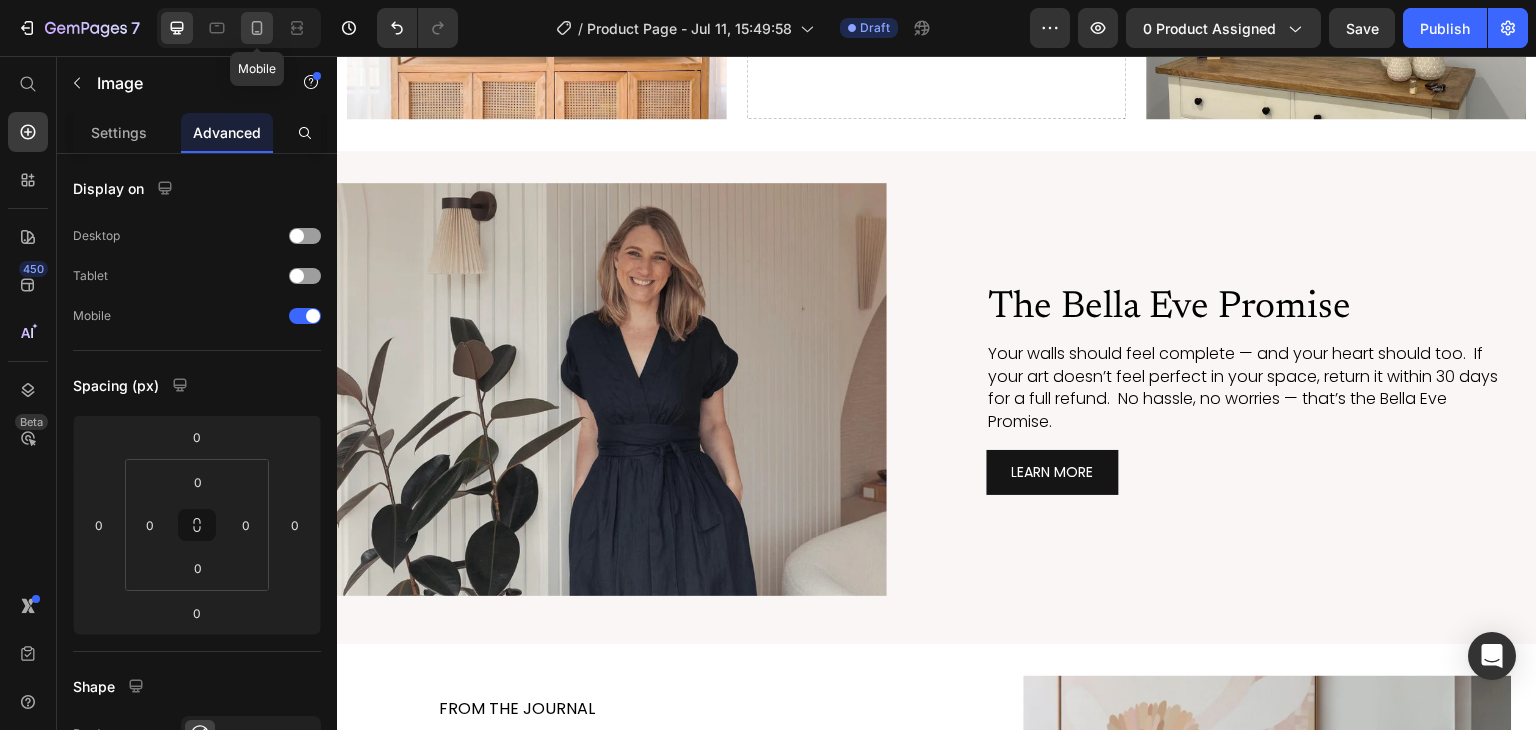 click 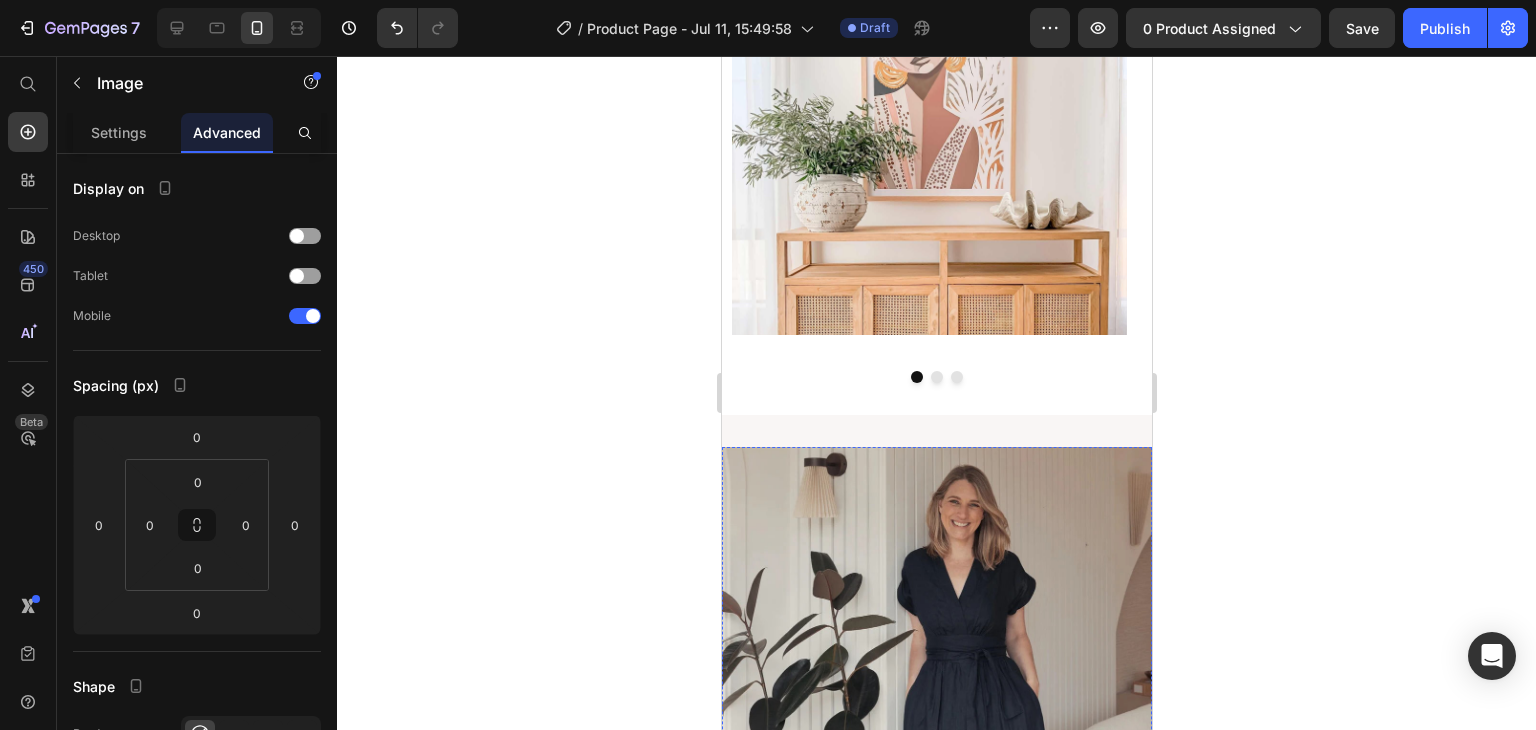 scroll, scrollTop: 5688, scrollLeft: 0, axis: vertical 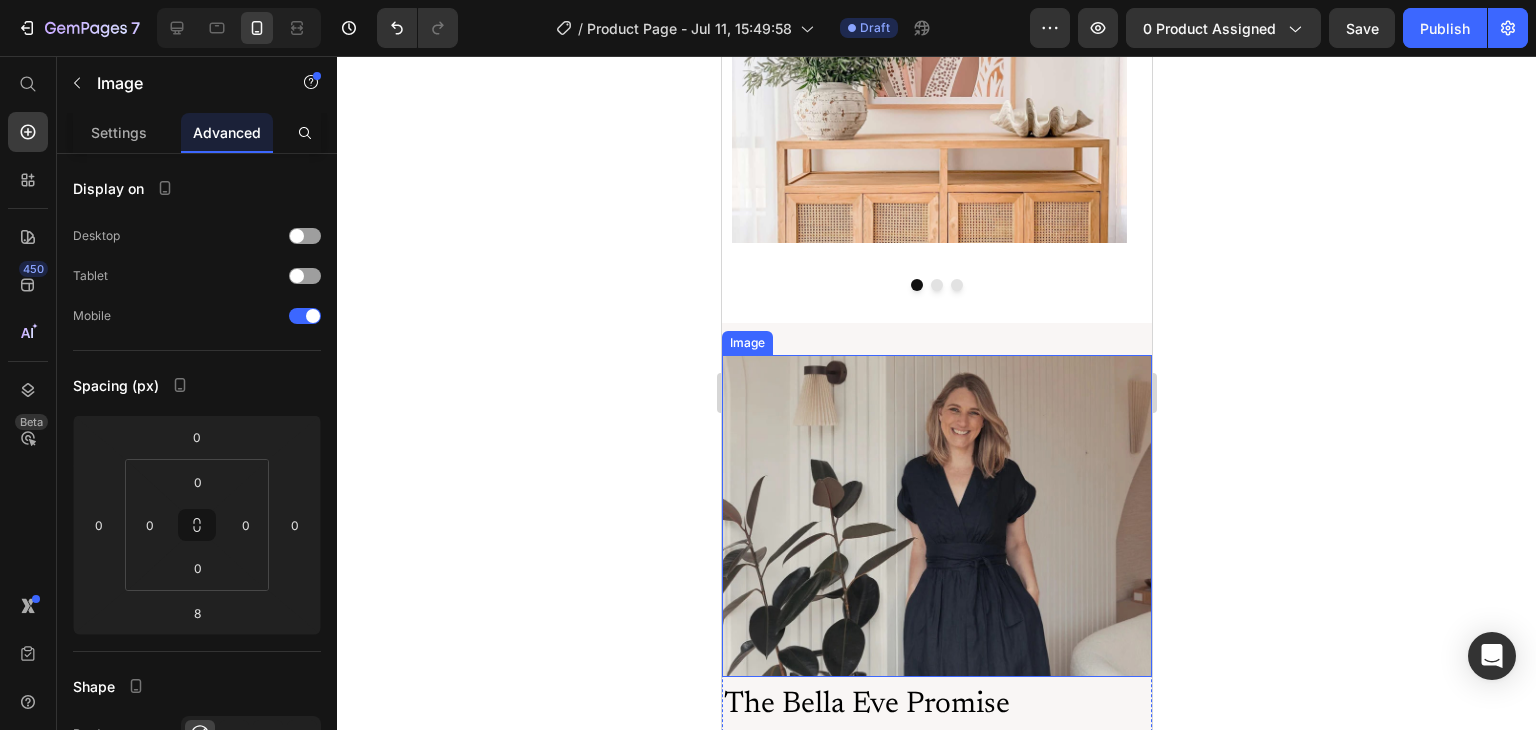 click at bounding box center [936, 516] 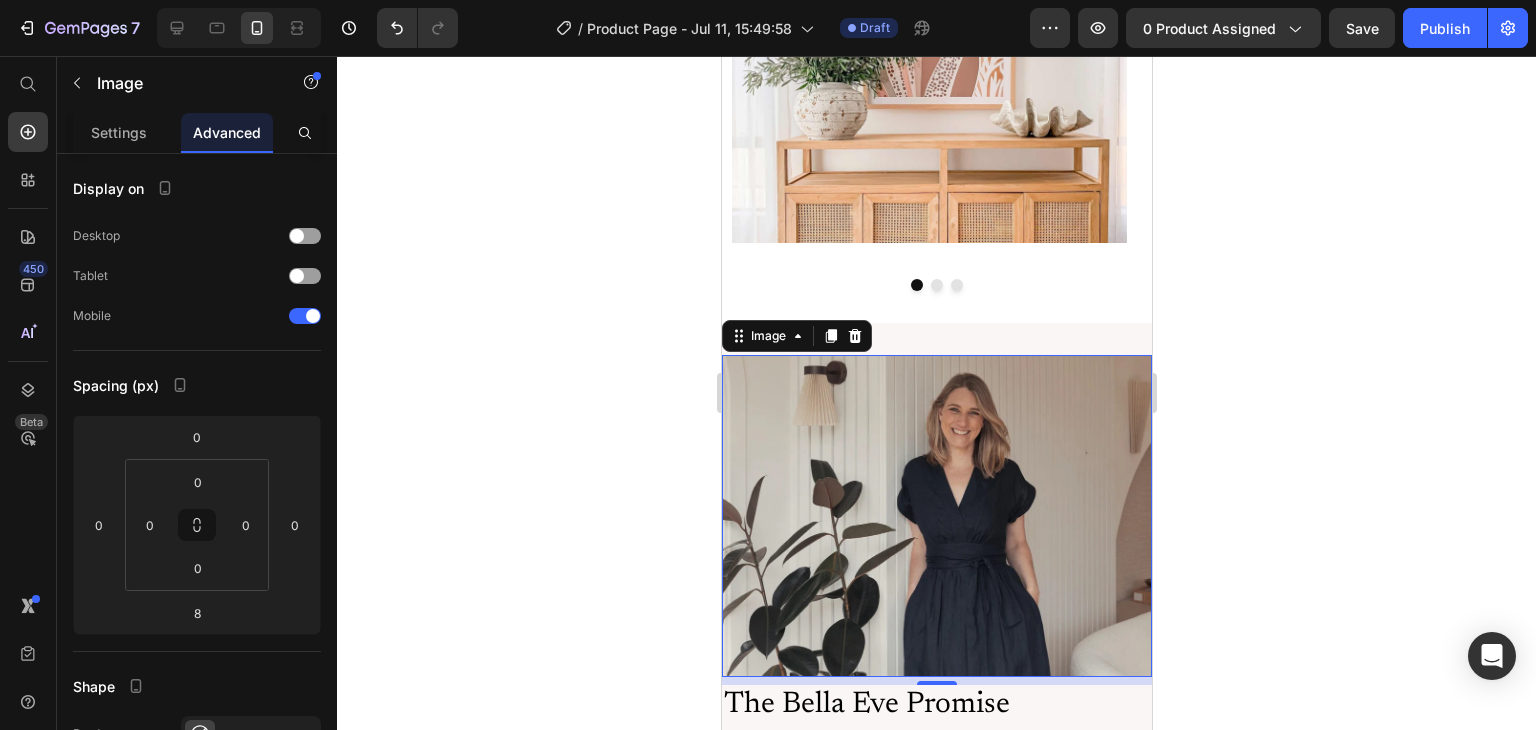 scroll, scrollTop: 6458, scrollLeft: 0, axis: vertical 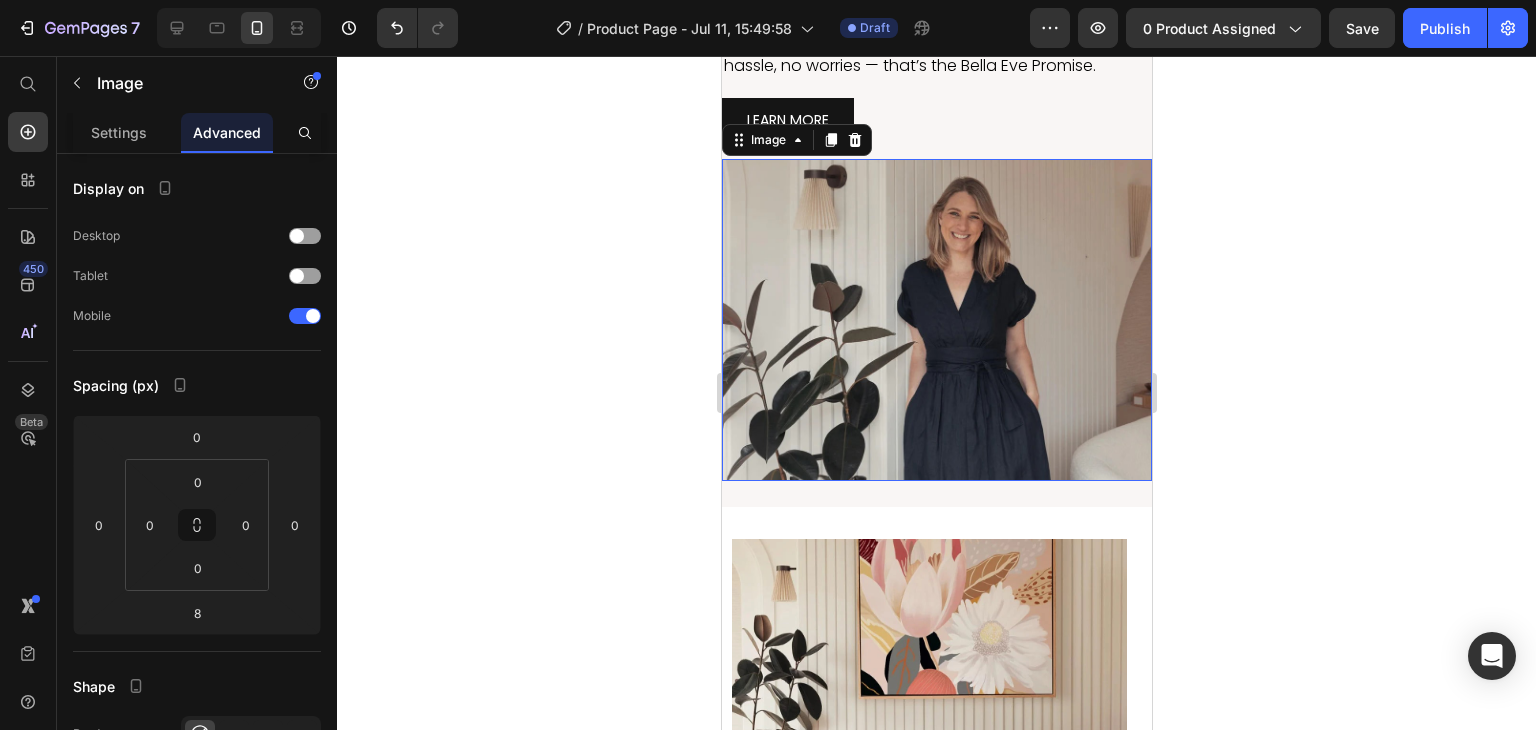 click at bounding box center (936, 320) 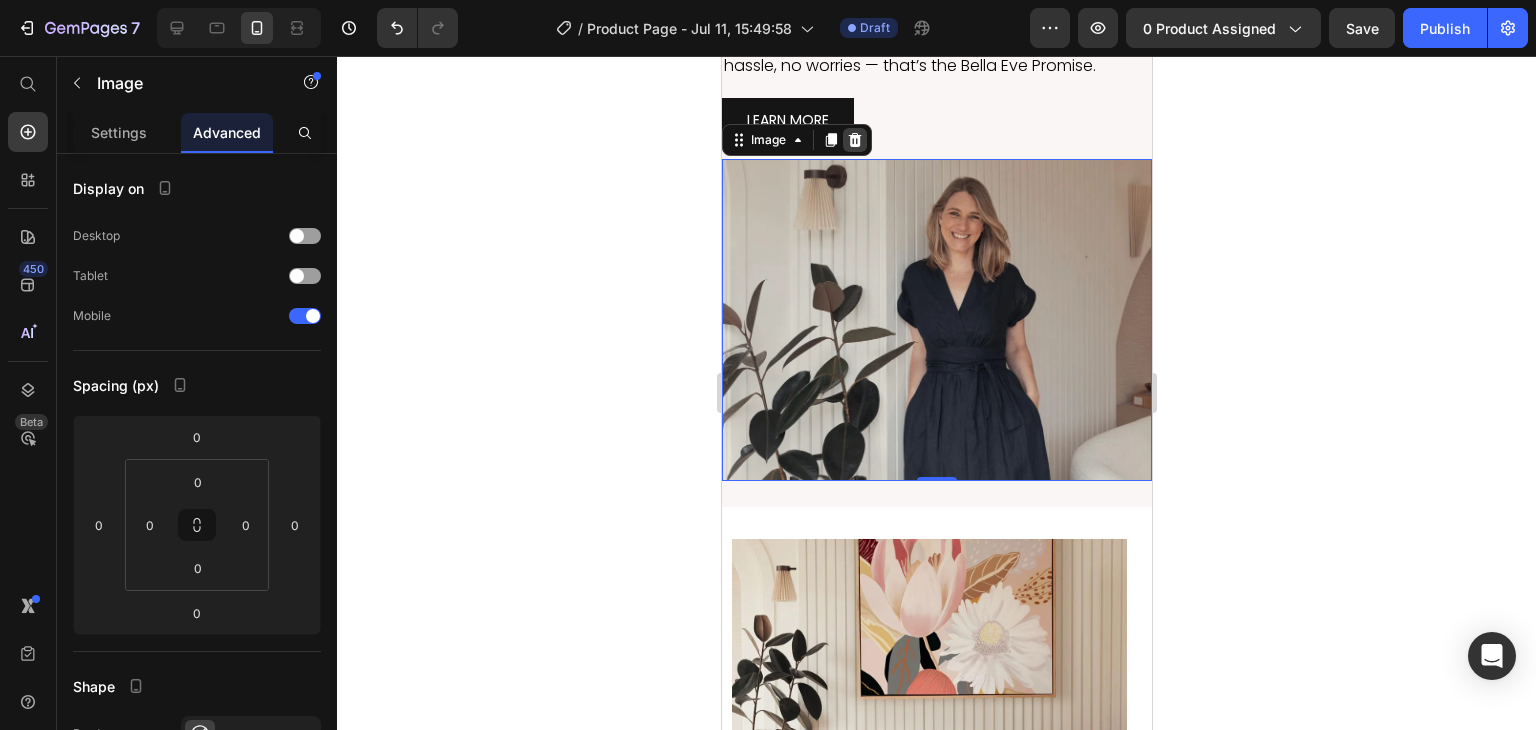 click 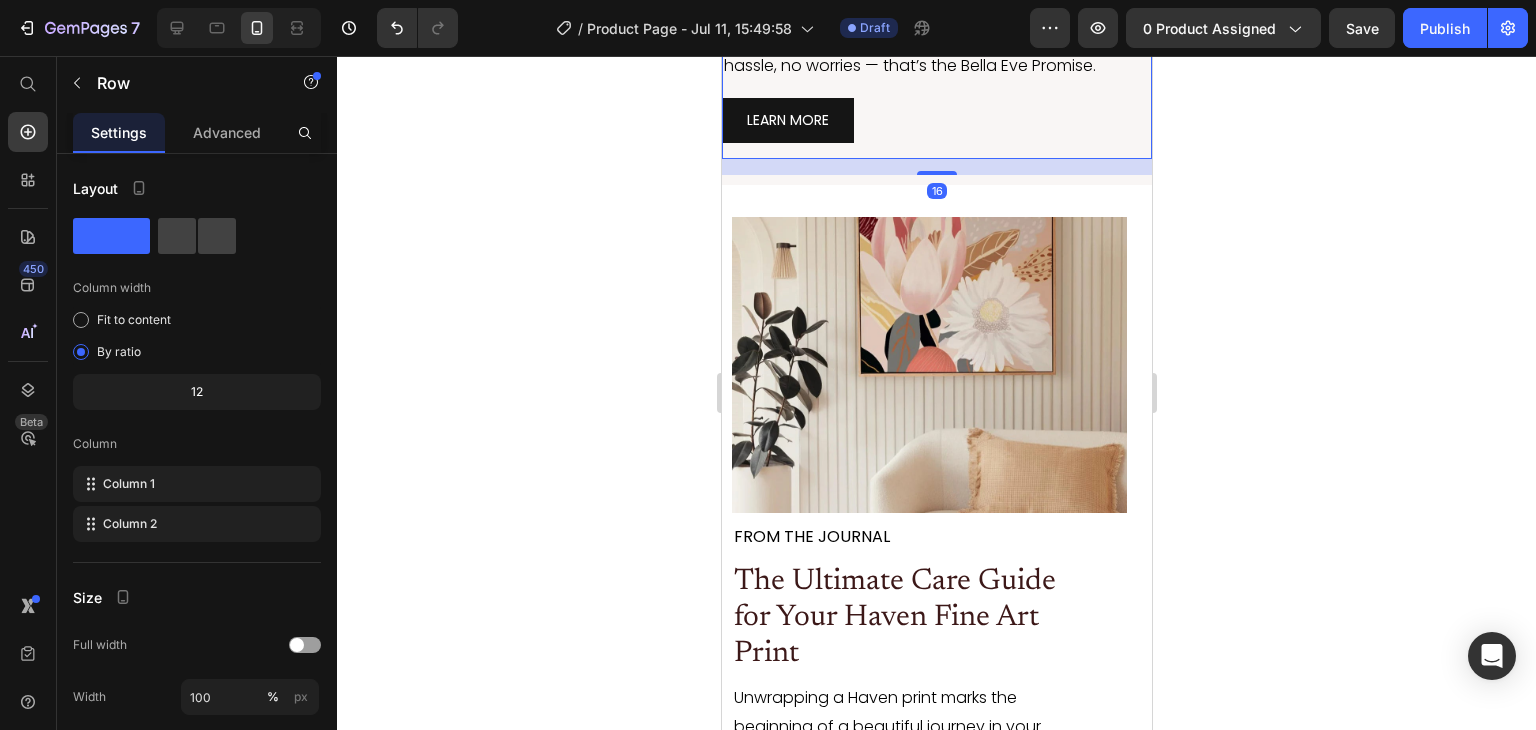click on "Image The Bella Eve Promise Heading Your walls should feel complete — and your heart should too.  If your art doesn’t feel perfect in your space, return it within 30 days for a full refund.  No hassle, no worries — that’s the Bella Eve Promise. Text Block LEARN MORE Button" at bounding box center (936, -128) 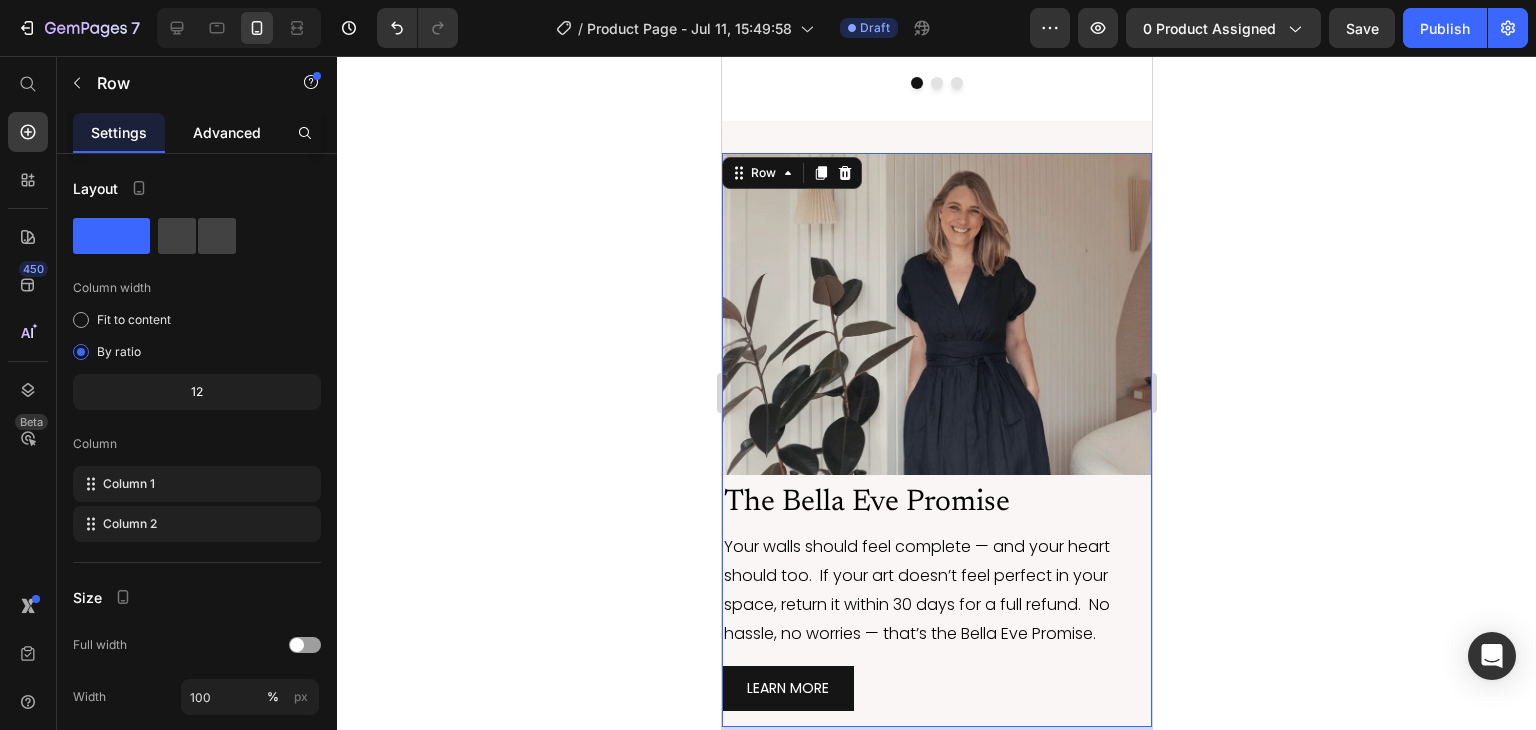 click on "Advanced" at bounding box center [227, 132] 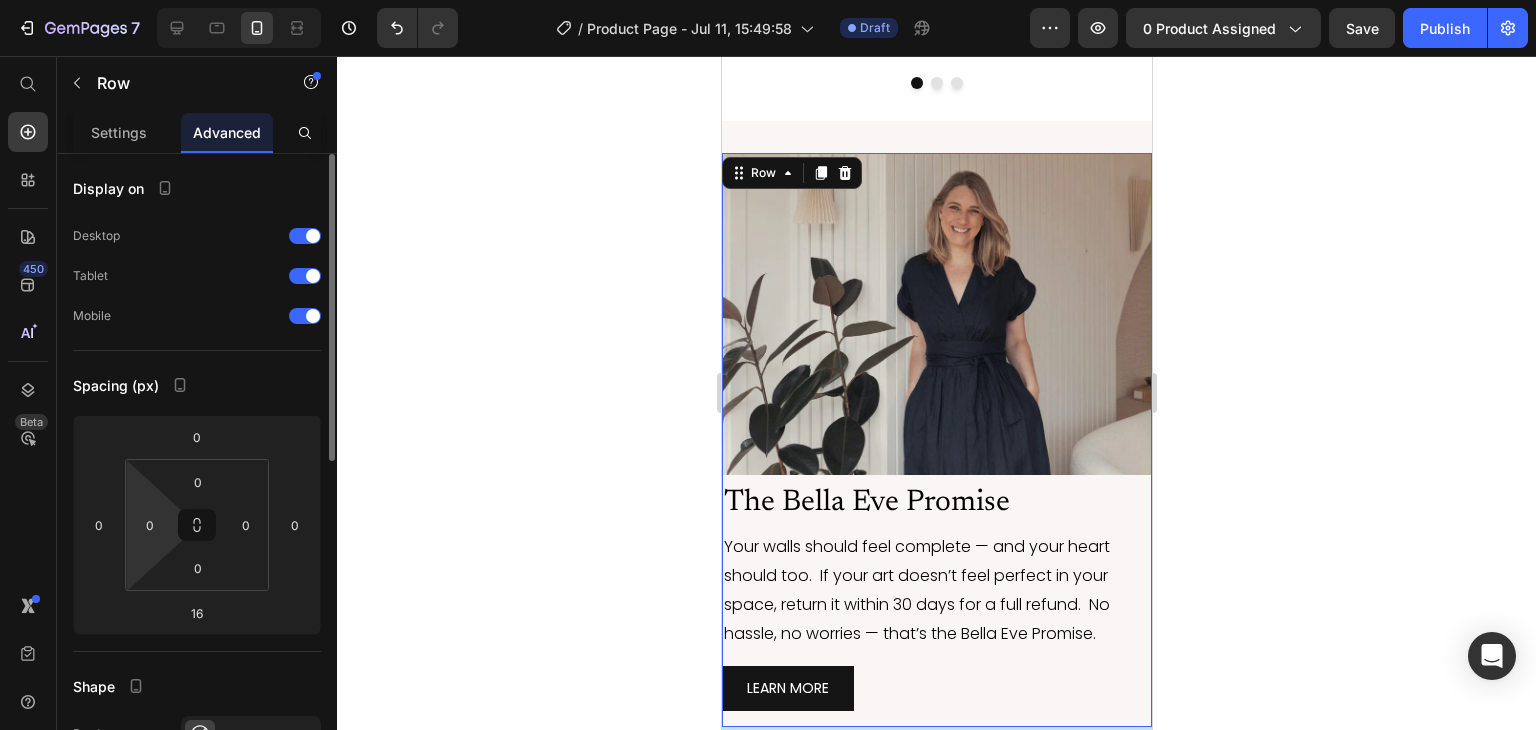 click on "7   /  Product Page - Jul 11, 15:49:58 Draft Preview 0 product assigned  Save   Publish  450 Beta Start with Sections Elements Hero Section Product Detail Brands Trusted Badges Guarantee Product Breakdown How to use Testimonials Compare Bundle FAQs Social Proof Brand Story Product List Collection Blog List Contact Sticky Add to Cart Custom Footer Browse Library 450 Layout
Row
Row
Row
Row Text
Heading
Text Block Button
Button
Button
Sticky Back to top Media
Image" at bounding box center [768, 0] 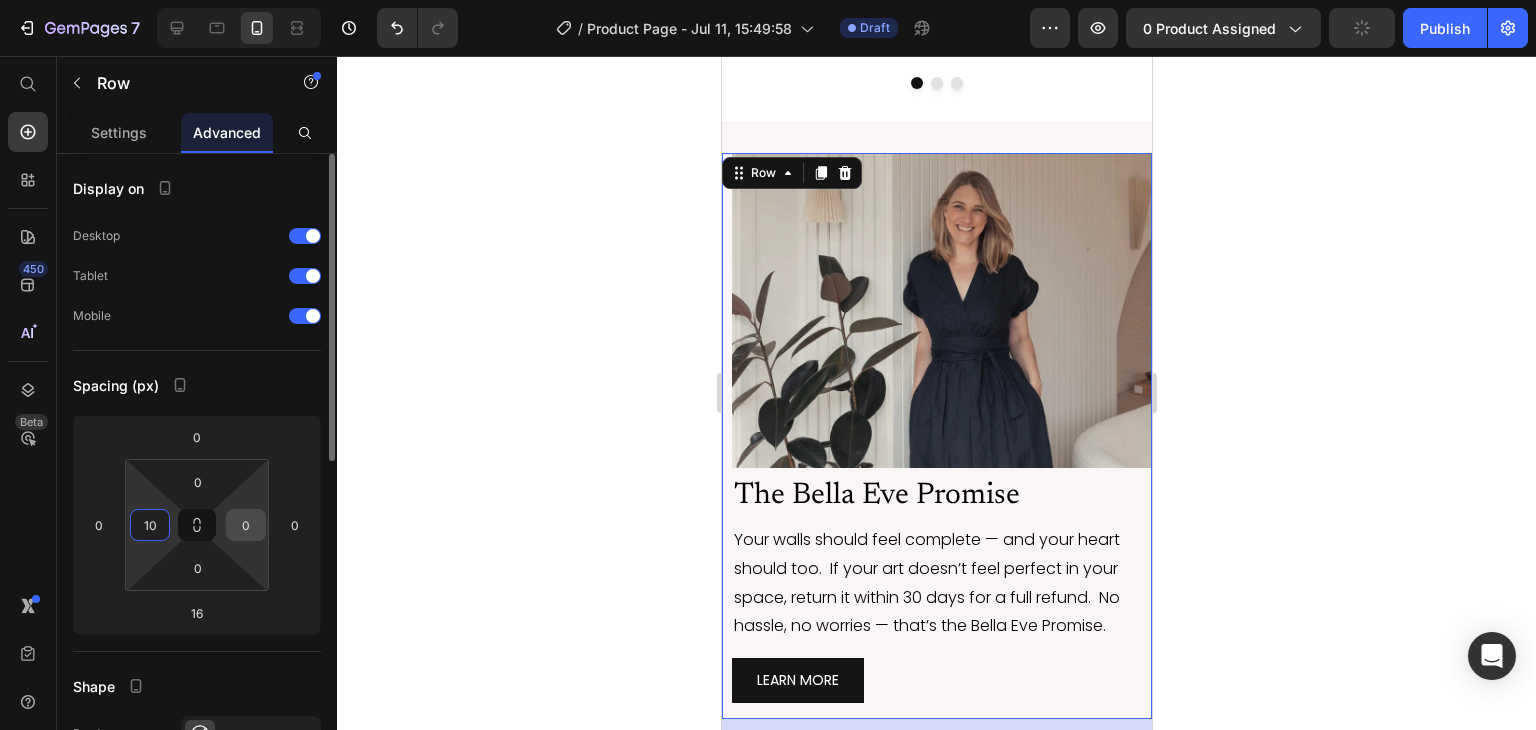 type on "10" 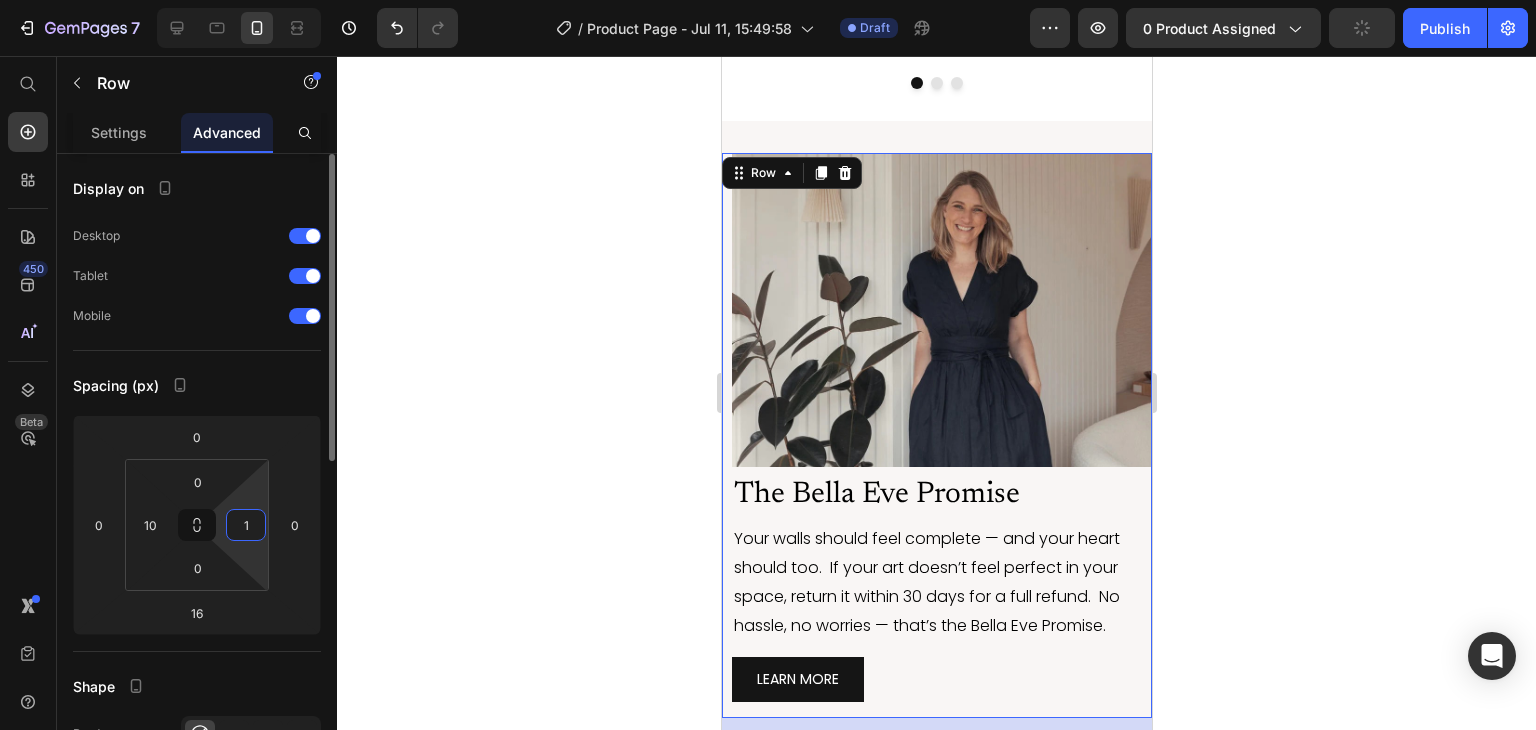 type on "10" 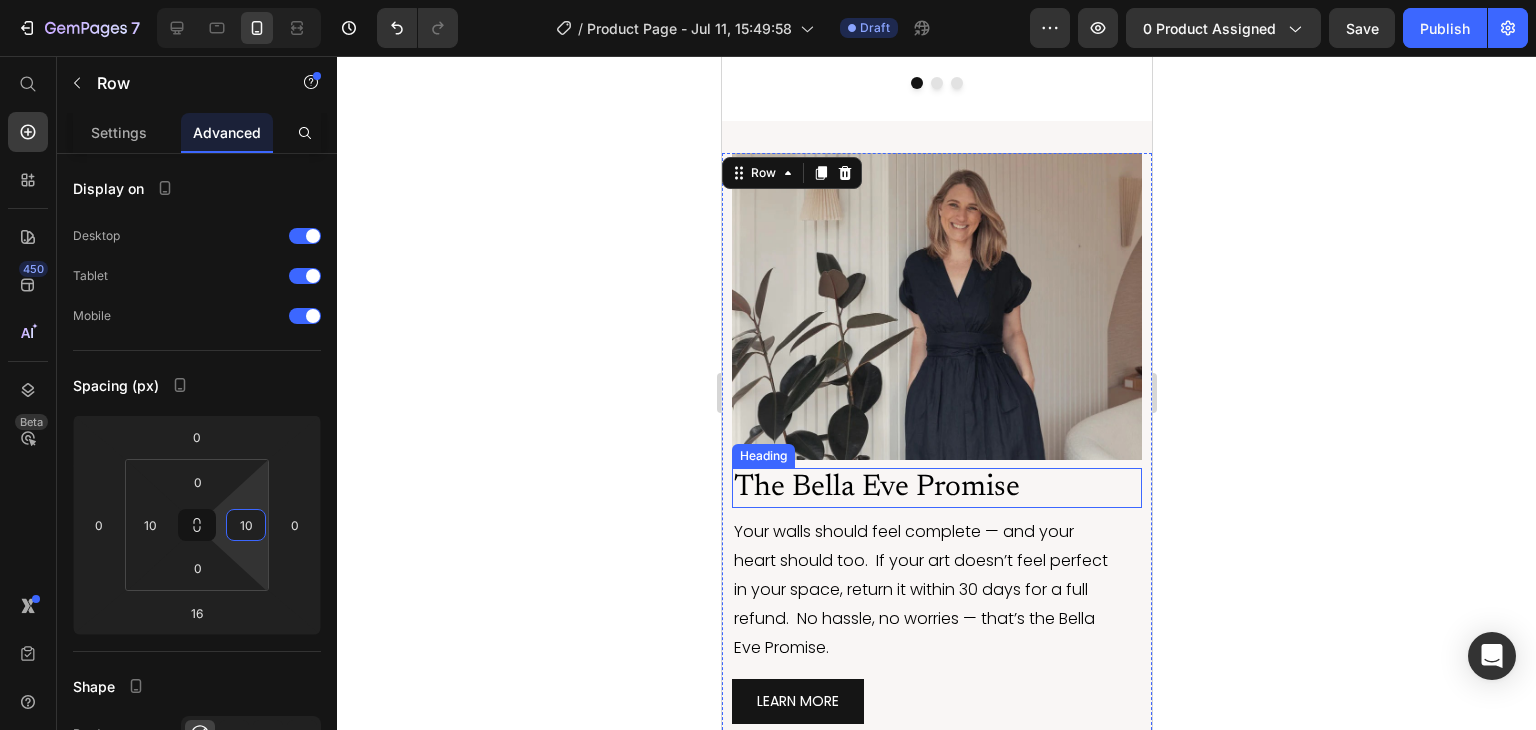 click on "The Bella Eve Promise" at bounding box center [936, 488] 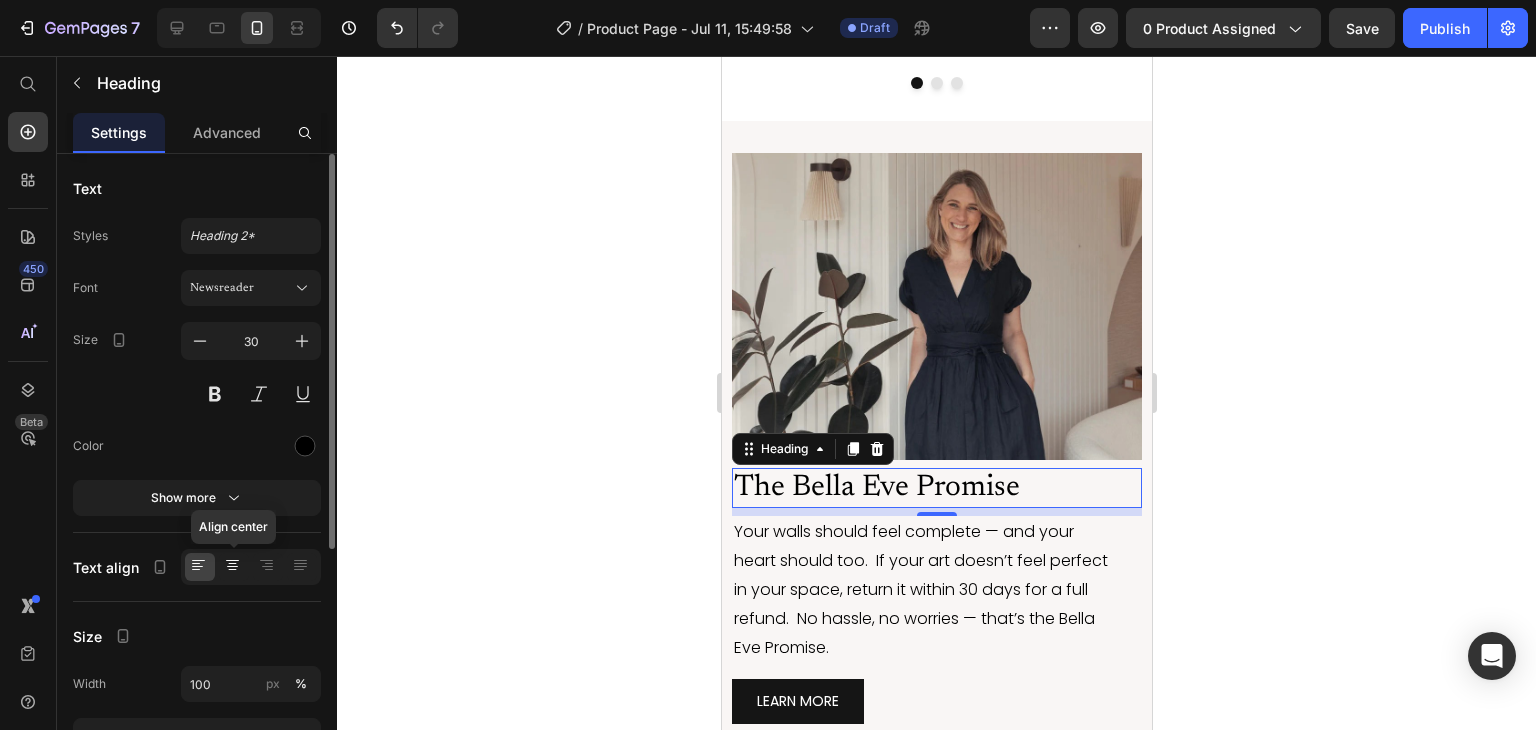 click 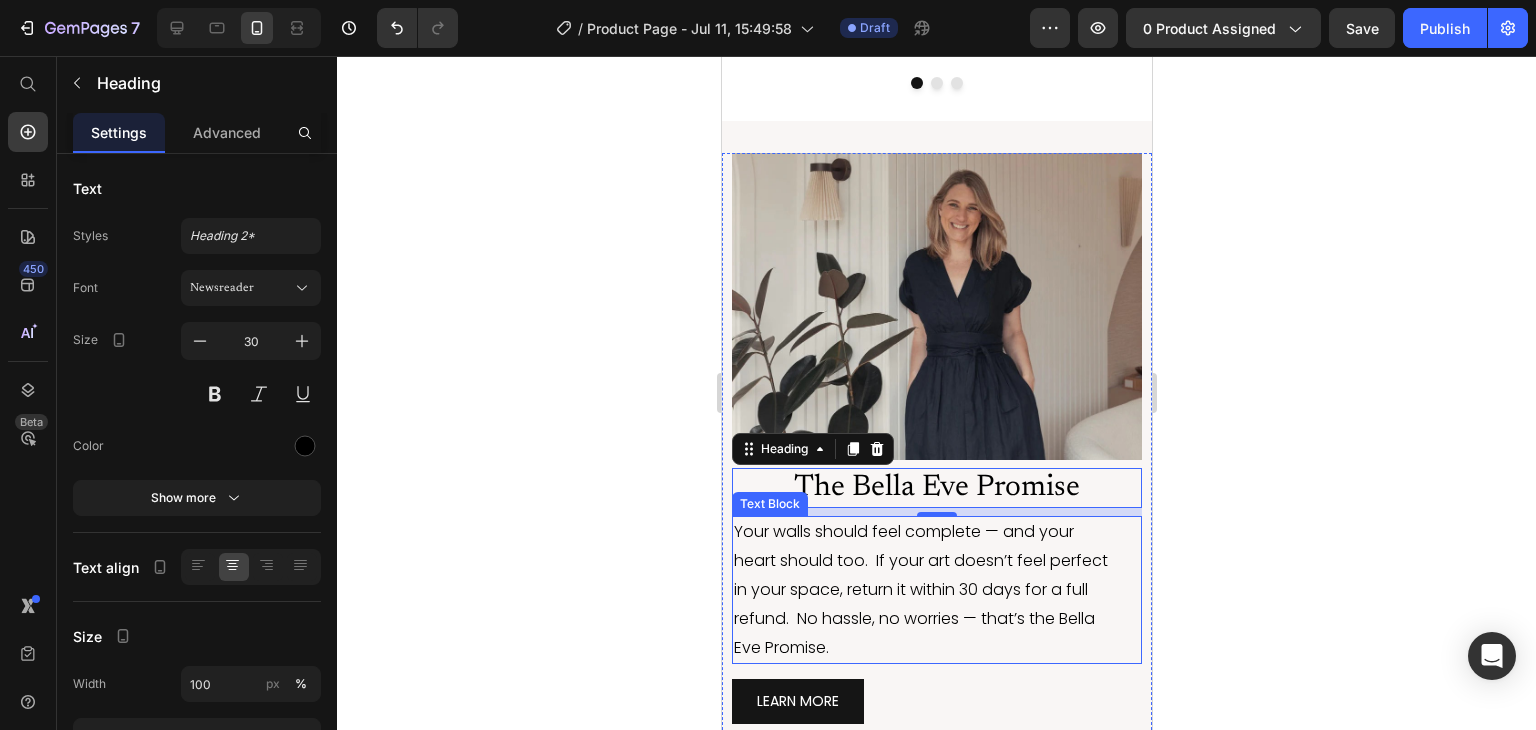 click on "Your walls should feel complete — and your heart should too.  If your art doesn’t feel perfect in your space, return it within 30 days for a full refund.  No hassle, no worries — that’s the Bella Eve Promise." at bounding box center [926, 590] 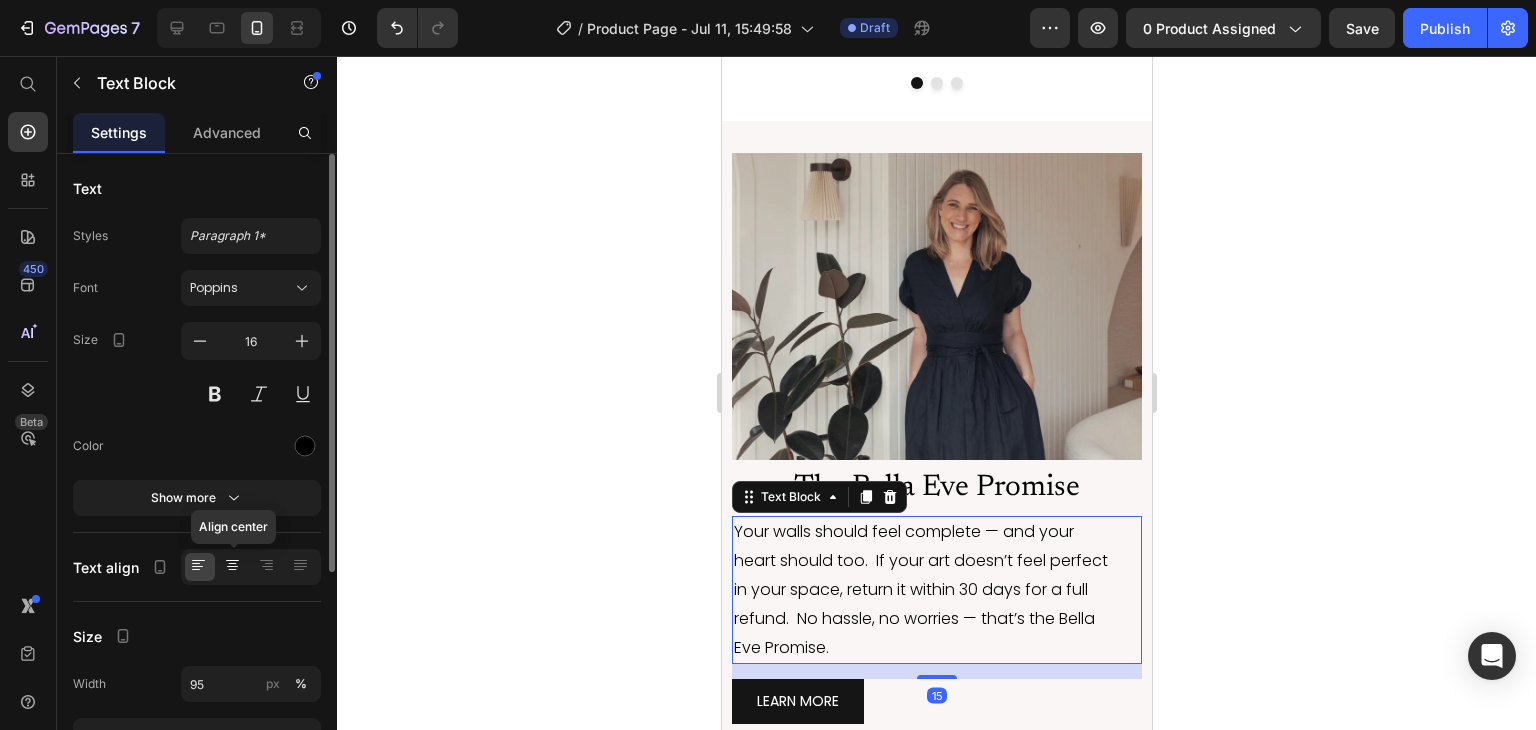 click 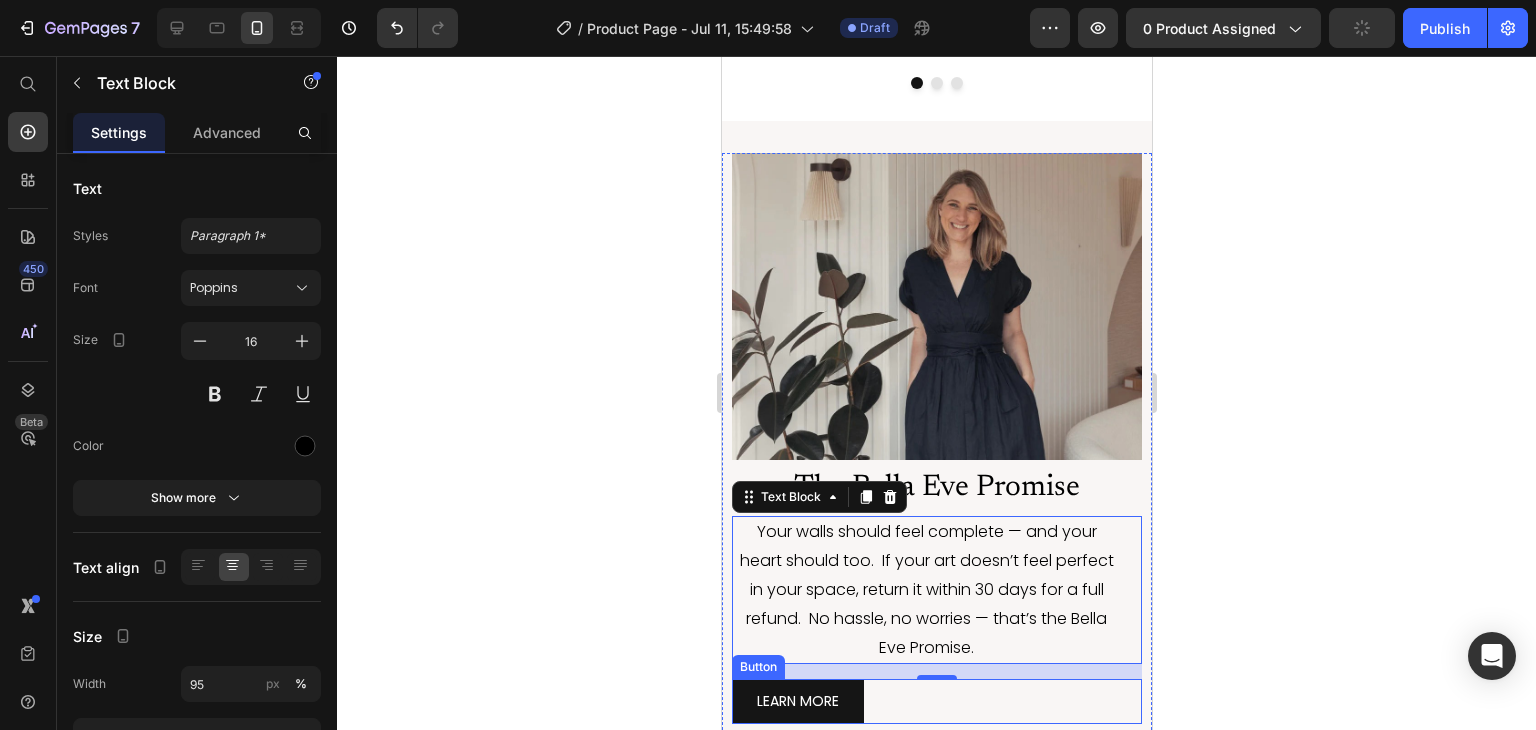 click on "LEARN MORE Button" at bounding box center (936, 701) 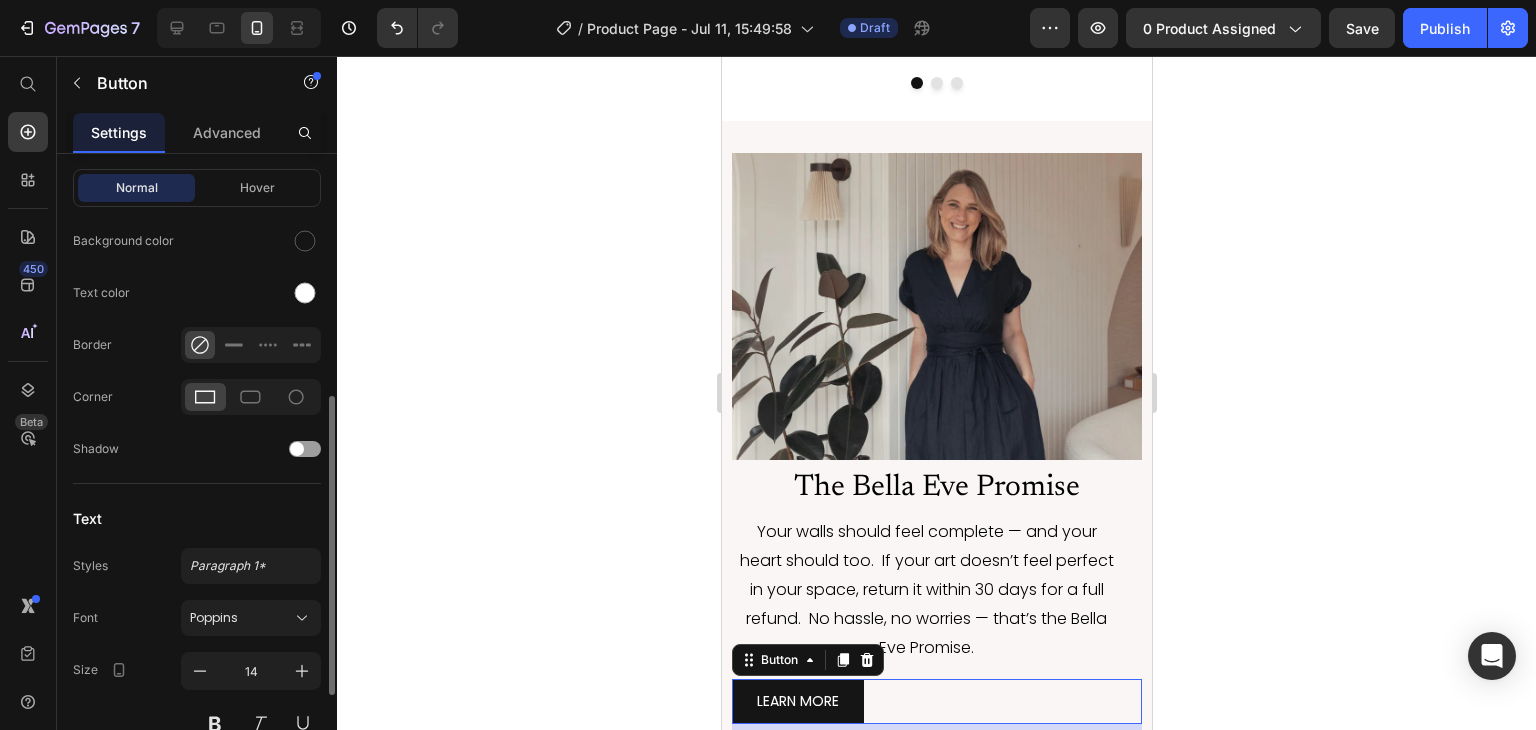 scroll, scrollTop: 706, scrollLeft: 0, axis: vertical 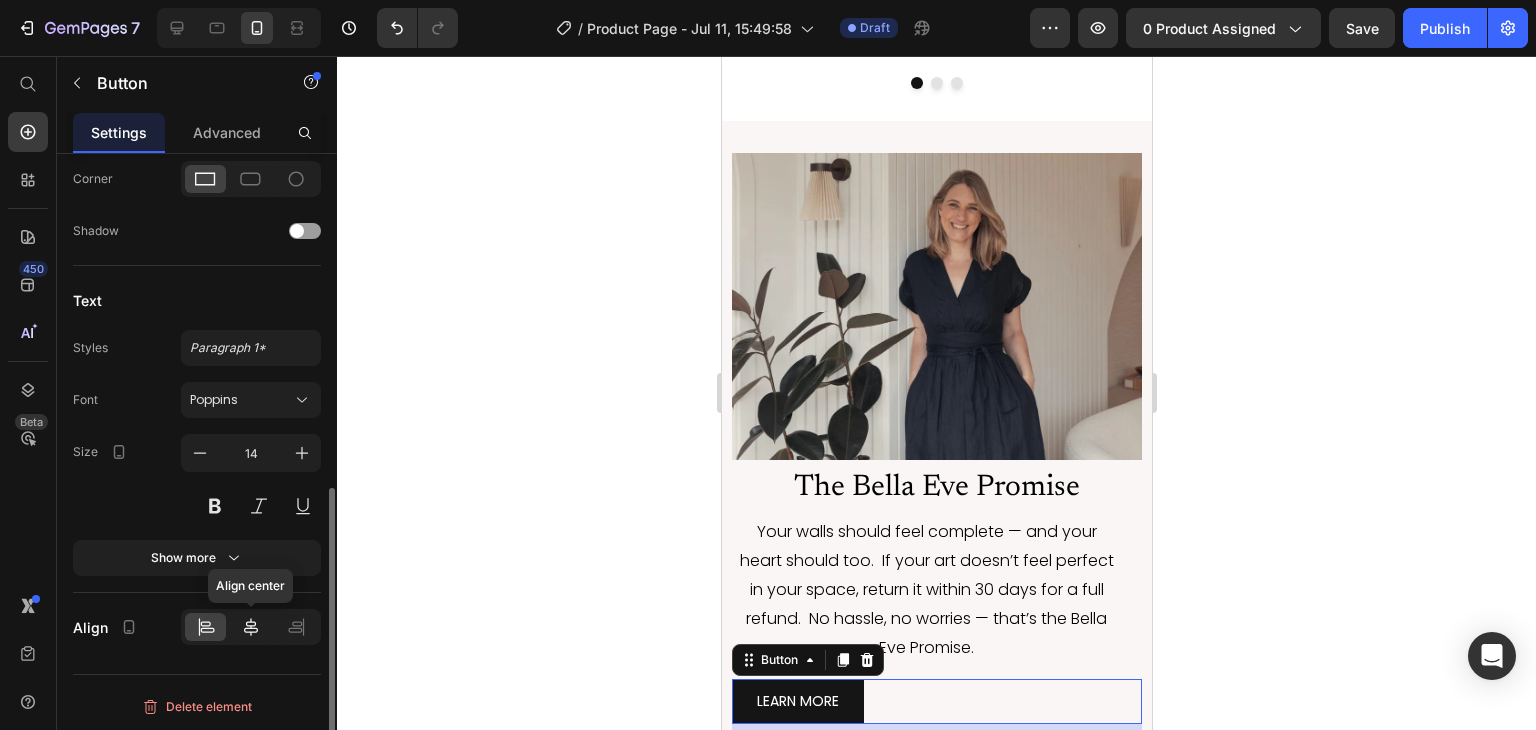 click 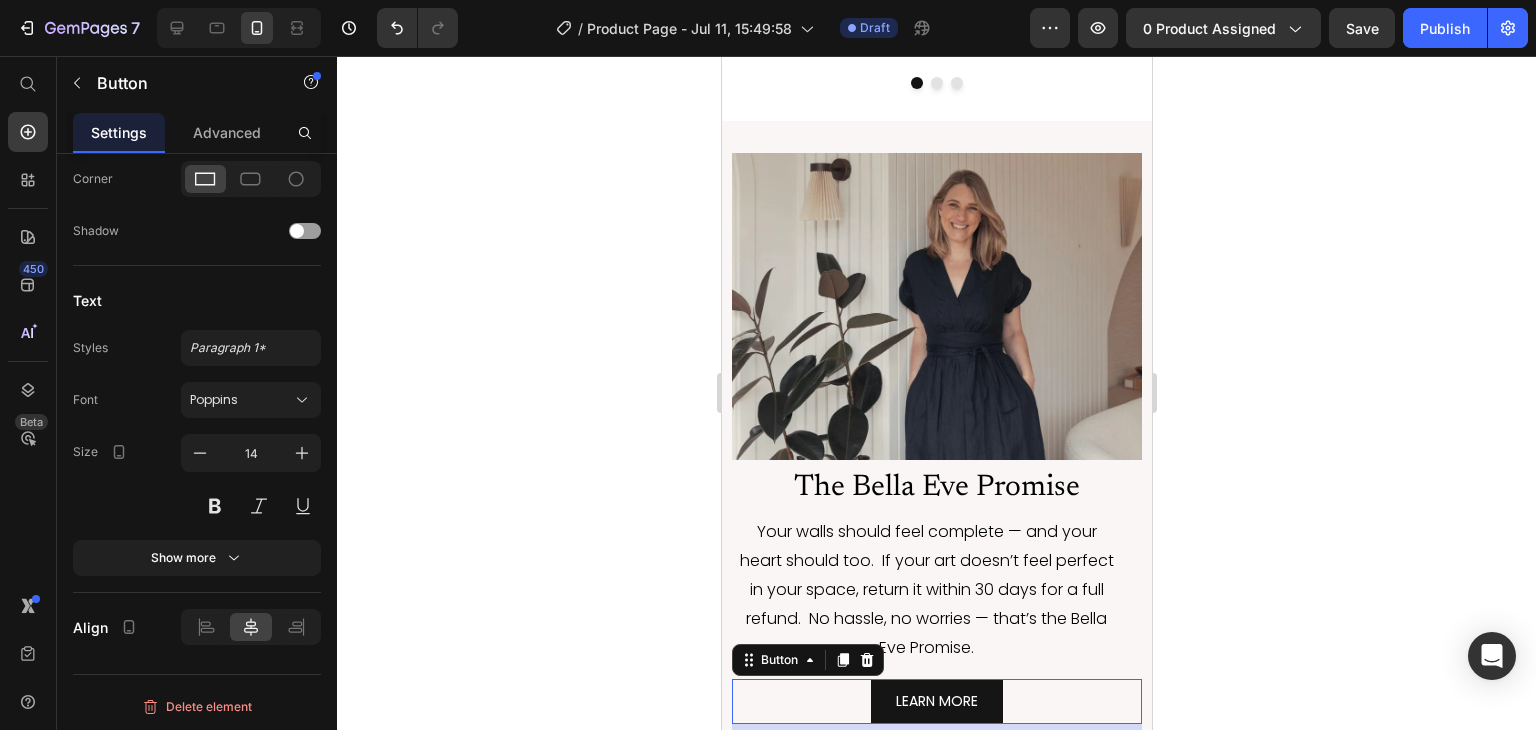 click 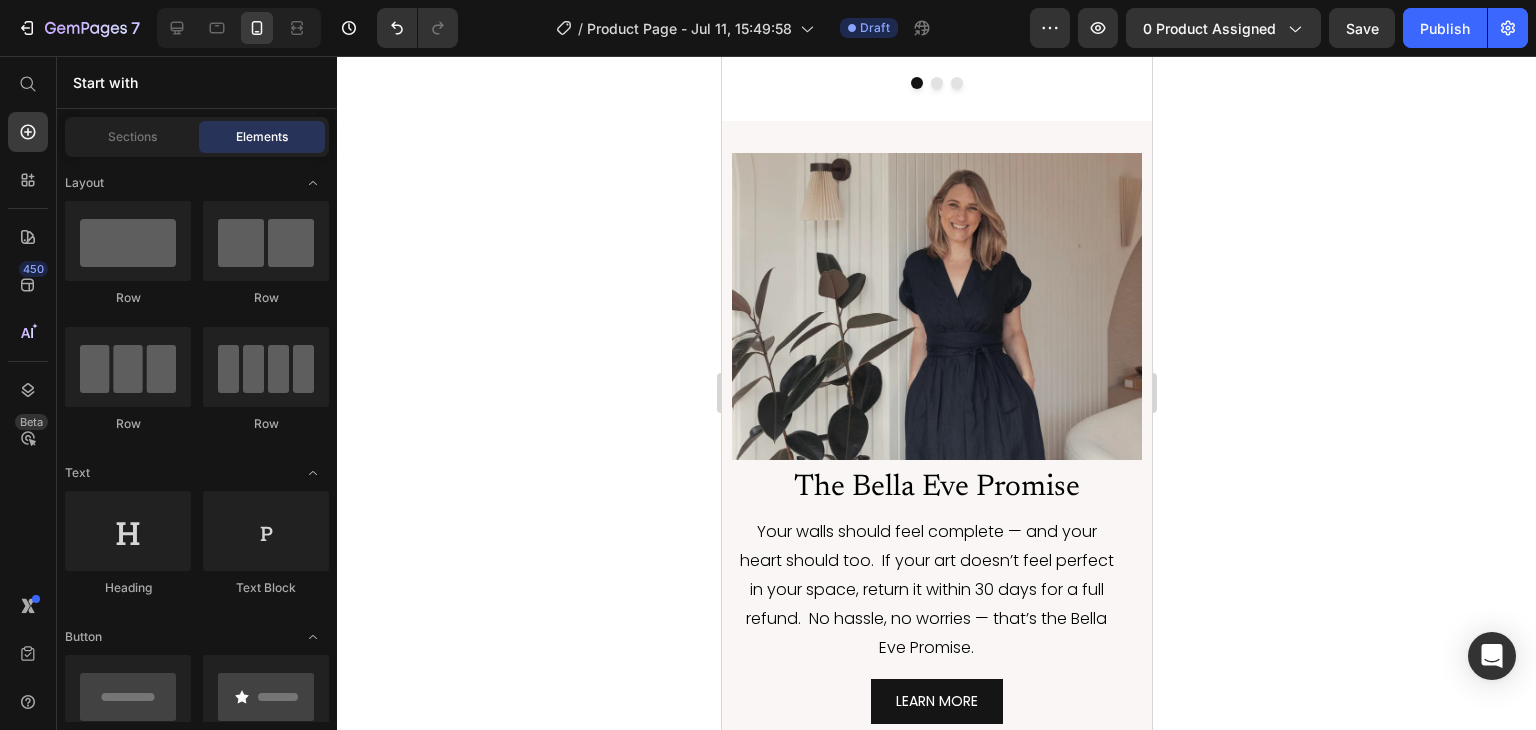 click 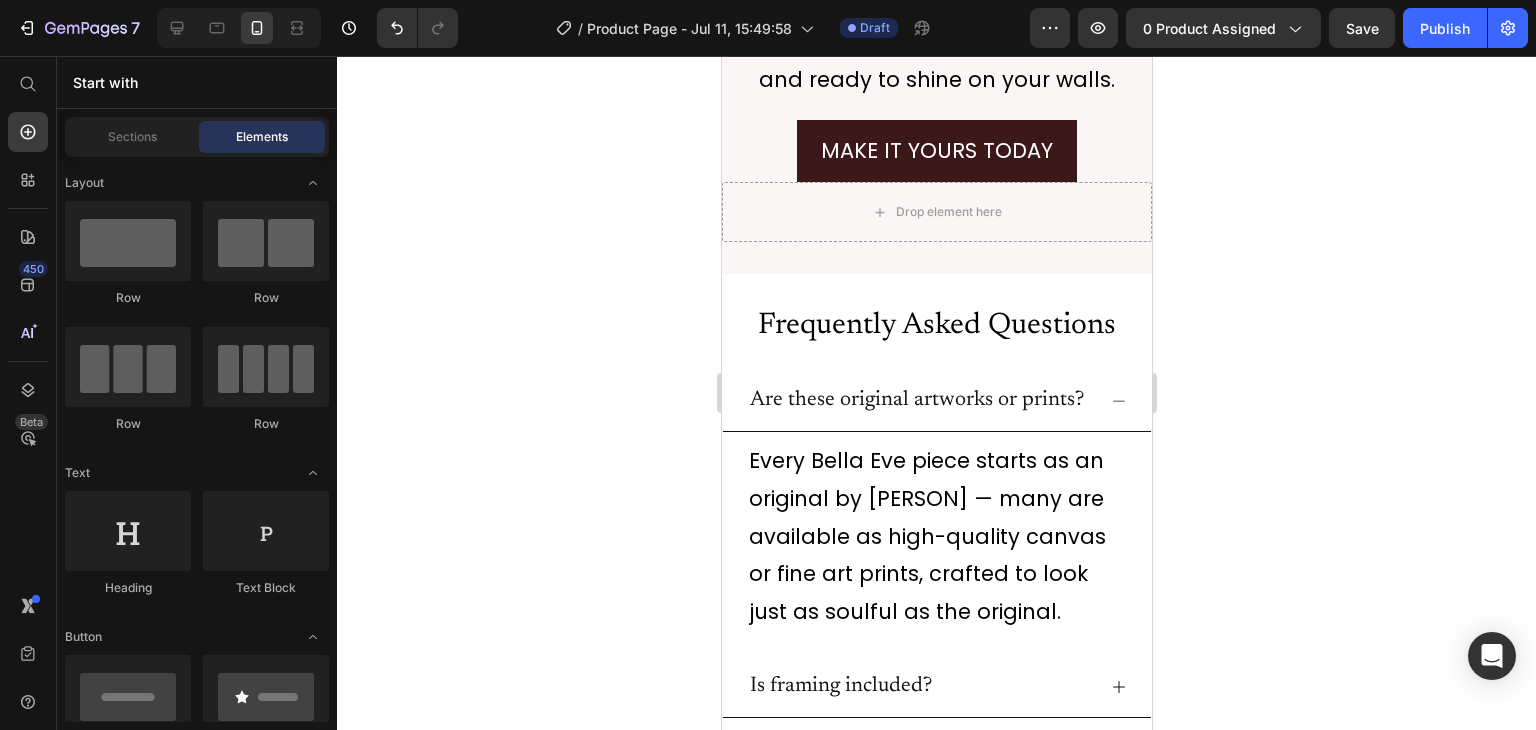 scroll, scrollTop: 8760, scrollLeft: 0, axis: vertical 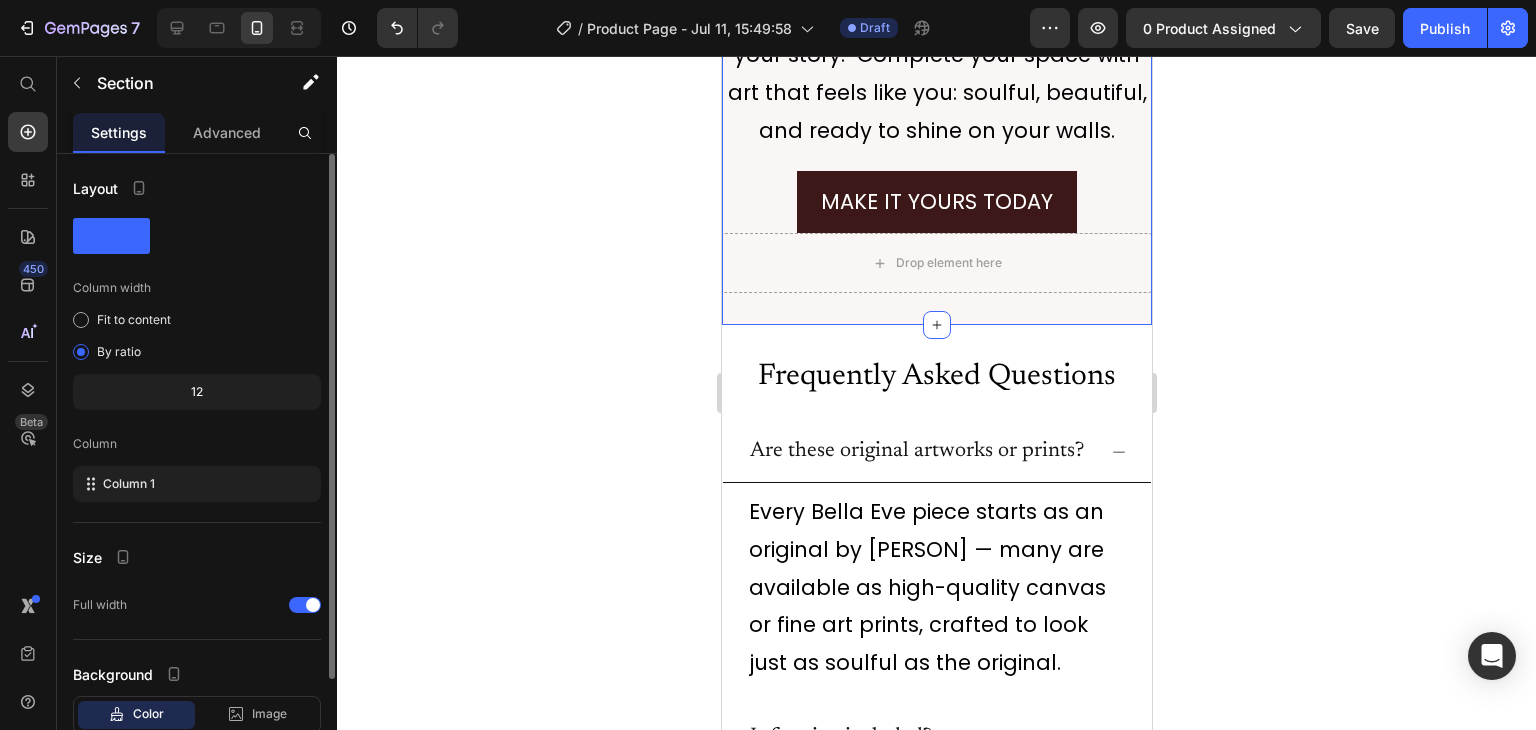 click on "Make This Art Yours Heading You’ve found the piece that speaks to you — now it’s time to make it part of your story.  Complete your space with art that feels like you: soulful, beautiful, and ready to shine on your walls. Text Block MAKE IT YOURS TODAY Add to Cart
Drop element here Product Row Section 13" at bounding box center [936, 95] 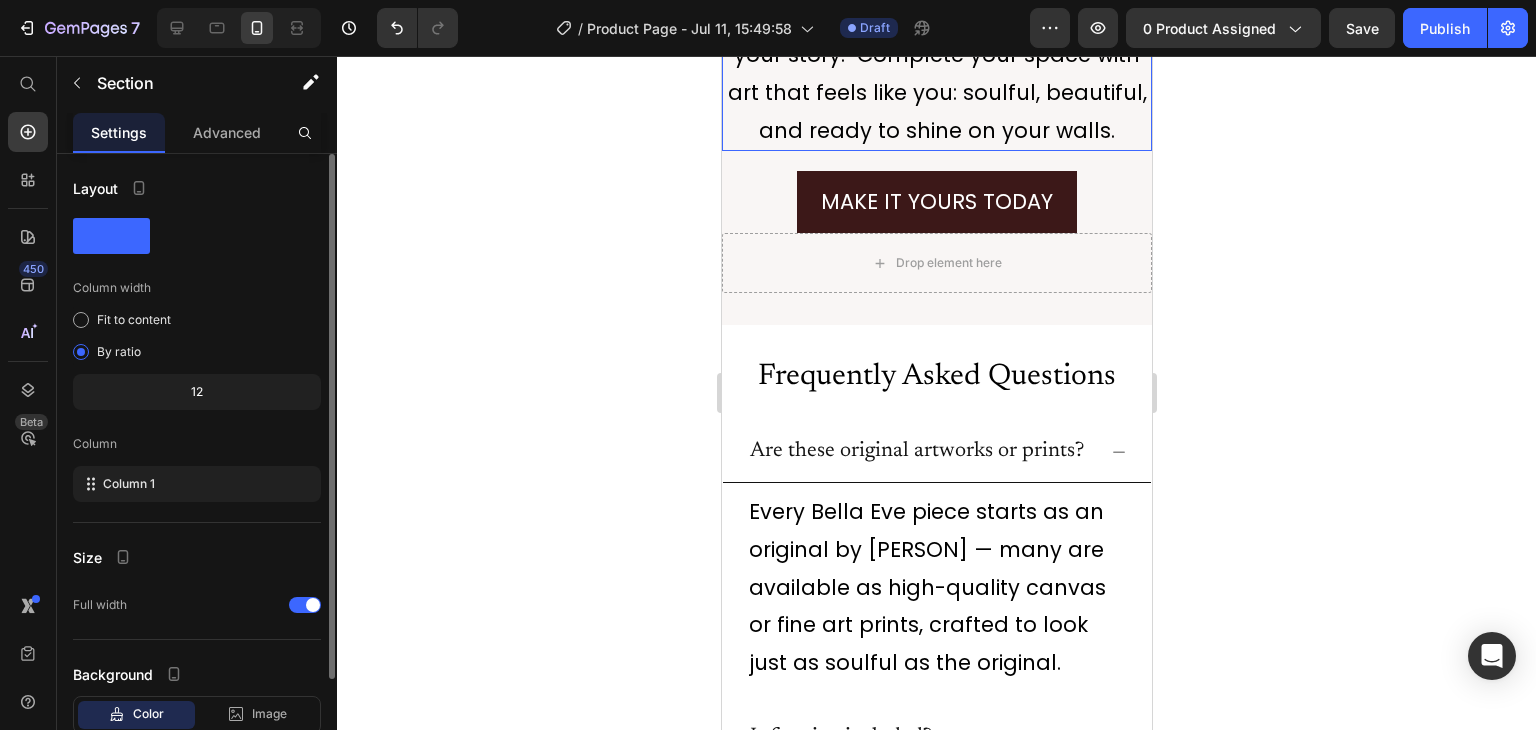 click on "You’ve found the piece that speaks to you — now it’s time to make it part of your story.  Complete your space with art that feels like you: soulful, beautiful, and ready to shine on your walls." at bounding box center [936, 54] 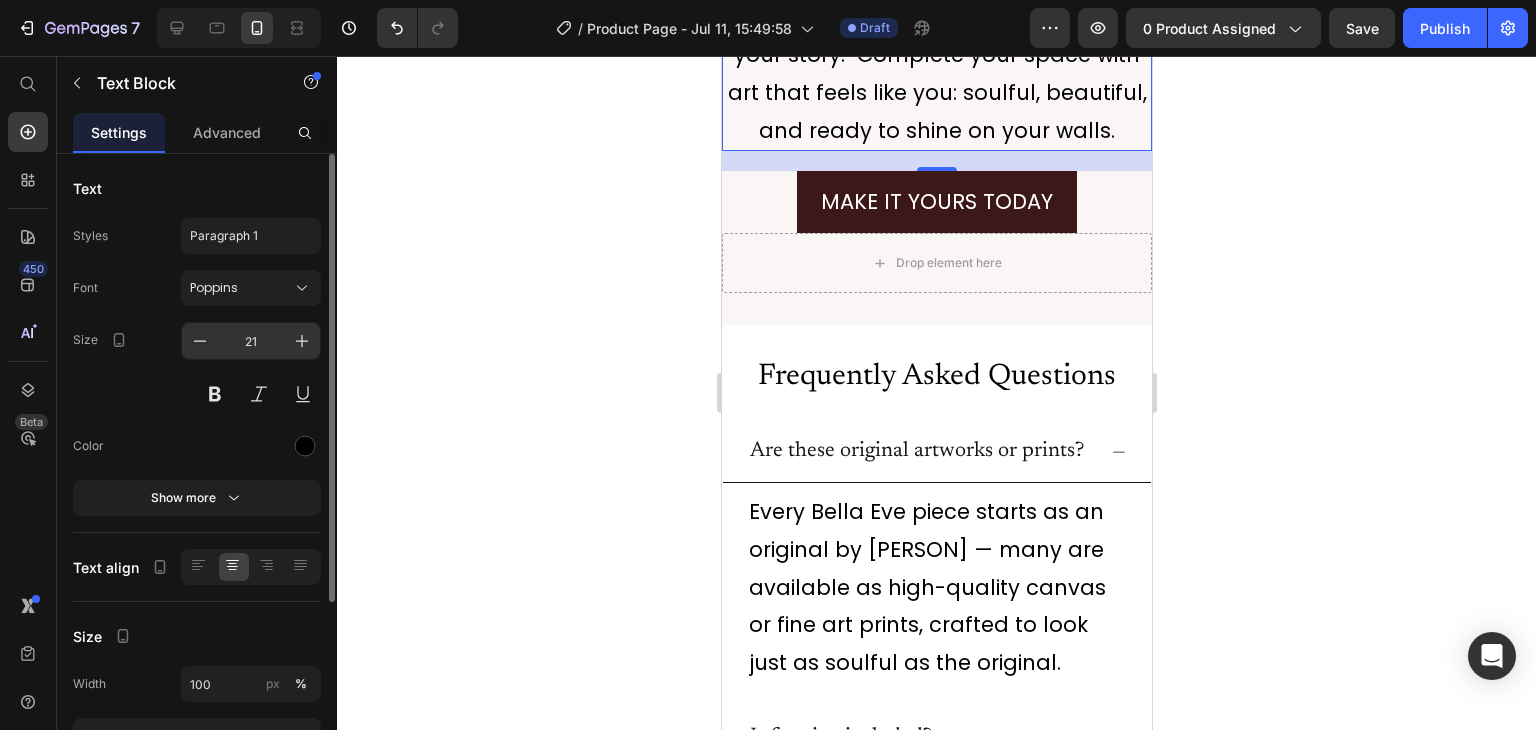 click on "21" at bounding box center (251, 341) 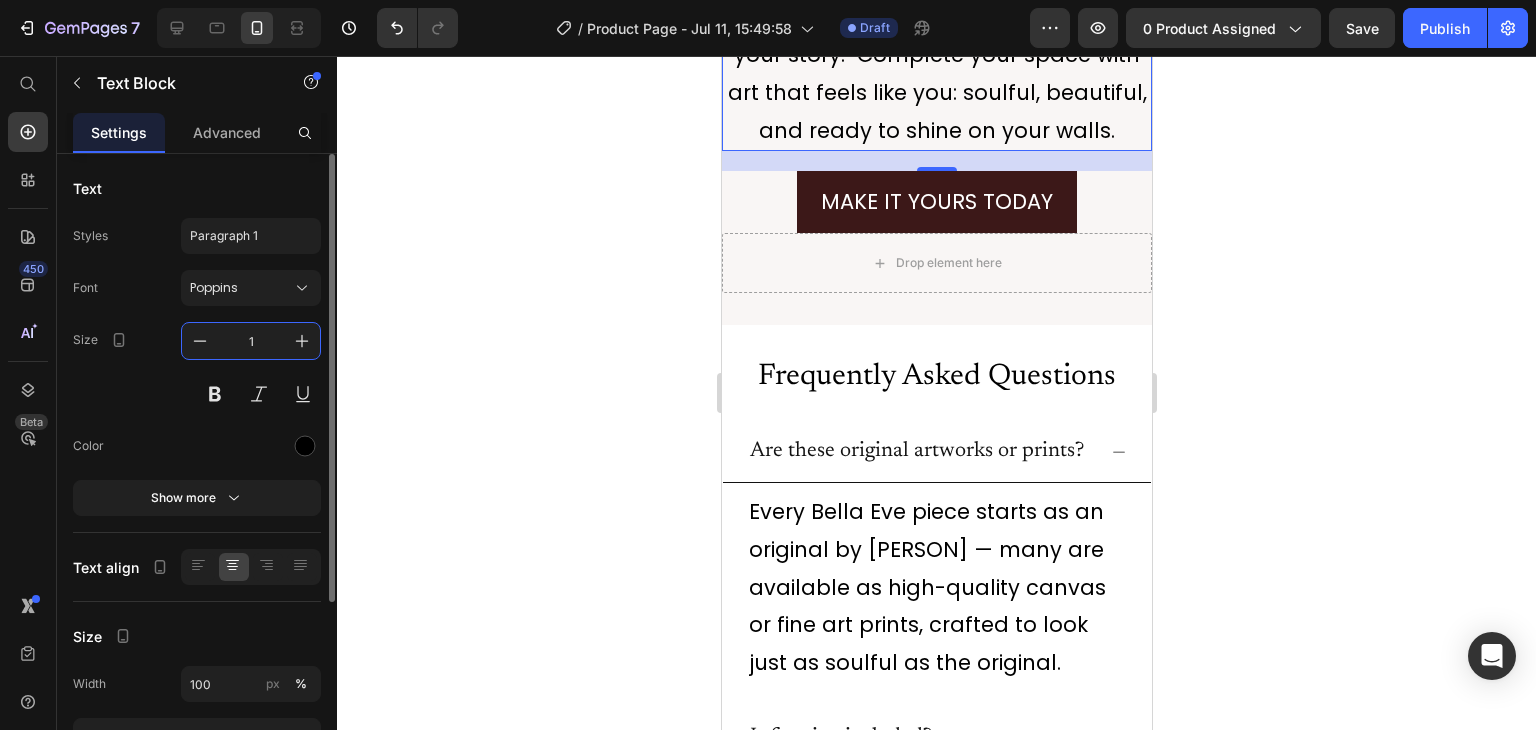 type on "16" 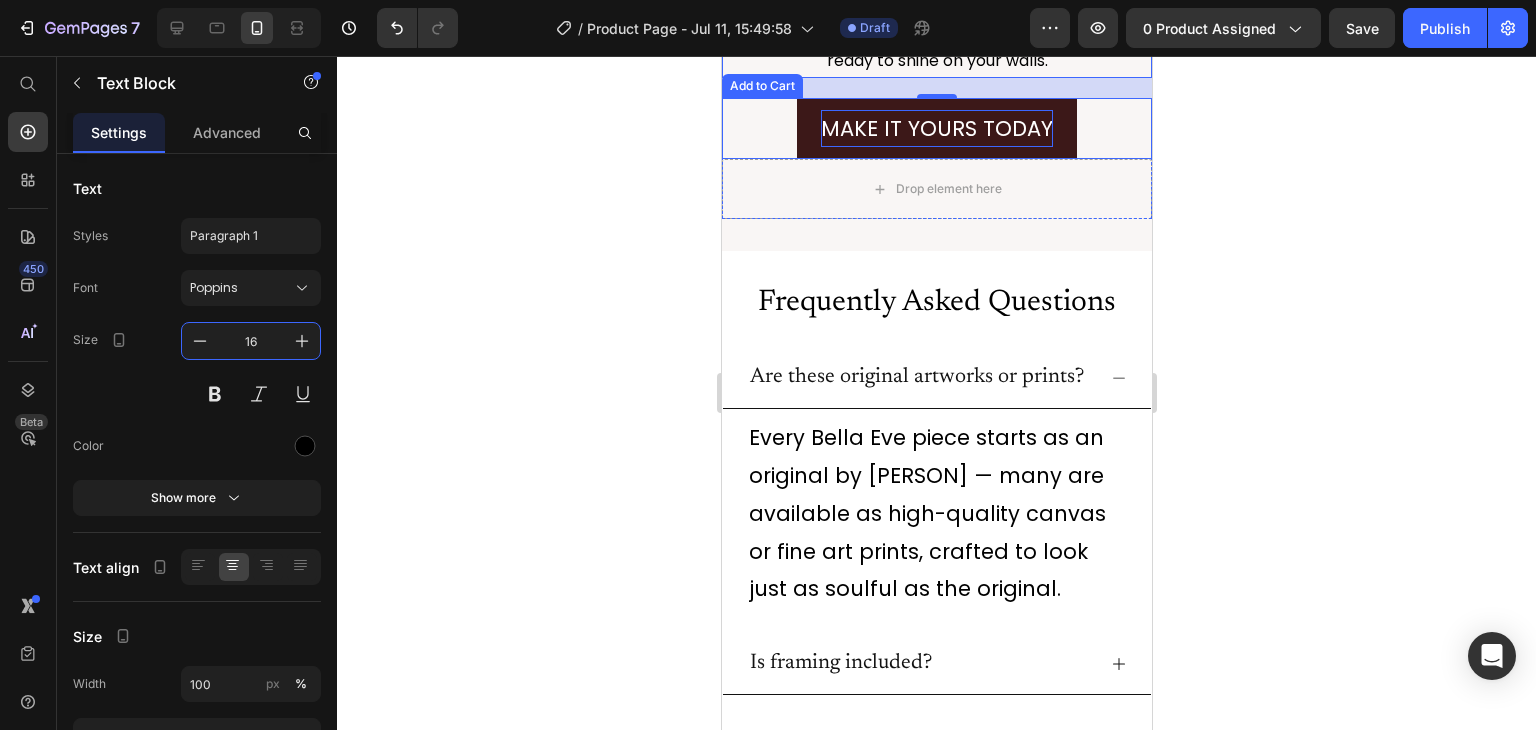 click on "MAKE IT YOURS TODAY" at bounding box center [936, 129] 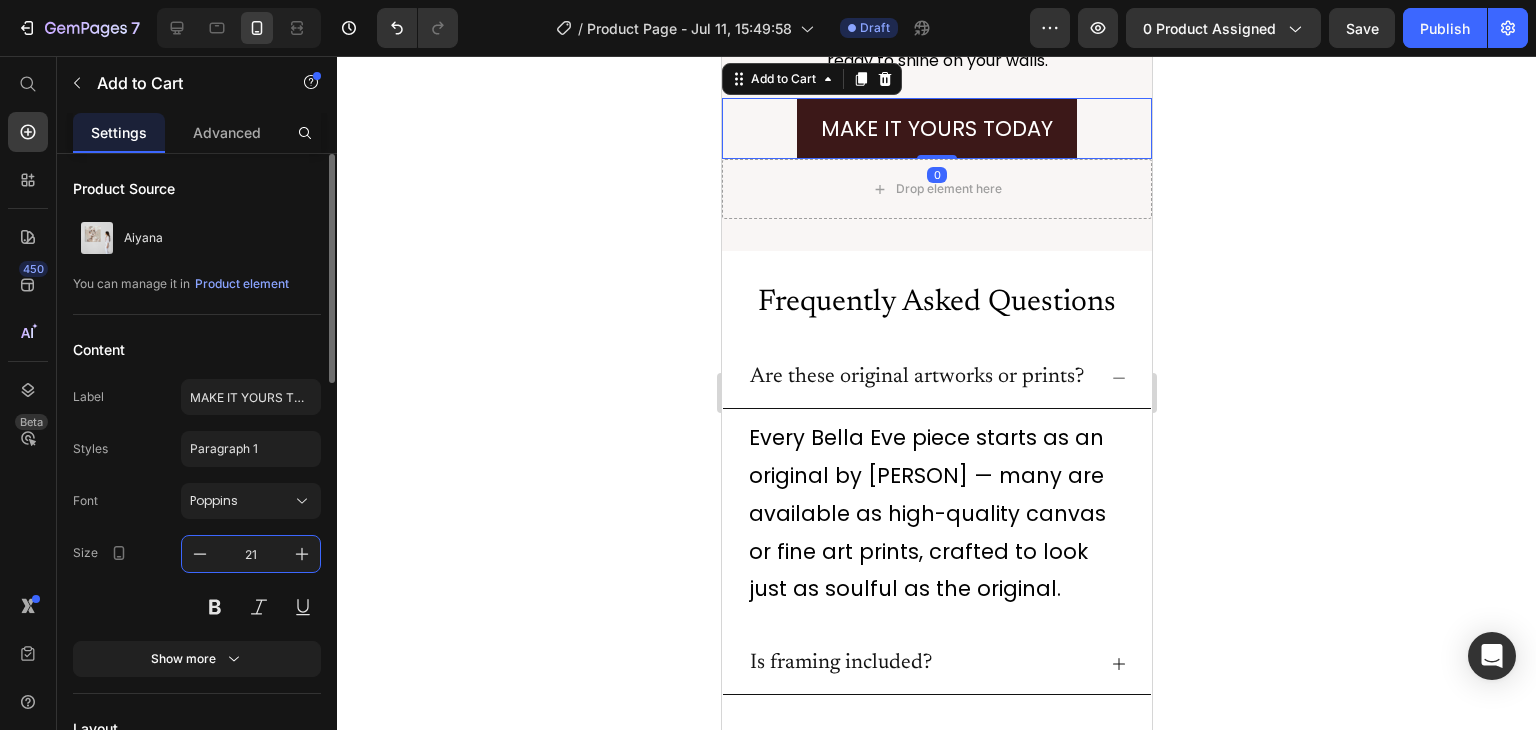 click on "21" at bounding box center (251, 554) 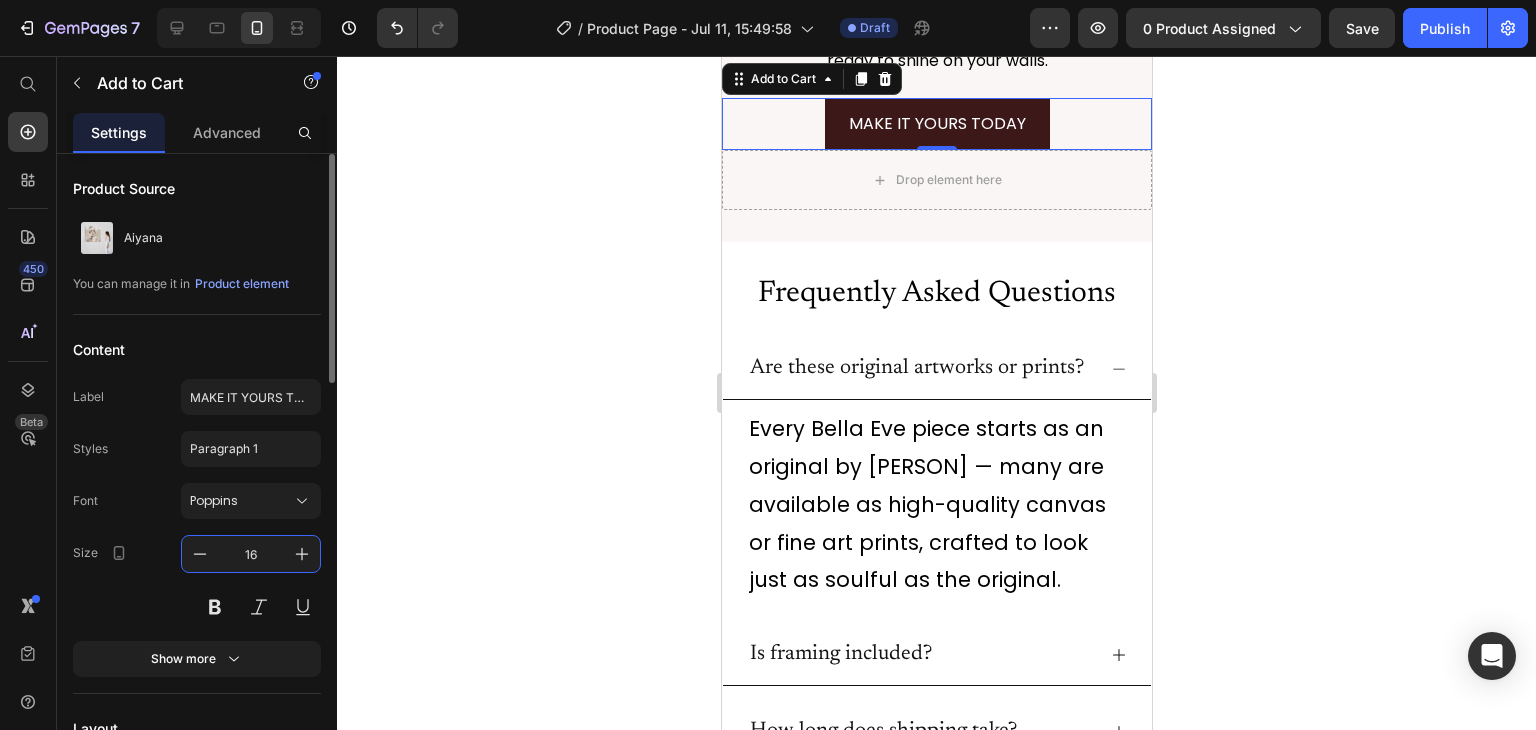 click on "16" at bounding box center (251, 554) 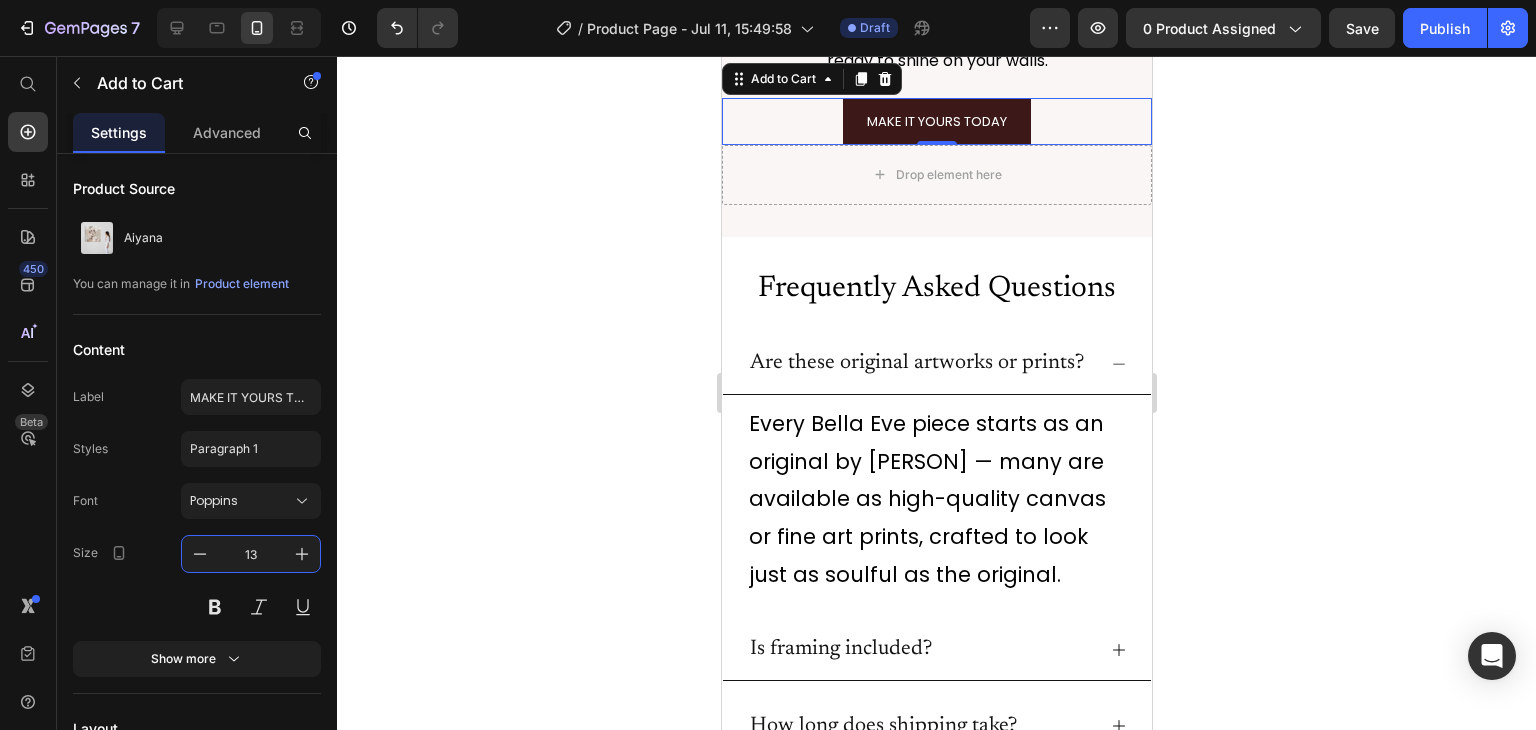 type on "13" 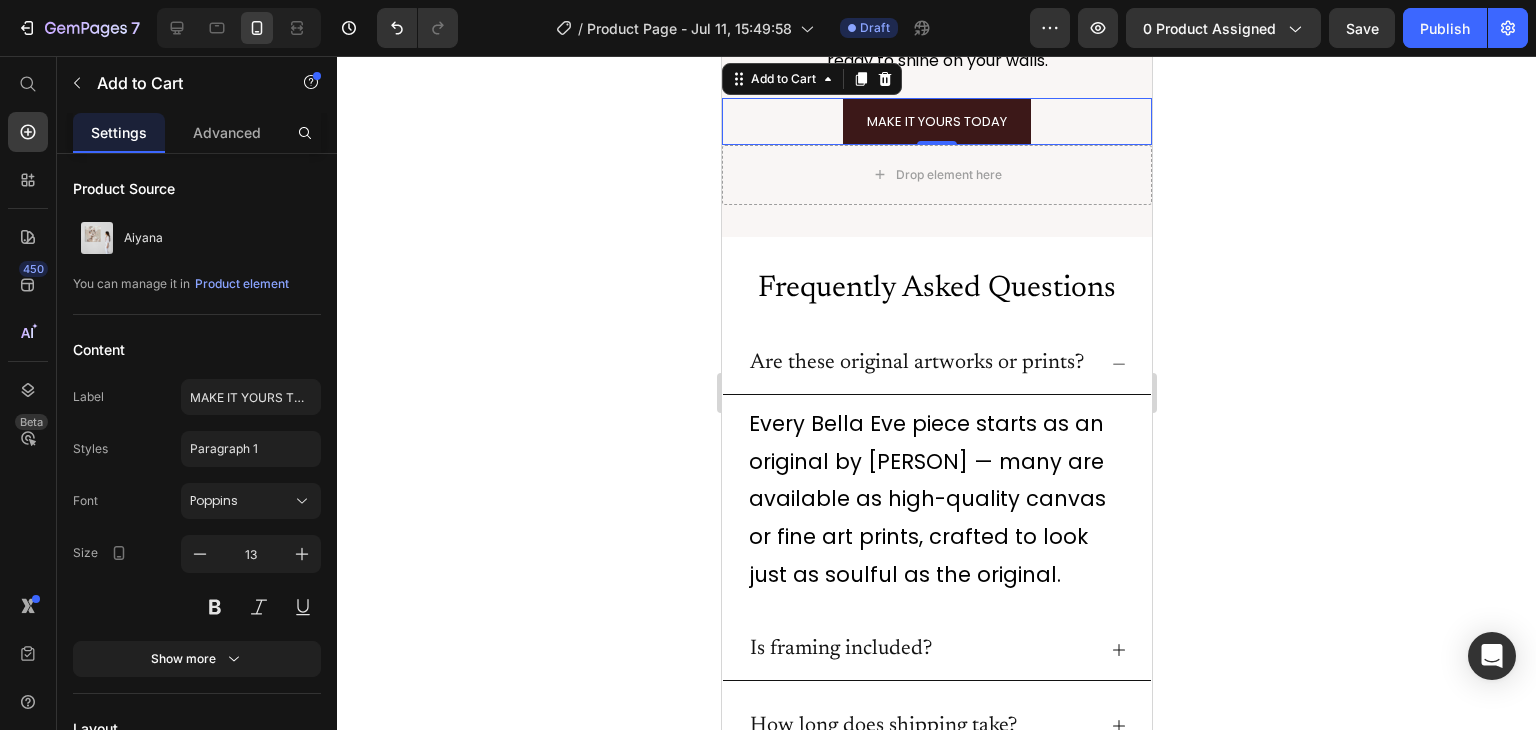 click 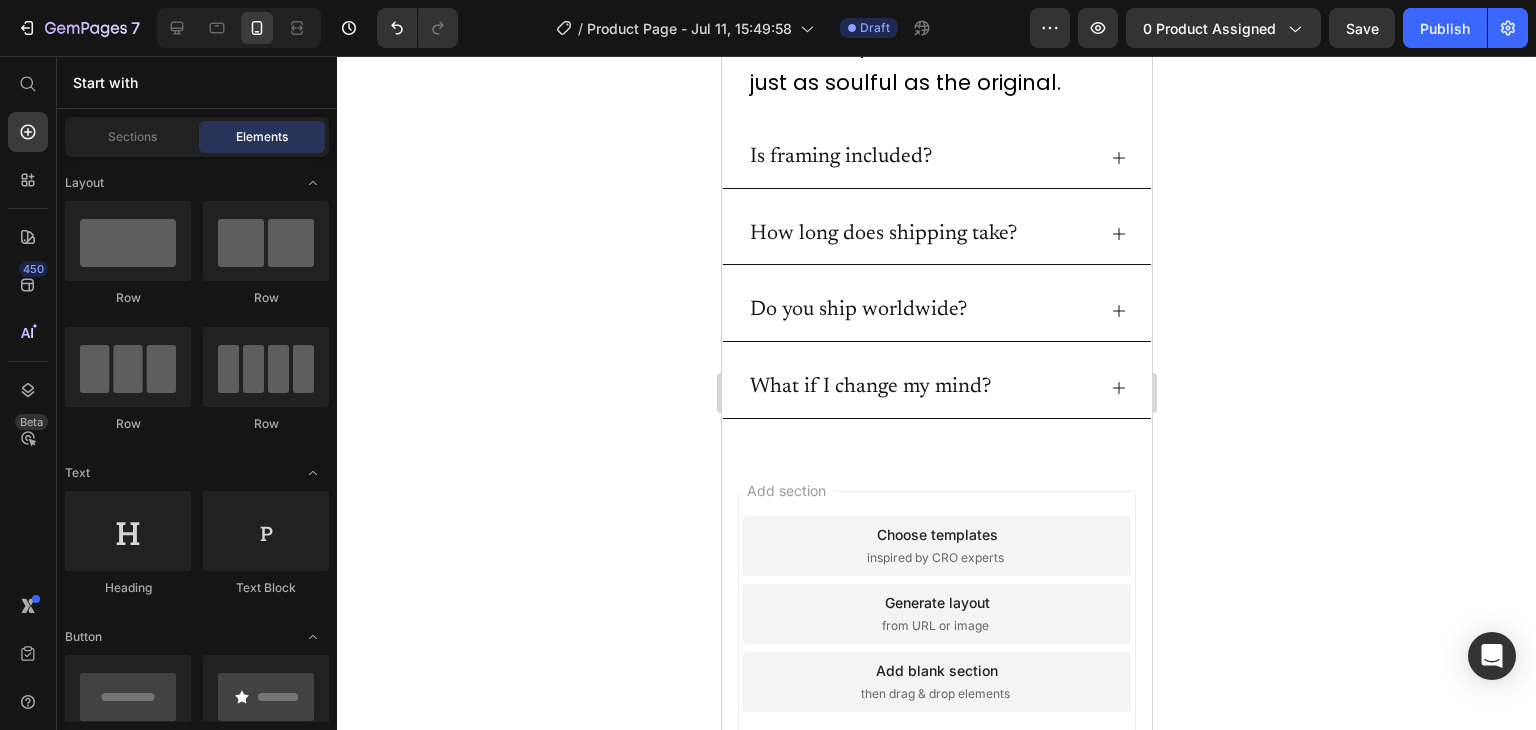 scroll, scrollTop: 9110, scrollLeft: 0, axis: vertical 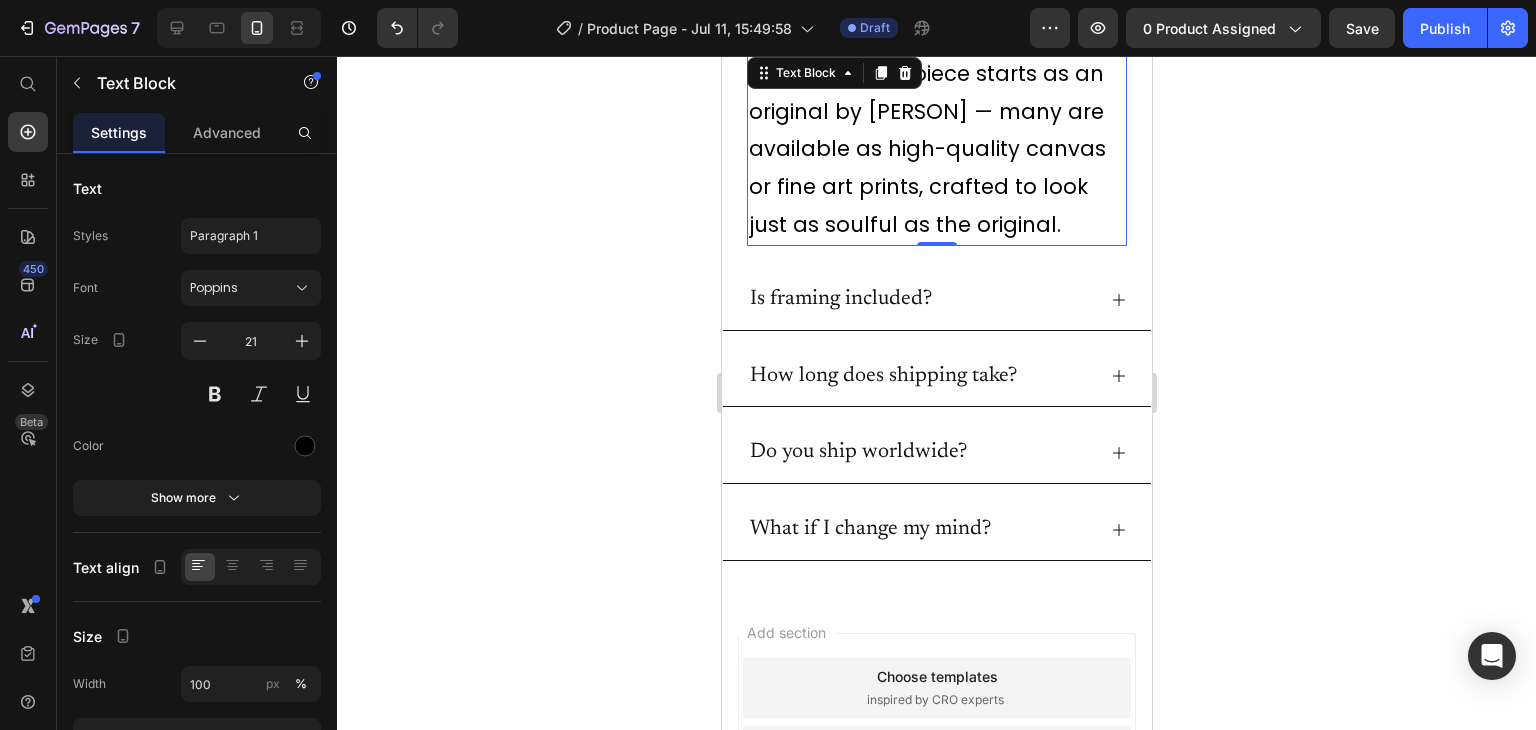 click on "Every Bella Eve piece starts as an original by Isabella Karolewicz — many are available as high-quality canvas or fine art prints, crafted to look just as soulful as the original." at bounding box center [936, 149] 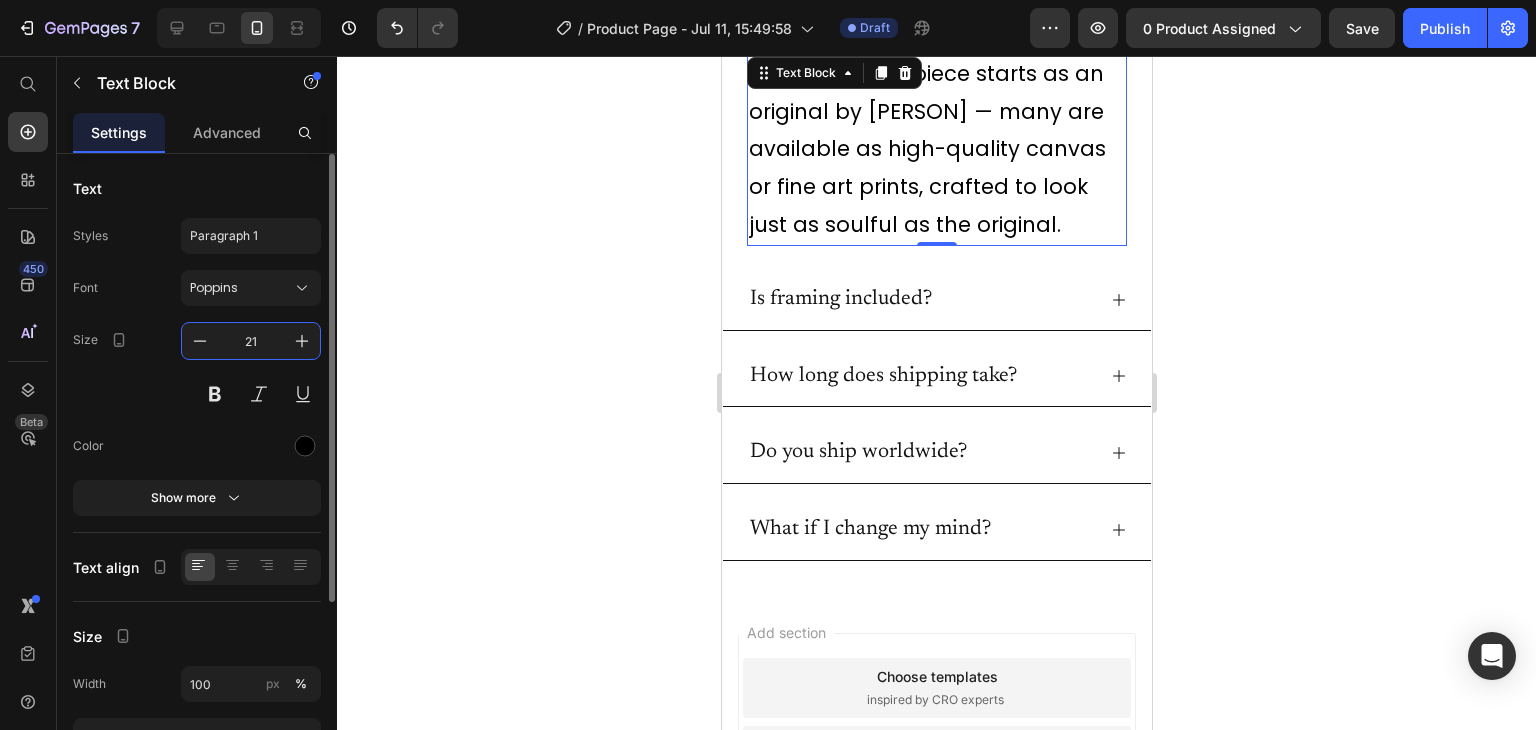 click on "21" at bounding box center [251, 341] 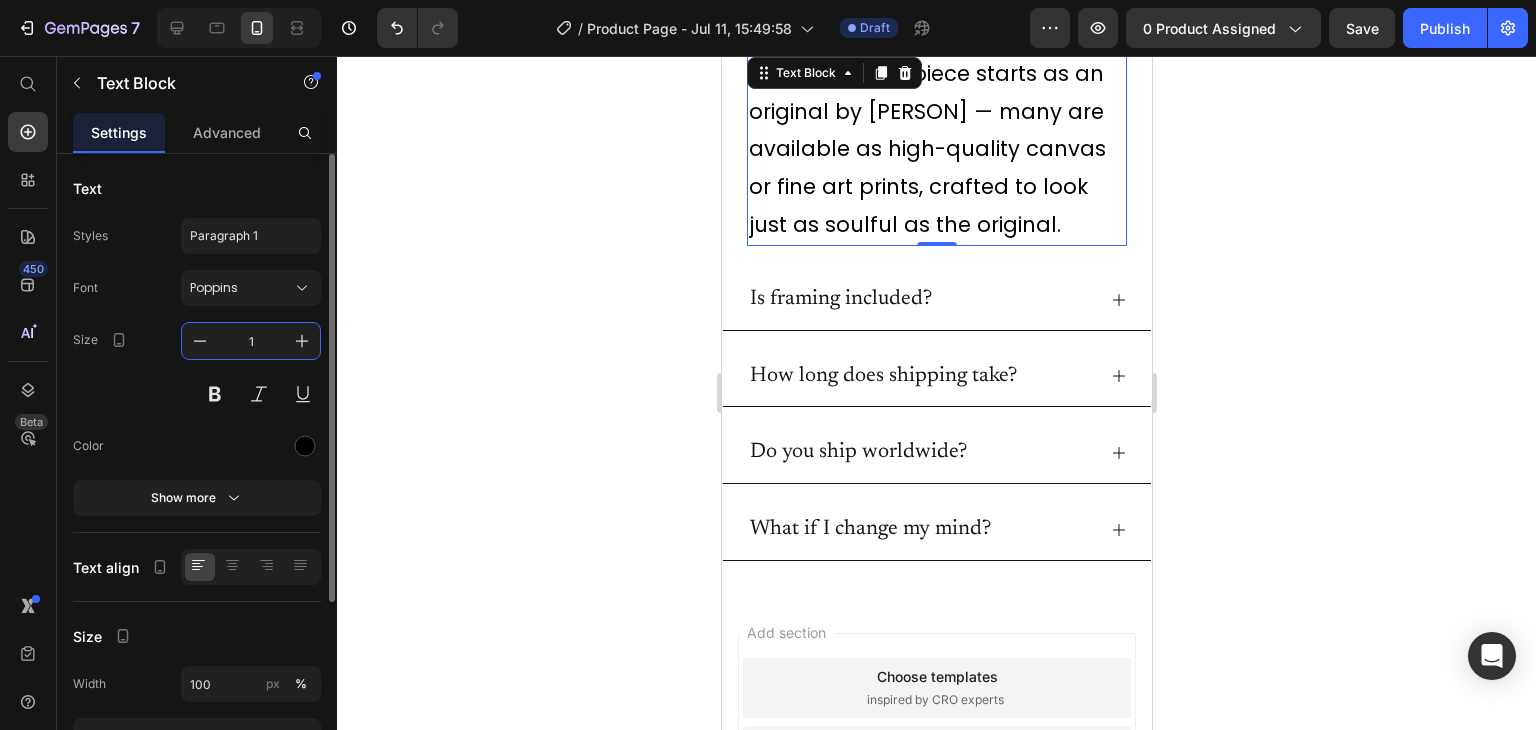 type on "16" 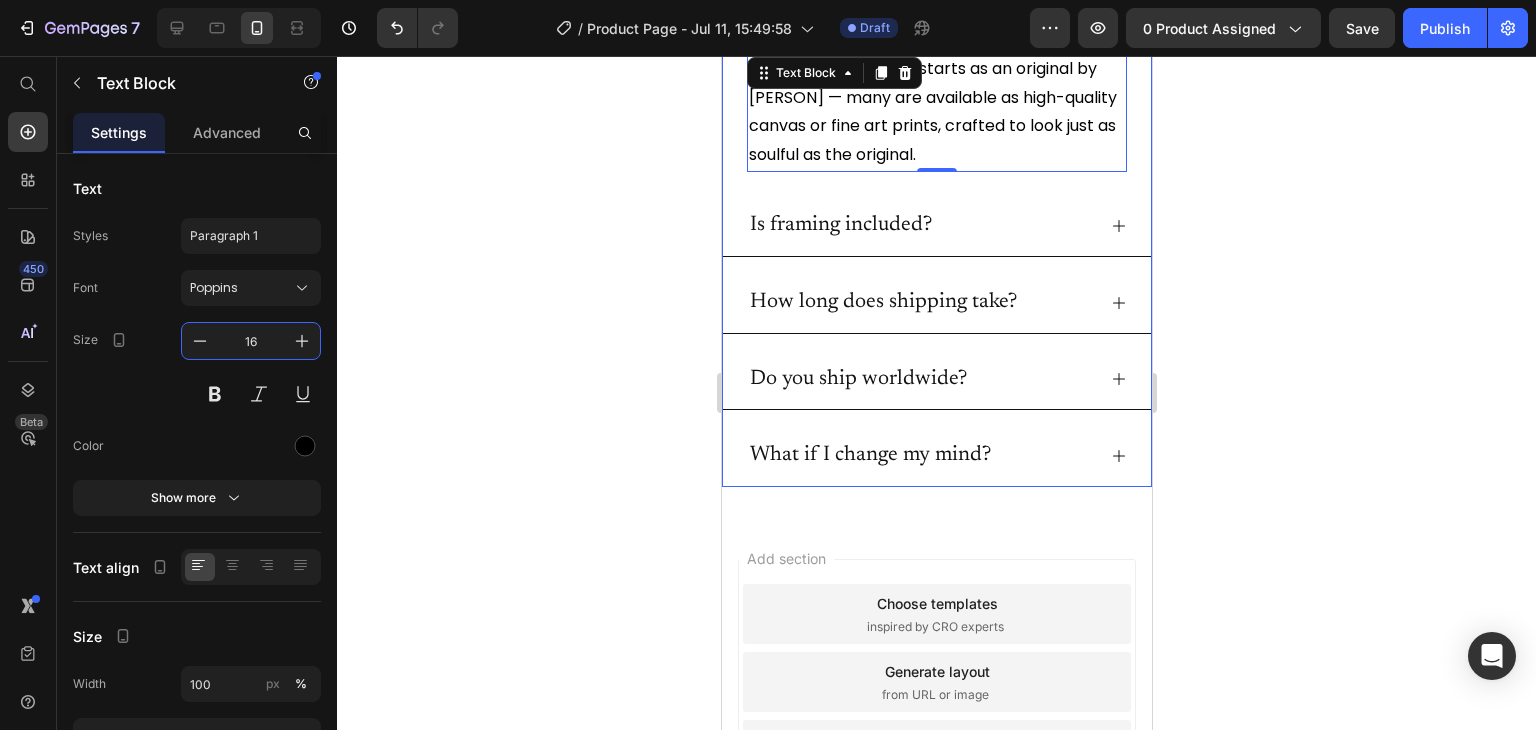 click on "Are these original artworks or prints?" at bounding box center (936, 14) 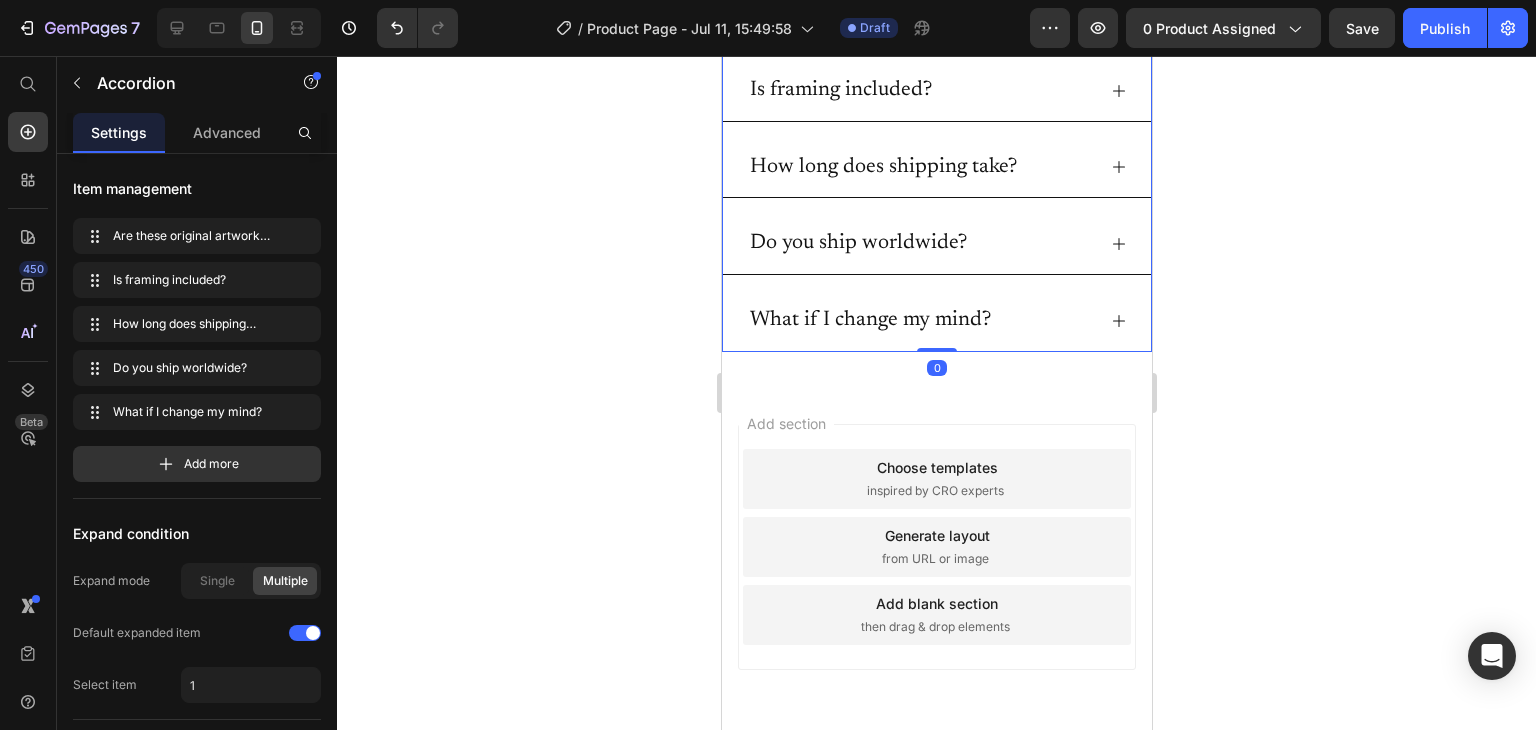 click on "Is framing included?" at bounding box center (936, 91) 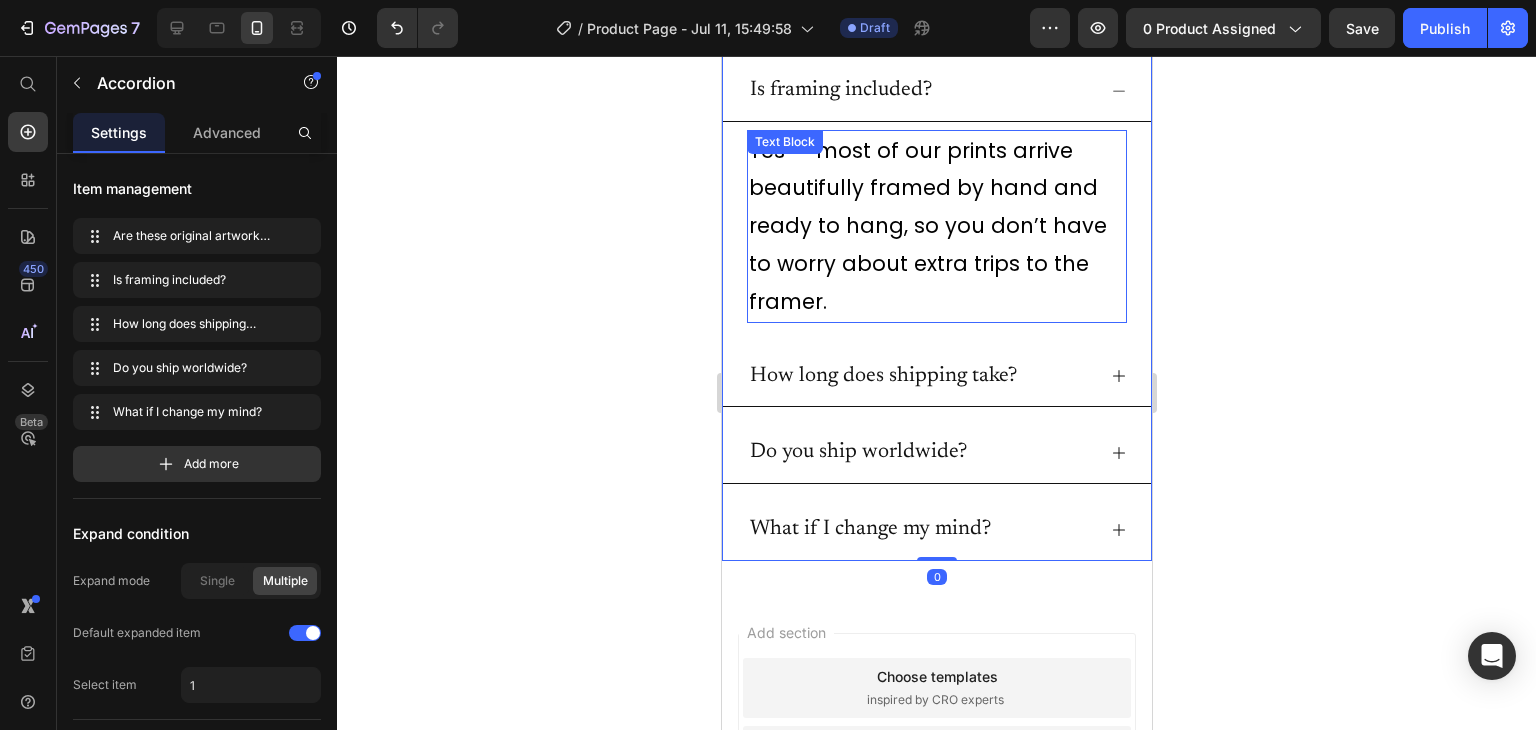 click on "Yes — most of our prints arrive beautifully framed by hand and ready to hang, so you don’t have to worry about extra trips to the framer." at bounding box center (936, 226) 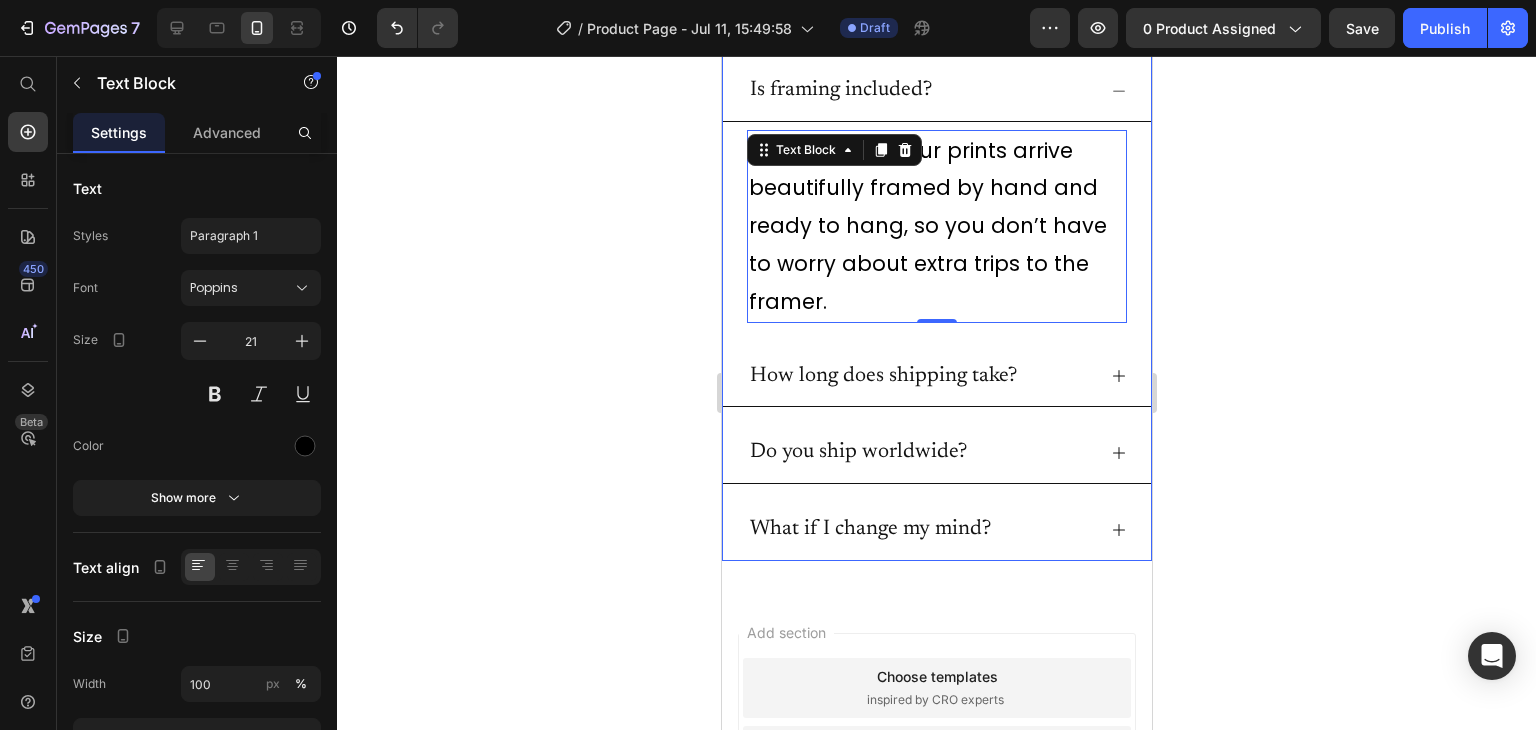 click 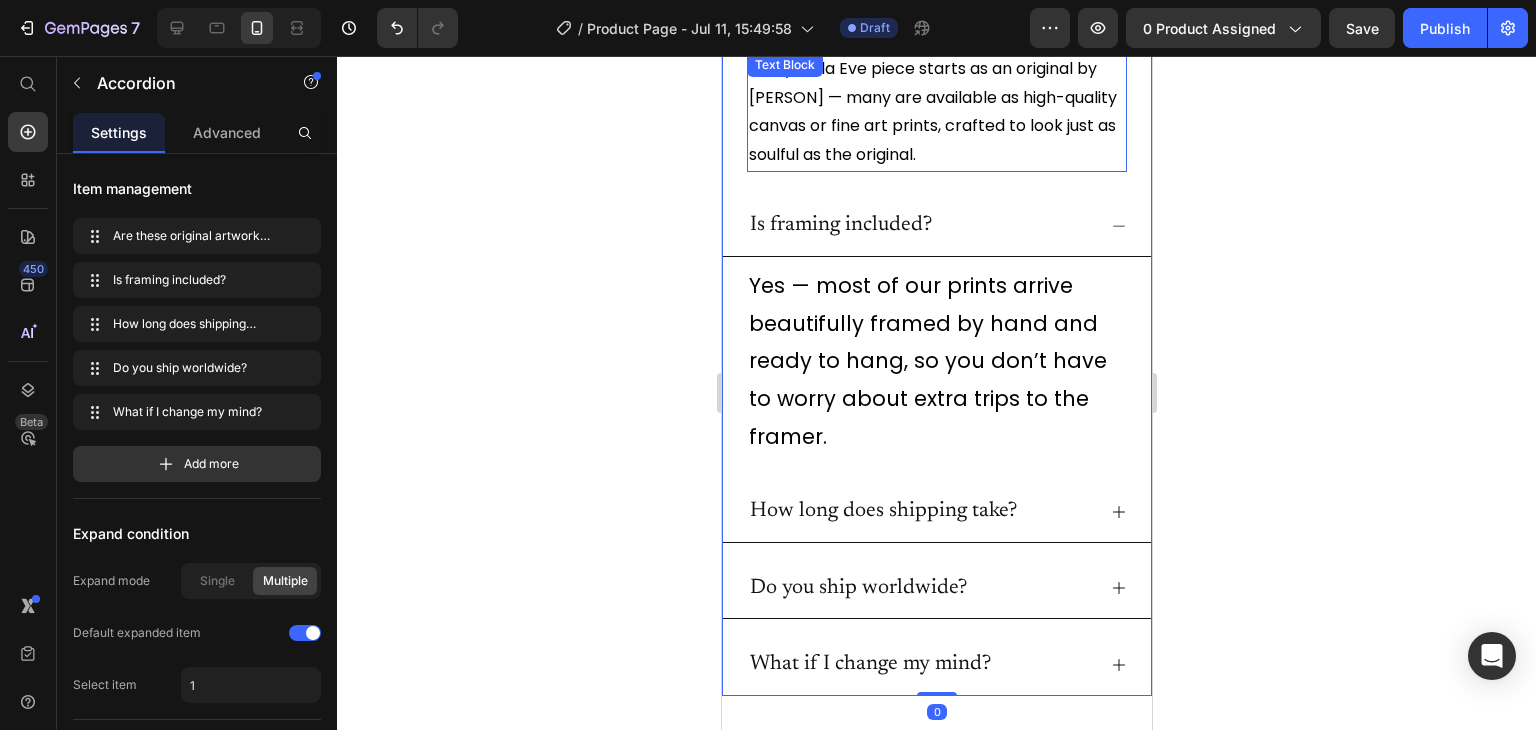 click on "Every Bella Eve piece starts as an original by Isabella Karolewicz — many are available as high-quality canvas or fine art prints, crafted to look just as soulful as the original." at bounding box center [936, 112] 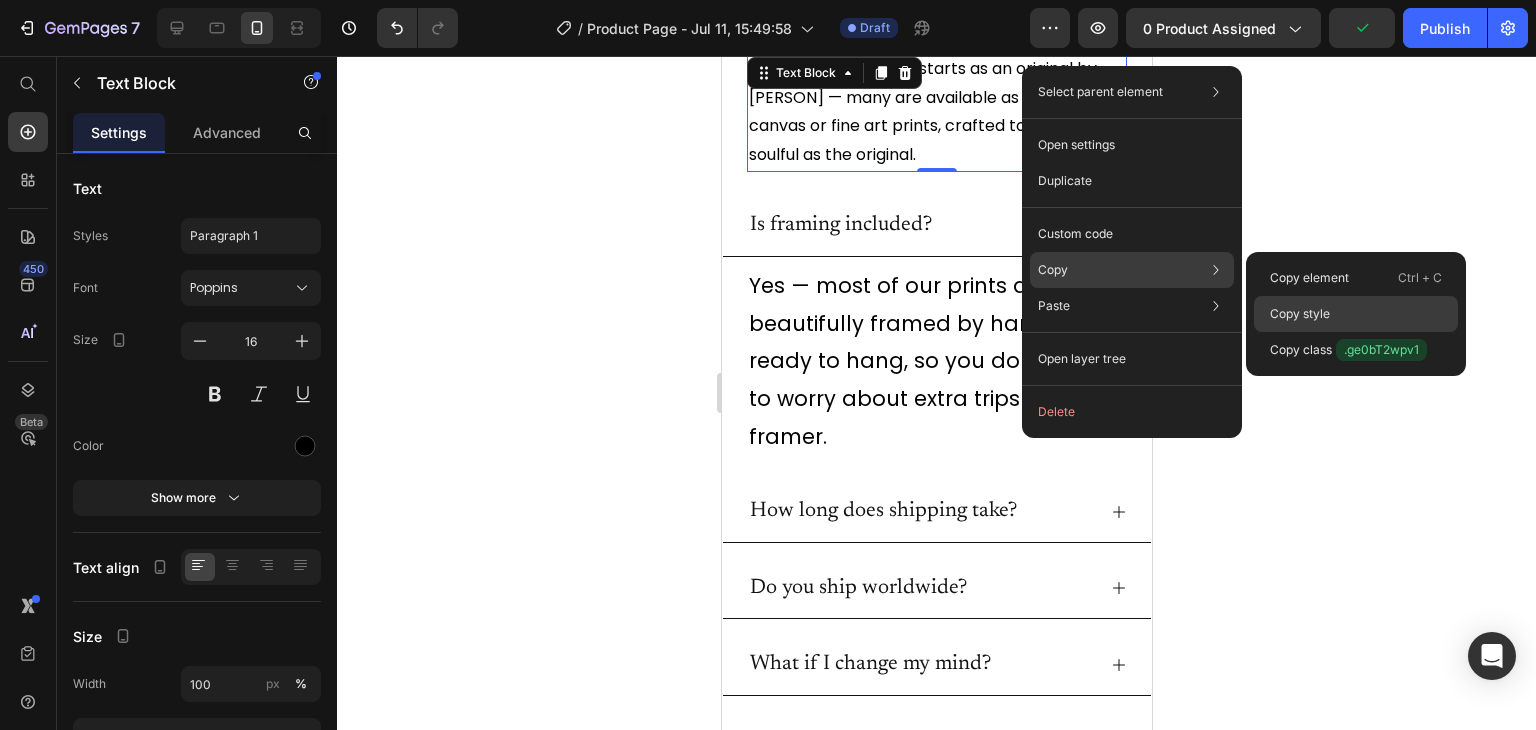 click on "Copy style" at bounding box center (1300, 314) 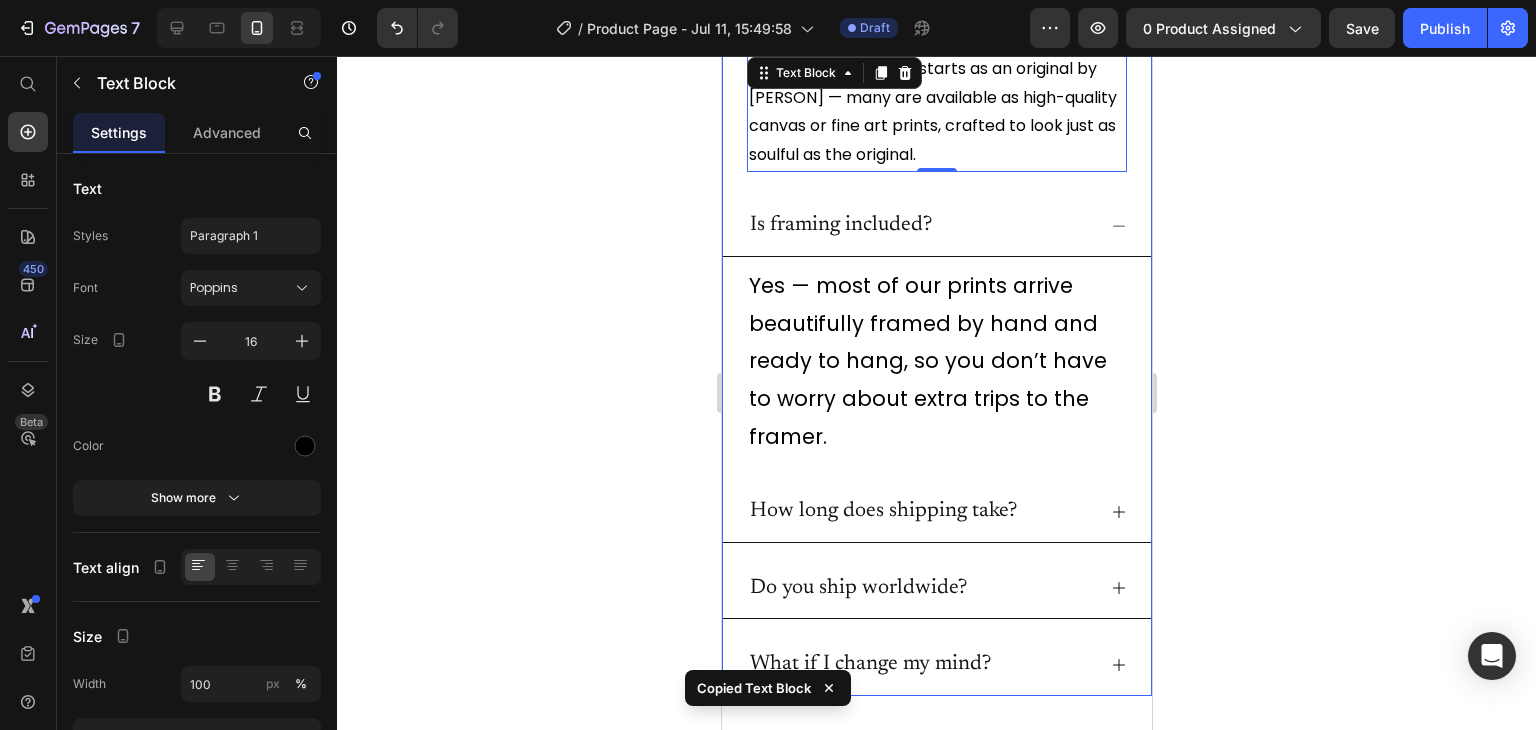 click 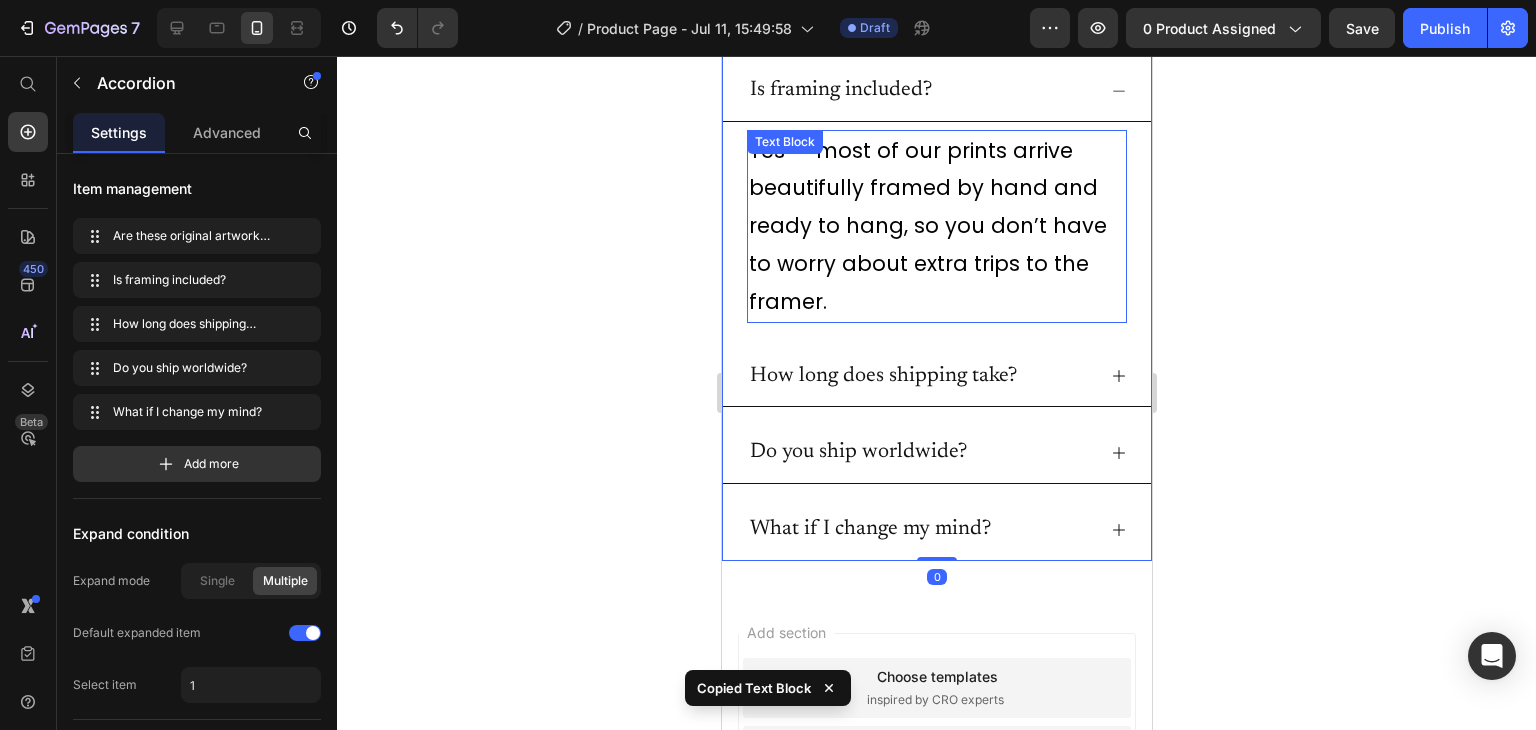 click on "Yes — most of our prints arrive beautifully framed by hand and ready to hang, so you don’t have to worry about extra trips to the framer." at bounding box center (936, 226) 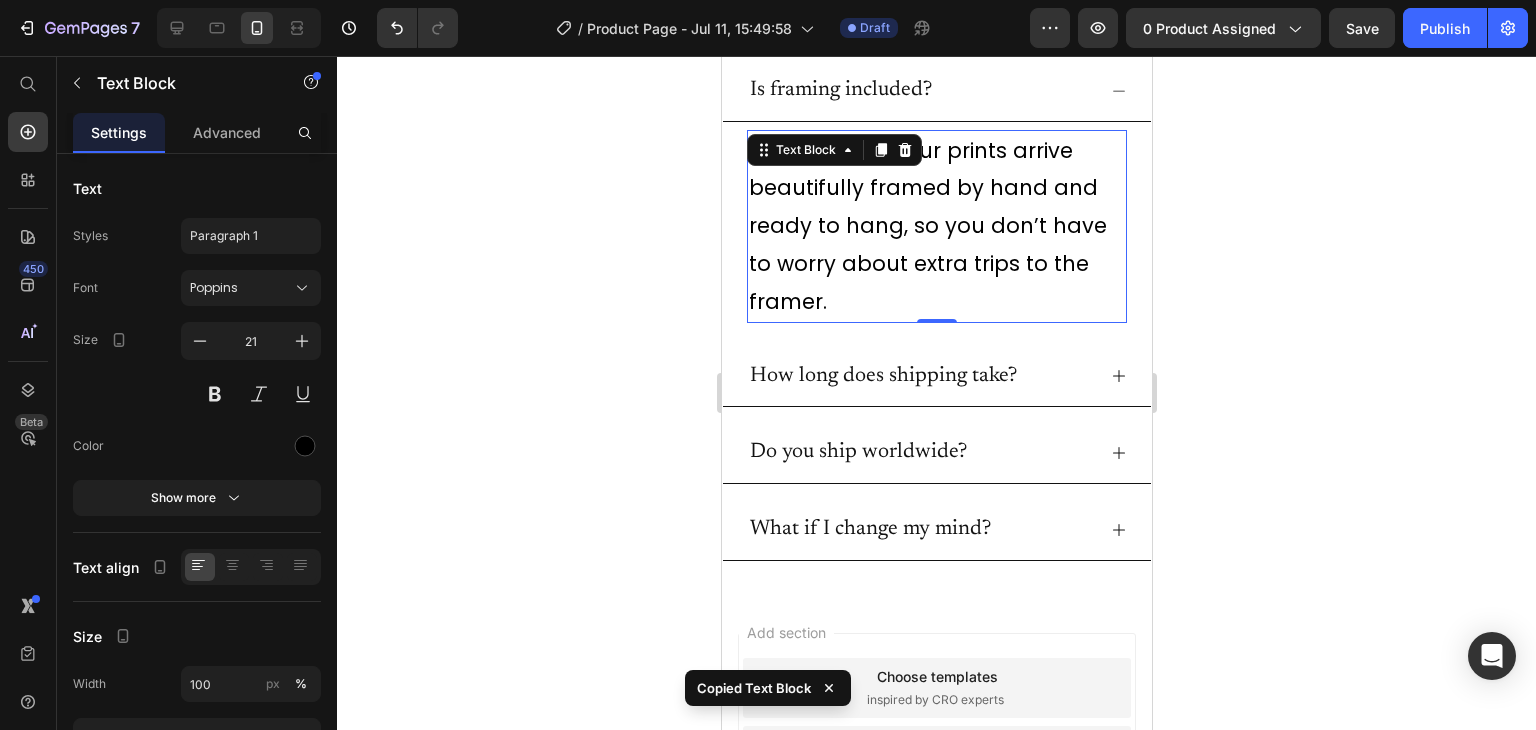 type on "16" 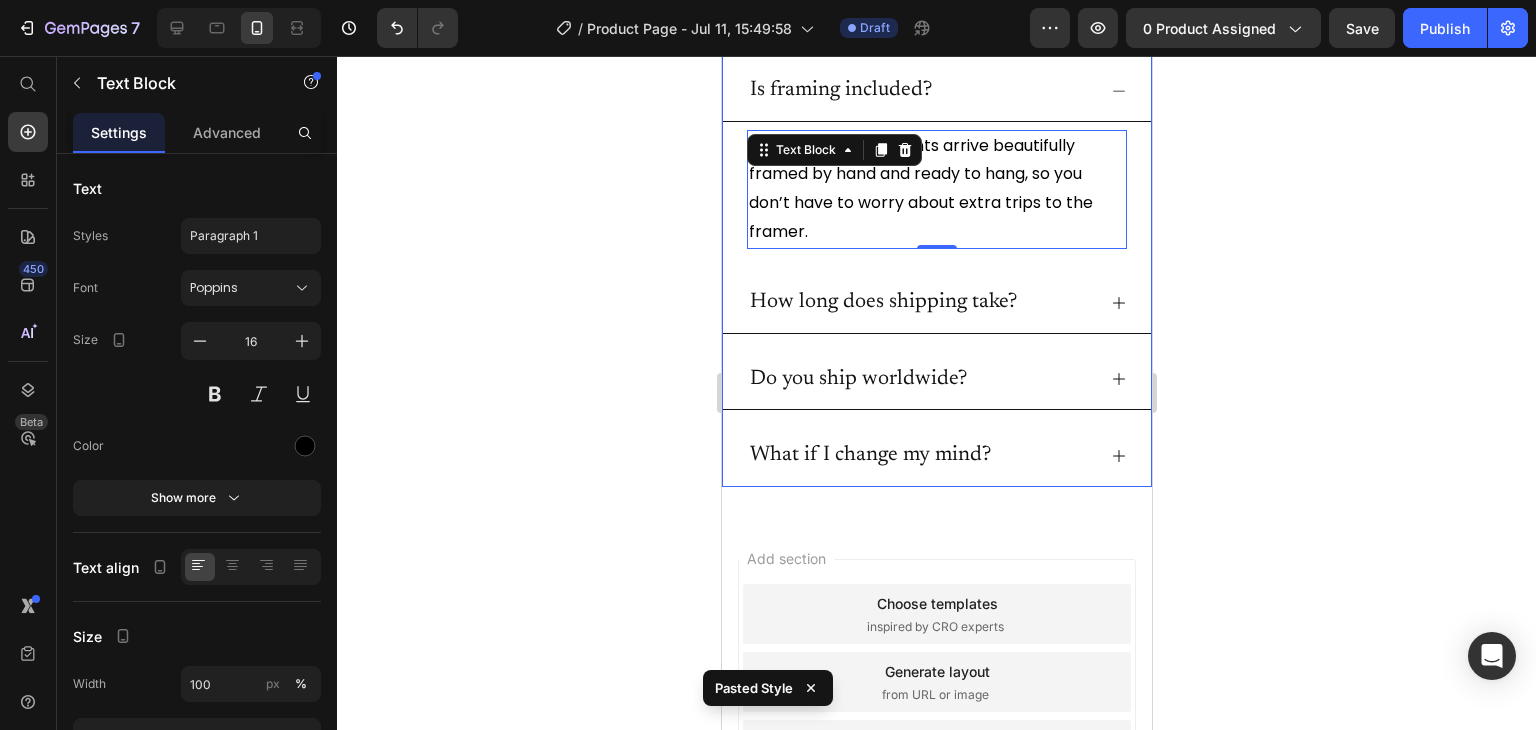 click on "Is framing included?" at bounding box center (936, 91) 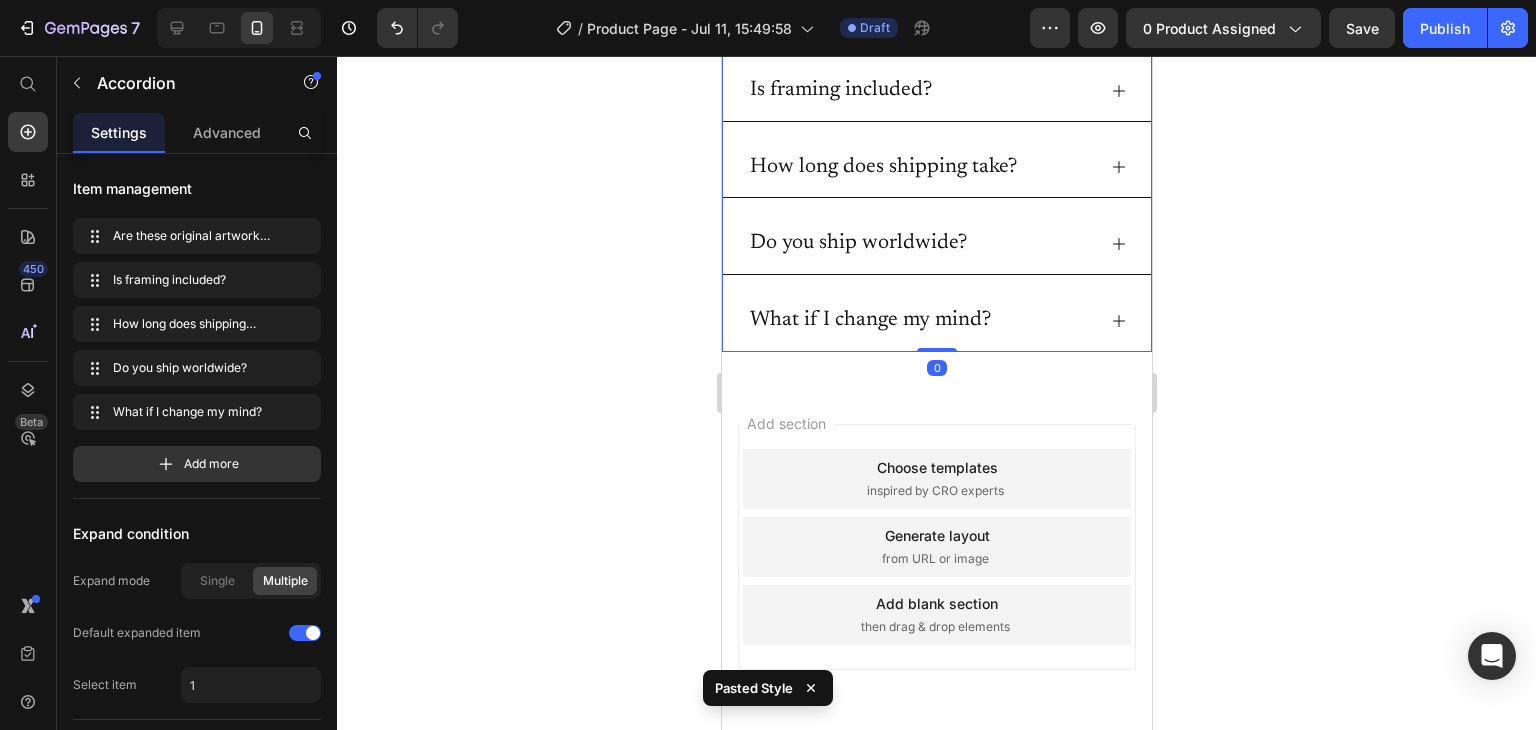 click on "How long does shipping take?" at bounding box center [936, 168] 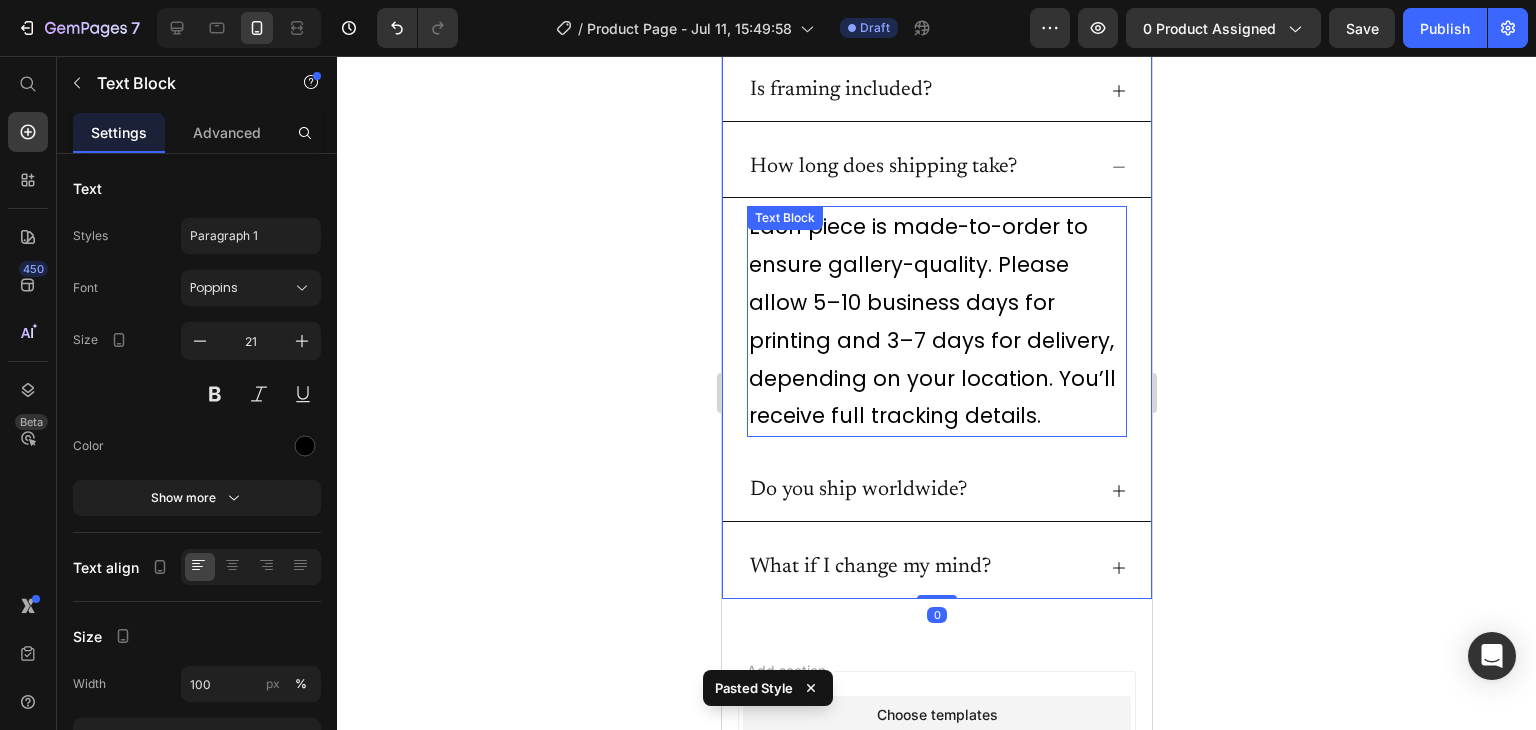 click on "Each piece is made-to-order to ensure gallery-quality. Please allow 5–10 business days for printing and 3–7 days for delivery, depending on your location. You’ll receive full tracking details." at bounding box center (936, 321) 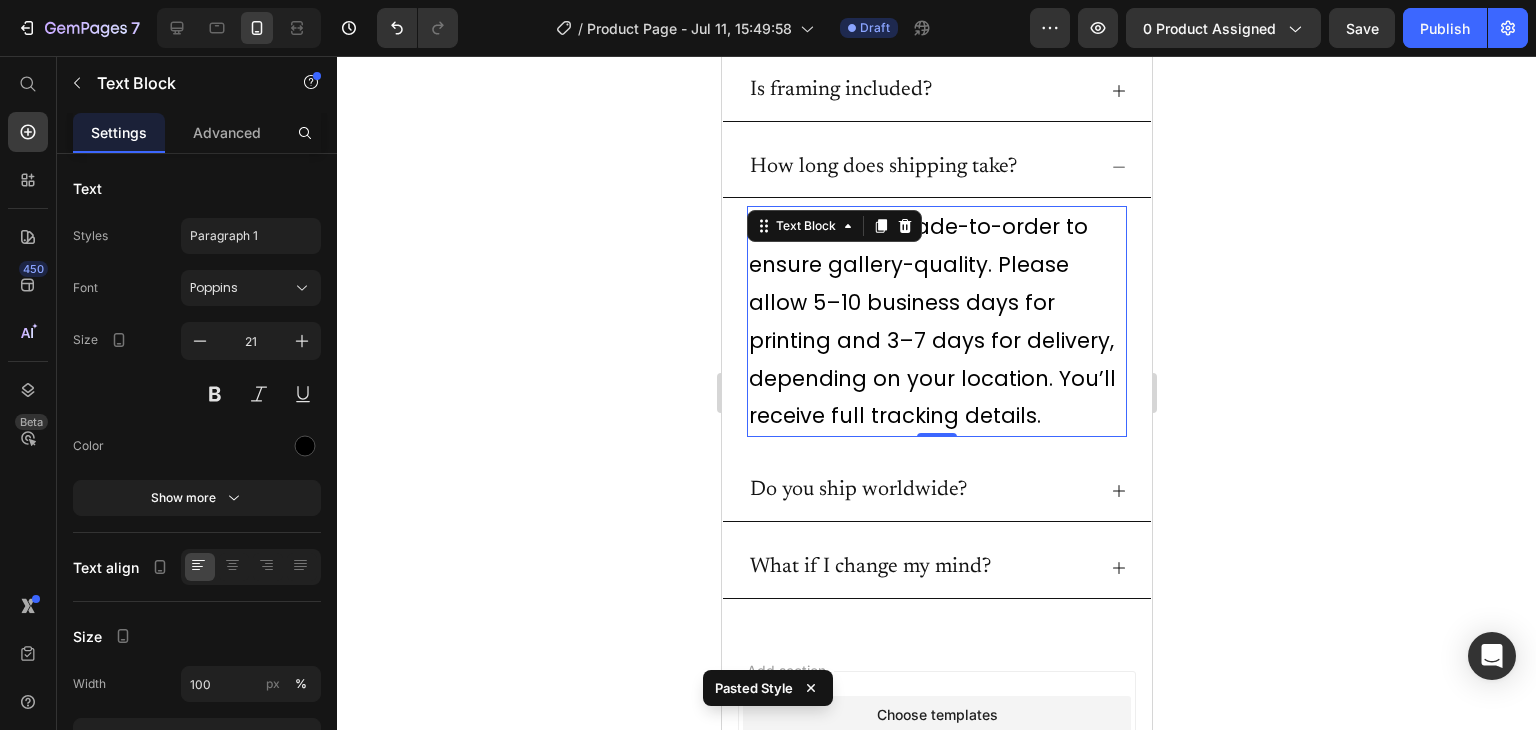 type on "16" 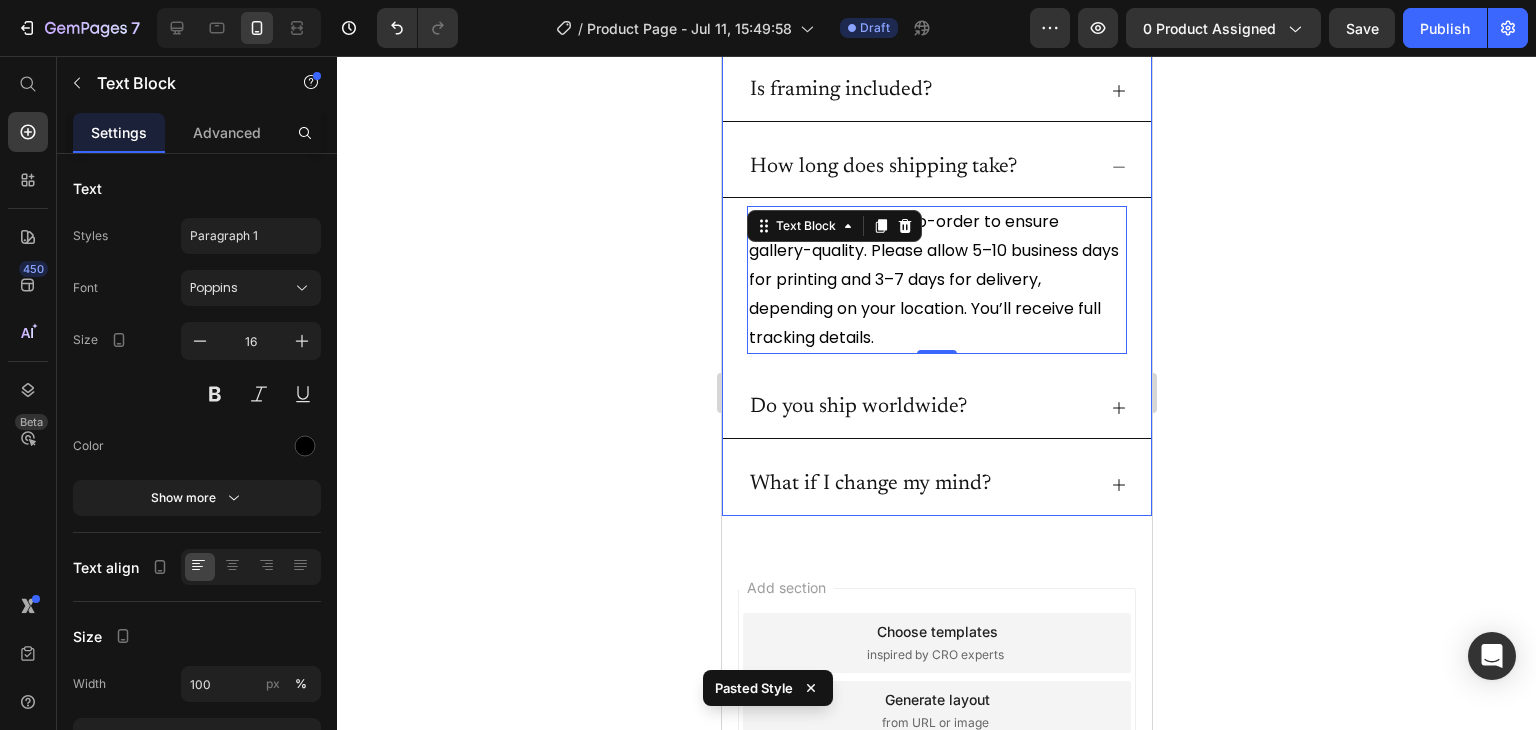 click 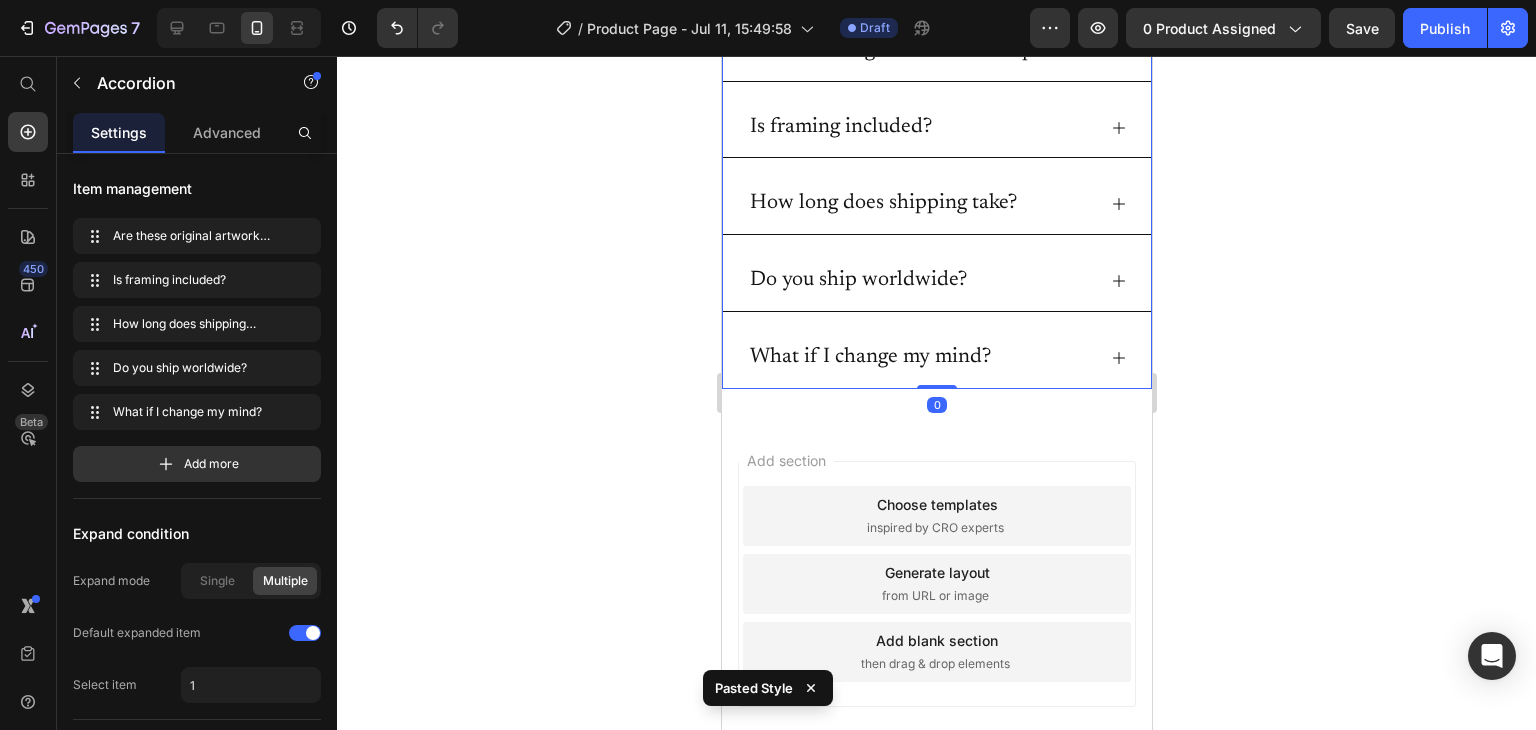scroll, scrollTop: 9359, scrollLeft: 0, axis: vertical 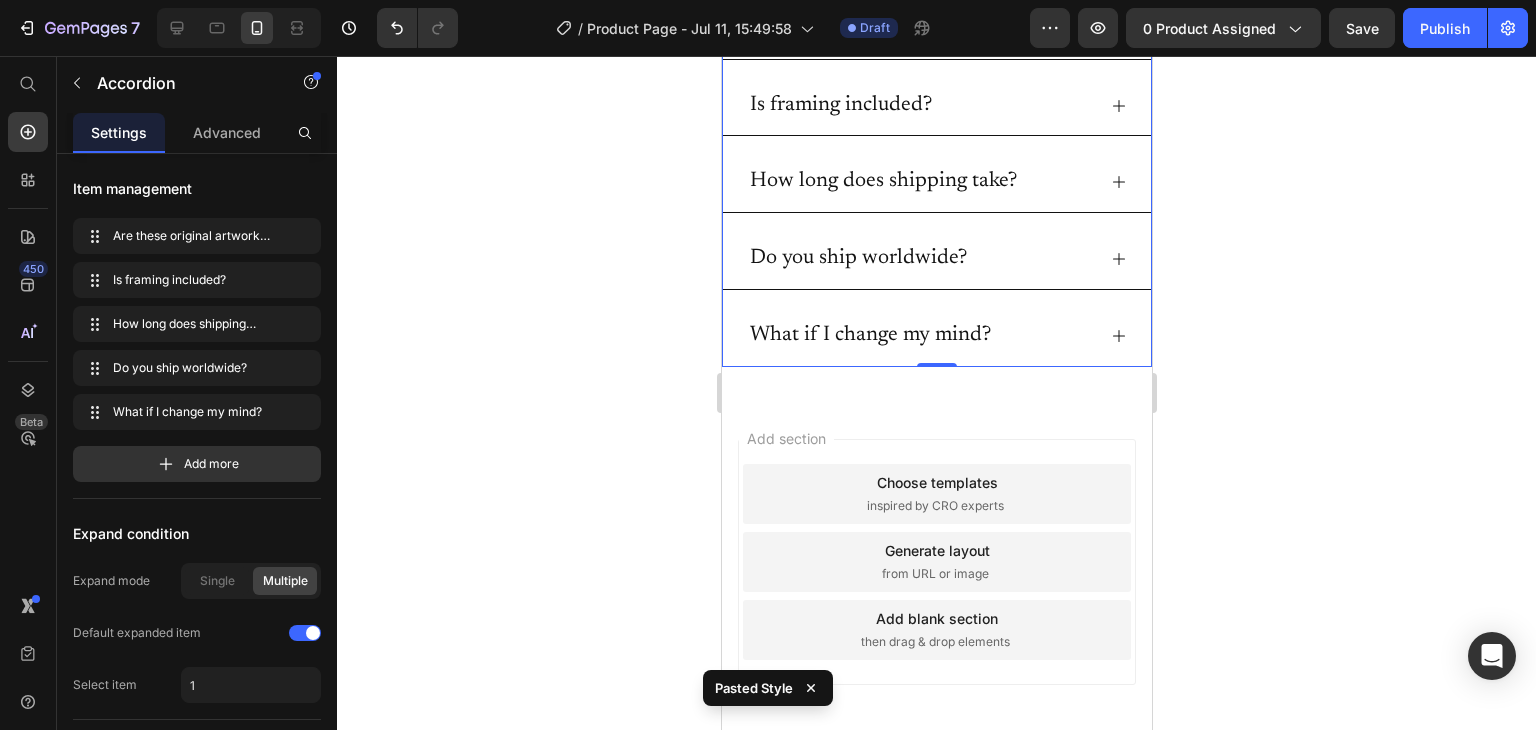 click on "Do you ship worldwide?" at bounding box center [936, 259] 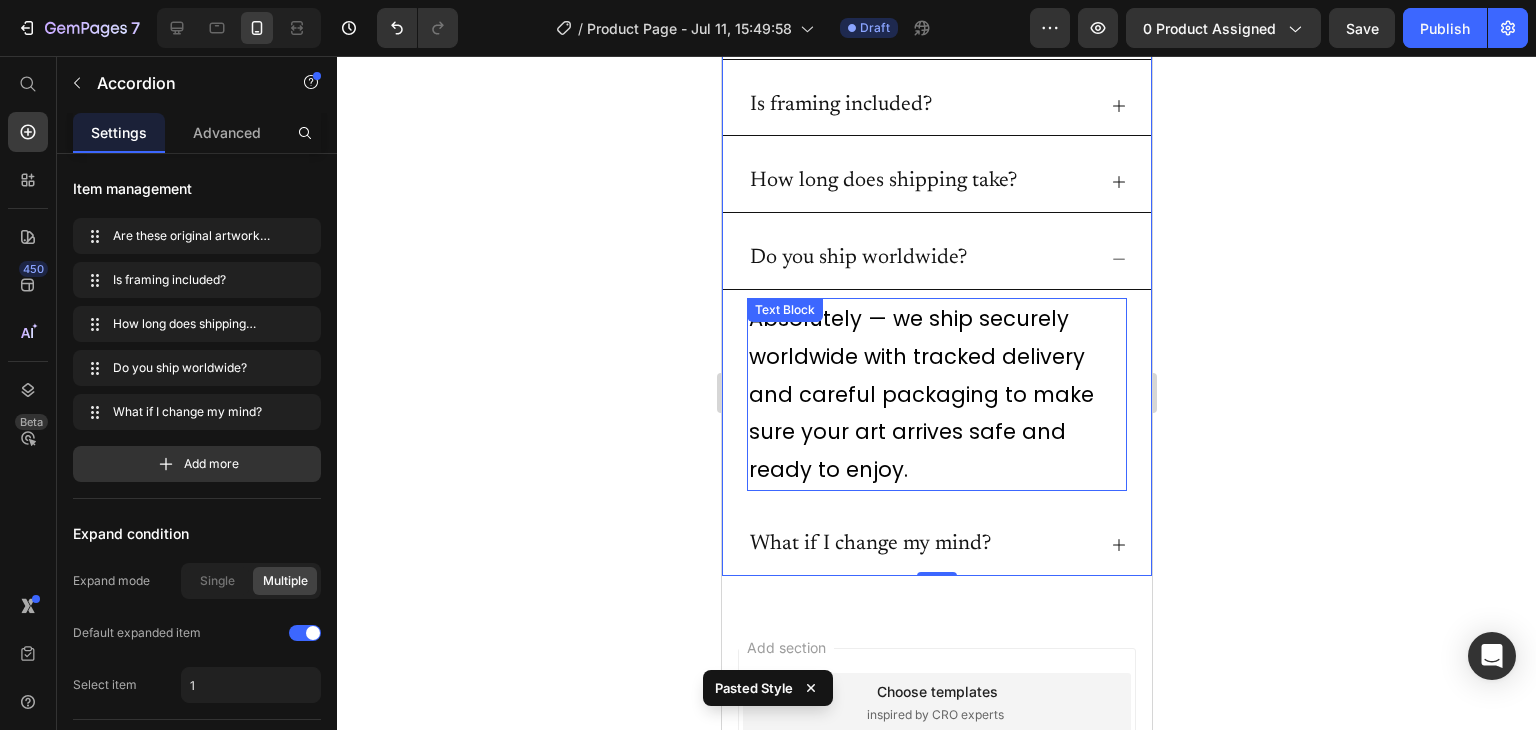 click on "Absolutely — we ship securely worldwide with tracked delivery and careful packaging to make sure your art arrives safe and ready to enjoy." at bounding box center [936, 394] 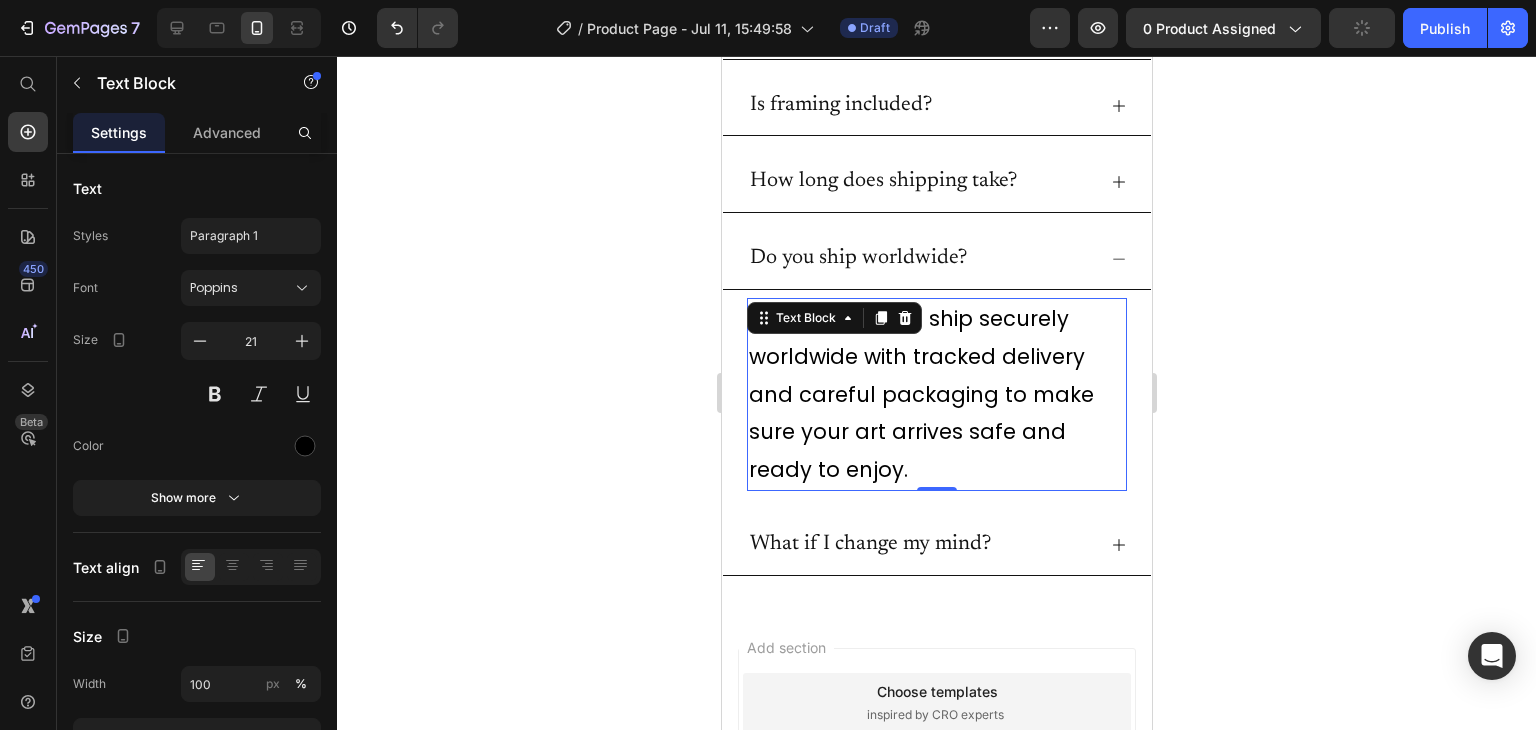 type on "16" 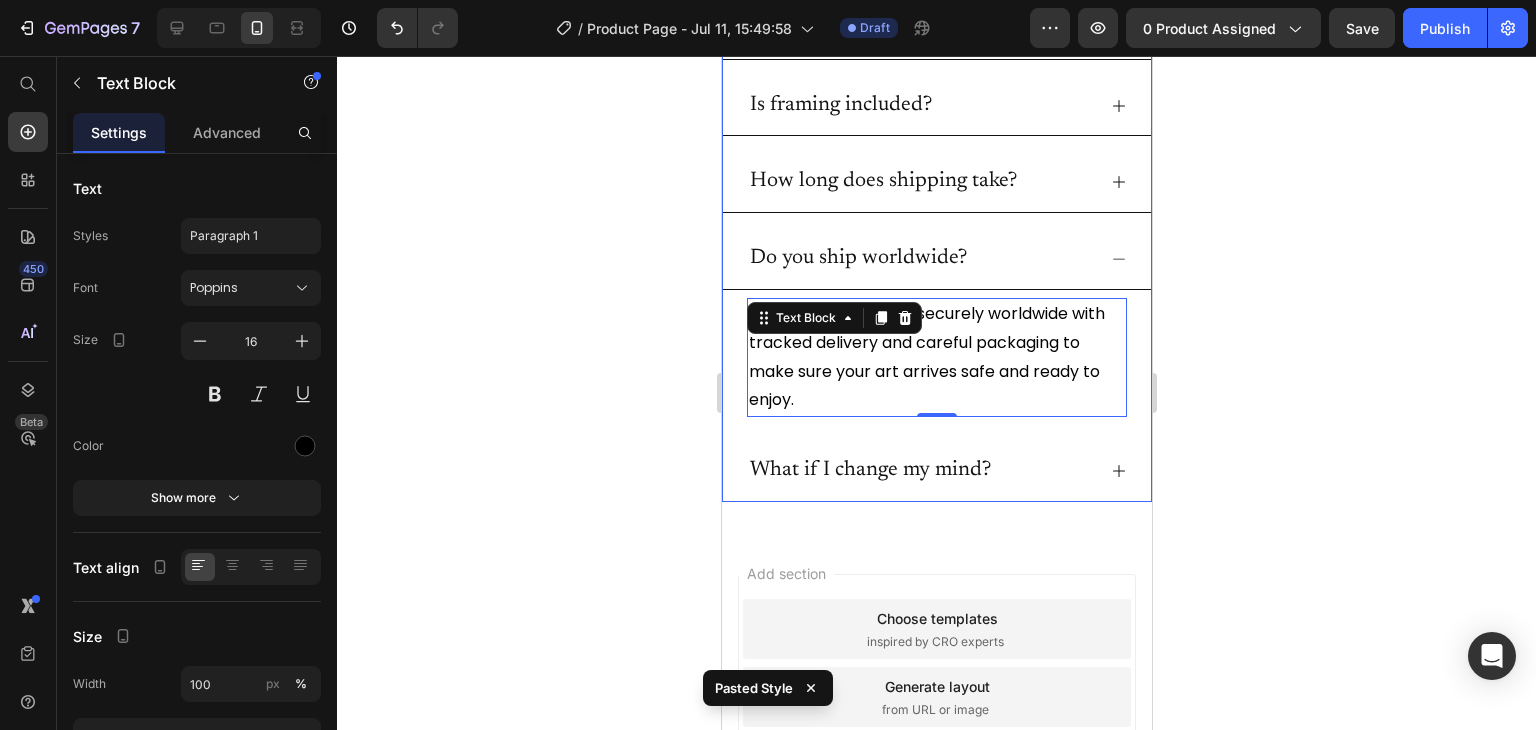 click on "Do you ship worldwide?" at bounding box center [936, 259] 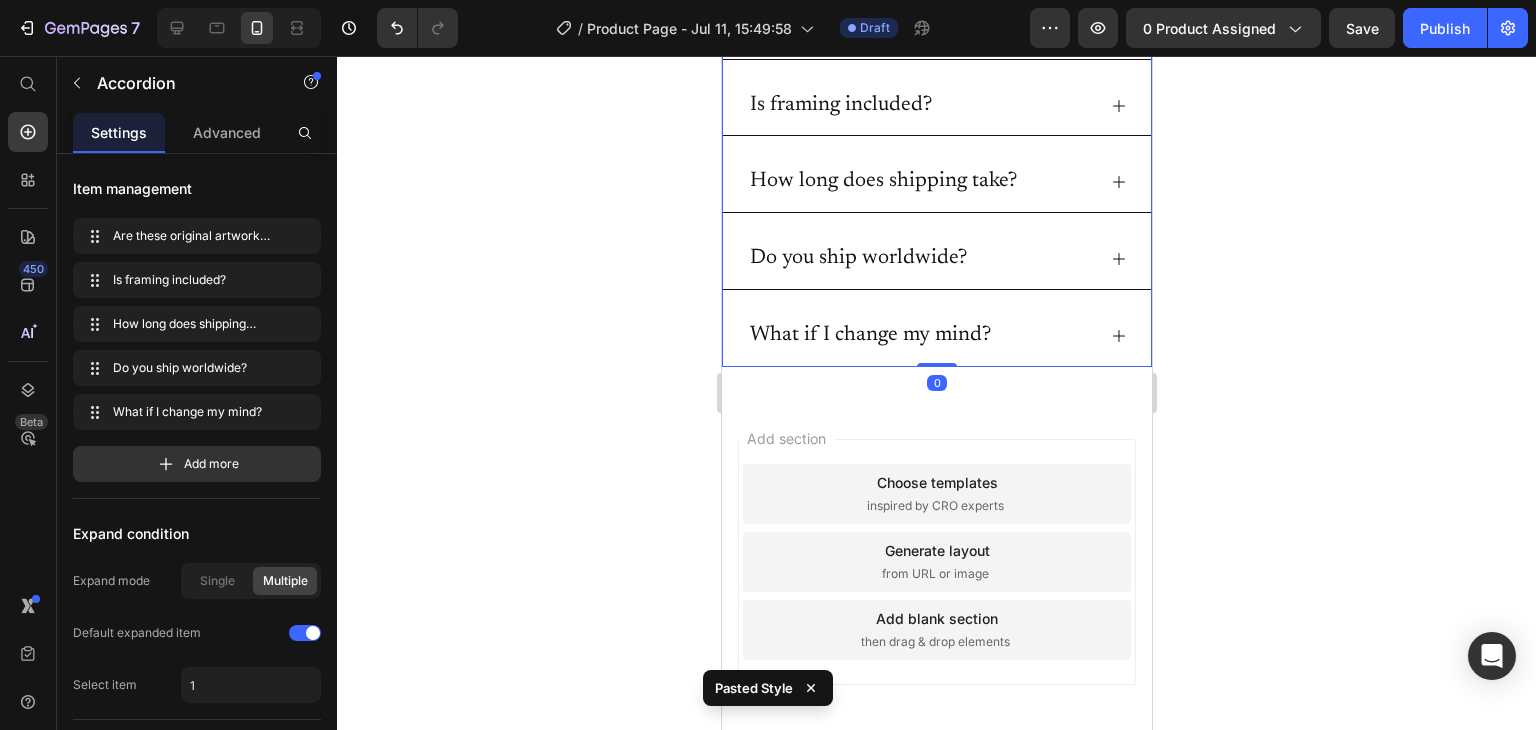 click on "What if I change my mind?" at bounding box center [920, 336] 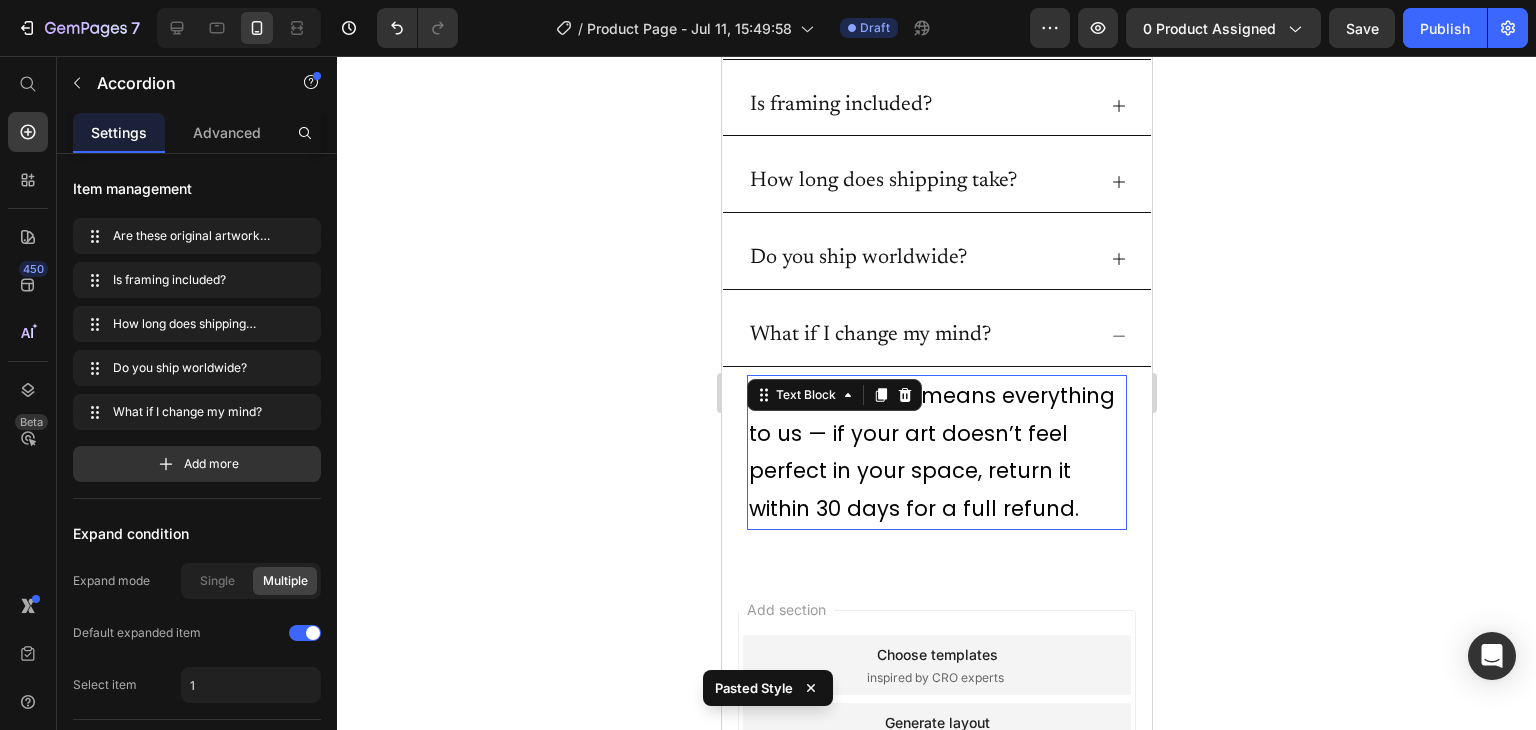 click on "Your happiness means everything to us — if your art doesn’t feel perfect in your space, return it within 30 days for a full refund." at bounding box center [936, 452] 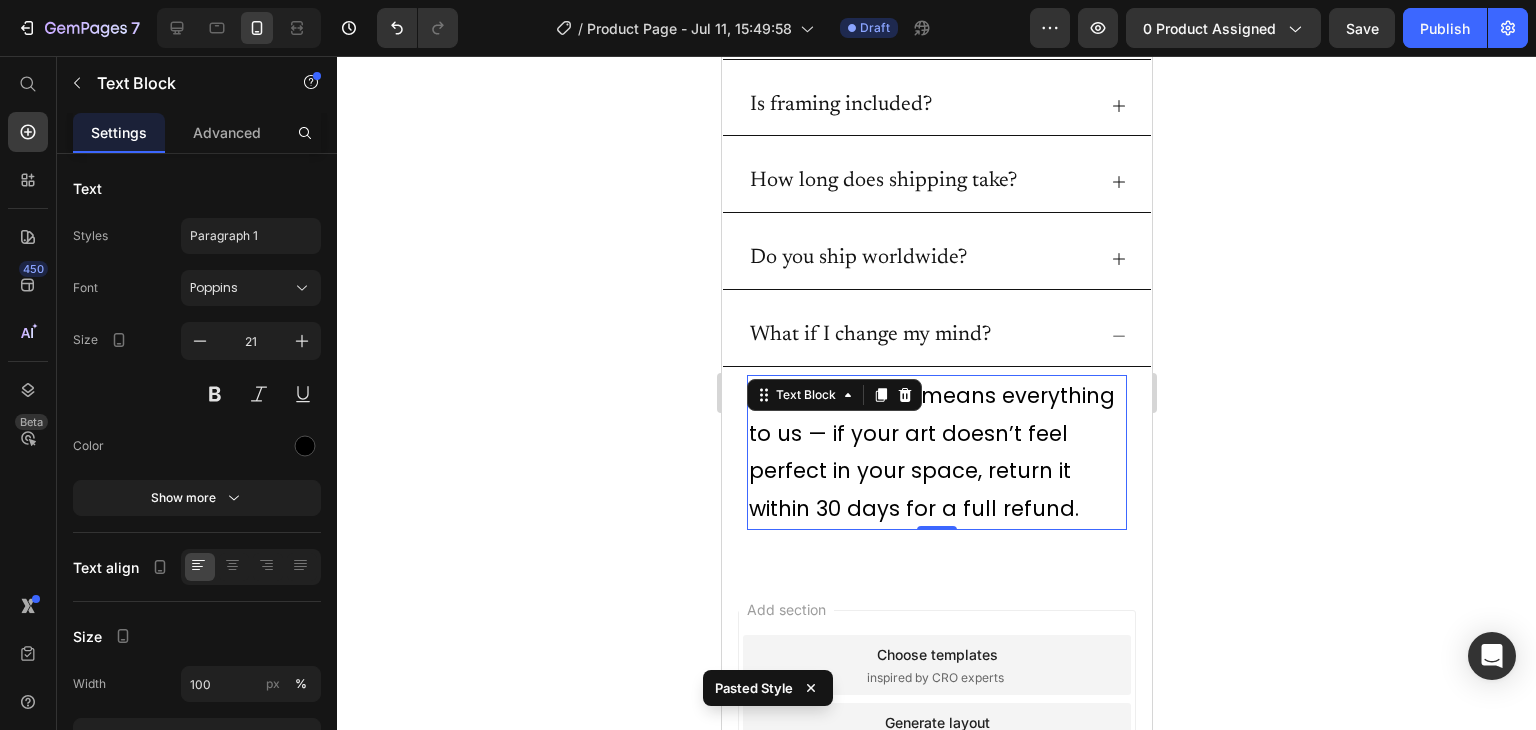 type on "16" 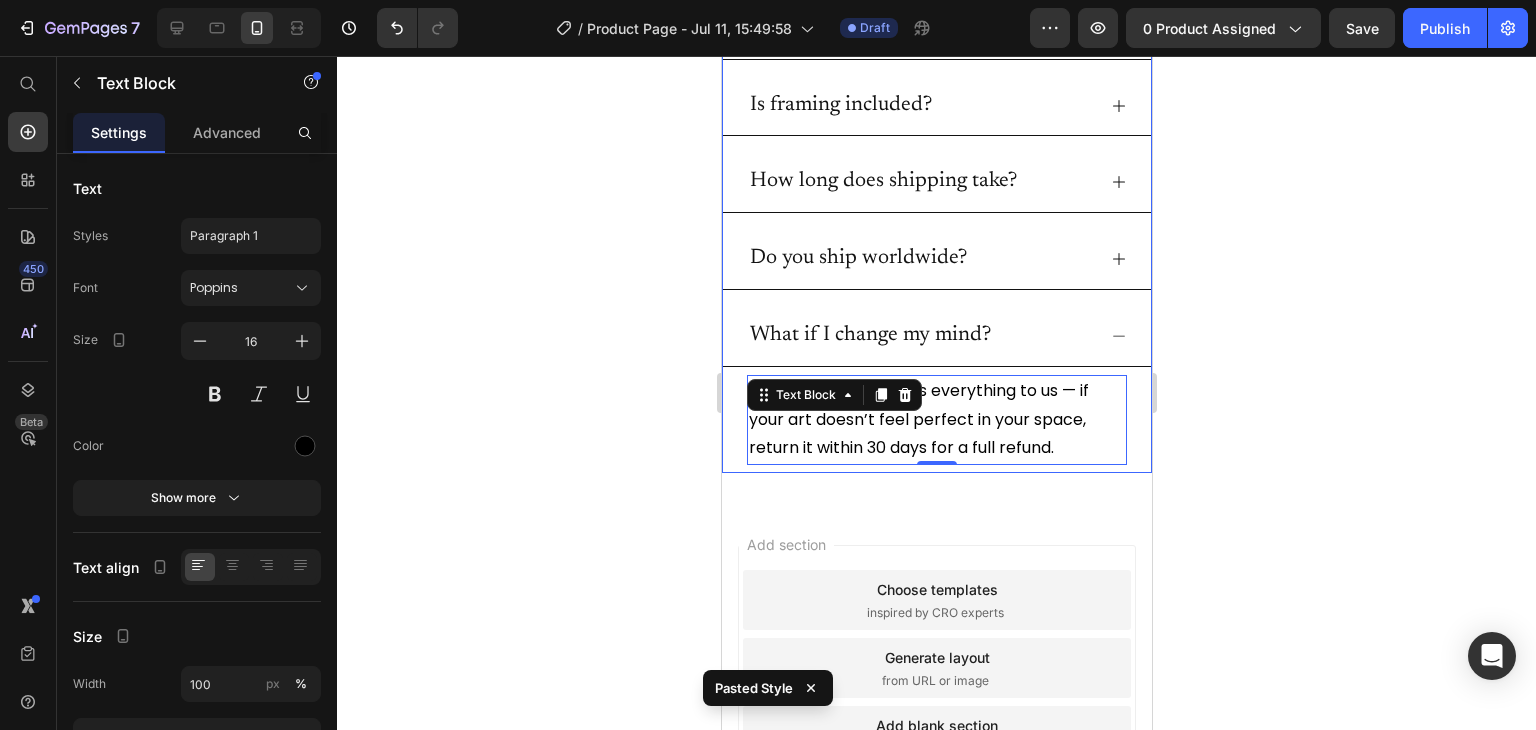 click 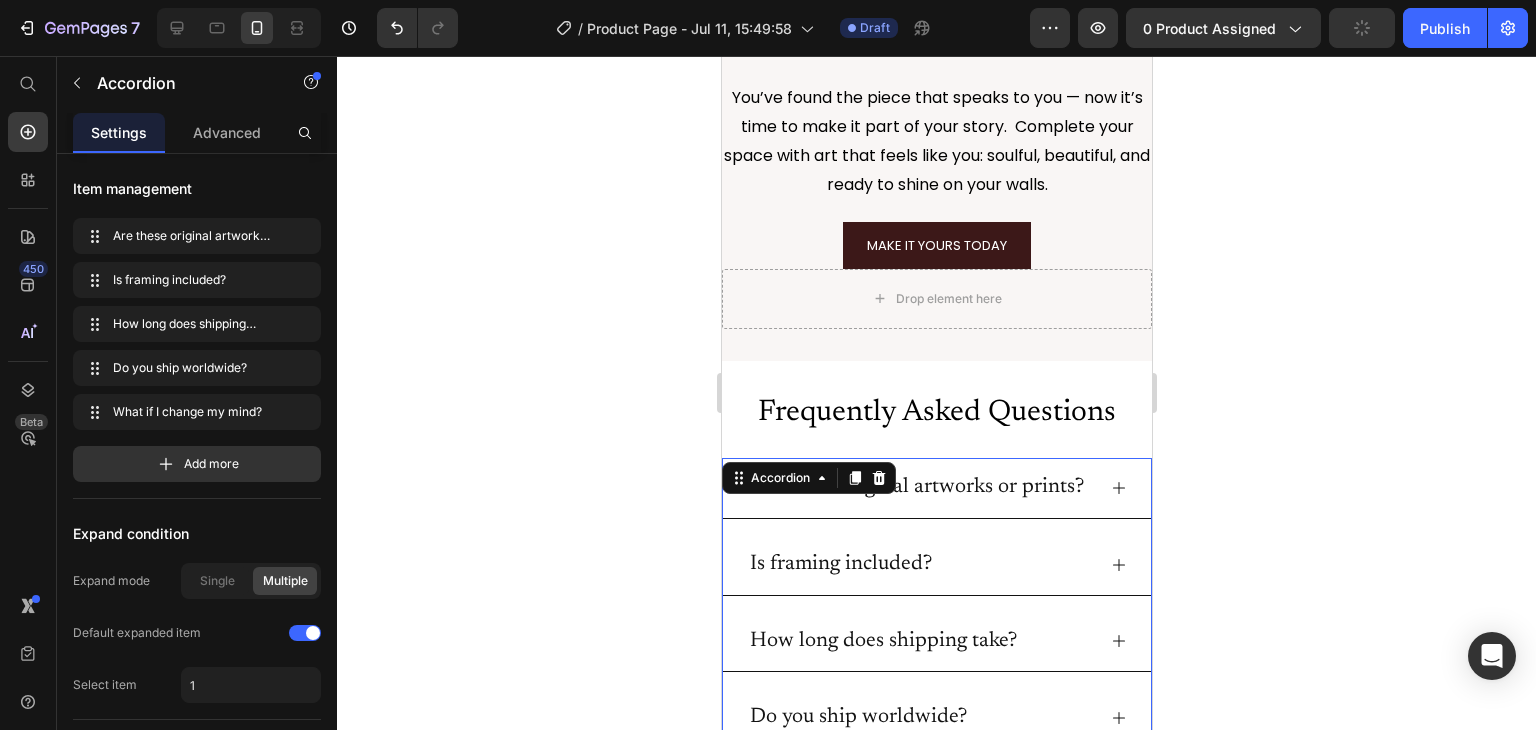 scroll, scrollTop: 8613, scrollLeft: 0, axis: vertical 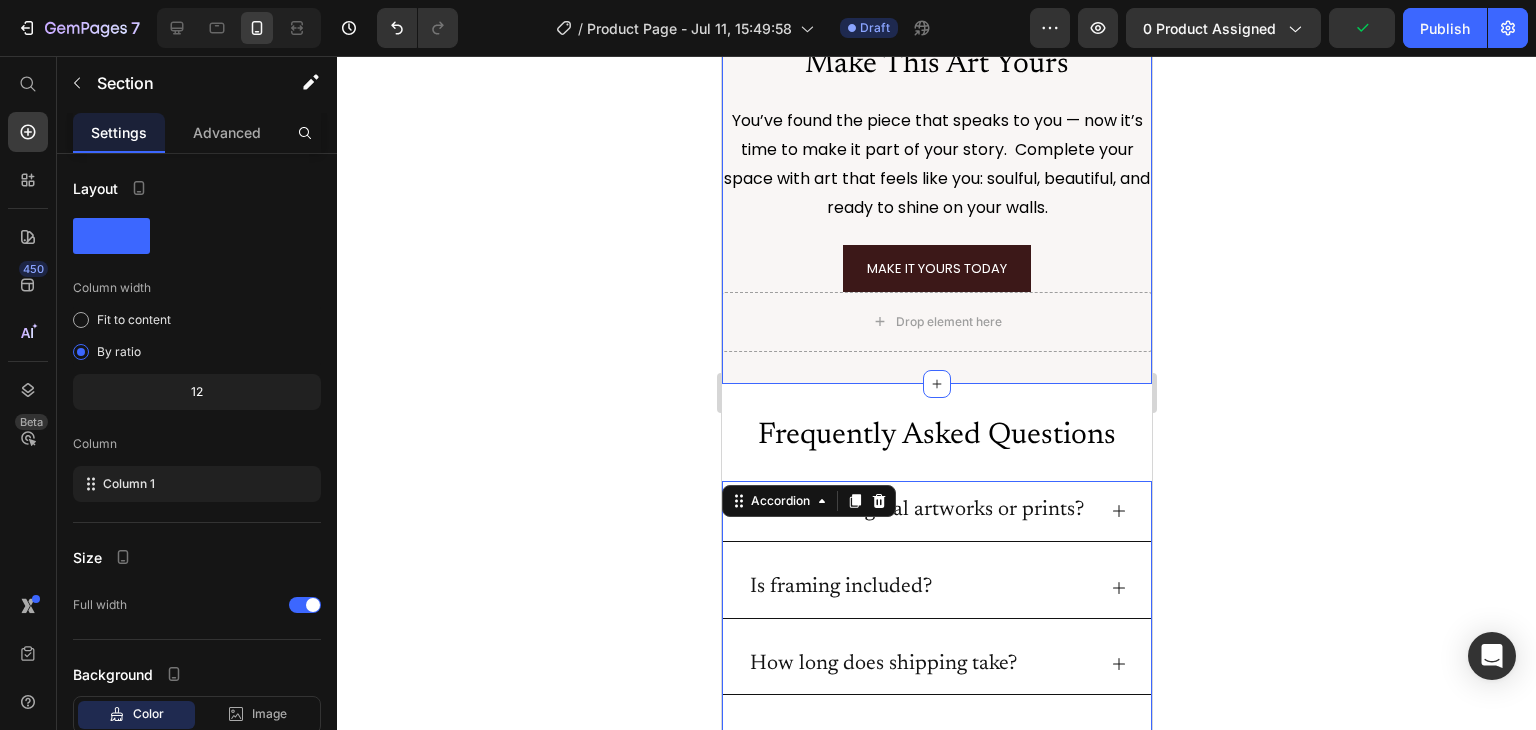 click on "Make This Art Yours Heading You’ve found the piece that speaks to you — now it’s time to make it part of your story.  Complete your space with art that feels like you: soulful, beautiful, and ready to shine on your walls. Text Block MAKE IT YOURS TODAY Add to Cart
Drop element here Product Row Section 13" at bounding box center (936, 198) 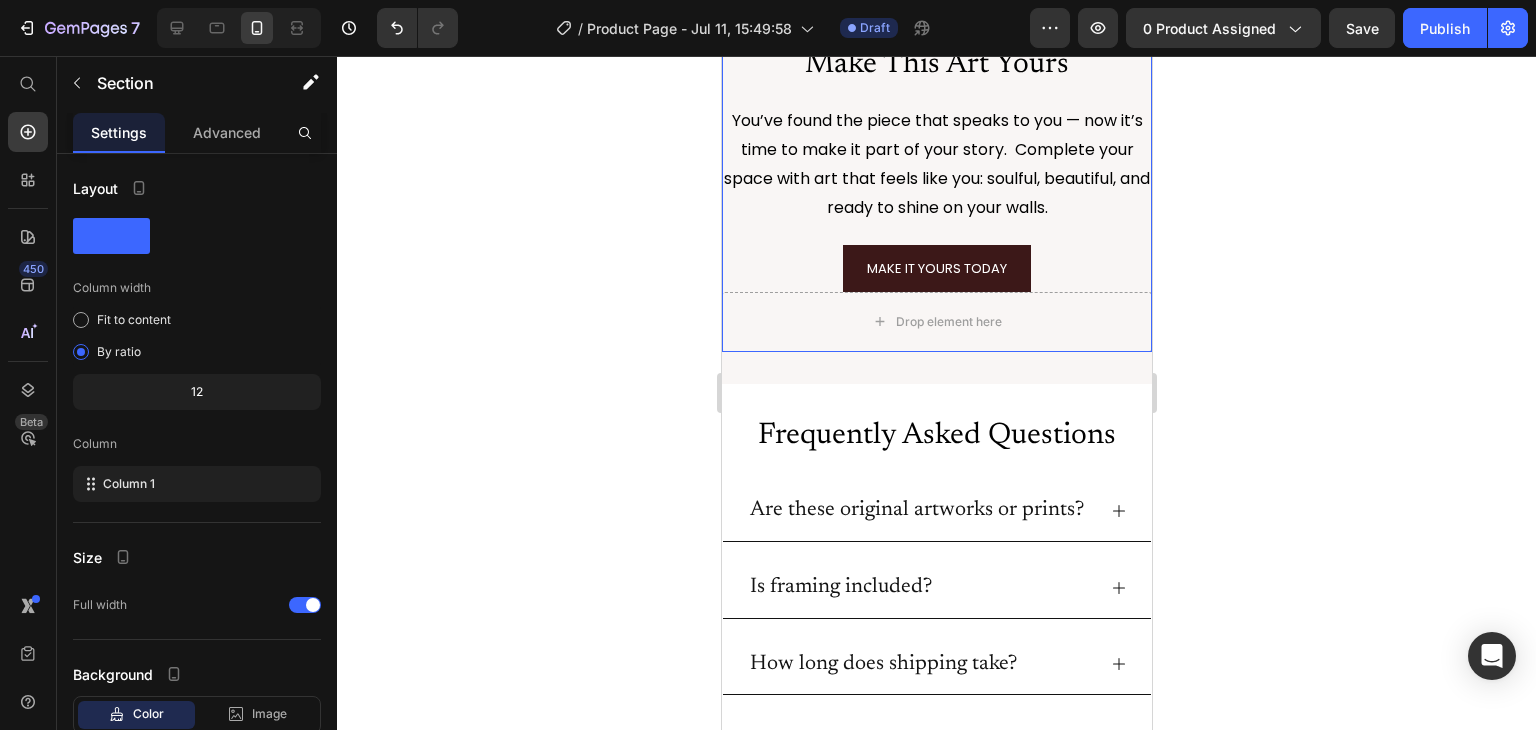 click on "Make This Art Yours Heading You’ve found the piece that speaks to you — now it’s time to make it part of your story.  Complete your space with art that feels like you: soulful, beautiful, and ready to shine on your walls. Text Block MAKE IT YOURS TODAY Add to Cart
Drop element here Product" at bounding box center (936, 198) 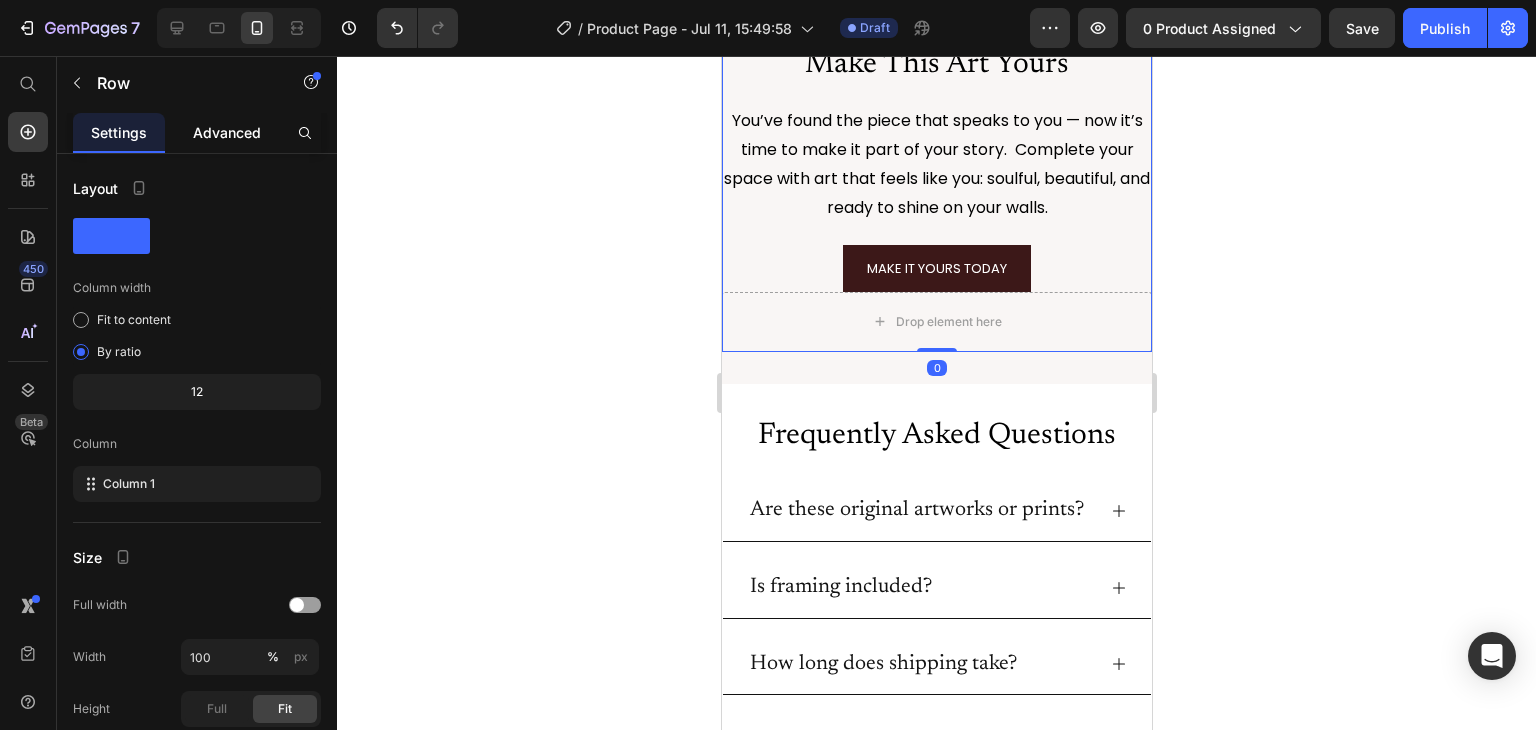 click on "Advanced" at bounding box center [227, 132] 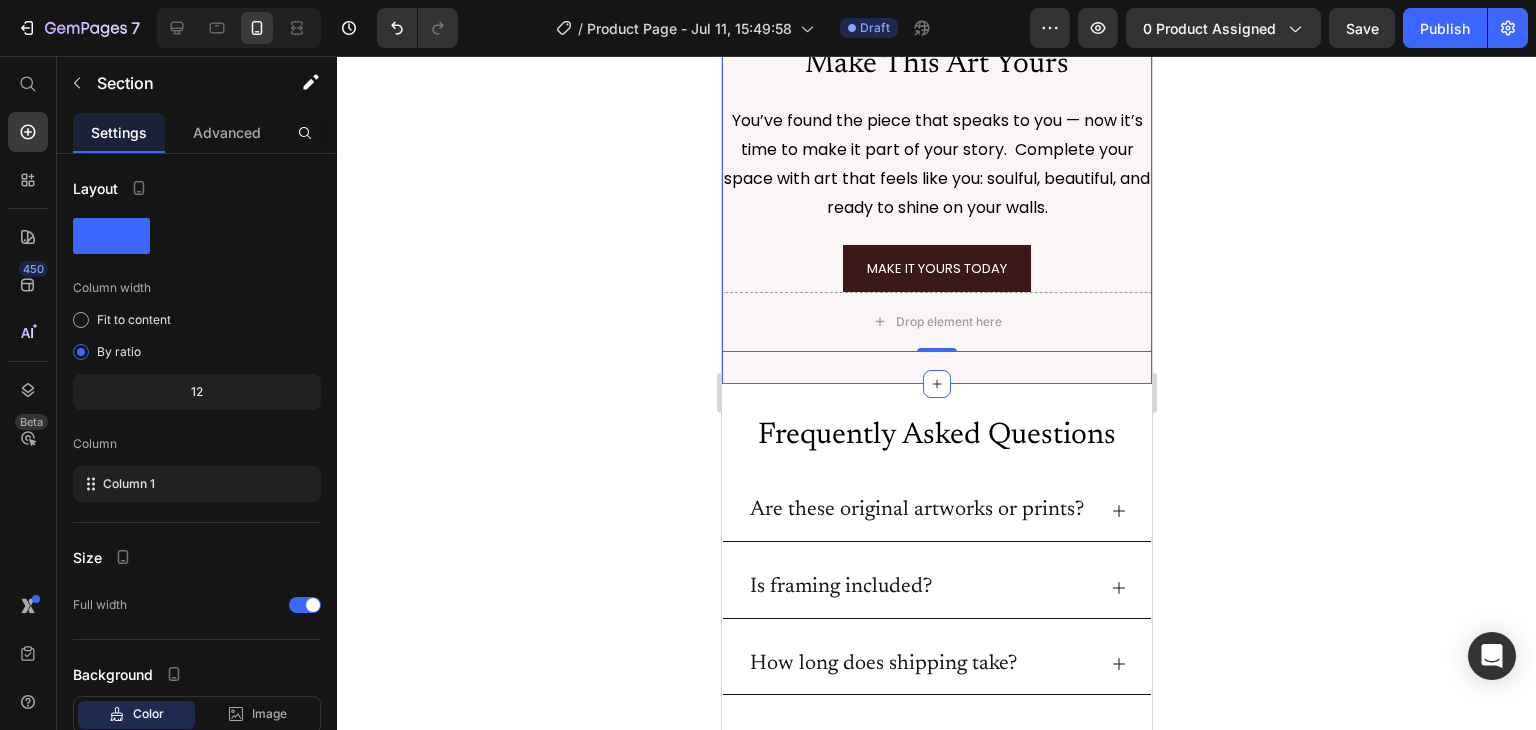 click on "Make This Art Yours Heading You’ve found the piece that speaks to you — now it’s time to make it part of your story.  Complete your space with art that feels like you: soulful, beautiful, and ready to shine on your walls. Text Block MAKE IT YOURS TODAY Add to Cart
Drop element here Product Row   0 Section 13" at bounding box center [936, 198] 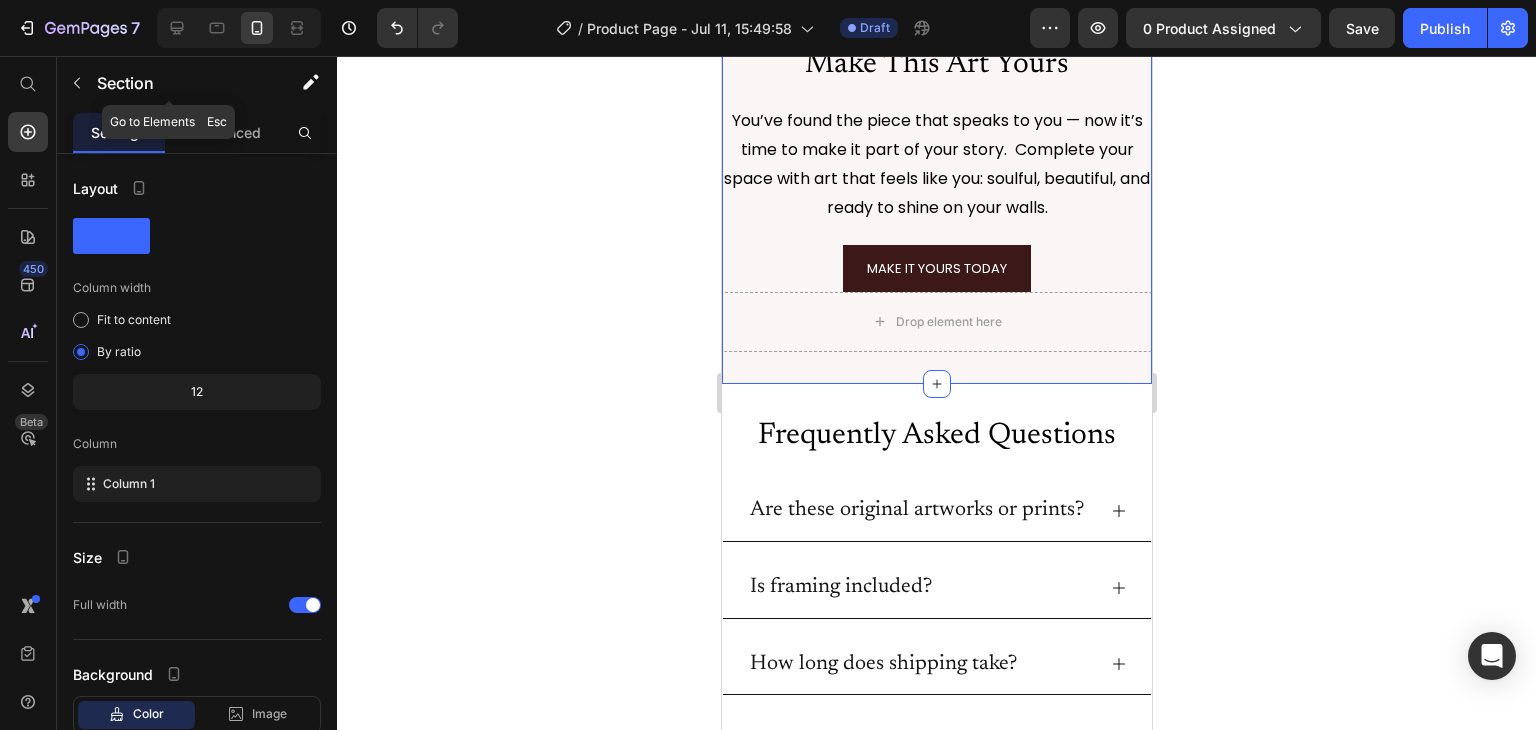 click on "Section" 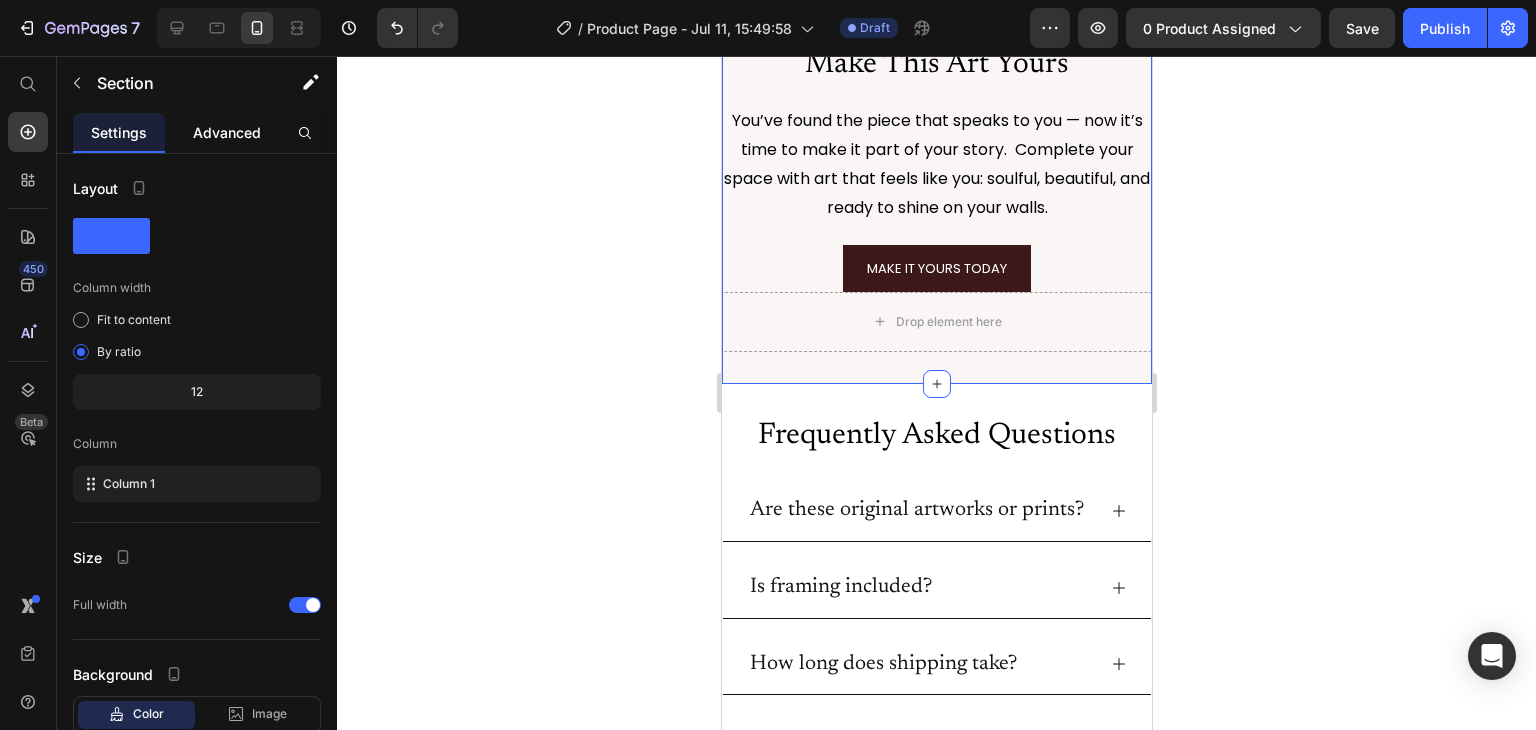 click on "Advanced" at bounding box center (227, 132) 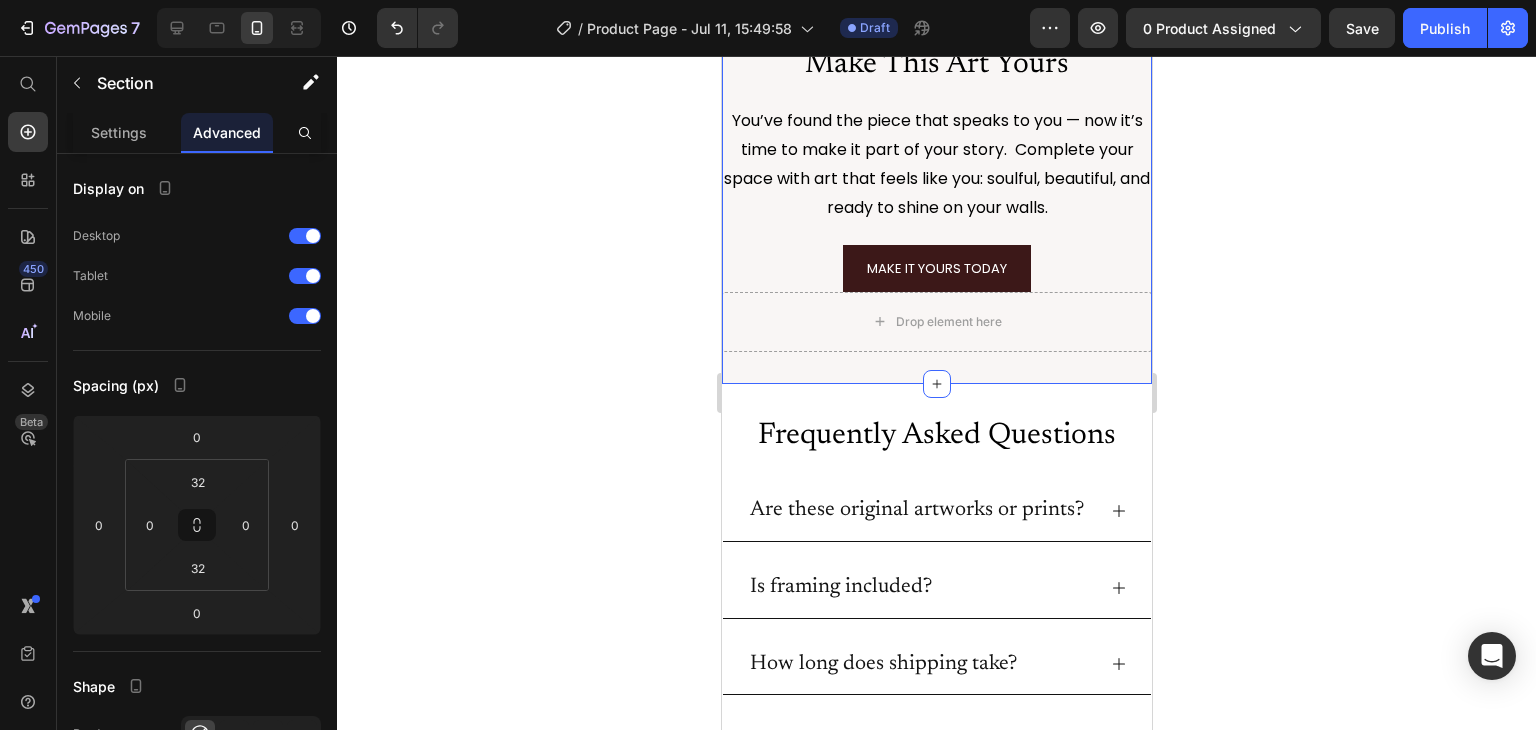 click 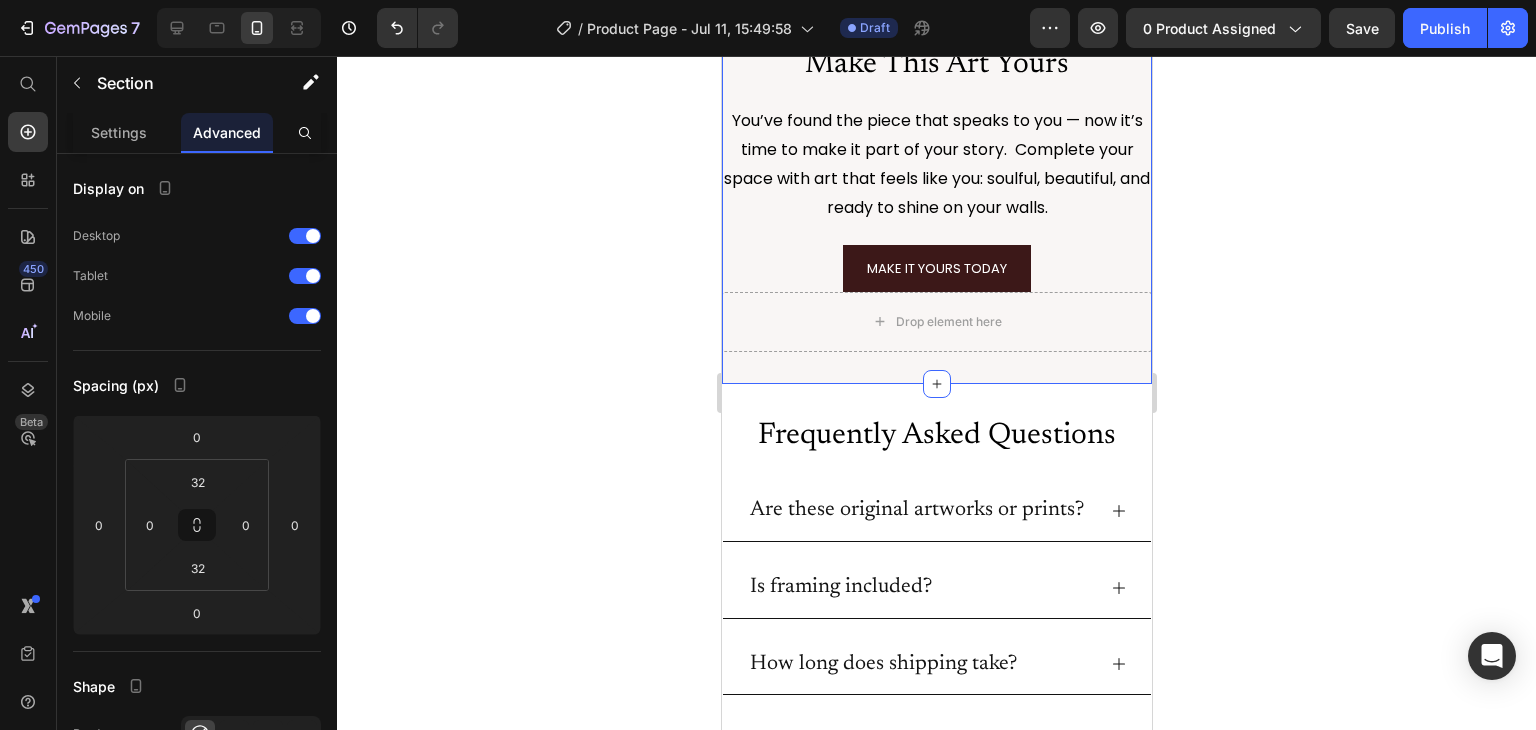 click on "Make This Art Yours Heading You’ve found the piece that speaks to you — now it’s time to make it part of your story.  Complete your space with art that feels like you: soulful, beautiful, and ready to shine on your walls. Text Block MAKE IT YOURS TODAY Add to Cart
Drop element here Product Row Section 13" at bounding box center [936, 198] 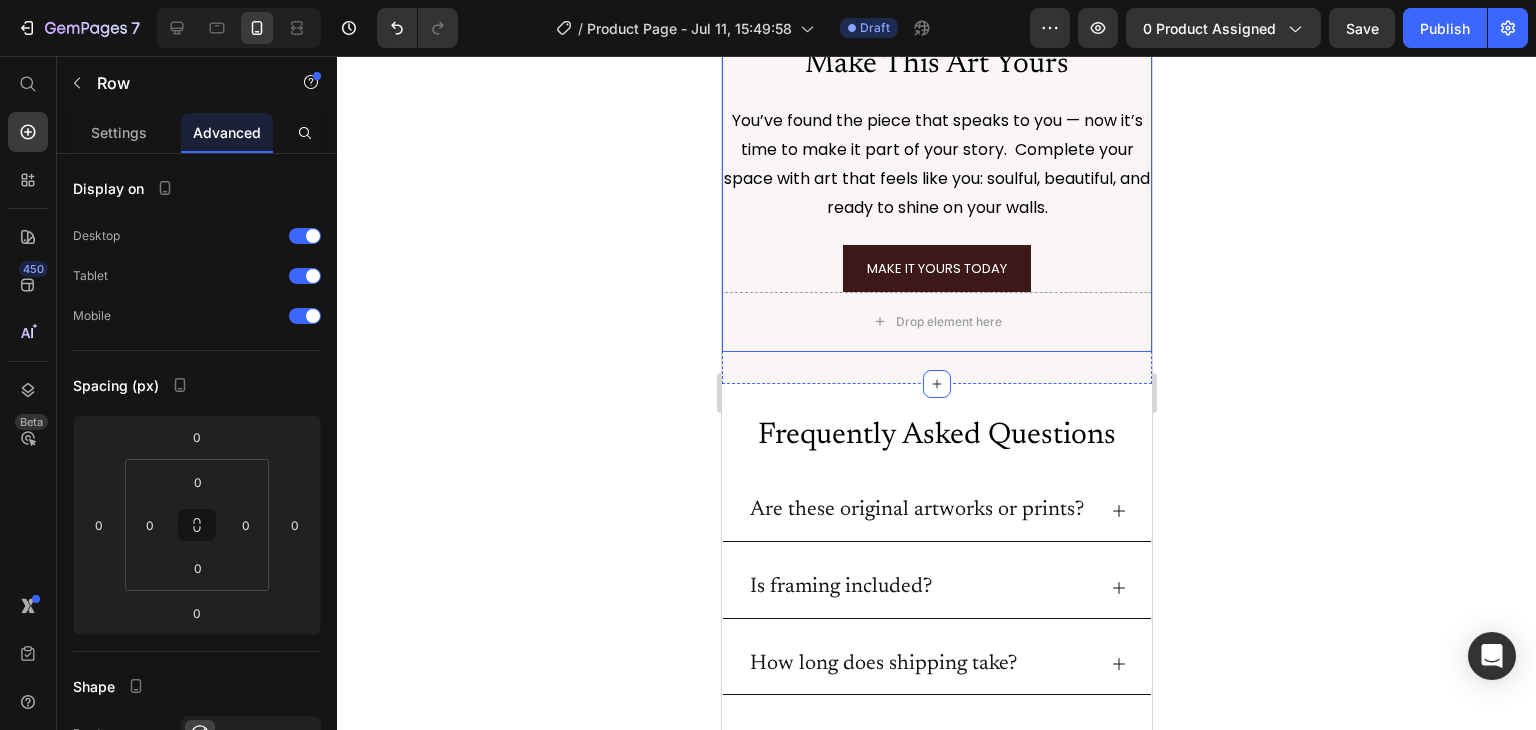 click on "Make This Art Yours Heading You’ve found the piece that speaks to you — now it’s time to make it part of your story.  Complete your space with art that feels like you: soulful, beautiful, and ready to shine on your walls. Text Block MAKE IT YOURS TODAY Add to Cart
Drop element here Product" at bounding box center [936, 198] 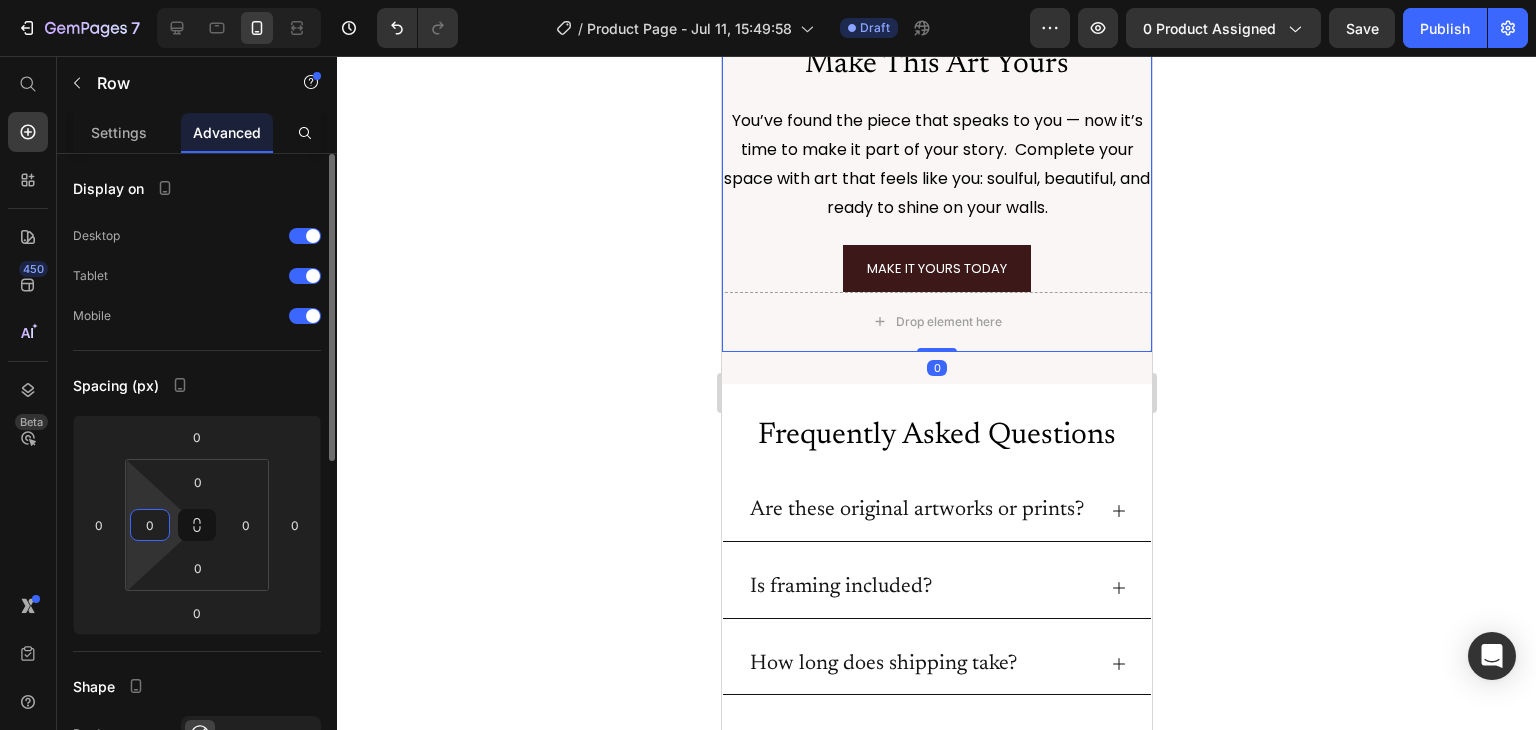 click on "0" at bounding box center [150, 525] 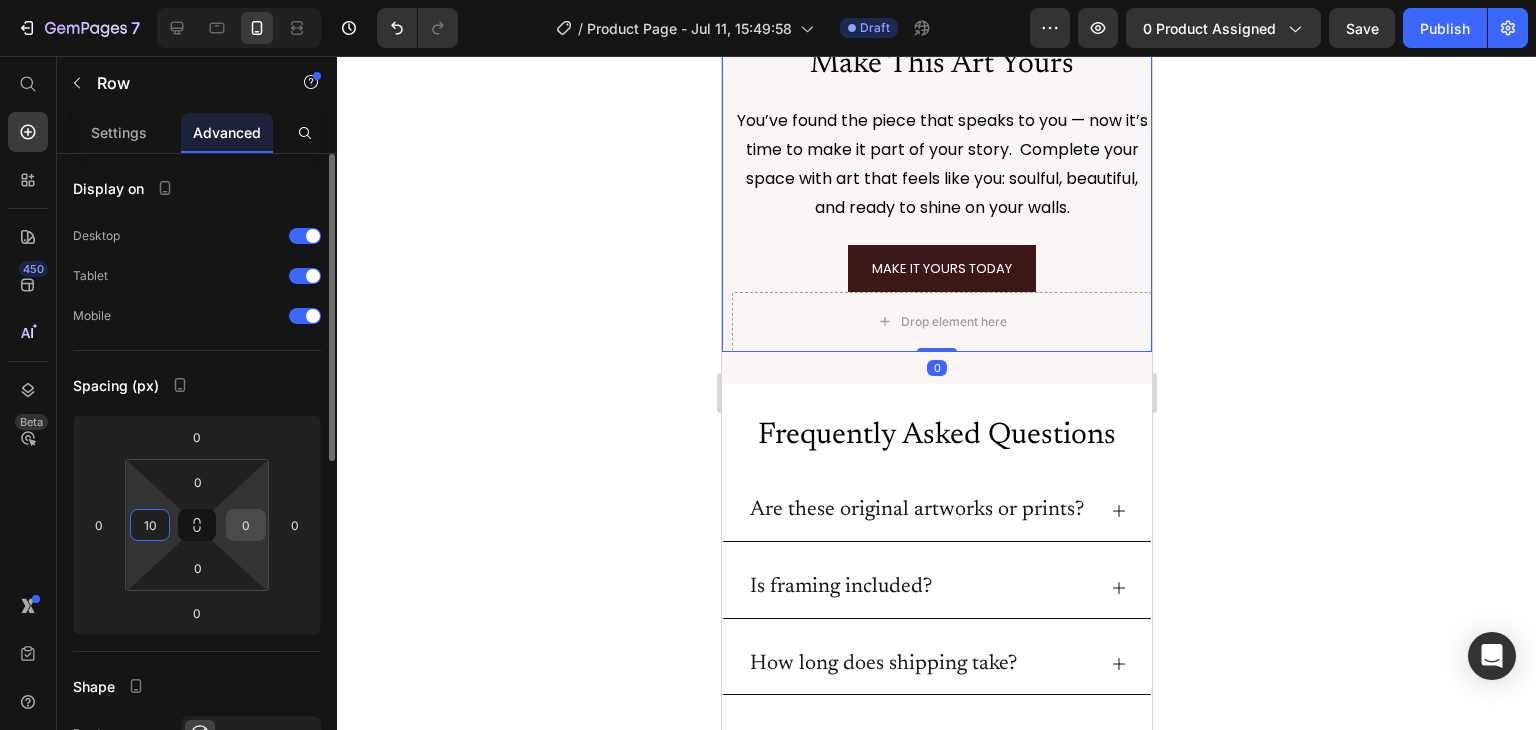 type on "10" 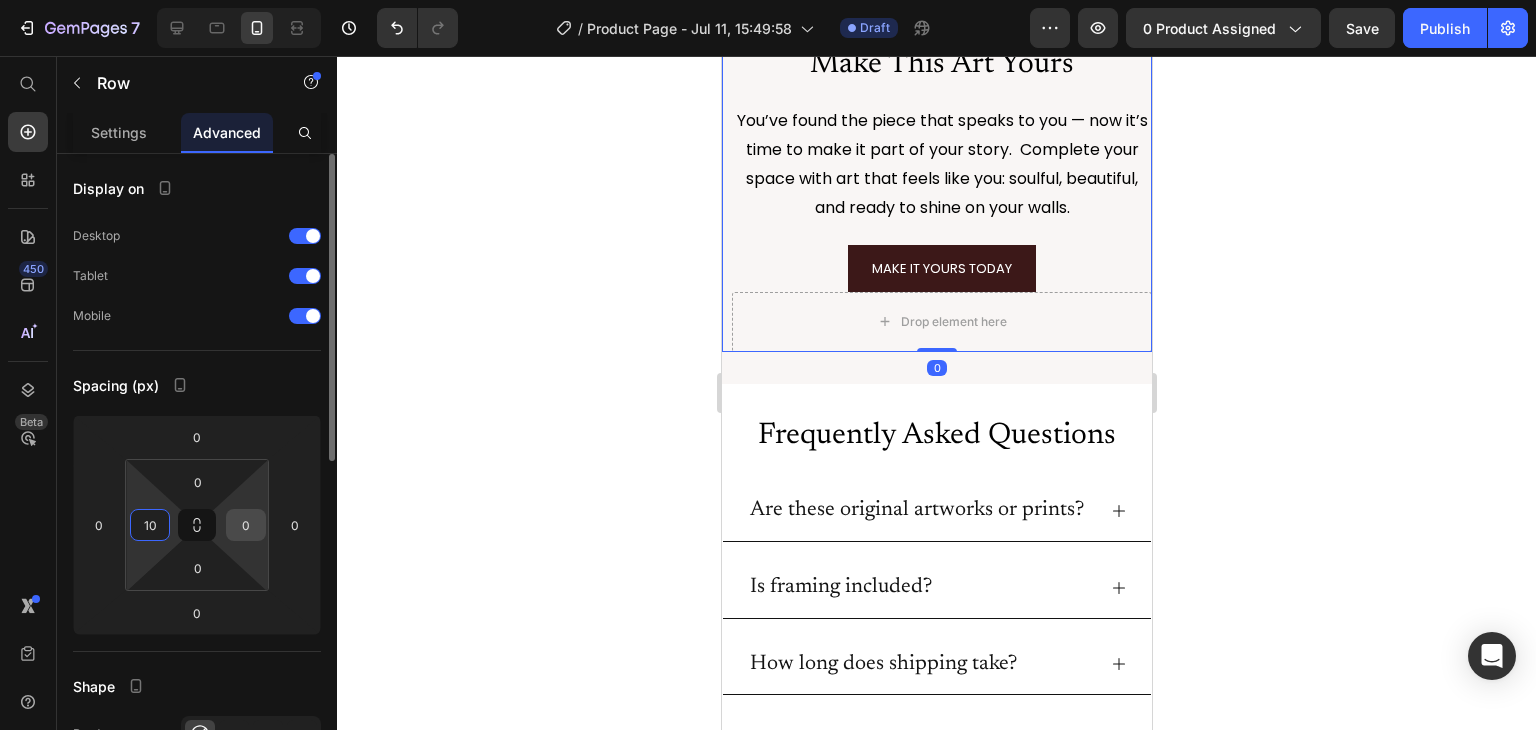 click on "0" at bounding box center [246, 525] 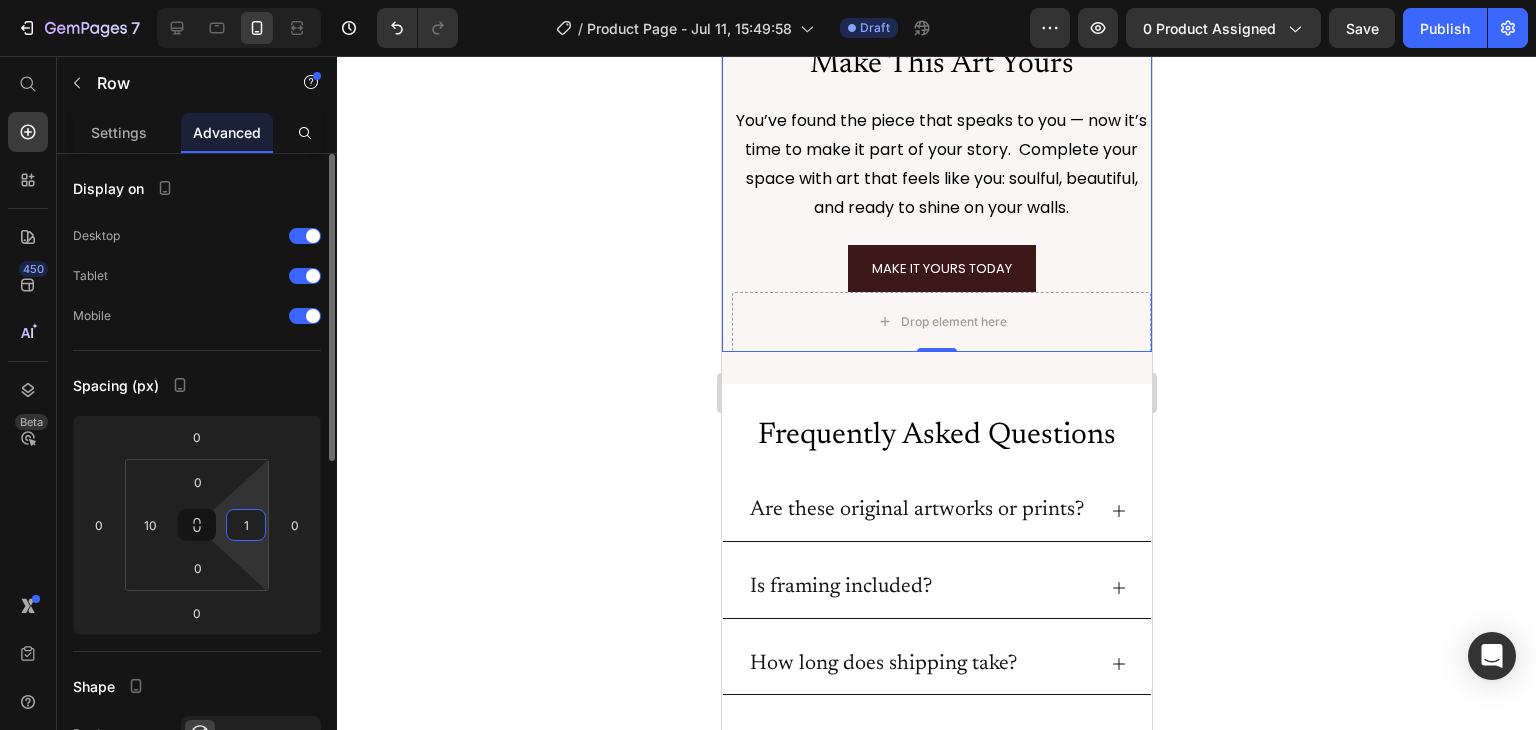 type on "10" 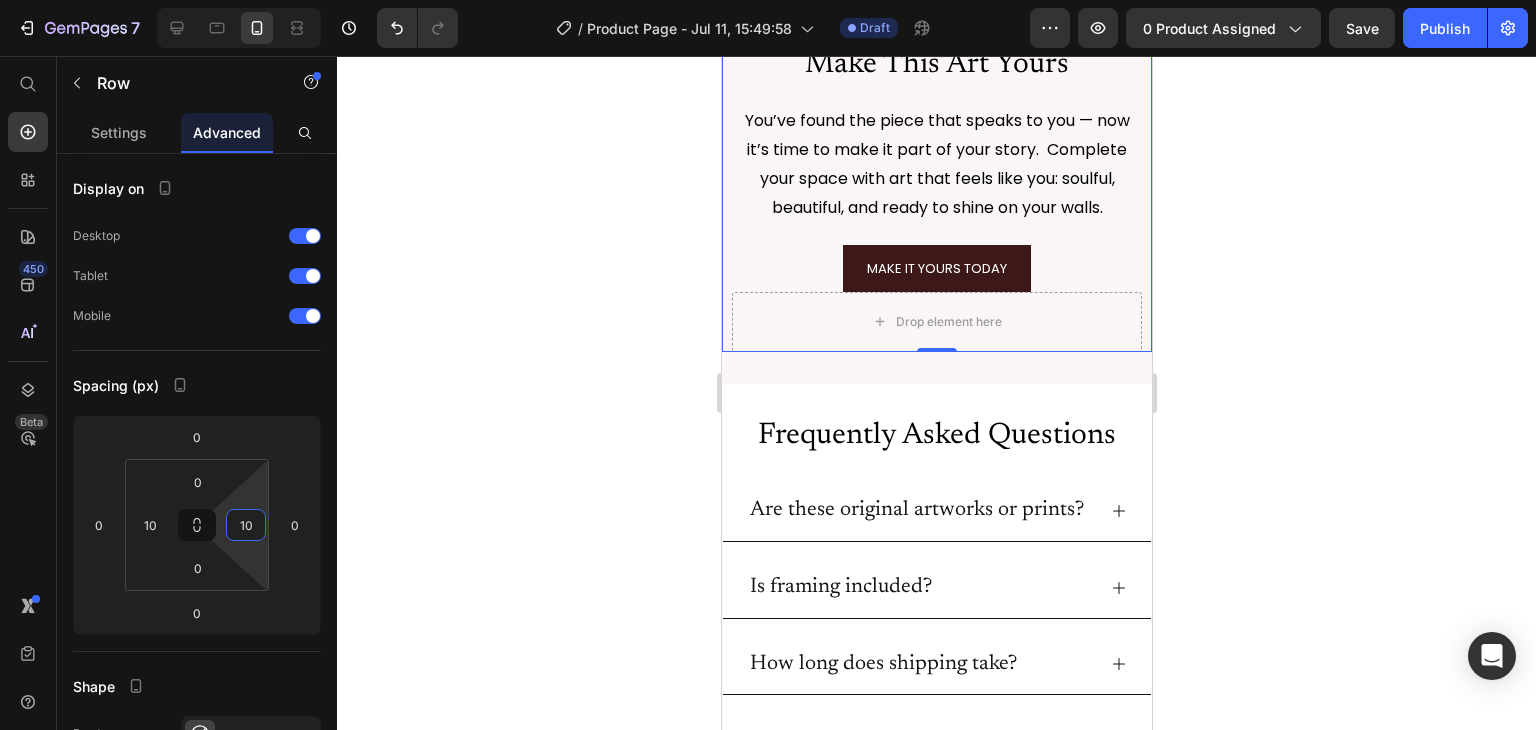 click 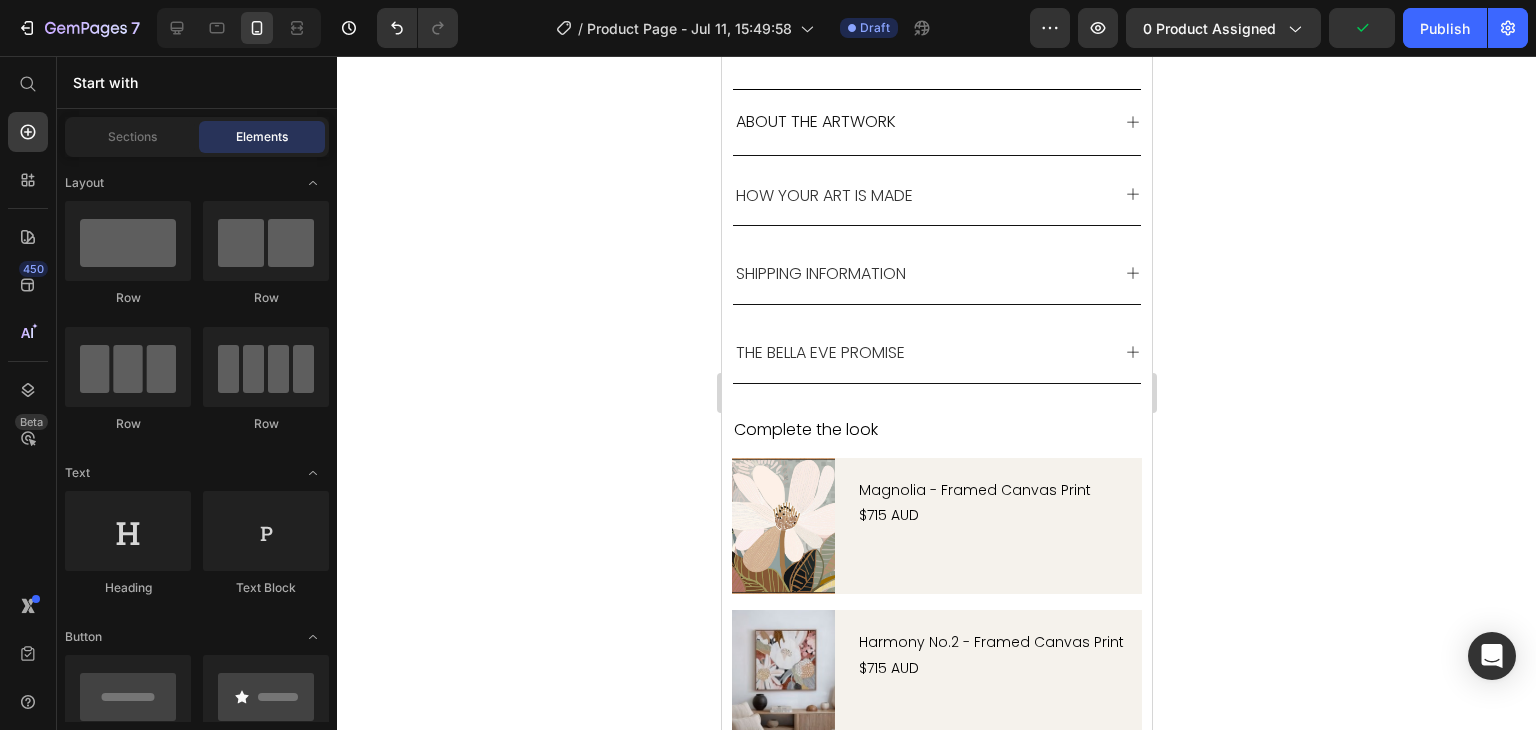 scroll, scrollTop: 0, scrollLeft: 0, axis: both 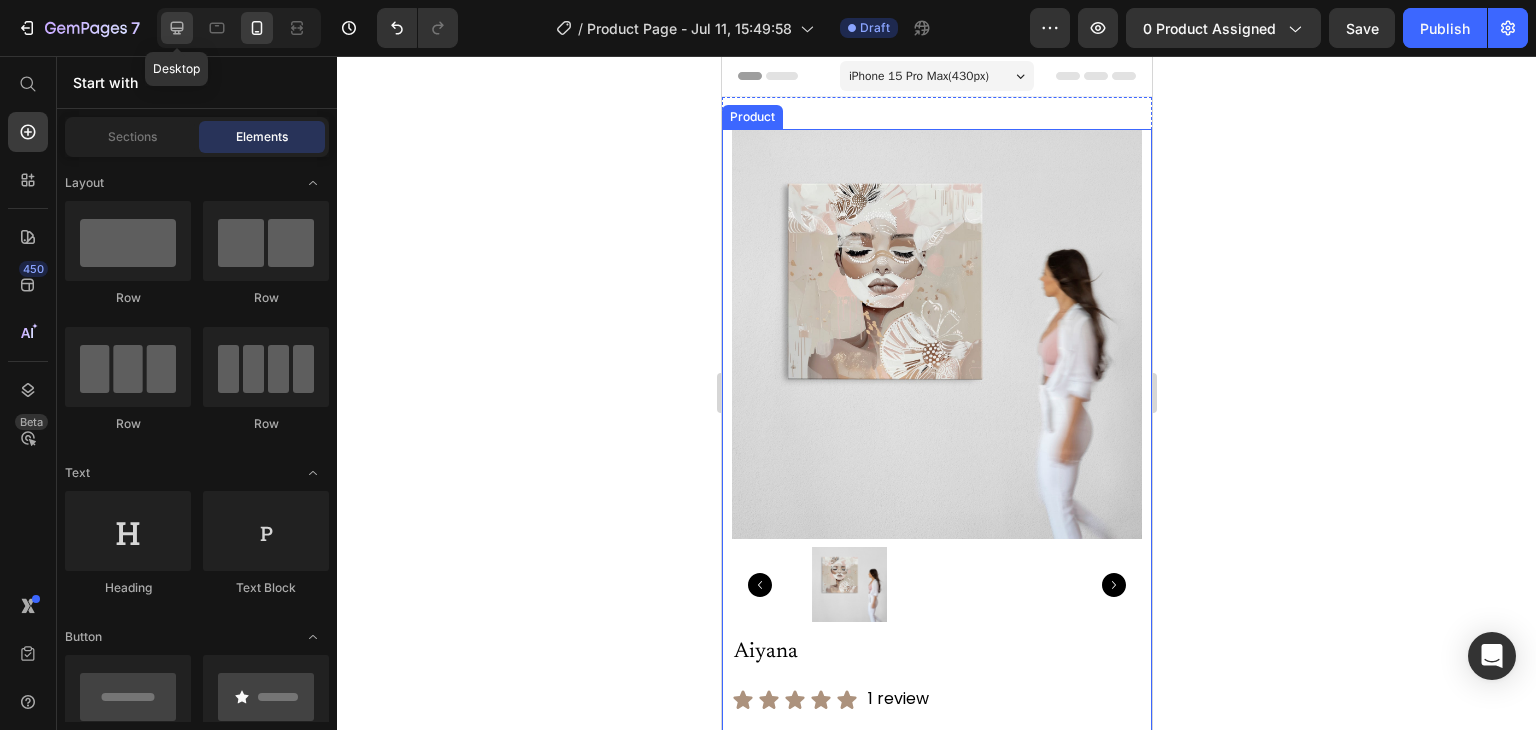 click 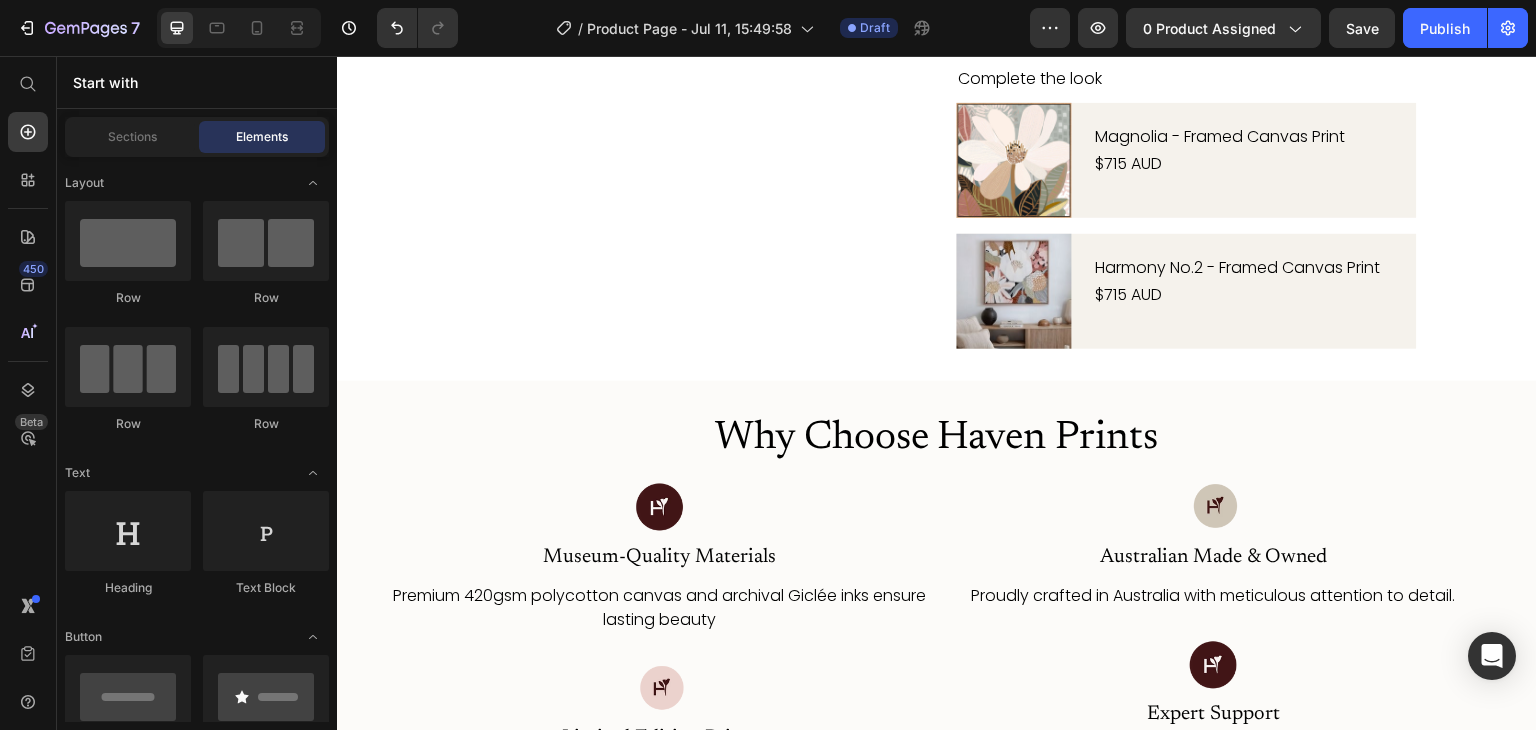 scroll, scrollTop: 1277, scrollLeft: 0, axis: vertical 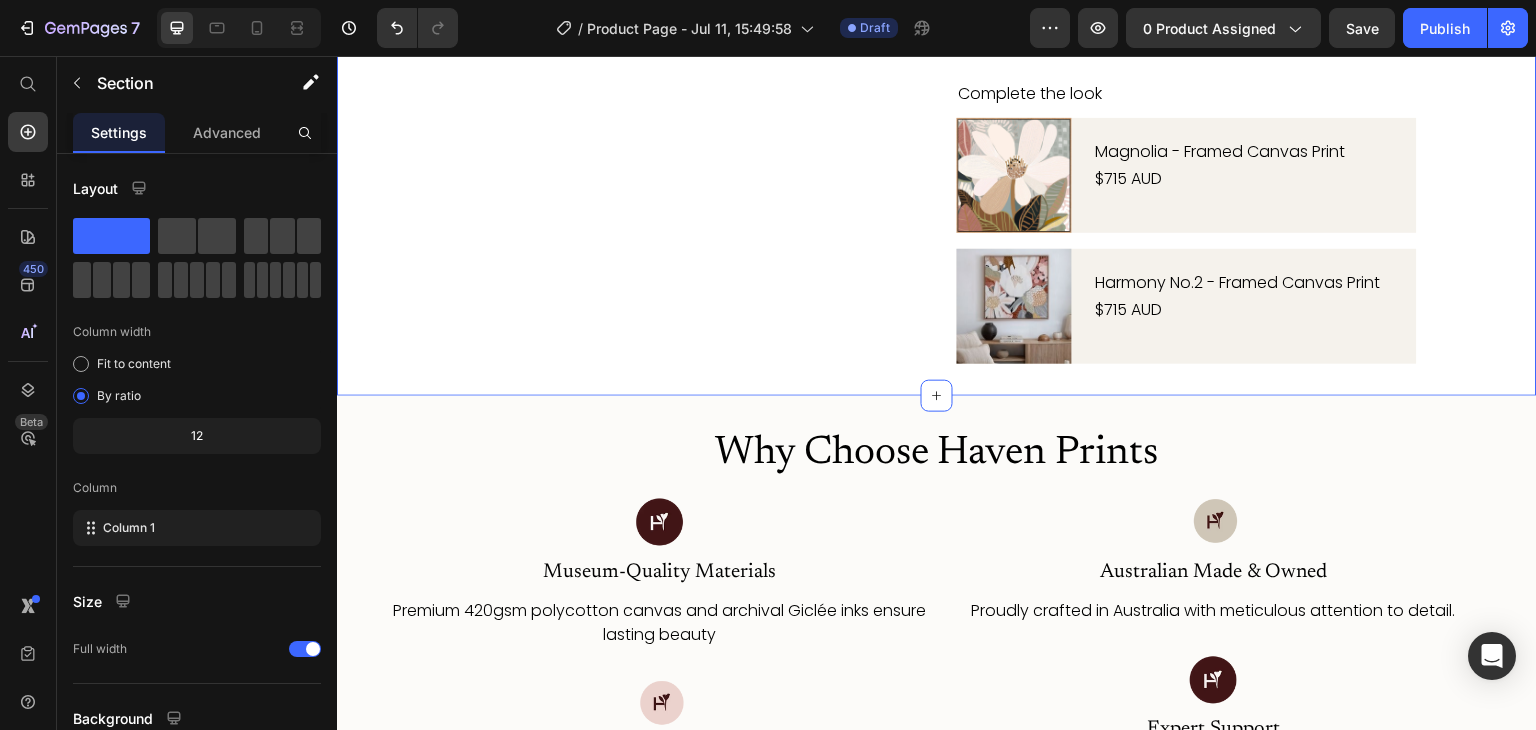 click on "Product Images Aiyana Product Title Icon Icon Icon Icon Icon Icon List 1 review Text Block Row $0.00 Product Price Row Image Halcyon is a soft, radiant celebration of life in full bloom—a golden moment held in stillness. Text Block Row Size 16X16IN / 40X40CM 20X20IN / 50X50CM 26X26IN / 66X66CM 38X38IN / 96X96CM 48X48IN / 122X122CM Frame: Unframed / Rolled Canvas Unframed / Rolled Canvas Unframed / Rolled Canvas Unframed / Rolled Canvas Framed - White Framed - White Framed - White Framed - Oak Framed - Oak Framed - Oak Framed - Black Framed - Black Framed - Black Framed - Chestnut Framed - Chestnut Framed - Chestnut Stretched & Ready to Hang Canvas Stretched & Ready to Hang Canvas Stretched & Ready to Hang Canvas Product Variants & Swatches MAKE IT YOURS   TODAY Add to Cart Shop Pay Buy with Button Row See It in Your Space – Free Mockup Text Block Unsure if this artwork suits your home? Upload a photo of your wall and we'll show you how it will look. Text Block FREE MOCKUP Button" at bounding box center [937, -392] 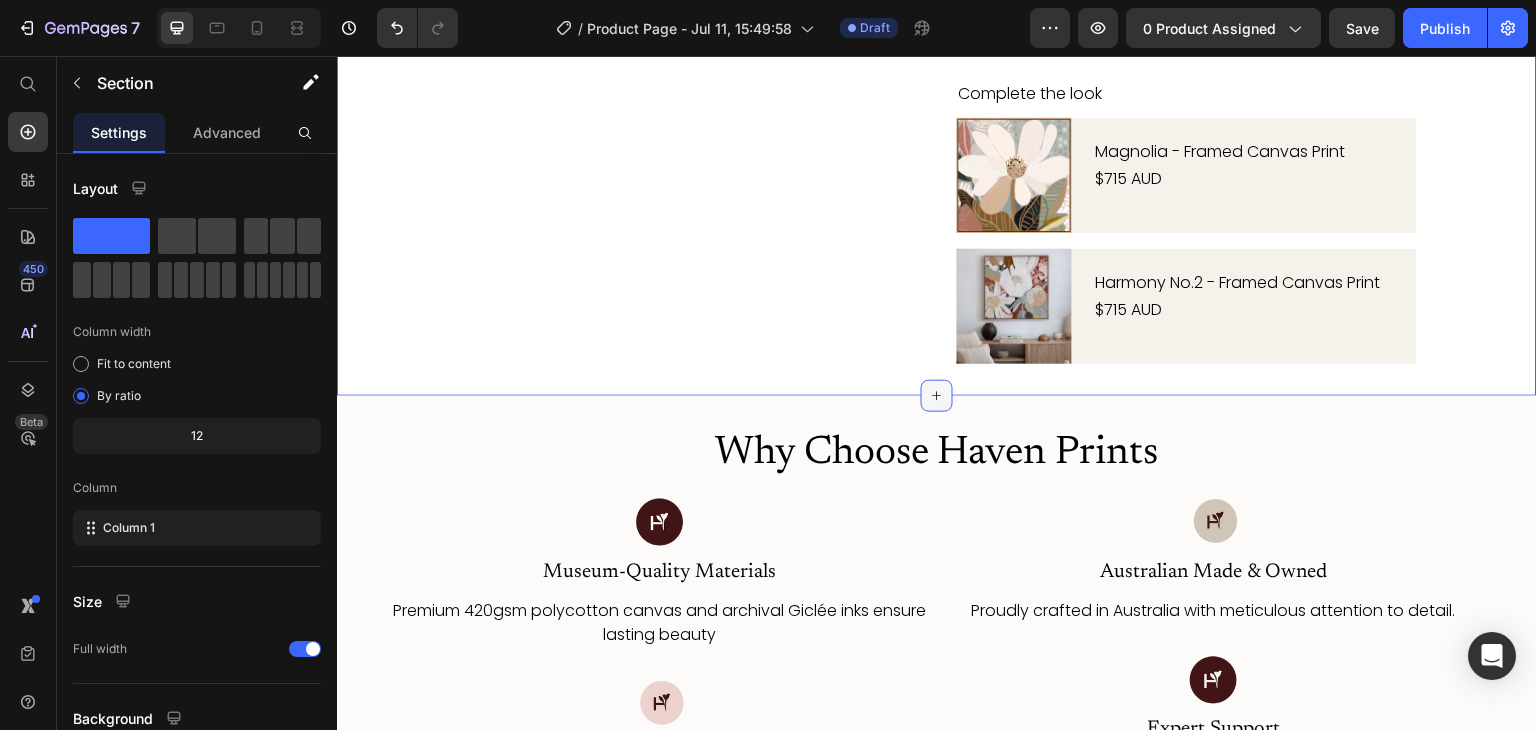 click 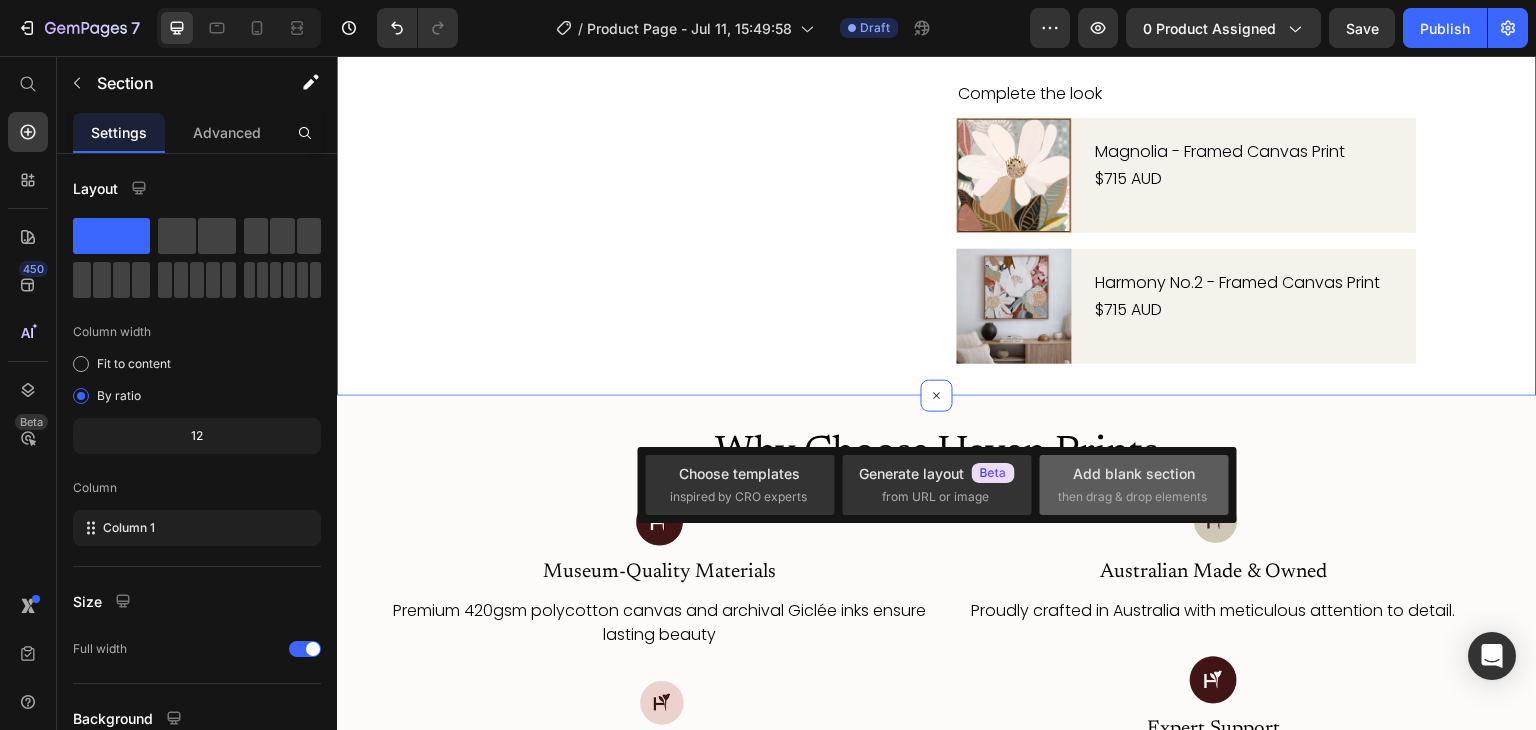click on "Add blank section  then drag & drop elements" at bounding box center [1134, 484] 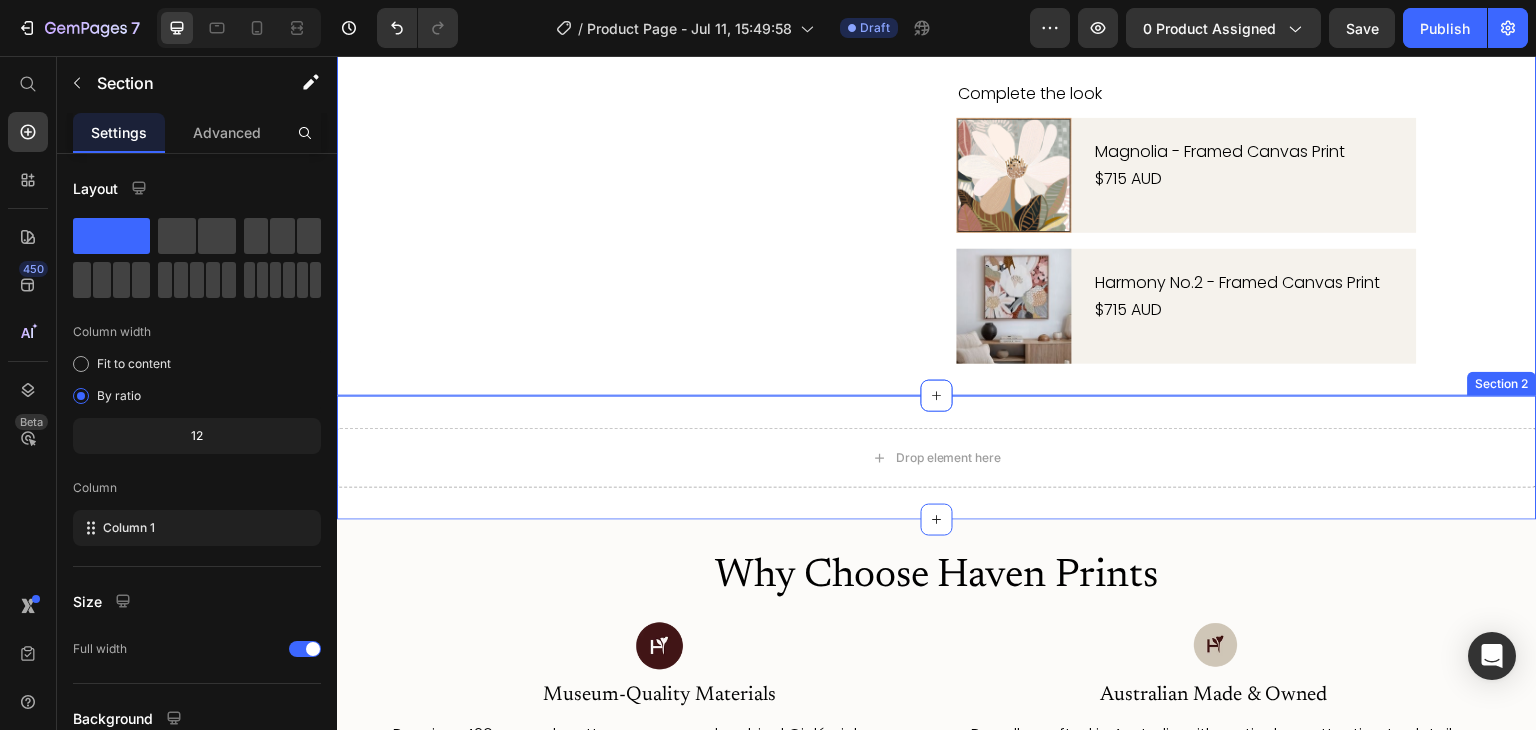 click on "Drop element here Section 2" at bounding box center [937, 458] 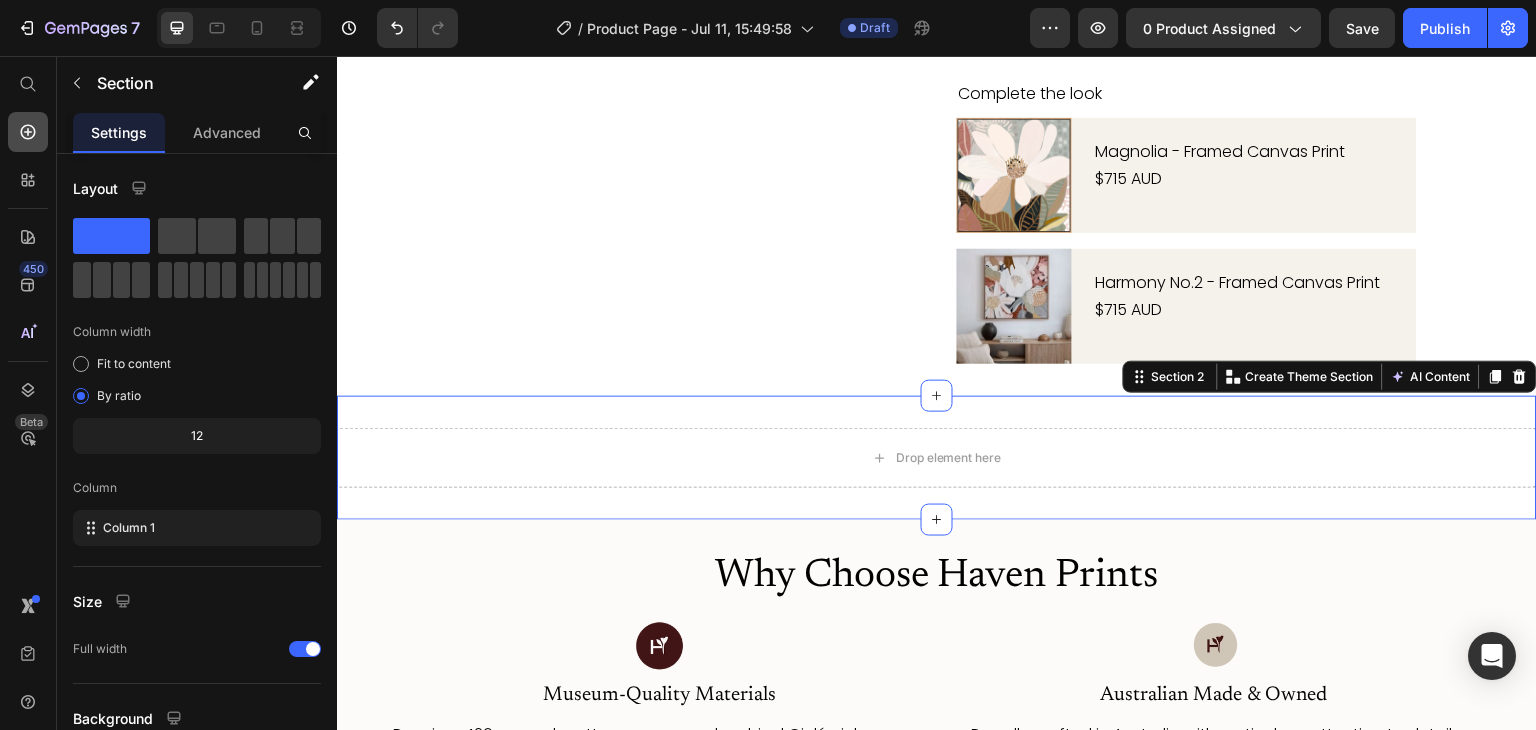 click 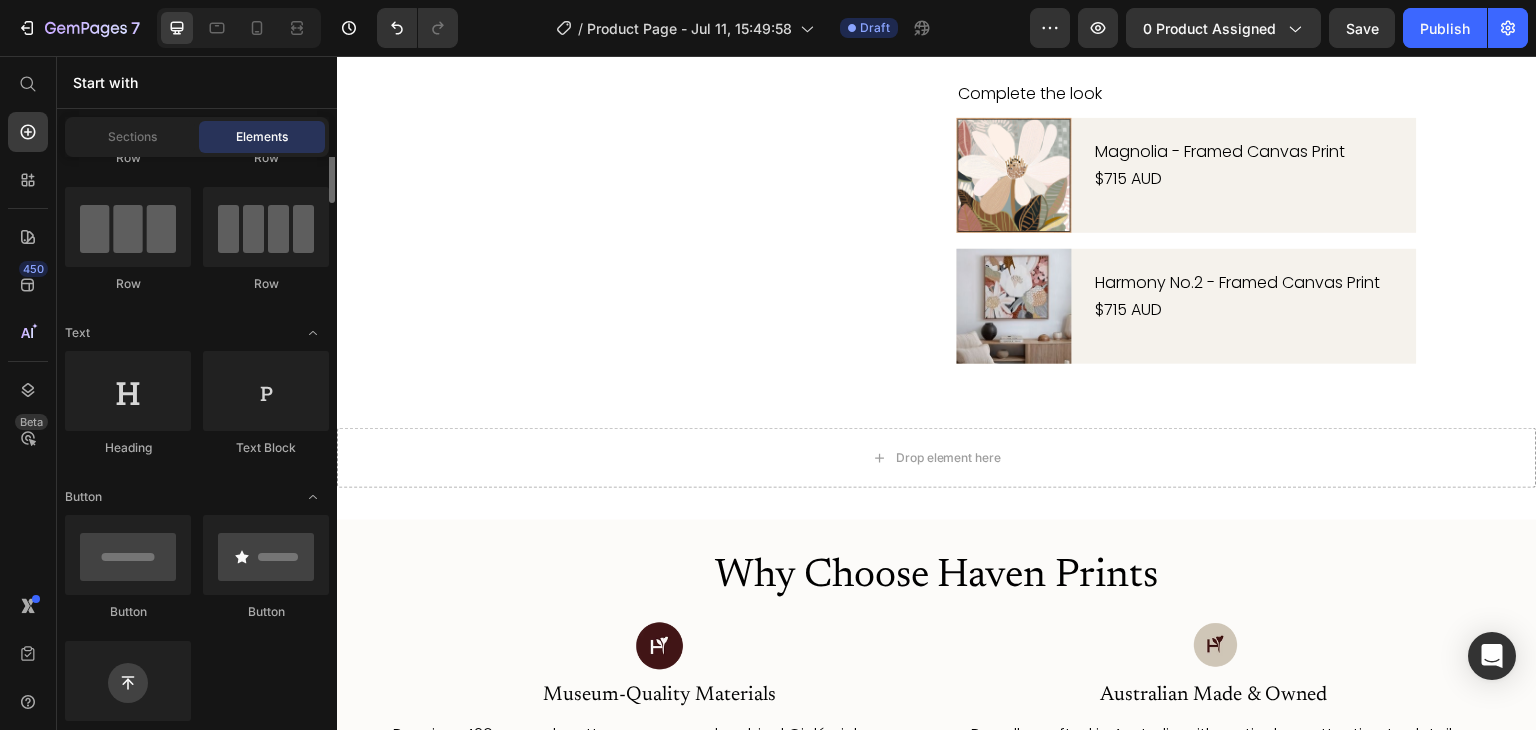 scroll, scrollTop: 0, scrollLeft: 0, axis: both 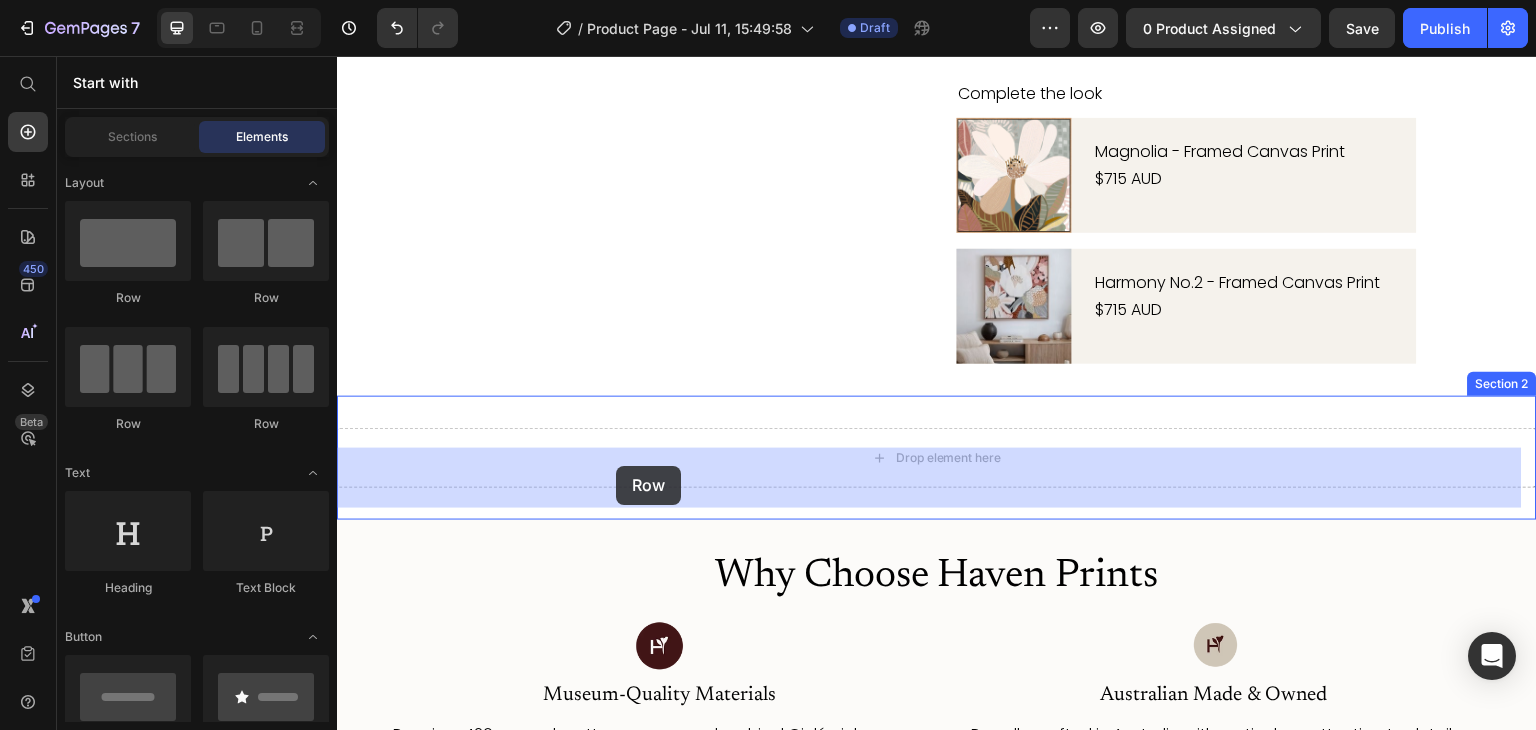 drag, startPoint x: 593, startPoint y: 276, endPoint x: 616, endPoint y: 466, distance: 191.38704 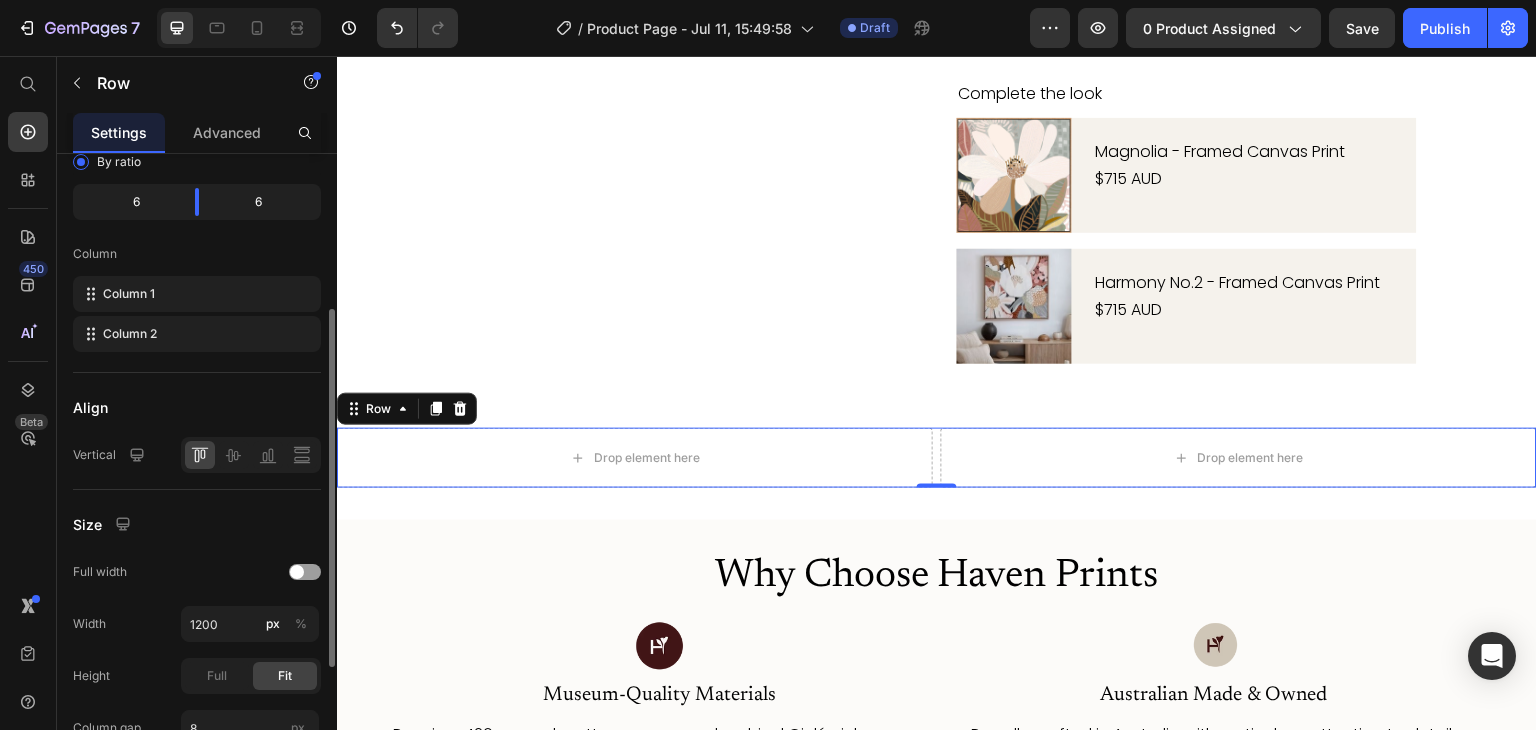 scroll, scrollTop: 249, scrollLeft: 0, axis: vertical 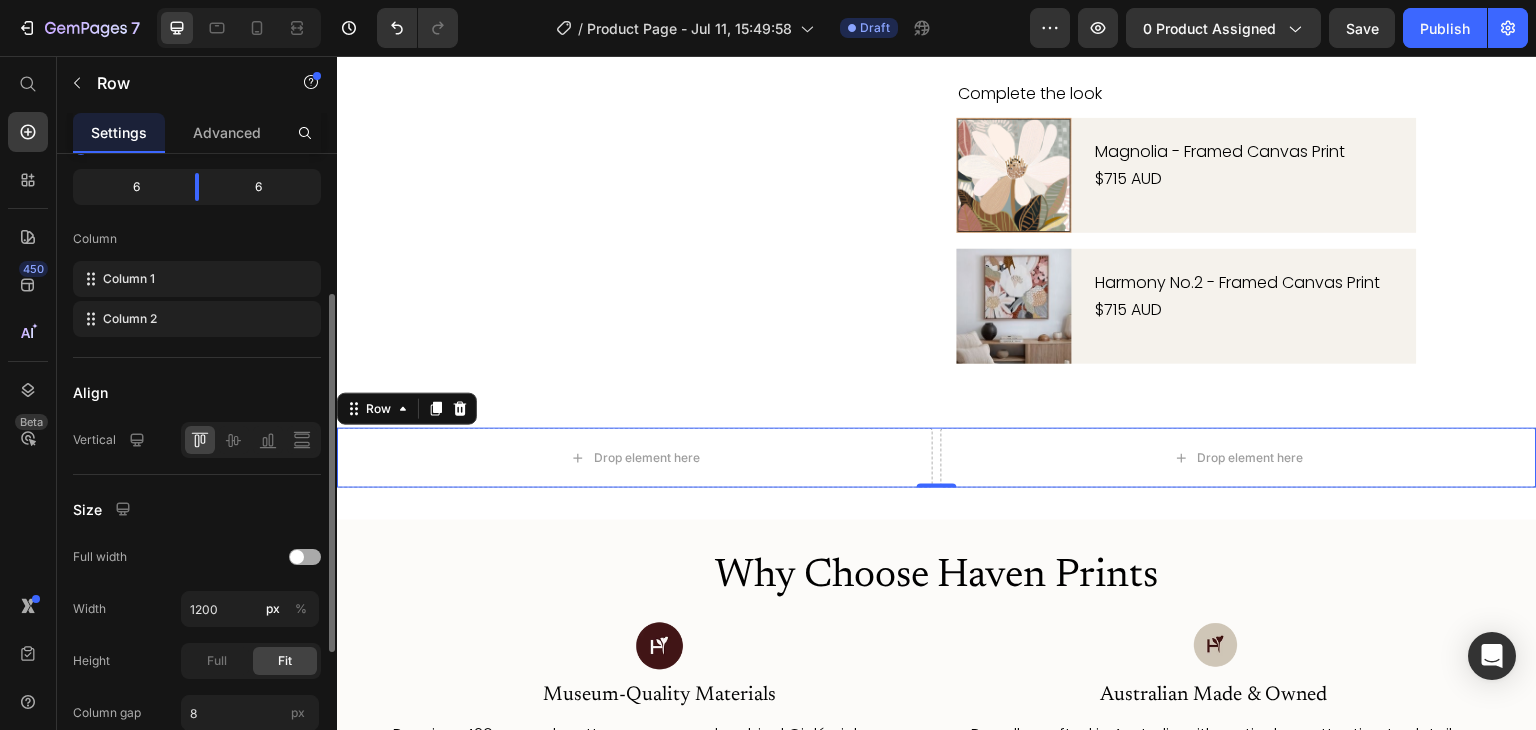 click at bounding box center [305, 557] 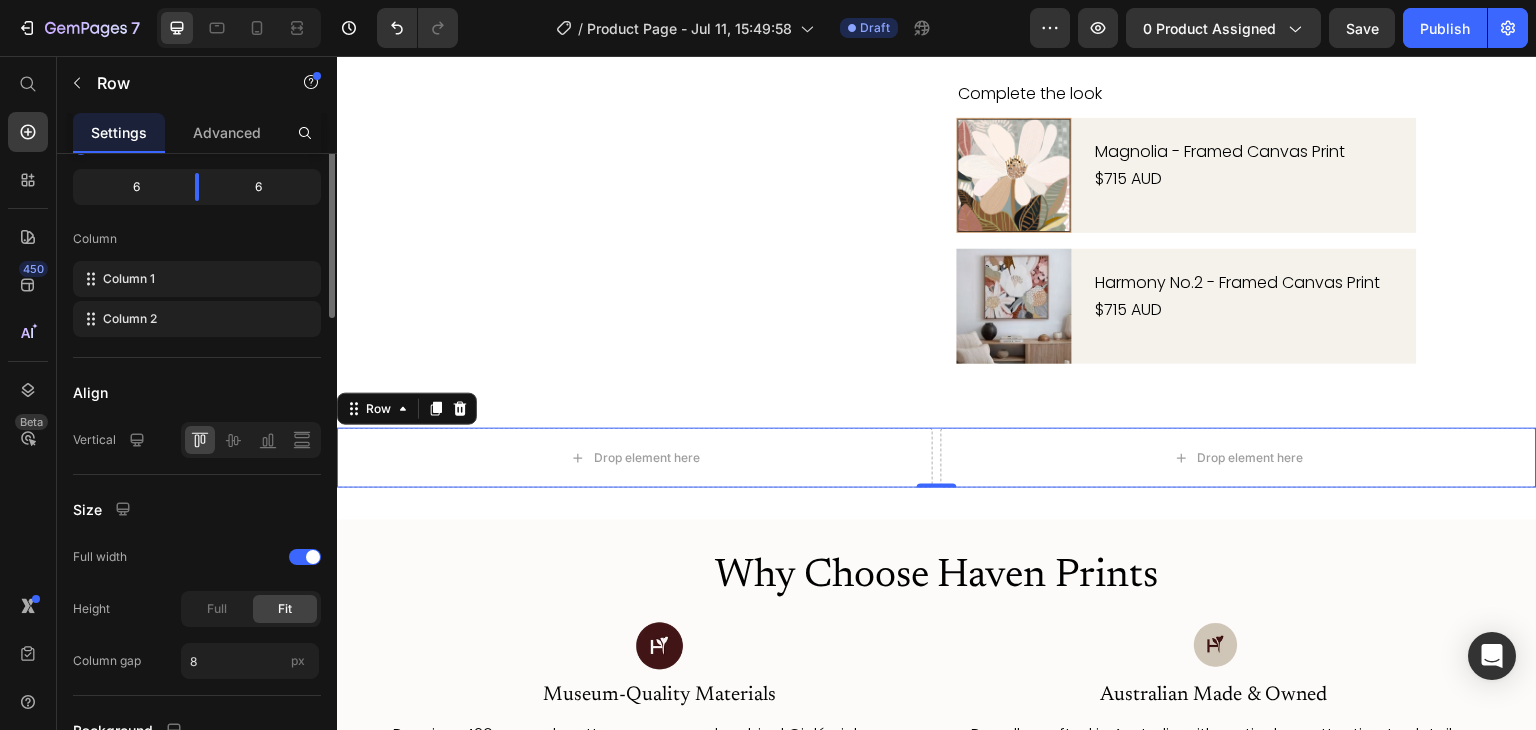 scroll, scrollTop: 0, scrollLeft: 0, axis: both 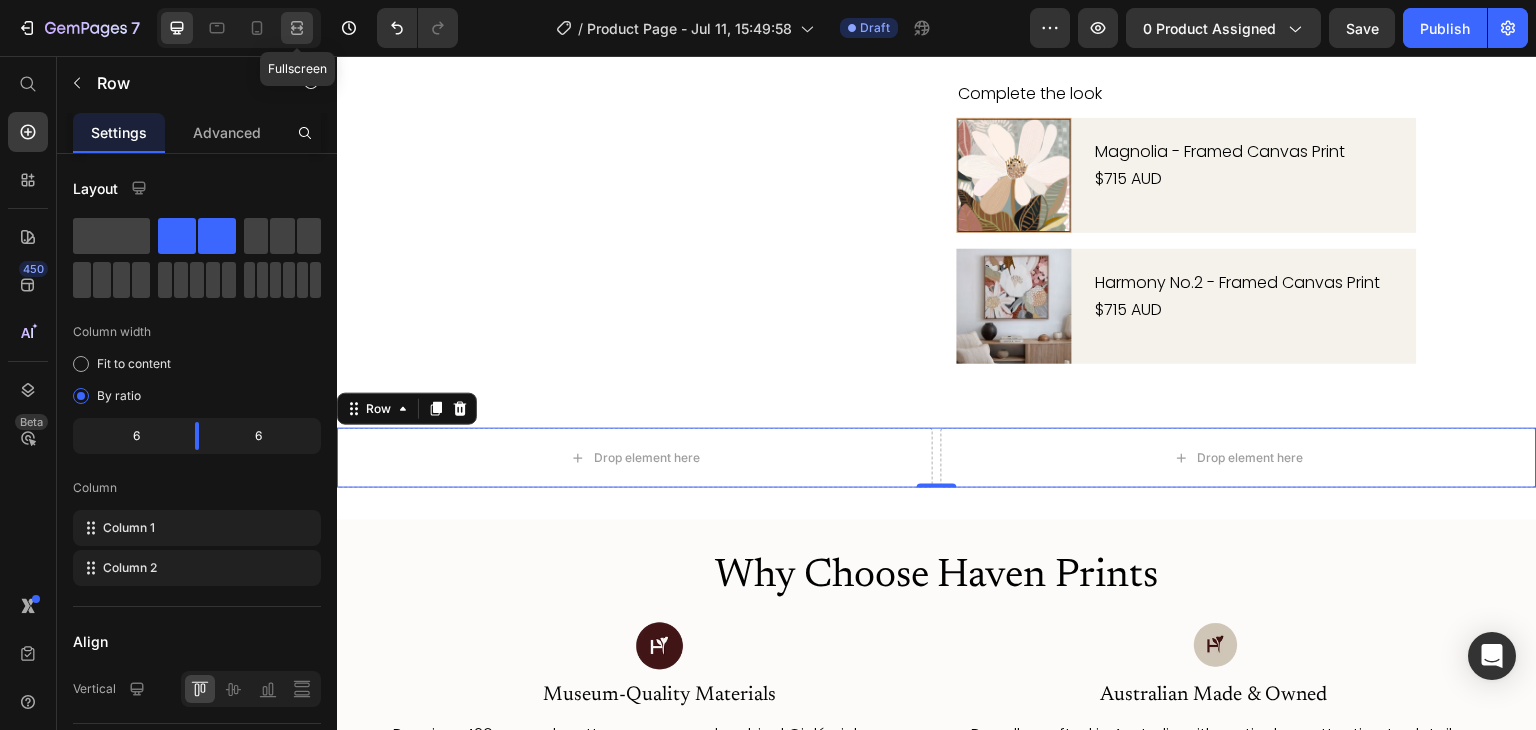 click 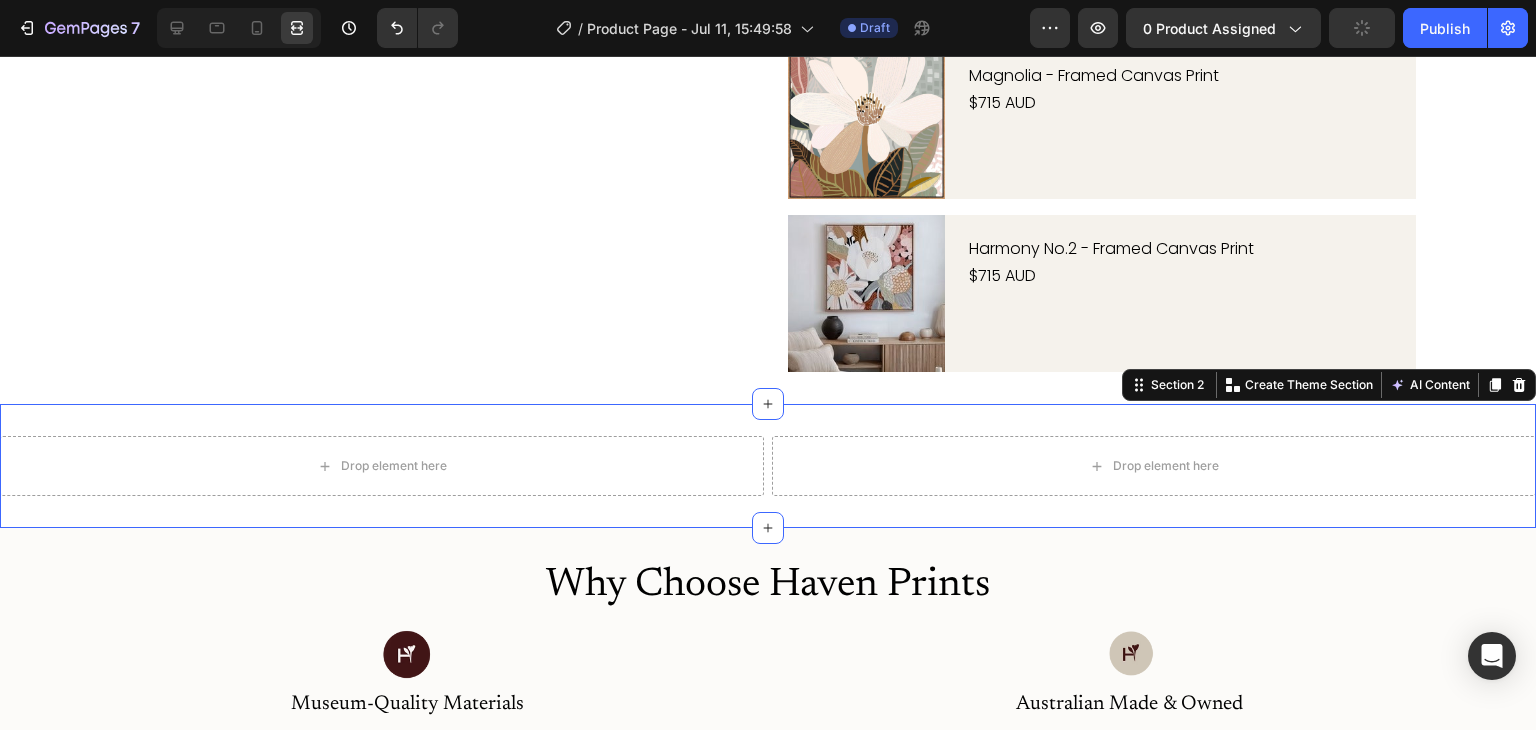 click on "Drop element here
Drop element here Row Section 2   You can create reusable sections Create Theme Section AI Content Write with GemAI What would you like to describe here? Tone and Voice Persuasive Product Aiyana Show more Generate" at bounding box center (768, 466) 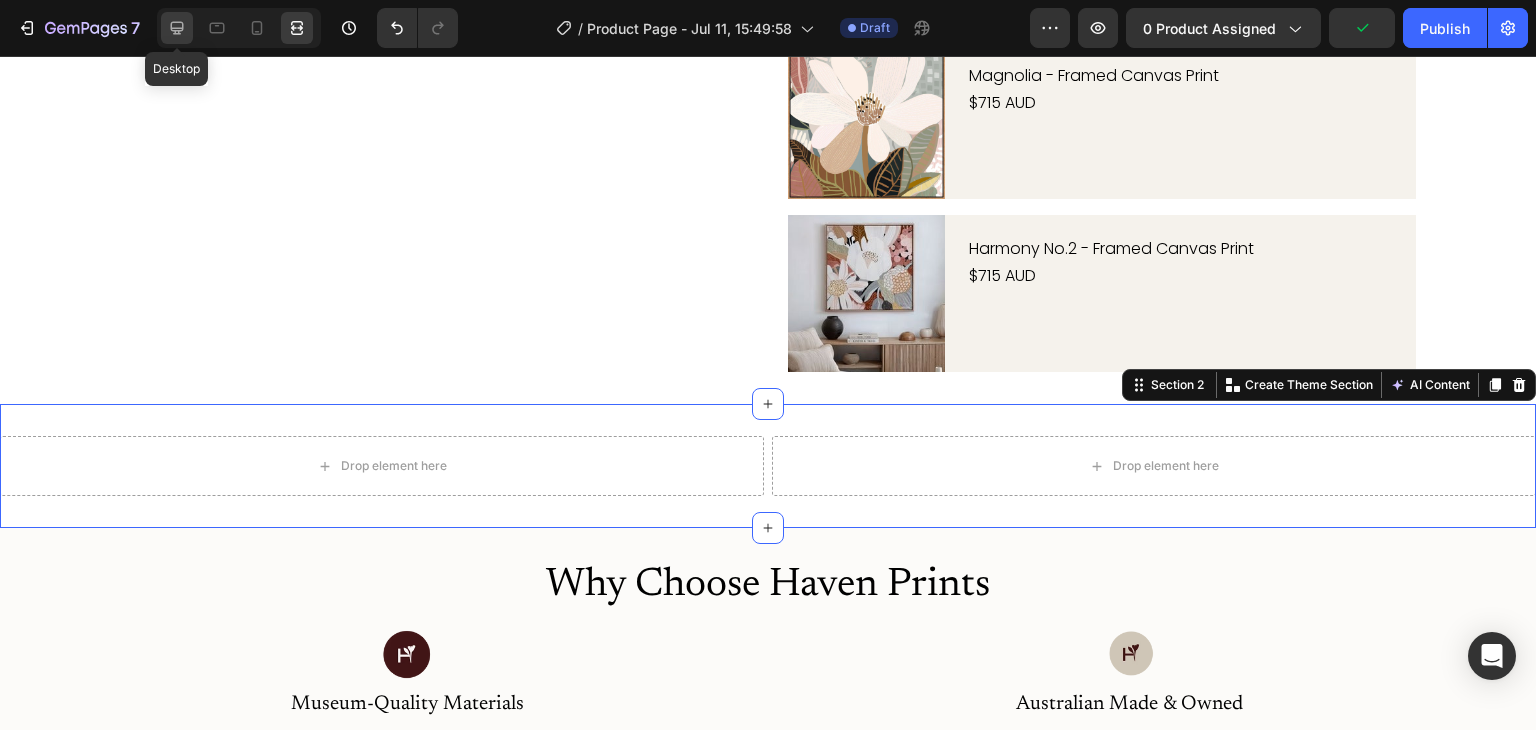click 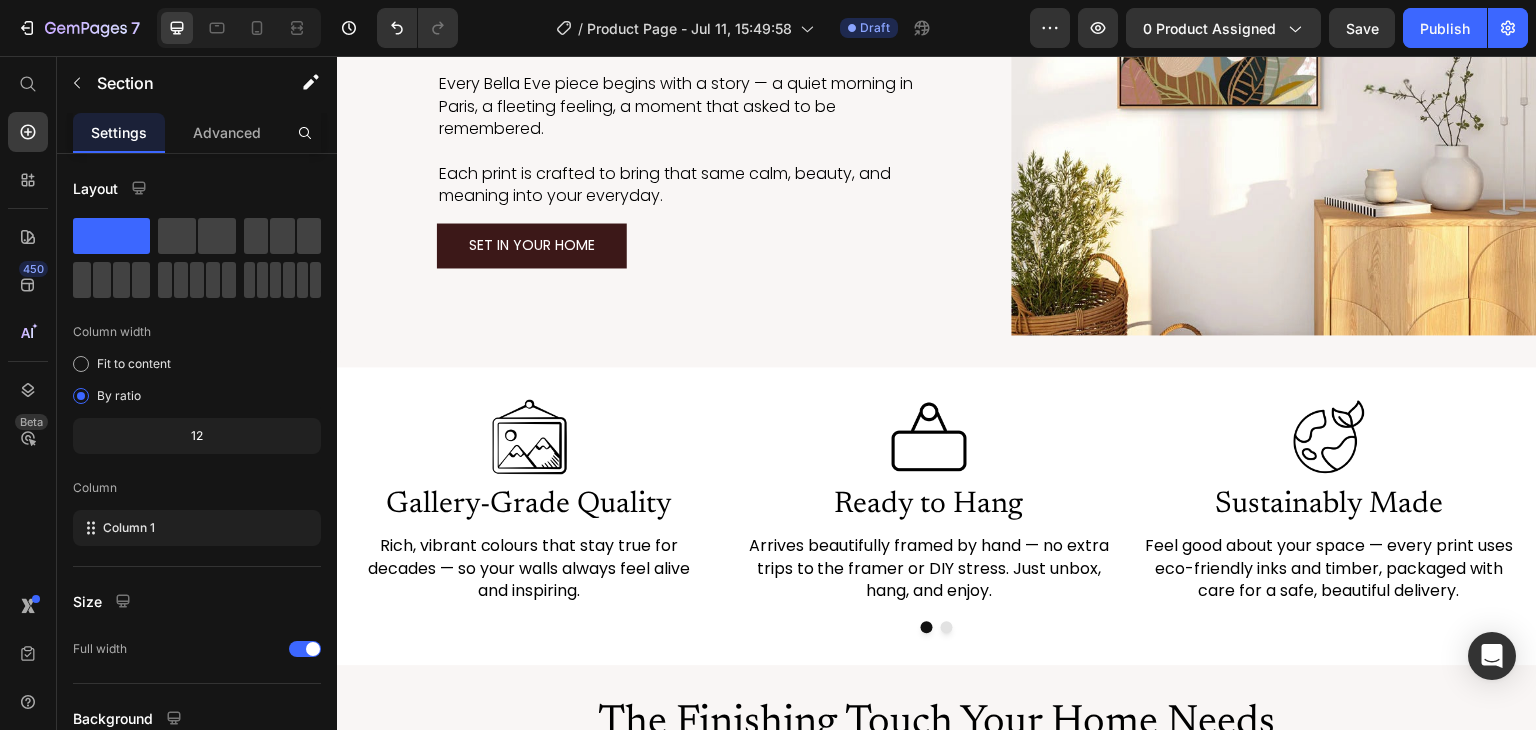 scroll, scrollTop: 2677, scrollLeft: 0, axis: vertical 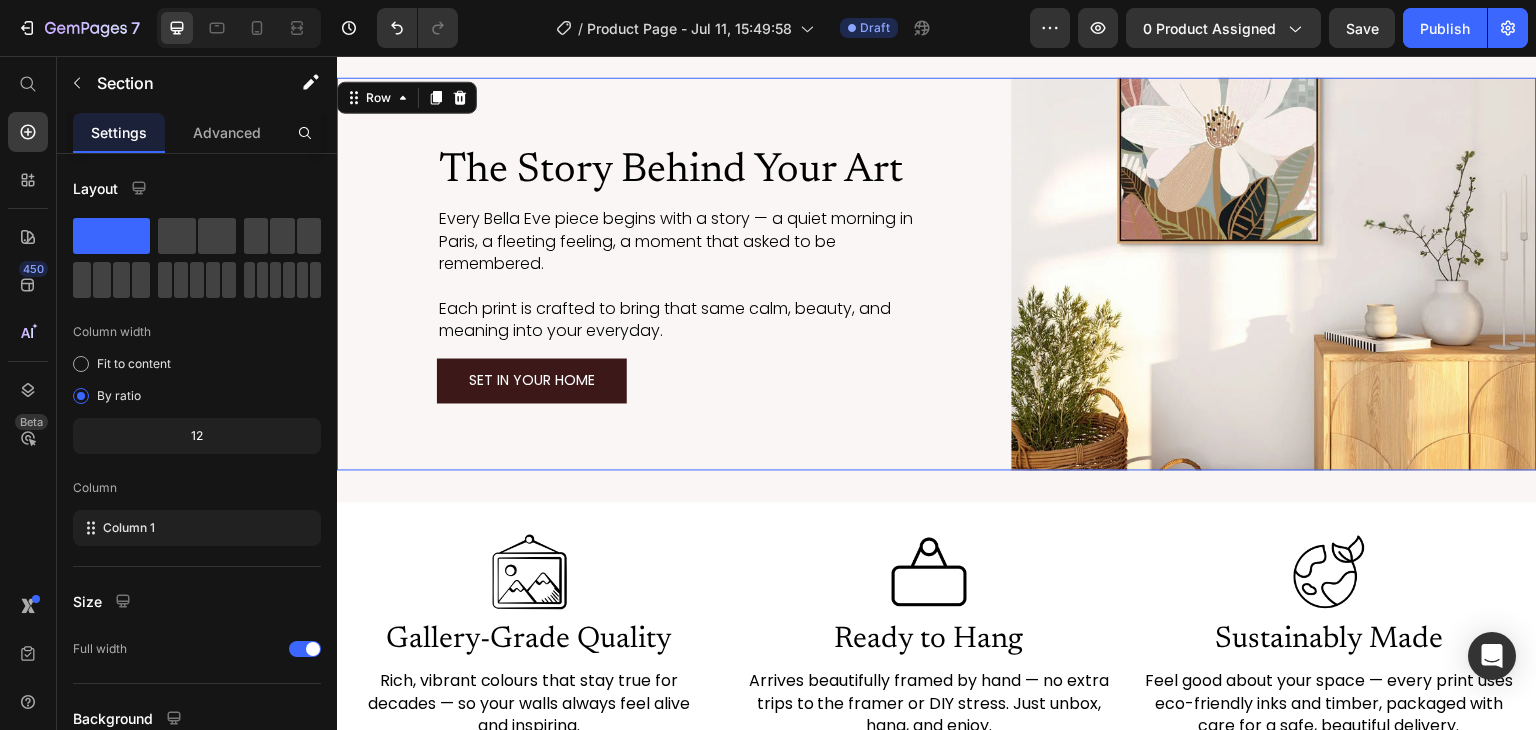 click on "Image The Story Behind Your Art Heading Every Bella Eve piece begins with a story — a quiet morning in Paris, a fleeting feeling, a moment that asked to be remembered.   Each print is crafted to bring that same calm, beauty, and meaning into your everyday. Text Block SET IN YOUR HOME Button" at bounding box center [699, 274] 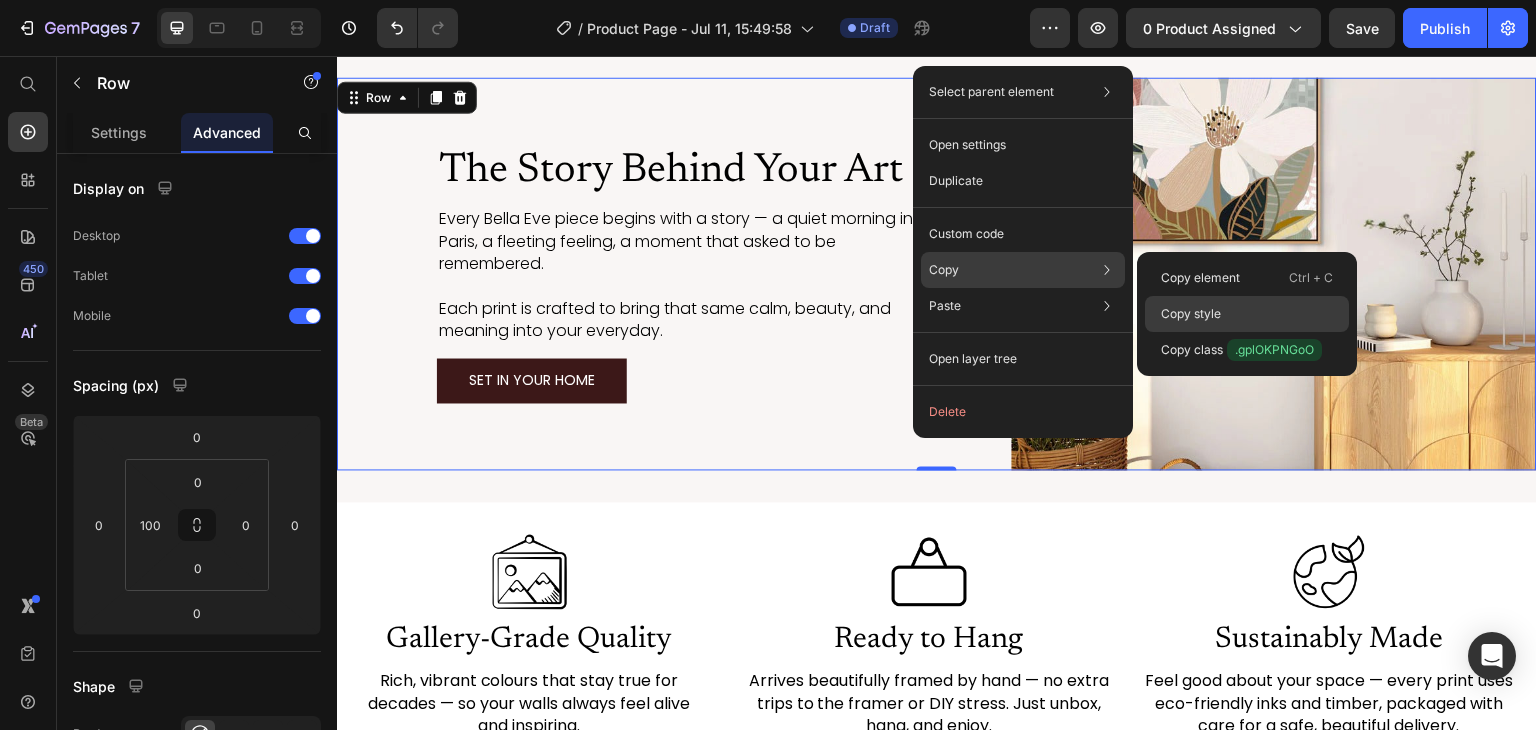 click on "Copy style" 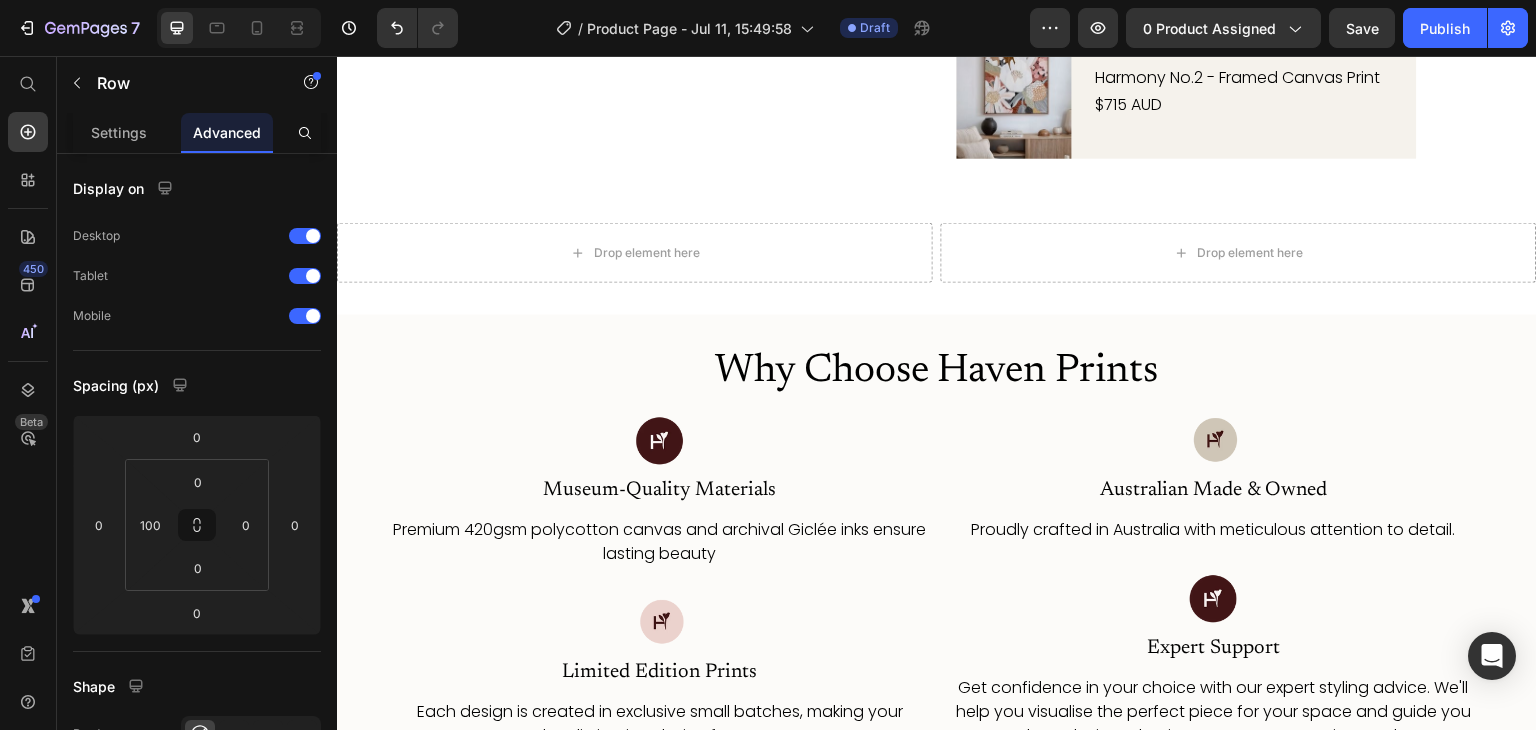 scroll, scrollTop: 1508, scrollLeft: 0, axis: vertical 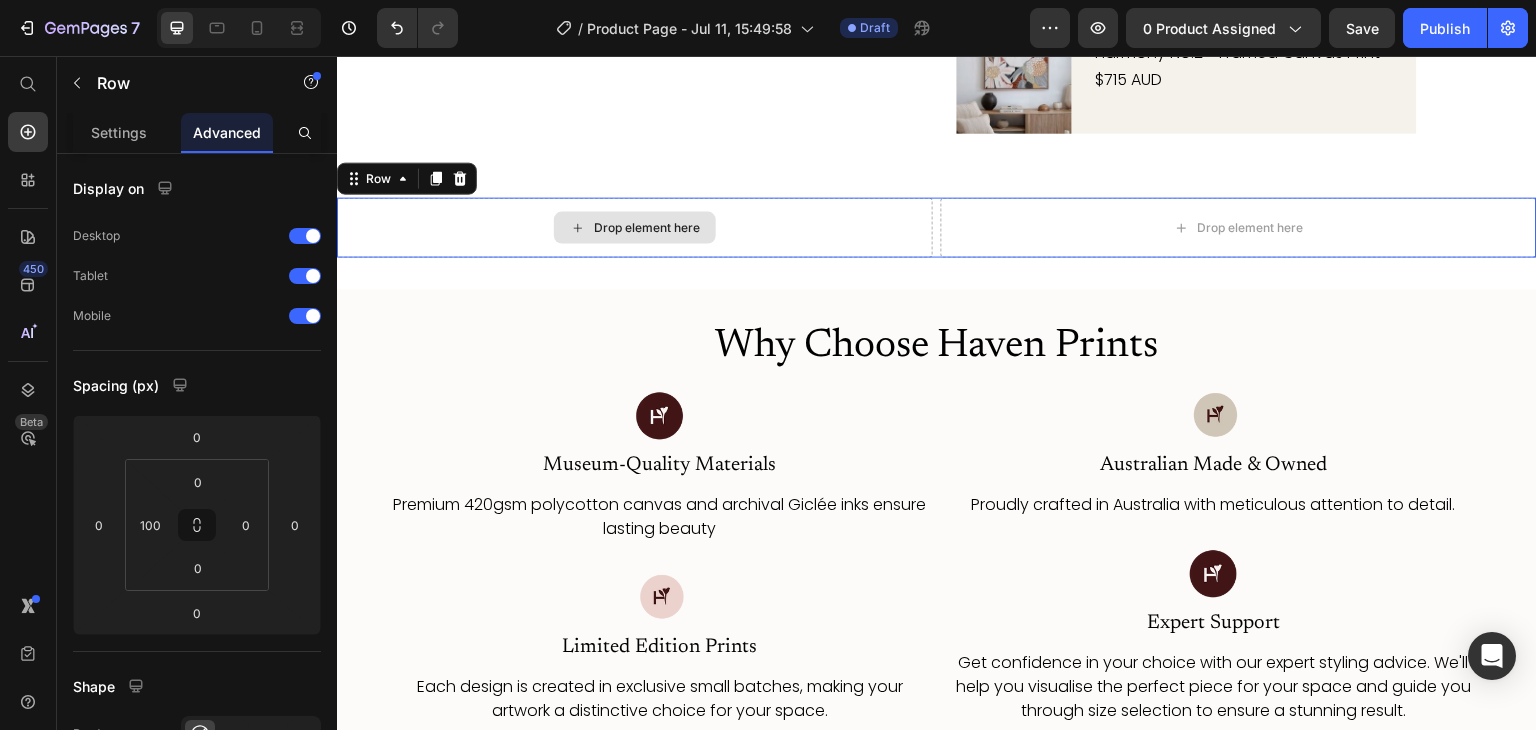 click on "Drop element here" at bounding box center [635, 227] 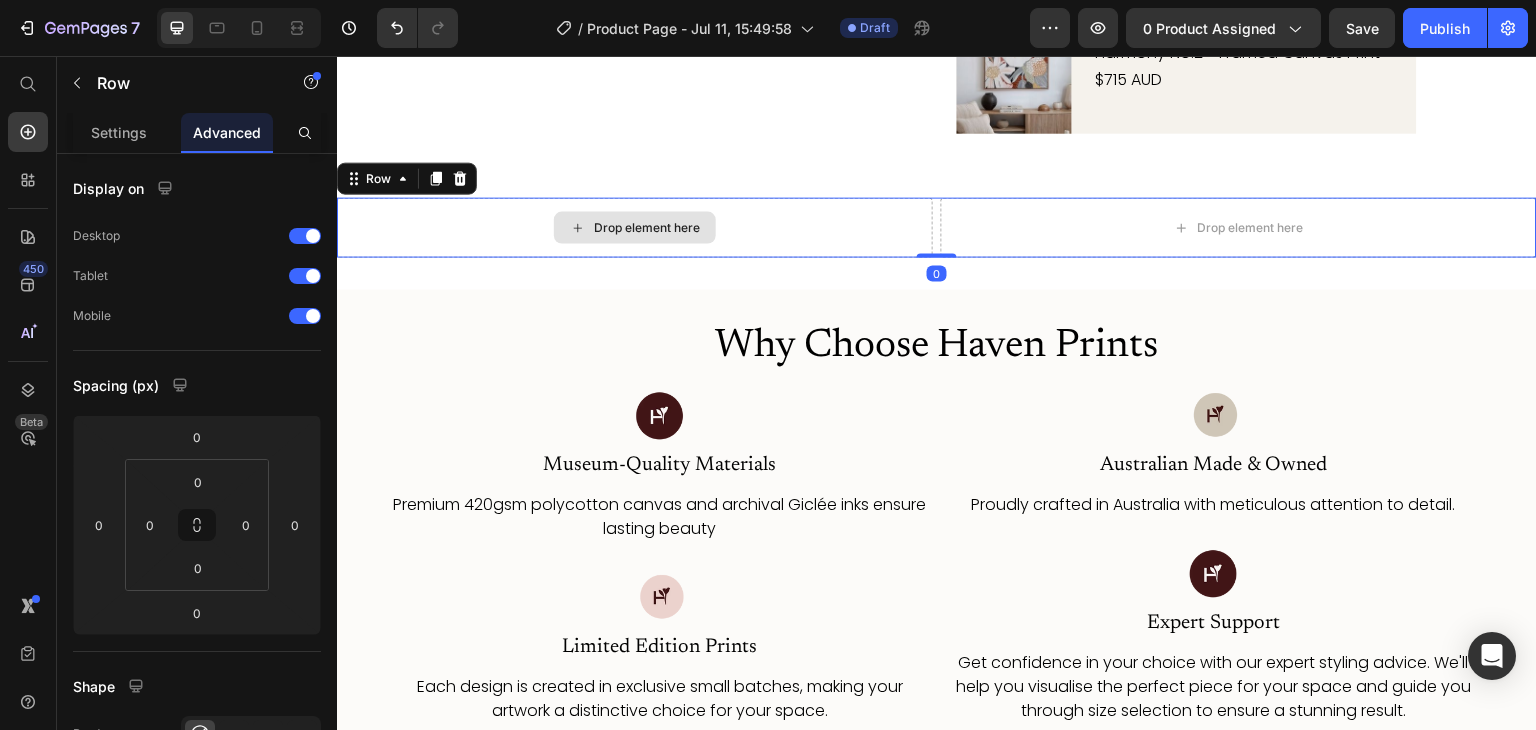 type on "100" 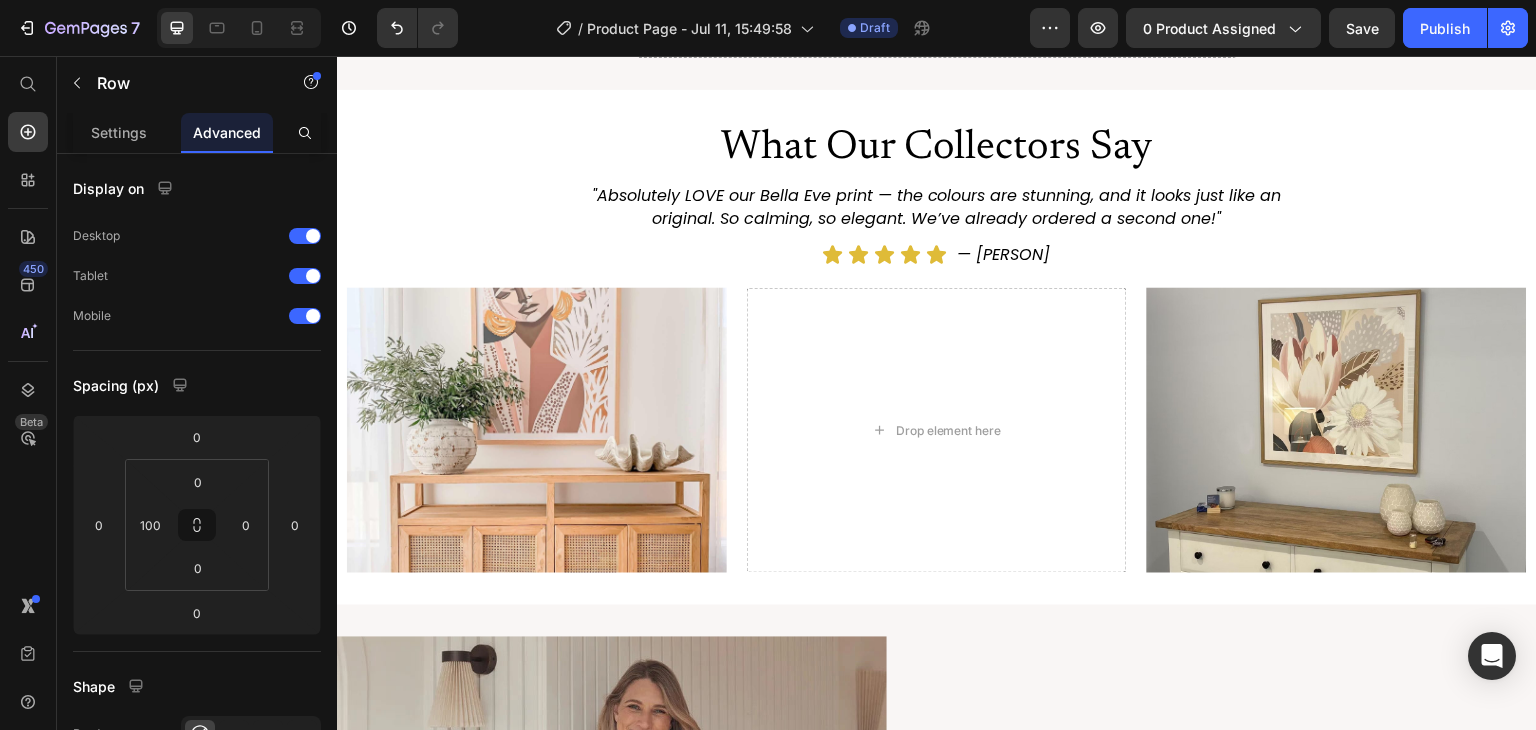 scroll, scrollTop: 3694, scrollLeft: 0, axis: vertical 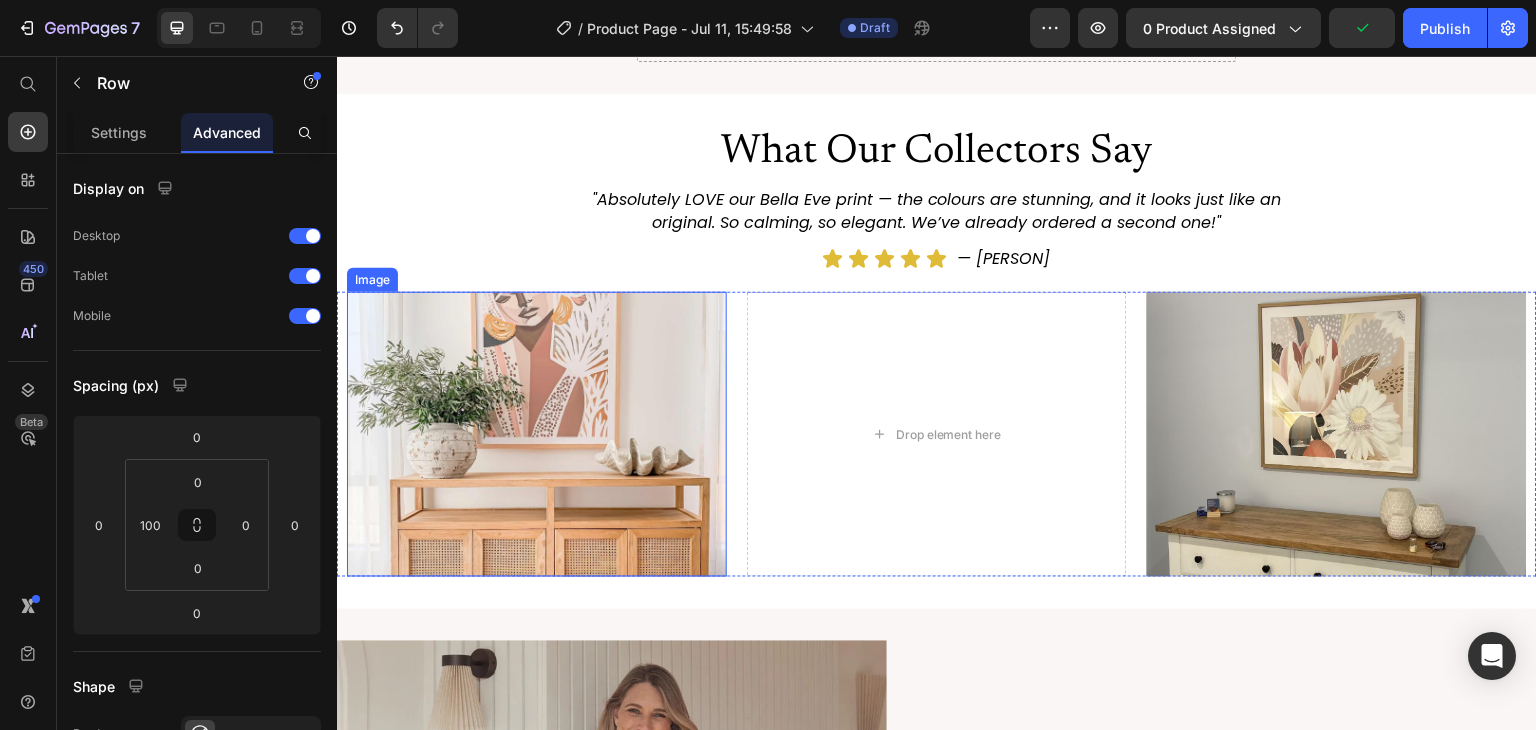 click at bounding box center (537, 434) 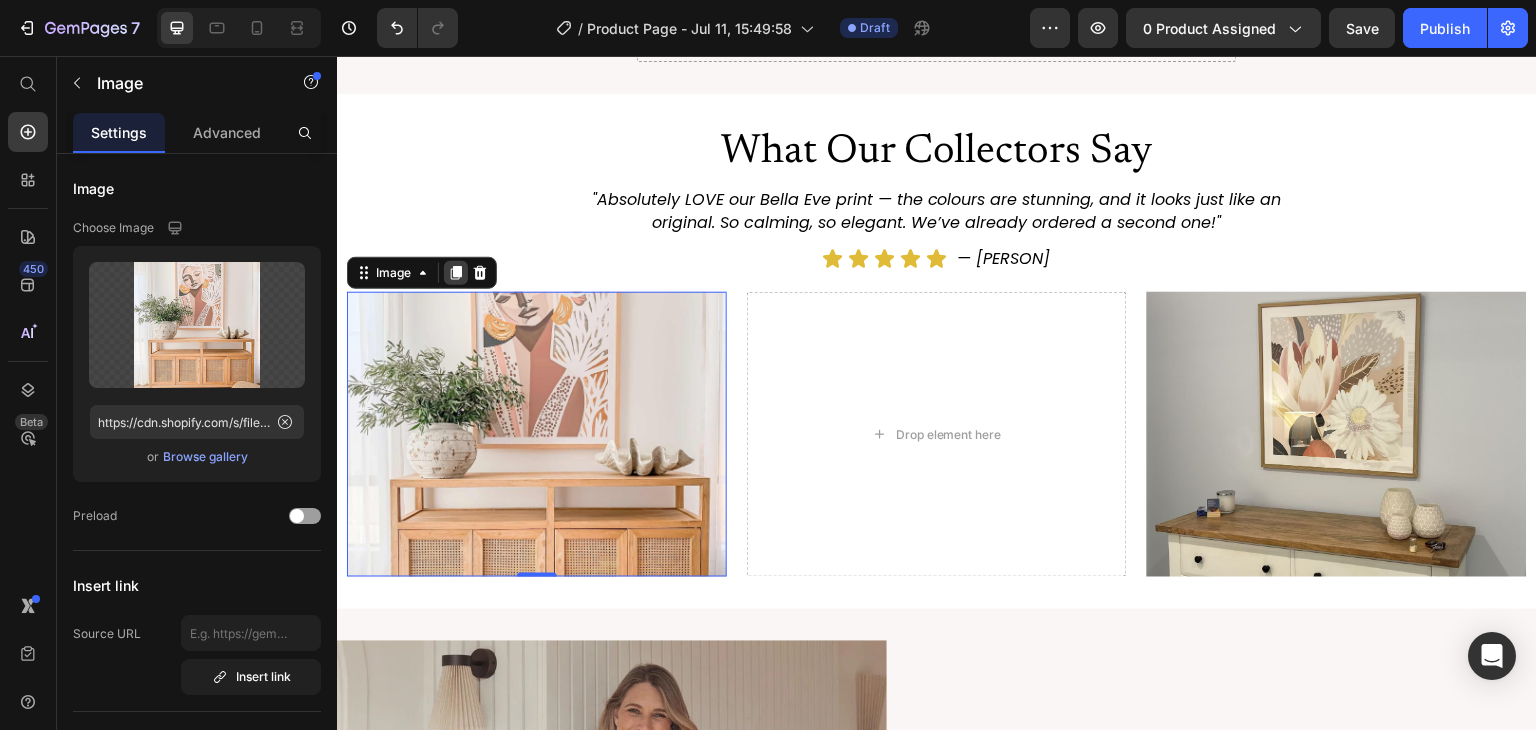 click 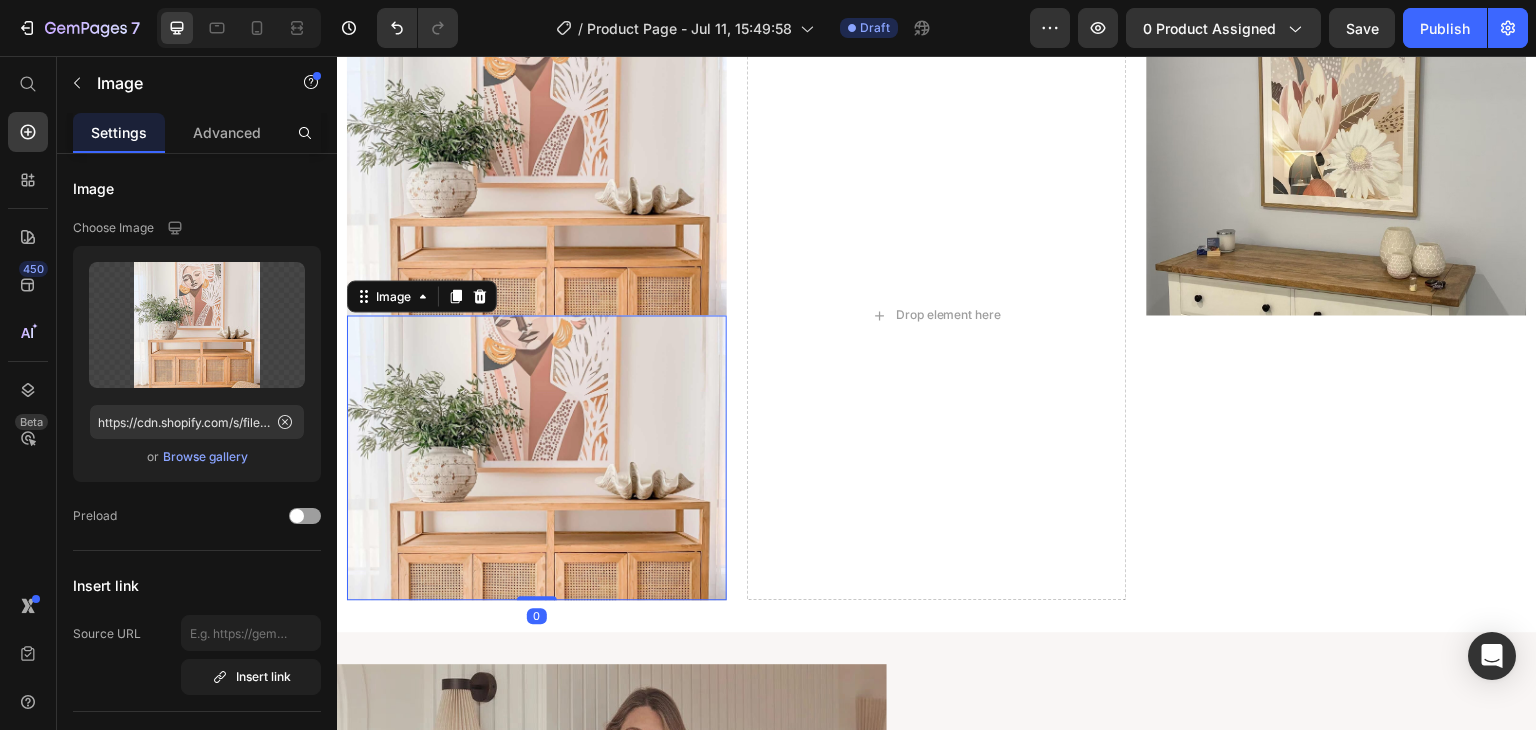 scroll, scrollTop: 4141, scrollLeft: 0, axis: vertical 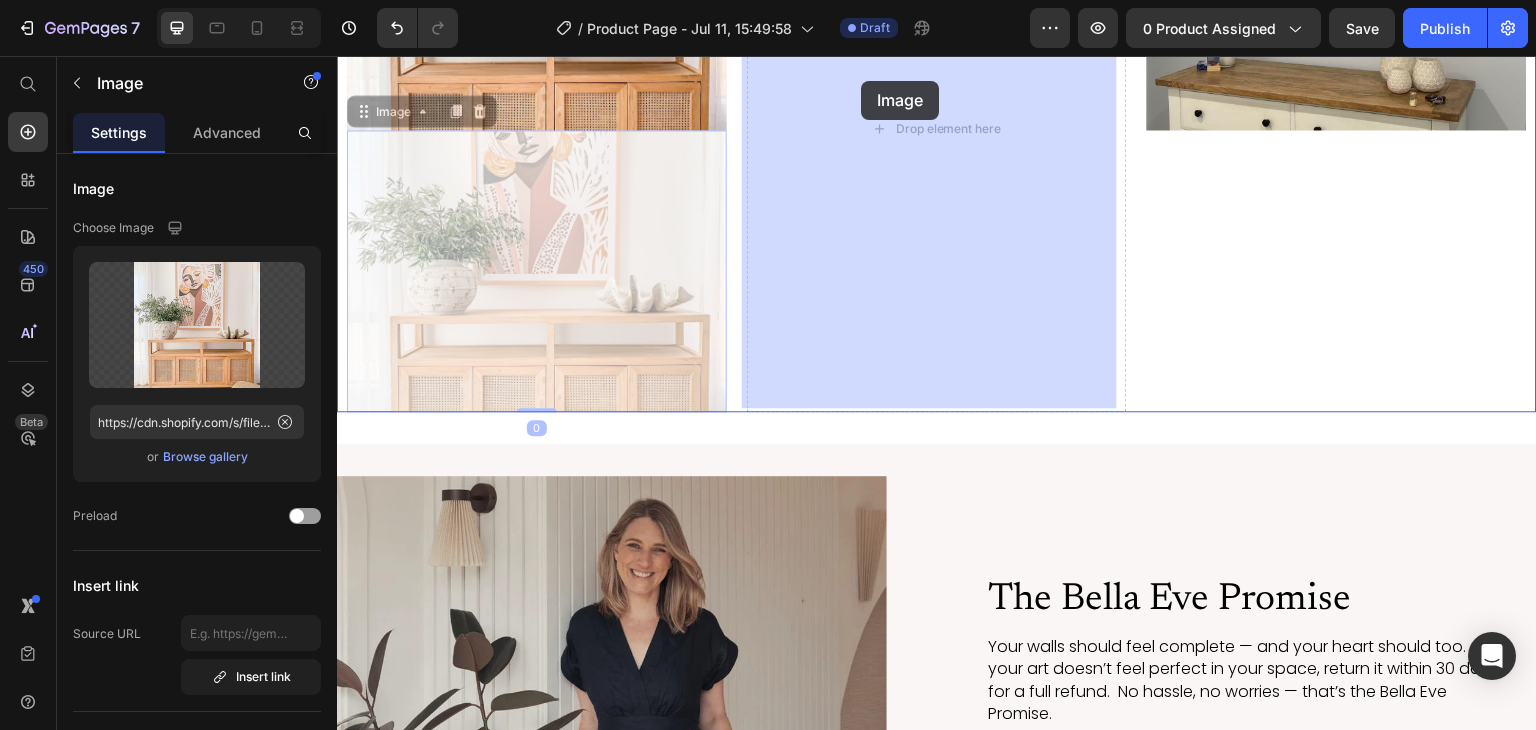 drag, startPoint x: 399, startPoint y: 109, endPoint x: 862, endPoint y: 81, distance: 463.8459 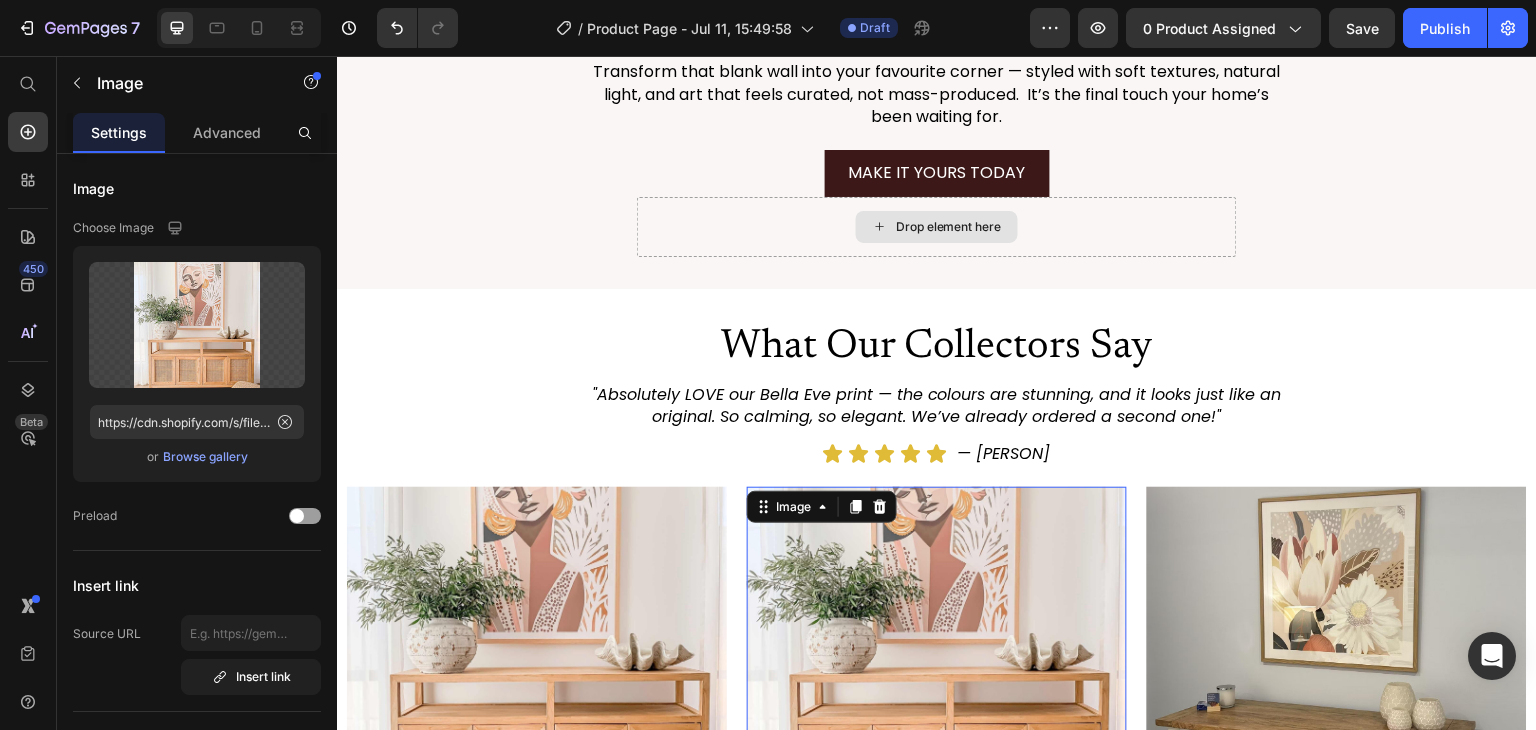 scroll, scrollTop: 3501, scrollLeft: 0, axis: vertical 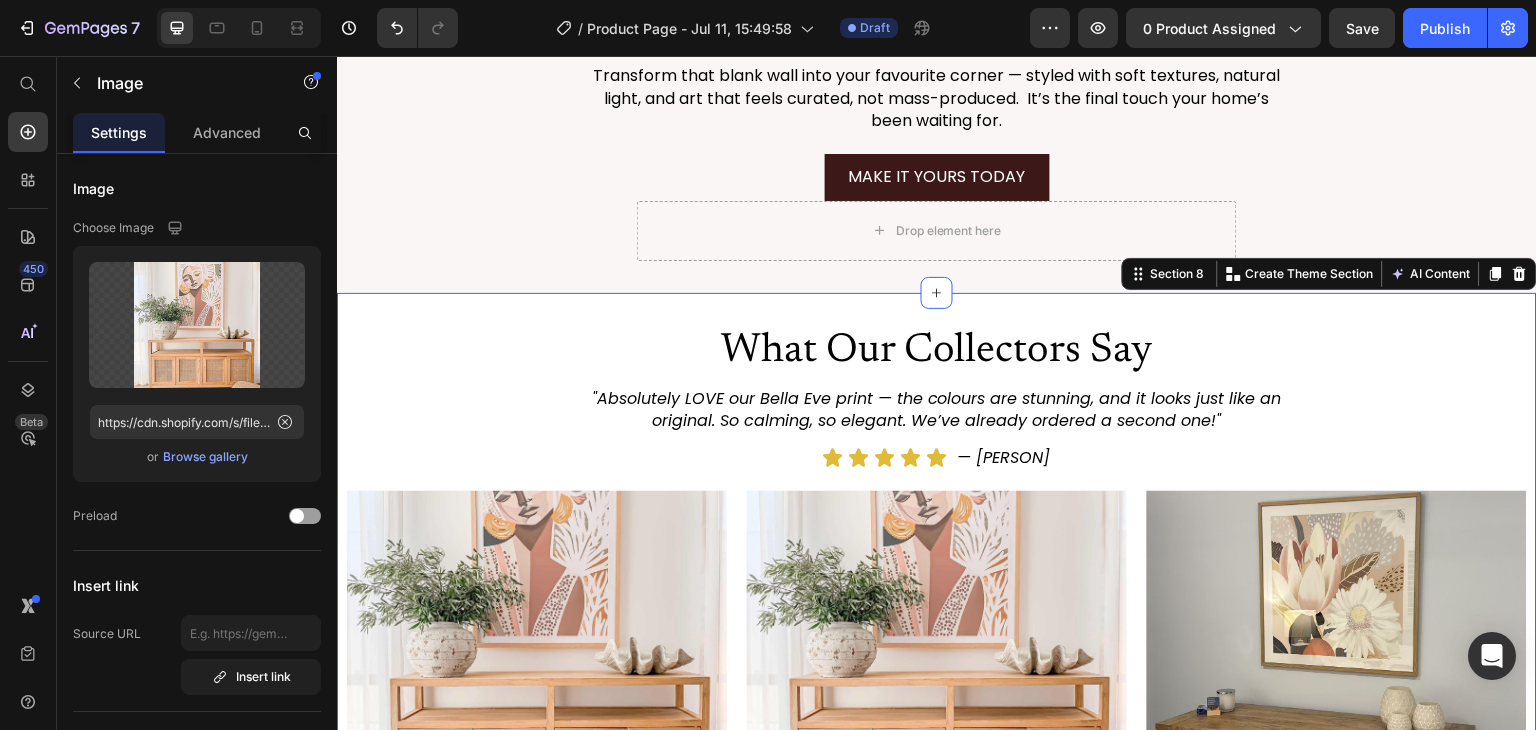 click on "What Our Collectors Say Heading "Absolutely LOVE our Bella Eve print — the colours are stunning, and it looks just like an original. So calming, so elegant. We’ve already ordered a second one!" Text Block Icon Icon Icon Icon Icon Icon List — Emily H. Text Block Row
Image Image Image
Carousel Row Image Image Image Row" at bounding box center (937, 550) 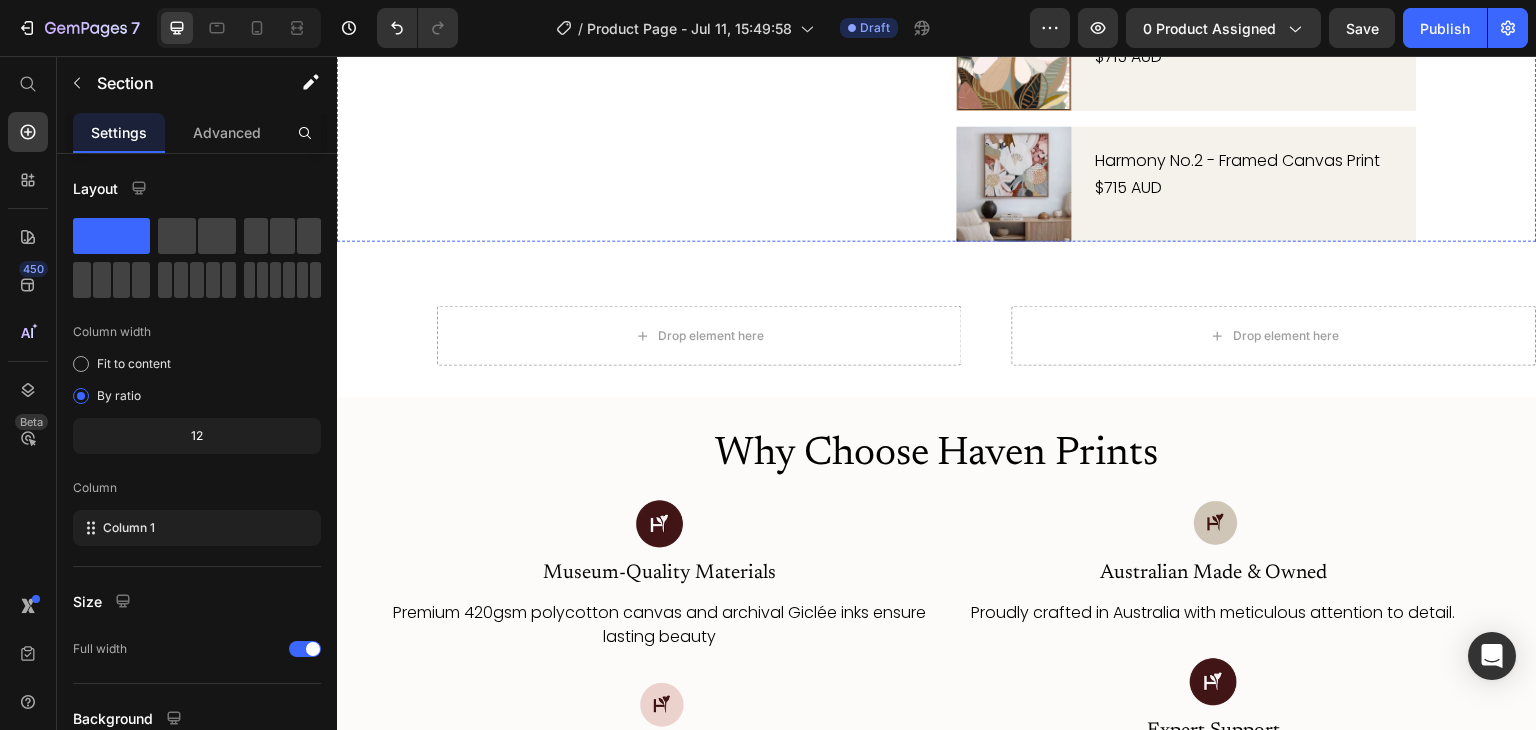scroll, scrollTop: 1400, scrollLeft: 0, axis: vertical 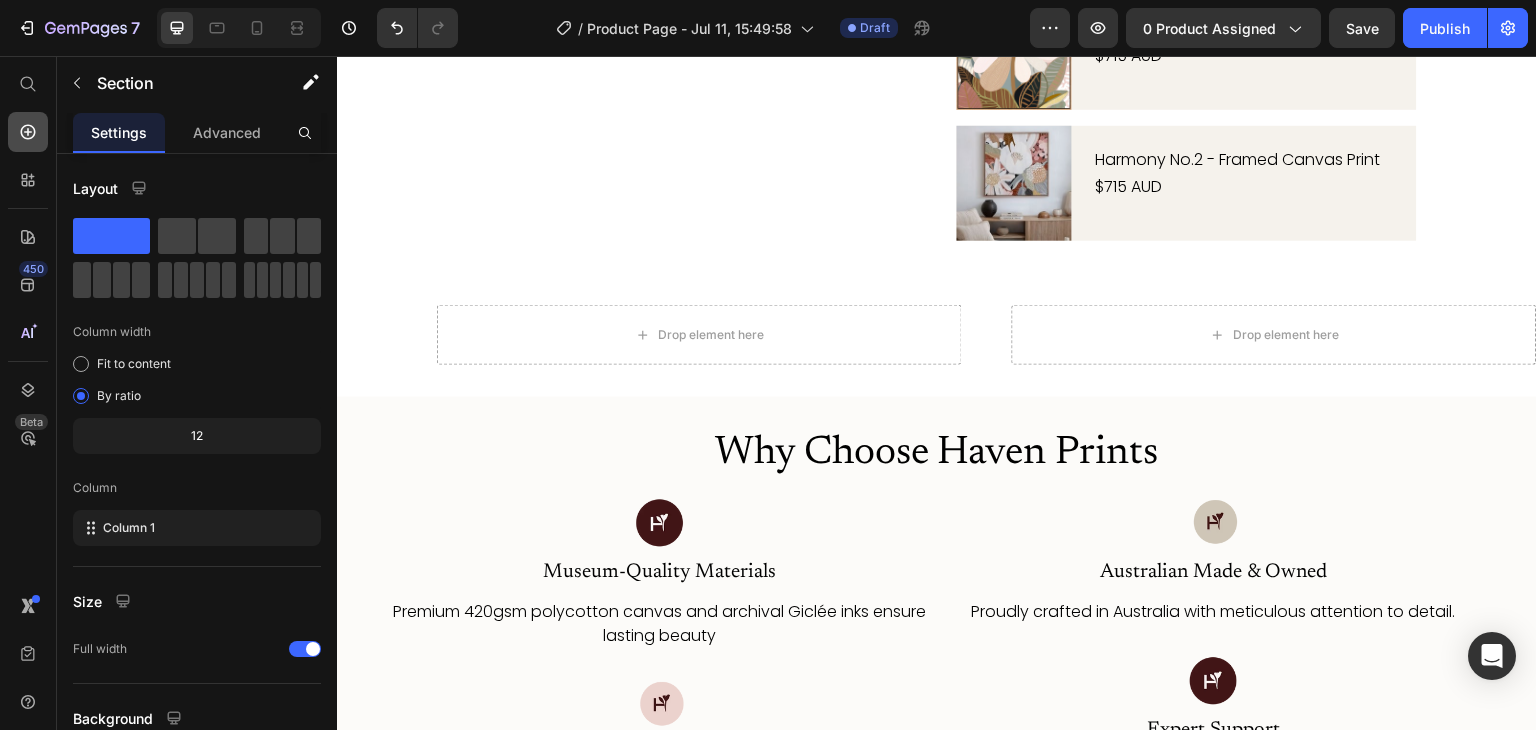 click 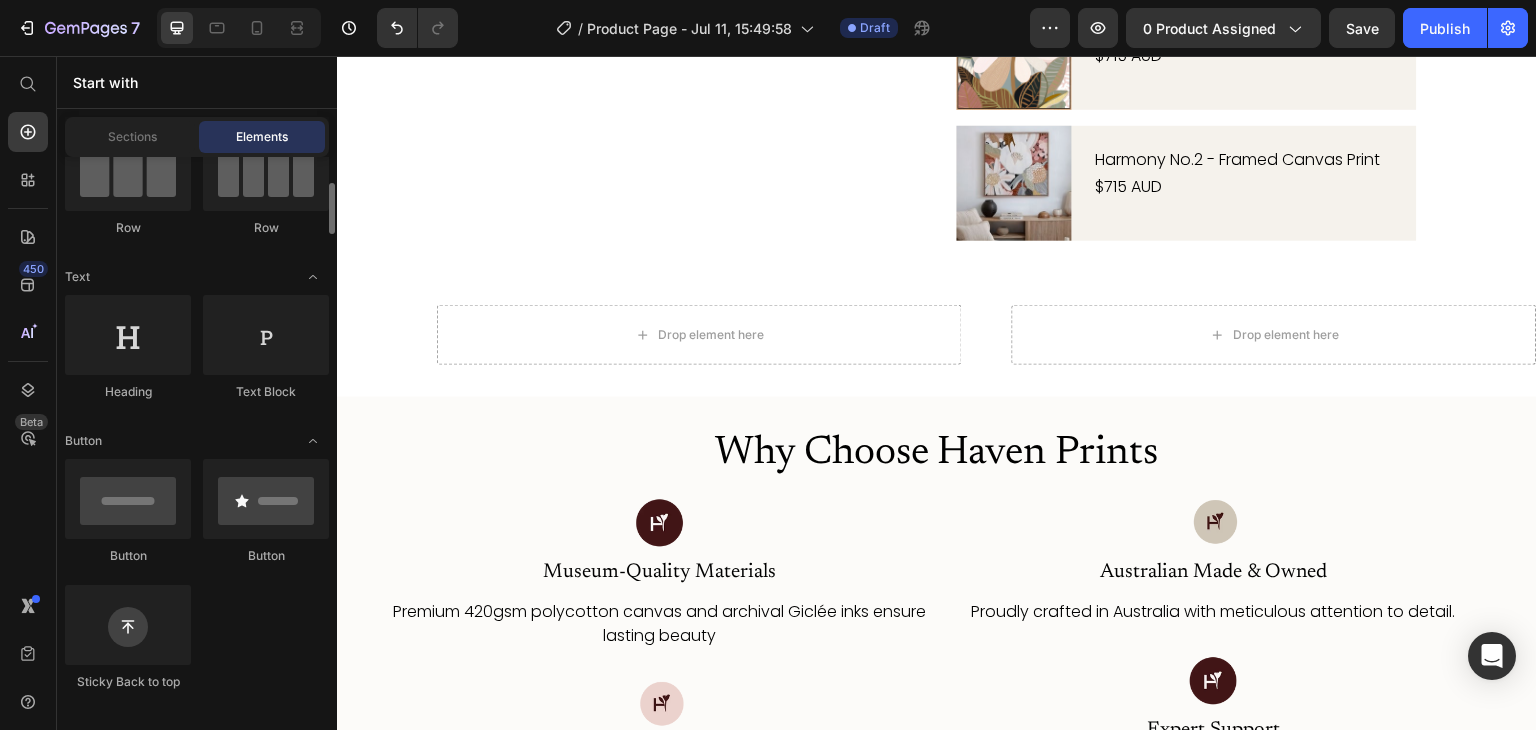 scroll, scrollTop: 0, scrollLeft: 0, axis: both 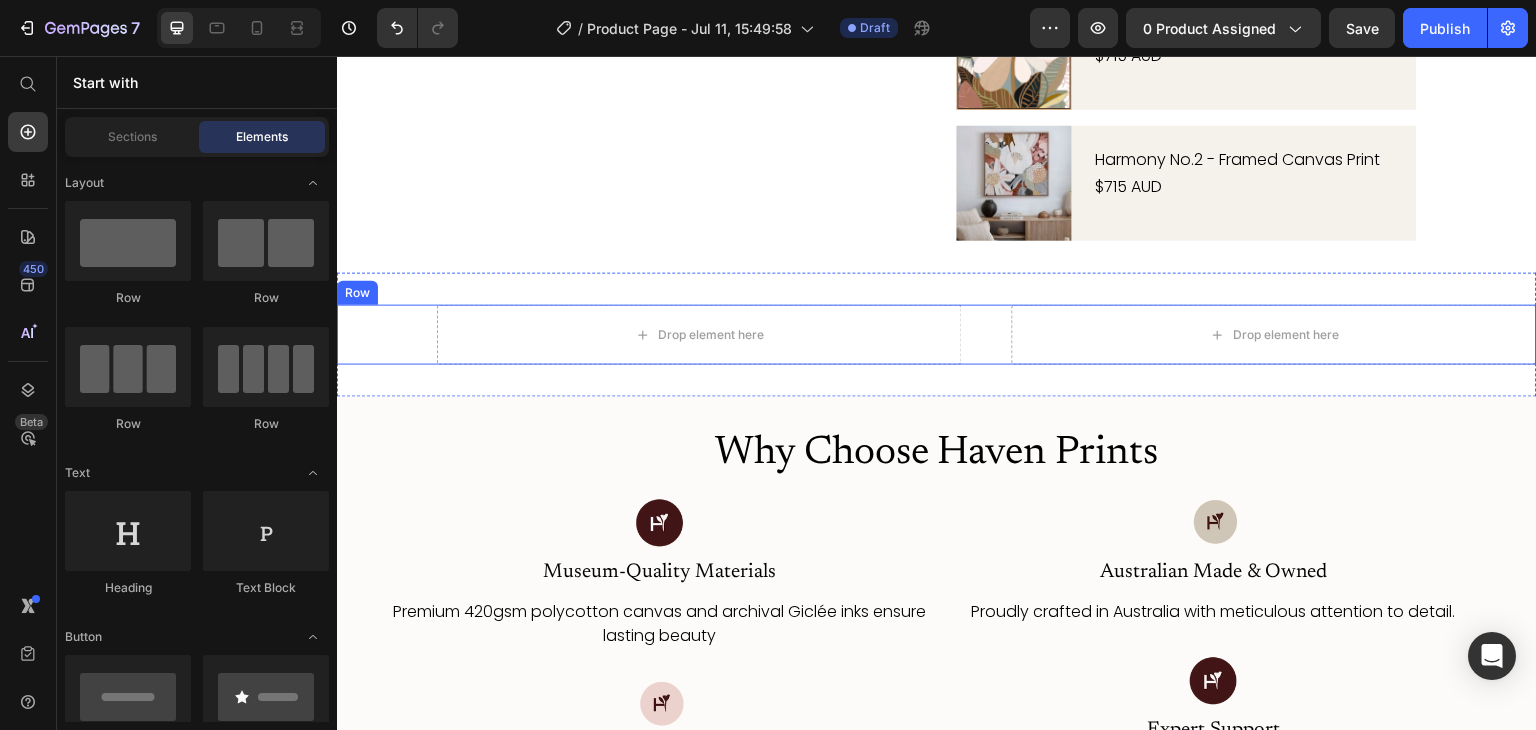 click on "Drop element here
Drop element here Row" at bounding box center [937, 335] 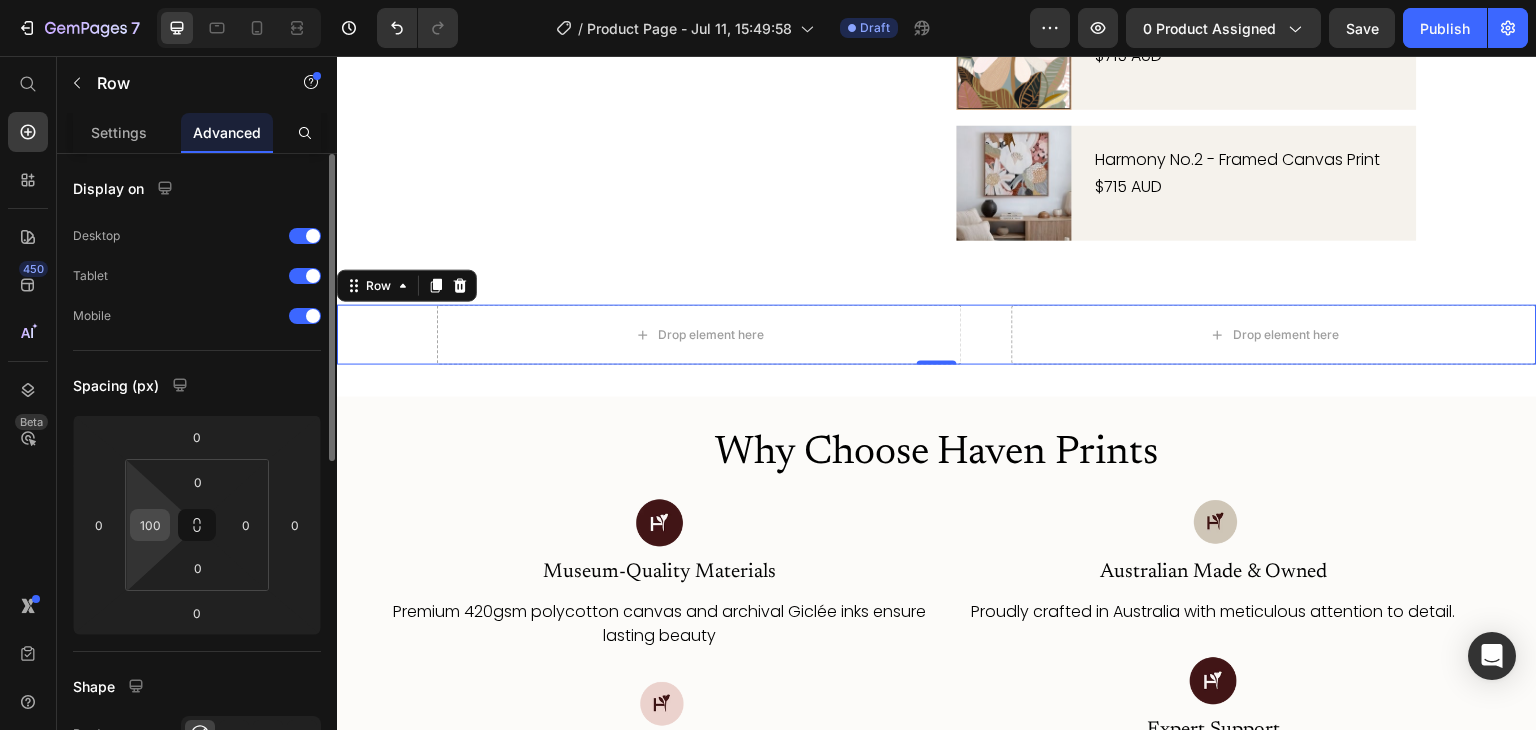 click on "100" at bounding box center [150, 525] 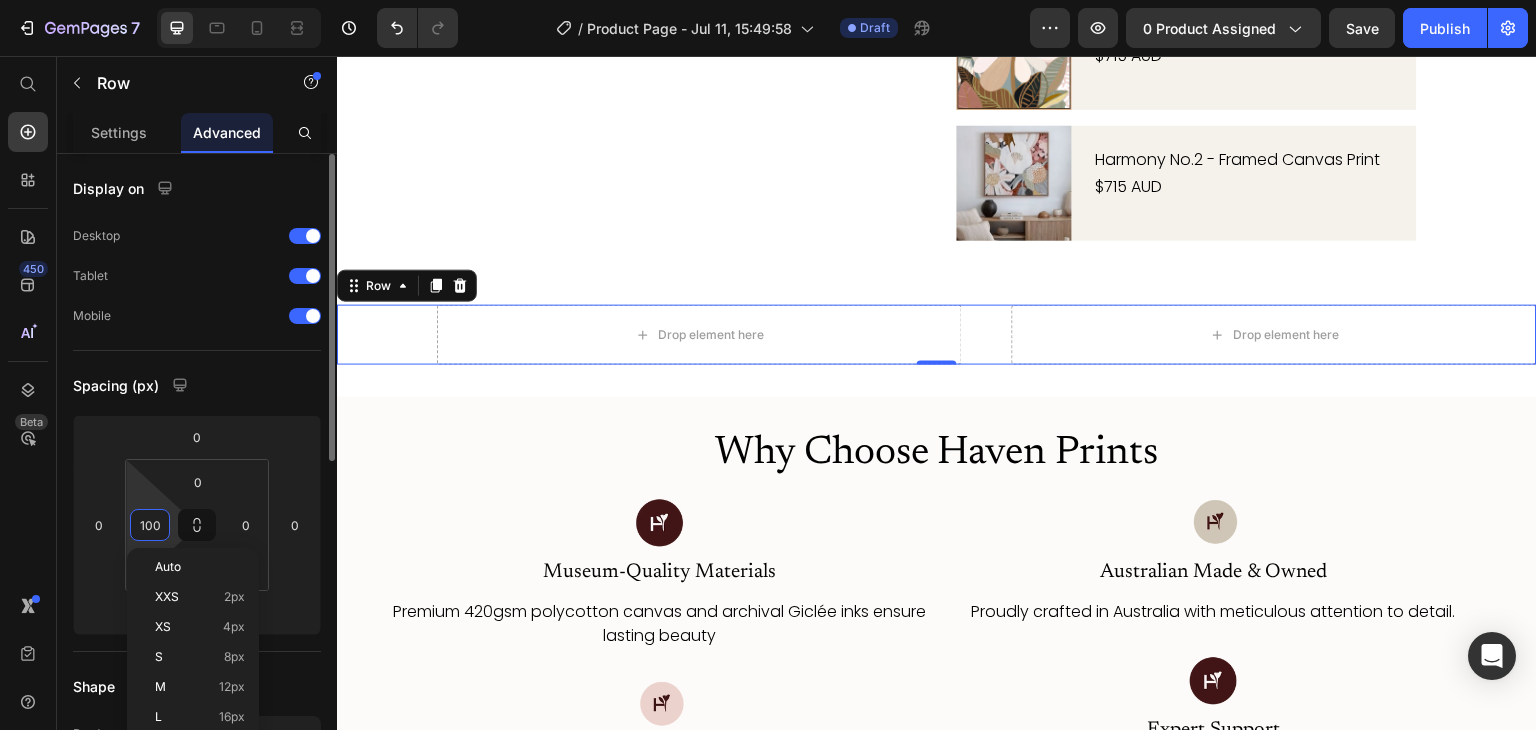 type on "0" 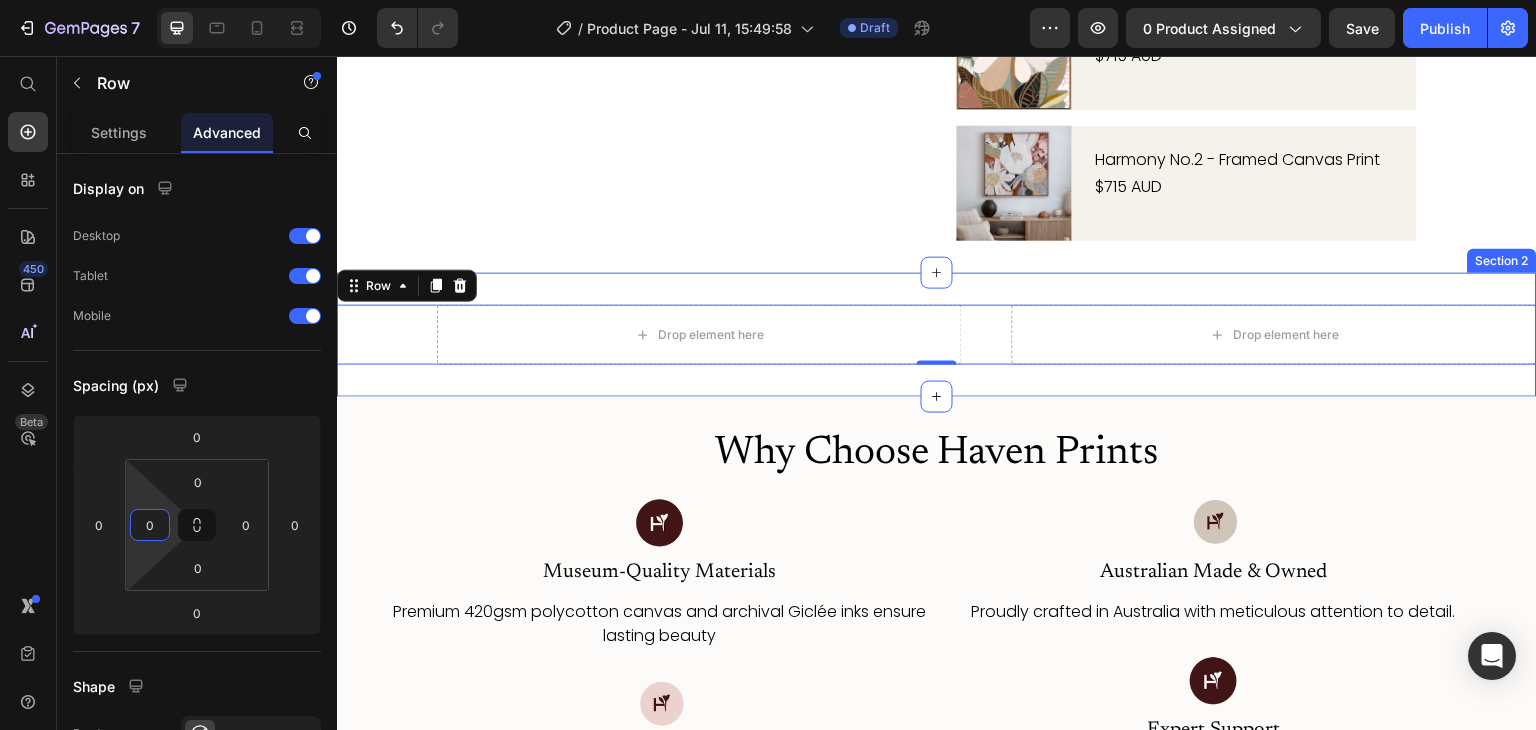 click on "Drop element here
Drop element here Row   0 Section 2" at bounding box center [937, 335] 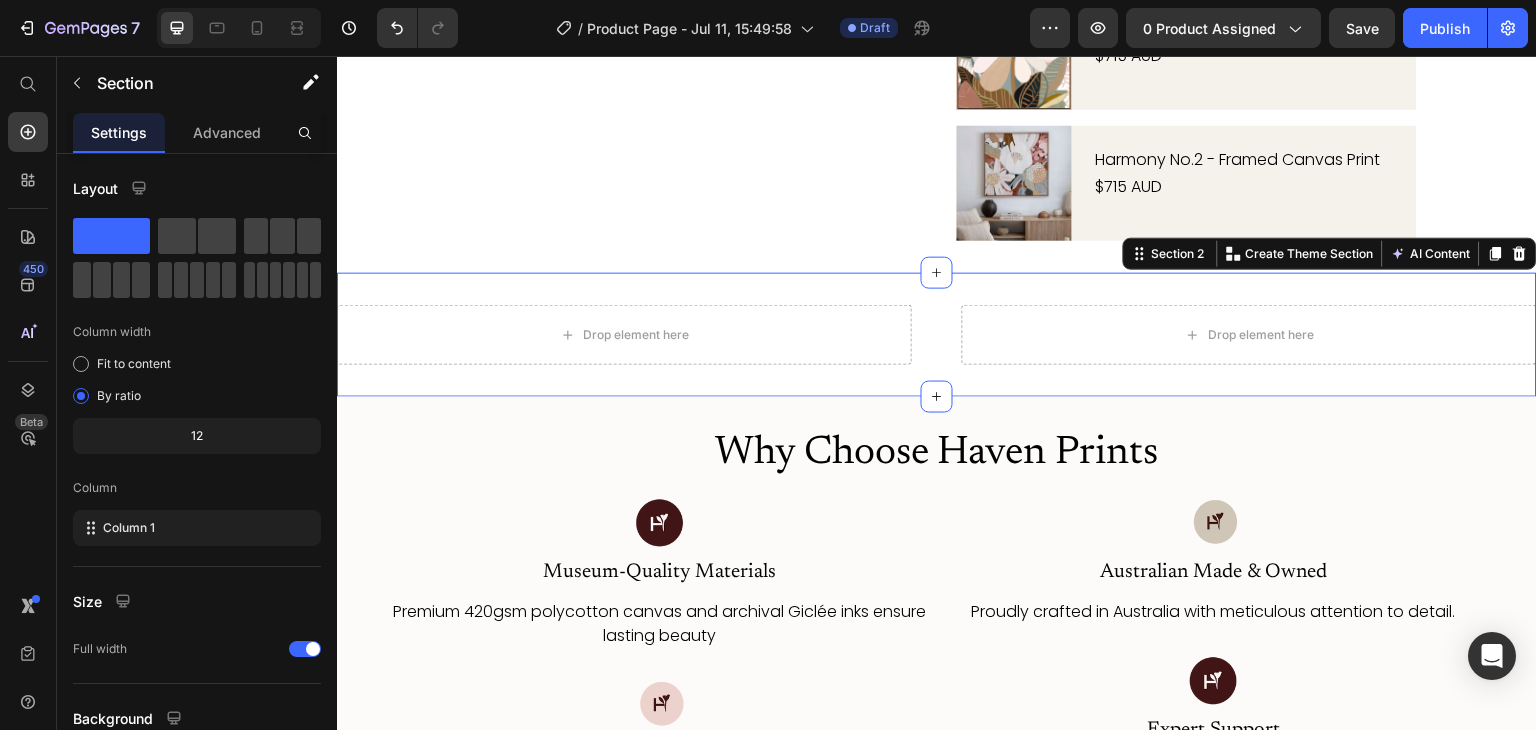 click on "Product Images" at bounding box center (627, -515) 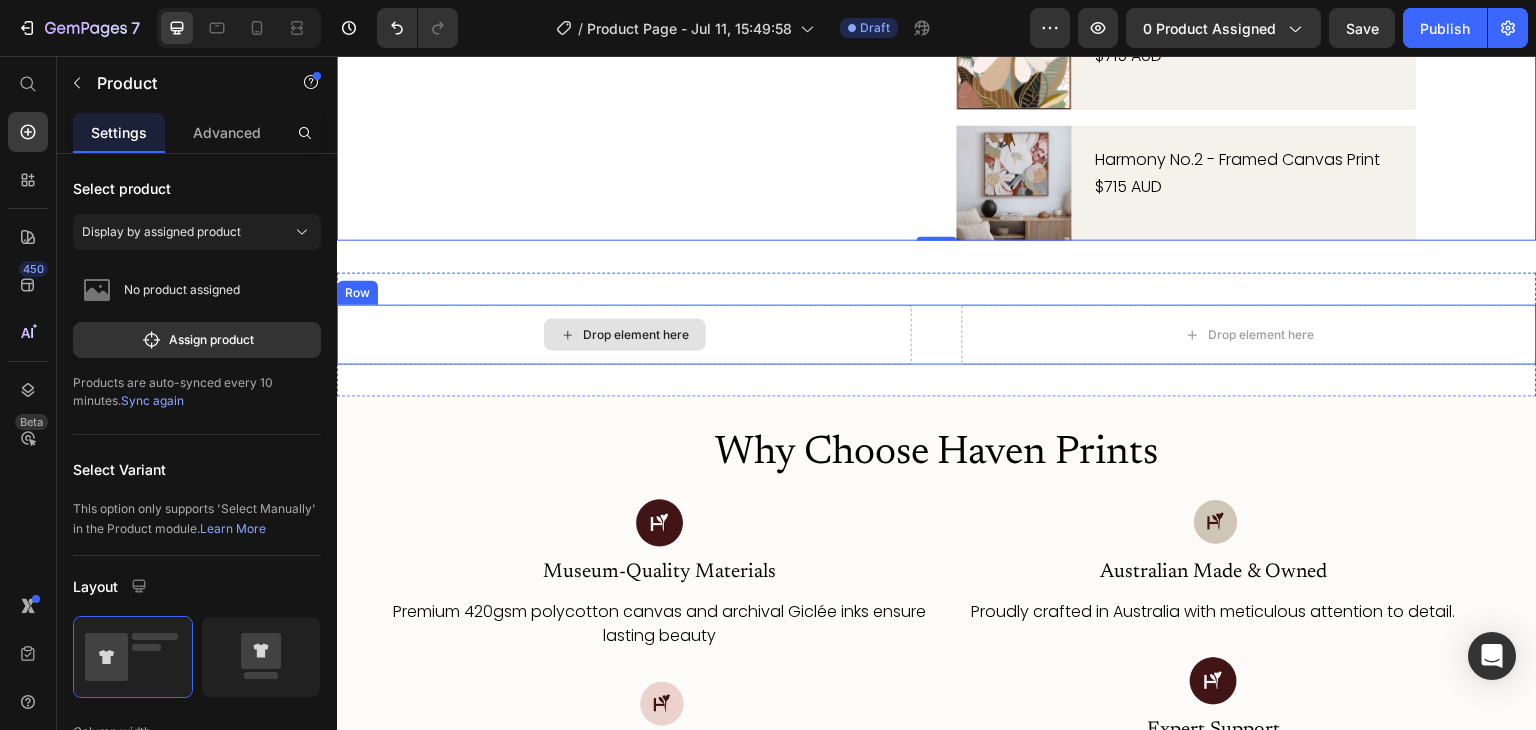 click on "Drop element here" at bounding box center [624, 335] 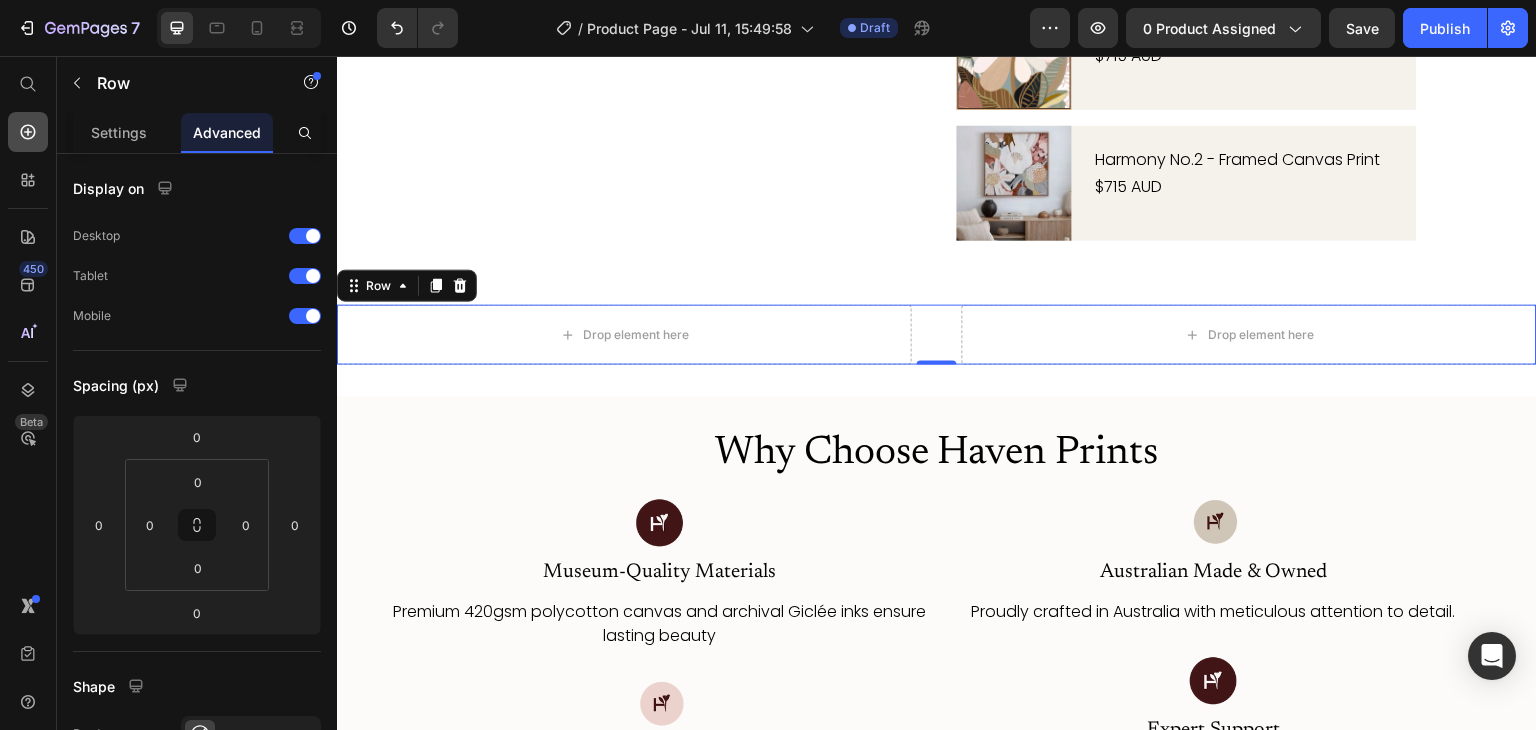 click 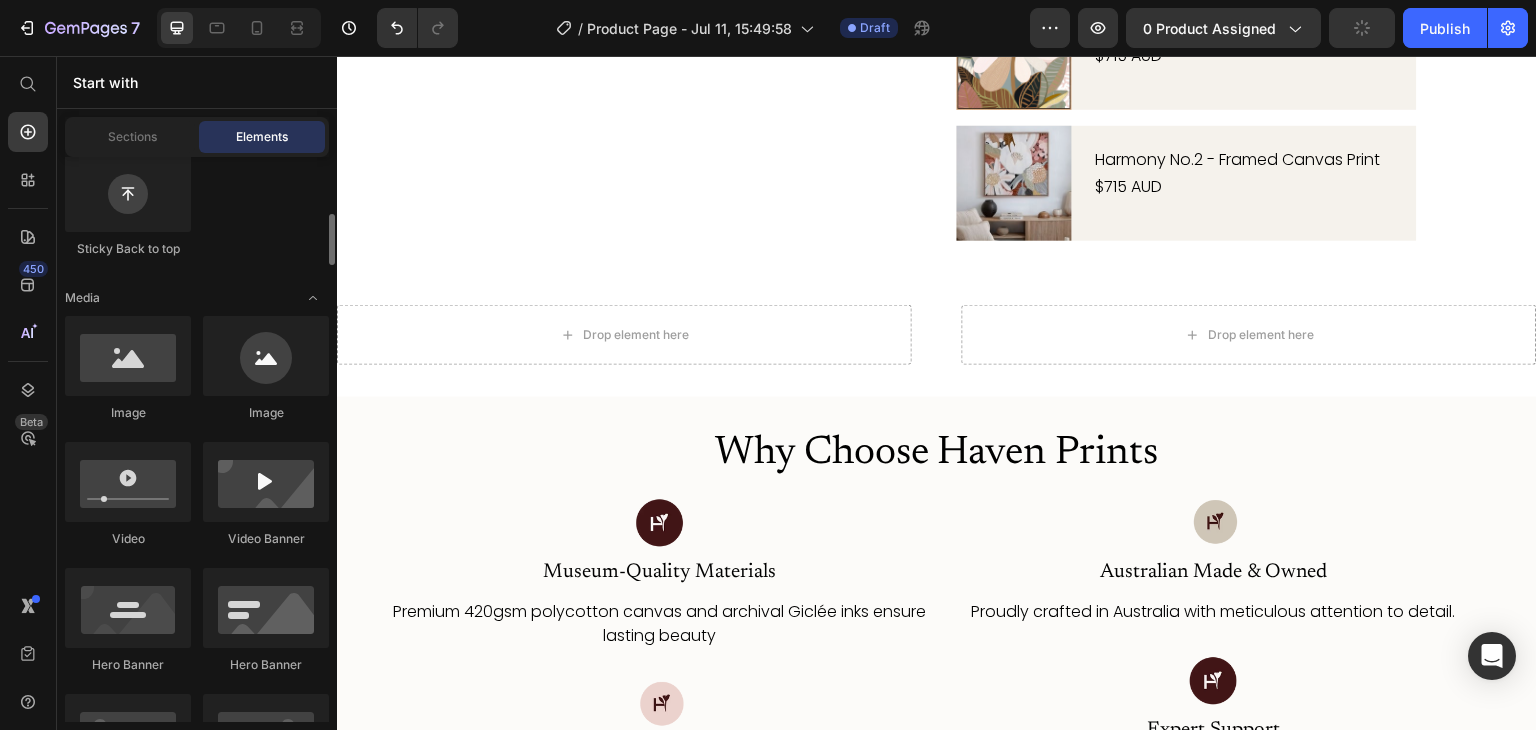 scroll, scrollTop: 598, scrollLeft: 0, axis: vertical 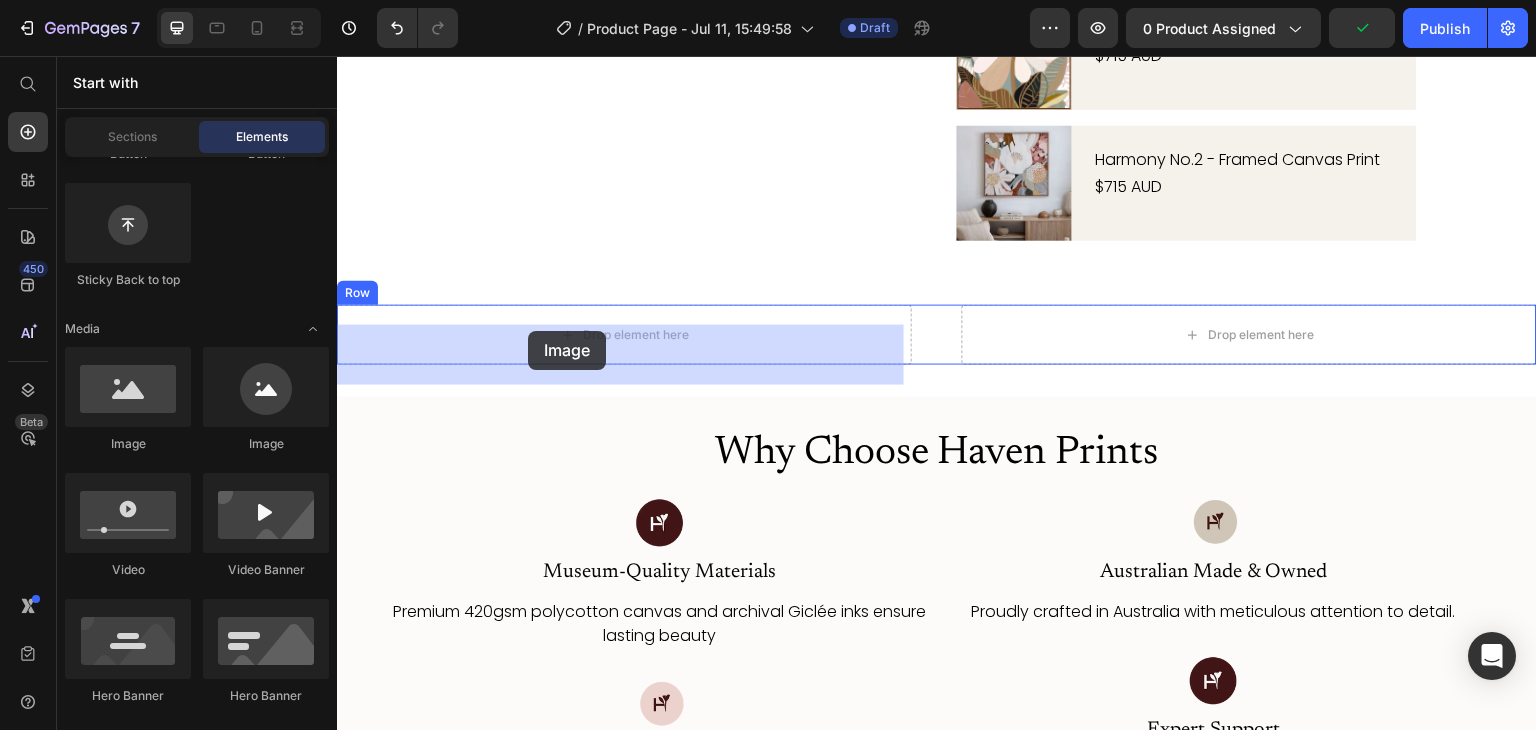 drag, startPoint x: 465, startPoint y: 467, endPoint x: 528, endPoint y: 331, distance: 149.88329 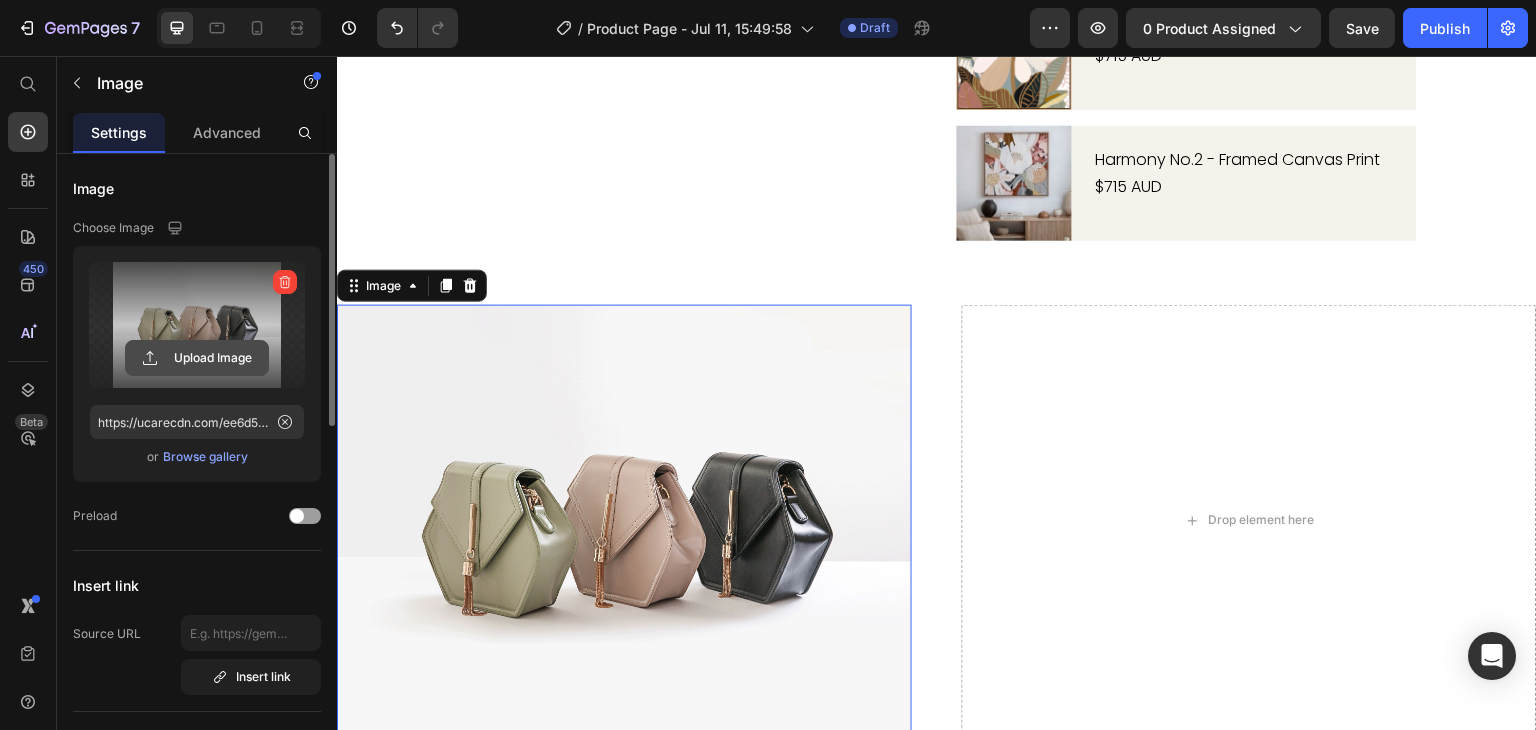 click 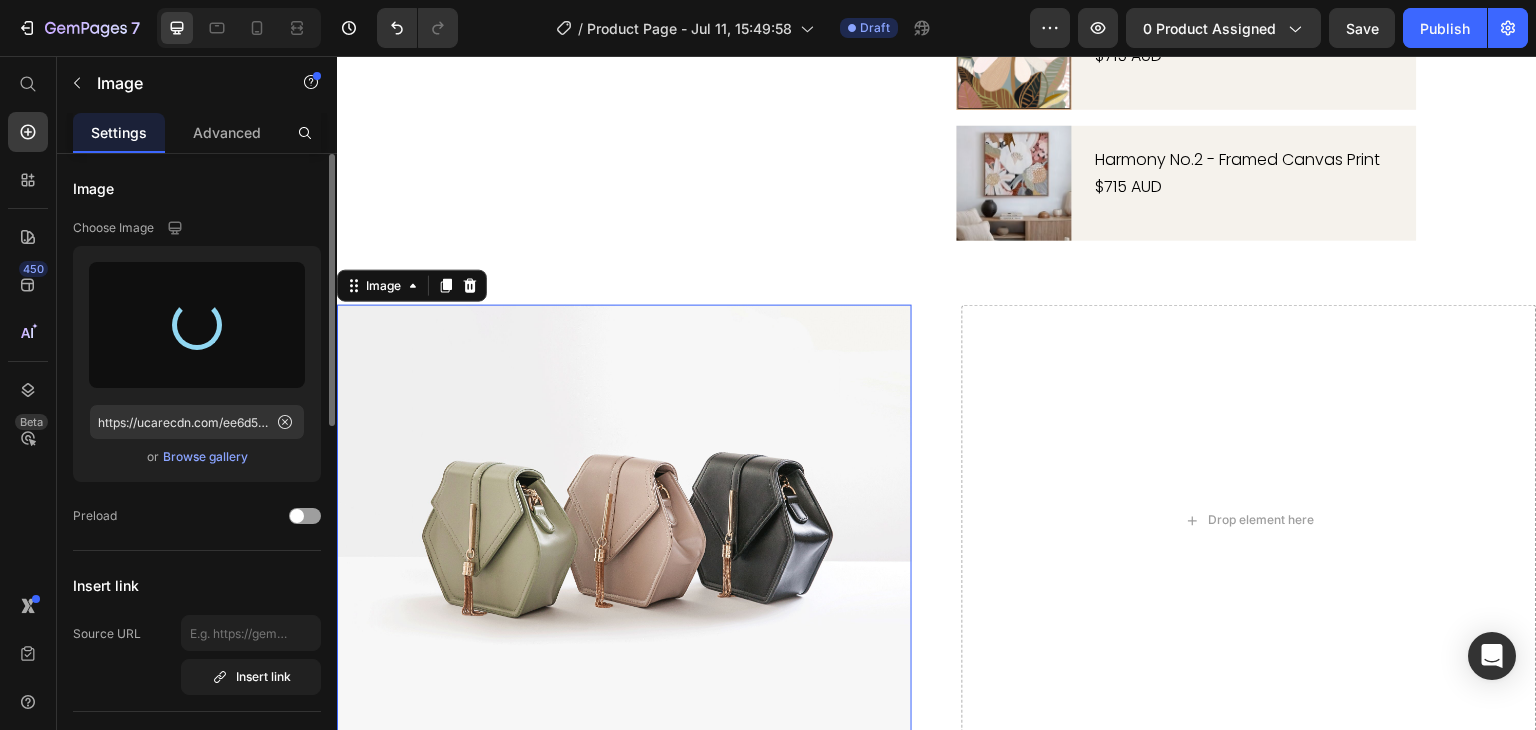 type on "https://cdn.shopify.com/s/files/1/0965/1024/7093/files/gempages_572887605079704448-3c4ac0ba-ec76-4aeb-bcc4-7644dc2b3cc0.jpg" 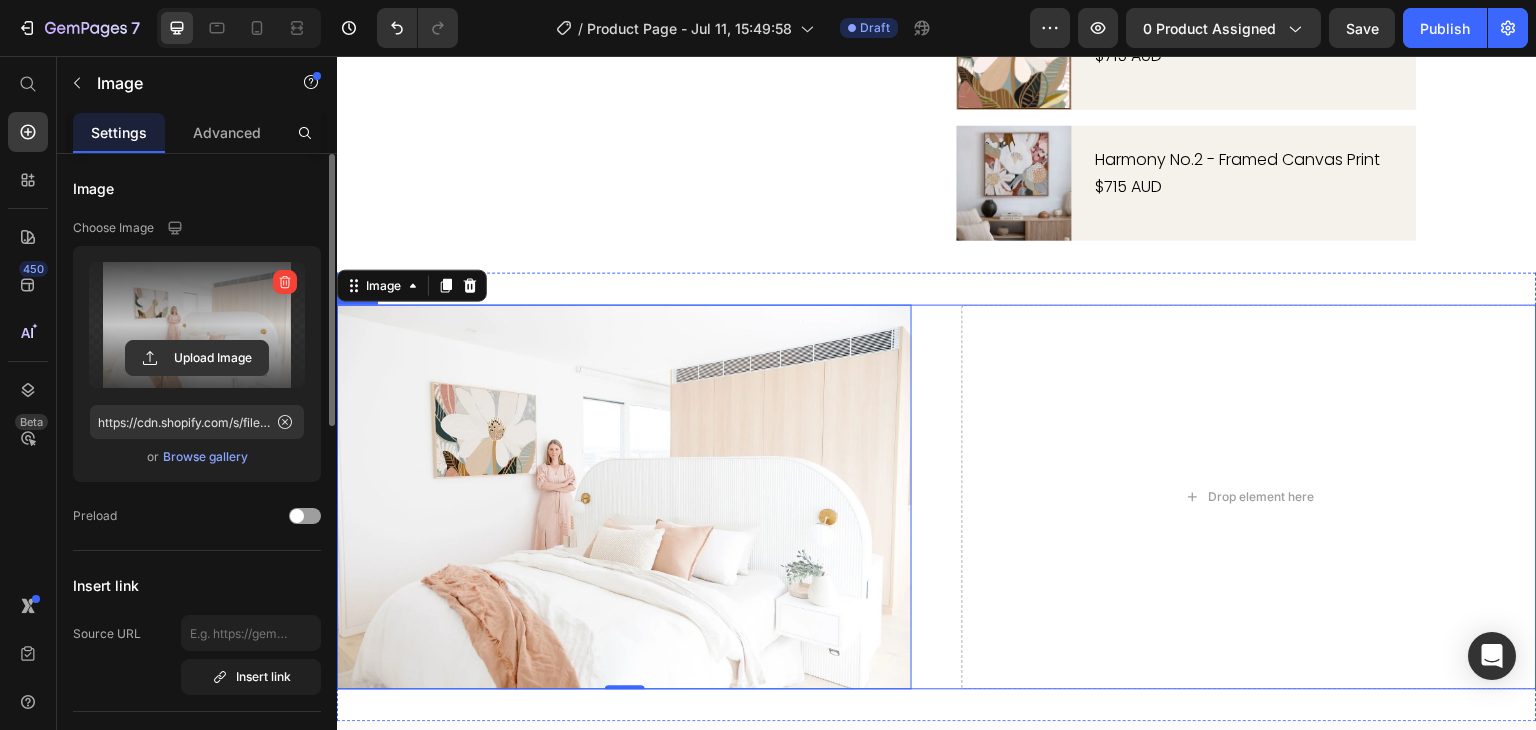 click on "Image   0
Drop element here Row" at bounding box center (937, 497) 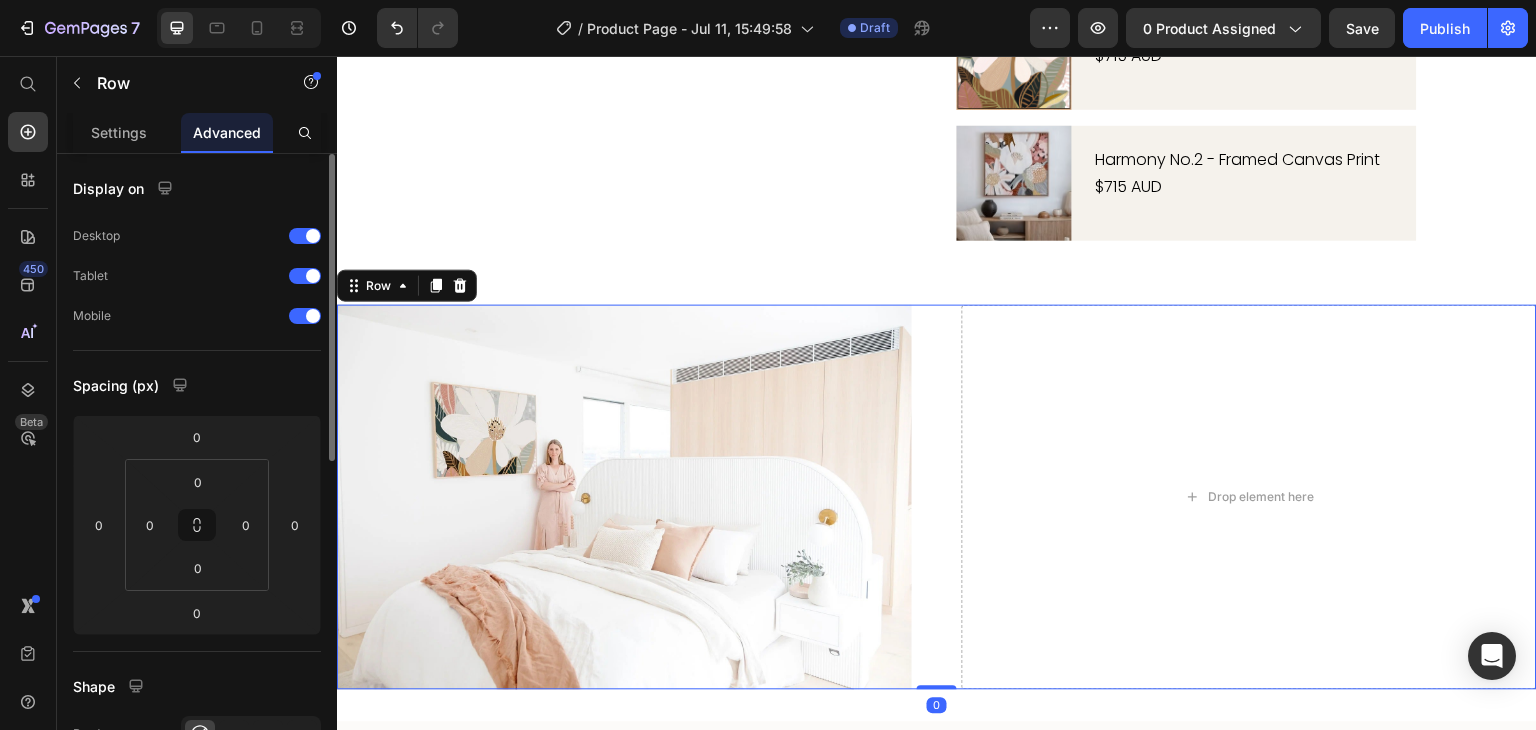 scroll, scrollTop: 1664, scrollLeft: 0, axis: vertical 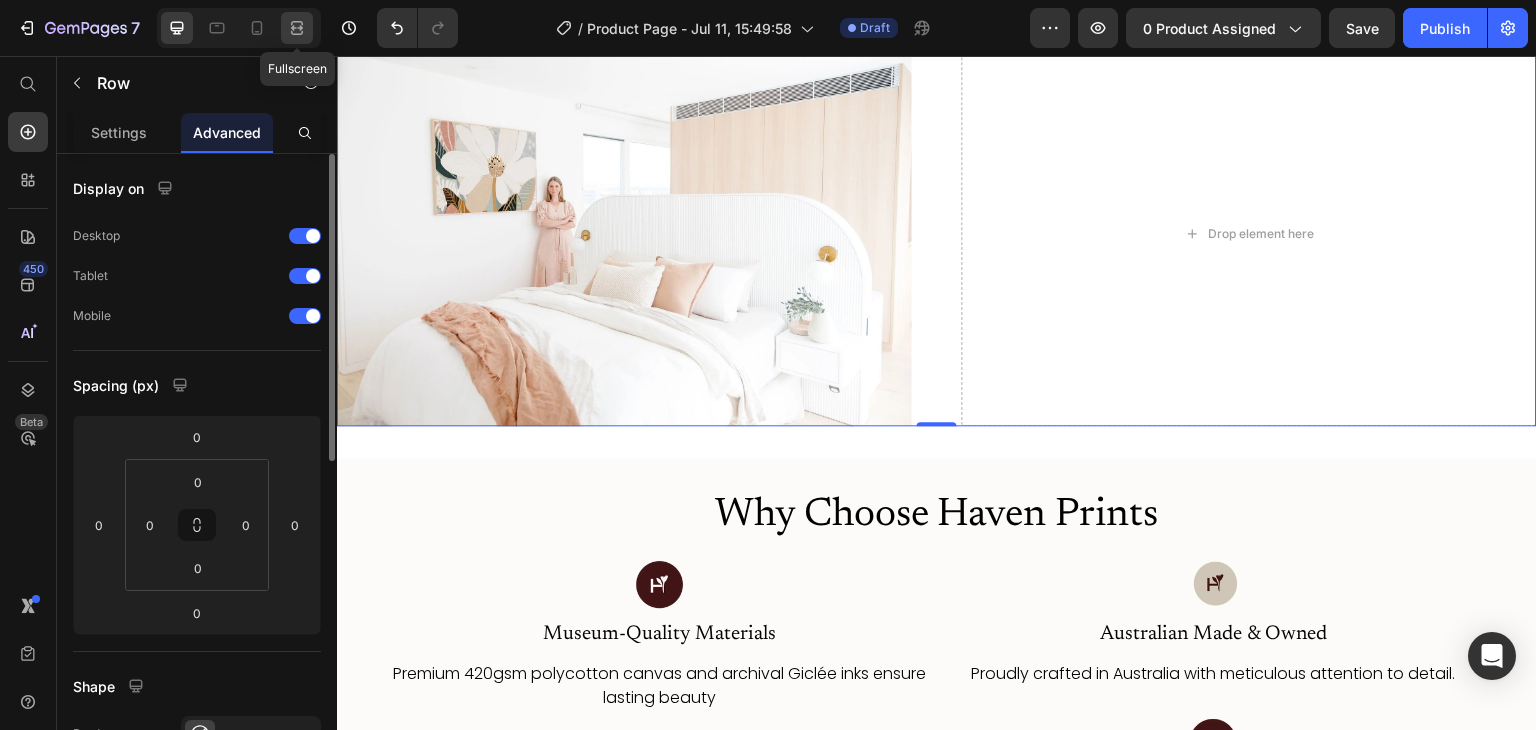 click 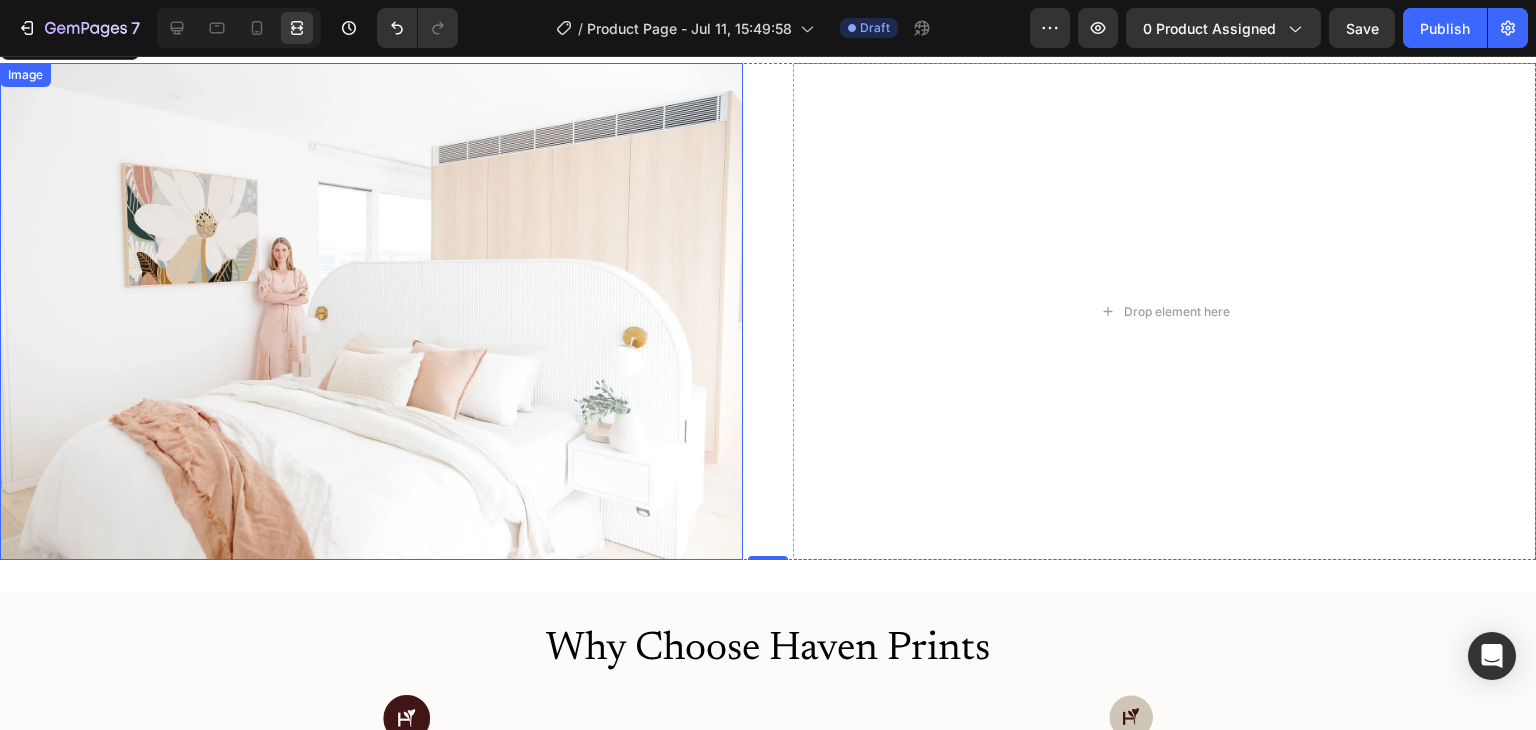 scroll, scrollTop: 1653, scrollLeft: 0, axis: vertical 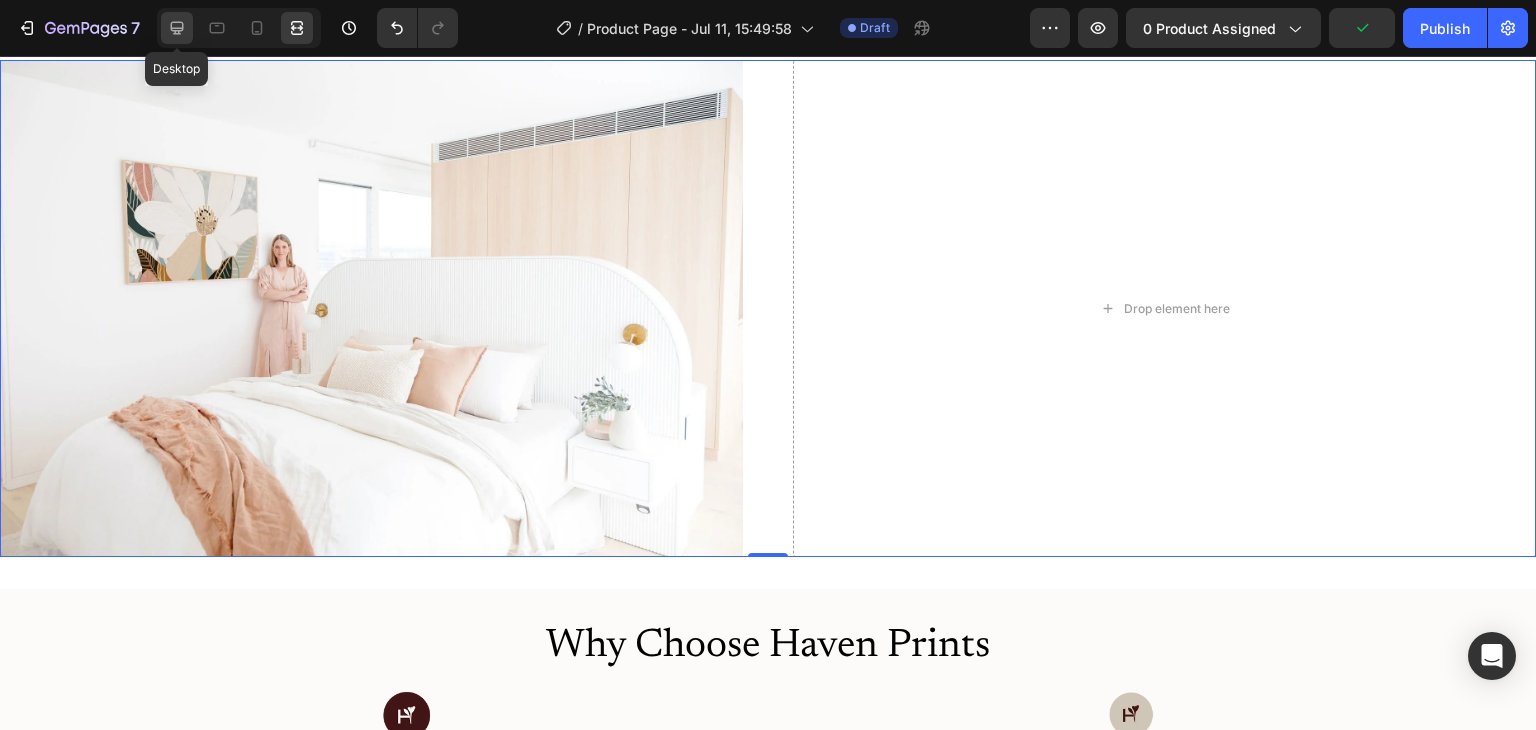 click 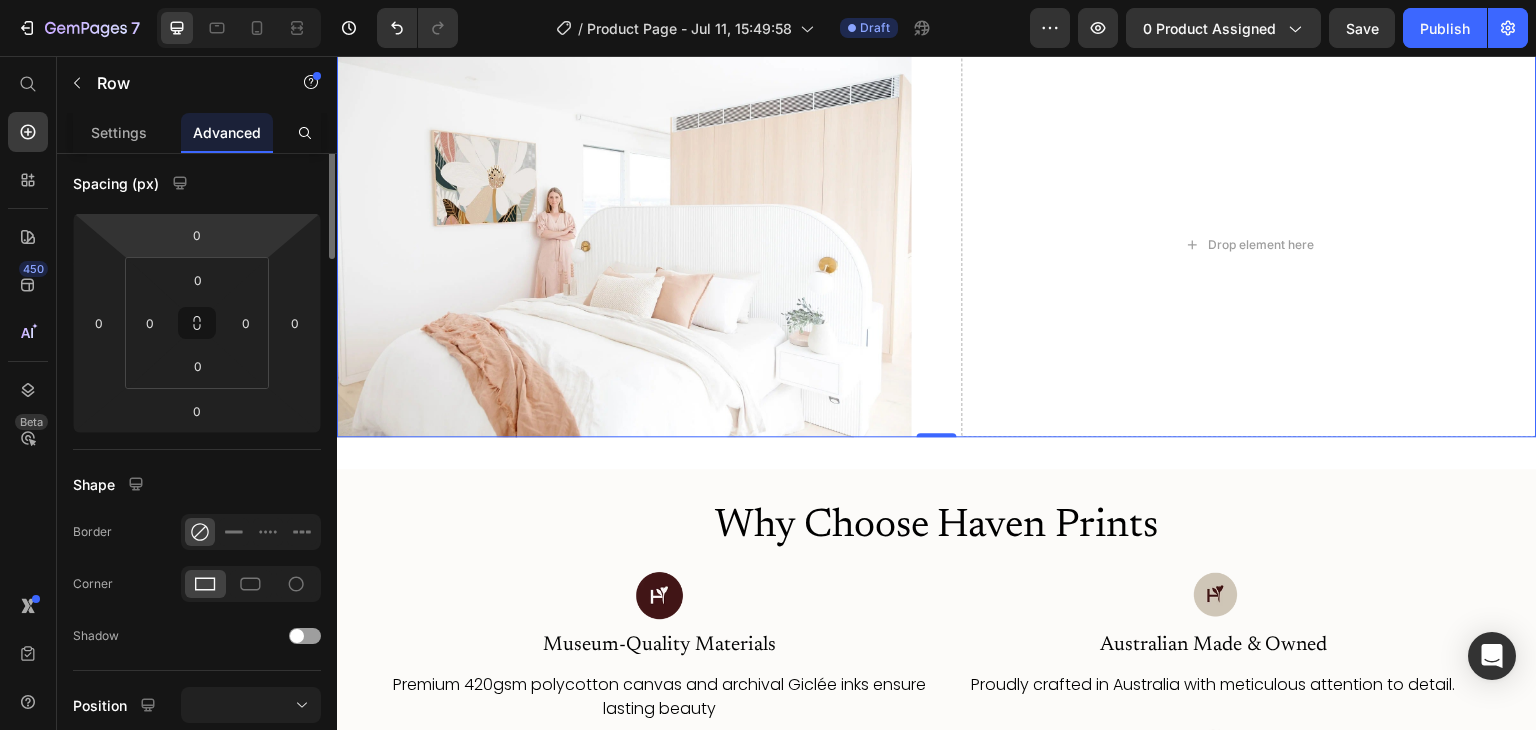 scroll, scrollTop: 0, scrollLeft: 0, axis: both 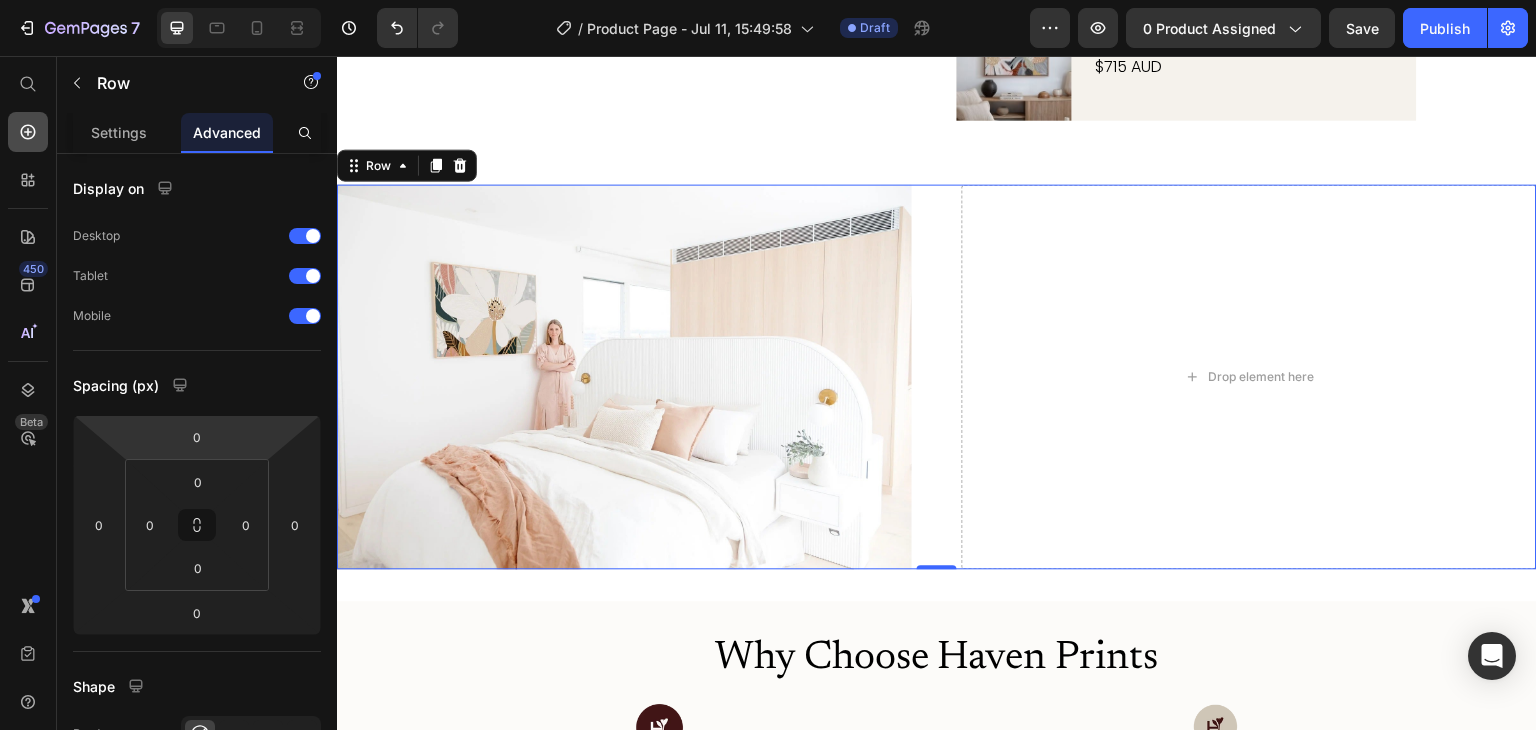 click 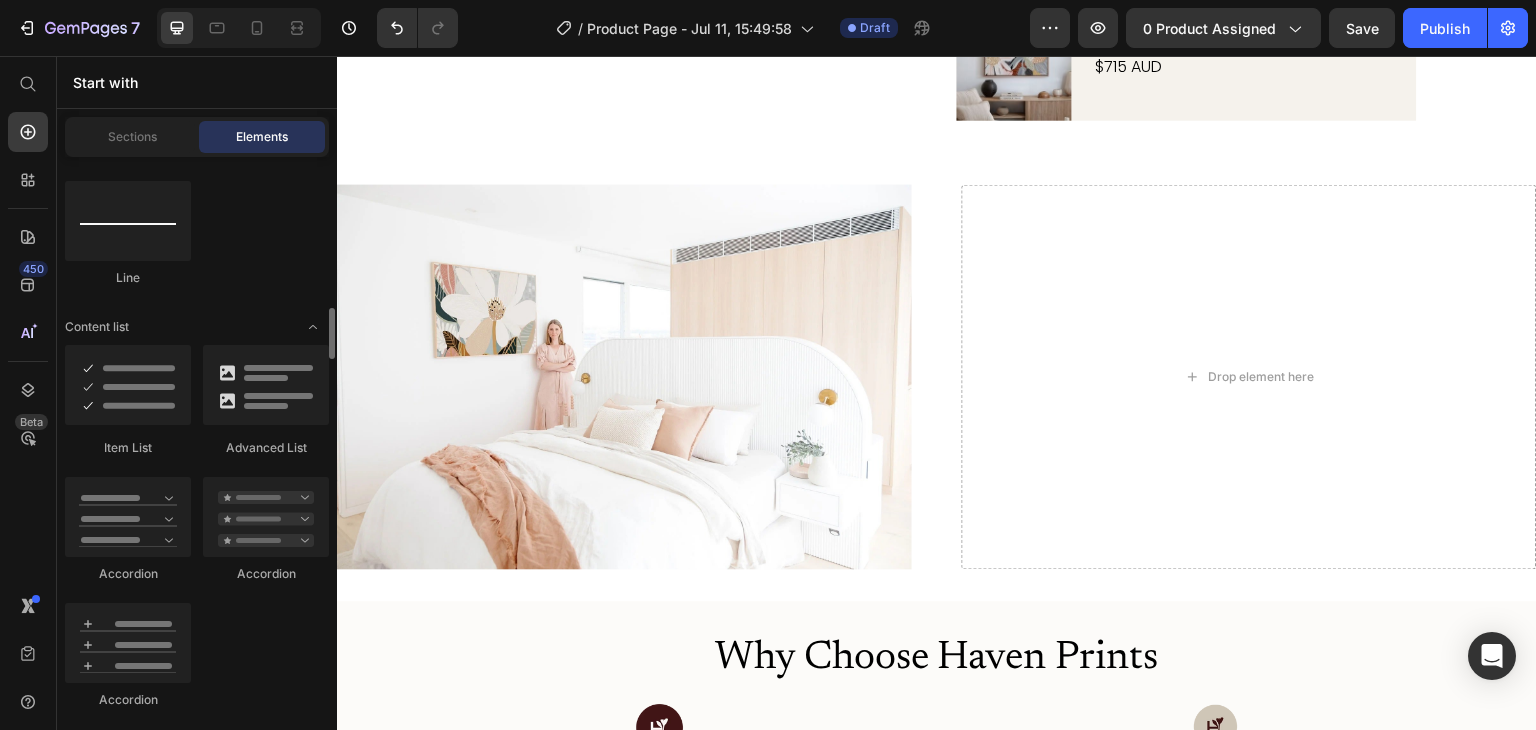 scroll, scrollTop: 1566, scrollLeft: 0, axis: vertical 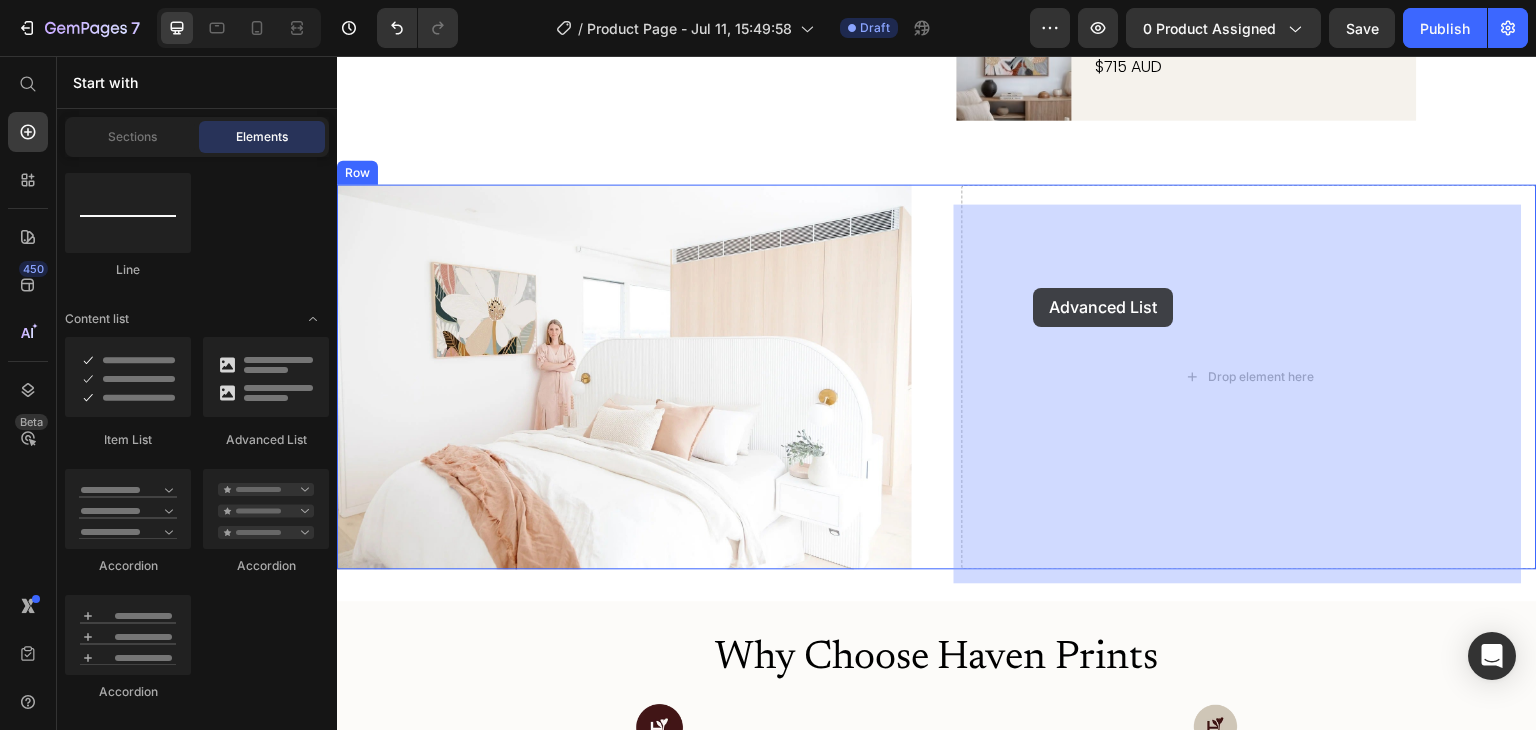 drag, startPoint x: 626, startPoint y: 461, endPoint x: 1034, endPoint y: 288, distance: 443.1625 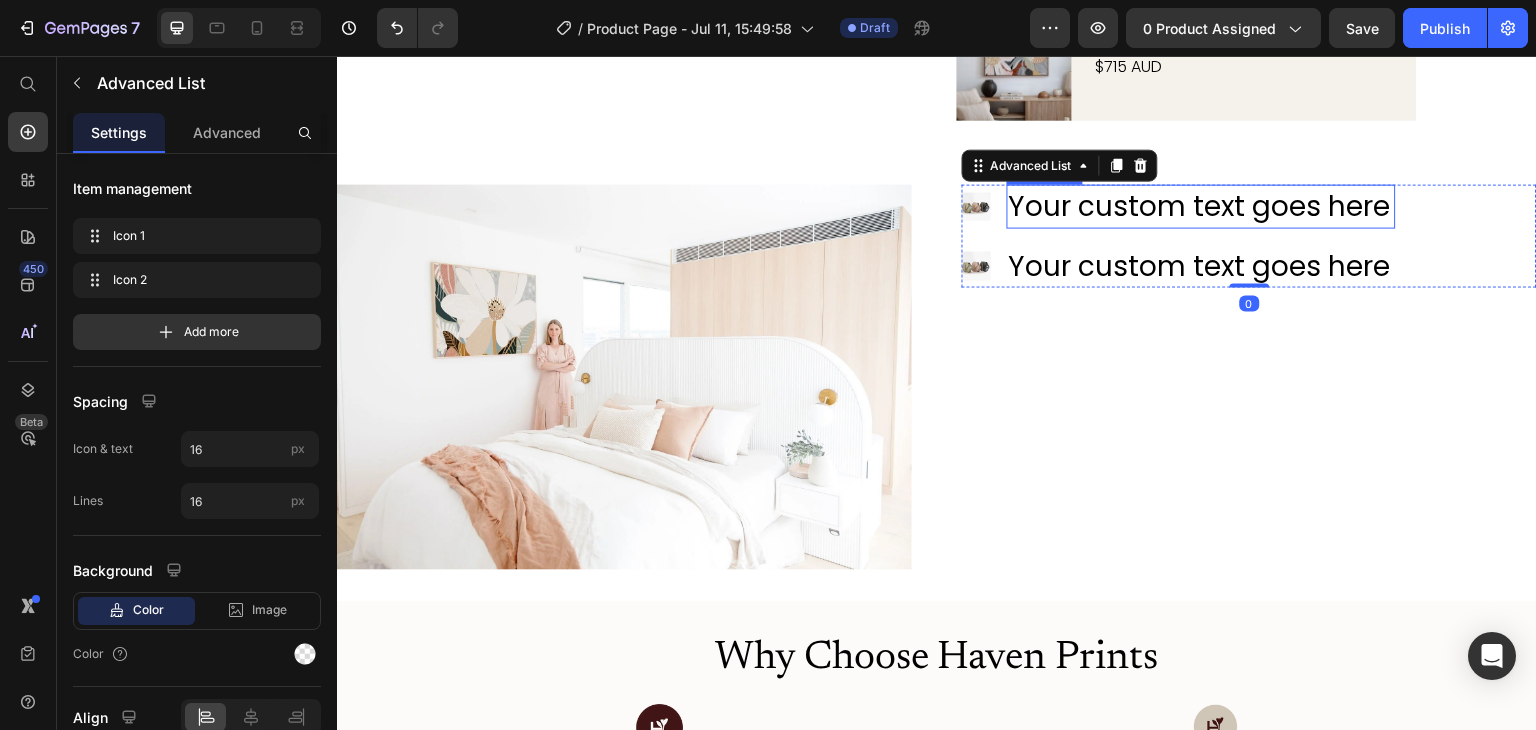 click on "Your custom text goes here" at bounding box center (1201, 205) 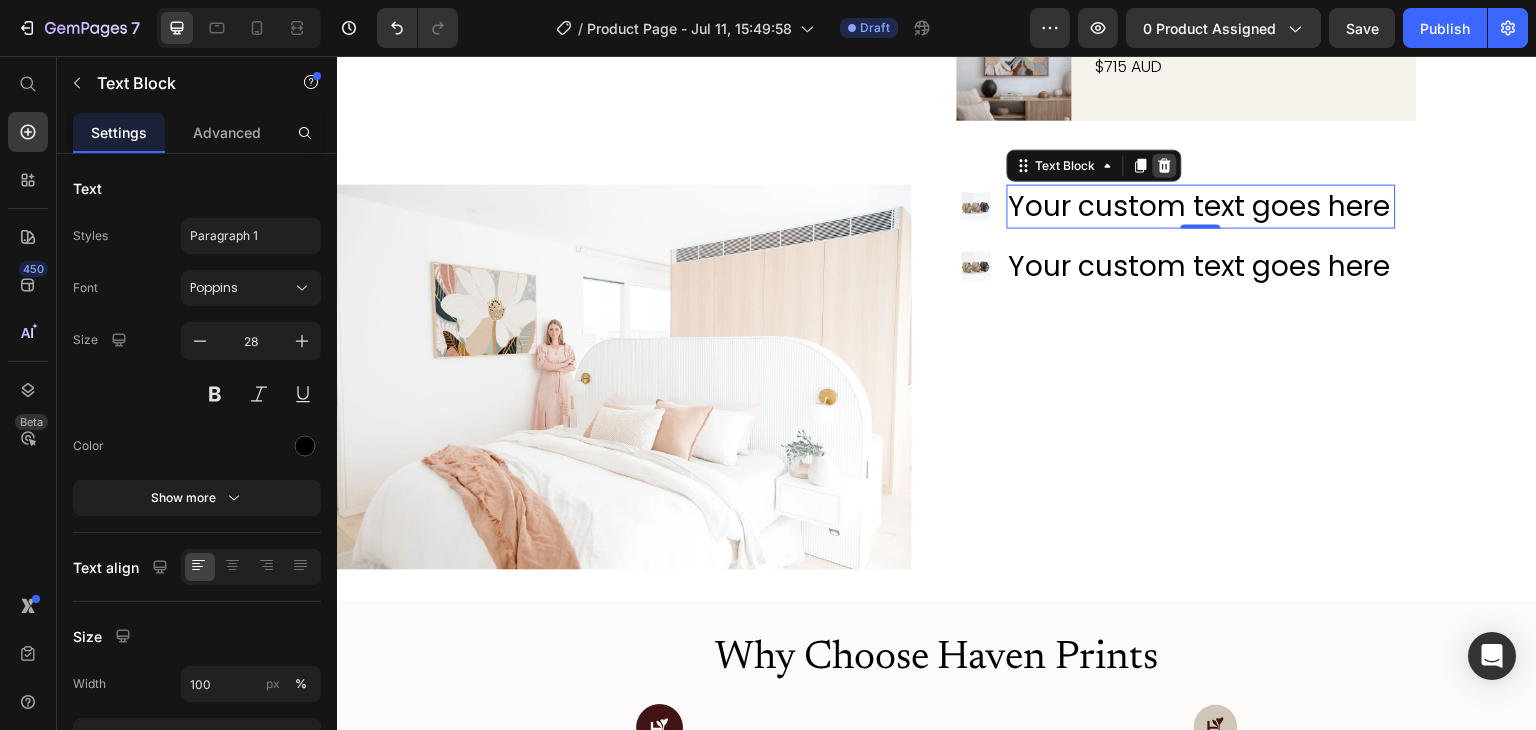 click 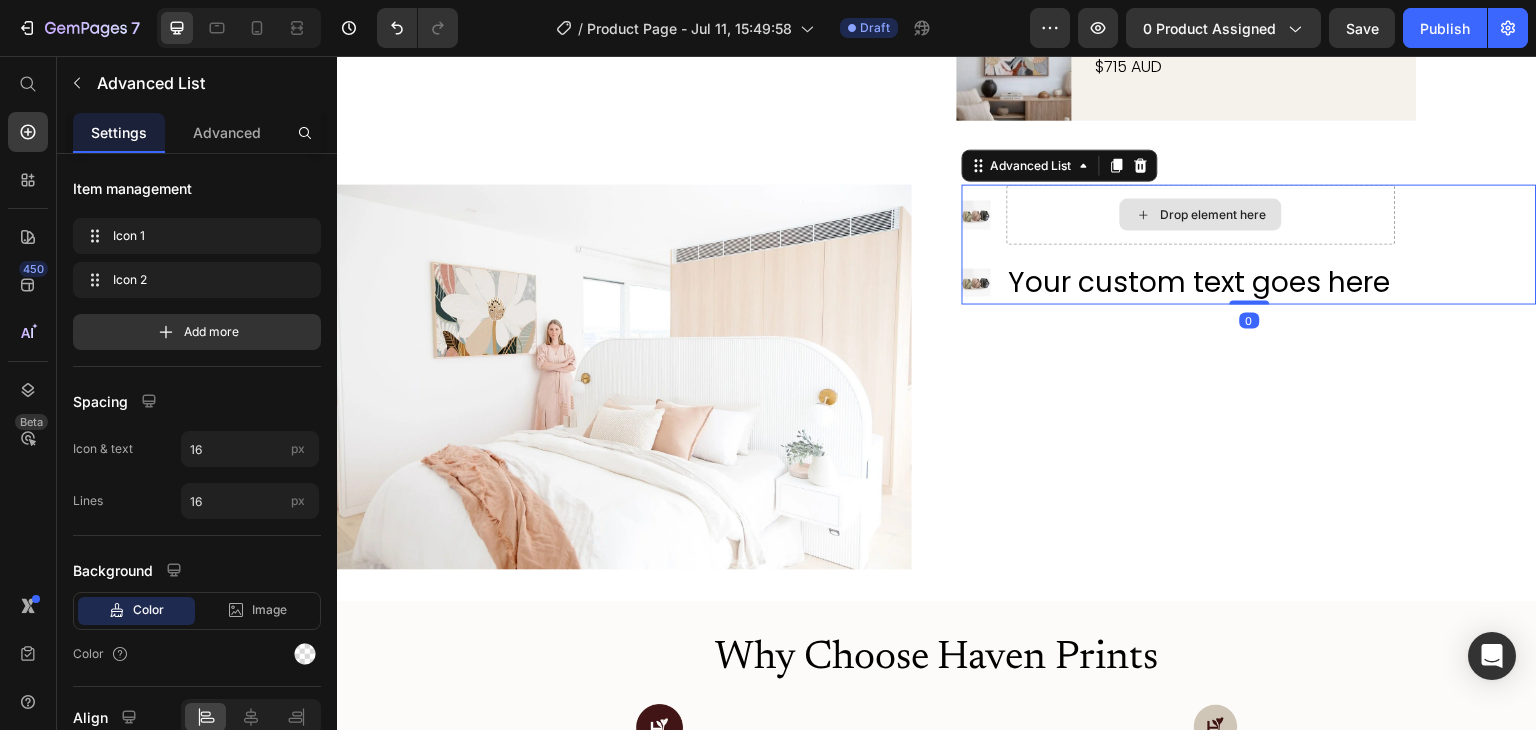 click on "Drop element here" at bounding box center [1201, 214] 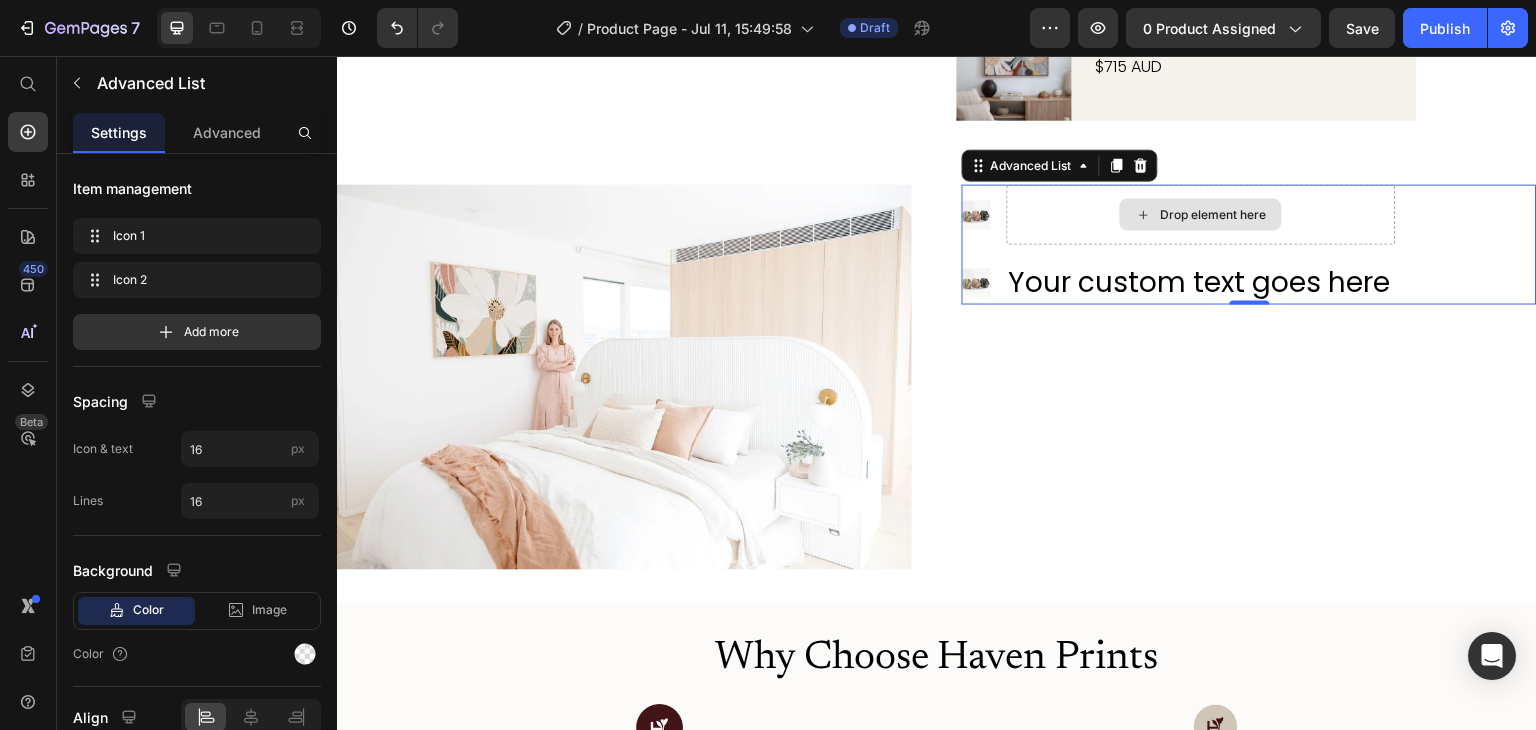 click on "Drop element here" at bounding box center (1201, 214) 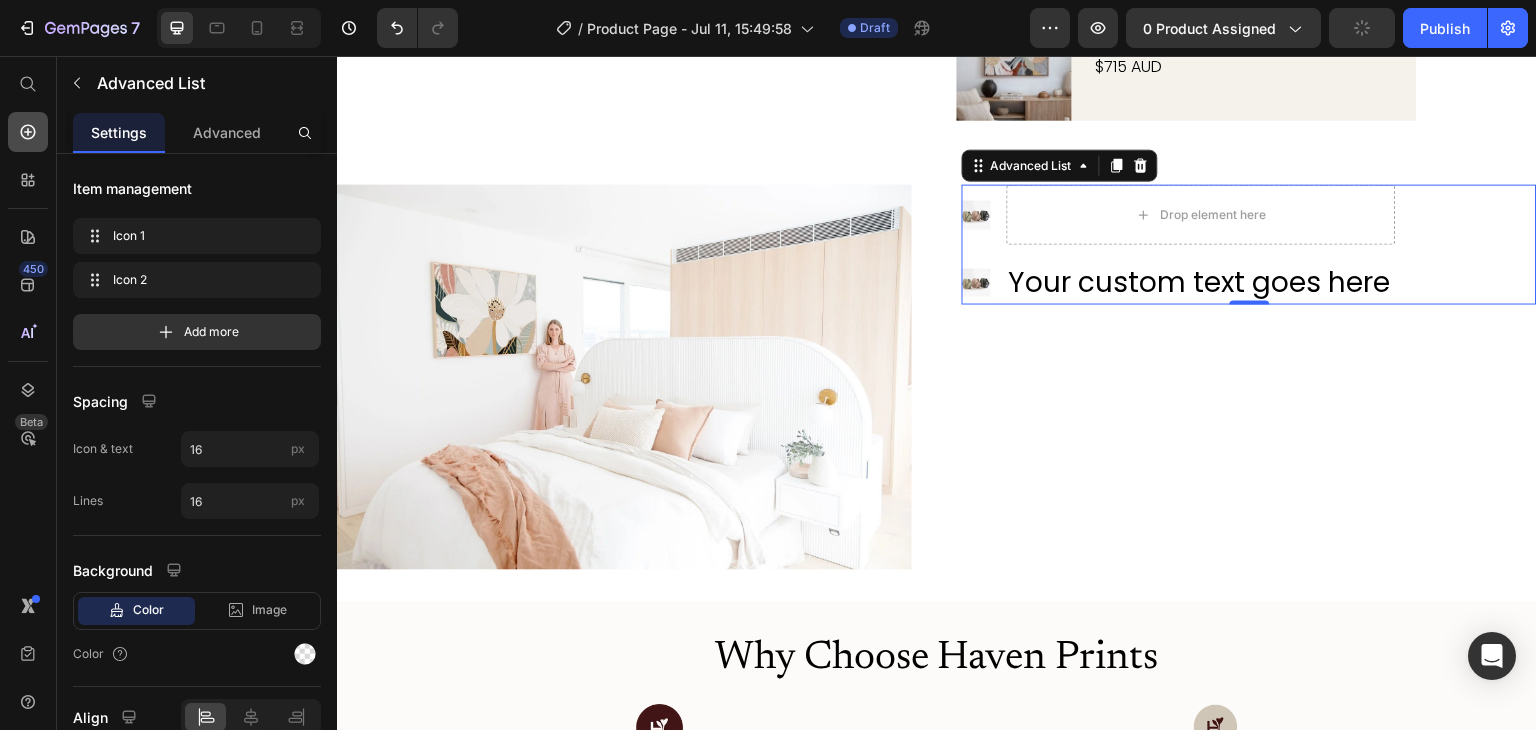 click 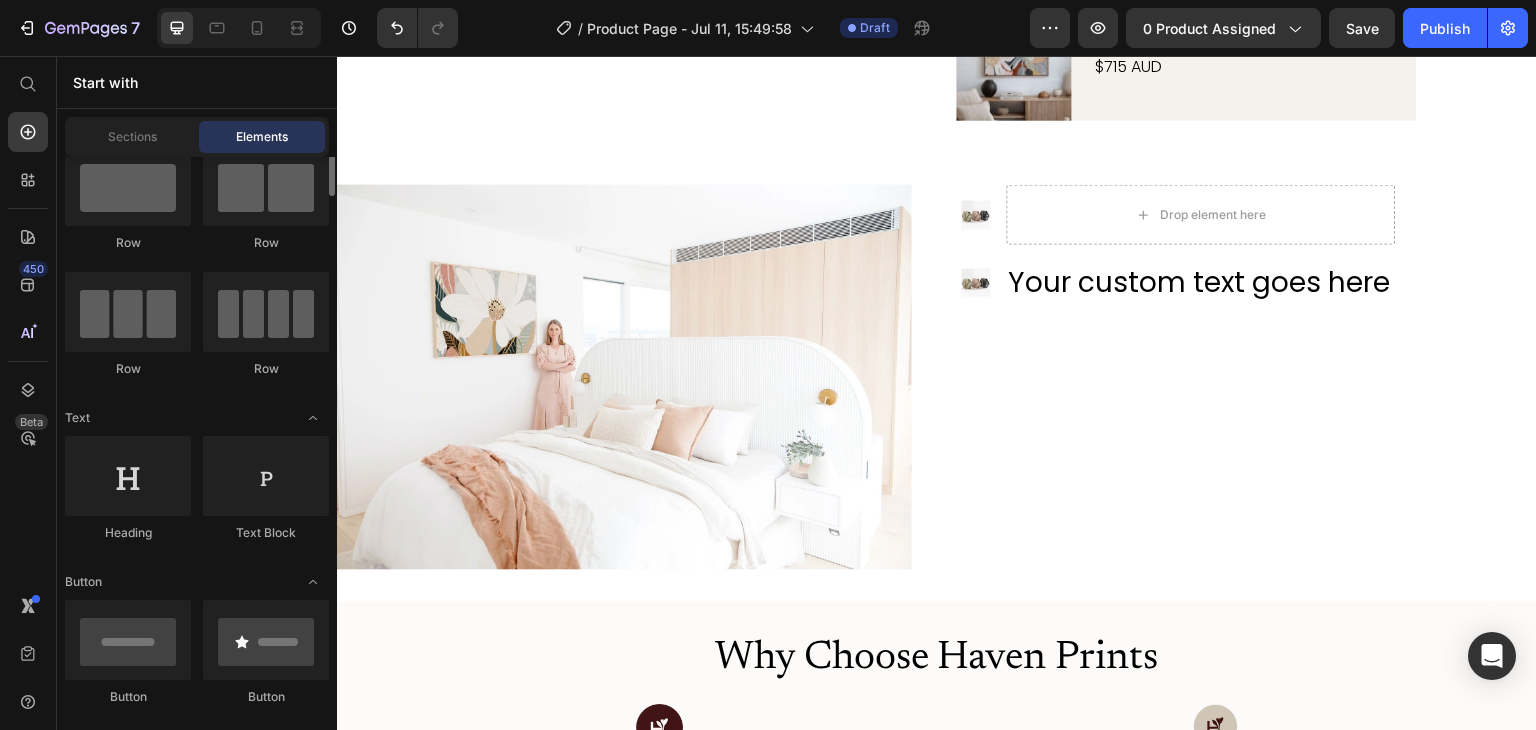 scroll, scrollTop: 16, scrollLeft: 0, axis: vertical 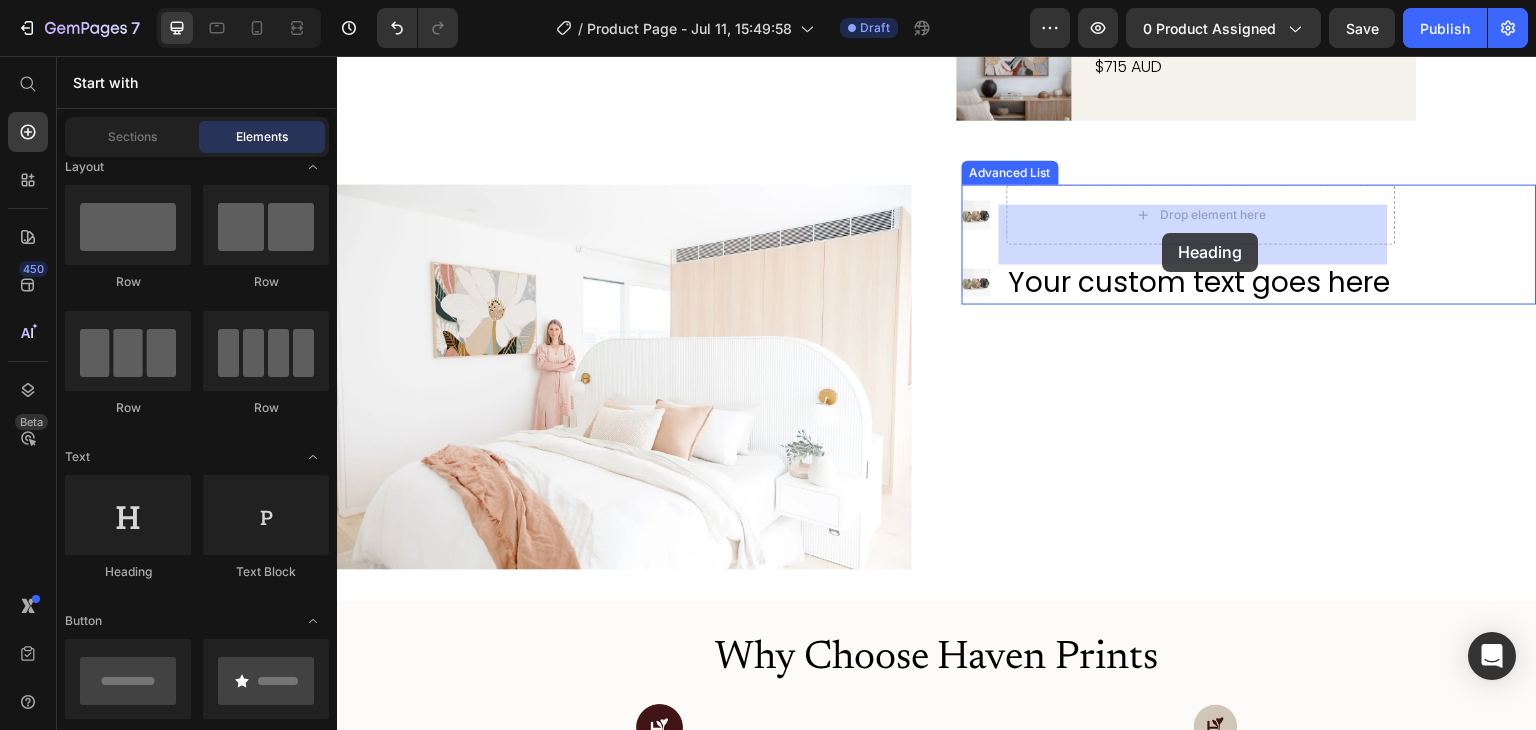 drag, startPoint x: 465, startPoint y: 590, endPoint x: 1163, endPoint y: 233, distance: 783.9981 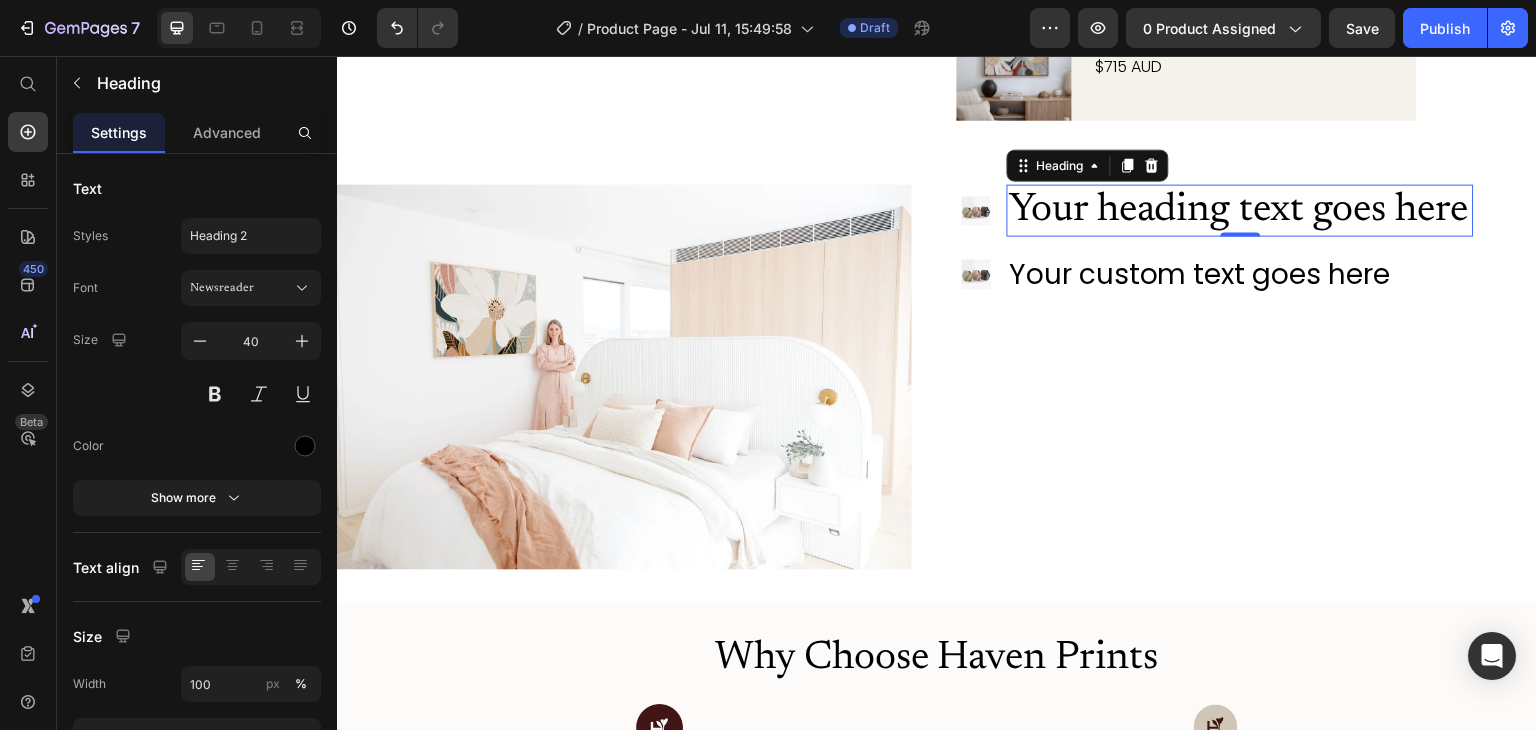 click on "Your heading text goes here" at bounding box center (1240, 210) 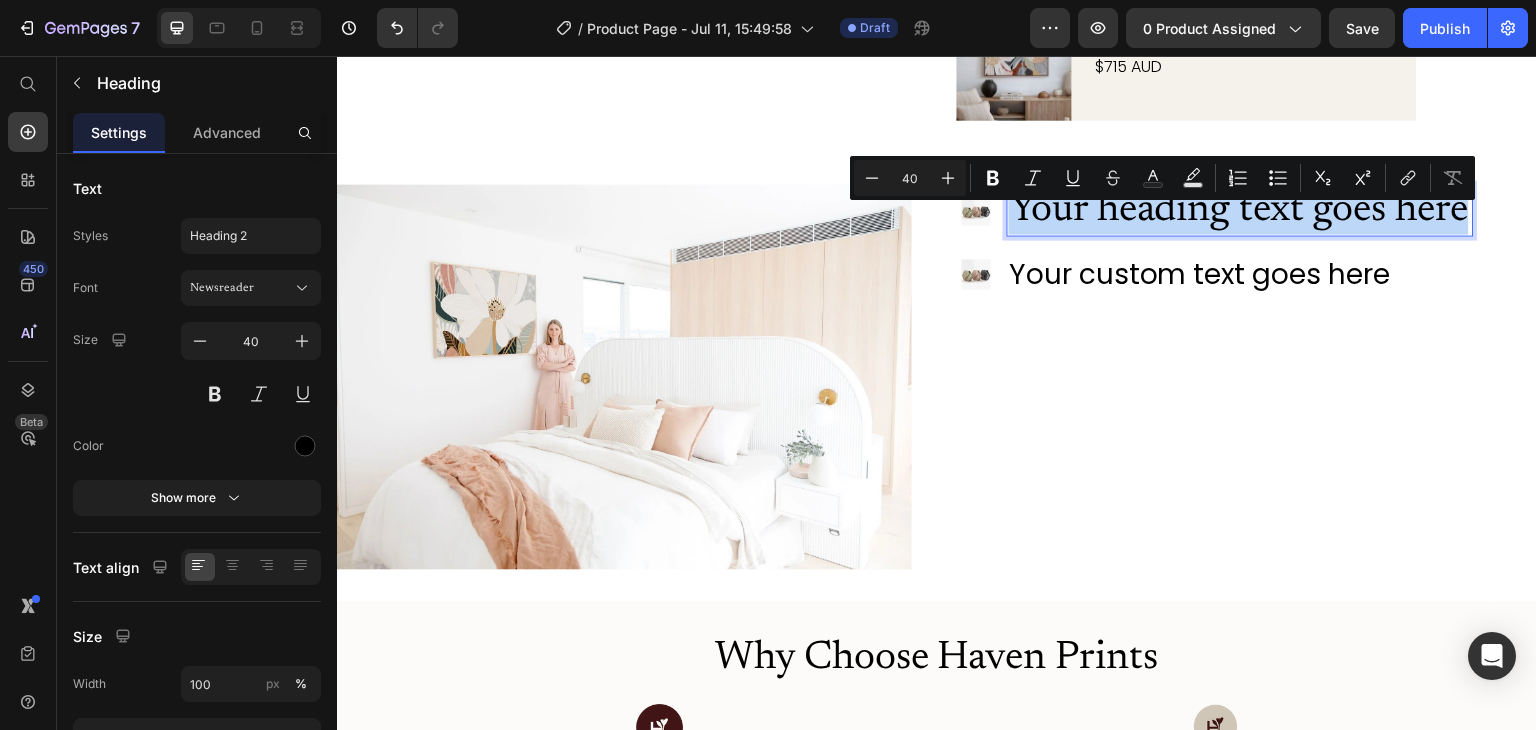 click on "Your heading text goes here" at bounding box center (1240, 210) 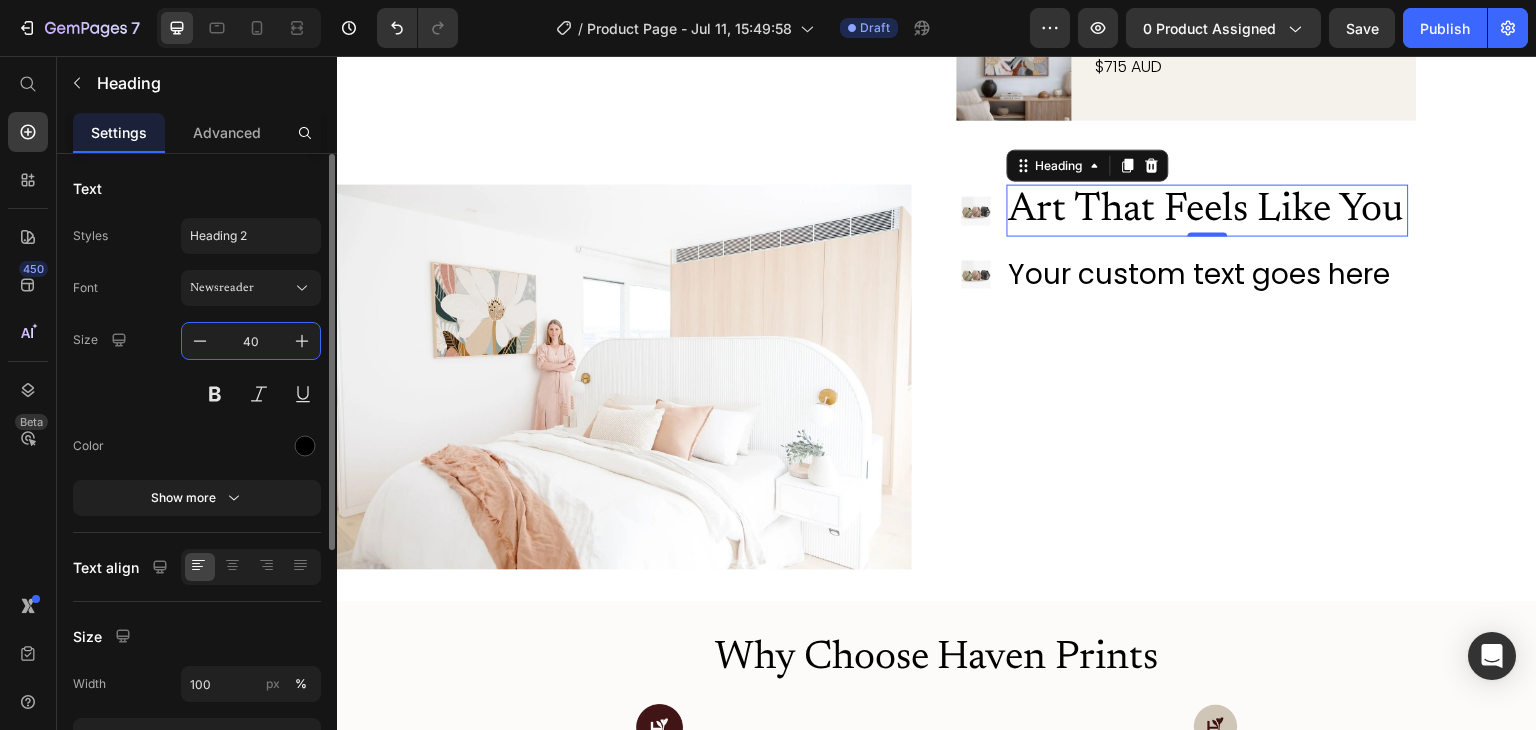 click on "40" at bounding box center (251, 341) 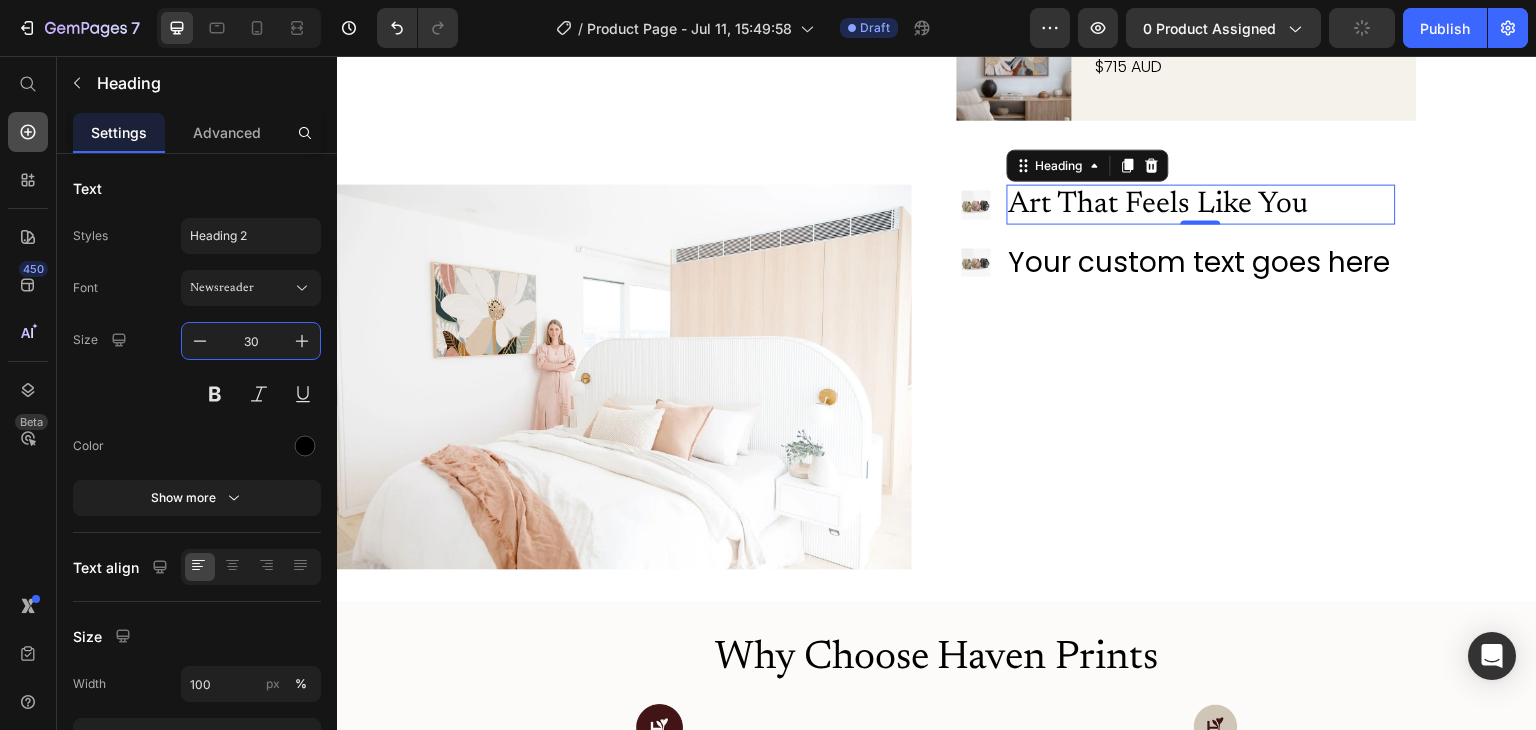 type on "30" 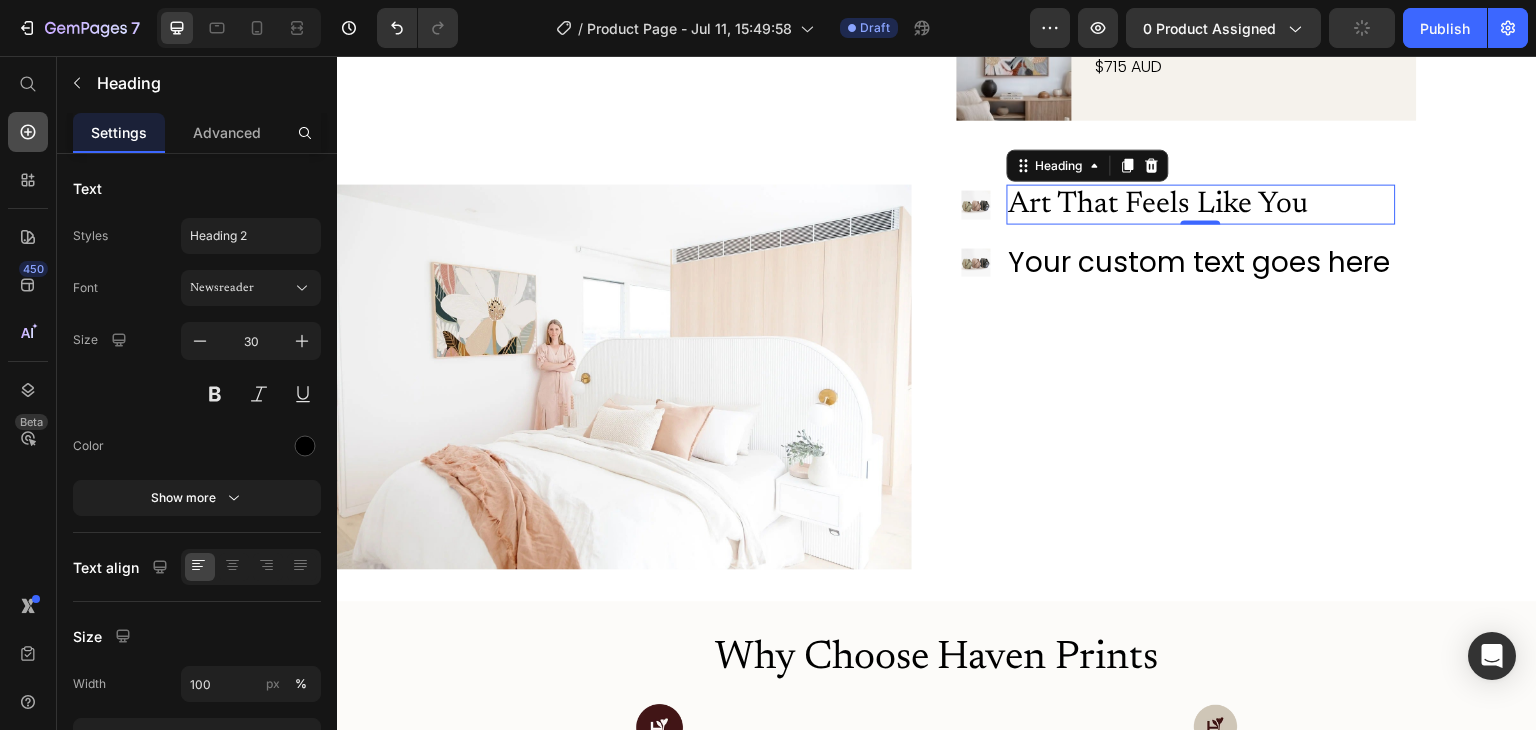 click 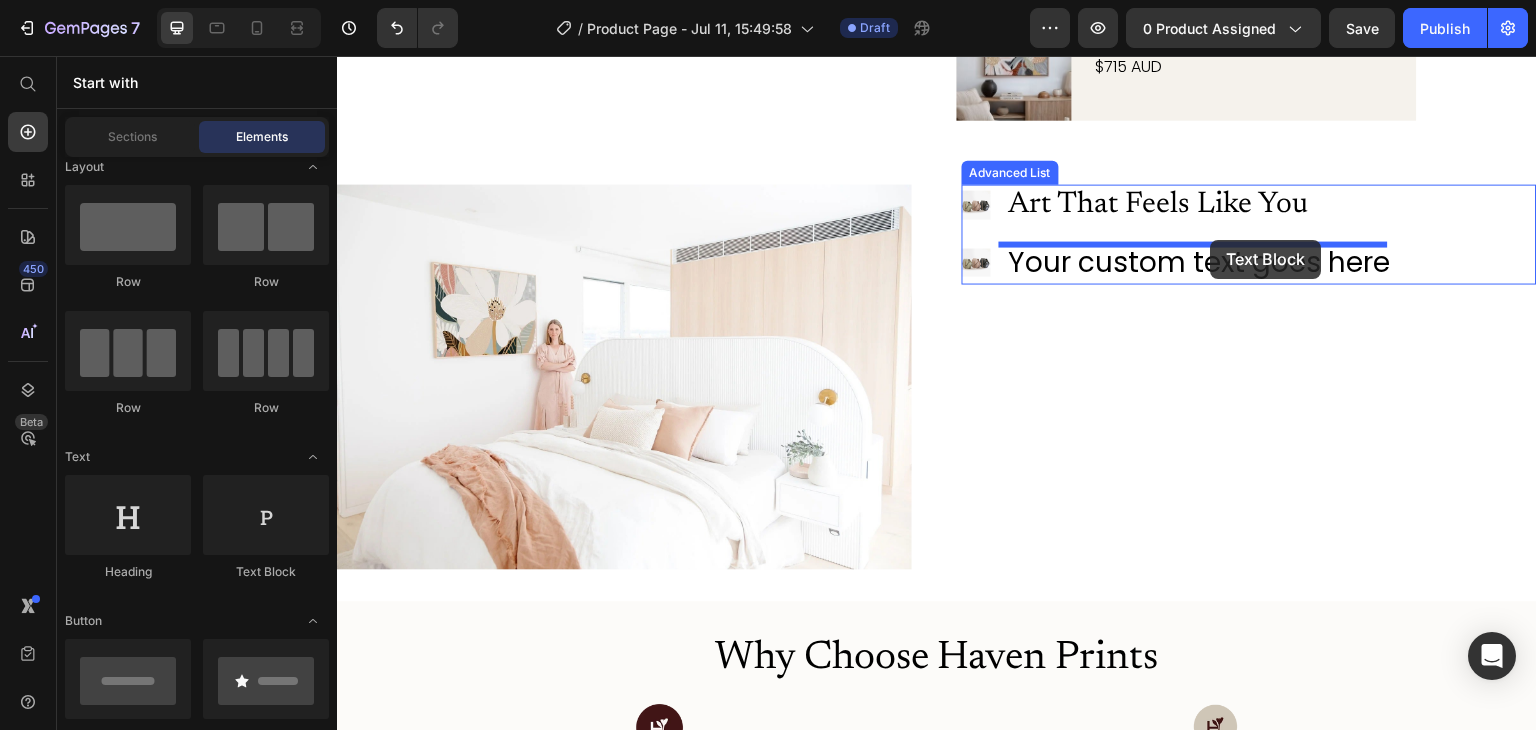 drag, startPoint x: 613, startPoint y: 577, endPoint x: 1211, endPoint y: 240, distance: 686.4204 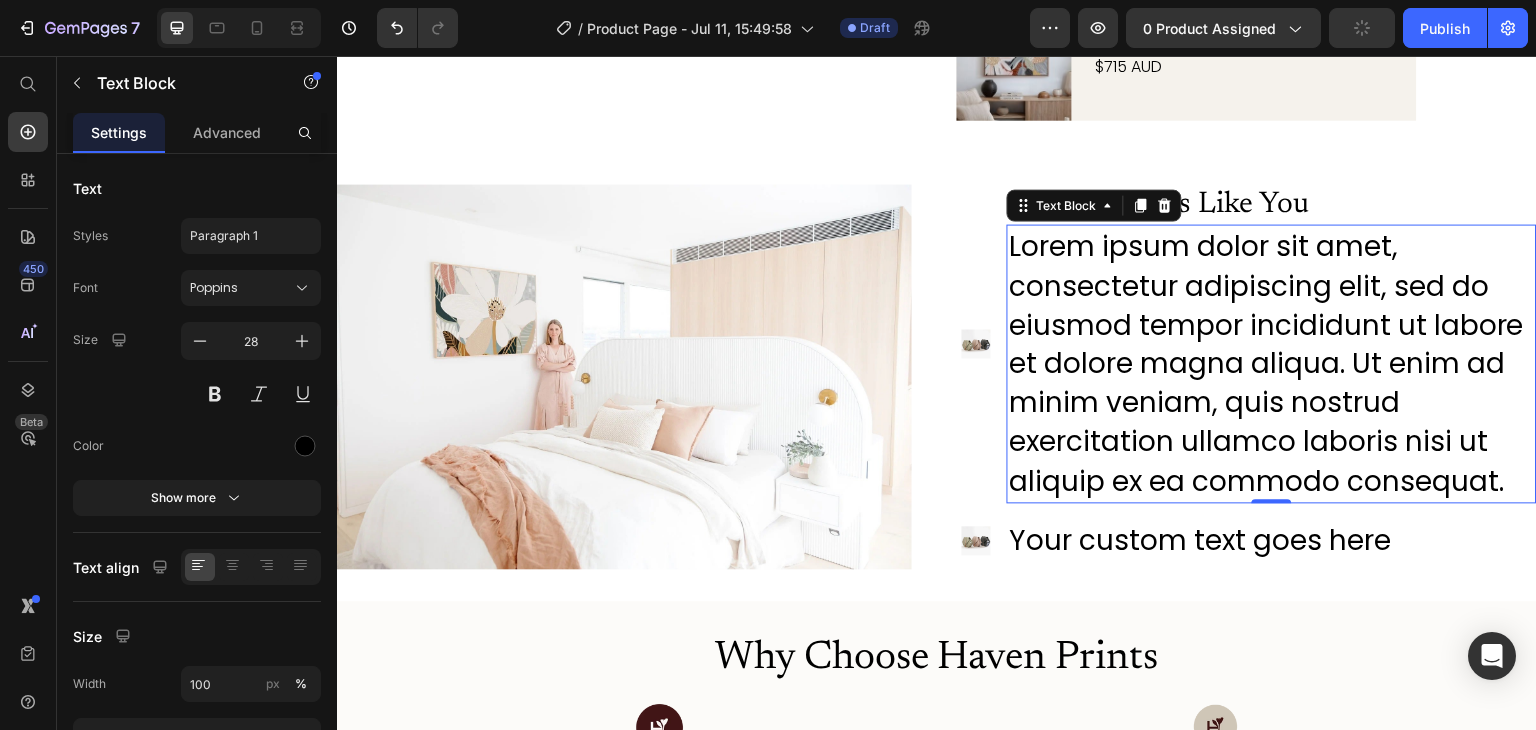 click on "Lorem ipsum dolor sit amet, consectetur adipiscing elit, sed do eiusmod tempor incididunt ut labore et dolore magna aliqua. Ut enim ad minim veniam, quis nostrud exercitation ullamco laboris nisi ut aliquip ex ea commodo consequat." at bounding box center [1272, 363] 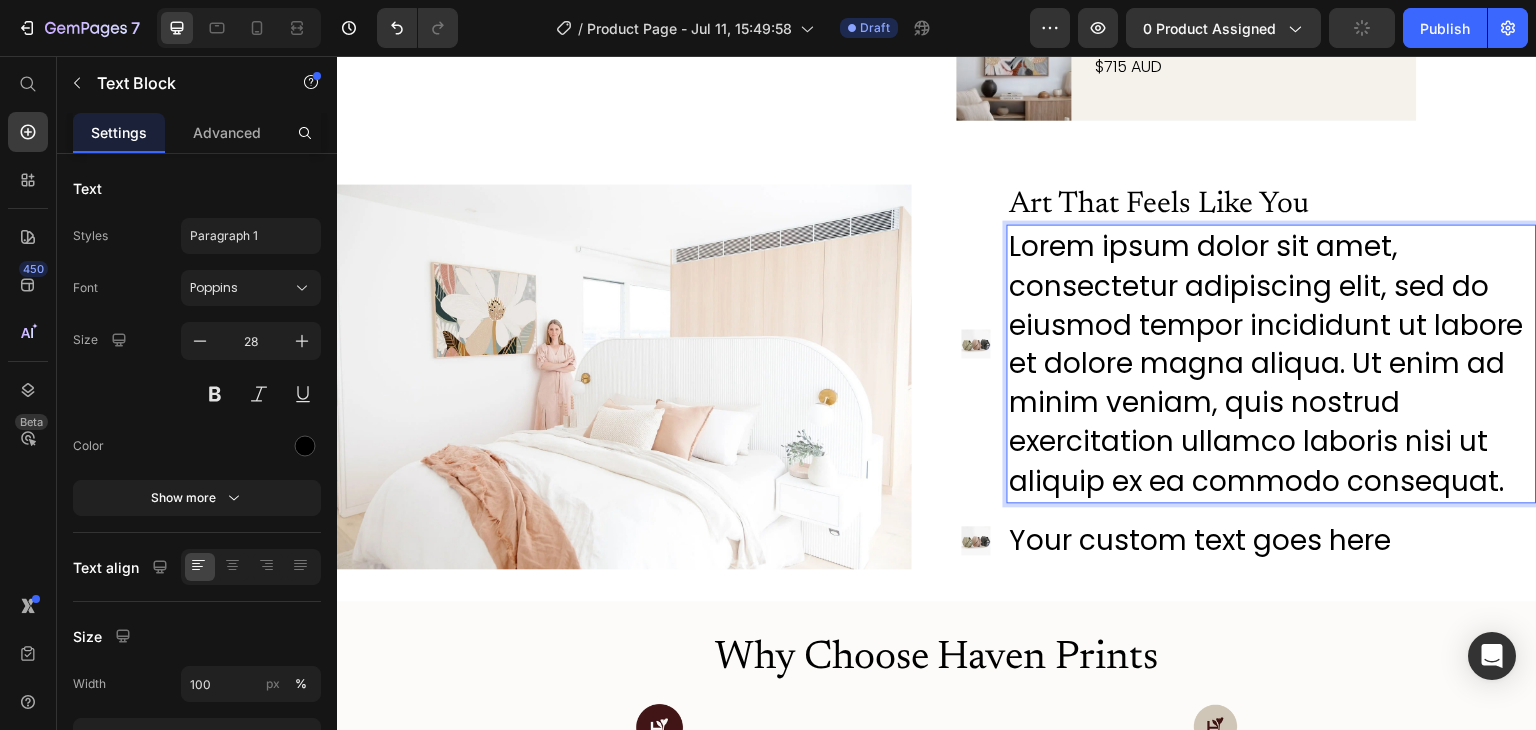 click on "Lorem ipsum dolor sit amet, consectetur adipiscing elit, sed do eiusmod tempor incididunt ut labore et dolore magna aliqua. Ut enim ad minim veniam, quis nostrud exercitation ullamco laboris nisi ut aliquip ex ea commodo consequat." at bounding box center (1272, 363) 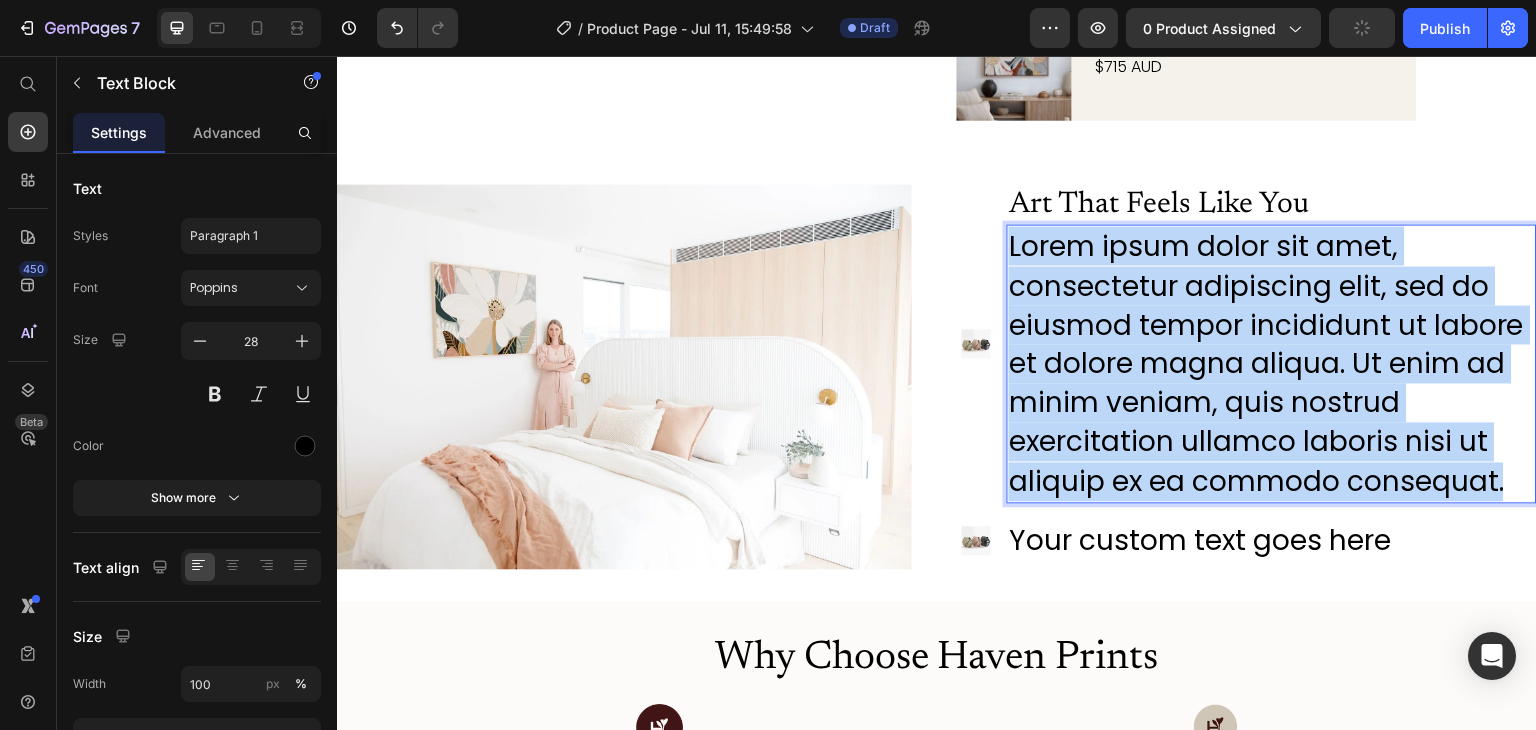 click on "Lorem ipsum dolor sit amet, consectetur adipiscing elit, sed do eiusmod tempor incididunt ut labore et dolore magna aliqua. Ut enim ad minim veniam, quis nostrud exercitation ullamco laboris nisi ut aliquip ex ea commodo consequat." at bounding box center [1272, 363] 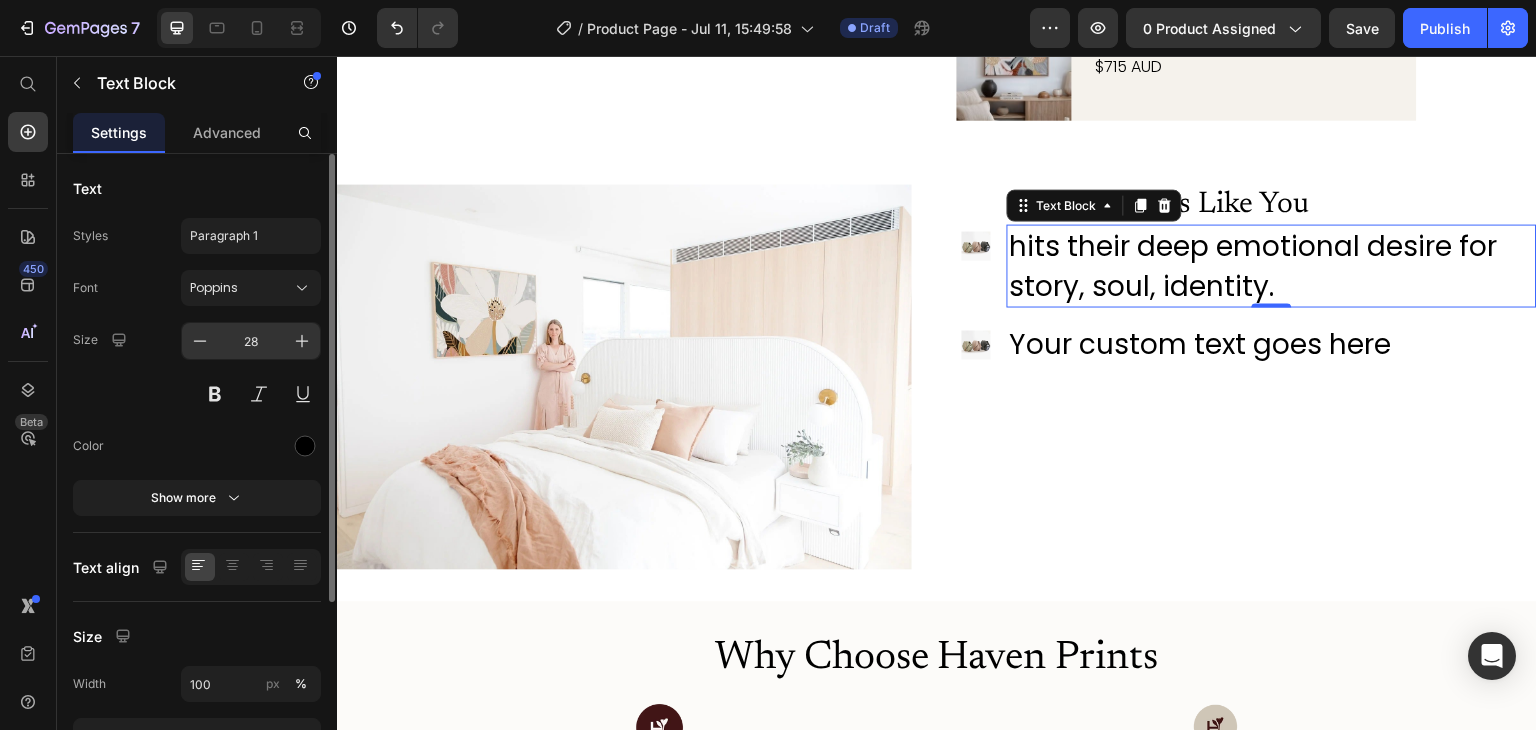 click on "28" at bounding box center [251, 341] 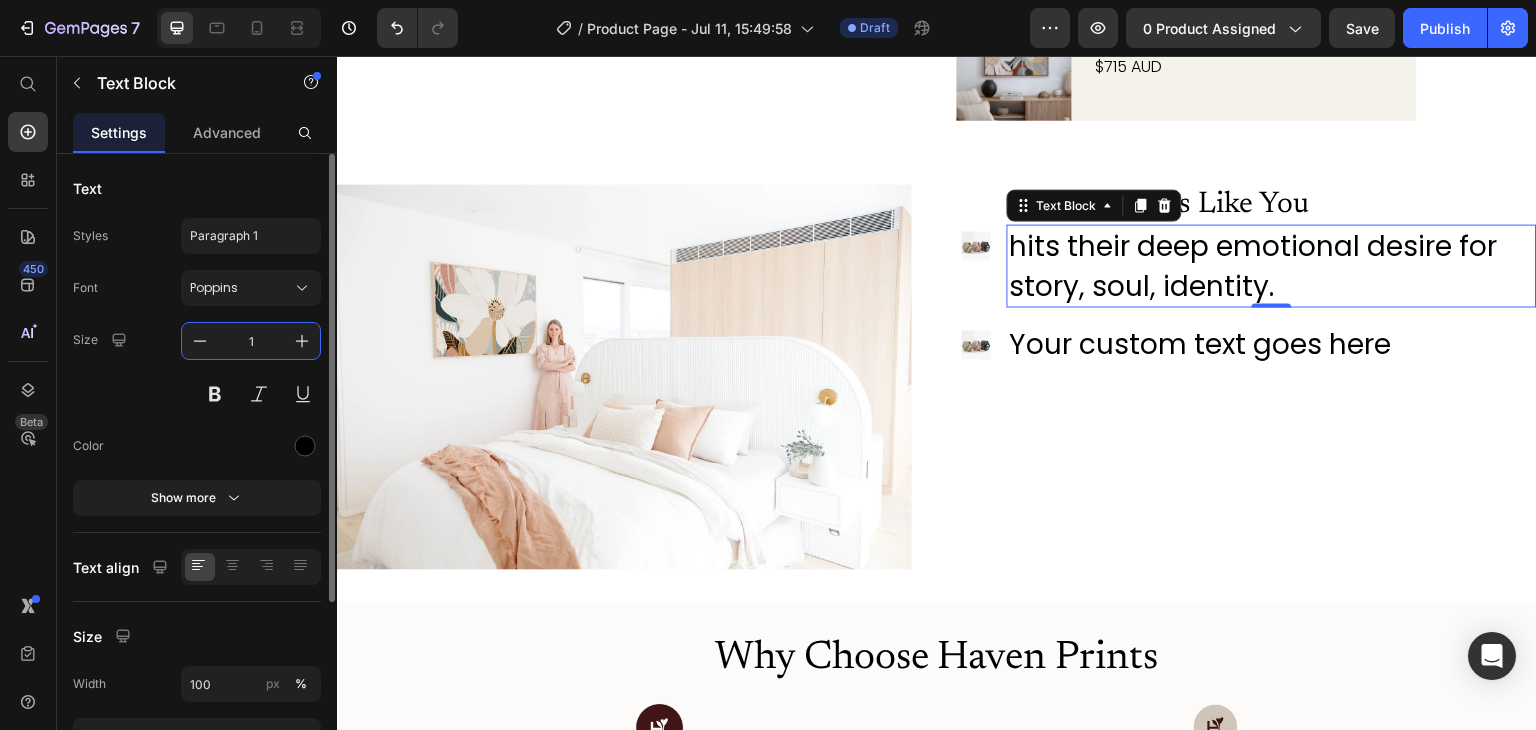 type on "16" 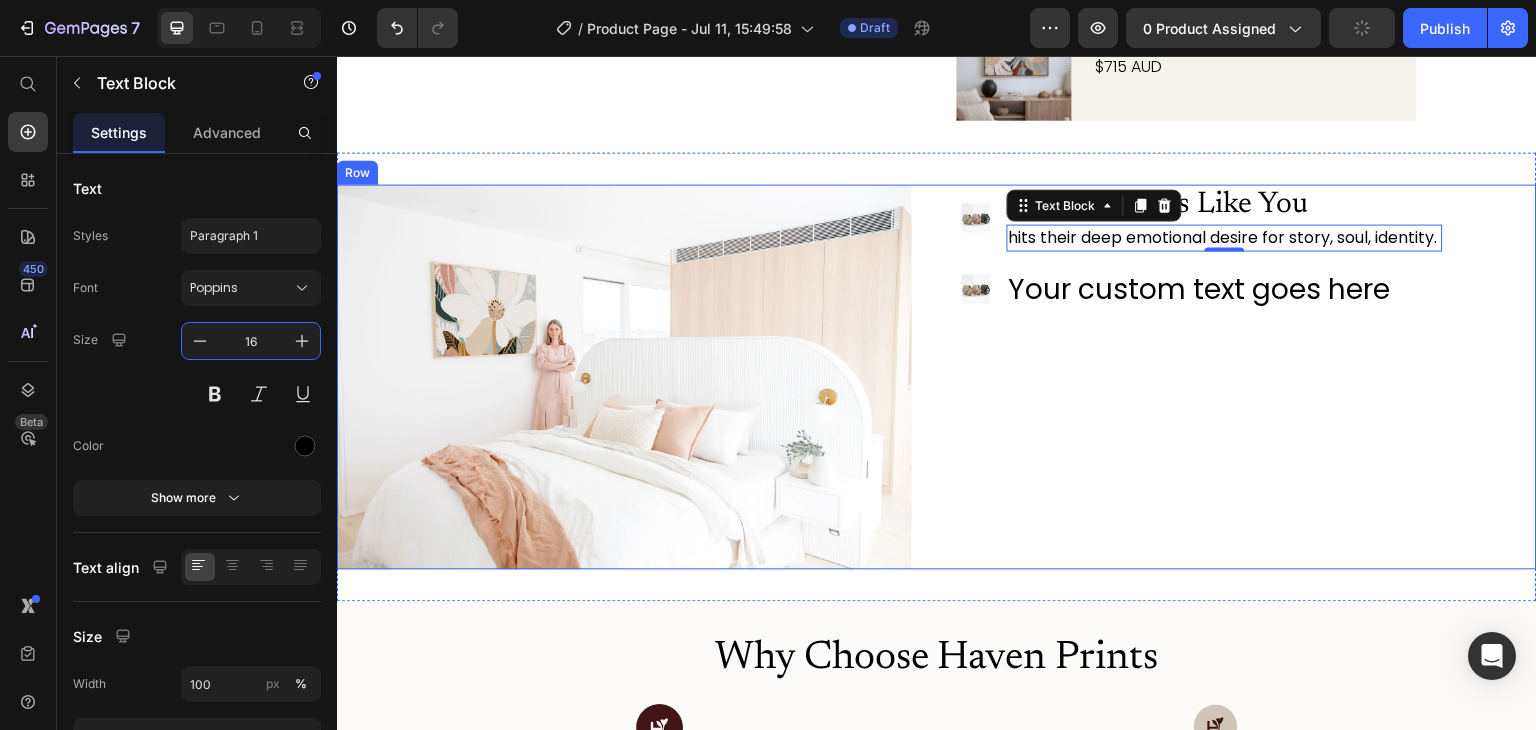 click on "Image Art That Feels Like You Heading hits their deep emotional desire for story, soul, identity. Text Block   0 Image Your custom text goes here Text Block Advanced List" at bounding box center (1249, 376) 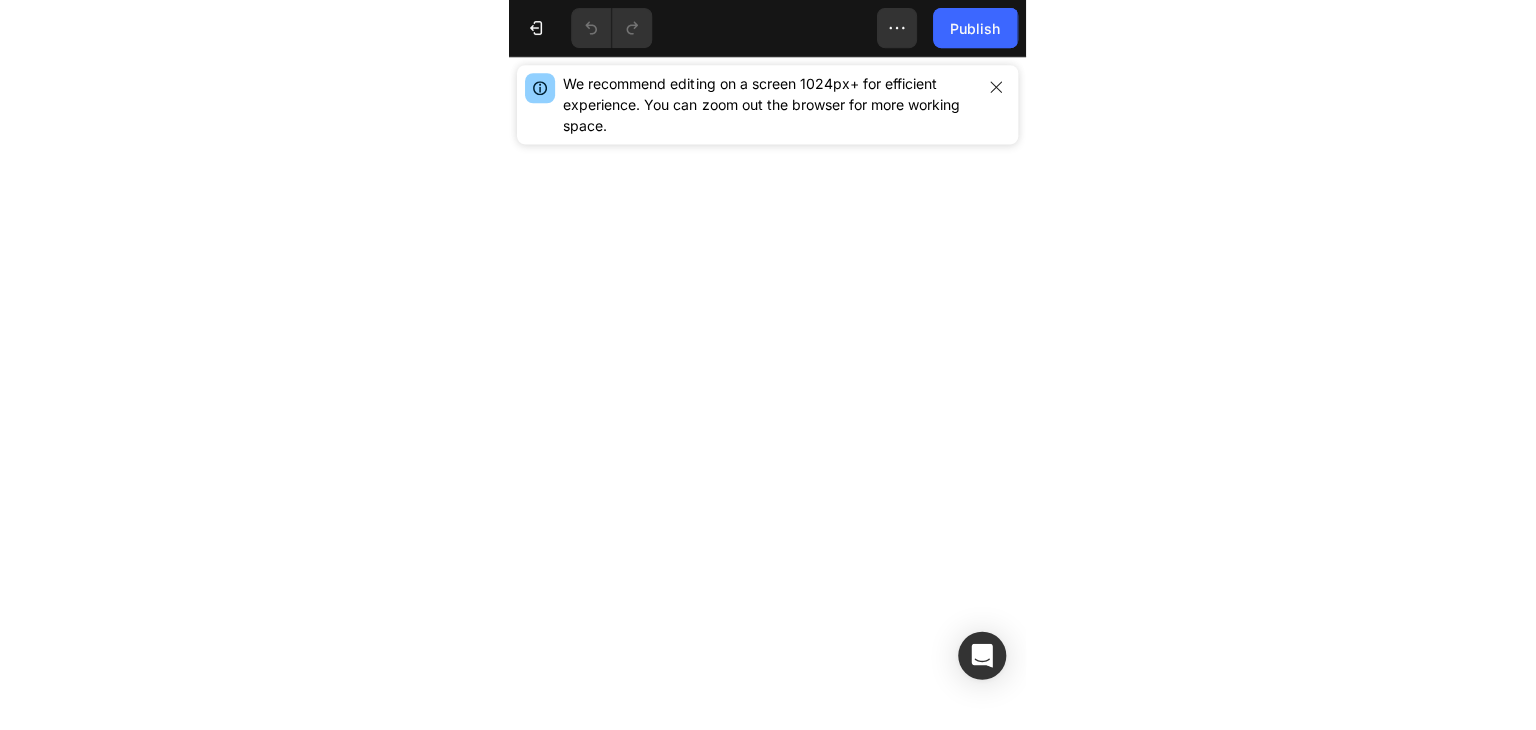scroll, scrollTop: 0, scrollLeft: 0, axis: both 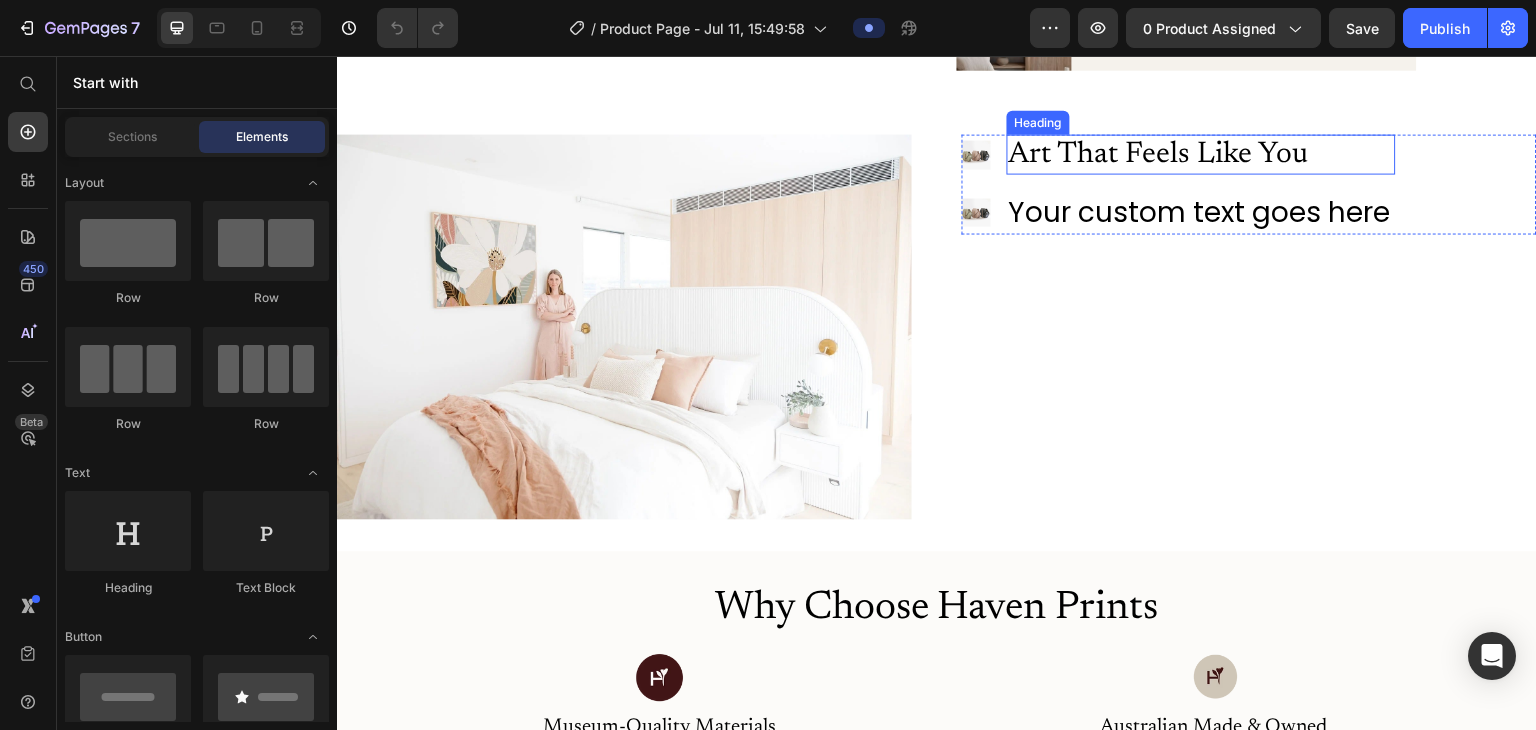 click on "Art That Feels Like You" at bounding box center (1201, 154) 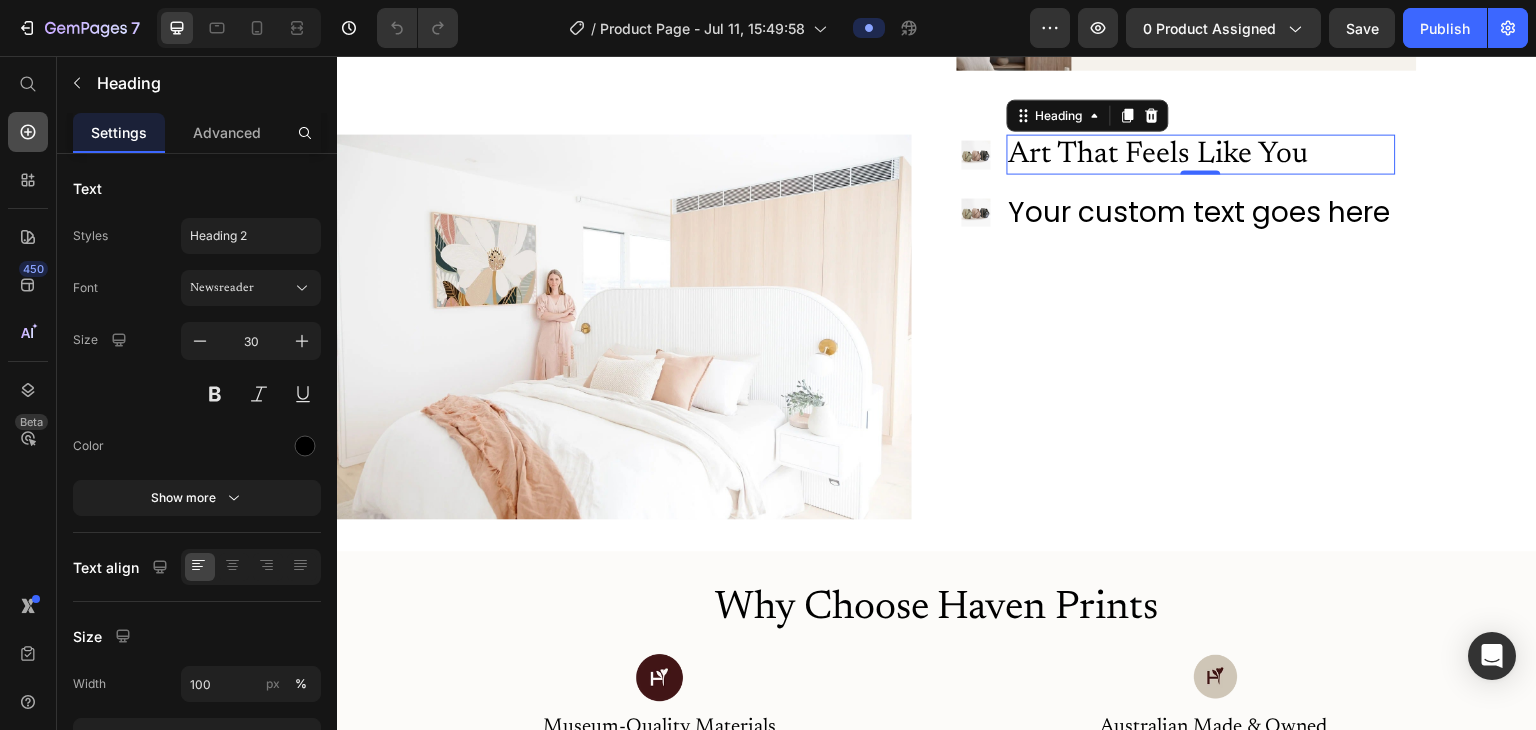 click 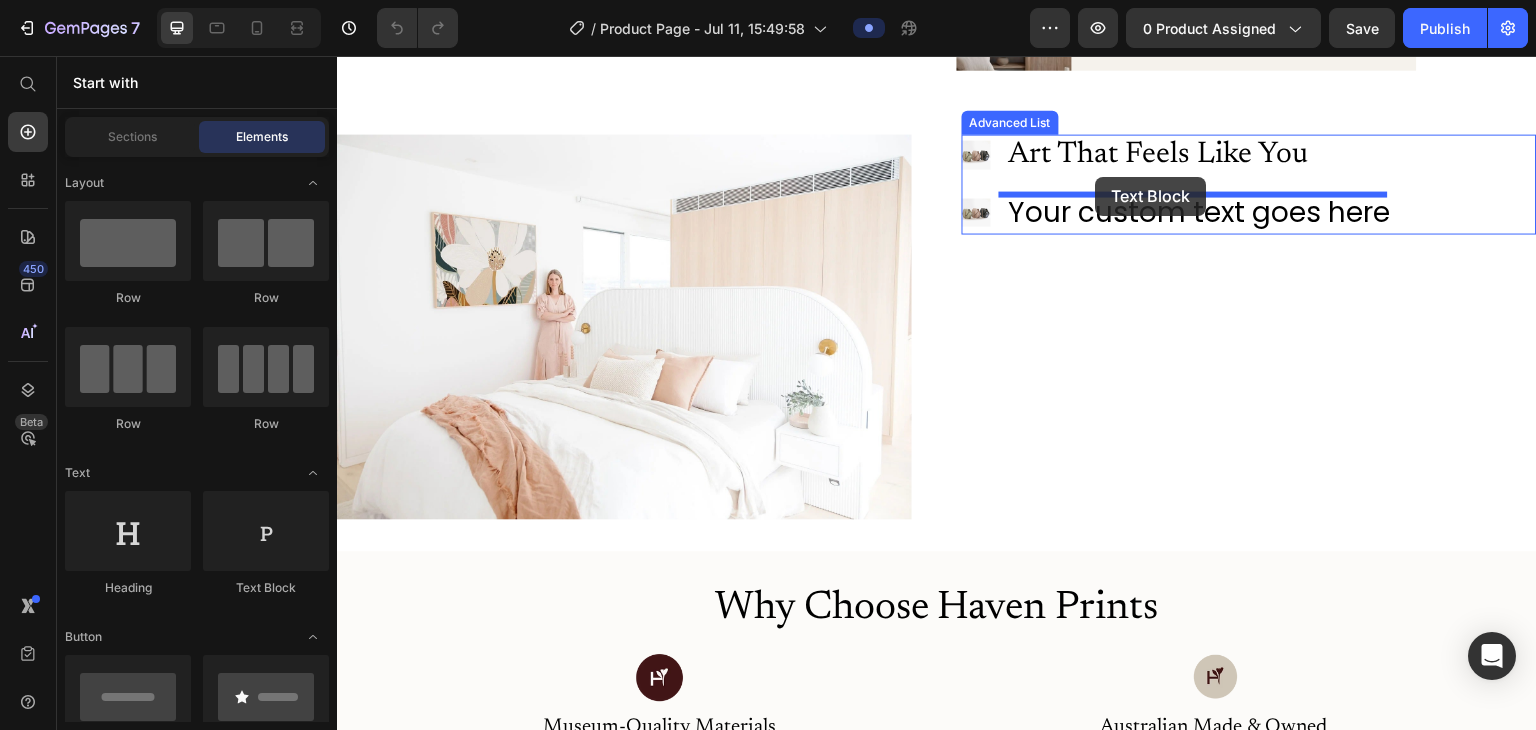 drag, startPoint x: 580, startPoint y: 606, endPoint x: 1096, endPoint y: 177, distance: 671.04175 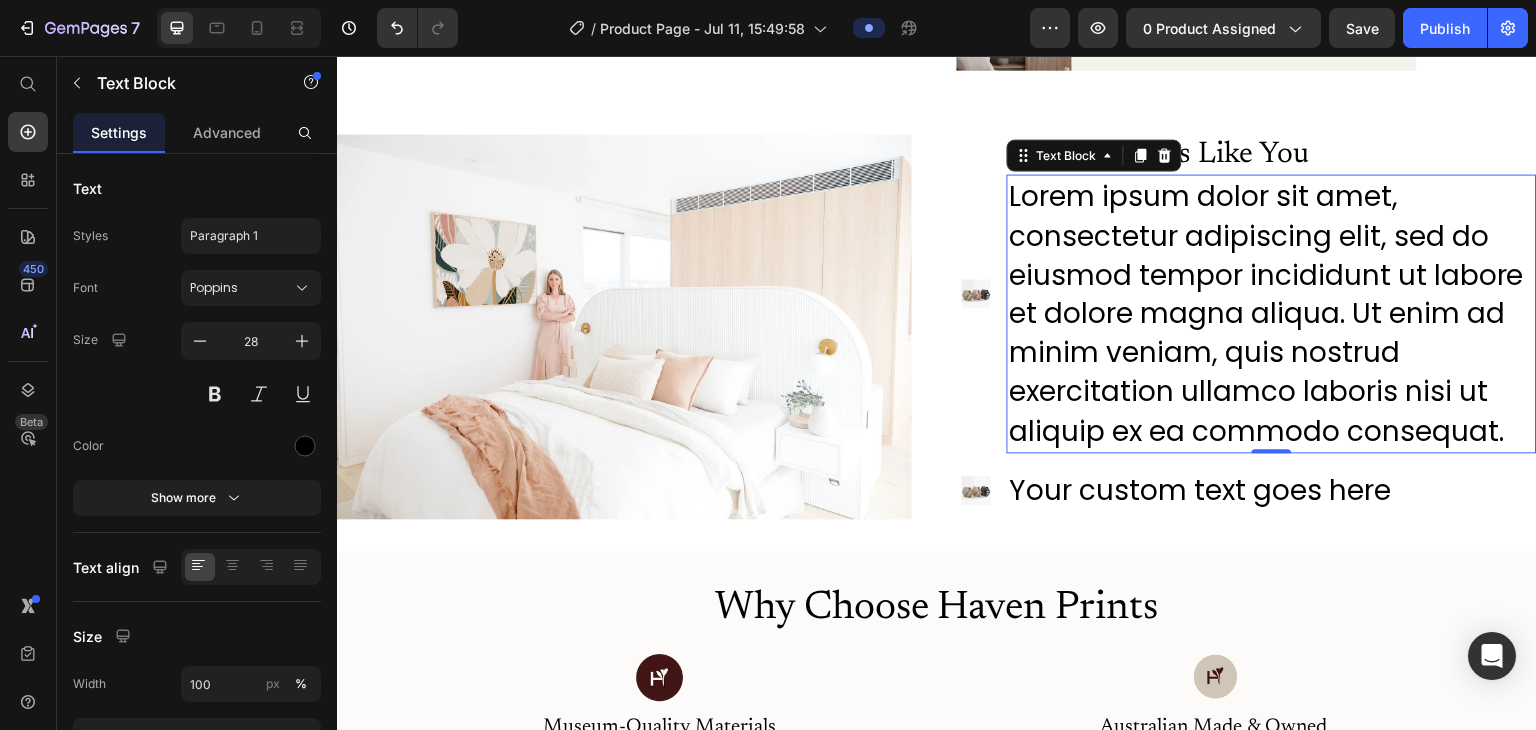 click on "Lorem ipsum dolor sit amet, consectetur adipiscing elit, sed do eiusmod tempor incididunt ut labore et dolore magna aliqua. Ut enim ad minim veniam, quis nostrud exercitation ullamco laboris nisi ut aliquip ex ea commodo consequat." at bounding box center (1272, 313) 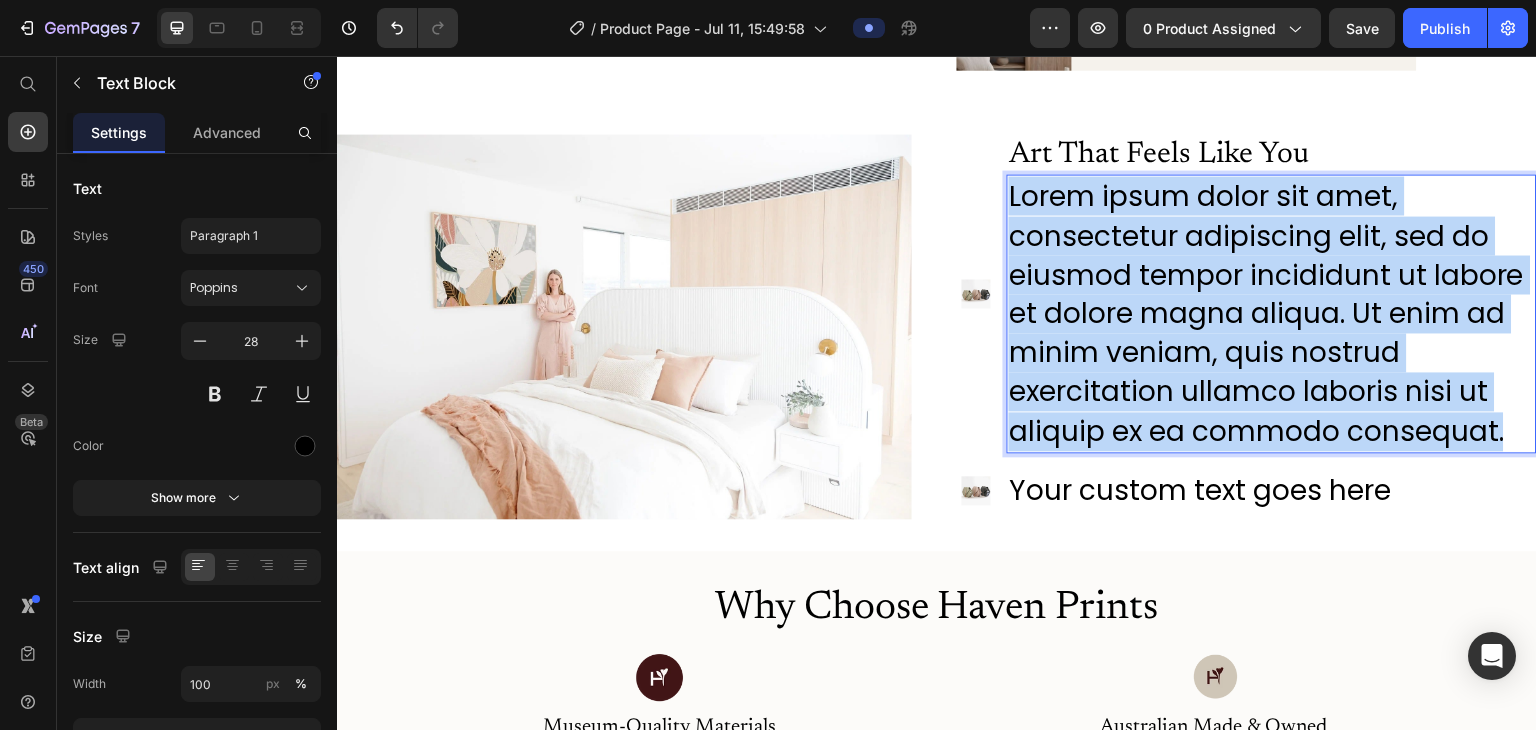 click on "Lorem ipsum dolor sit amet, consectetur adipiscing elit, sed do eiusmod tempor incididunt ut labore et dolore magna aliqua. Ut enim ad minim veniam, quis nostrud exercitation ullamco laboris nisi ut aliquip ex ea commodo consequat." at bounding box center [1272, 313] 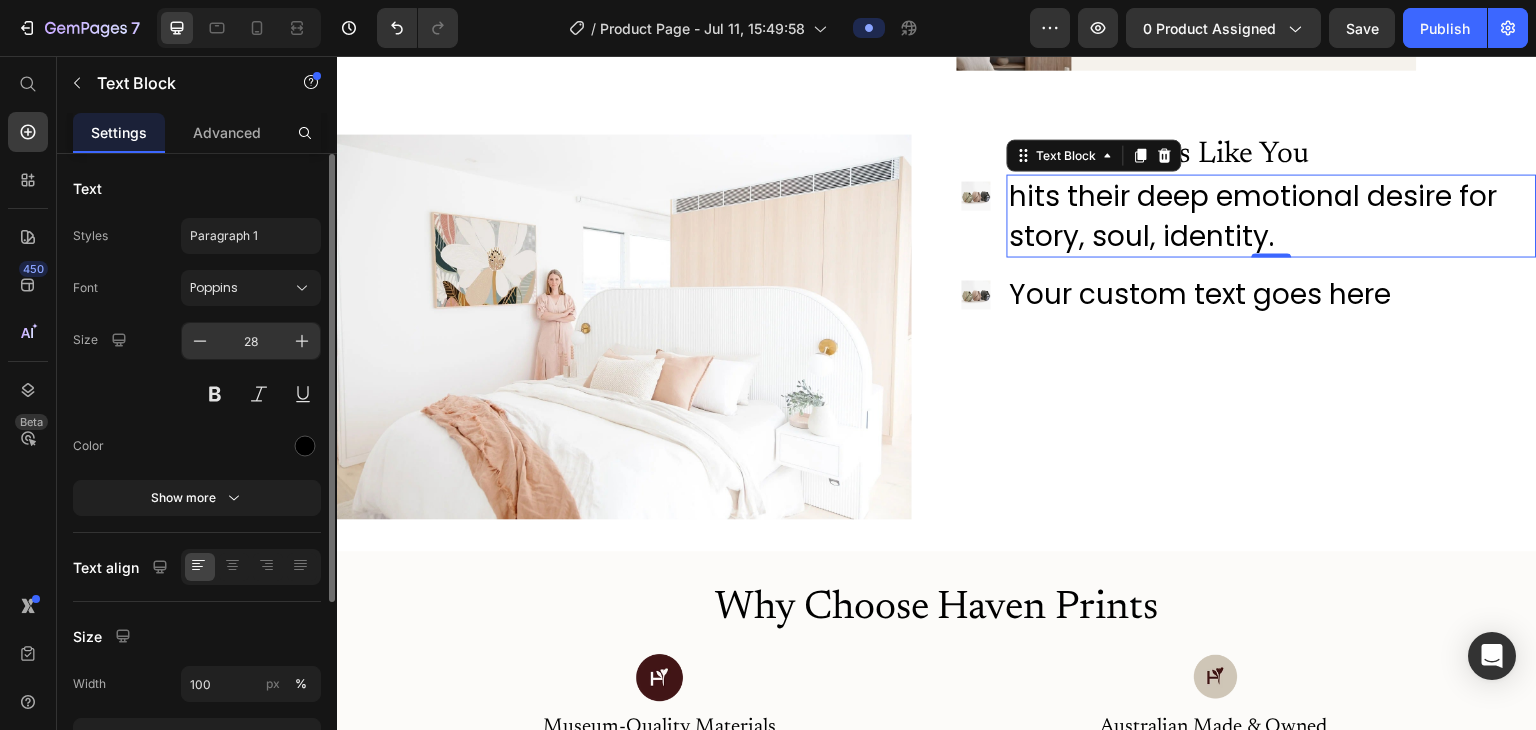 click on "28" at bounding box center [251, 341] 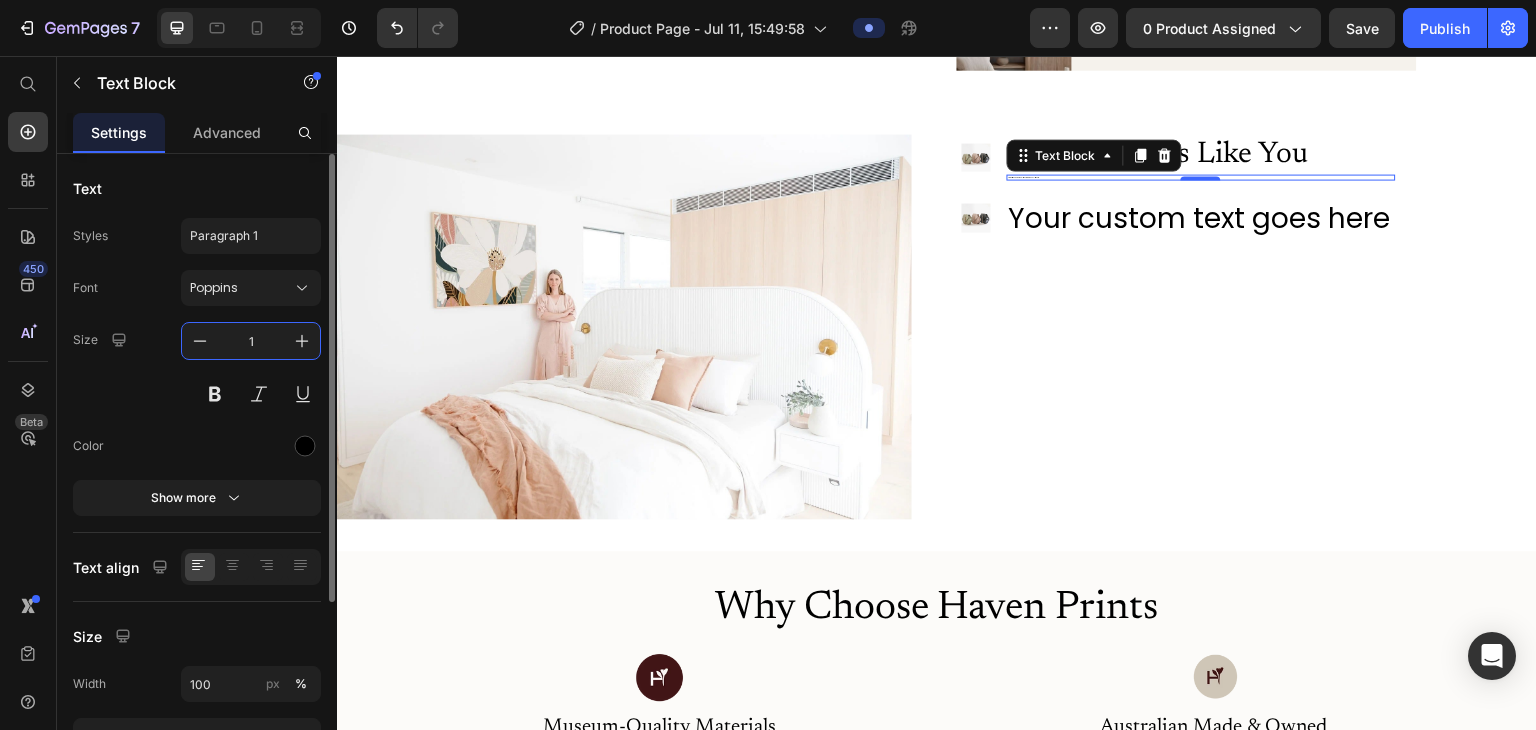 type on "16" 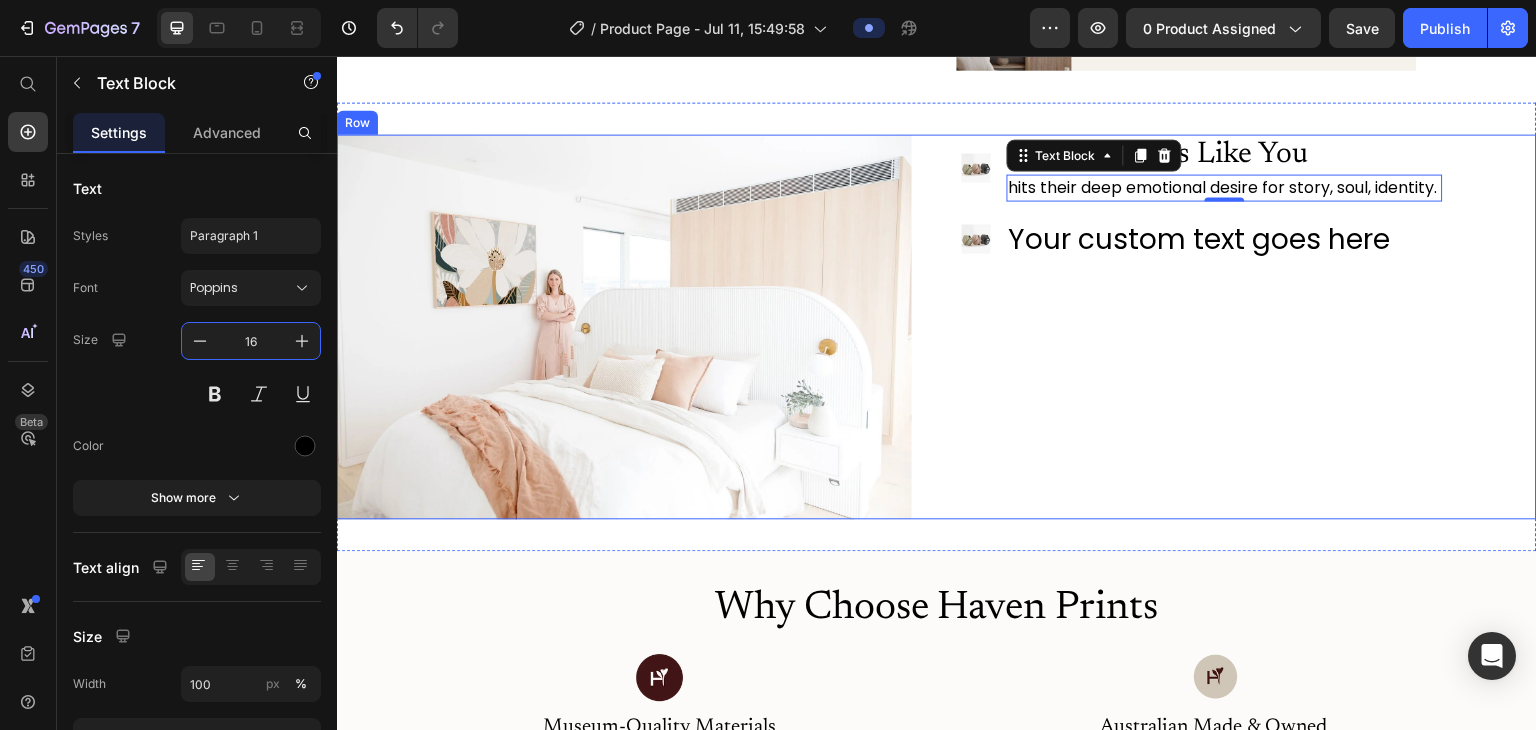 click on "Image Art That Feels Like You Heading hits their deep emotional desire for story, soul, identity. Text Block   0 Image Your custom text goes here Text Block Advanced List" at bounding box center [1249, 326] 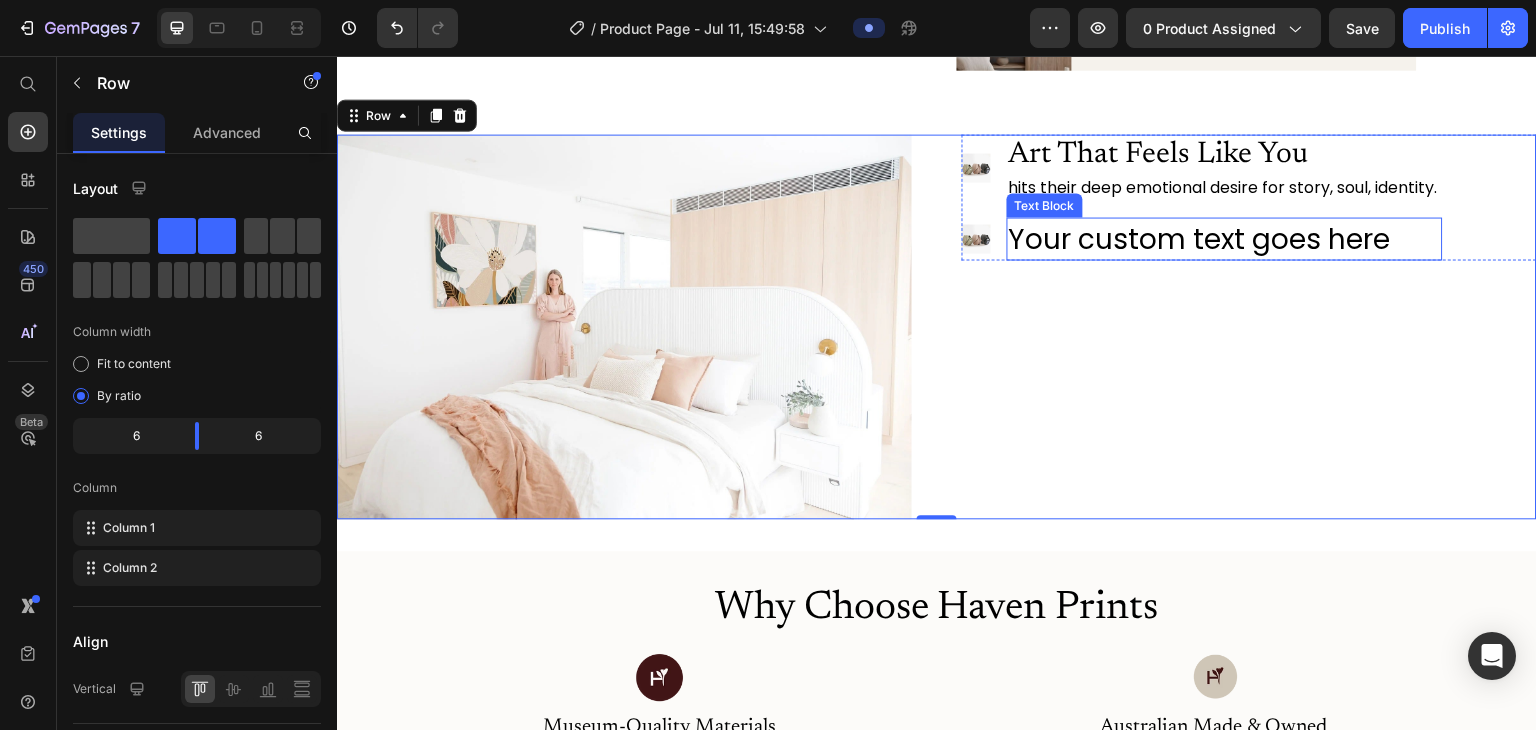 click on "Your custom text goes here" at bounding box center [1225, 238] 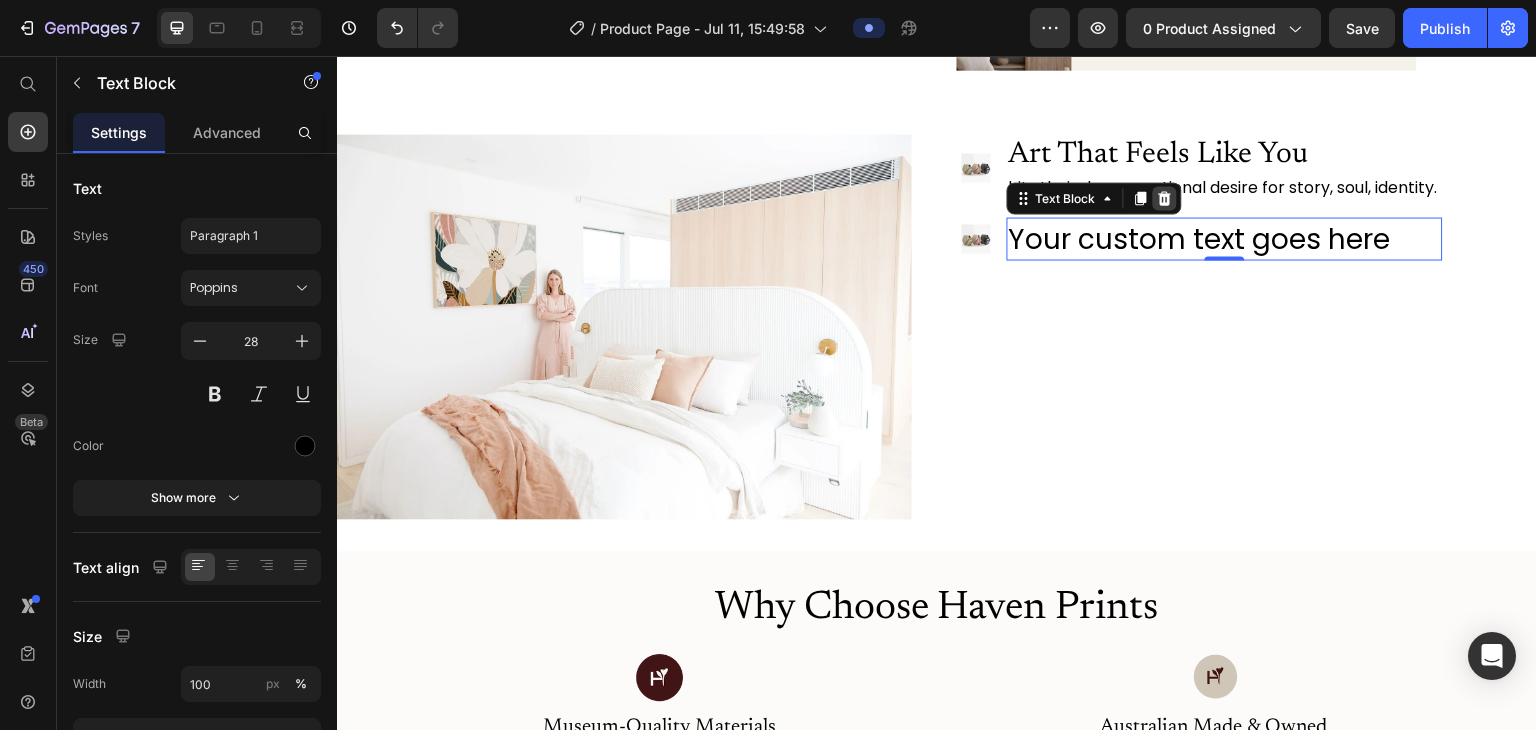 click 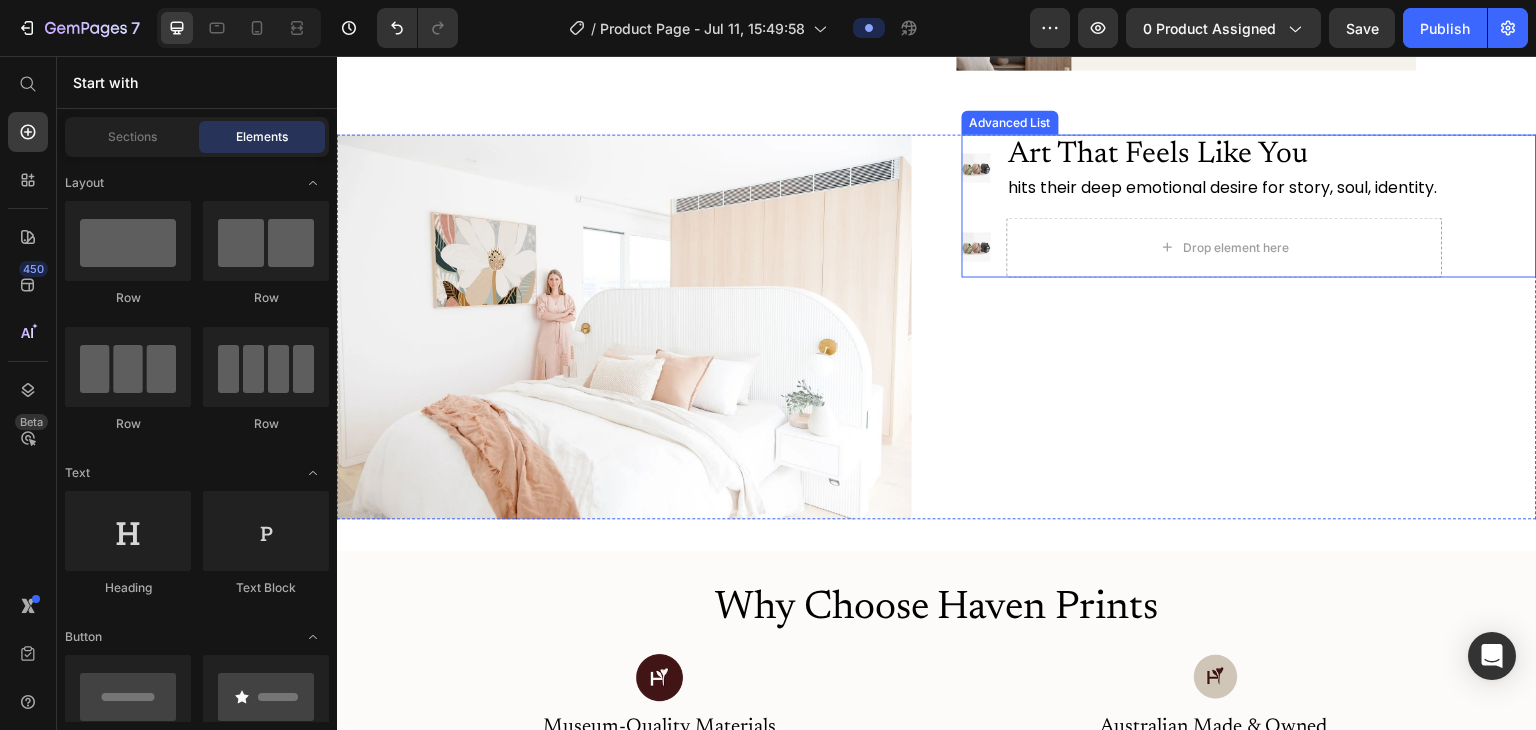 click on "Image Art That Feels Like You Heading hits their deep emotional desire for story, soul, identity. Text Block Image
Drop element here" at bounding box center (1202, 205) 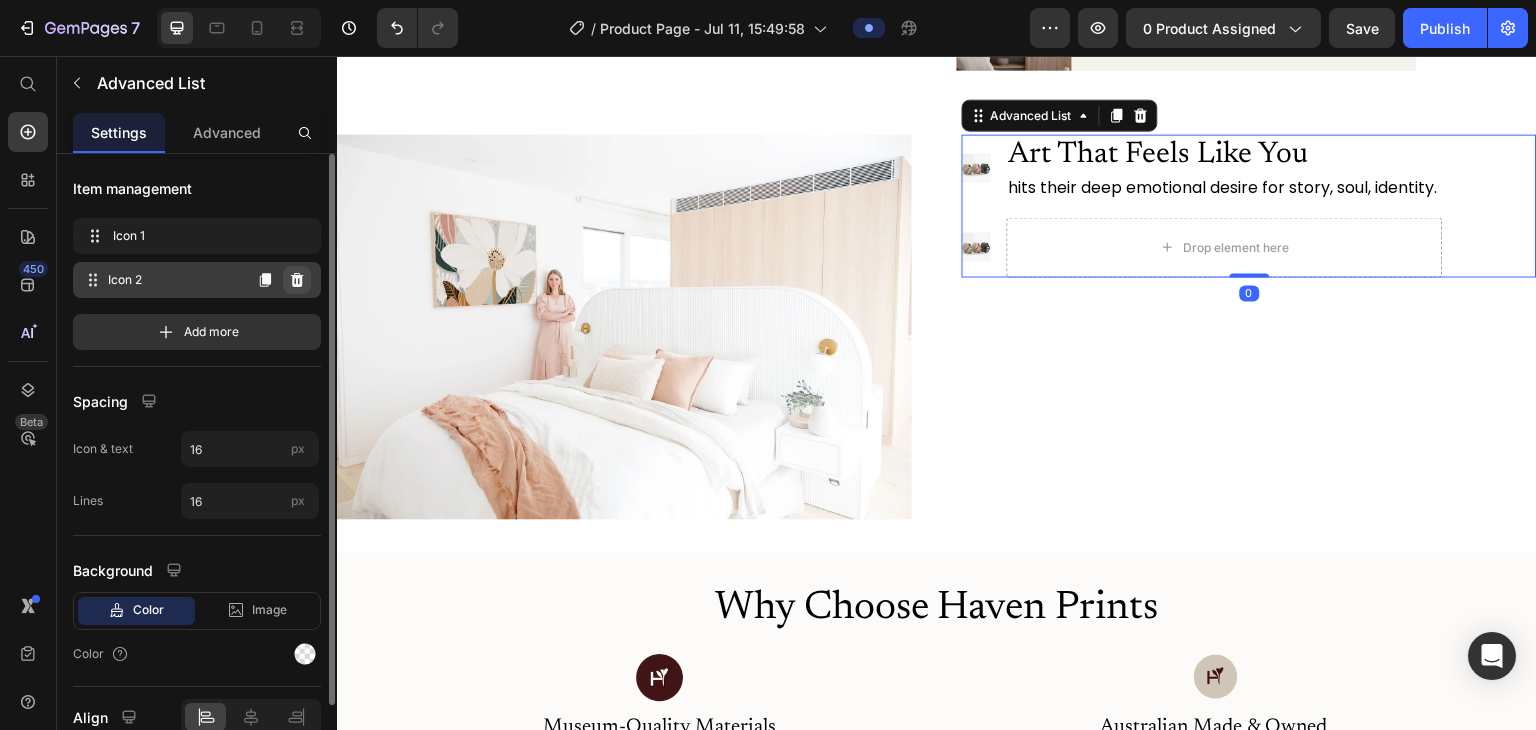 click 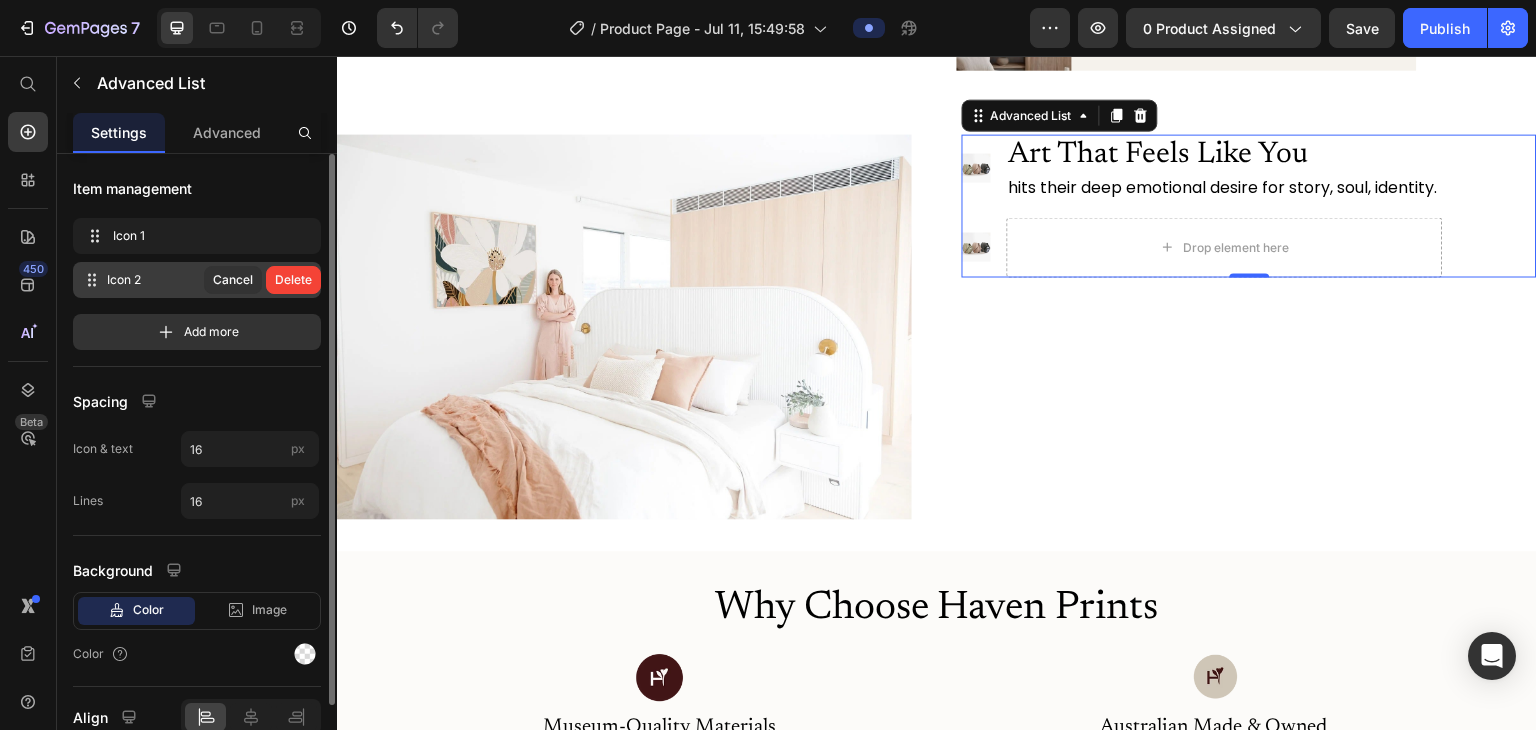 click on "Delete" at bounding box center [293, 280] 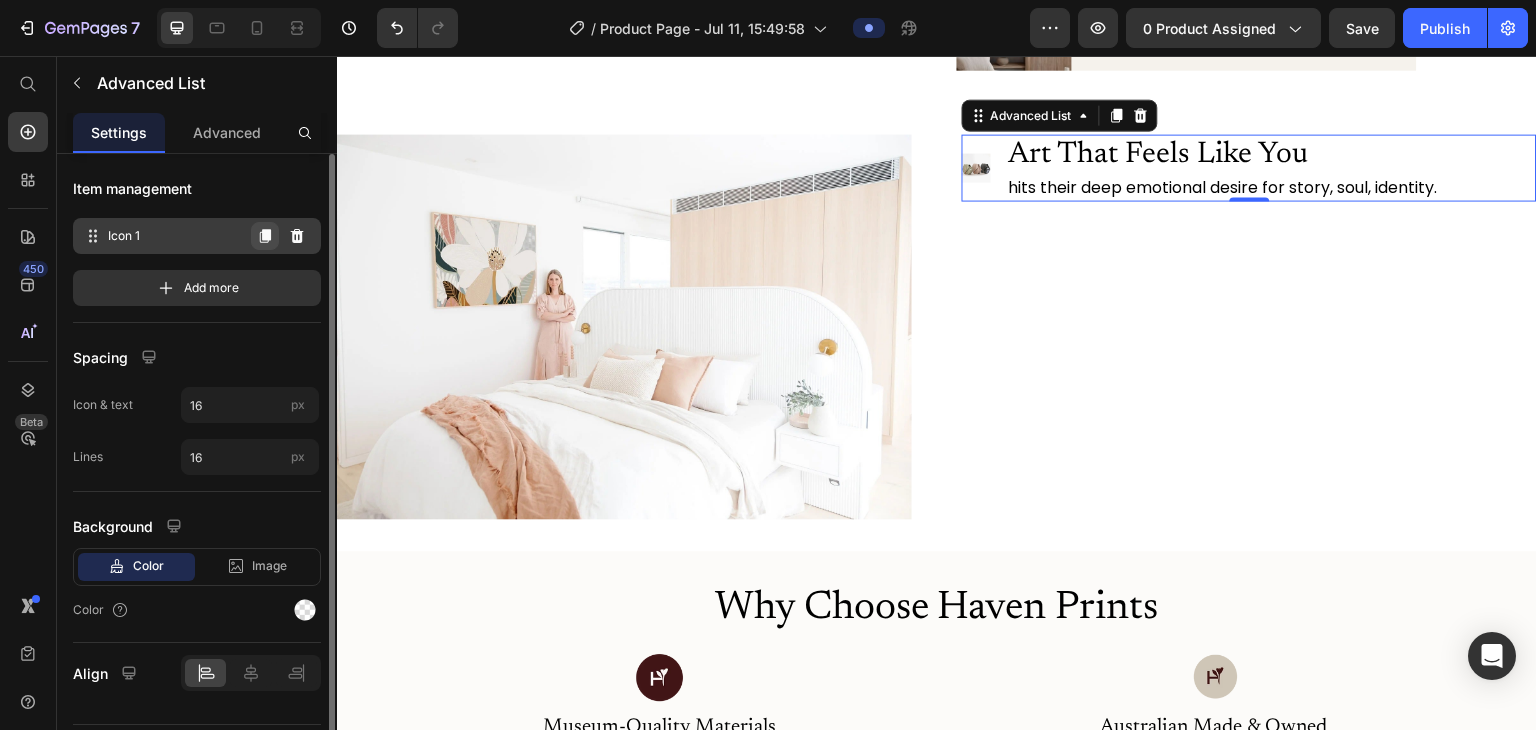click 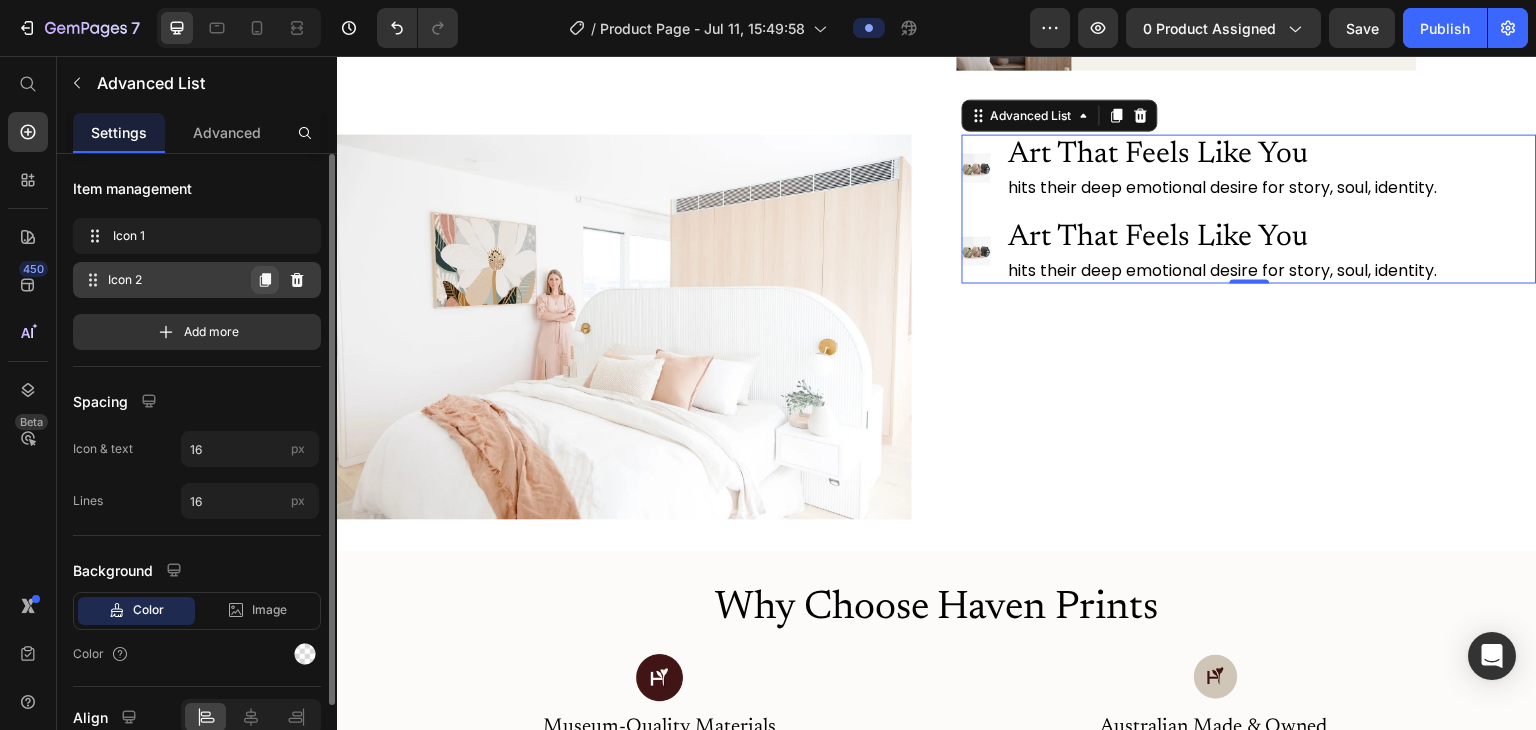 click 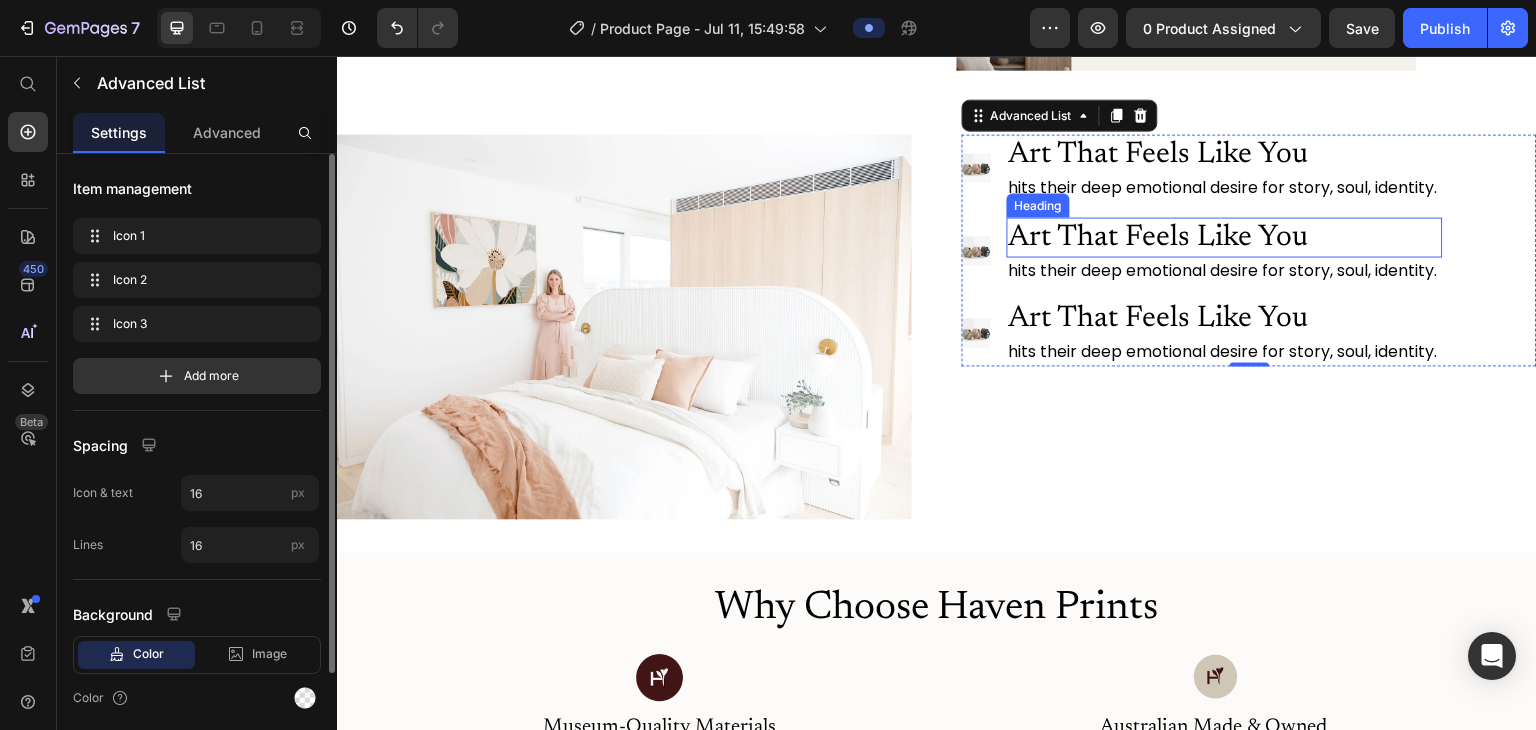 click on "Art That Feels Like You" at bounding box center (1225, 237) 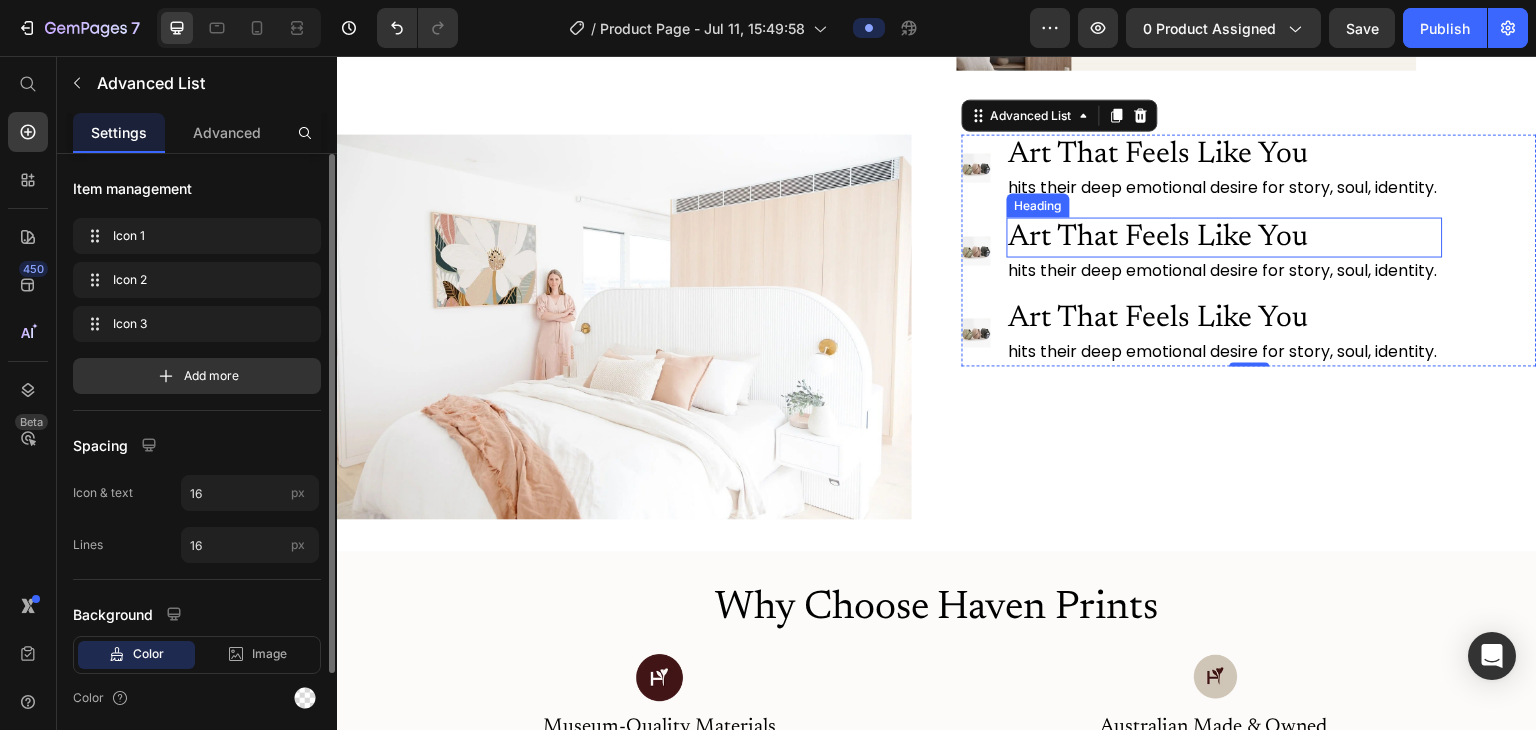 click on "Art That Feels Like You" at bounding box center (1225, 237) 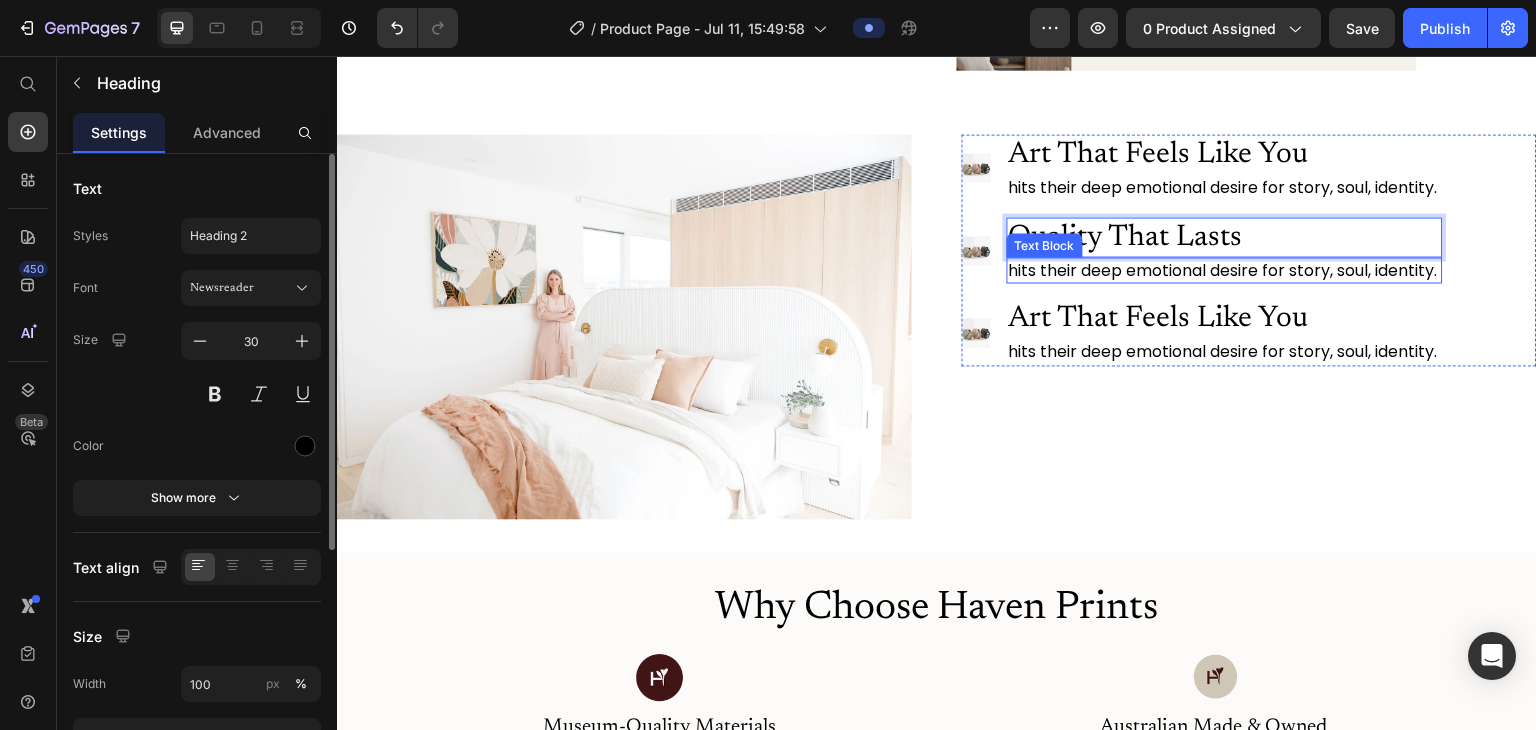 click on "hits their deep emotional desire for story, soul, identity." at bounding box center [1225, 270] 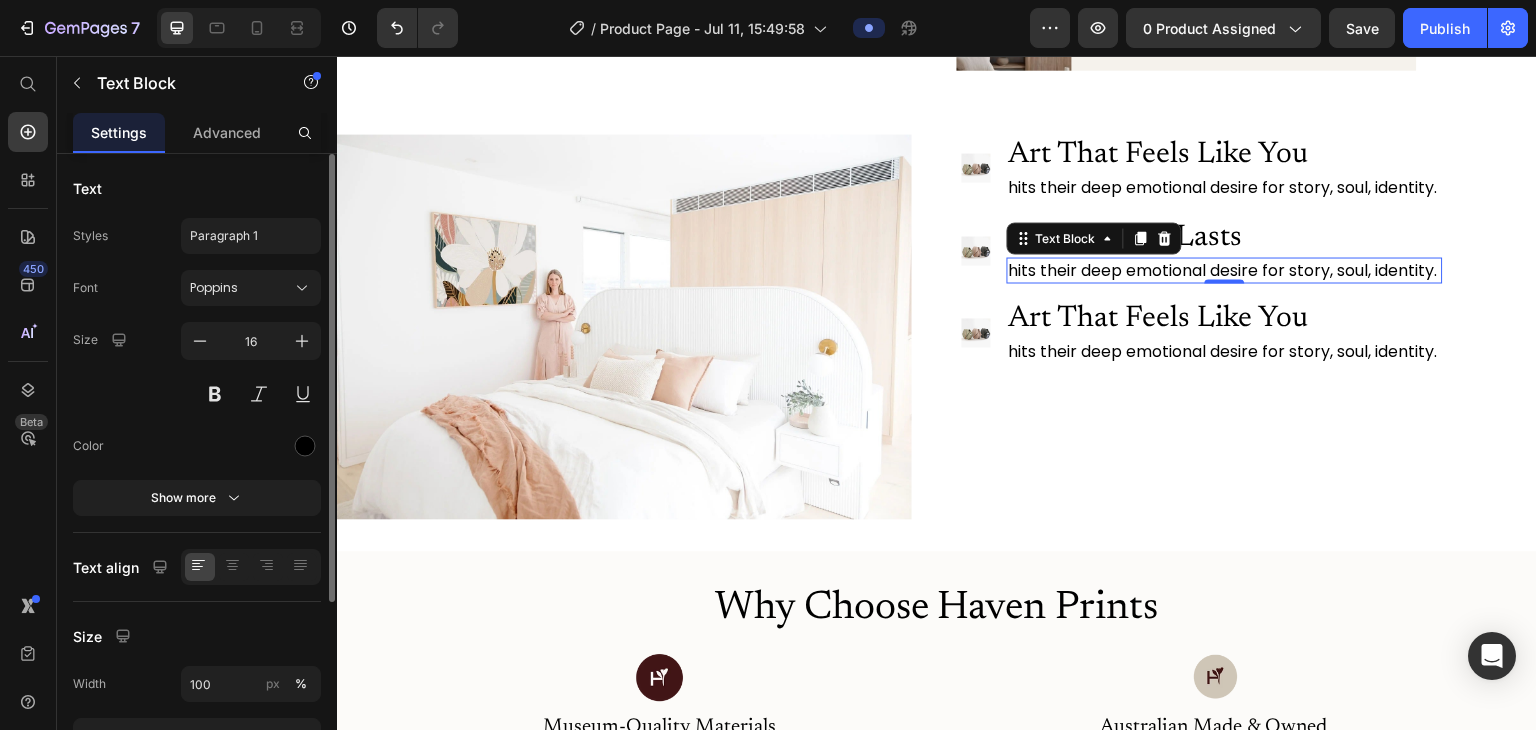 click on "hits their deep emotional desire for story, soul, identity." at bounding box center [1225, 270] 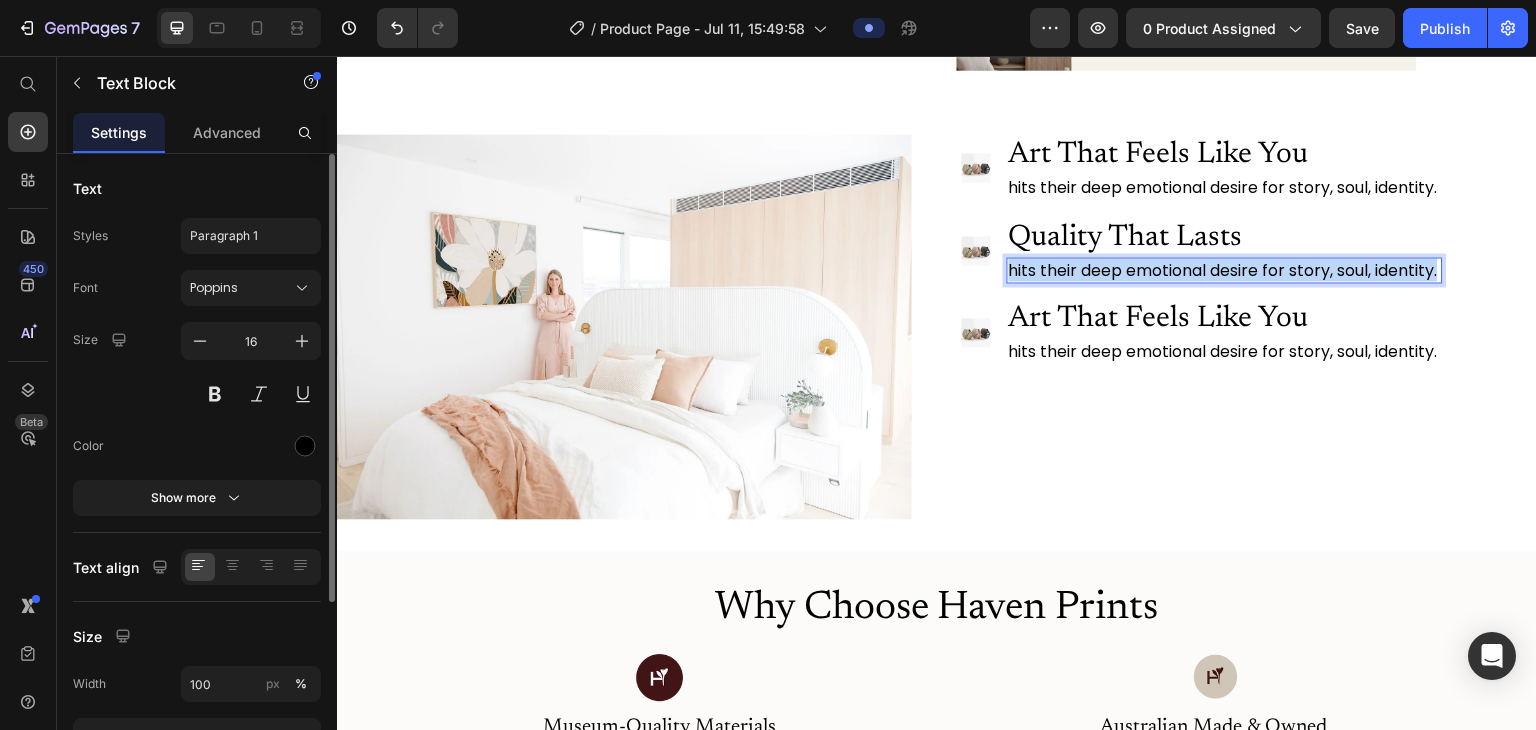 click on "hits their deep emotional desire for story, soul, identity." at bounding box center [1225, 270] 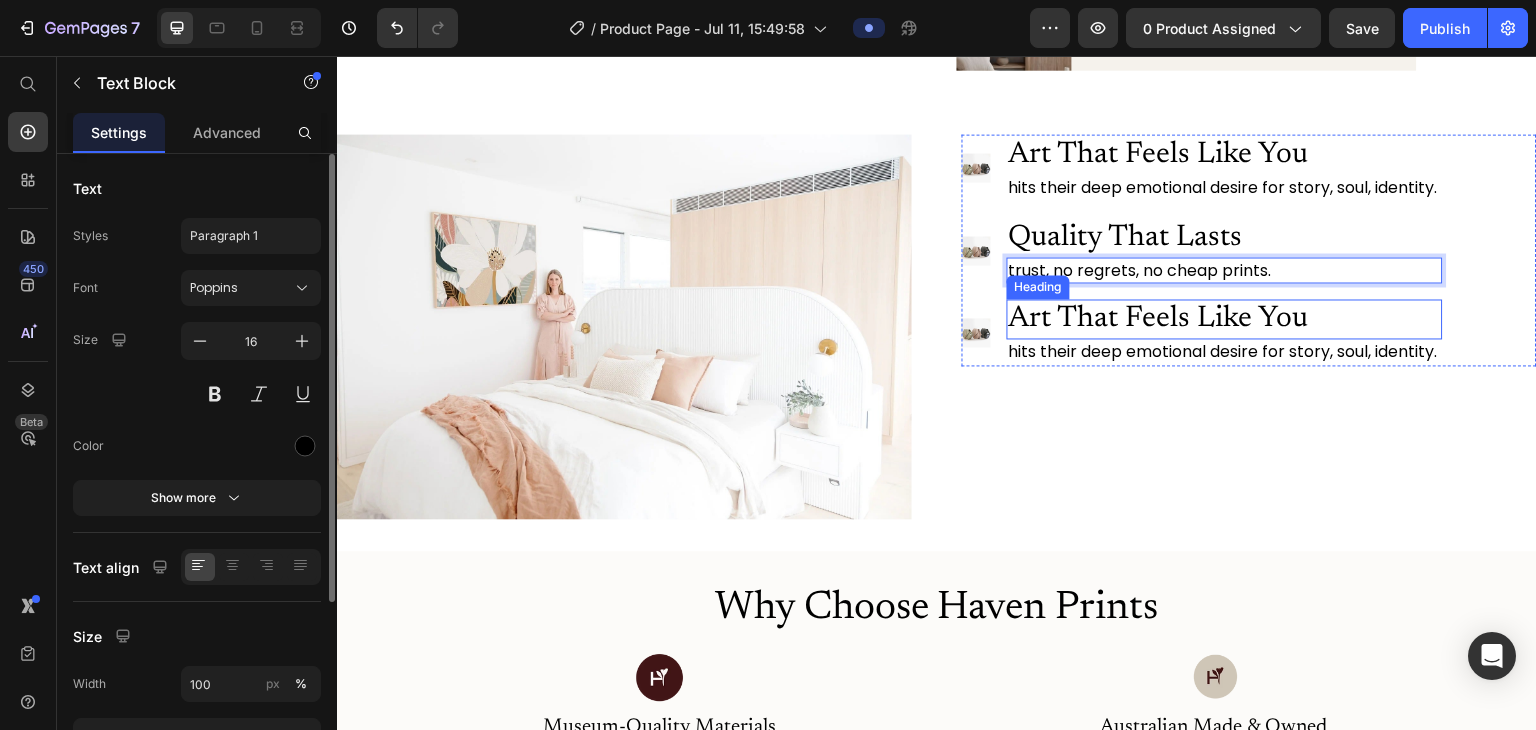 click on "Art That Feels Like You" at bounding box center [1225, 319] 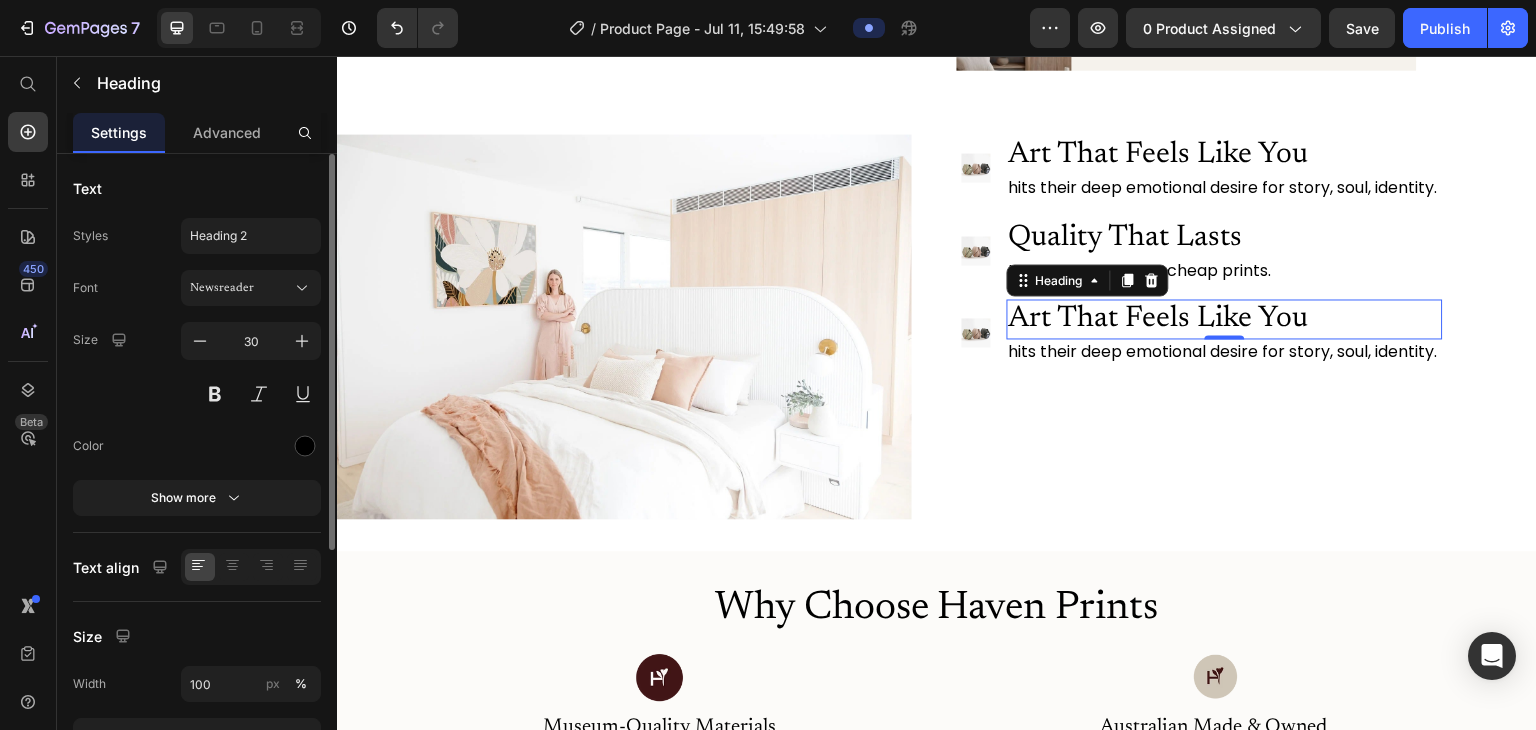 click on "Art That Feels Like You" at bounding box center (1225, 319) 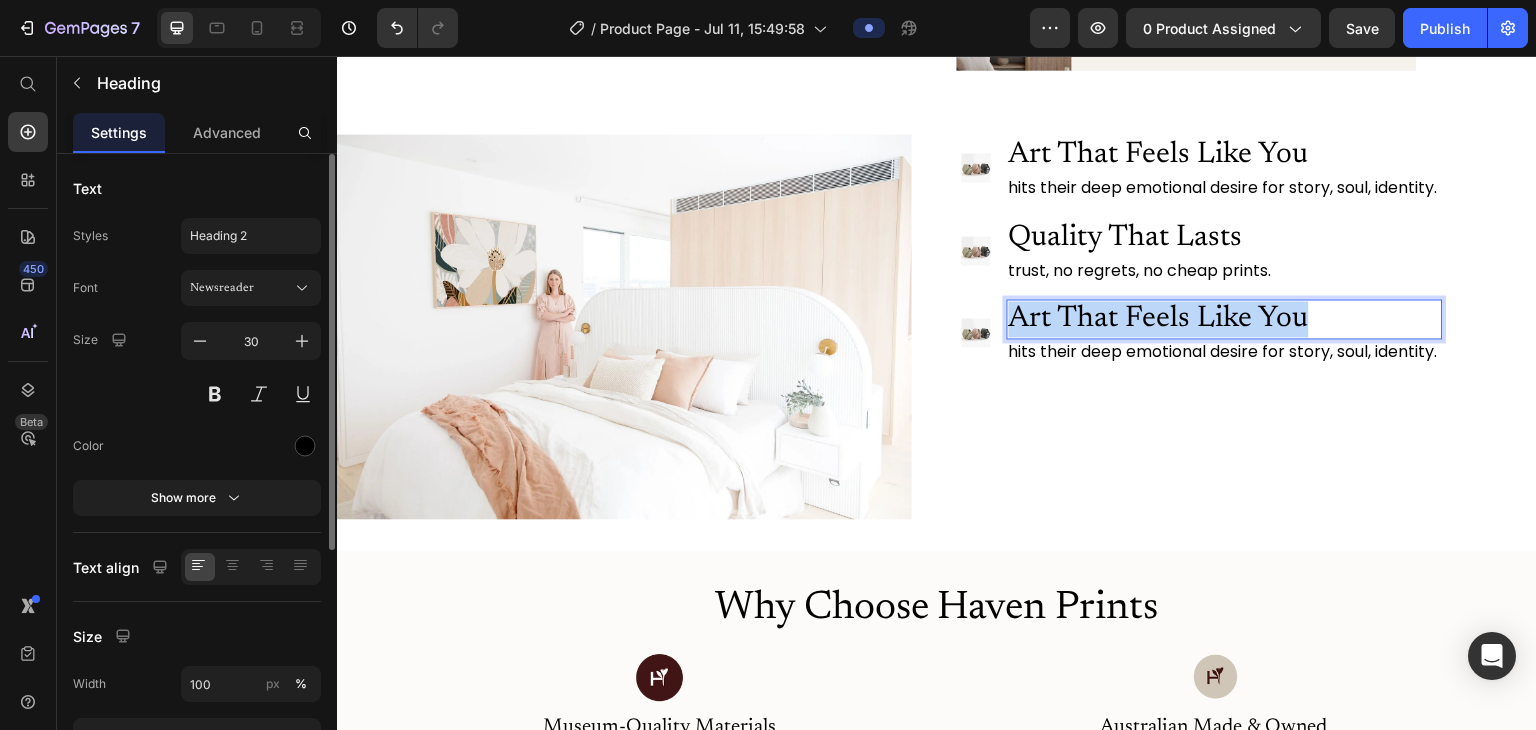 click on "Art That Feels Like You" at bounding box center [1225, 319] 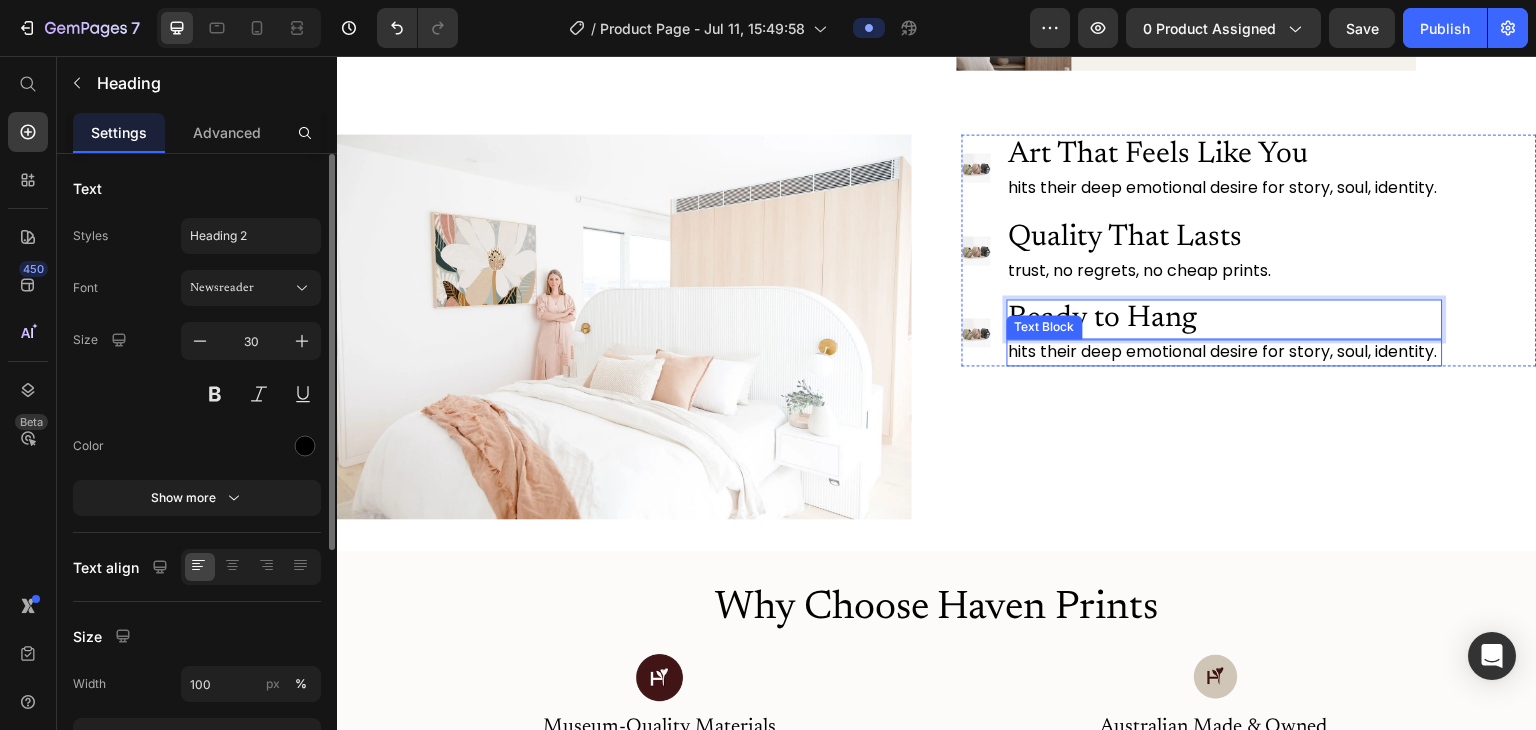 click on "hits their deep emotional desire for story, soul, identity." at bounding box center [1225, 352] 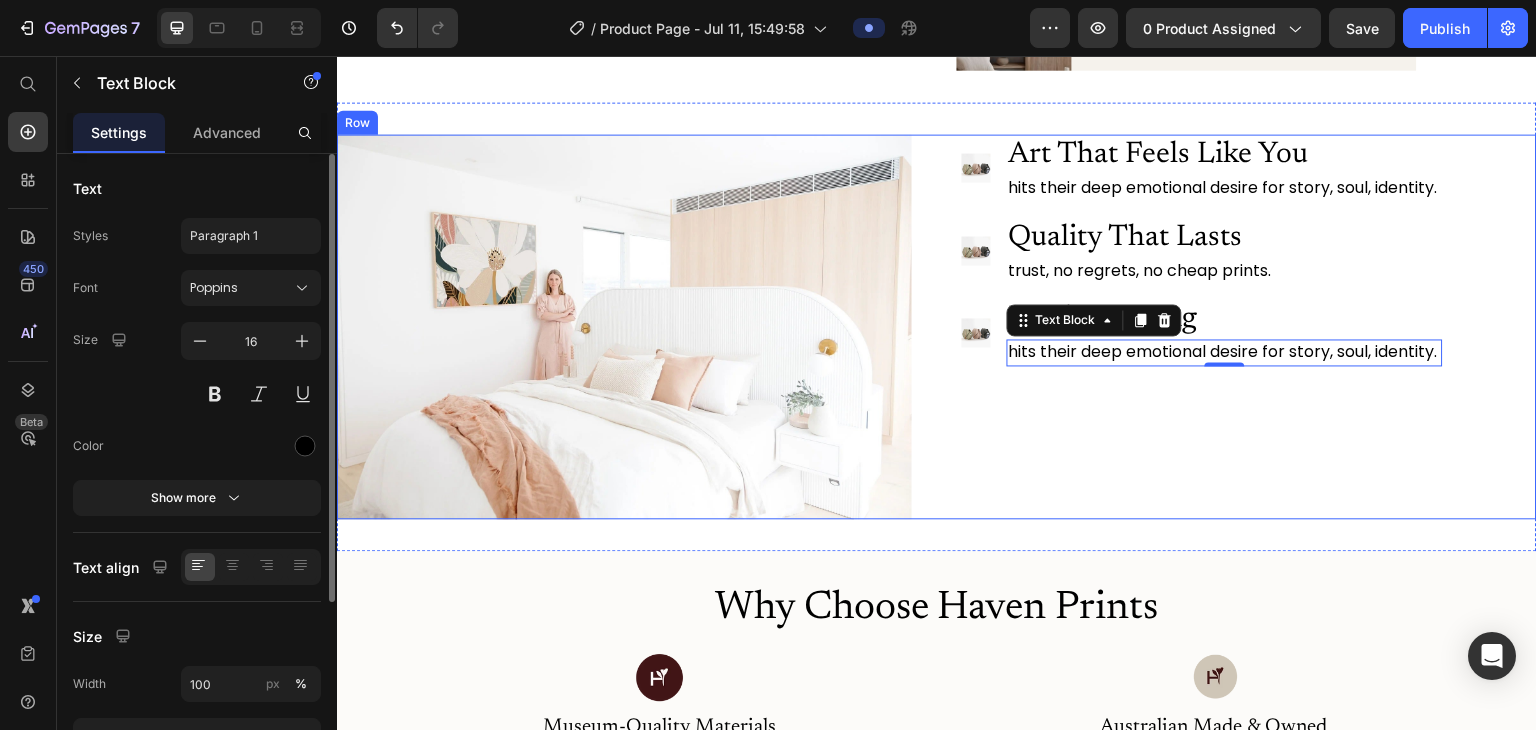 click on "Image Art That Feels Like You Heading hits their deep emotional desire for story, soul, identity. Text Block Image Quality That Lasts Heading trust, no regrets, no cheap prints. Text Block Image Ready to Hang Heading hits their deep emotional desire for story, soul, identity. Text Block   0 Advanced List" at bounding box center [1249, 326] 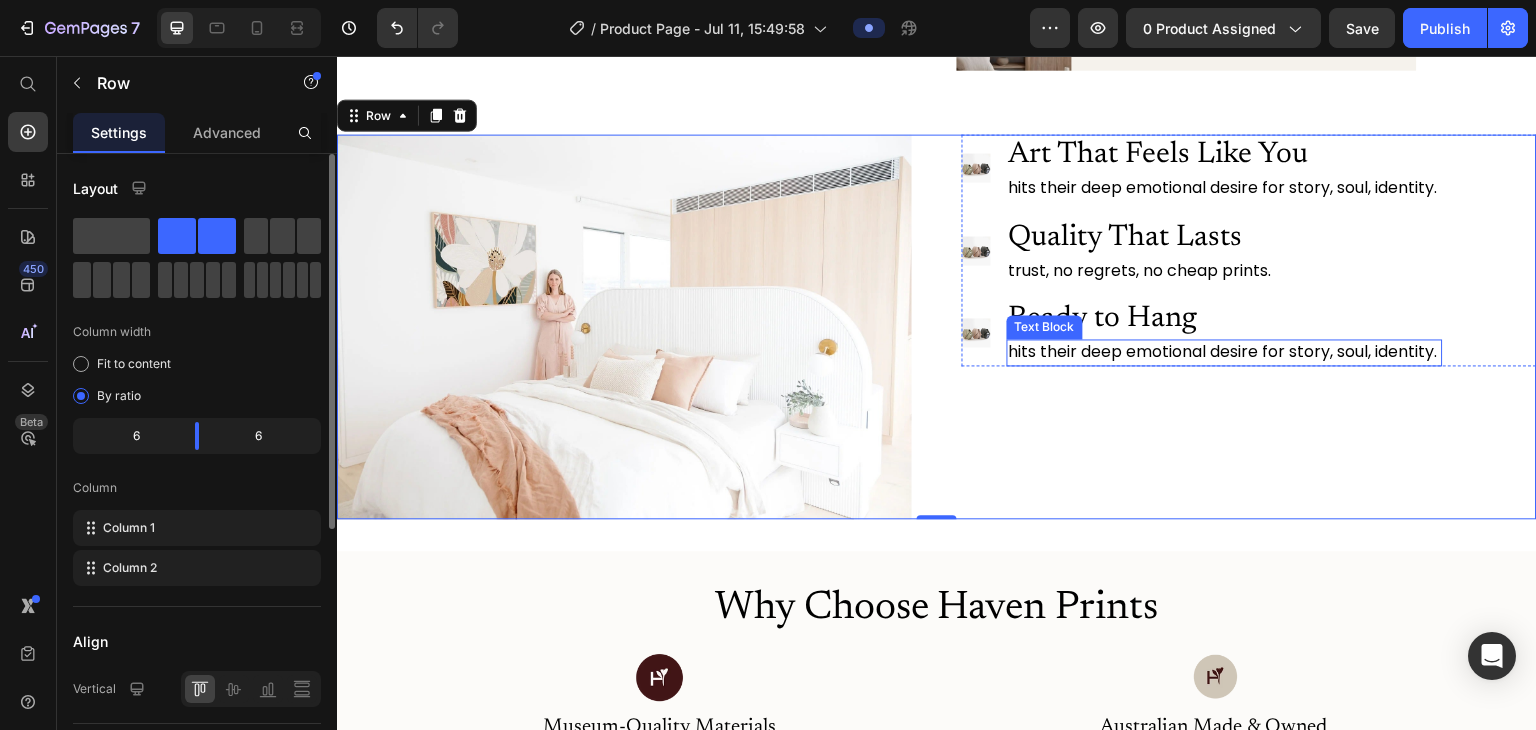 click on "hits their deep emotional desire for story, soul, identity." at bounding box center (1225, 352) 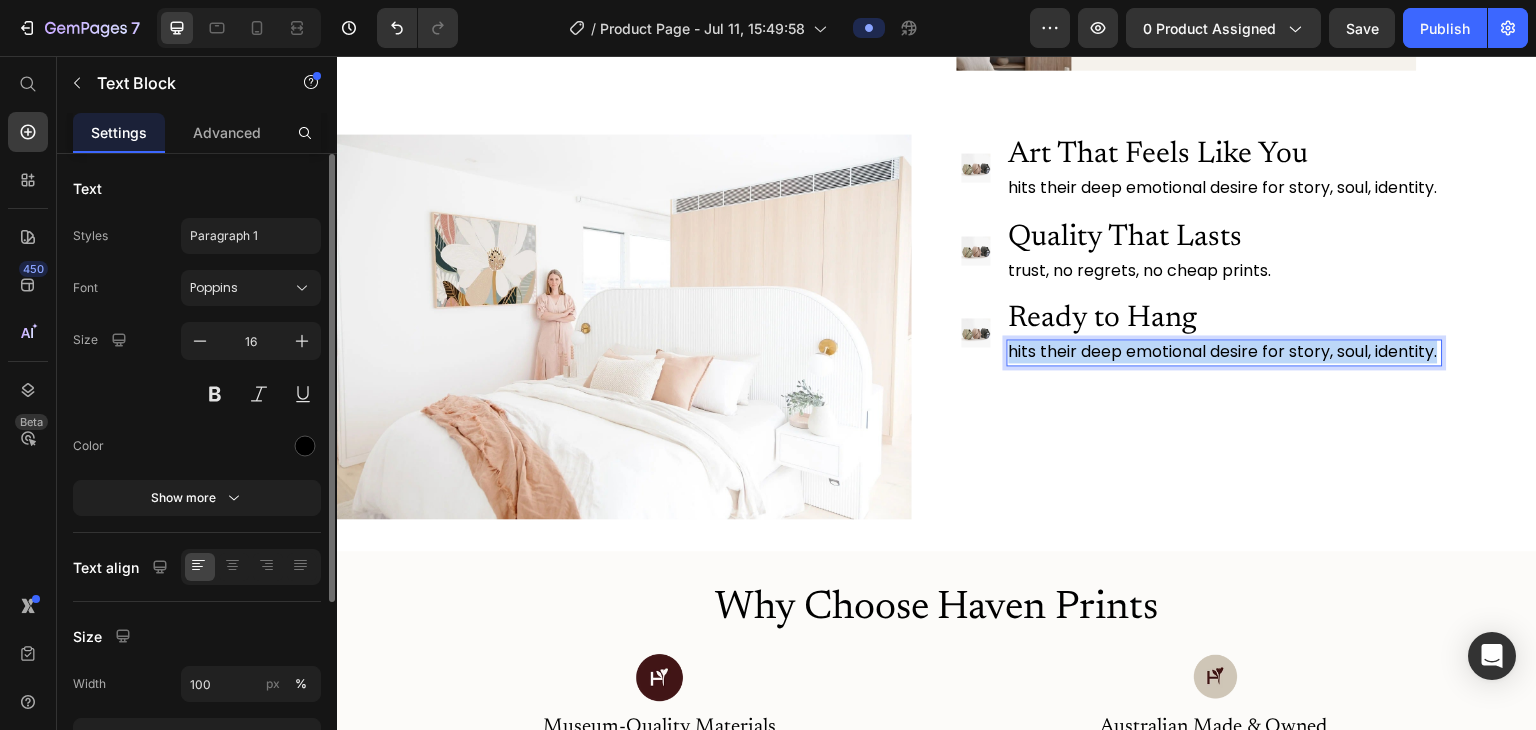 click on "hits their deep emotional desire for story, soul, identity." at bounding box center [1225, 352] 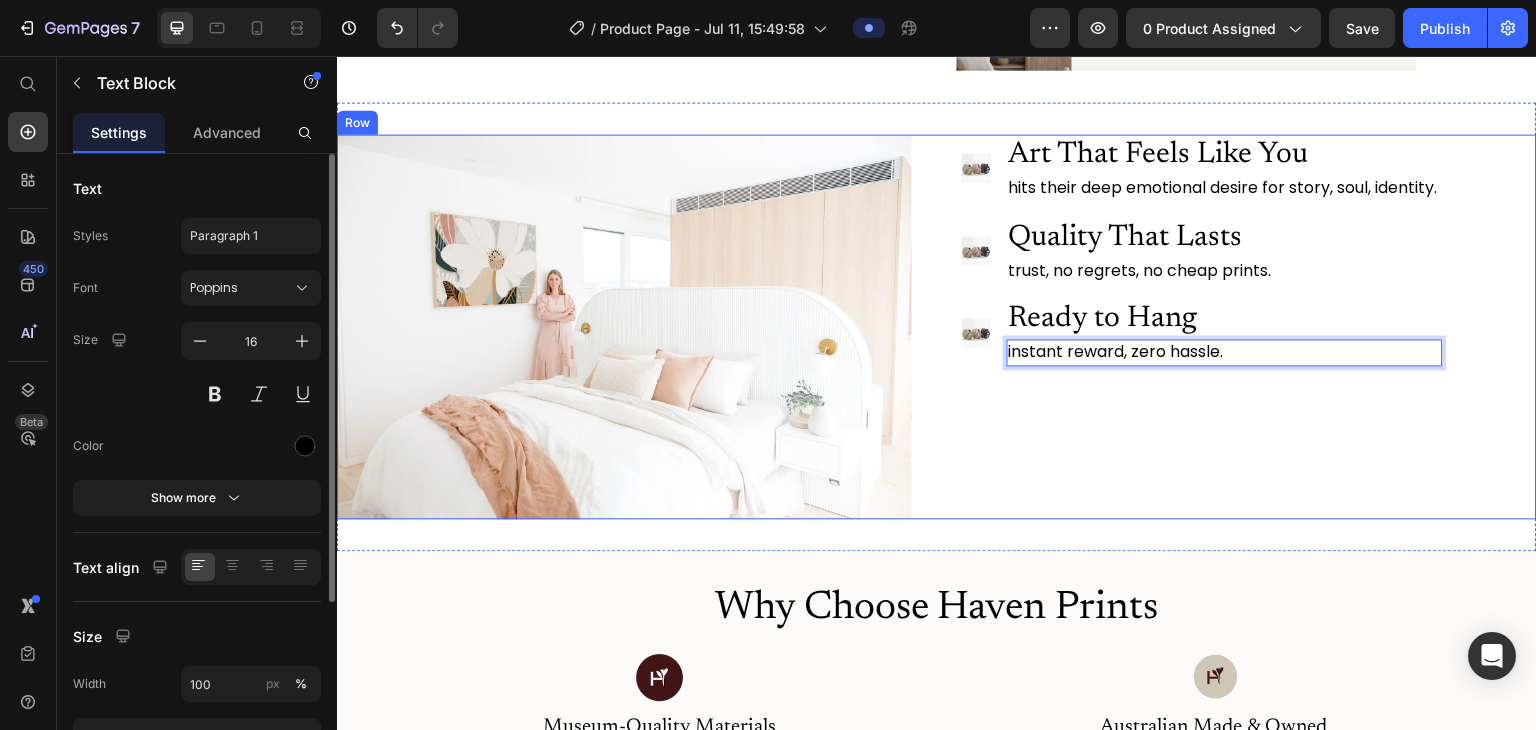 click on "Image Art That Feels Like You Heading hits their deep emotional desire for story, soul, identity. Text Block Image Quality That Lasts Heading trust, no regrets, no cheap prints. Text Block Image Ready to Hang Heading instant reward, zero hassle. Text Block   0 Advanced List" at bounding box center [1249, 326] 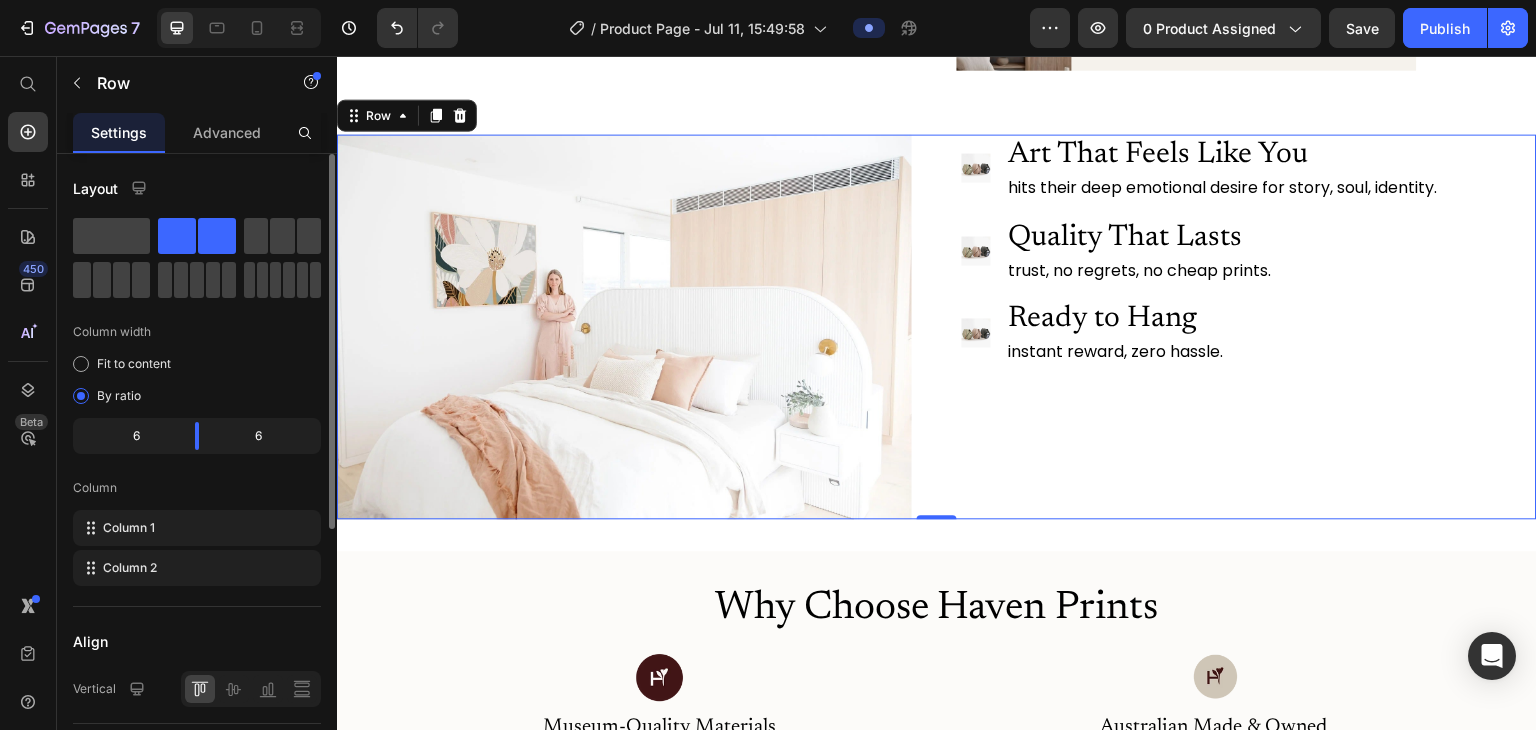 click on "Image Art That Feels Like You Heading hits their deep emotional desire for story, soul, identity. Text Block Image Quality That Lasts Heading trust, no regrets, no cheap prints. Text Block Image Ready to Hang Heading instant reward, zero hassle. Text Block Advanced List" at bounding box center [1249, 326] 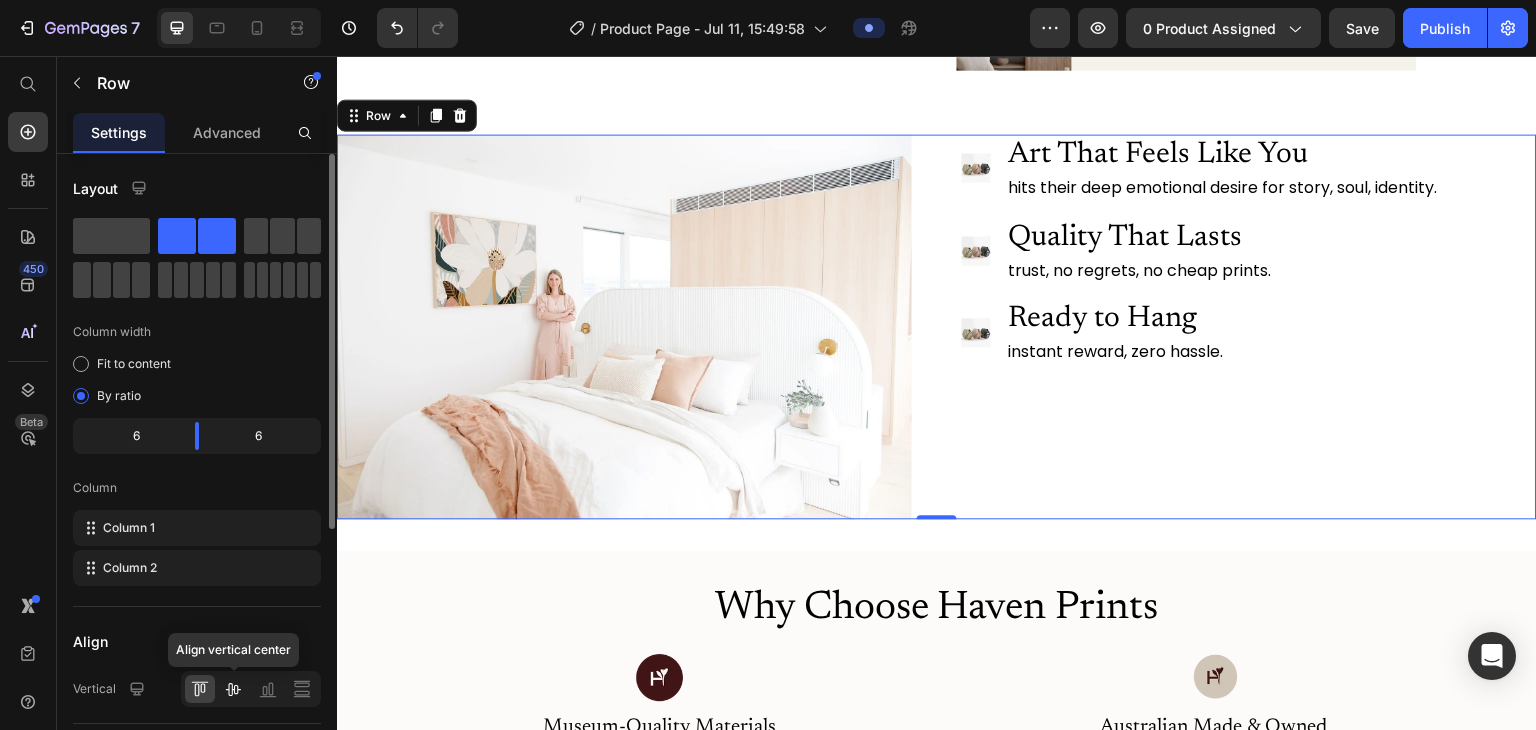 click 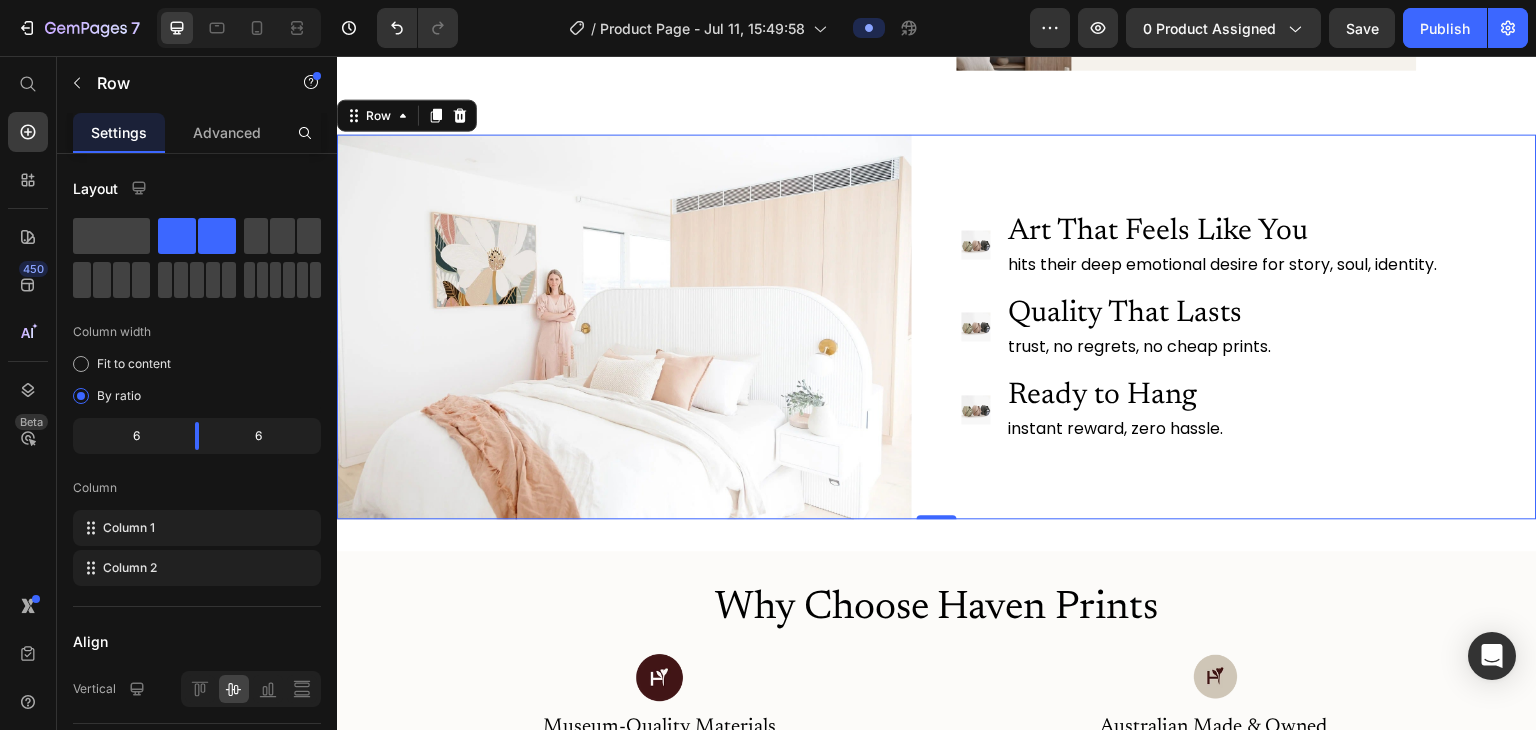 click on "Image Art That Feels Like You Heading hits their deep emotional desire for story, soul, identity. Text Block Image Quality That Lasts Heading trust, no regrets, no cheap prints. Text Block Image Ready to Hang Heading instant reward, zero hassle. Text Block Advanced List" at bounding box center (1249, 326) 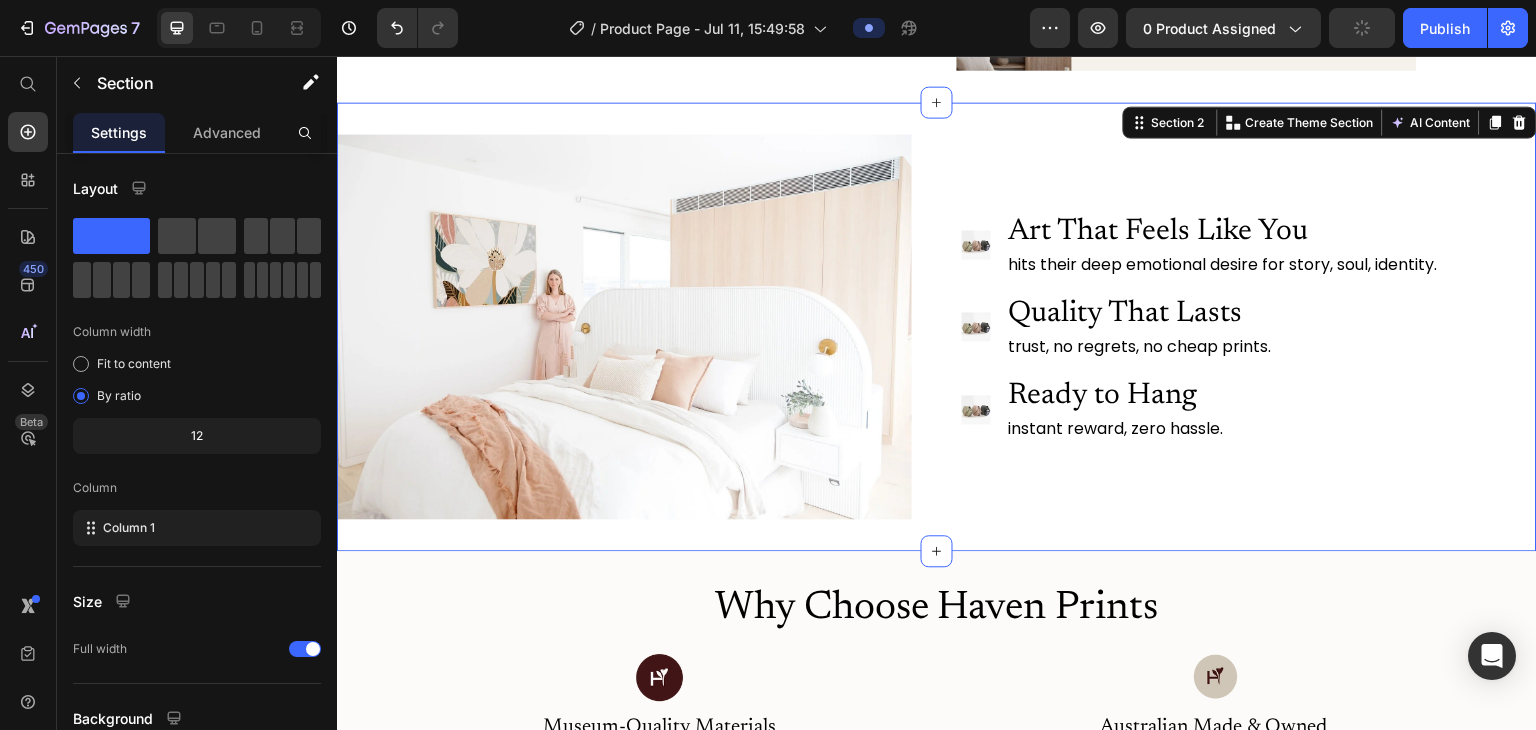 click on "Image Image Art That Feels Like You Heading hits their deep emotional desire for story, soul, identity. Text Block Image Quality That Lasts Heading trust, no regrets, no cheap prints. Text Block Image Ready to Hang Heading instant reward, zero hassle. Text Block Advanced List Row Section 2   You can create reusable sections Create Theme Section AI Content Write with GemAI What would you like to describe here? Tone and Voice Persuasive Product Getting products... Show more Generate" at bounding box center (937, 326) 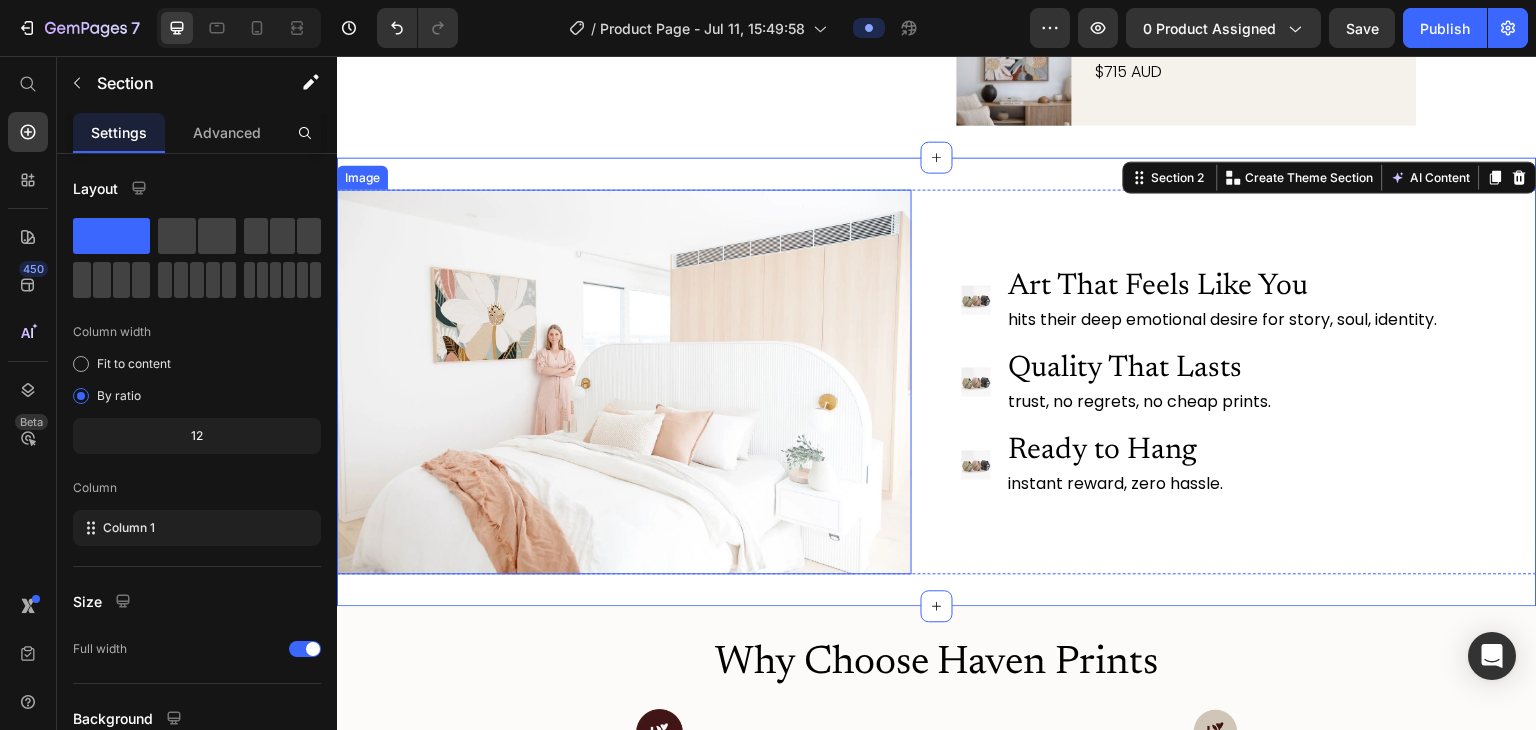 scroll, scrollTop: 1508, scrollLeft: 0, axis: vertical 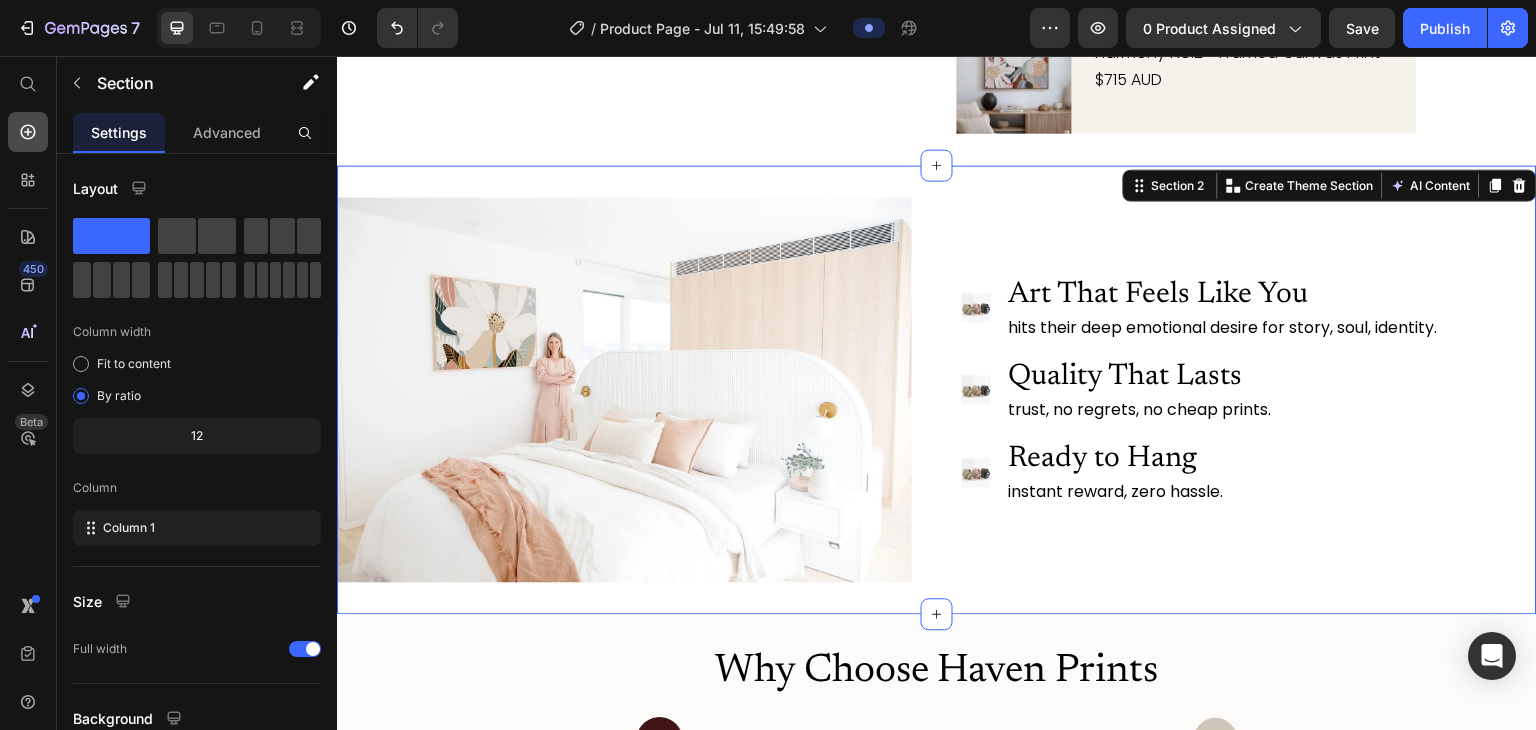 click 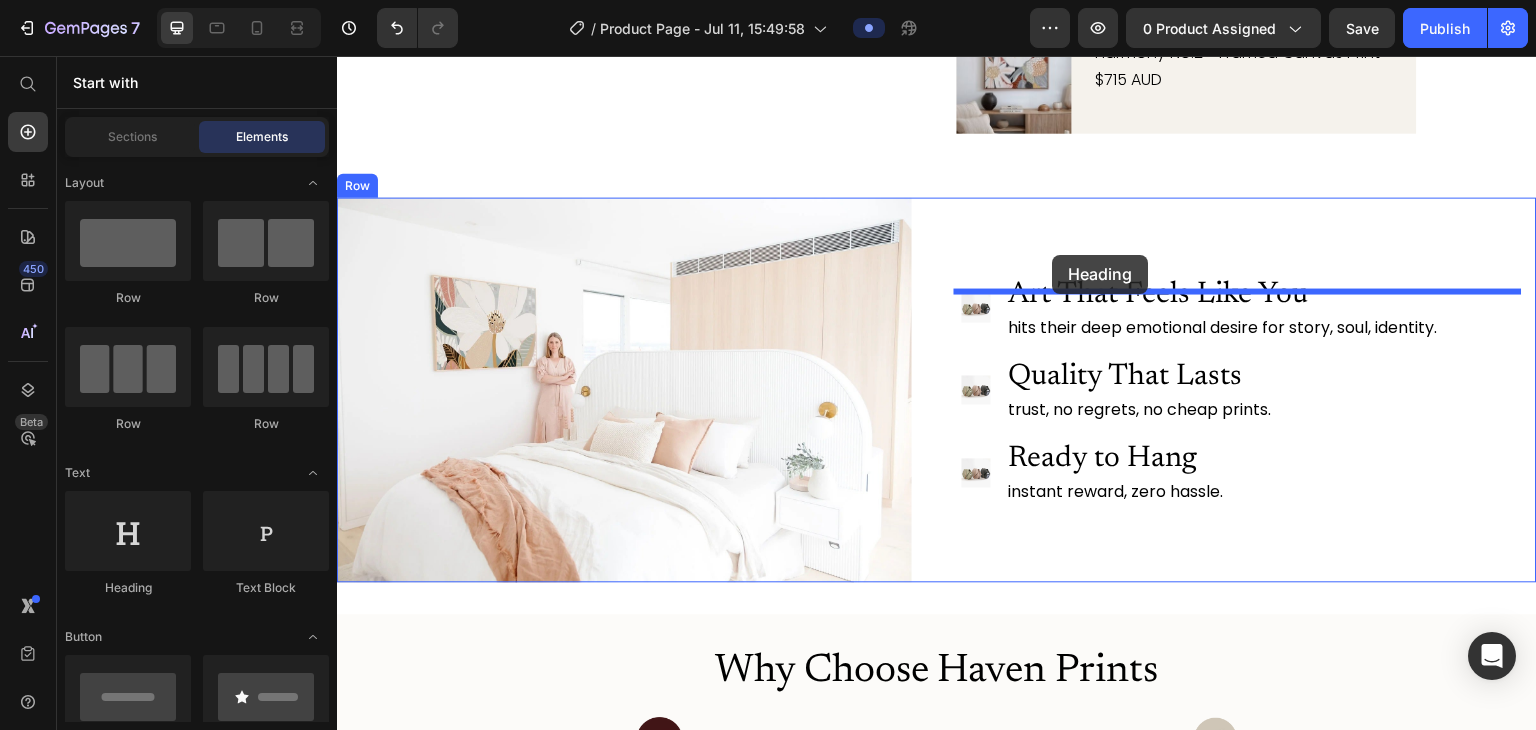 drag, startPoint x: 681, startPoint y: 378, endPoint x: 1053, endPoint y: 255, distance: 391.80734 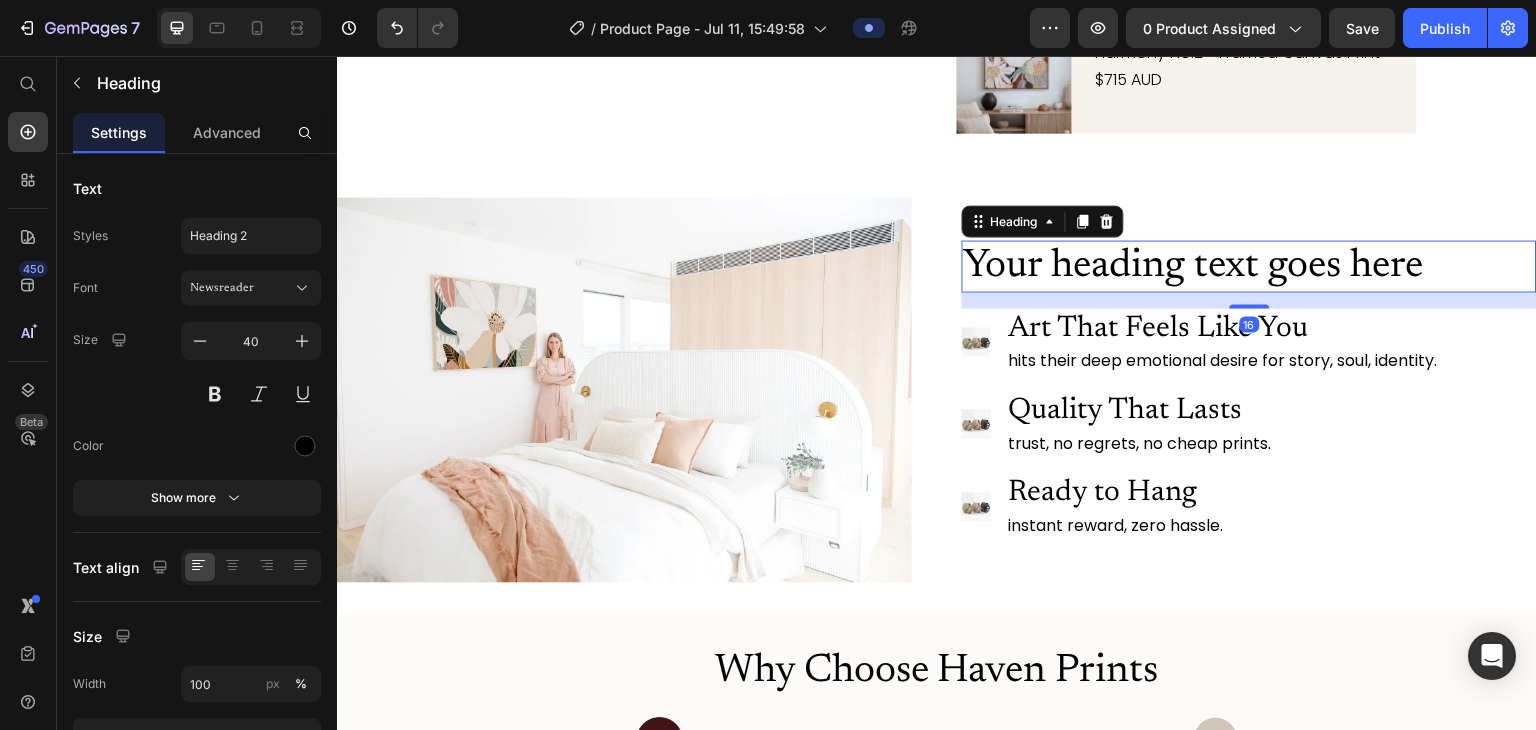 click on "Your heading text goes here" at bounding box center (1249, 266) 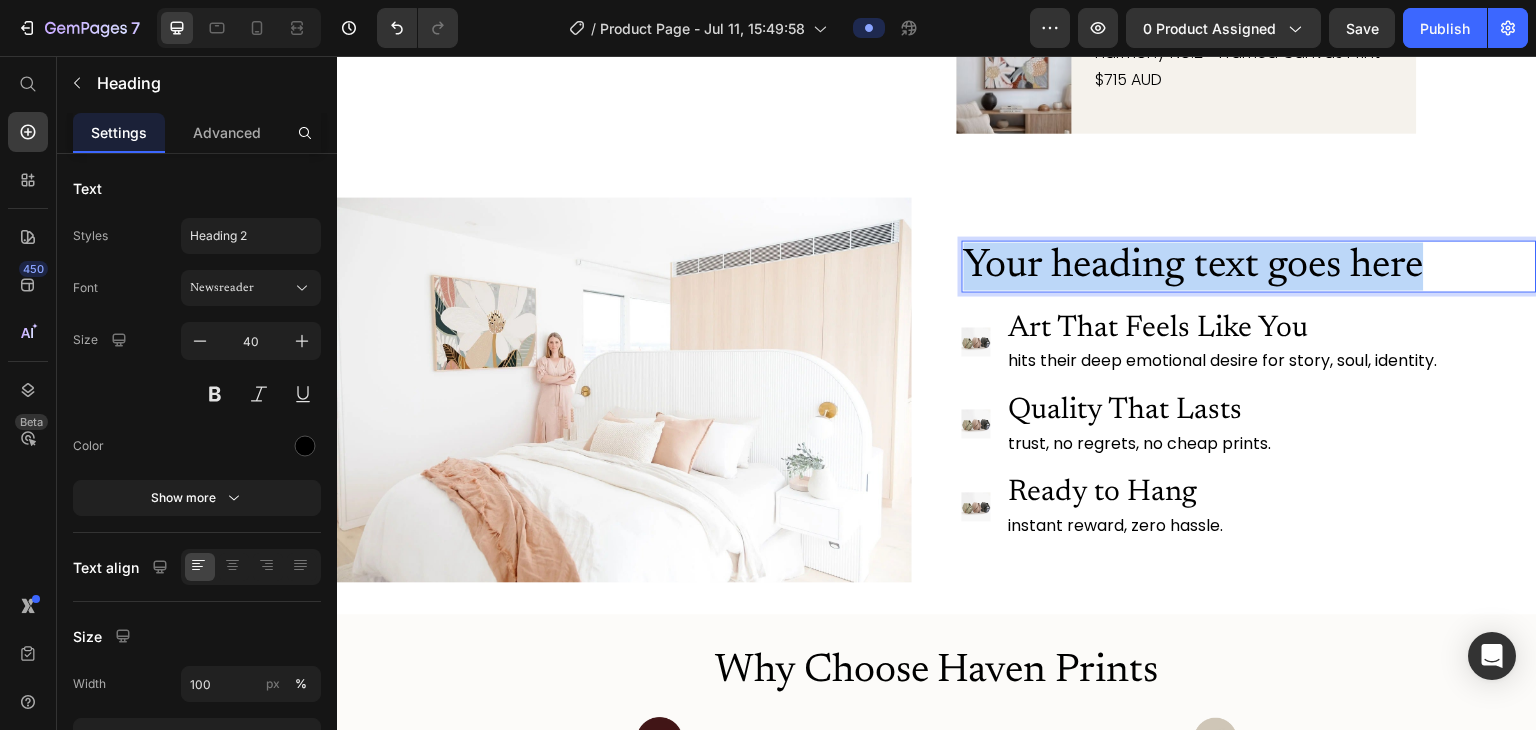 click on "Your heading text goes here" at bounding box center (1249, 266) 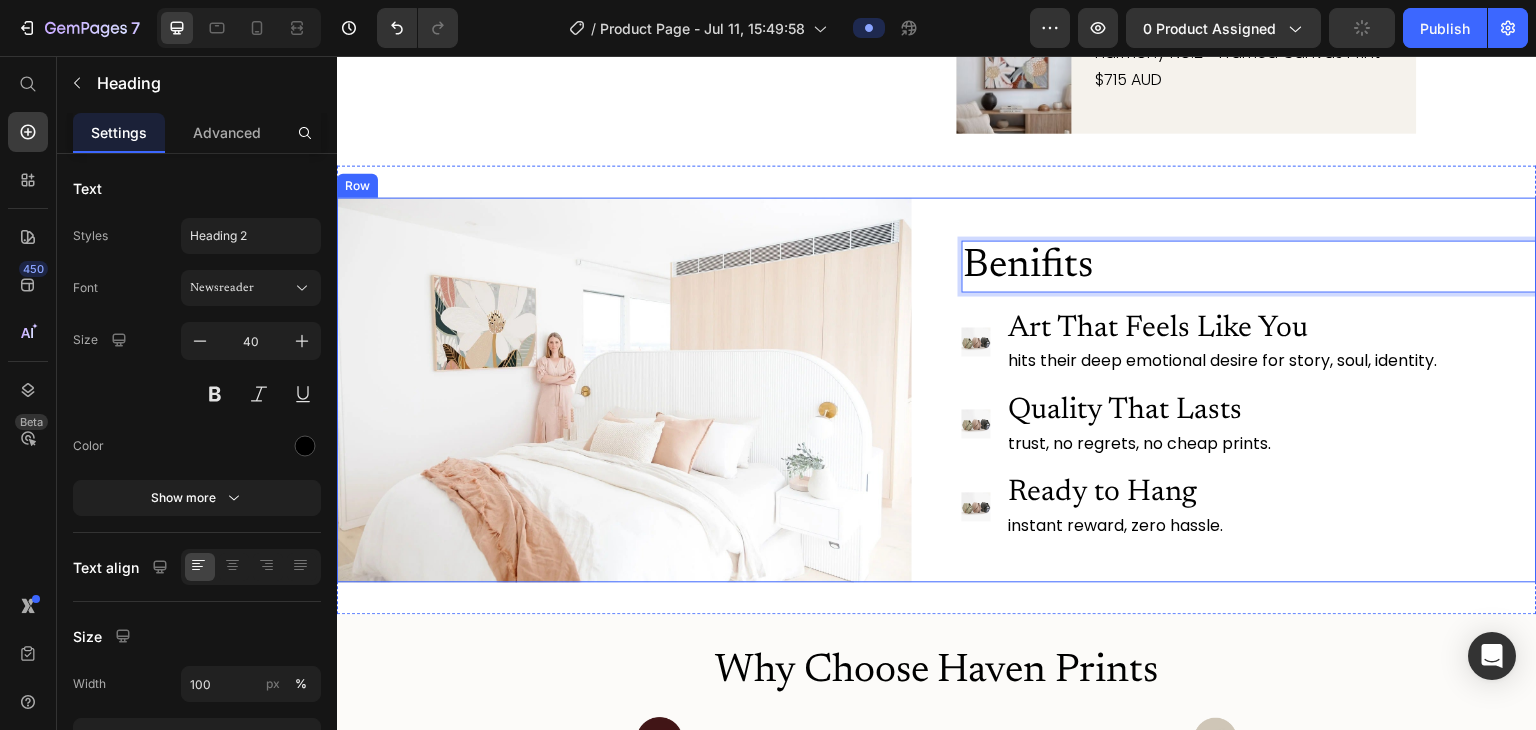 click on "Benifits Heading   16 Image Art That Feels Like You Heading hits their deep emotional desire for story, soul, identity. Text Block Image Quality That Lasts Heading trust, no regrets, no cheap prints. Text Block Image Ready to Hang Heading instant reward, zero hassle. Text Block Advanced List" at bounding box center (1249, 389) 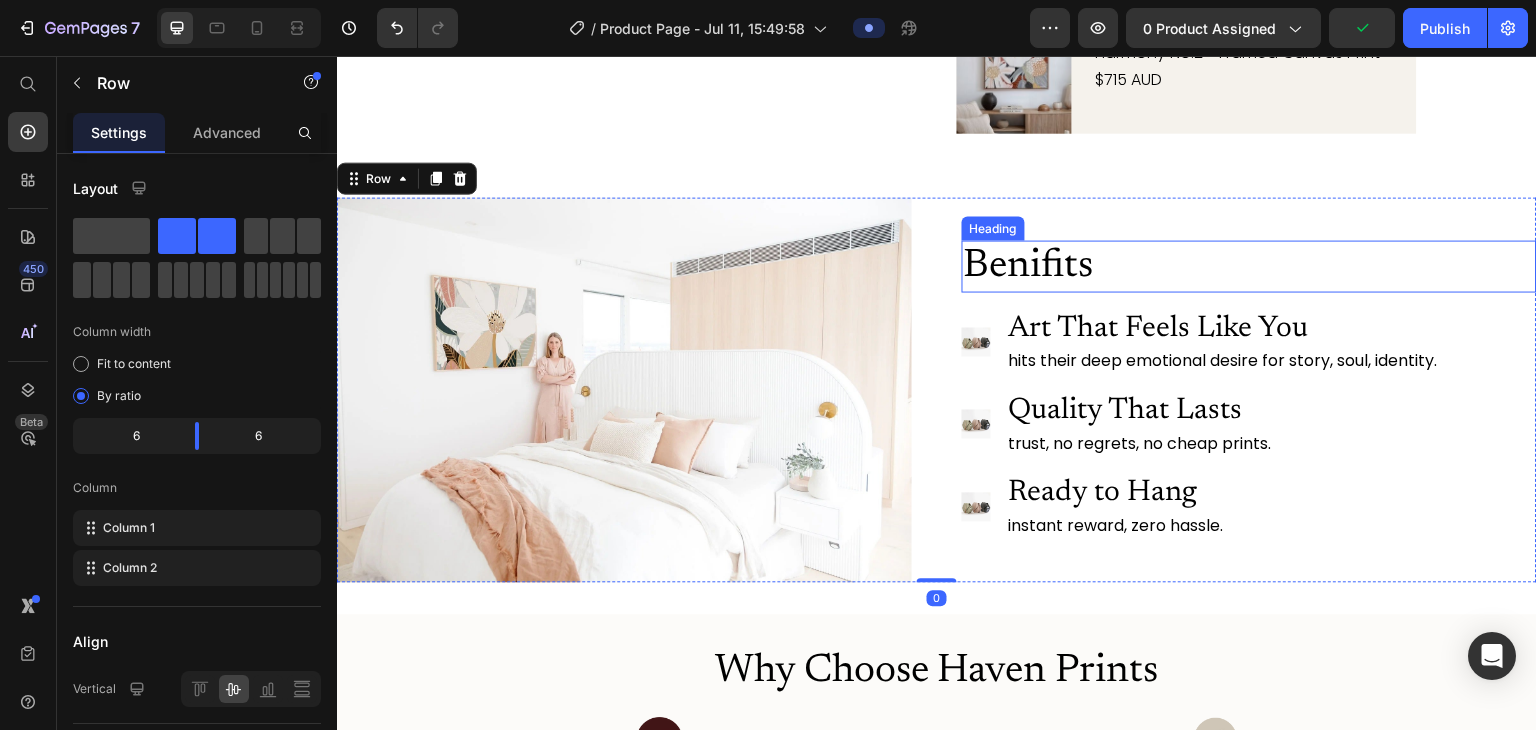 click on "Benifits" at bounding box center [1249, 266] 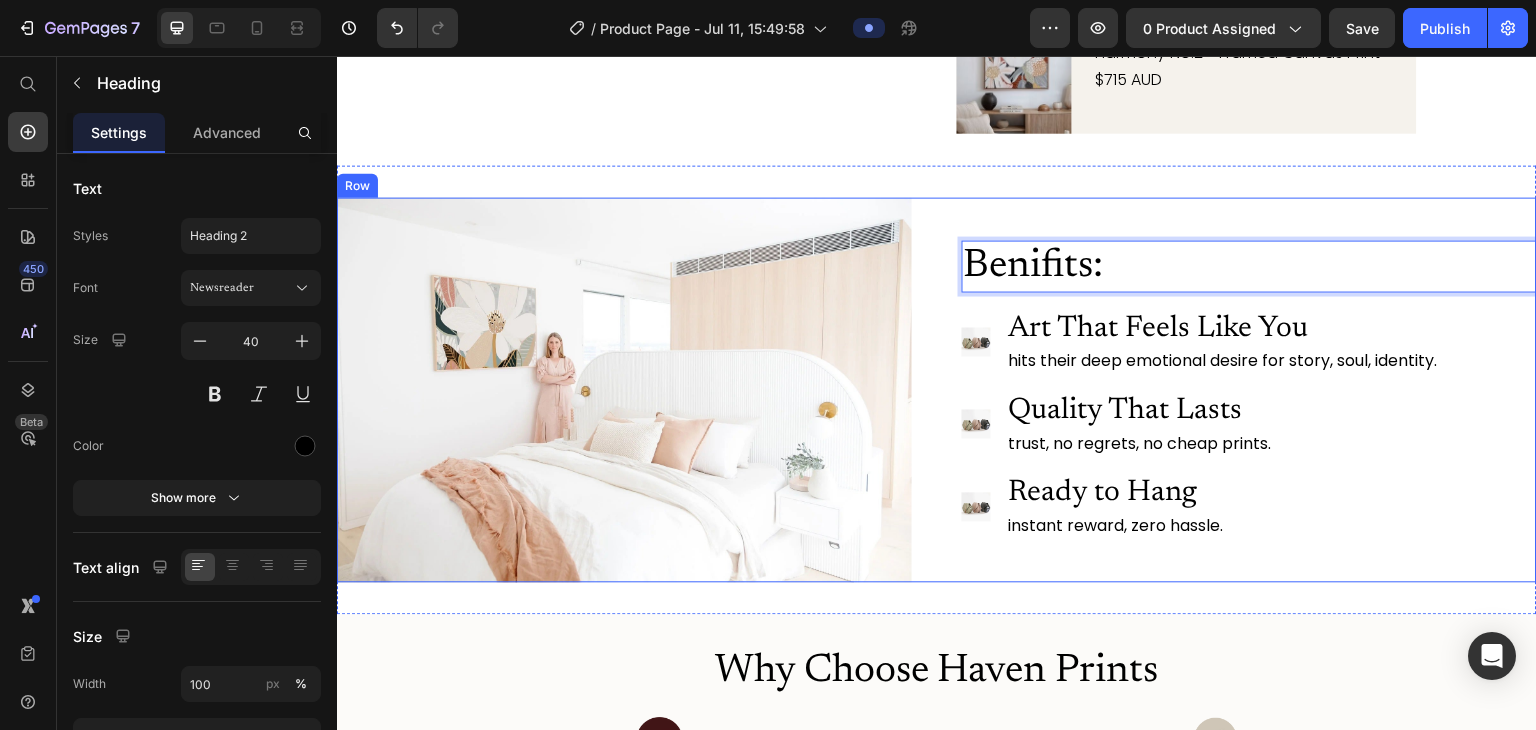 click on "Benifits: Heading   16 Image Art That Feels Like You Heading hits their deep emotional desire for story, soul, identity. Text Block Image Quality That Lasts Heading trust, no regrets, no cheap prints. Text Block Image Ready to Hang Heading instant reward, zero hassle. Text Block Advanced List" at bounding box center [1249, 389] 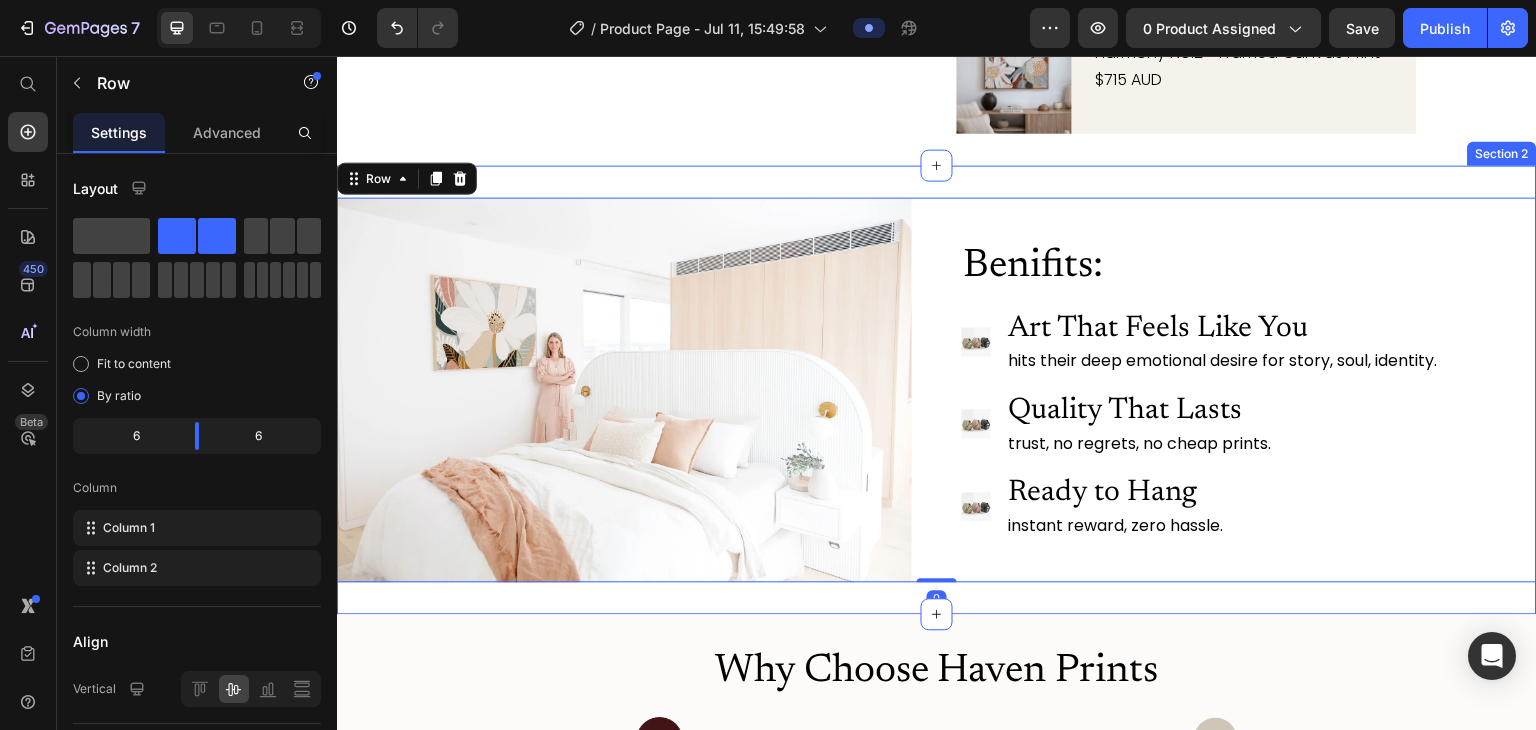 click on "Image Benifits: Heading Image Art That Feels Like You Heading hits their deep emotional desire for story, soul, identity. Text Block Image Quality That Lasts Heading trust, no regrets, no cheap prints. Text Block Image Ready to Hang Heading instant reward, zero hassle. Text Block Advanced List Row   0 Section 2" at bounding box center [937, 389] 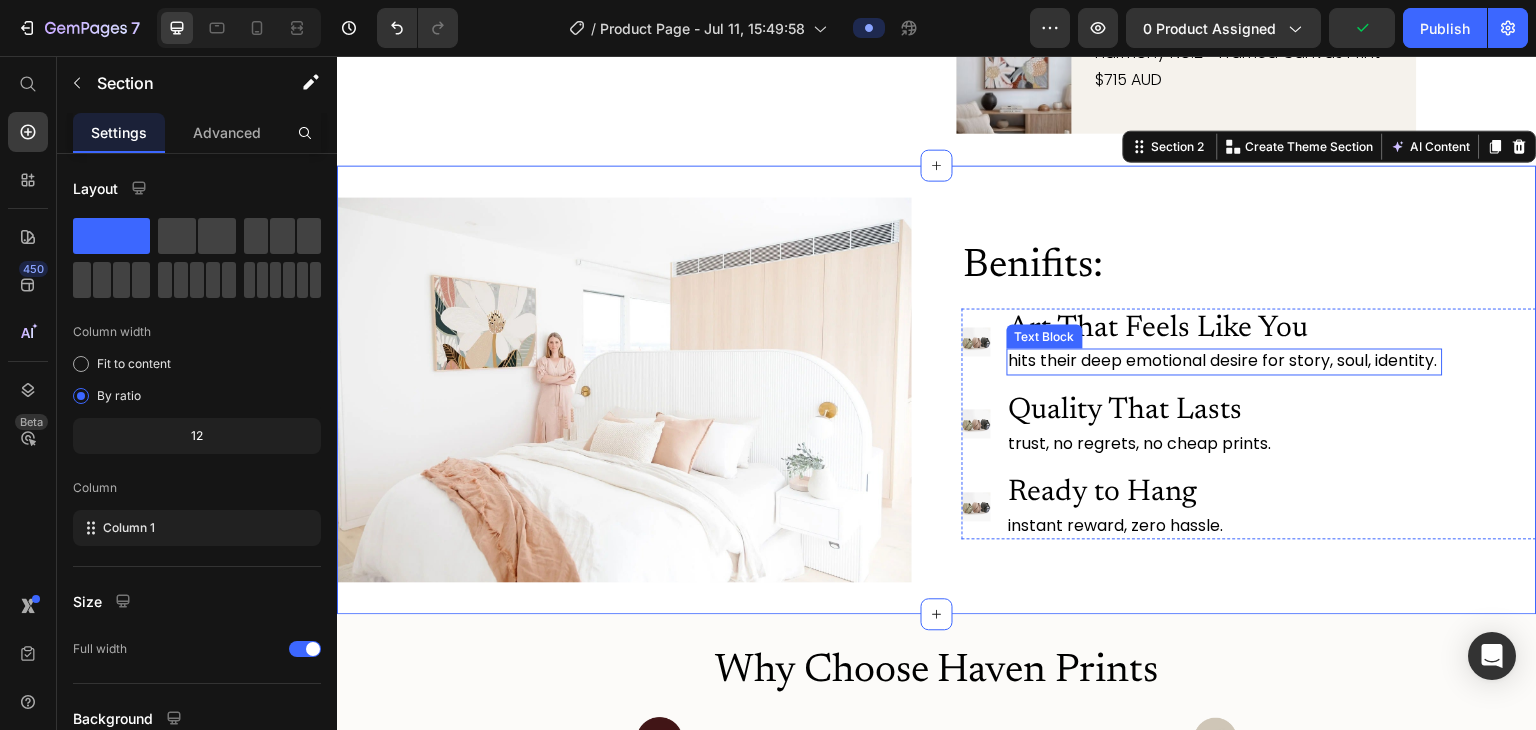 click on "hits their deep emotional desire for story, soul, identity." at bounding box center [1225, 361] 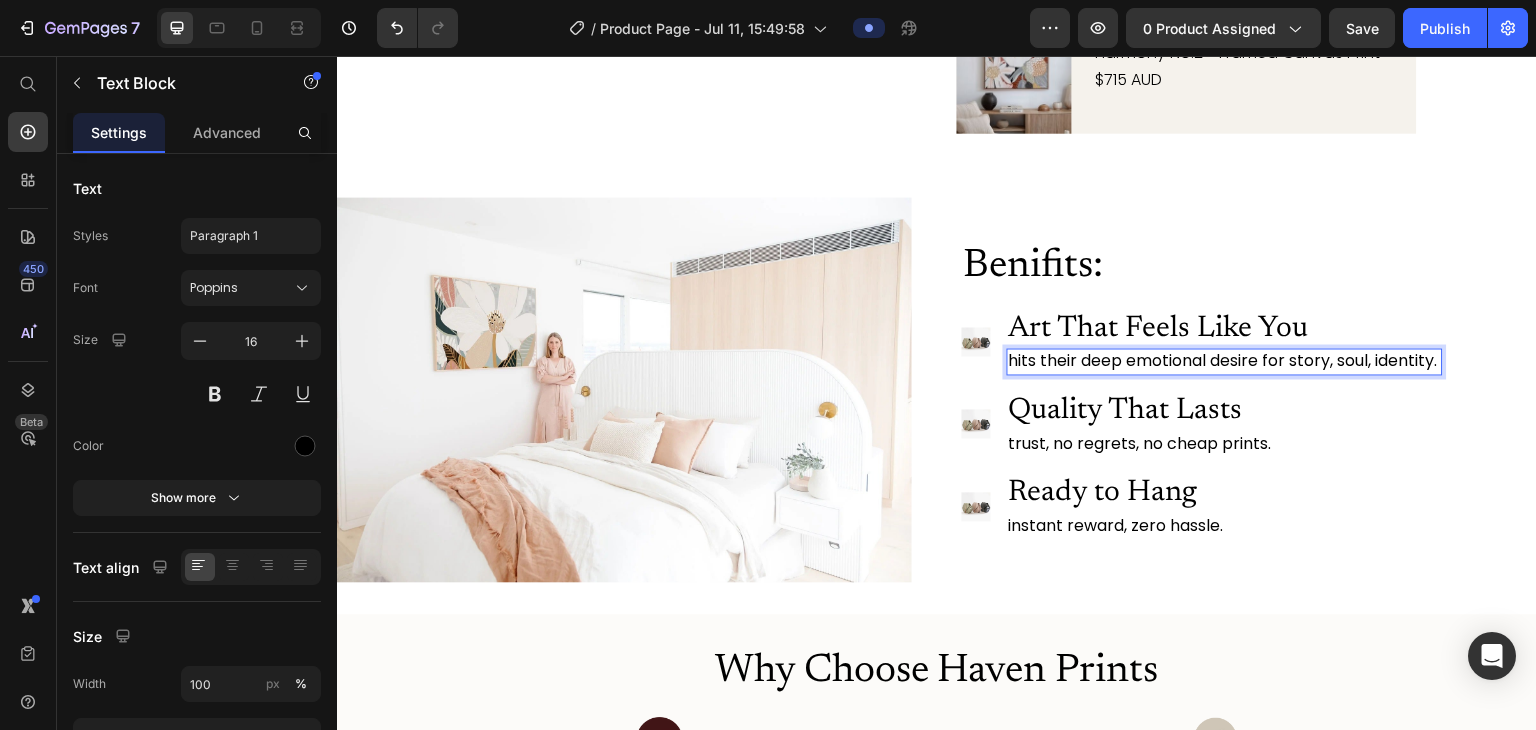 click on "hits their deep emotional desire for story, soul, identity." at bounding box center (1225, 361) 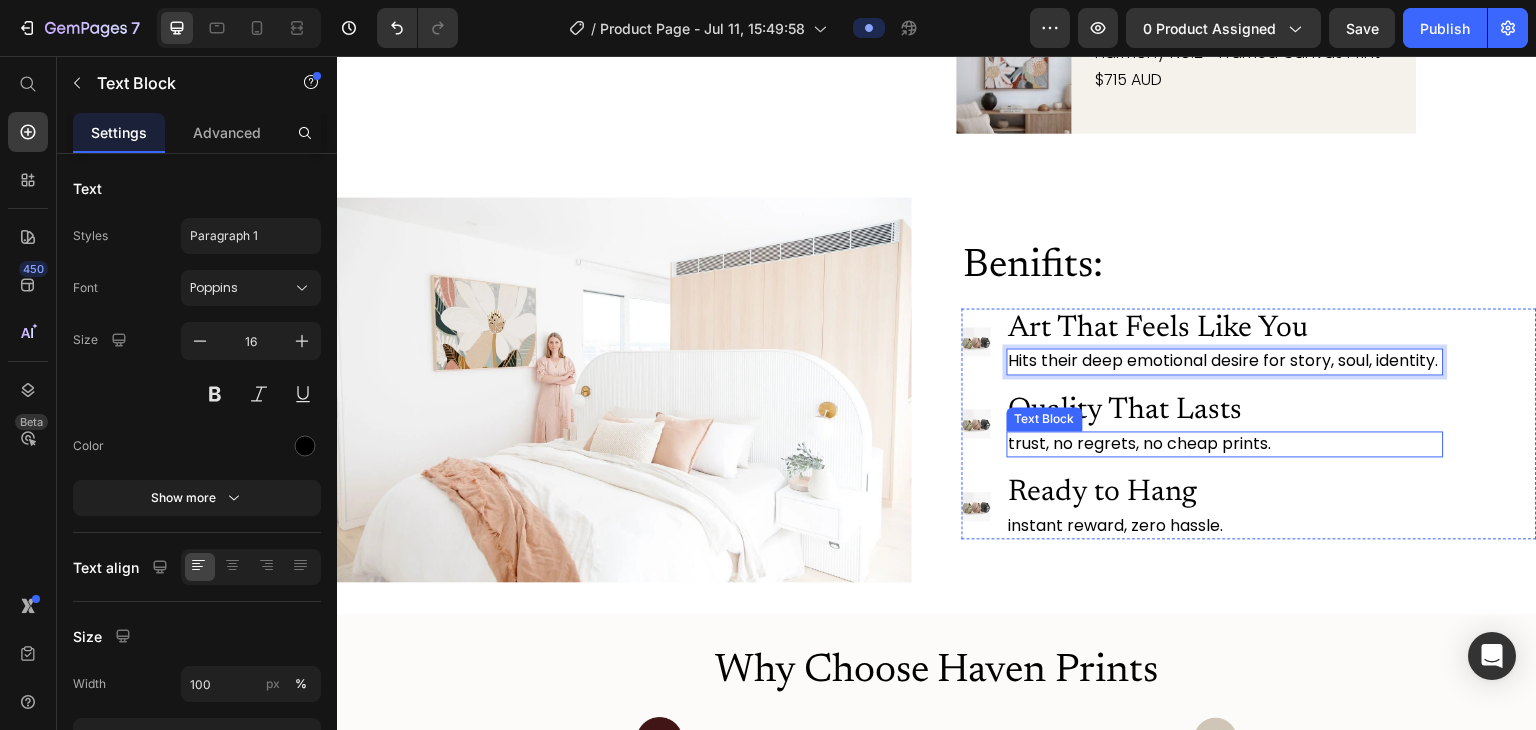 click on "trust, no regrets, no cheap prints." at bounding box center [1225, 444] 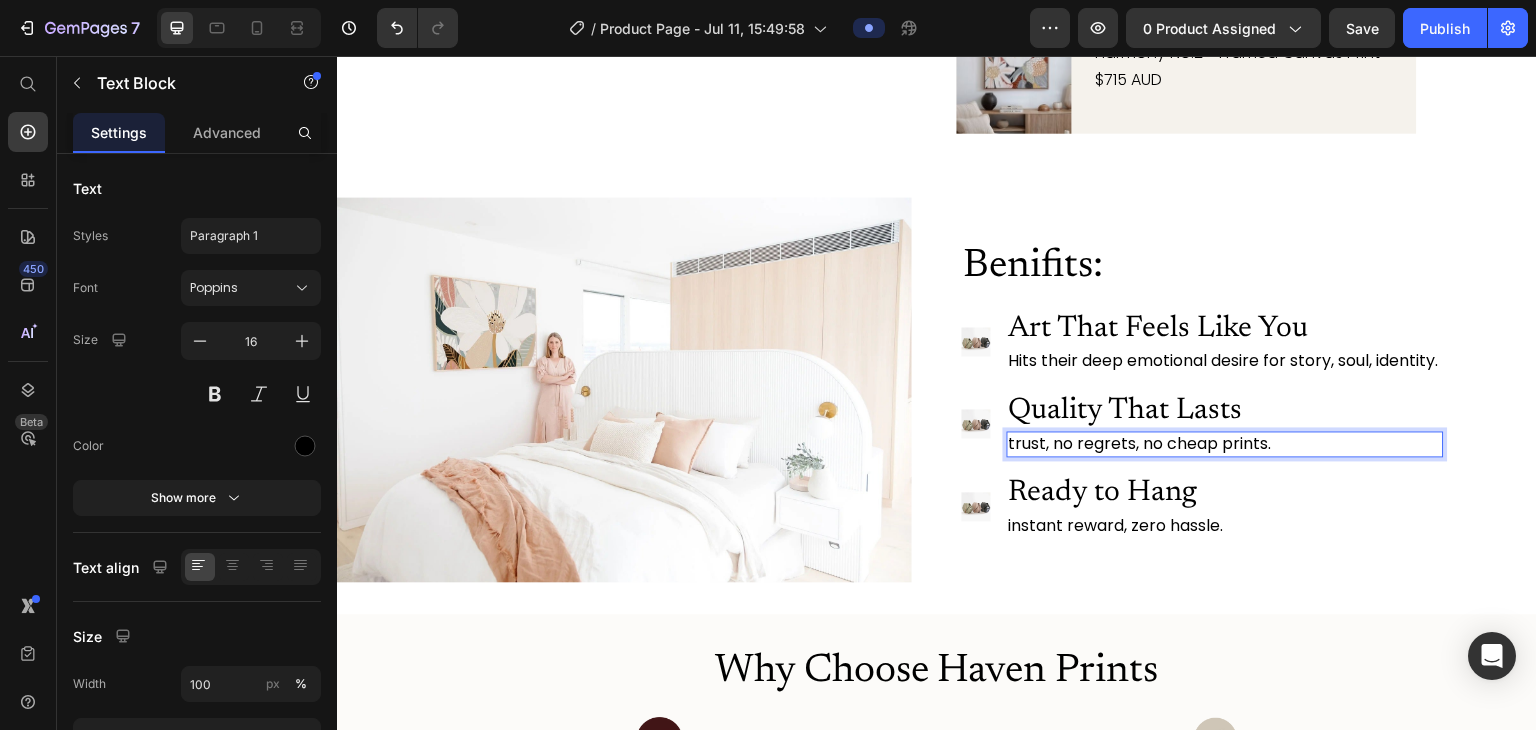 click on "trust, no regrets, no cheap prints." at bounding box center (1225, 444) 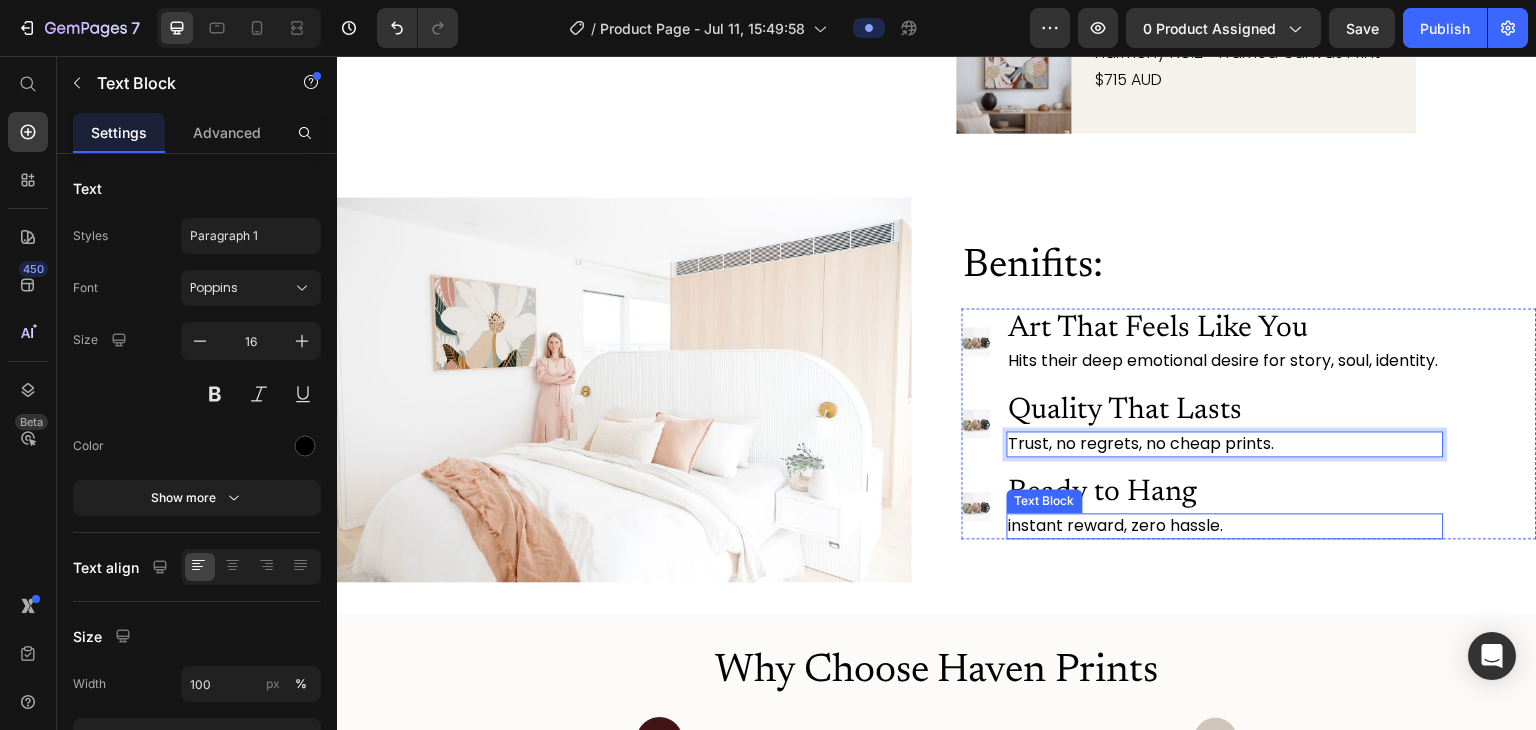 click on "instant reward, zero hassle." at bounding box center [1225, 526] 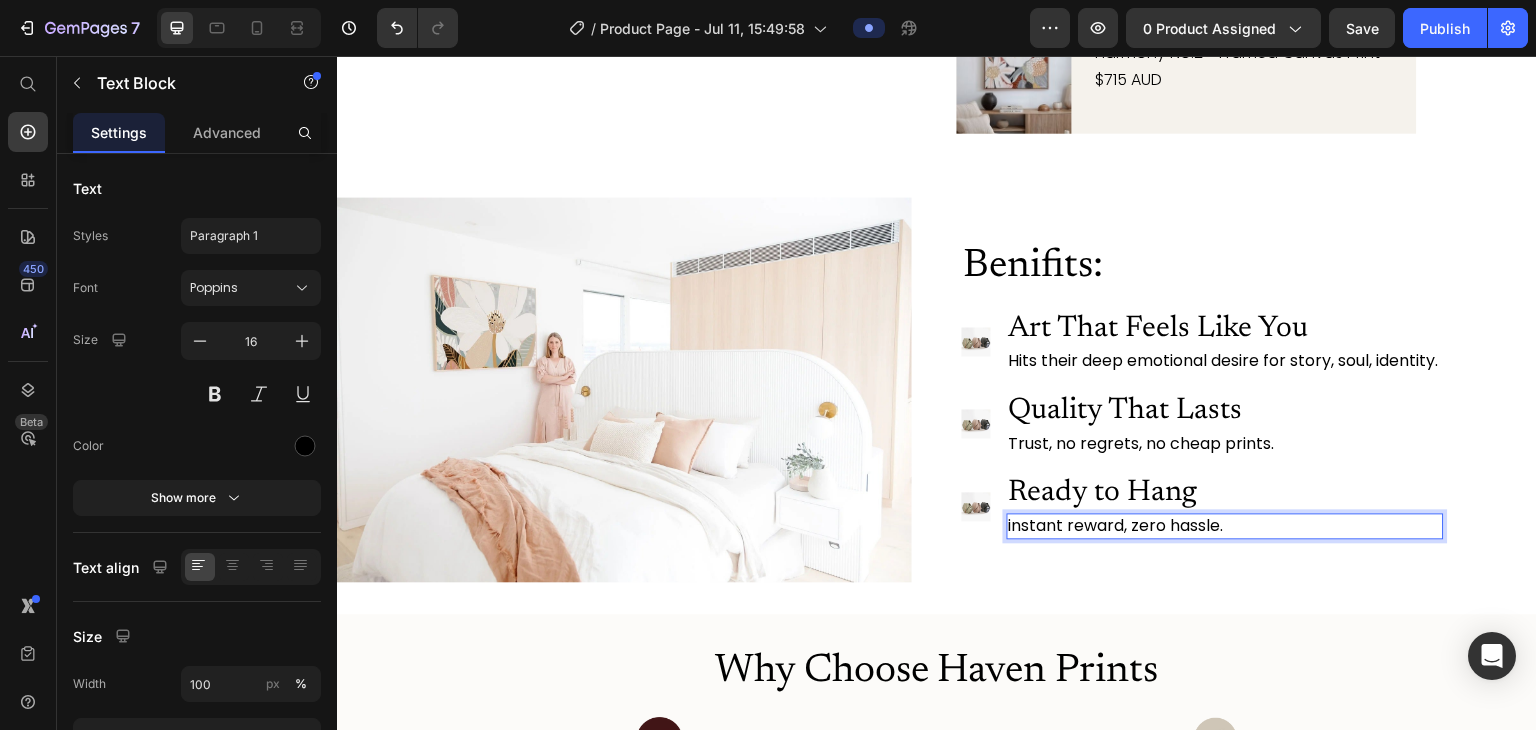 click on "instant reward, zero hassle." at bounding box center (1225, 526) 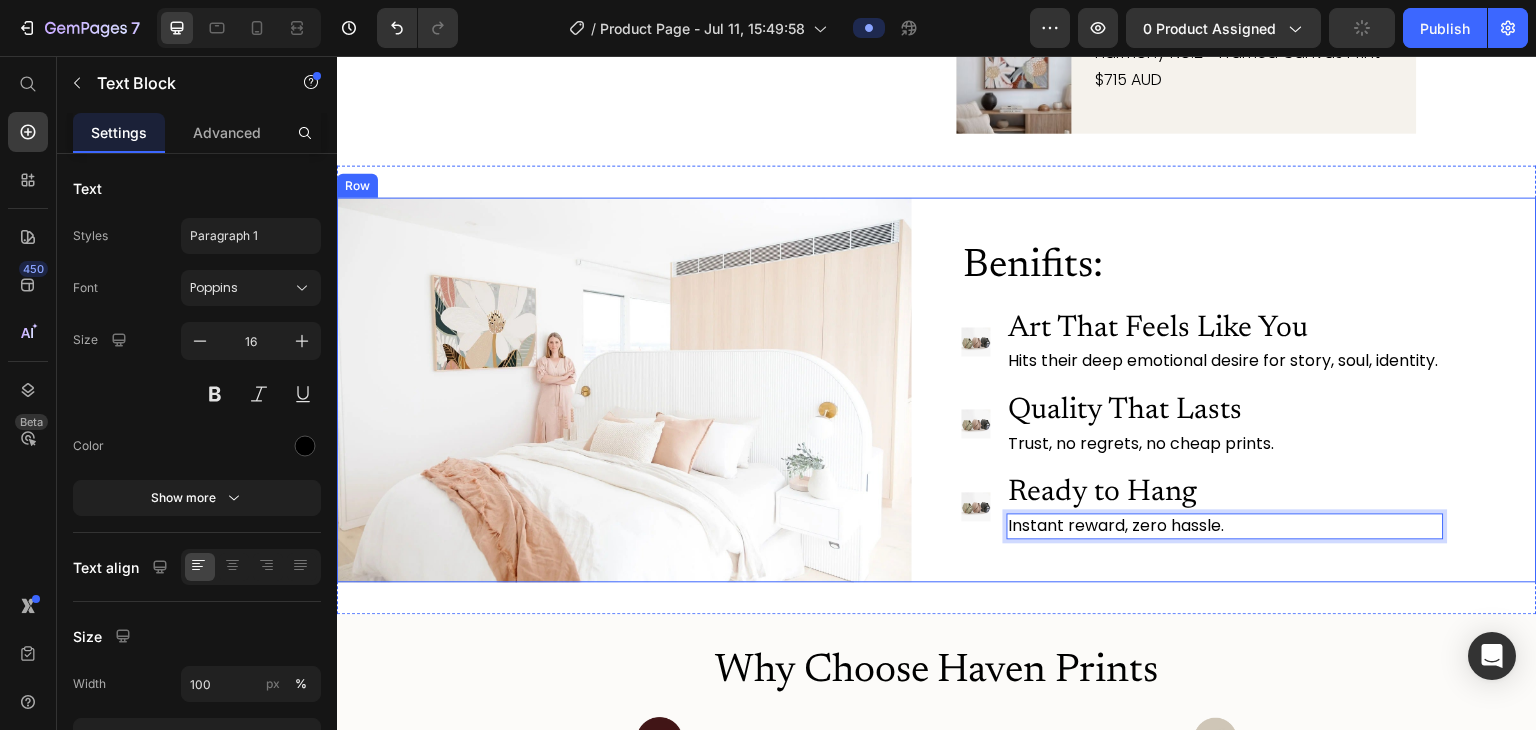 click on "Benifits: Heading Image Art That Feels Like You Heading Hits their deep emotional desire for story, soul, identity. Text Block Image Quality That Lasts Heading Trust, no regrets, no cheap prints. Text Block Image Ready to Hang Heading Instant reward, zero hassle. Text Block   0 Advanced List" at bounding box center [1249, 389] 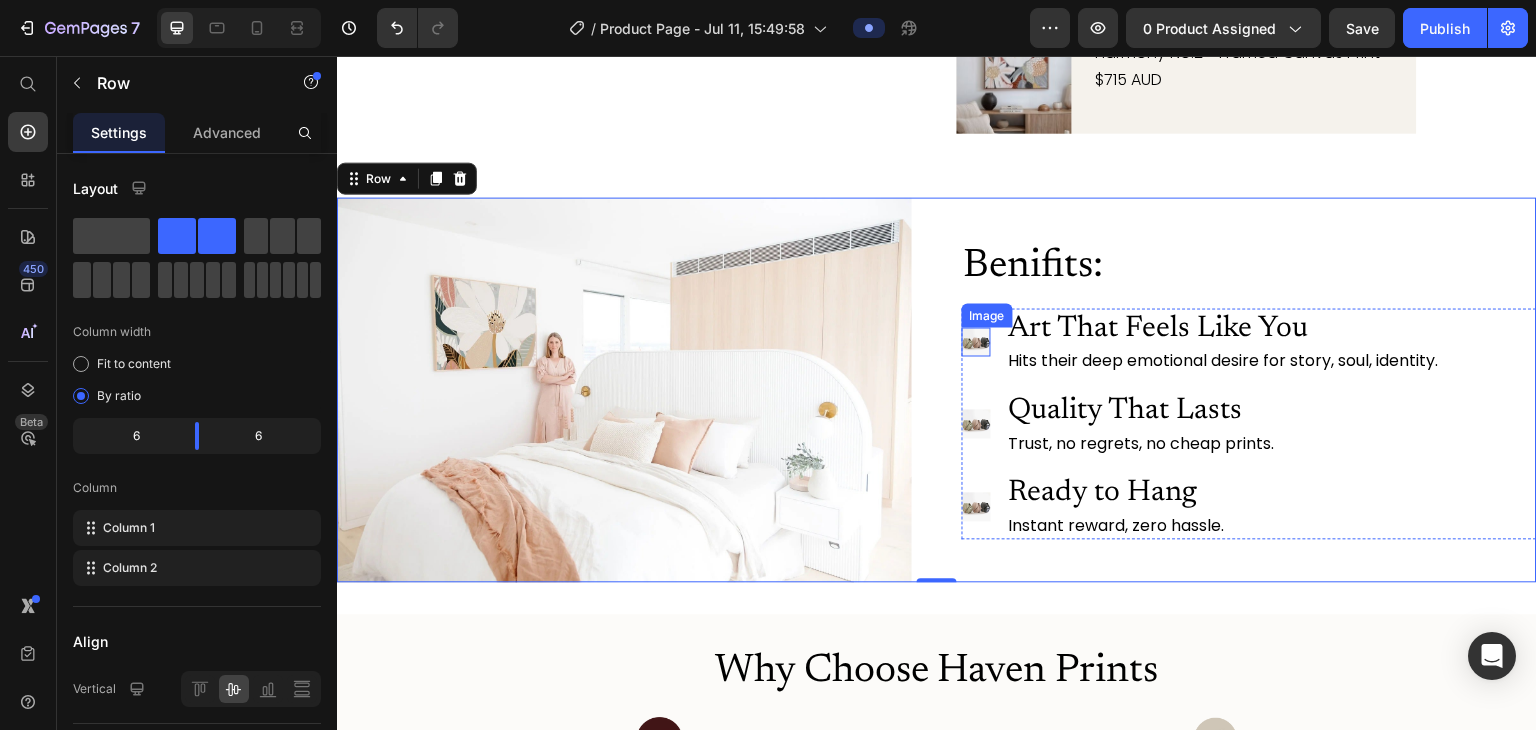 click at bounding box center [976, 341] 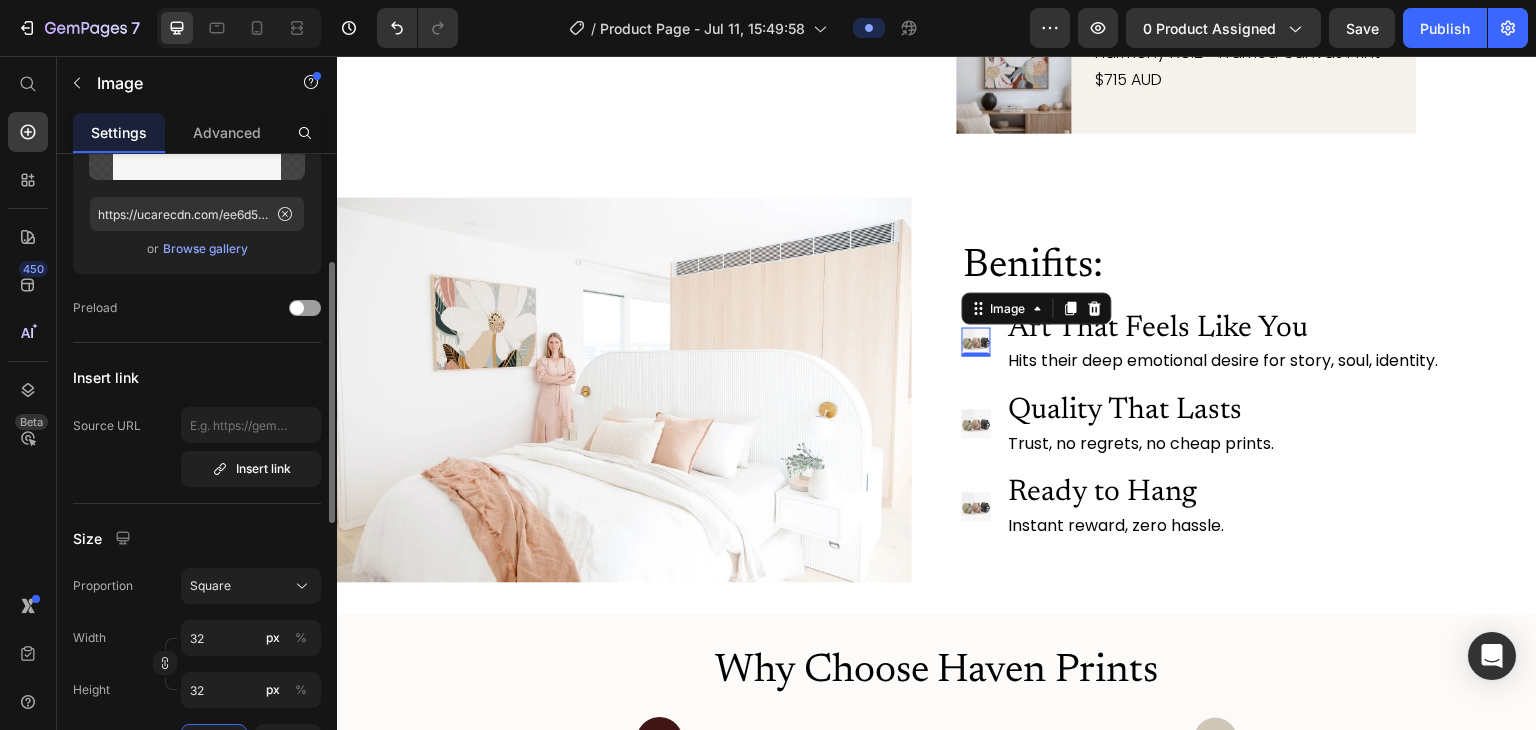 scroll, scrollTop: 279, scrollLeft: 0, axis: vertical 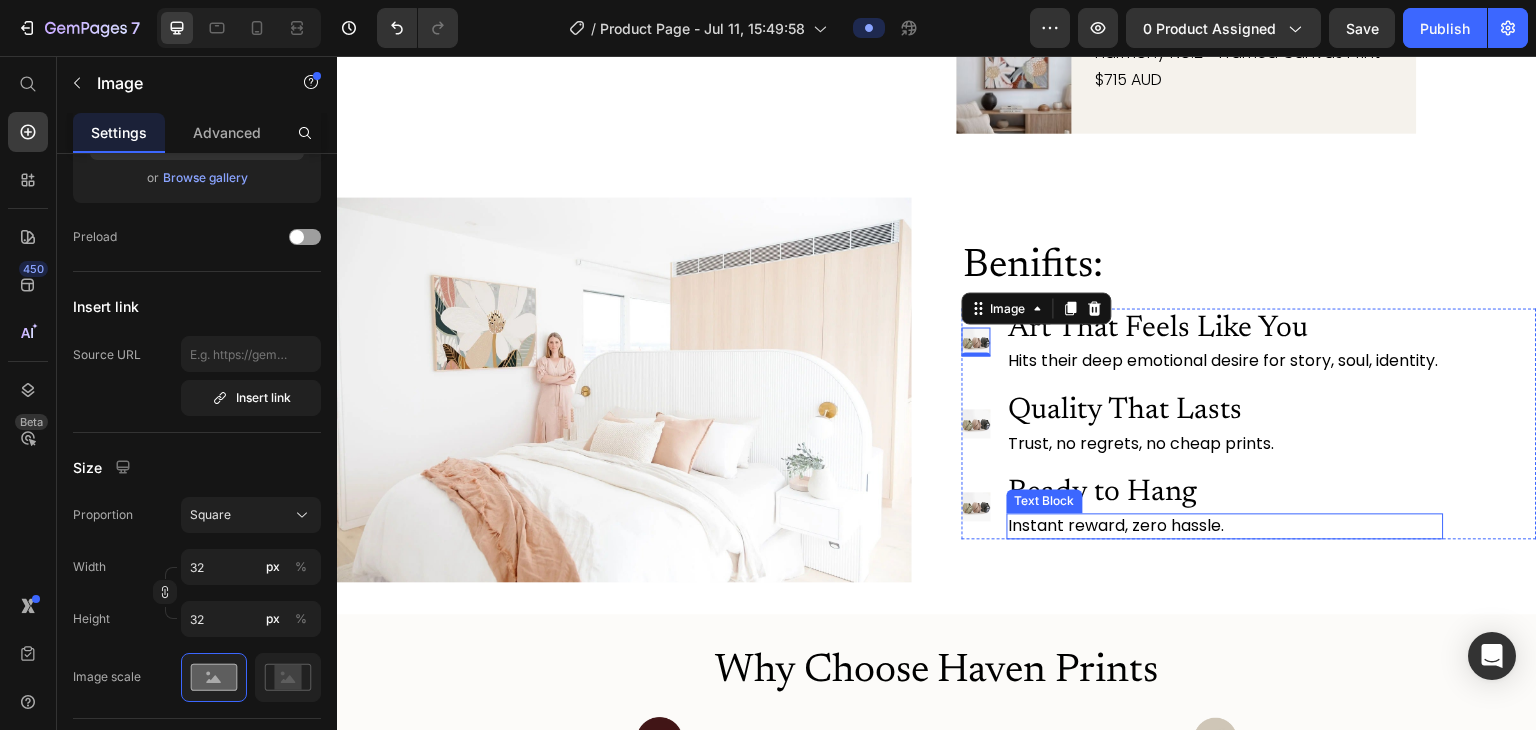 click on "Instant reward, zero hassle." at bounding box center [1225, 526] 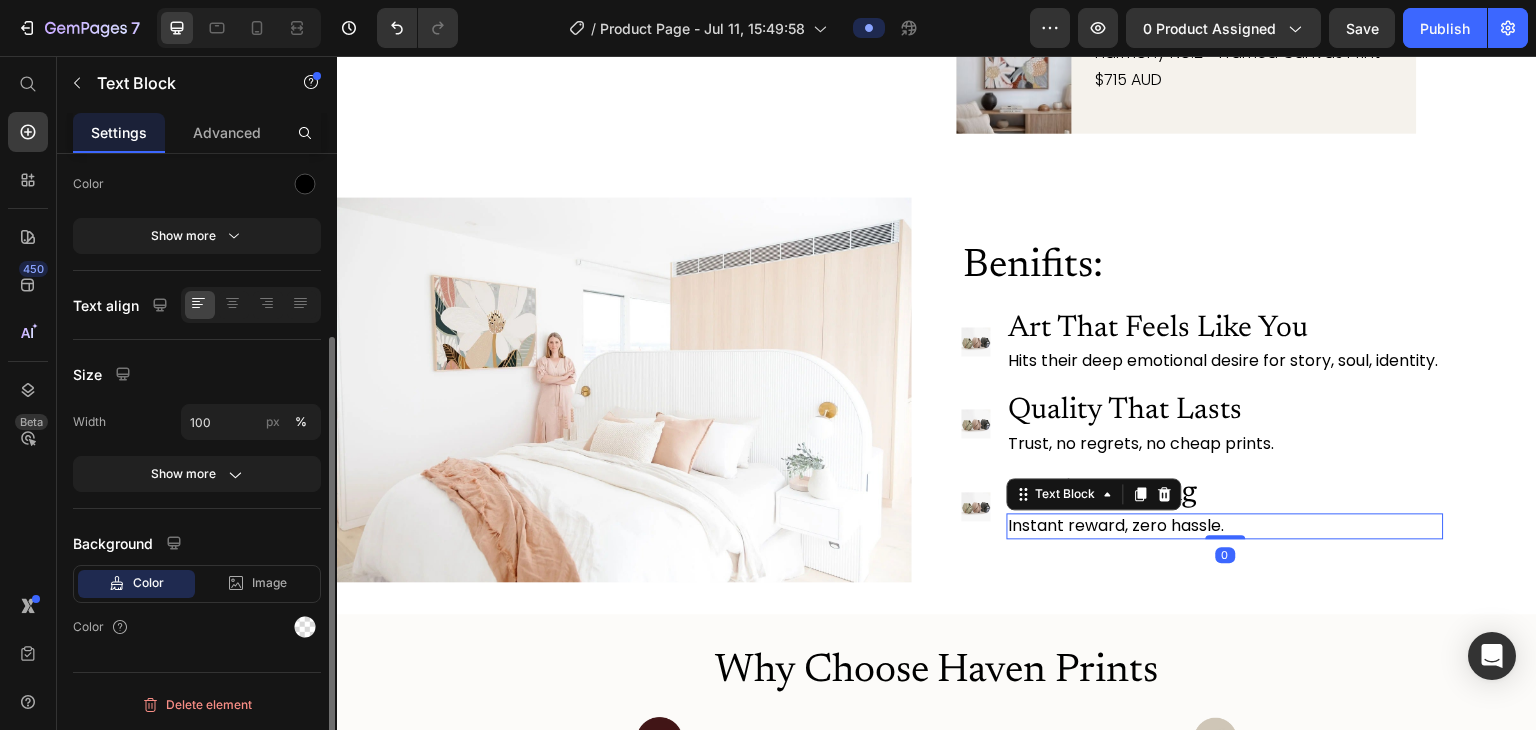 scroll, scrollTop: 0, scrollLeft: 0, axis: both 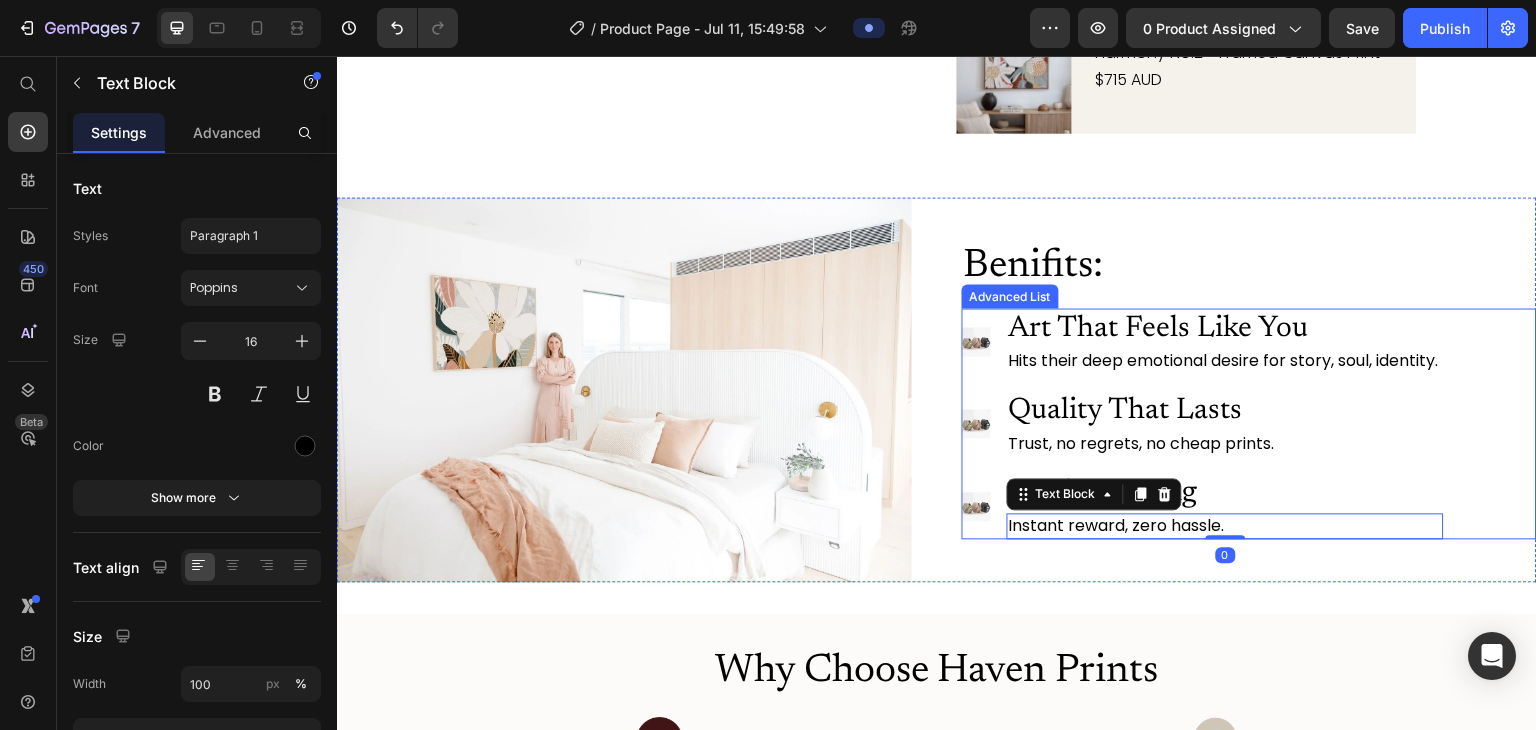 click on "Image Art That Feels Like You Heading Hits their deep emotional desire for story, soul, identity. Text Block Image Quality That Lasts Heading Trust, no regrets, no cheap prints. Text Block Image Ready to Hang Heading Instant reward, zero hassle. Text Block   0" at bounding box center (1203, 423) 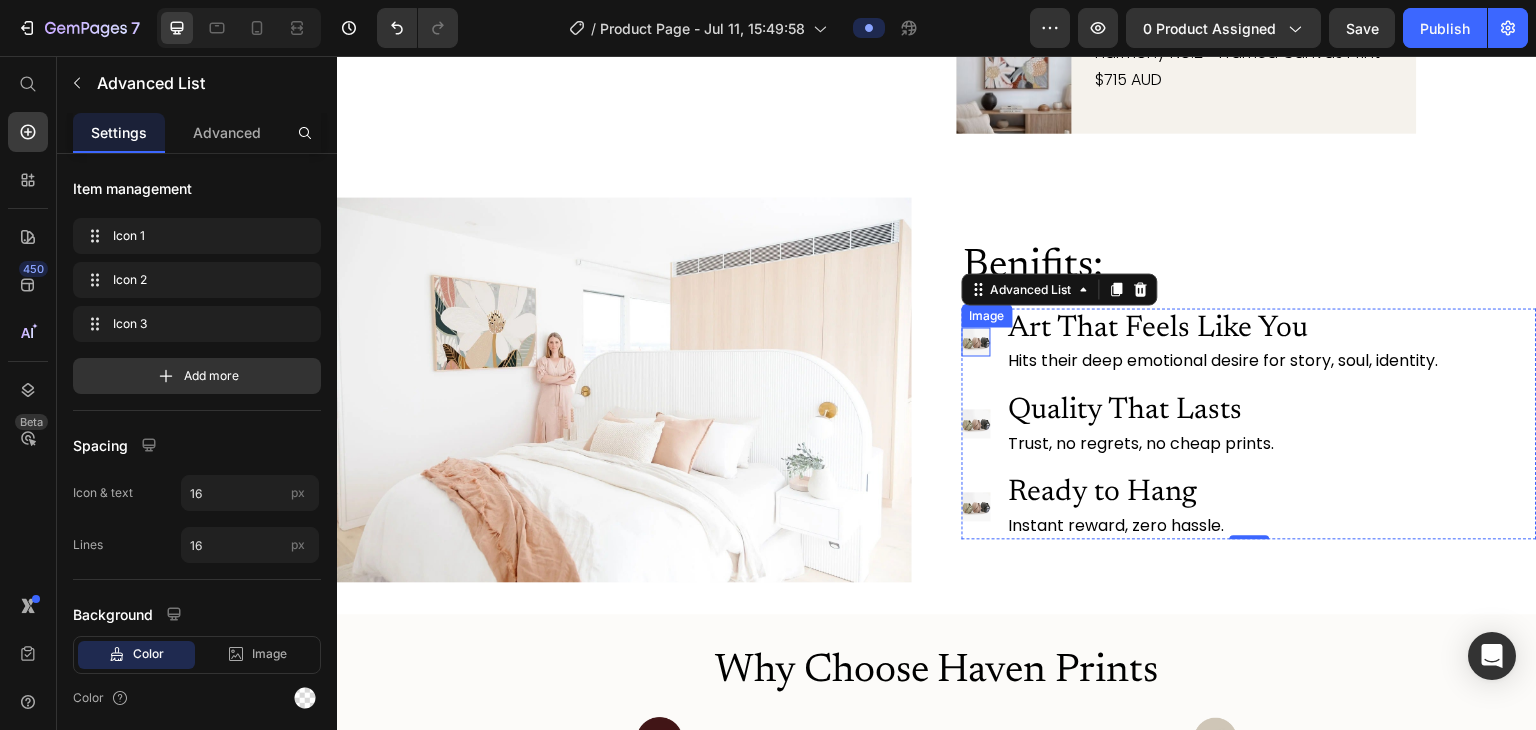click at bounding box center (976, 341) 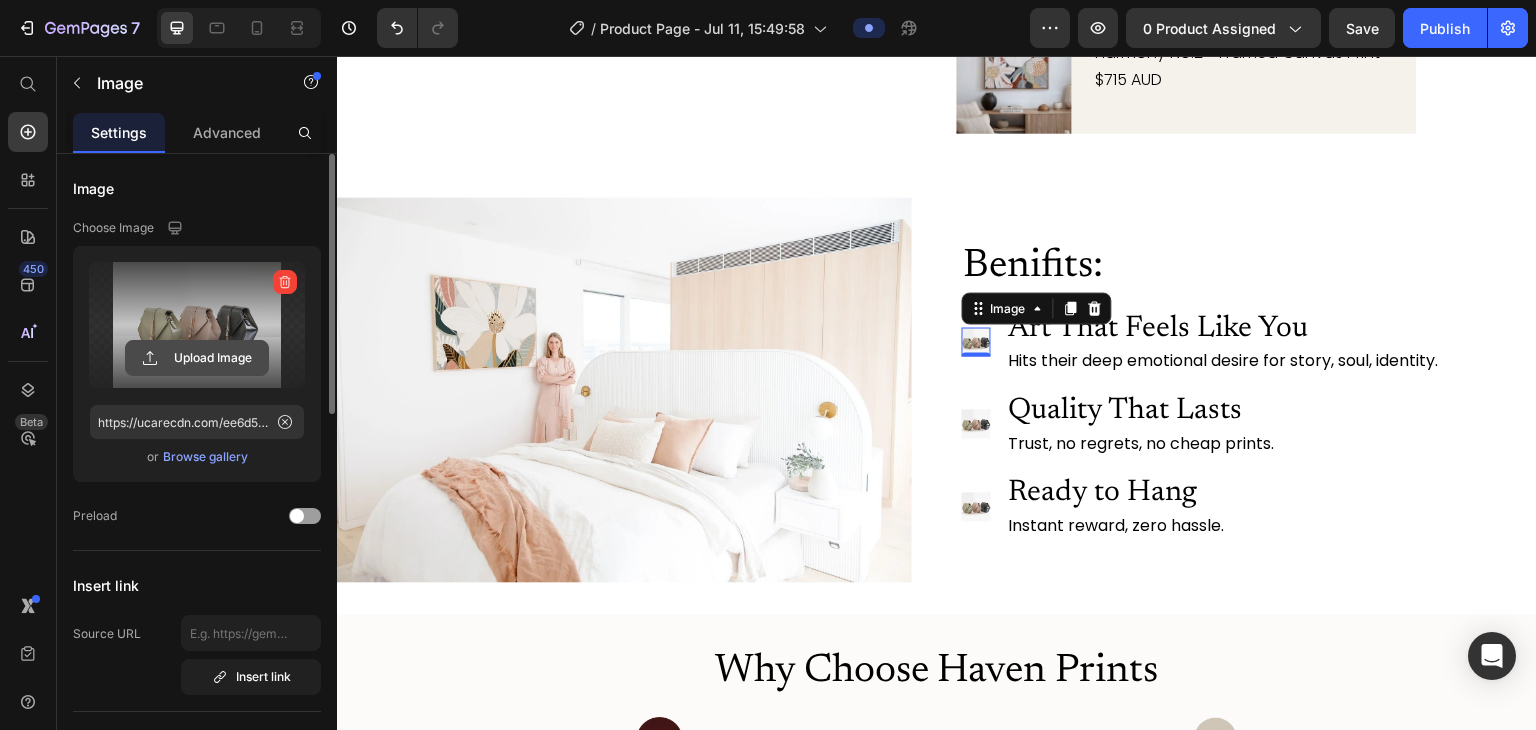 click 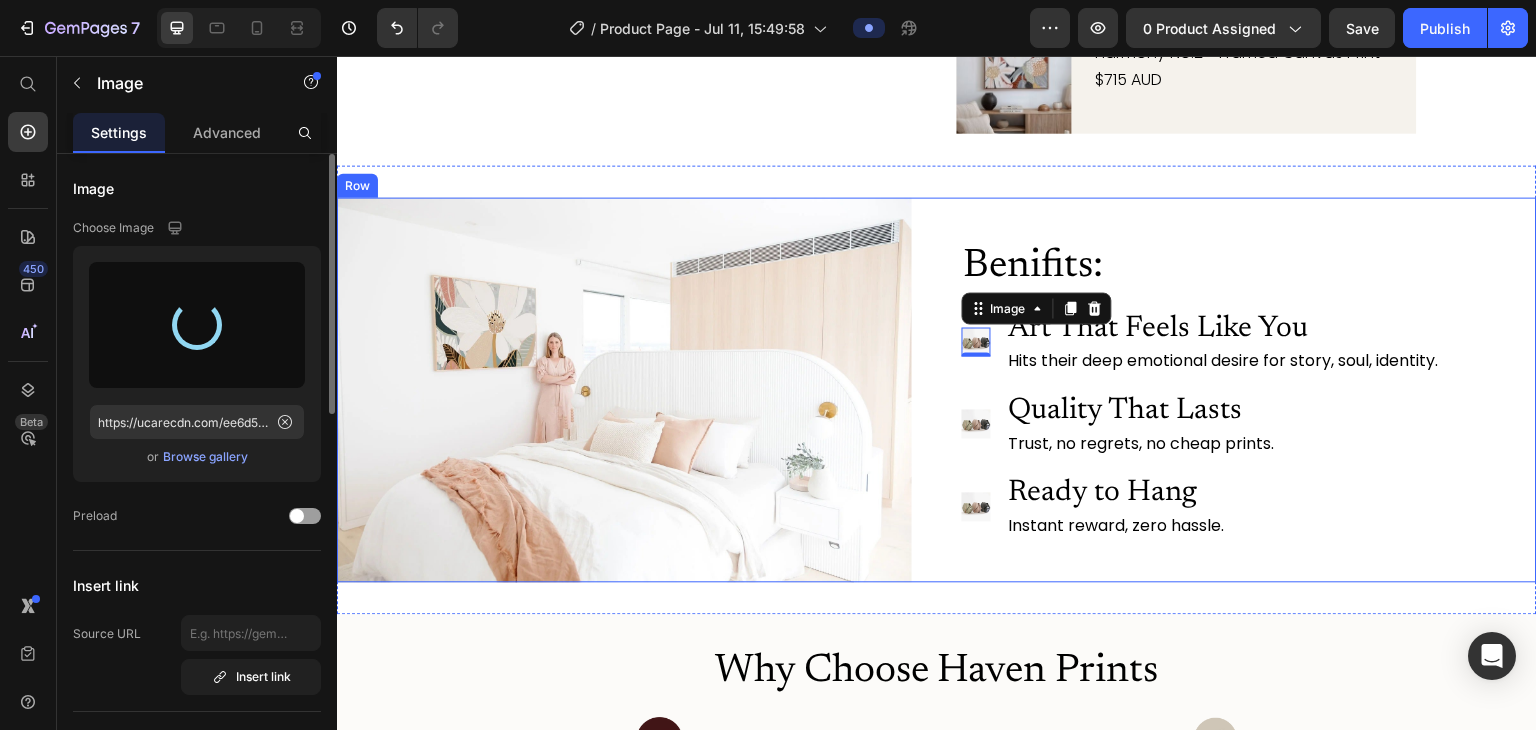 type on "https://cdn.shopify.com/s/files/1/0965/1024/7093/files/gempages_572887605079704448-f4f3daa8-b957-4997-a86c-b4e986db7206.png" 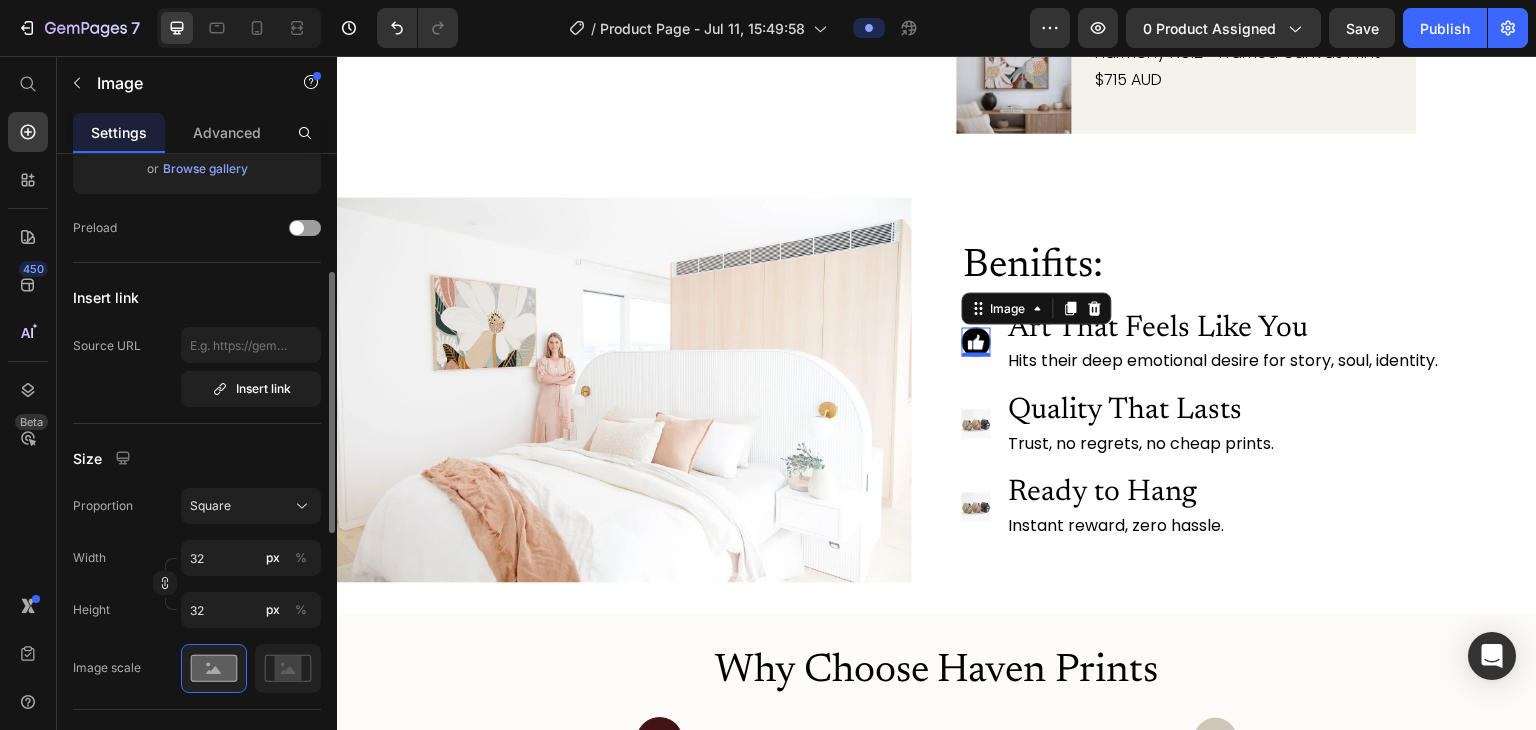 scroll, scrollTop: 296, scrollLeft: 0, axis: vertical 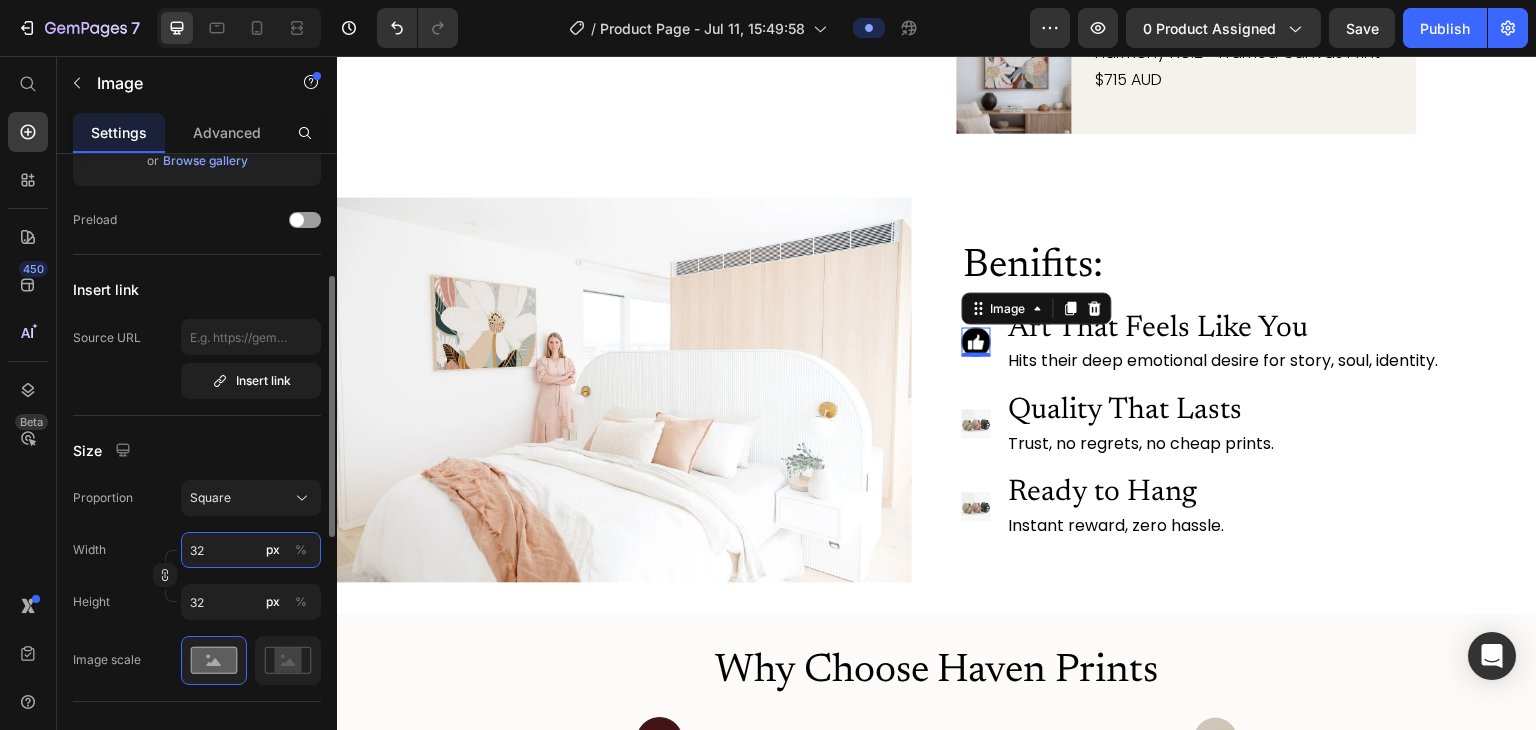 click on "32" at bounding box center (251, 550) 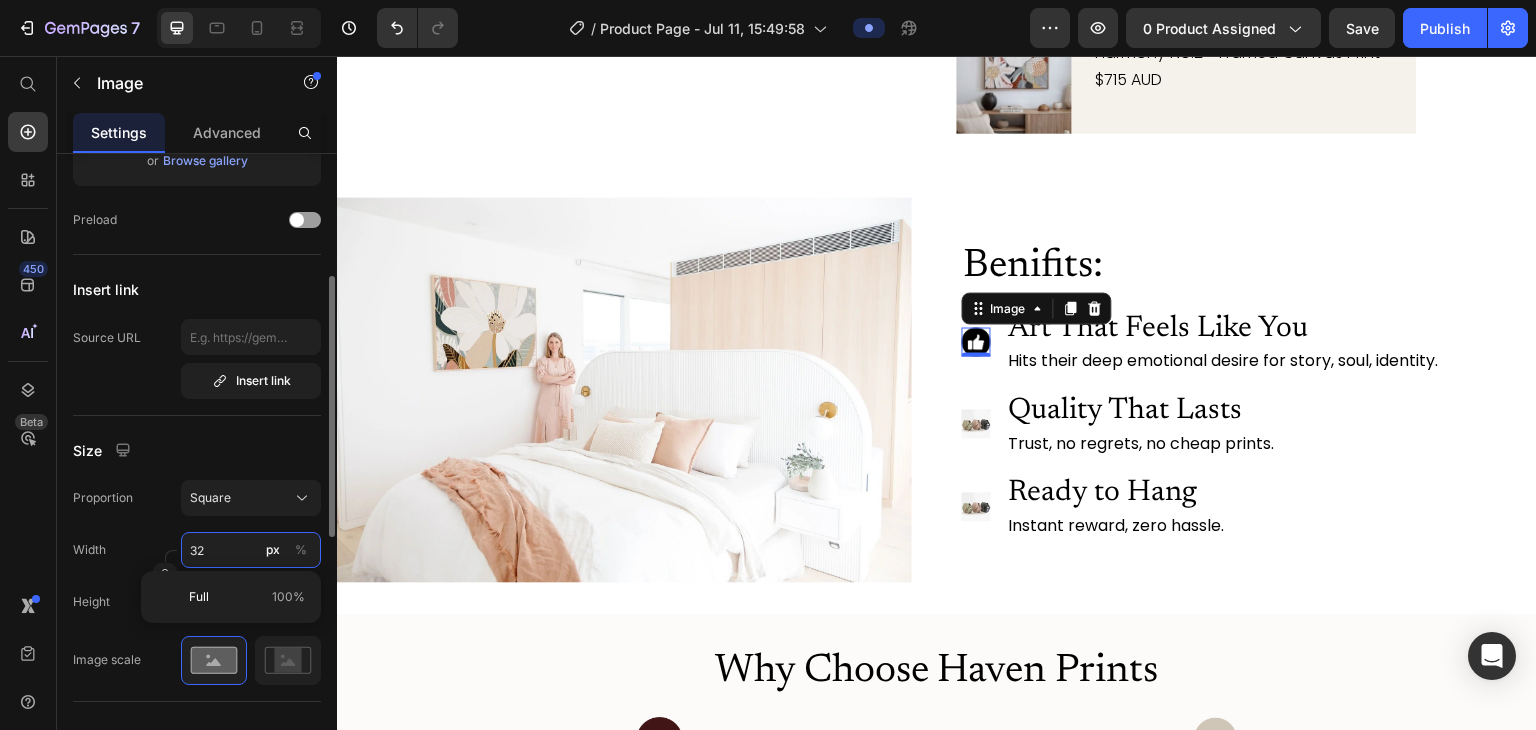 type on "33" 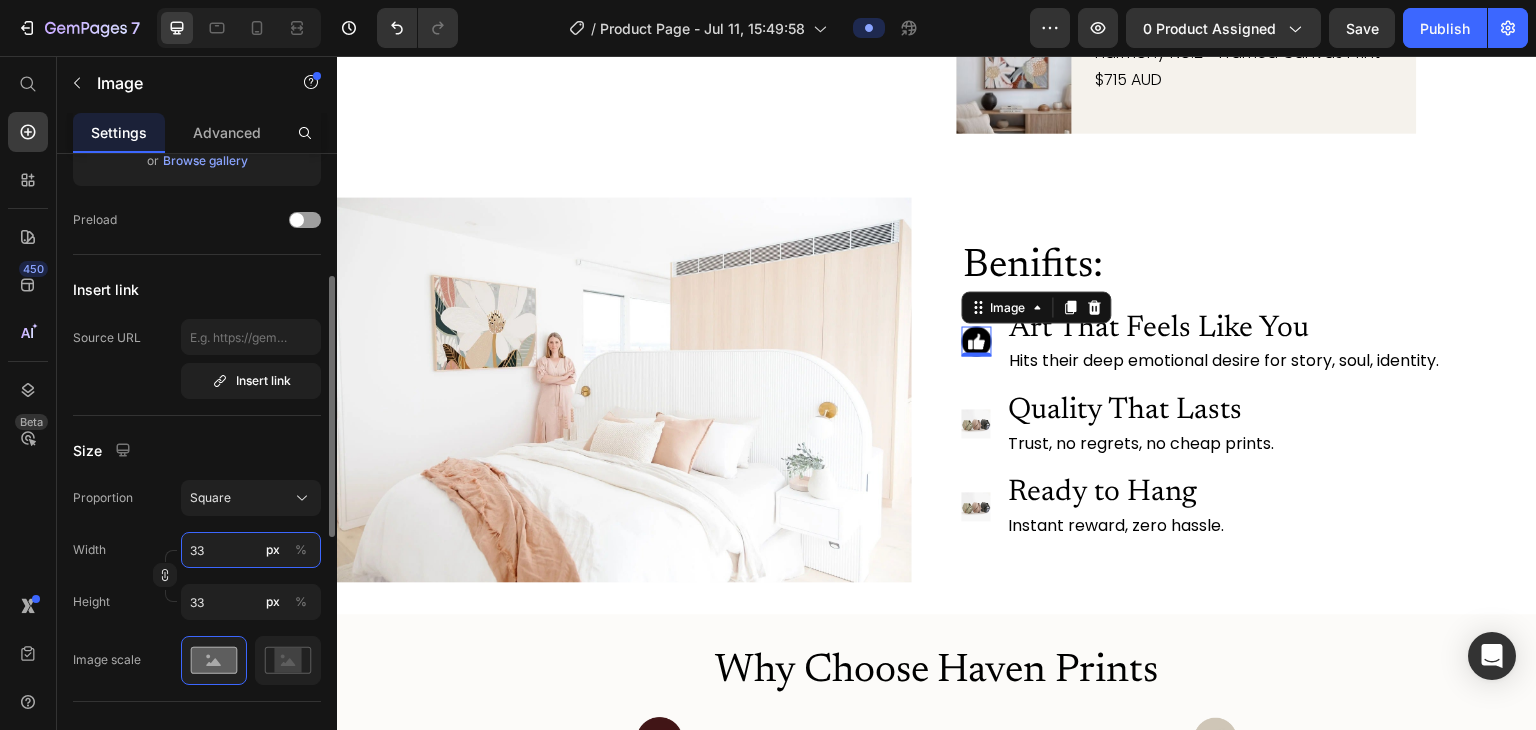 type on "34" 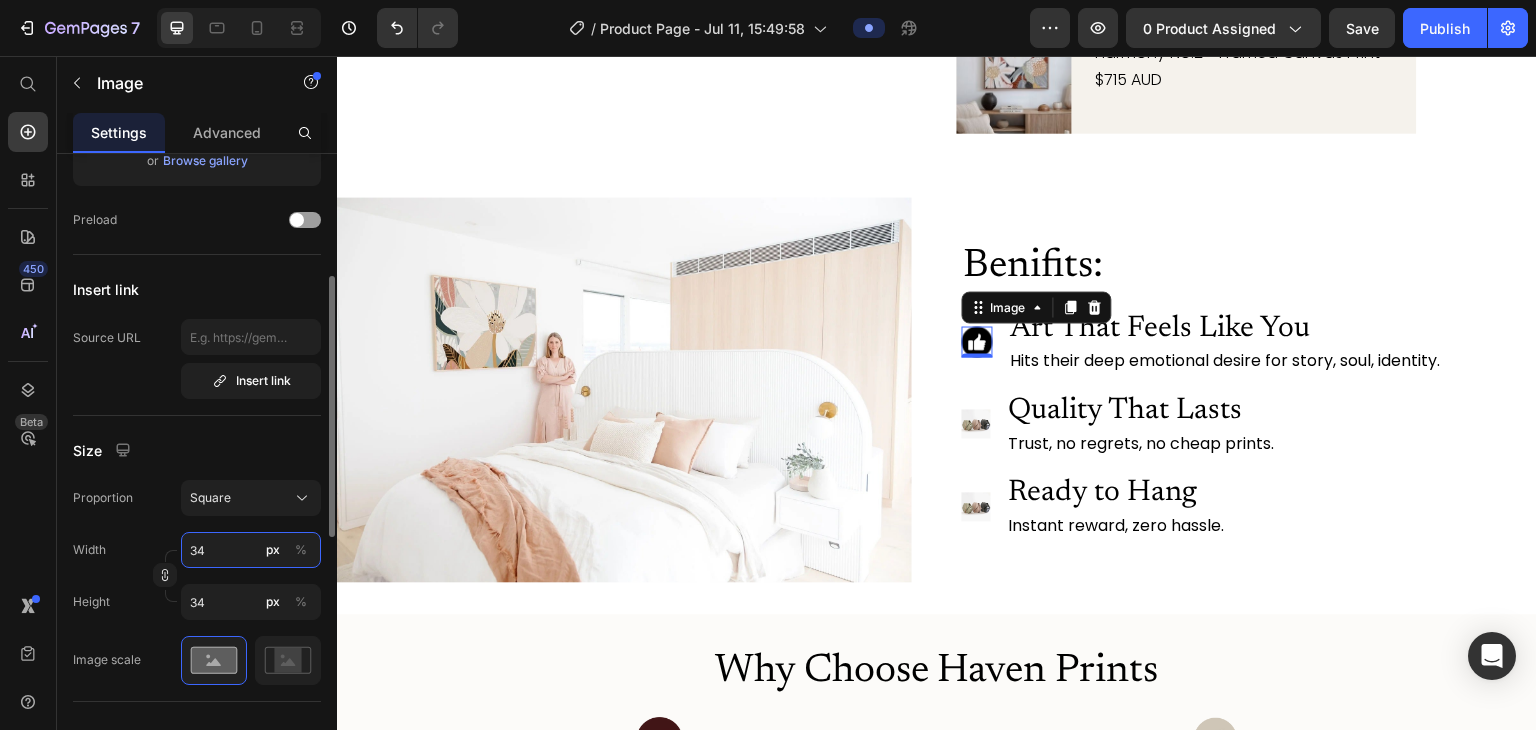 type on "35" 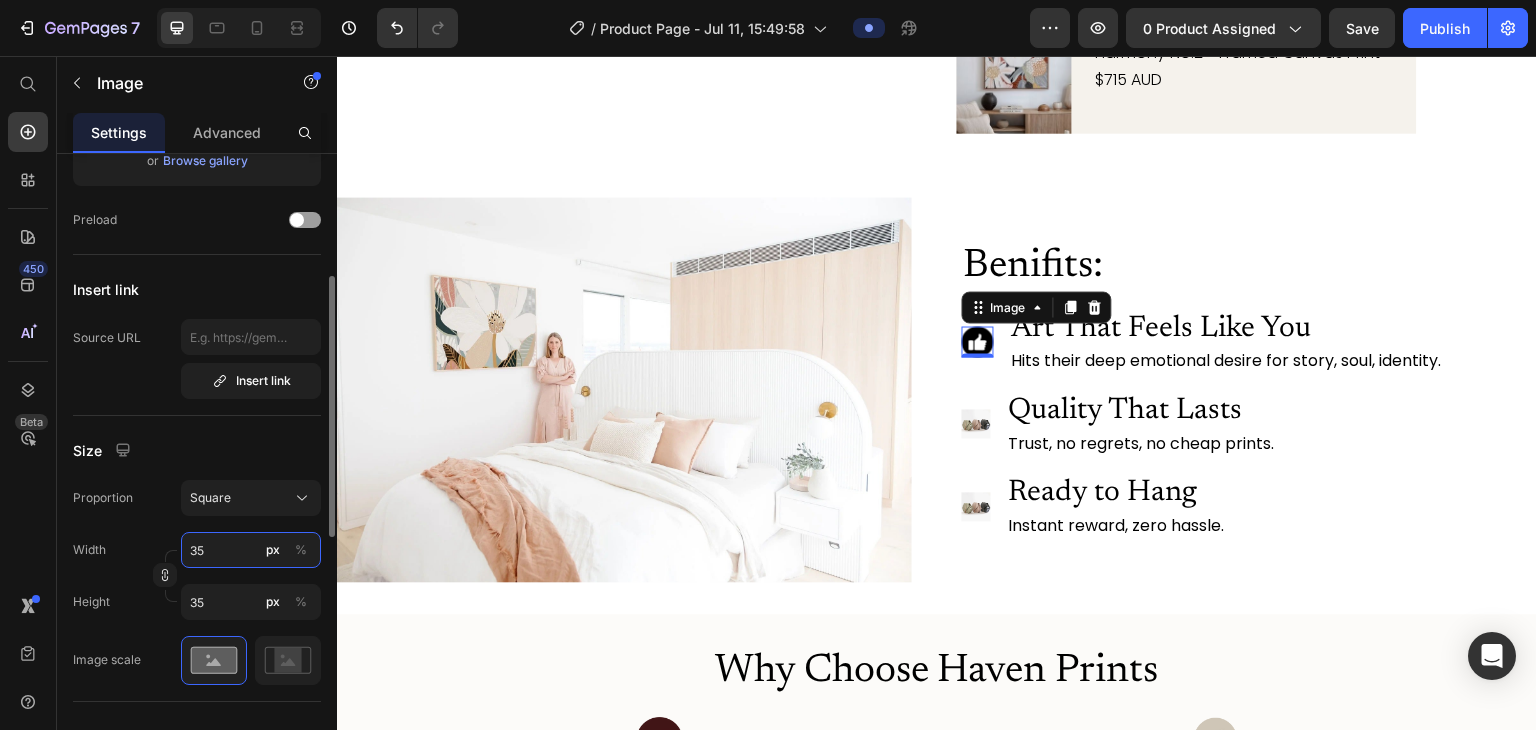 type on "36" 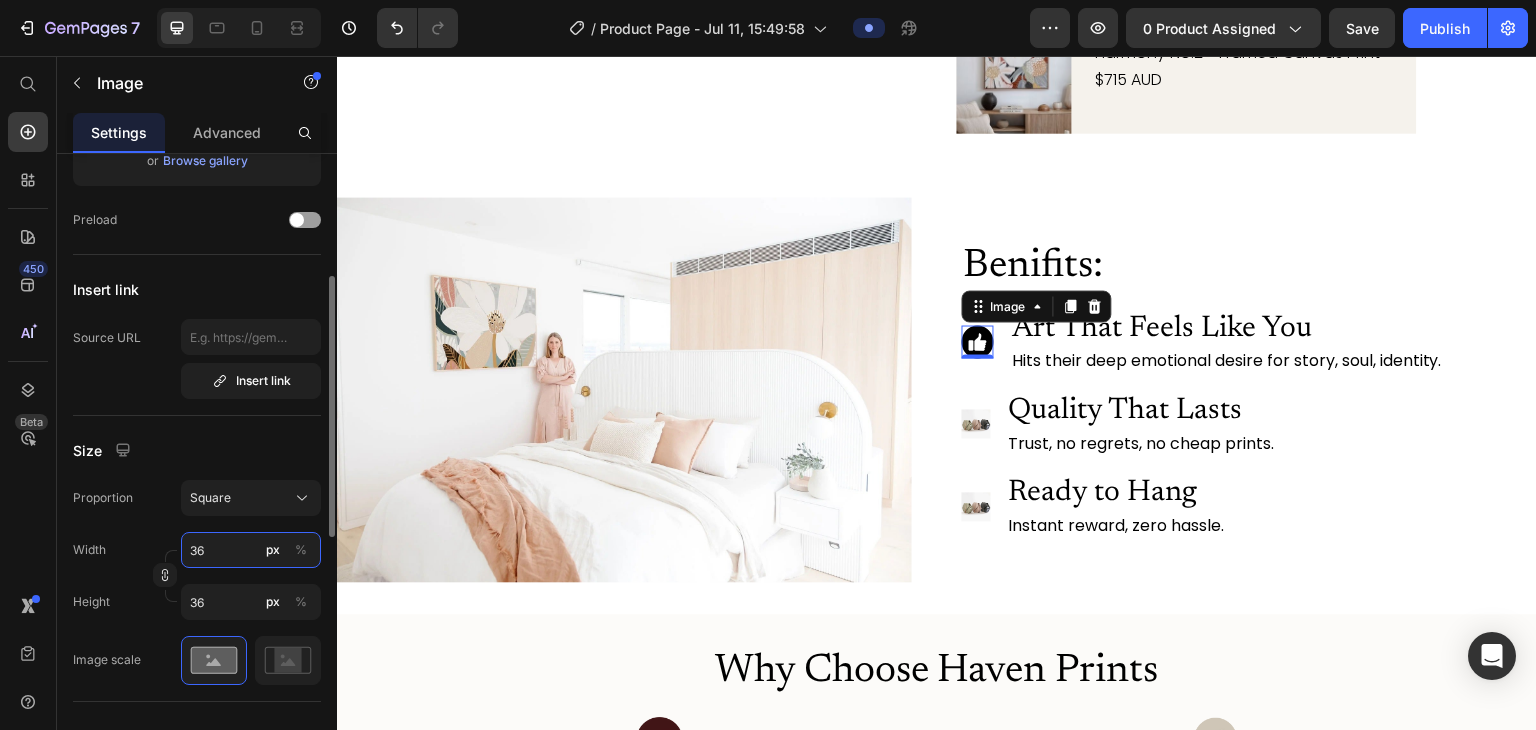 type on "37" 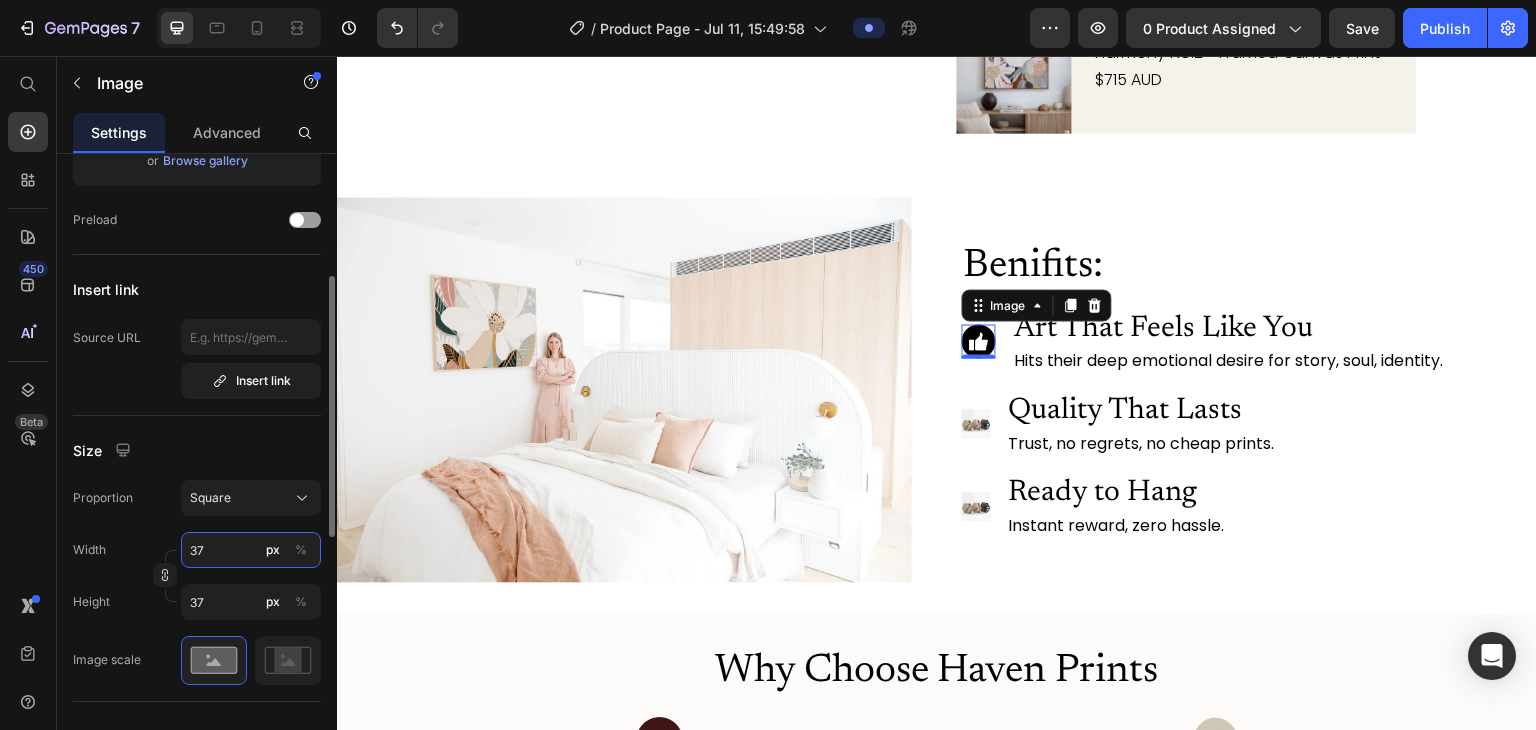 type on "38" 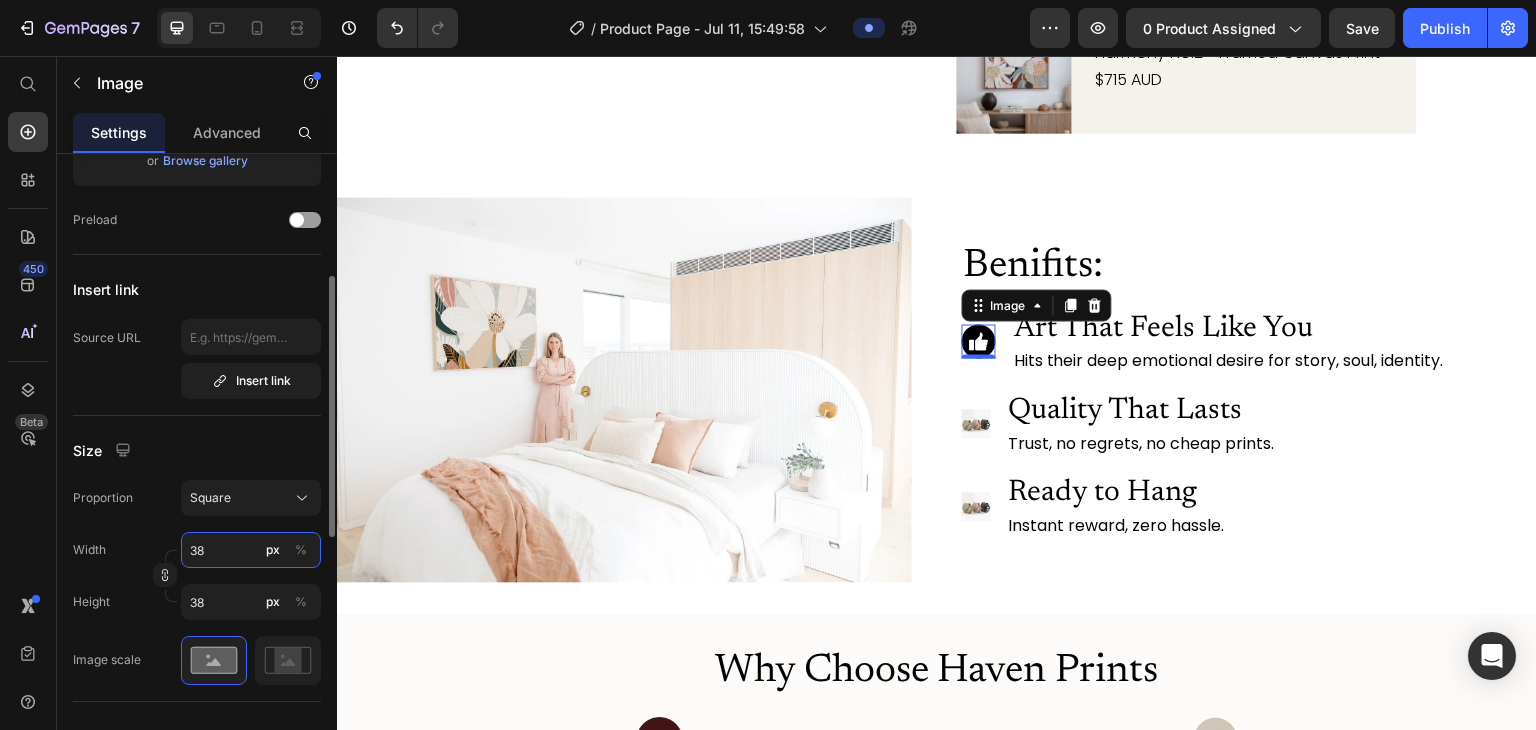type on "39" 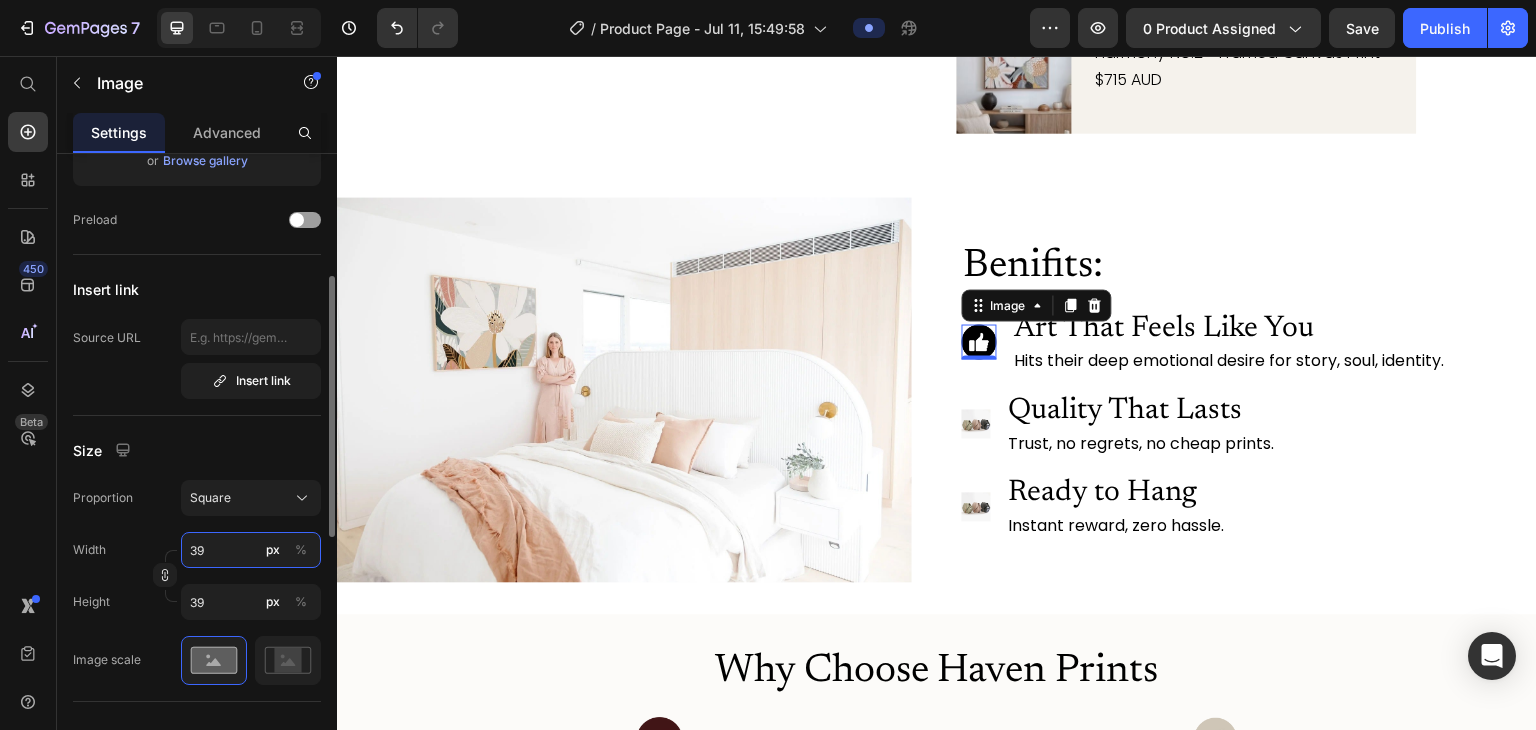 type on "40" 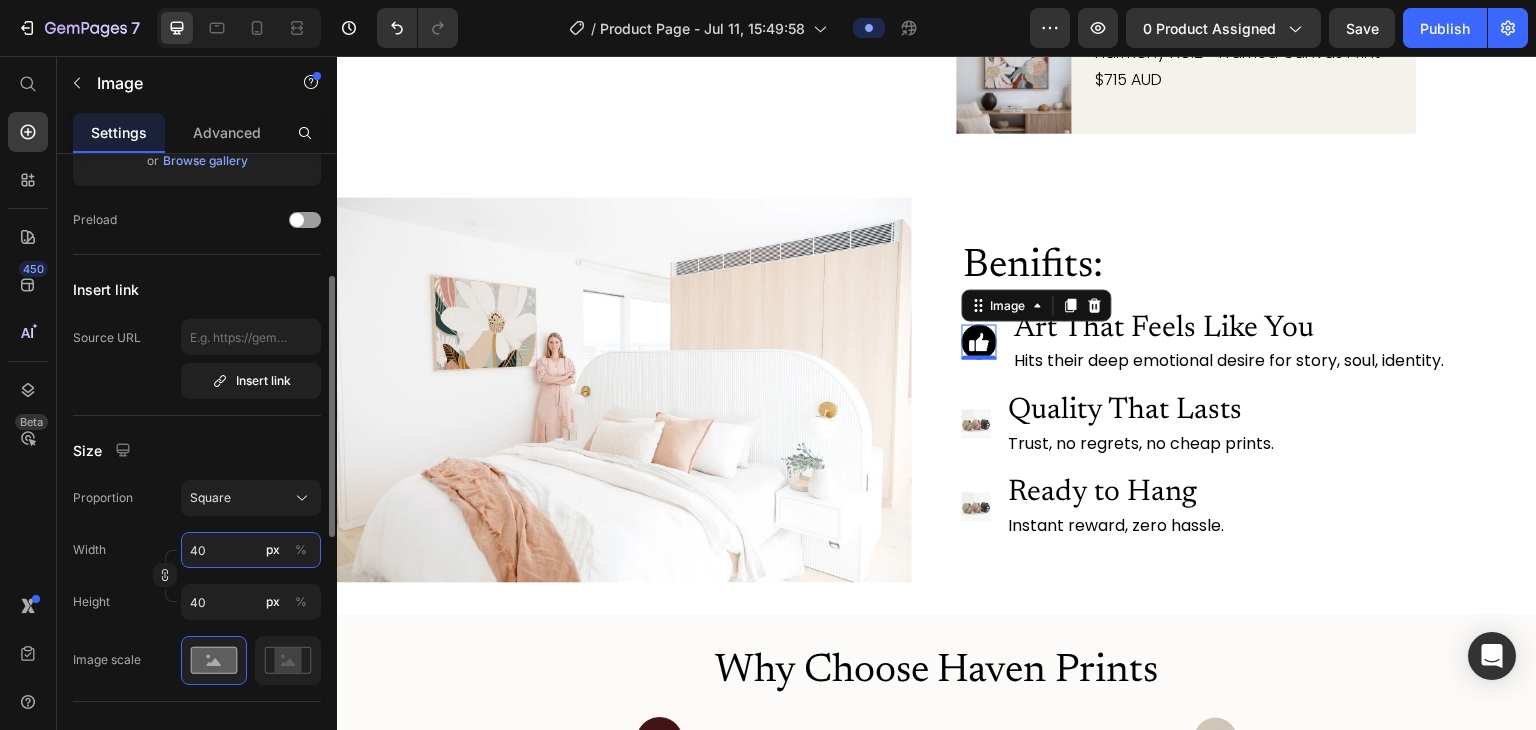 type on "41" 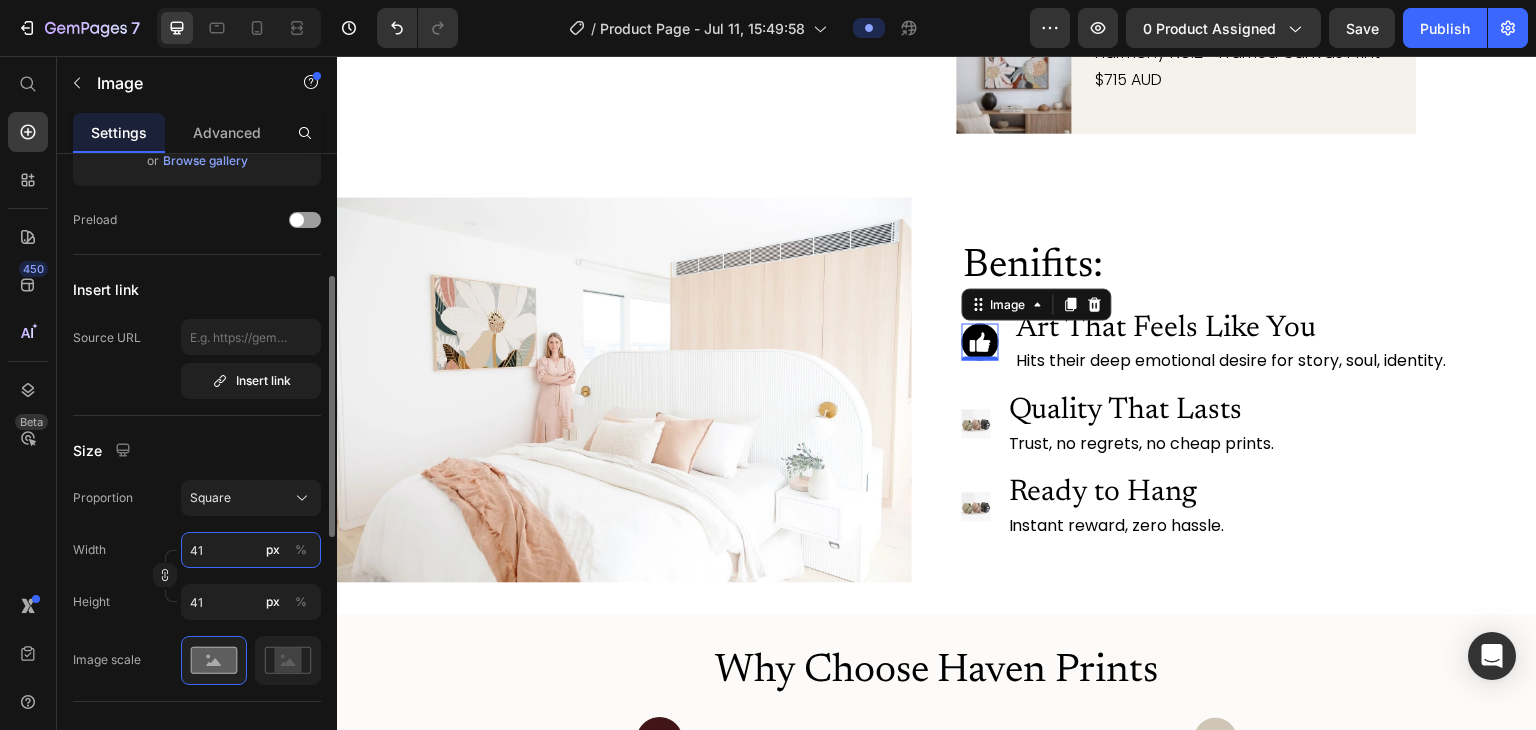 type on "42" 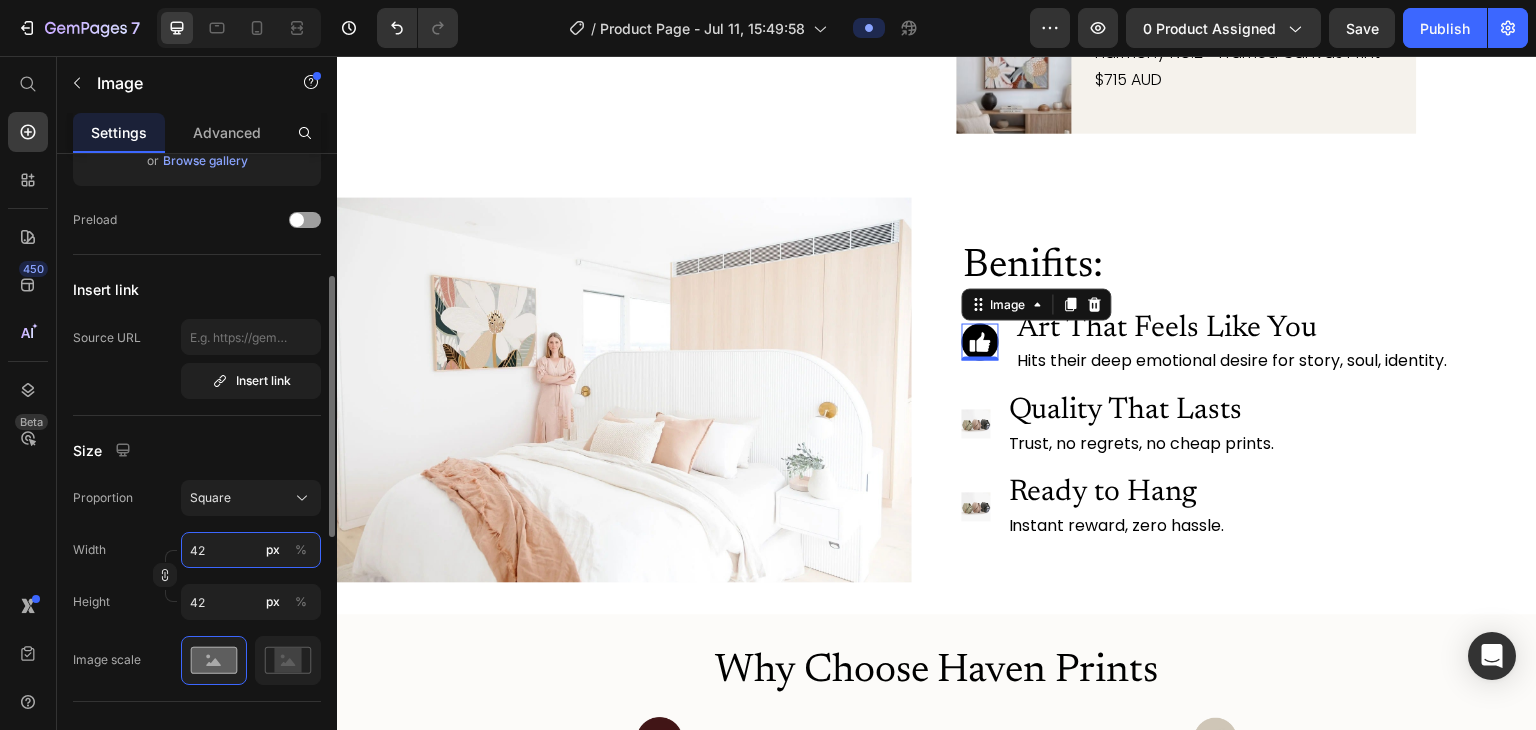 type on "43" 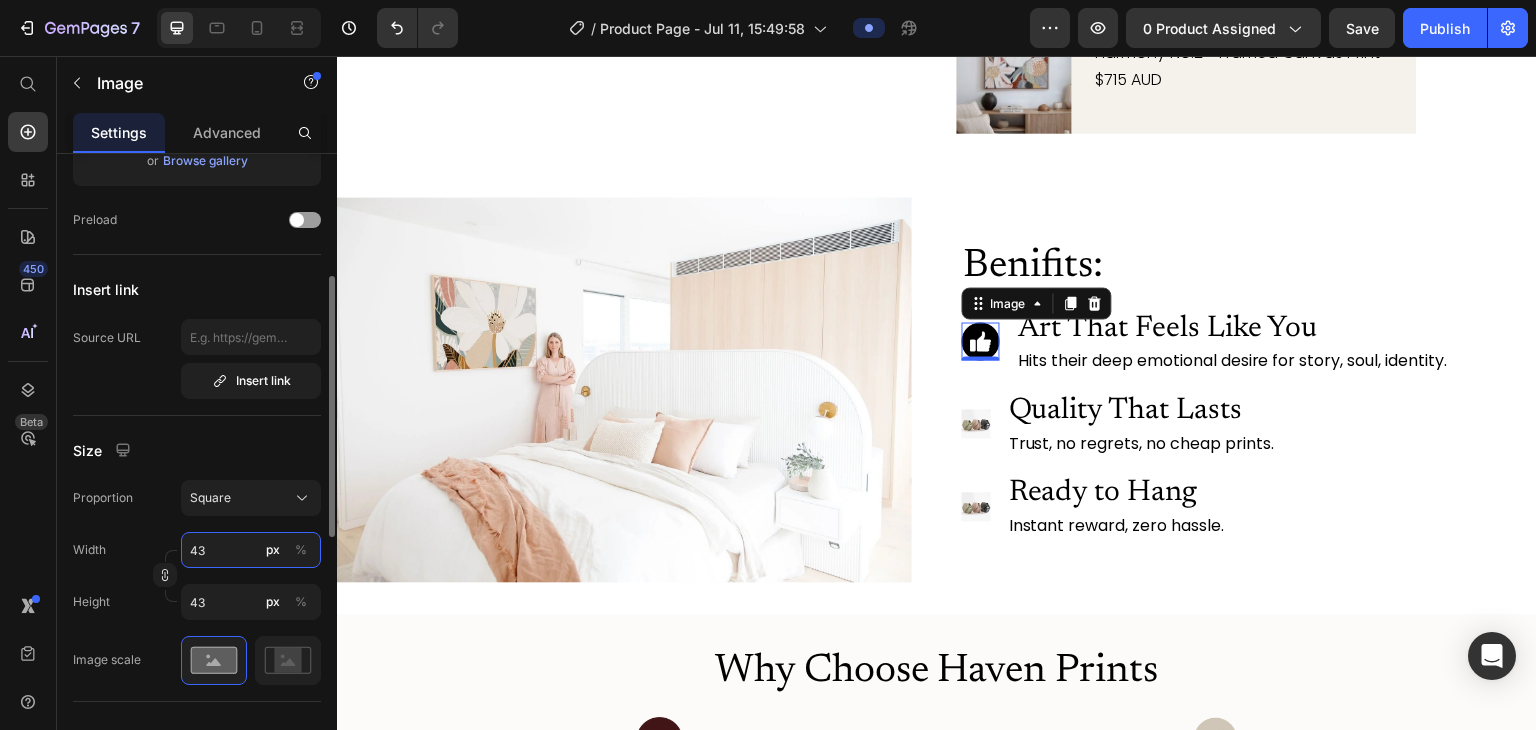 type on "44" 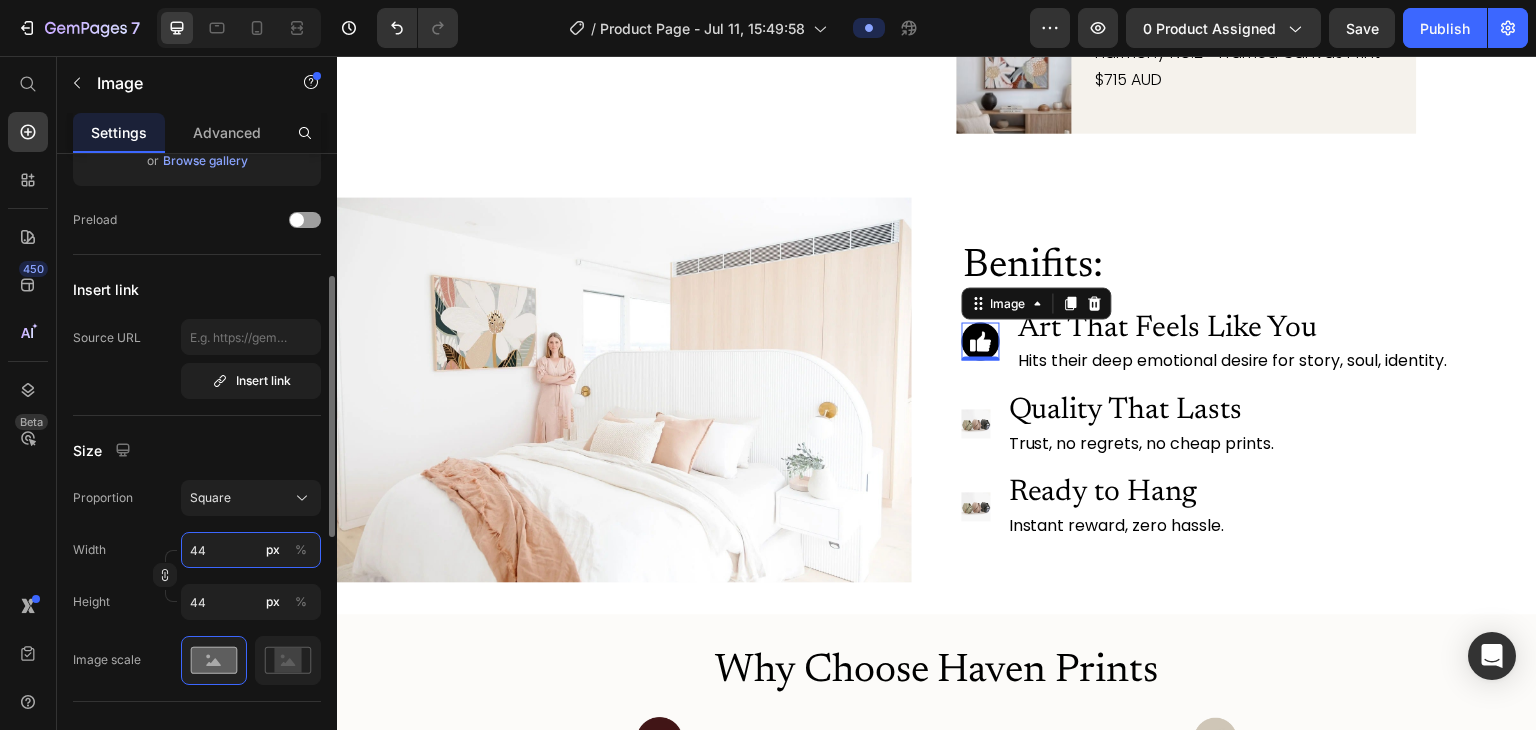 type on "45" 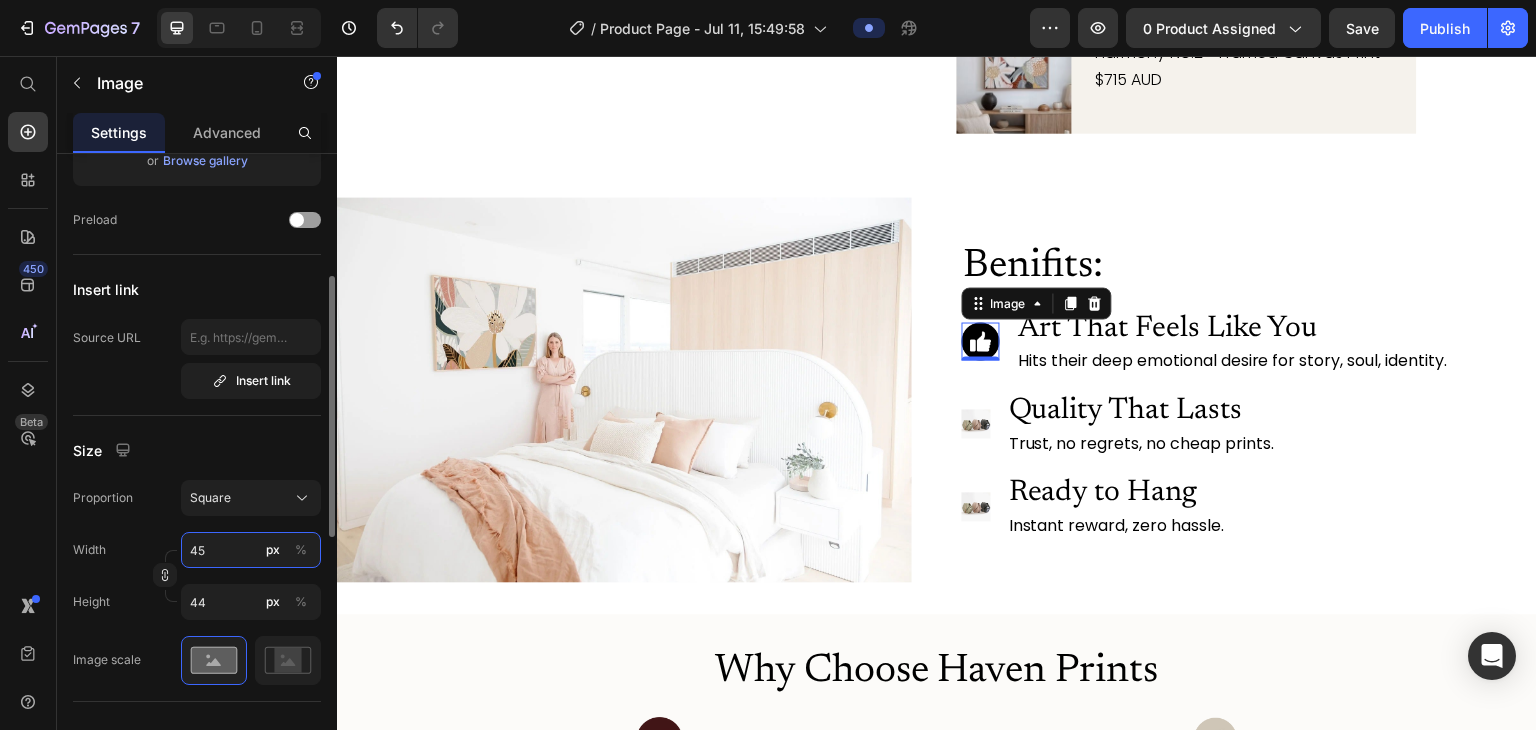 type on "45" 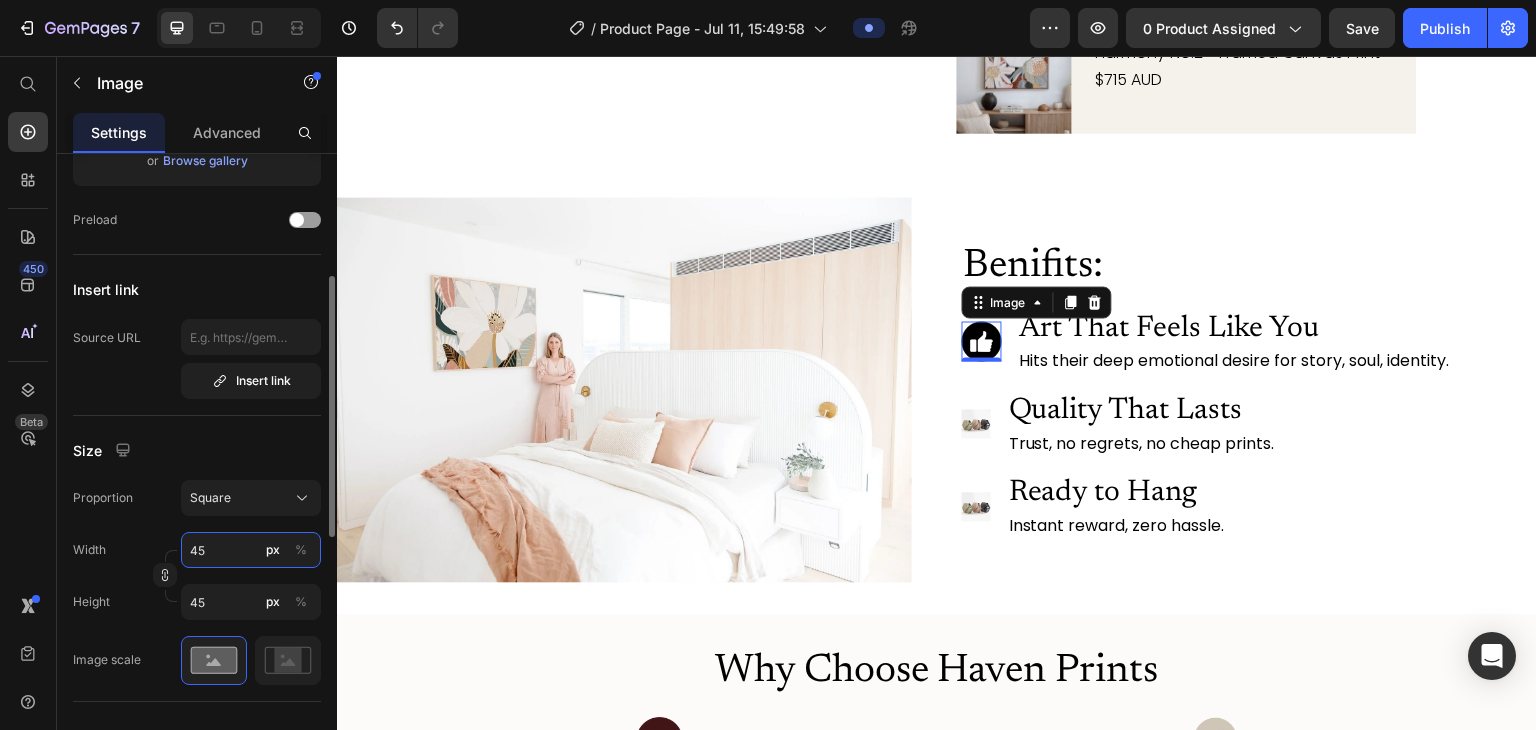 type on "46" 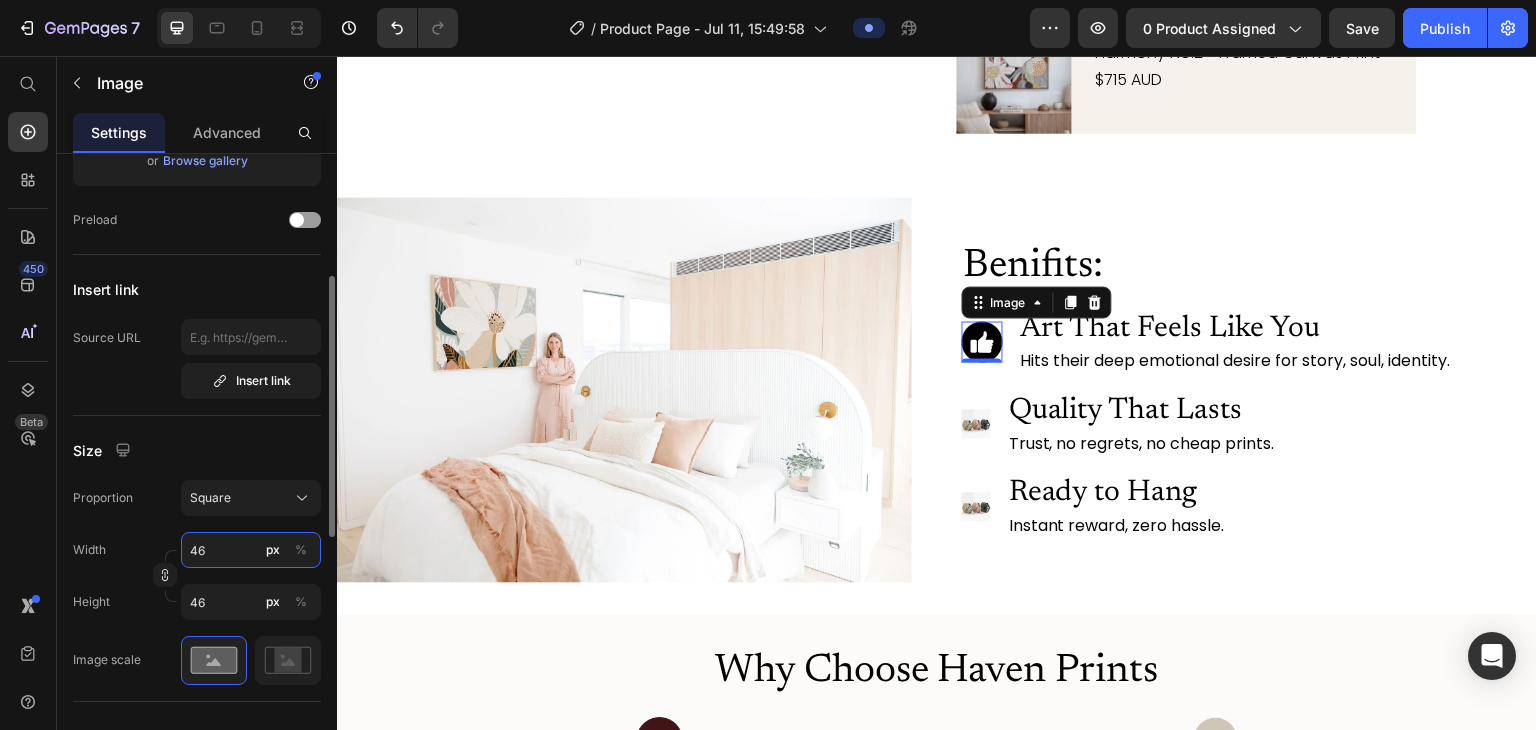 type on "47" 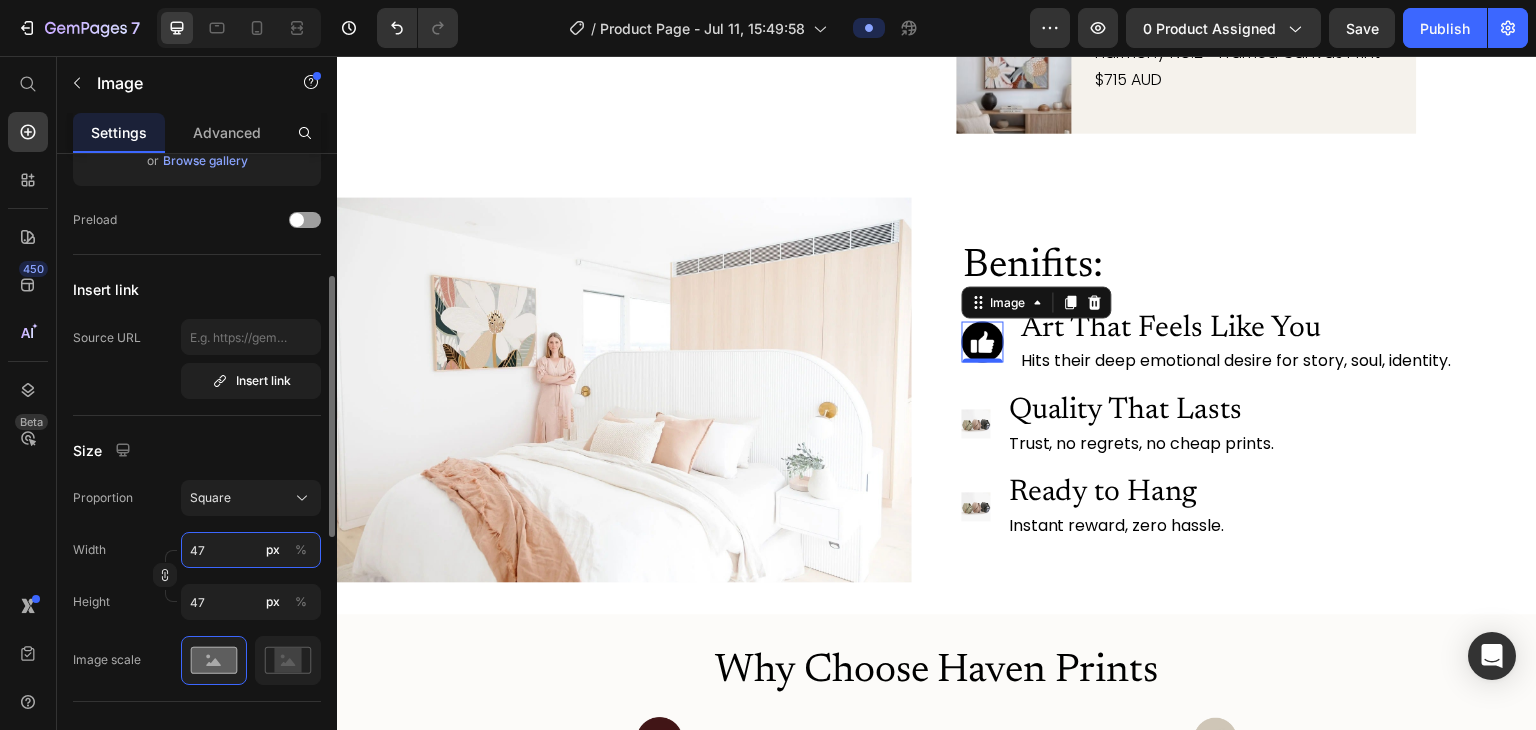 type on "48" 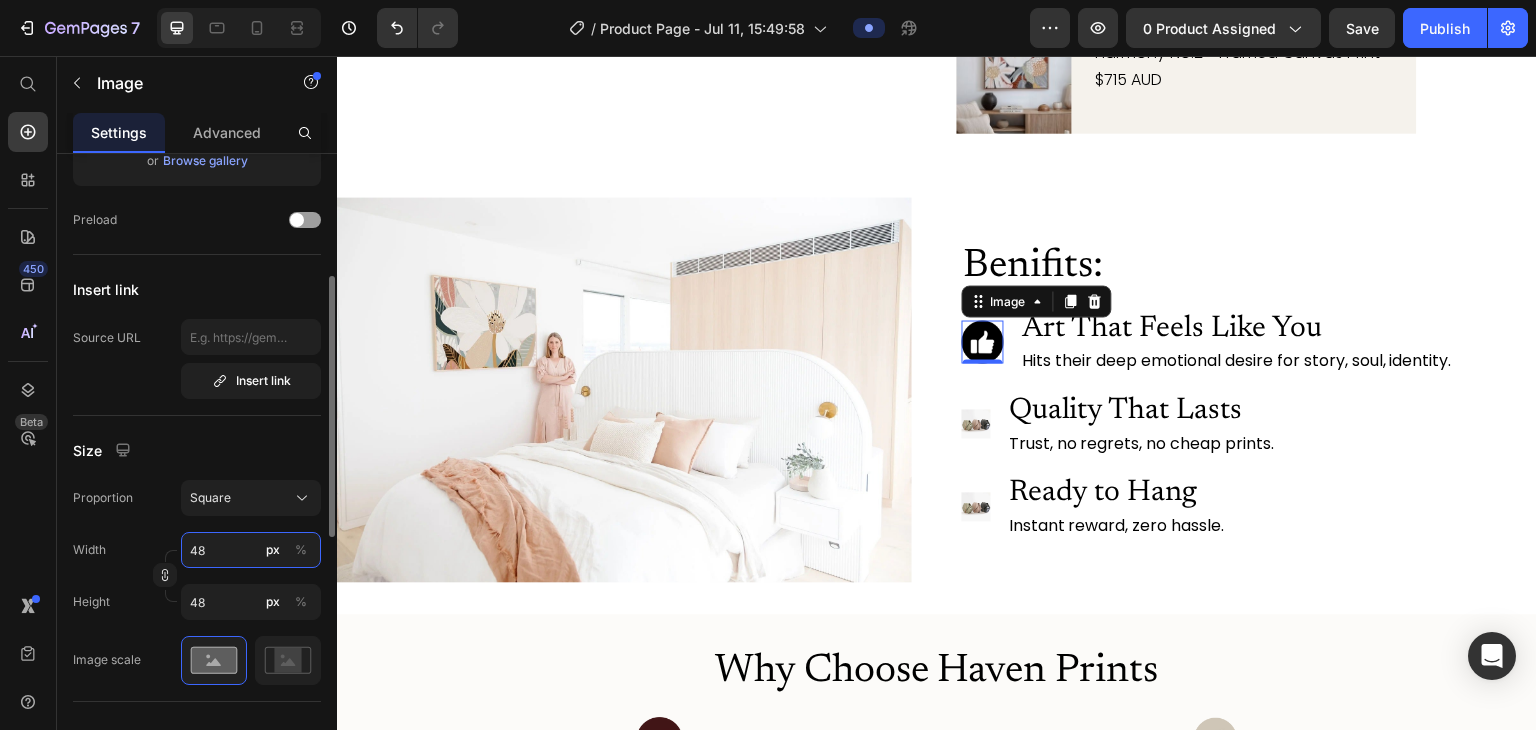 type on "49" 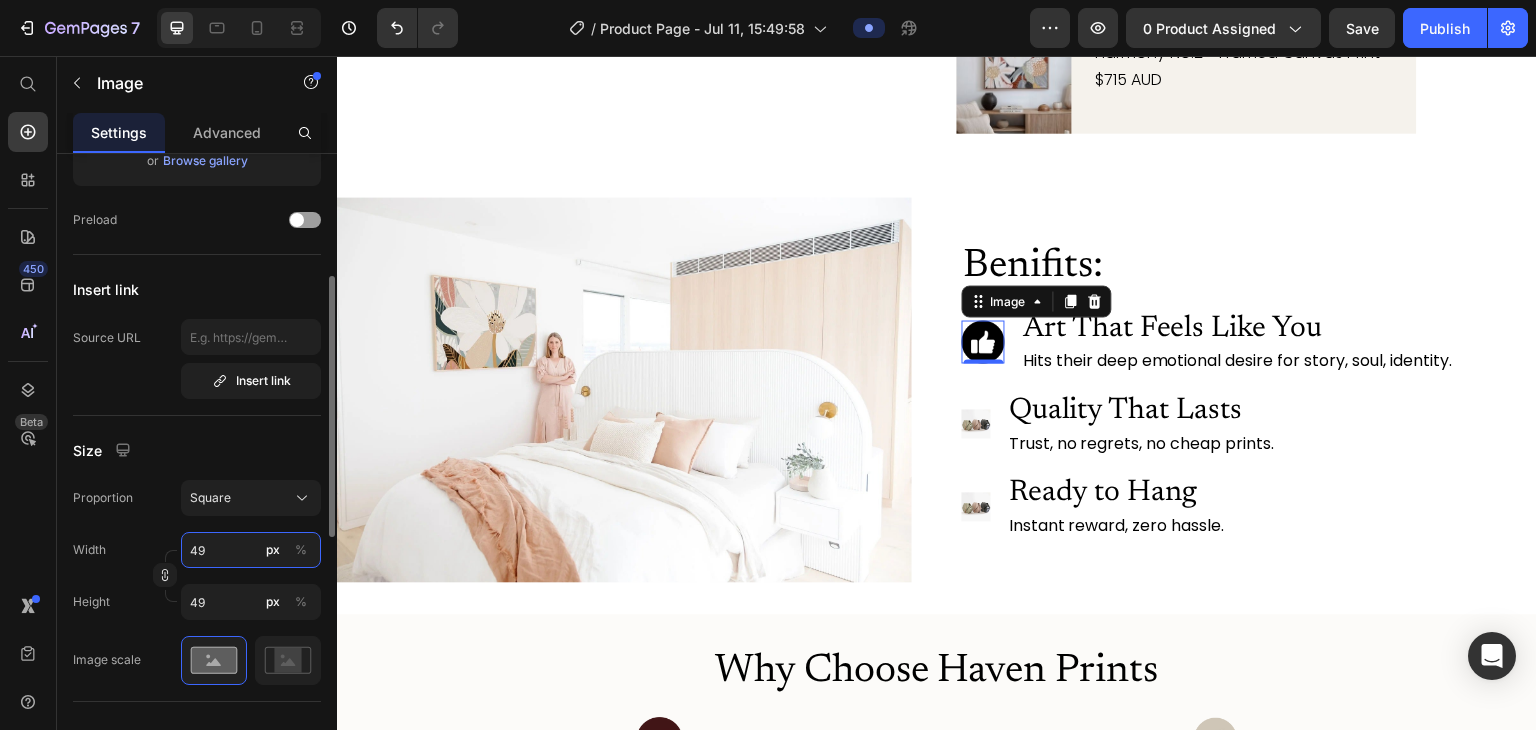 type on "50" 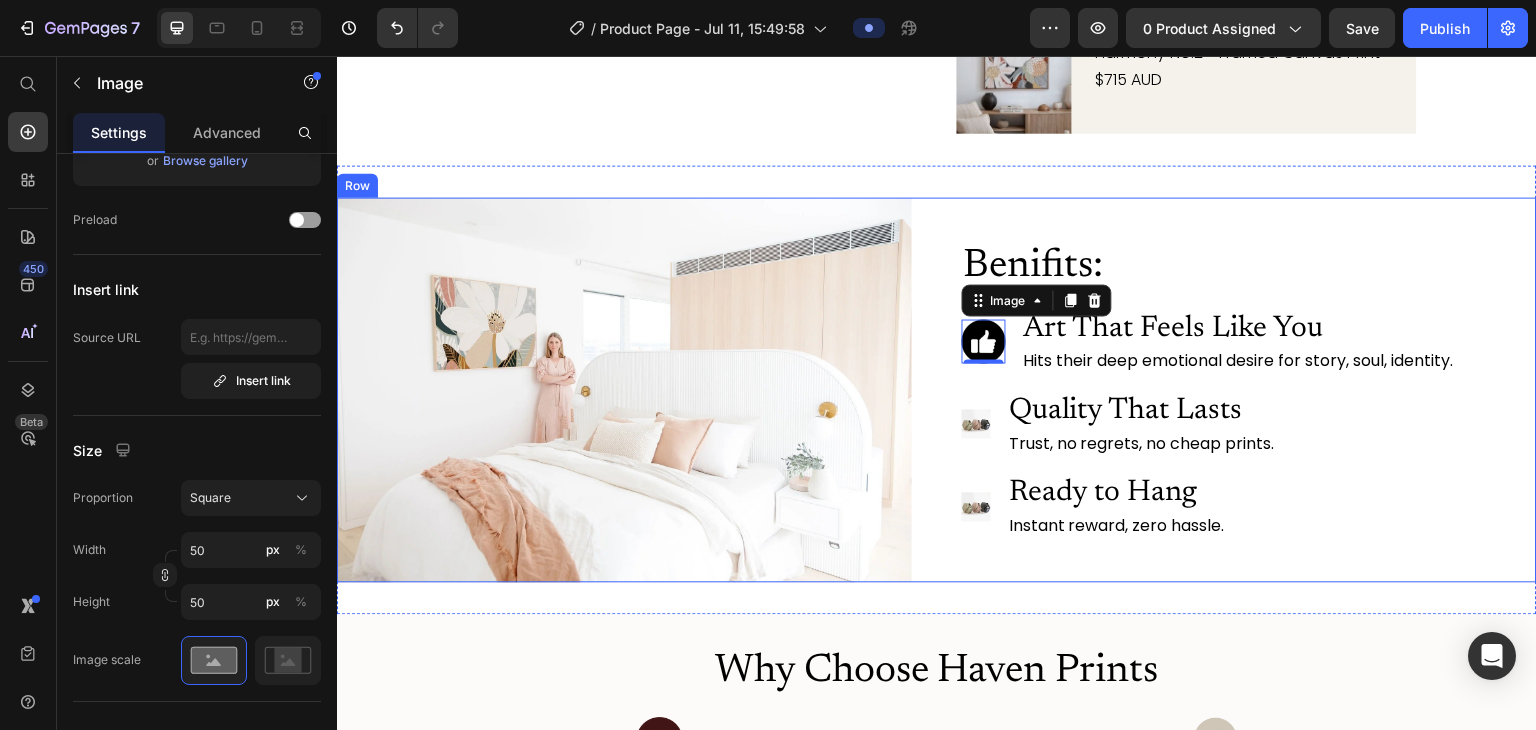 click on "Benifits: Heading Image   0 Art That Feels Like You Heading Hits their deep emotional desire for story, soul, identity. Text Block Image Quality That Lasts Heading Trust, no regrets, no cheap prints. Text Block Image Ready to Hang Heading Instant reward, zero hassle. Text Block Advanced List" at bounding box center [1249, 389] 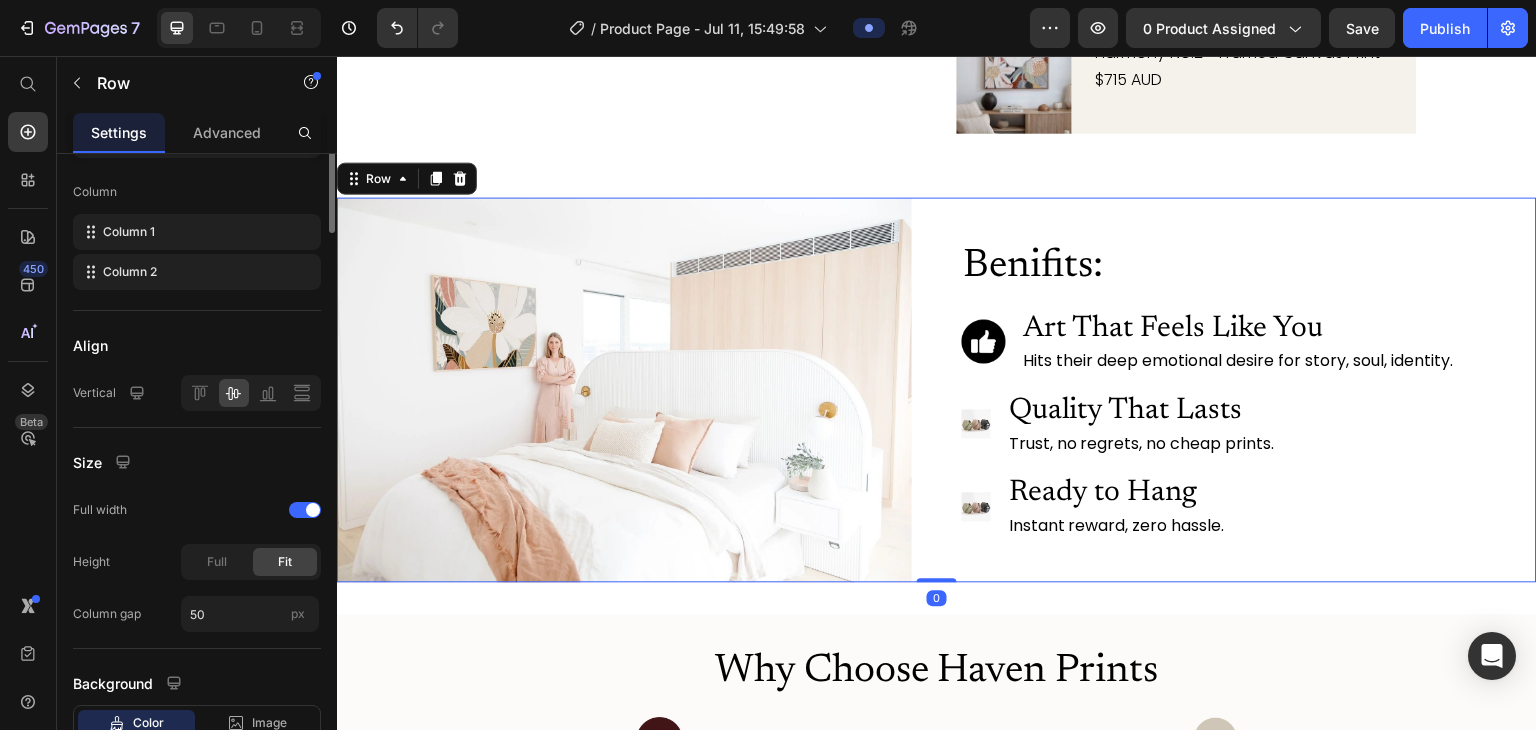 scroll, scrollTop: 0, scrollLeft: 0, axis: both 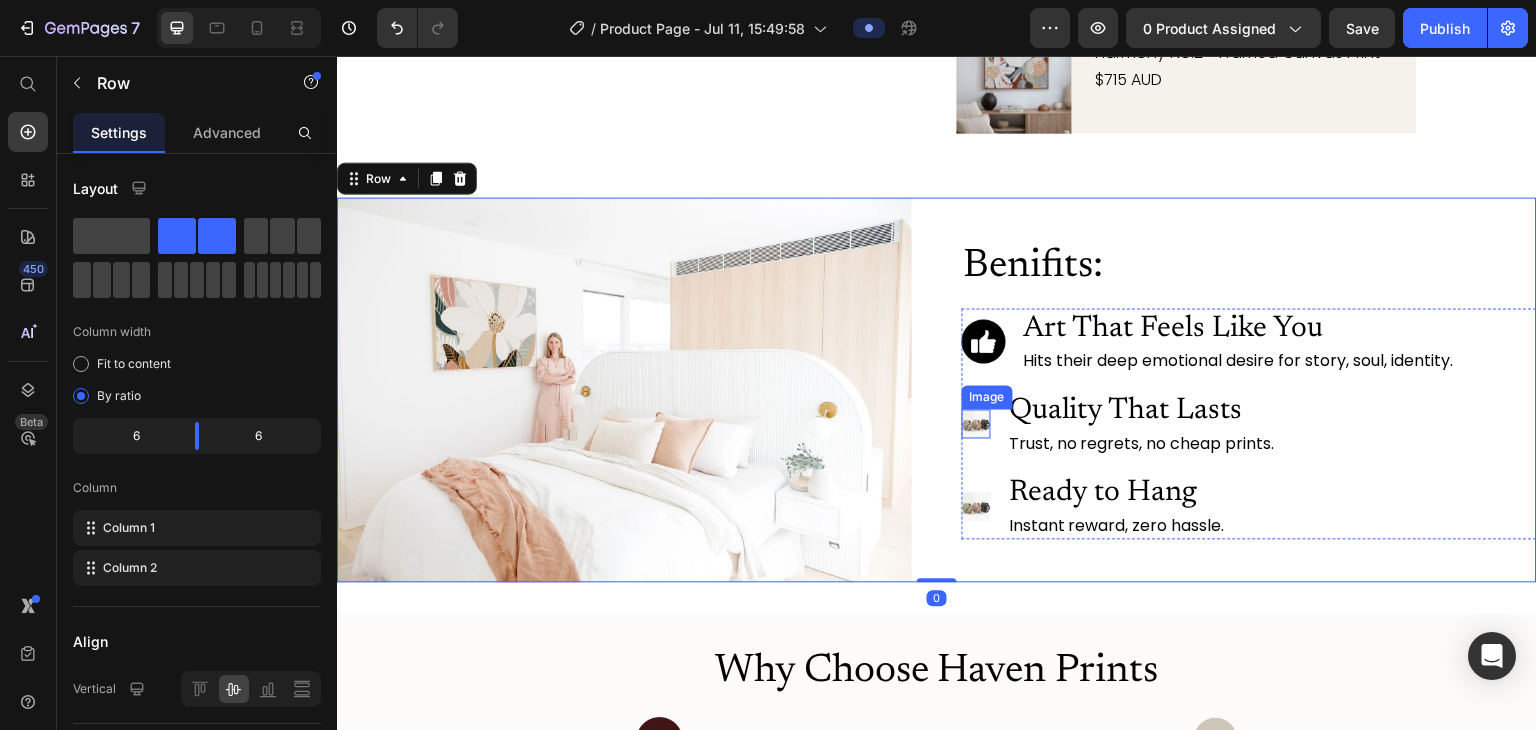 click at bounding box center (976, 423) 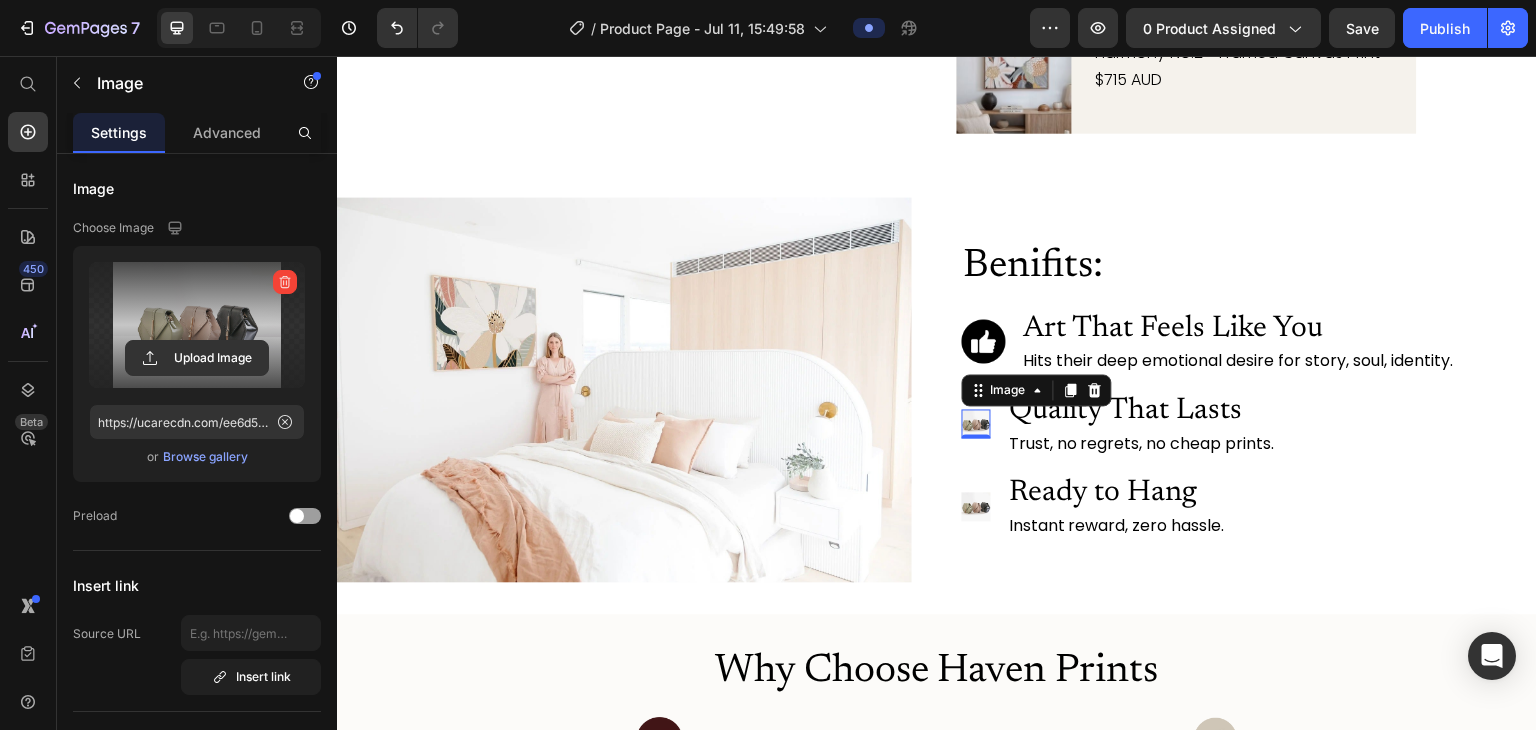 click at bounding box center [197, 325] 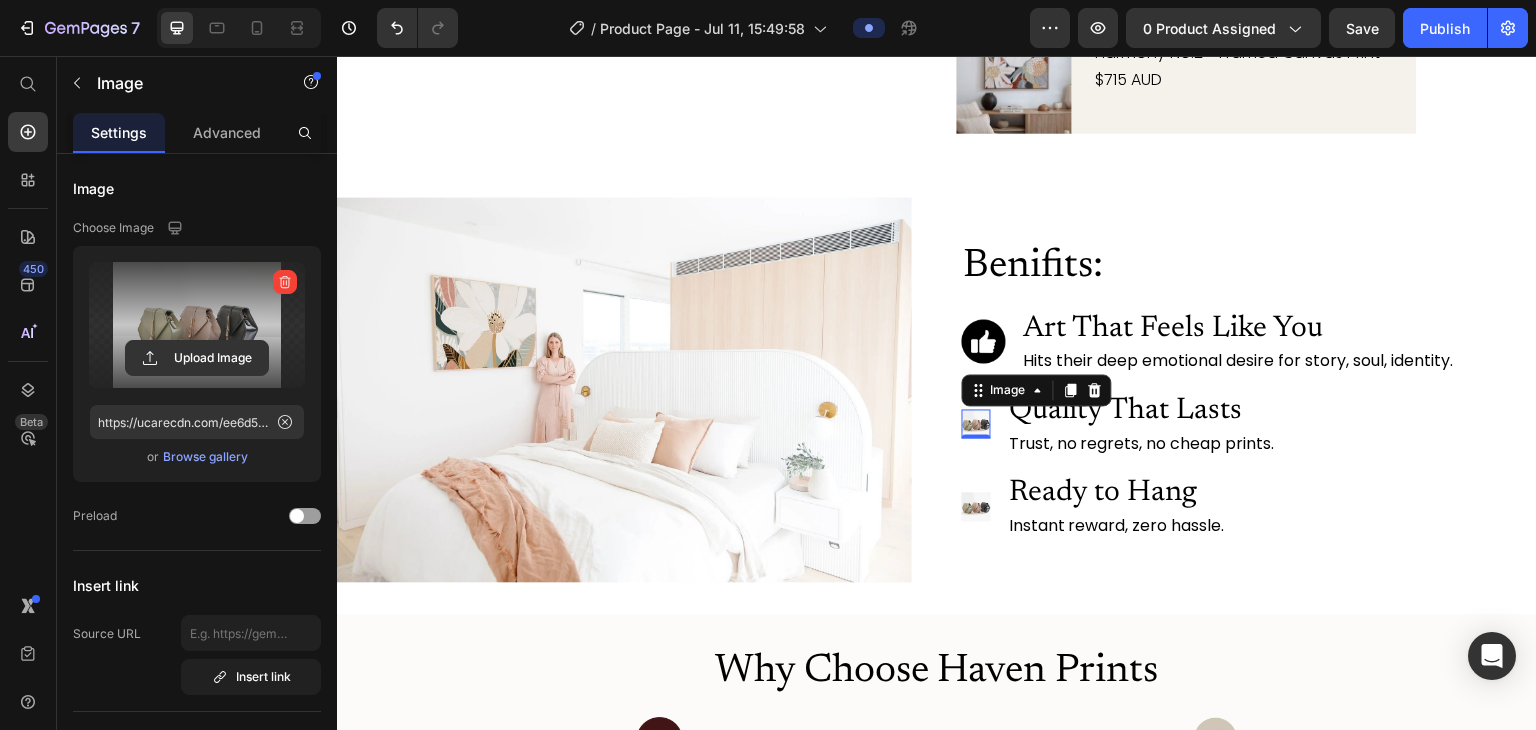 click 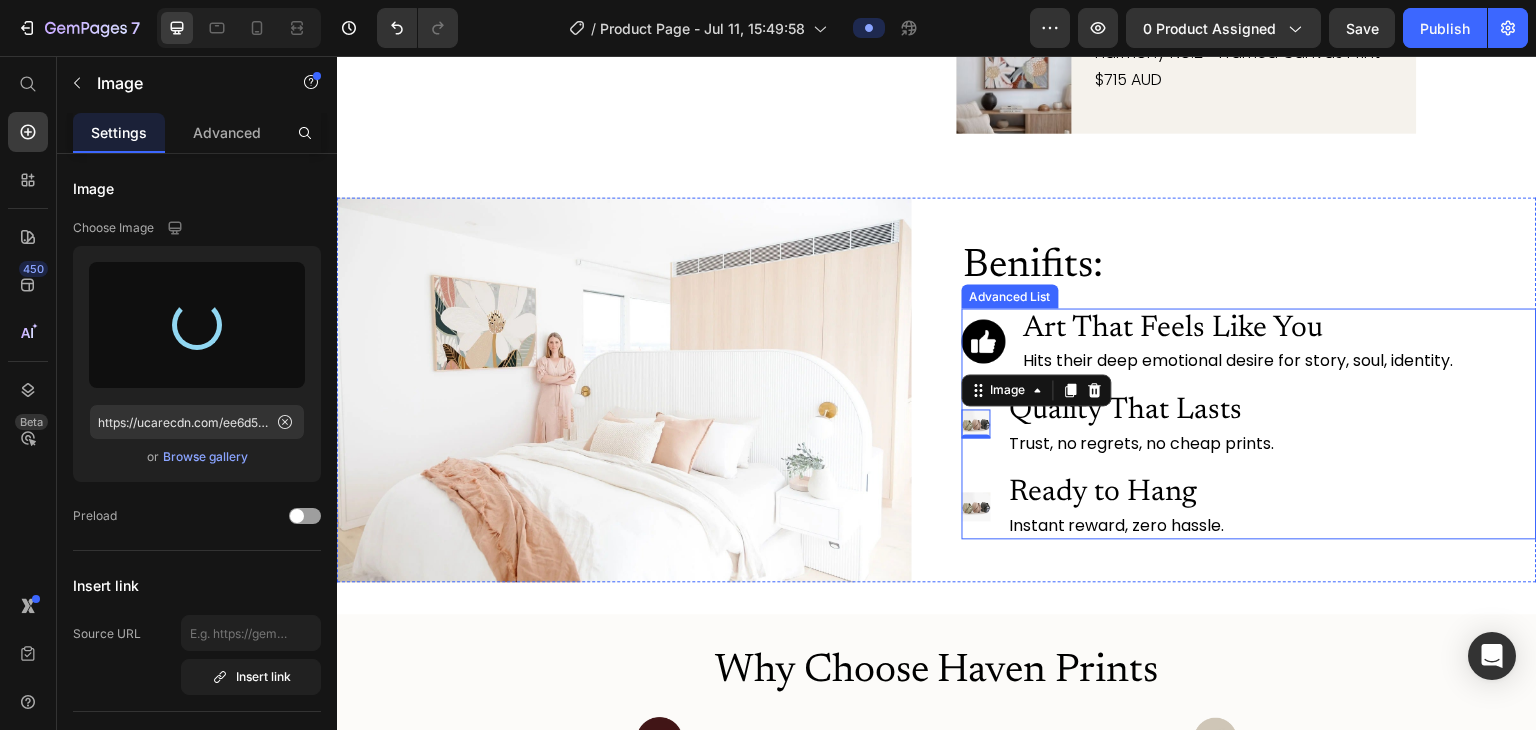 type on "https://cdn.shopify.com/s/files/1/0965/1024/7093/files/gempages_572887605079704448-c2ff8482-f43e-4501-b49d-58a95e871565.png" 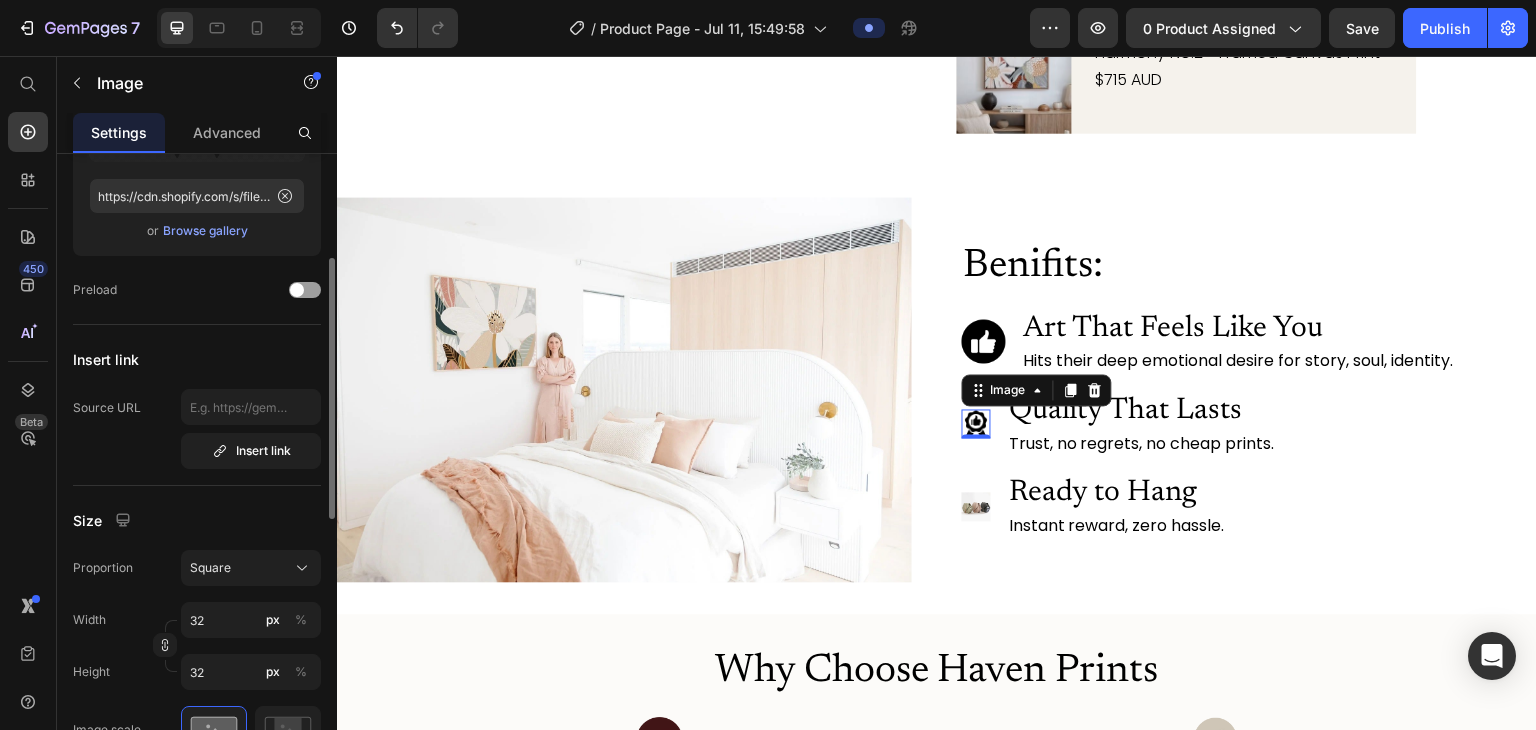scroll, scrollTop: 234, scrollLeft: 0, axis: vertical 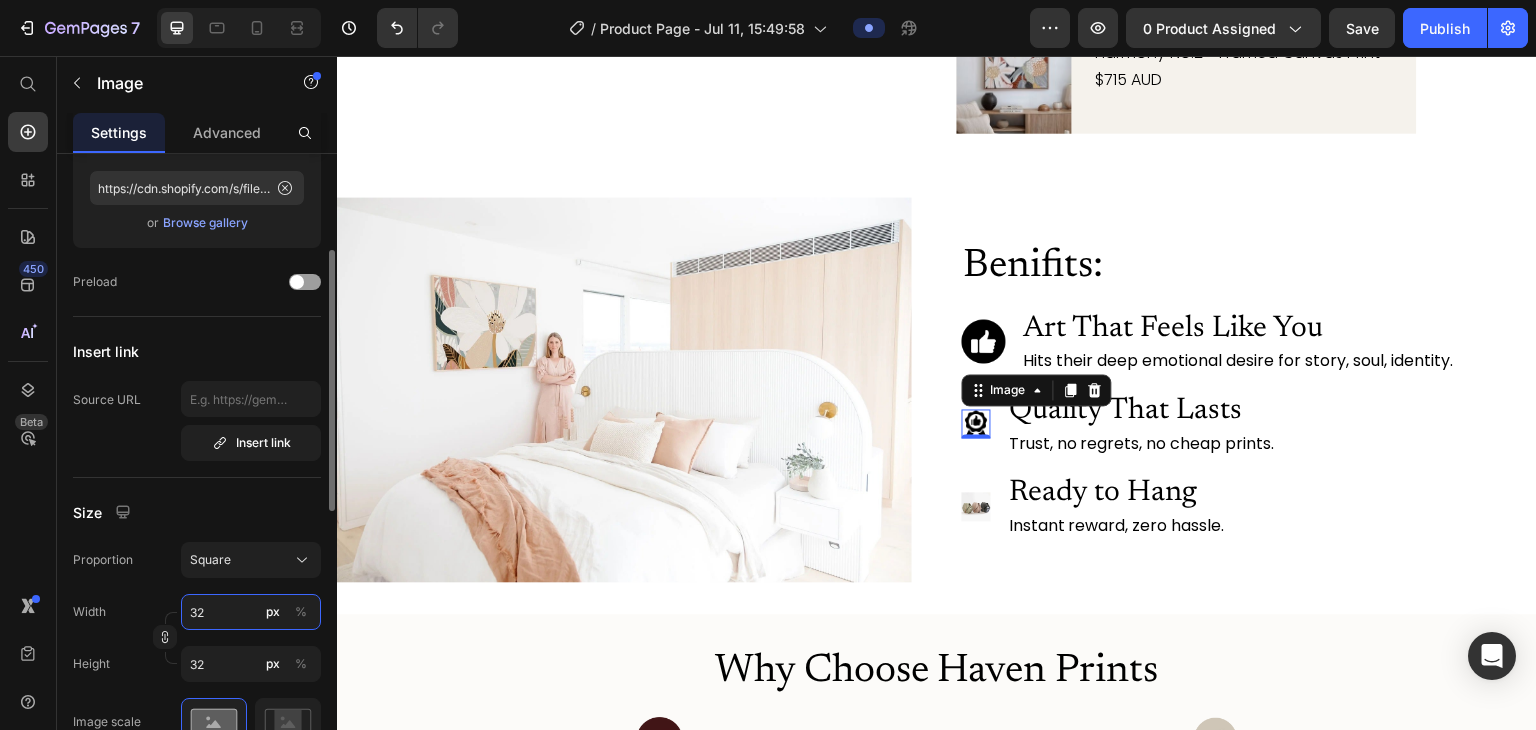 click on "32" at bounding box center (251, 612) 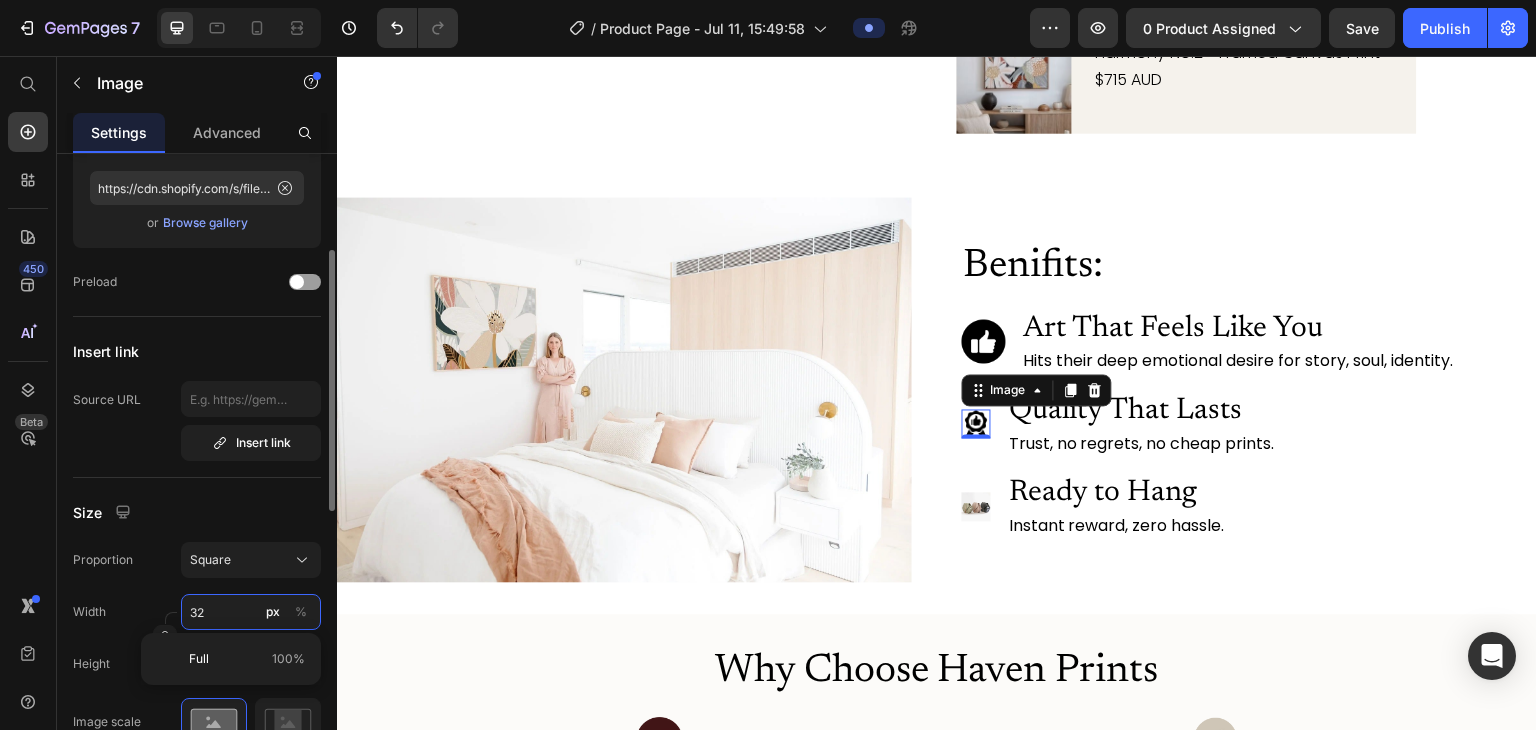 type on "5" 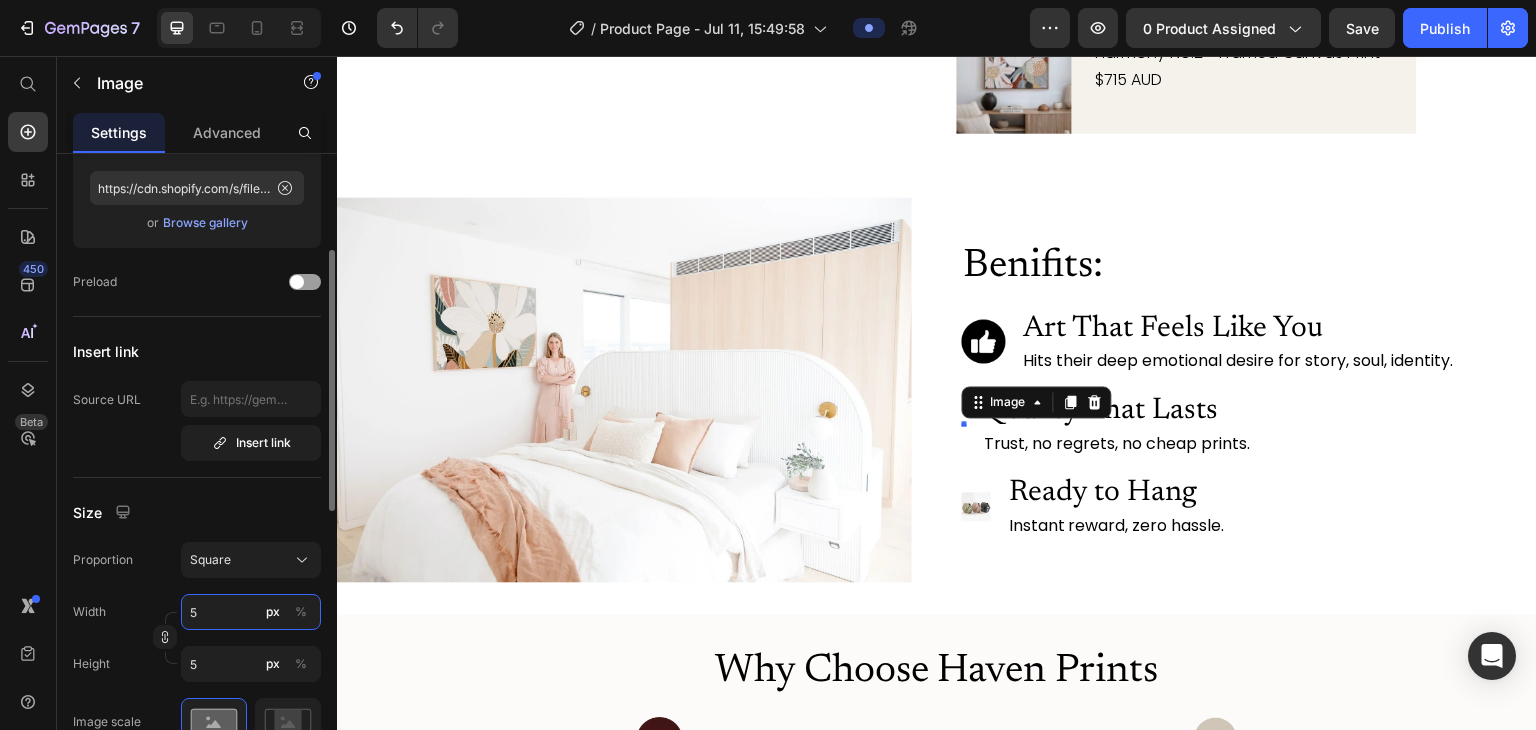 type on "50" 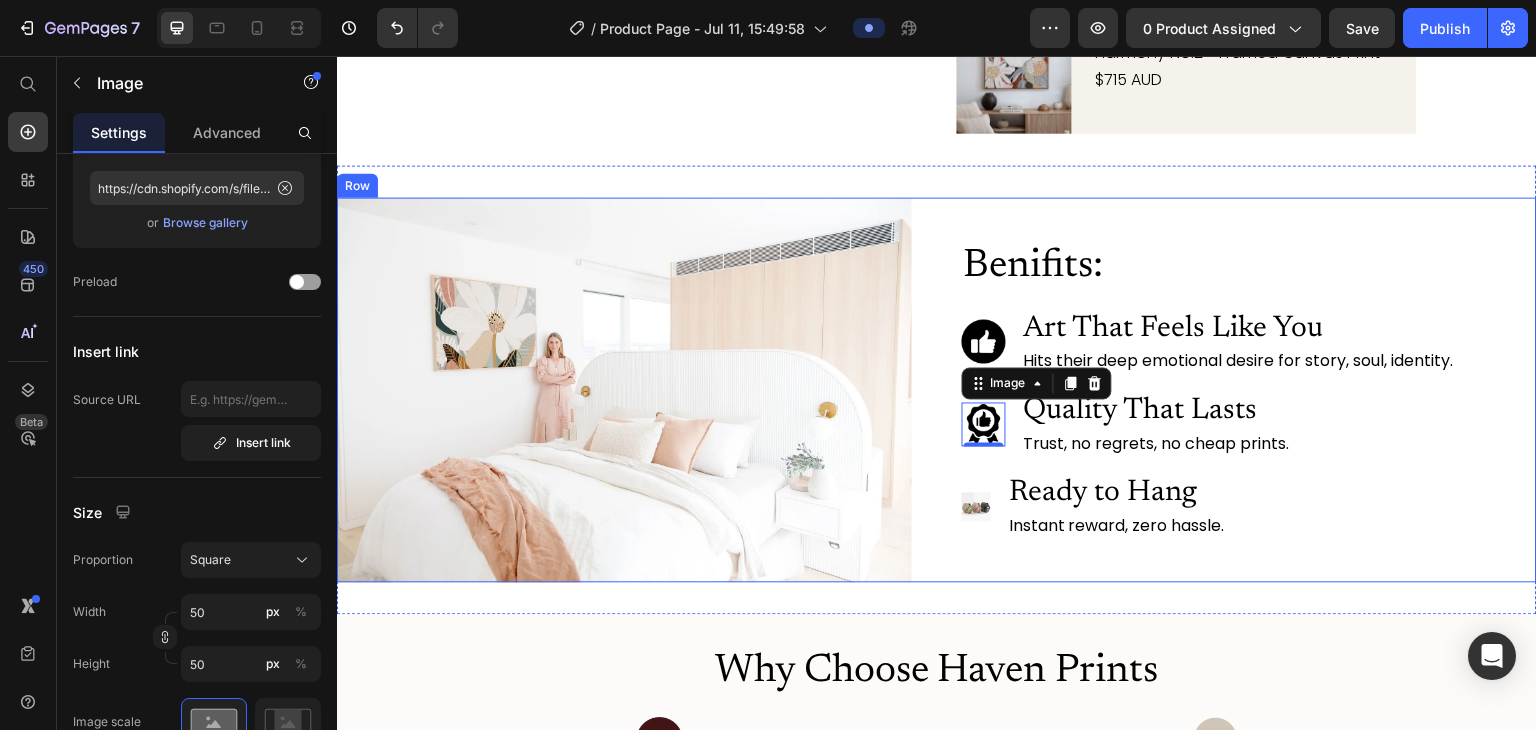 click on "Benifits: Heading Image Art That Feels Like You Heading Hits their deep emotional desire for story, soul, identity. Text Block Image   0 Quality That Lasts Heading Trust, no regrets, no cheap prints. Text Block Image Ready to Hang Heading Instant reward, zero hassle. Text Block Advanced List" at bounding box center [1249, 389] 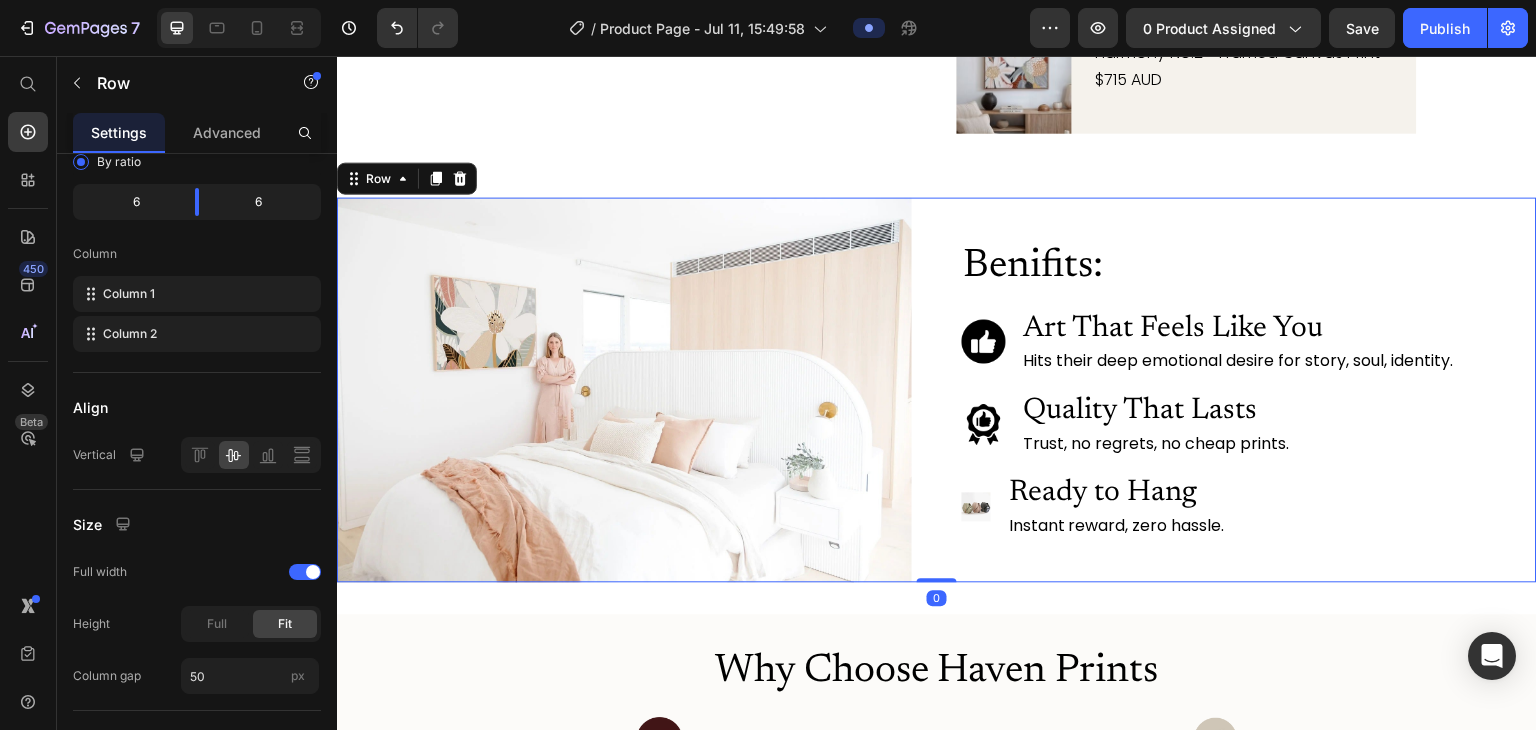 scroll, scrollTop: 0, scrollLeft: 0, axis: both 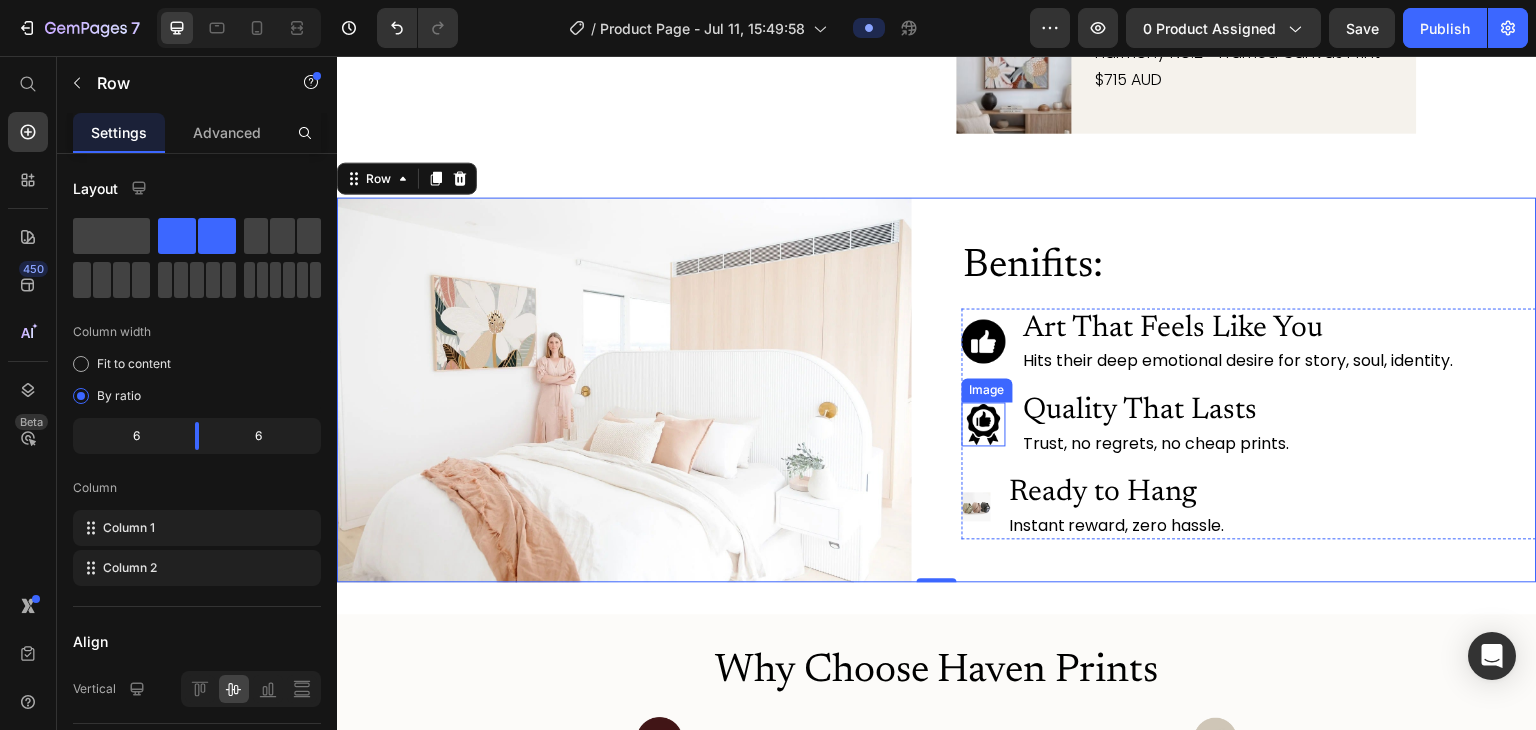 click at bounding box center [984, 424] 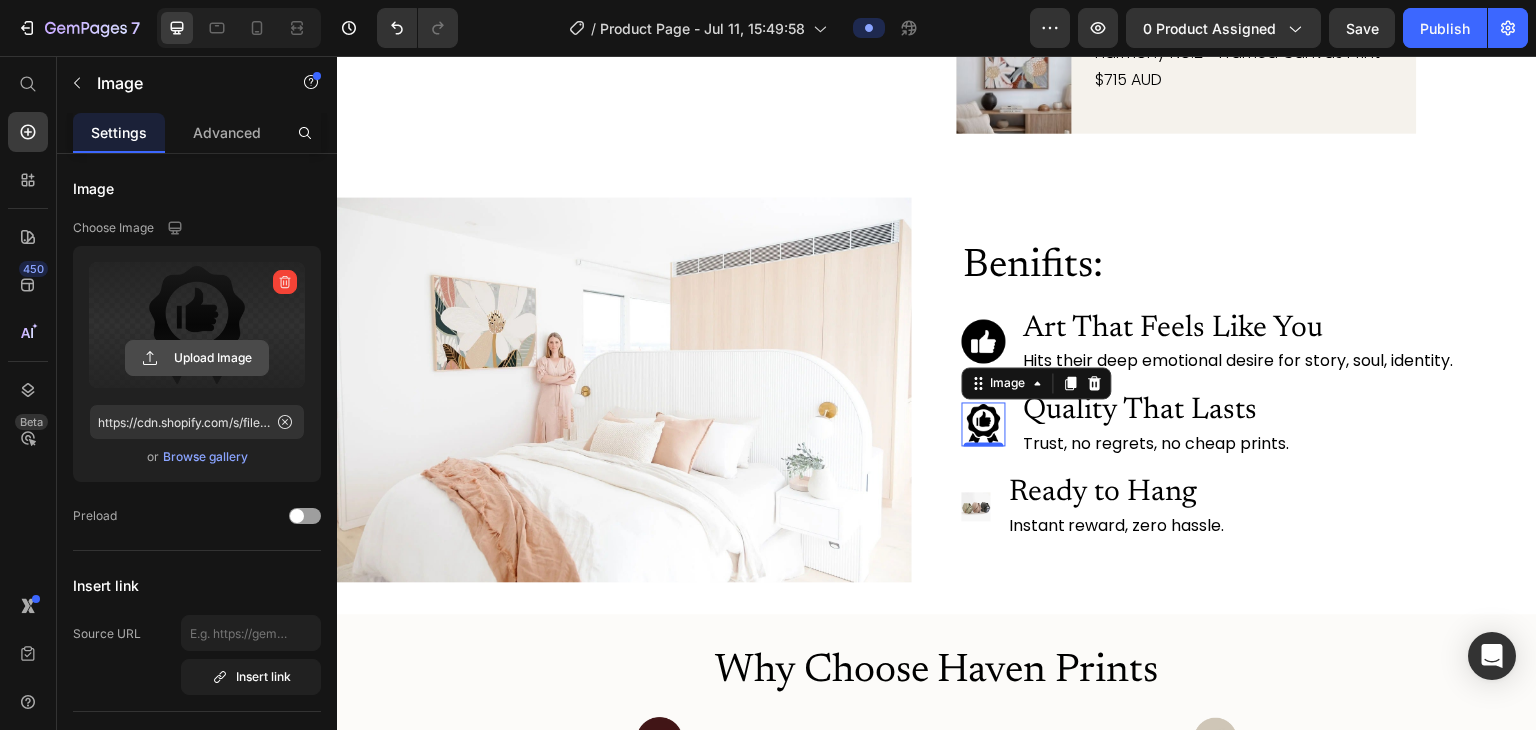 click 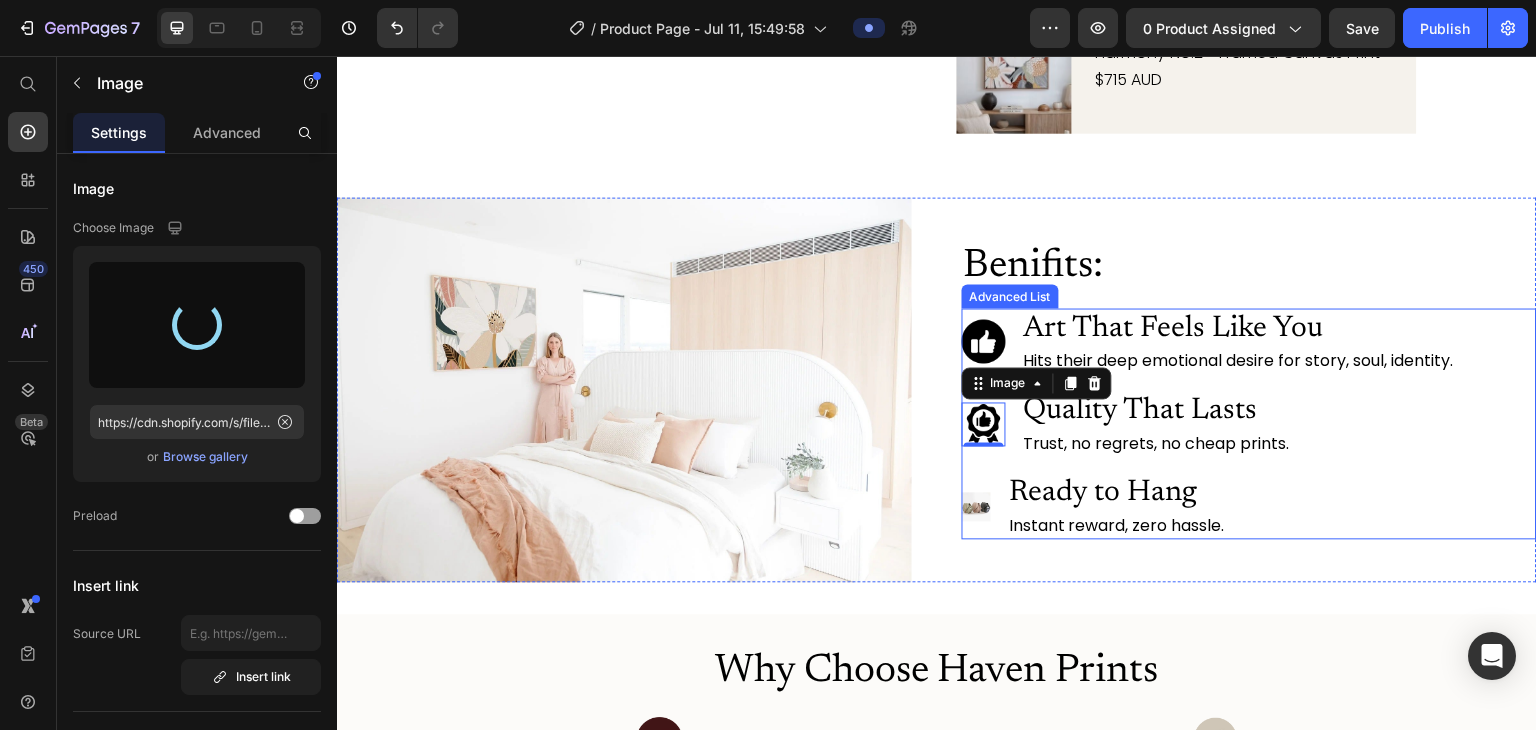 type on "https://cdn.shopify.com/s/files/1/0965/1024/7093/files/gempages_572887605079704448-e721c796-1e43-4674-a383-7f2021c79249.png" 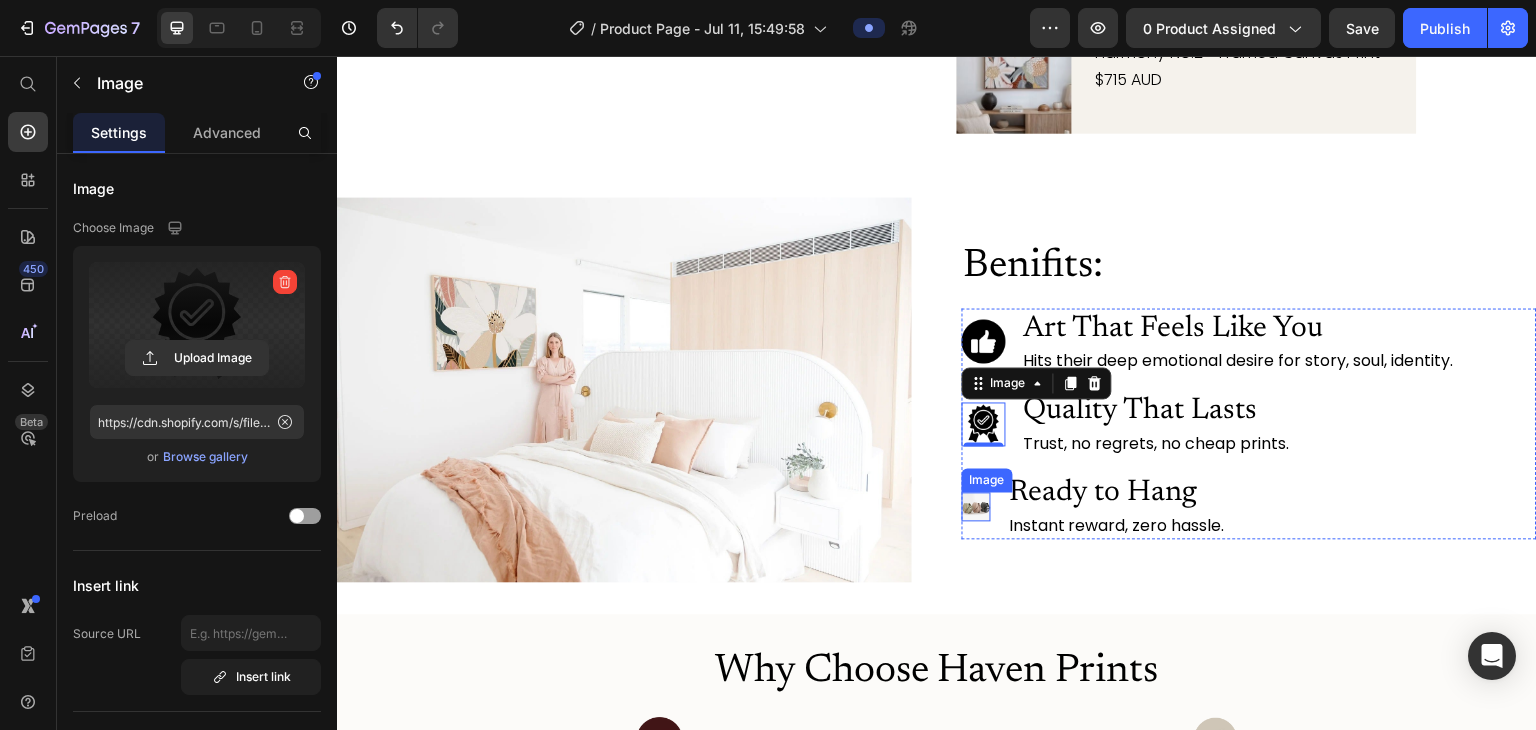 click at bounding box center [976, 506] 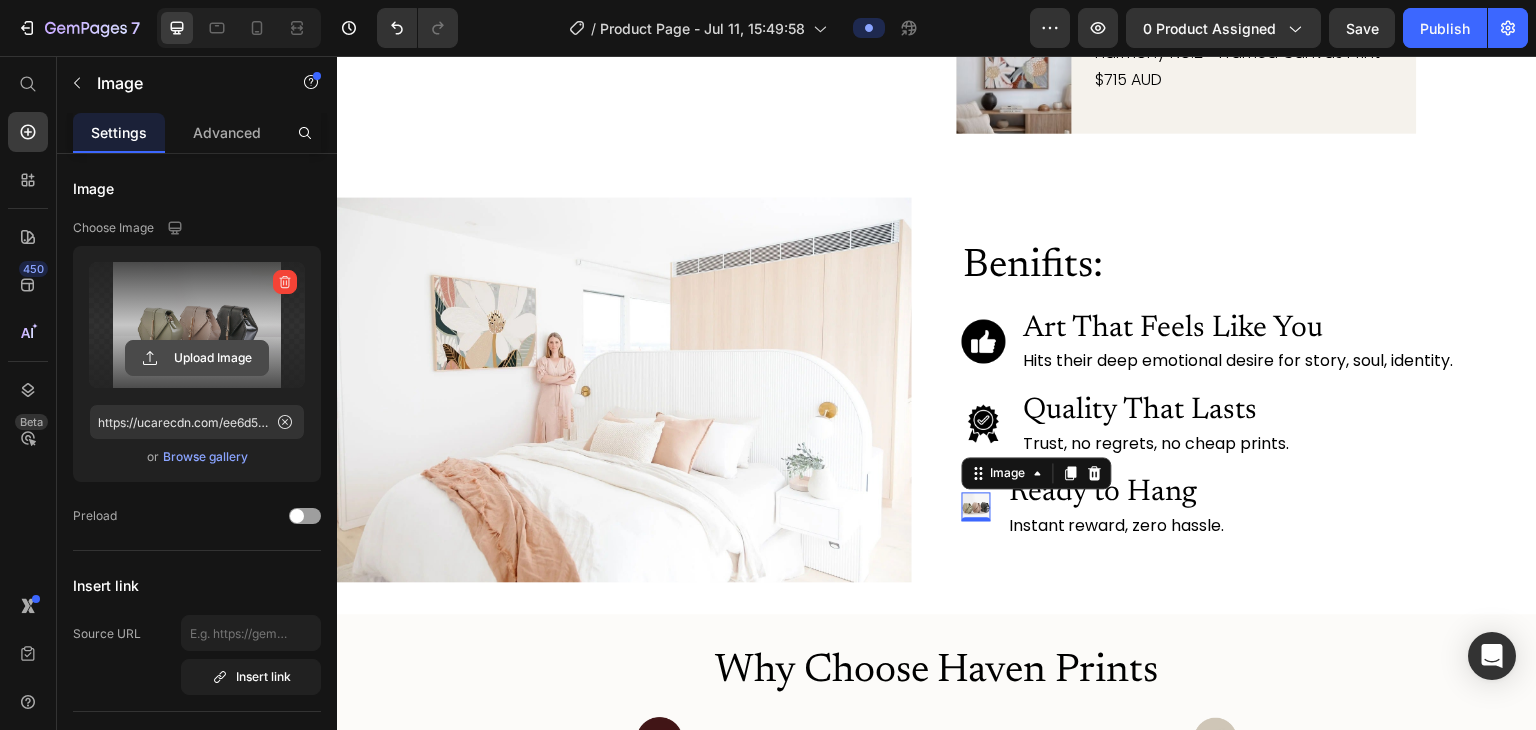 click 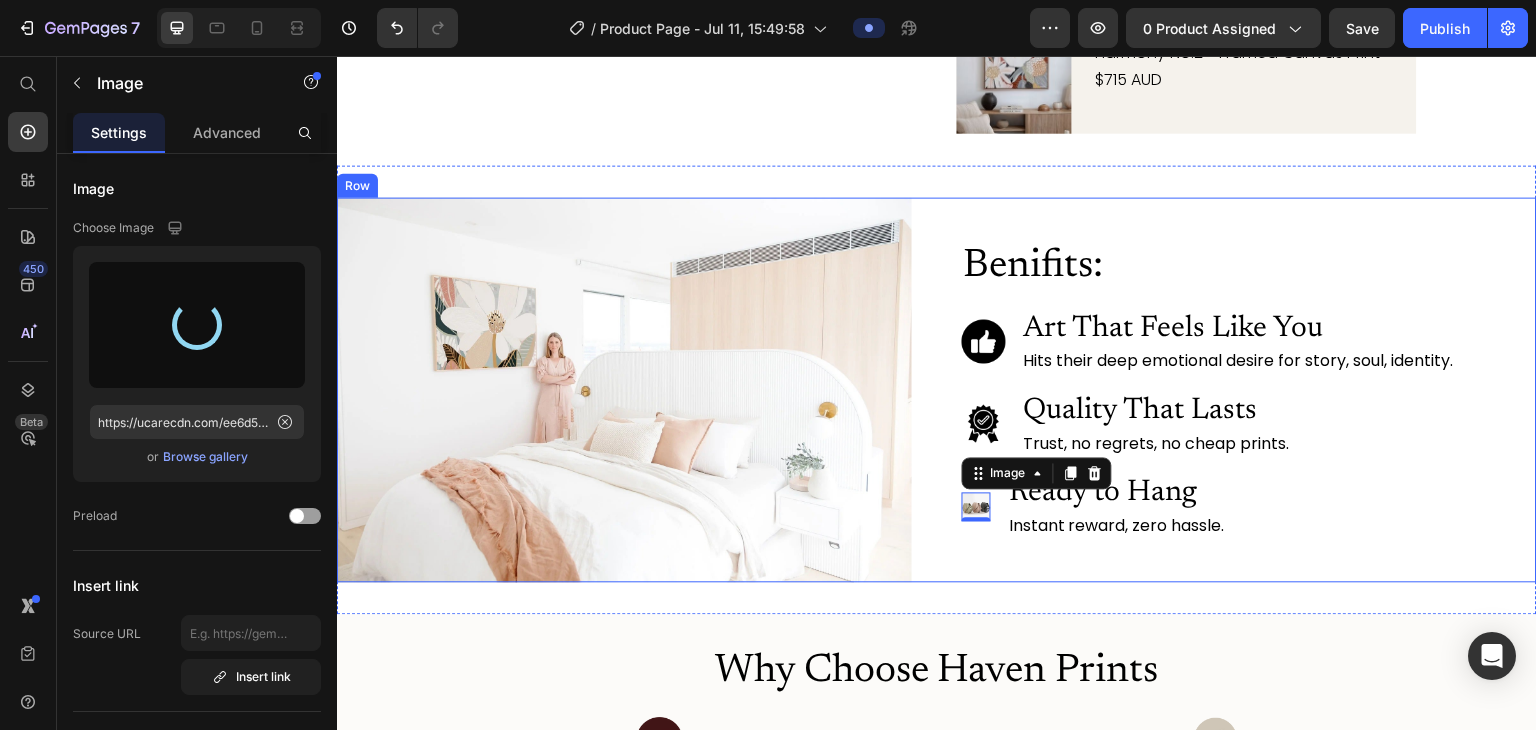 type on "https://cdn.shopify.com/s/files/1/0965/1024/7093/files/gempages_572887605079704448-eb2ae8c8-c3ed-4712-a56e-4673f2b37881.png" 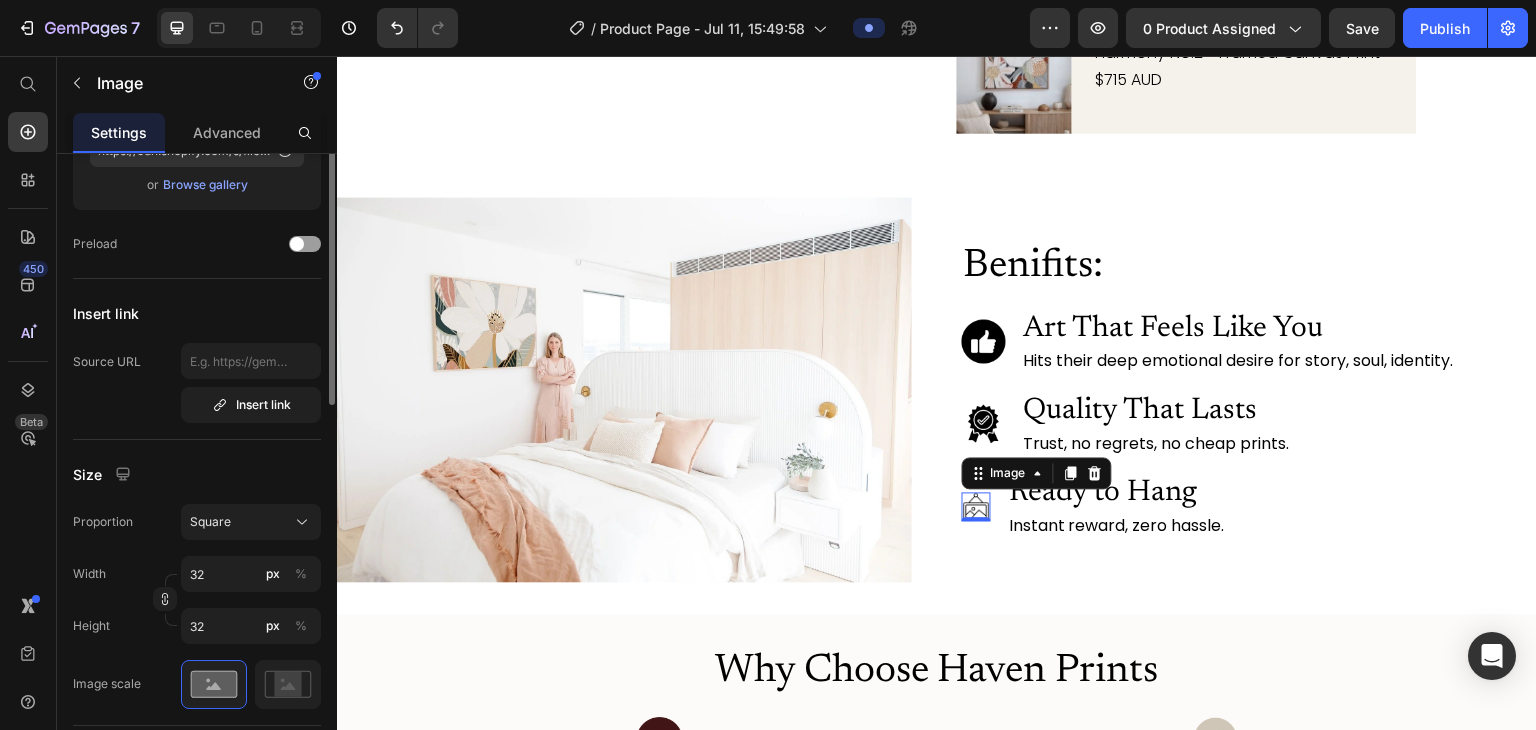 scroll, scrollTop: 296, scrollLeft: 0, axis: vertical 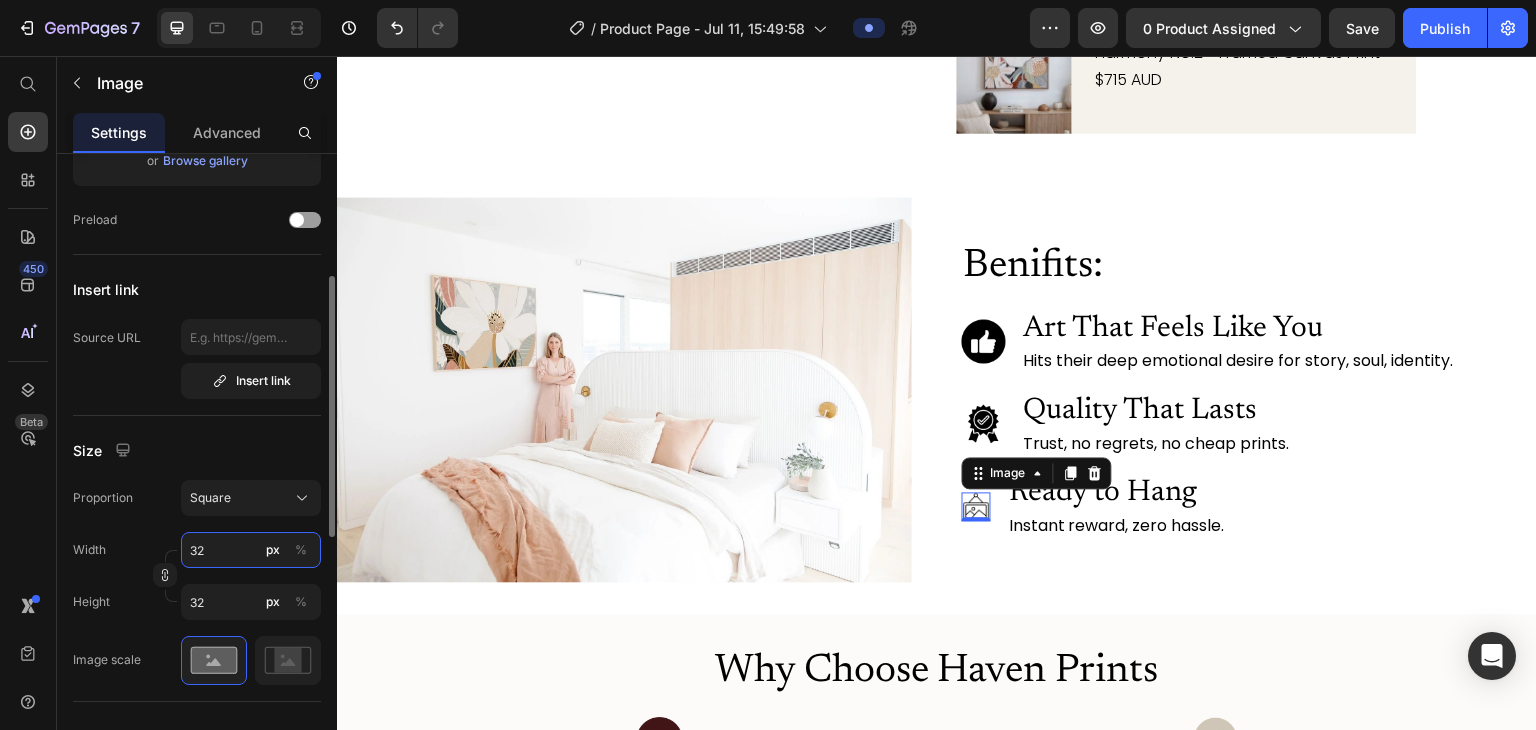 click on "32" at bounding box center (251, 550) 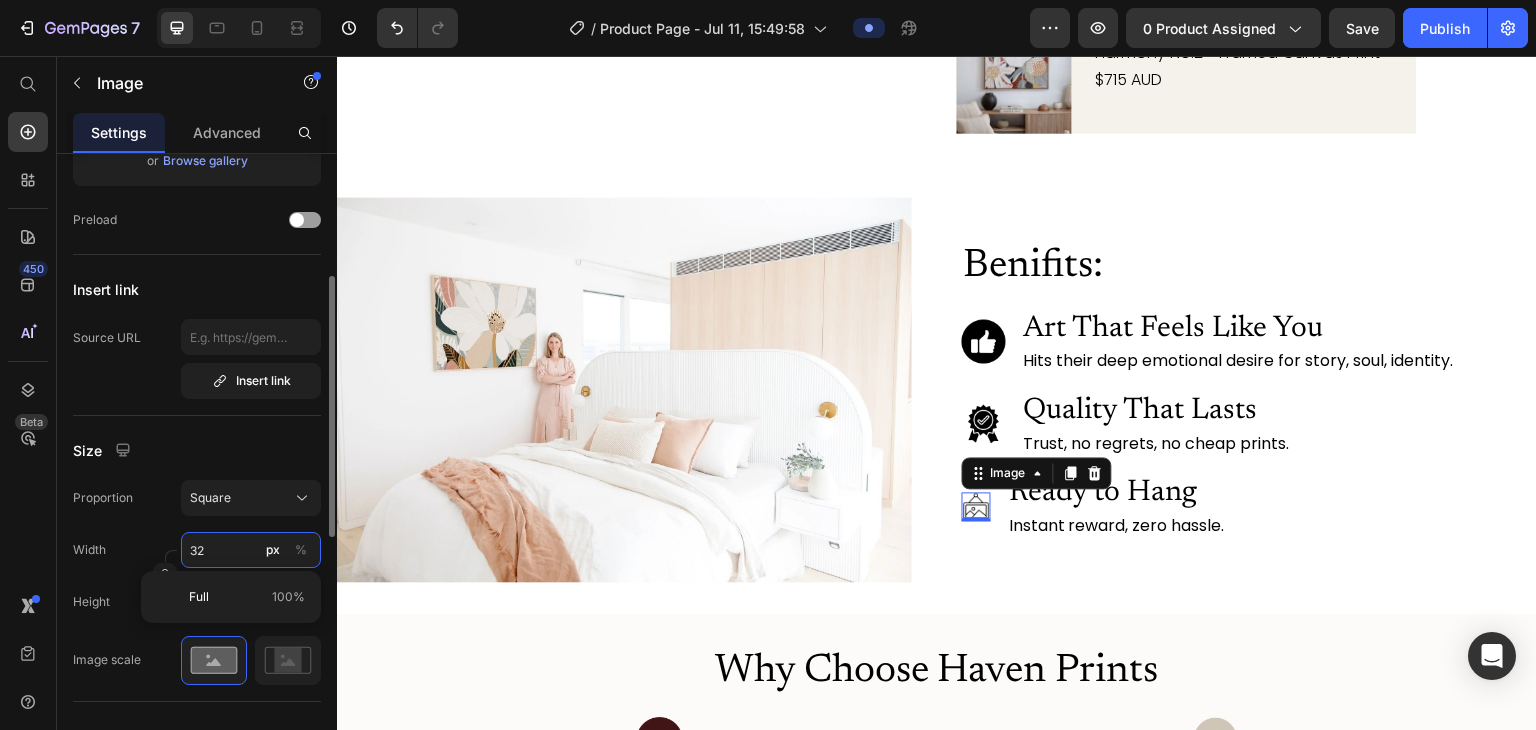 type on "5" 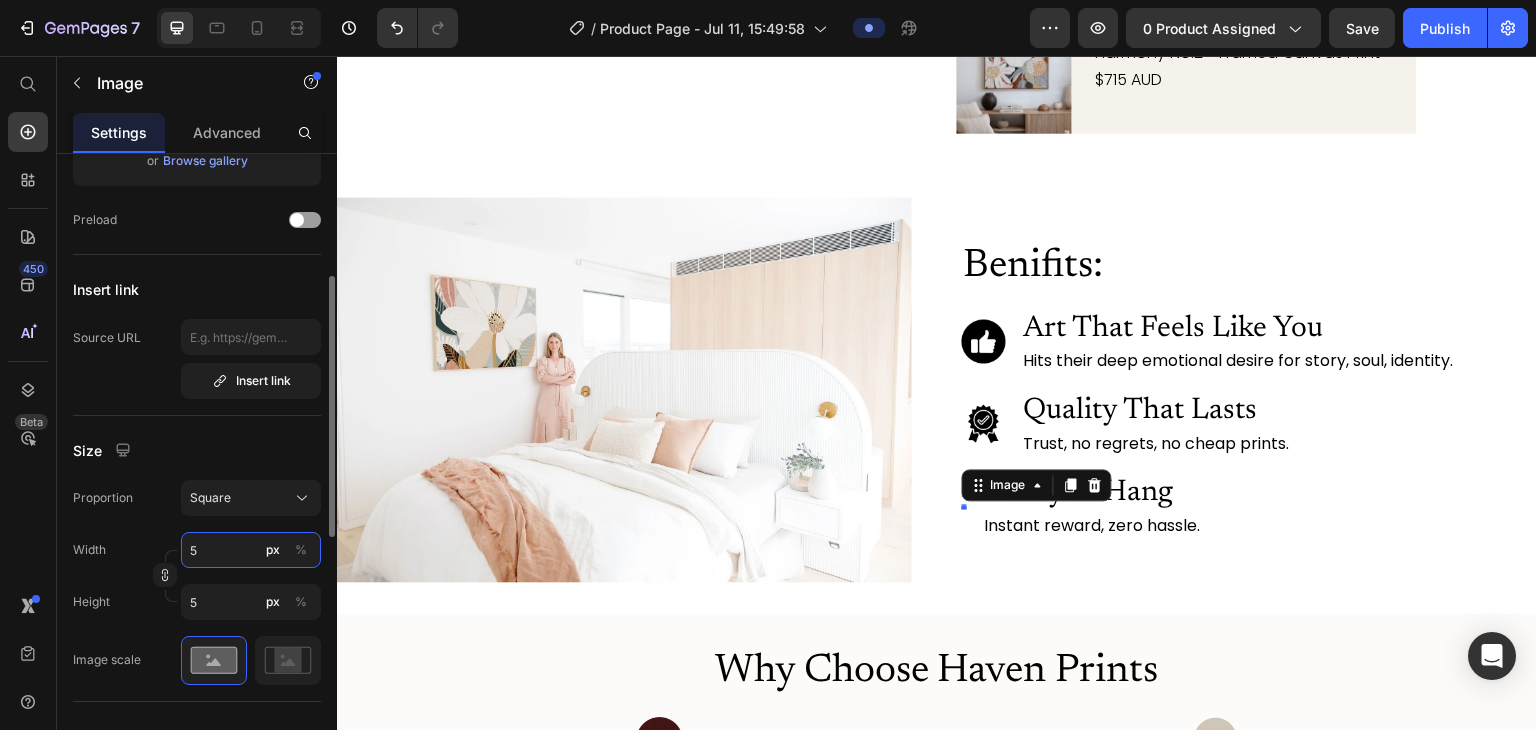 type on "50" 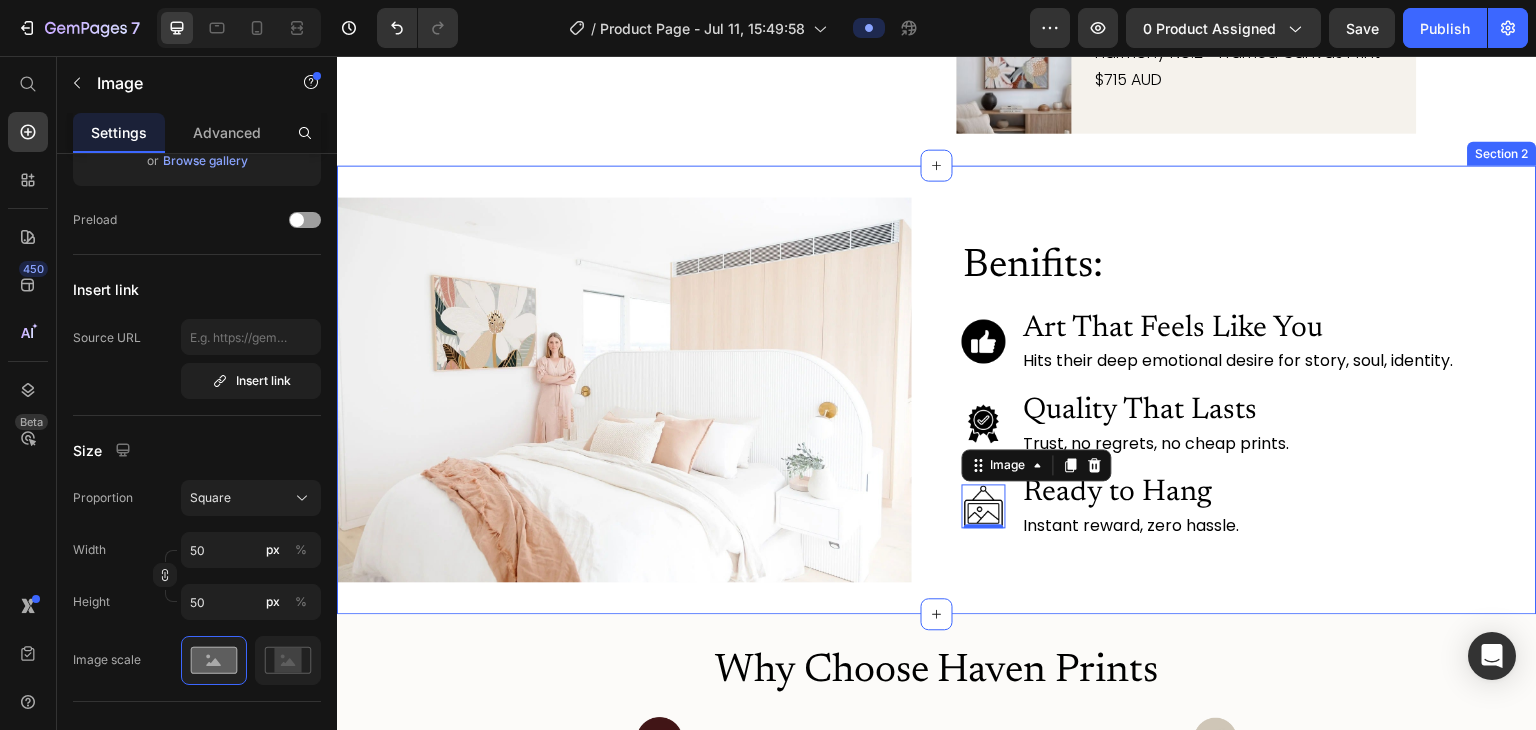 click on "Image Benifits: Heading Image Art That Feels Like You Heading Hits their deep emotional desire for story, soul, identity. Text Block Image Quality That Lasts Heading Trust, no regrets, no cheap prints. Text Block Image   0 Ready to Hang Heading Instant reward, zero hassle. Text Block Advanced List Row Section 2" at bounding box center [937, 389] 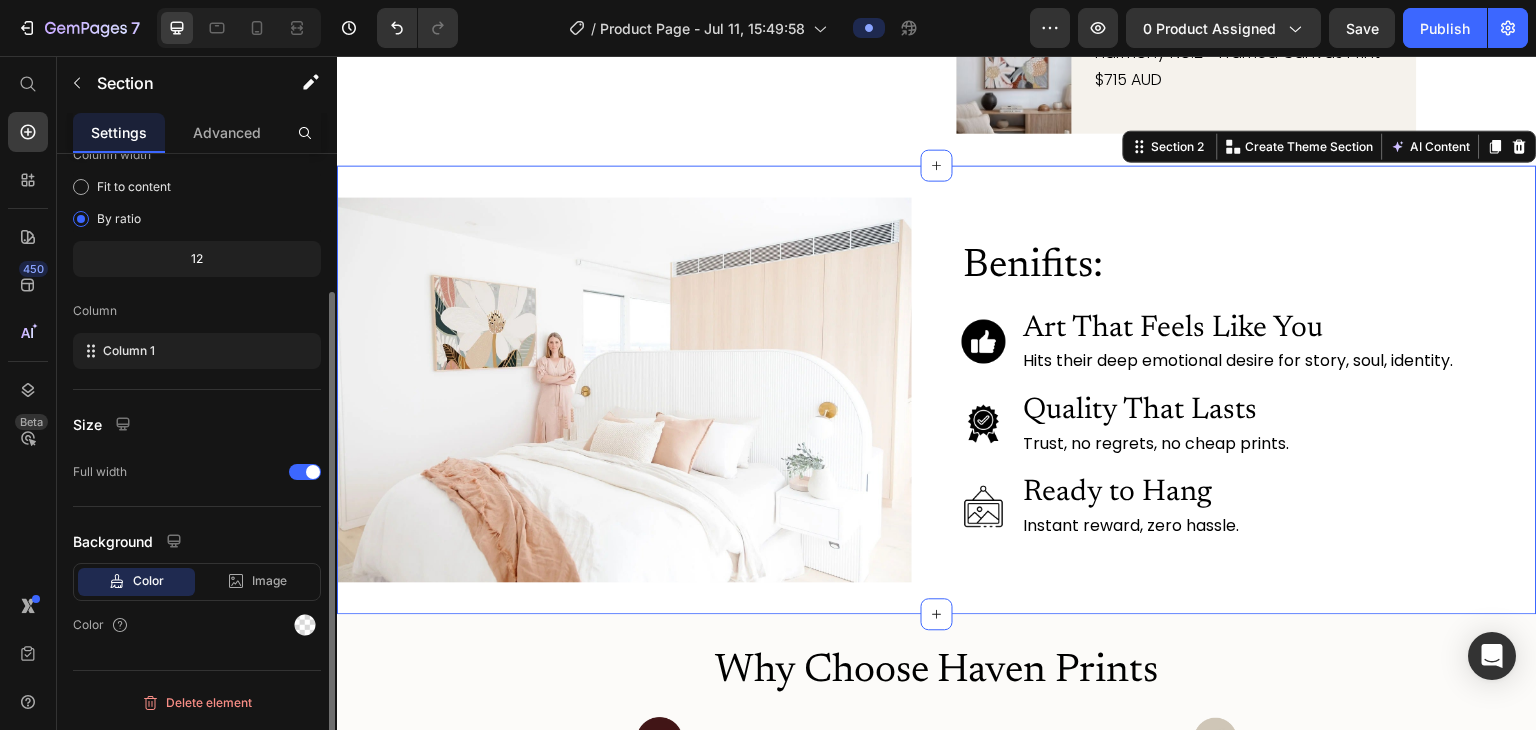scroll, scrollTop: 0, scrollLeft: 0, axis: both 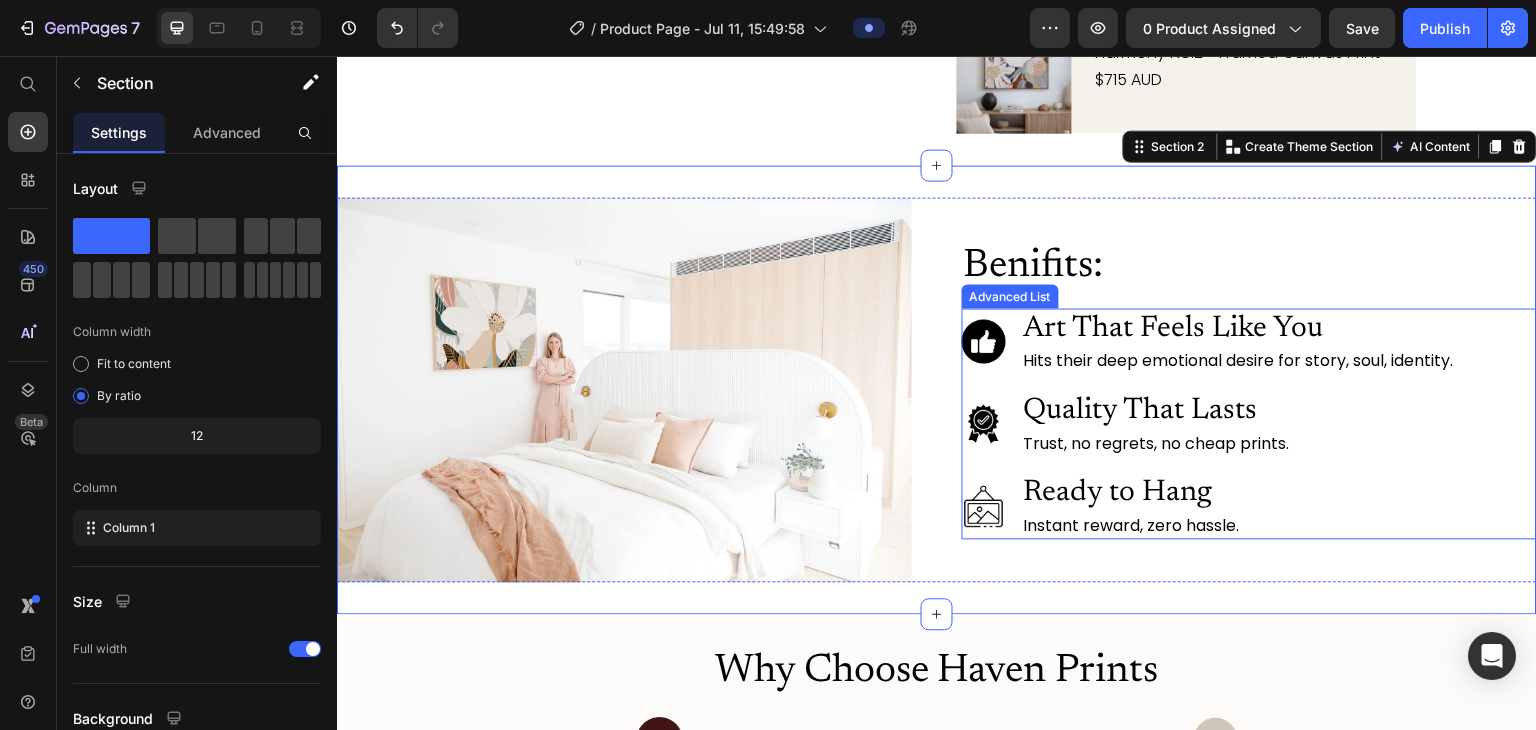 click on "Image Art That Feels Like You Heading Hits their deep emotional desire for story, soul, identity. Text Block" at bounding box center (1212, 341) 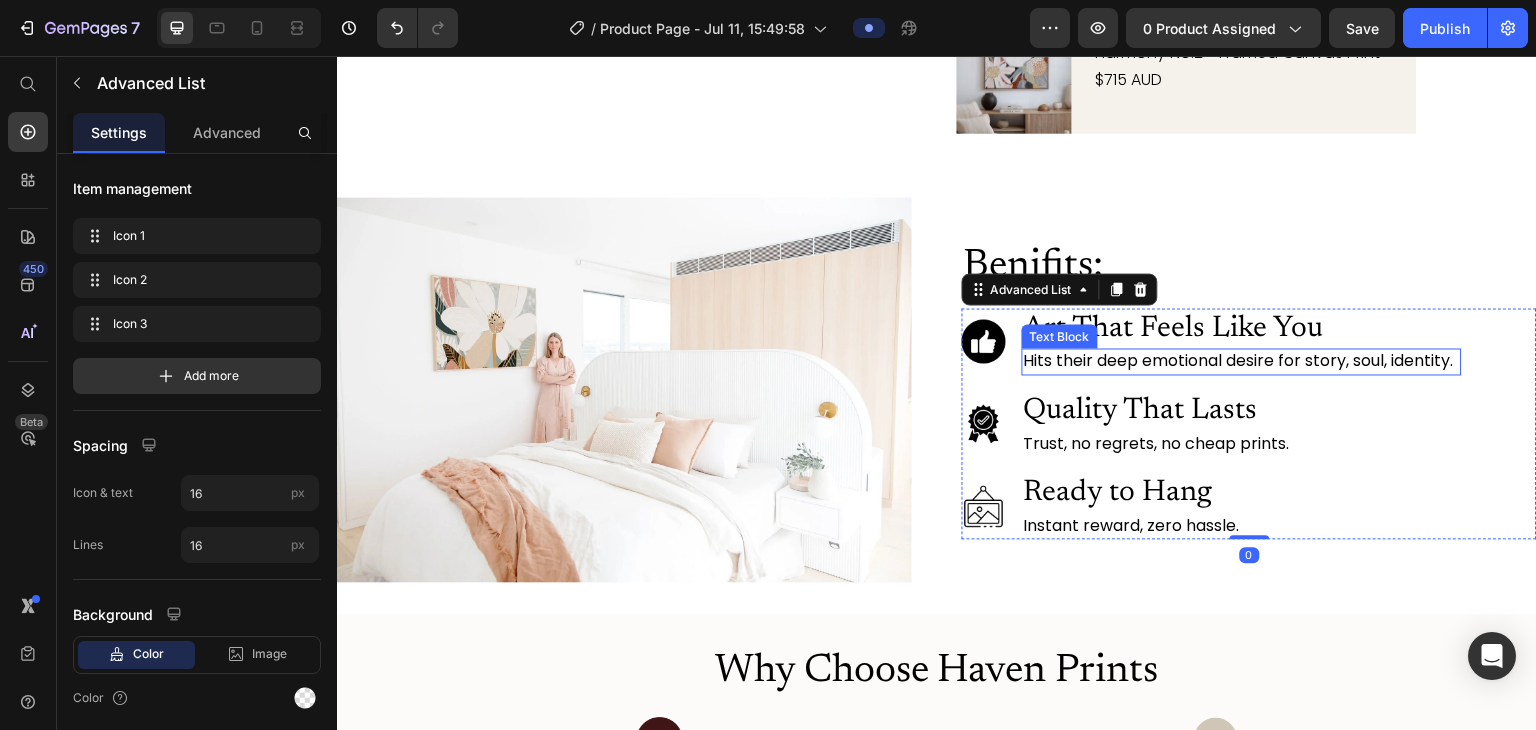 click on "Hits their deep emotional desire for story, soul, identity." at bounding box center [1242, 361] 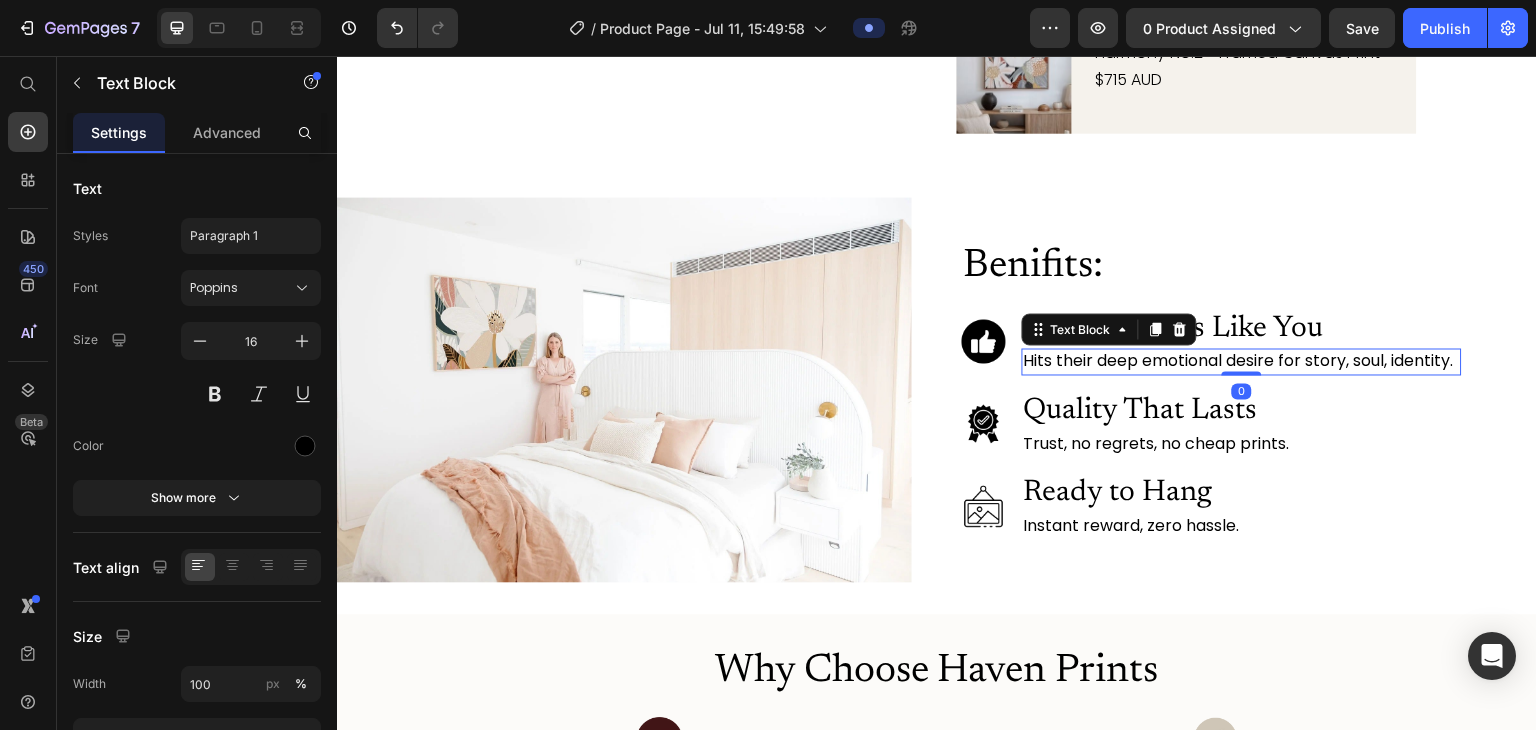 click on "Hits their deep emotional desire for story, soul, identity. Text Block   0" at bounding box center [1242, 361] 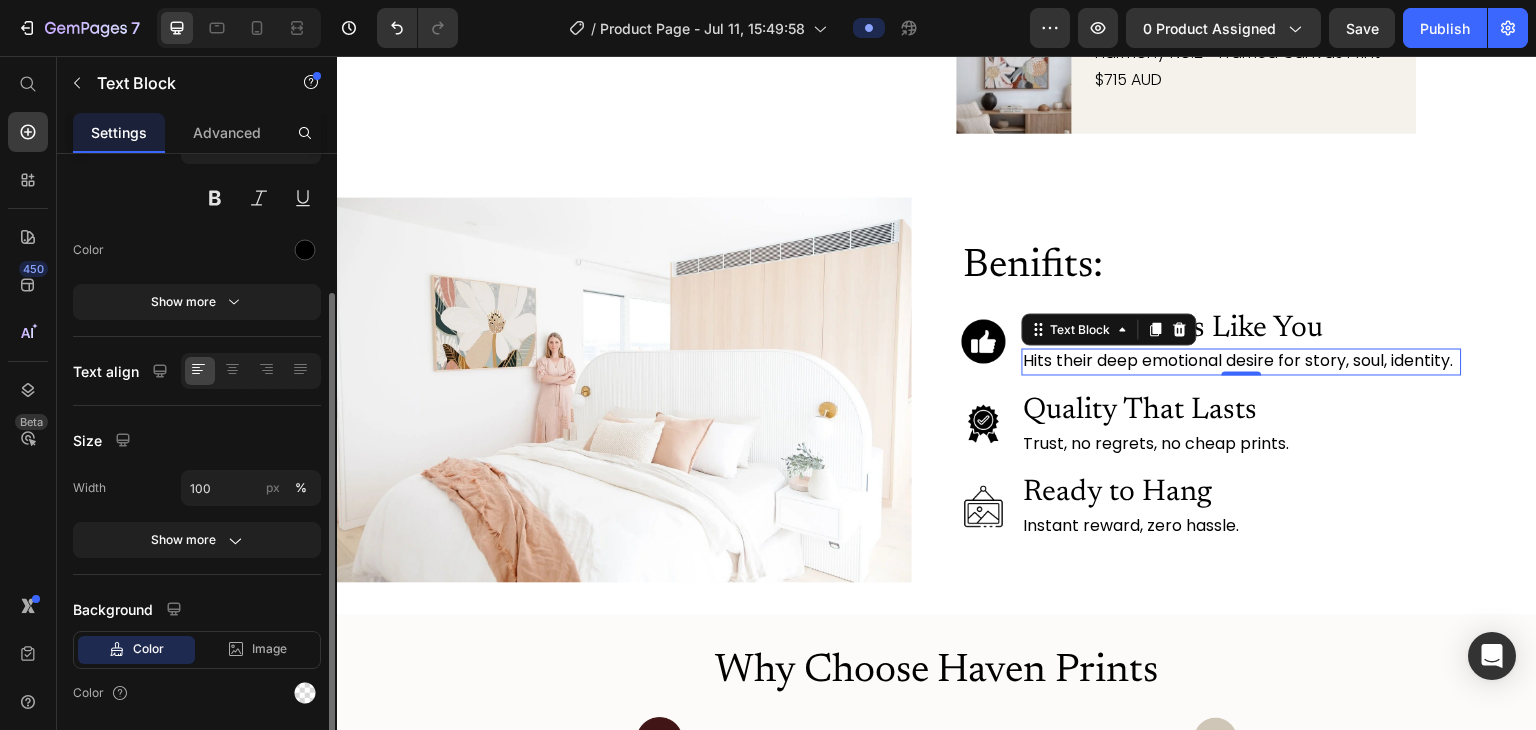 scroll, scrollTop: 204, scrollLeft: 0, axis: vertical 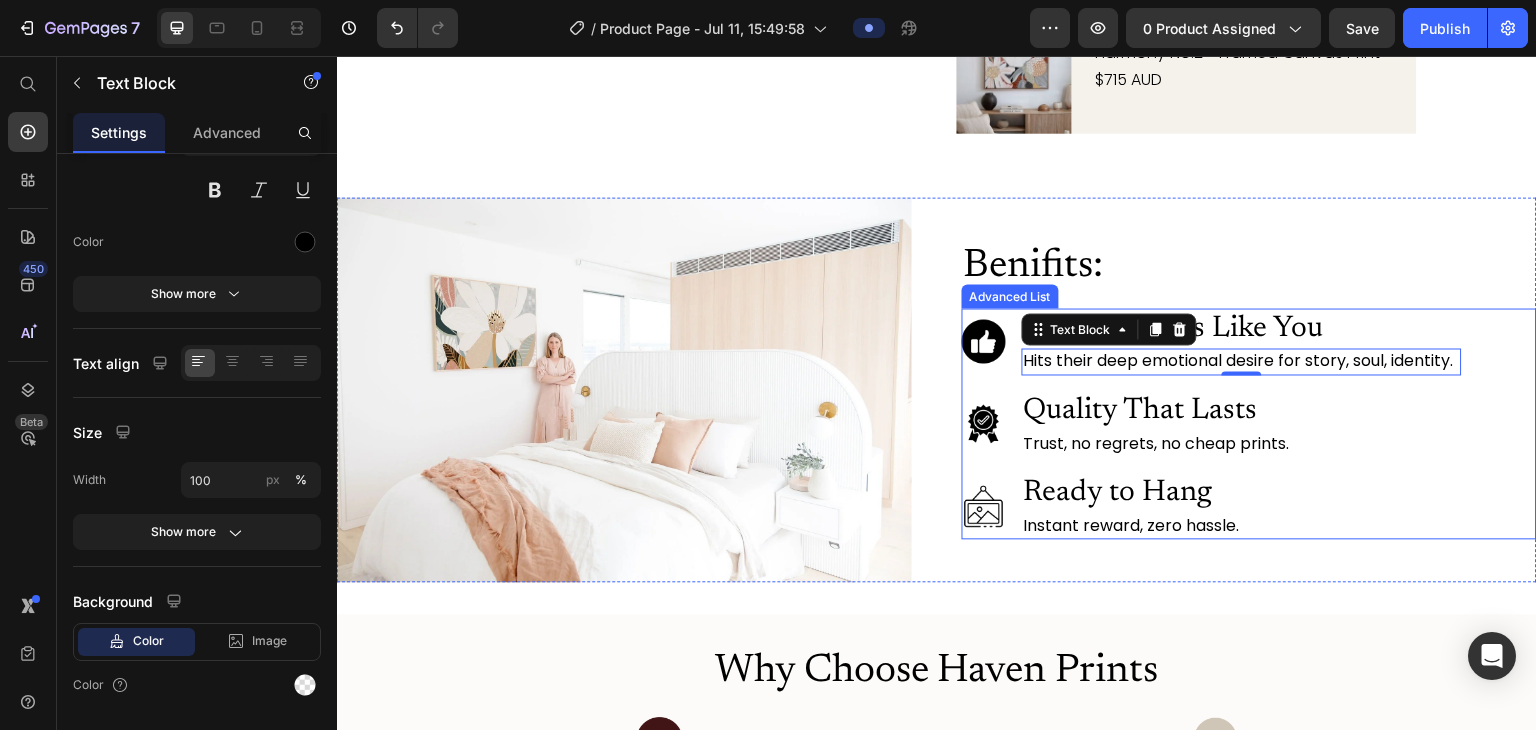 click on "Image Quality That Lasts Heading Trust, no regrets, no cheap prints. Text Block" at bounding box center [1212, 424] 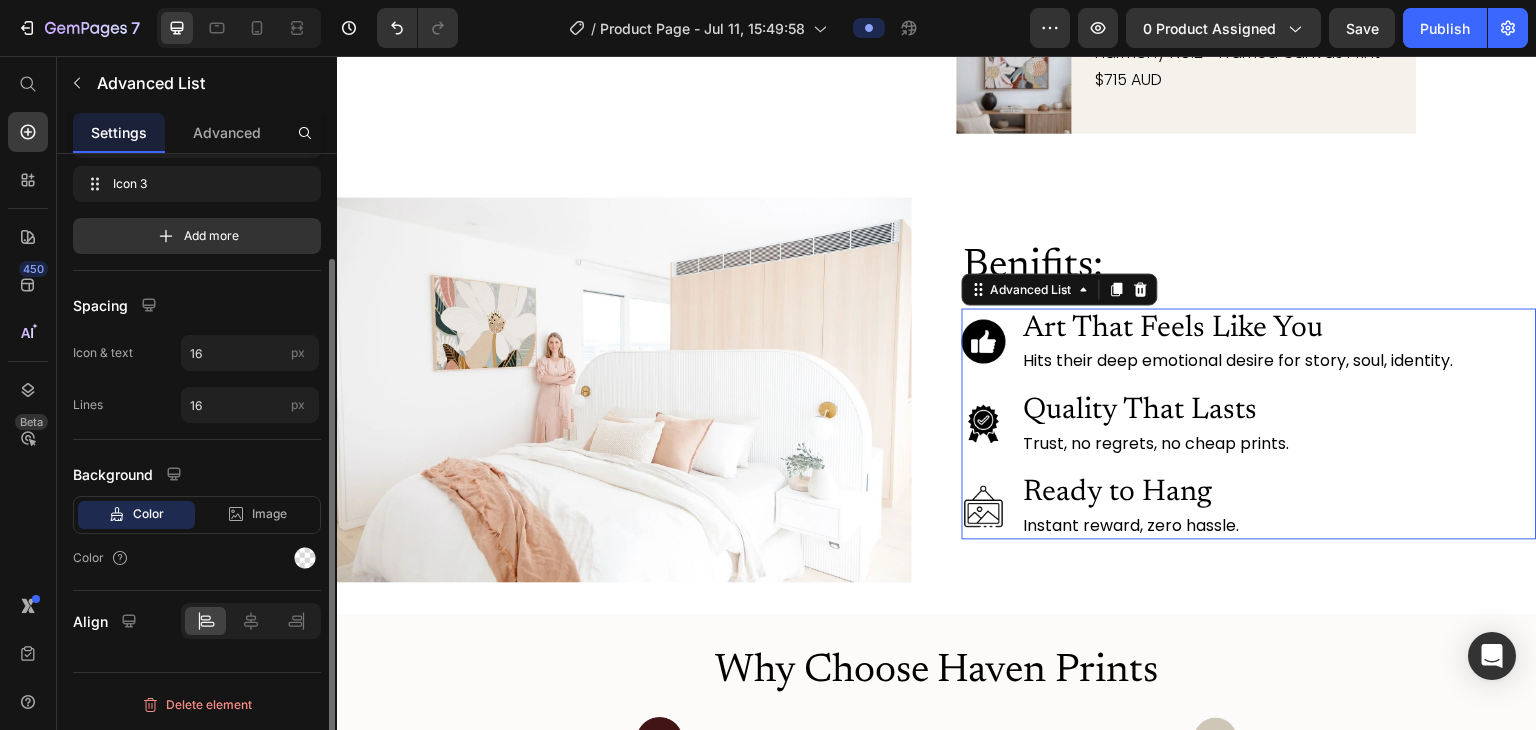 scroll, scrollTop: 0, scrollLeft: 0, axis: both 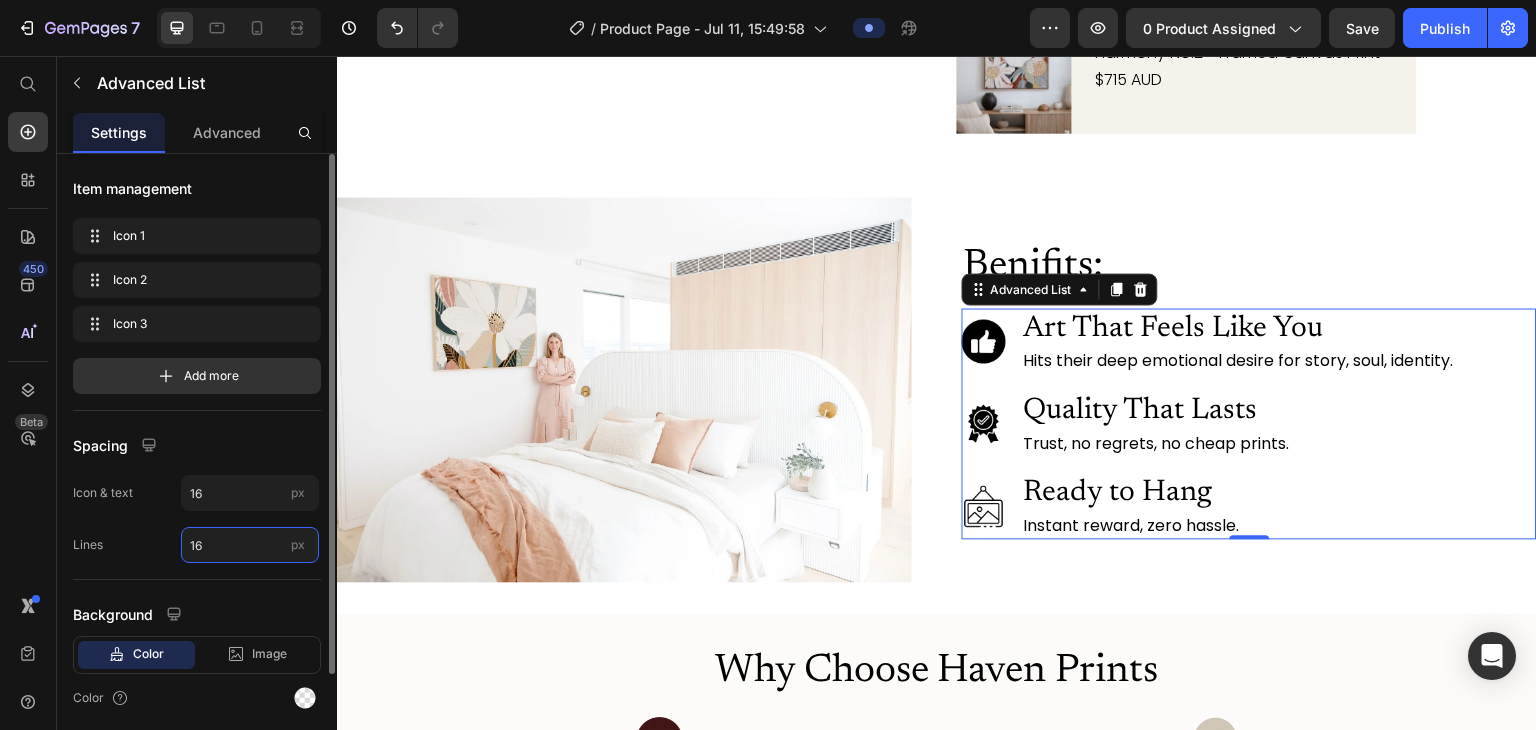 click on "16" at bounding box center [250, 545] 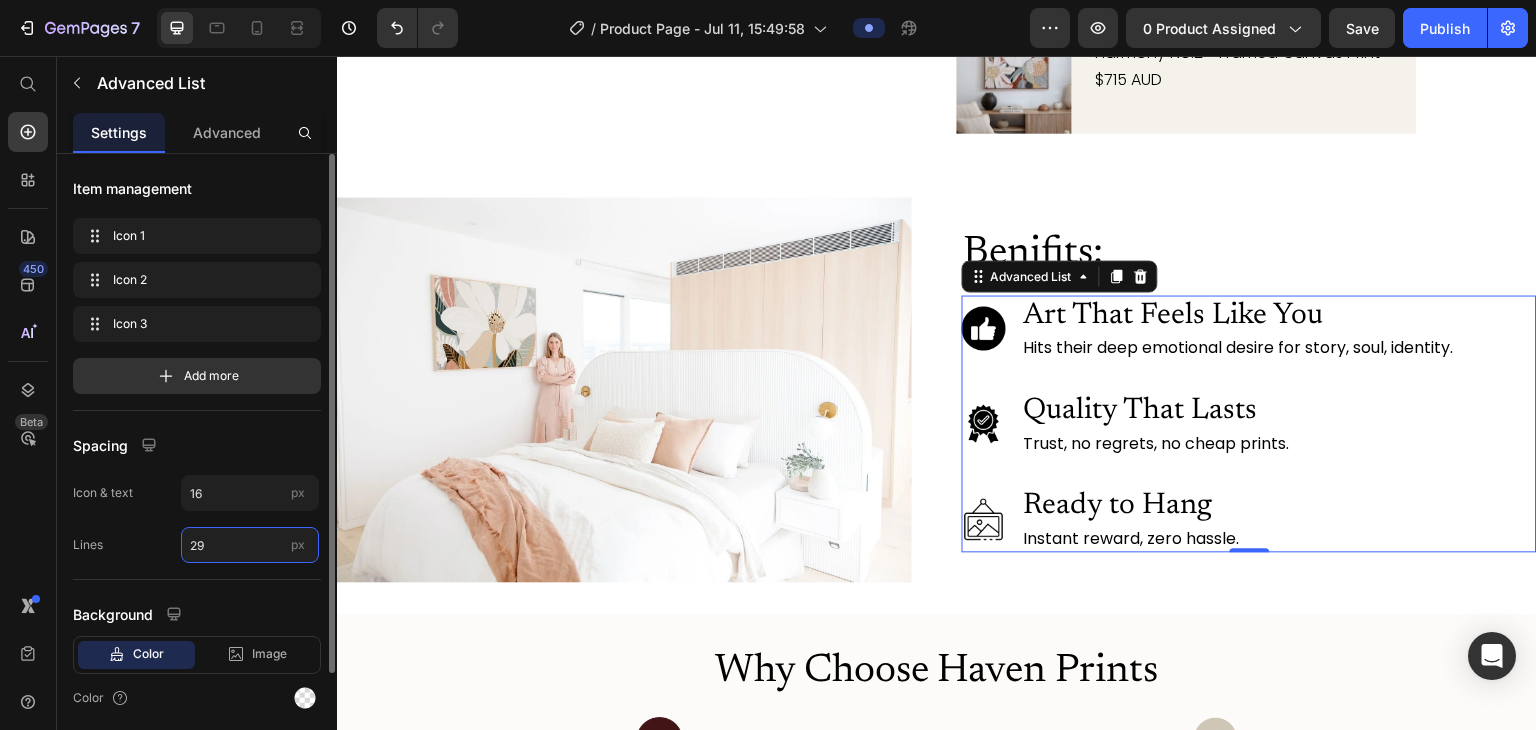 type on "30" 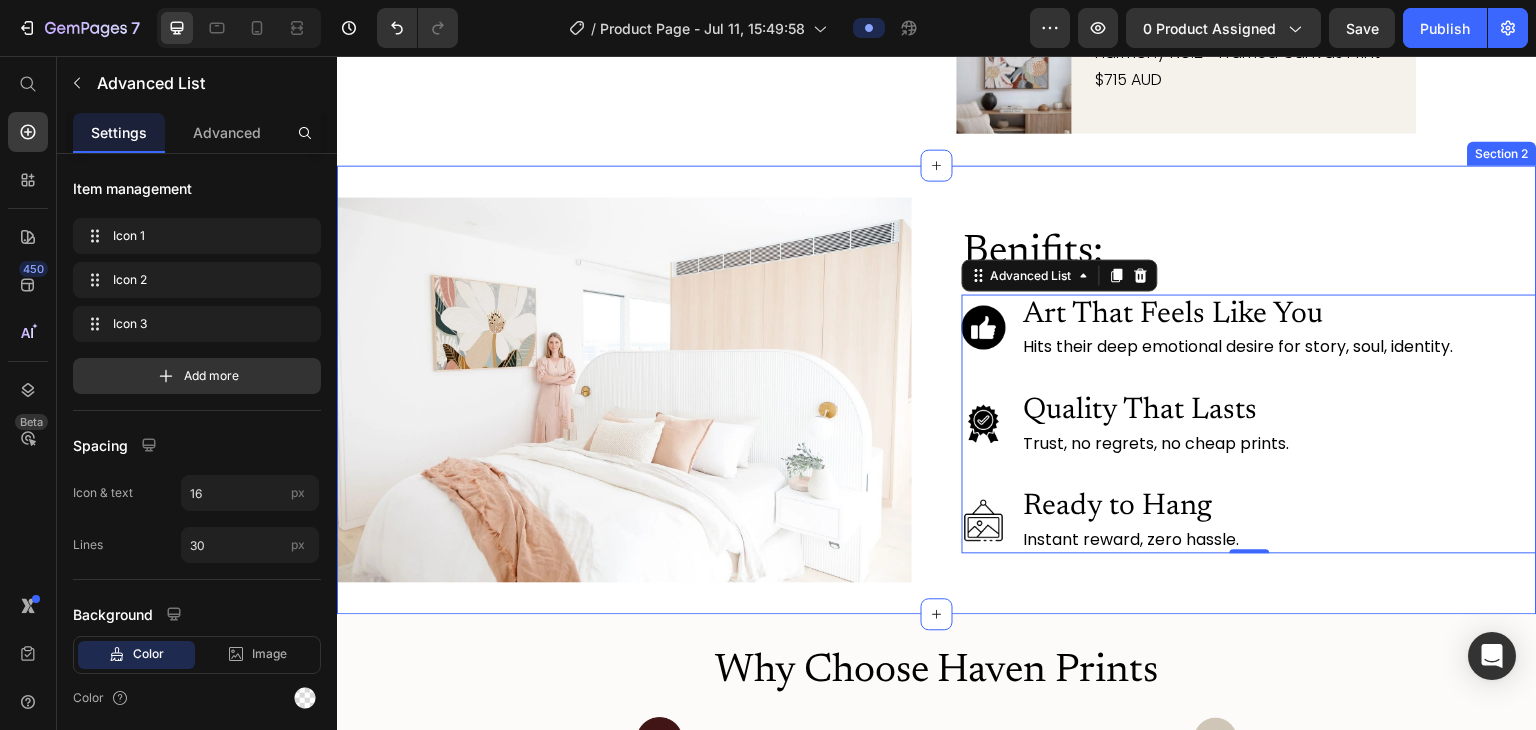 click on "Image Benifits: Heading Image Art That Feels Like You Heading Hits their deep emotional desire for story, soul, identity. Text Block Image Quality That Lasts Heading Trust, no regrets, no cheap prints. Text Block Image Ready to Hang Heading Instant reward, zero hassle. Text Block Advanced List   0 Row Section 2" at bounding box center (937, 389) 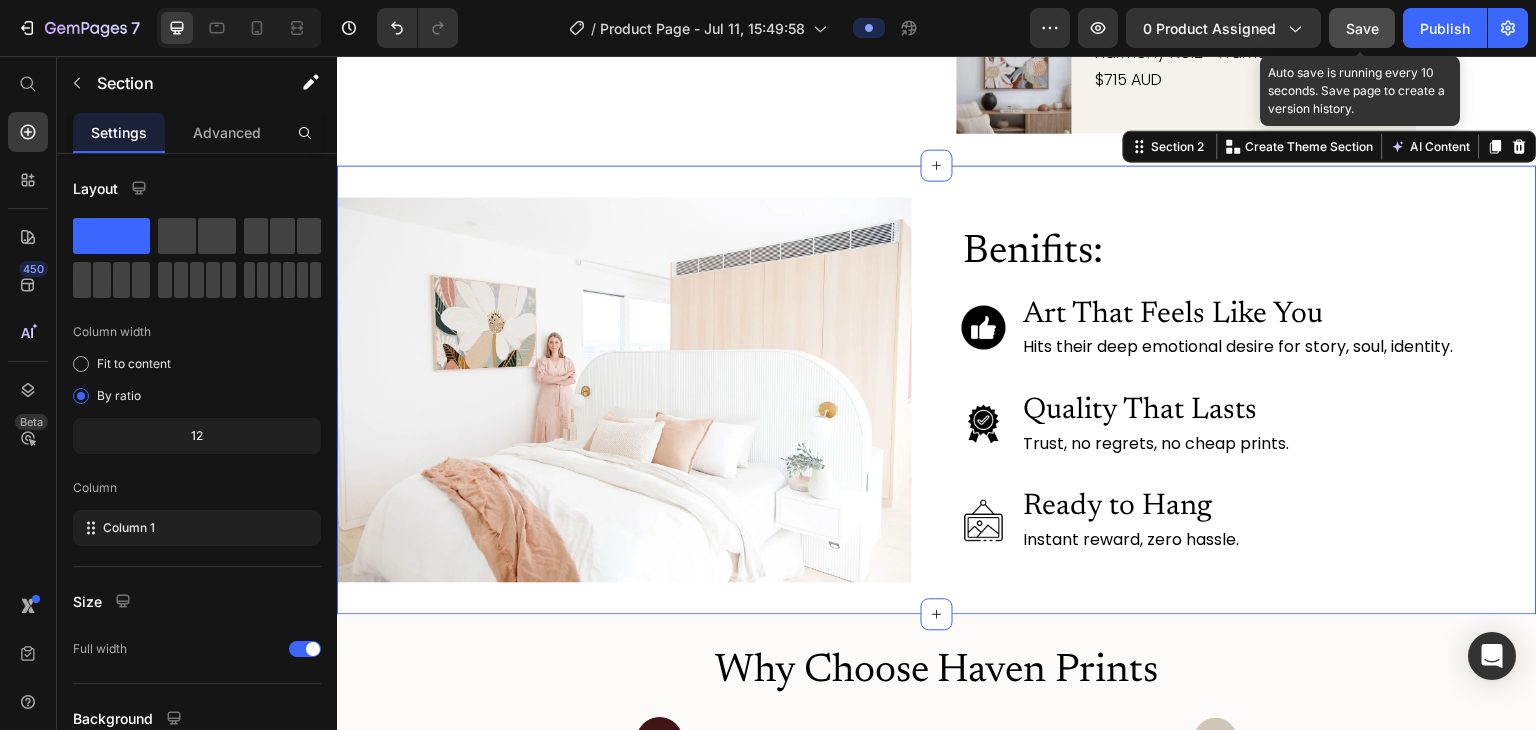 click on "Save" 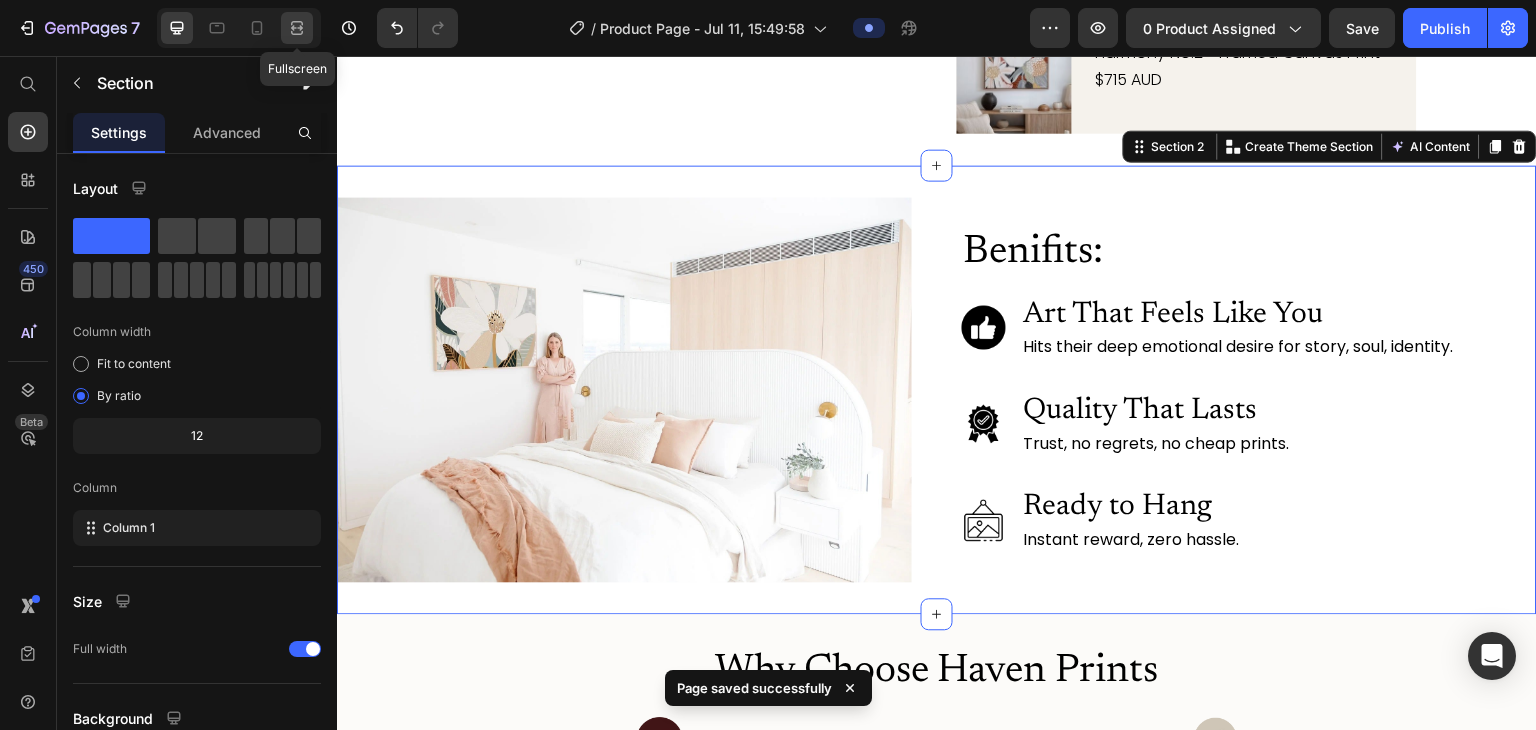 click 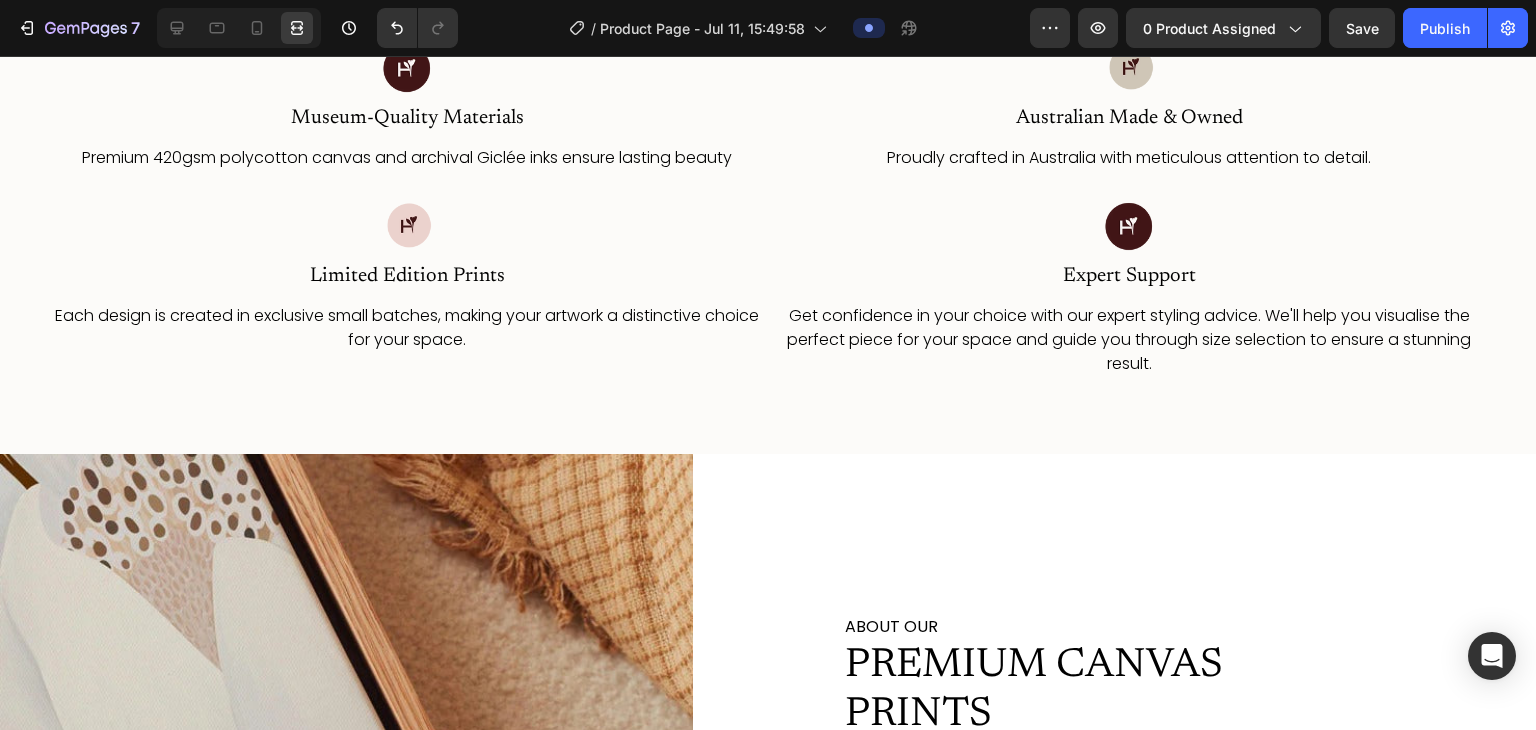 scroll, scrollTop: 1662, scrollLeft: 0, axis: vertical 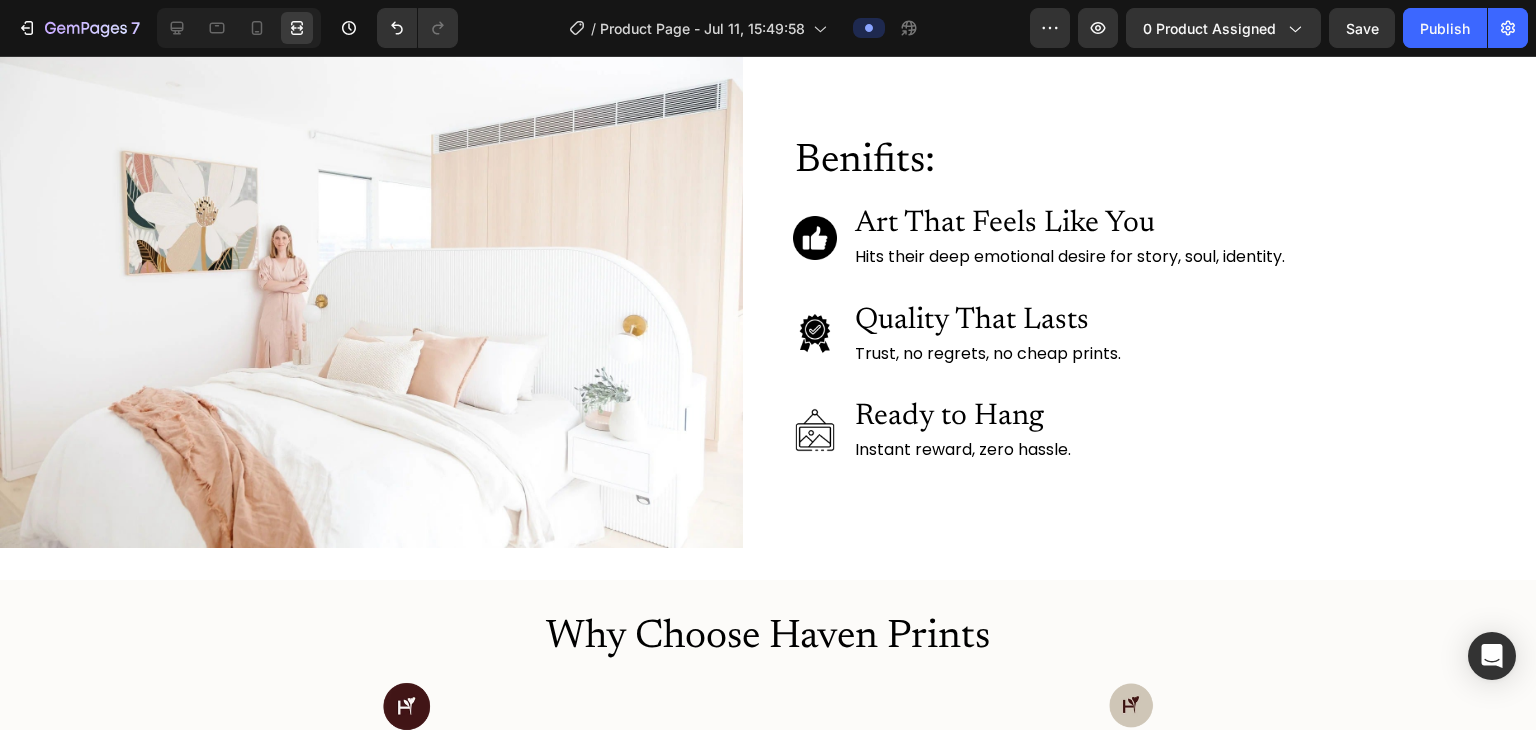 click on "Image Benifits: Heading Image Art That Feels Like You Heading Hits their deep emotional desire for story, soul, identity. Text Block Image Quality That Lasts Heading Trust, no regrets, no cheap prints. Text Block Image Ready to Hang Heading Instant reward, zero hassle. Text Block Advanced List Row Section 2" at bounding box center [768, 299] 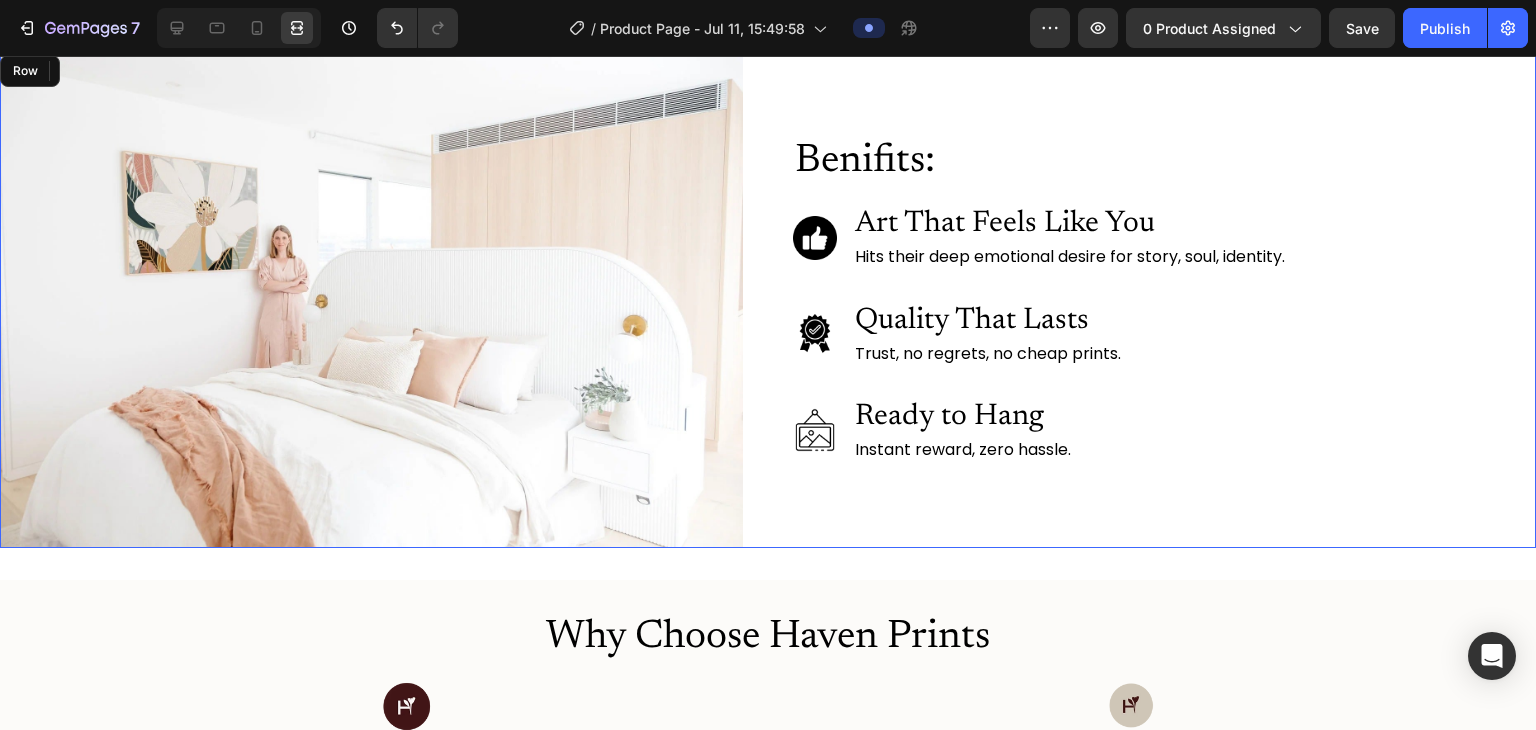 click on "Benifits: Heading Image Art That Feels Like You Heading Hits their deep emotional desire for story, soul, identity. Text Block Image Quality That Lasts Heading Trust, no regrets, no cheap prints. Text Block Image Ready to Hang Heading Instant reward, zero hassle. Text Block Advanced List" at bounding box center [1164, 299] 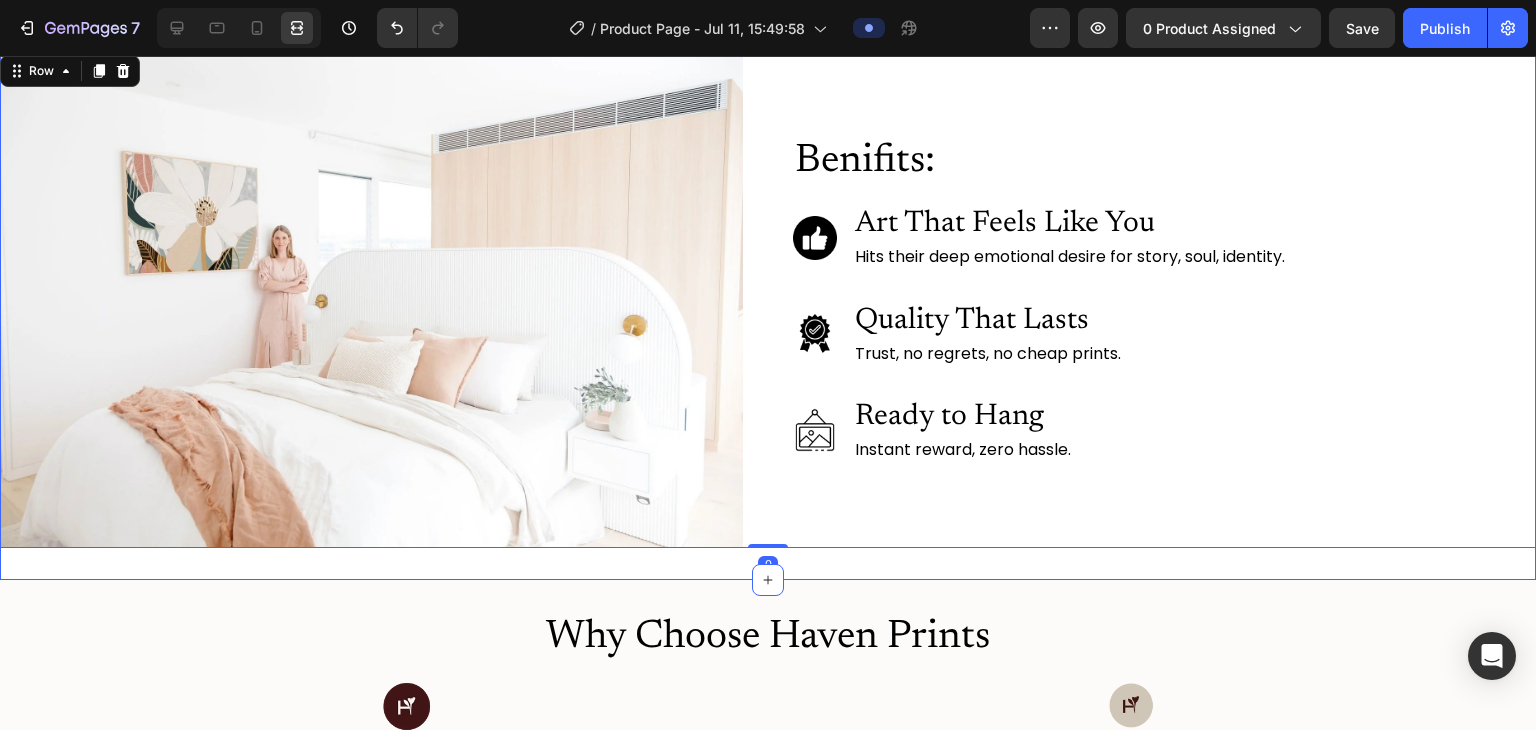 click on "Image Benifits: Heading Image Art That Feels Like You Heading Hits their deep emotional desire for story, soul, identity. Text Block Image Quality That Lasts Heading Trust, no regrets, no cheap prints. Text Block Image Ready to Hang Heading Instant reward, zero hassle. Text Block Advanced List Row   0 Section 2" at bounding box center [768, 299] 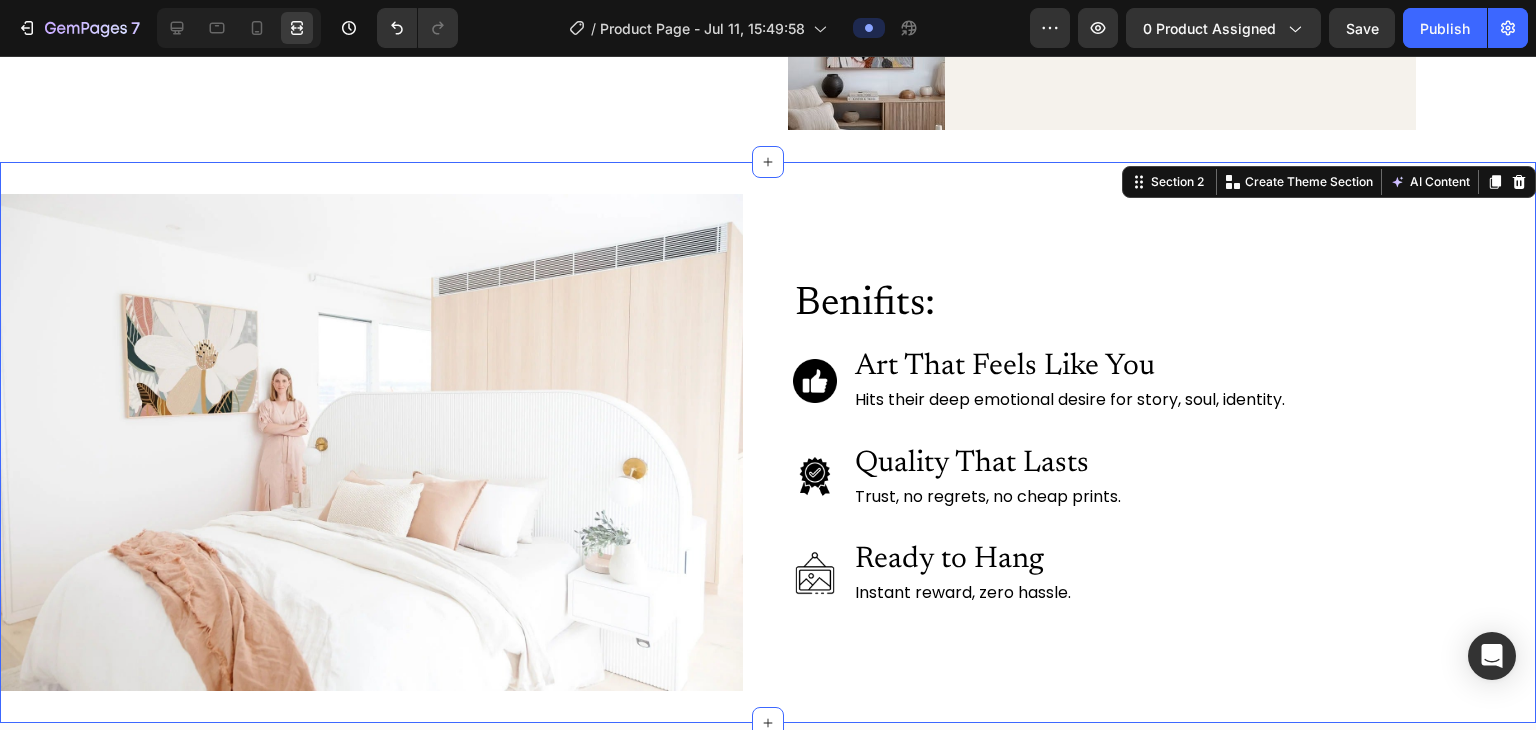 scroll, scrollTop: 1584, scrollLeft: 0, axis: vertical 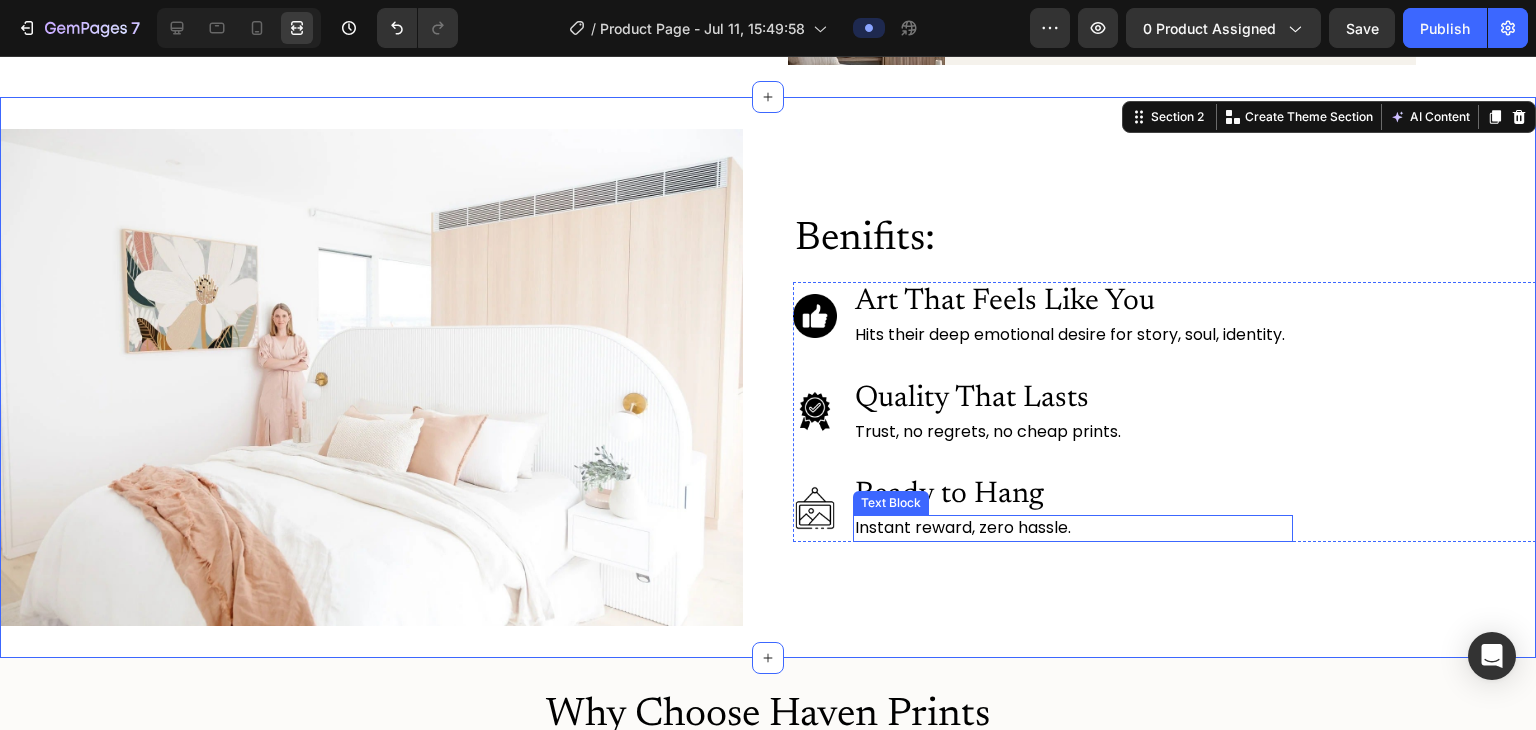 click on "Instant reward, zero hassle." at bounding box center (1073, 528) 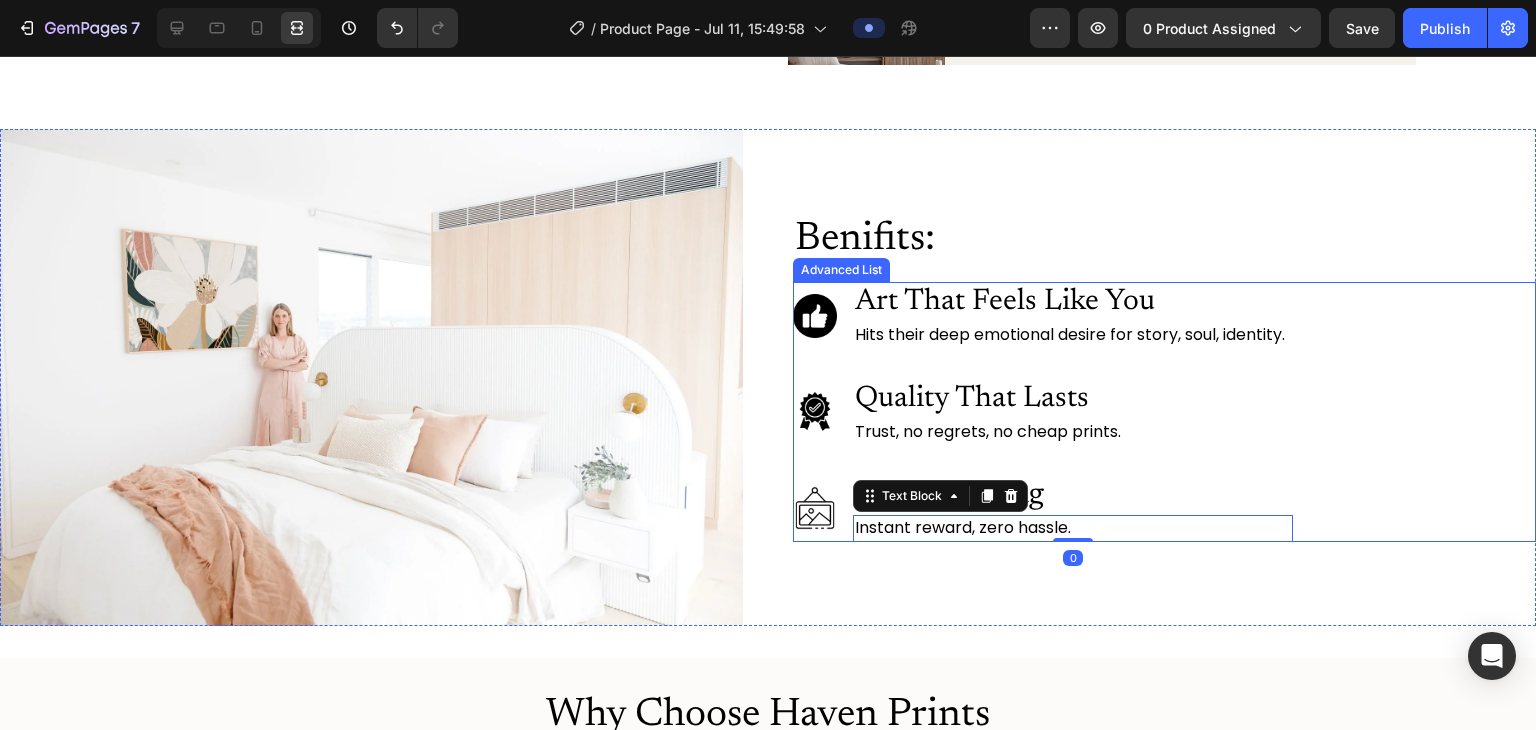 click on "Image Art That Feels Like You Heading Hits their deep emotional desire for story, soul, identity. Text Block Image Quality That Lasts Heading Trust, no regrets, no cheap prints. Text Block Image Ready to Hang Heading Instant reward, zero hassle. Text Block   0" at bounding box center (1164, 411) 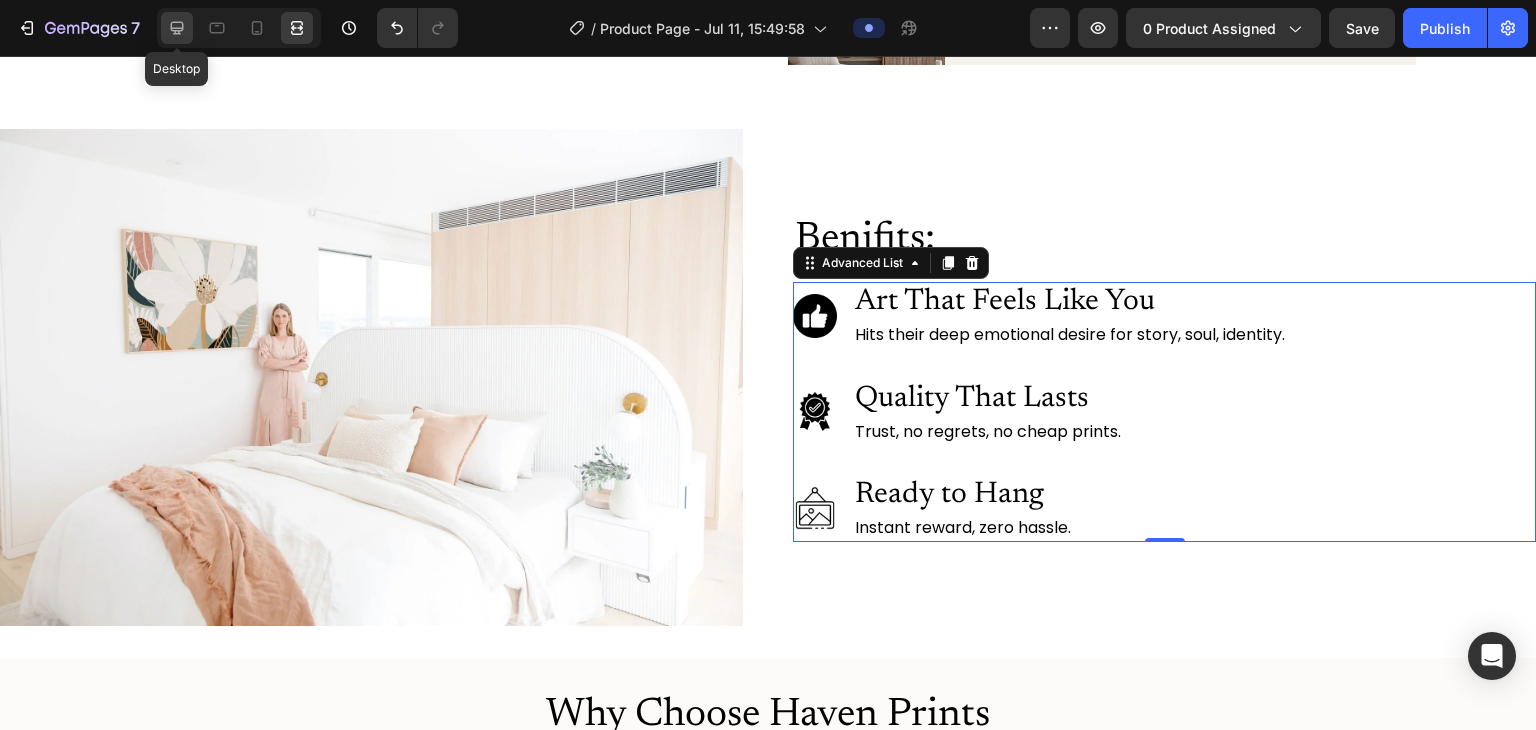 click 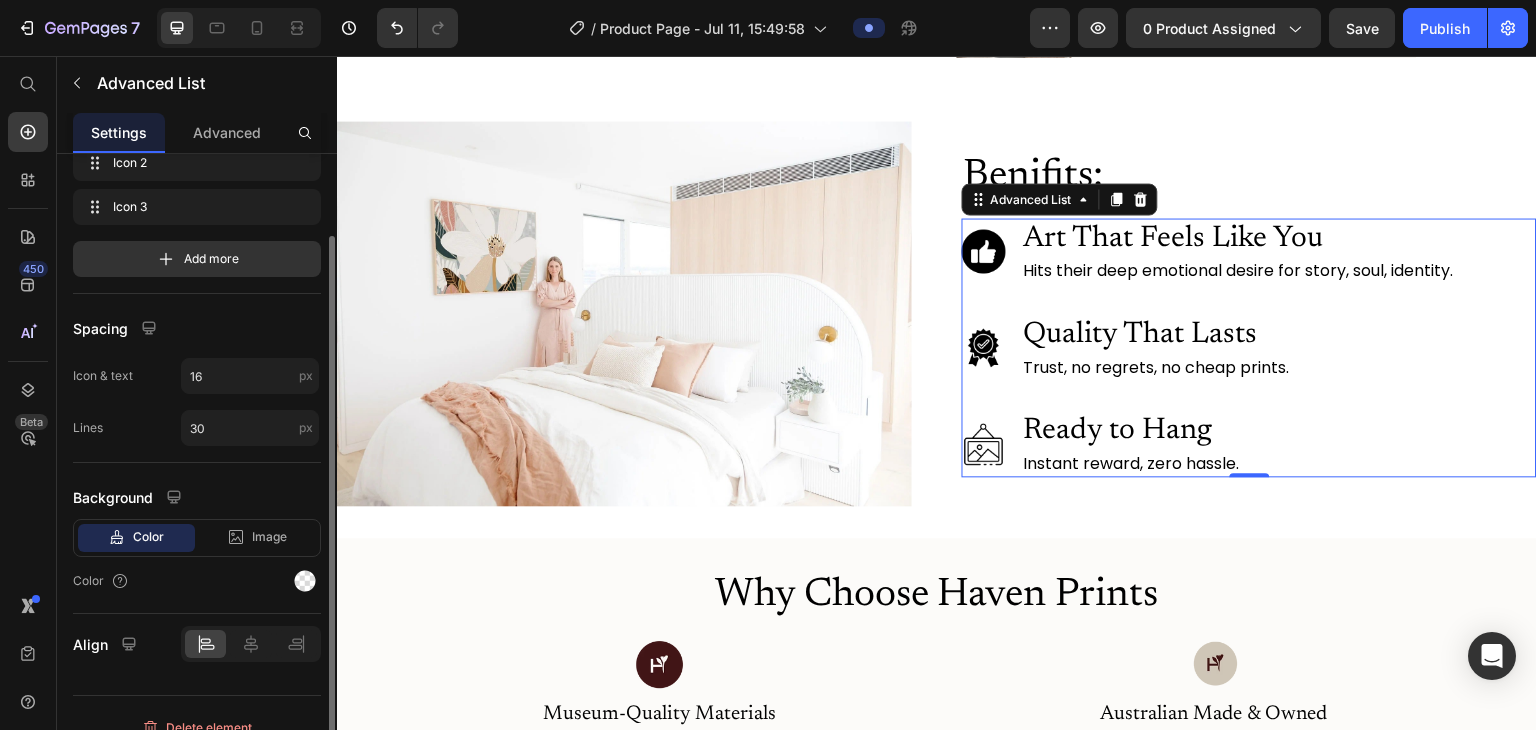 scroll, scrollTop: 125, scrollLeft: 0, axis: vertical 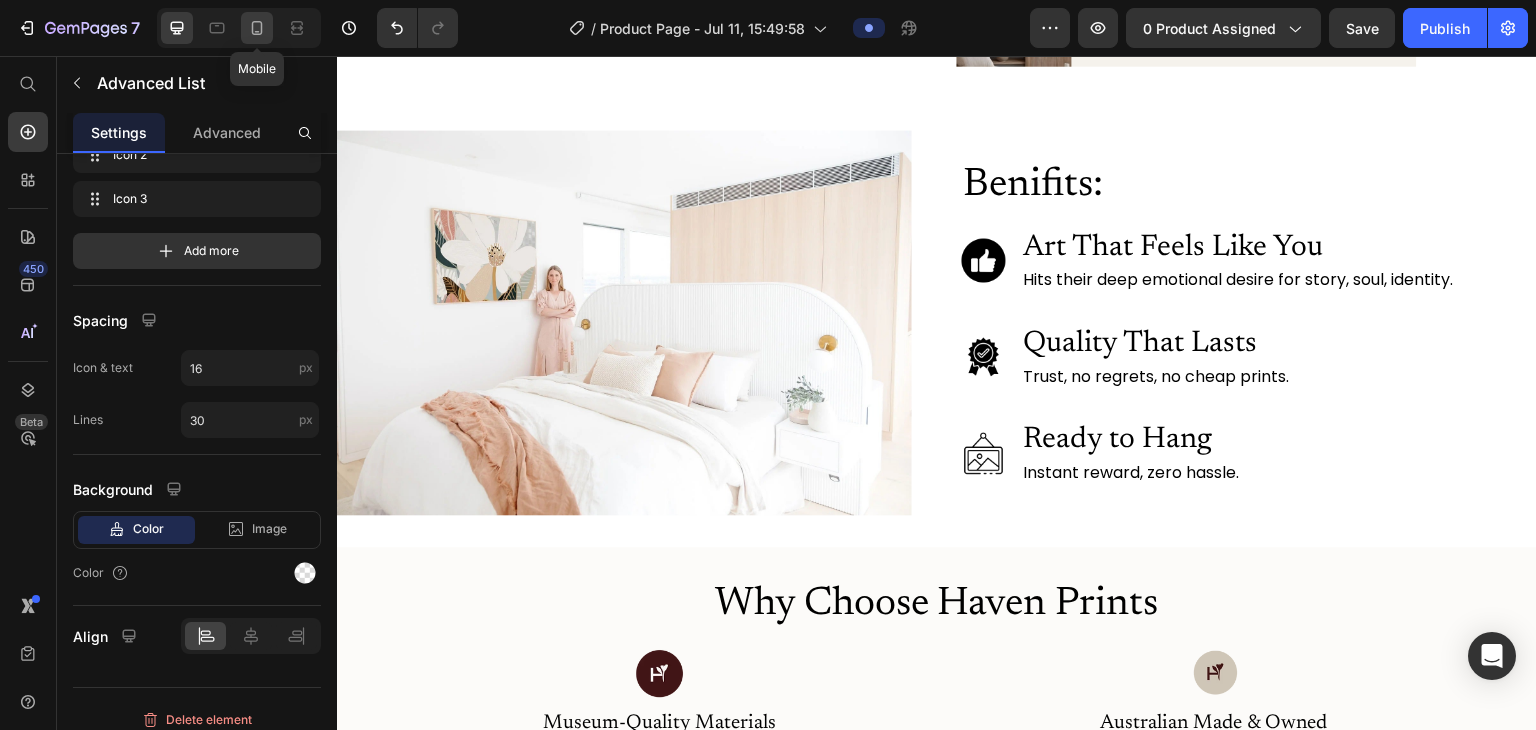 drag, startPoint x: 263, startPoint y: 29, endPoint x: 101, endPoint y: 213, distance: 245.15302 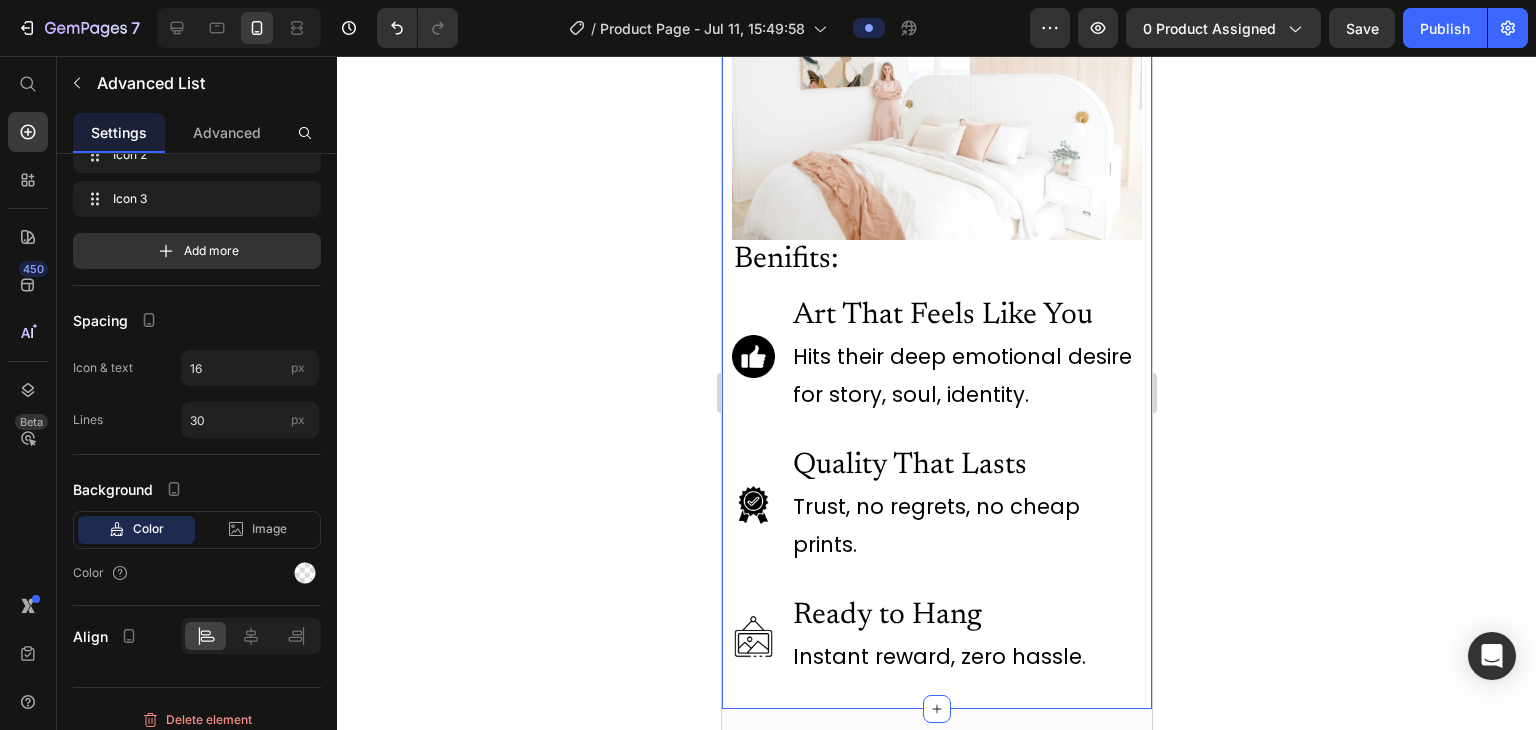 scroll, scrollTop: 2542, scrollLeft: 0, axis: vertical 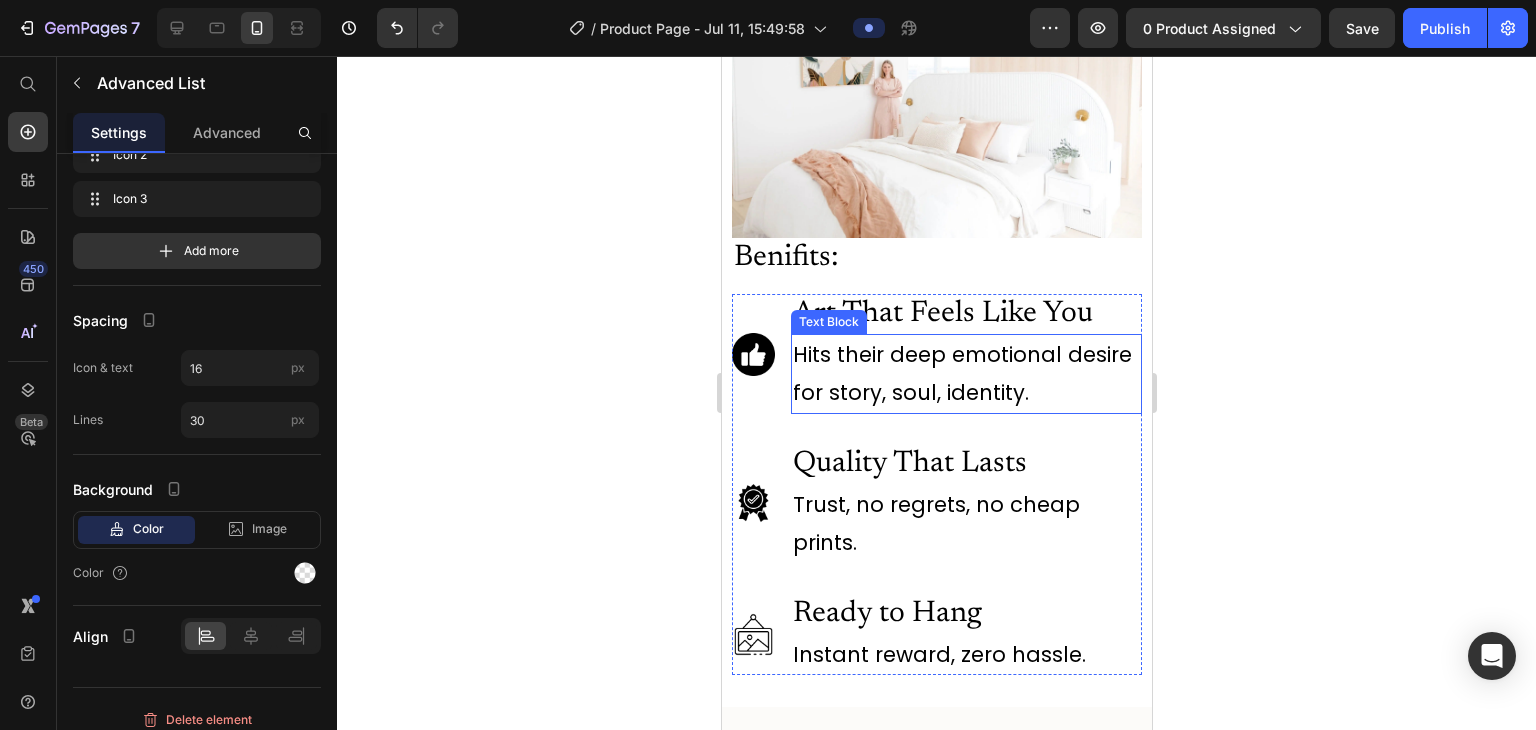 click on "Hits their deep emotional desire for story, soul, identity." at bounding box center (965, 374) 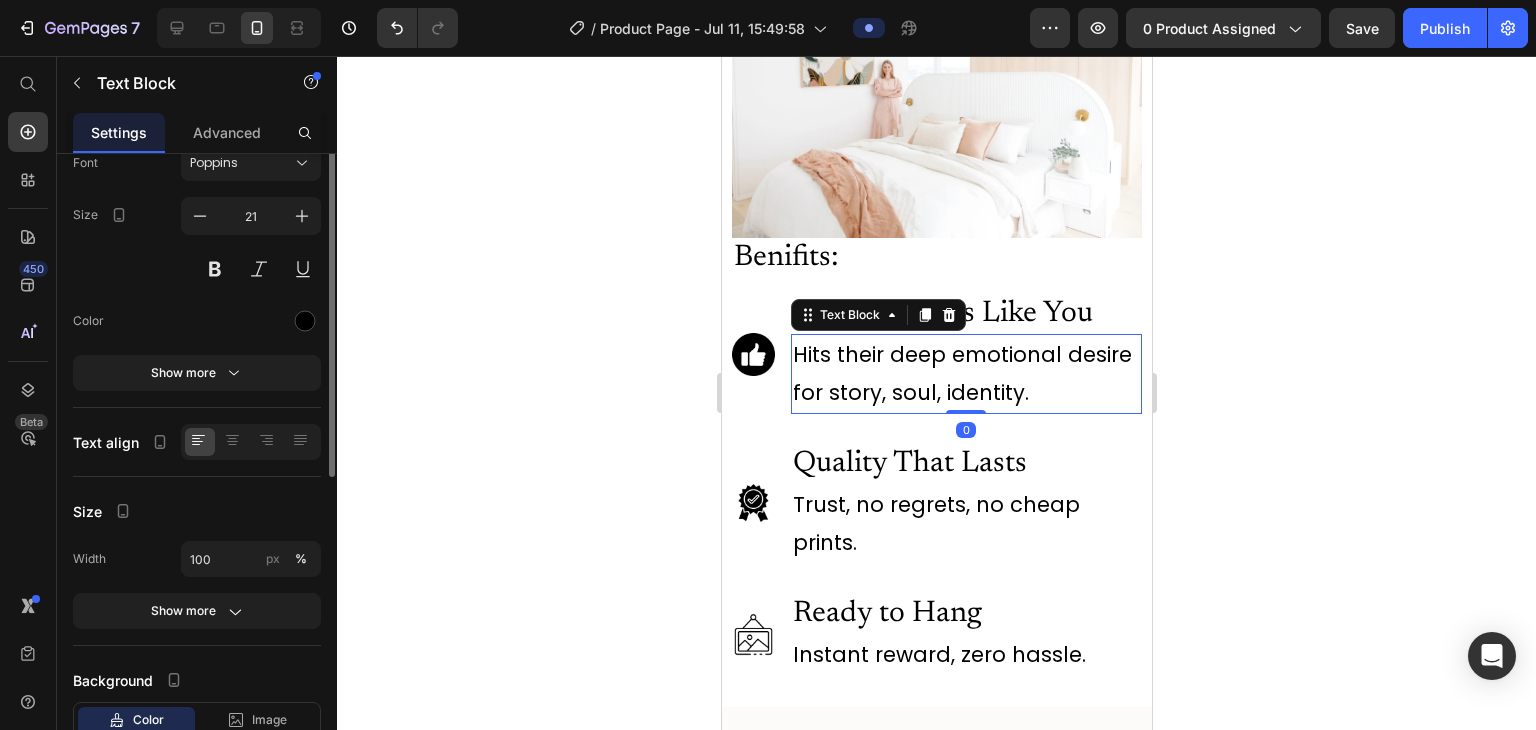 scroll, scrollTop: 0, scrollLeft: 0, axis: both 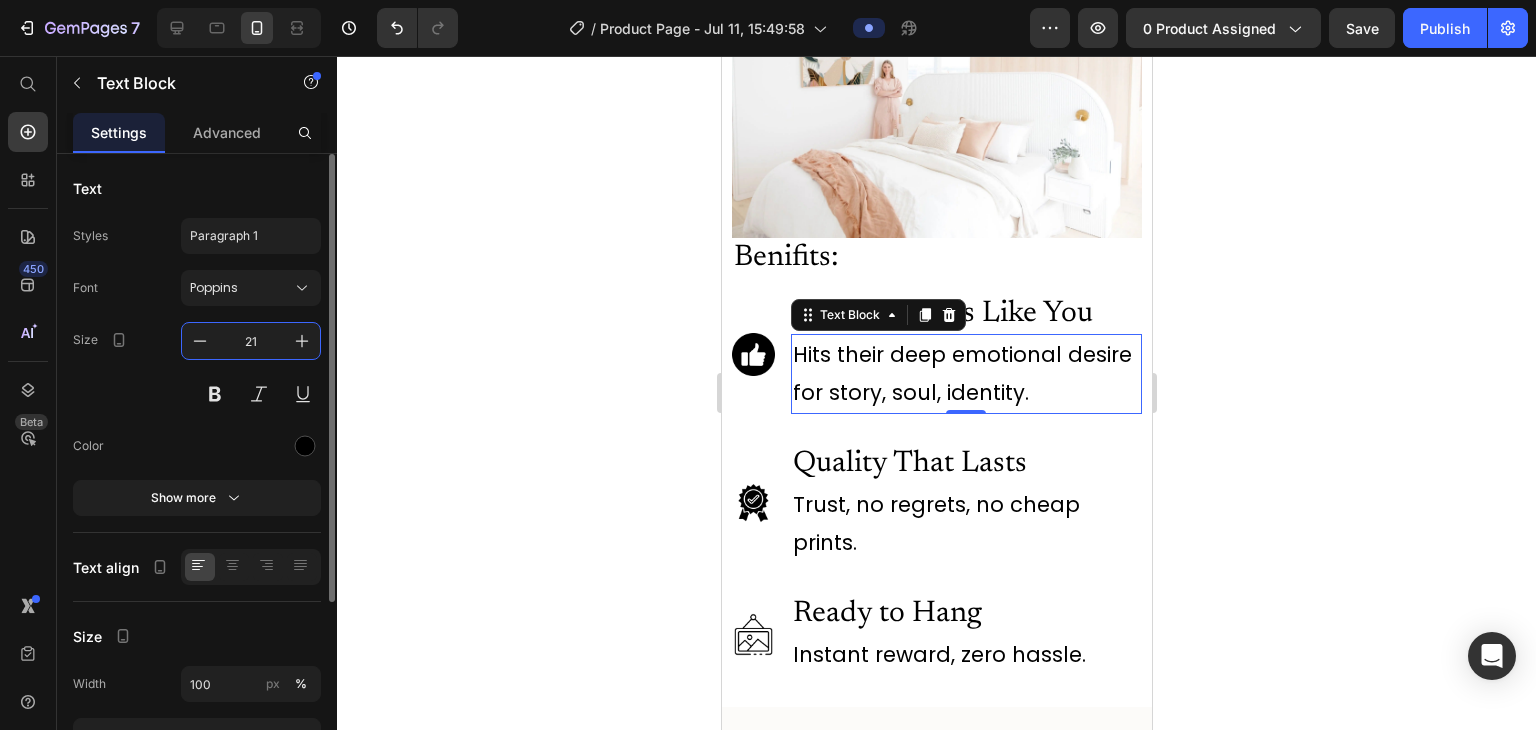 click on "21" at bounding box center [251, 341] 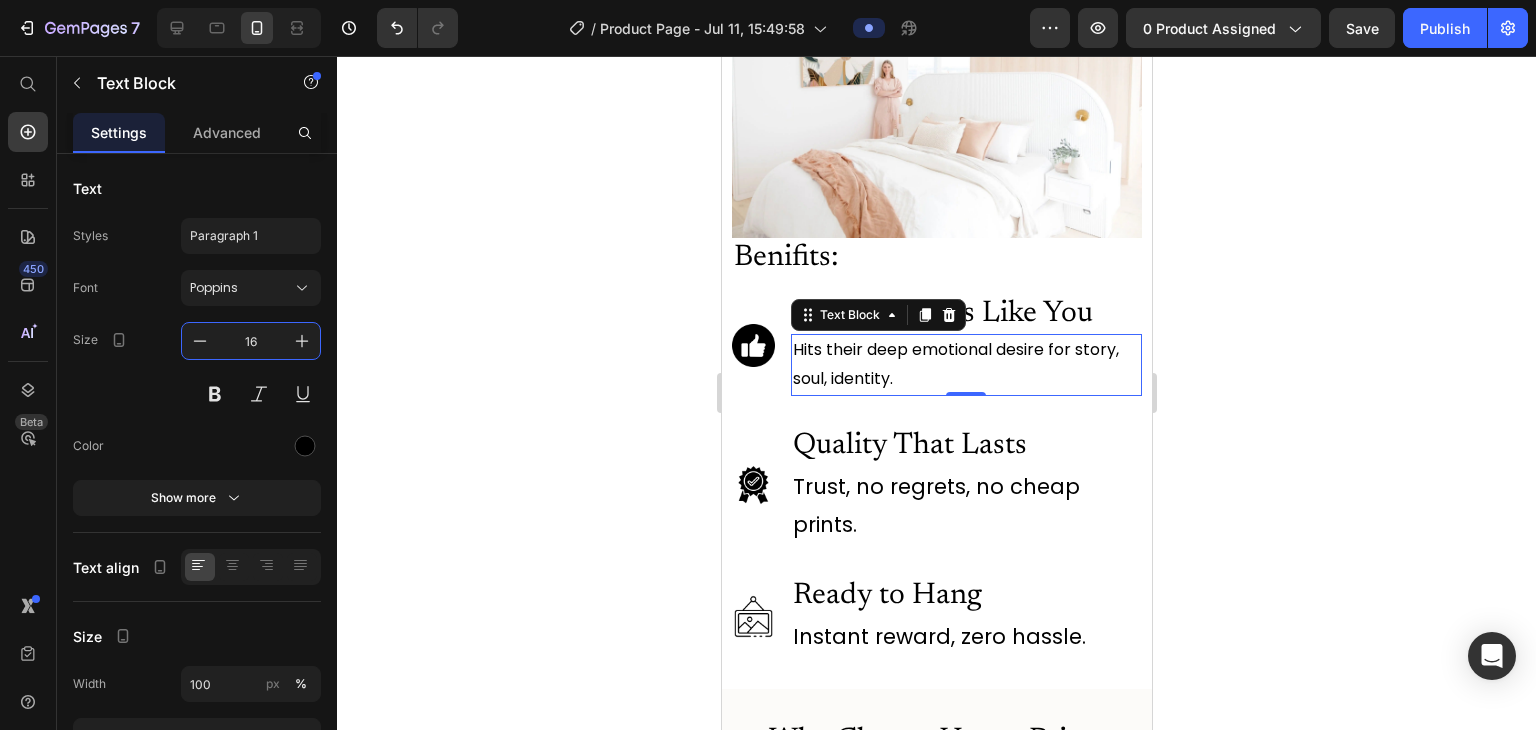 type on "16" 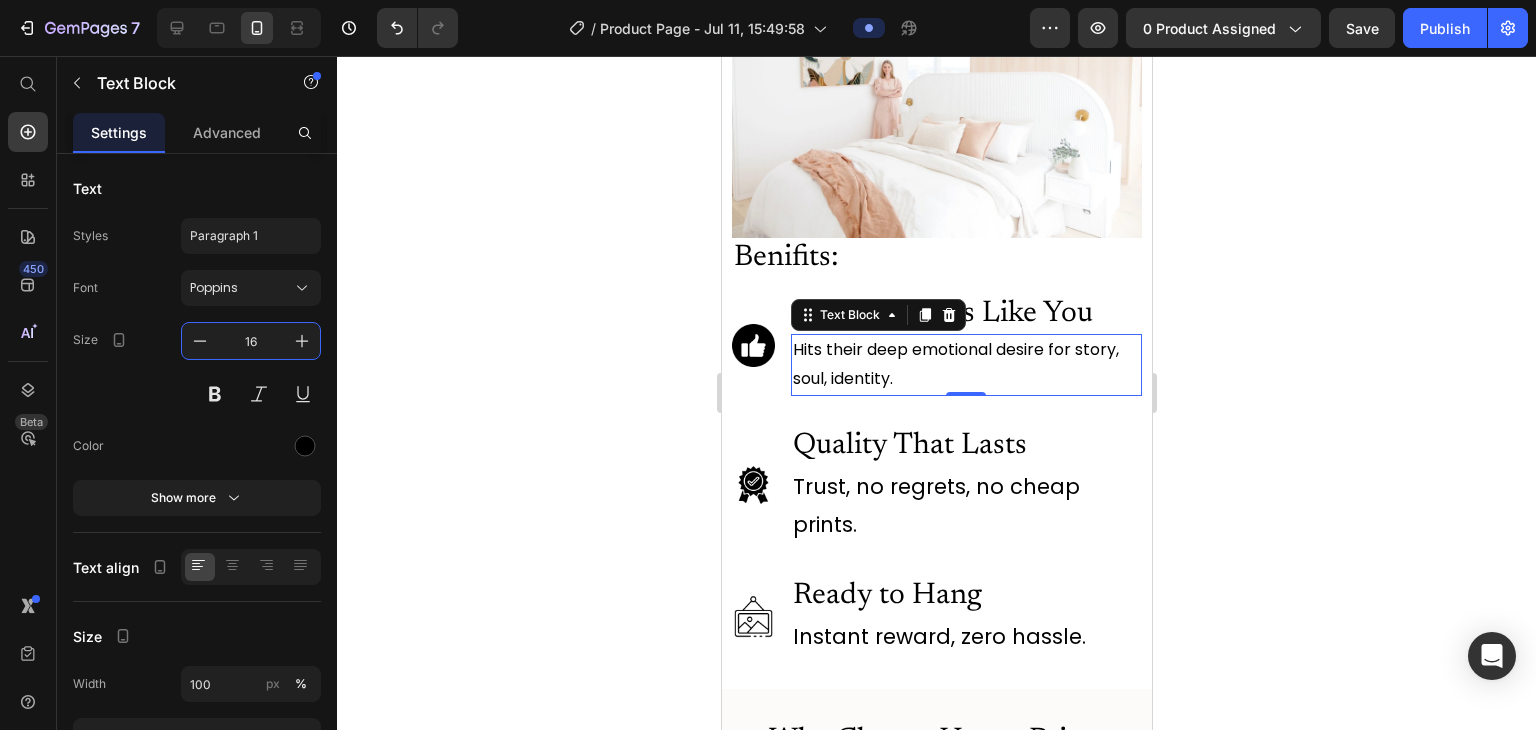 click on "Hits their deep emotional desire for story, soul, identity." at bounding box center [965, 365] 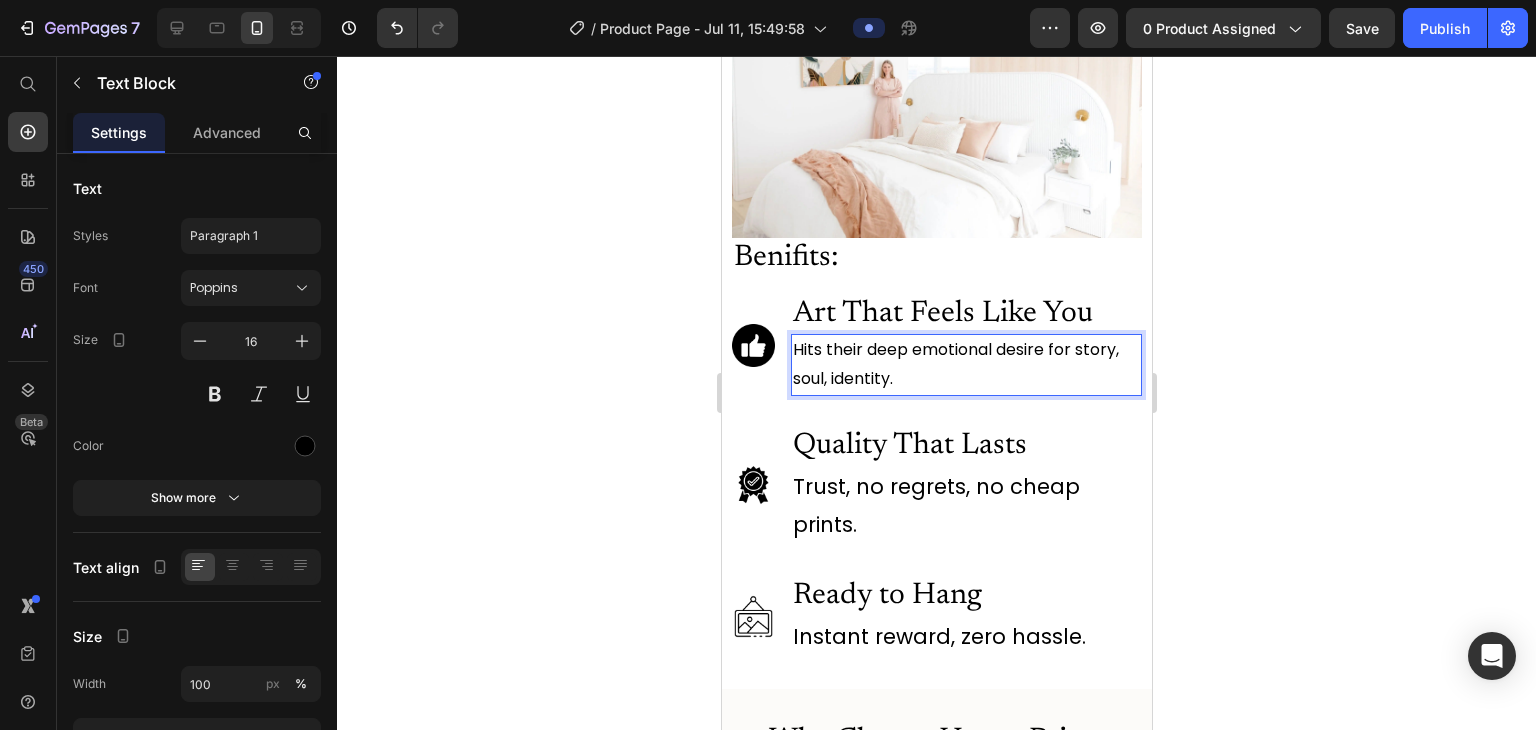 drag, startPoint x: 176, startPoint y: 289, endPoint x: 1292, endPoint y: 376, distance: 1119.386 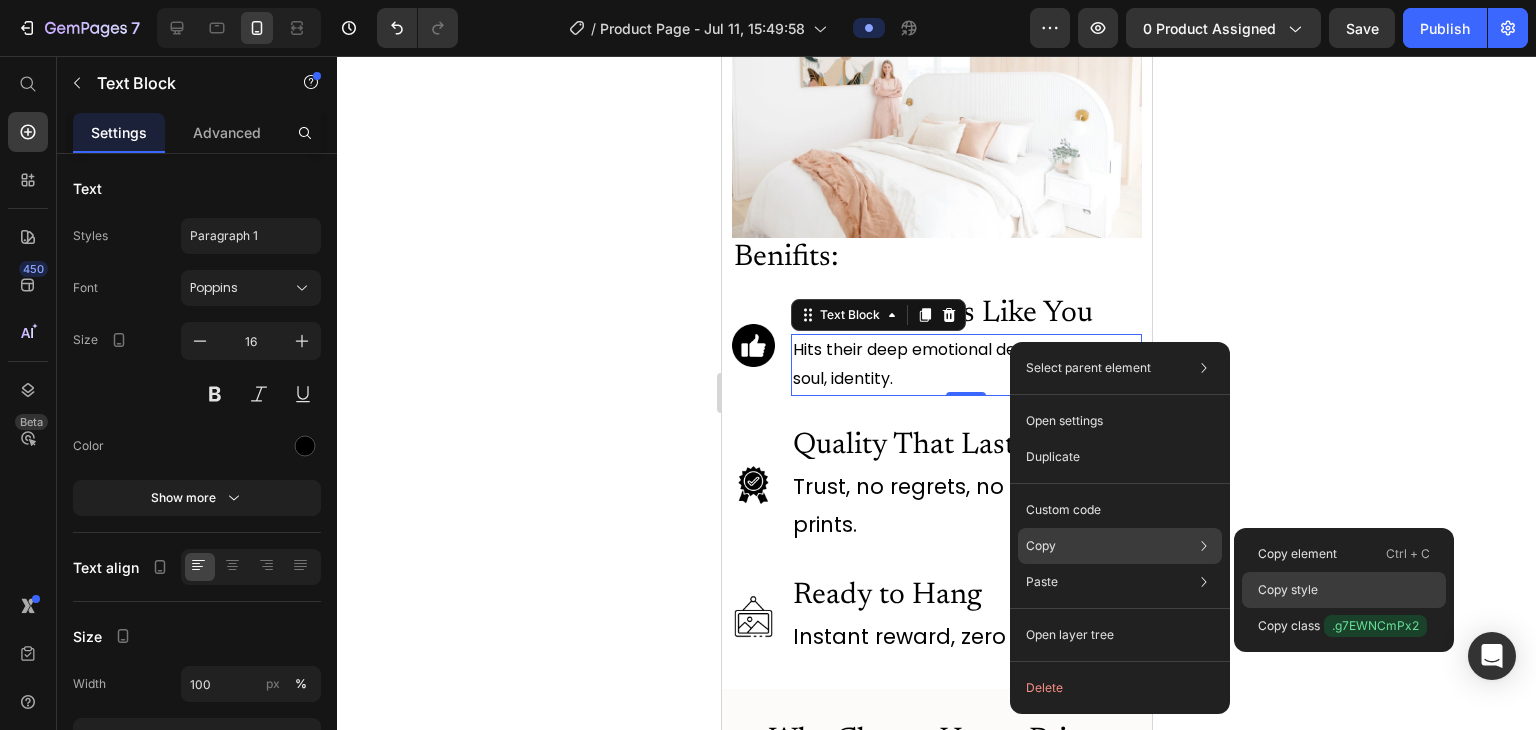 click on "Copy style" at bounding box center [1288, 590] 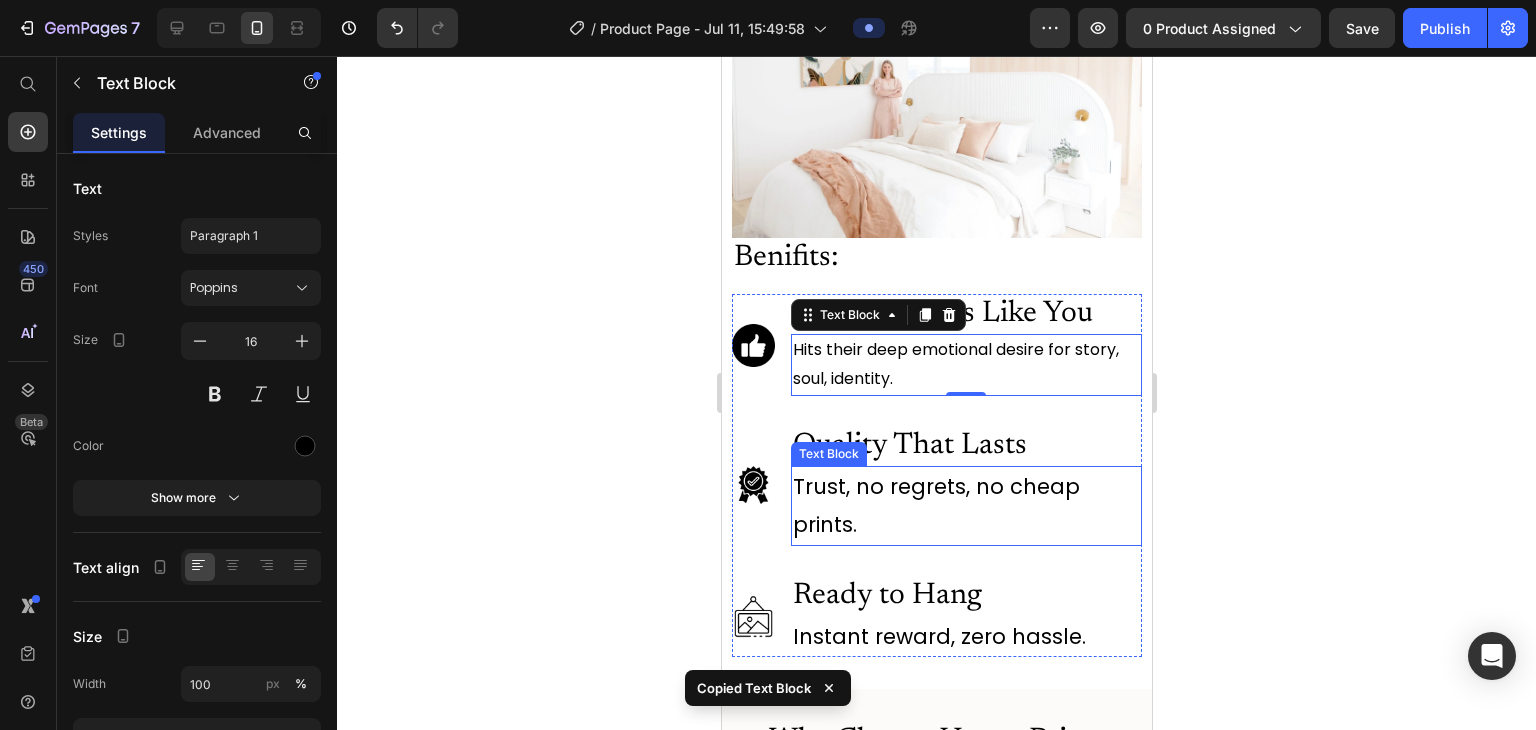 click on "Trust, no regrets, no cheap prints." at bounding box center [965, 506] 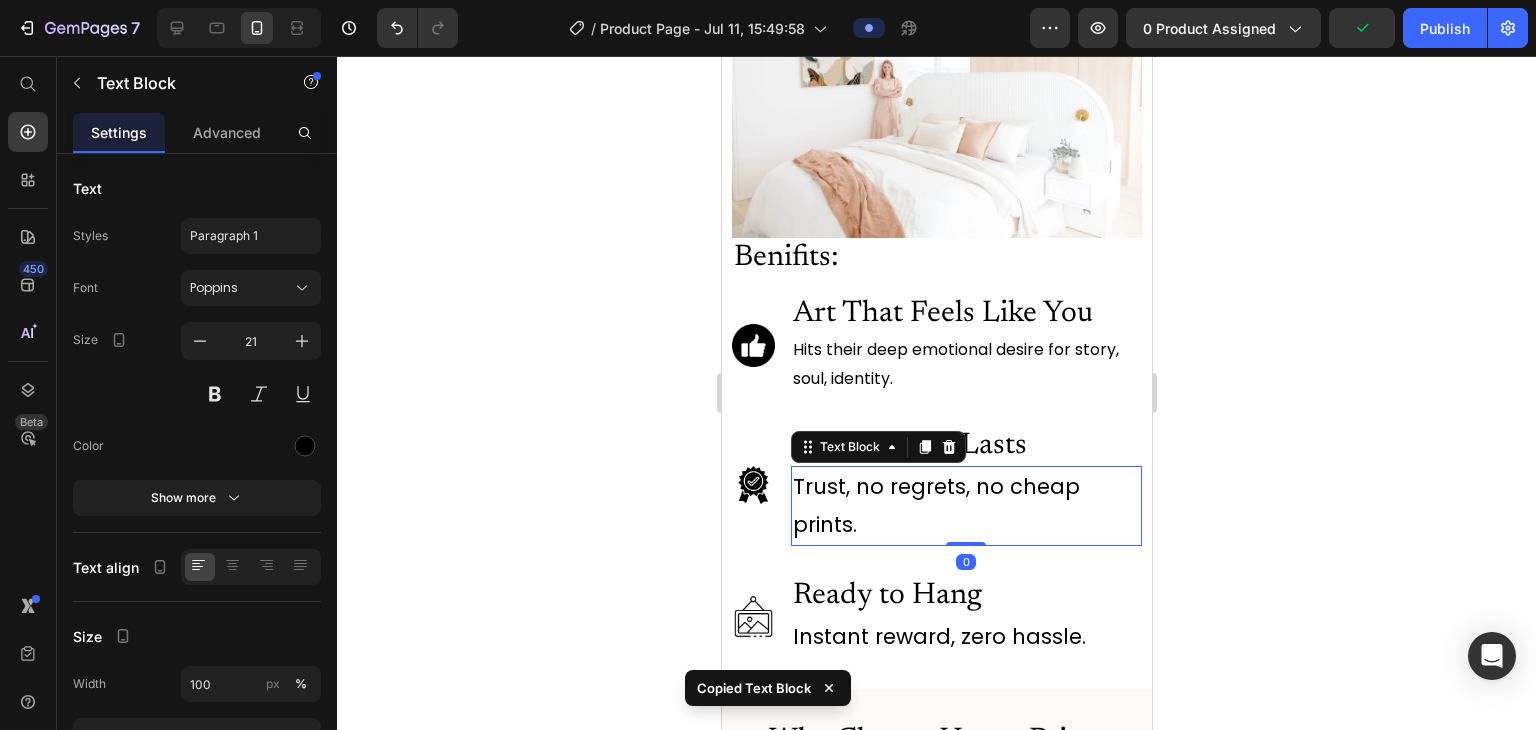 type on "16" 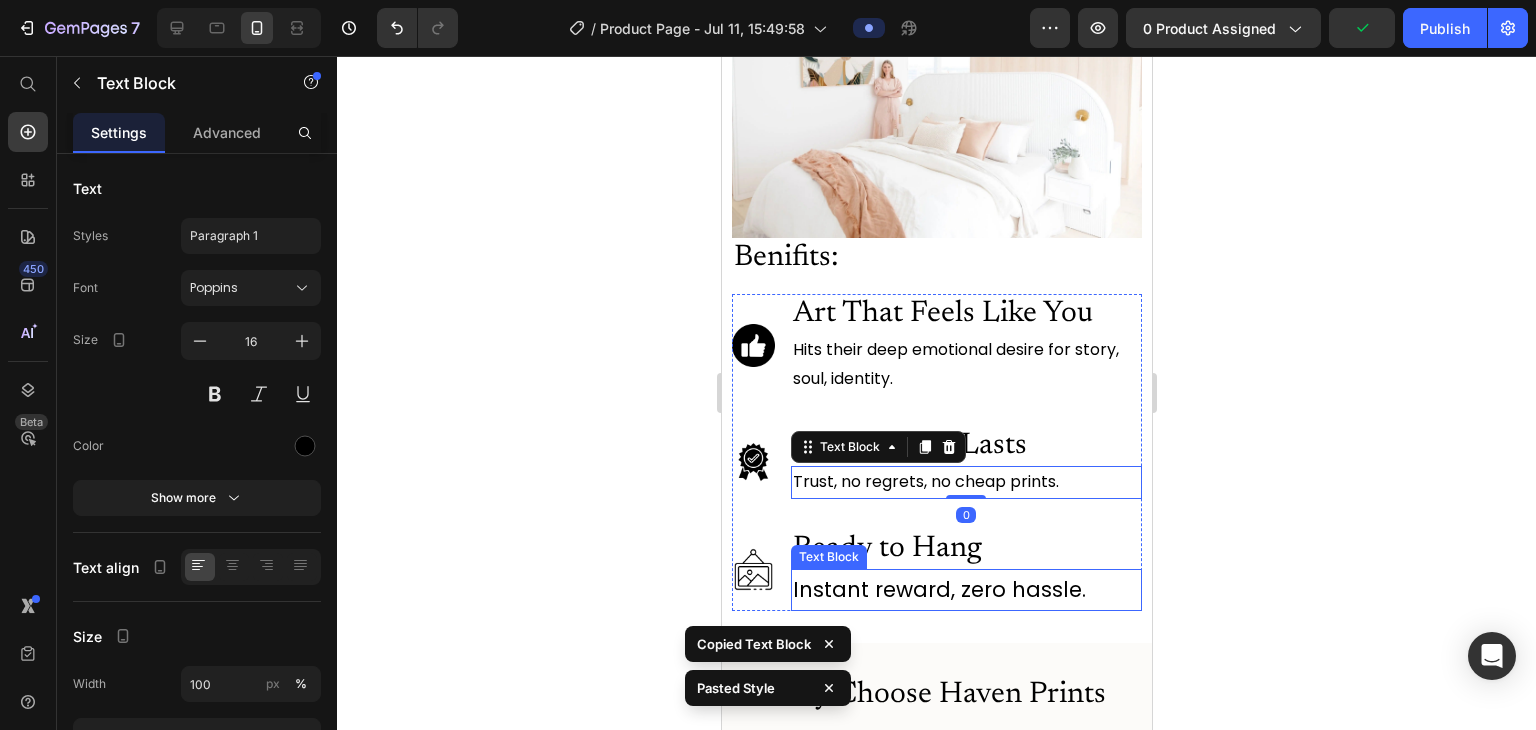 click on "Instant reward, zero hassle." at bounding box center (965, 590) 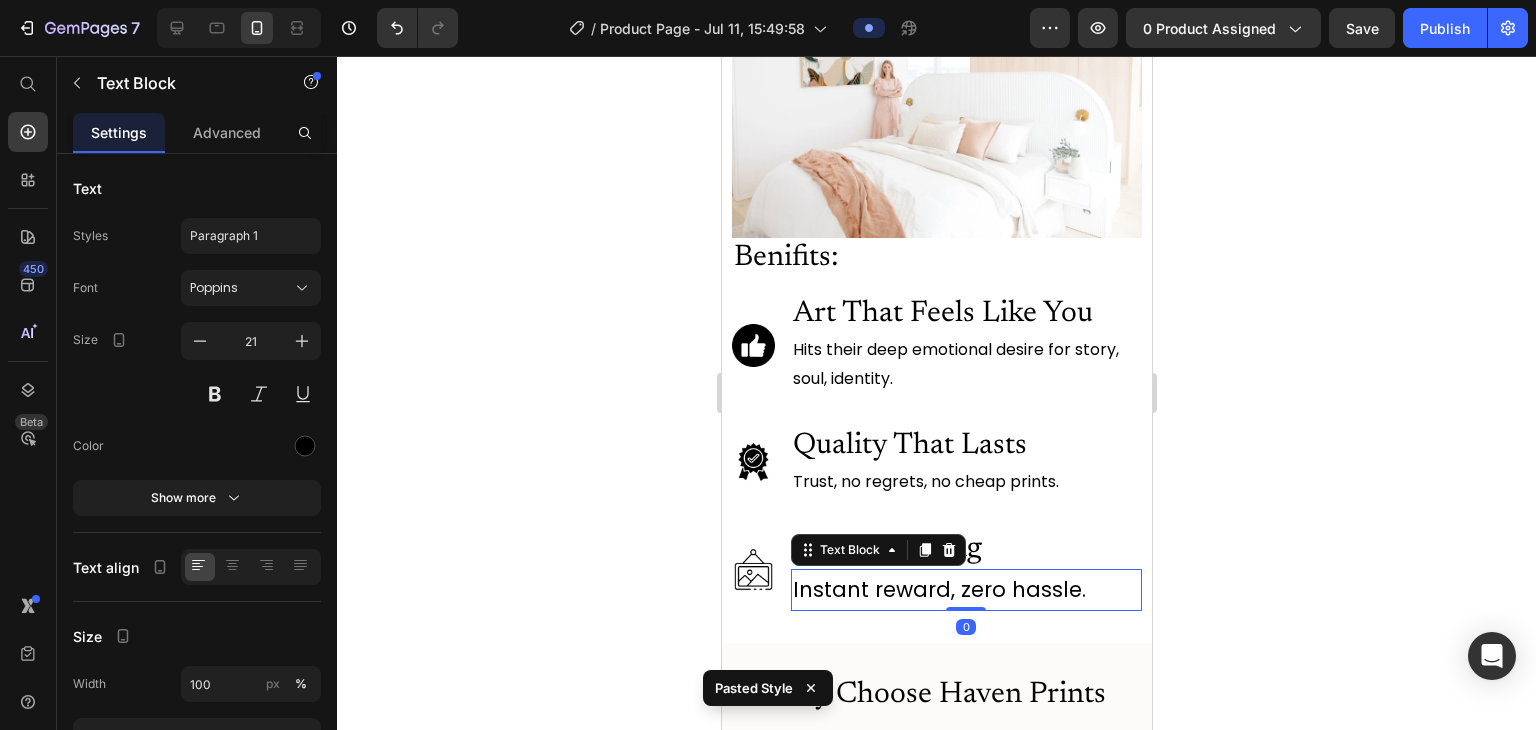 type on "16" 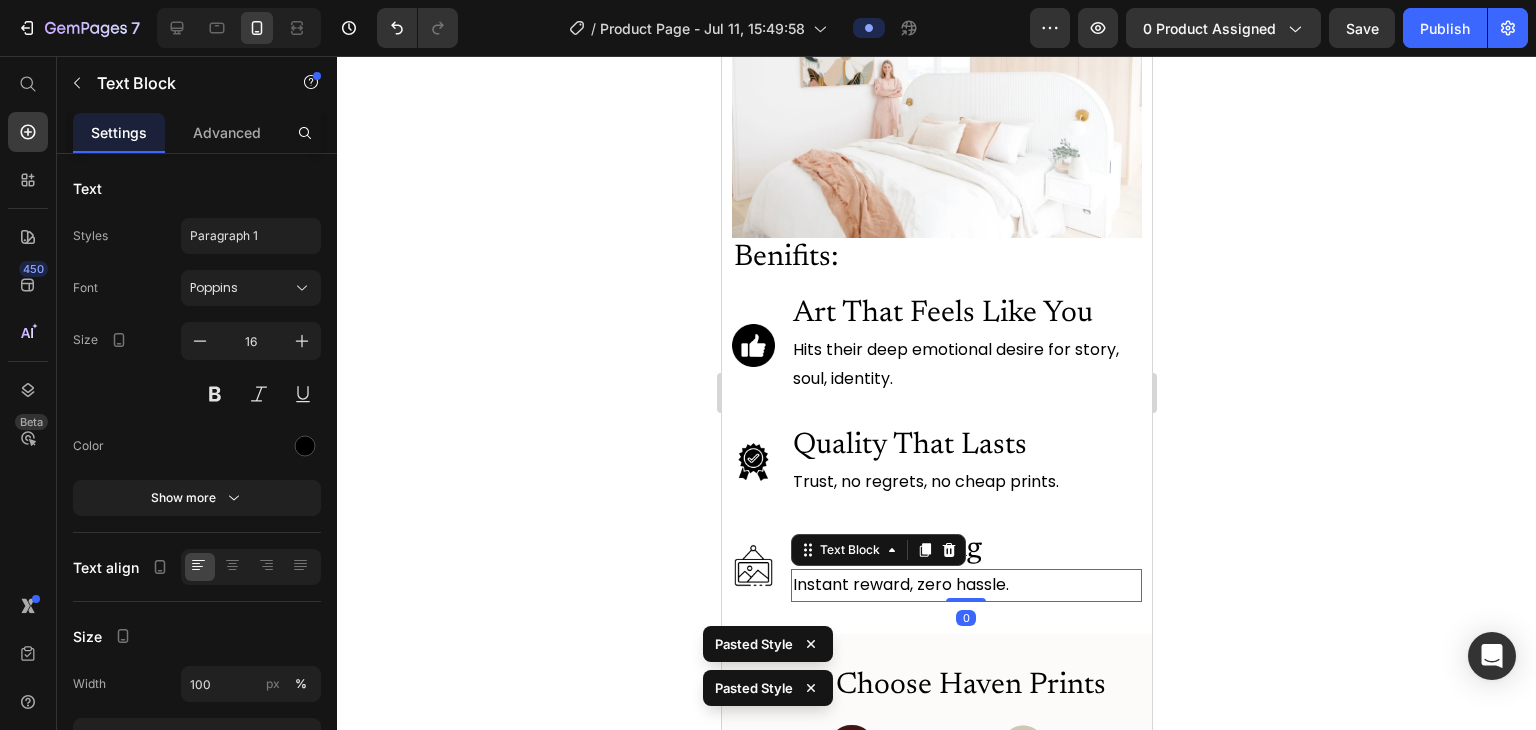 click 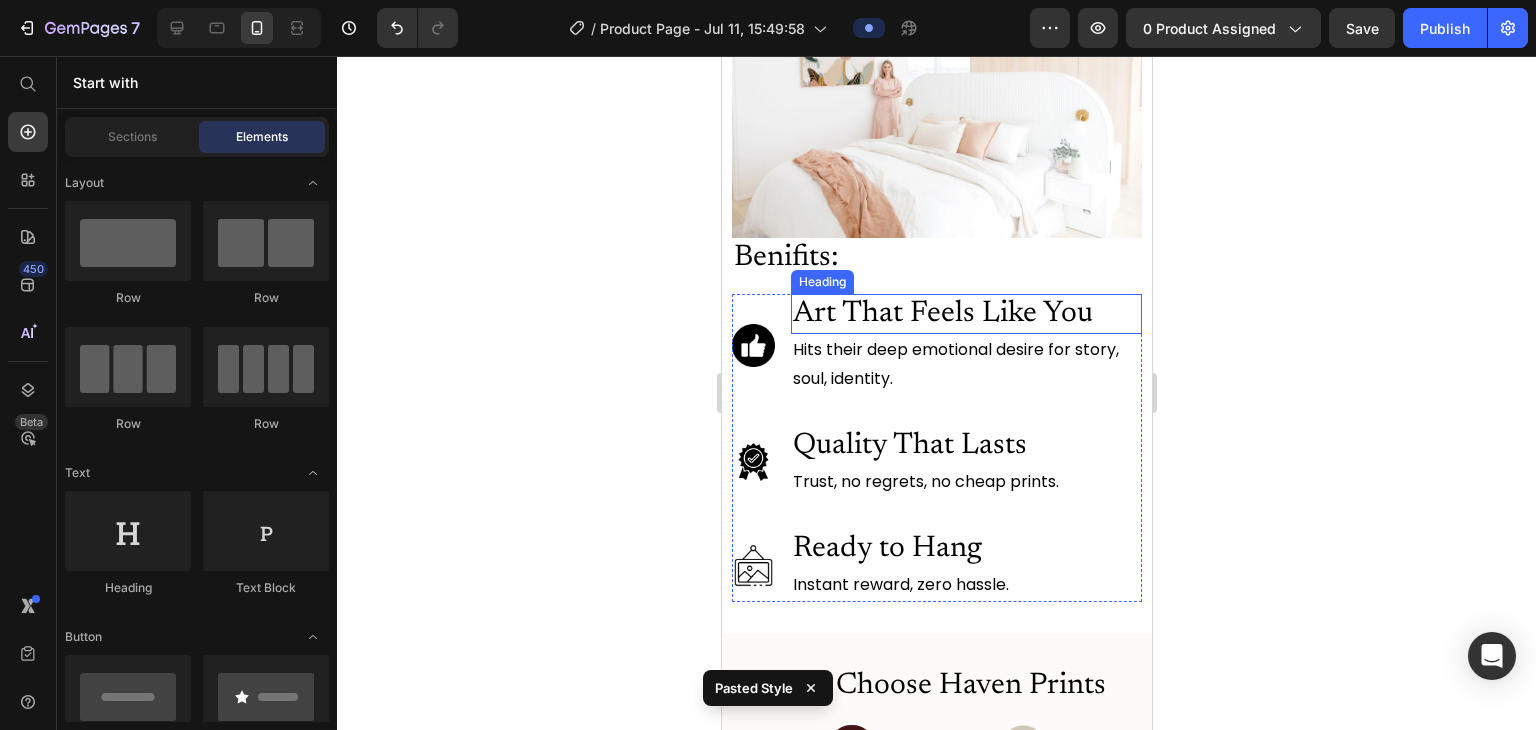 click on "Art That Feels Like You" at bounding box center (965, 314) 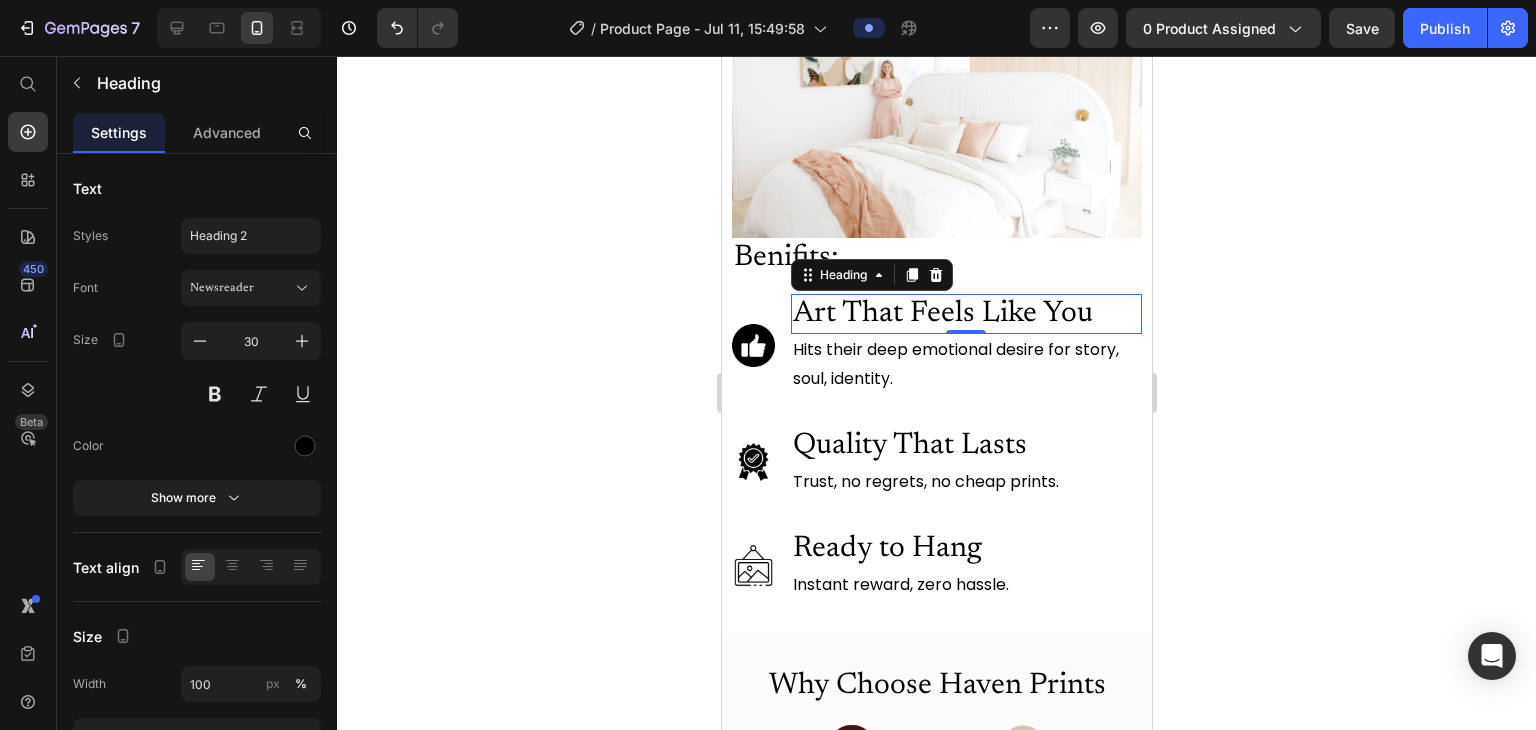 click 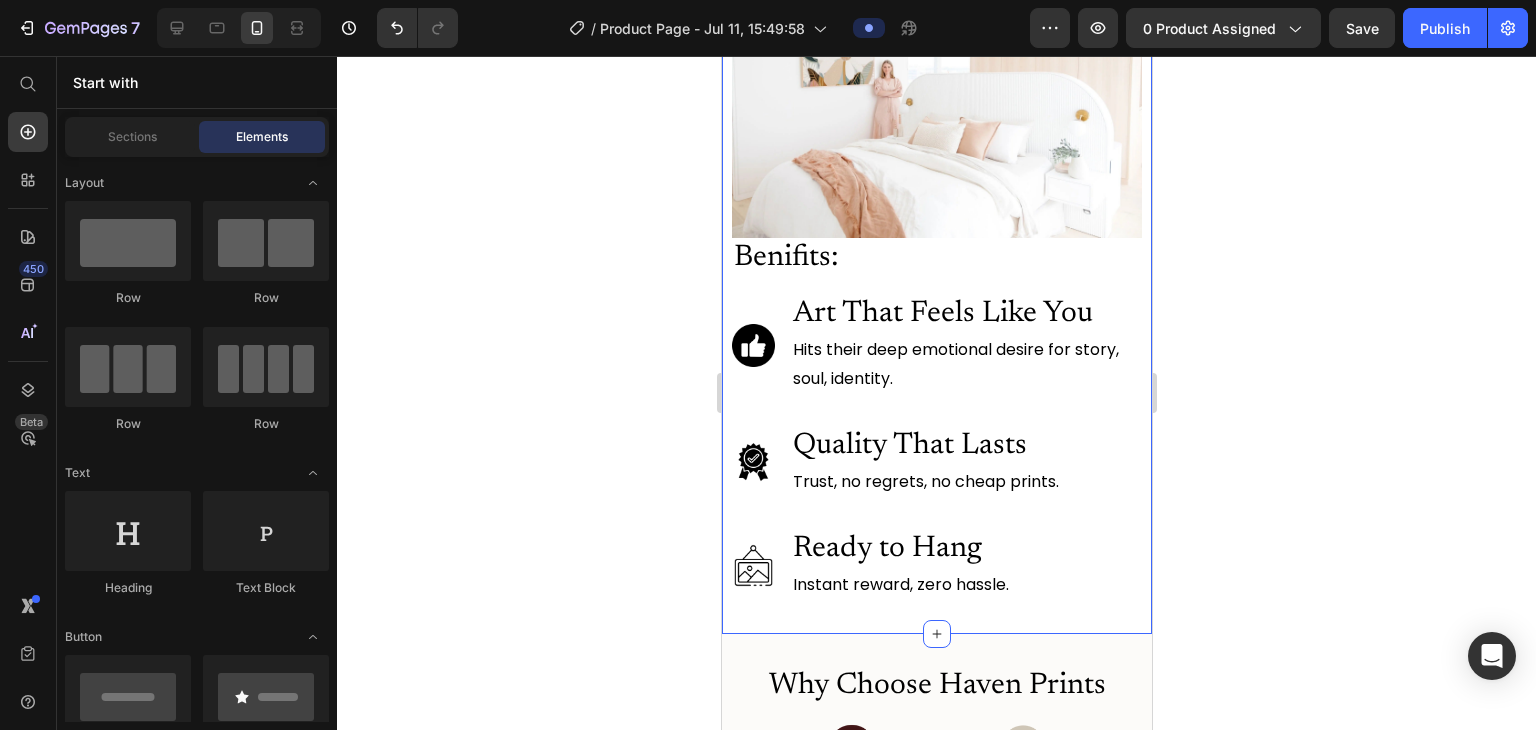 click on "Image Benifits: Heading Image Art That Feels Like You Heading Hits their deep emotional desire for story, soul, identity. Text Block Image Quality That Lasts Heading Trust, no regrets, no cheap prints. Text Block Image Ready to Hang Heading Instant reward, zero hassle. Text Block Advanced List Row Section 2" at bounding box center [936, 282] 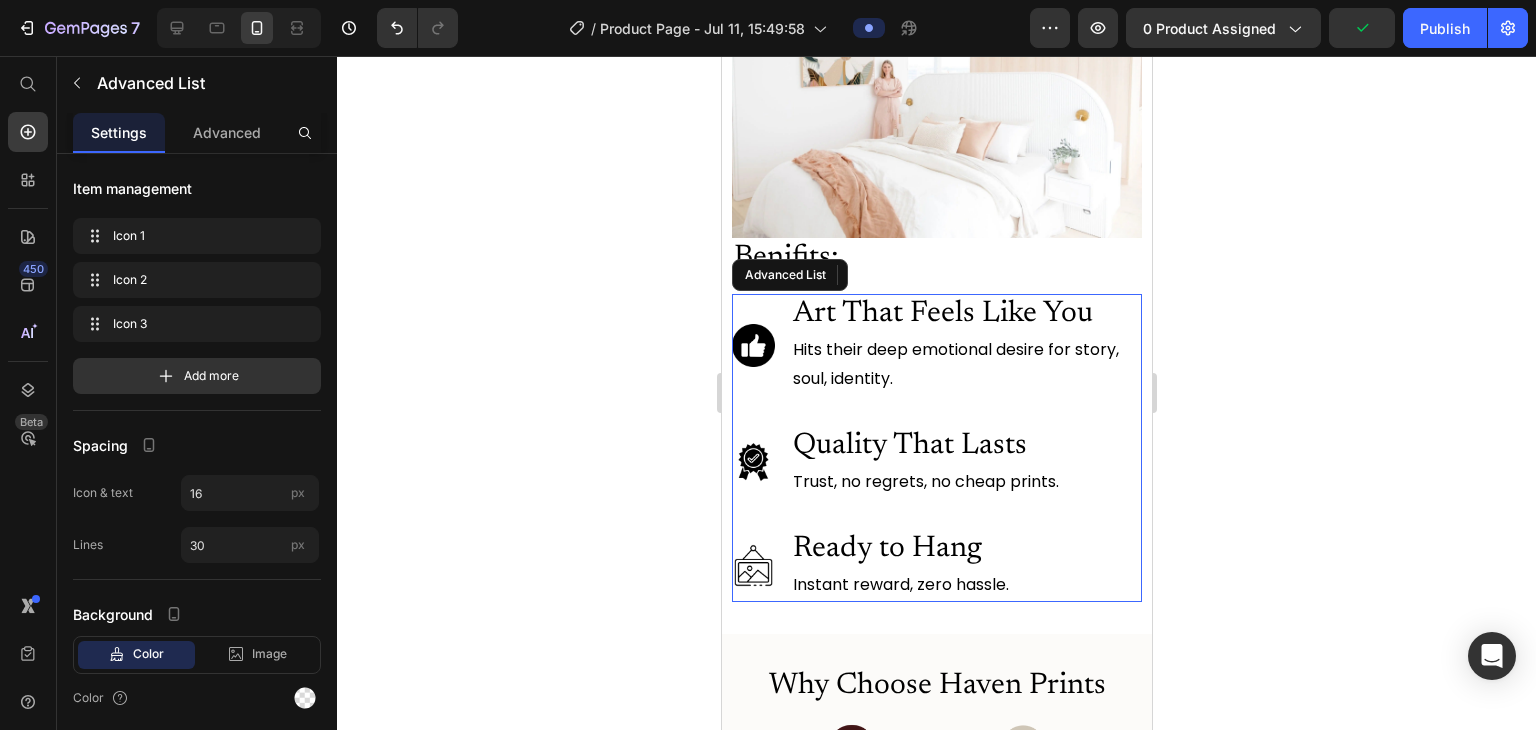 click on "Image Art That Feels Like You Heading Hits their deep emotional desire for story, soul, identity. Text Block Image Quality That Lasts Heading Trust, no regrets, no cheap prints. Text Block Image Ready to Hang Heading Instant reward, zero hassle. Text Block" at bounding box center (936, 447) 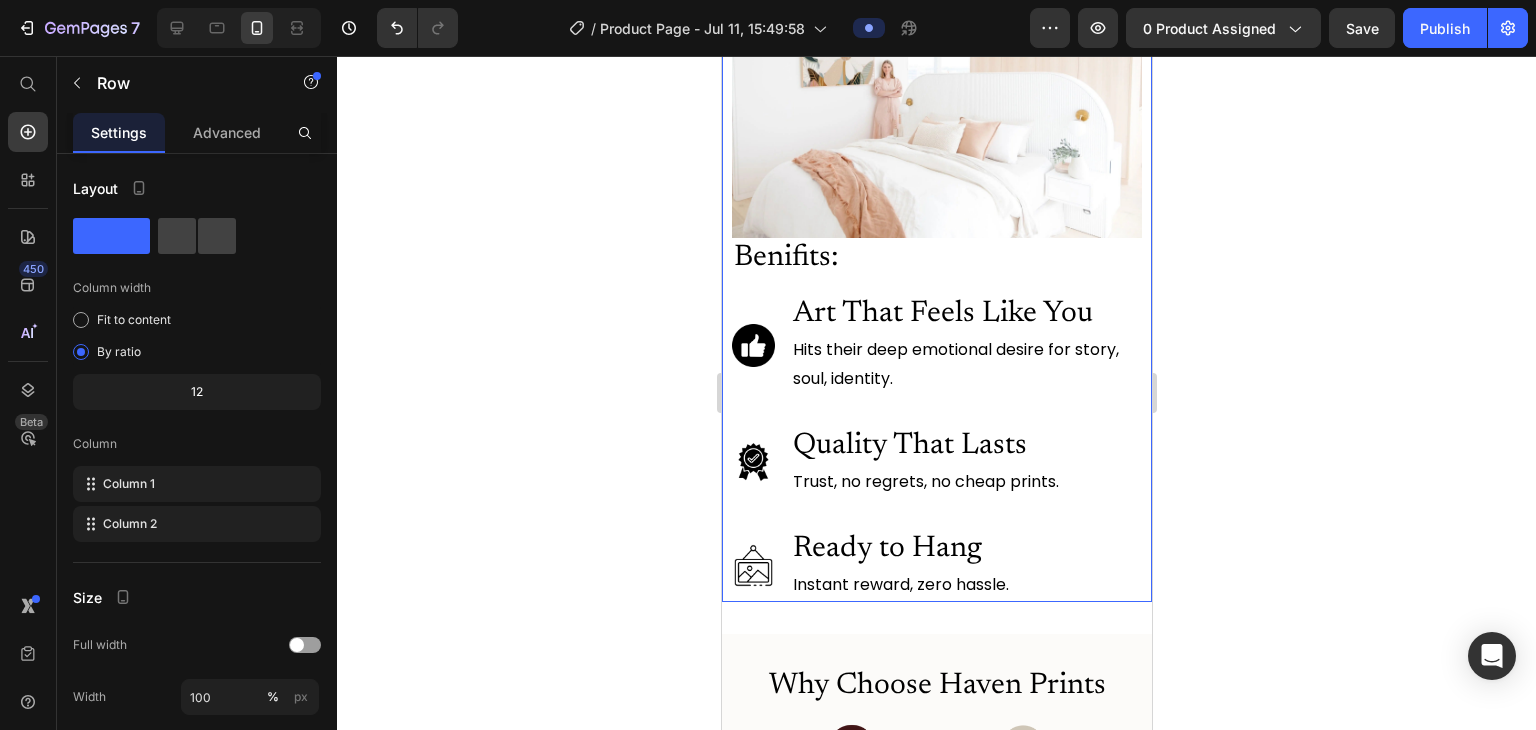 click on "Benifits: Heading Image Art That Feels Like You Heading Hits their deep emotional desire for story, soul, identity. Text Block Image Quality That Lasts Heading Trust, no regrets, no cheap prints. Text Block Image Ready to Hang Heading Instant reward, zero hassle. Text Block Advanced List" at bounding box center (936, 419) 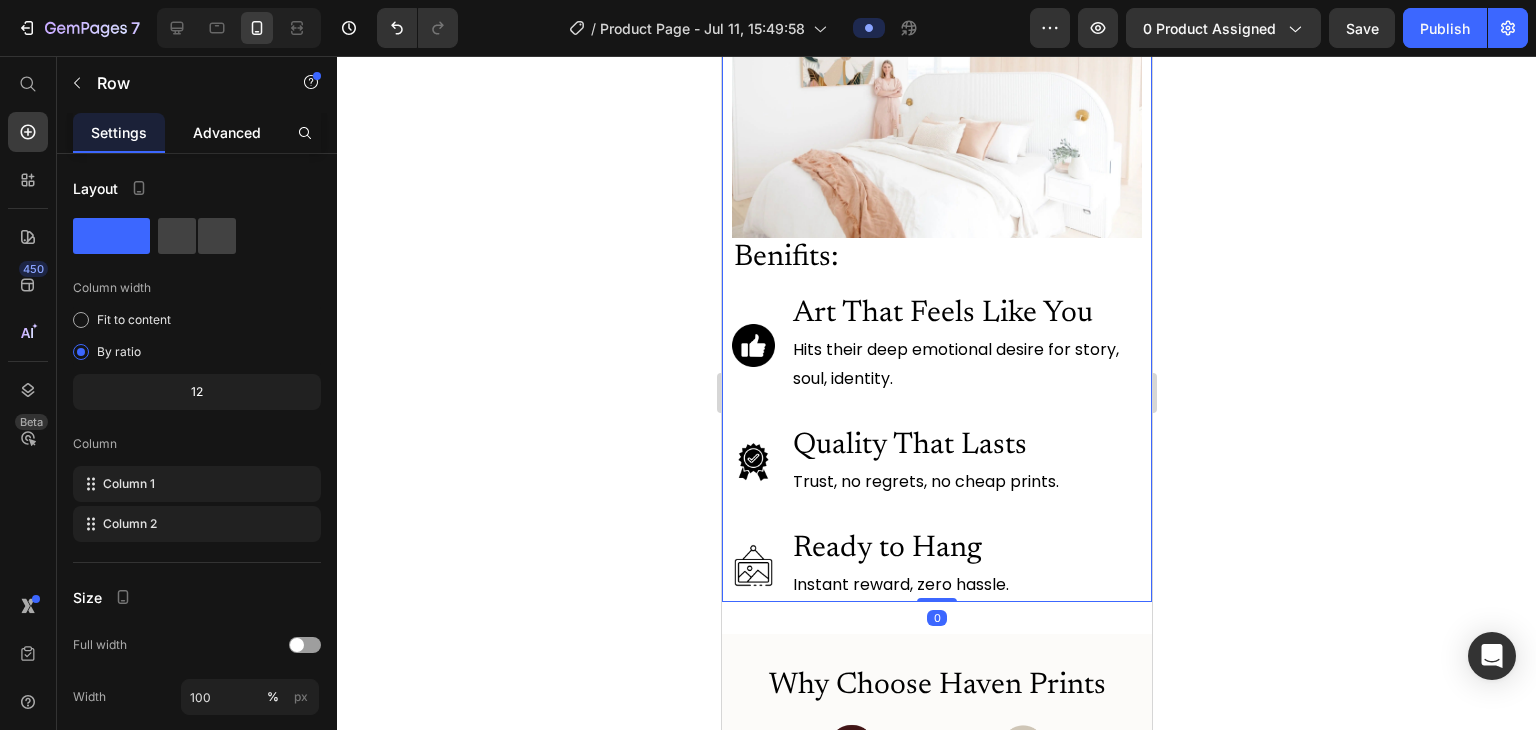 click on "Advanced" at bounding box center [227, 132] 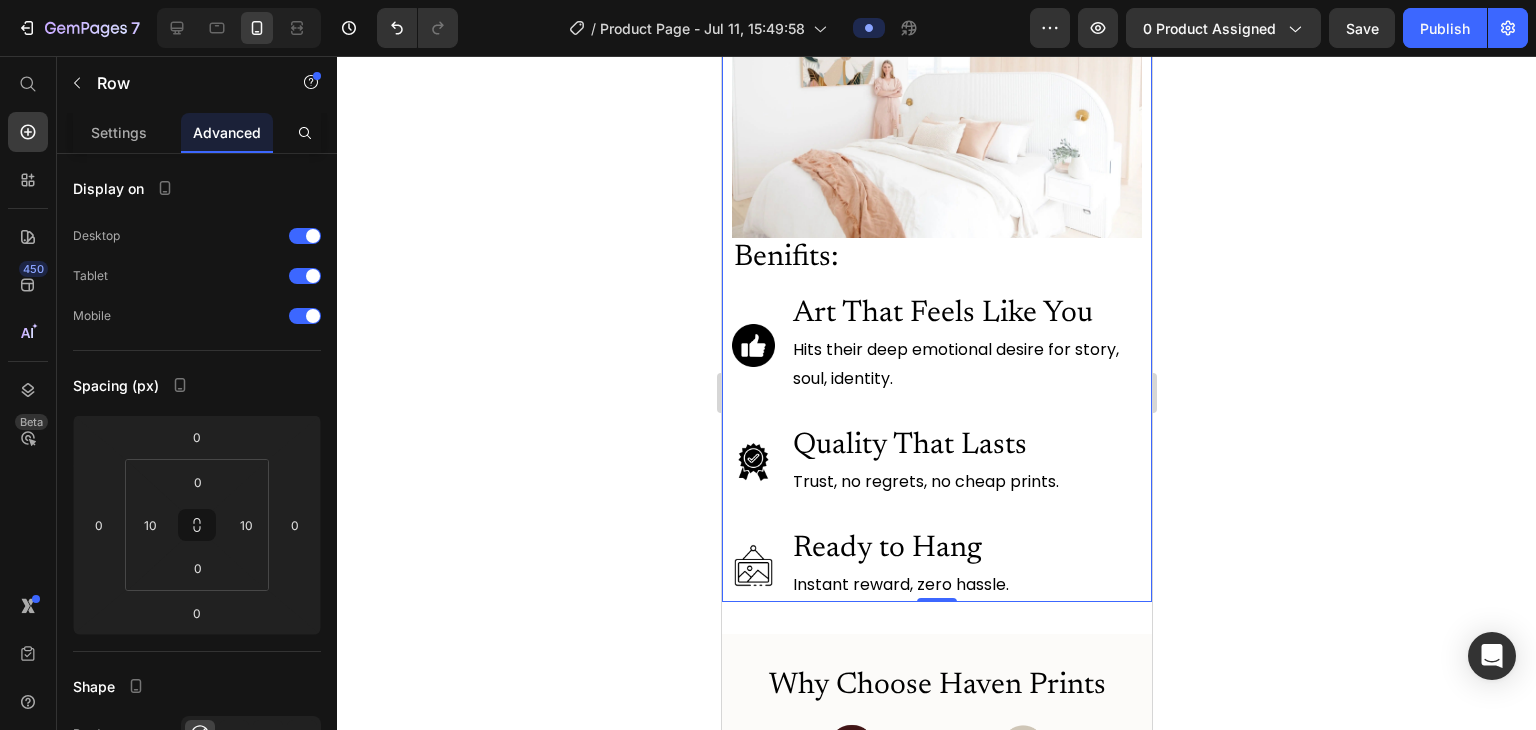 click 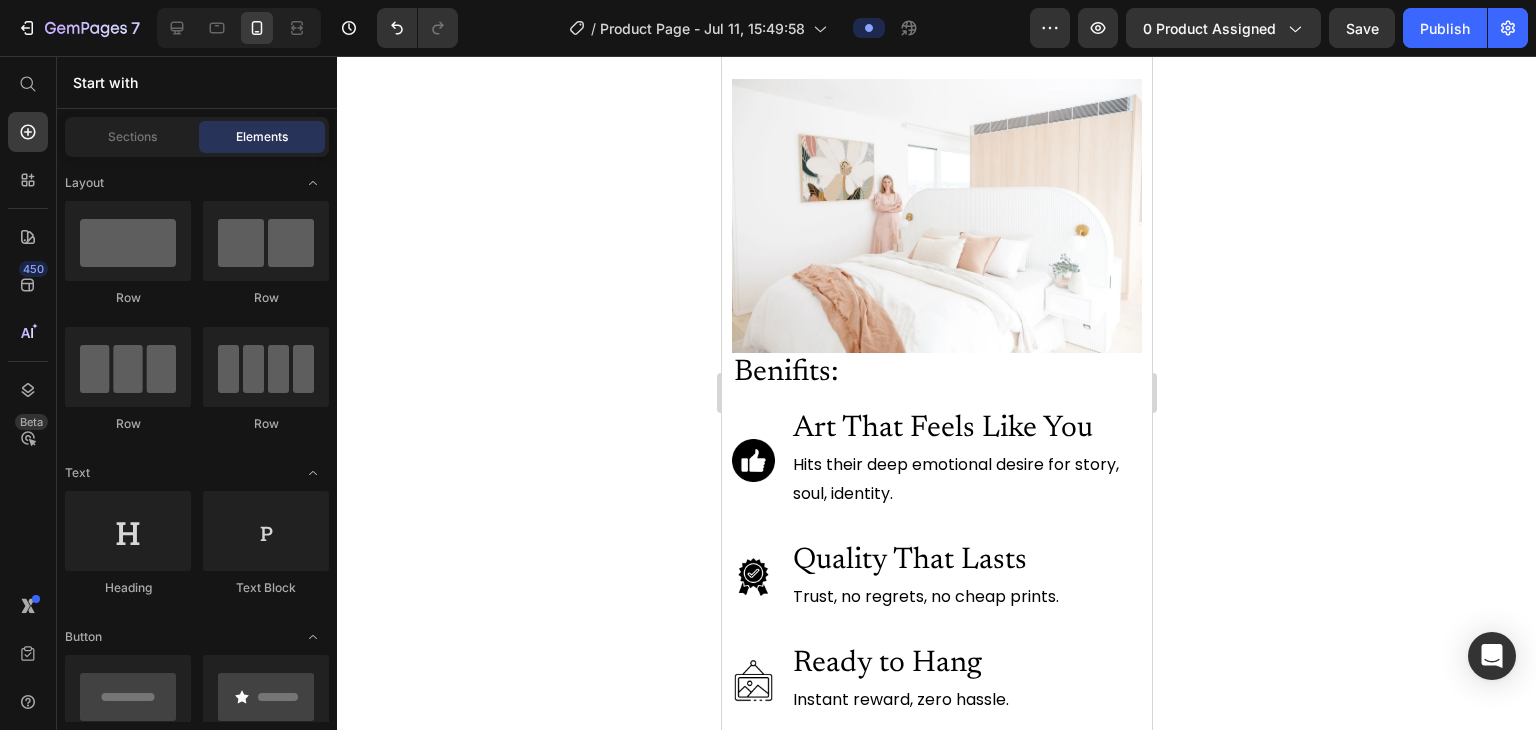 scroll, scrollTop: 2429, scrollLeft: 0, axis: vertical 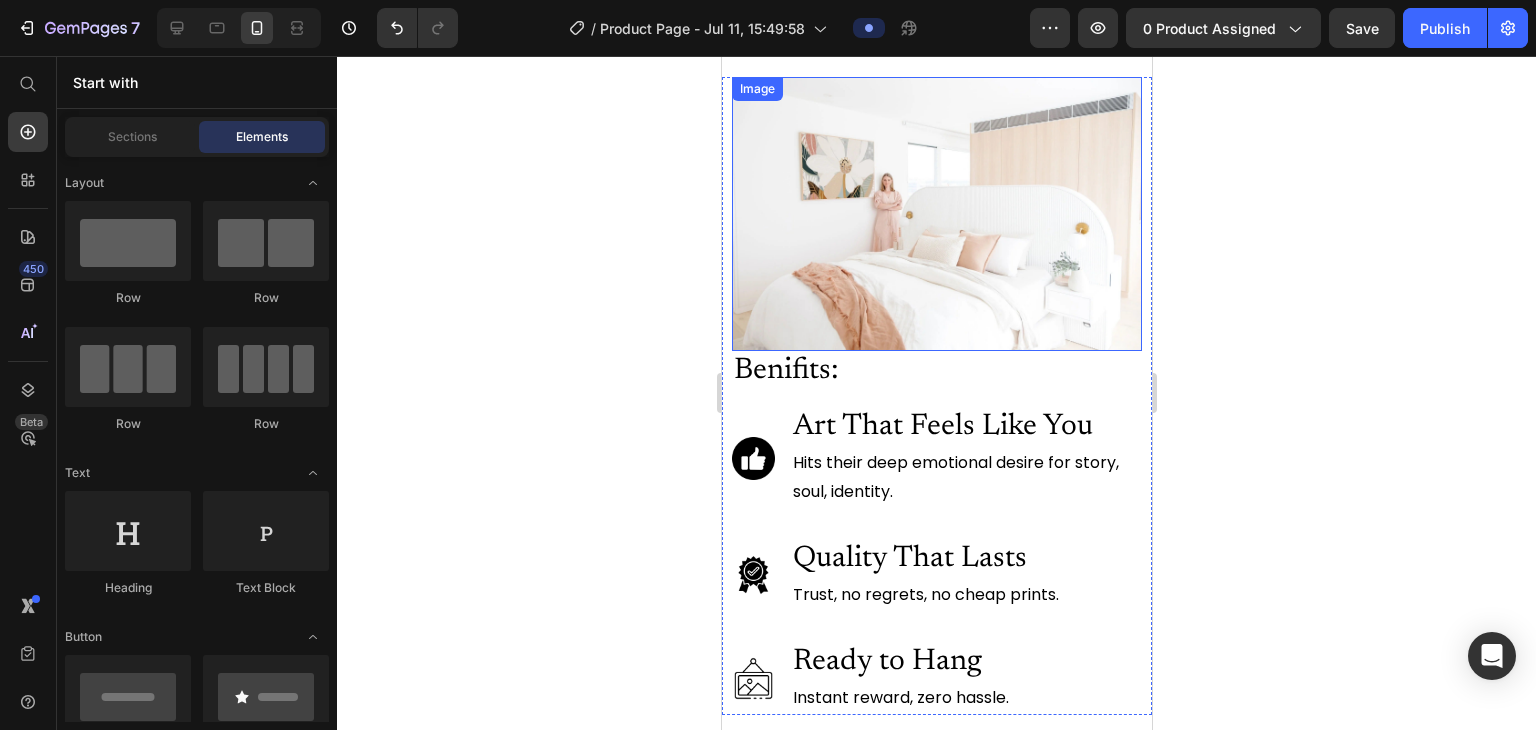 click at bounding box center [936, 214] 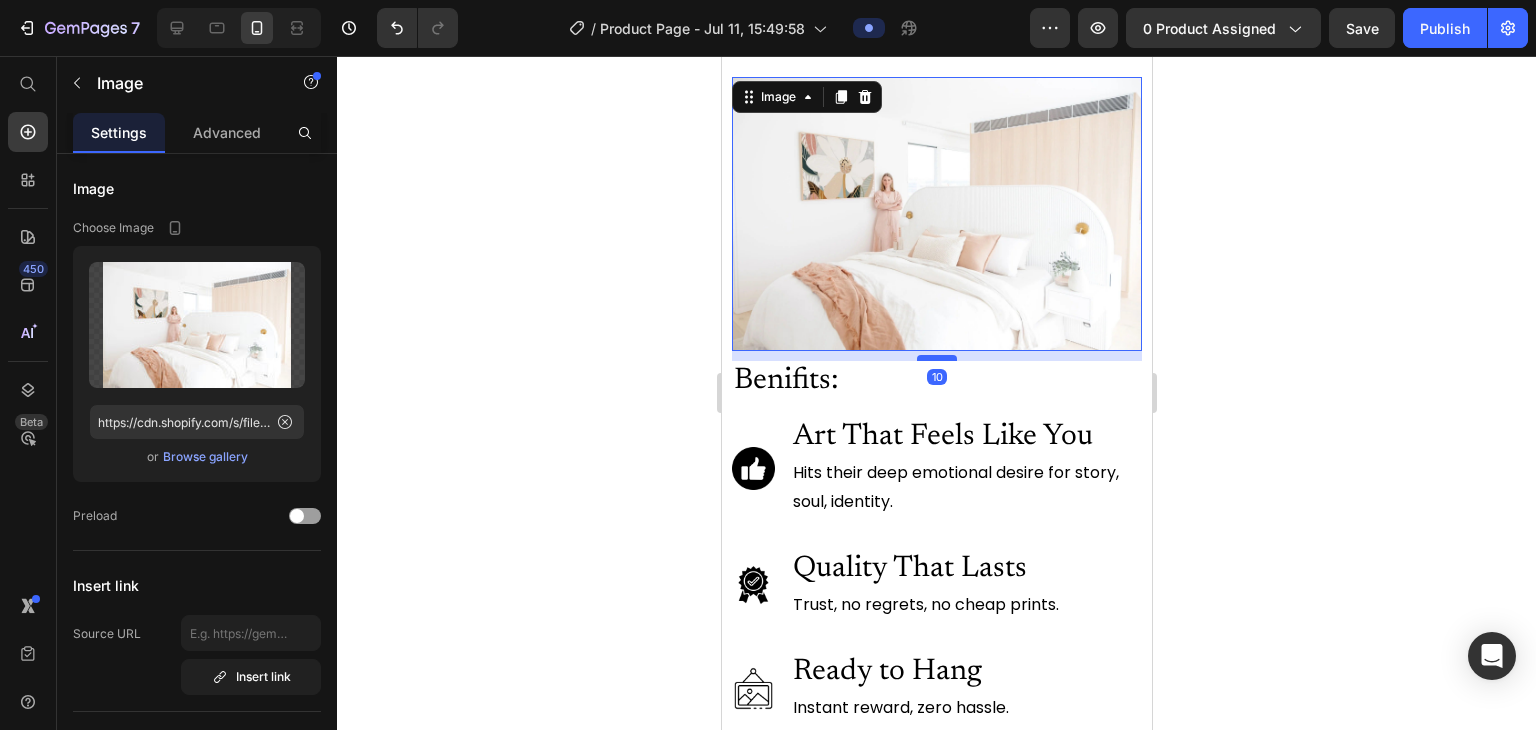 drag, startPoint x: 926, startPoint y: 312, endPoint x: 925, endPoint y: 322, distance: 10.049875 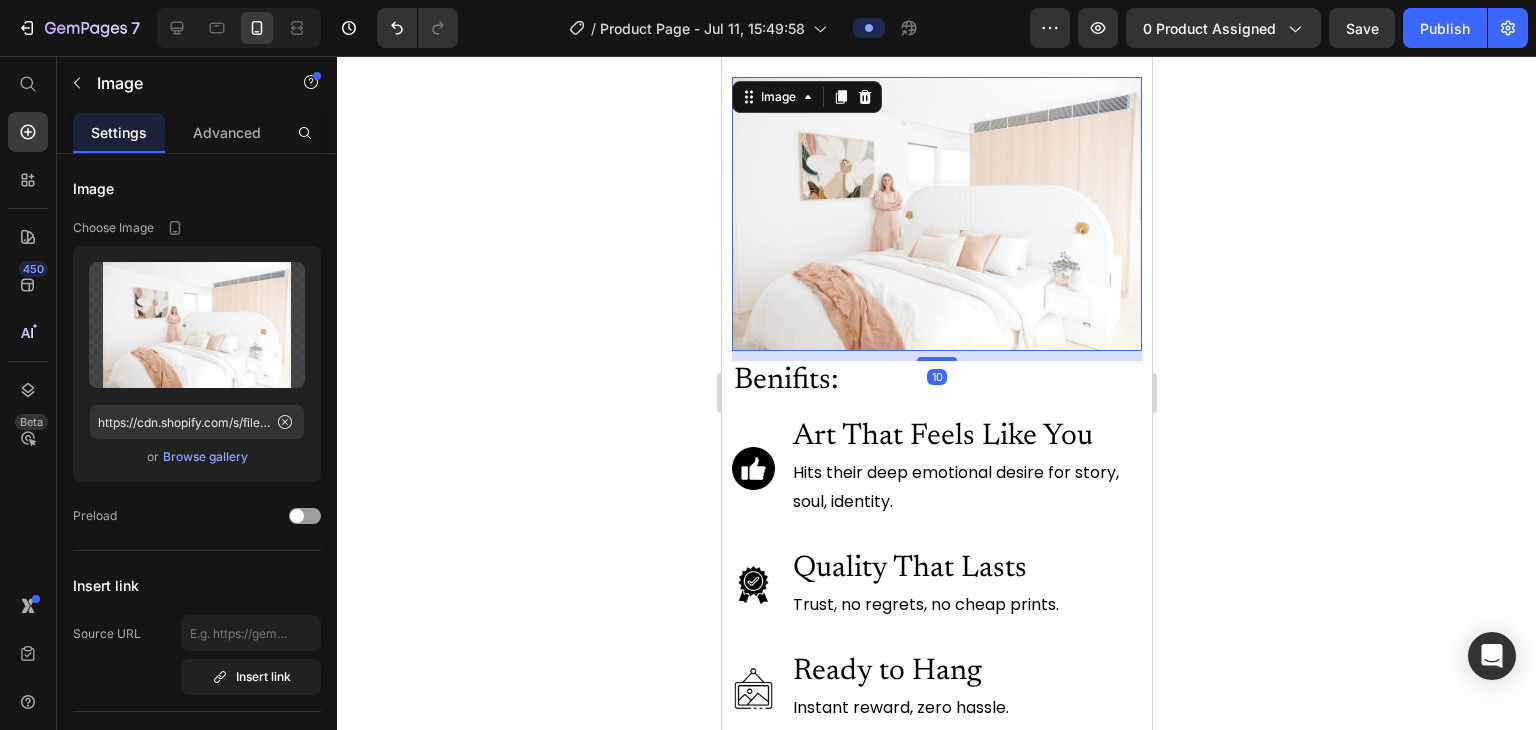 click 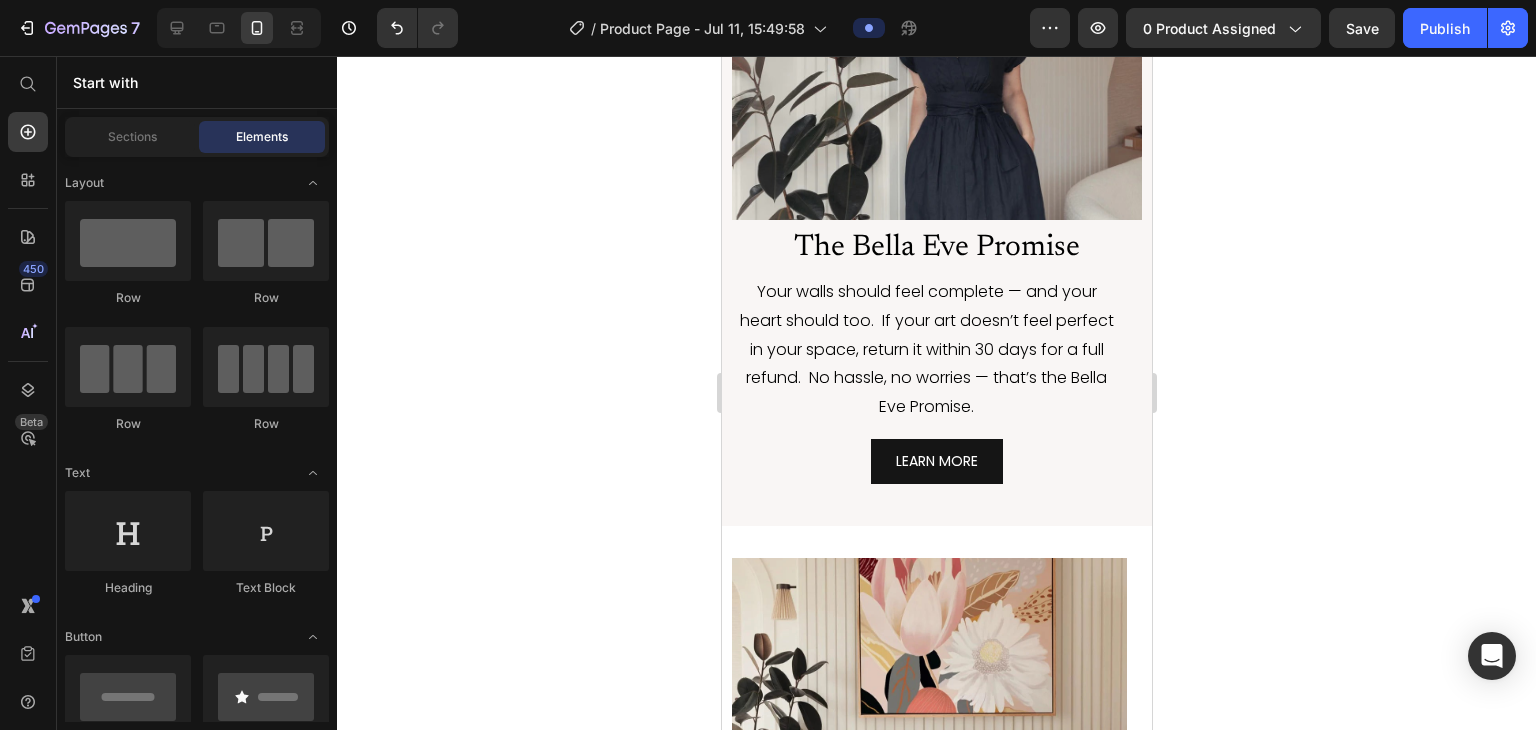 scroll, scrollTop: 7657, scrollLeft: 0, axis: vertical 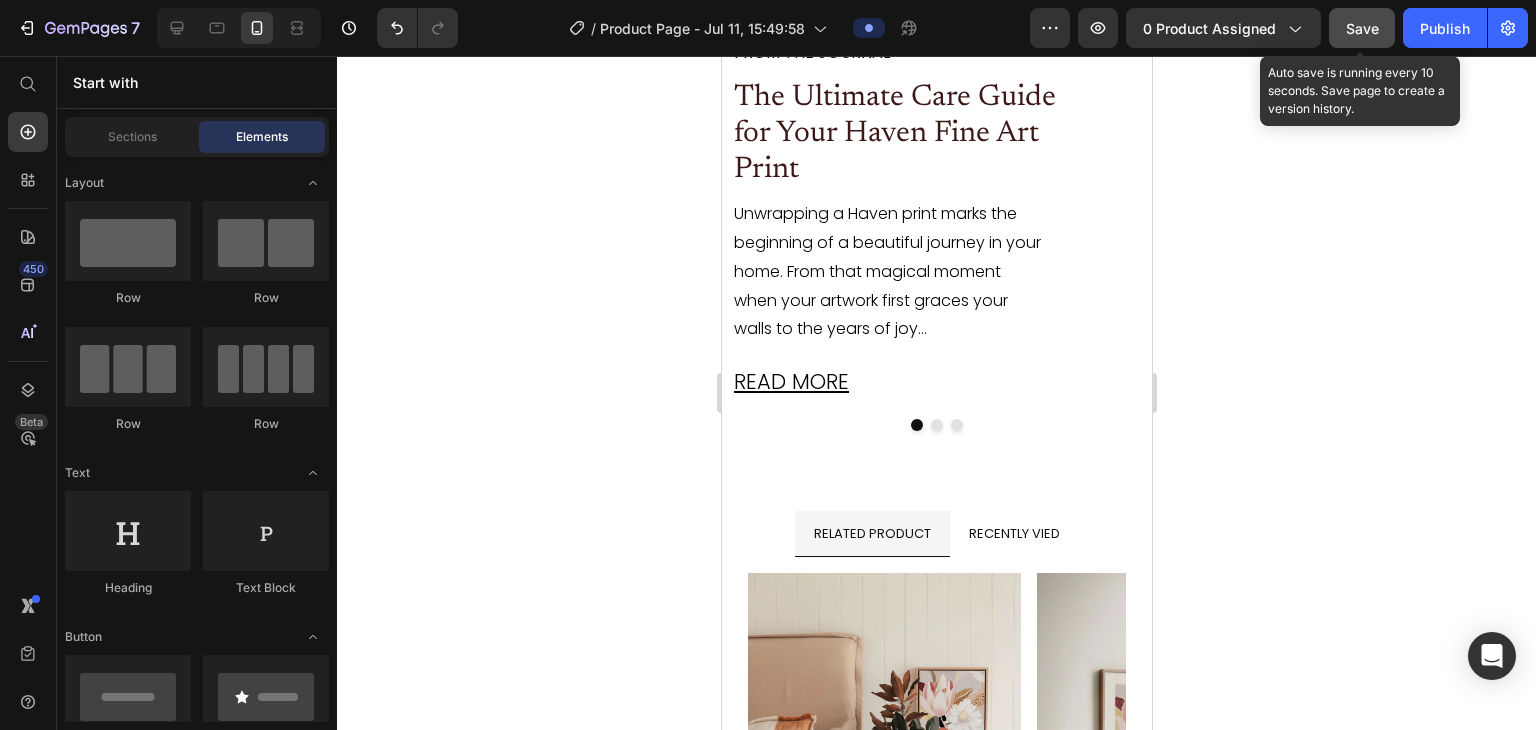 click on "Save" at bounding box center [1362, 28] 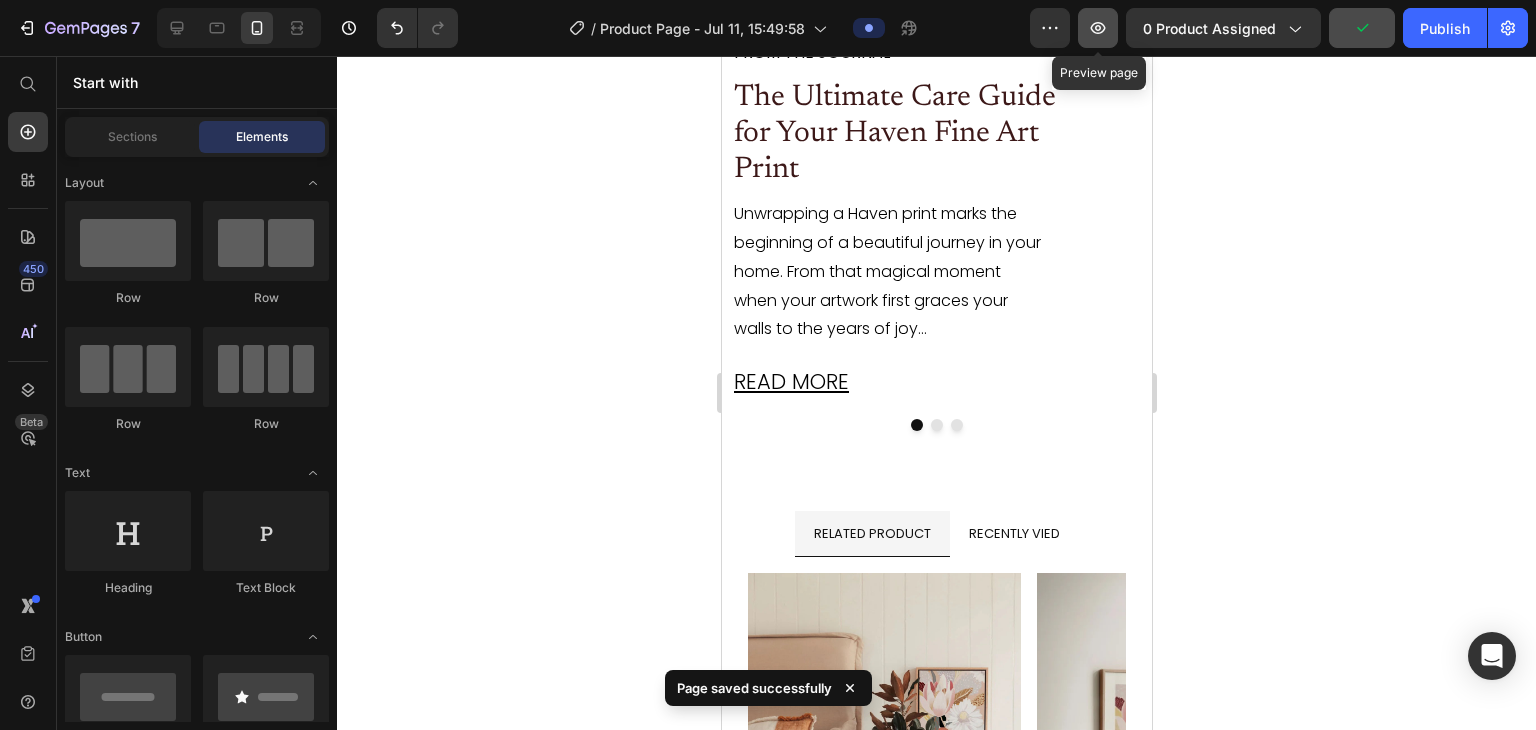 click 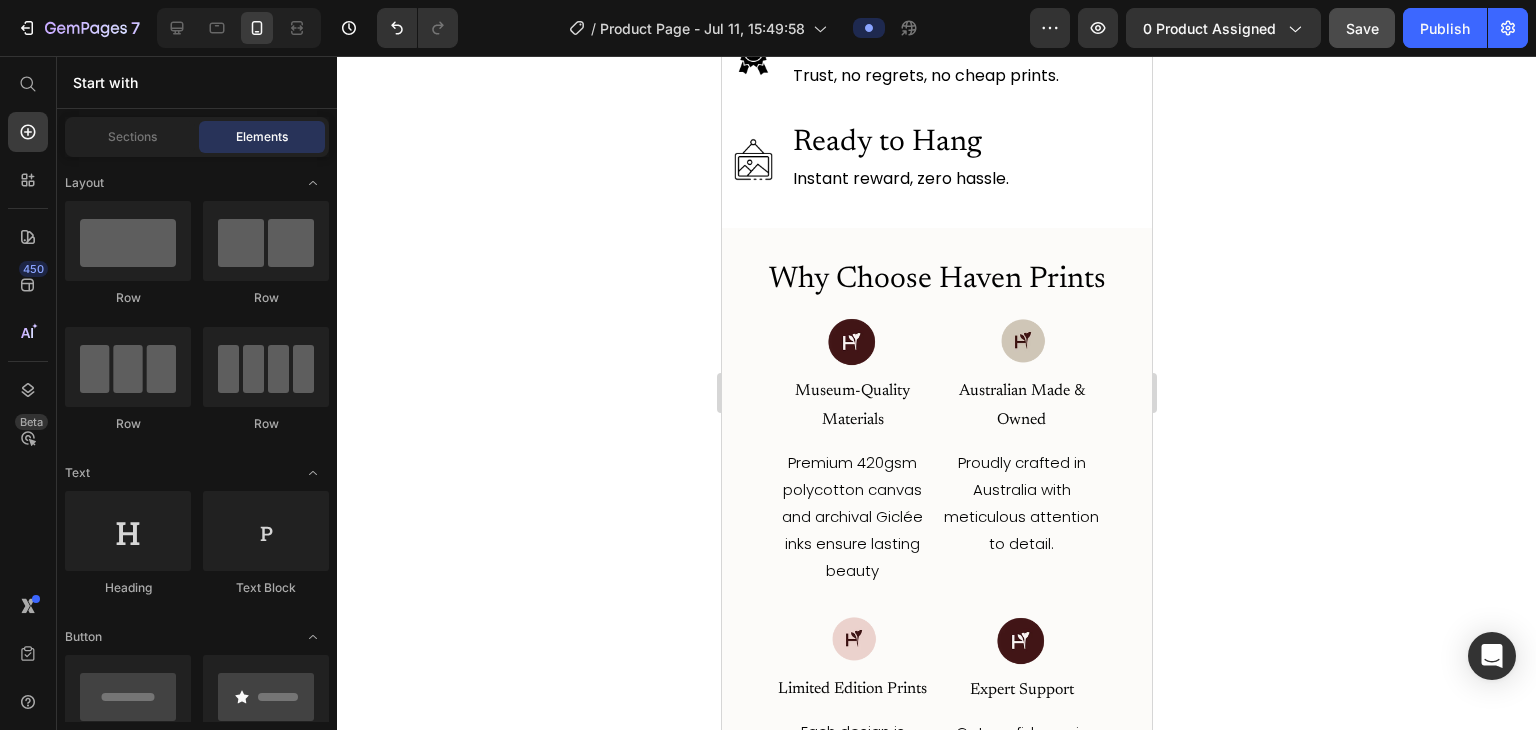 scroll, scrollTop: 2900, scrollLeft: 0, axis: vertical 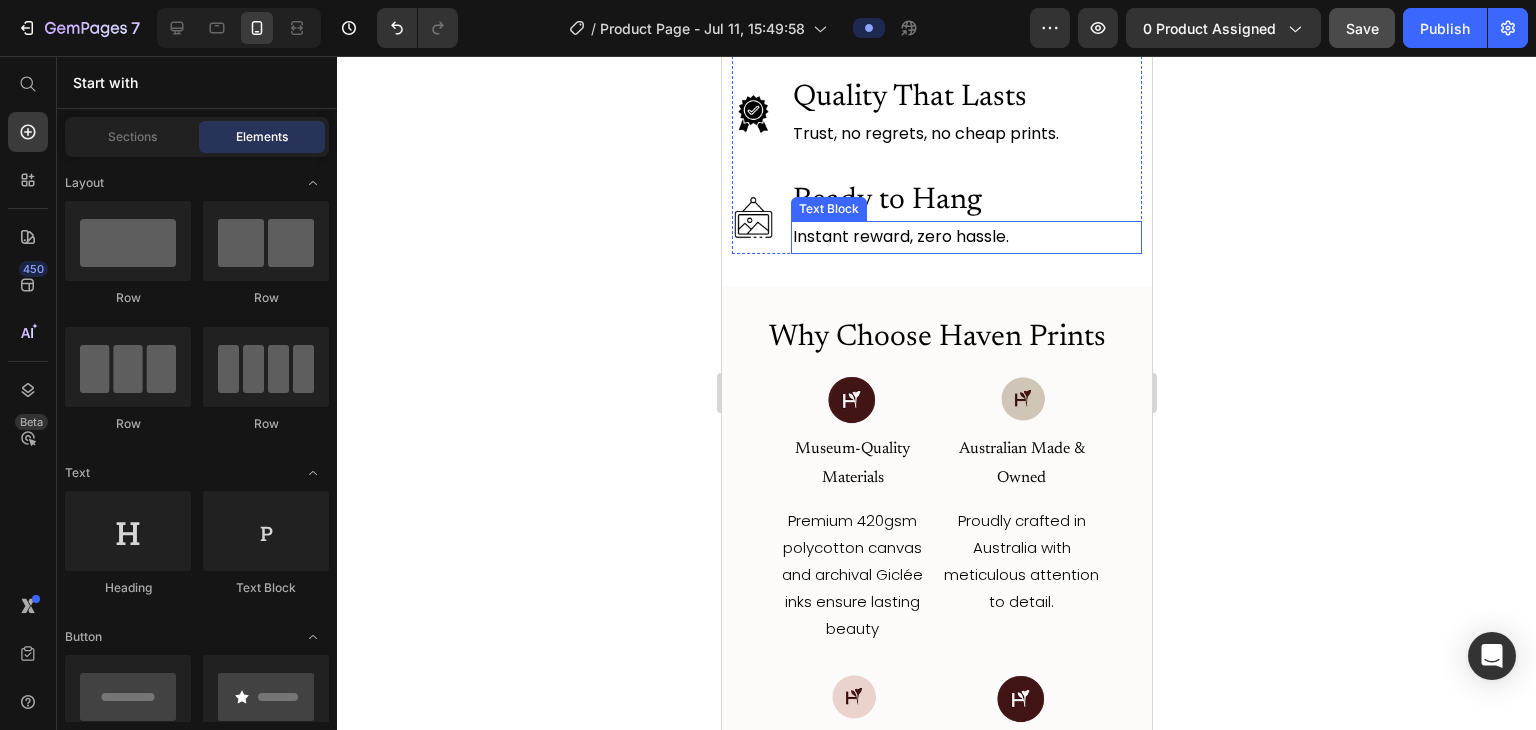 click on "Hits their deep emotional desire for story, soul, identity." at bounding box center (965, 17) 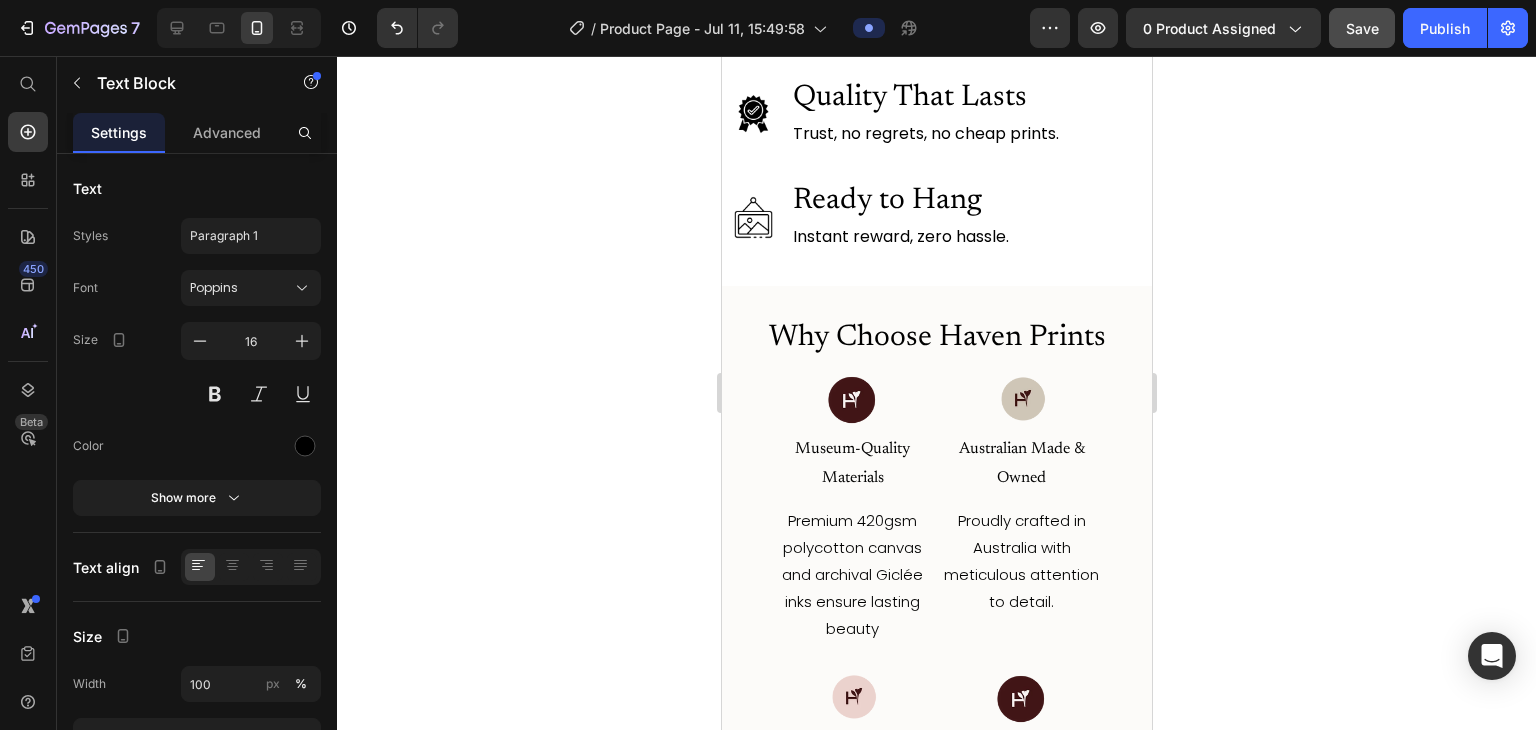 scroll, scrollTop: 2504, scrollLeft: 0, axis: vertical 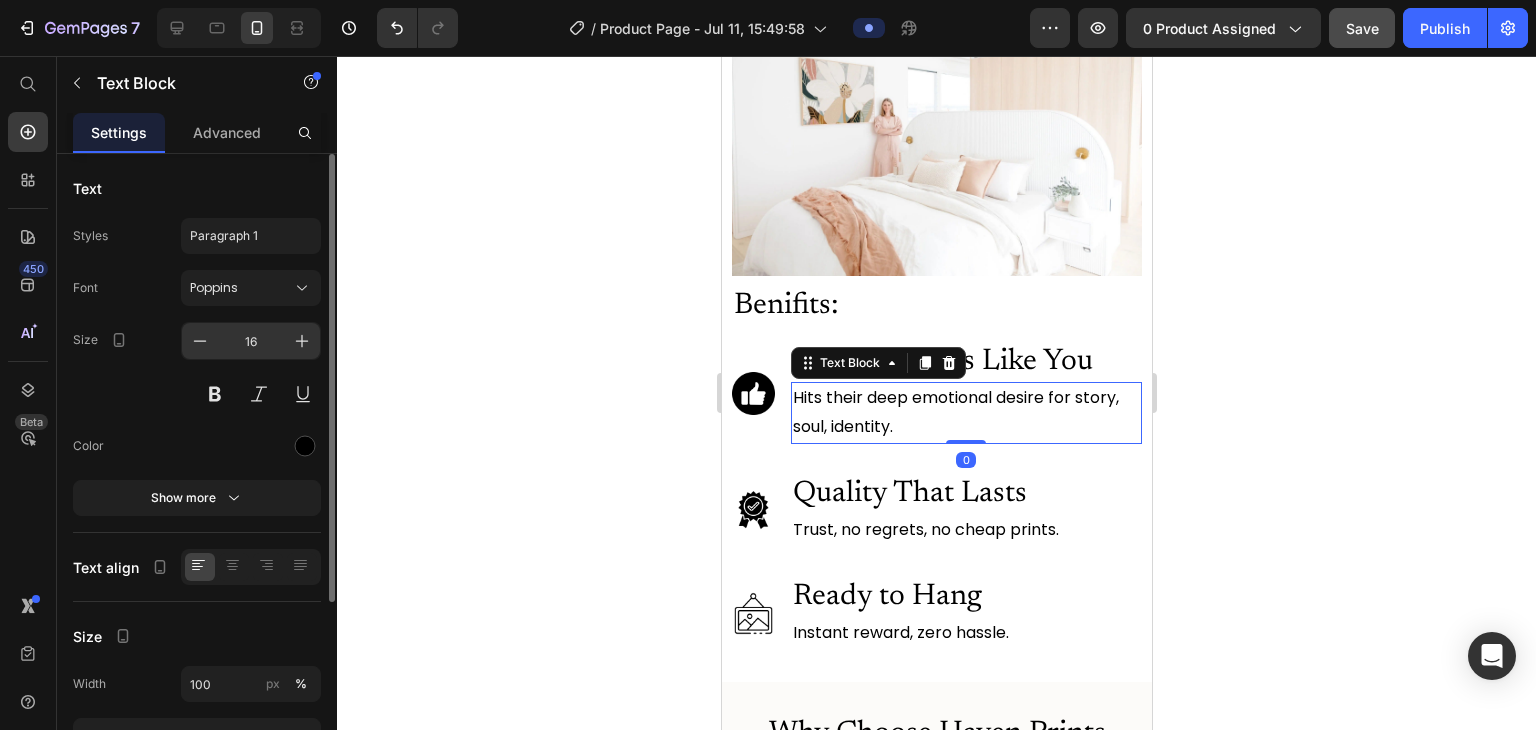 click on "16" at bounding box center (251, 341) 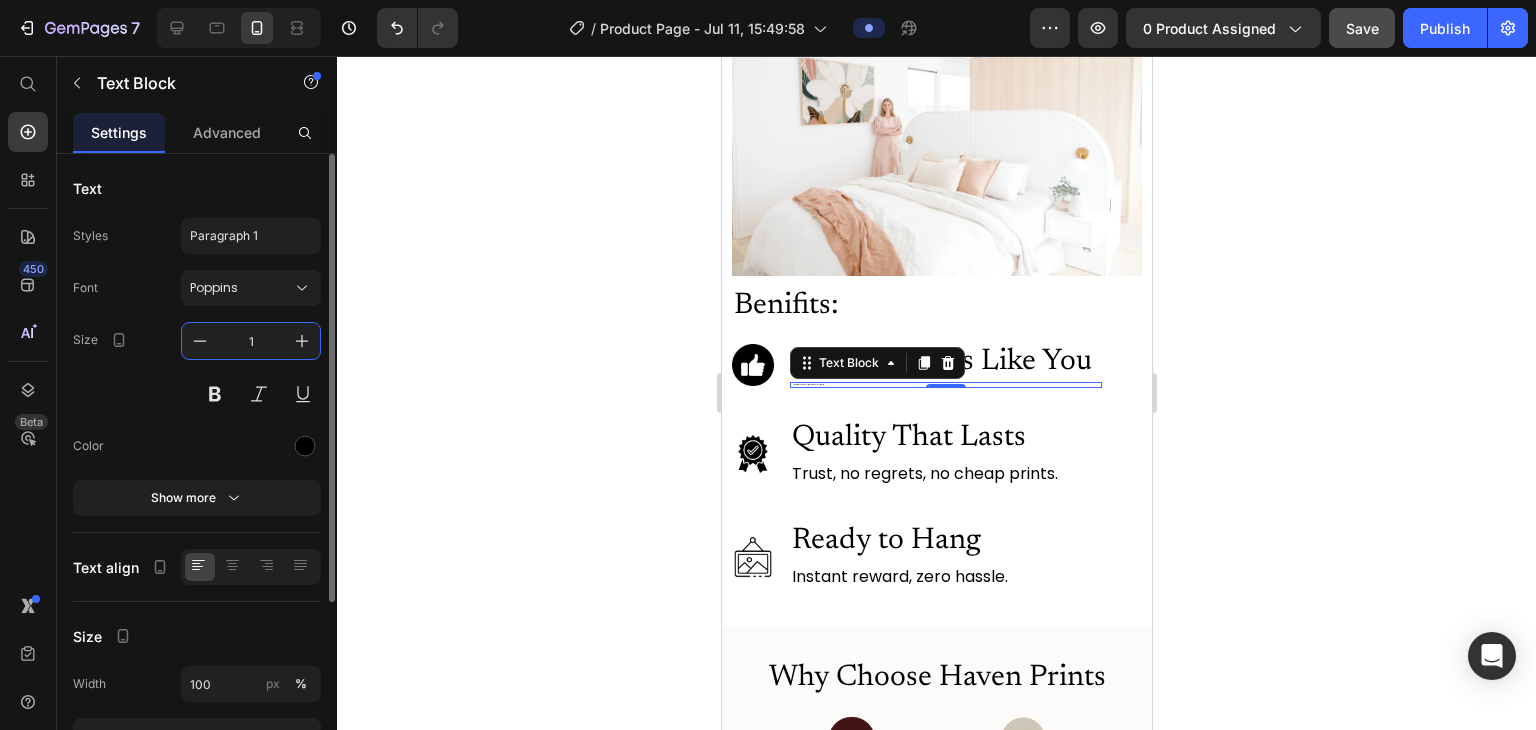 type on "13" 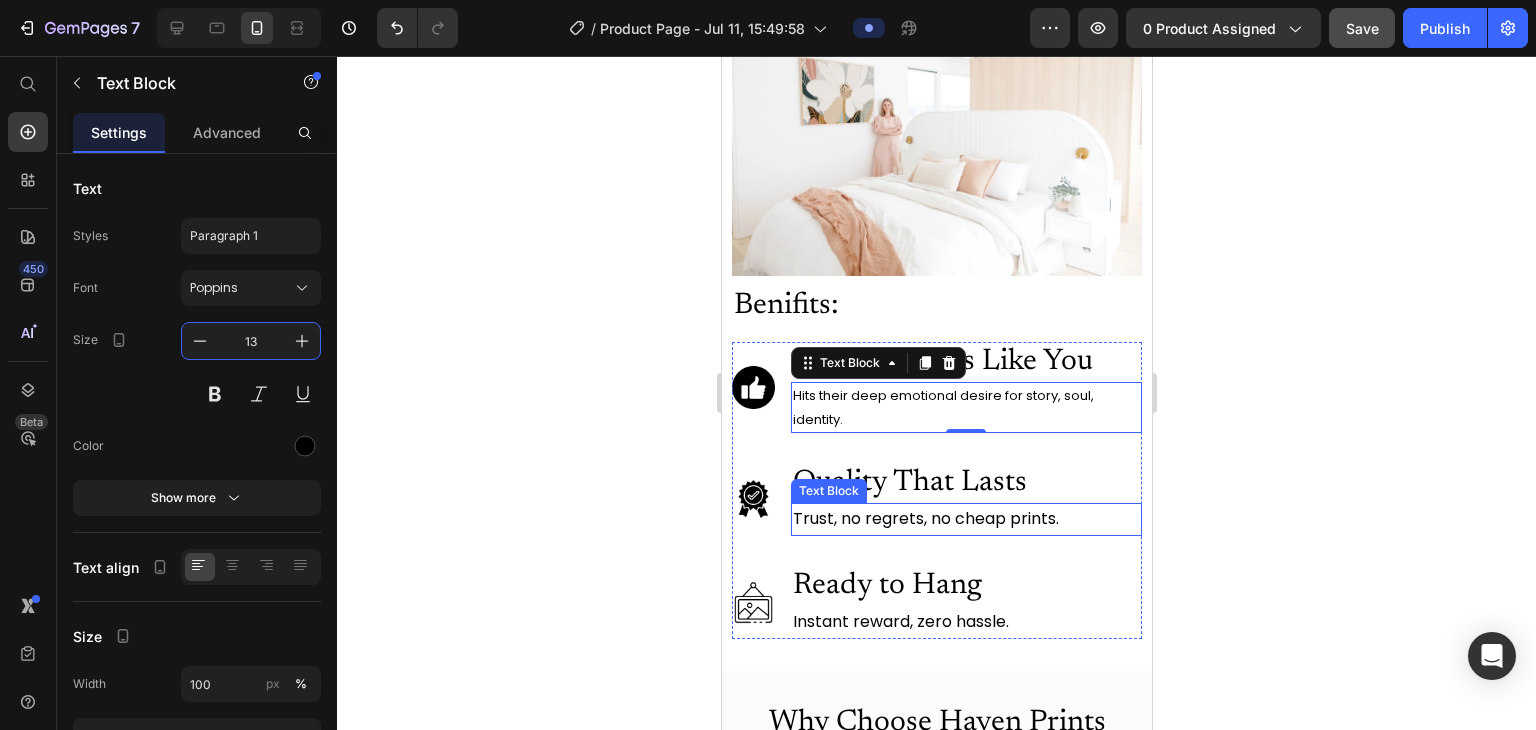 click on "Trust, no regrets, no cheap prints." at bounding box center [965, 519] 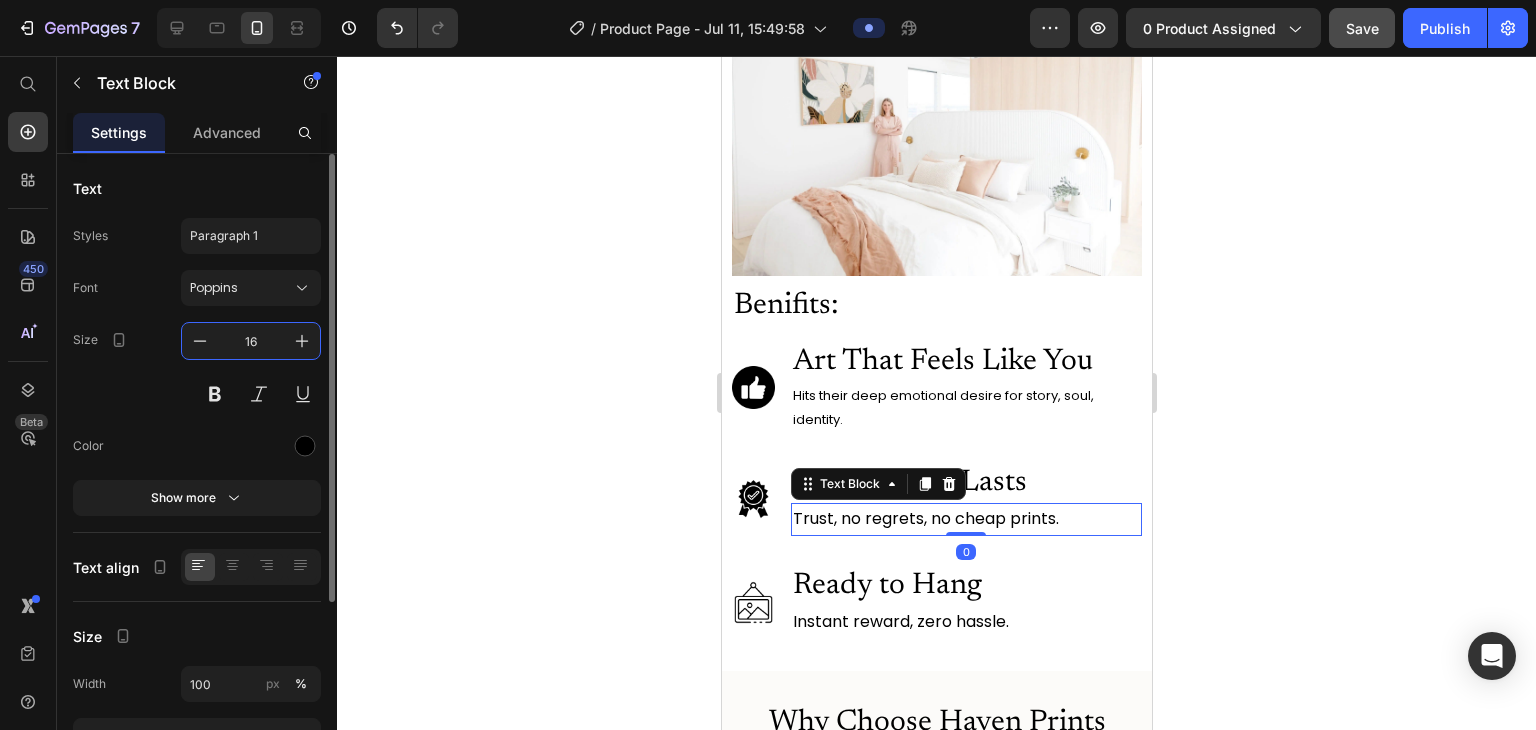 click on "16" at bounding box center [251, 341] 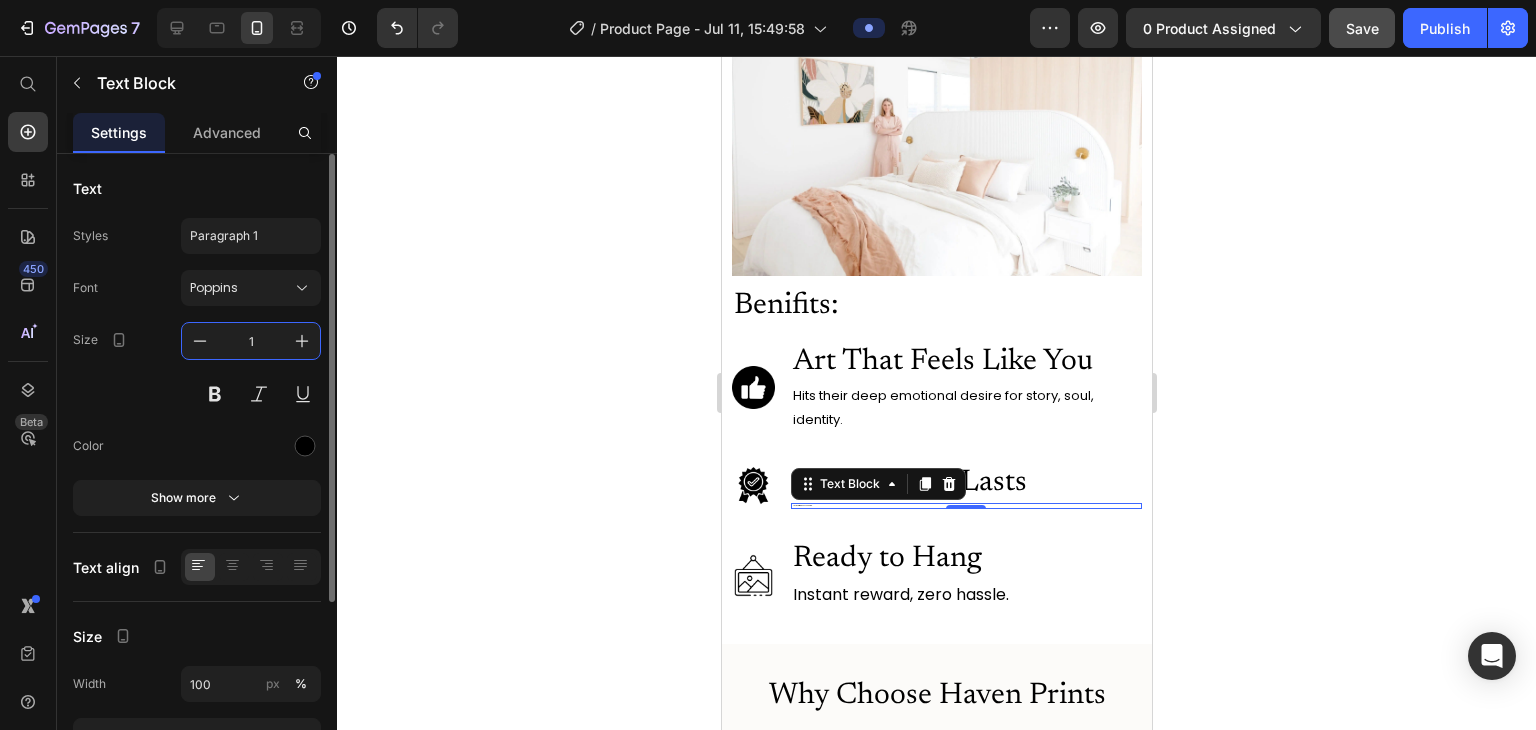 type on "13" 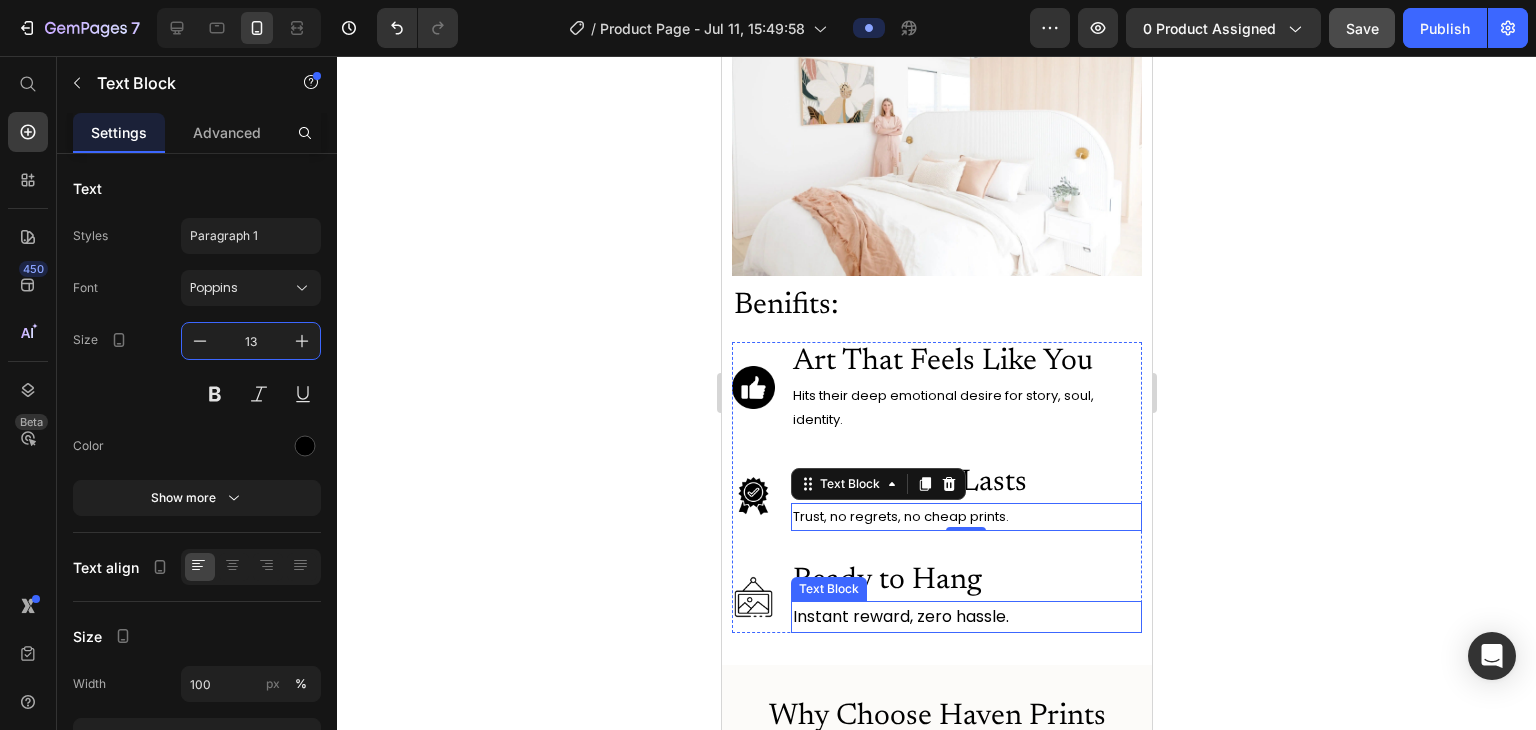 click on "Instant reward, zero hassle." at bounding box center (965, 617) 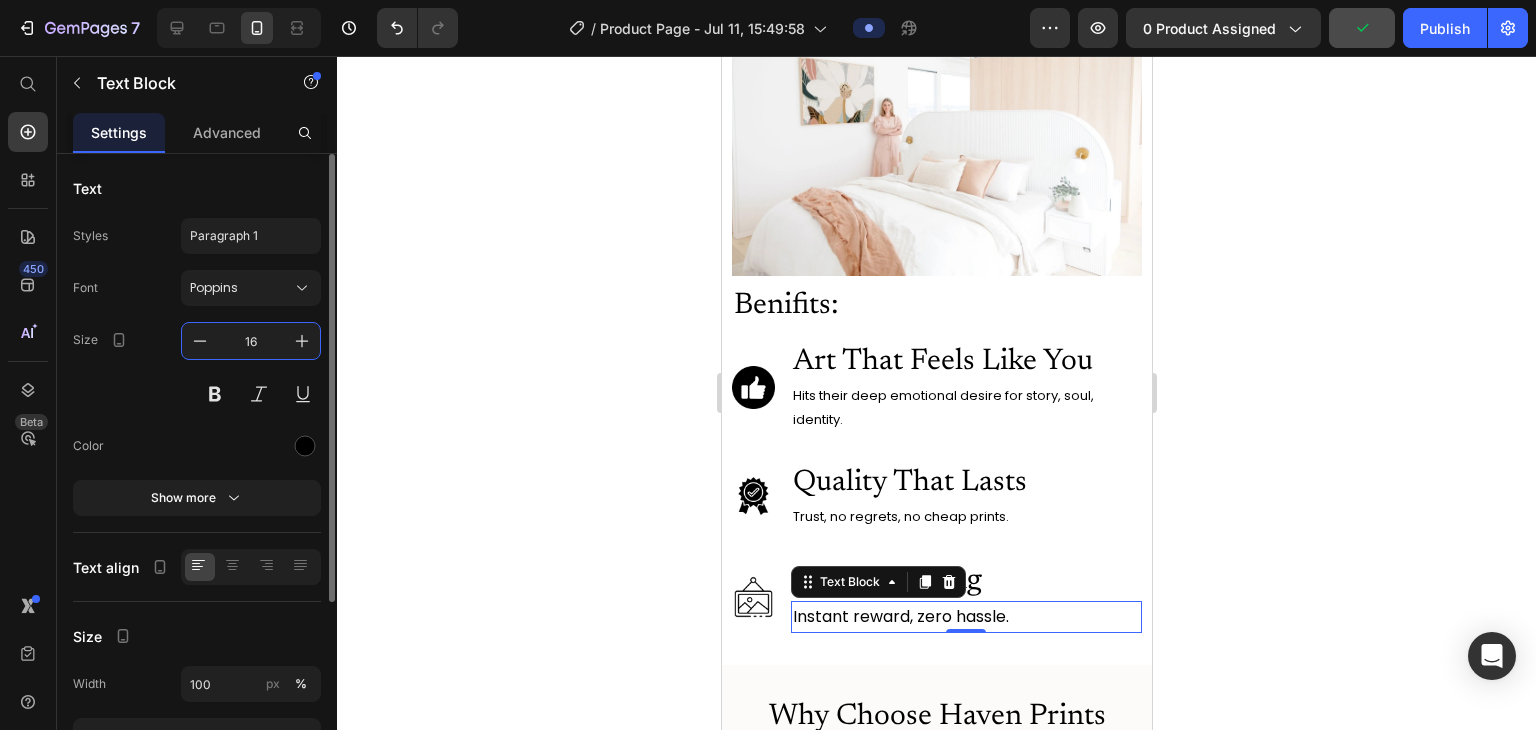click on "16" at bounding box center (251, 341) 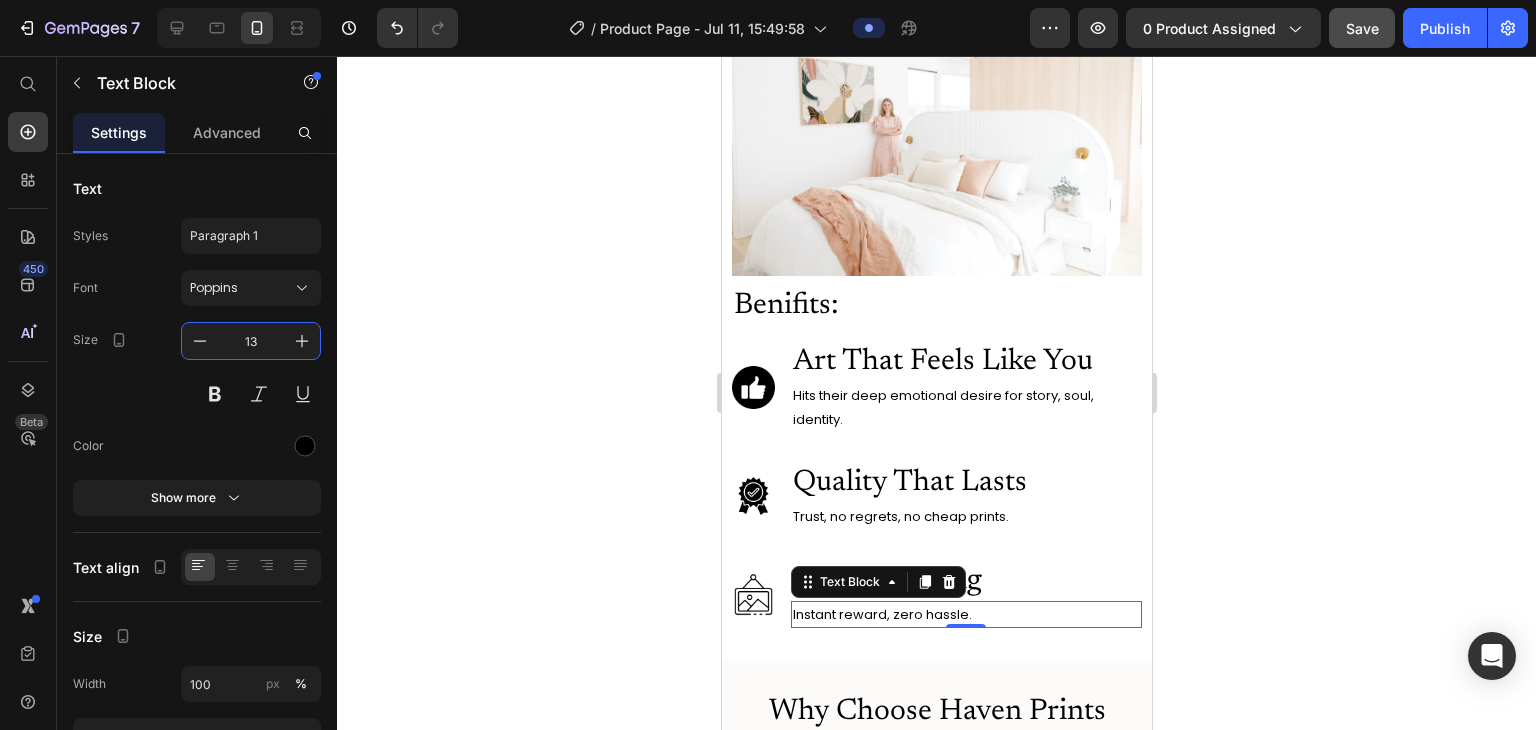 type on "13" 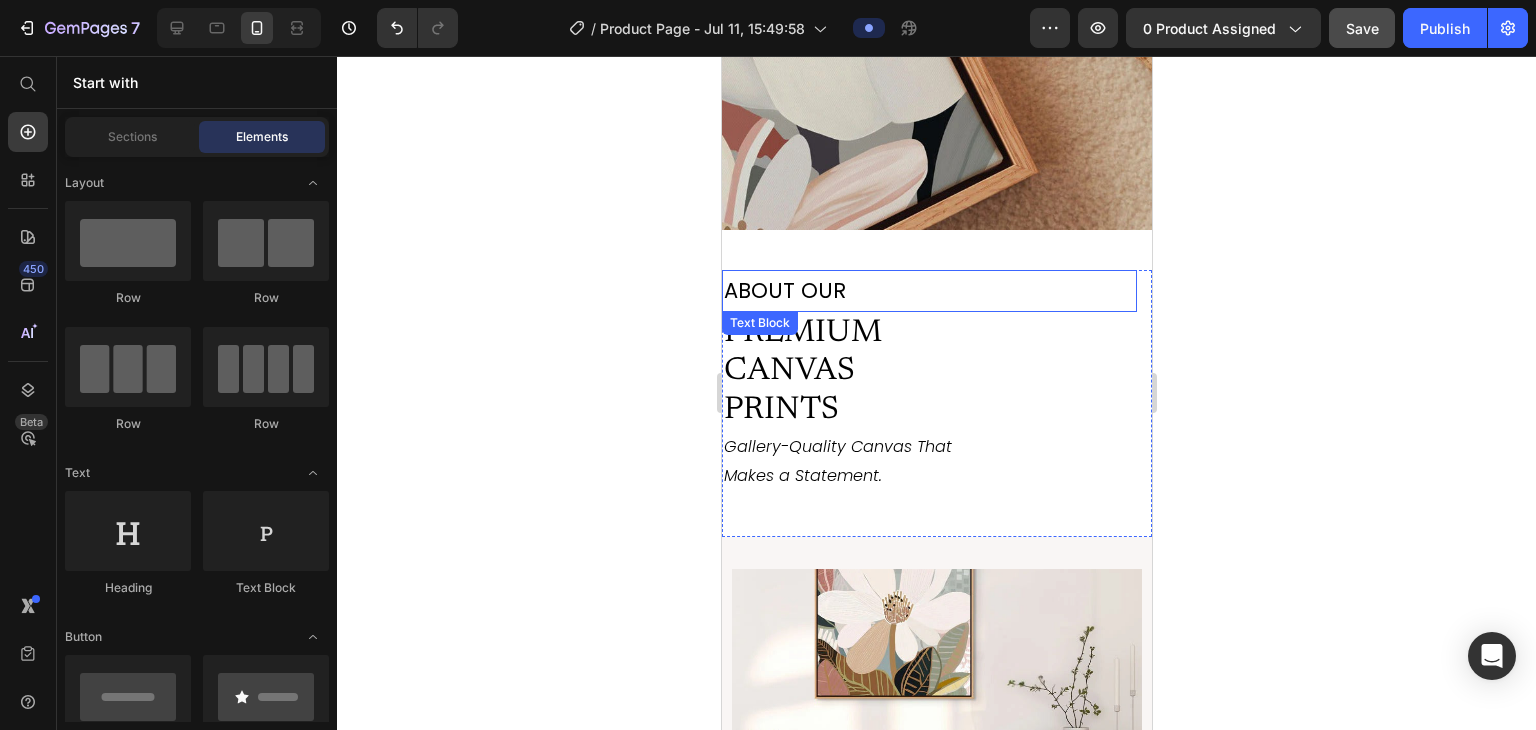 scroll, scrollTop: 4106, scrollLeft: 0, axis: vertical 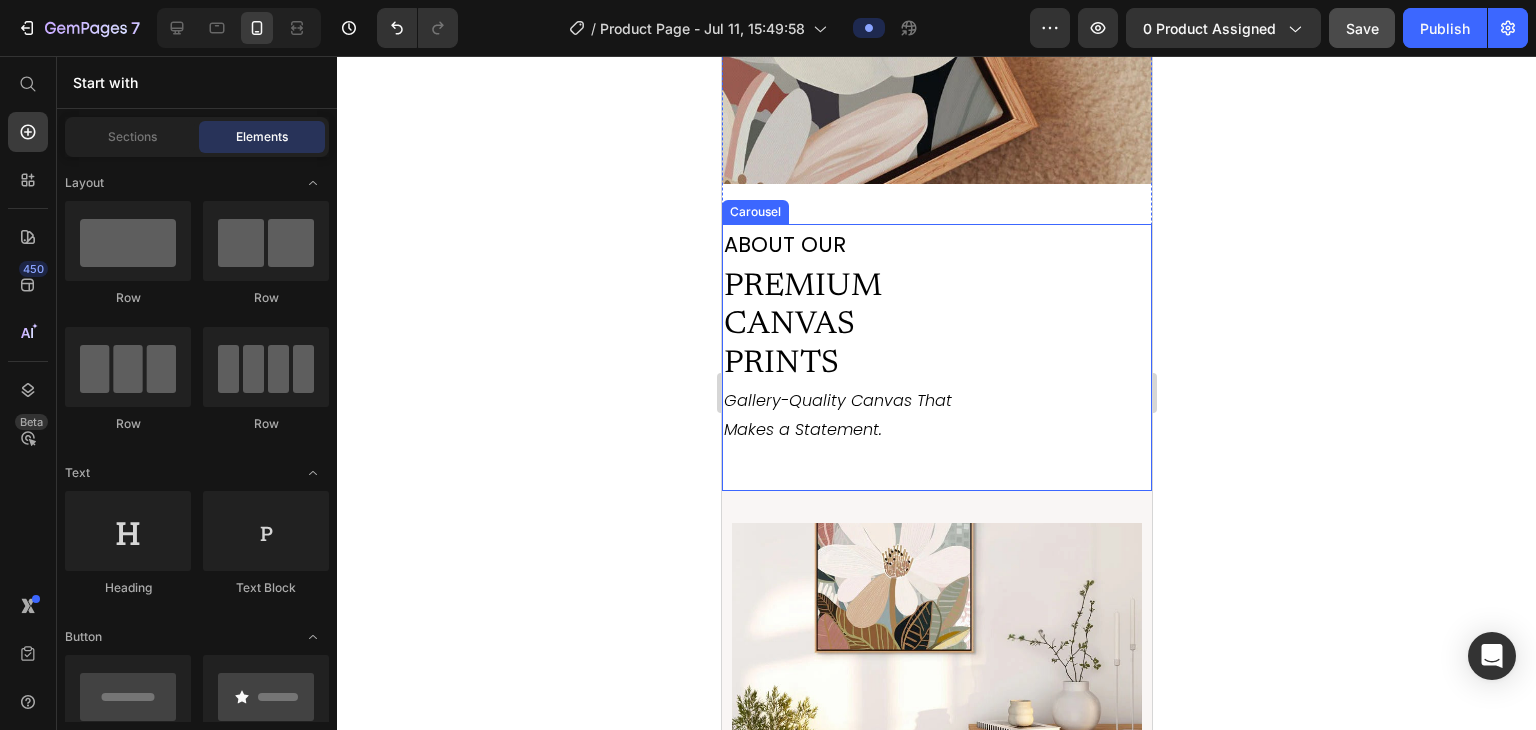 click on "ABOUT OUR Text Block PREMIUM CANVAS PRINTS Heading Gallery-Quality Canvas That Makes a Statement. Text Block" at bounding box center [928, 357] 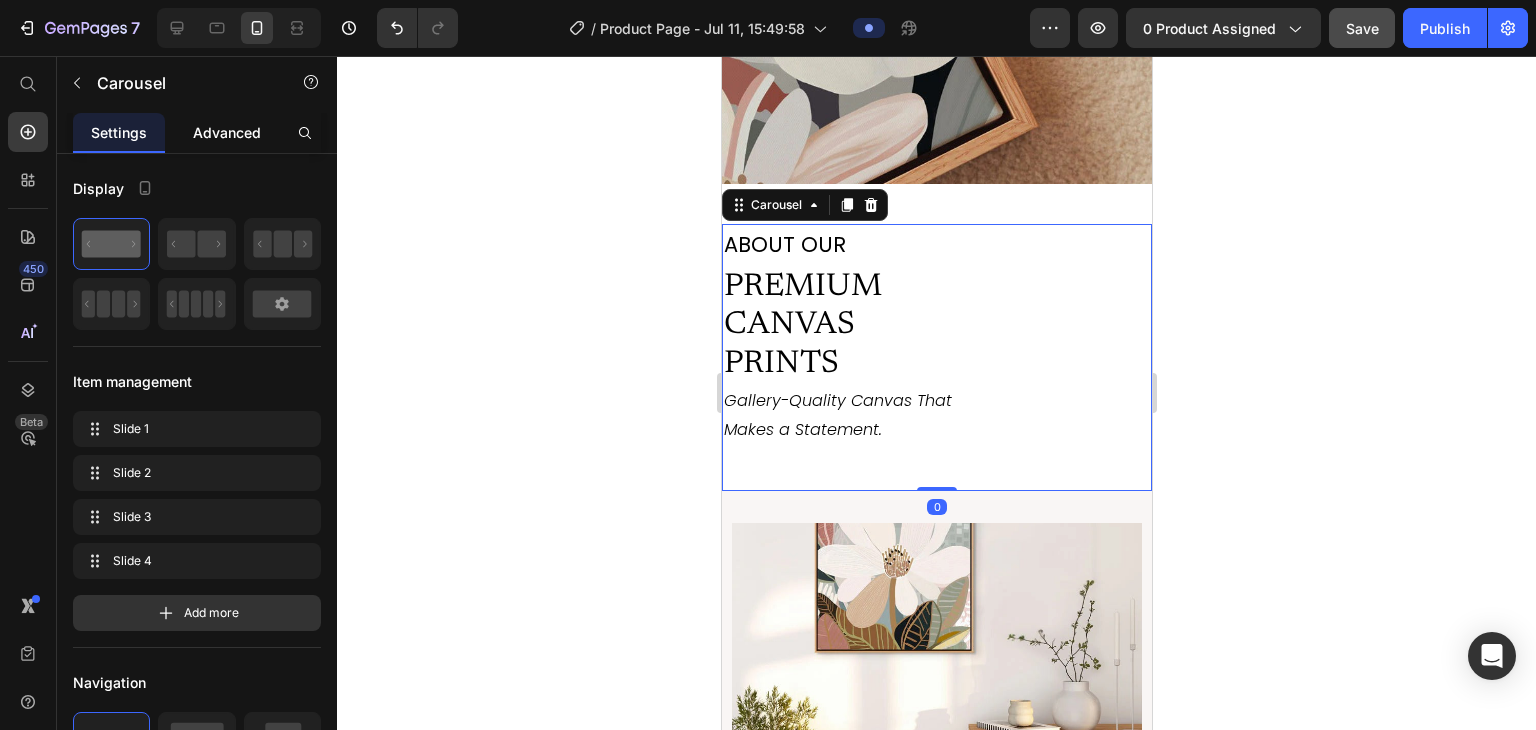 click on "Advanced" at bounding box center [227, 132] 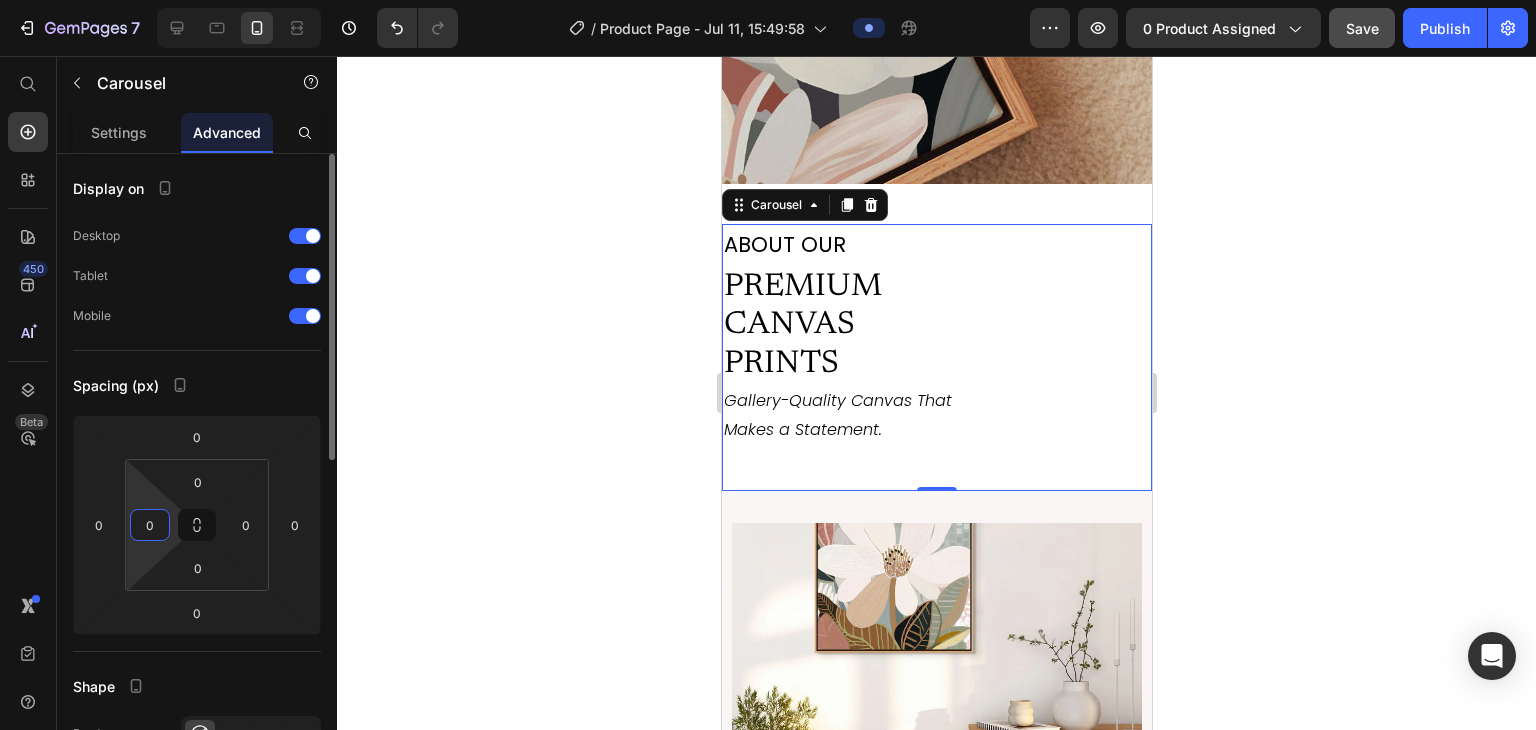 click on "0" at bounding box center (150, 525) 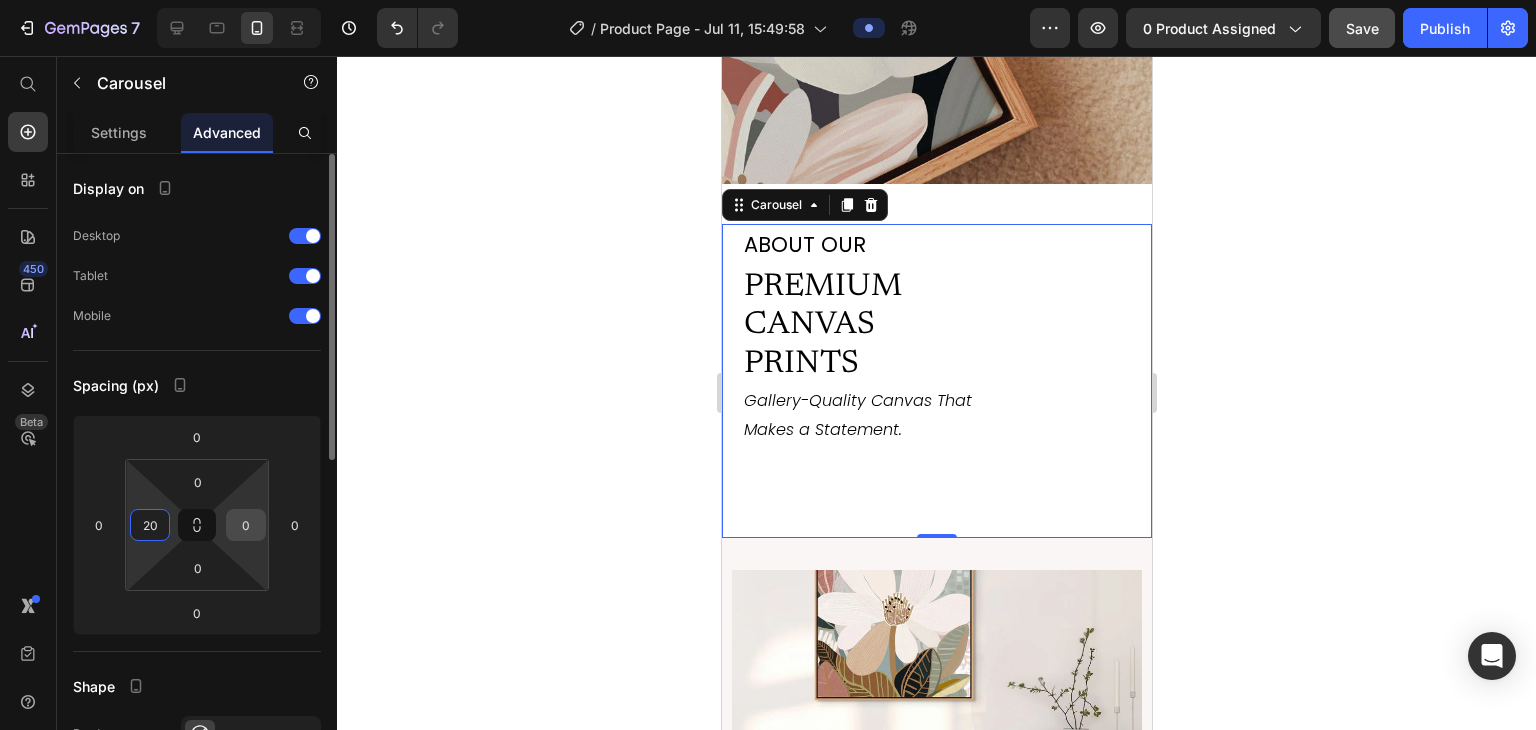 type on "20" 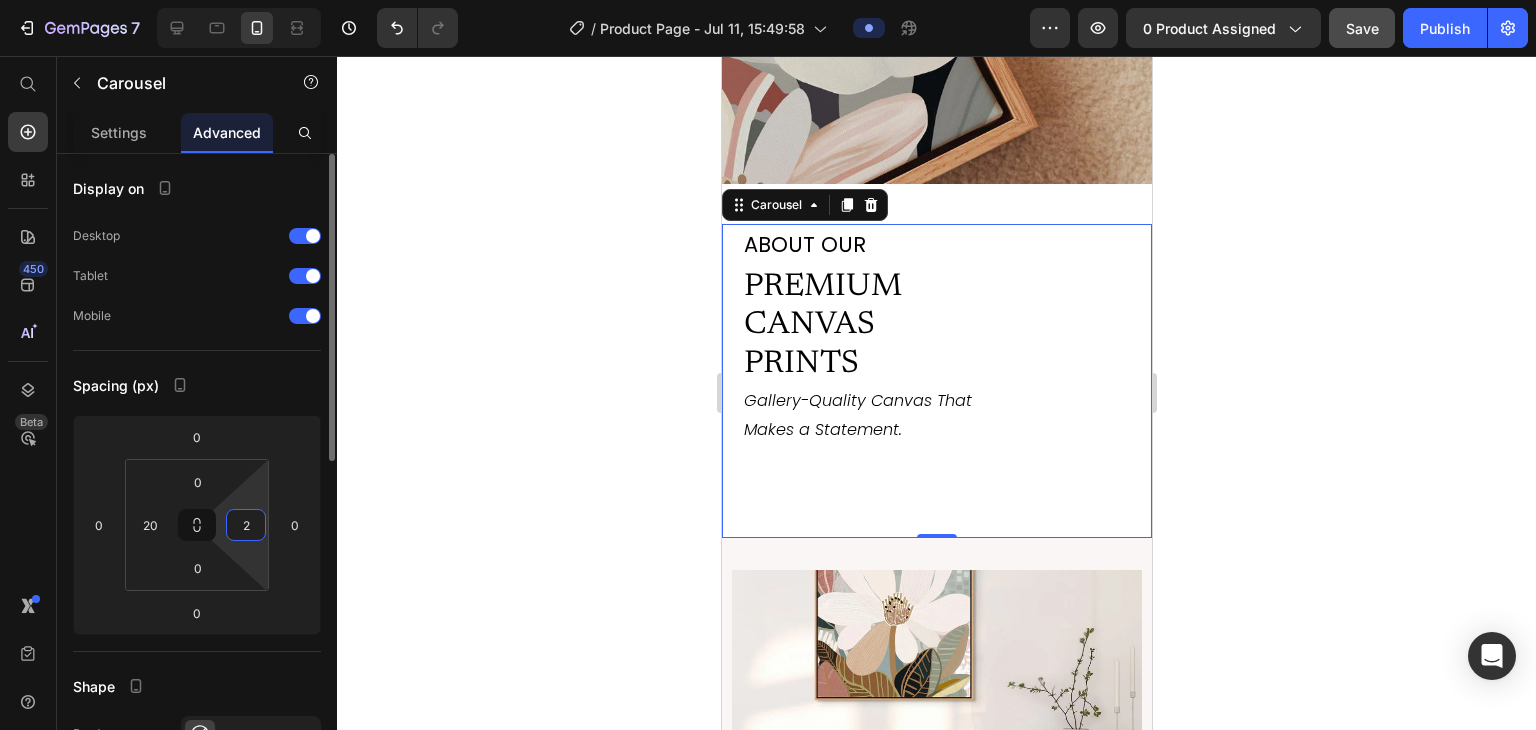 type on "20" 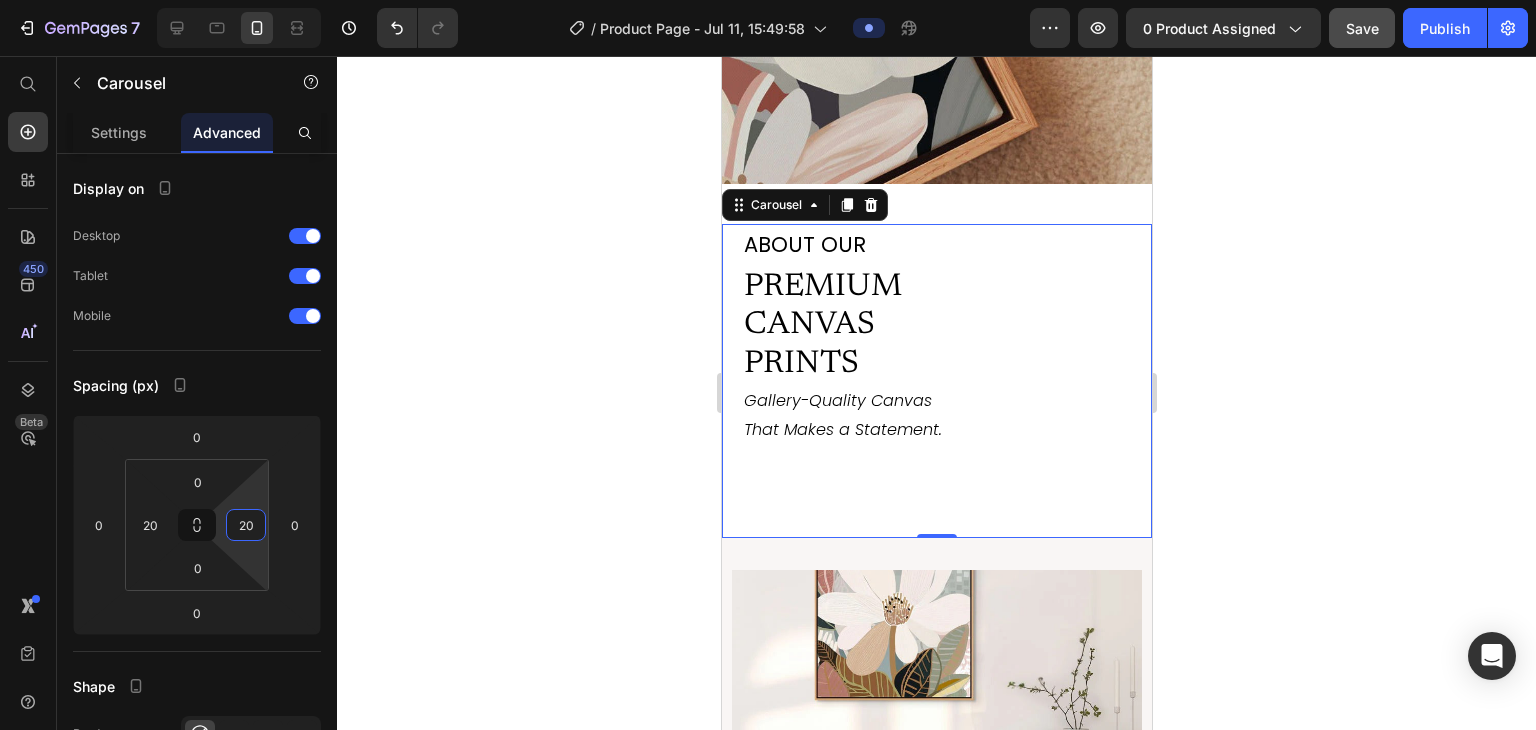 click 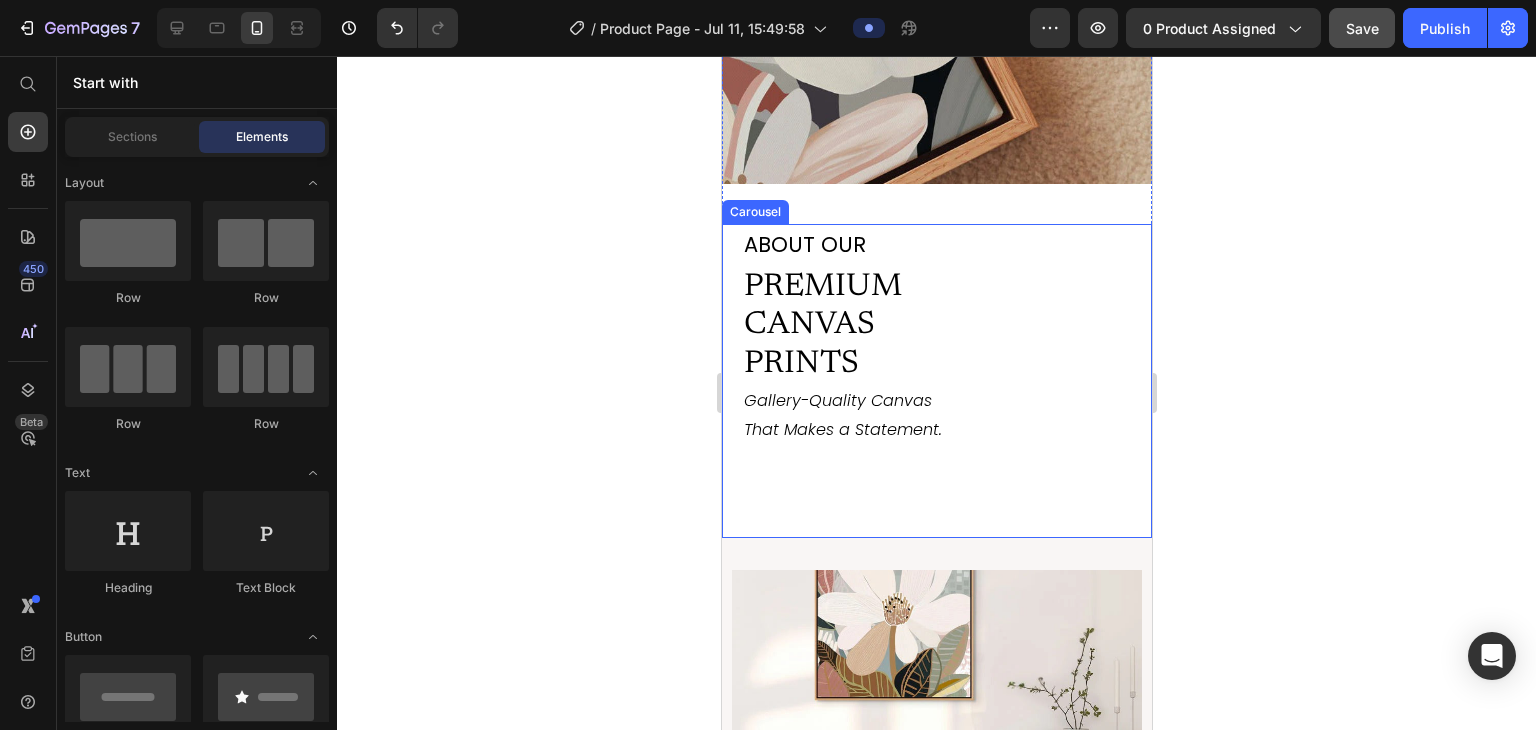 click on "ABOUT OUR Text Block PREMIUM CANVAS PRINTS Heading Gallery-Quality Canvas That Makes a Statement. Text Block" at bounding box center (928, 381) 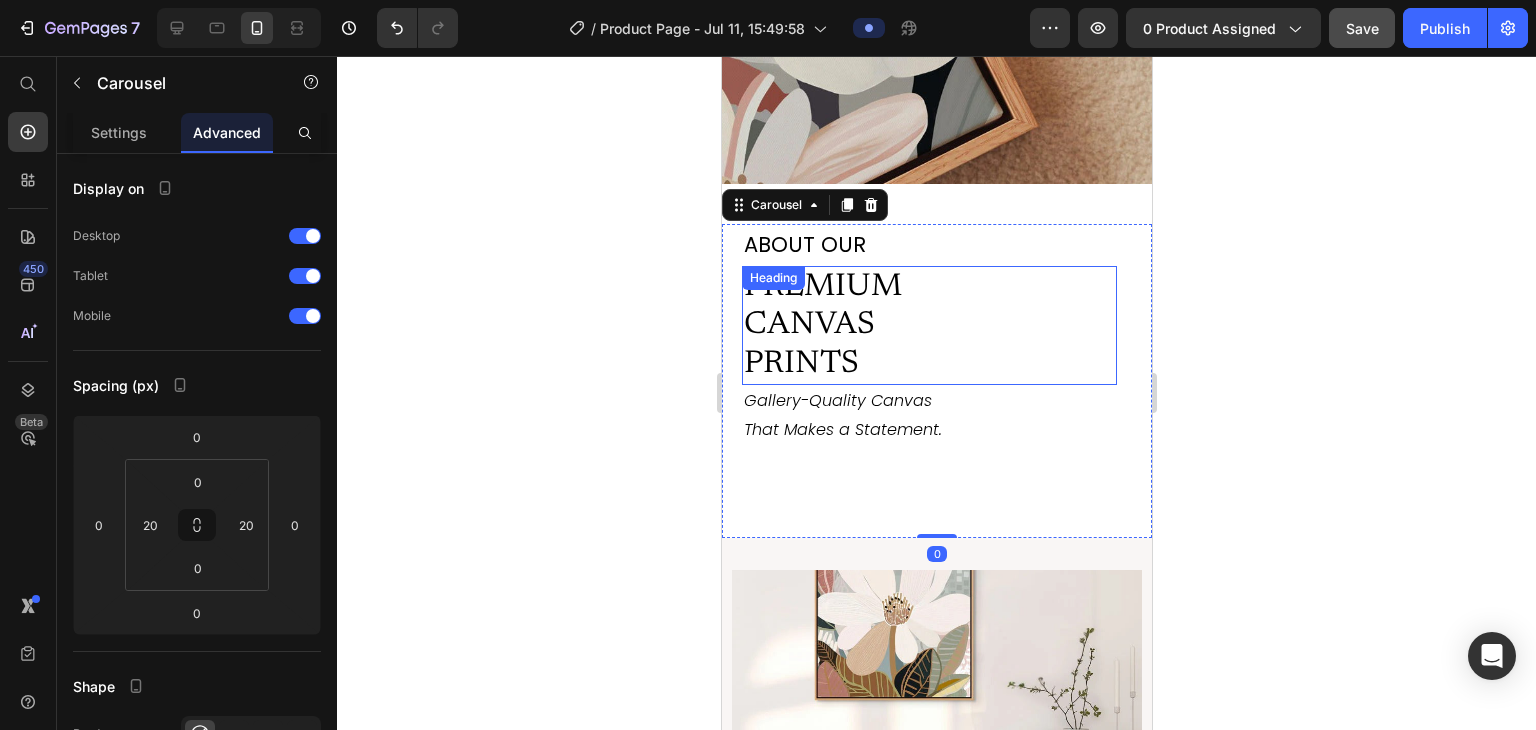 click on "PREMIUM CANVAS PRINTS Heading" at bounding box center (928, 325) 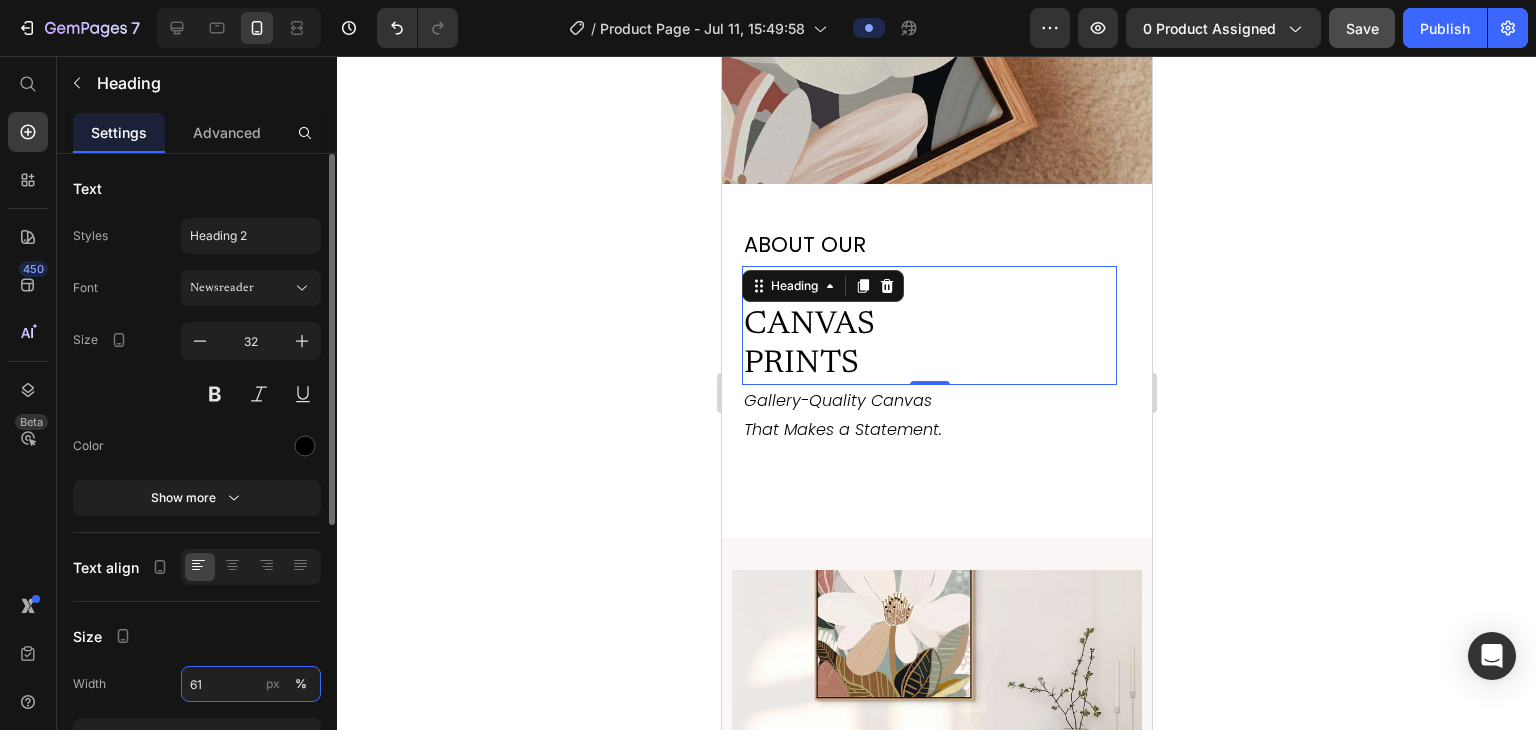 click on "61" at bounding box center [251, 684] 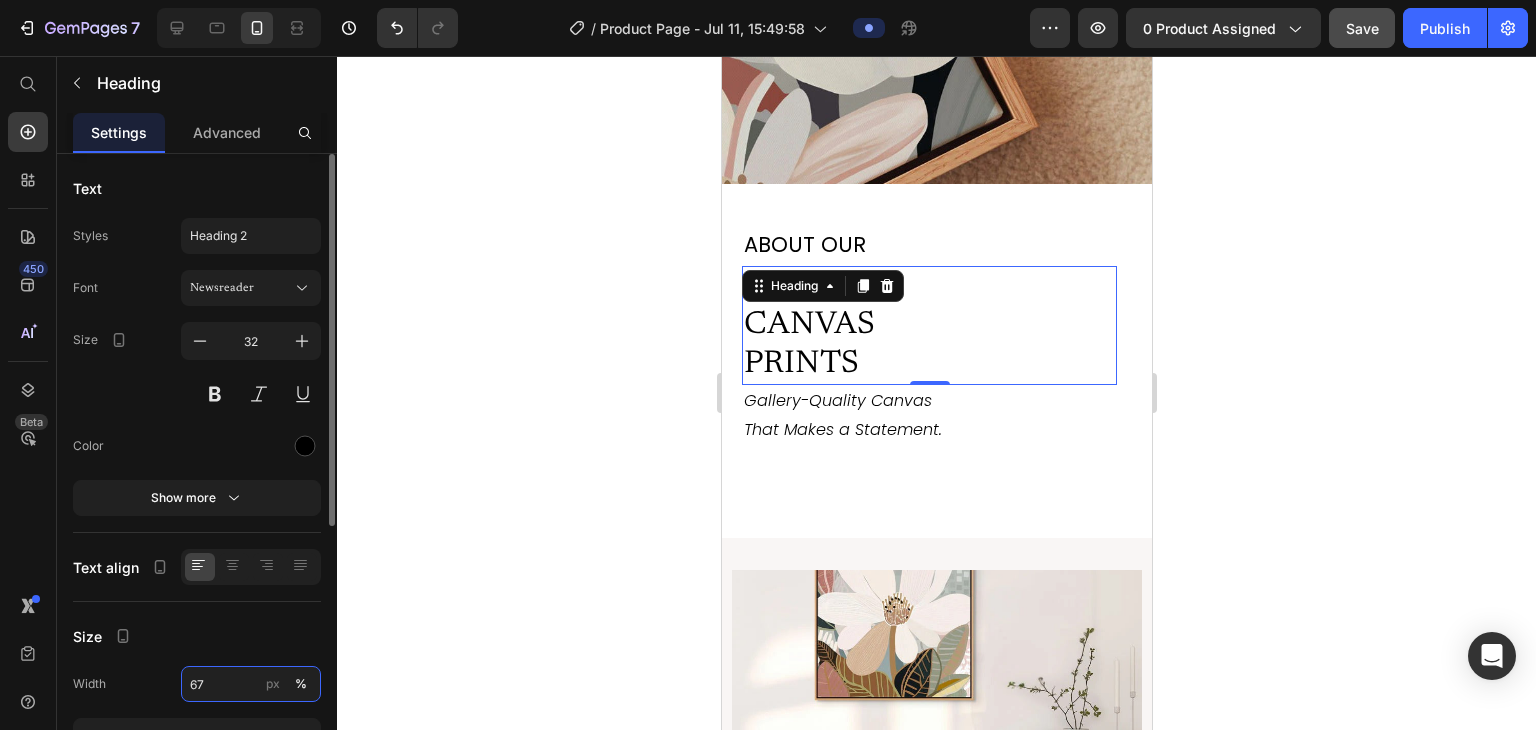 type on "68" 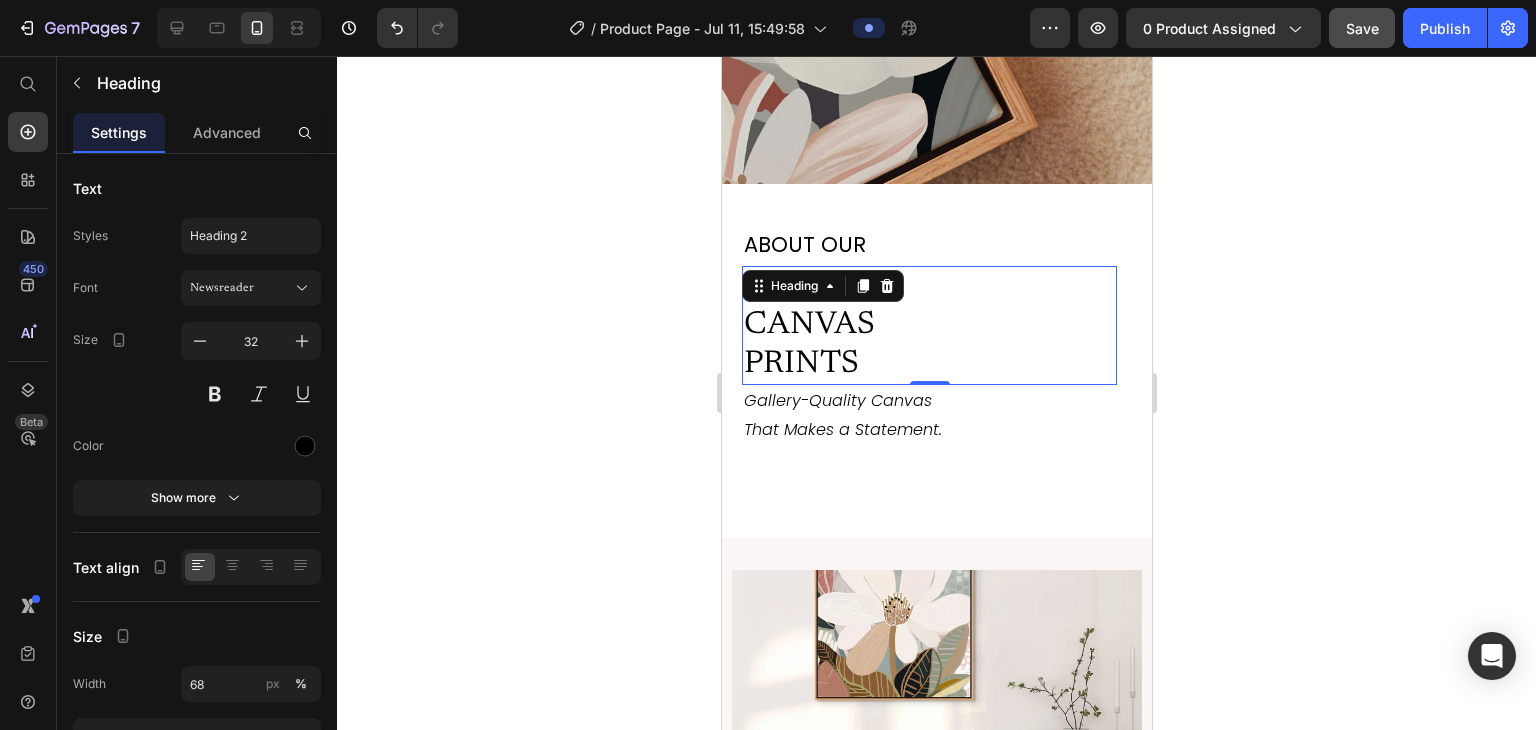 click 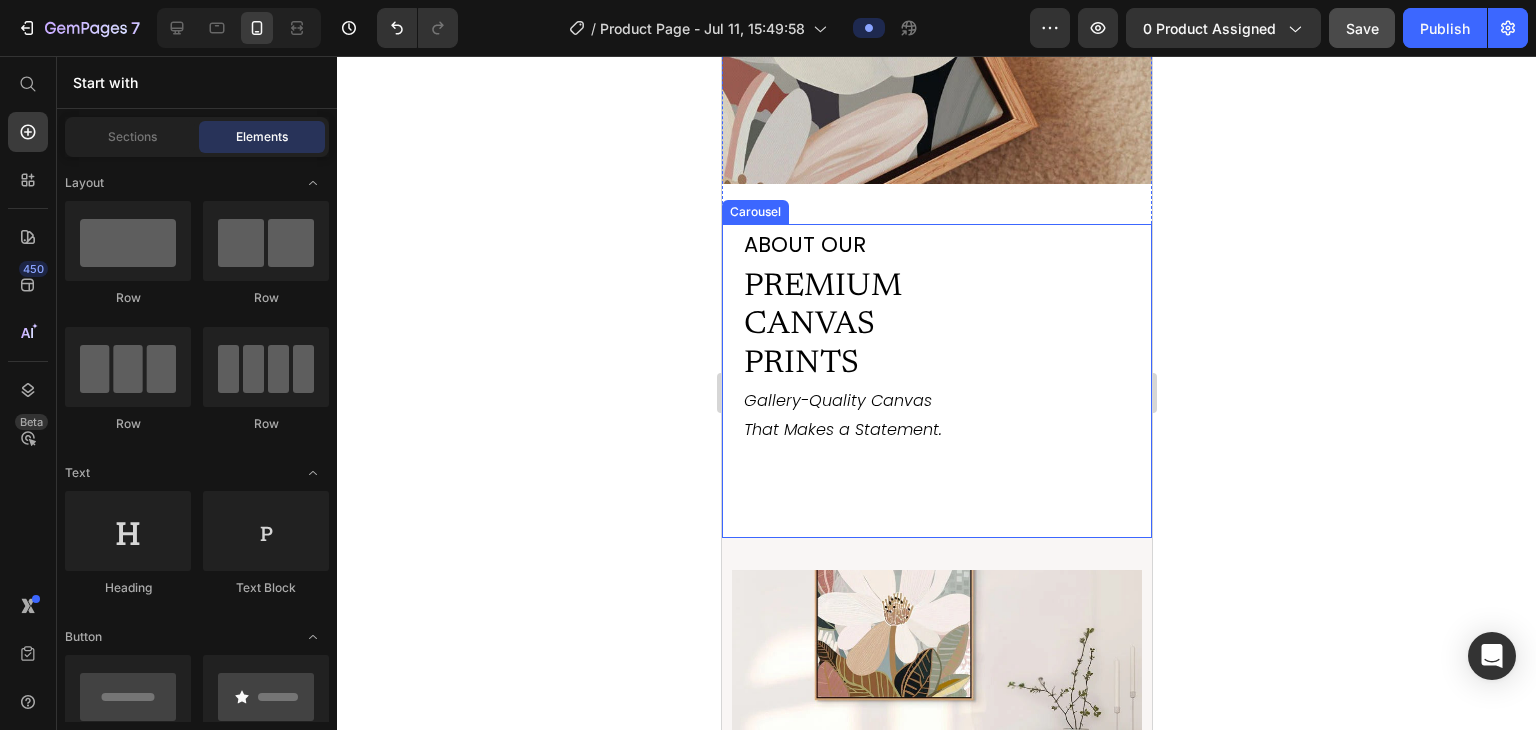 click on "ABOUT OUR Text Block PREMIUM CANVAS PRINTS Heading Gallery-Quality Canvas That Makes a Statement. Text Block" at bounding box center (928, 381) 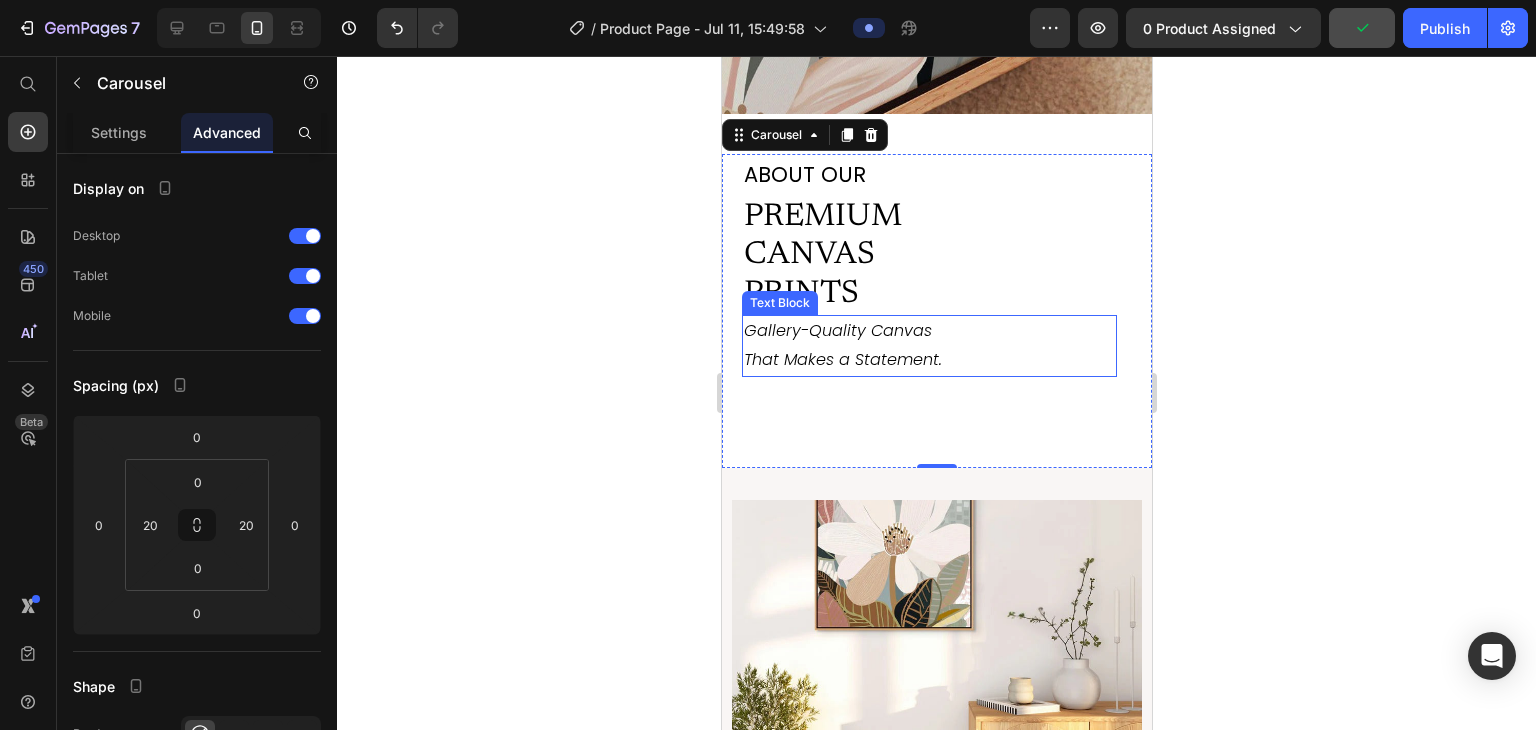scroll, scrollTop: 4207, scrollLeft: 0, axis: vertical 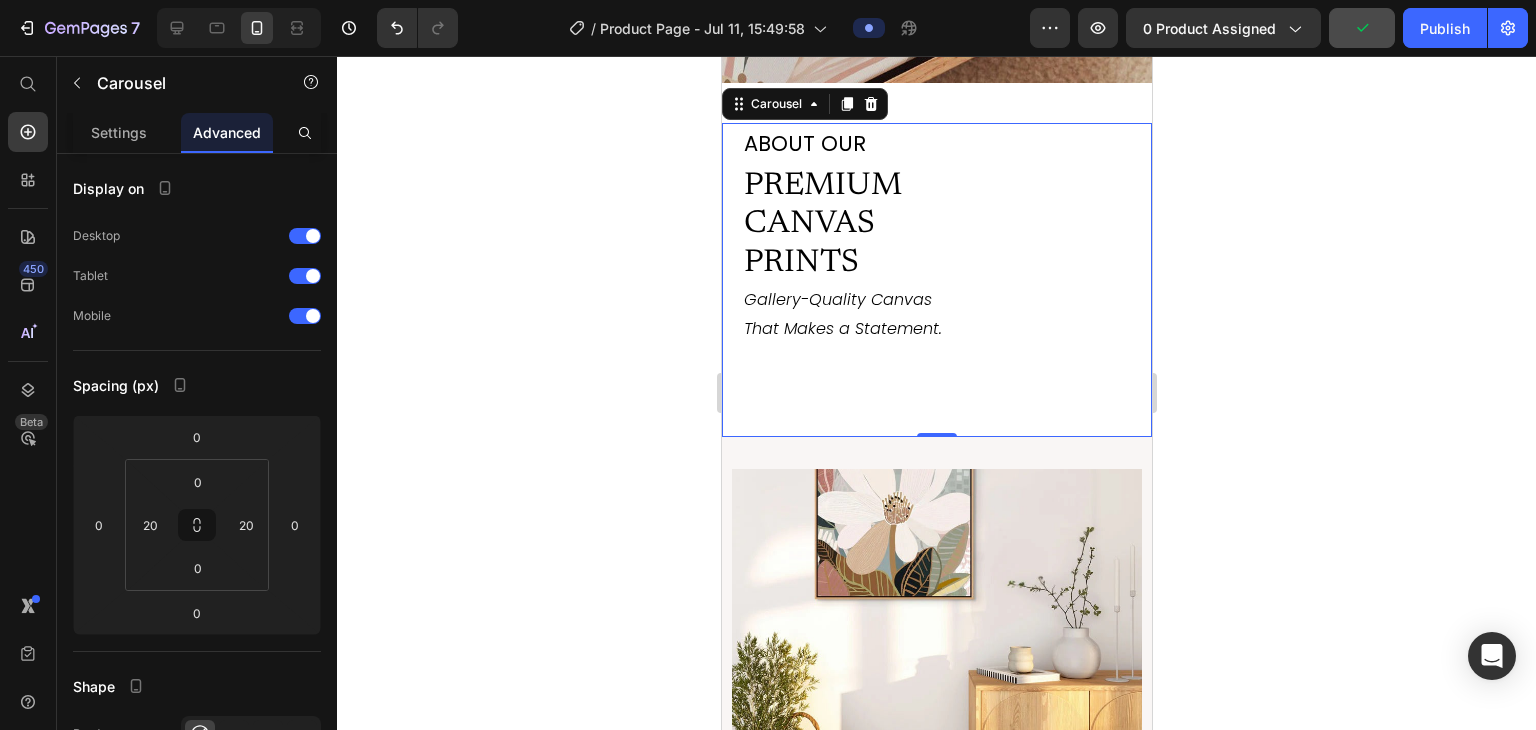 click 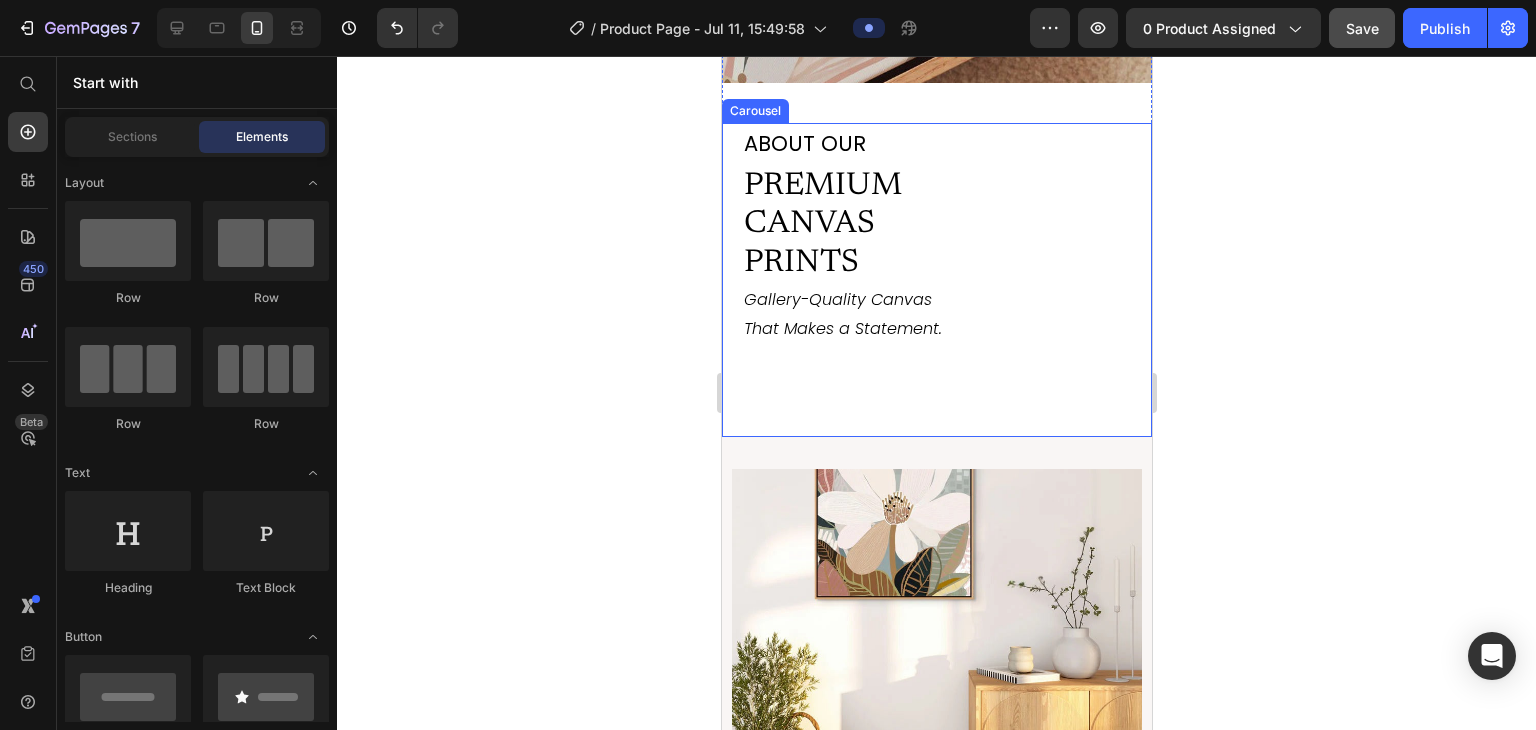 click on "ABOUT OUR Text Block PREMIUM CANVAS PRINTS Heading Gallery-Quality Canvas That Makes a Statement. Text Block" at bounding box center [928, 280] 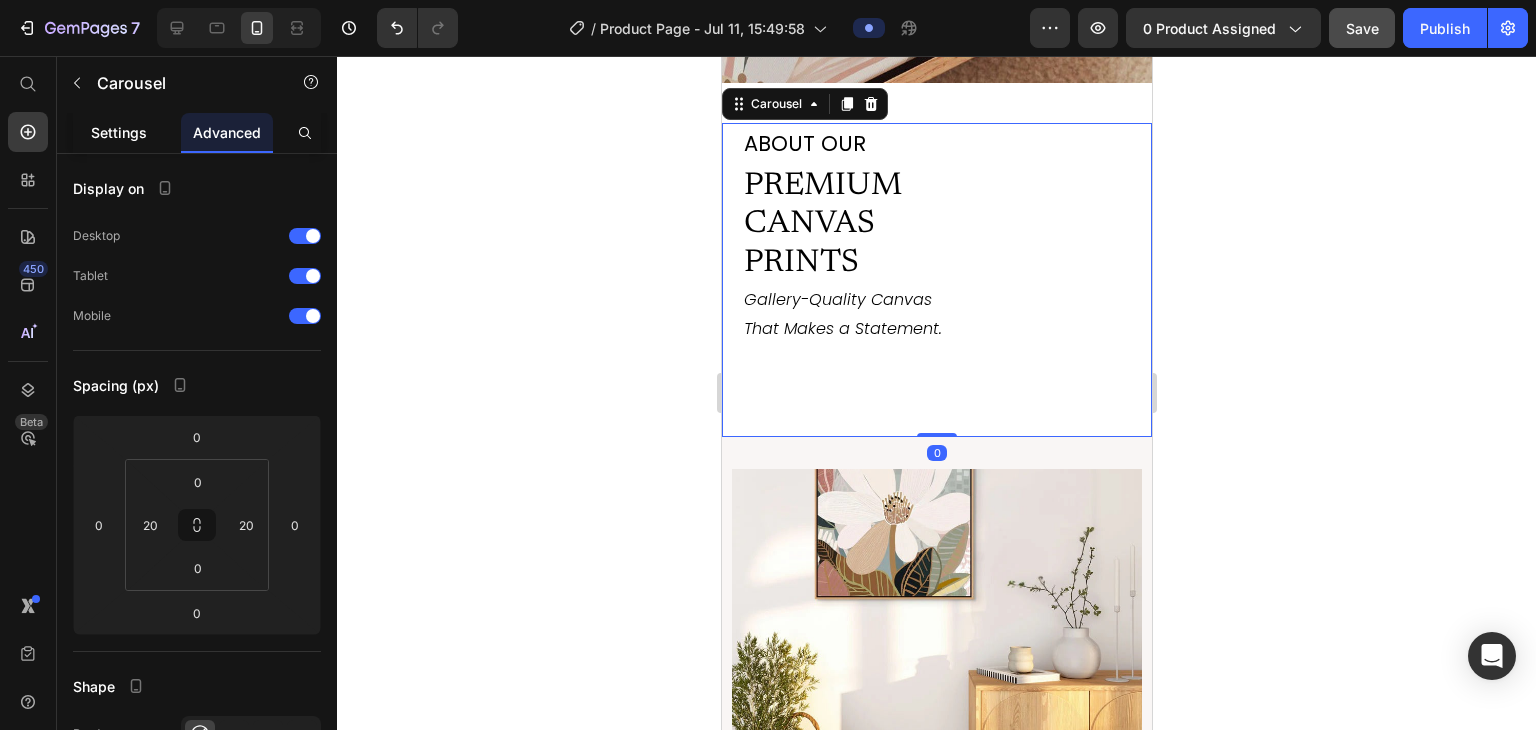 click on "Settings" 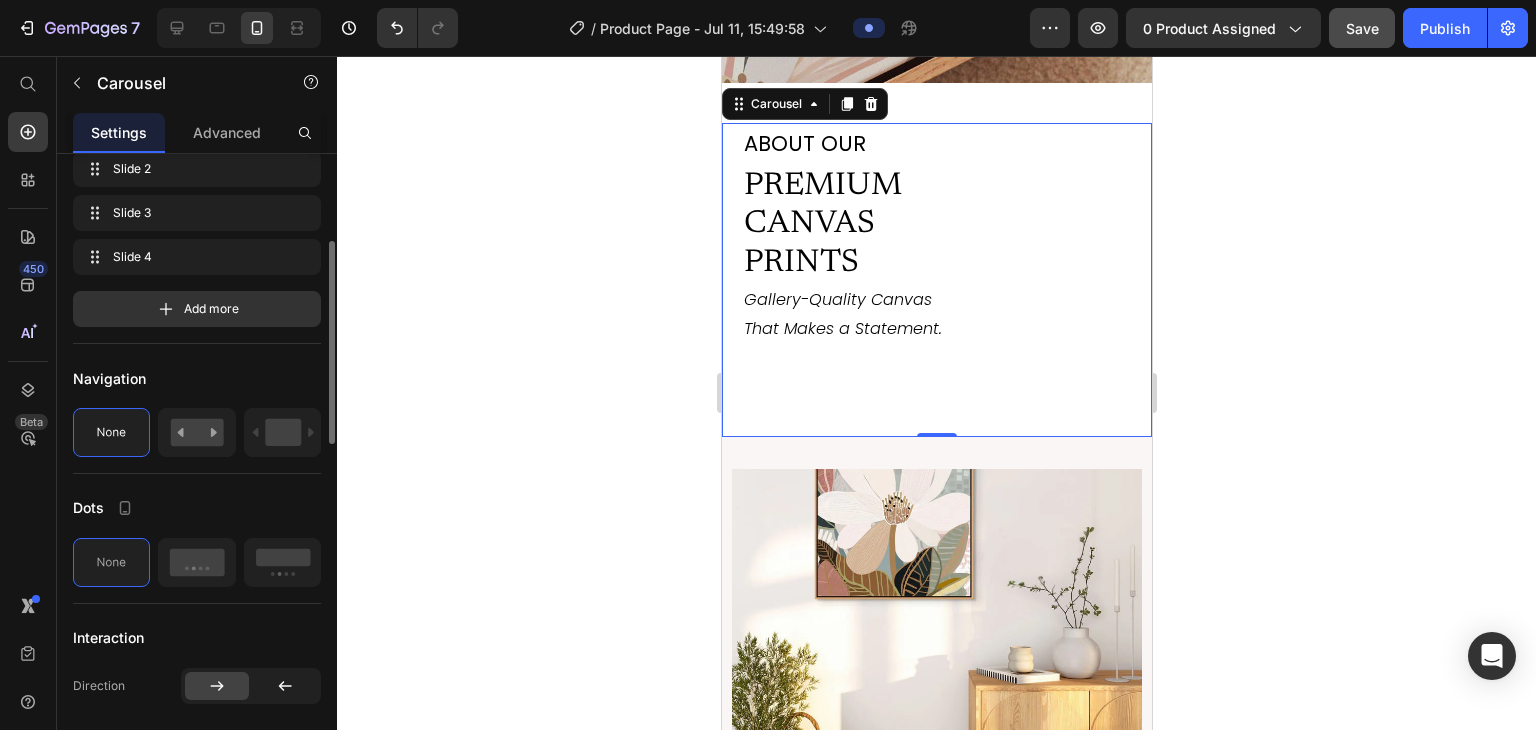 scroll, scrollTop: 328, scrollLeft: 0, axis: vertical 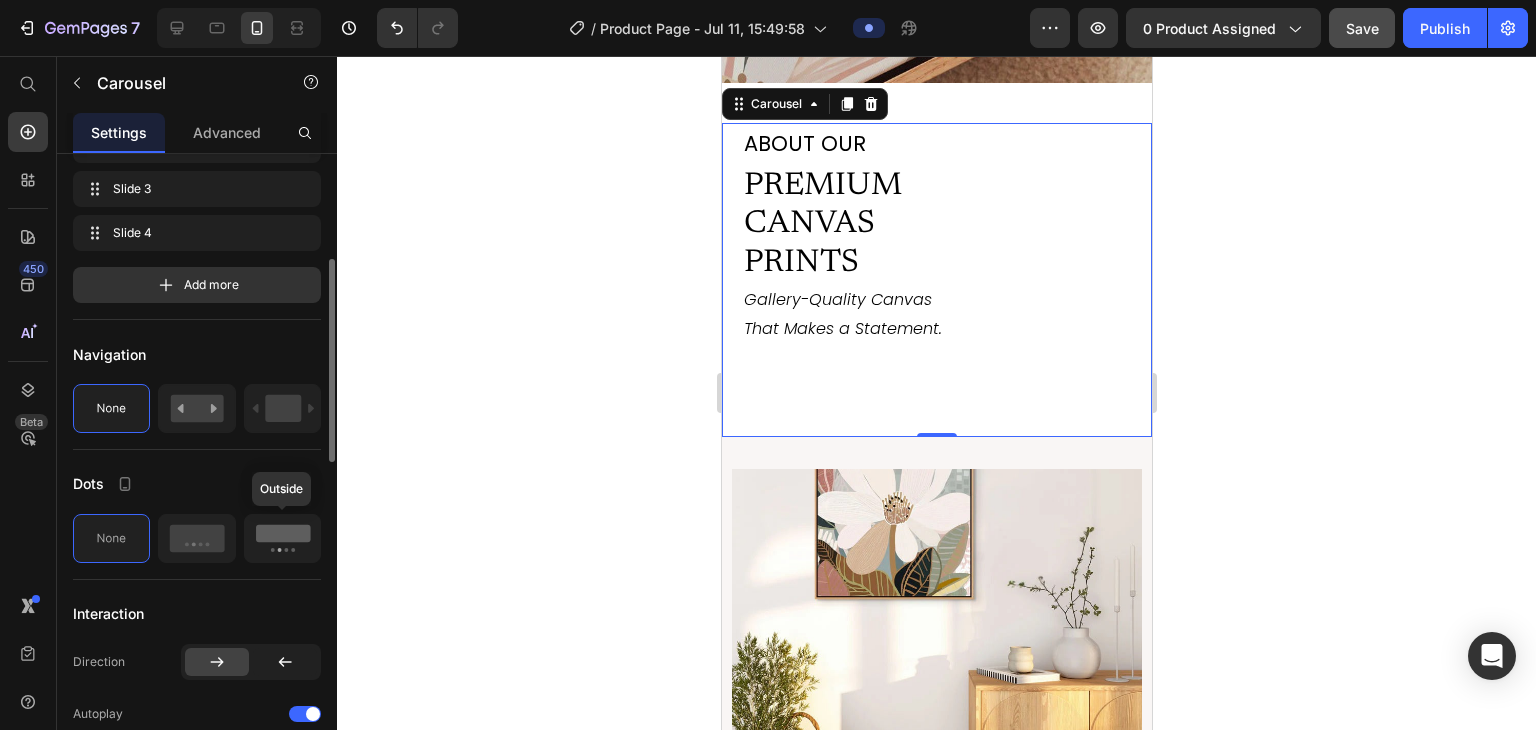 click 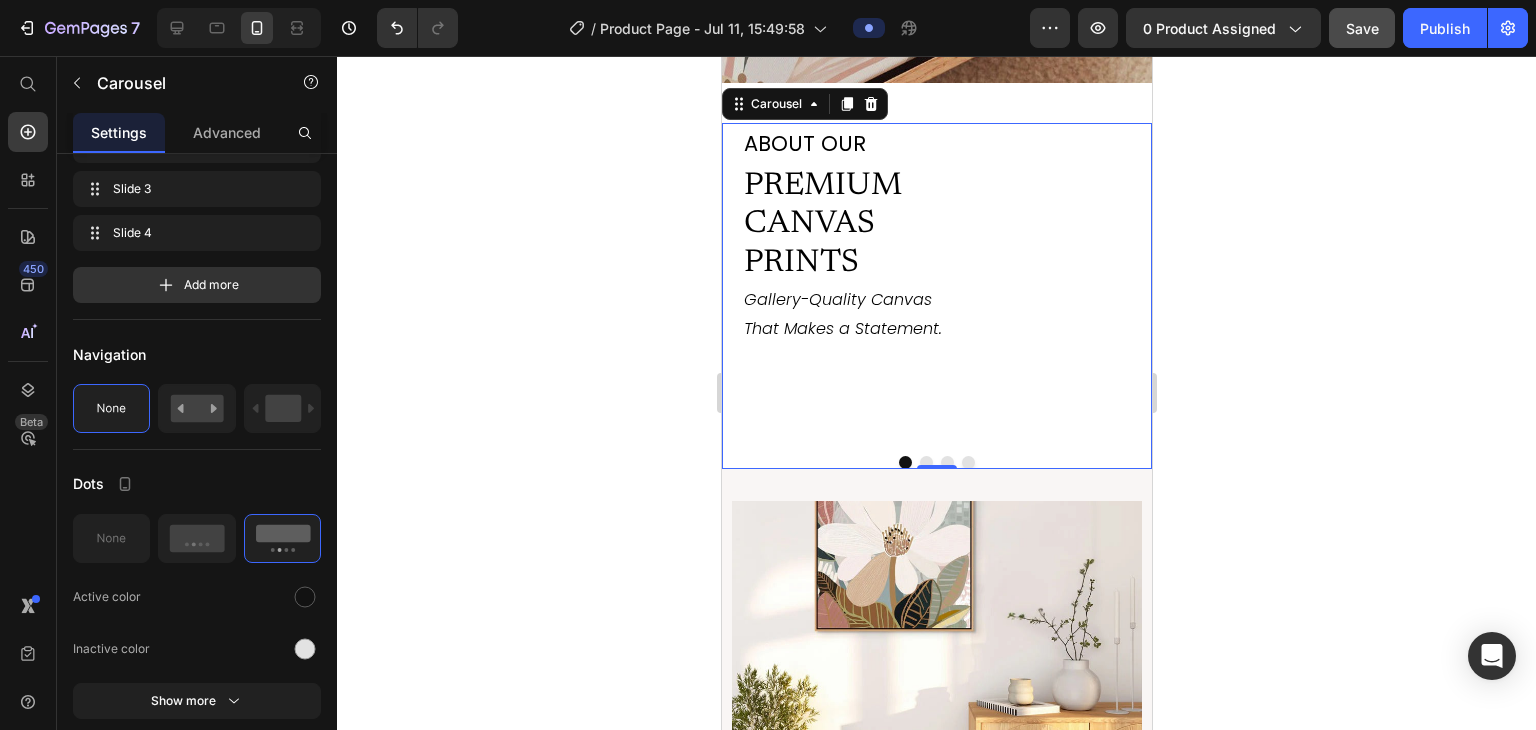 click at bounding box center [925, 462] 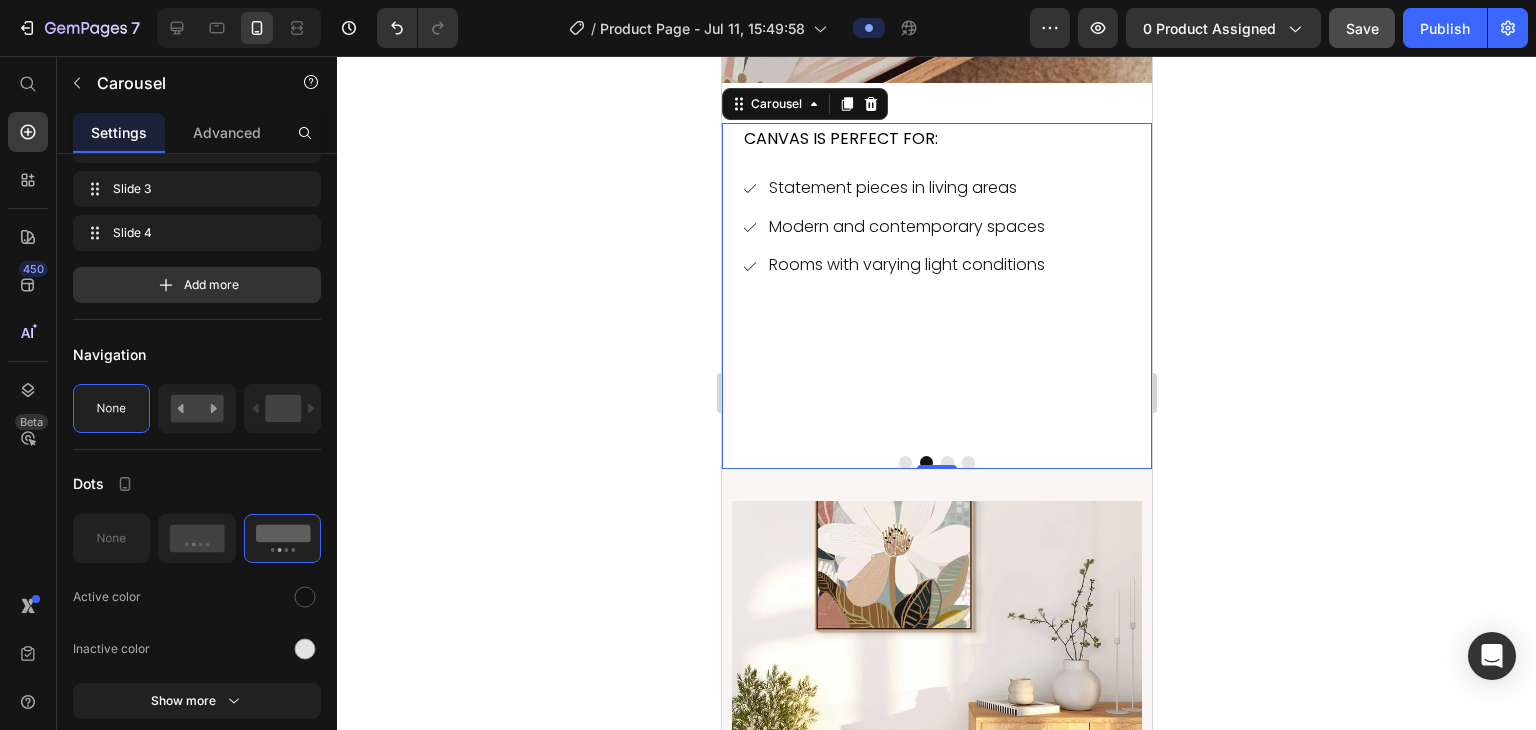 click at bounding box center (946, 462) 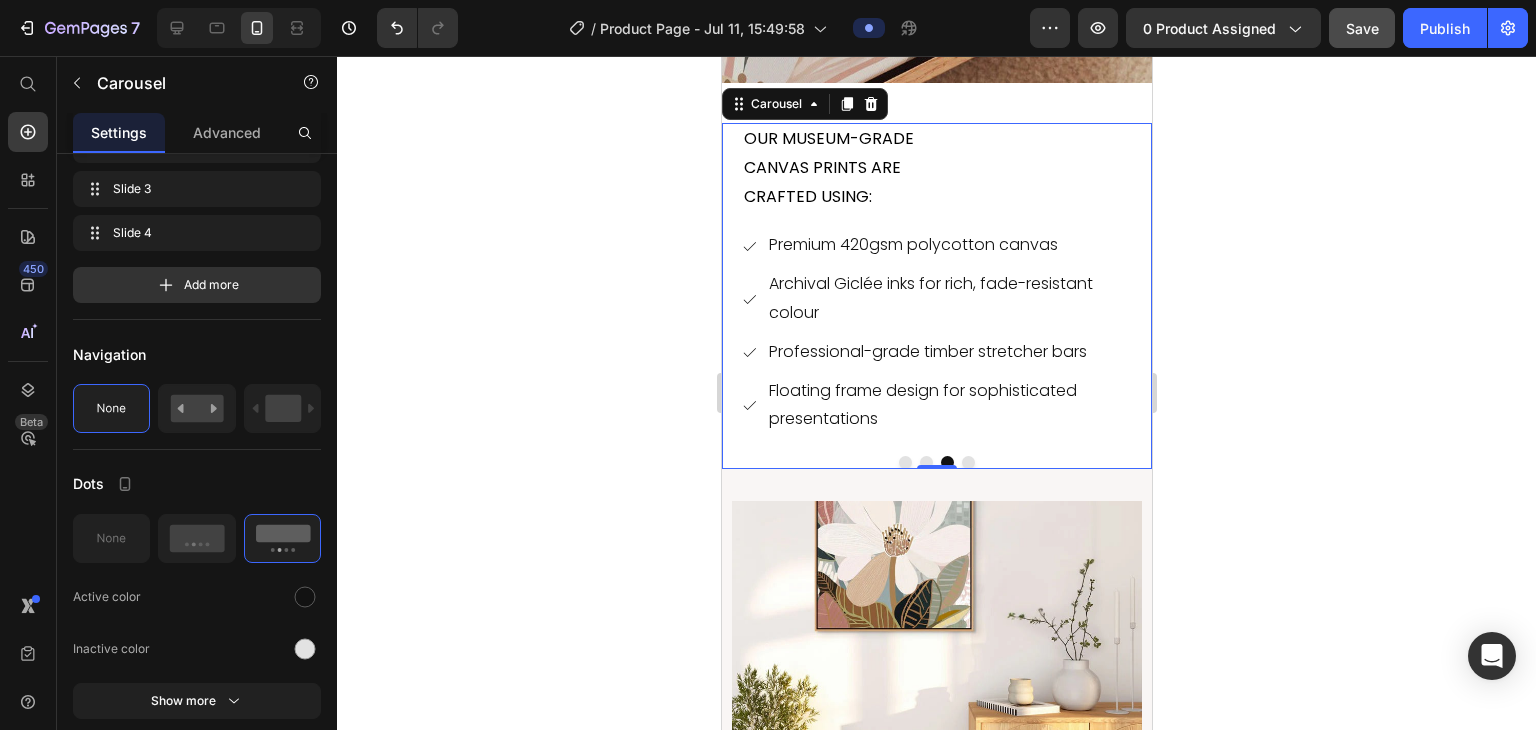 click at bounding box center (967, 462) 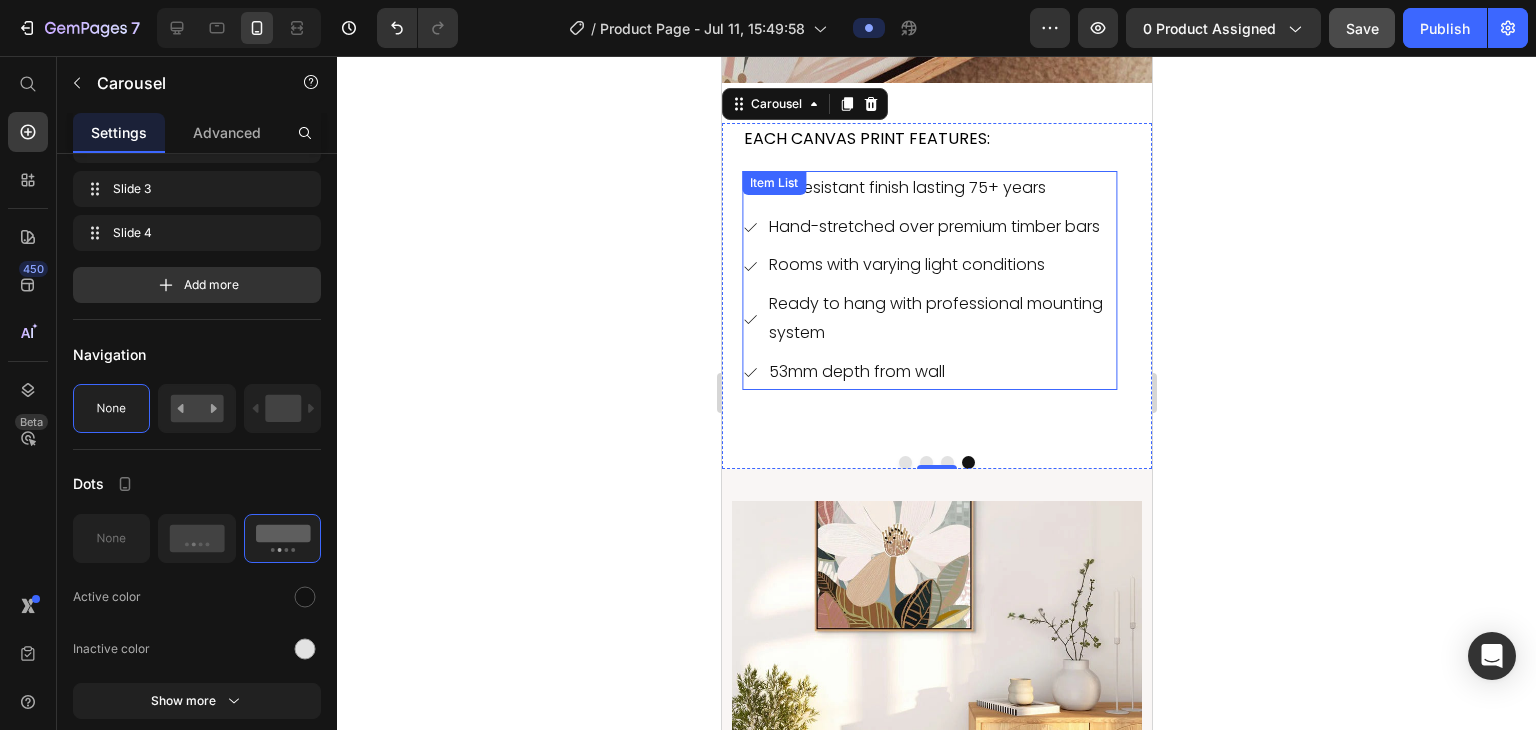 click on "UV-resistant finish lasting 75+ years" at bounding box center (940, 188) 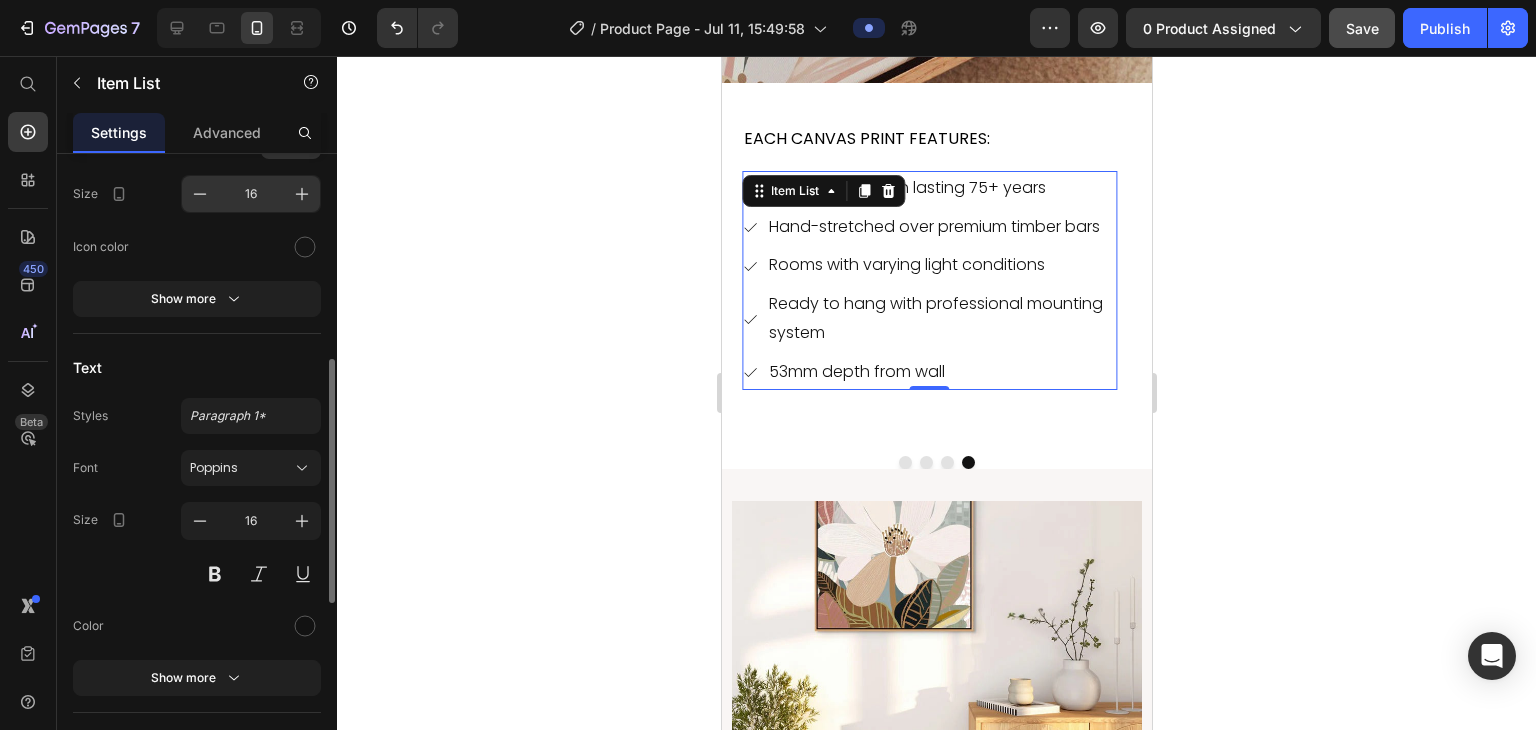 scroll, scrollTop: 513, scrollLeft: 0, axis: vertical 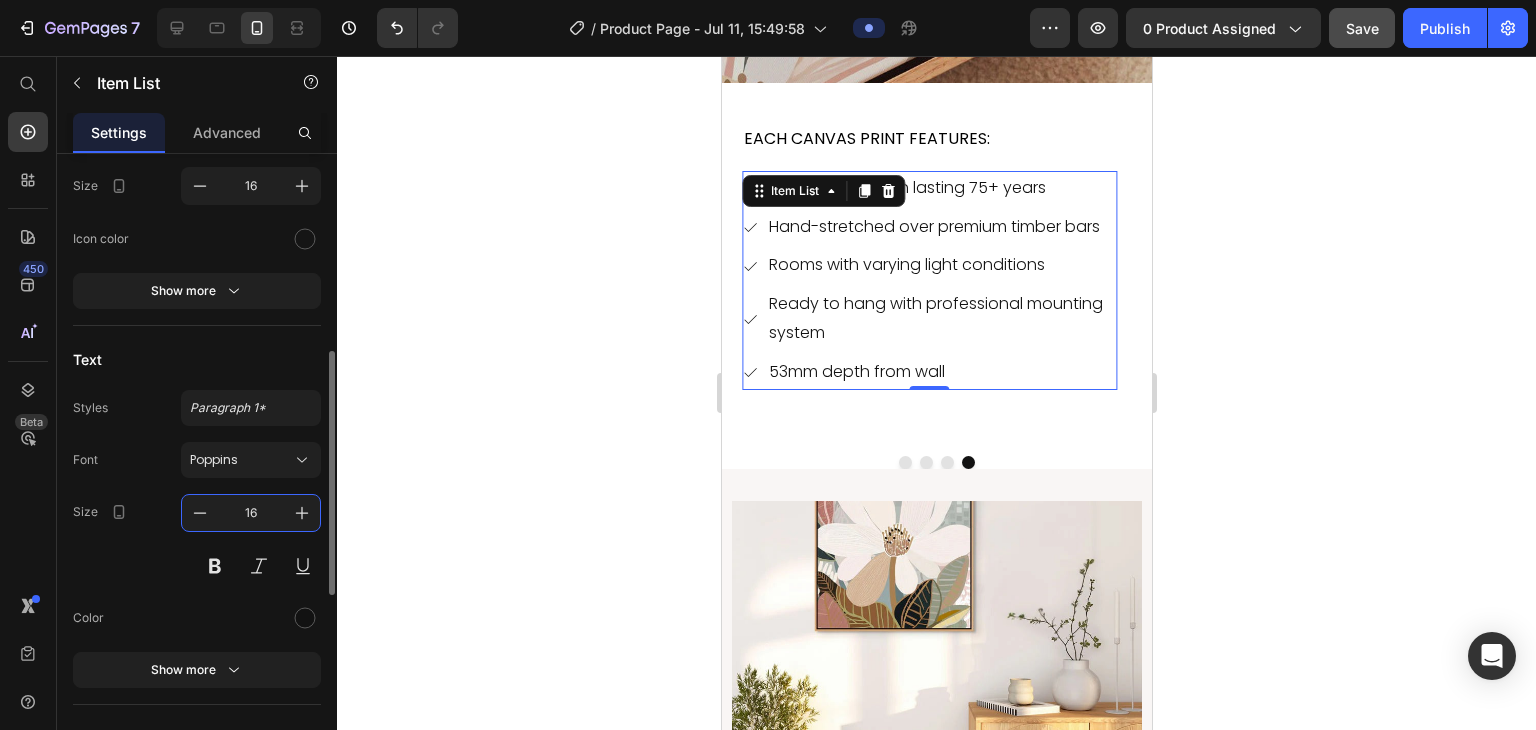 click on "16" at bounding box center (251, 513) 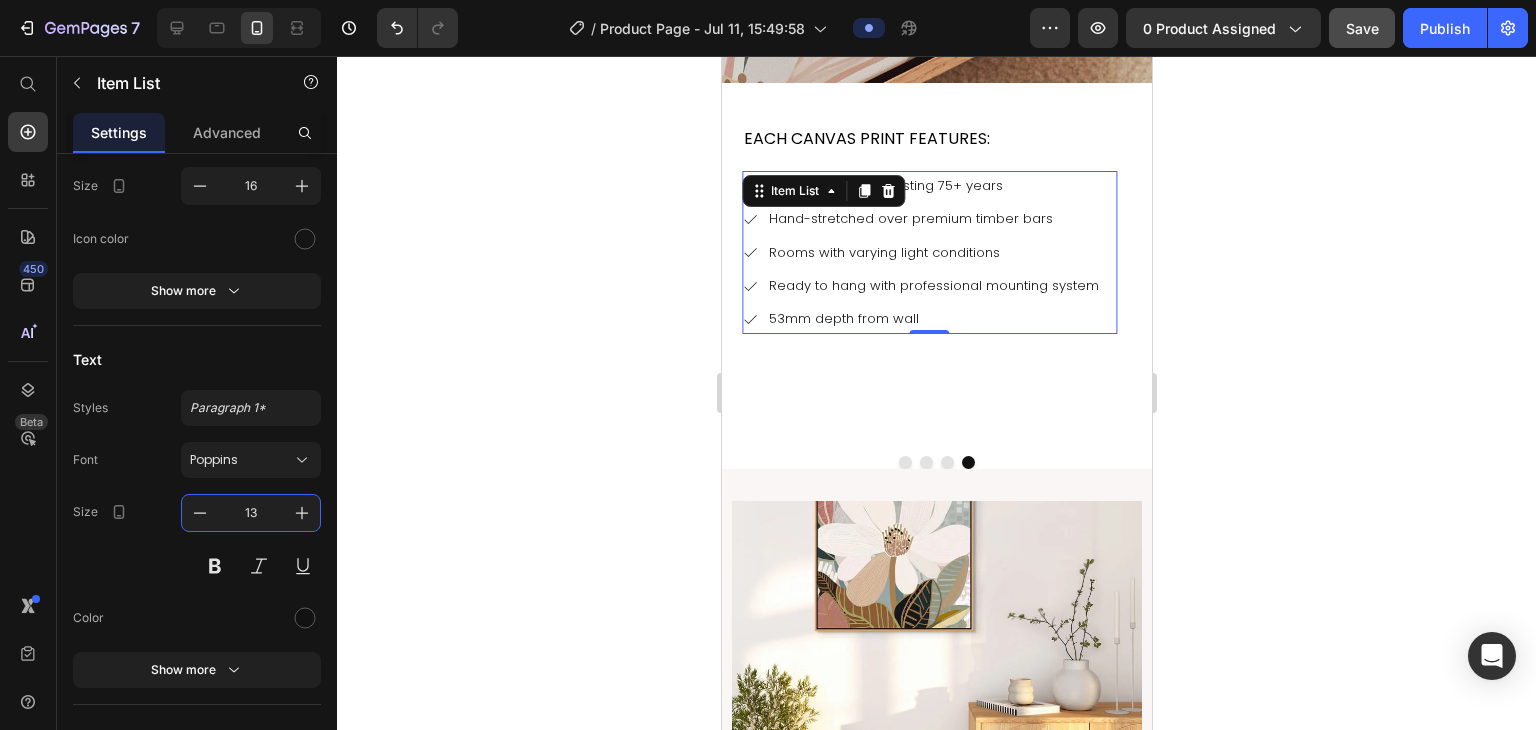 type on "13" 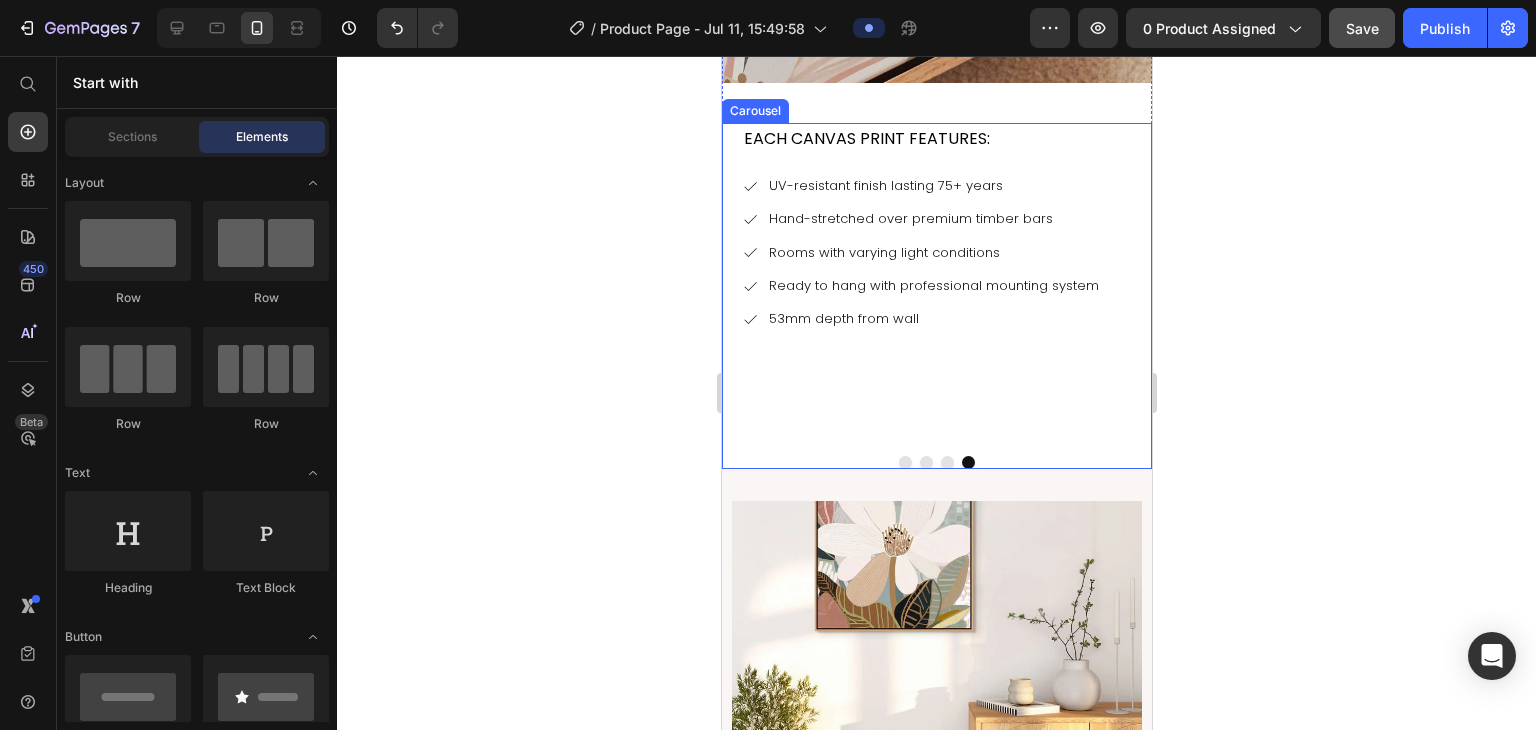click at bounding box center (946, 462) 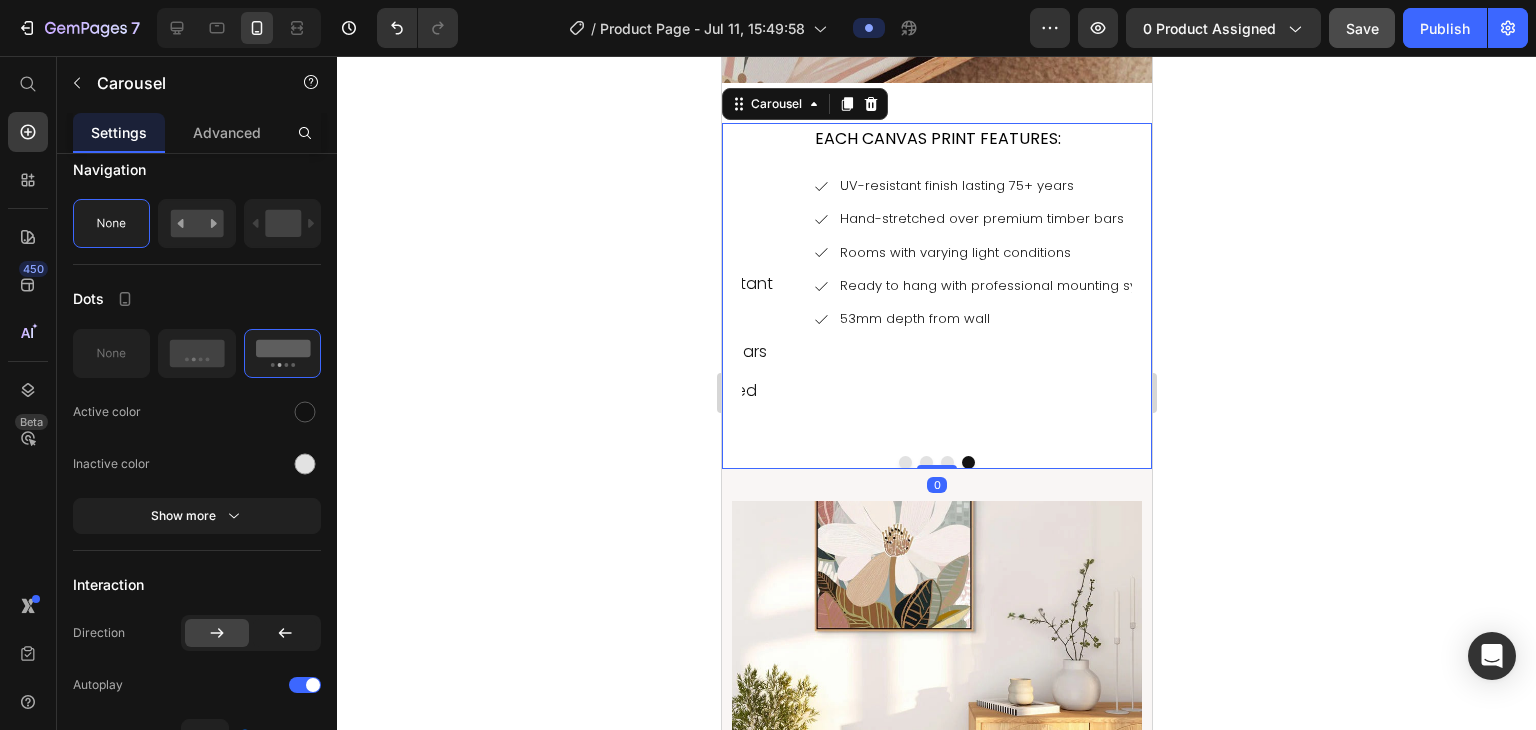 scroll, scrollTop: 0, scrollLeft: 0, axis: both 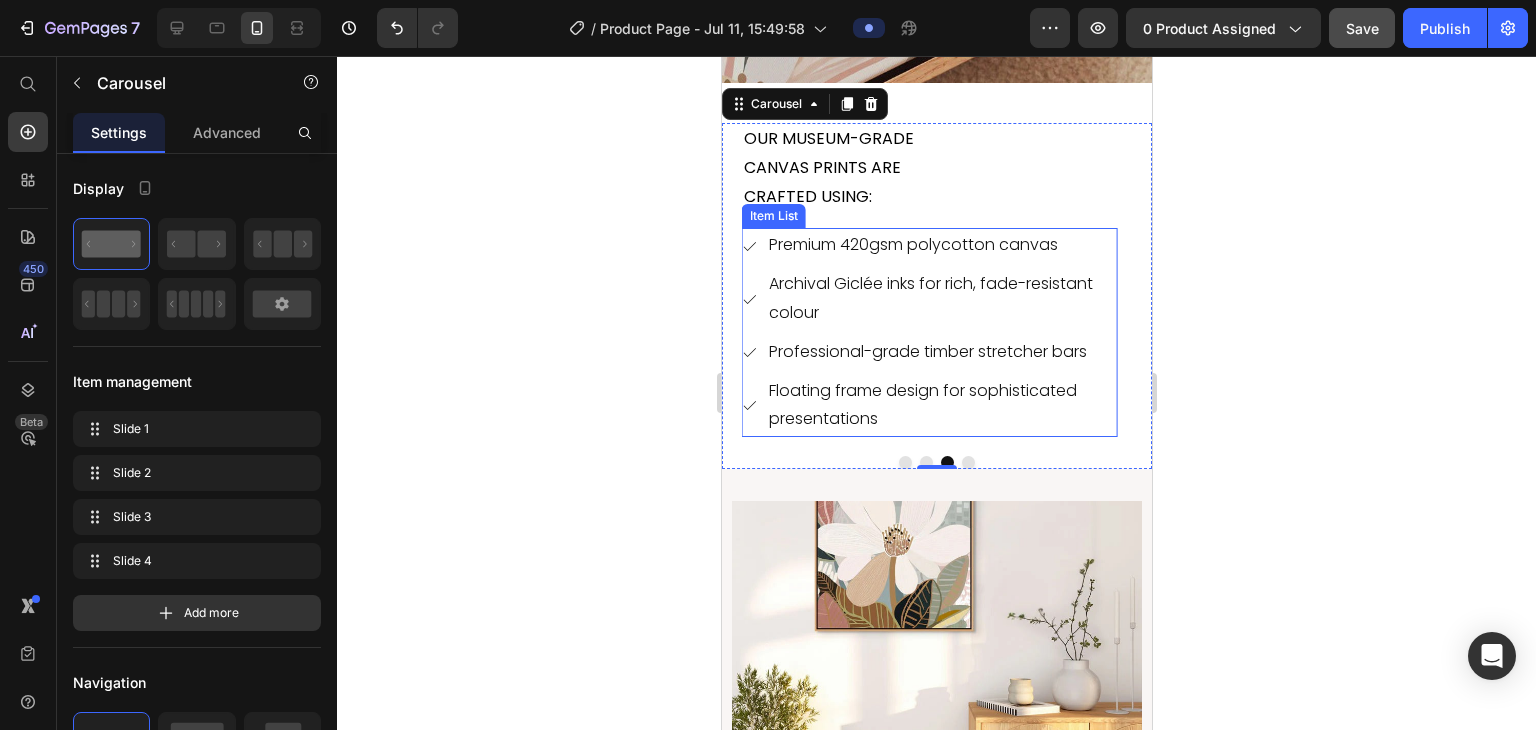 click on "Premium 420gsm polycotton canvas
Archival Giclée inks for rich, fade-resistant colour
Professional-grade timber stretcher bars
Floating frame design for sophisticated presentations" at bounding box center (928, 332) 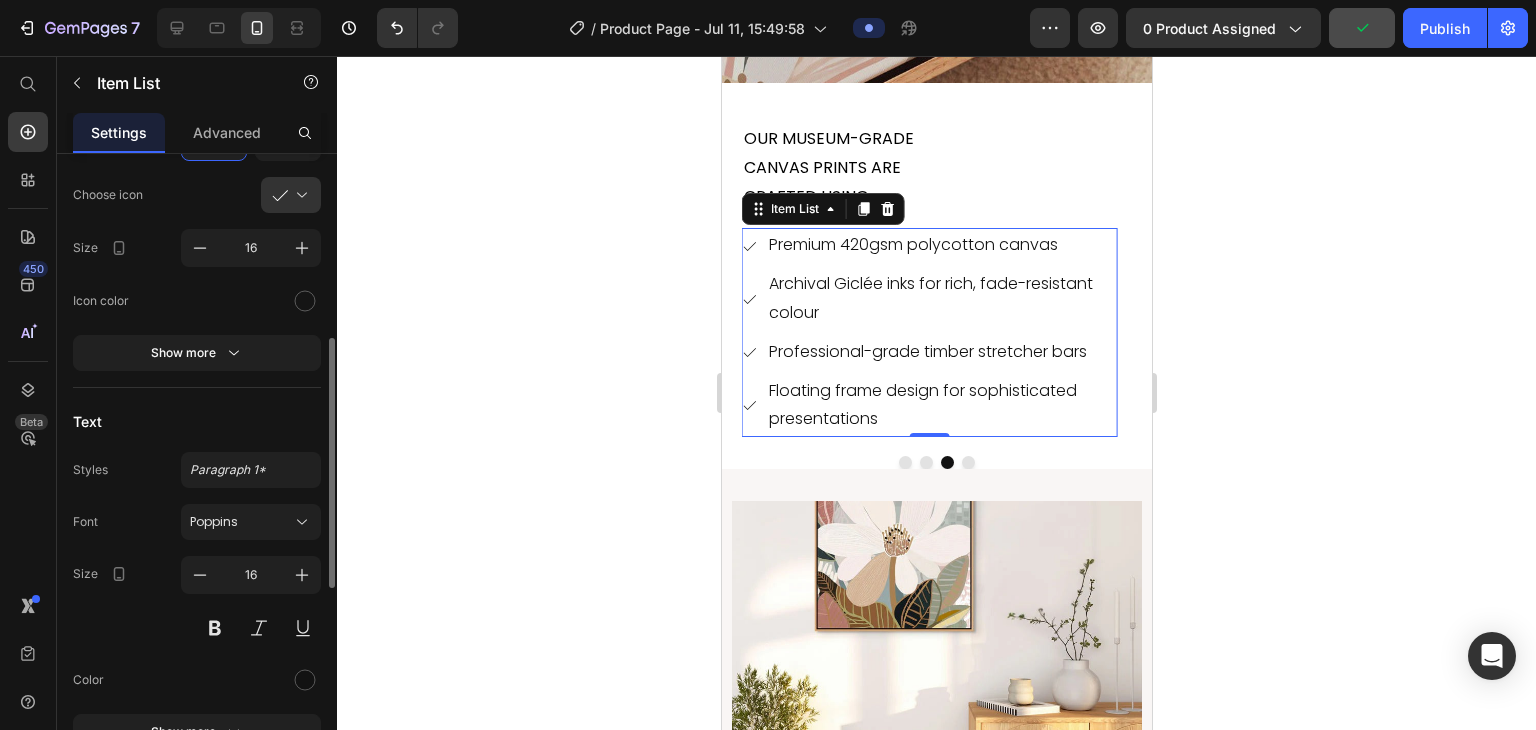 scroll, scrollTop: 423, scrollLeft: 0, axis: vertical 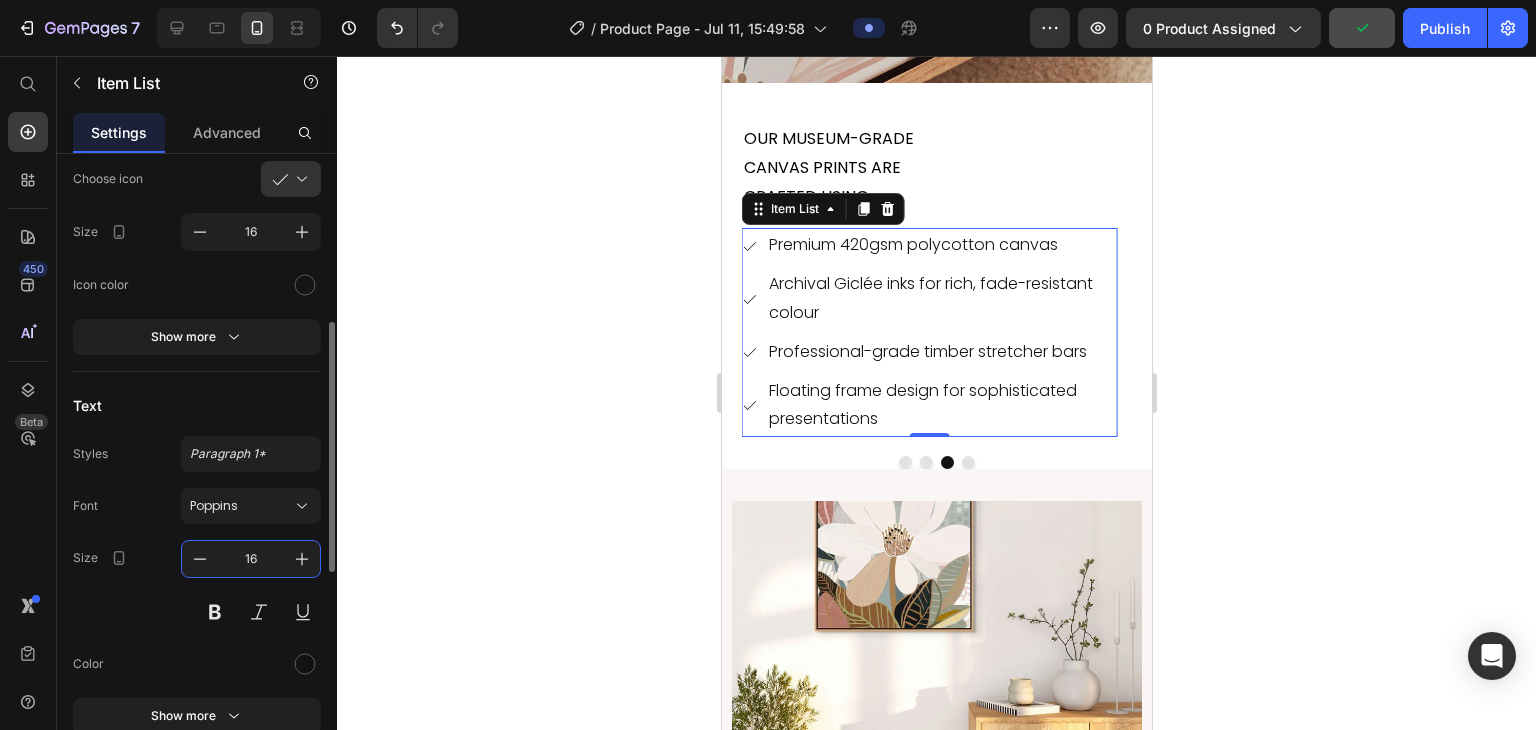 click on "16" at bounding box center [251, 559] 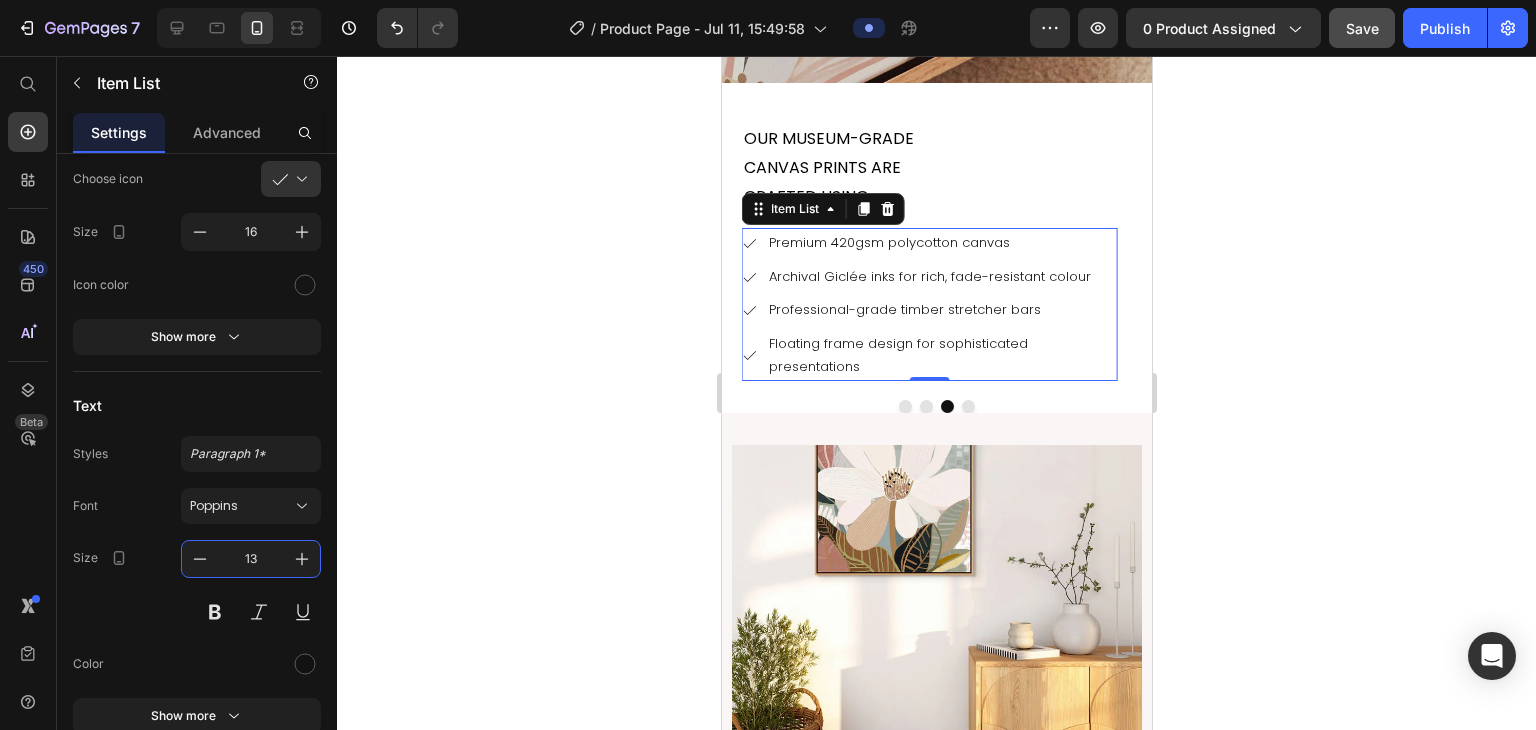 type on "13" 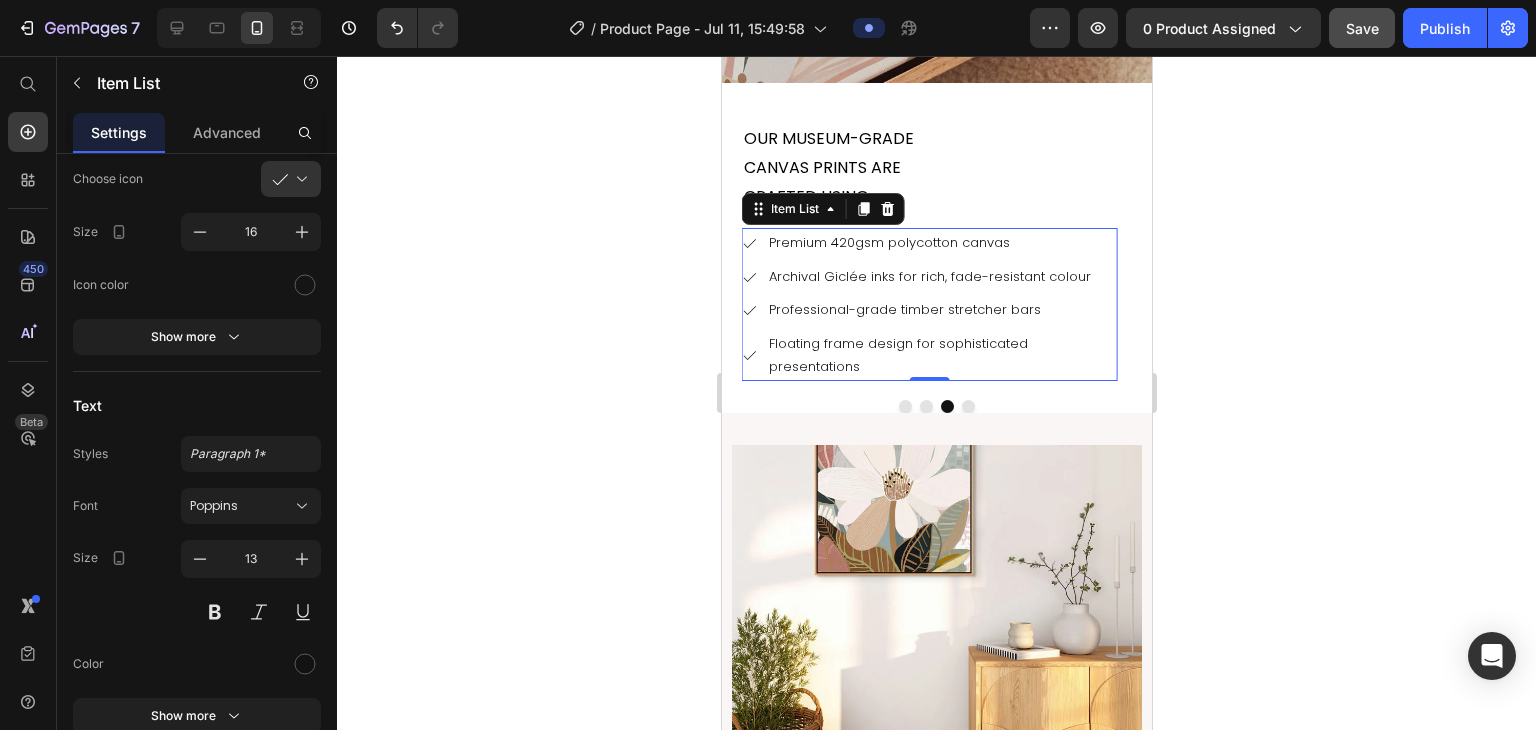 click 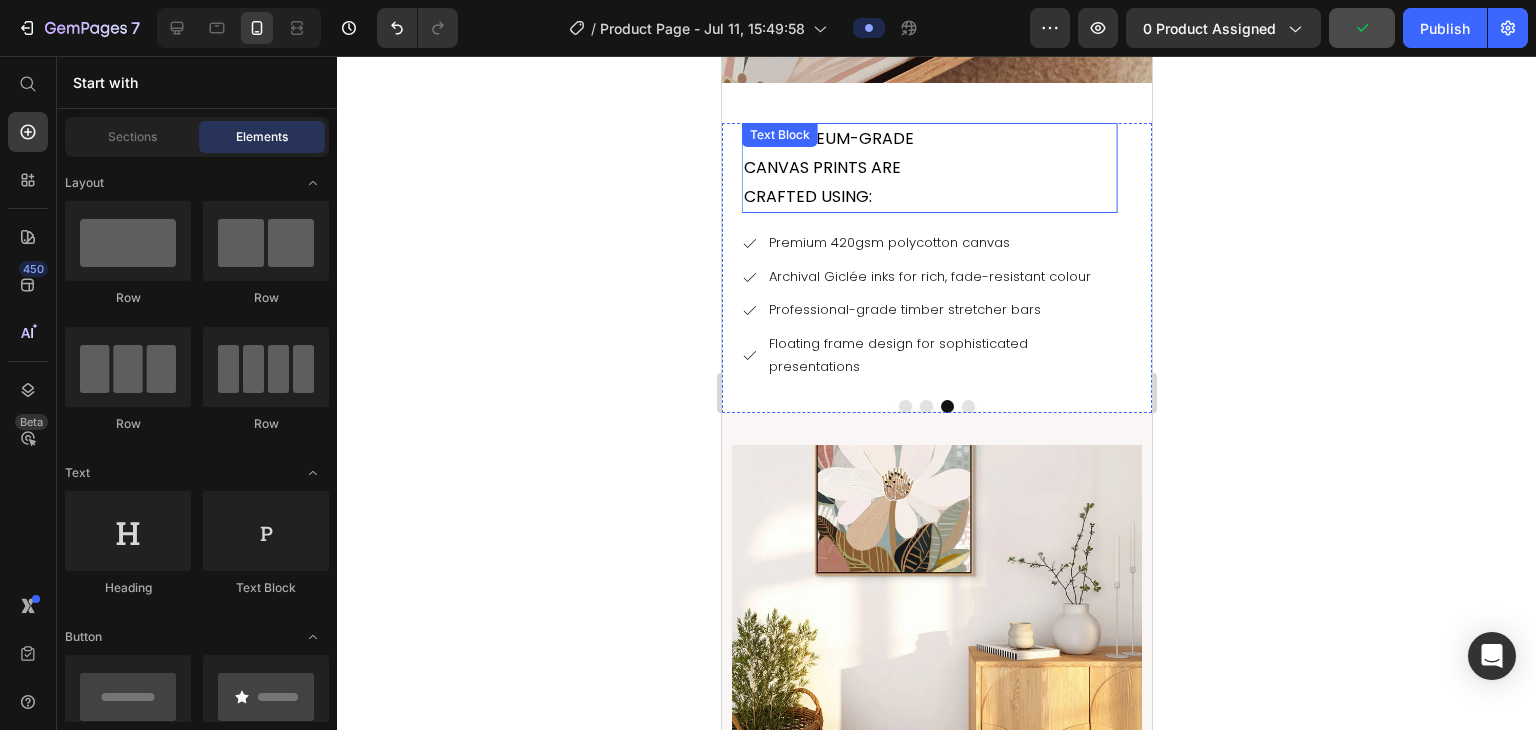 click on "OUR MUSEUM-GRADE CANVAS PRINTS ARE CRAFTED USING:" at bounding box center [853, 168] 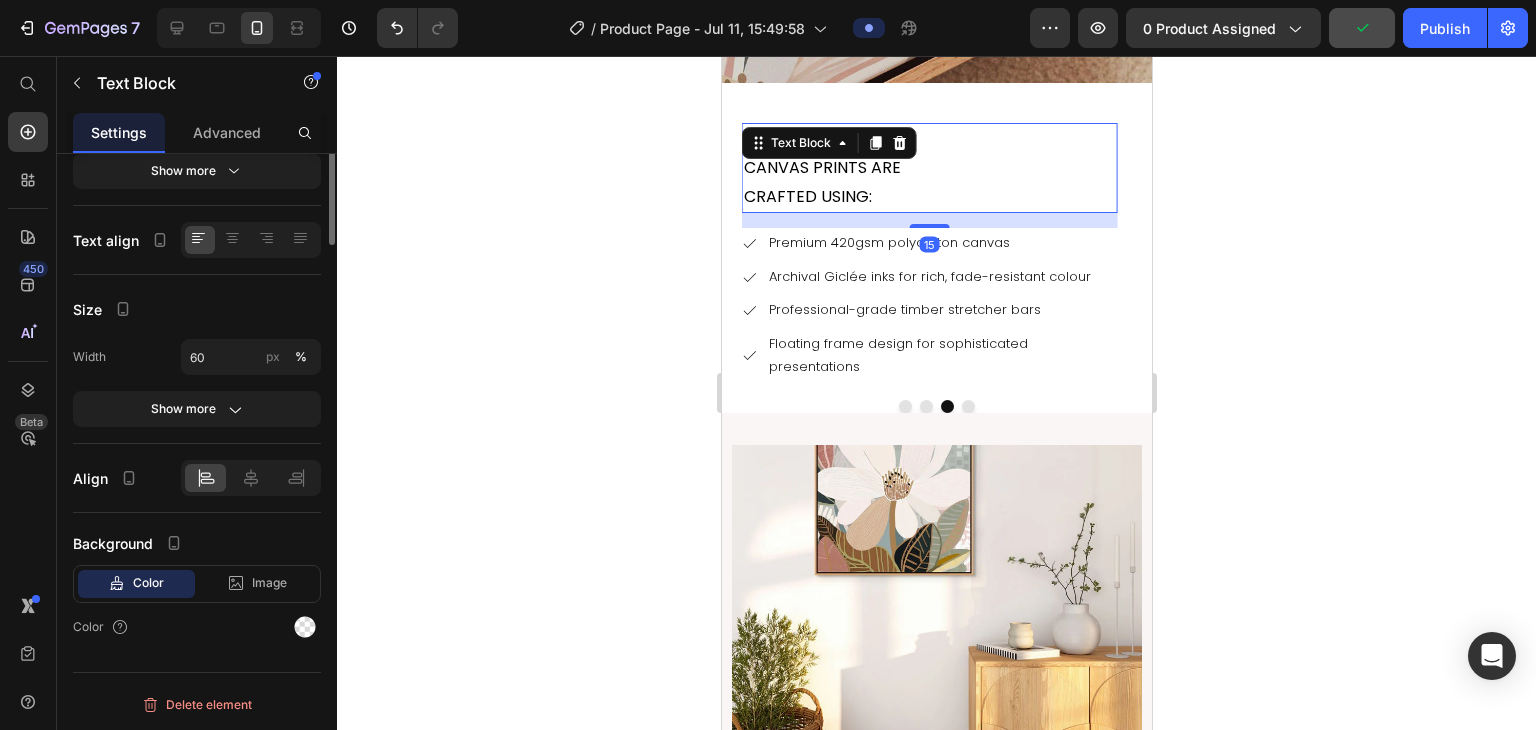 scroll, scrollTop: 0, scrollLeft: 0, axis: both 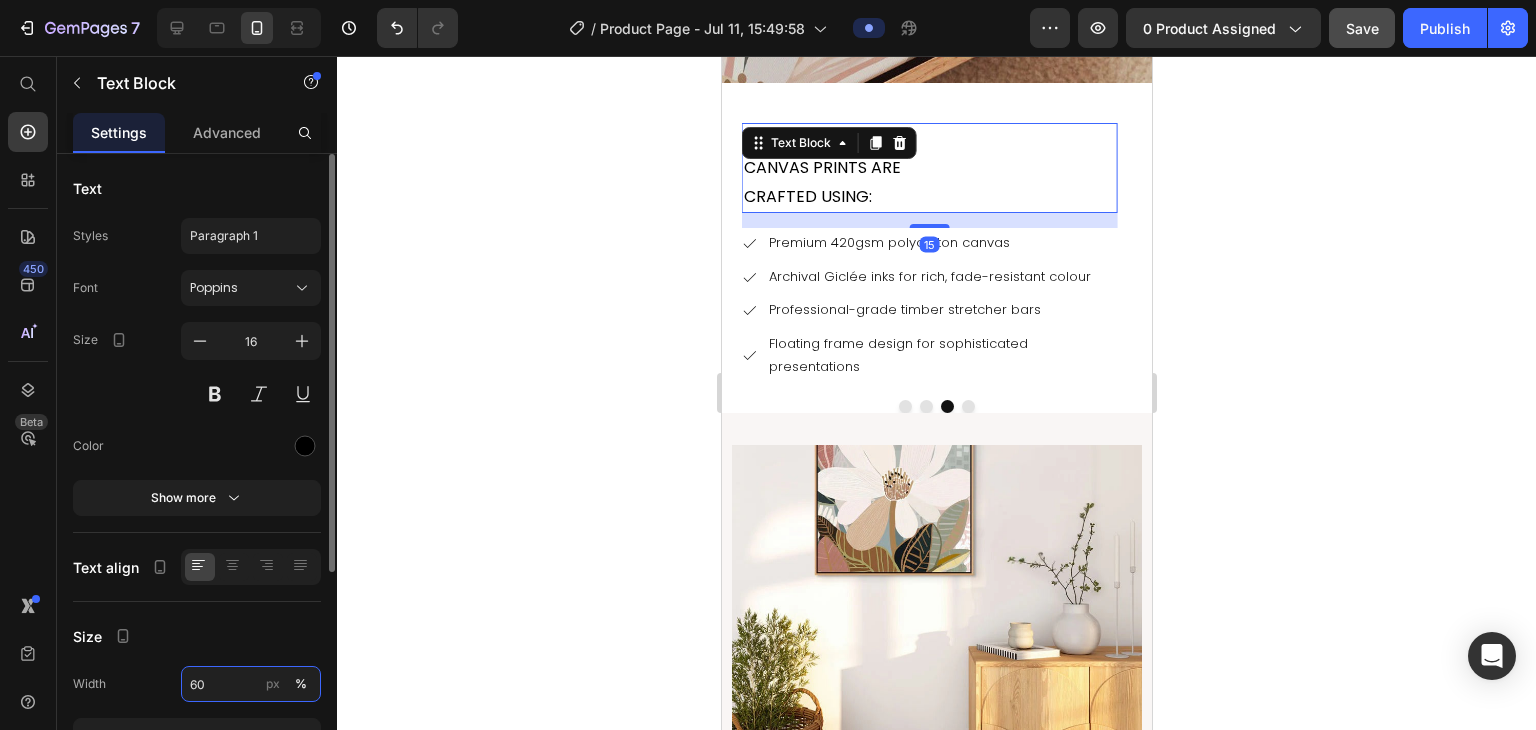 click on "60" at bounding box center [251, 684] 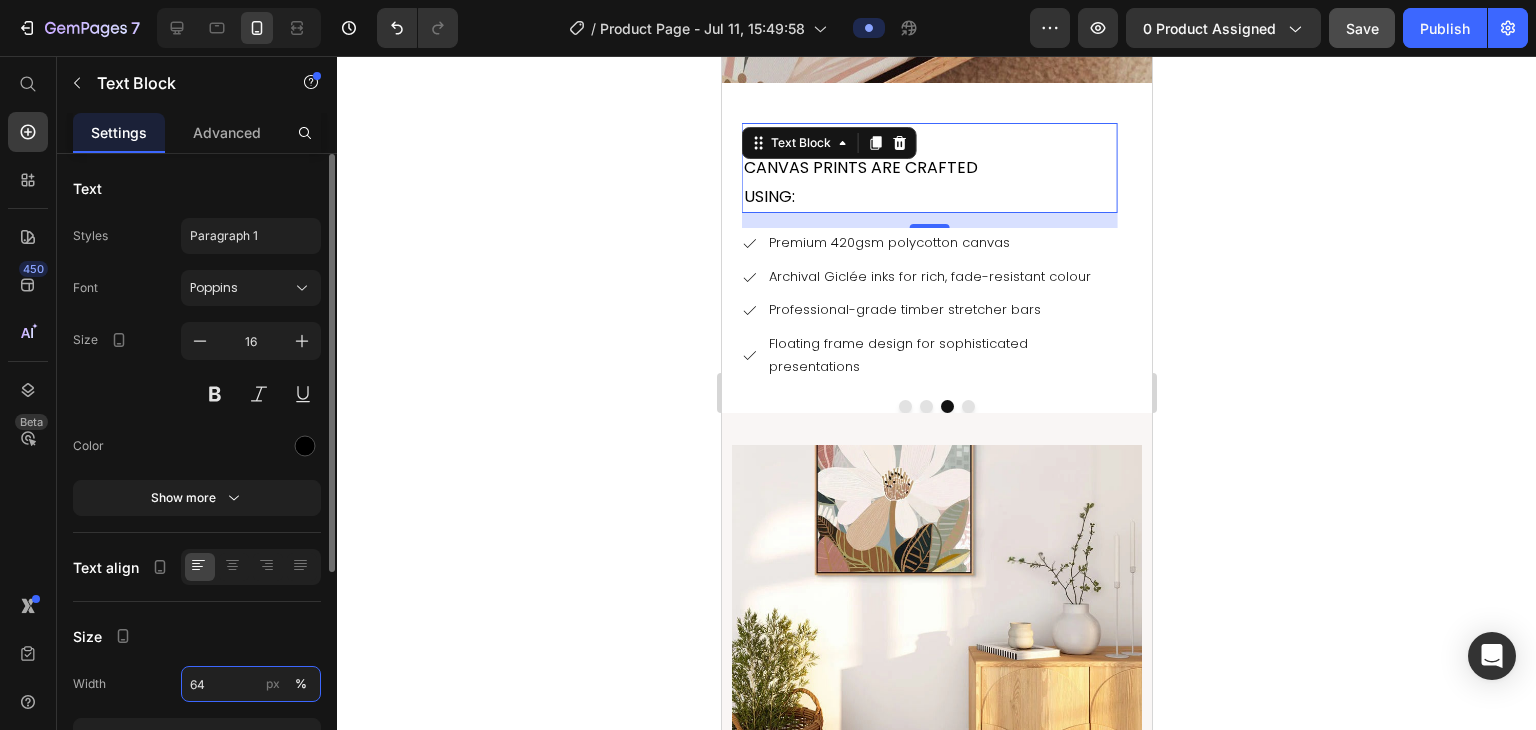 type on "65" 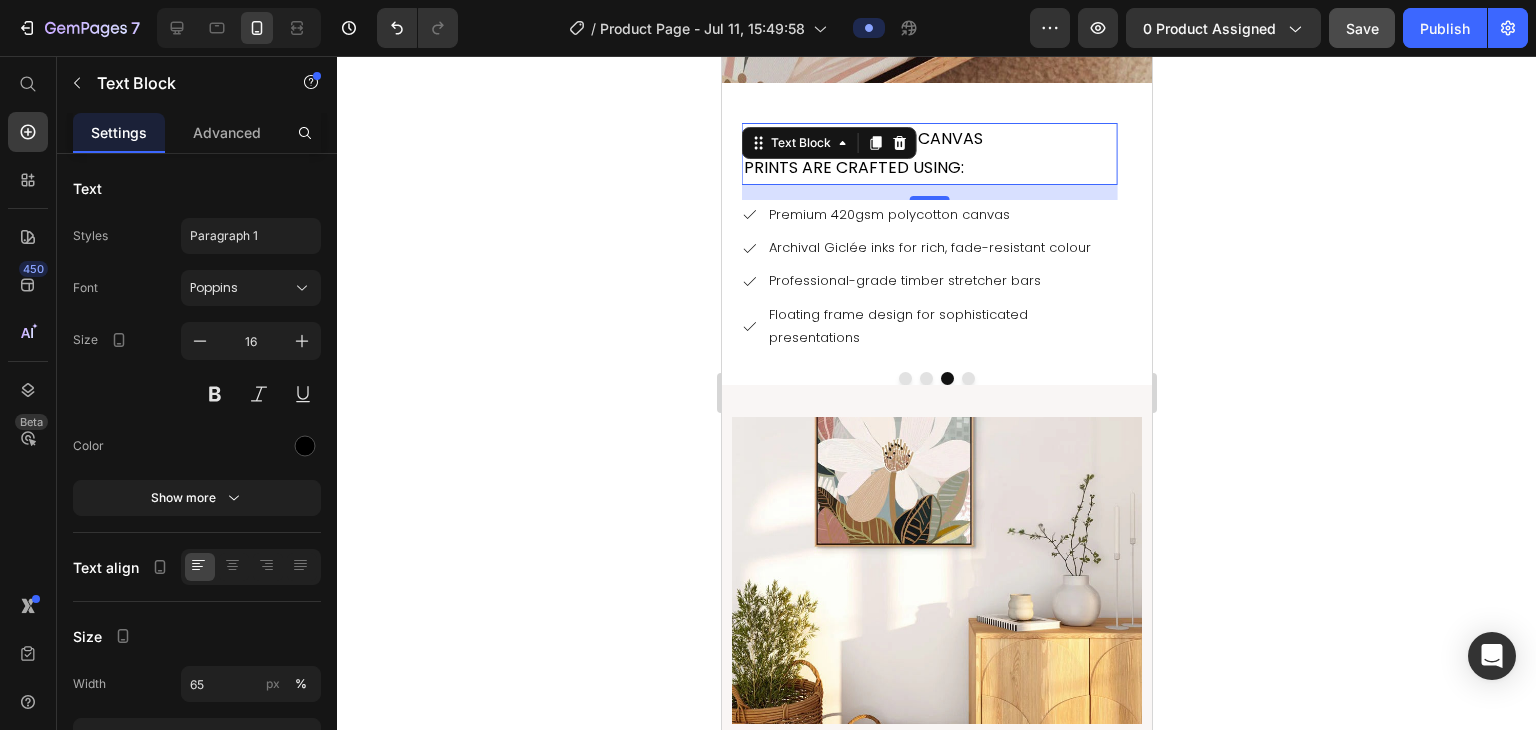 click 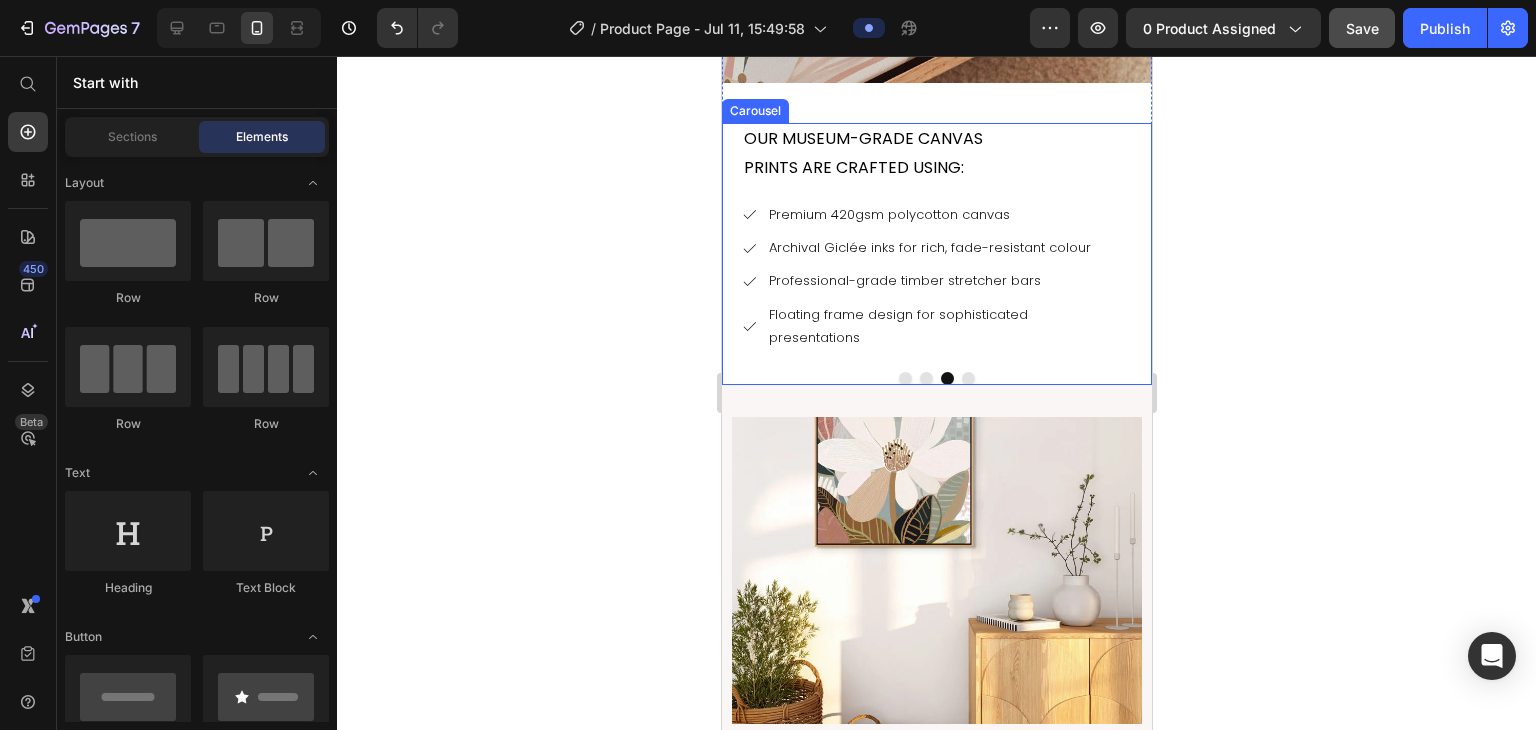 click at bounding box center (925, 378) 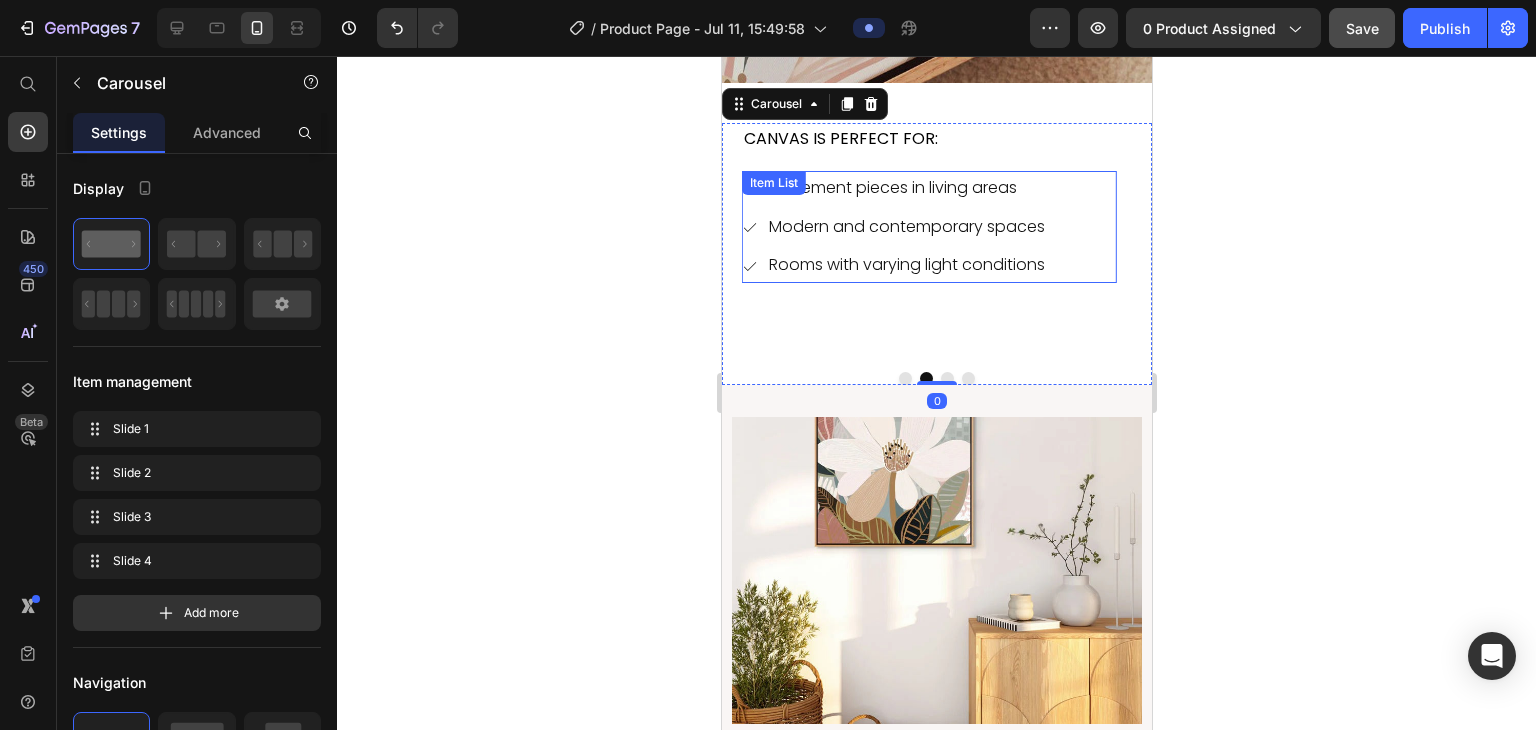 click on "Modern and contemporary spaces" at bounding box center [906, 227] 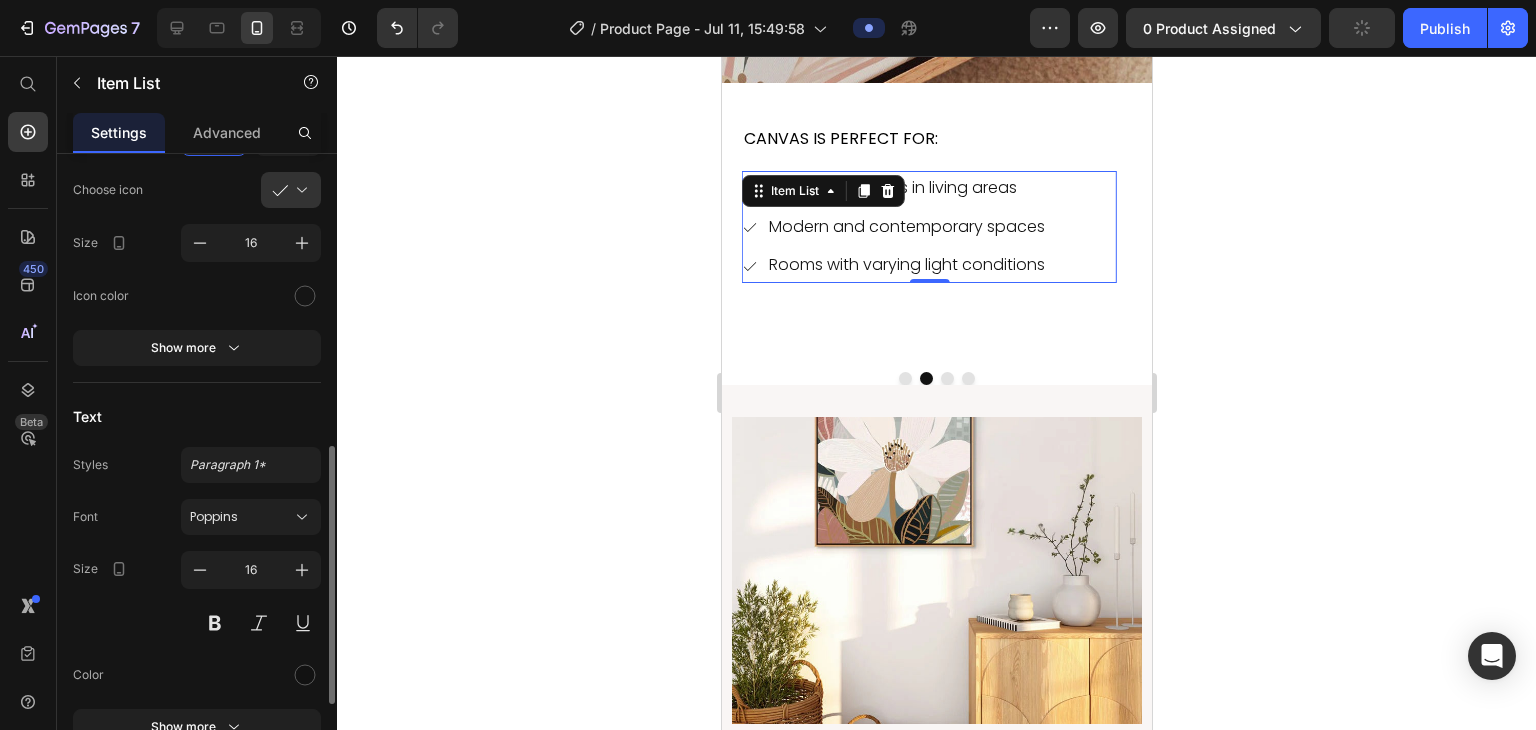 scroll, scrollTop: 469, scrollLeft: 0, axis: vertical 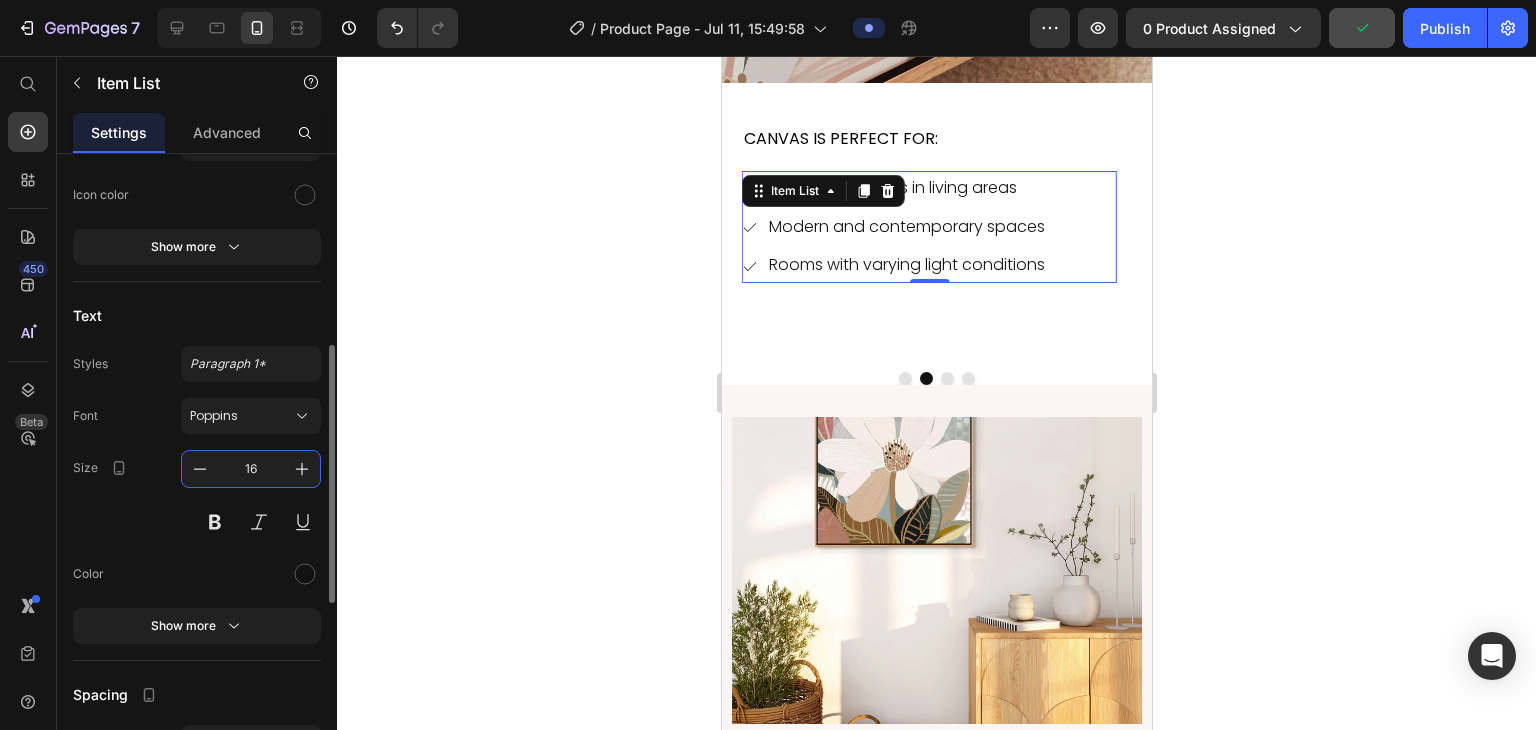 click on "16" at bounding box center (251, 469) 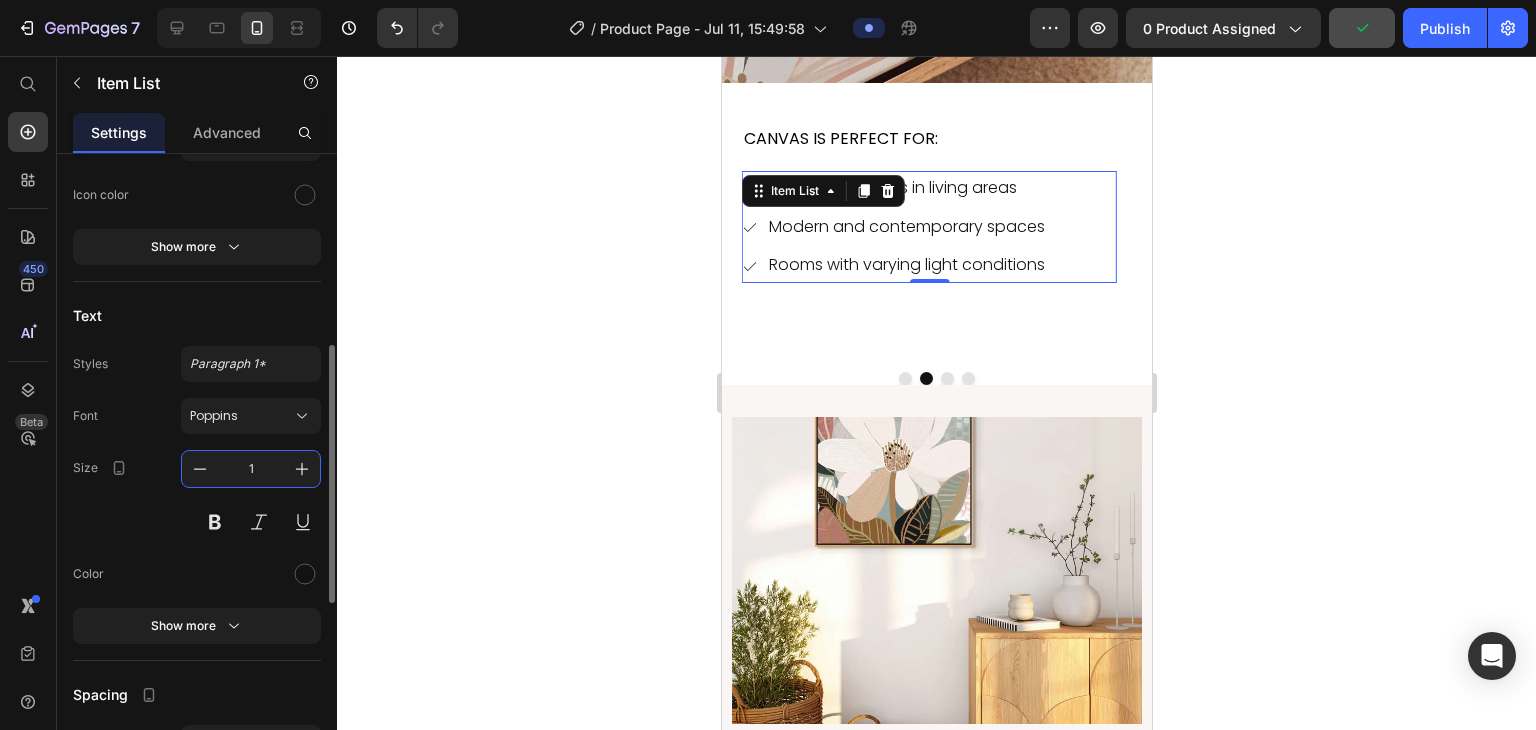 type on "13" 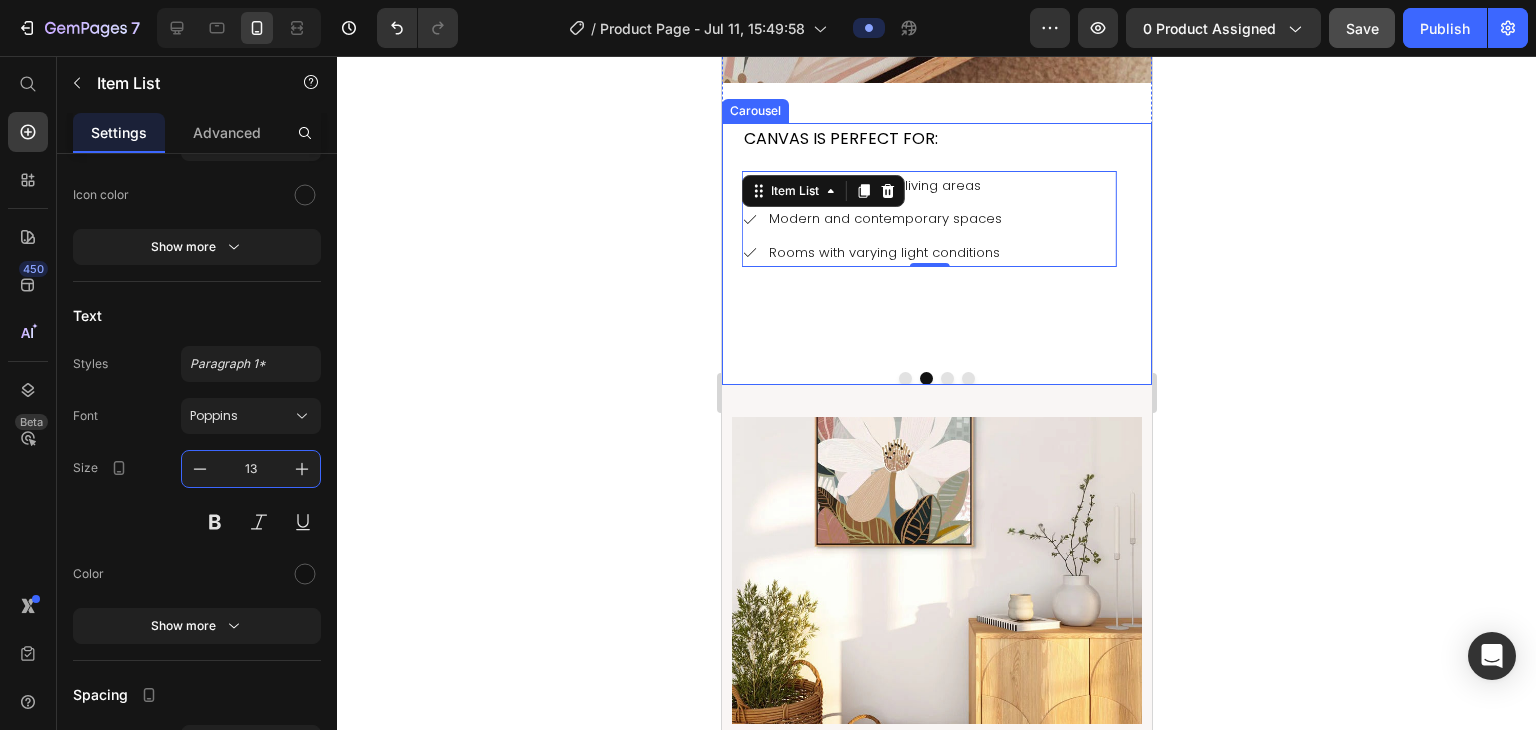 click at bounding box center (904, 378) 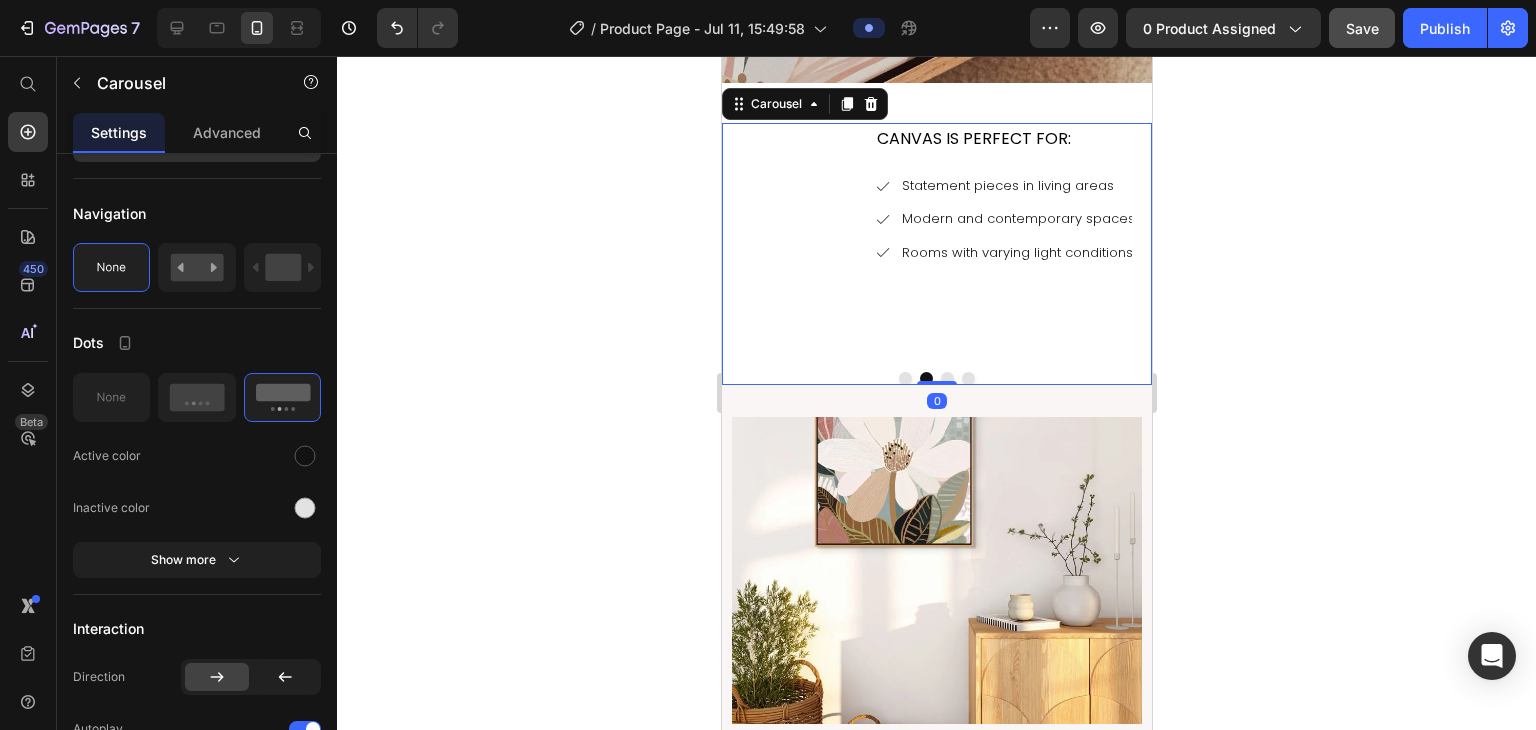 scroll, scrollTop: 0, scrollLeft: 0, axis: both 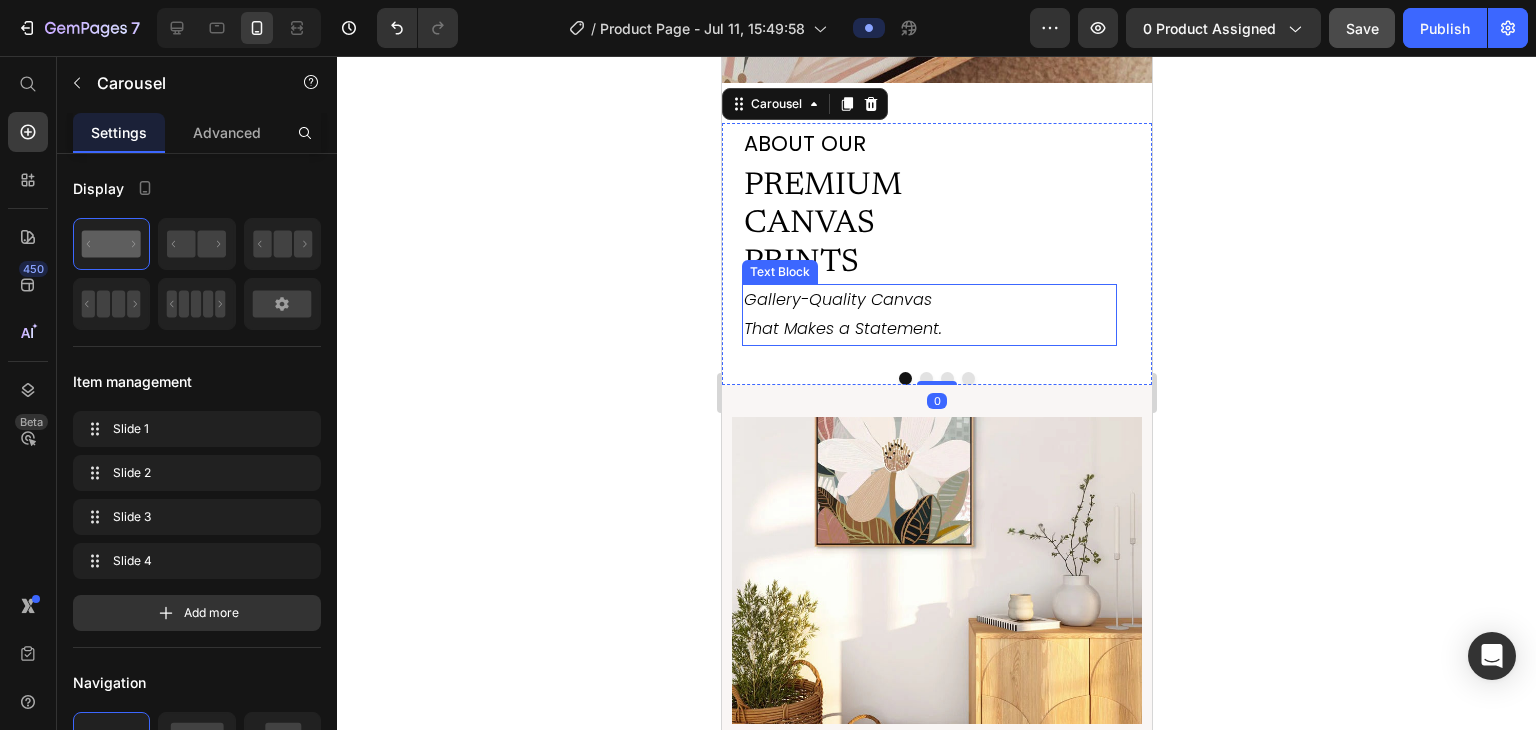 click on "Gallery-Quality Canvas That Makes a Statement." at bounding box center (842, 314) 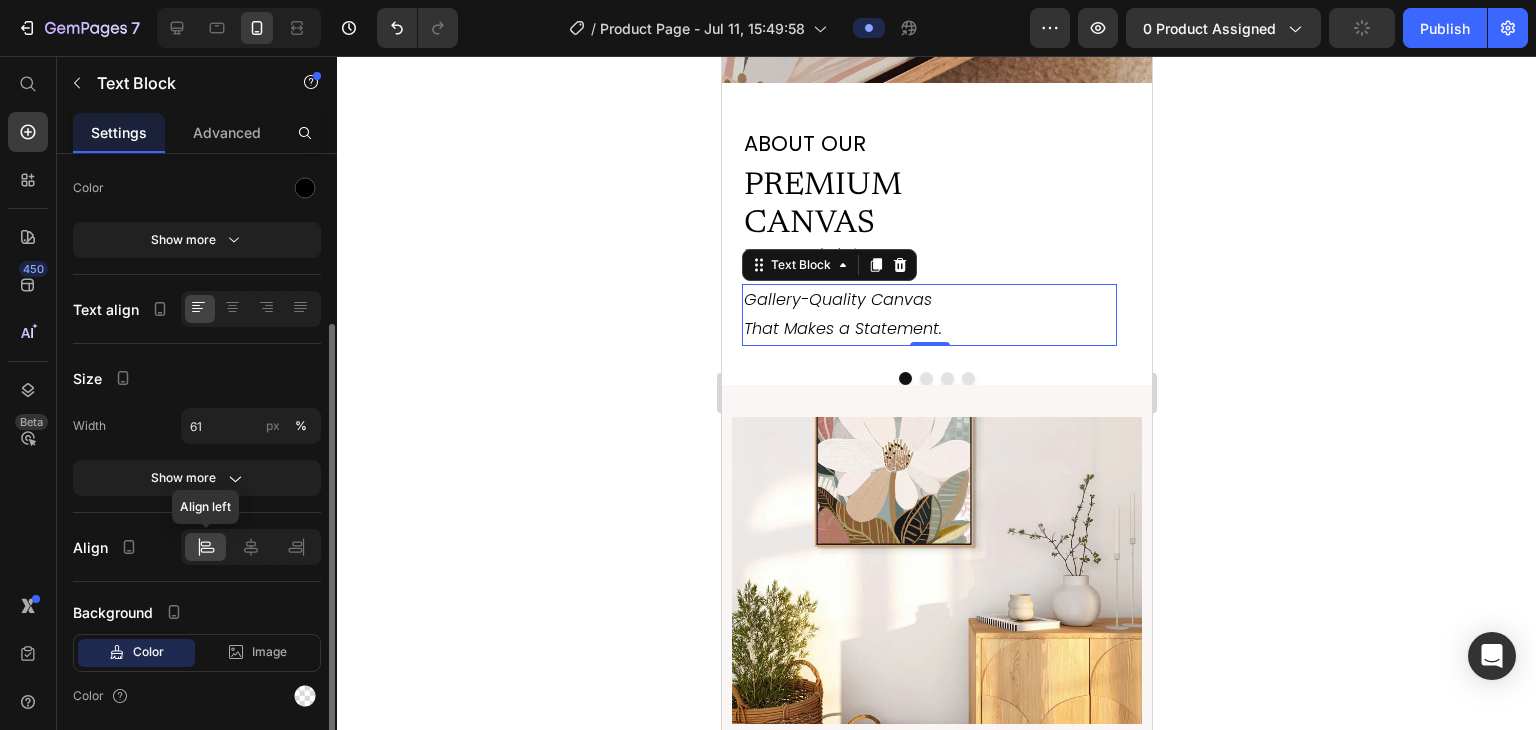 scroll, scrollTop: 266, scrollLeft: 0, axis: vertical 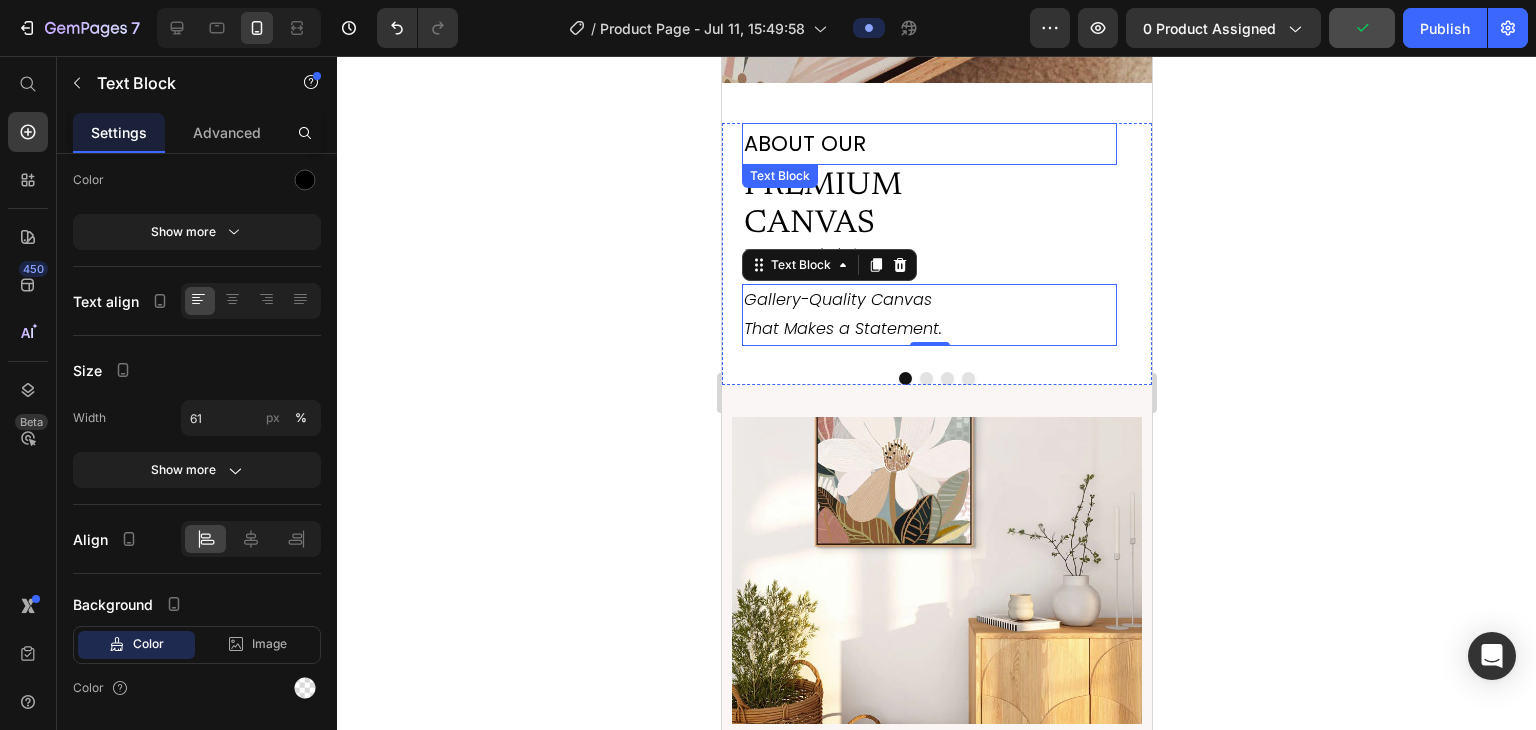 click on "ABOUT OUR" at bounding box center (928, 144) 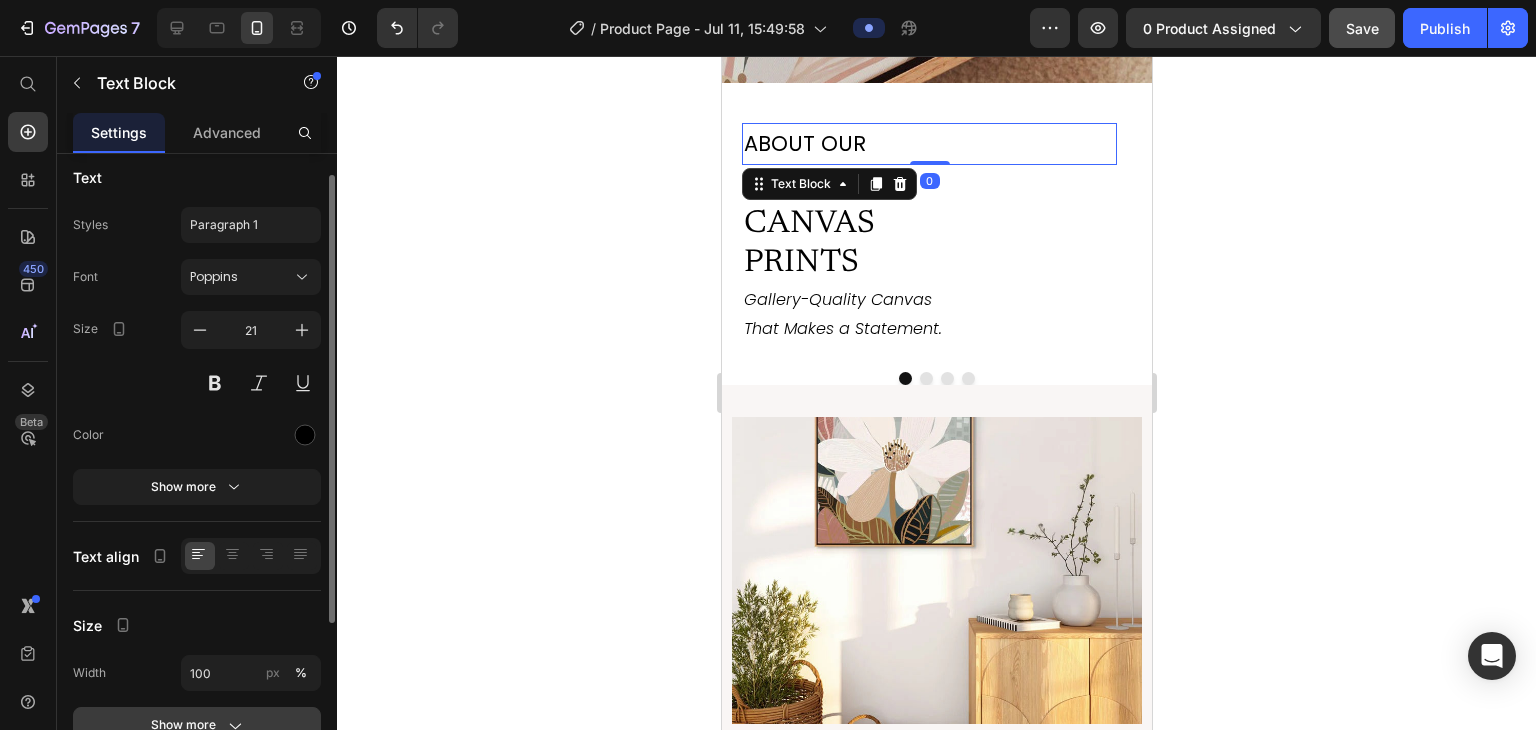 scroll, scrollTop: 0, scrollLeft: 0, axis: both 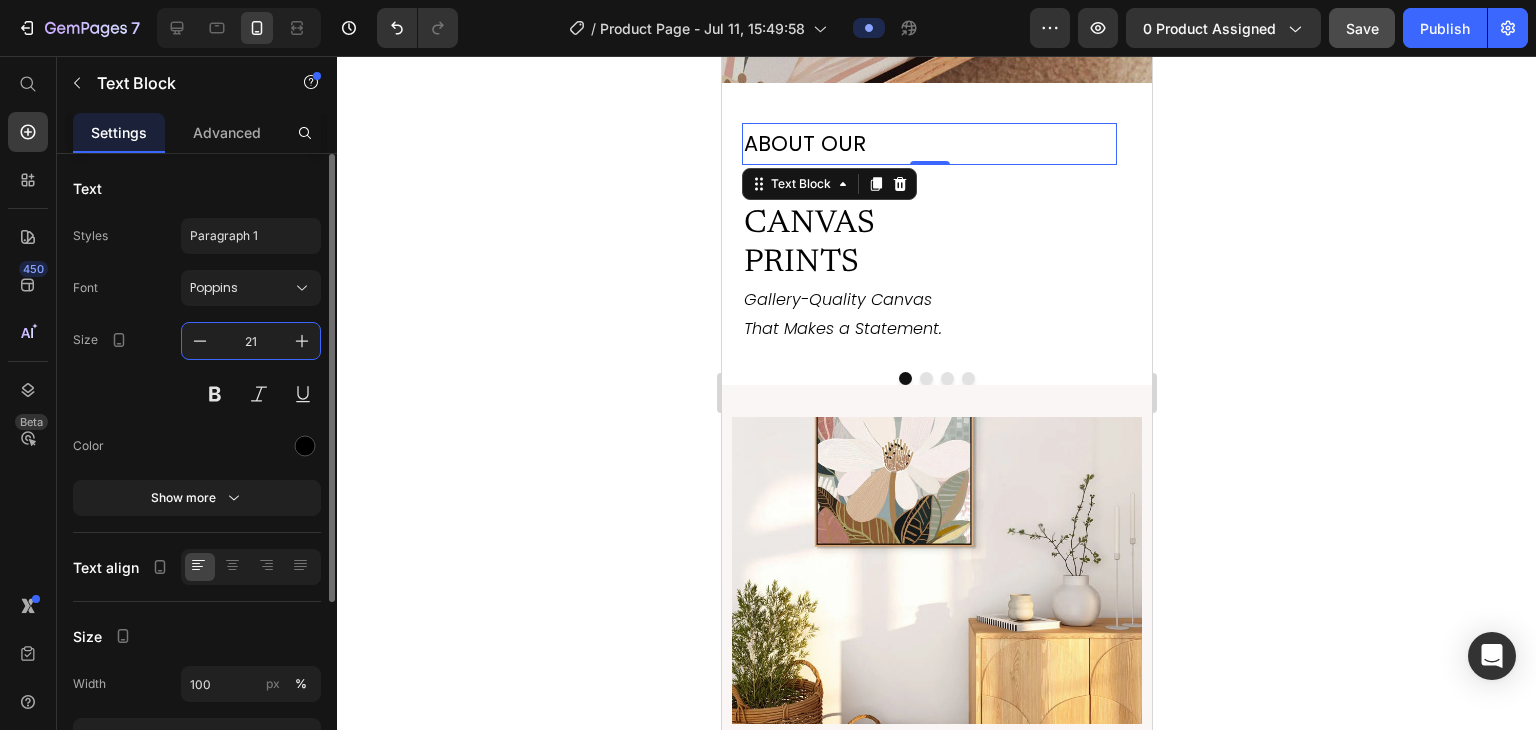 click on "21" at bounding box center [251, 341] 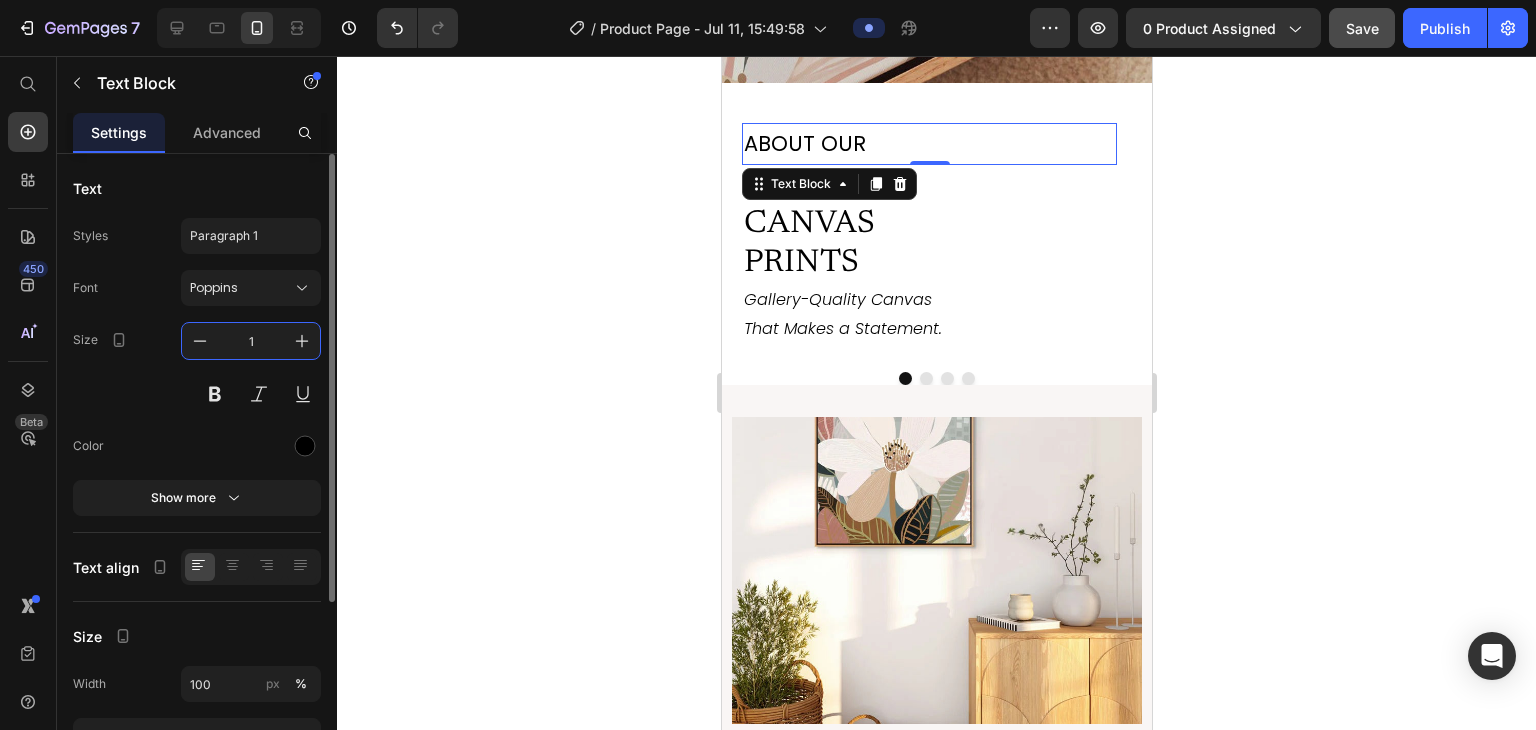 type on "13" 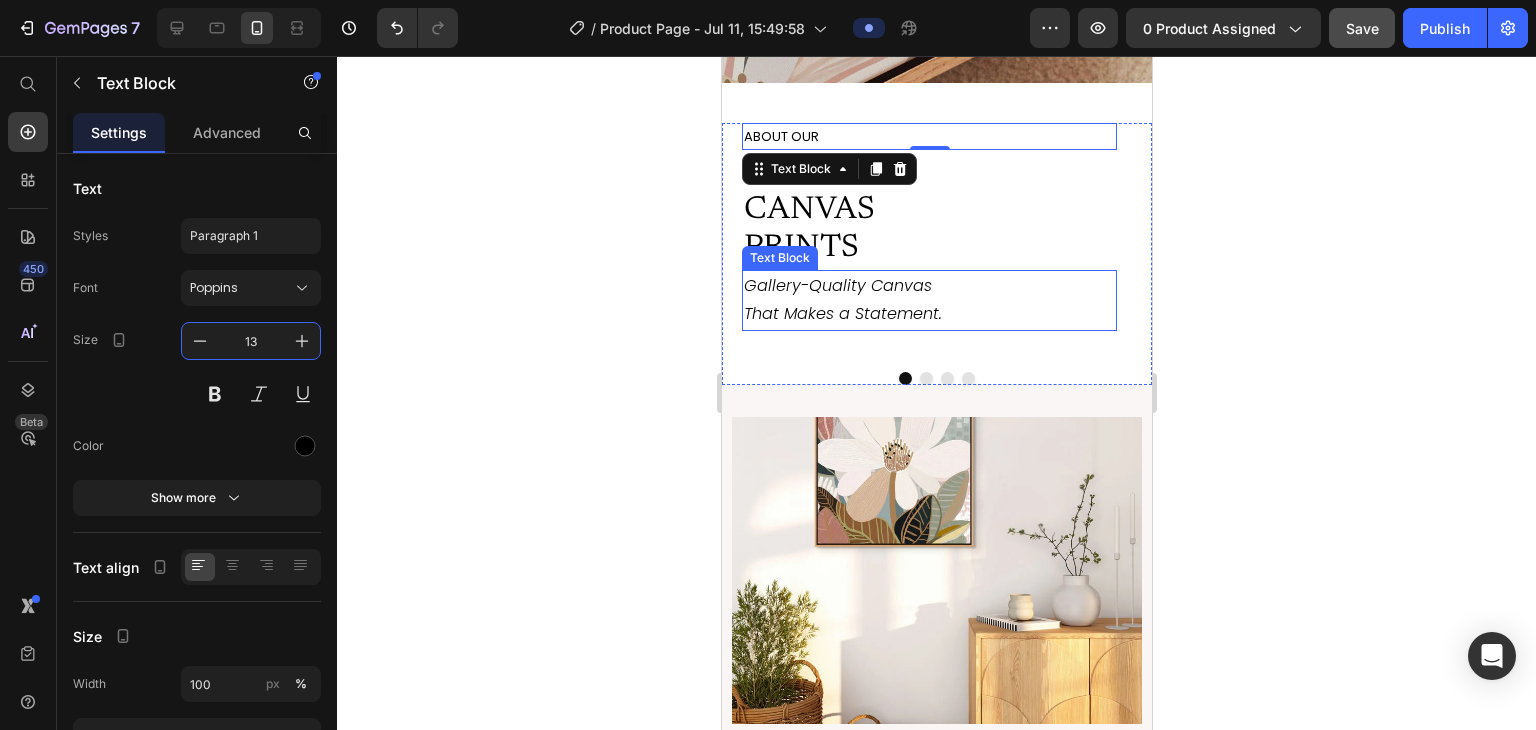 click on "Gallery-Quality Canvas That Makes a Statement." at bounding box center (842, 300) 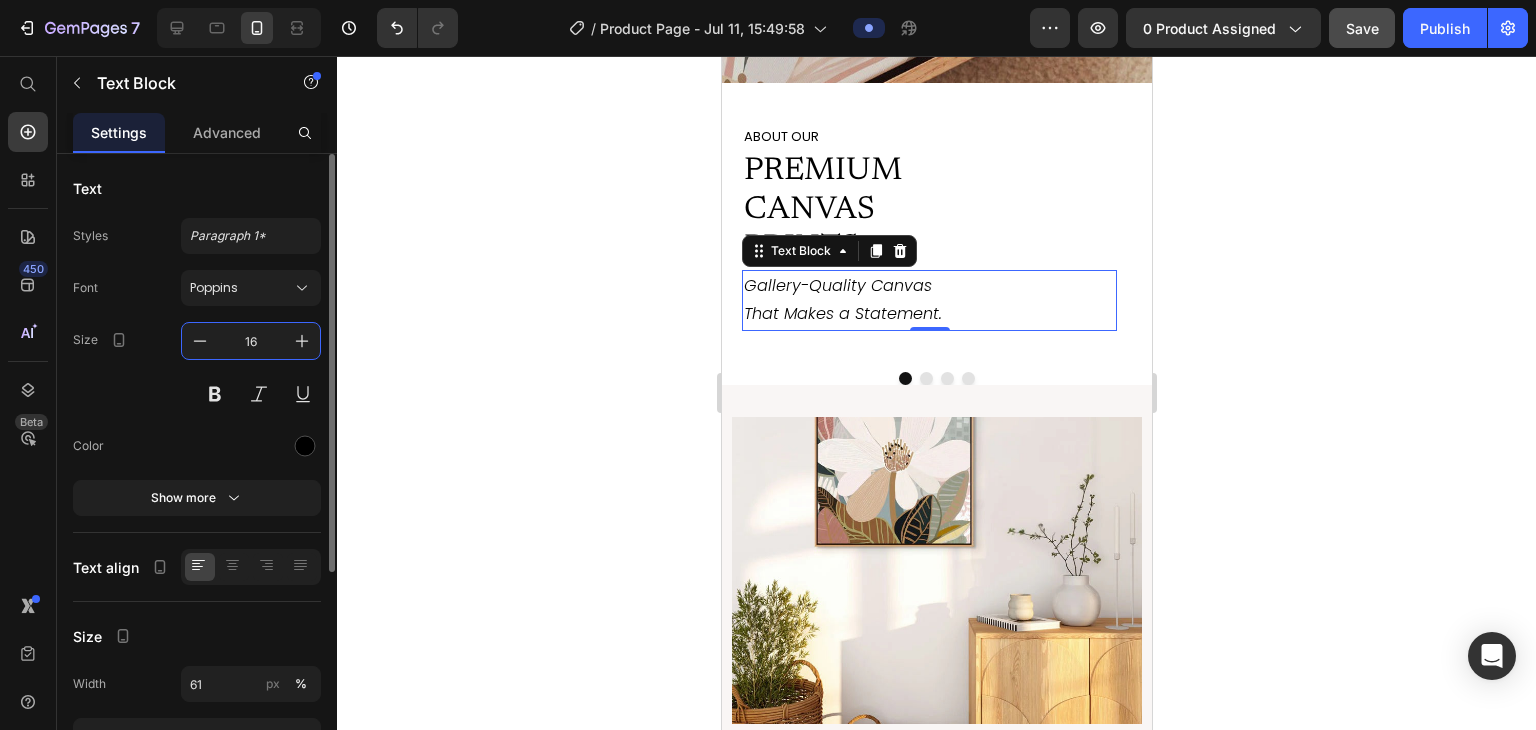 click on "16" at bounding box center [251, 341] 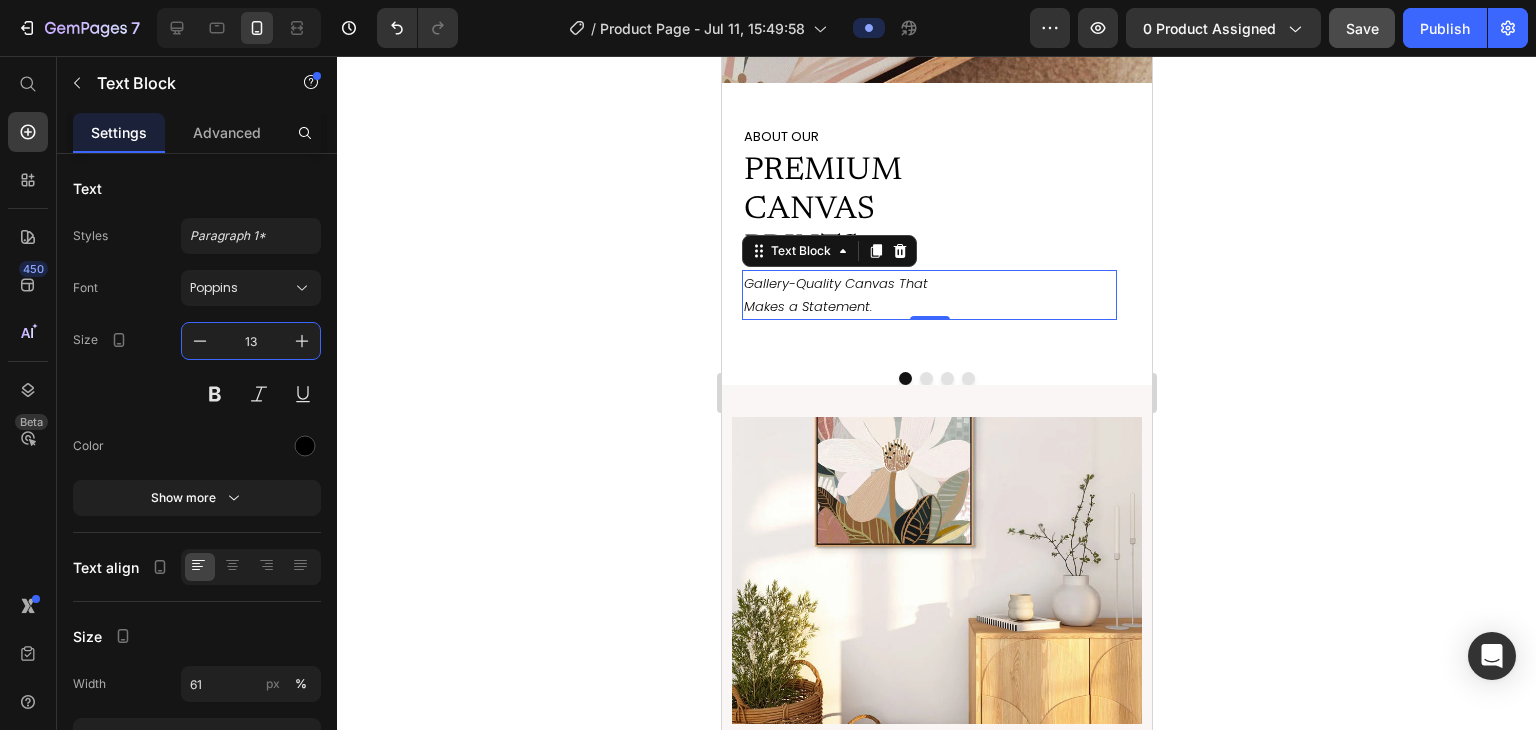 type on "13" 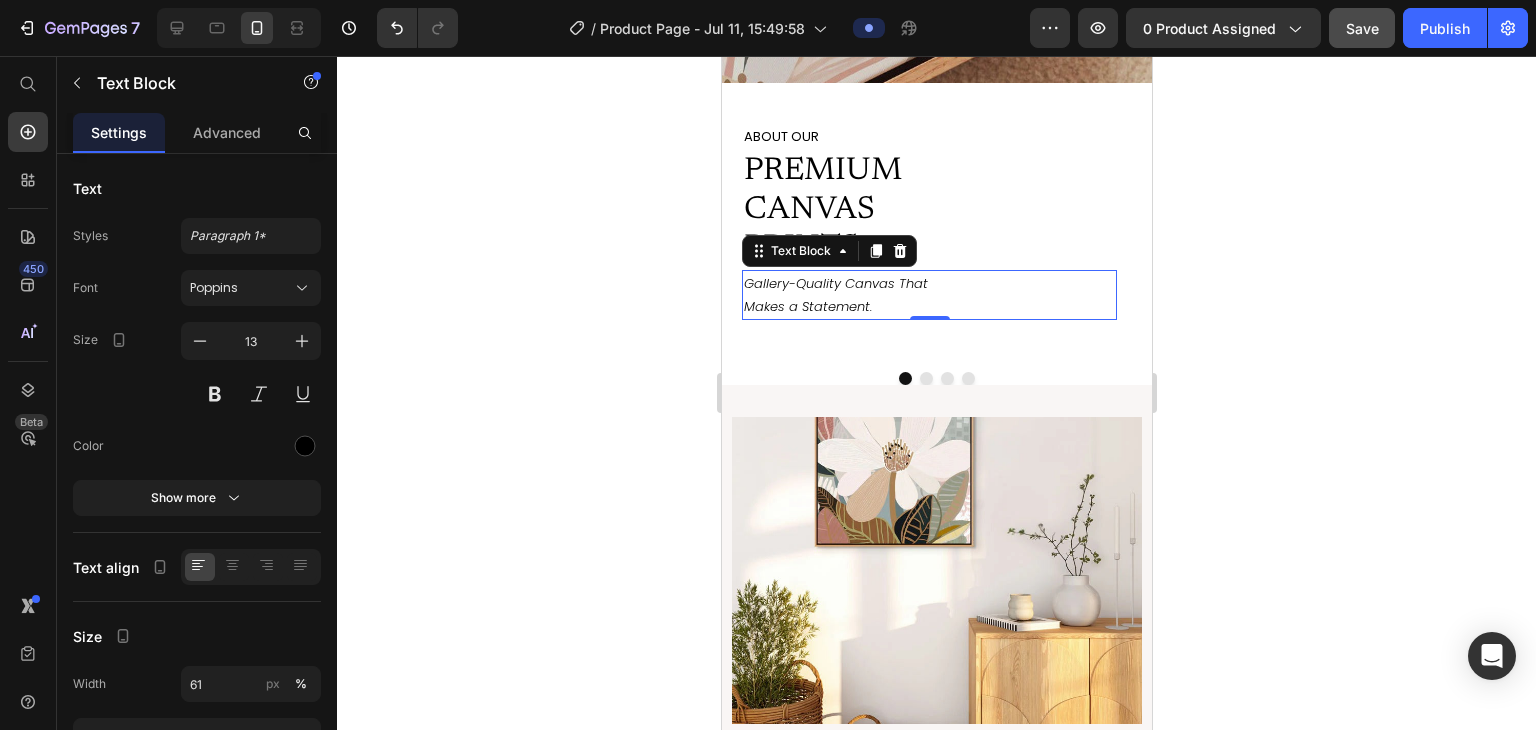 click 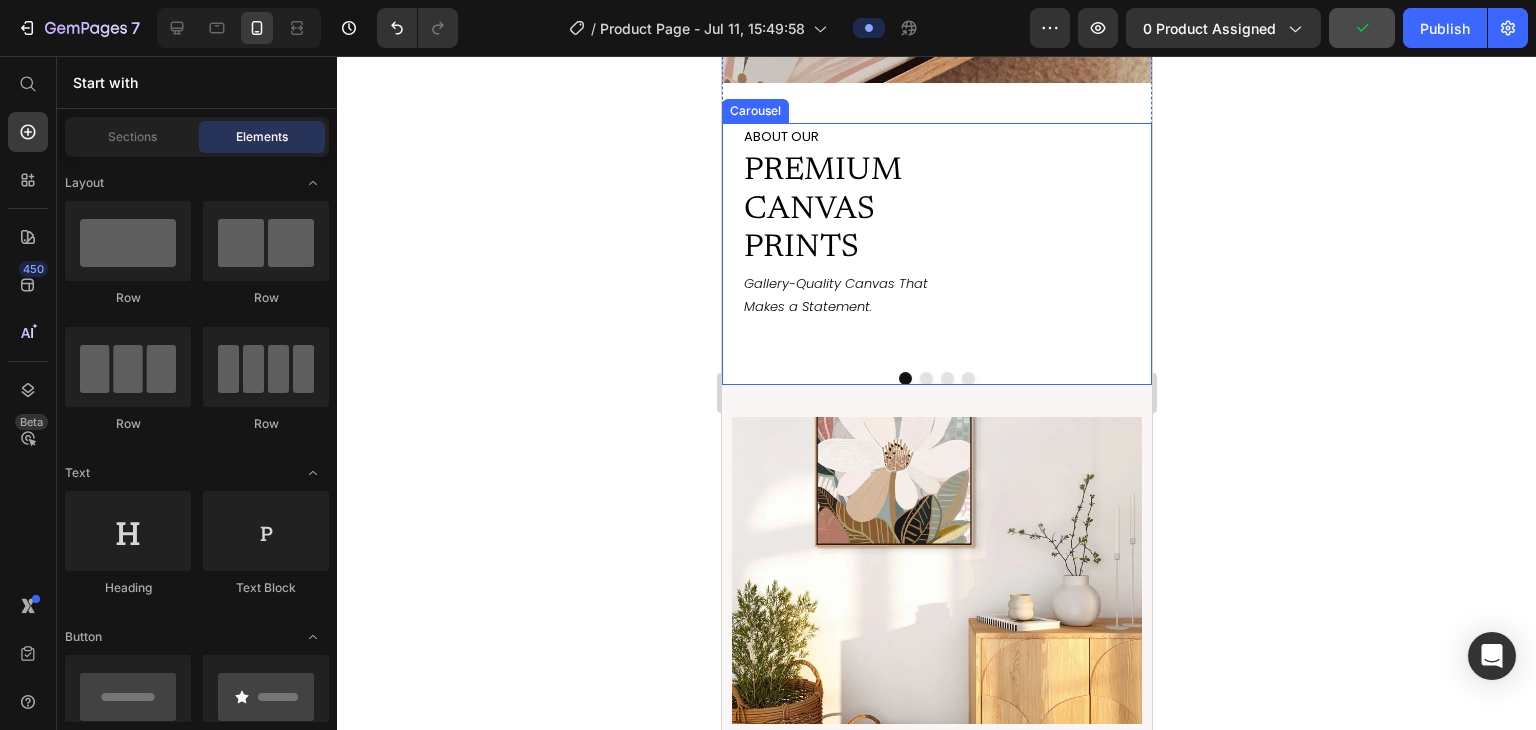 click at bounding box center [925, 378] 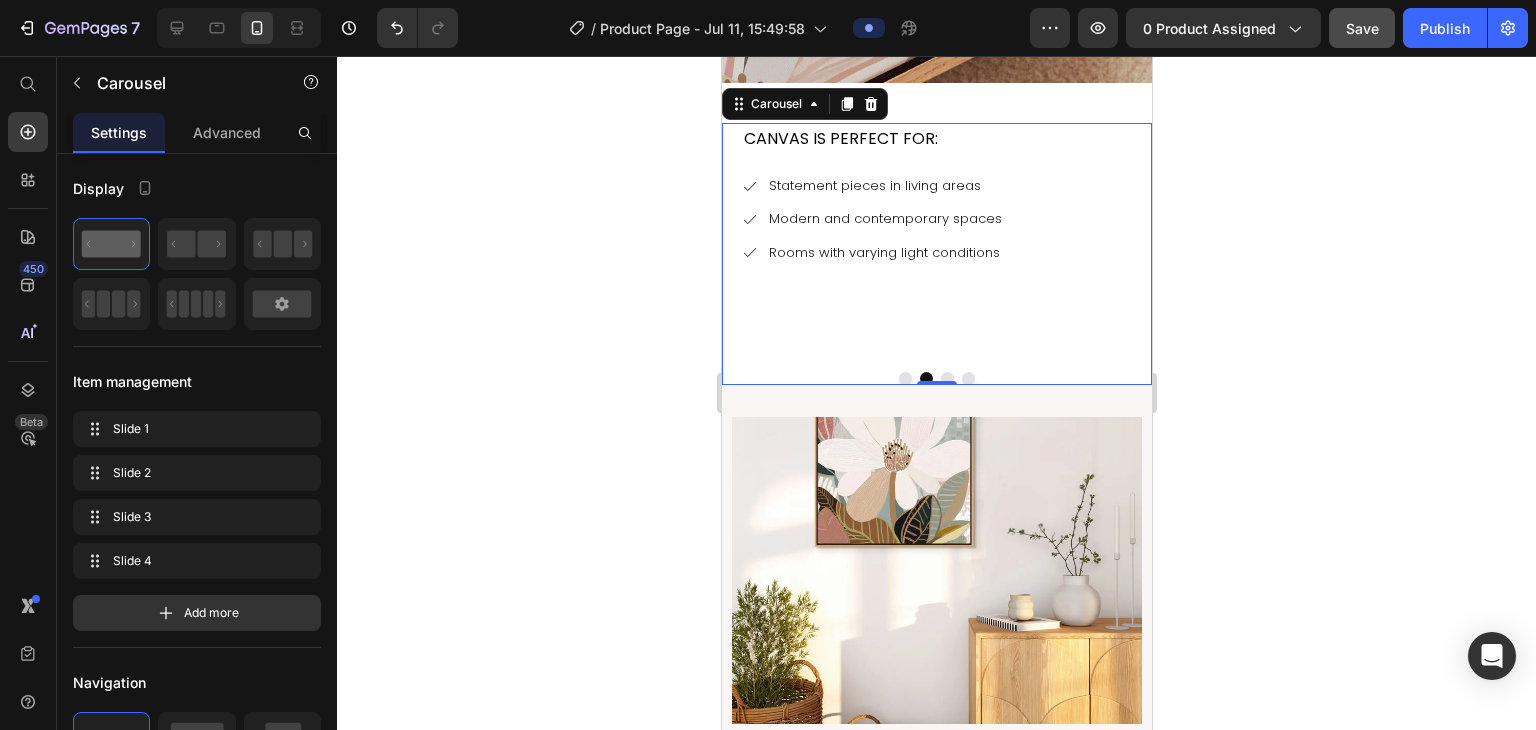 click at bounding box center (946, 378) 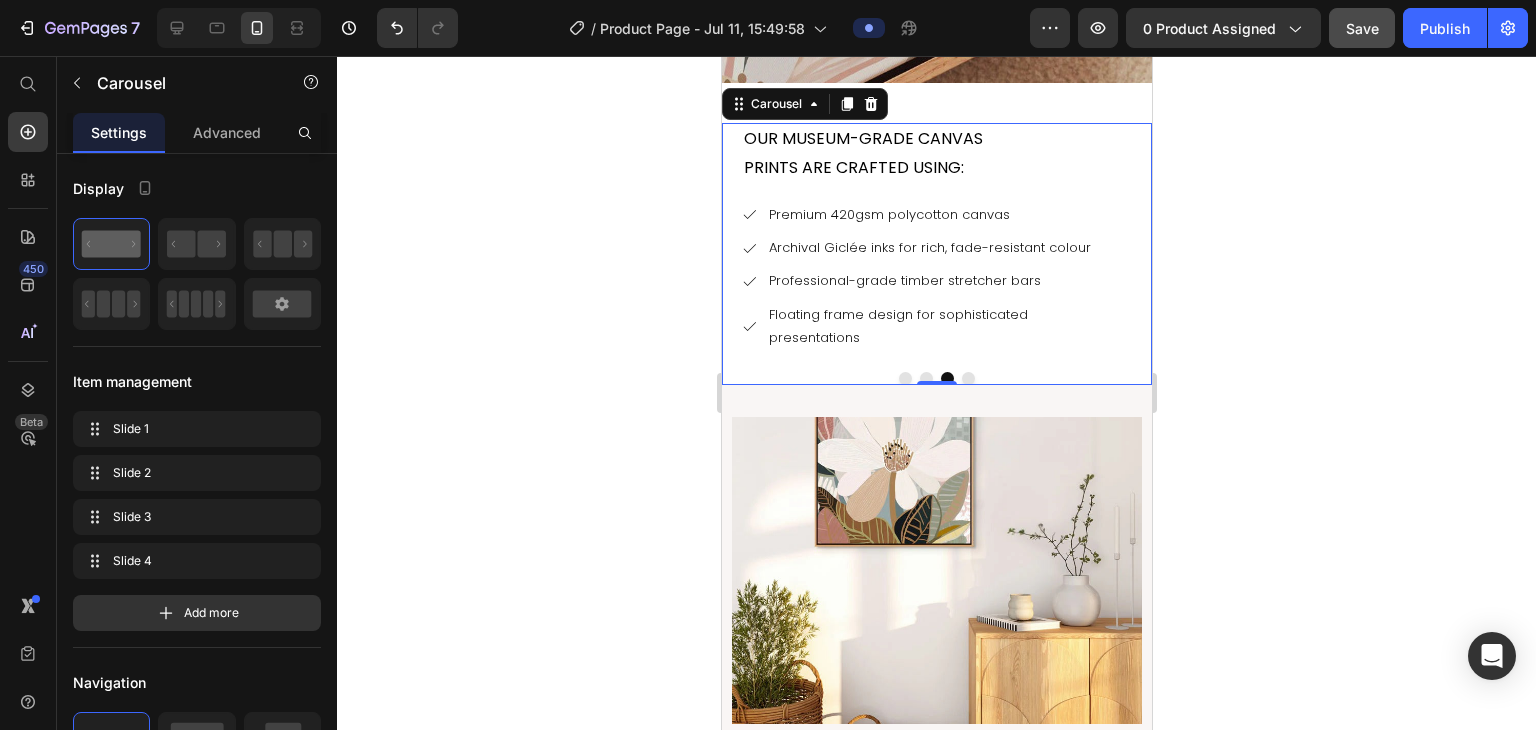 click at bounding box center (967, 378) 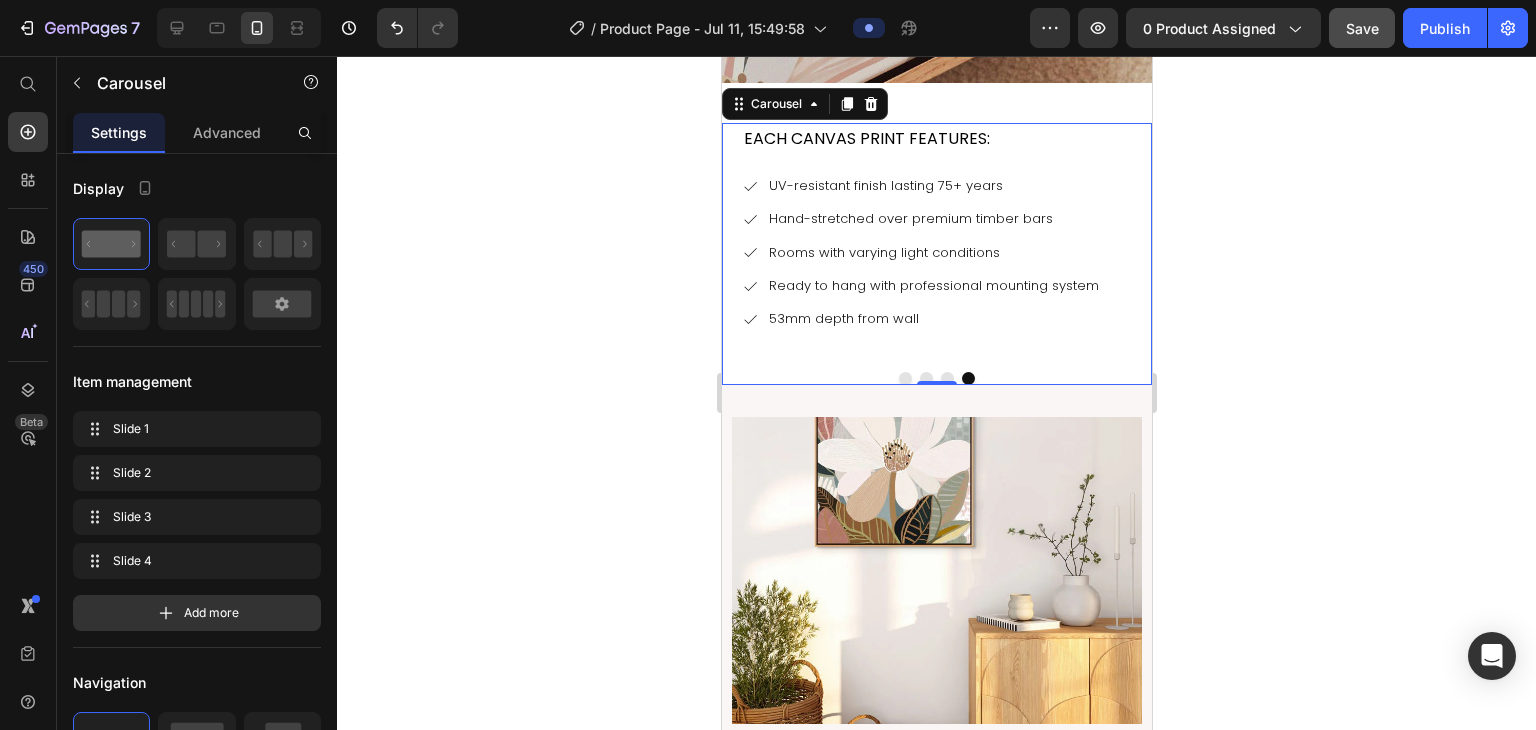 click 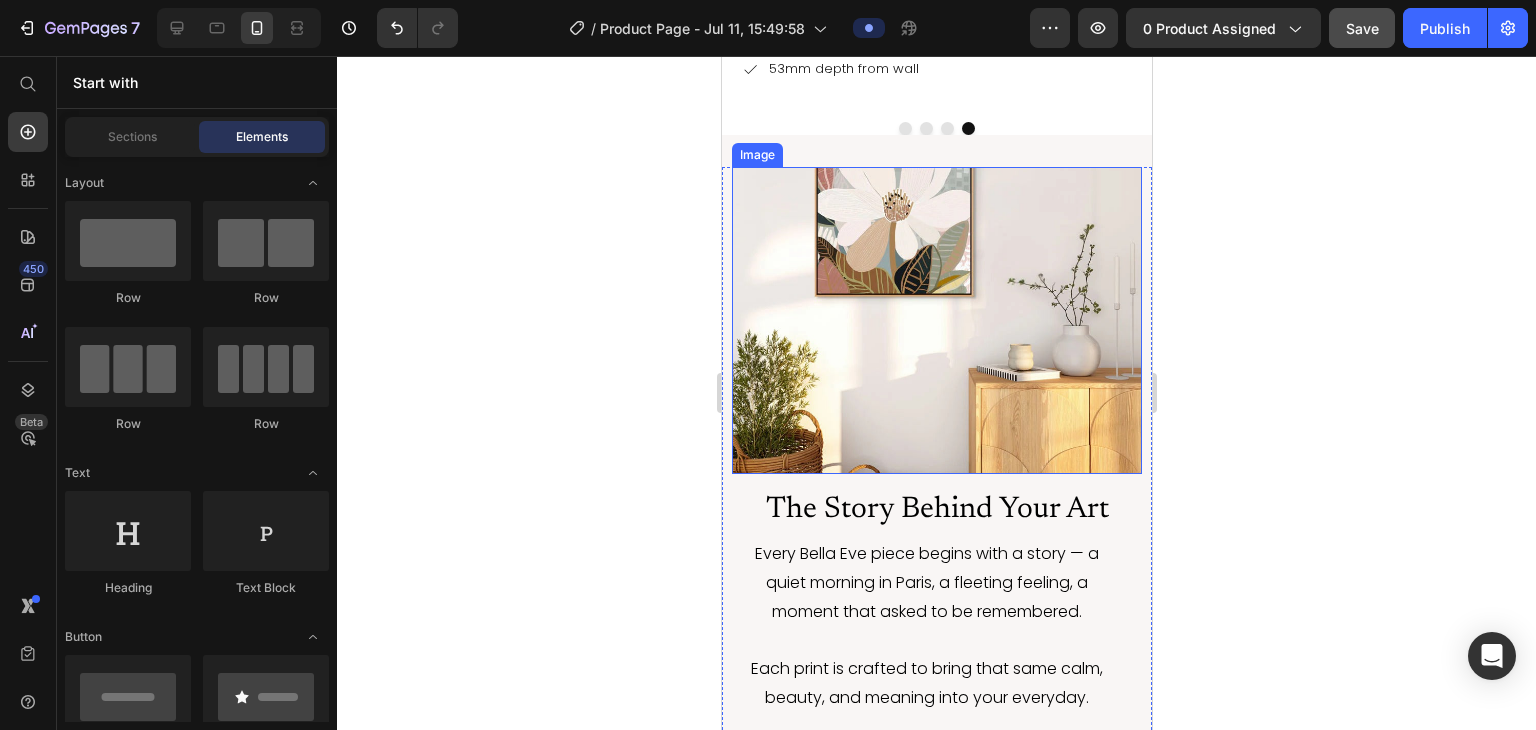 scroll, scrollTop: 4075, scrollLeft: 0, axis: vertical 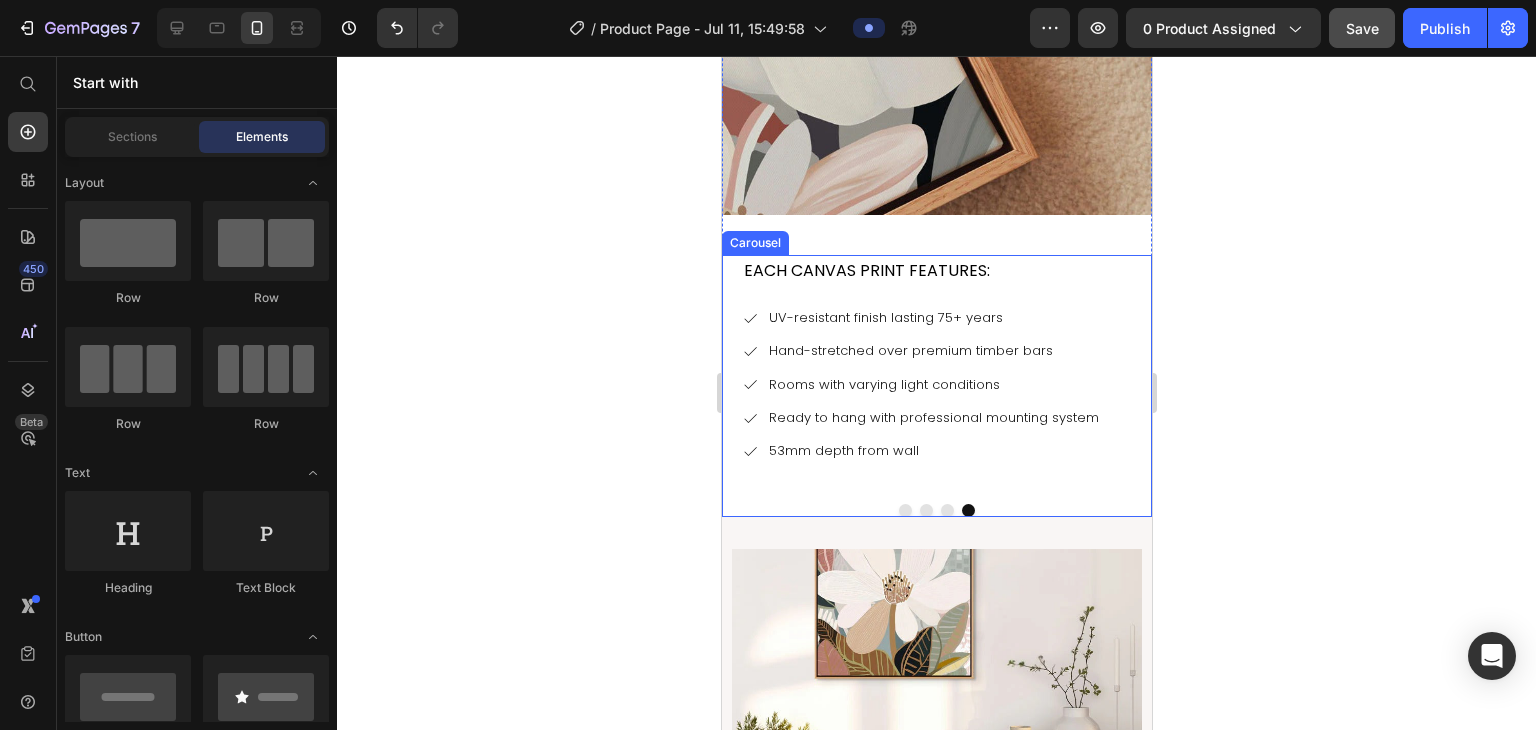 click on "EACH CANVAS PRINT FEATURES: Text Block
UV-resistant finish lasting 75+ years
Hand-stretched over premium timber bars
Rooms with varying light conditions
Ready to hang with professional mounting system
53mm depth from wall Item List" at bounding box center (928, 370) 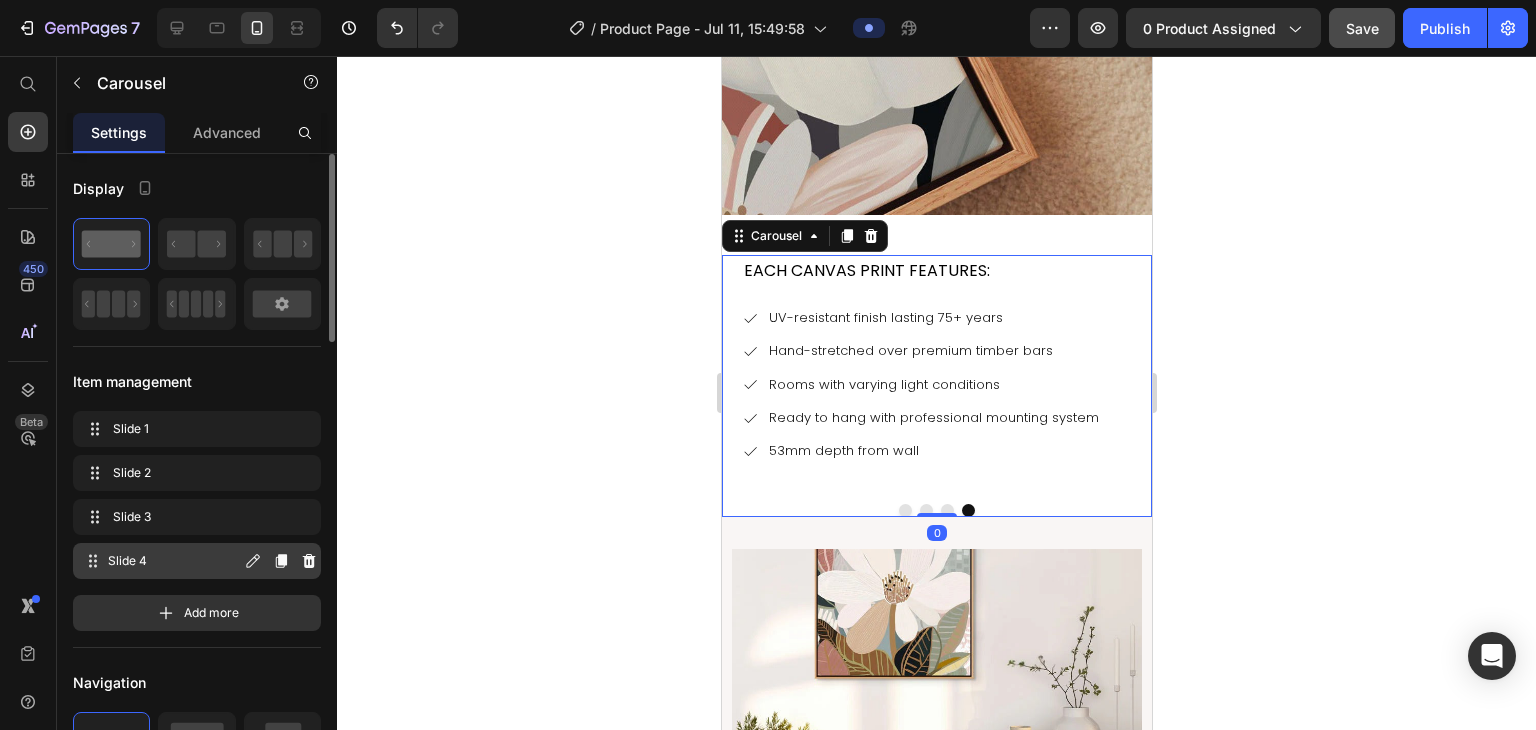 scroll, scrollTop: 1495, scrollLeft: 0, axis: vertical 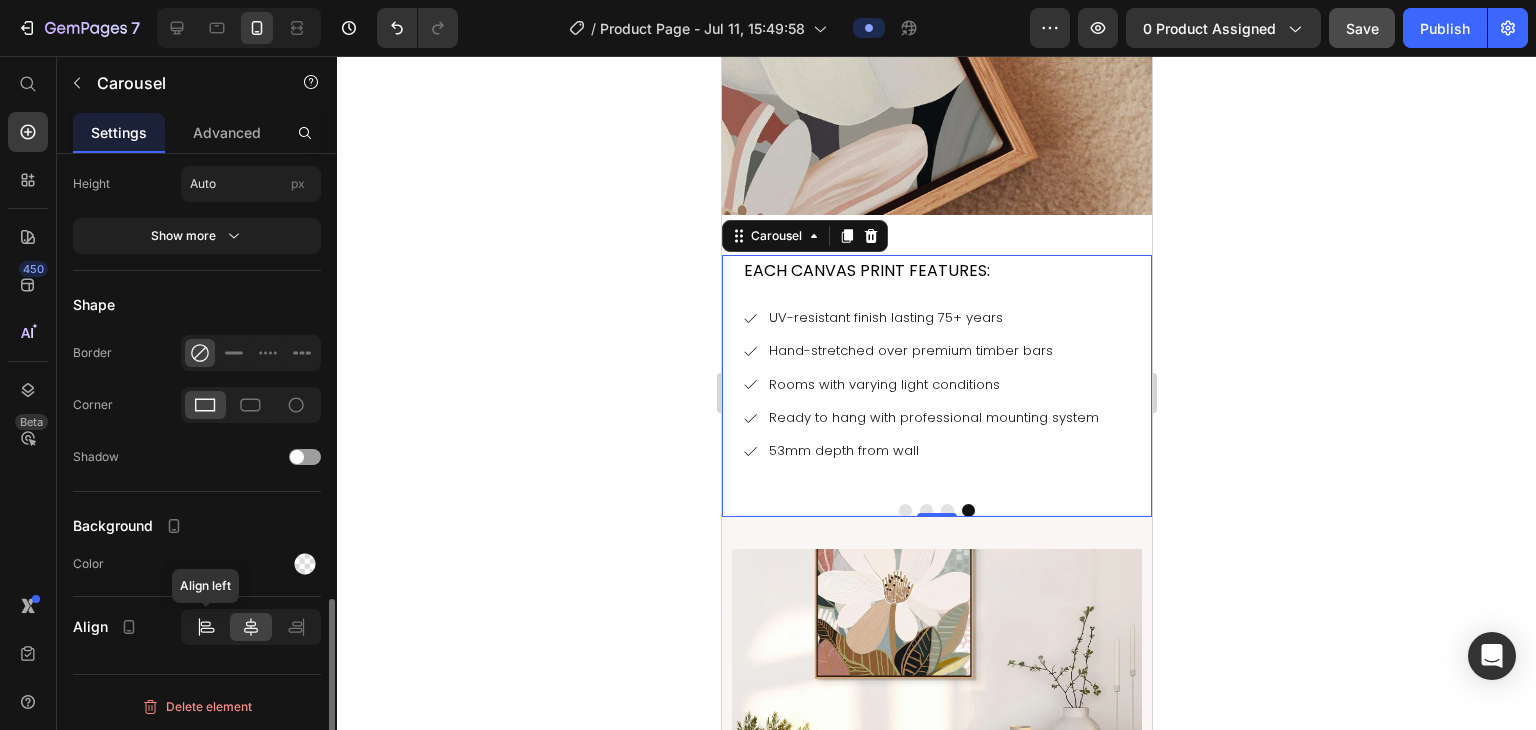 click 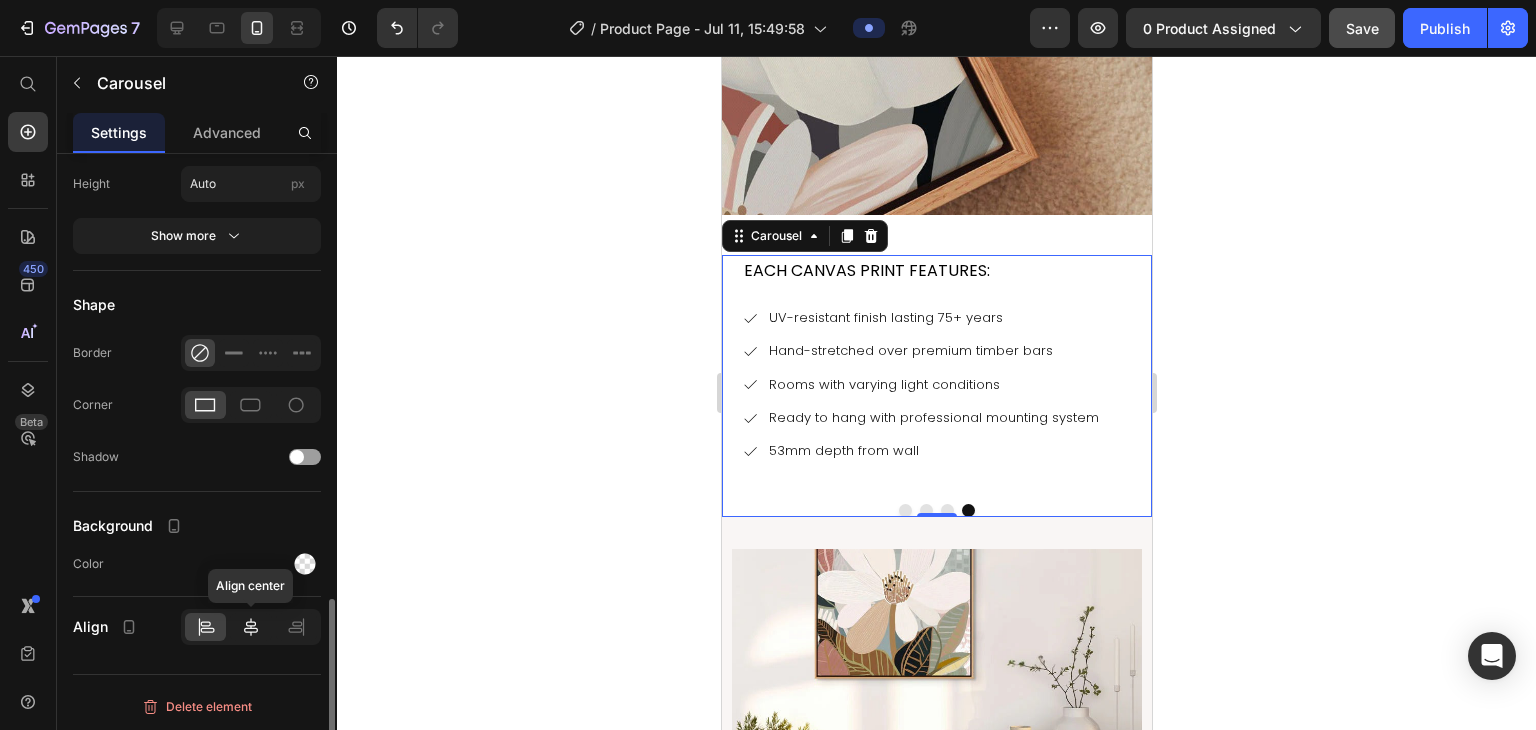 click 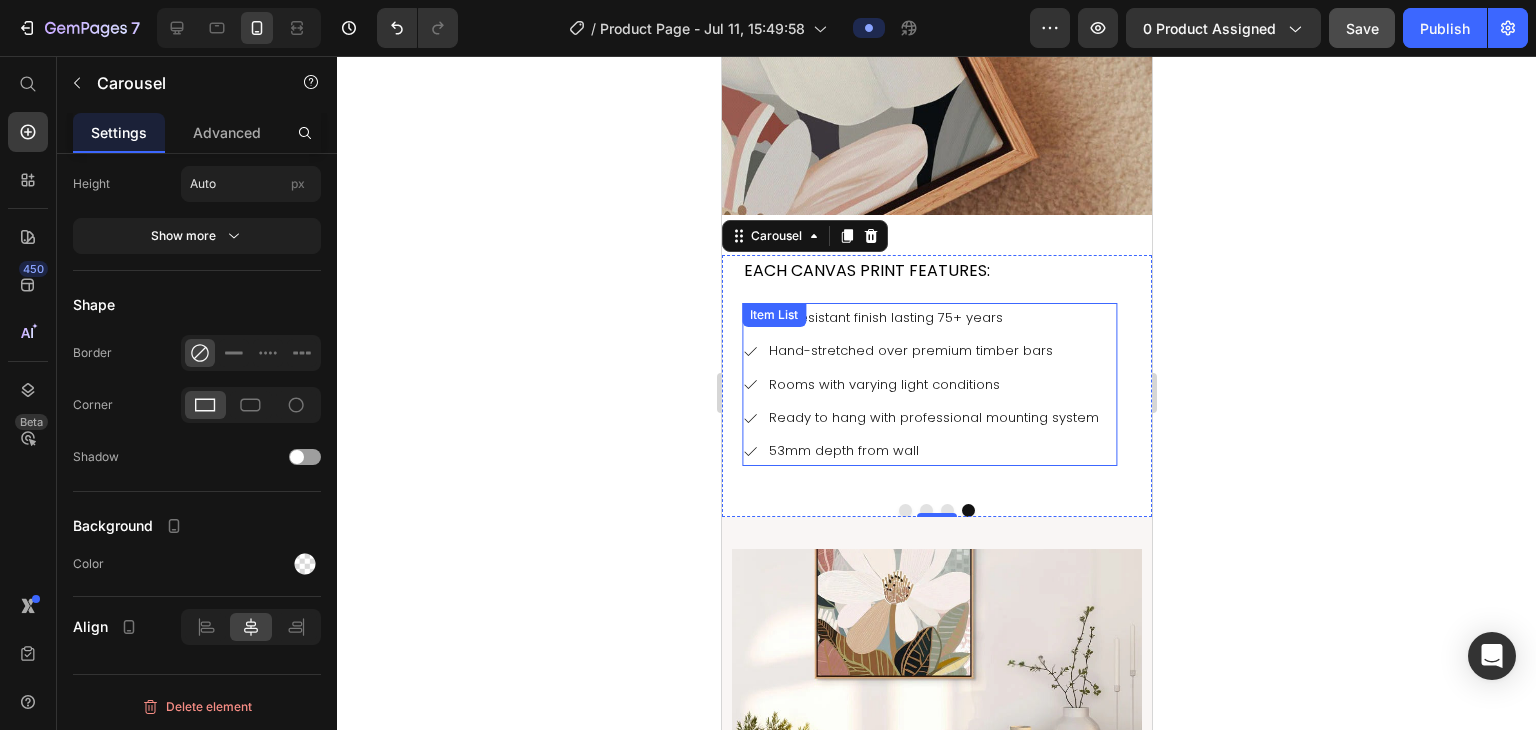 click on "UV-resistant finish lasting 75+ years
Hand-stretched over premium timber bars
Rooms with varying light conditions
Ready to hang with professional mounting system
53mm depth from wall" at bounding box center [921, 384] 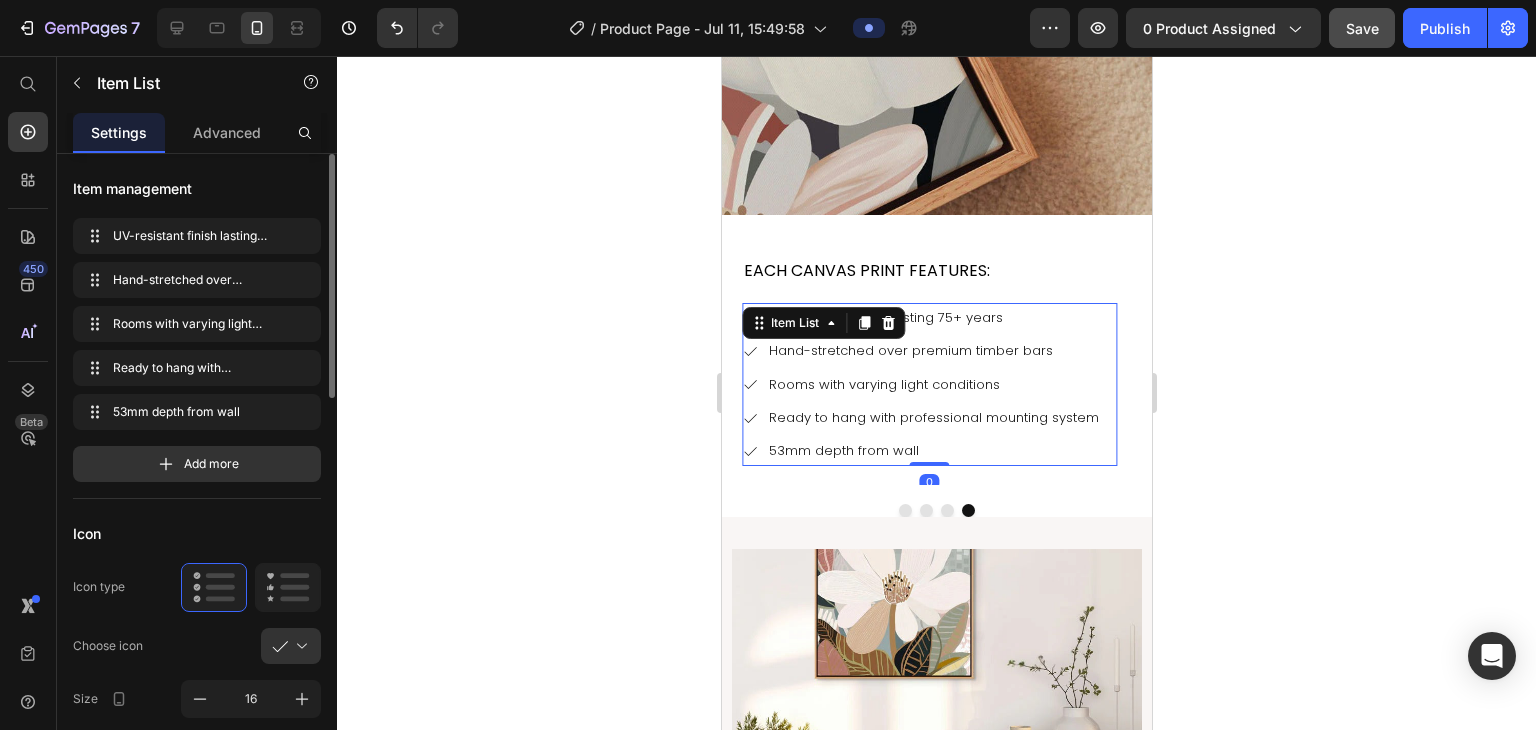 scroll, scrollTop: 1008, scrollLeft: 0, axis: vertical 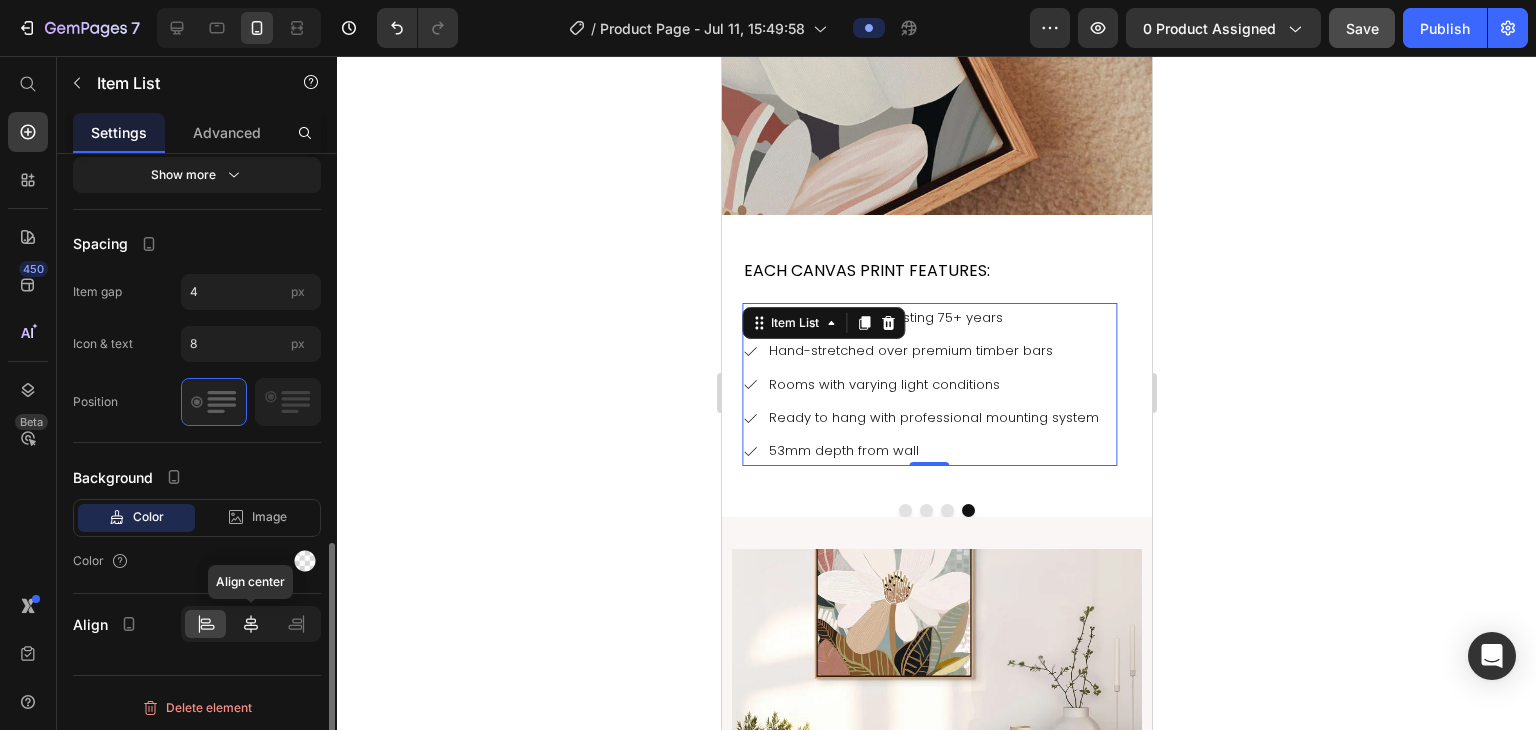 click 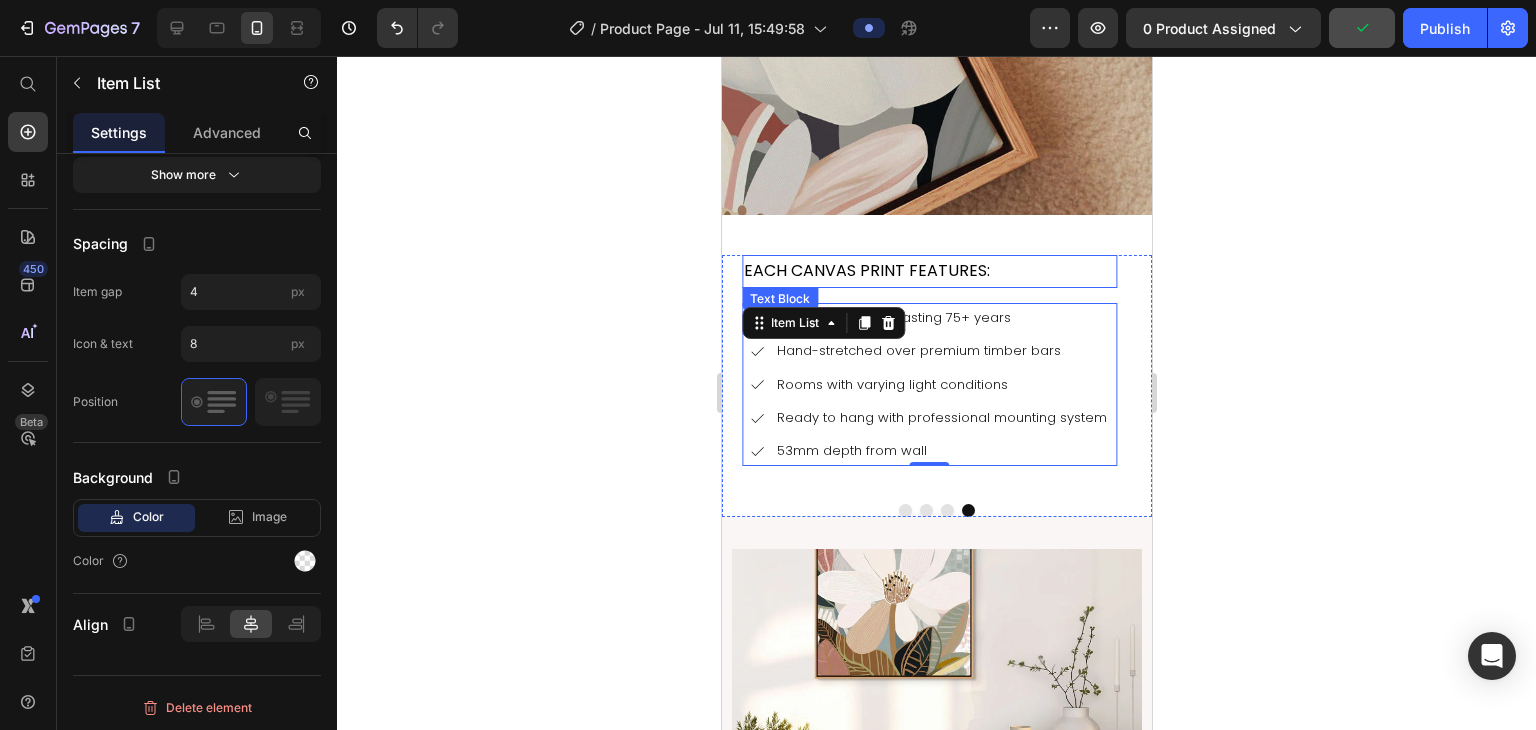 click on "EACH CANVAS PRINT FEATURES:" at bounding box center [928, 271] 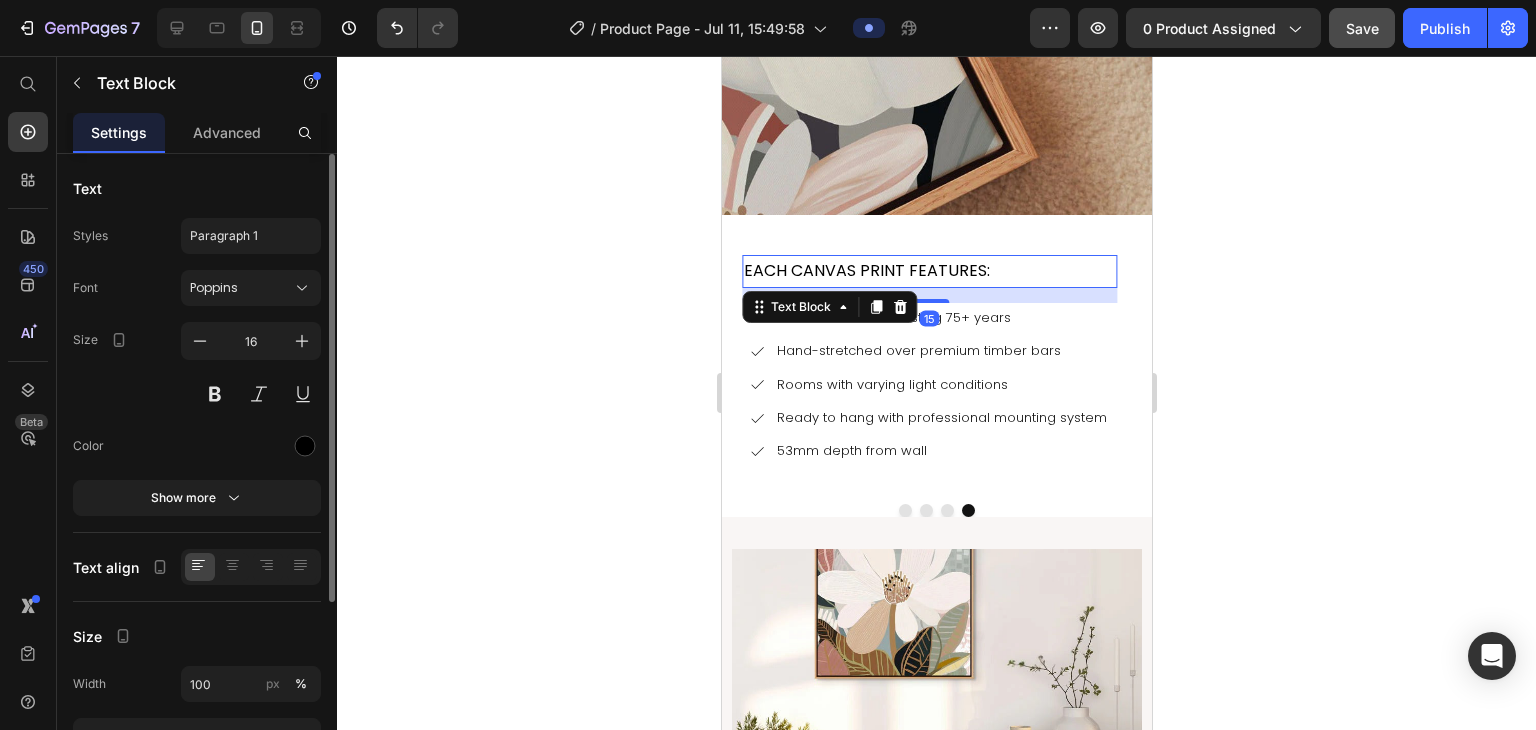 scroll, scrollTop: 260, scrollLeft: 0, axis: vertical 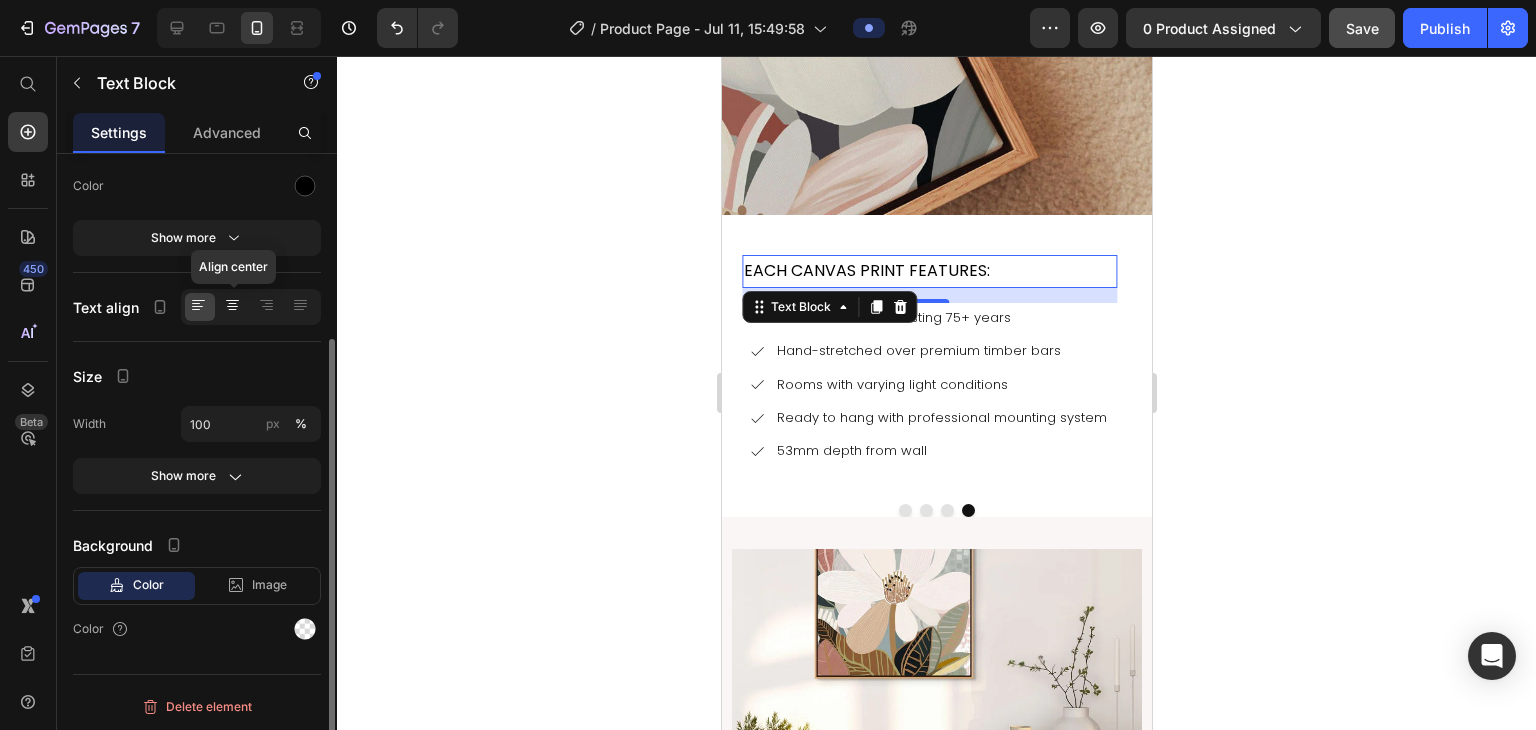 click 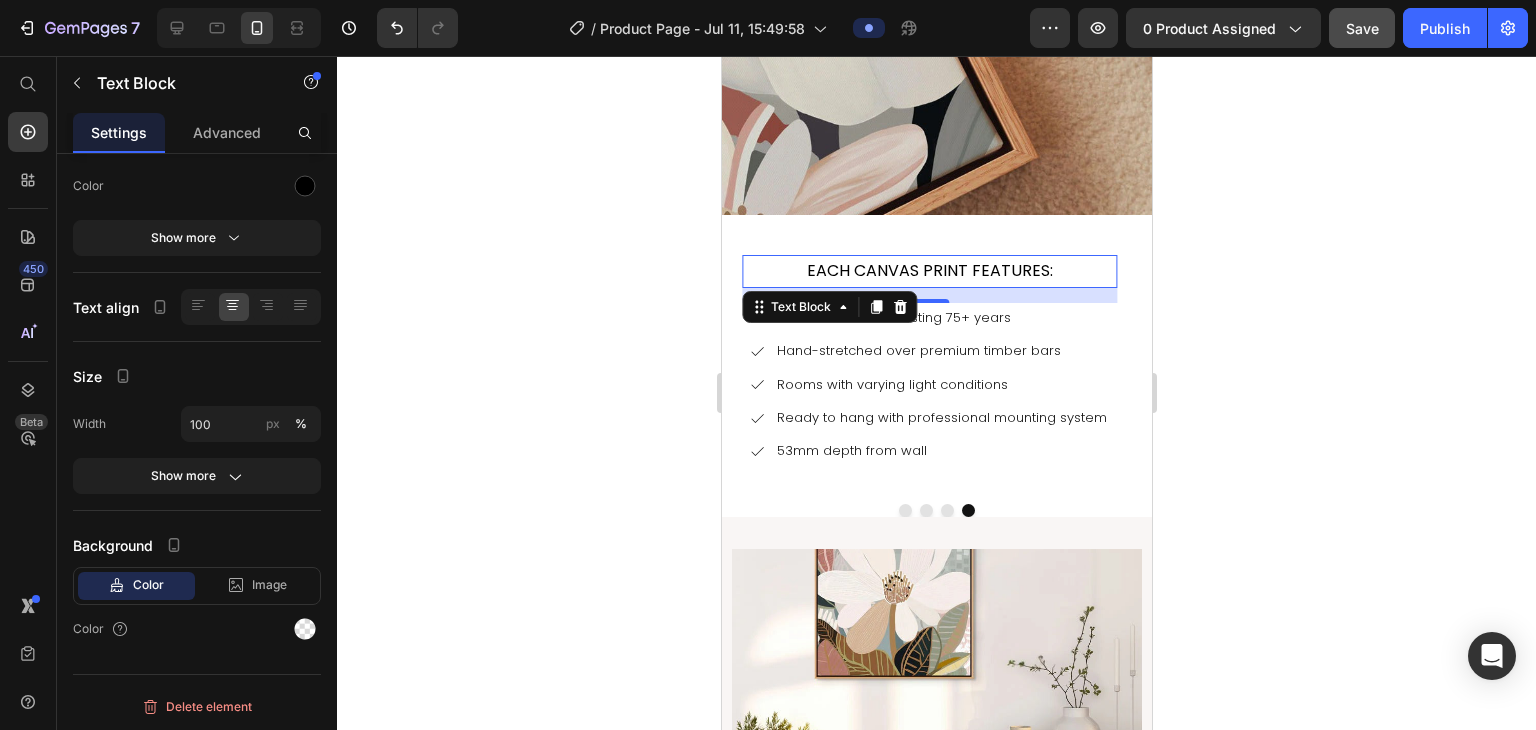 click 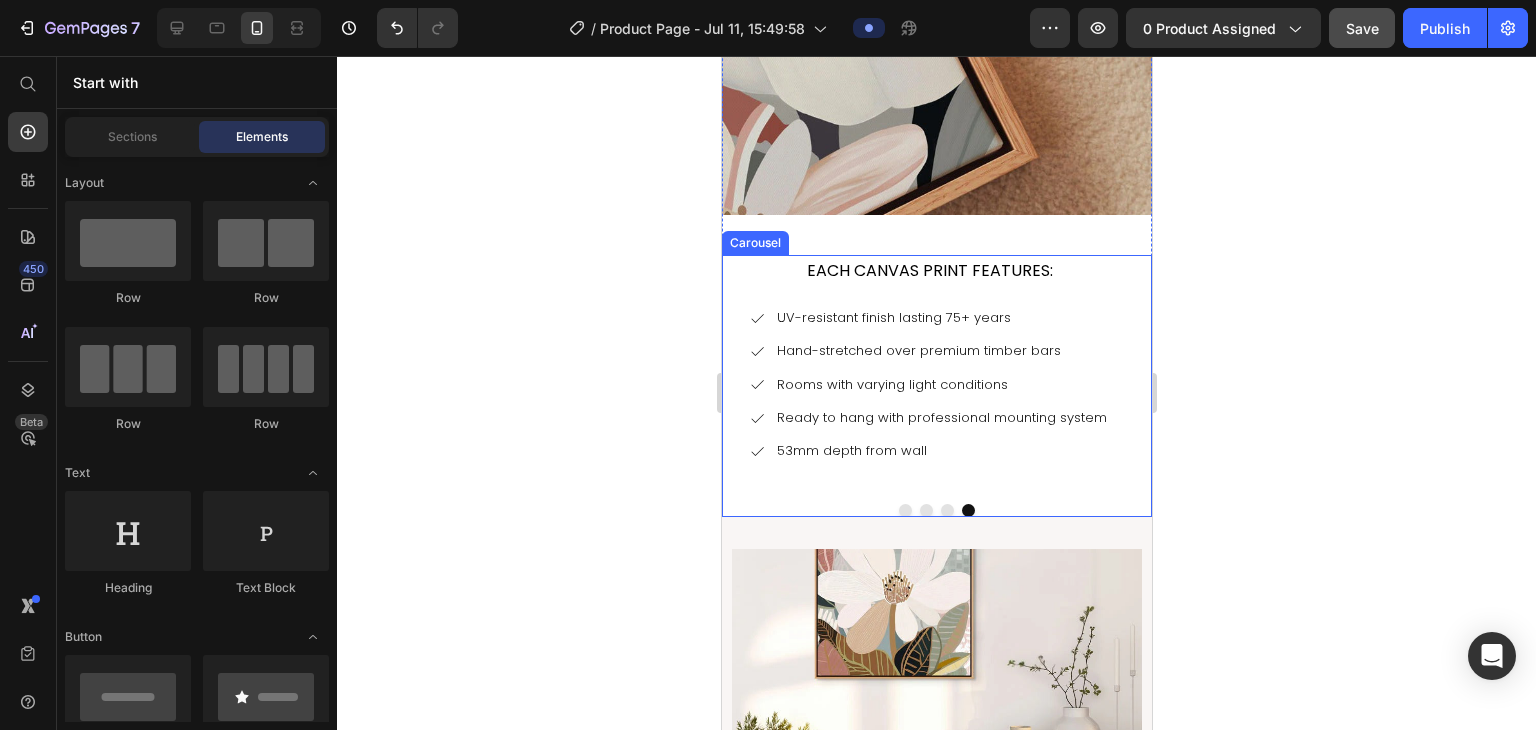 click at bounding box center [946, 510] 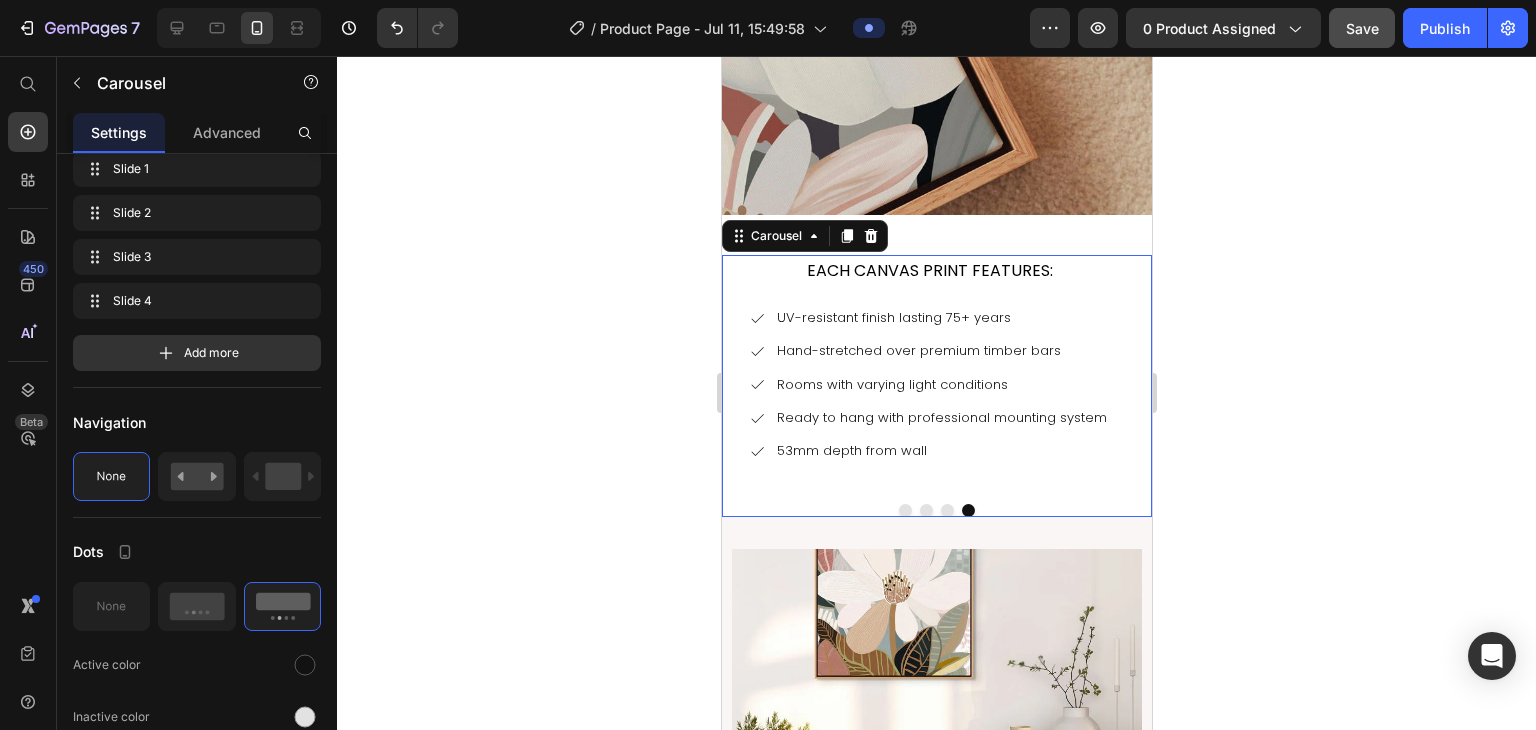 scroll, scrollTop: 0, scrollLeft: 0, axis: both 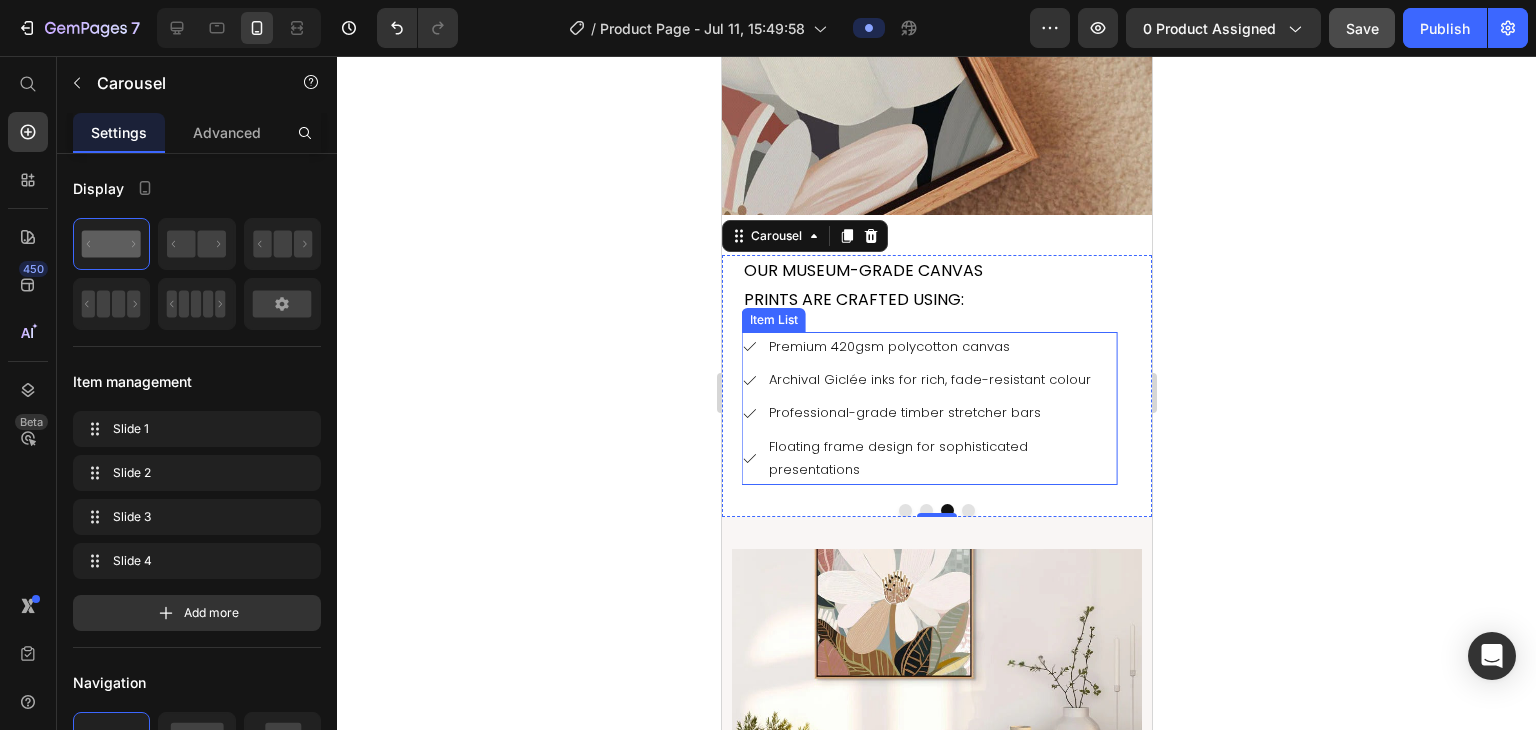 click on "Floating frame design for sophisticated presentations" at bounding box center [940, 458] 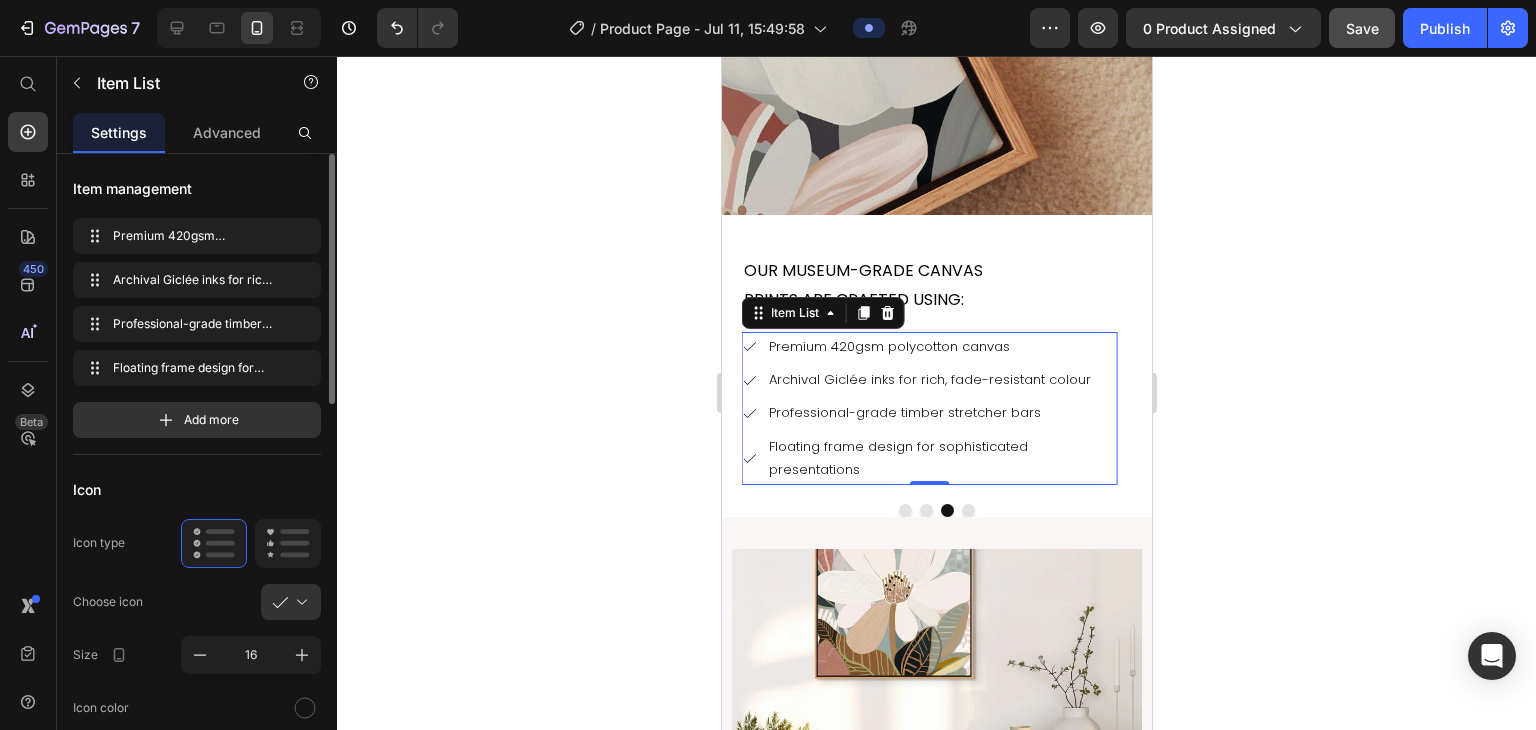 scroll, scrollTop: 964, scrollLeft: 0, axis: vertical 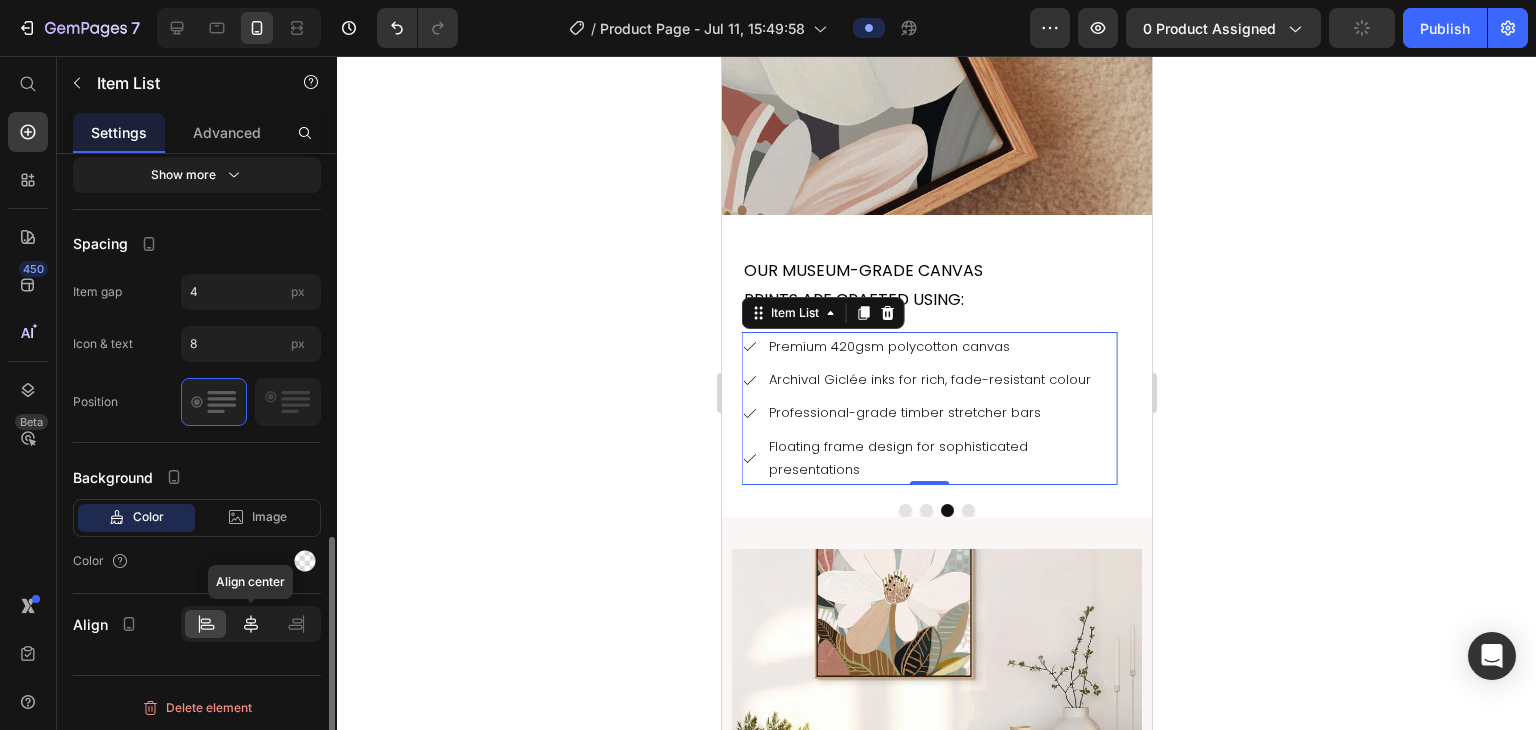 click 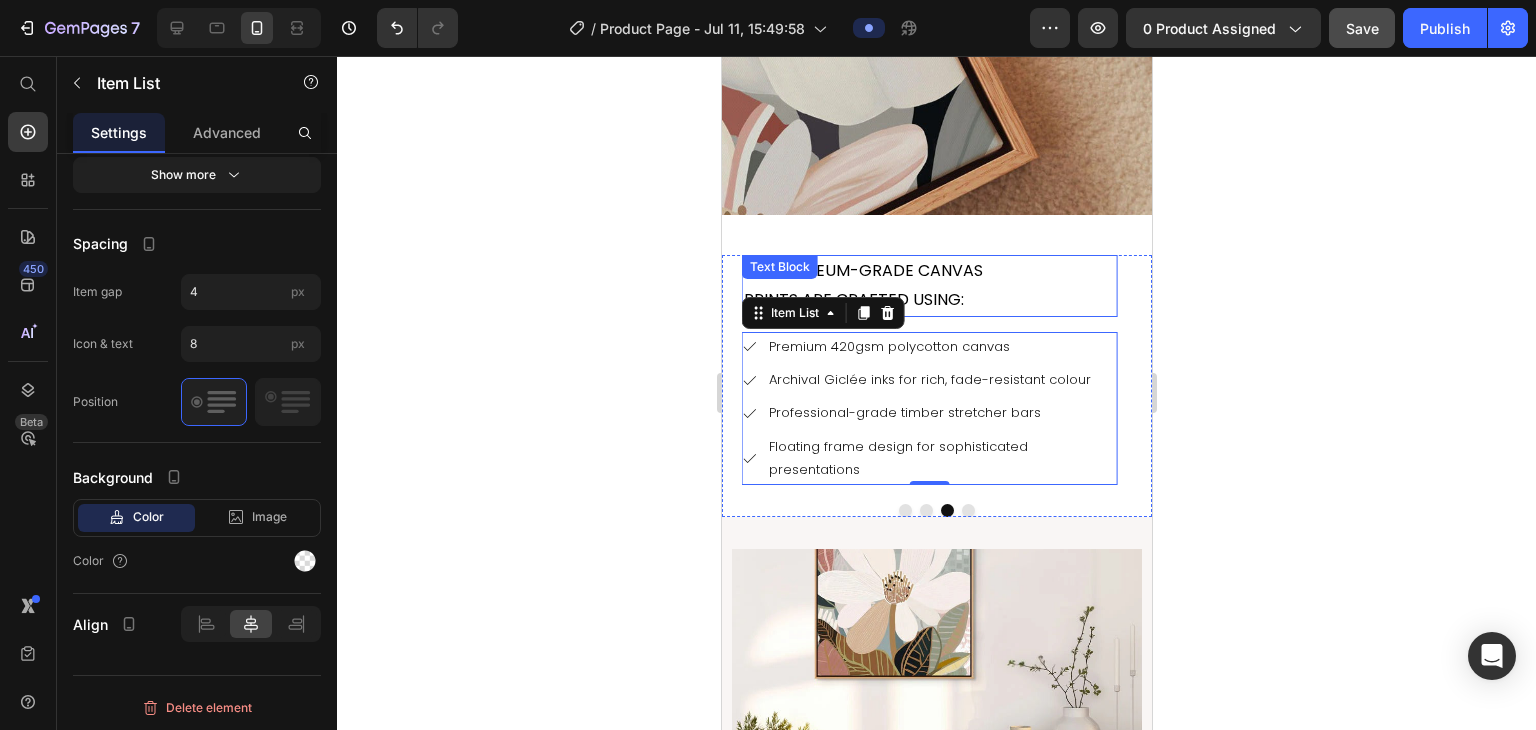 click on "OUR MUSEUM-GRADE CANVAS PRINTS ARE CRAFTED USING:" at bounding box center (863, 286) 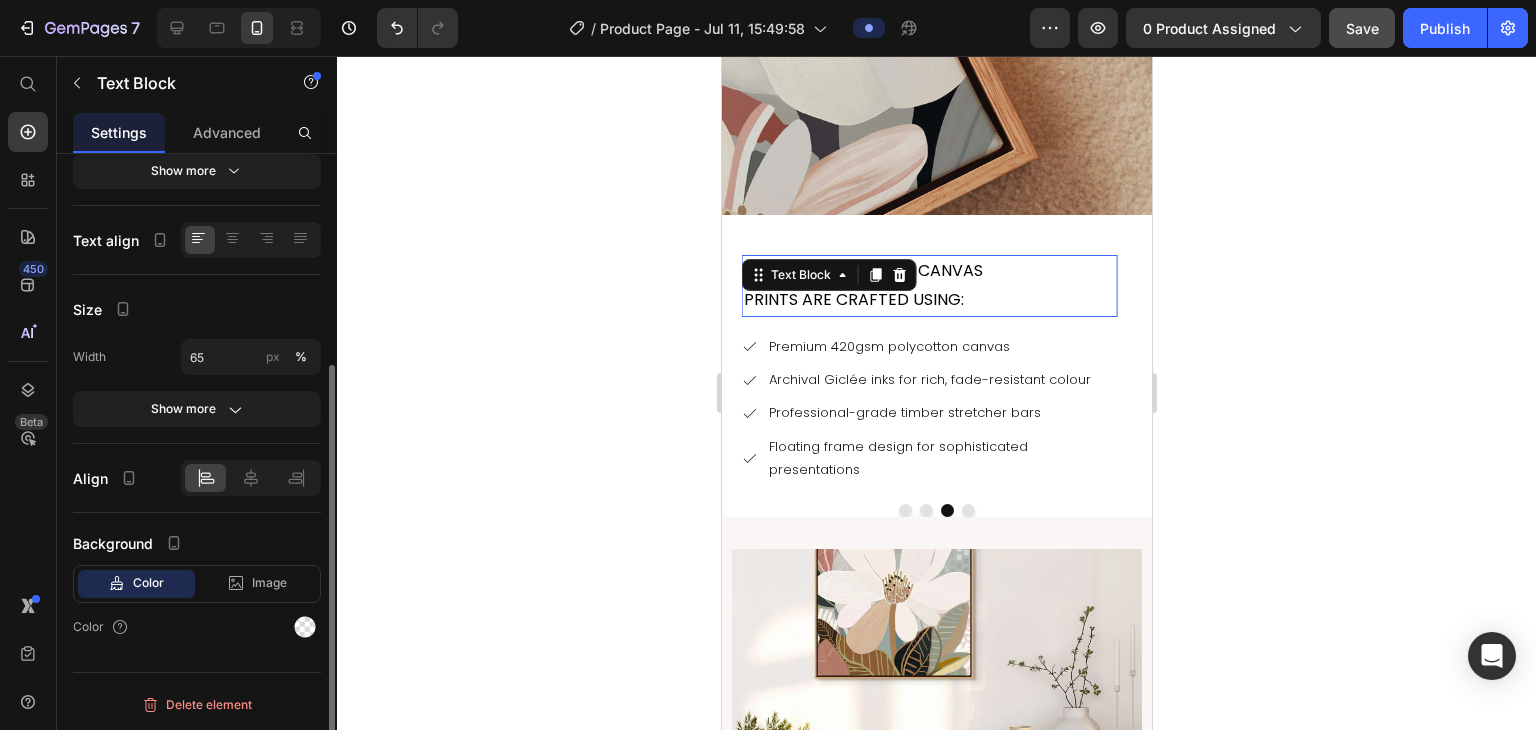 scroll, scrollTop: 0, scrollLeft: 0, axis: both 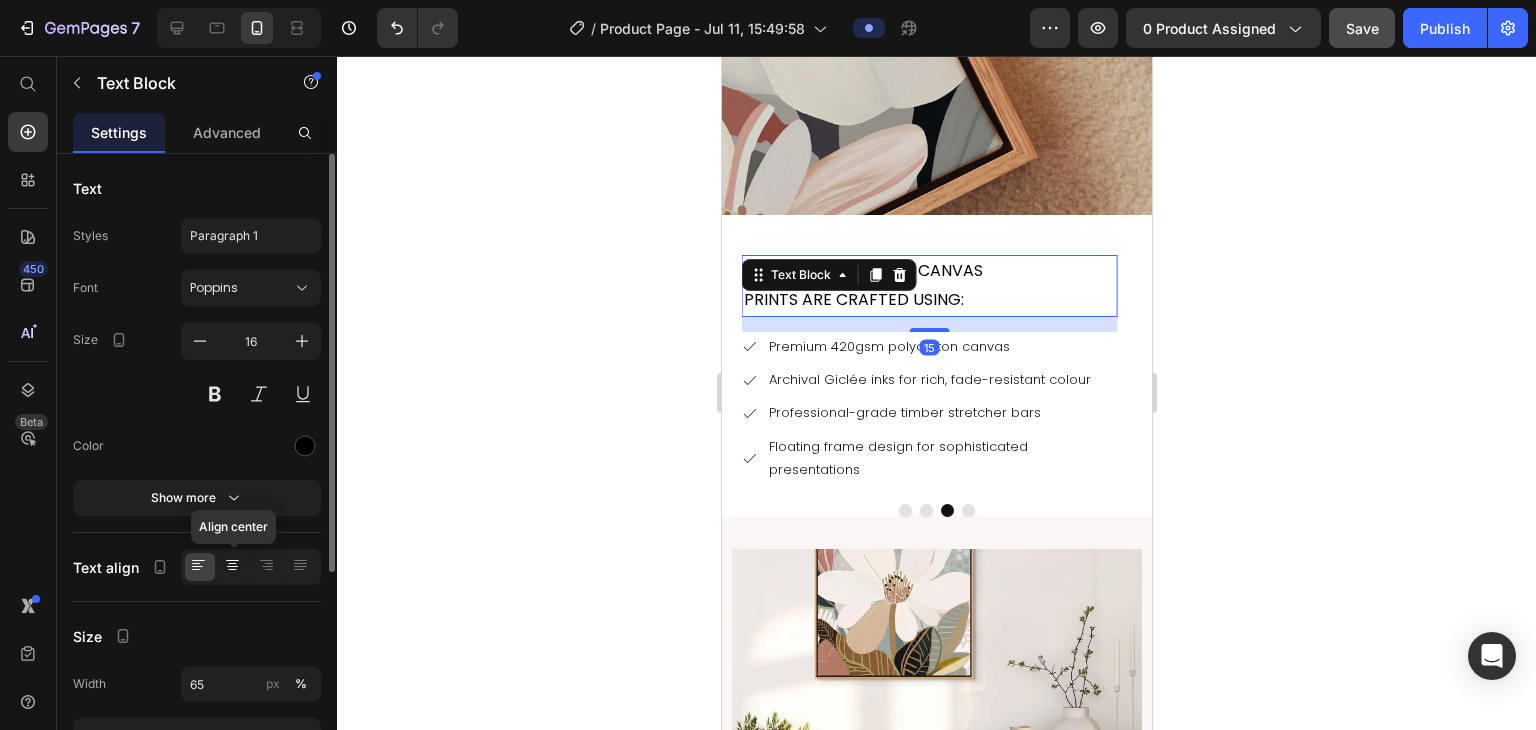 click 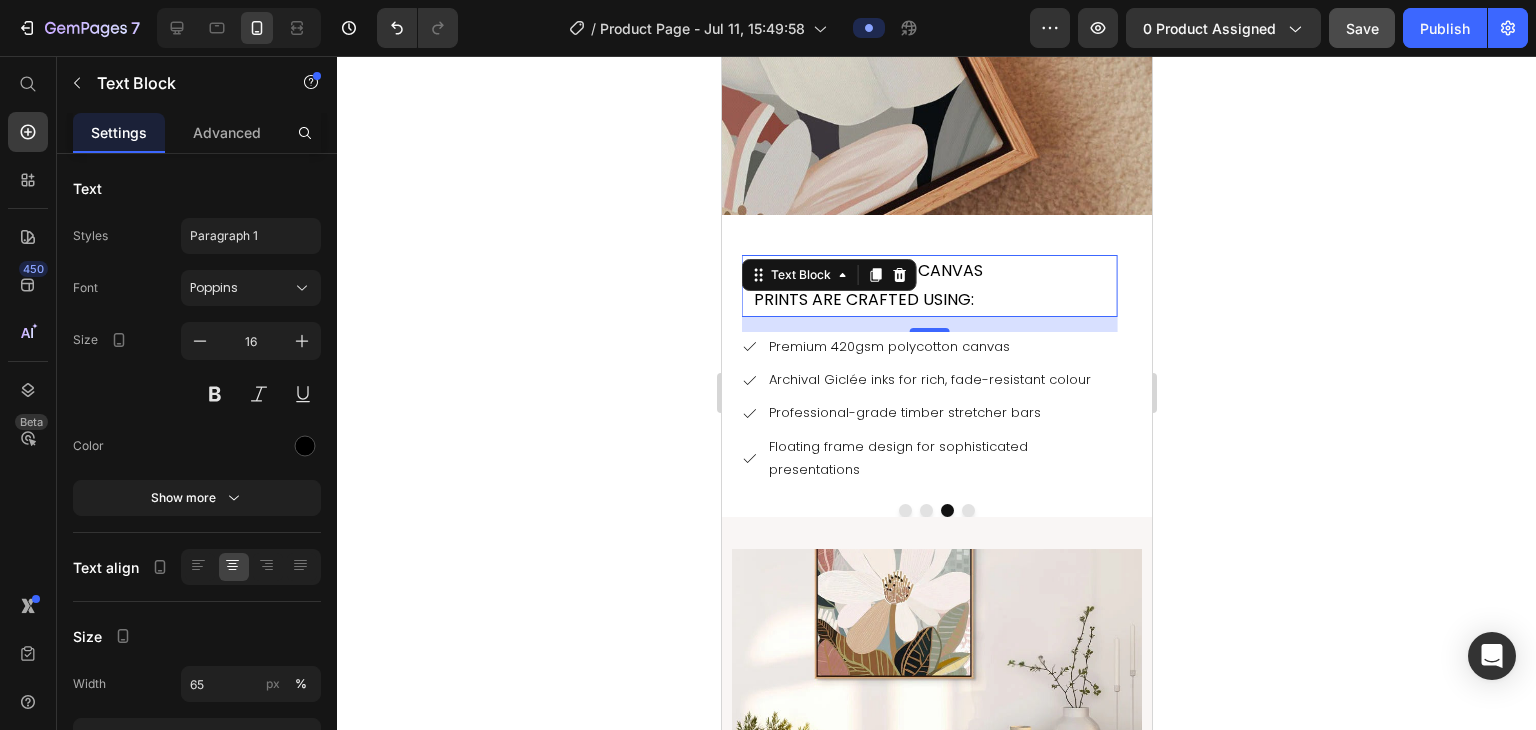 click 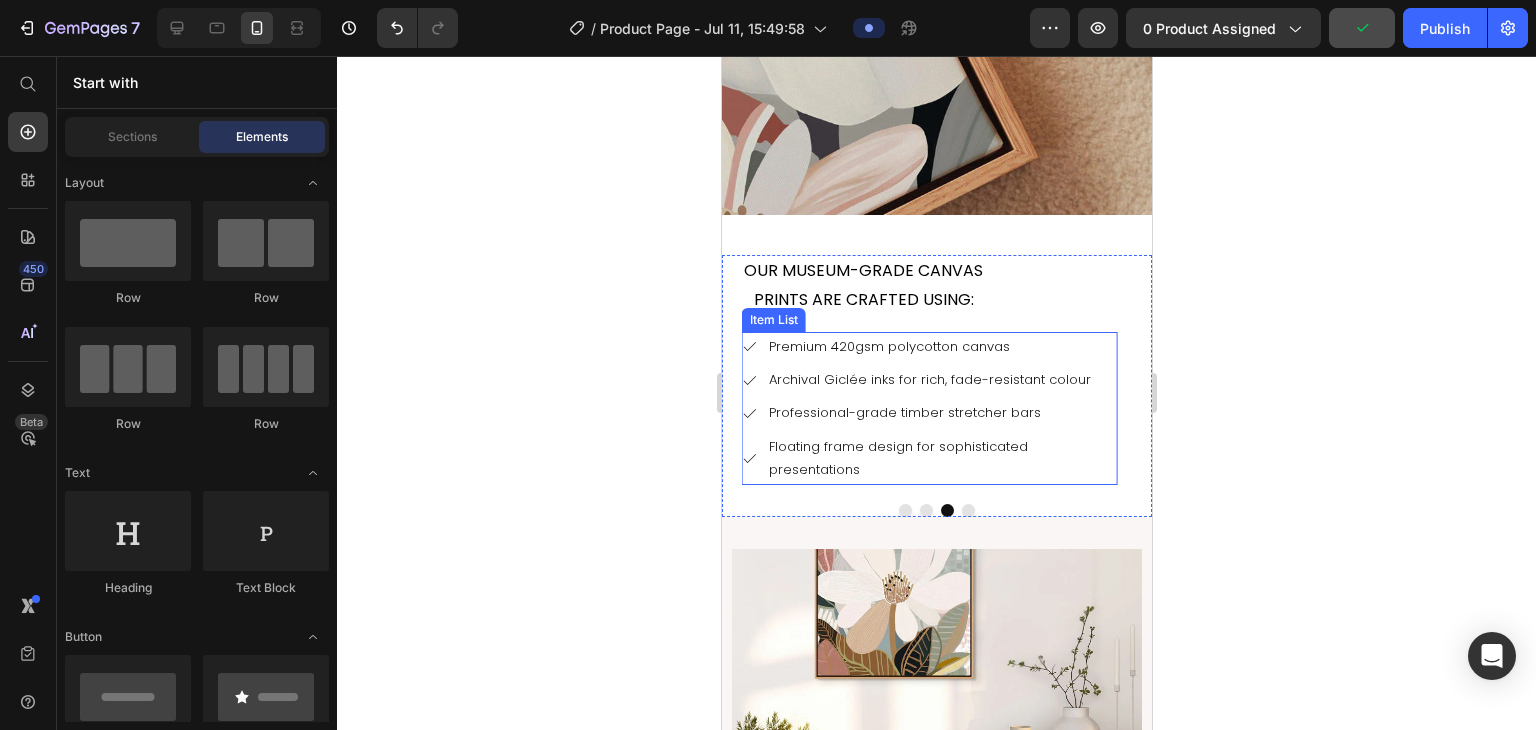 click on "Premium 420gsm polycotton canvas" at bounding box center [940, 346] 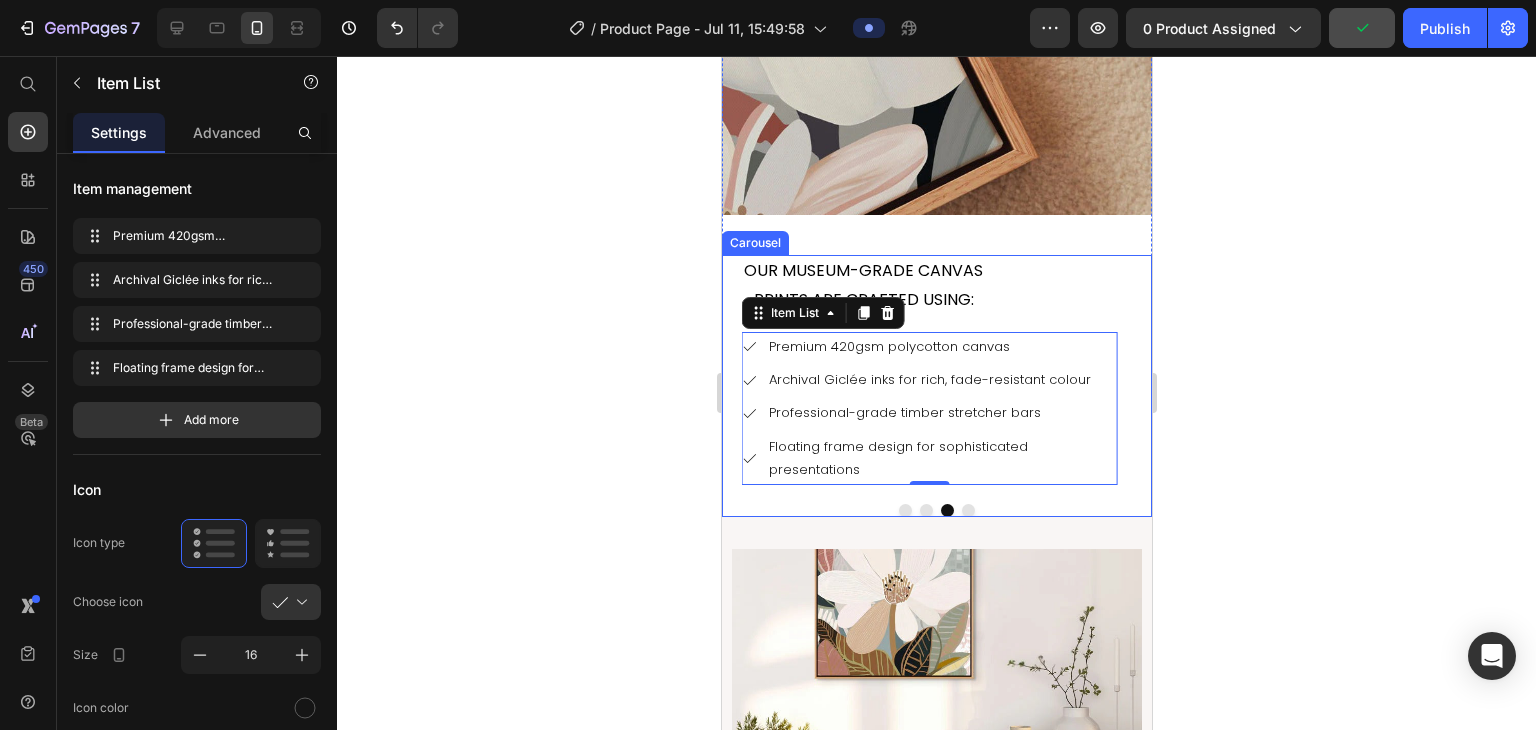 click on "OUR MUSEUM-GRADE CANVAS PRINTS ARE CRAFTED USING: Text Block
Premium 420gsm polycotton canvas
Archival Giclée inks for rich, fade-resistant colour
Professional-grade timber stretcher bars
Floating frame design for sophisticated presentations Item List   0" at bounding box center [928, 370] 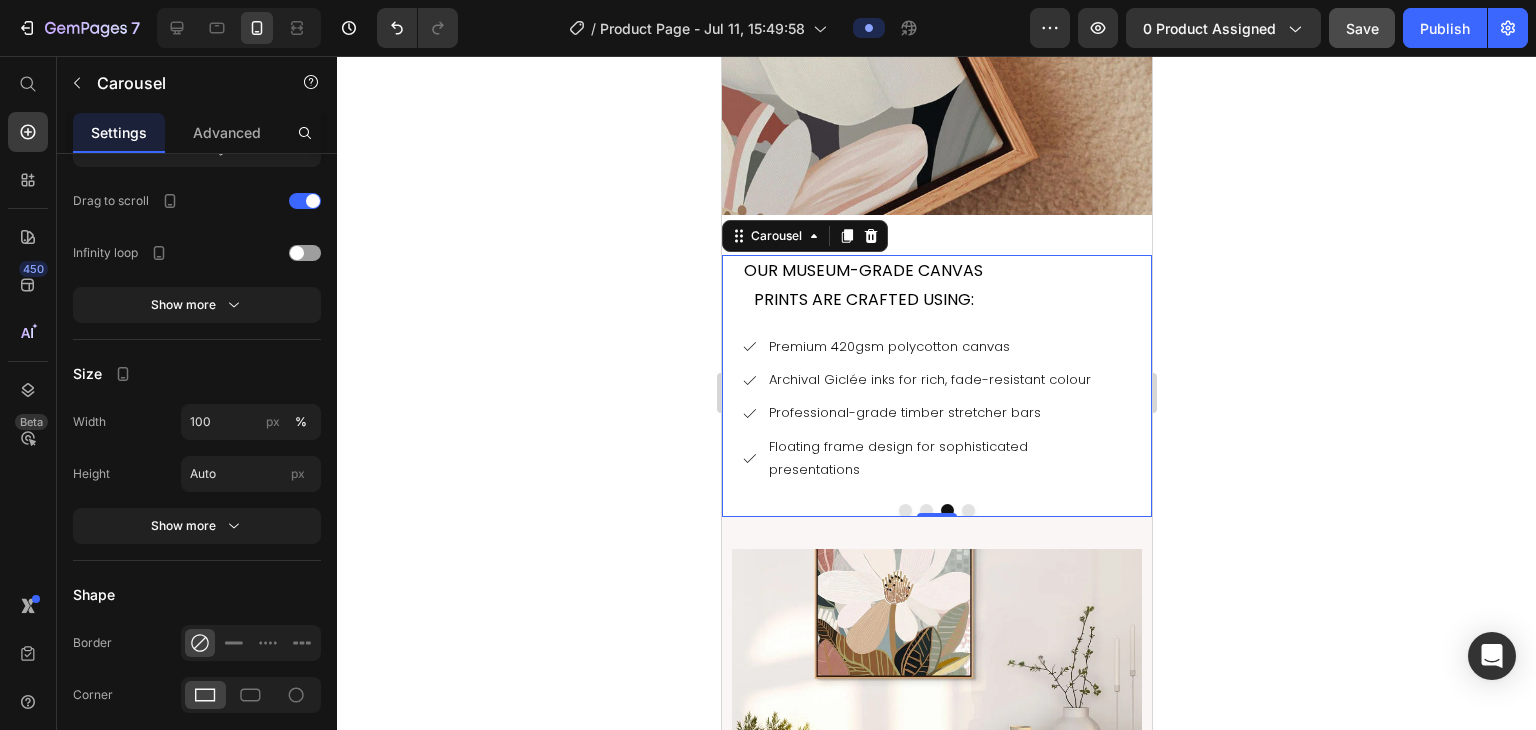 scroll, scrollTop: 1495, scrollLeft: 0, axis: vertical 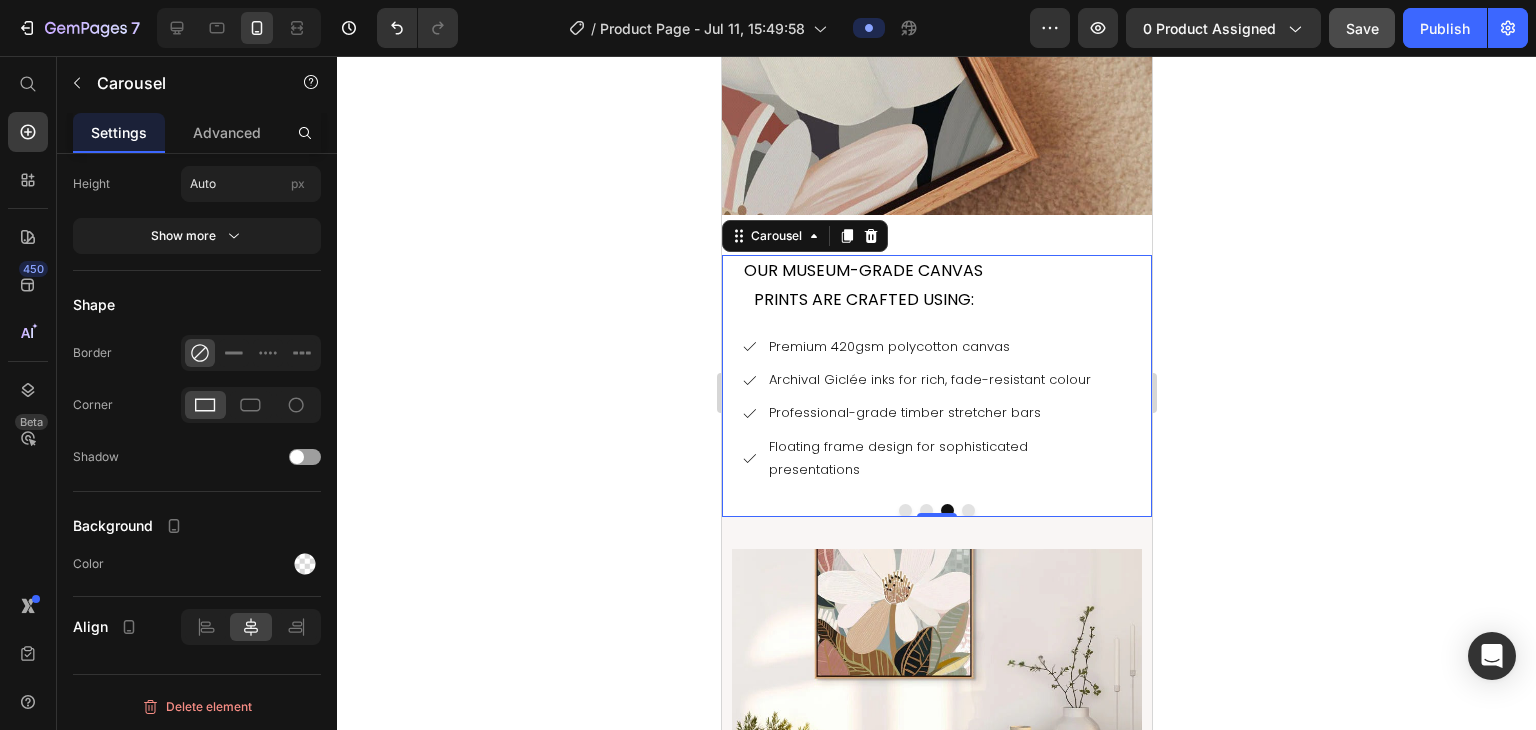 click 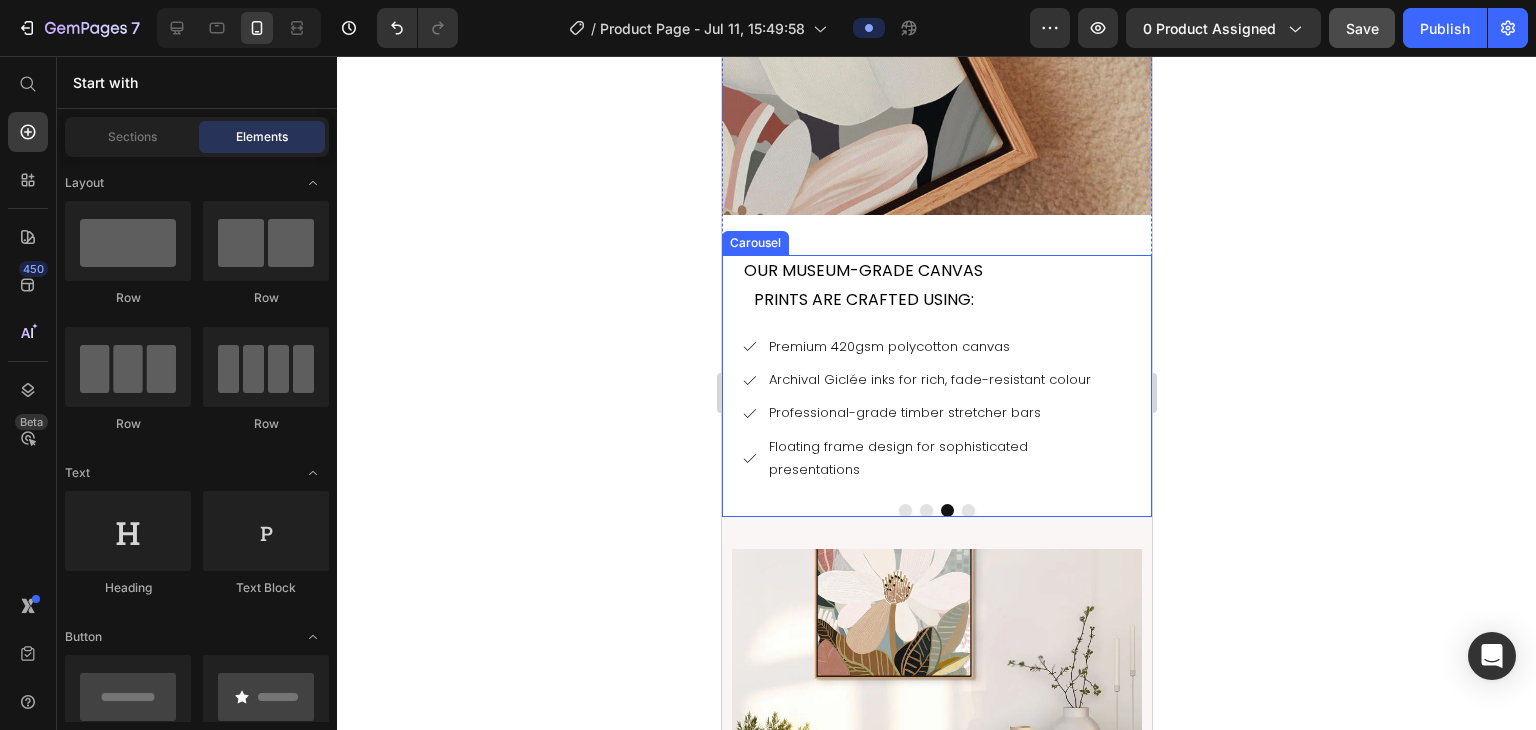click at bounding box center (904, 510) 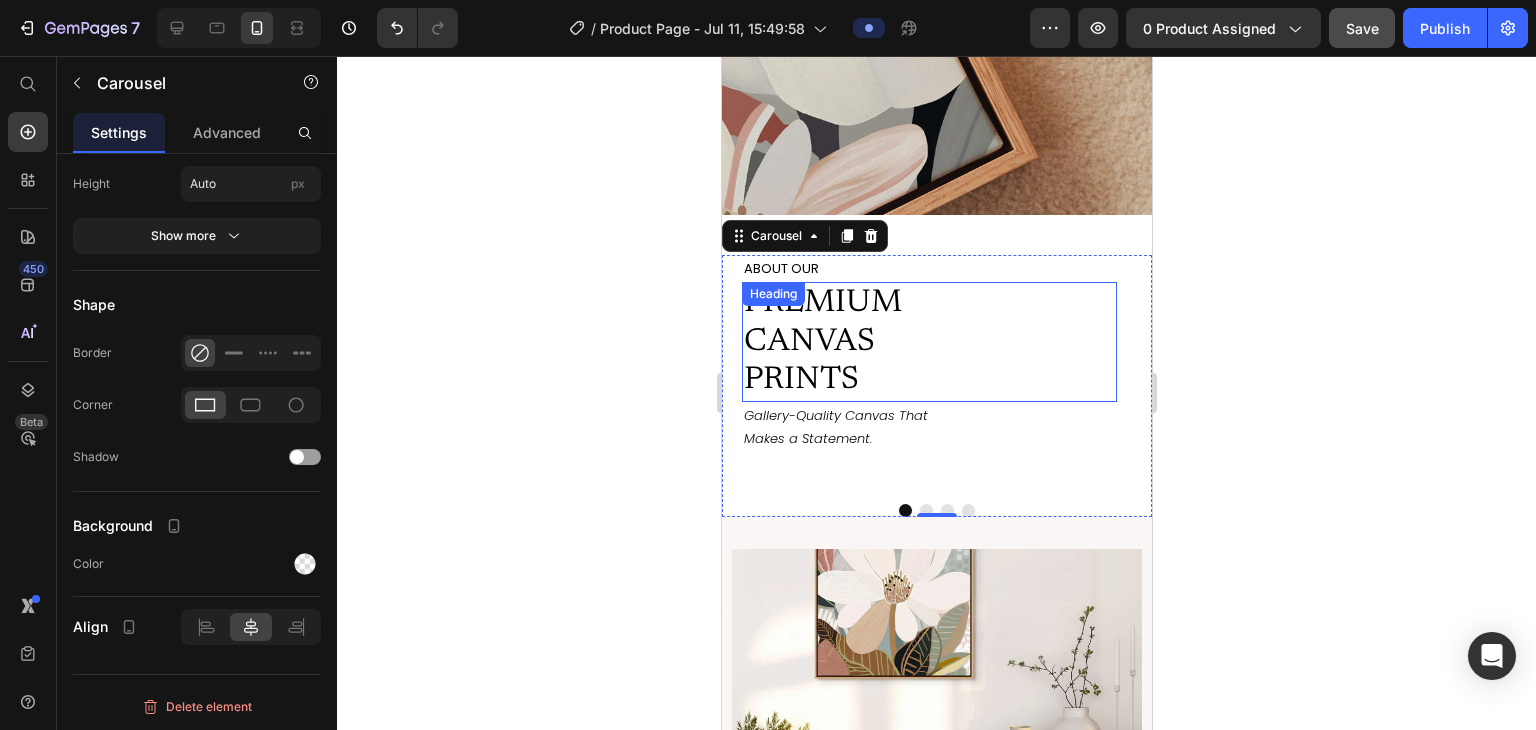 click on "PREMIUM CANVAS PRINTS" at bounding box center (868, 341) 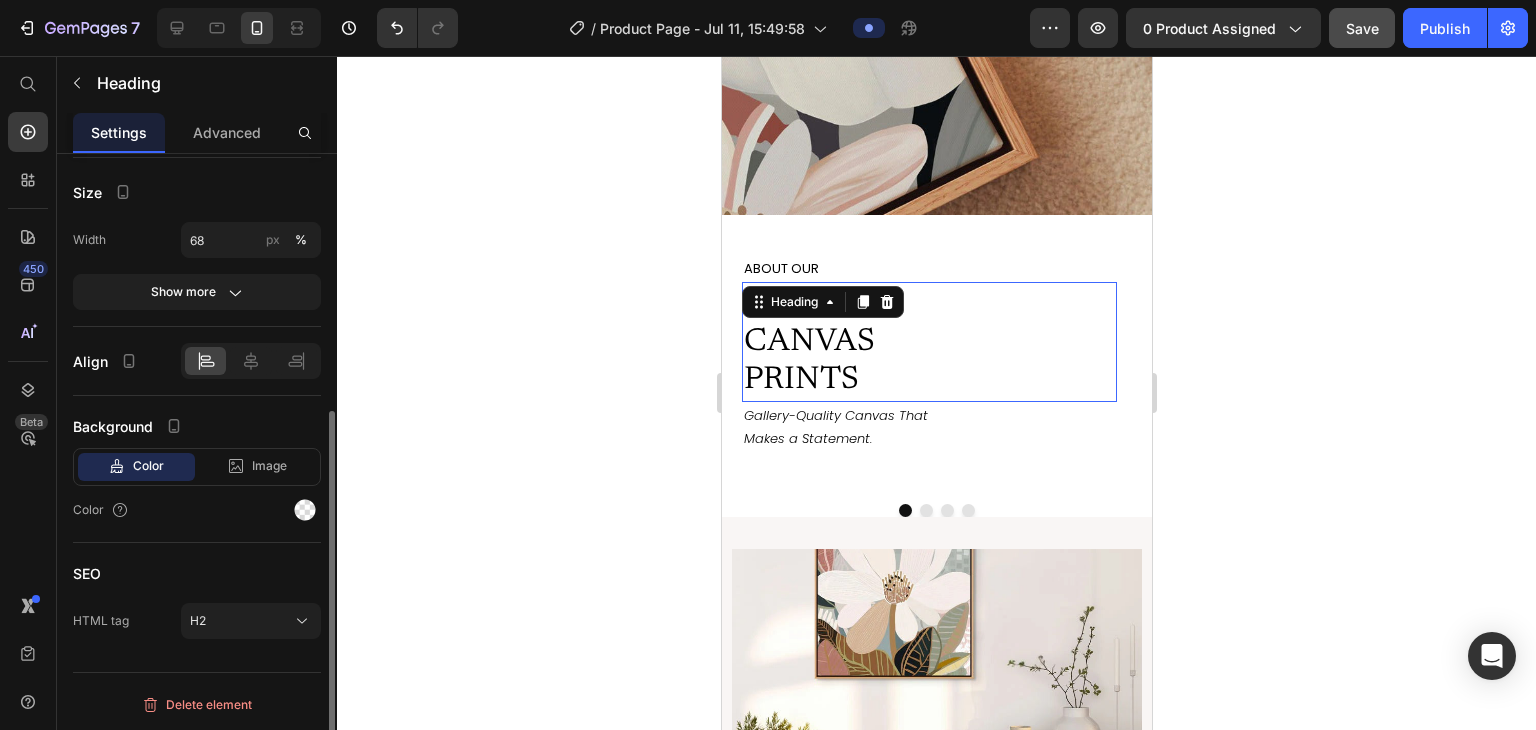 scroll, scrollTop: 0, scrollLeft: 0, axis: both 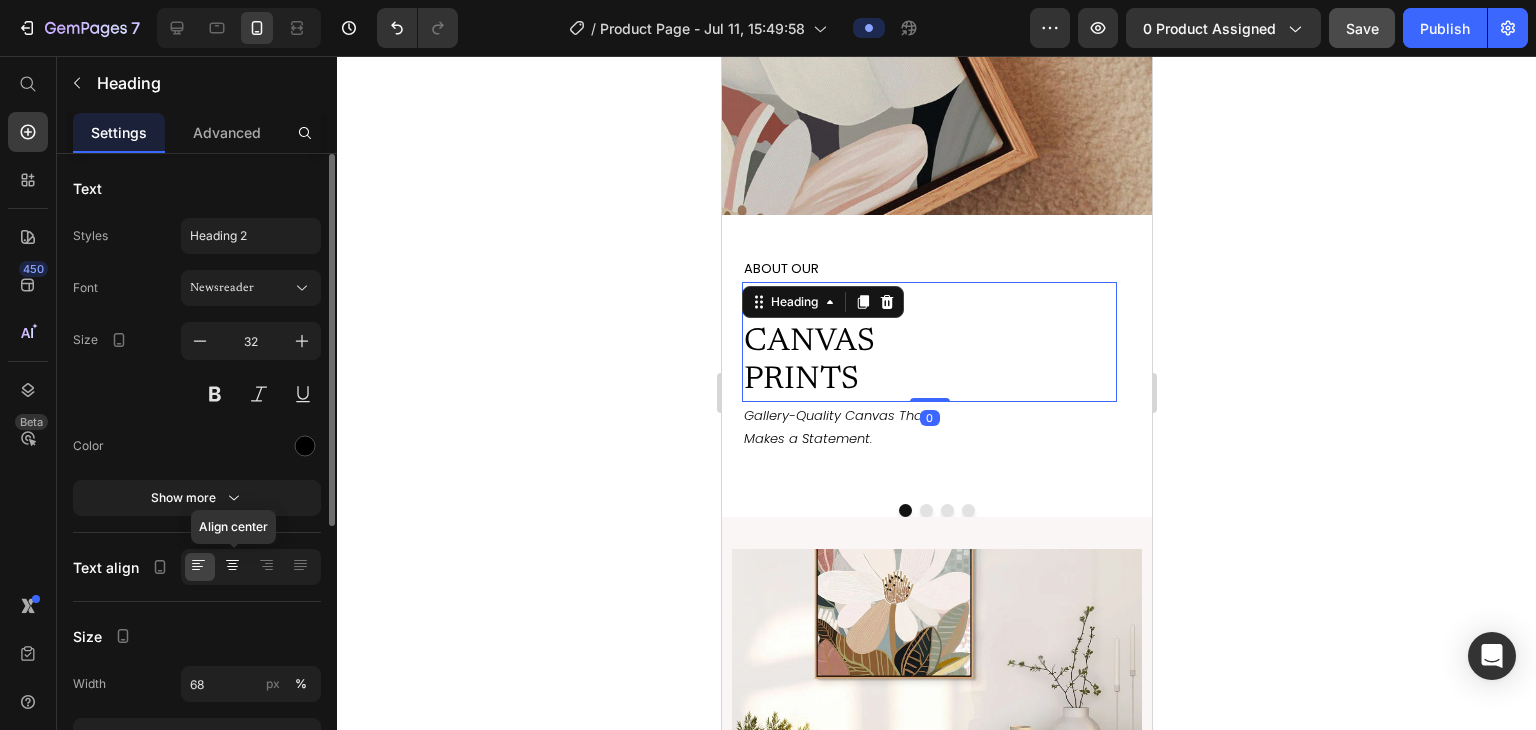 click 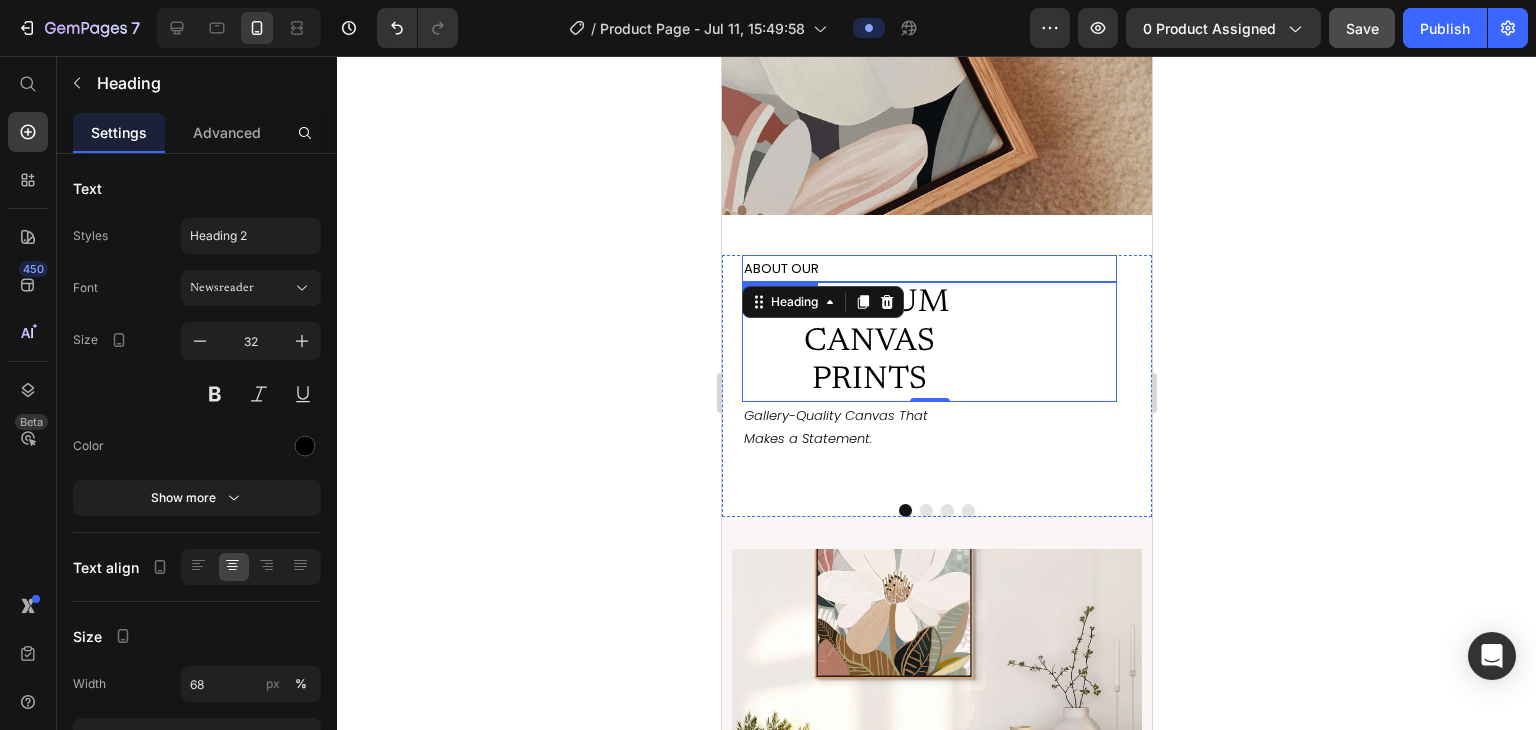 click on "ABOUT OUR" at bounding box center [928, 268] 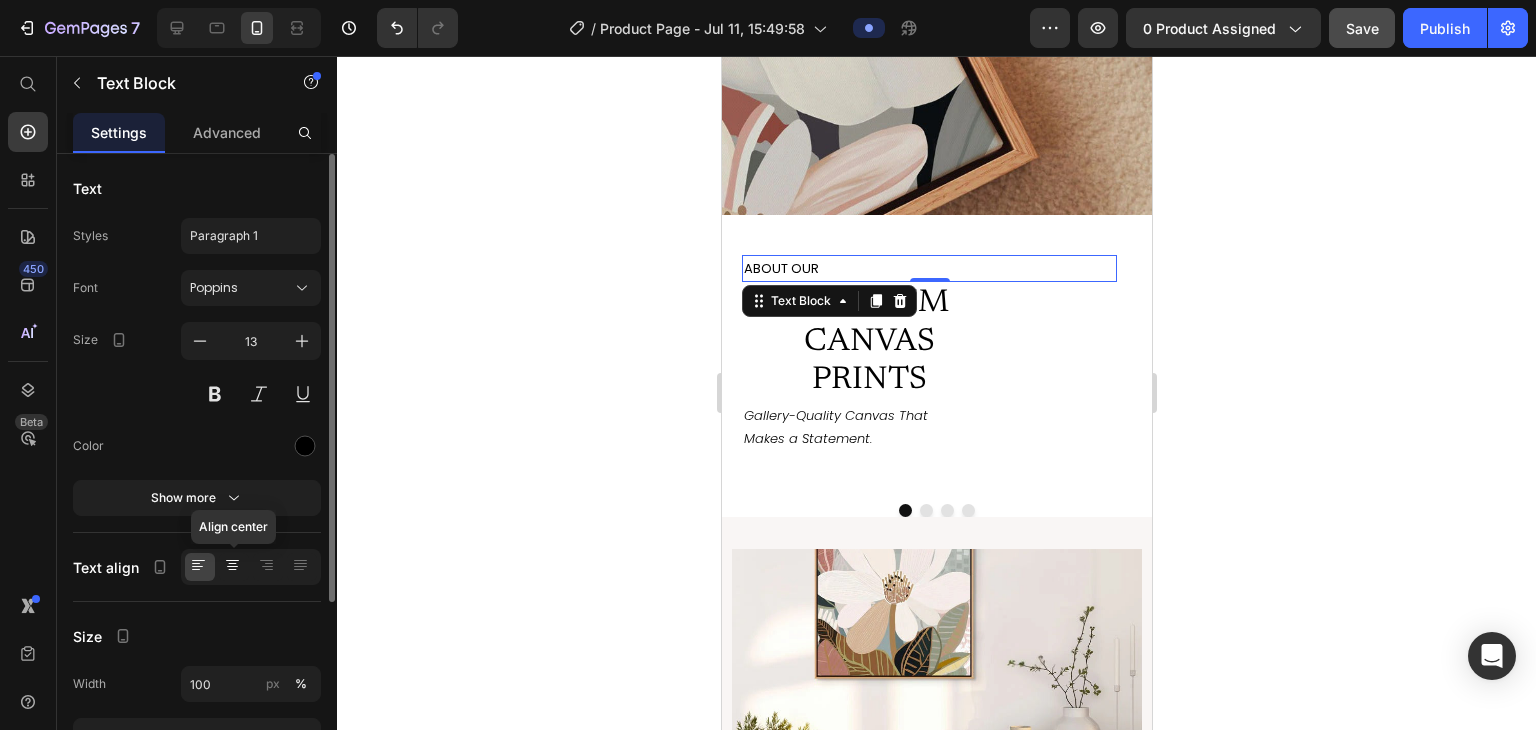 click 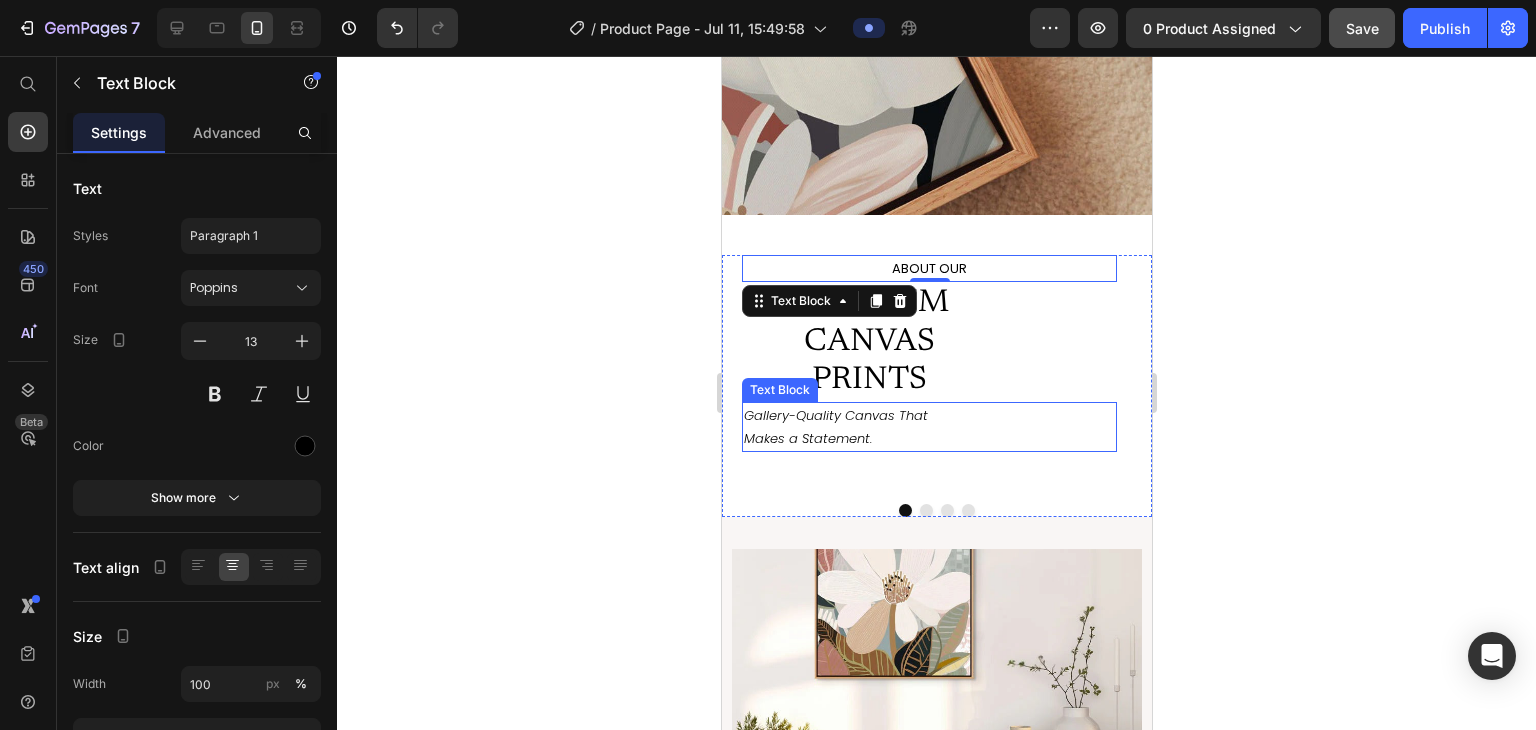 click on "Gallery-Quality Canvas That Makes a Statement." at bounding box center [835, 427] 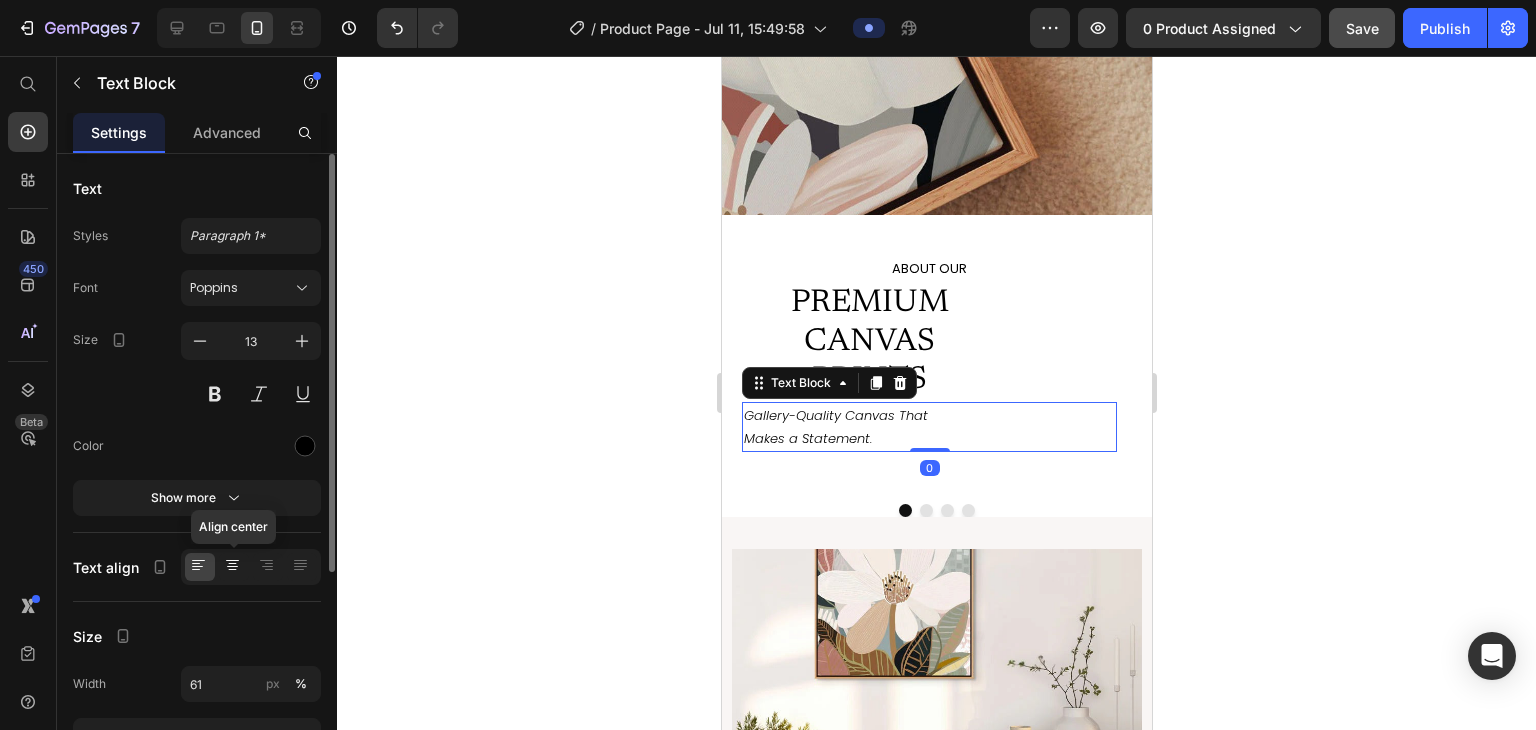 click 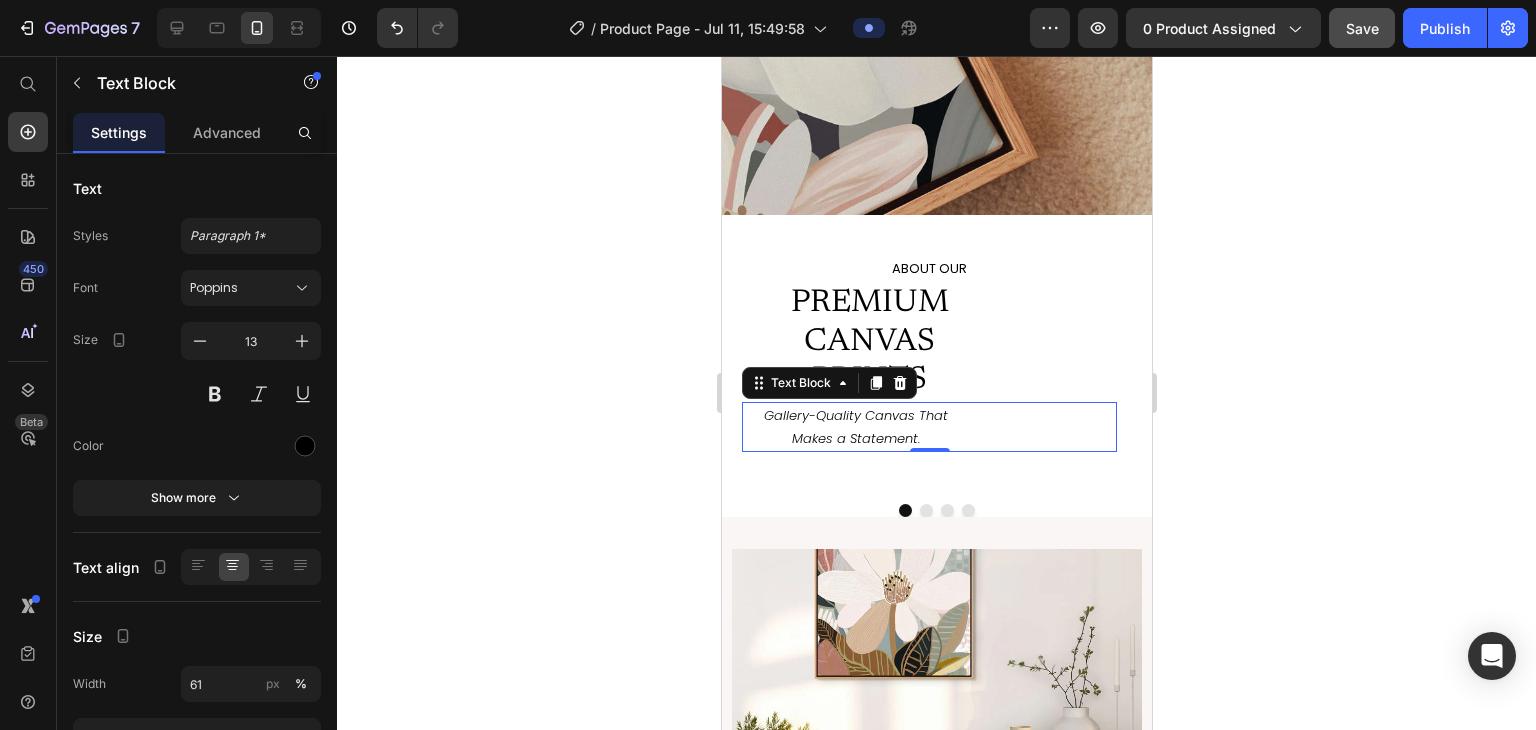 click 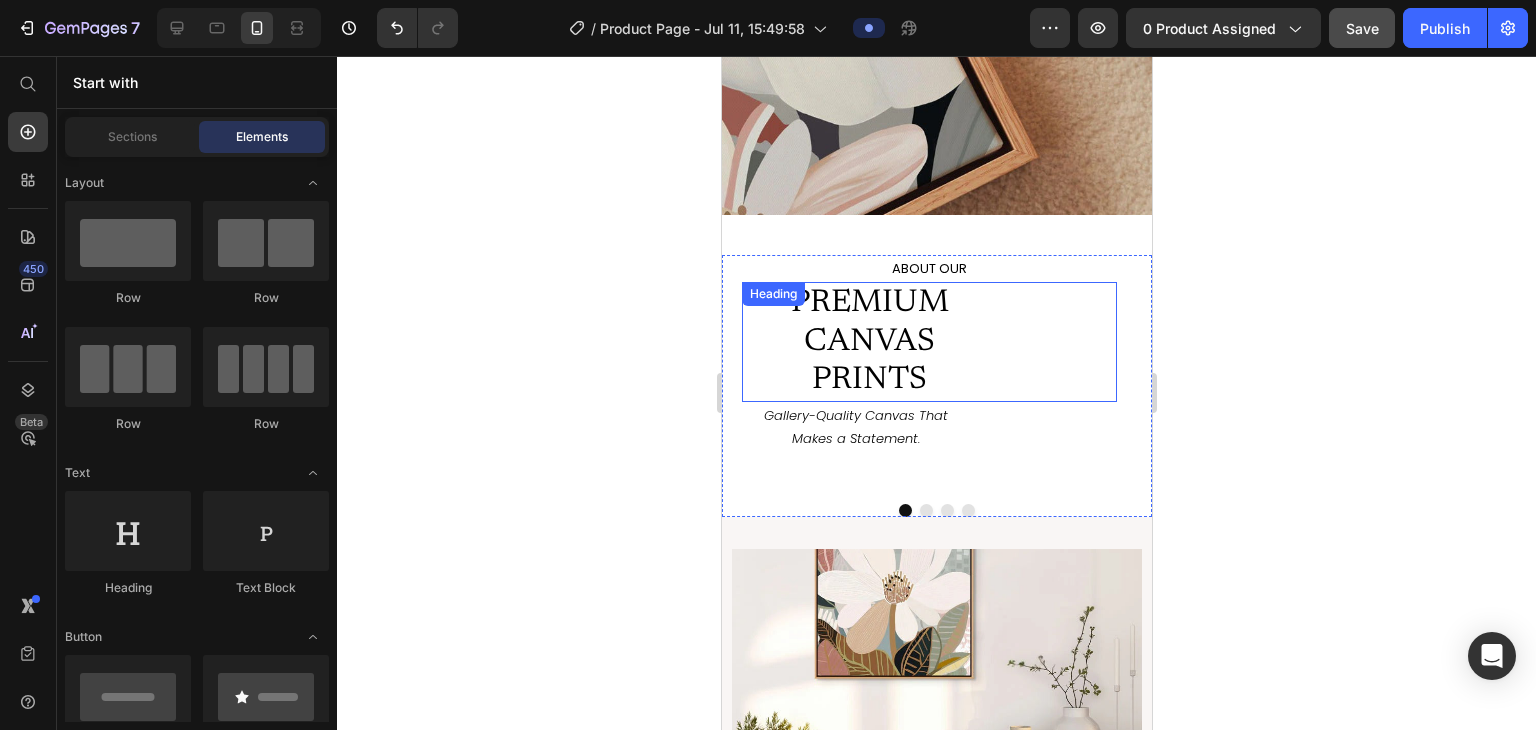 click on "PREMIUM CANVAS PRINTS" at bounding box center [928, 341] 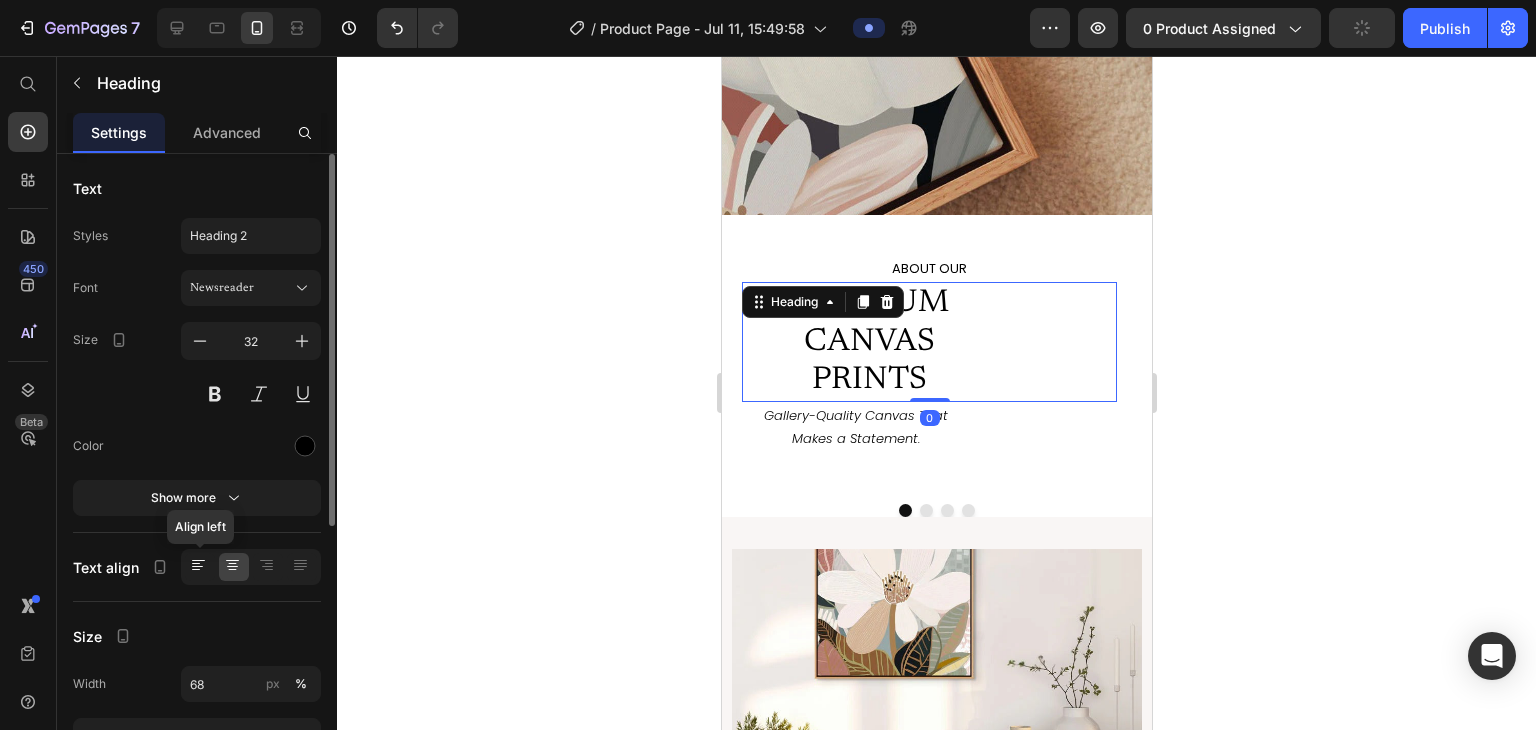 click 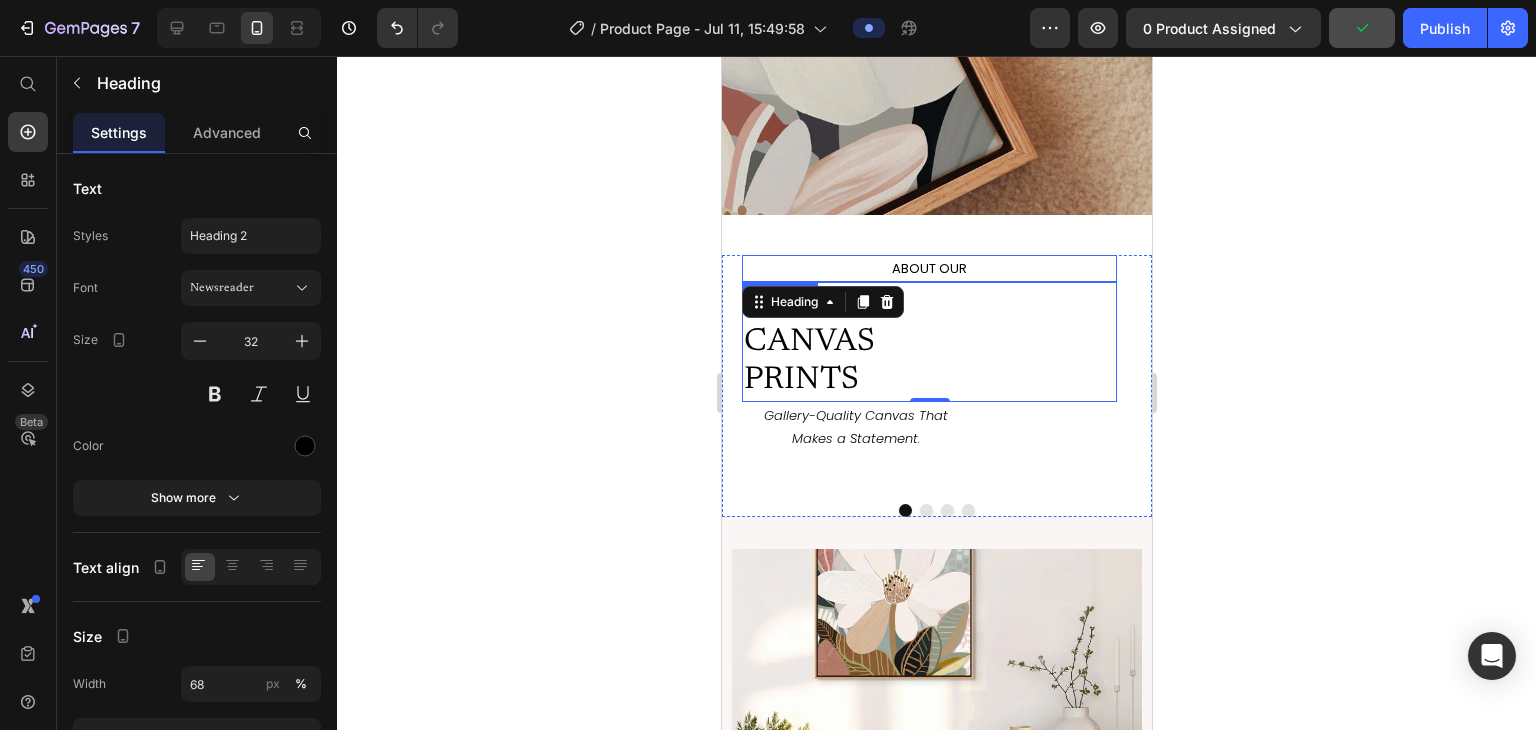 click on "ABOUT OUR" at bounding box center [928, 268] 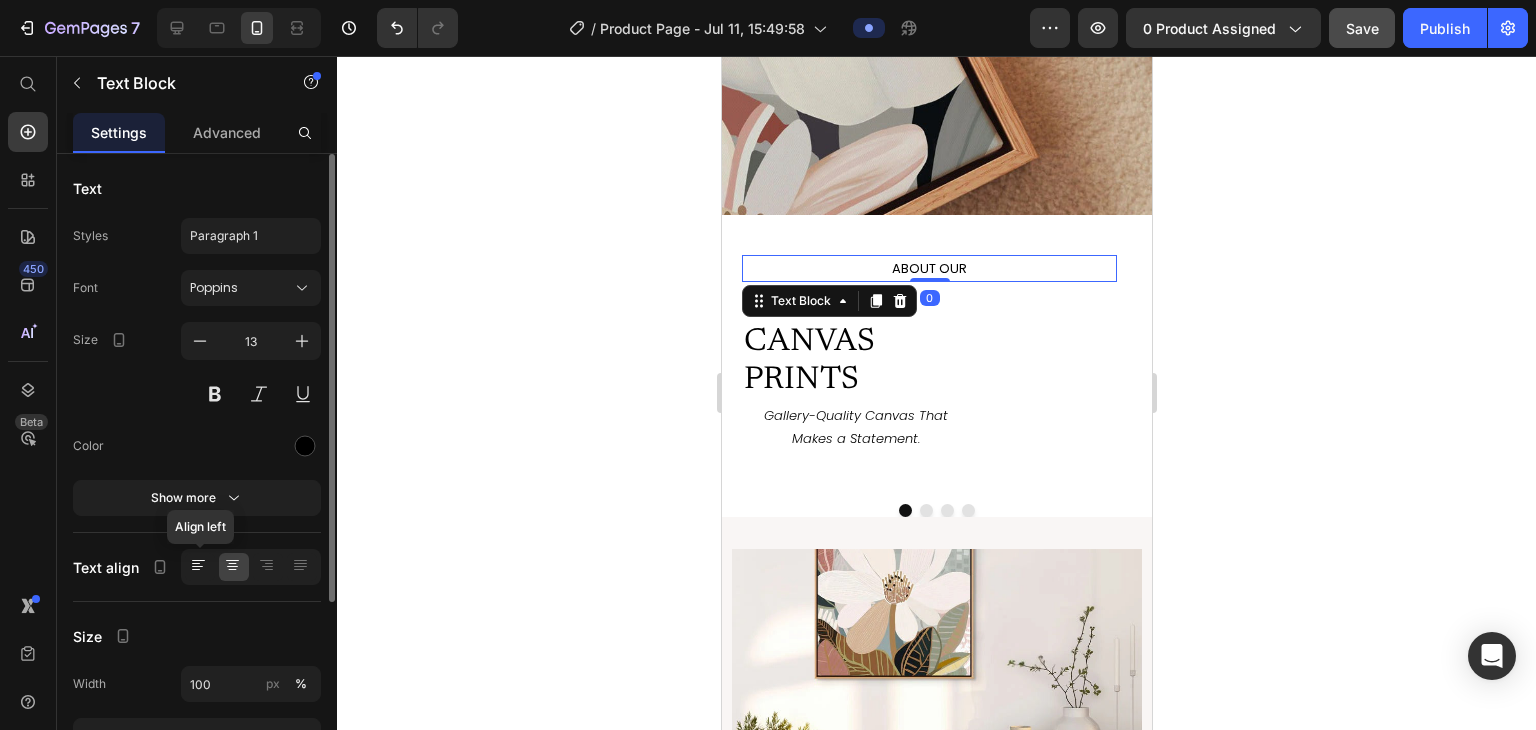 click 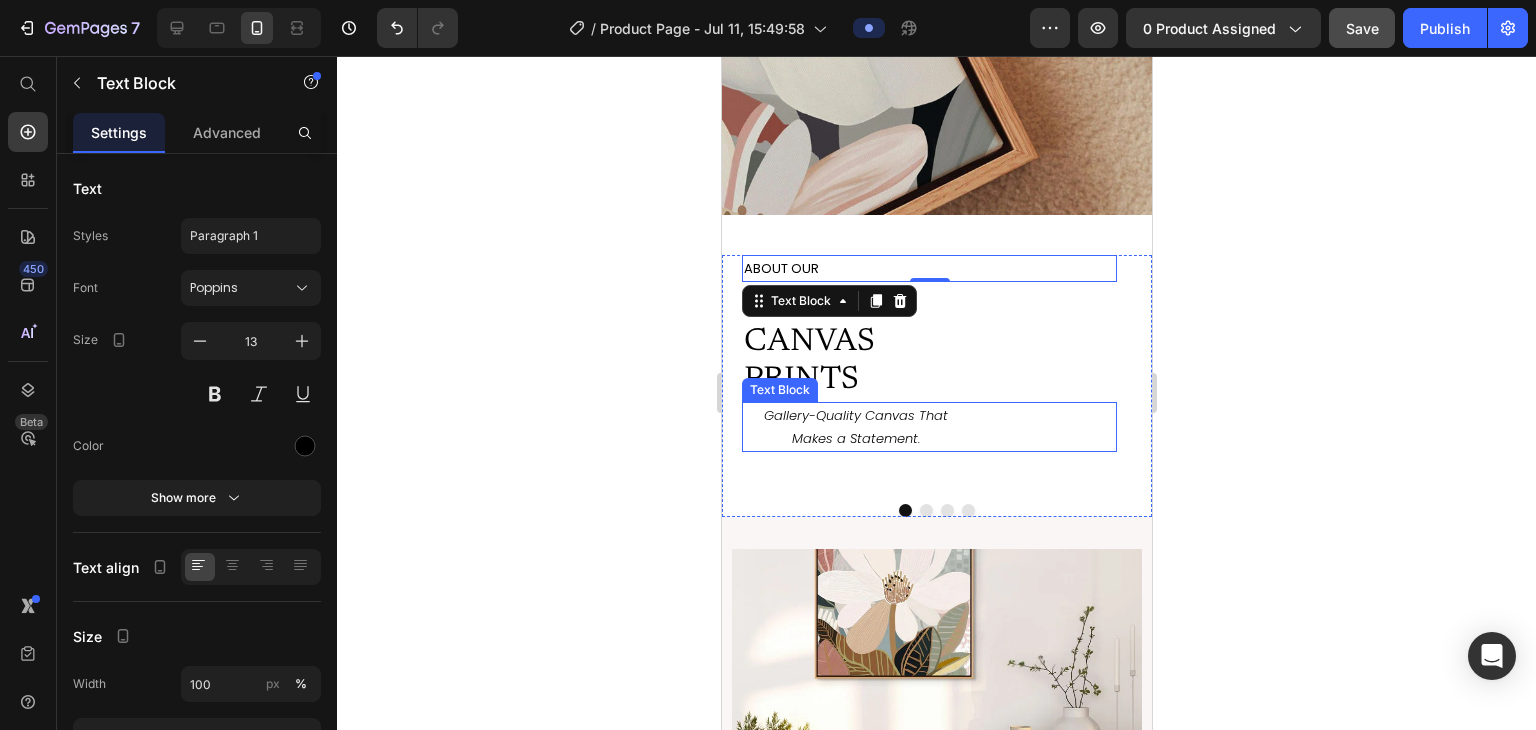 click on "Gallery-Quality Canvas That Makes a Statement." at bounding box center [855, 427] 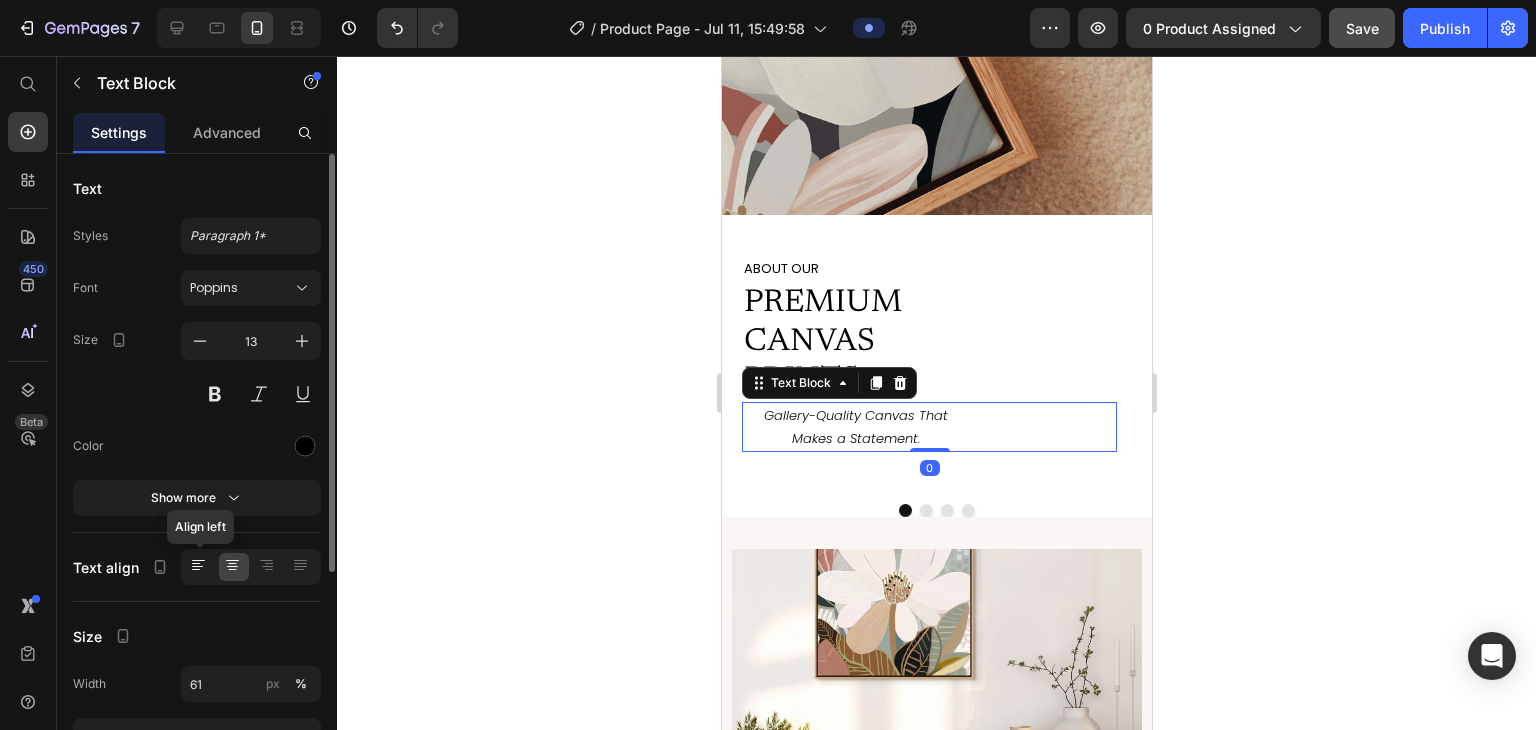 click 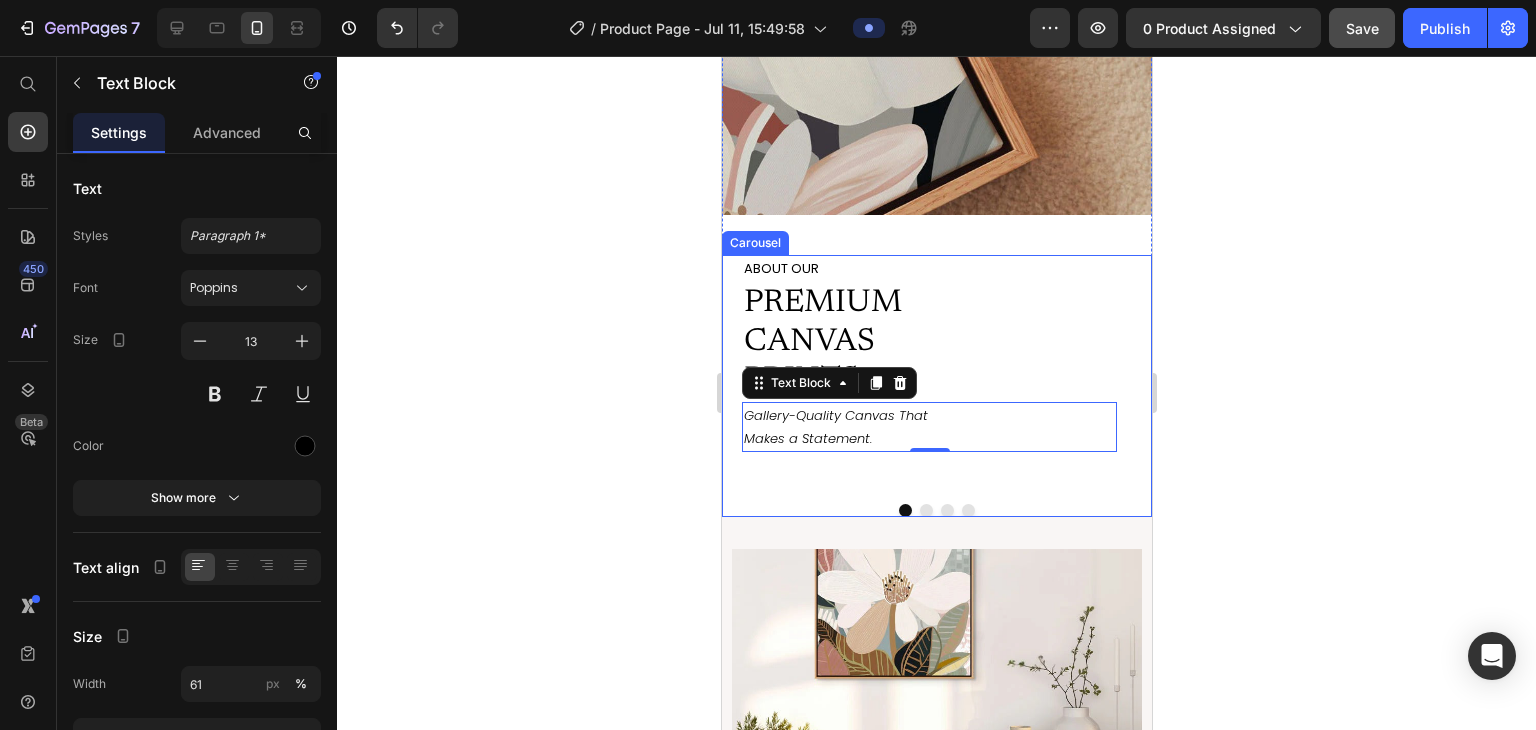click at bounding box center [925, 510] 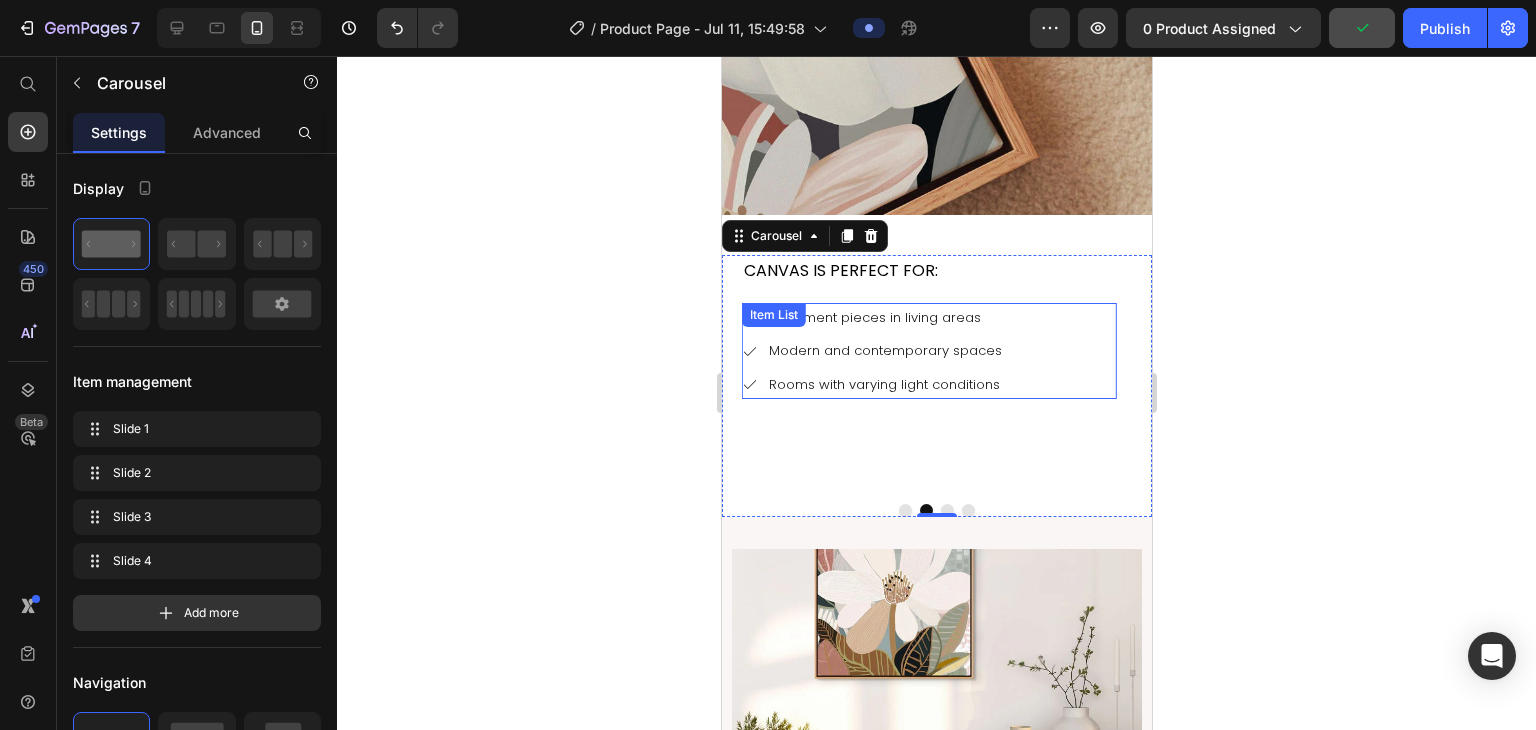 click on "Statement pieces in living areas
Modern and contemporary spaces
Rooms with varying light conditions" at bounding box center (872, 351) 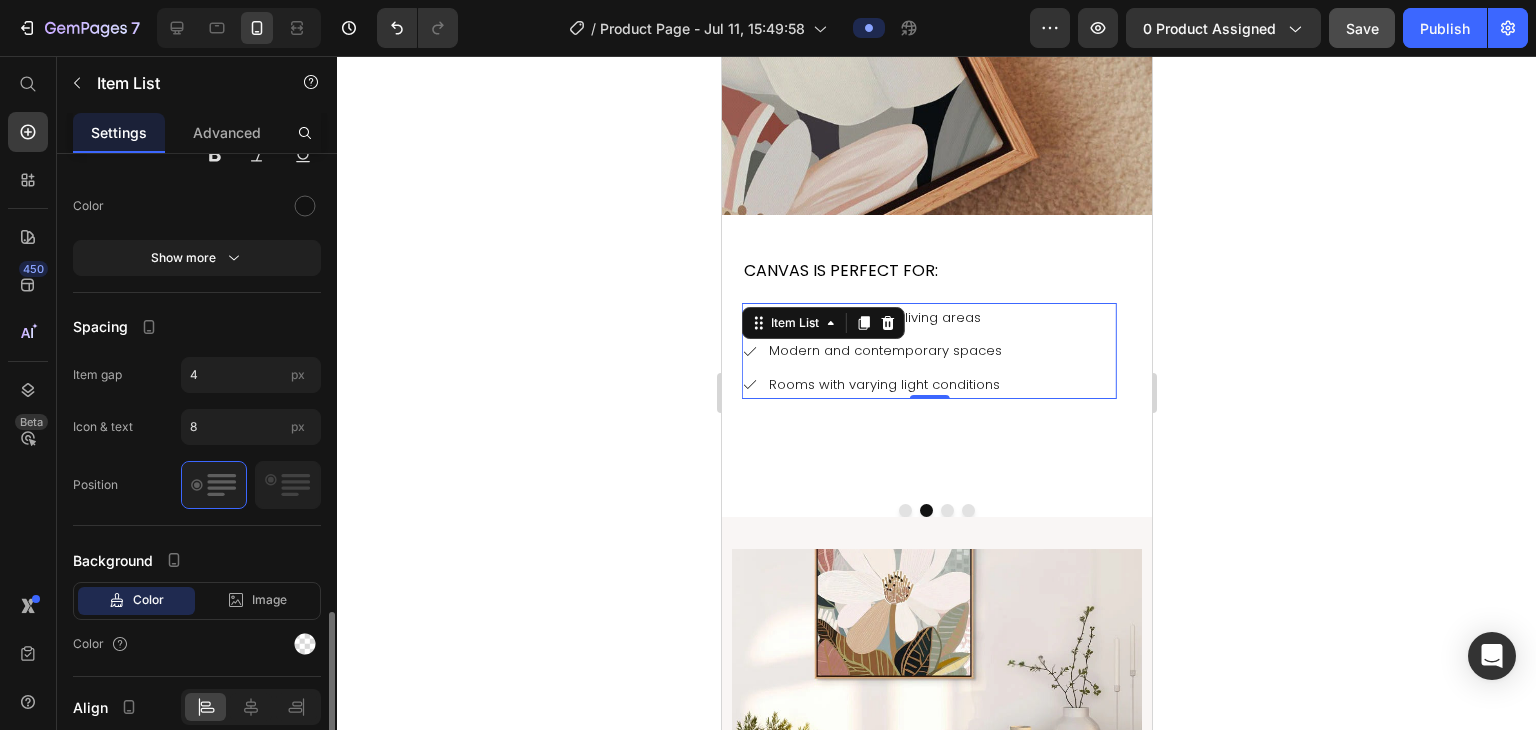 scroll, scrollTop: 920, scrollLeft: 0, axis: vertical 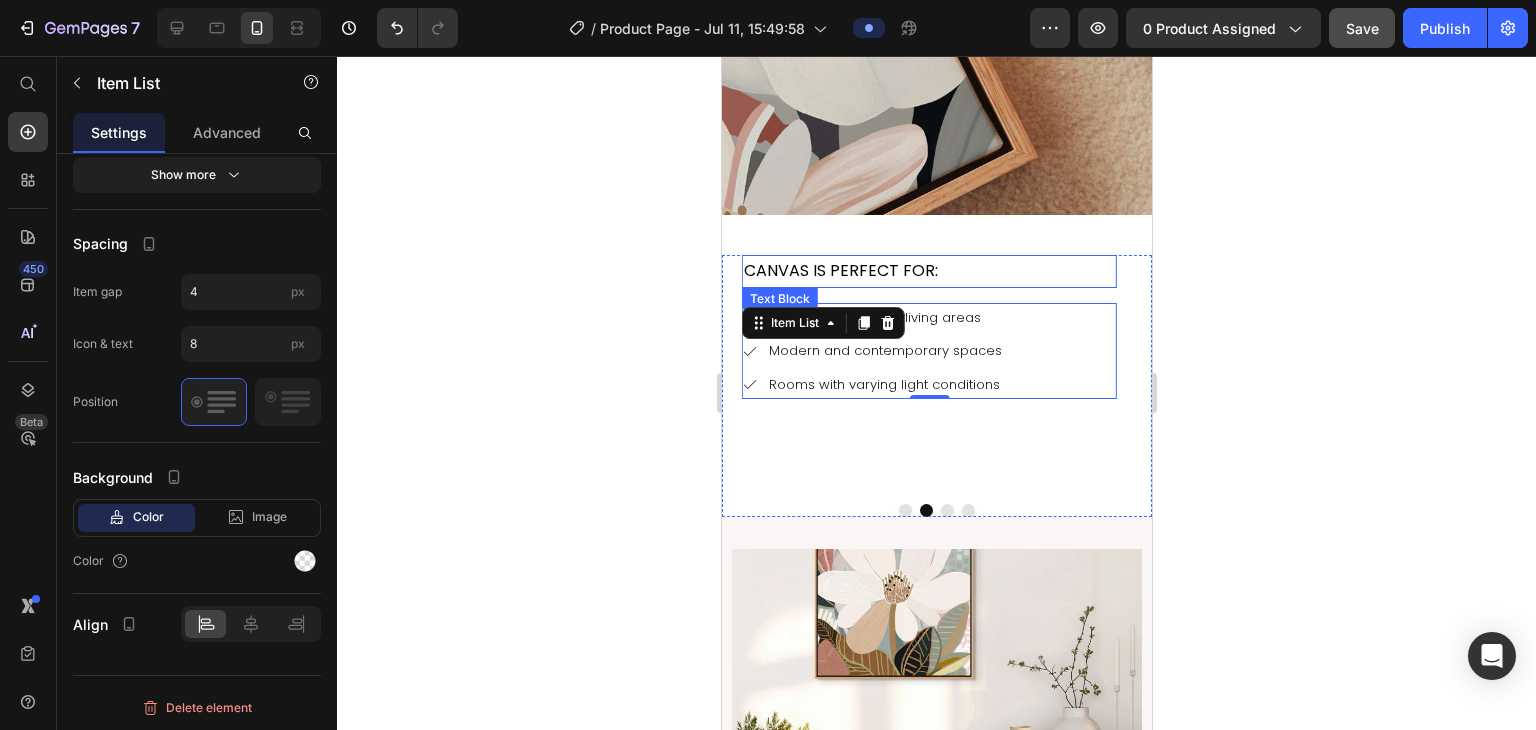 click on "CANVAS IS PERFECT FOR:" at bounding box center [883, 271] 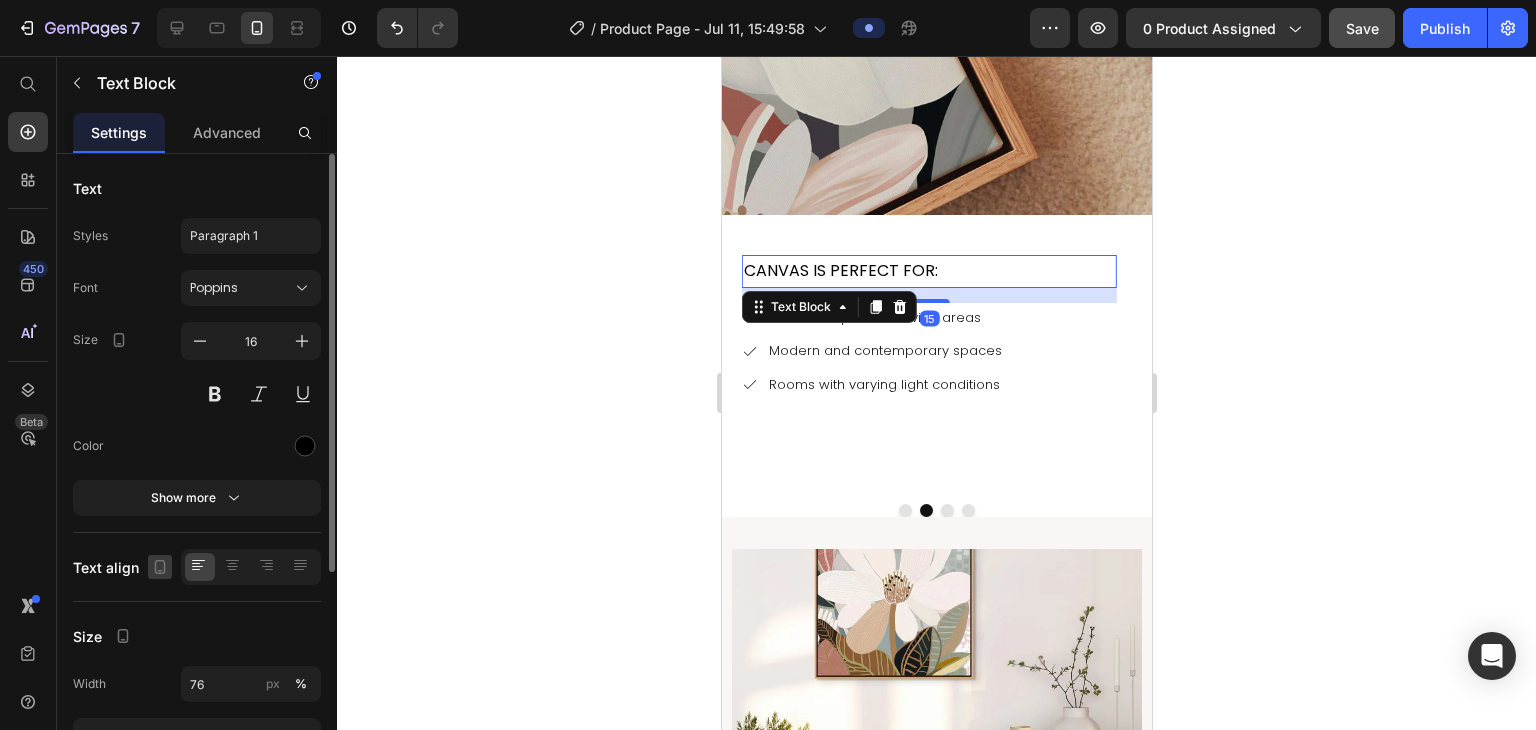 scroll, scrollTop: 324, scrollLeft: 0, axis: vertical 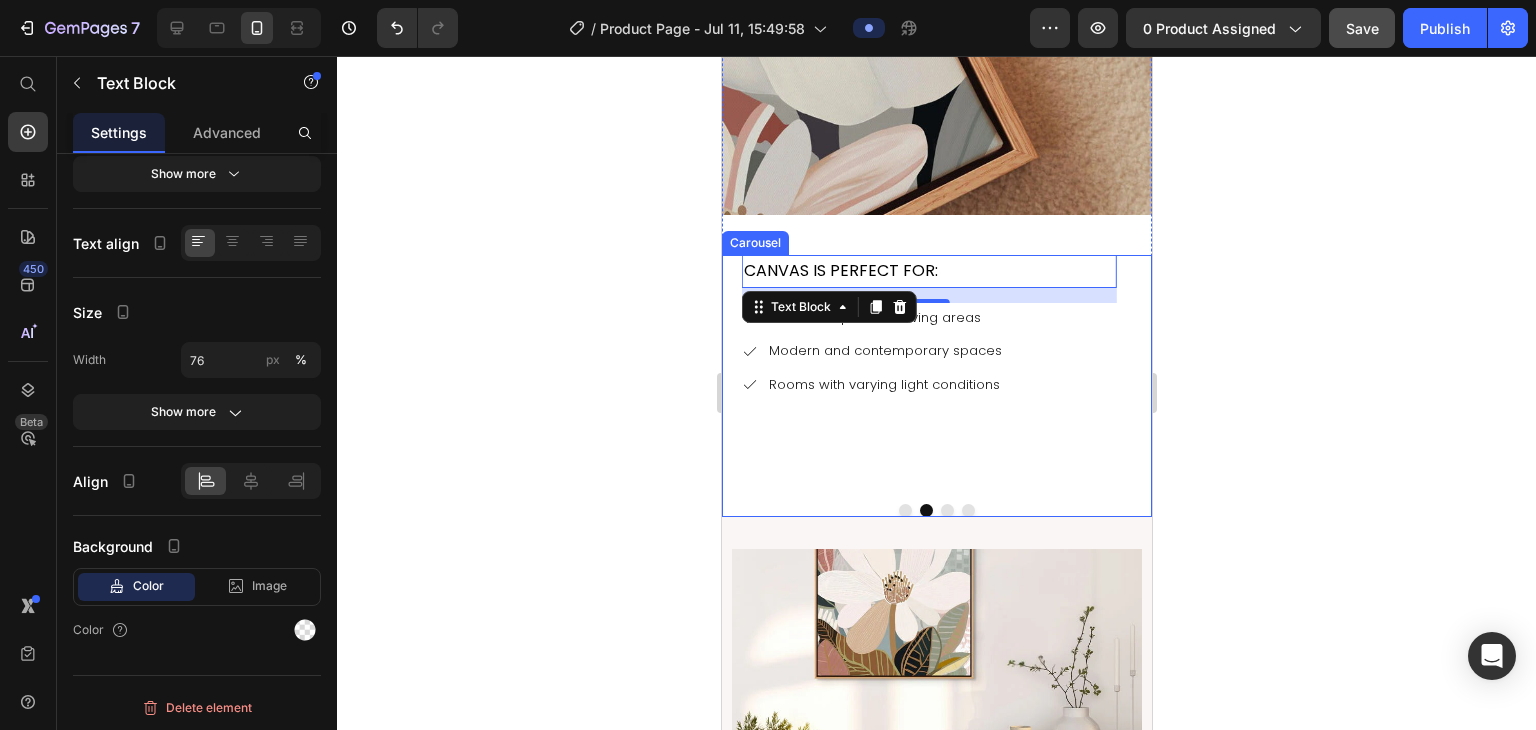click at bounding box center (946, 510) 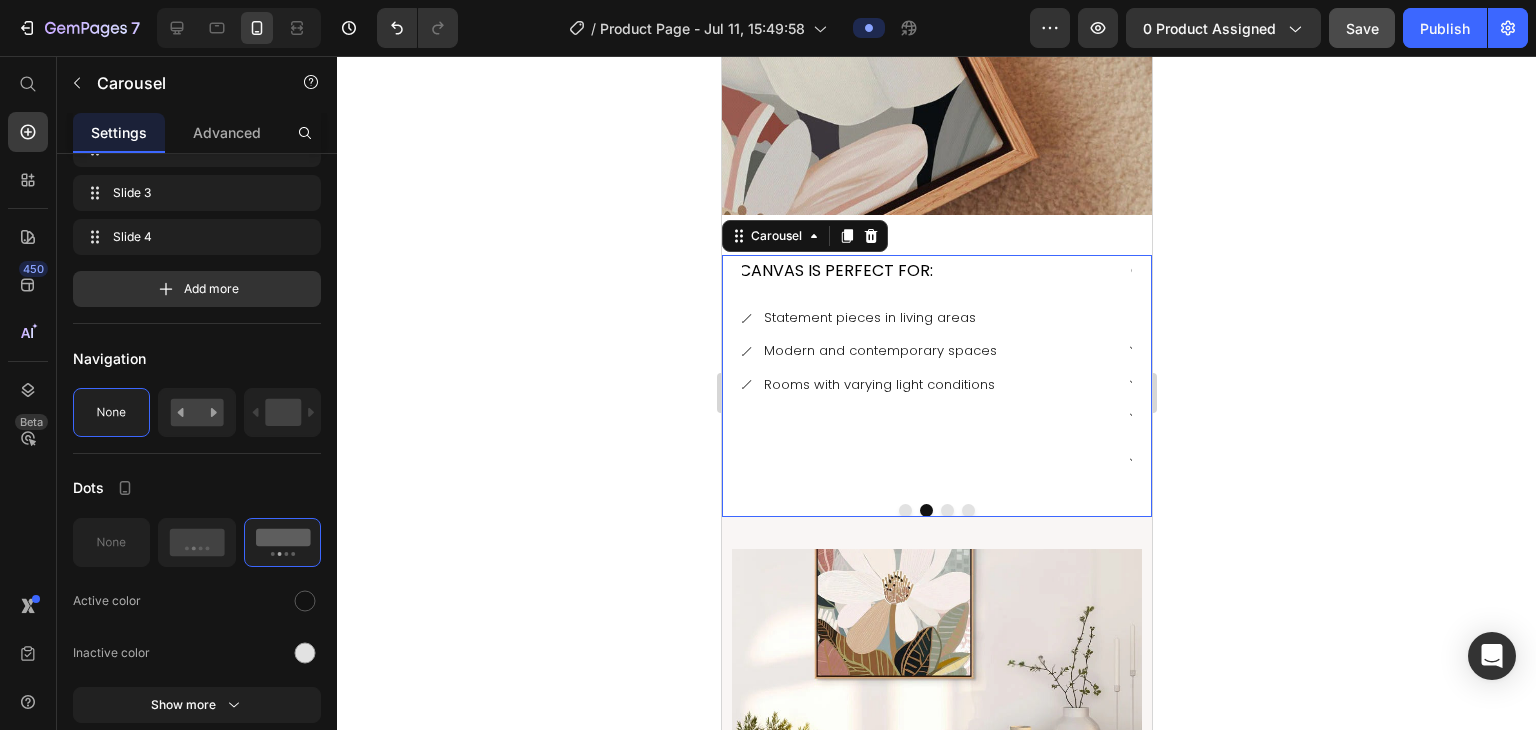 scroll, scrollTop: 0, scrollLeft: 0, axis: both 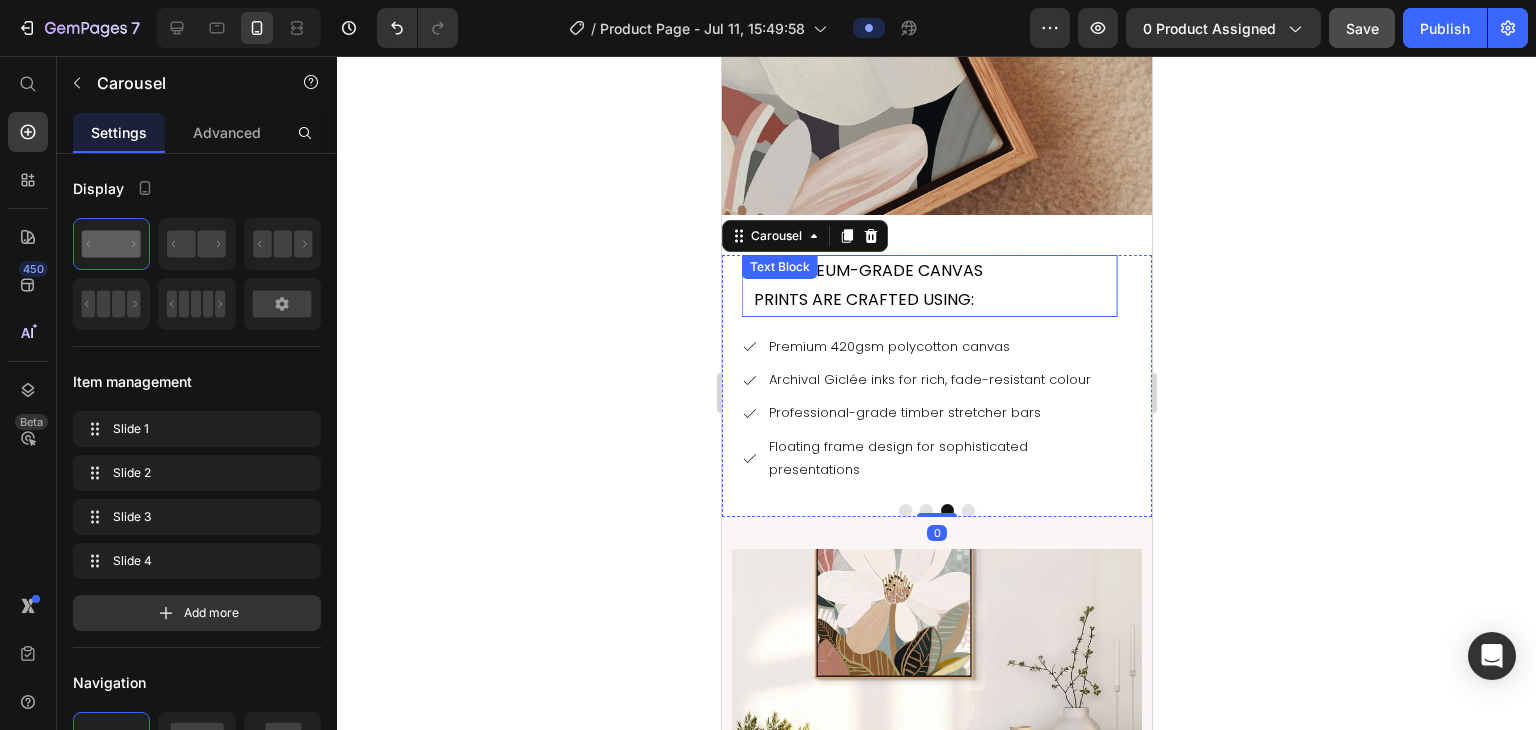 click on "OUR MUSEUM-GRADE CANVAS PRINTS ARE CRAFTED USING:" at bounding box center [863, 286] 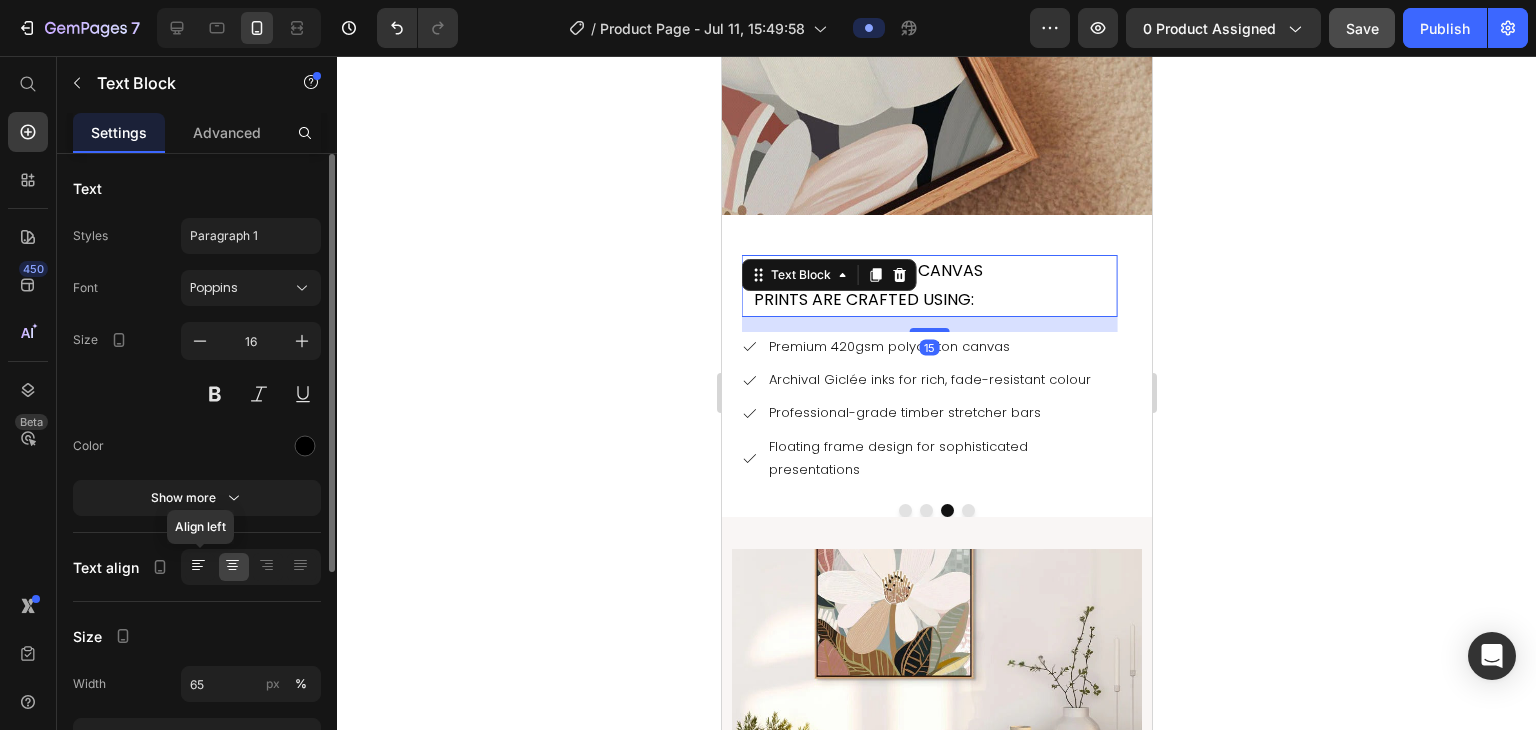 click 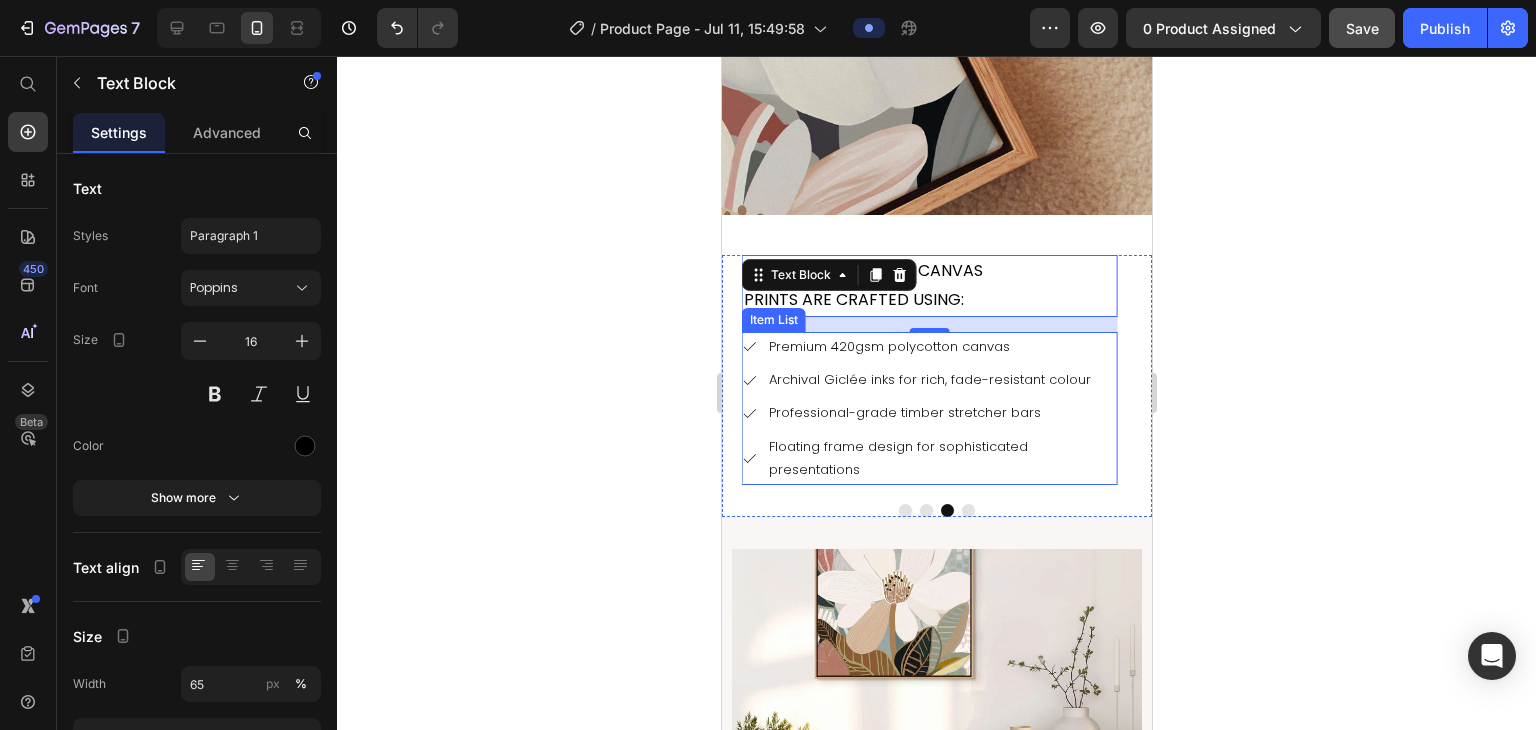 click on "Archival Giclée inks for rich, fade-resistant colour" at bounding box center (940, 379) 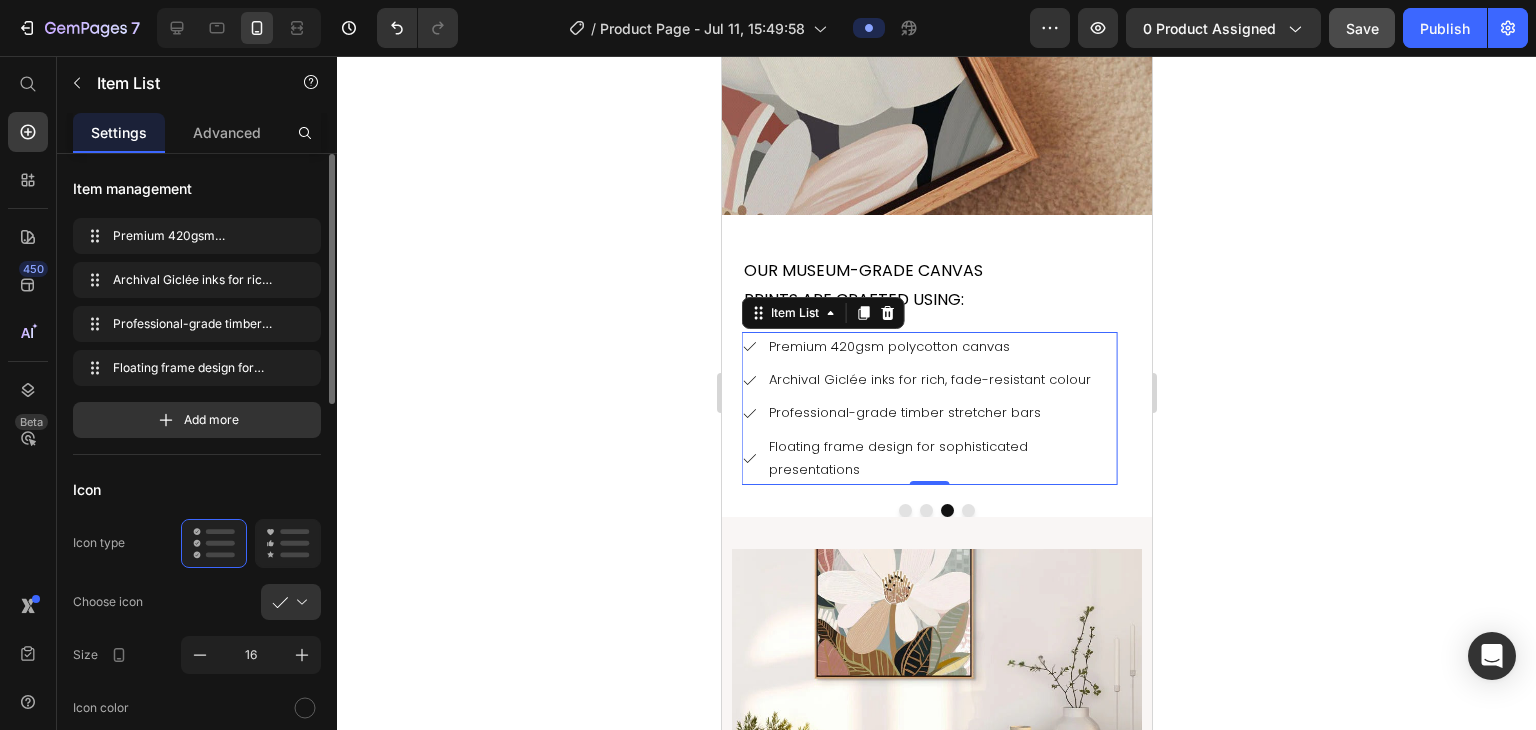 scroll, scrollTop: 964, scrollLeft: 0, axis: vertical 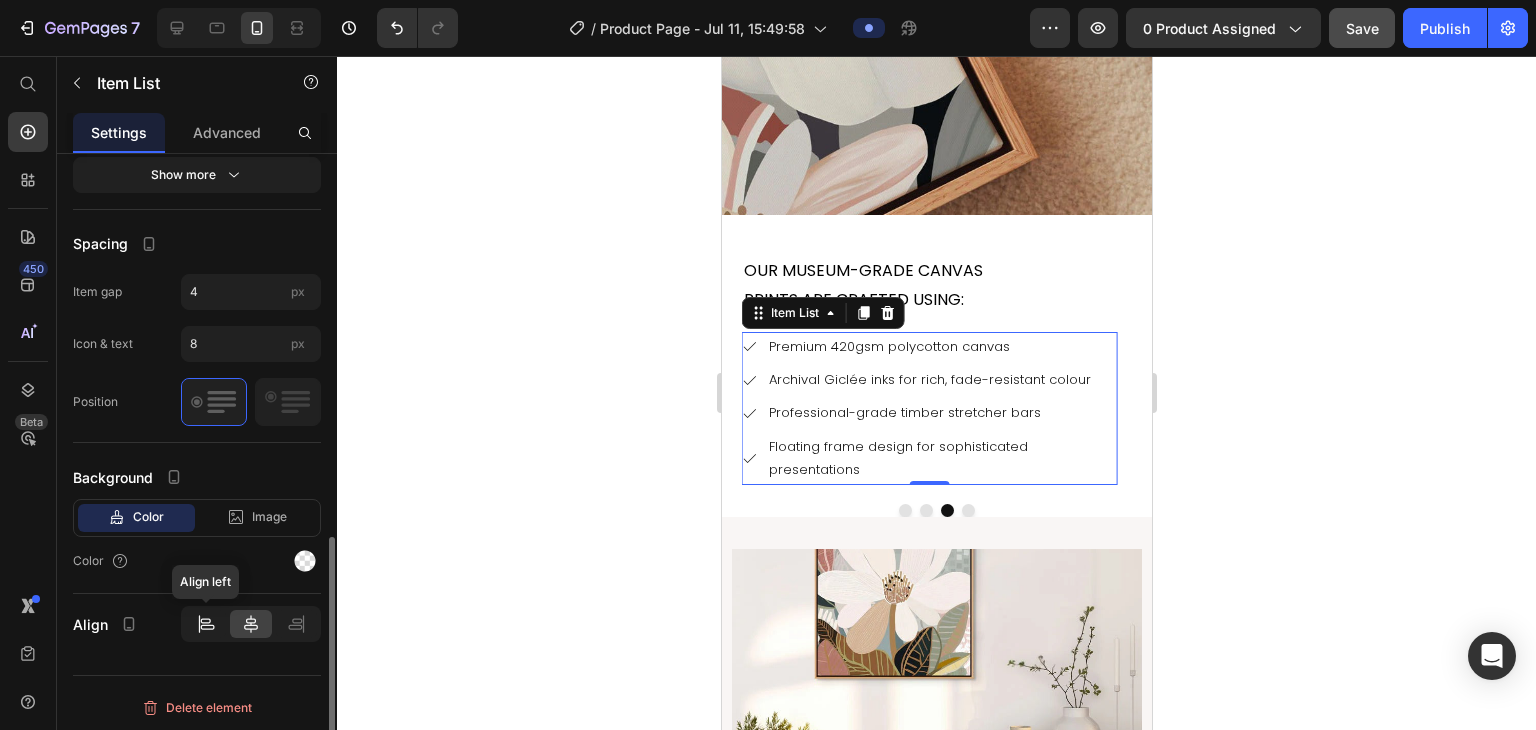 click 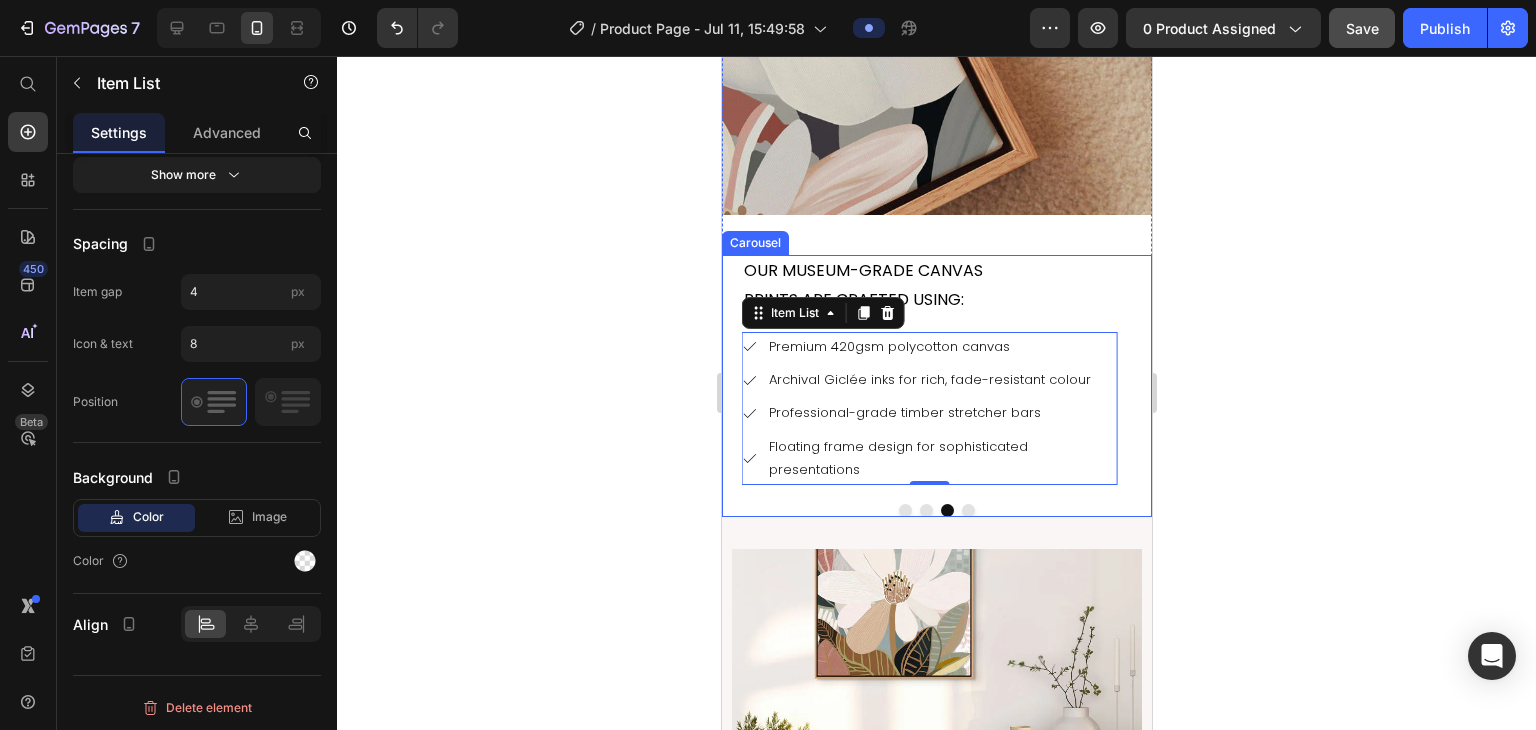 click at bounding box center [967, 510] 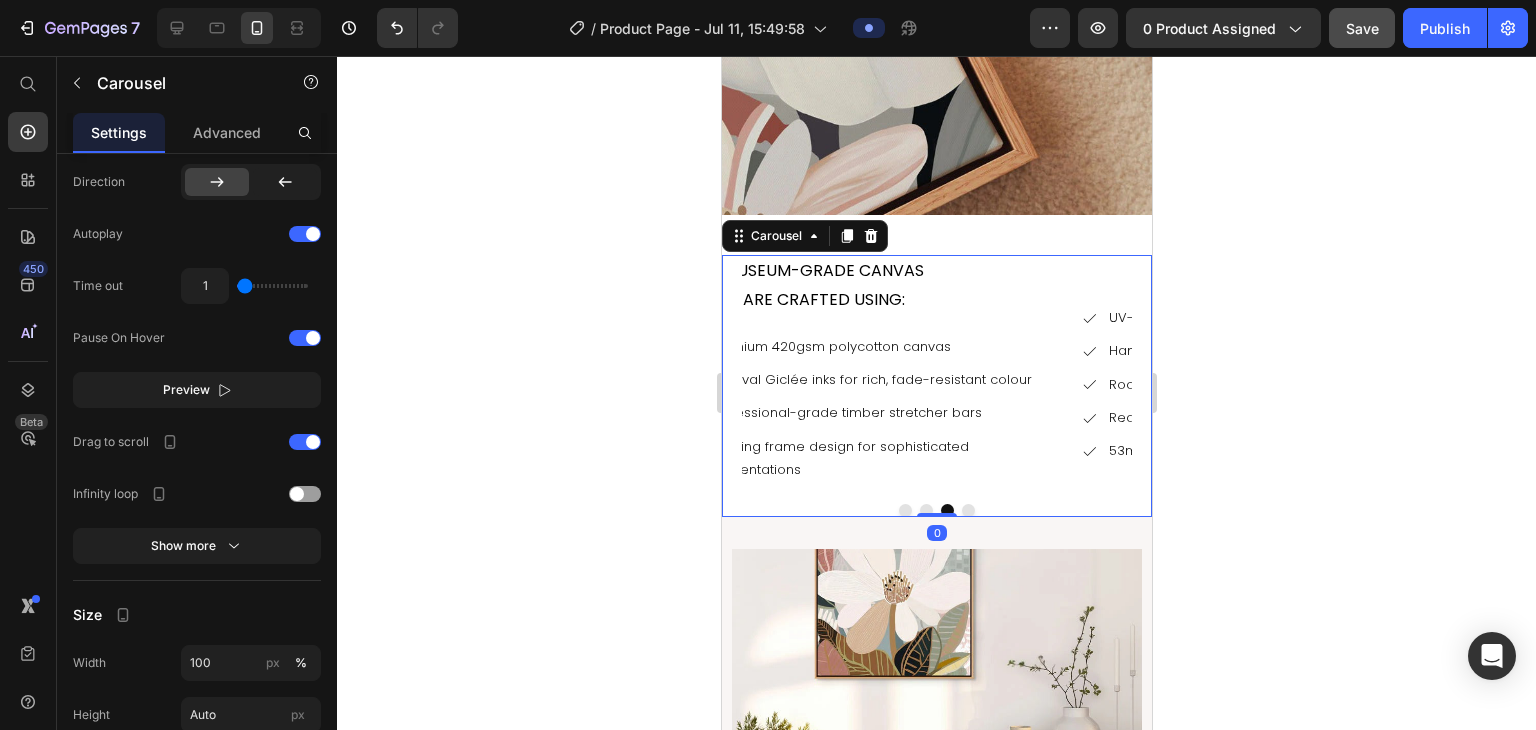 scroll, scrollTop: 0, scrollLeft: 0, axis: both 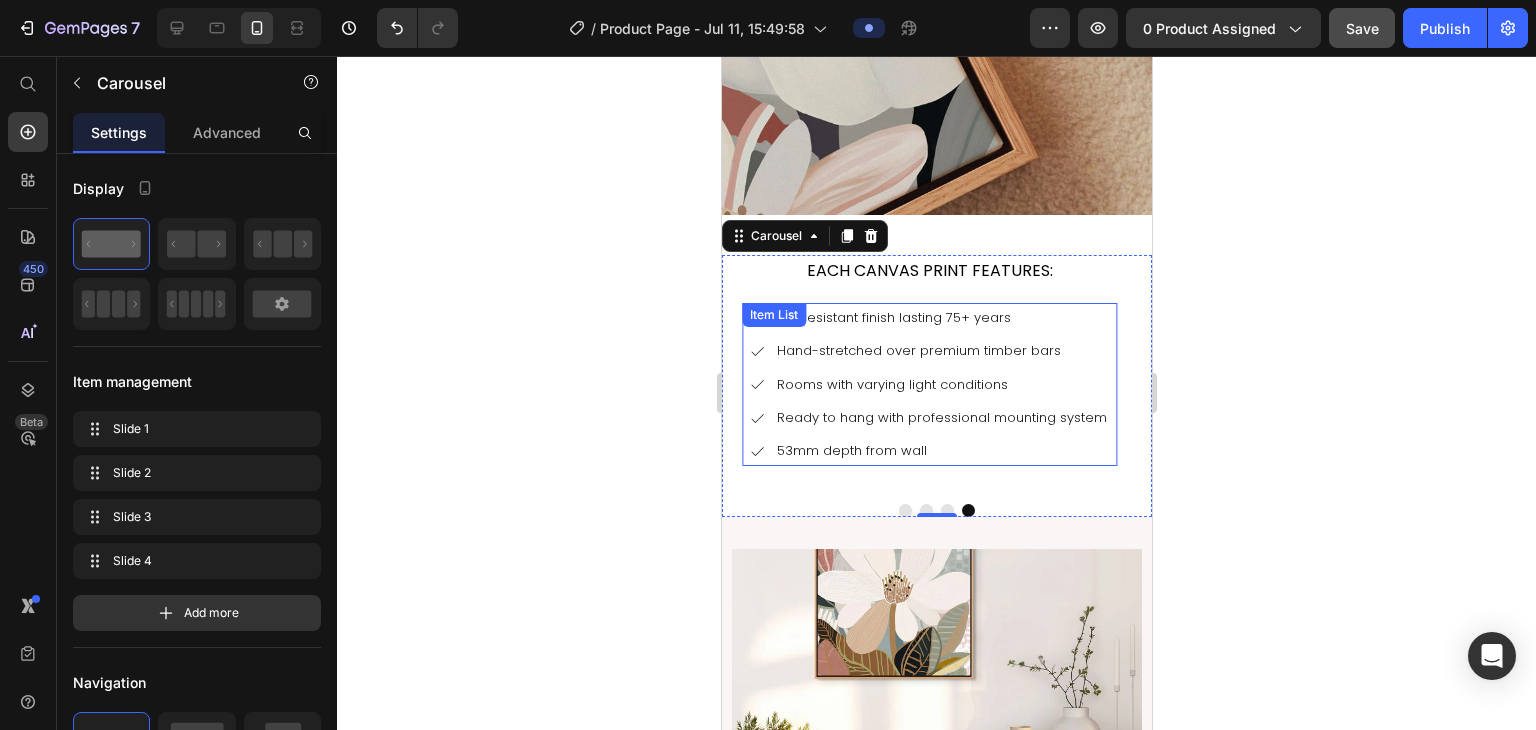 click on "UV-resistant finish lasting 75+ years
Hand-stretched over premium timber bars
Rooms with varying light conditions
Ready to hang with professional mounting system
53mm depth from wall" at bounding box center (929, 384) 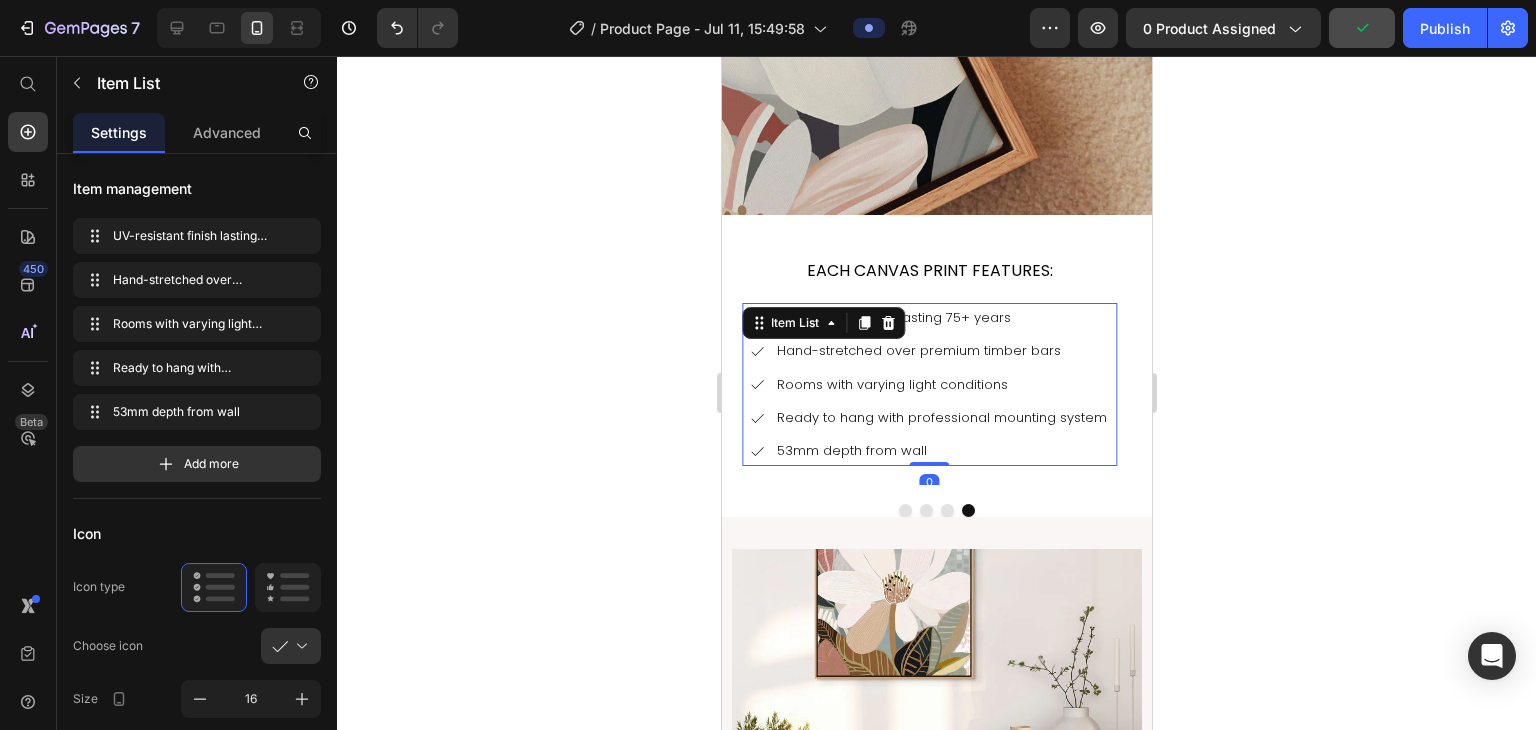 scroll, scrollTop: 1008, scrollLeft: 0, axis: vertical 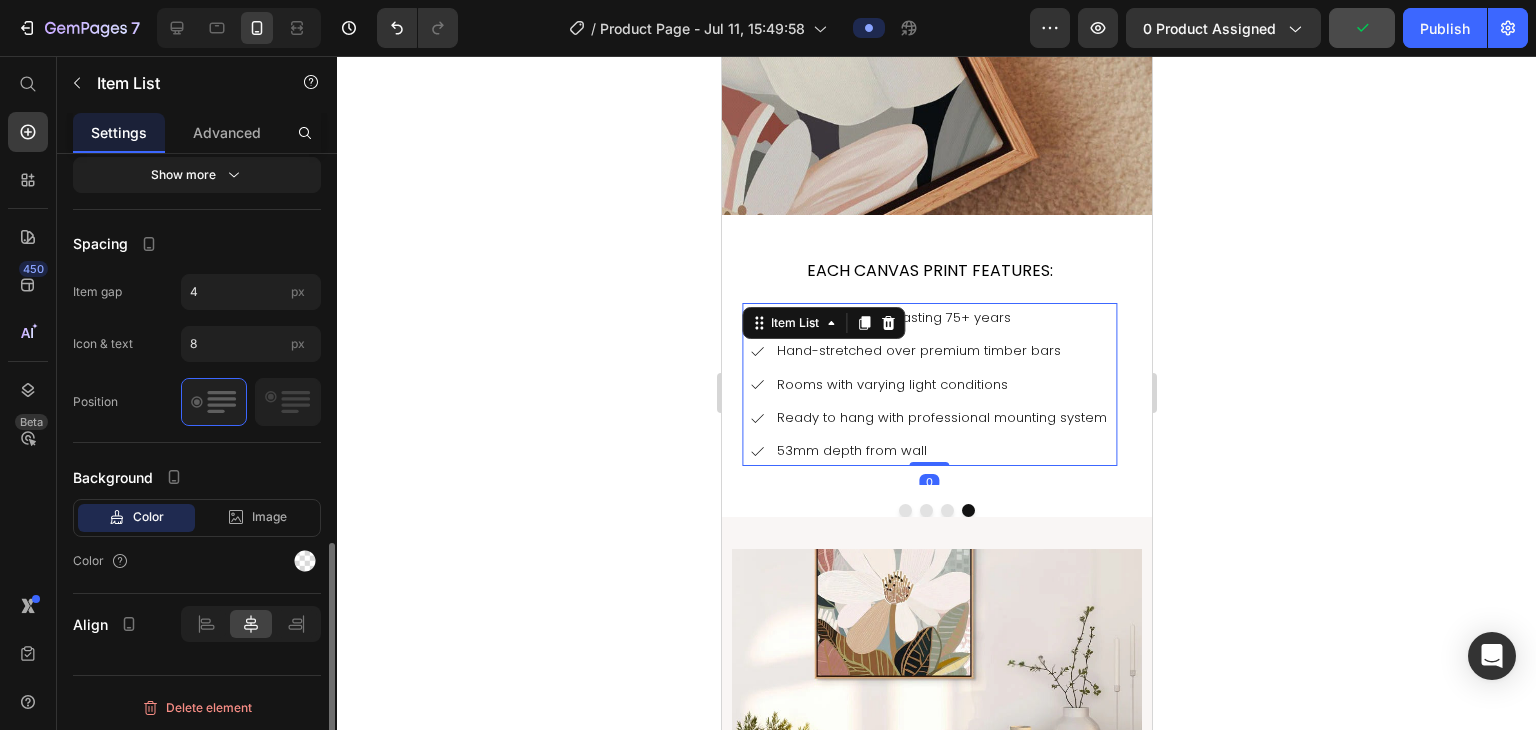 click on "Align" 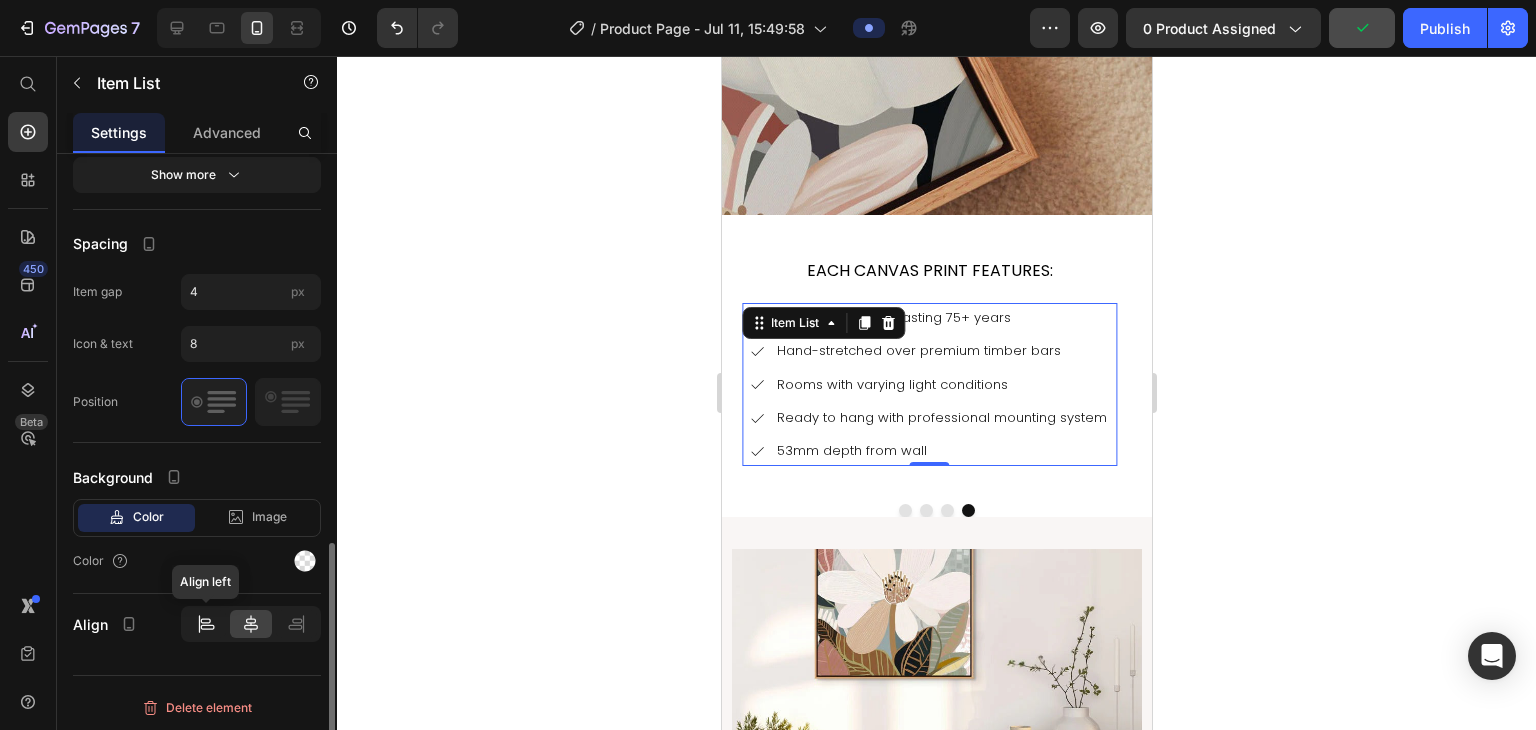 click 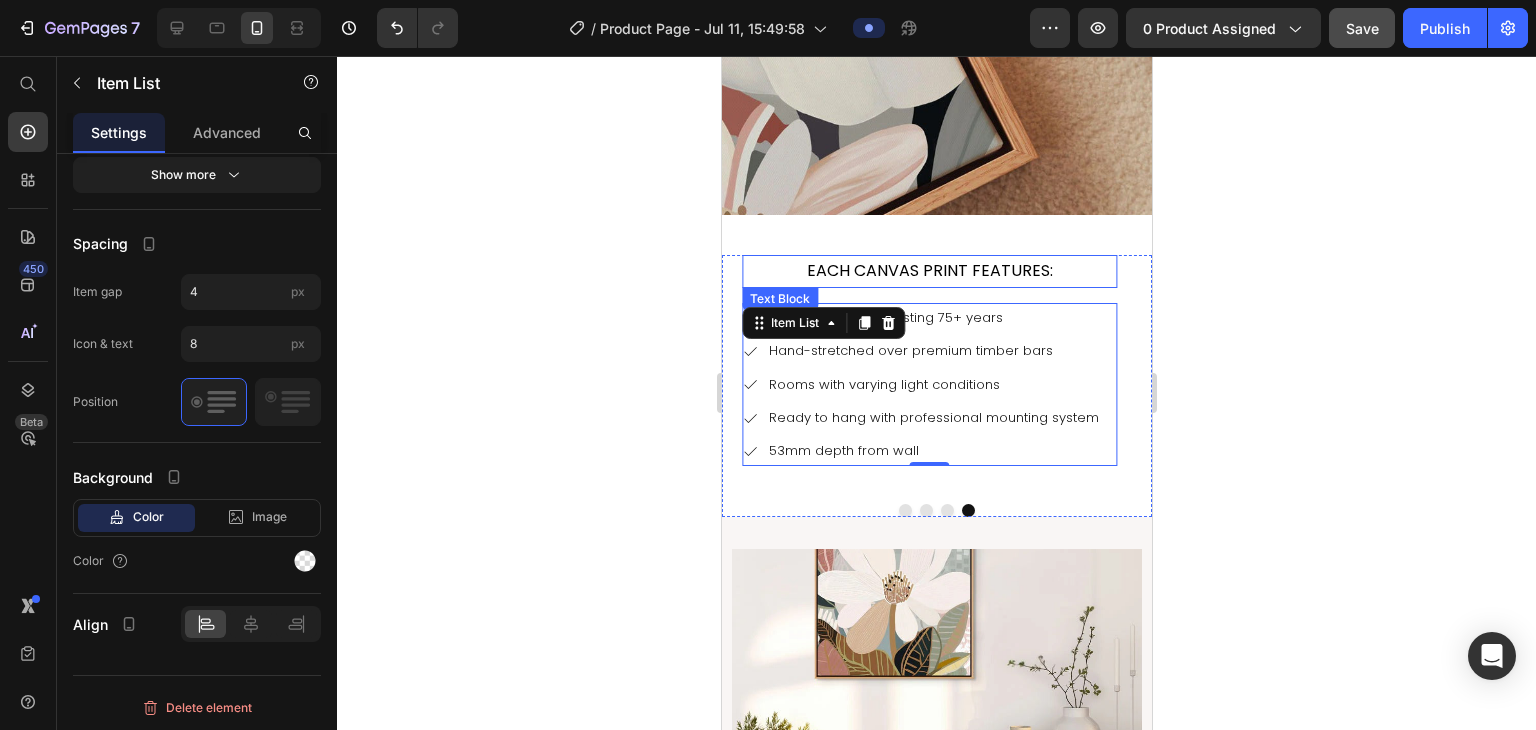 click on "EACH CANVAS PRINT FEATURES:" at bounding box center [928, 271] 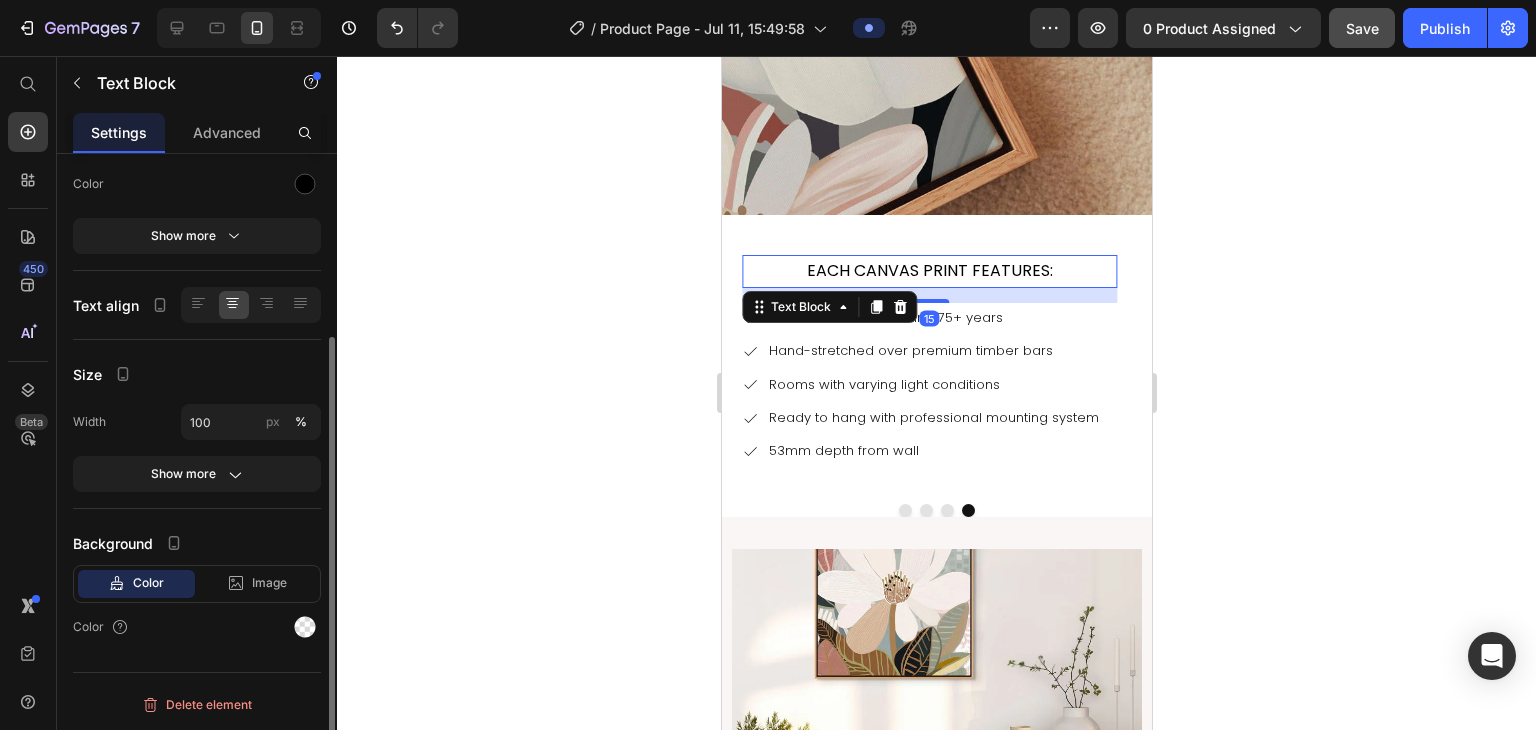 scroll, scrollTop: 0, scrollLeft: 0, axis: both 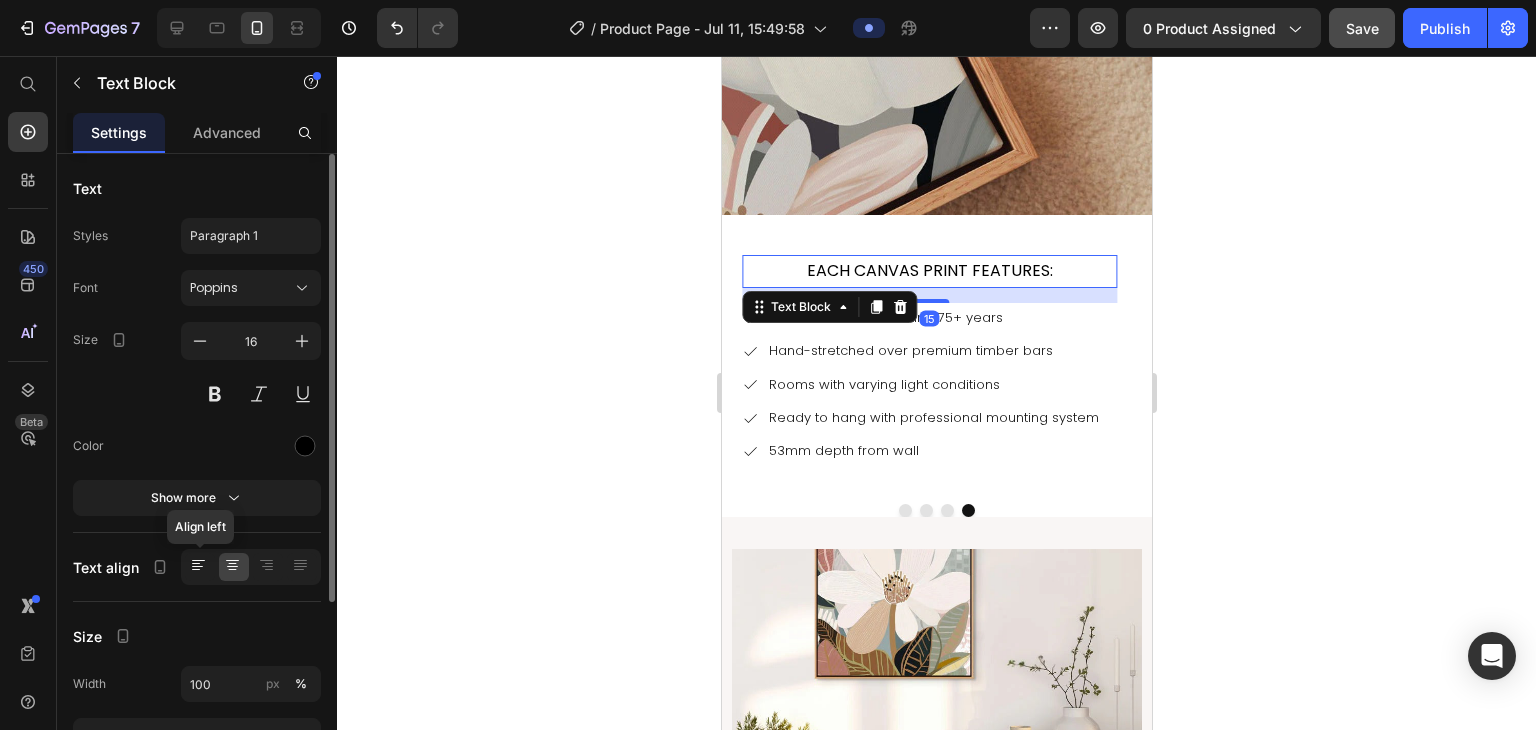 click 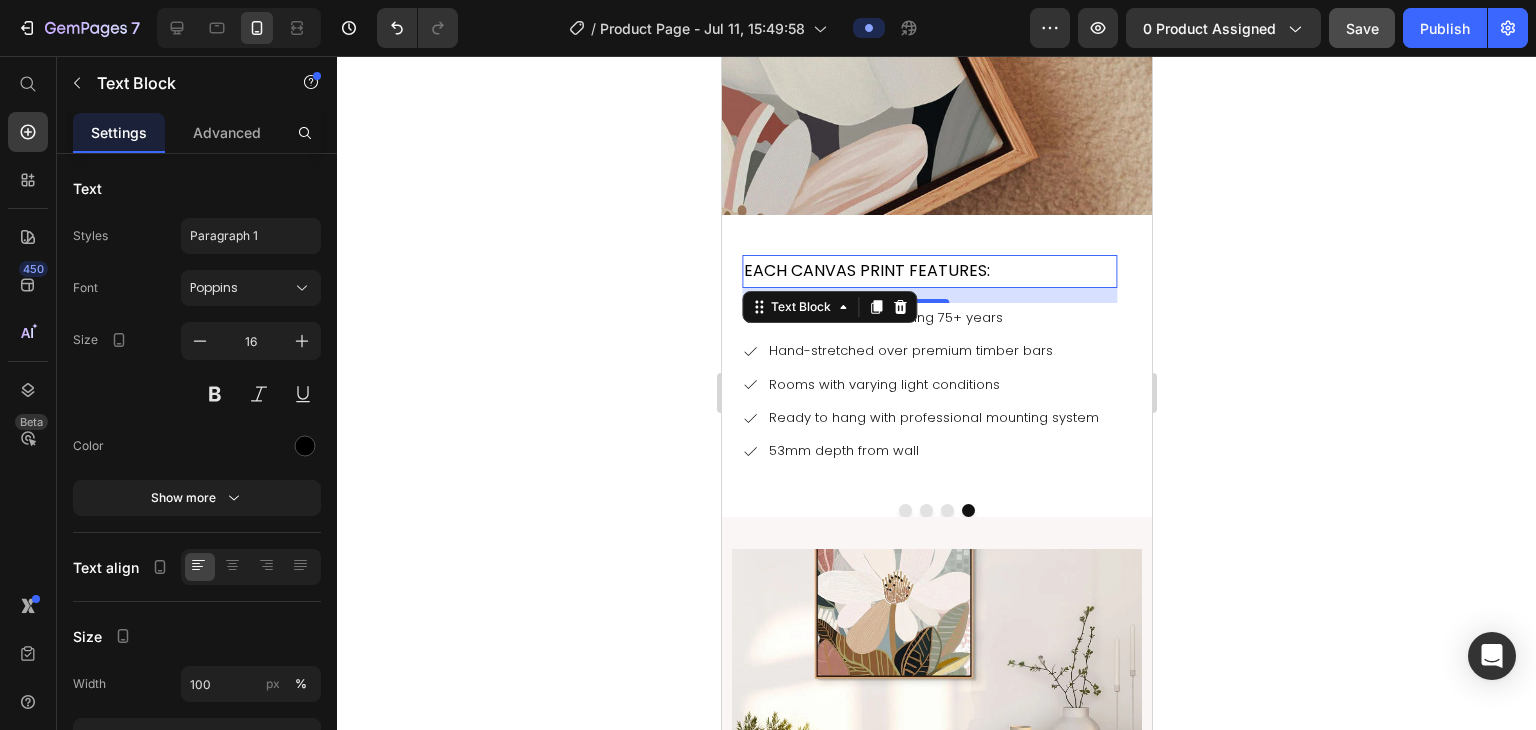click 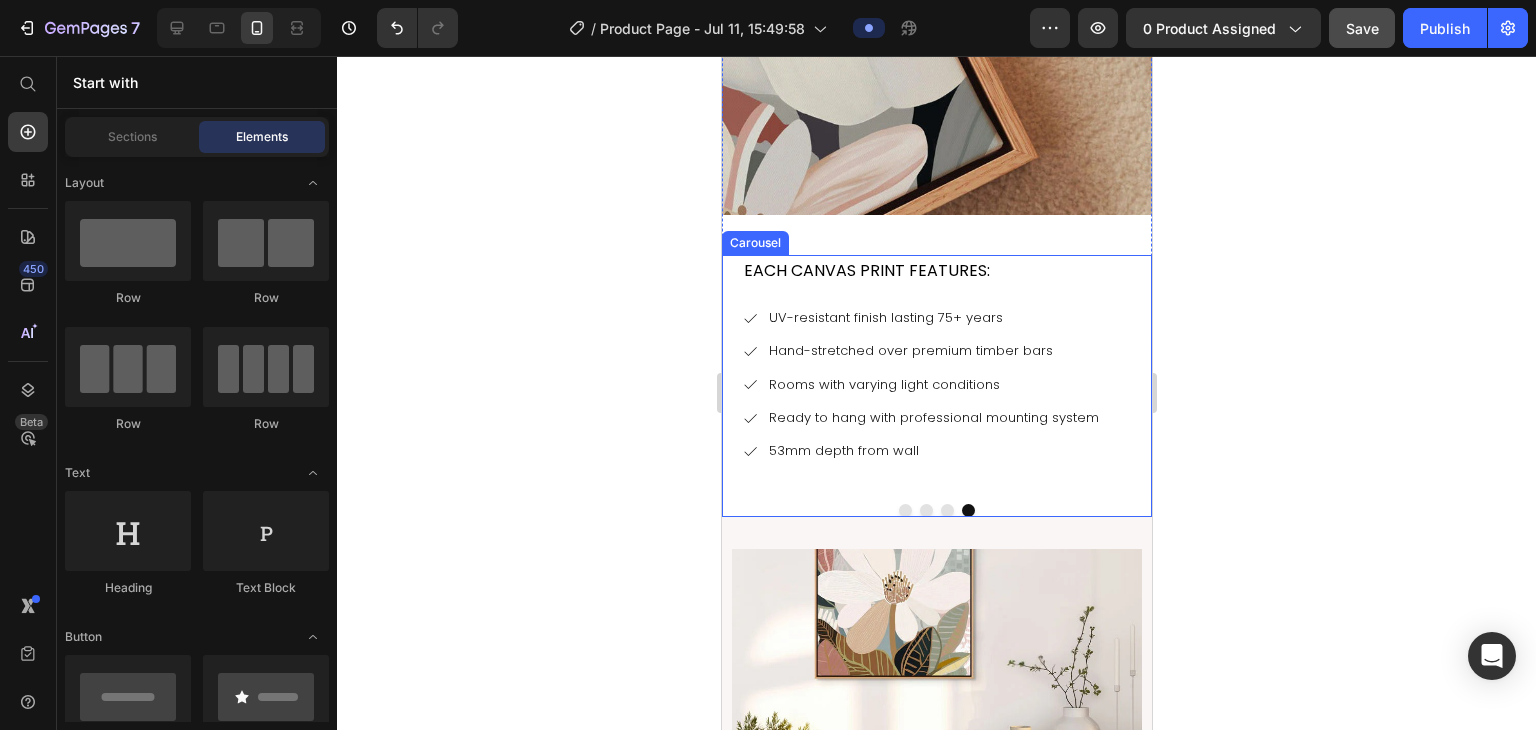 click on "ABOUT OUR Text Block PREMIUM CANVAS PRINTS Heading Gallery-Quality Canvas That Makes a Statement. Text Block CANVAS IS PERFECT FOR: Text Block
Statement pieces in living areas
Modern and contemporary spaces
Rooms with varying light conditions Item List OUR MUSEUM-GRADE CANVAS PRINTS ARE CRAFTED USING: Text Block
Premium 420gsm polycotton canvas
Archival Giclée inks for rich, fade-resistant colour
Professional-grade timber stretcher bars
Floating frame design for sophisticated presentations Item List EACH CANVAS PRINT FEATURES: Text Block
UV-resistant finish lasting 75+ years
Hand-stretched over premium timber bars
Rooms with varying light conditions
Ready to hang with professional mounting system
53mm depth from wall Item List" at bounding box center (936, 386) 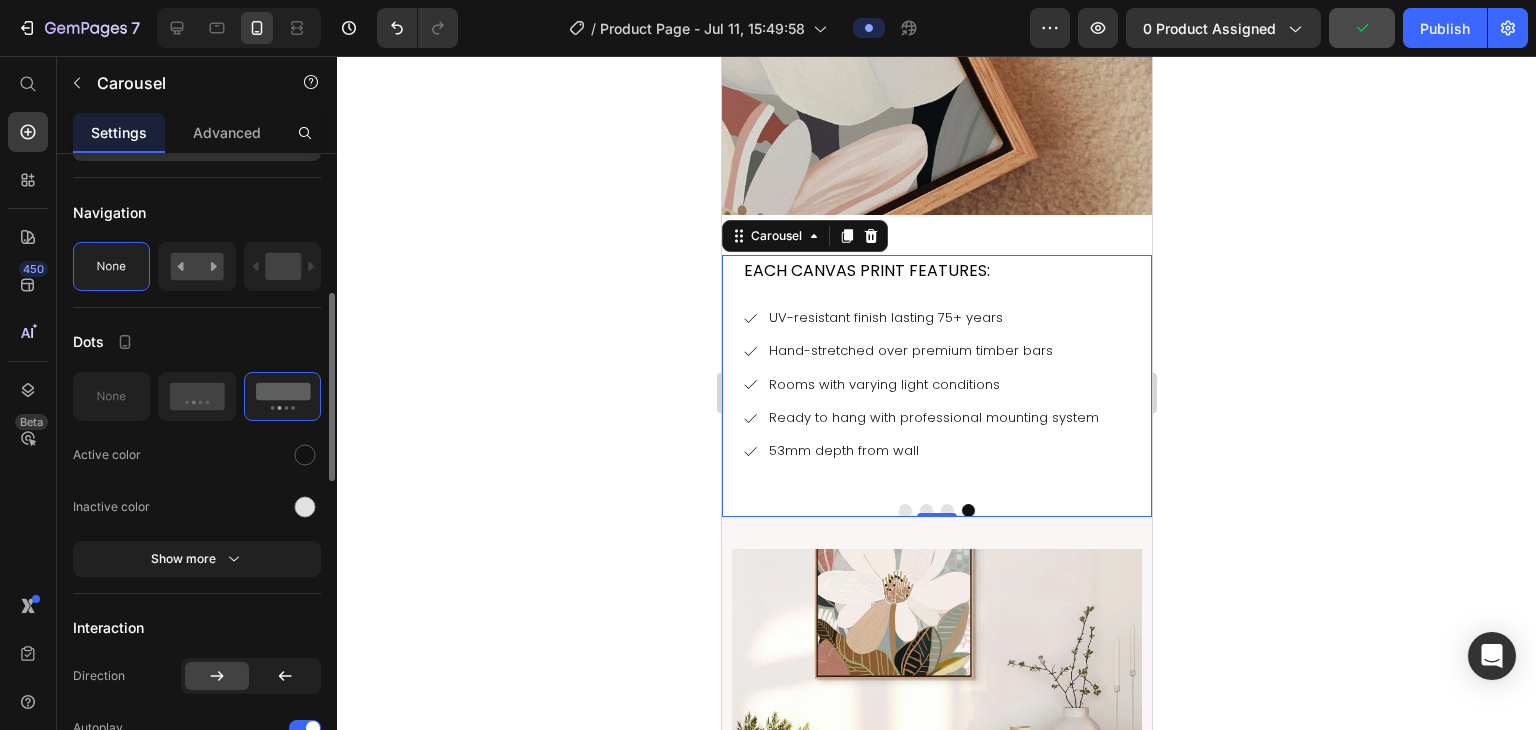 scroll, scrollTop: 509, scrollLeft: 0, axis: vertical 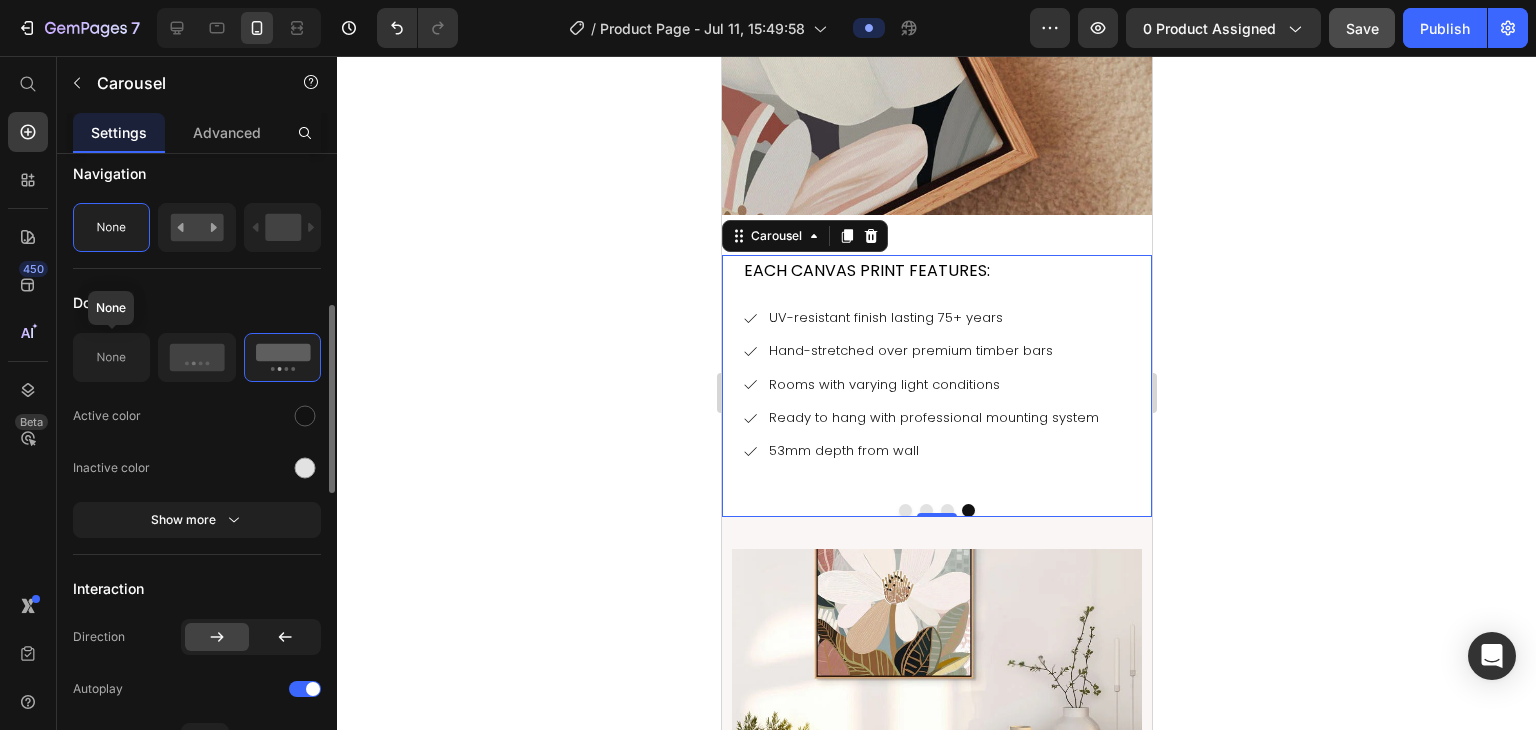 click 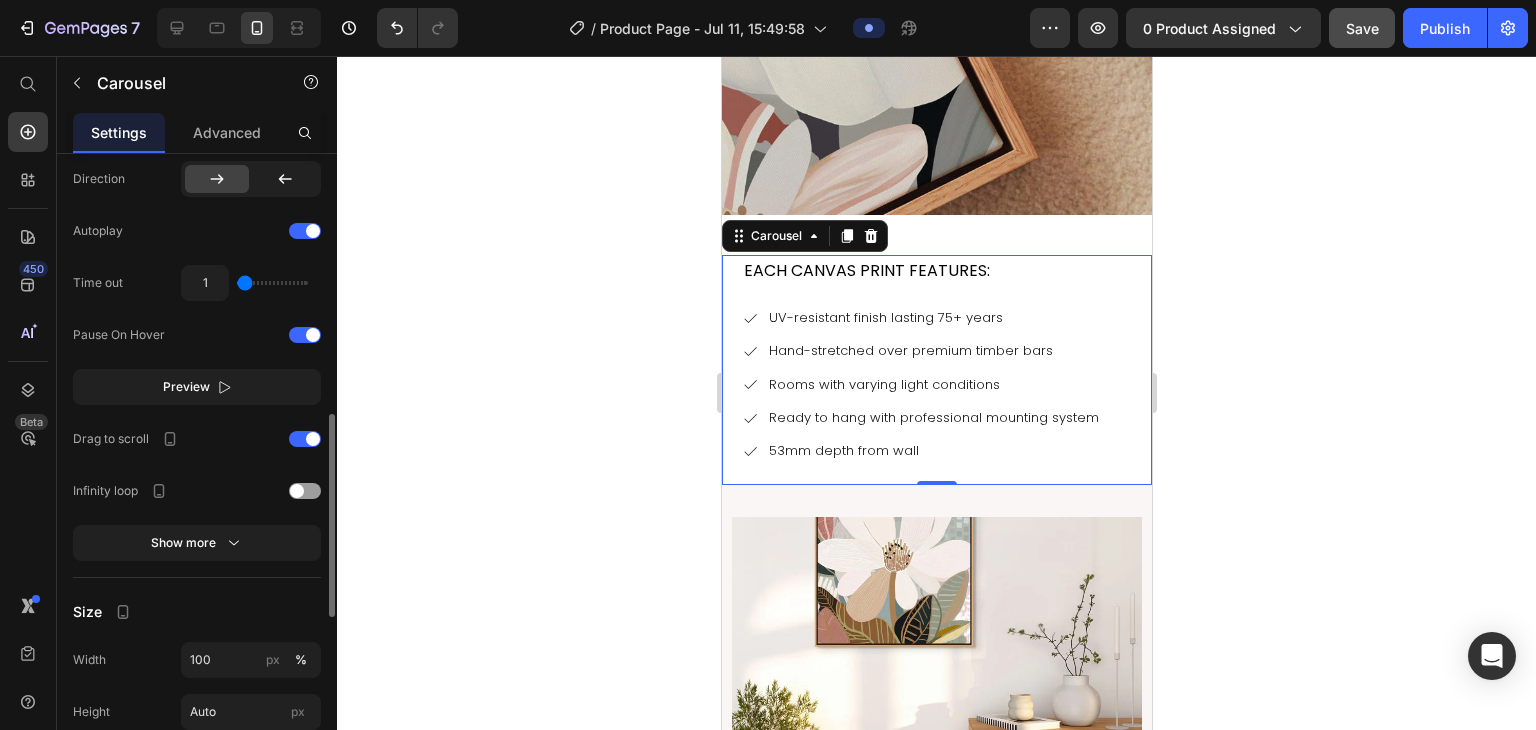 scroll, scrollTop: 803, scrollLeft: 0, axis: vertical 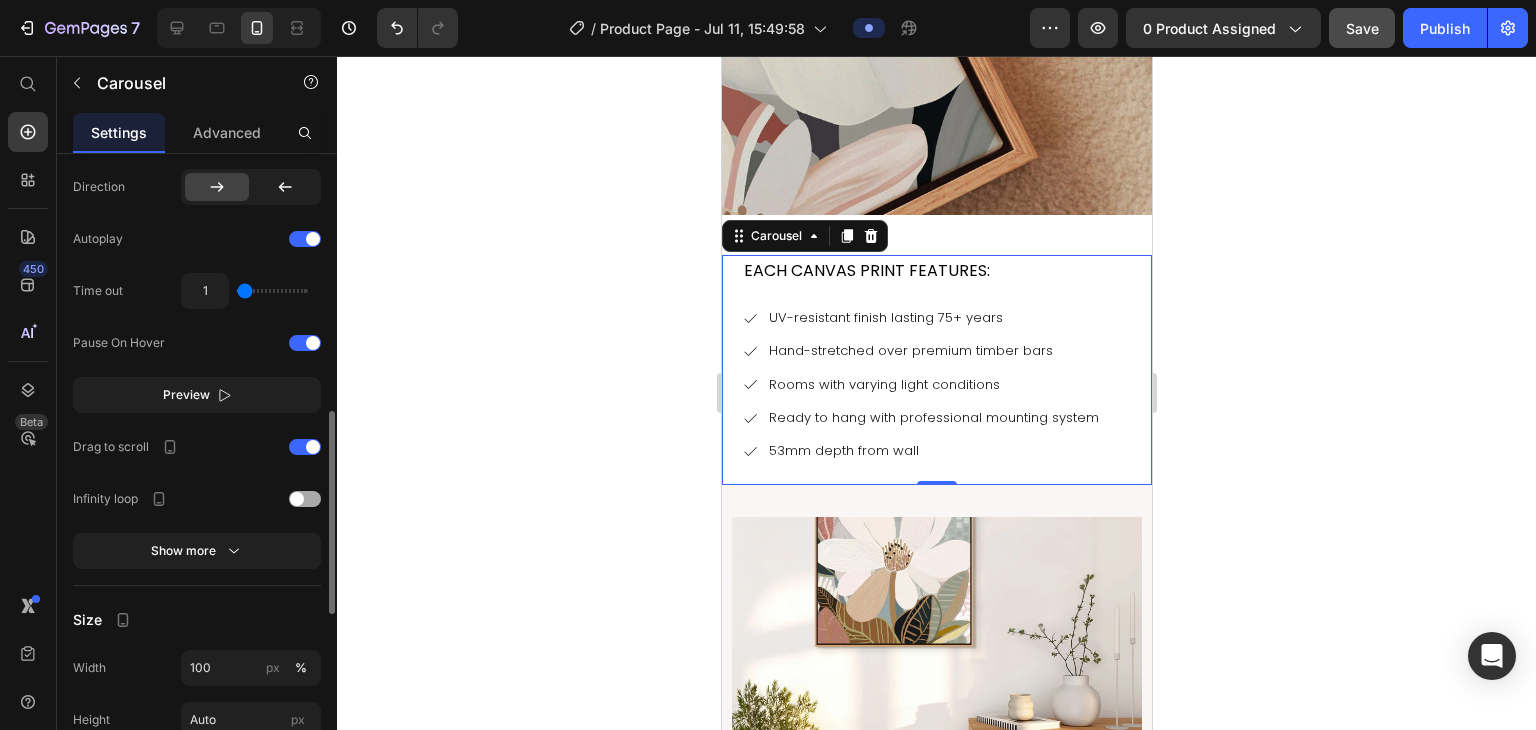 click at bounding box center [297, 499] 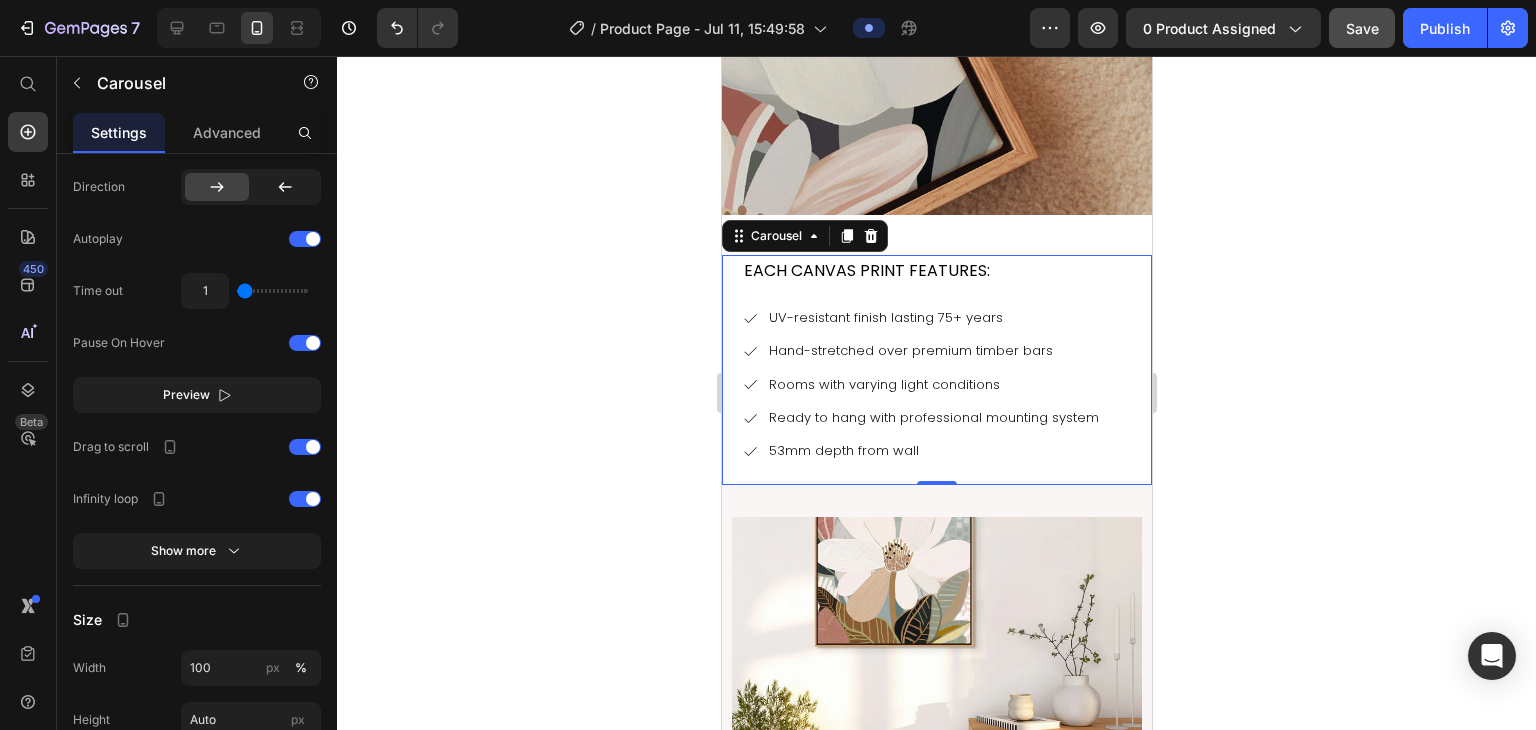 click 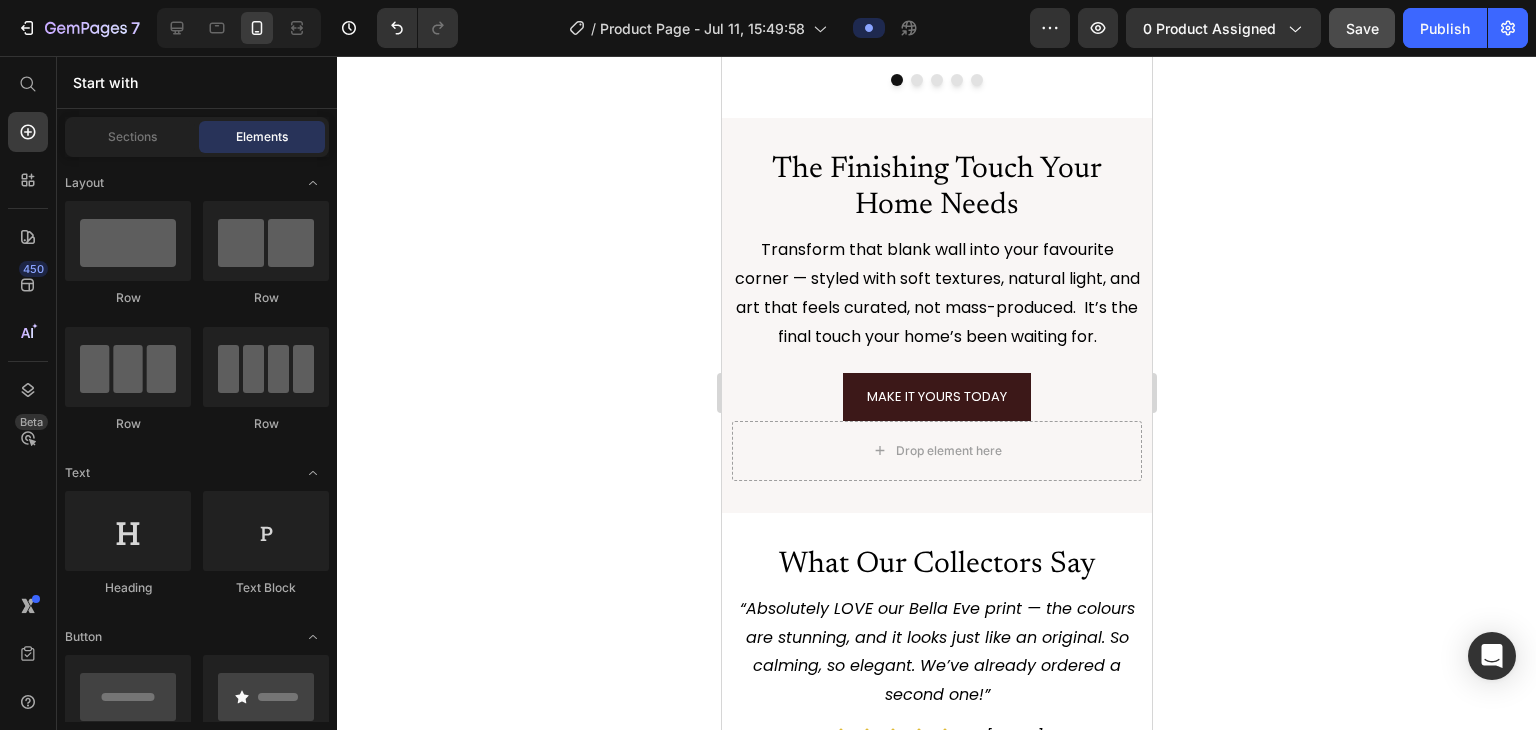 scroll, scrollTop: 5412, scrollLeft: 0, axis: vertical 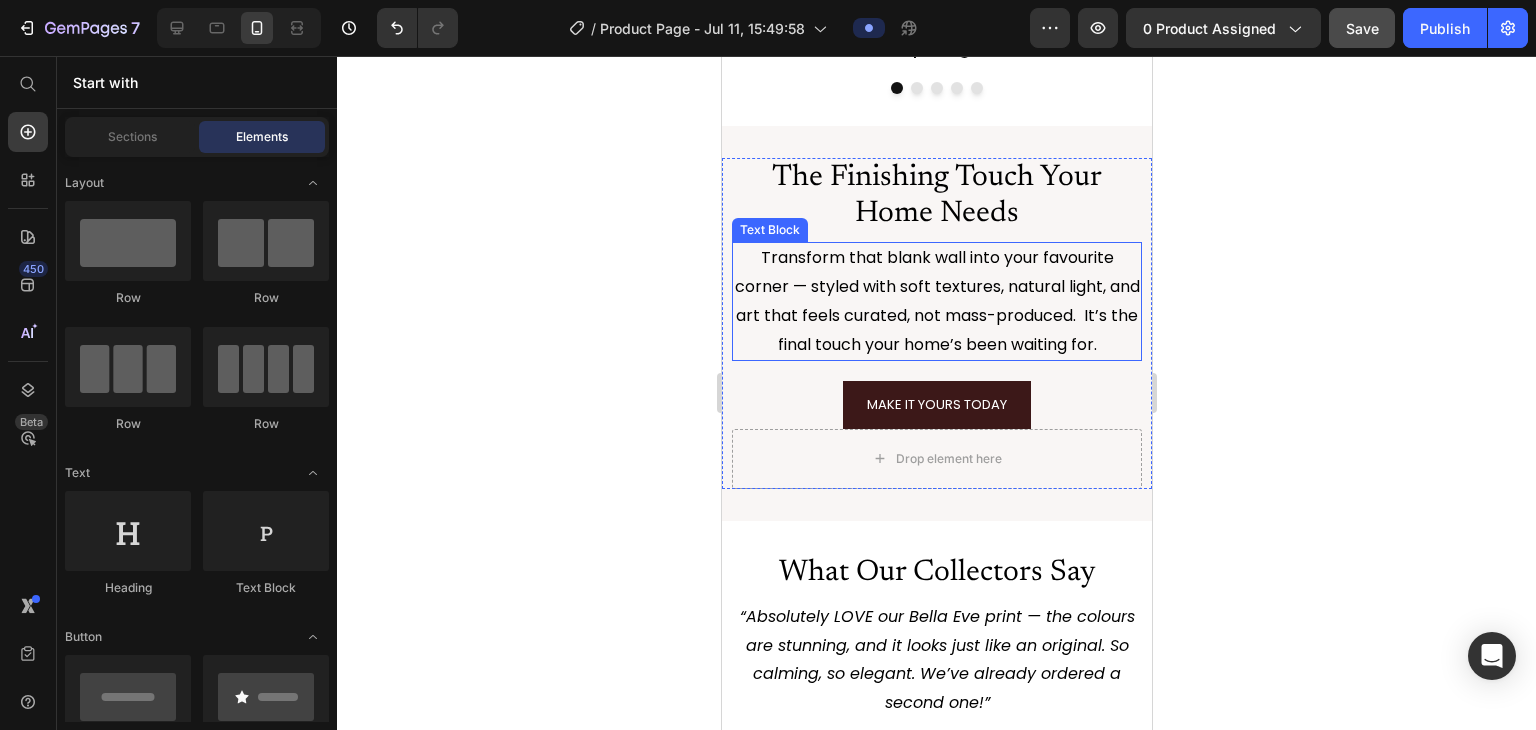 click on "Transform that blank wall into your favourite corner — styled with soft textures, natural light, and art that feels curated, not mass-produced.  It’s the final touch your home’s been waiting for." at bounding box center (936, 301) 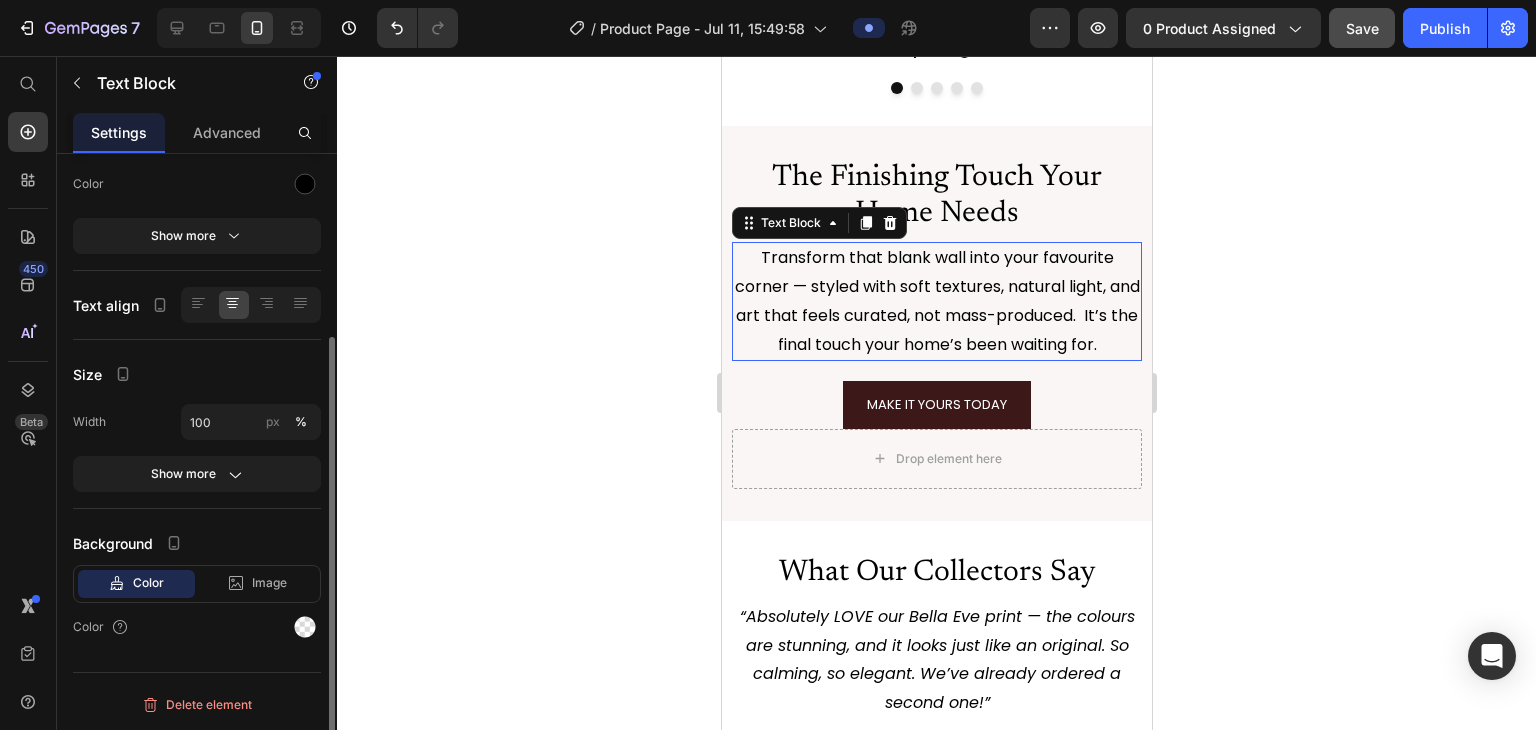 scroll, scrollTop: 0, scrollLeft: 0, axis: both 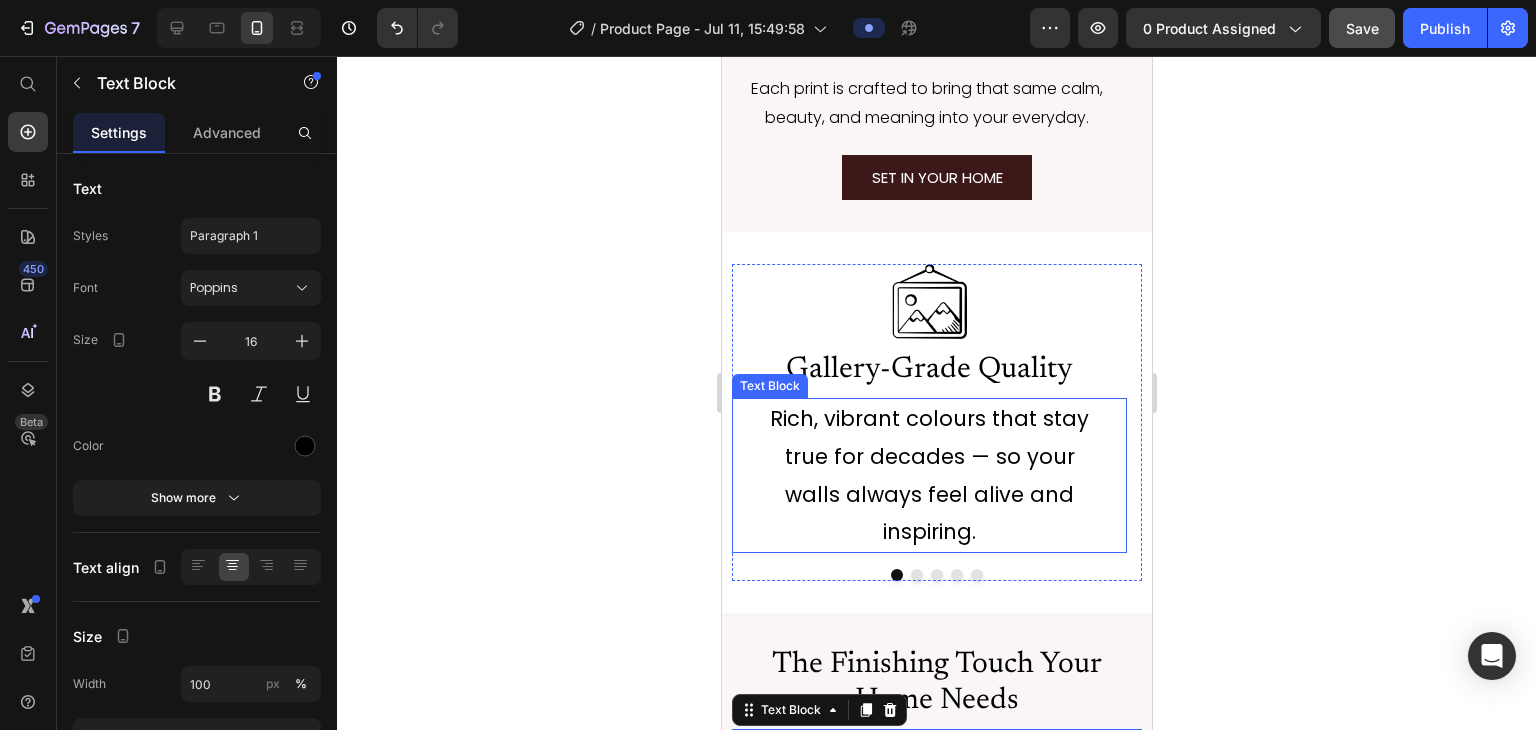 click on "Rich, vibrant colours that stay true for decades — so your walls always feel alive and inspiring." at bounding box center (929, 475) 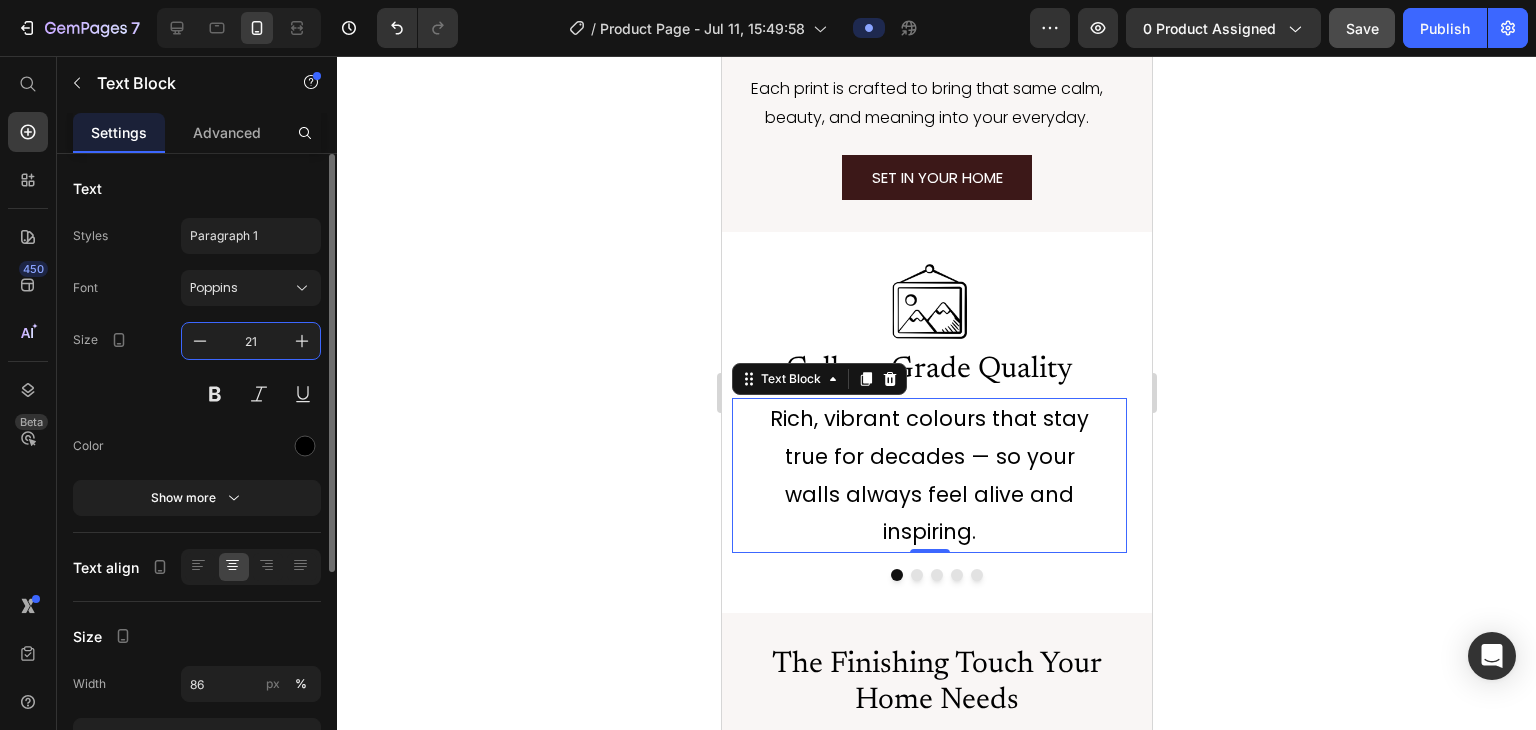 click on "21" at bounding box center (251, 341) 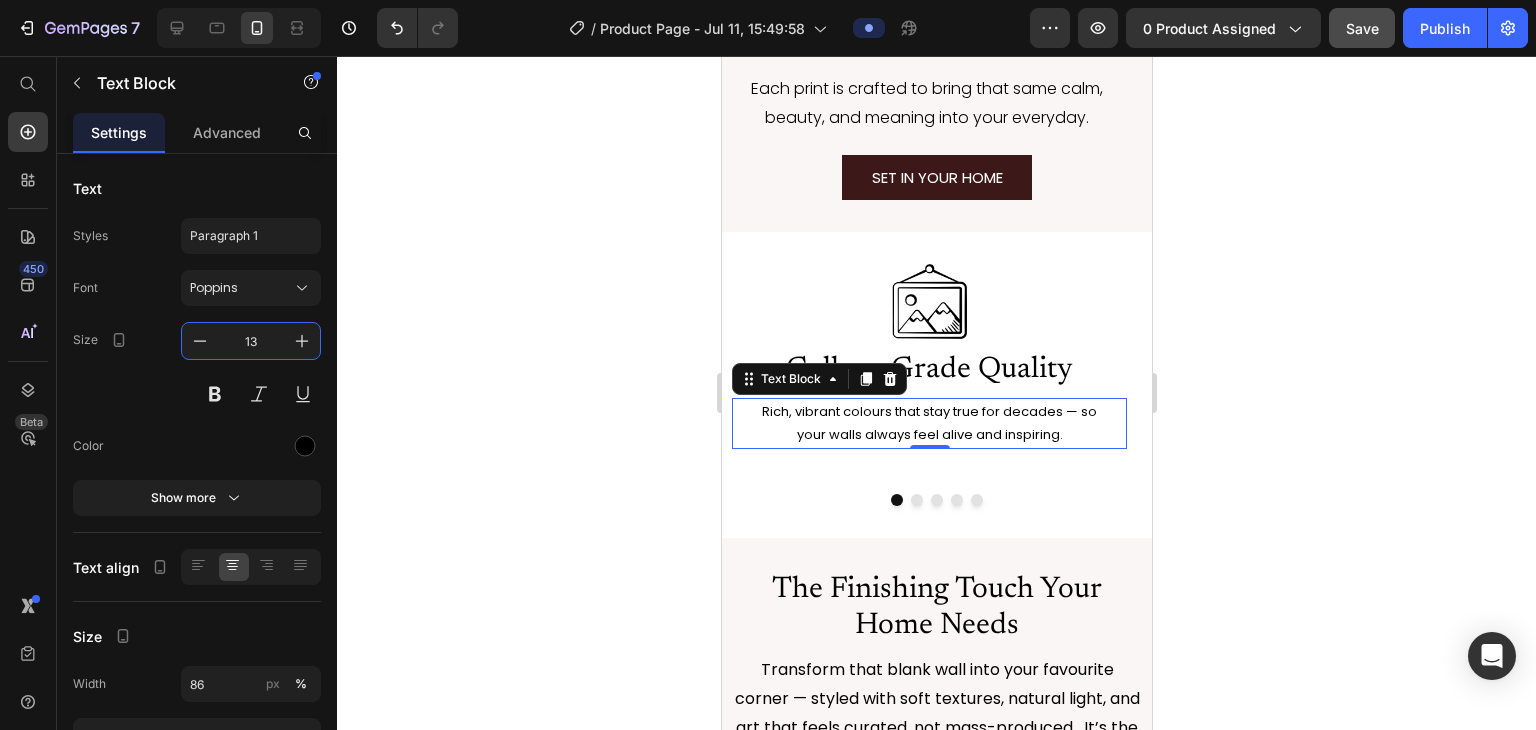 type on "13" 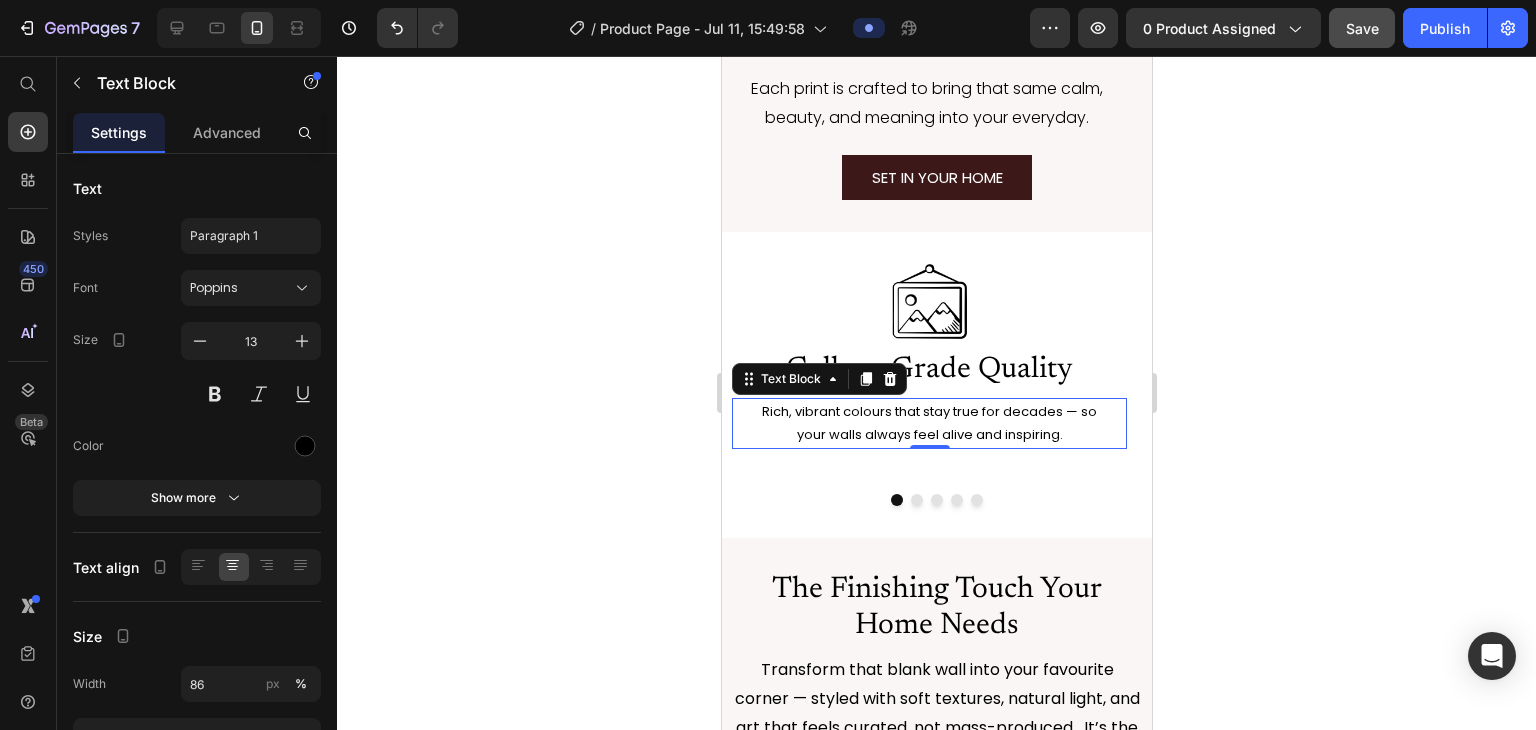 click 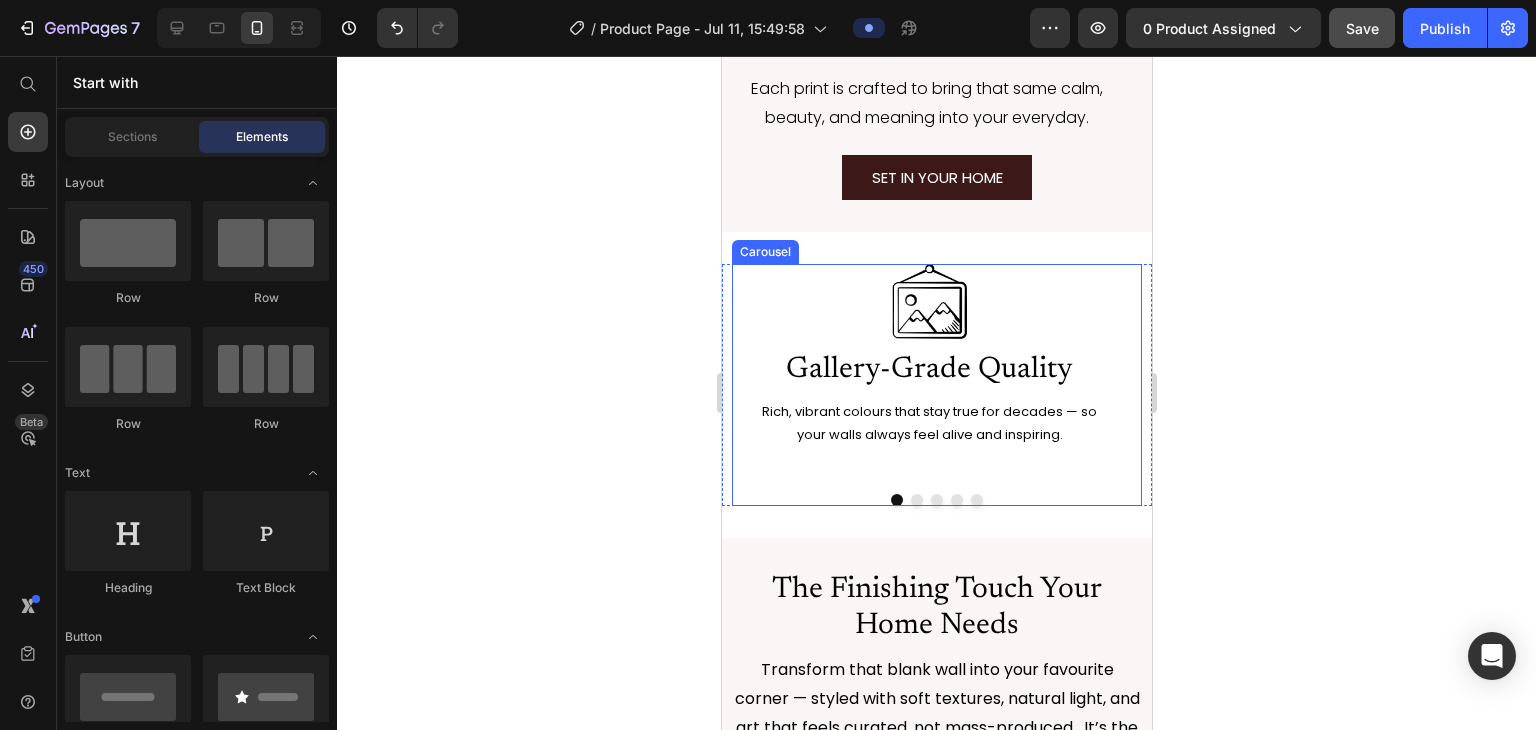 click at bounding box center (916, 500) 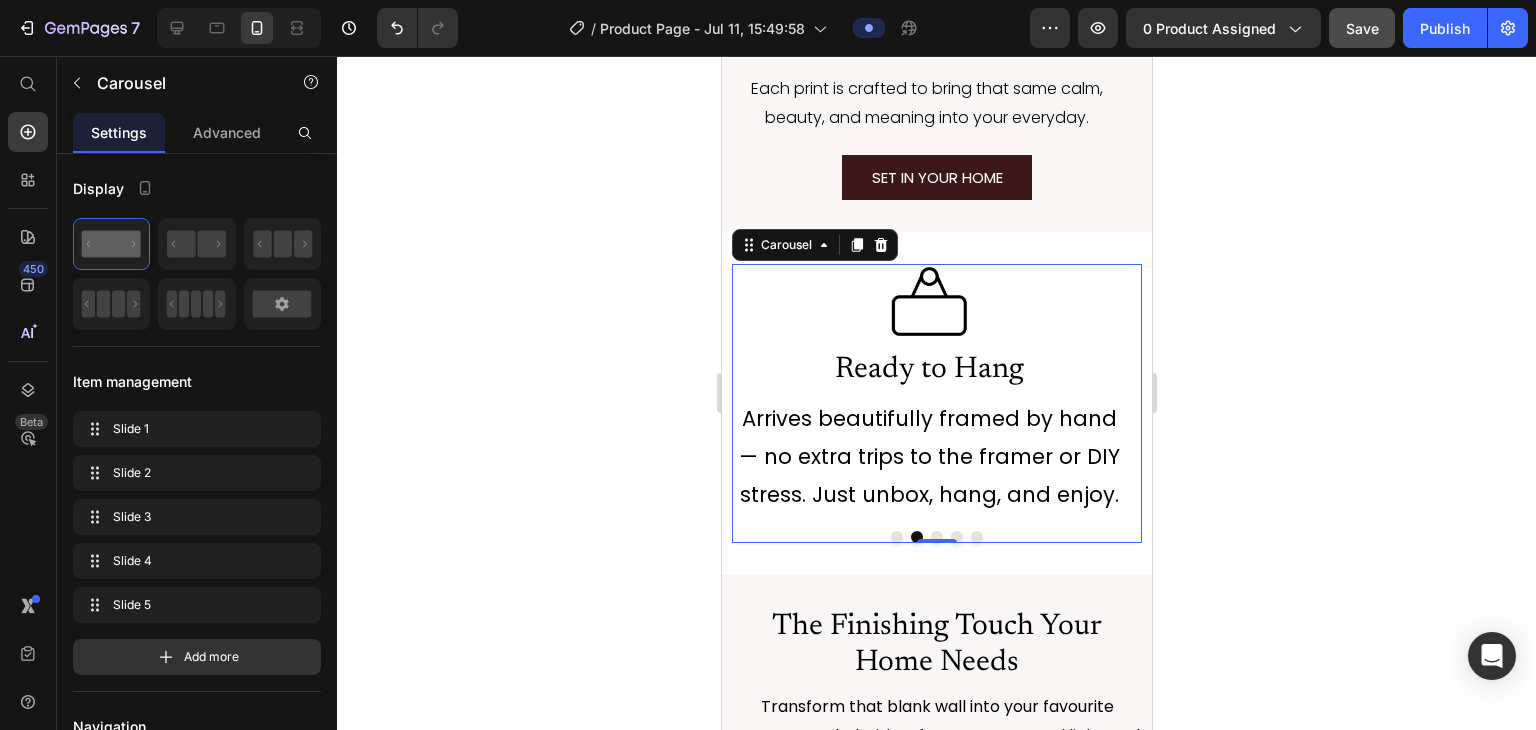 click at bounding box center (896, 537) 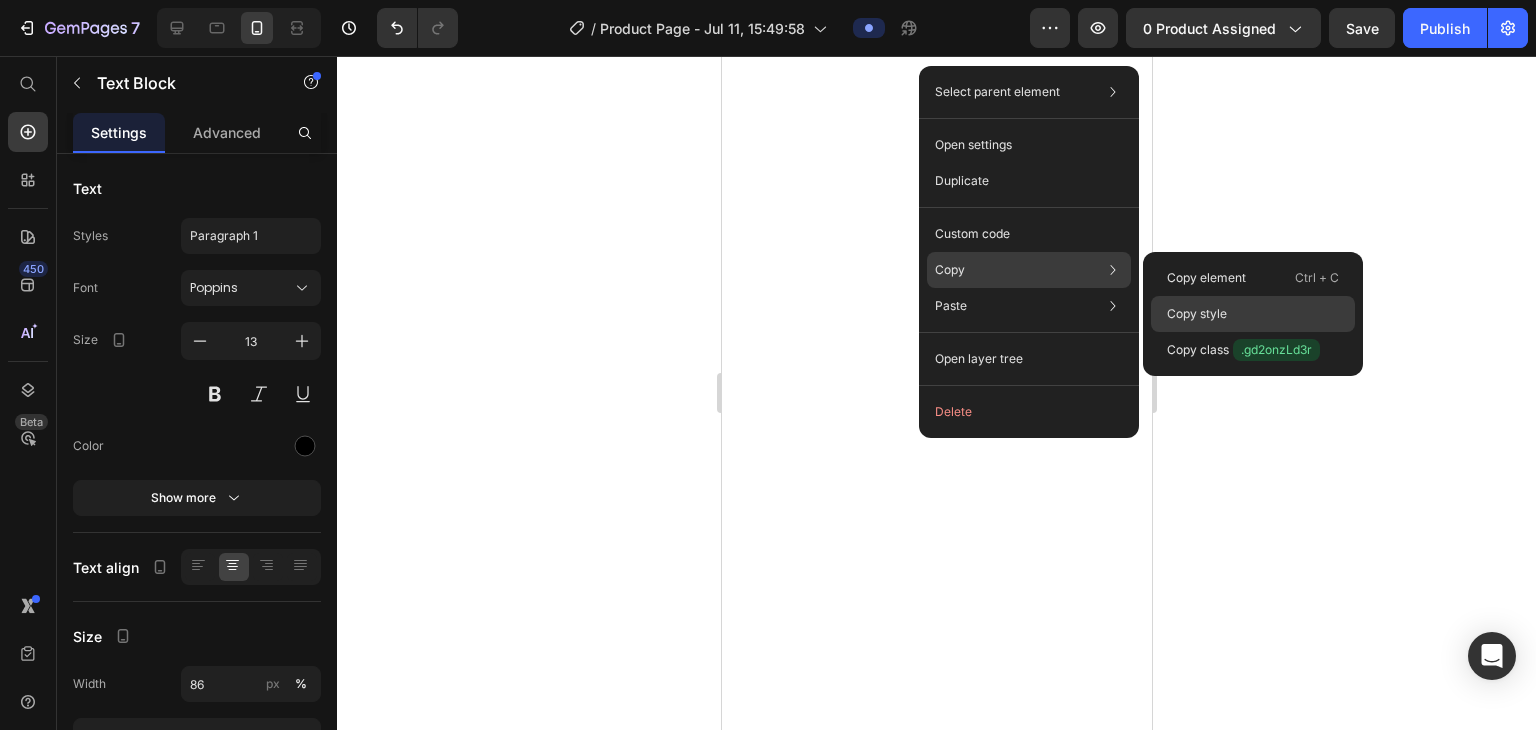 scroll, scrollTop: 0, scrollLeft: 0, axis: both 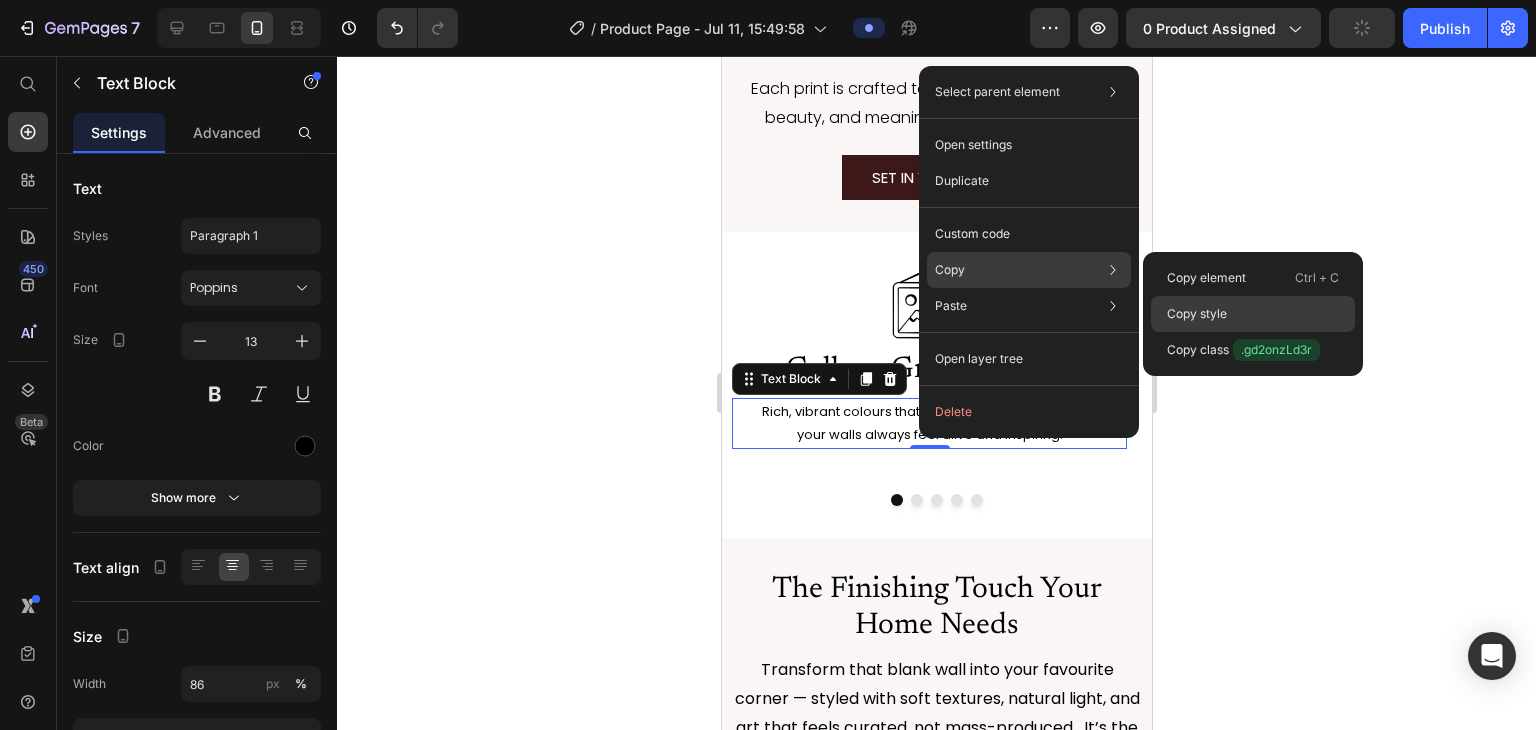 click on "Copy style" at bounding box center (1197, 314) 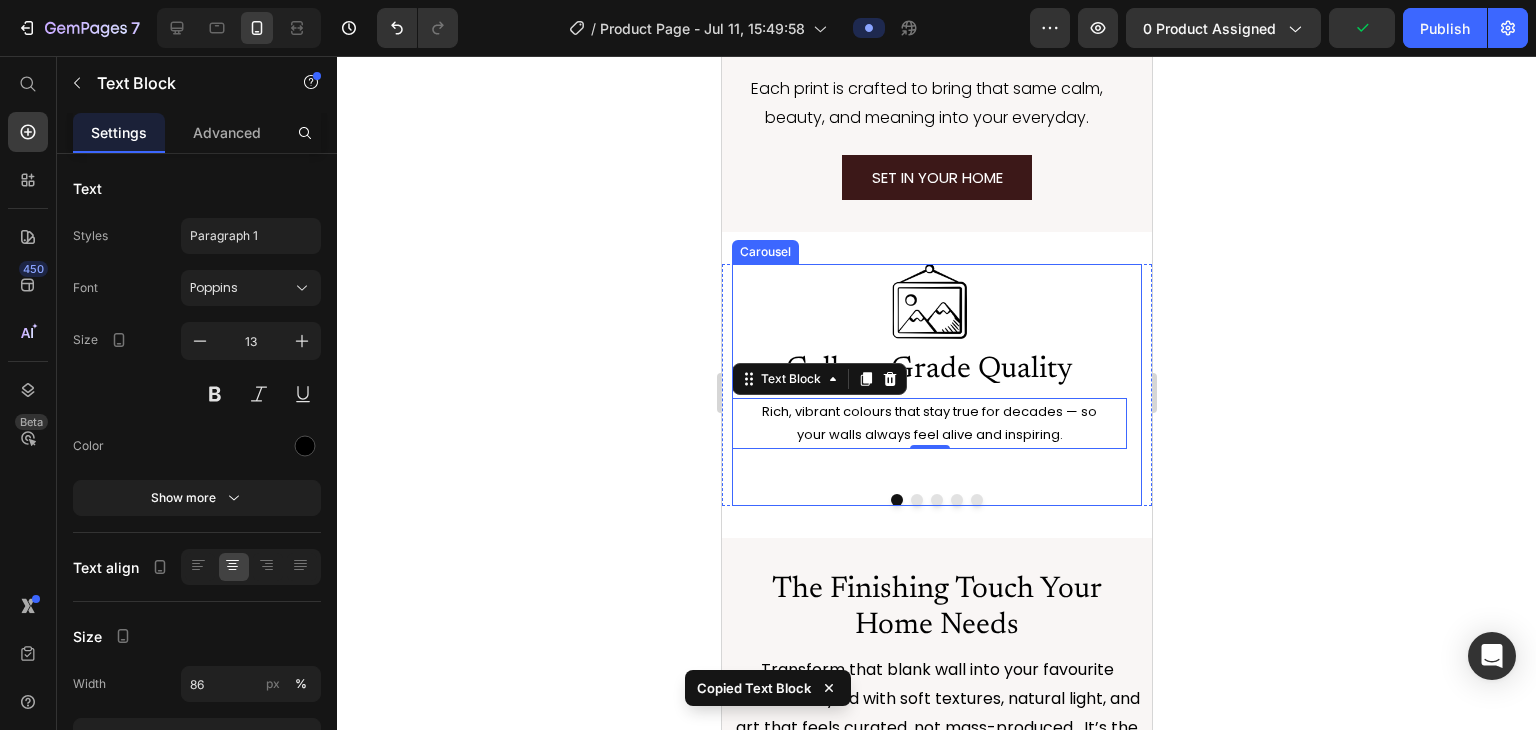 click at bounding box center (916, 500) 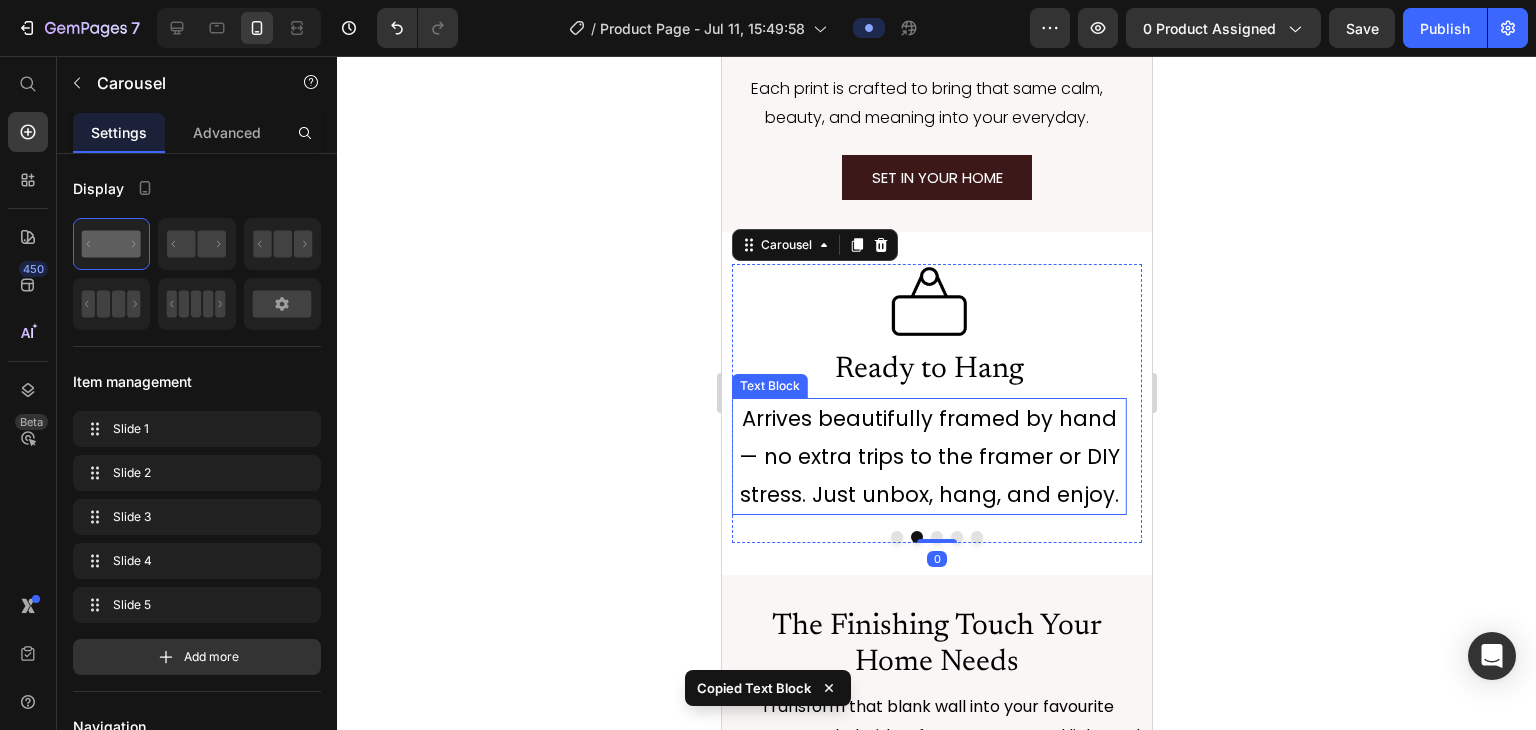 click on "Arrives beautifully framed by hand — no extra trips to the framer or DIY stress. Just unbox, hang, and enjoy." at bounding box center (928, 456) 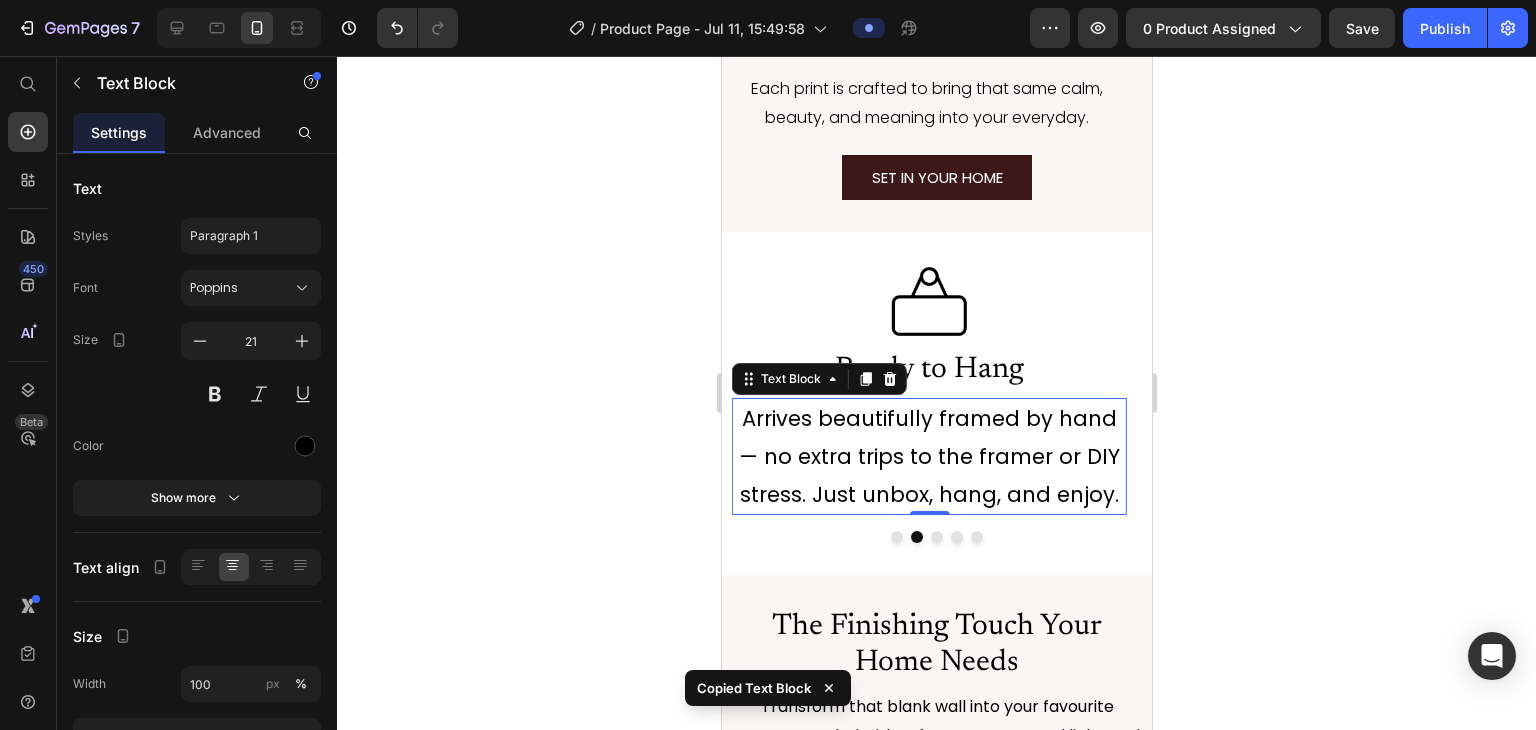 type on "13" 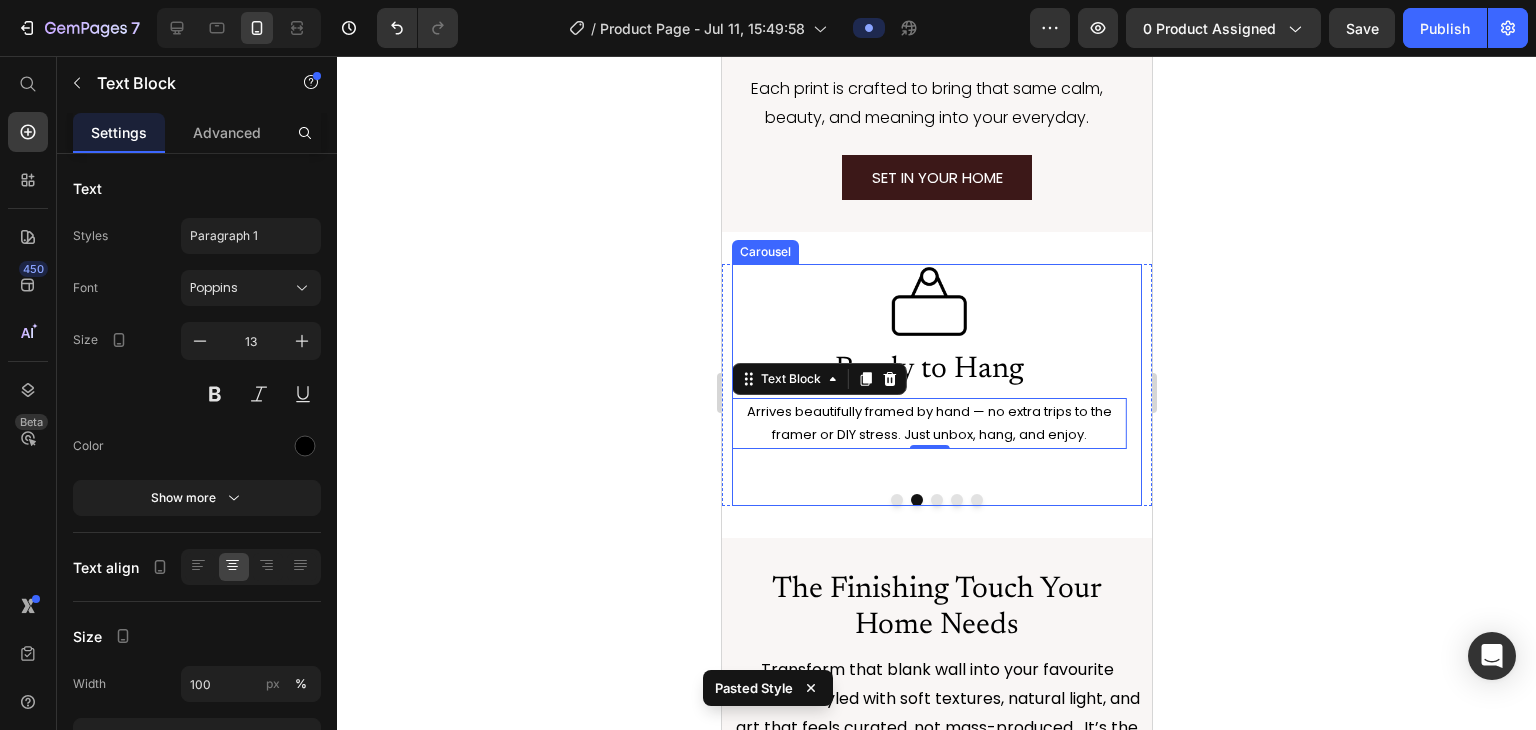 click at bounding box center (936, 500) 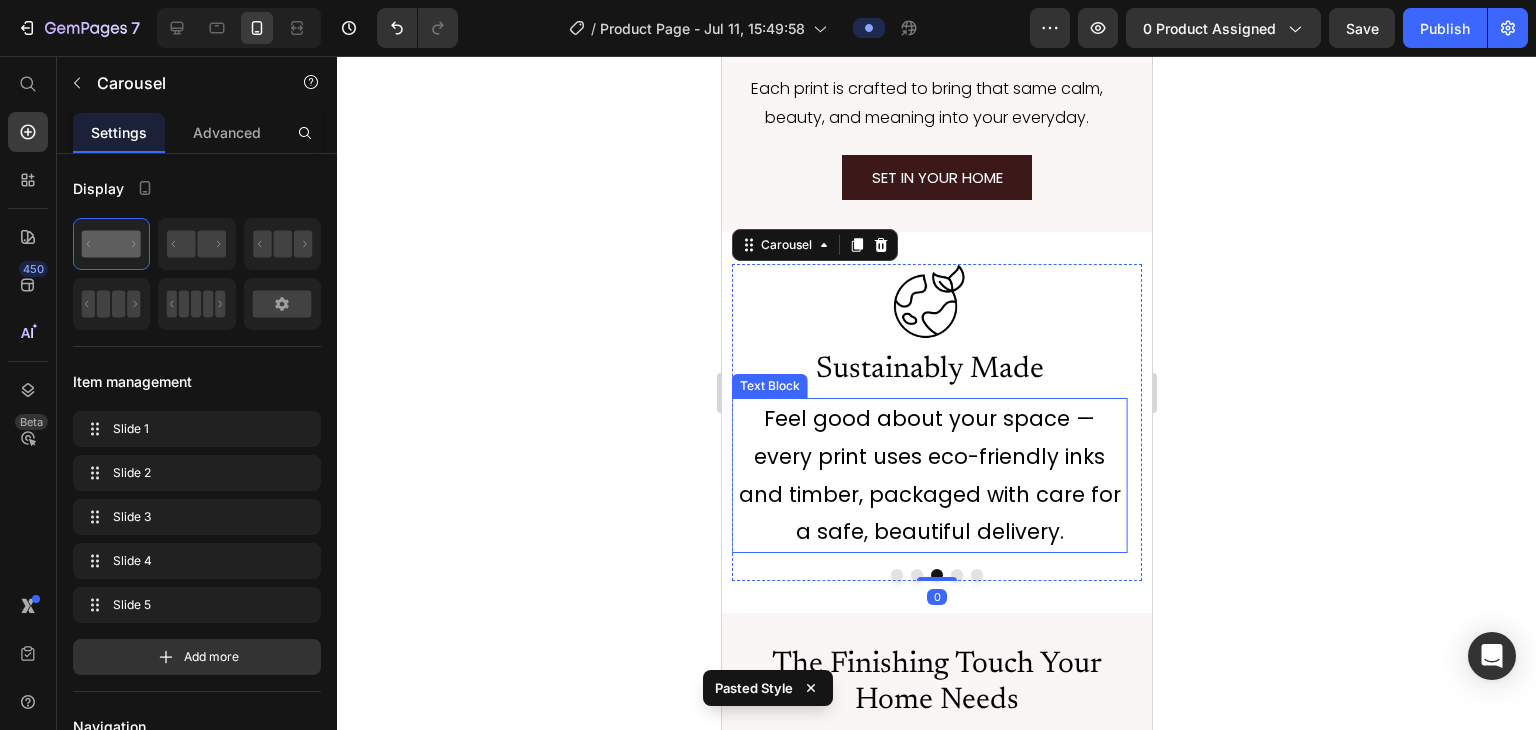 click on "Feel good about your space — every print uses eco-friendly inks and timber, packaged with care for a safe, beautiful delivery." at bounding box center [928, 475] 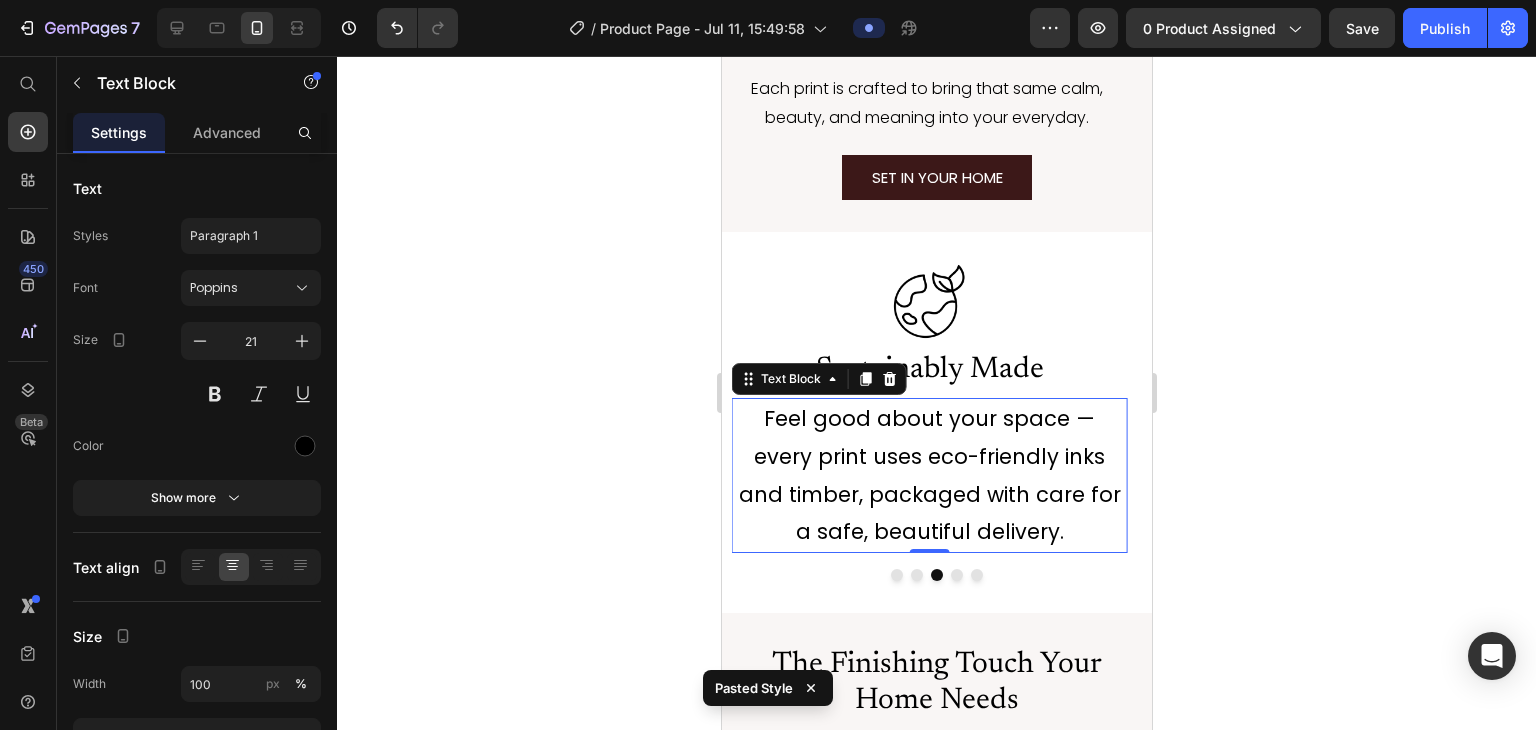 type on "13" 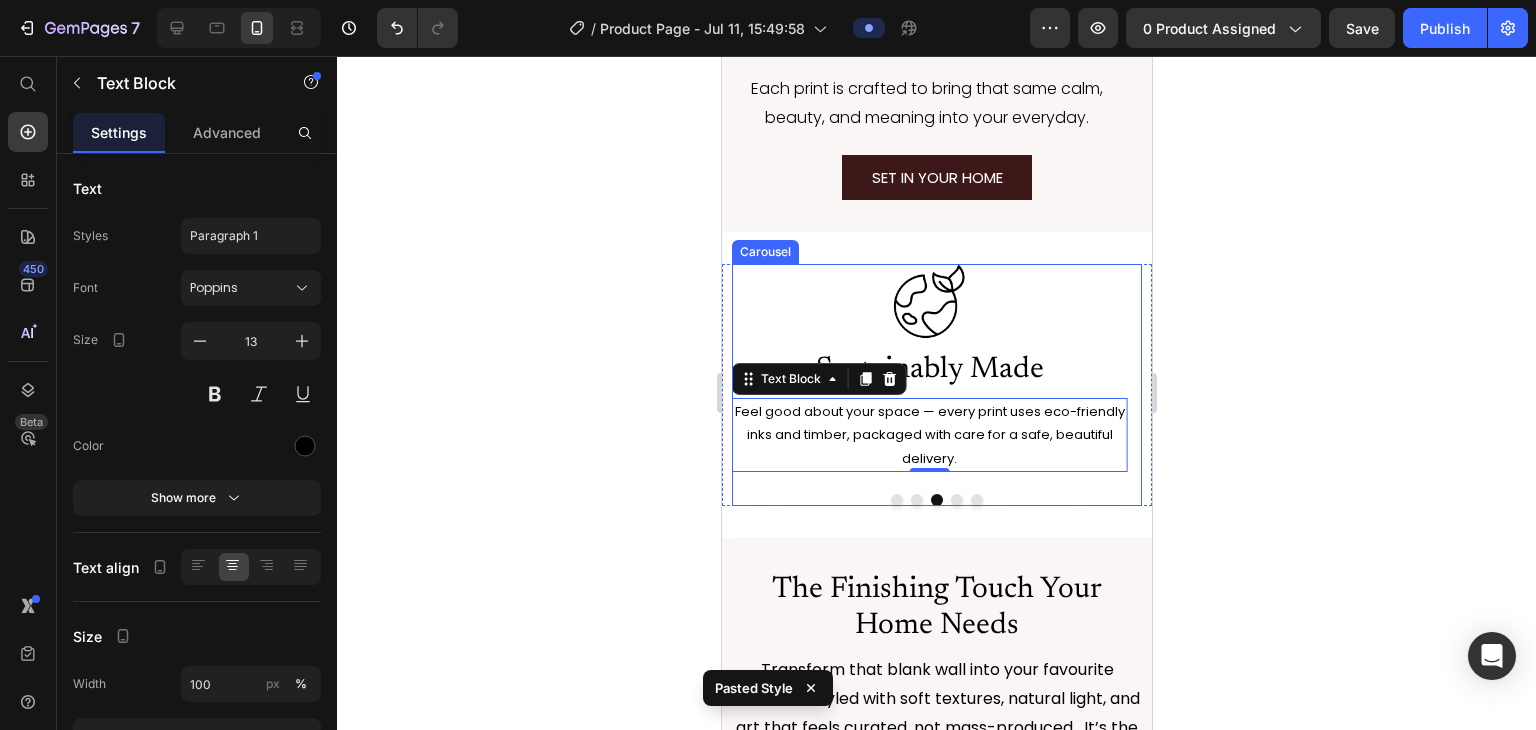 click at bounding box center [956, 500] 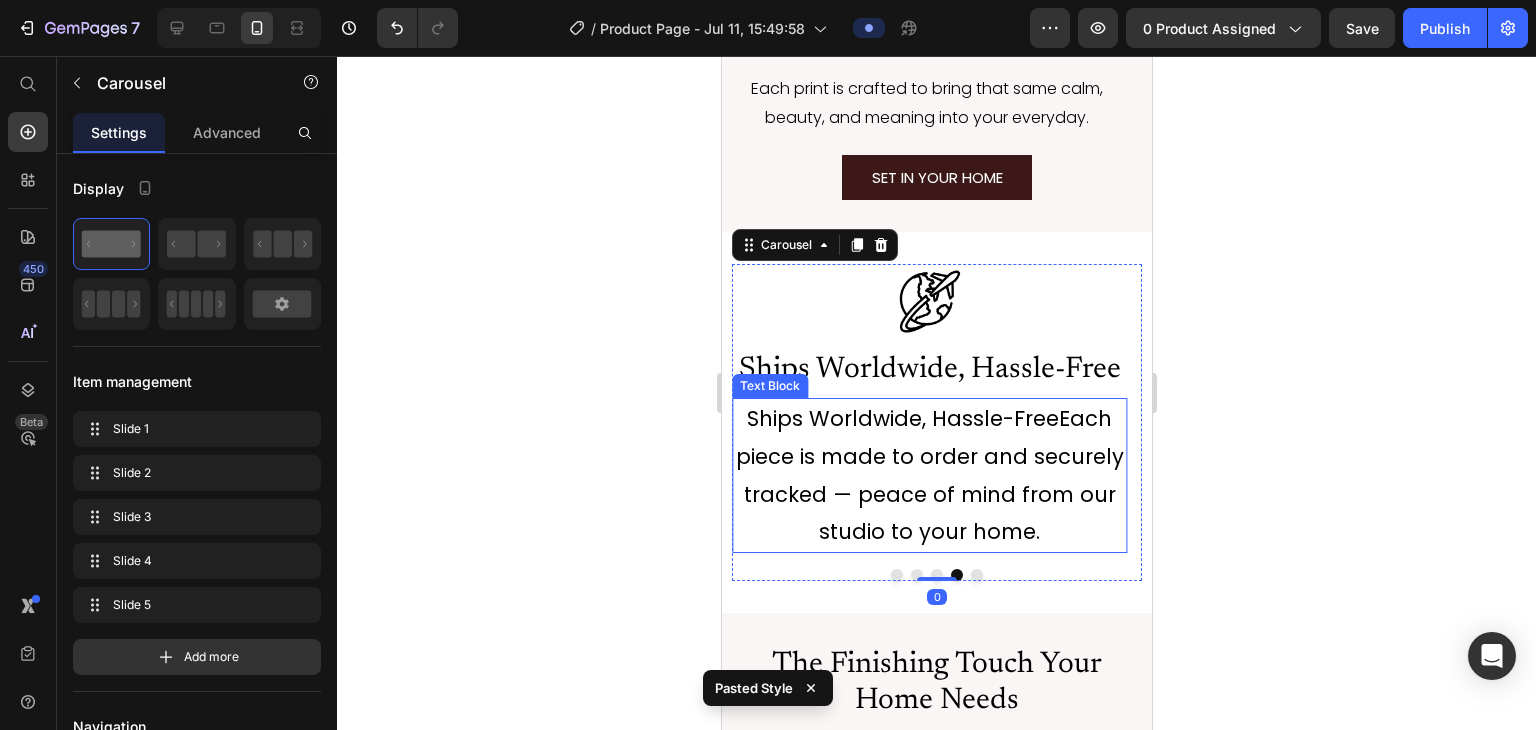 click on "Ships Worldwide, Hassle-FreeEach piece is made to order and securely tracked — peace of mind from our studio to your home." at bounding box center [928, 475] 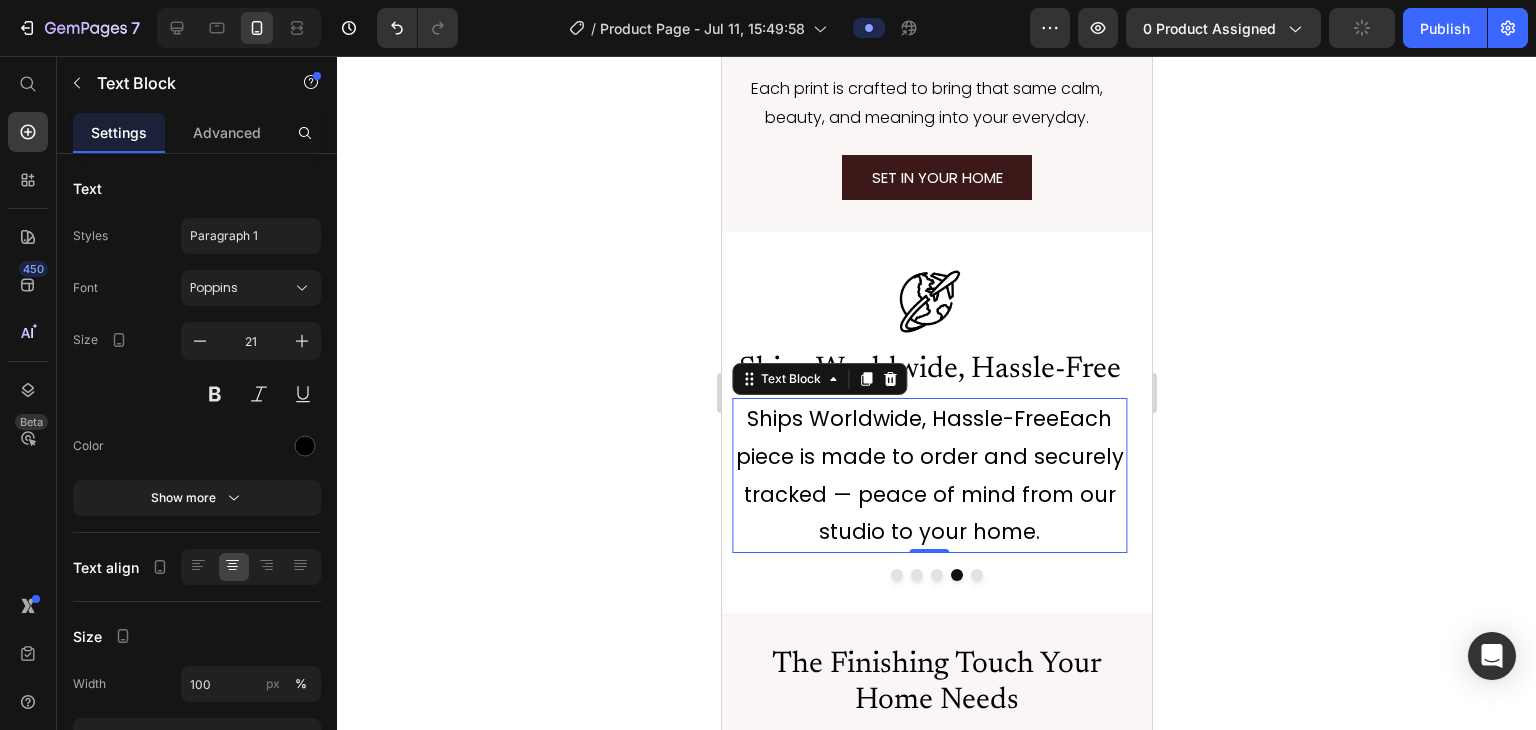 type on "13" 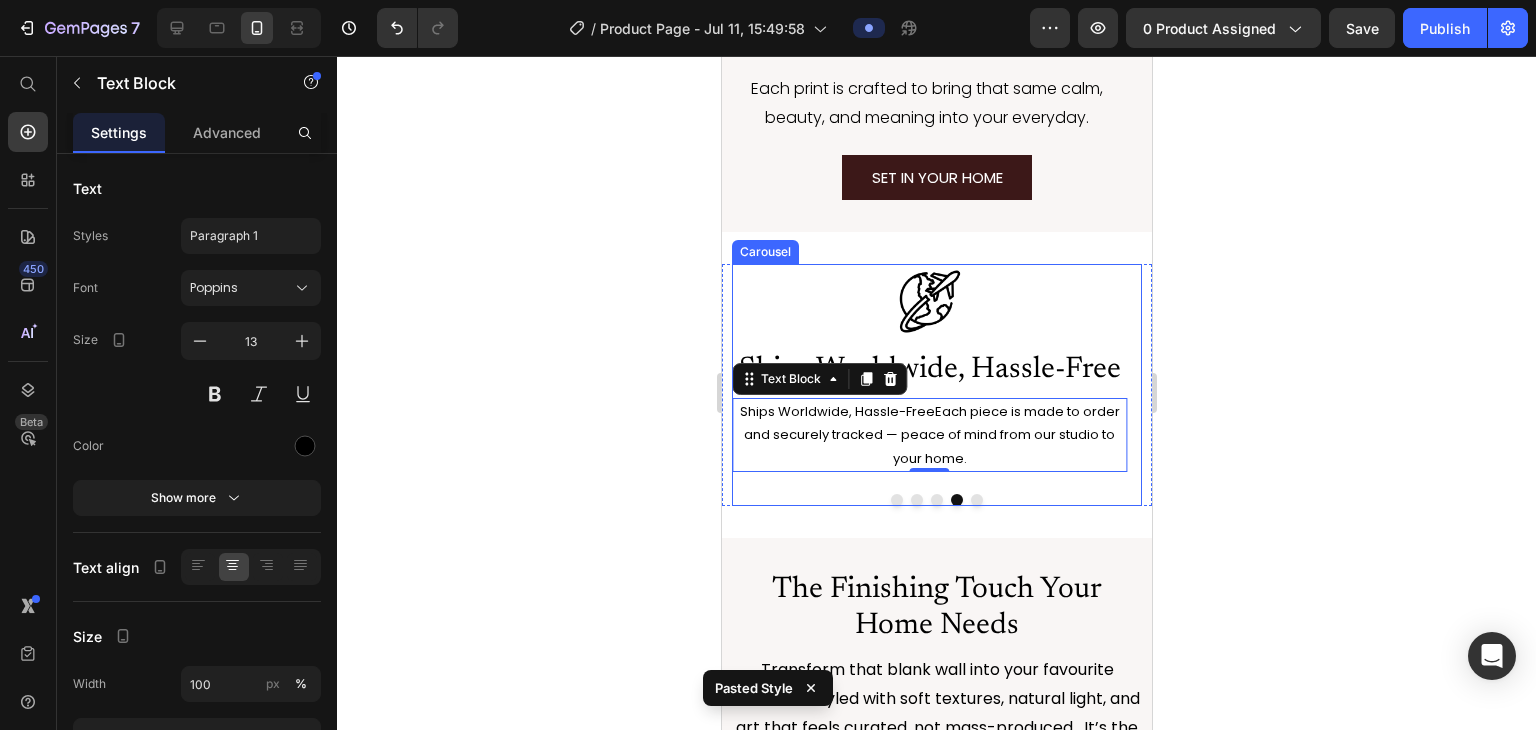 click at bounding box center [976, 500] 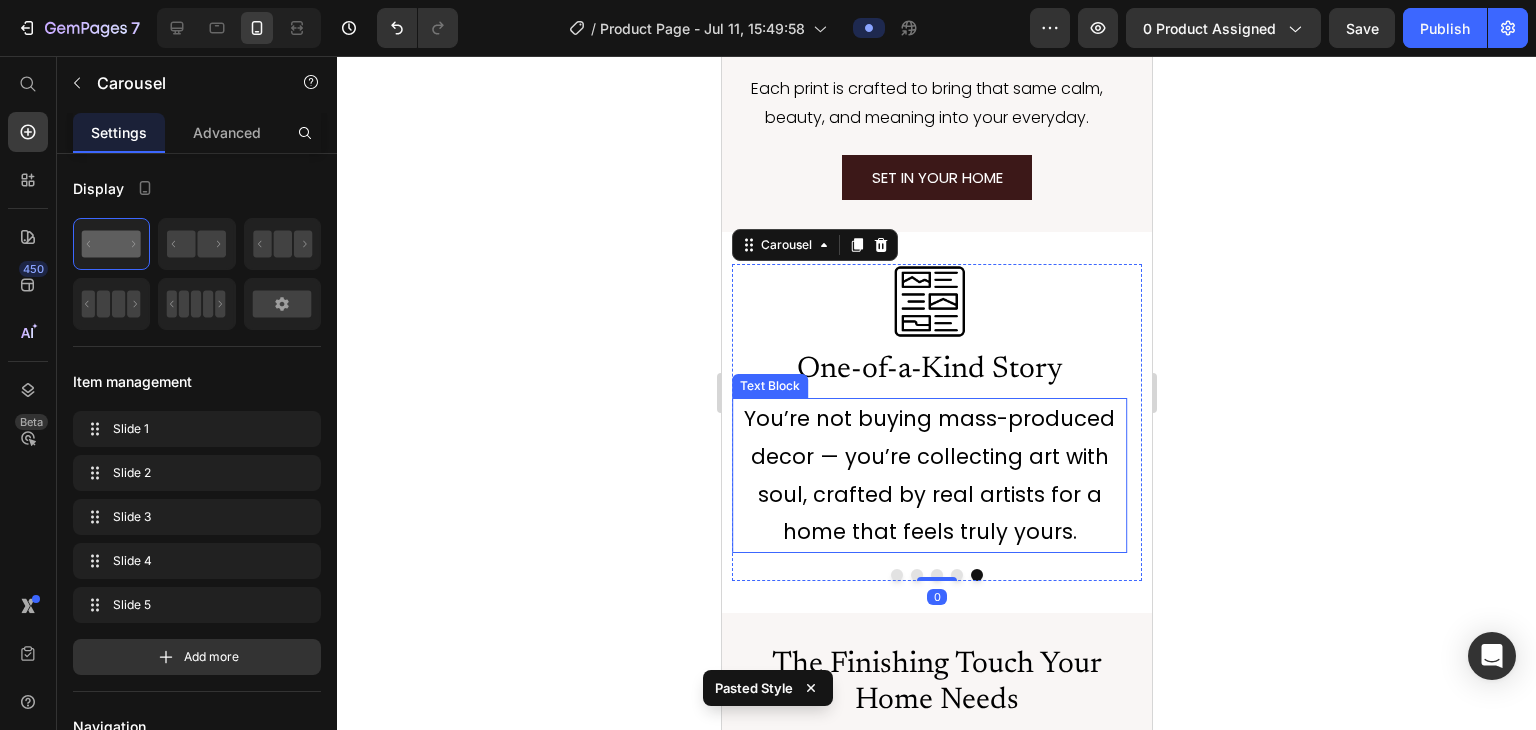 click on "You’re not buying mass-produced decor — you’re collecting art with soul, crafted by real artists for a home that feels truly yours." at bounding box center (928, 475) 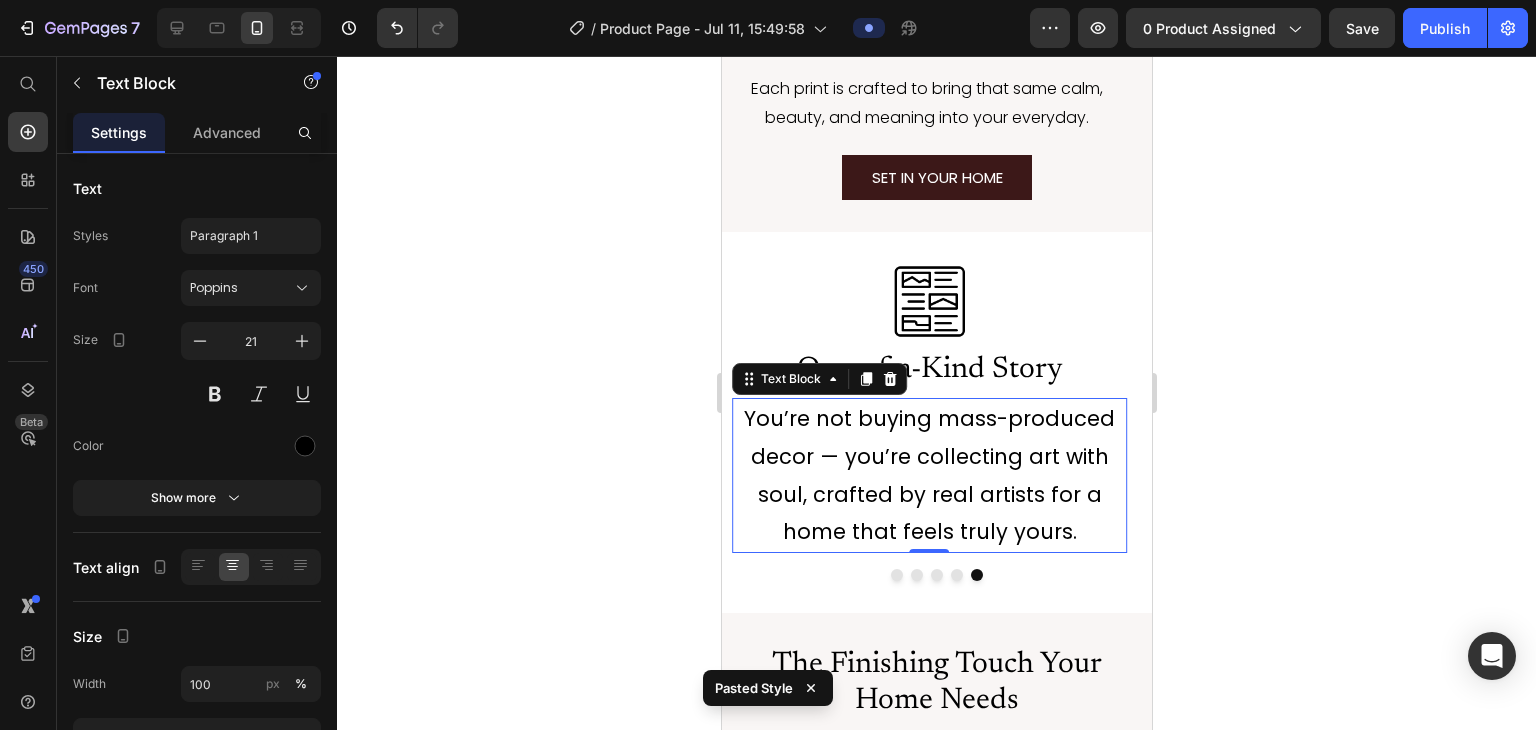 type on "13" 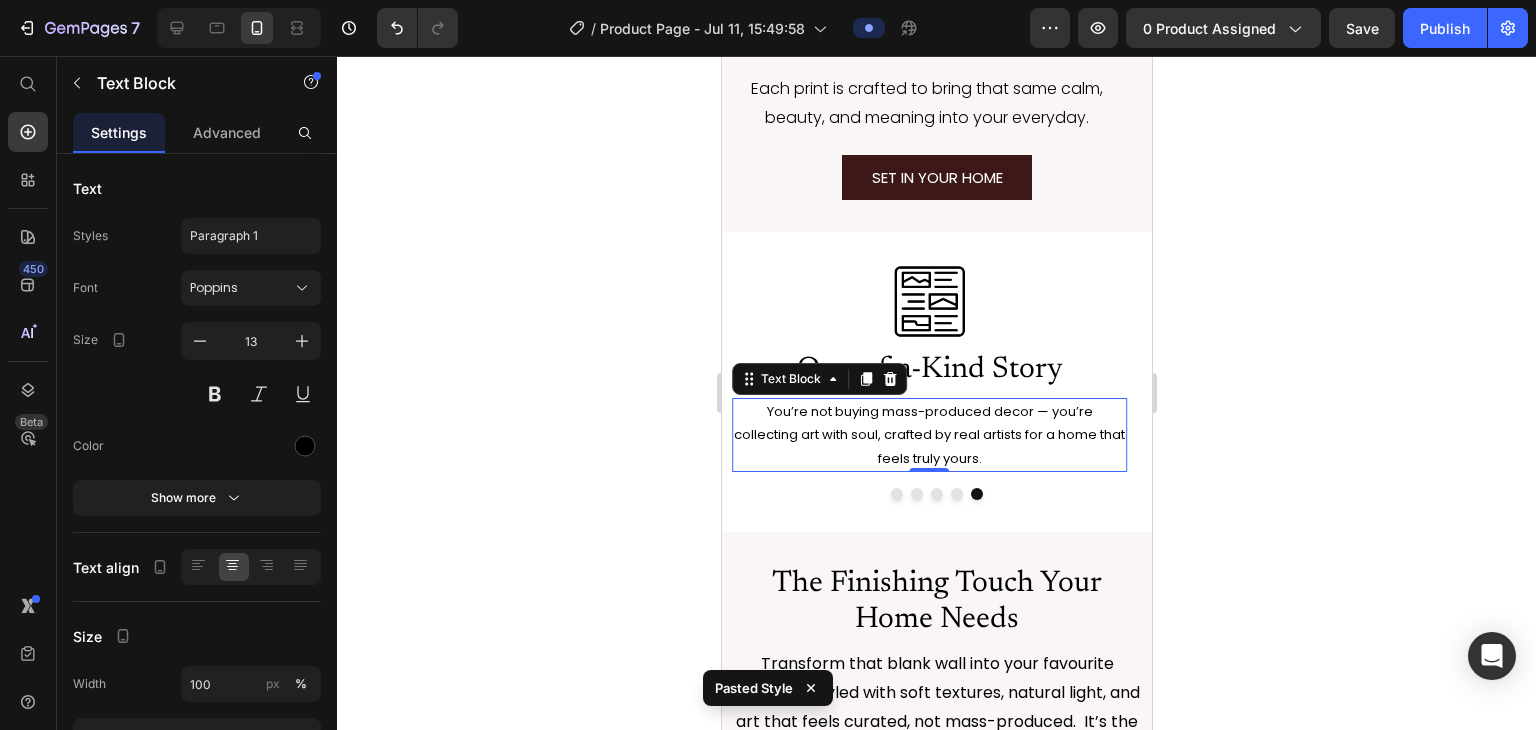 click 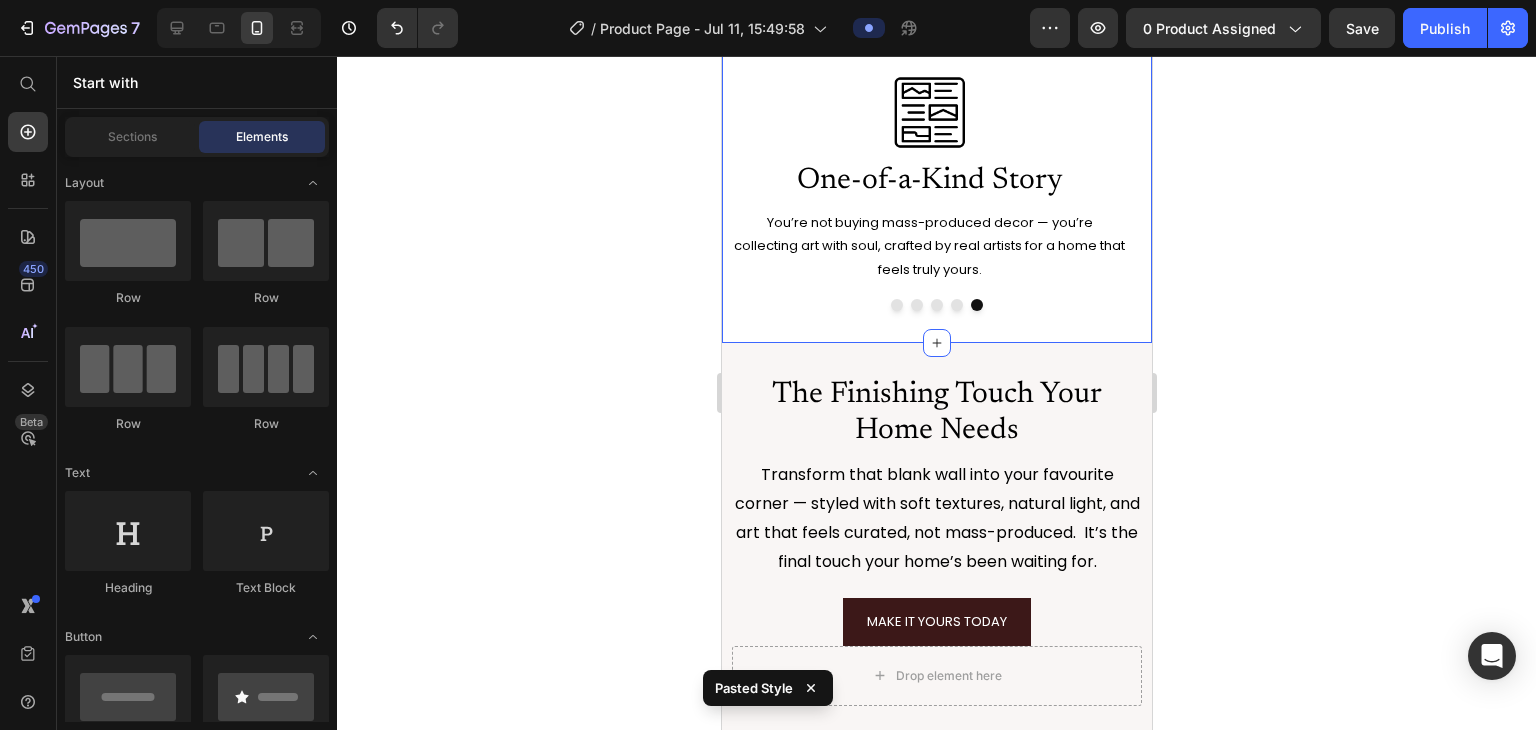 scroll, scrollTop: 5241, scrollLeft: 0, axis: vertical 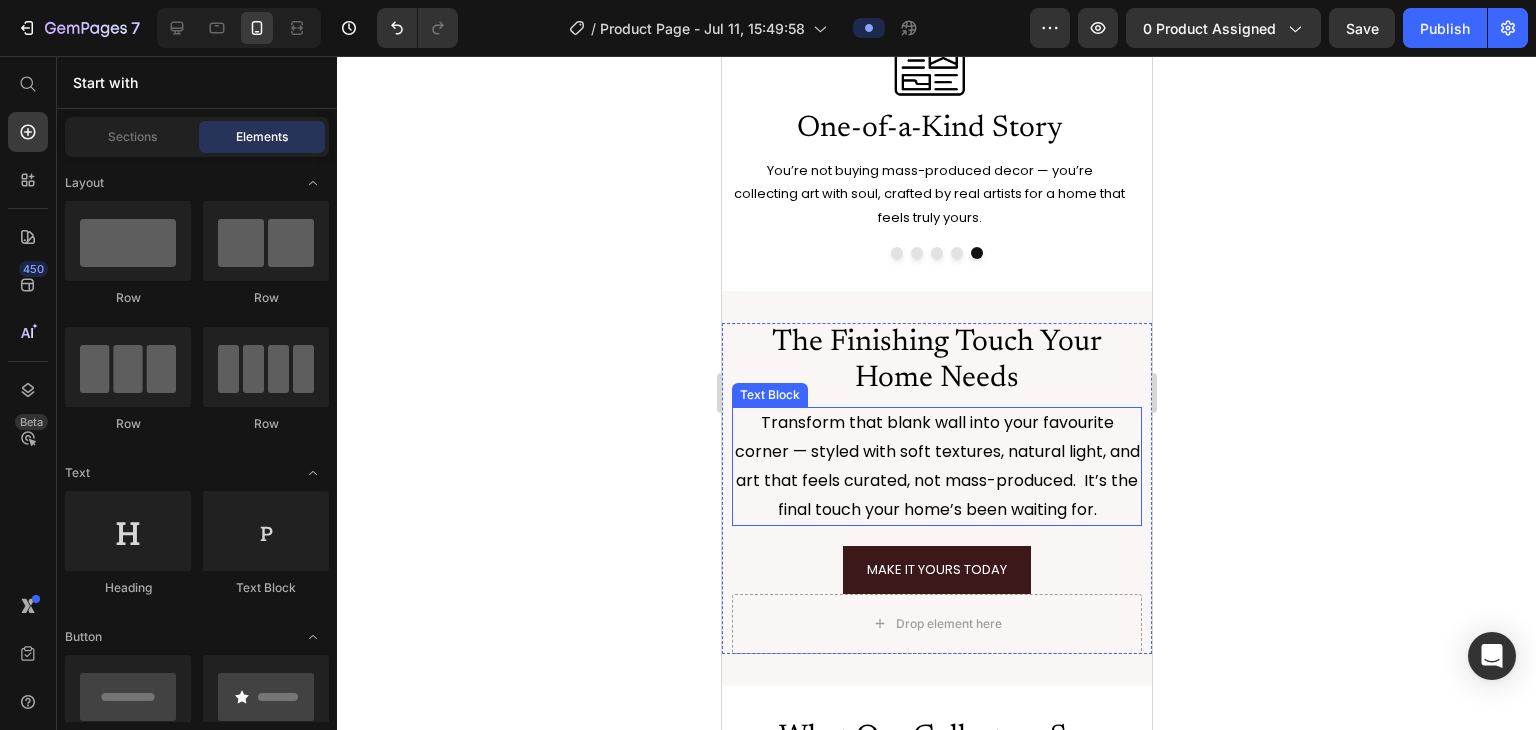 click on "Transform that blank wall into your favourite corner — styled with soft textures, natural light, and art that feels curated, not mass-produced.  It’s the final touch your home’s been waiting for." at bounding box center [936, 466] 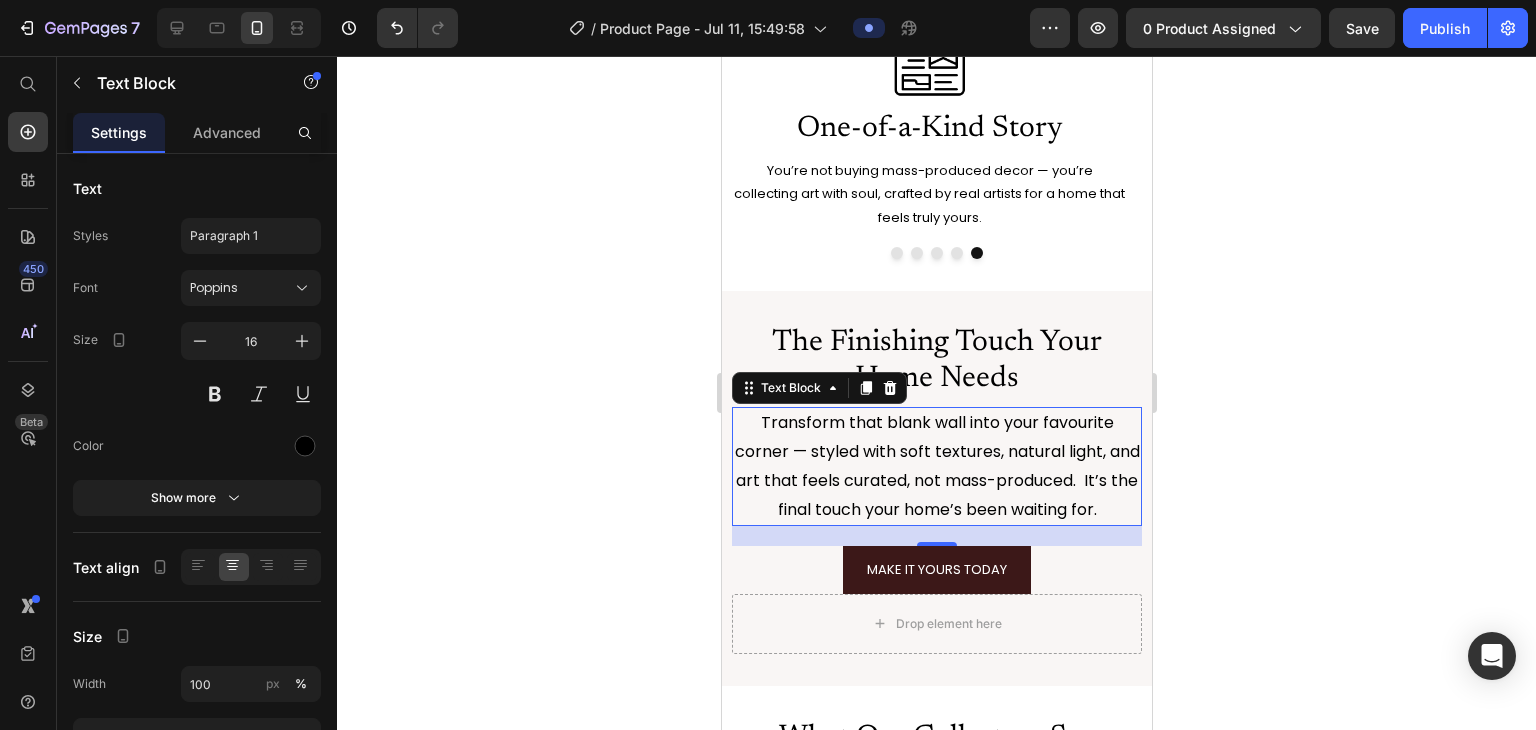 click 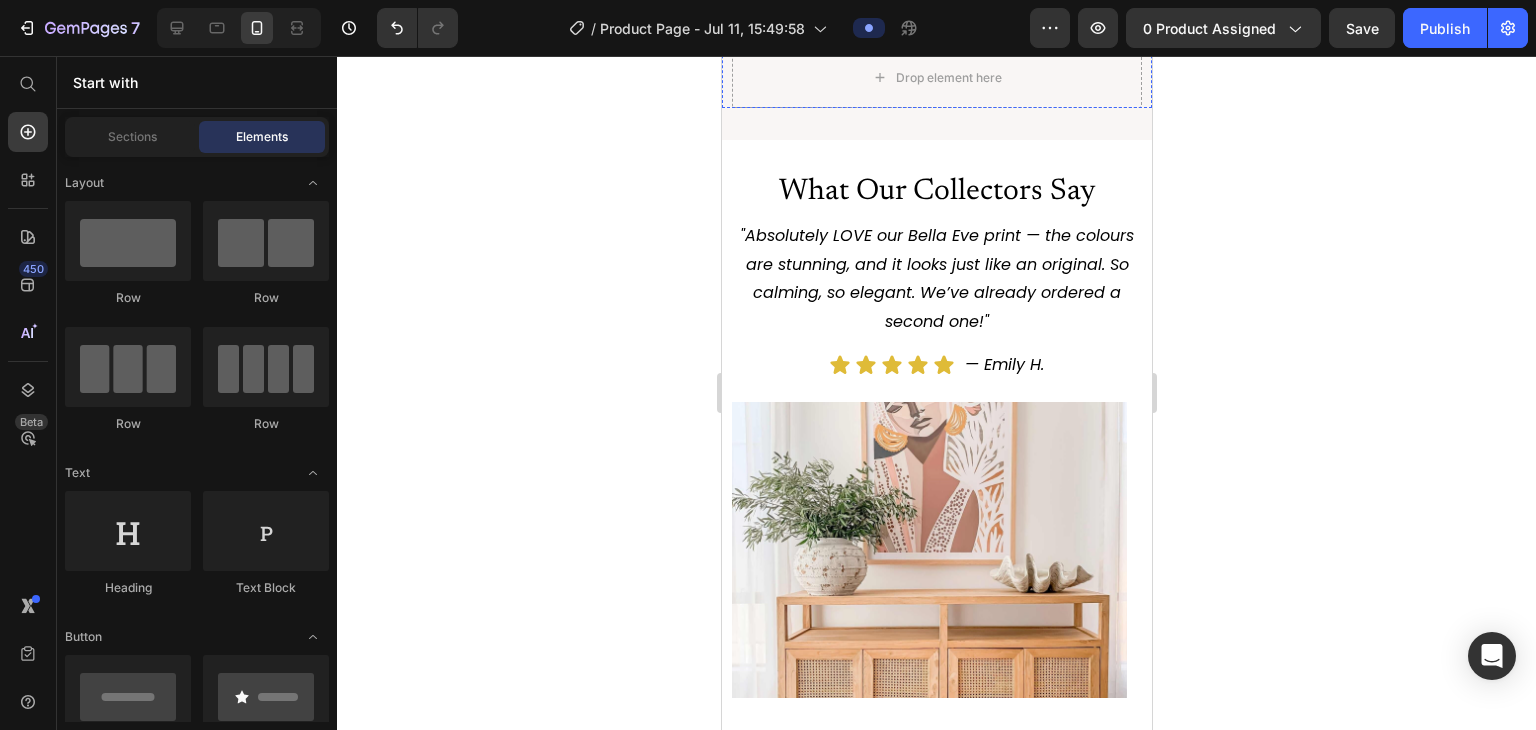 scroll, scrollTop: 5793, scrollLeft: 0, axis: vertical 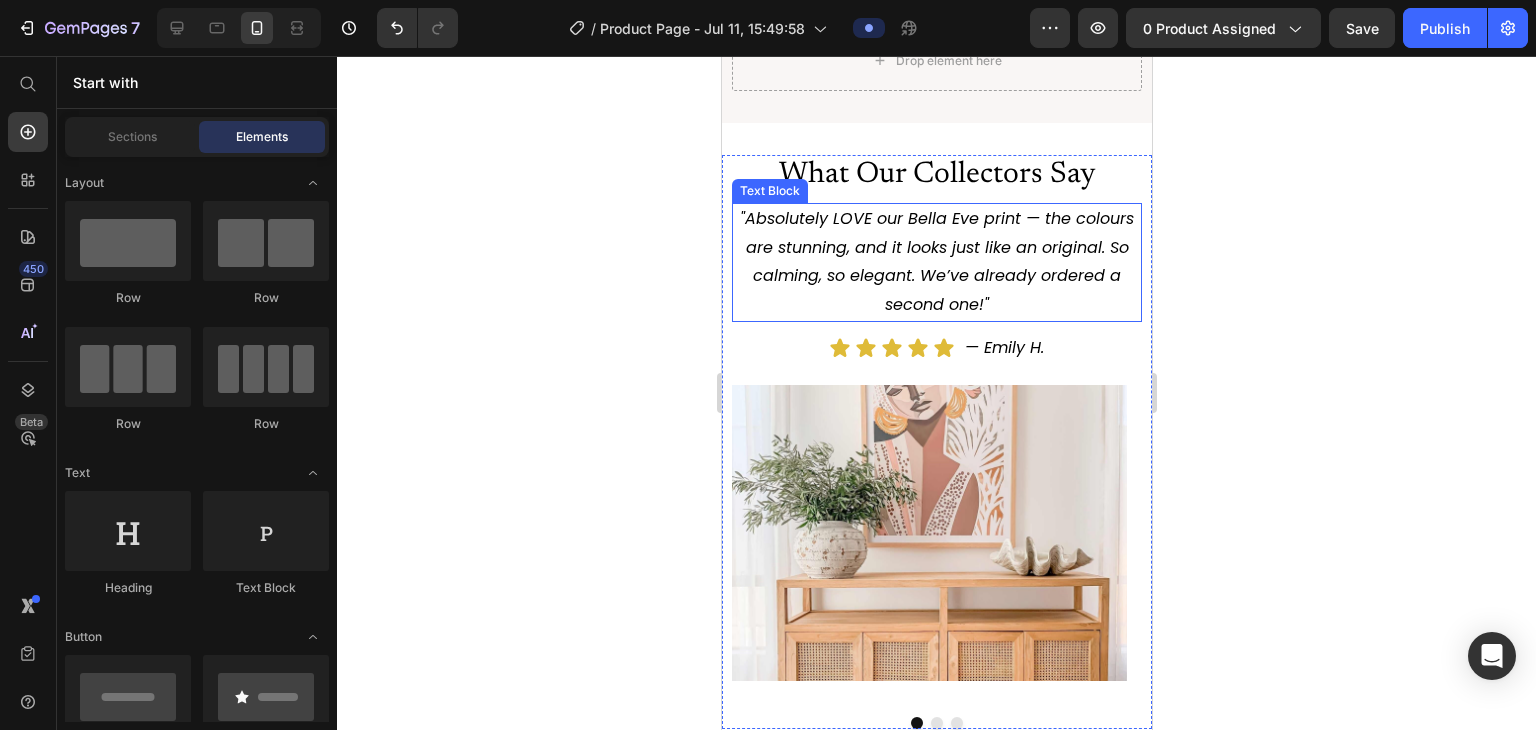 click on ""Absolutely LOVE our Bella Eve print — the colours are stunning, and it looks just like an original. So calming, so elegant. We’ve already ordered a second one!"" at bounding box center (936, 262) 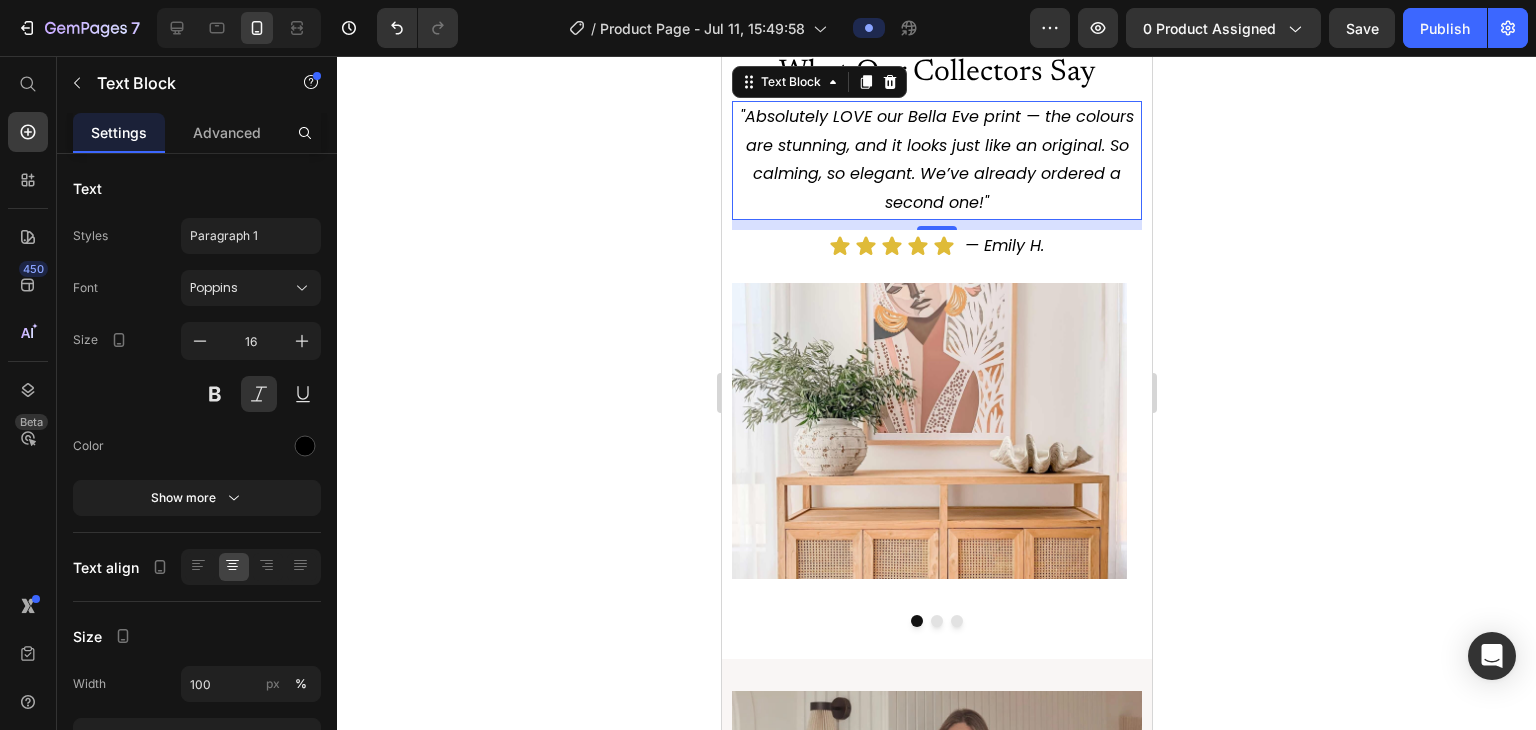 click 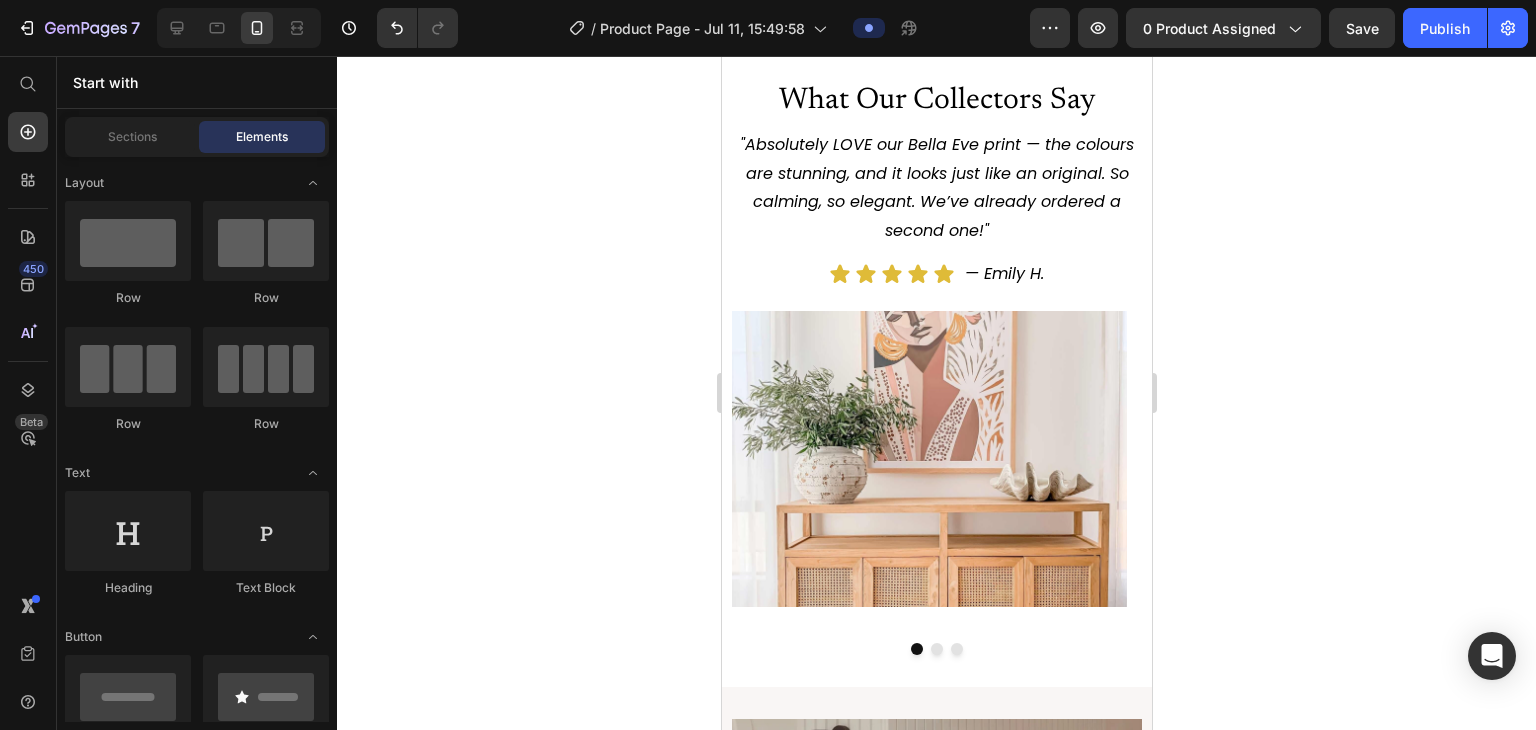 scroll, scrollTop: 5895, scrollLeft: 0, axis: vertical 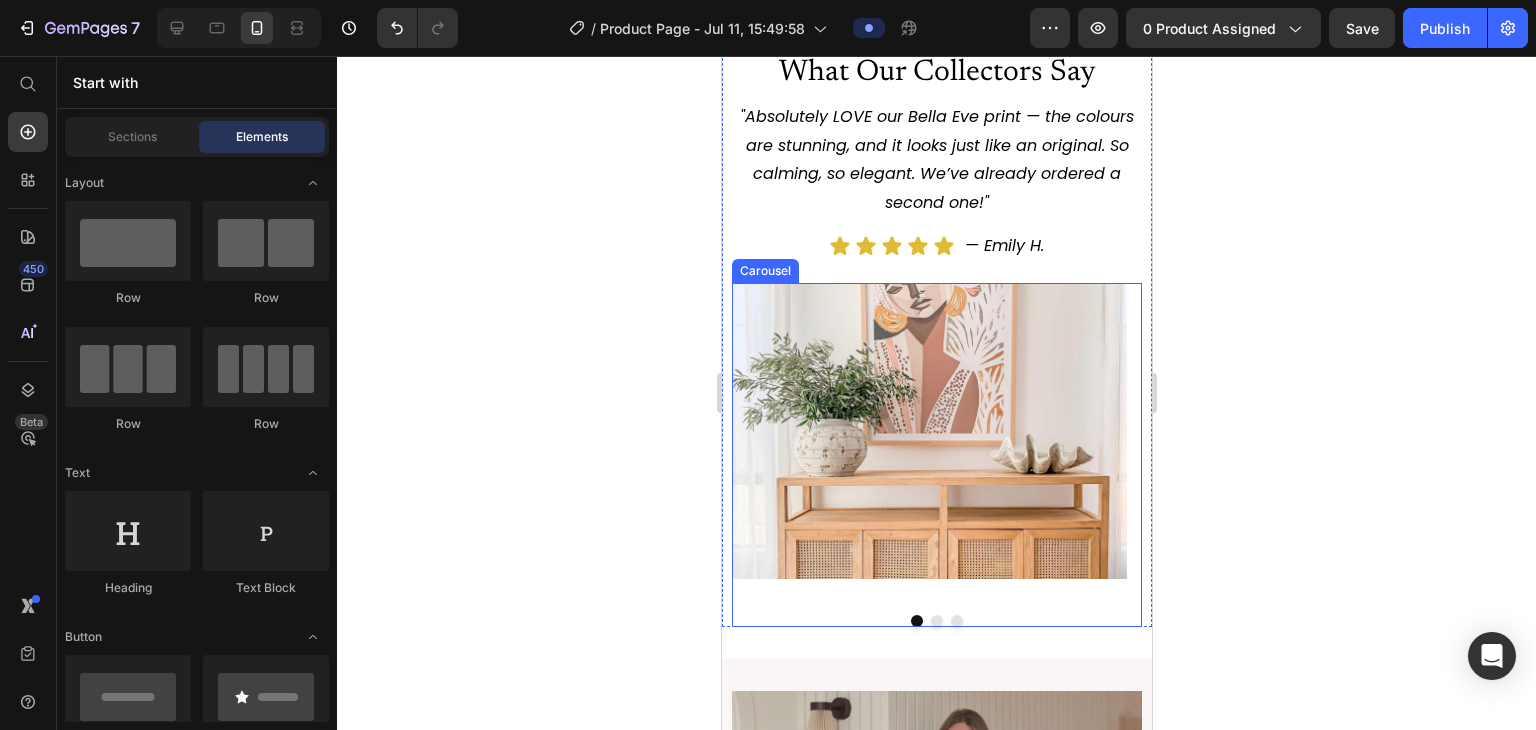 click at bounding box center [936, 621] 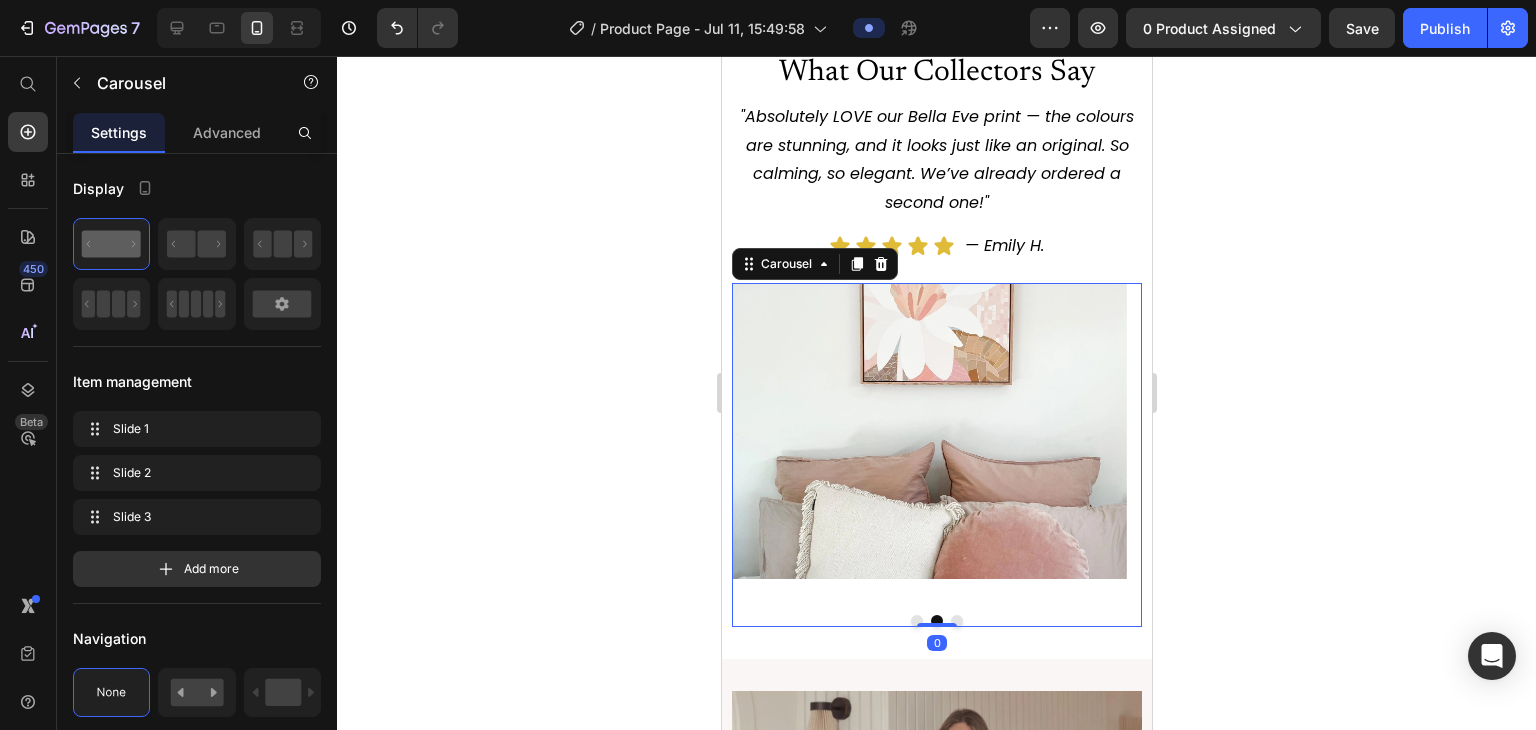click at bounding box center [956, 621] 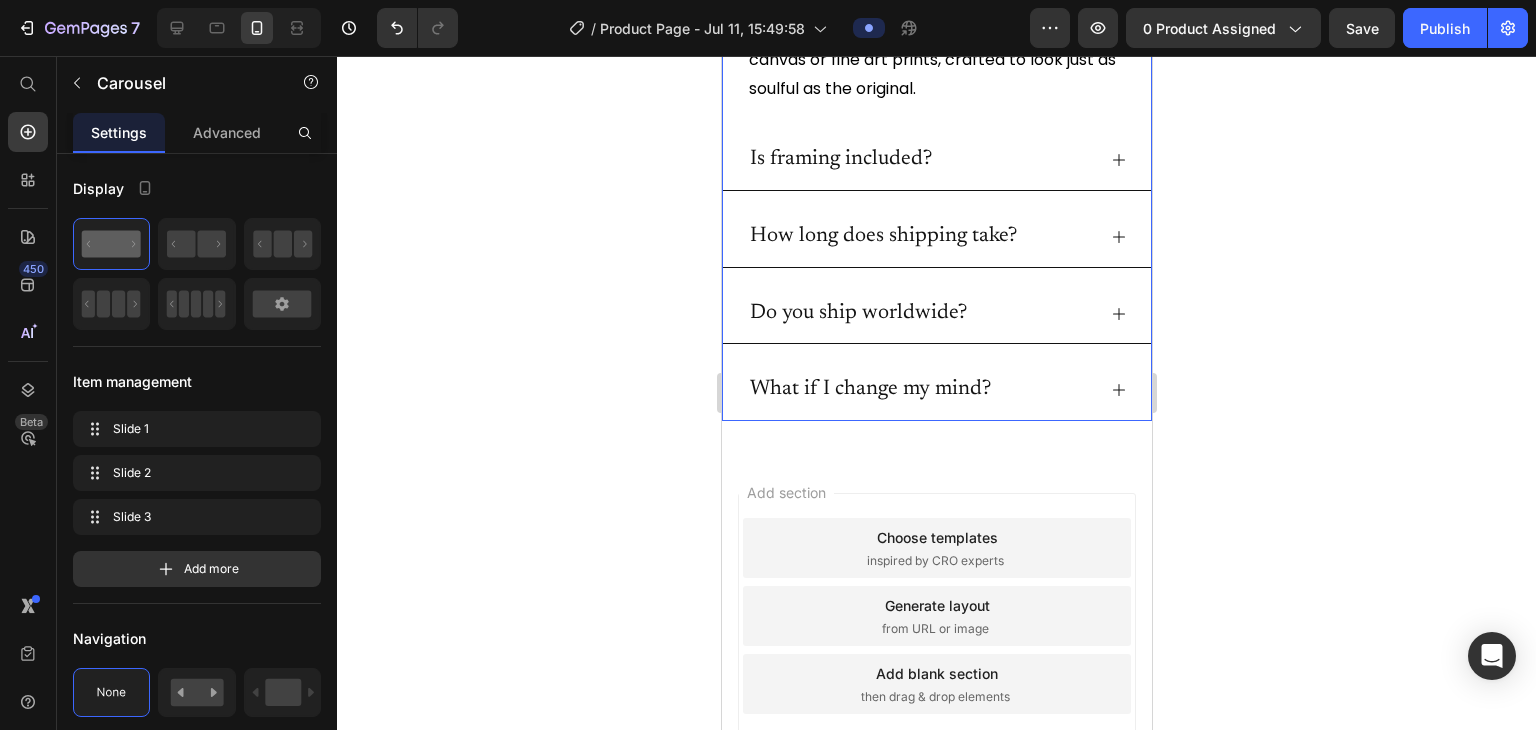 scroll, scrollTop: 9721, scrollLeft: 0, axis: vertical 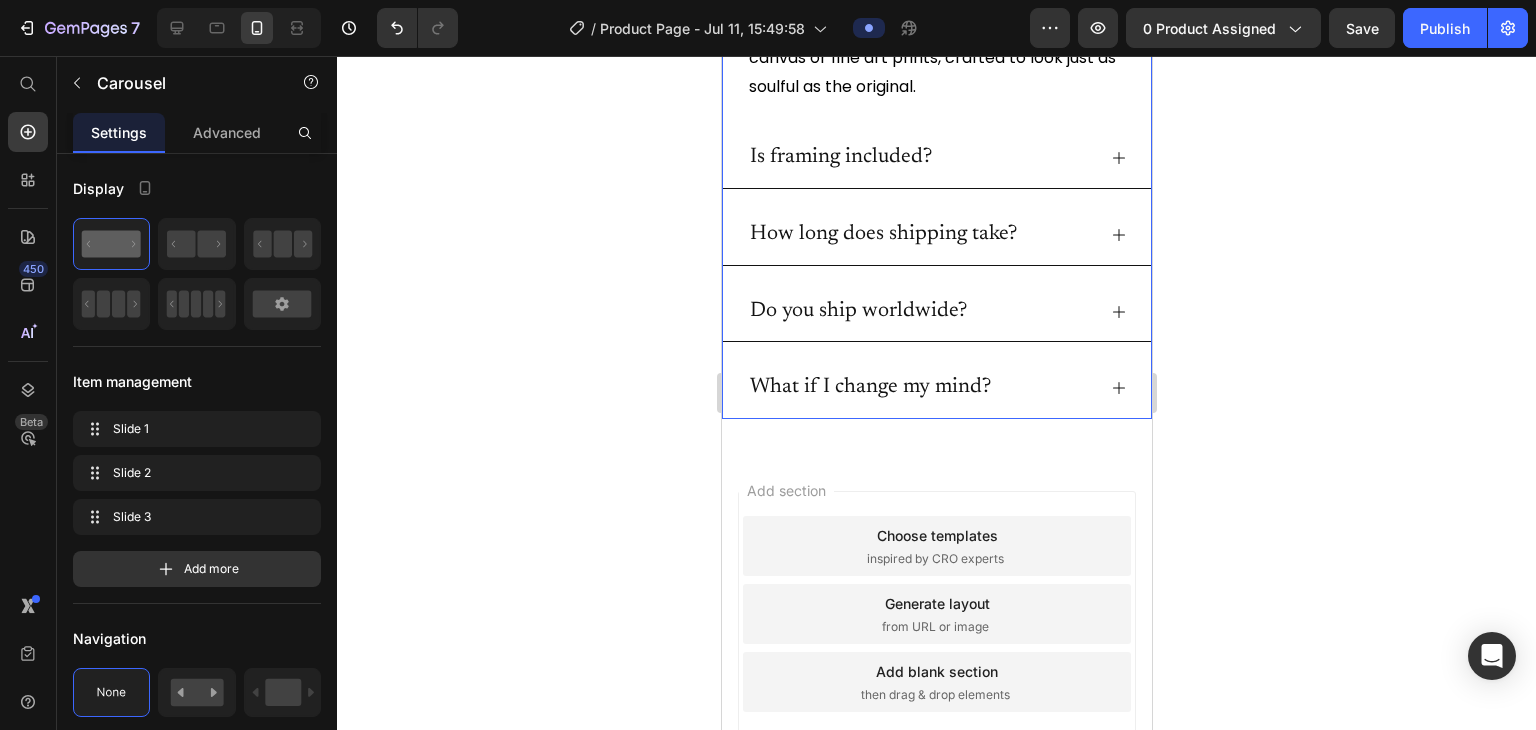 click on "Are these original artworks or prints?" at bounding box center [936, -54] 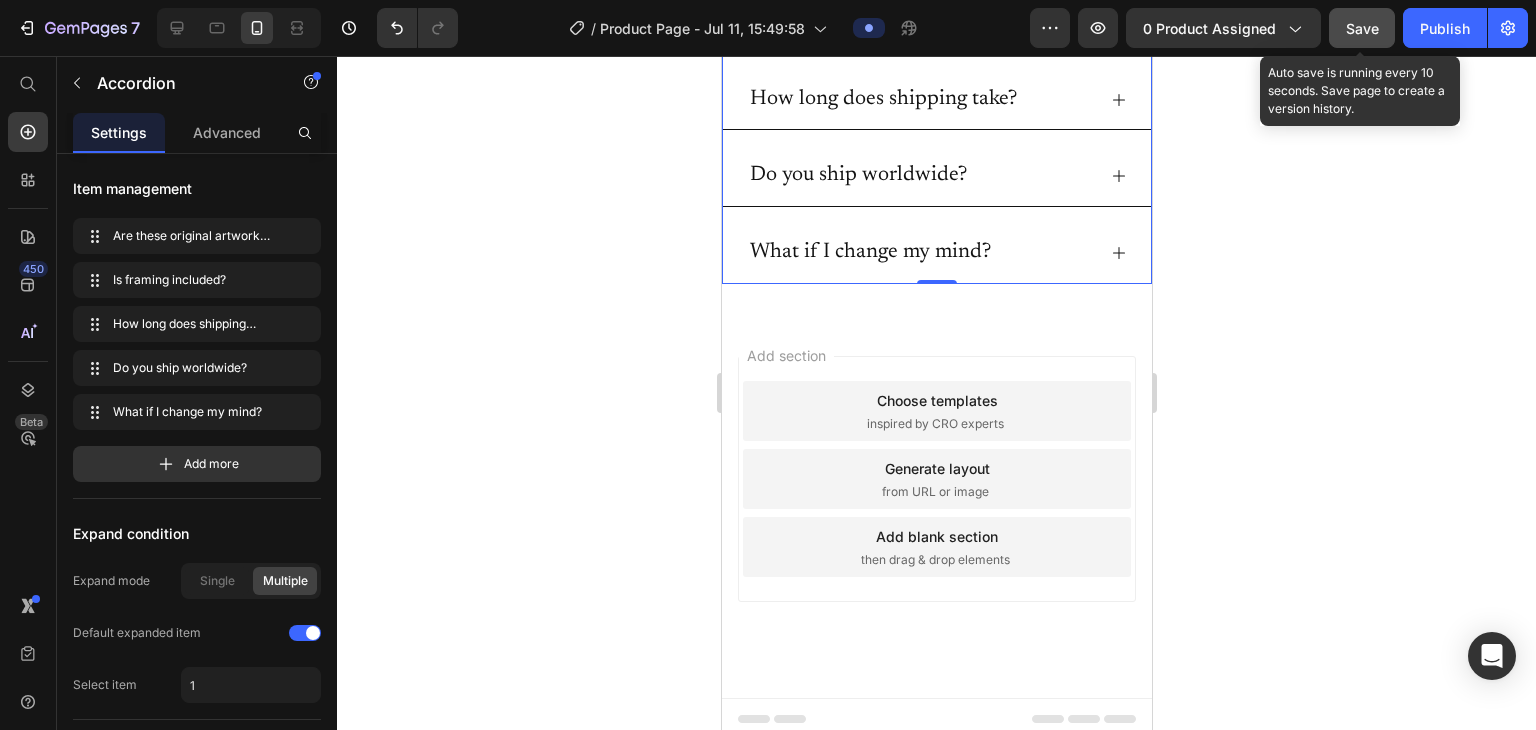 click on "Save" at bounding box center [1362, 28] 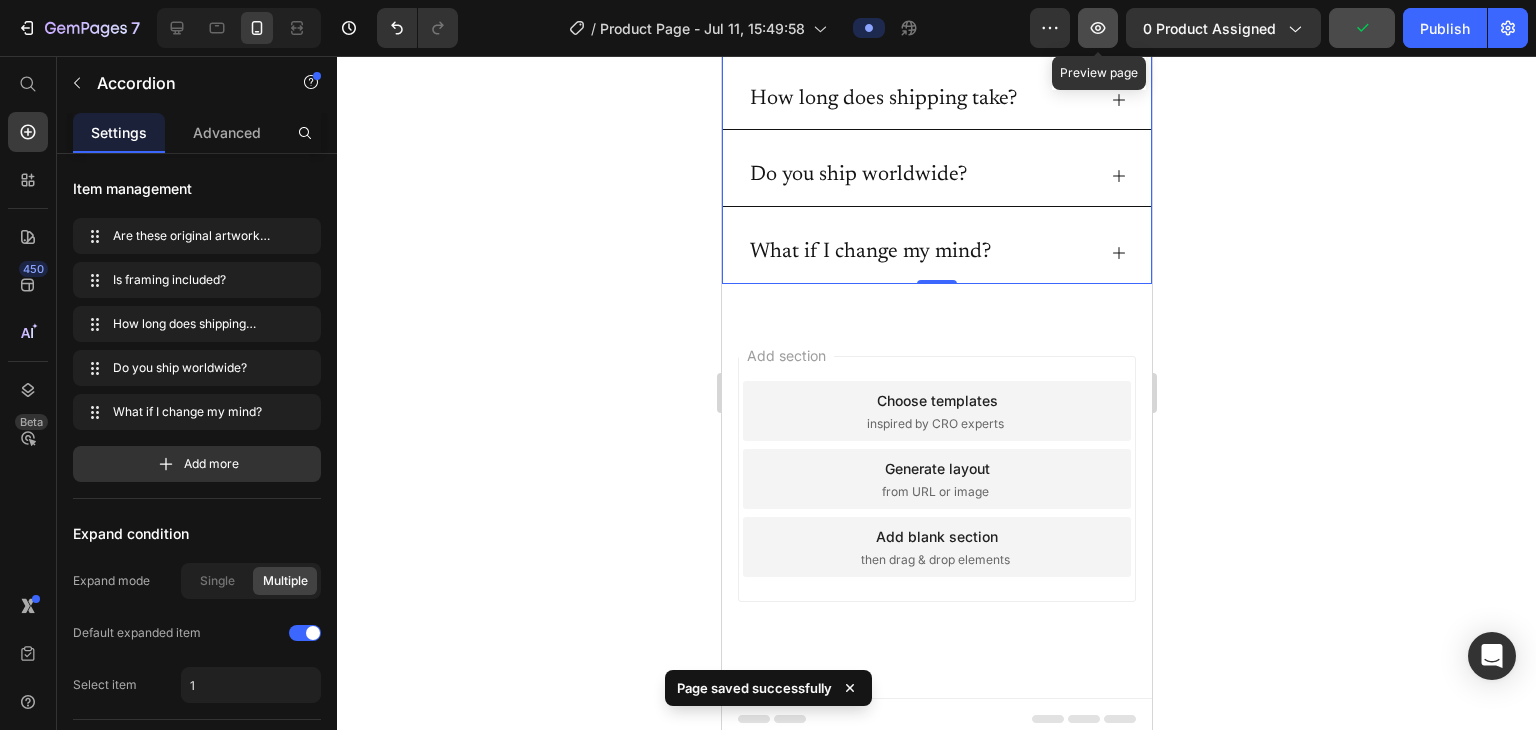 click 